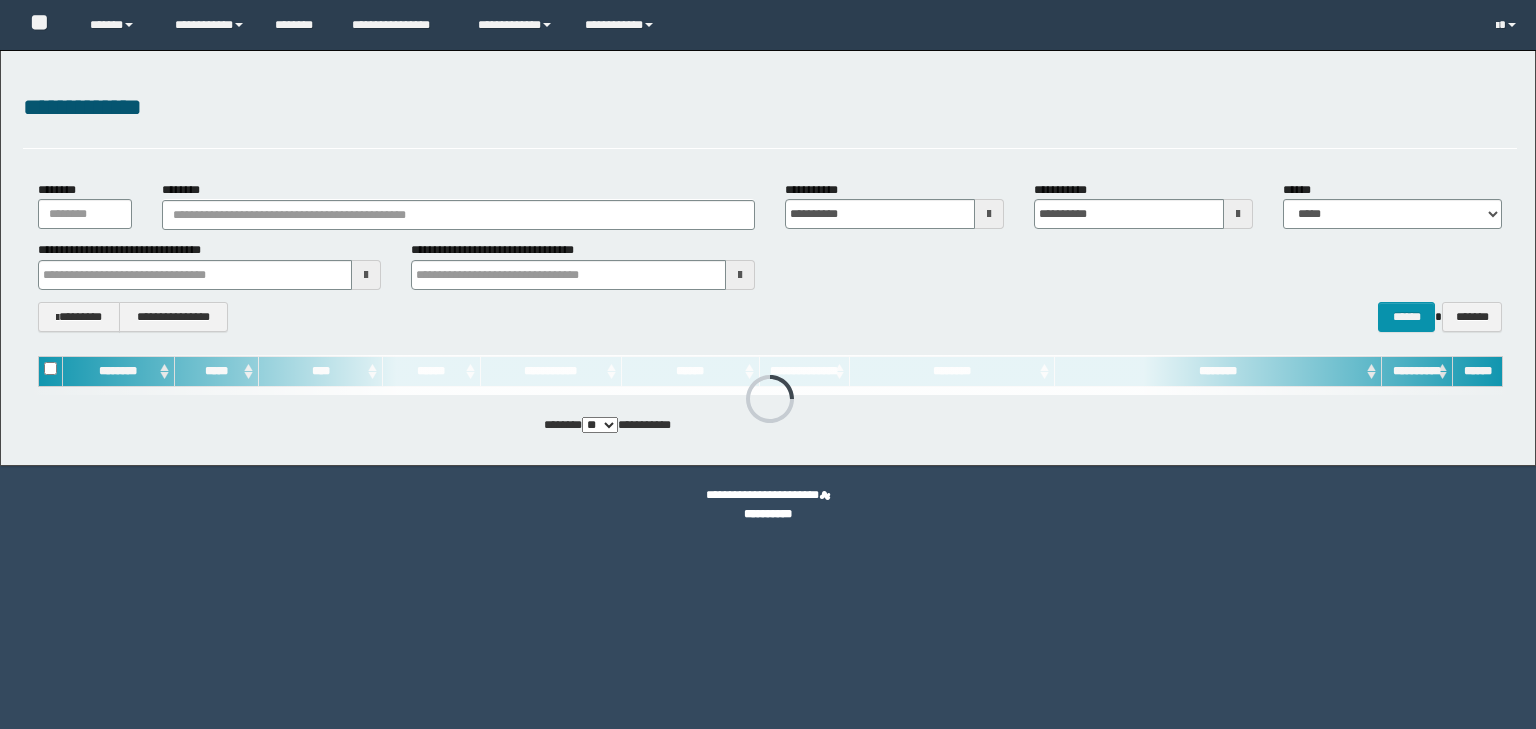 scroll, scrollTop: 0, scrollLeft: 0, axis: both 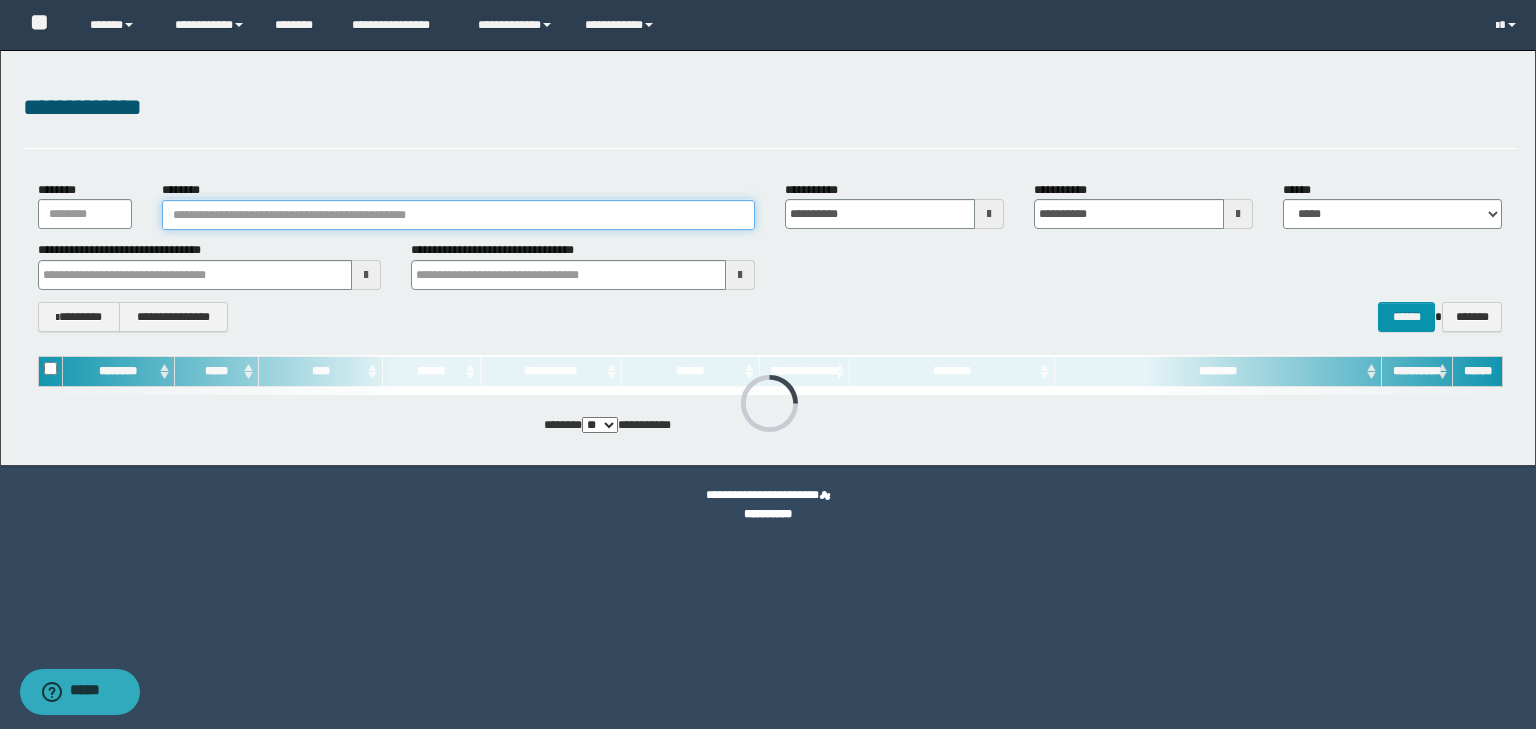 click on "********" at bounding box center (458, 215) 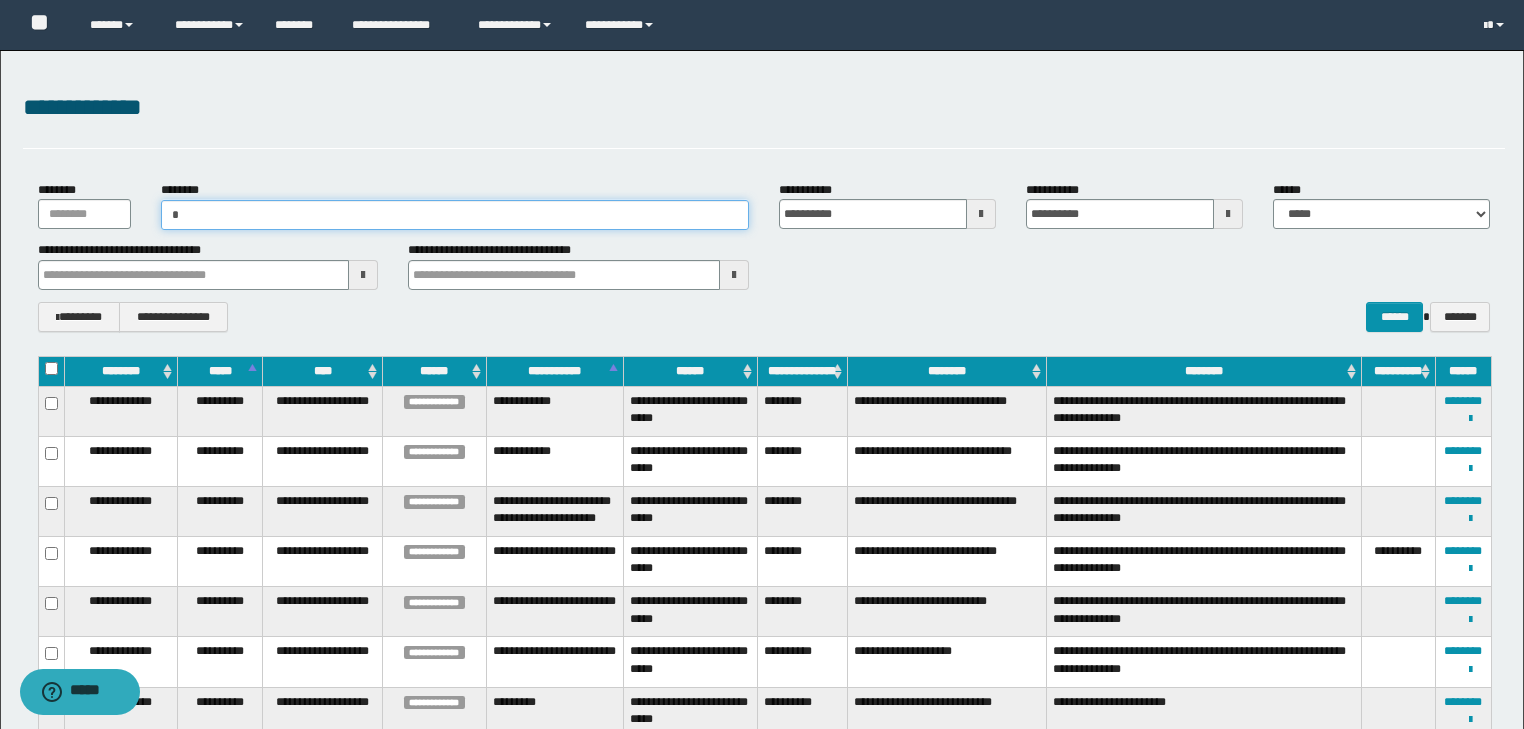 type on "**" 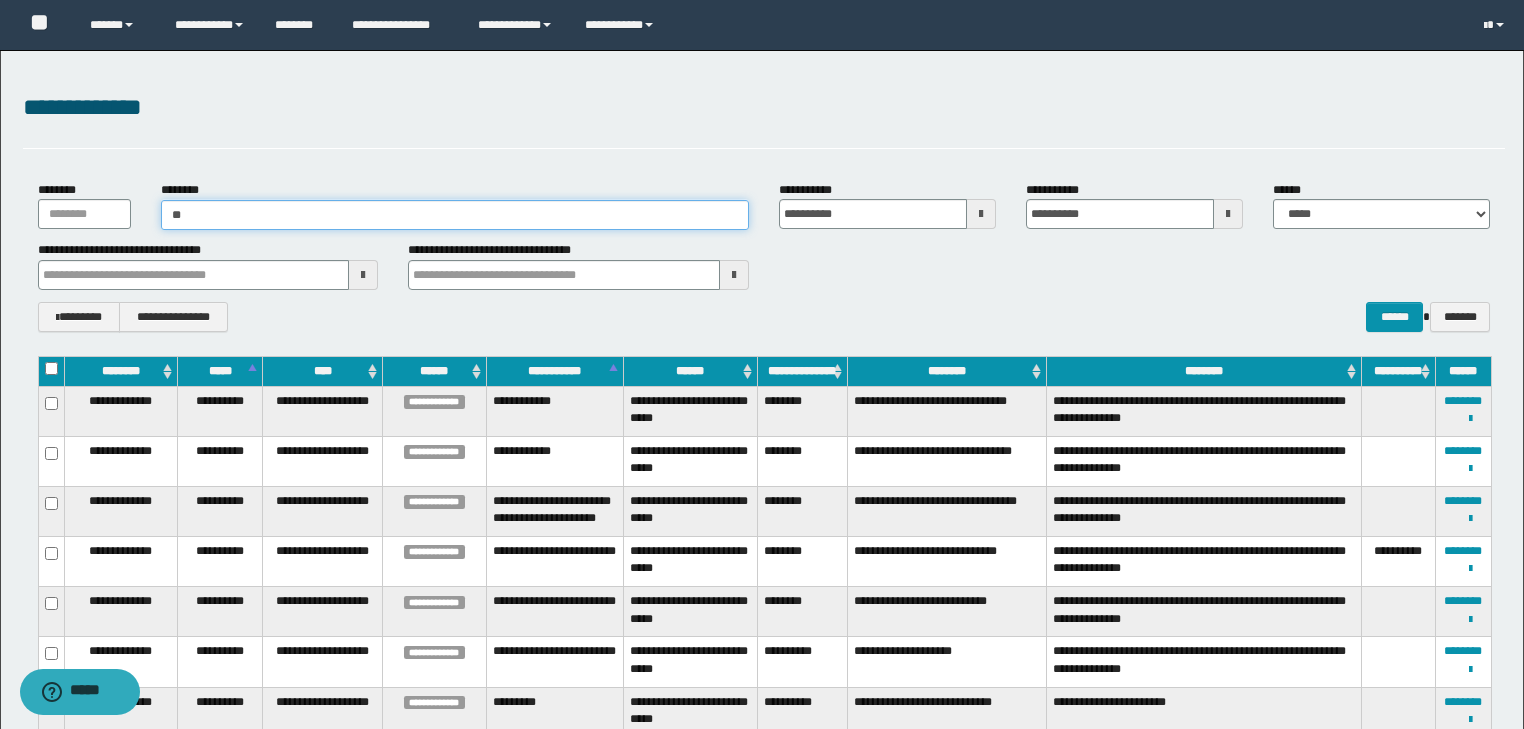 type on "**" 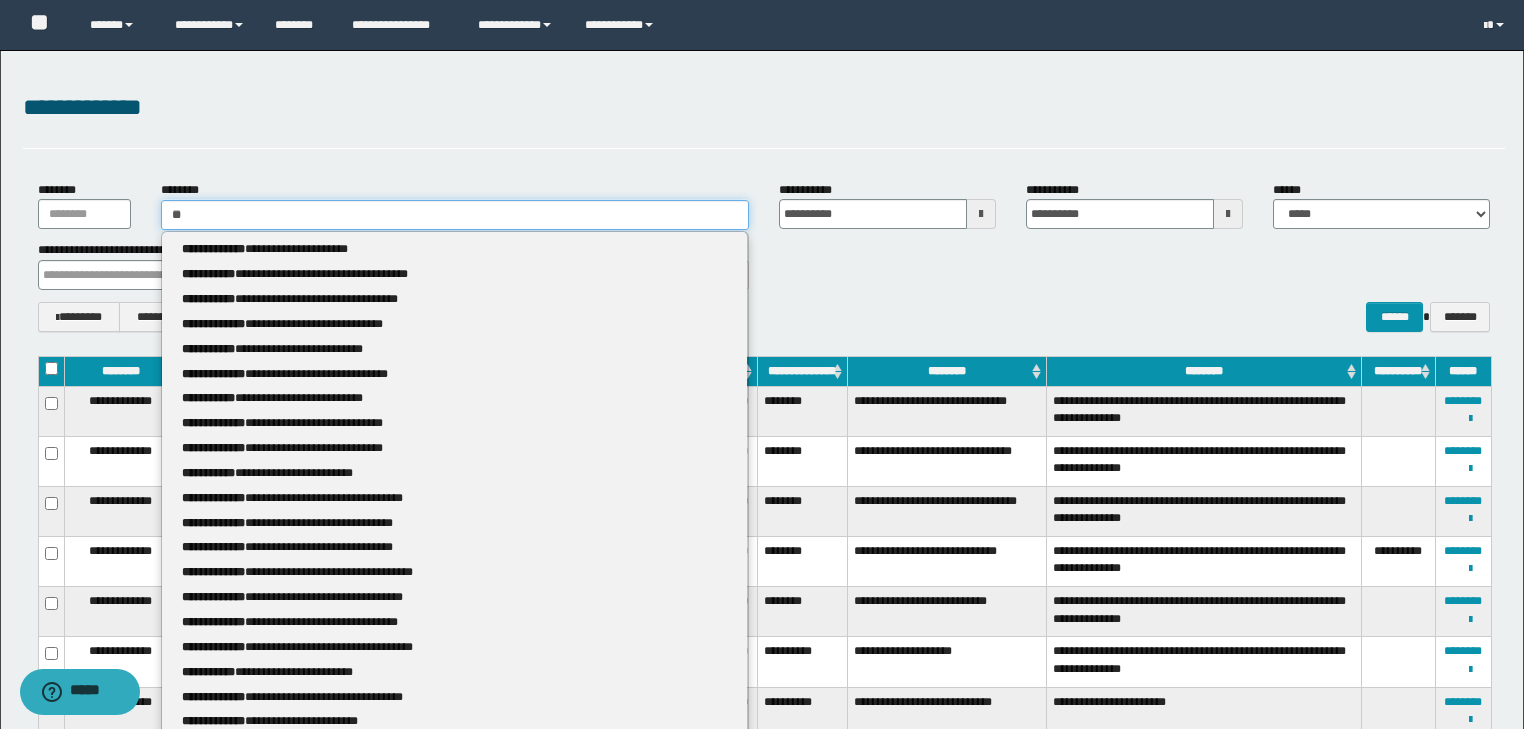 type 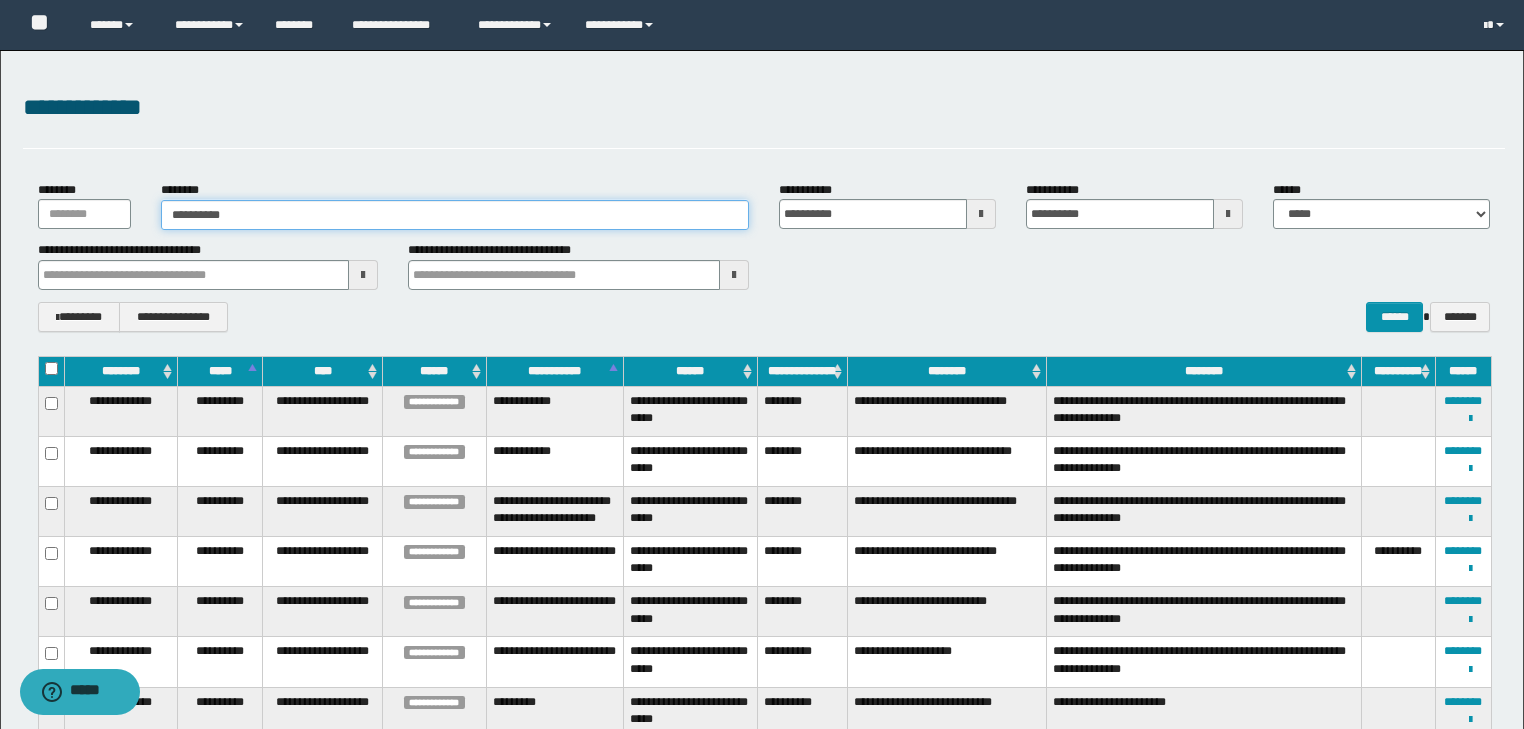 drag, startPoint x: 171, startPoint y: 216, endPoint x: 317, endPoint y: 220, distance: 146.05478 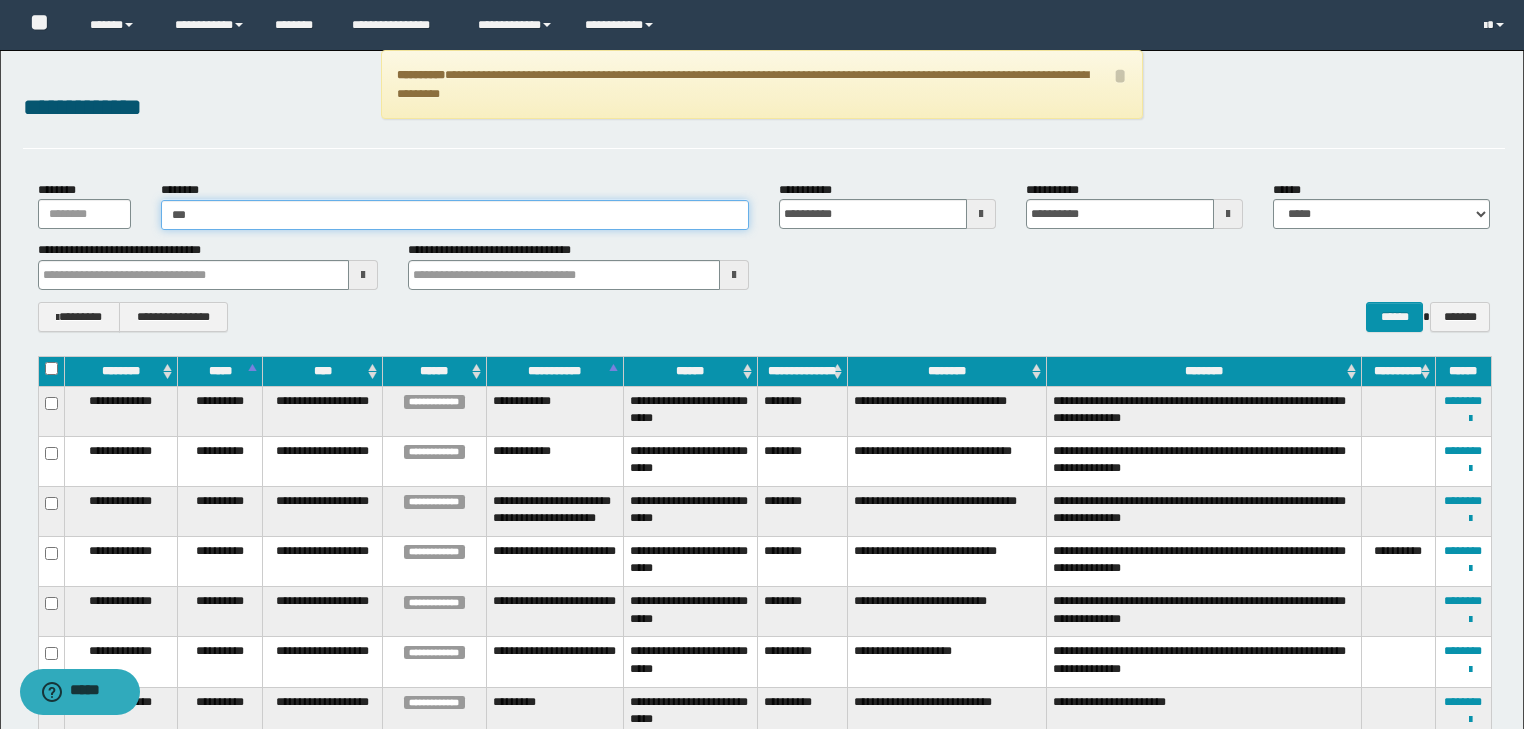 type on "****" 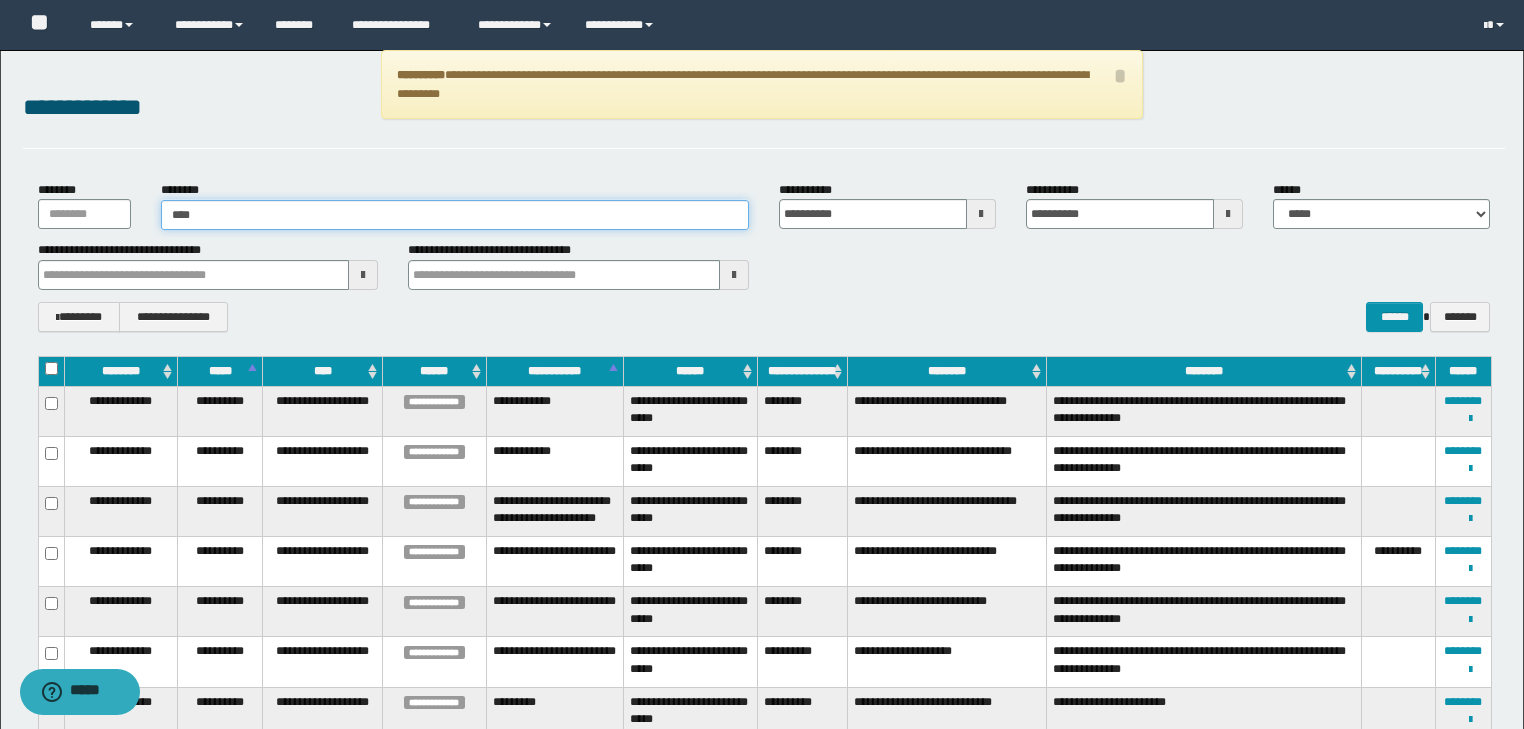 type on "****" 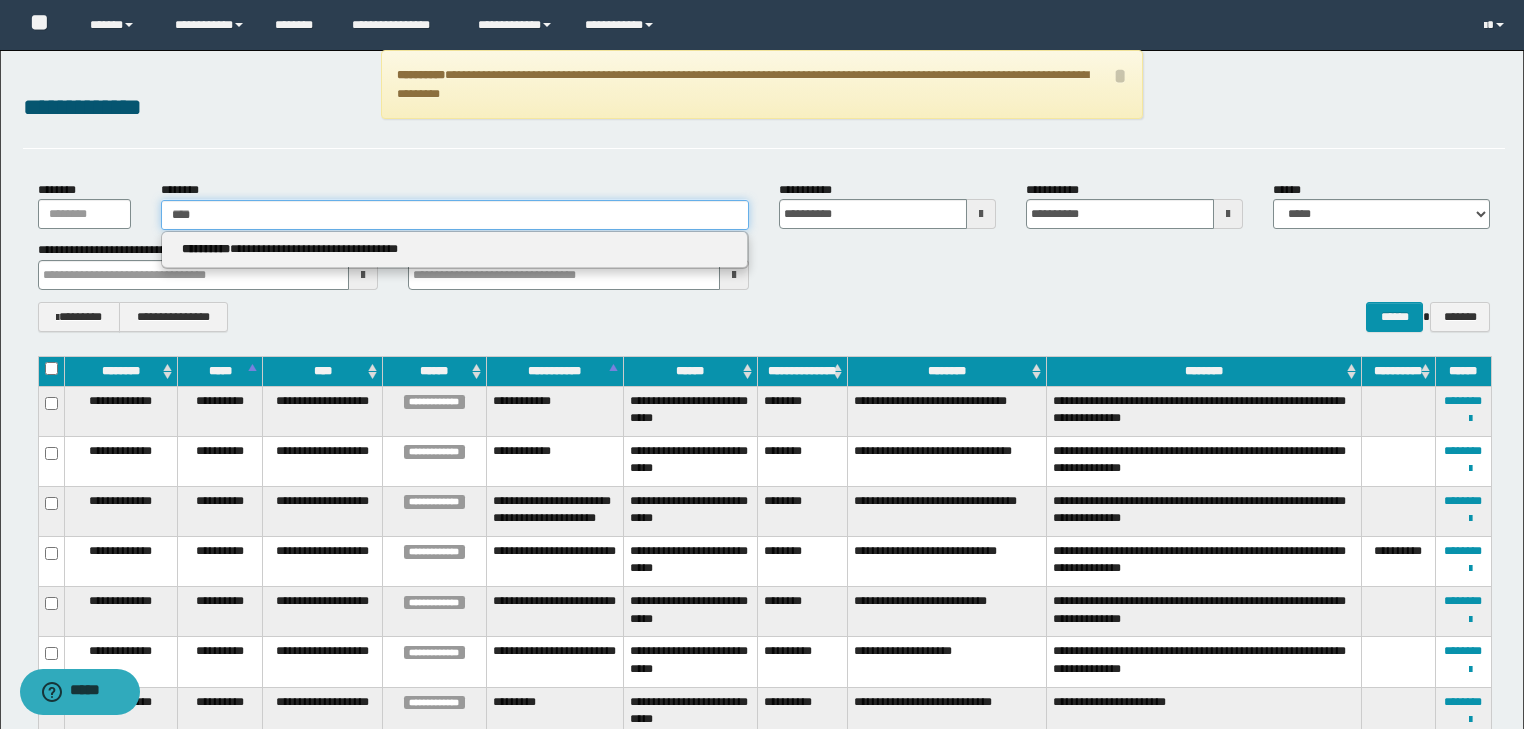 type 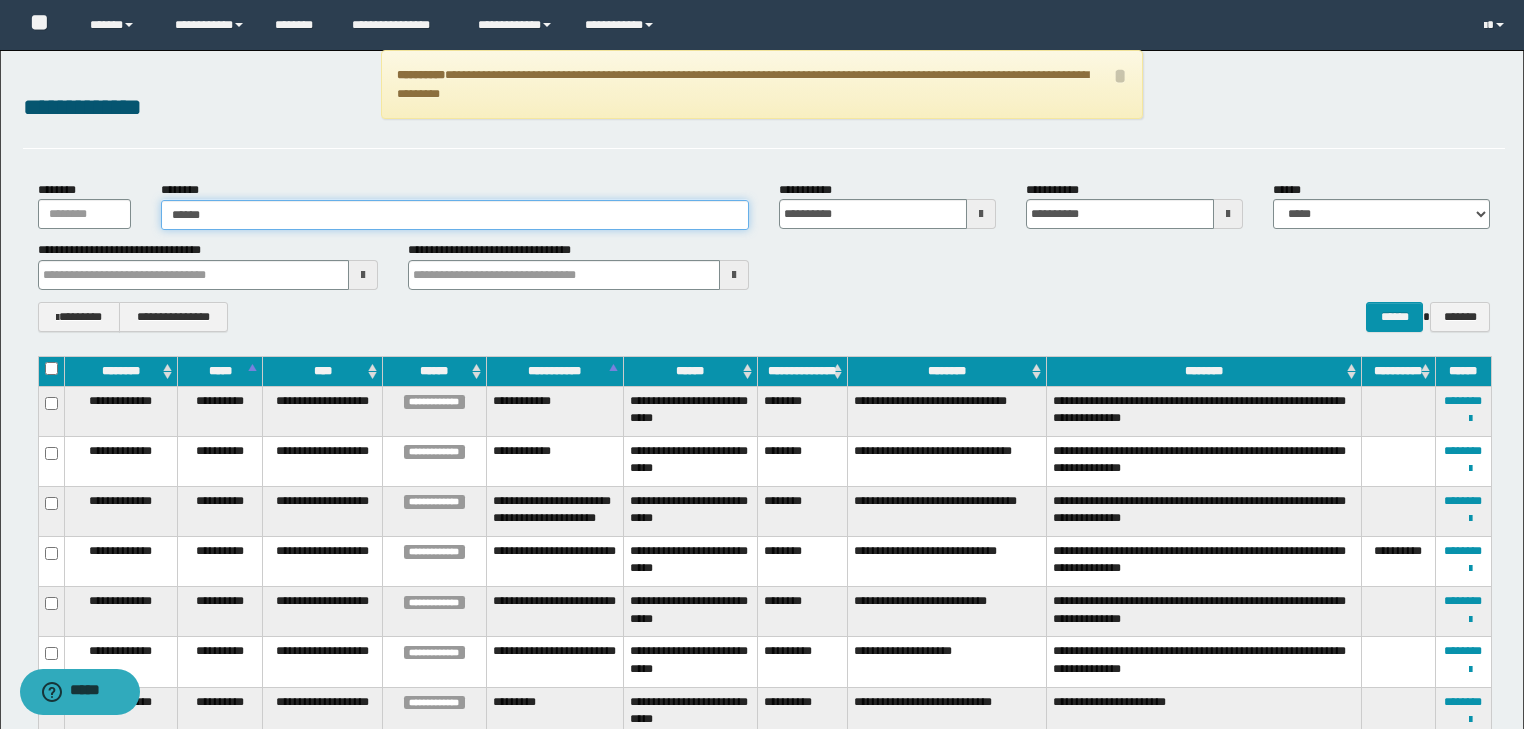 type on "*******" 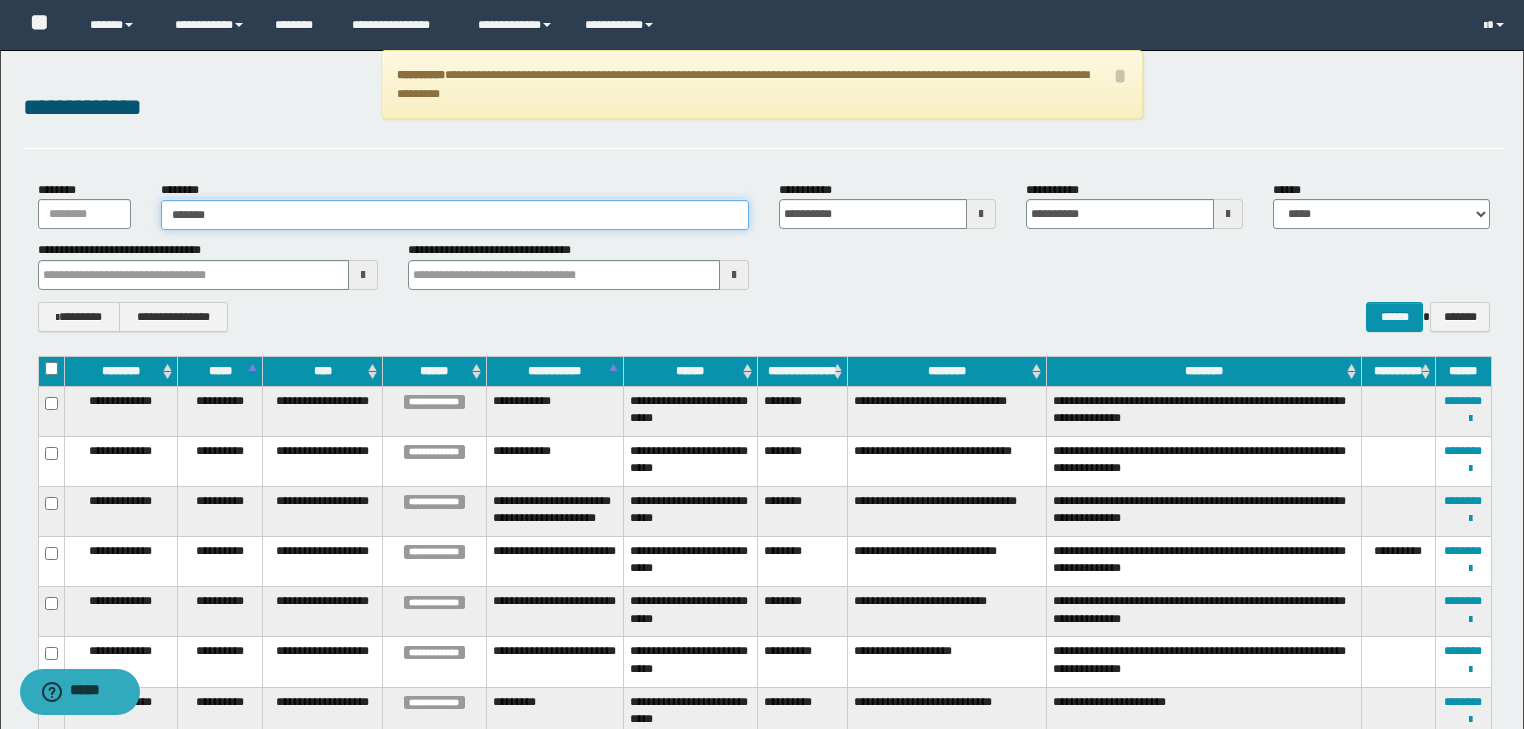 type on "*******" 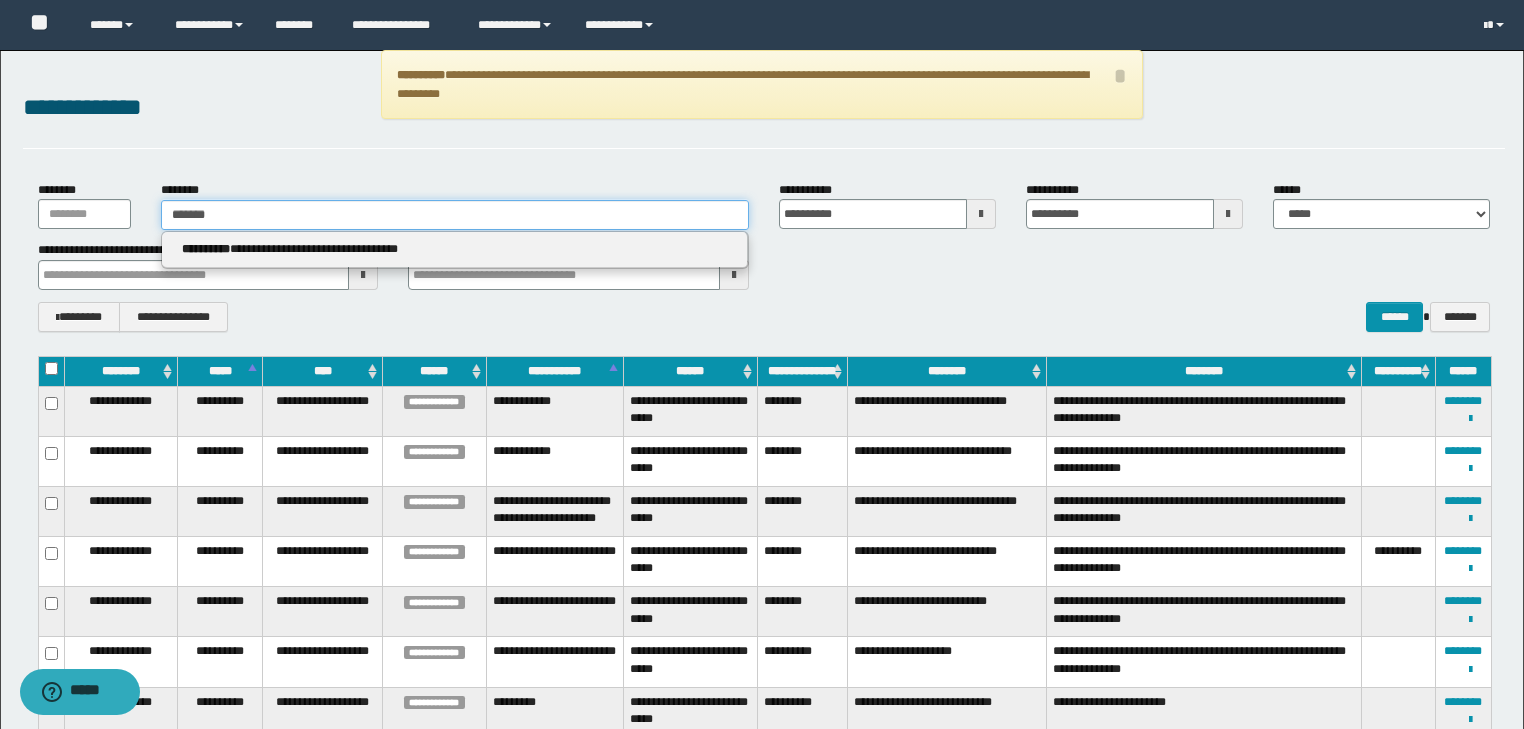 type 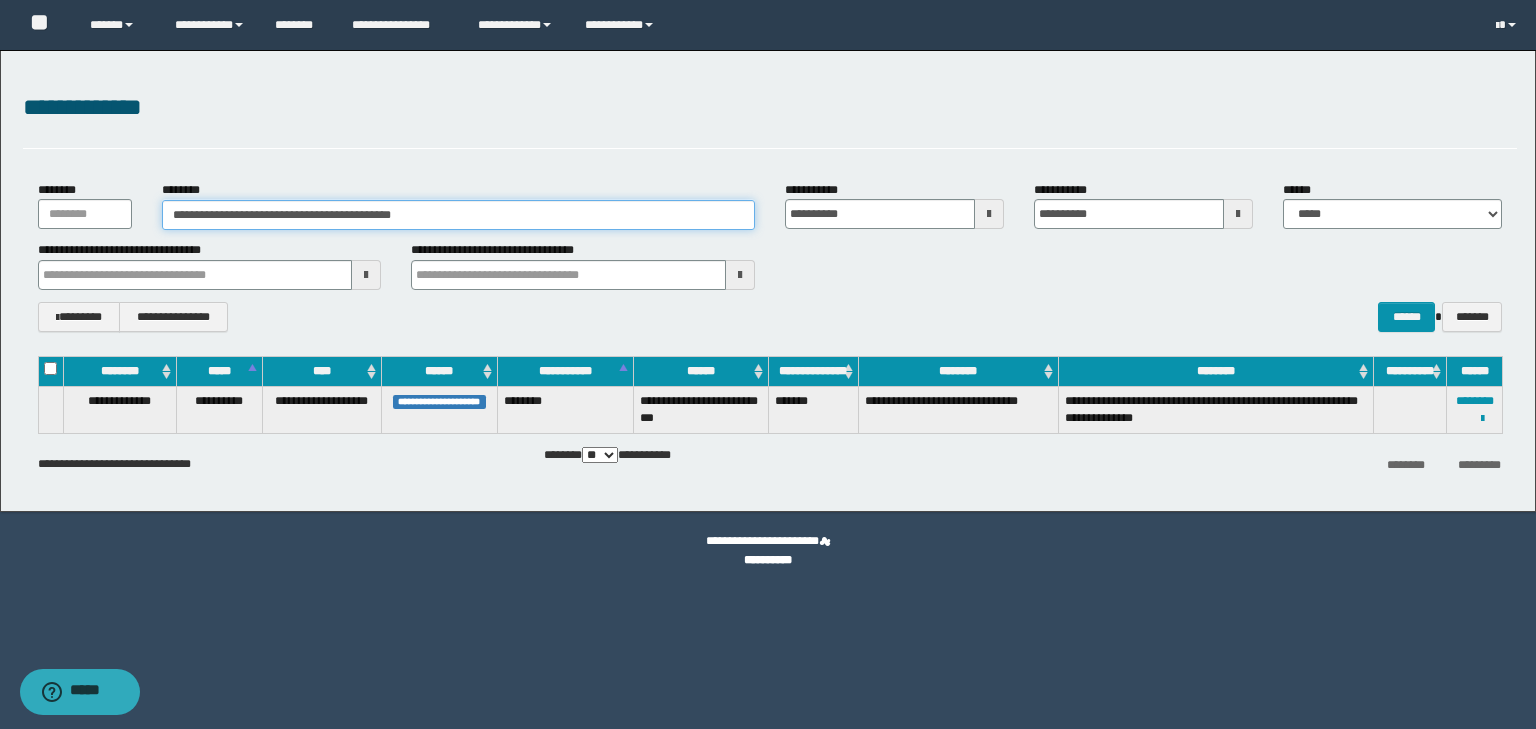 drag, startPoint x: 438, startPoint y: 213, endPoint x: 133, endPoint y: 204, distance: 305.13275 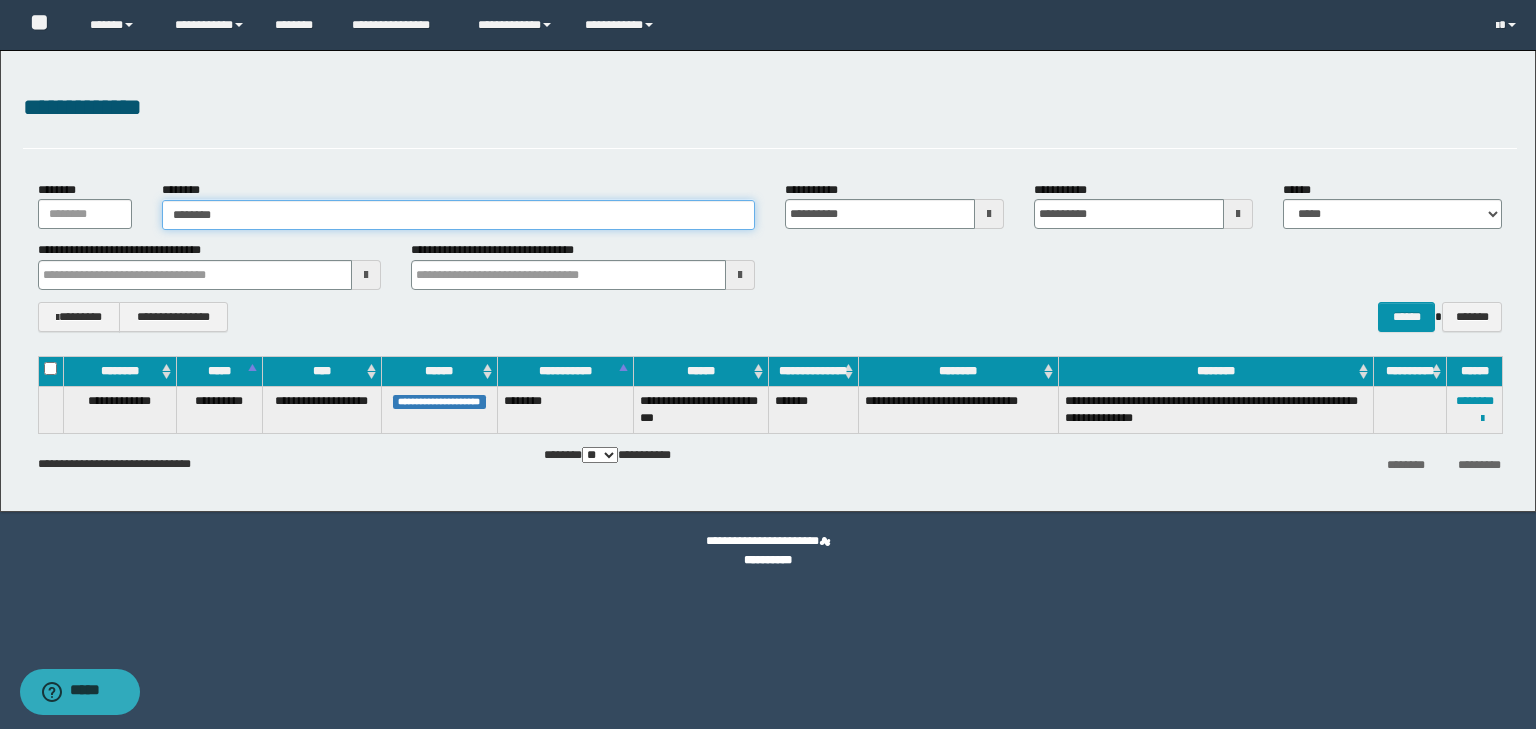 type on "********" 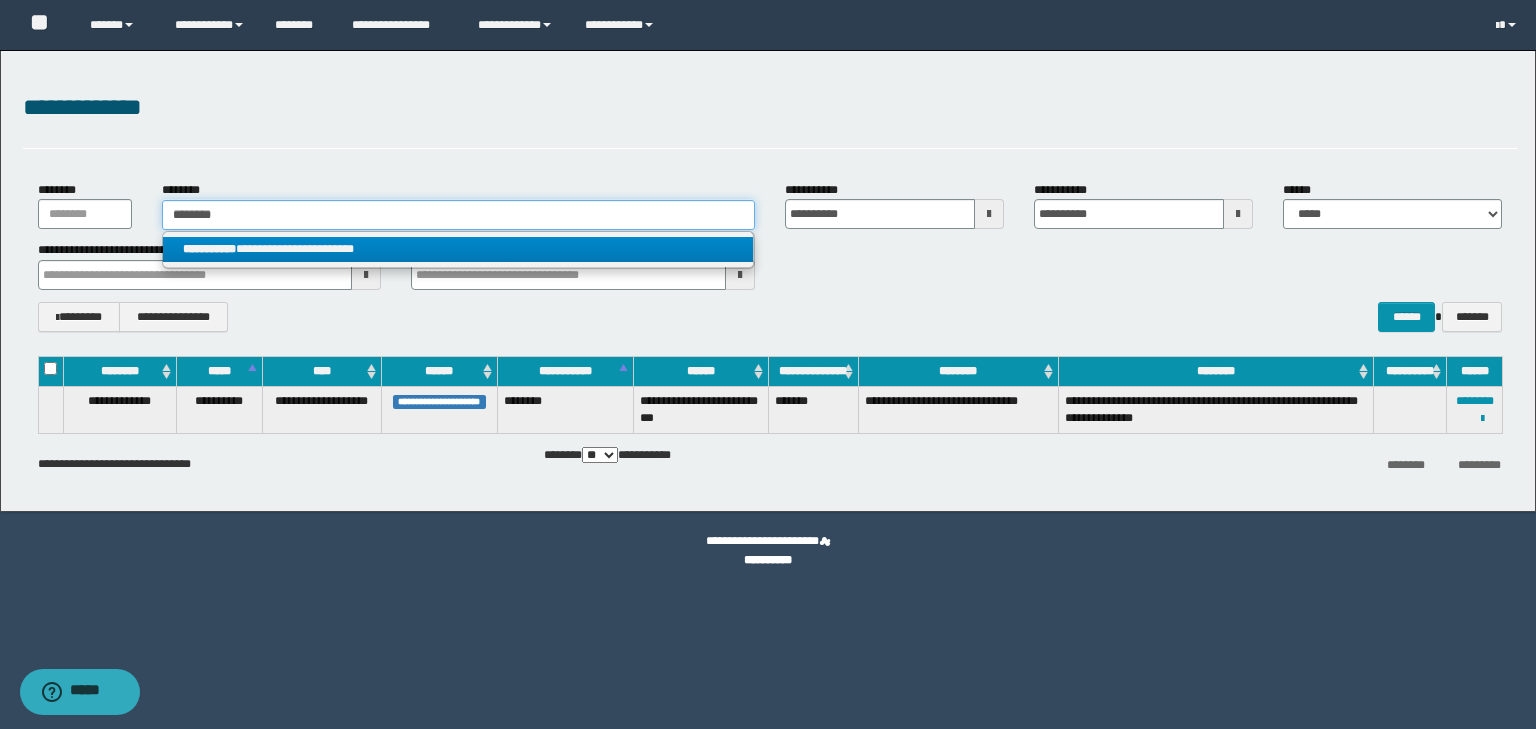 type on "********" 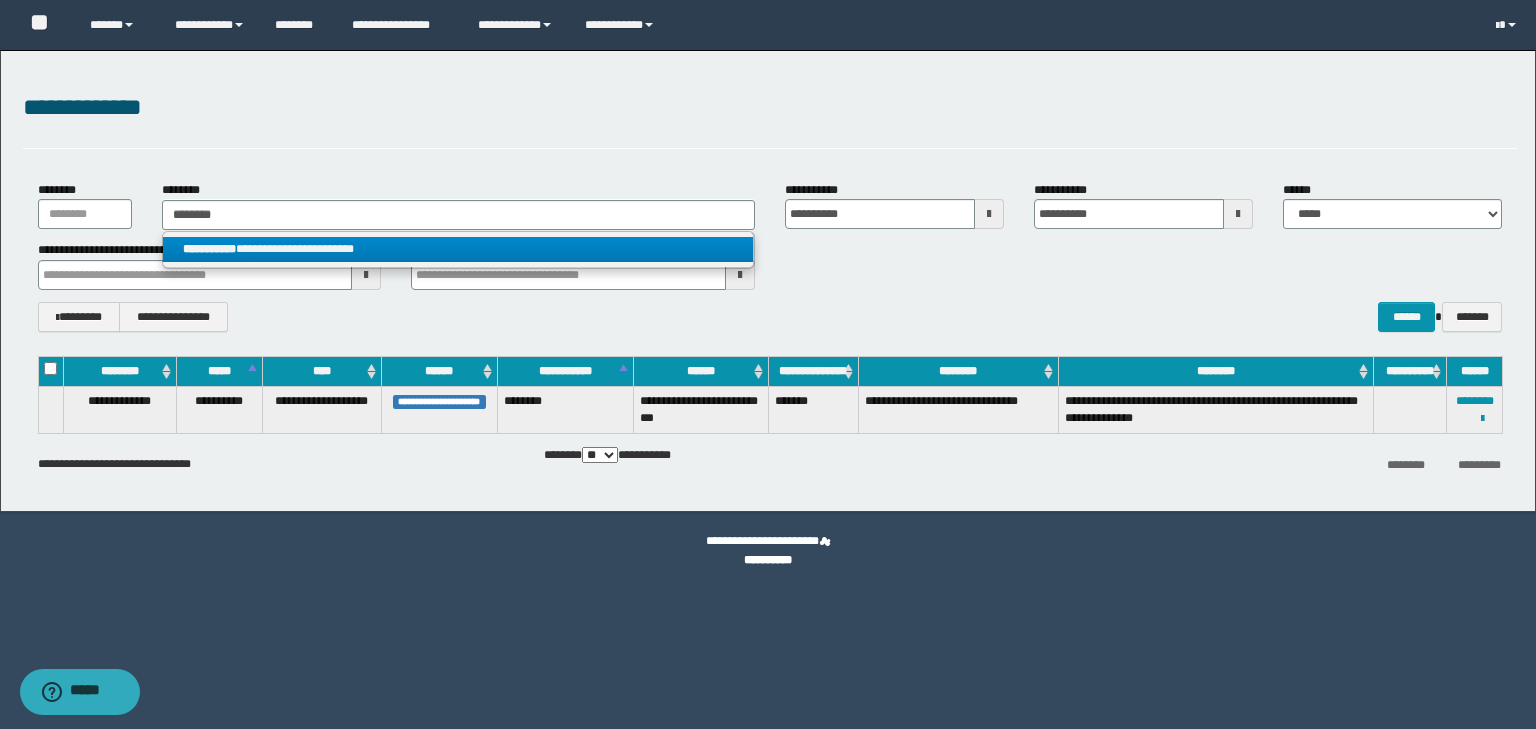 click on "**********" at bounding box center (458, 249) 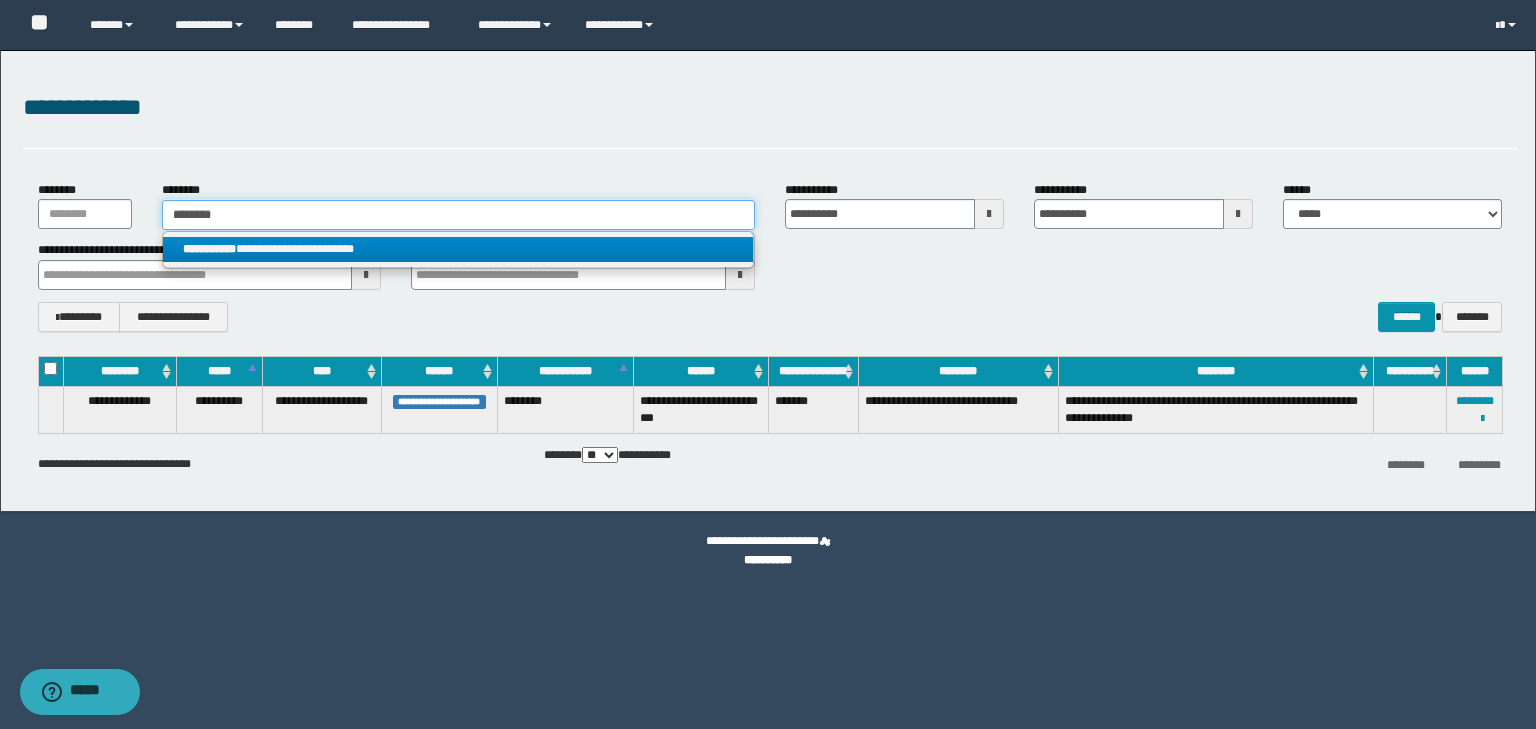 type 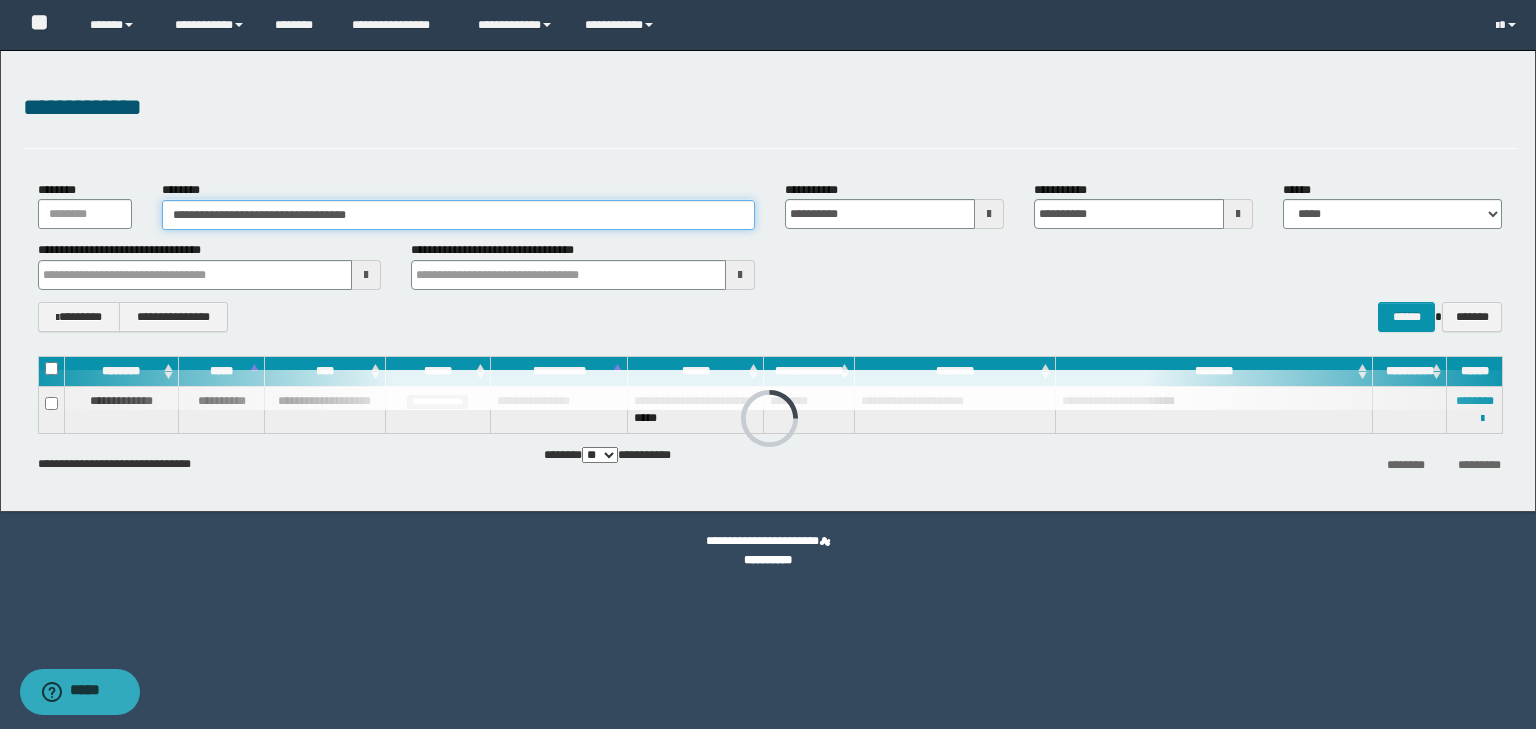 drag, startPoint x: 416, startPoint y: 200, endPoint x: 145, endPoint y: 222, distance: 271.8915 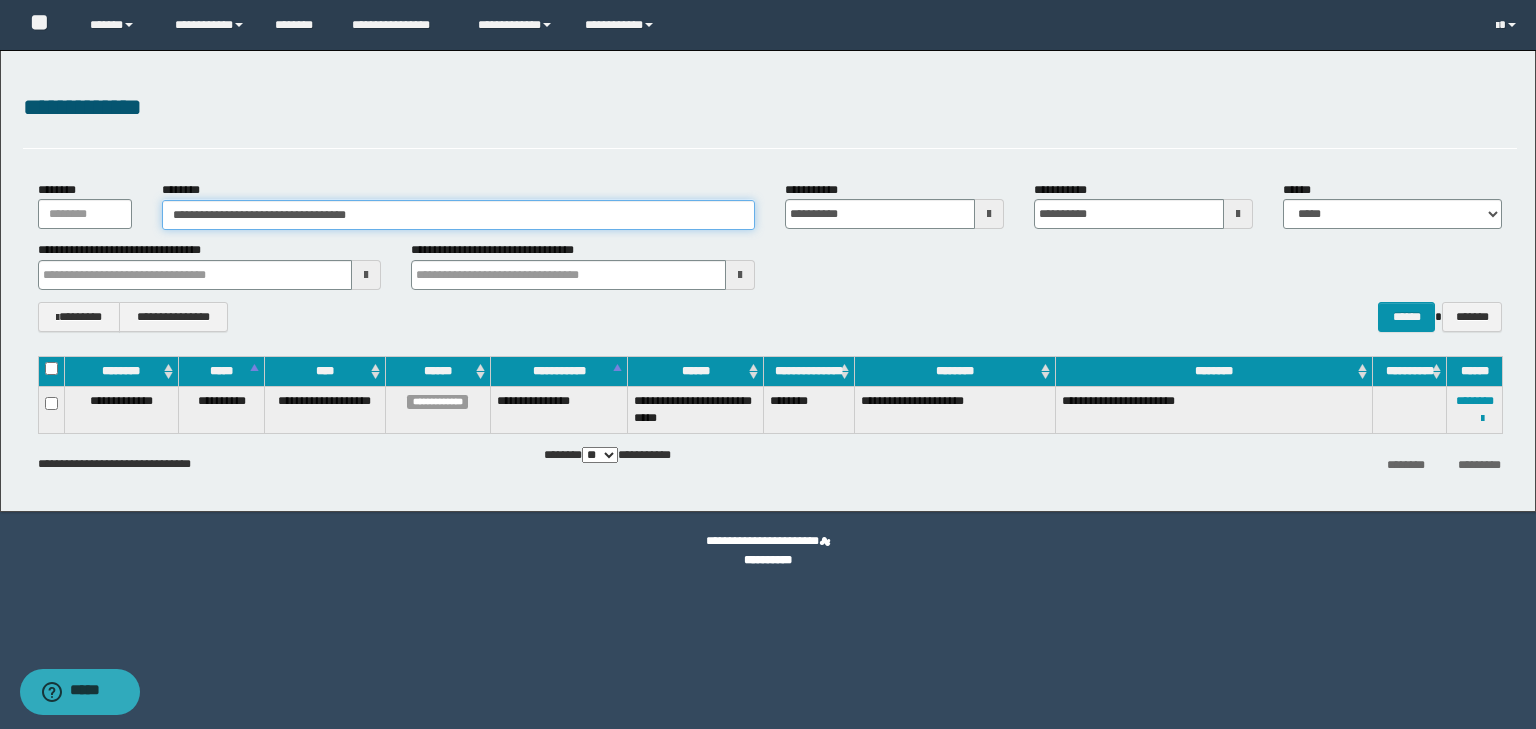 drag, startPoint x: 369, startPoint y: 214, endPoint x: 0, endPoint y: 222, distance: 369.0867 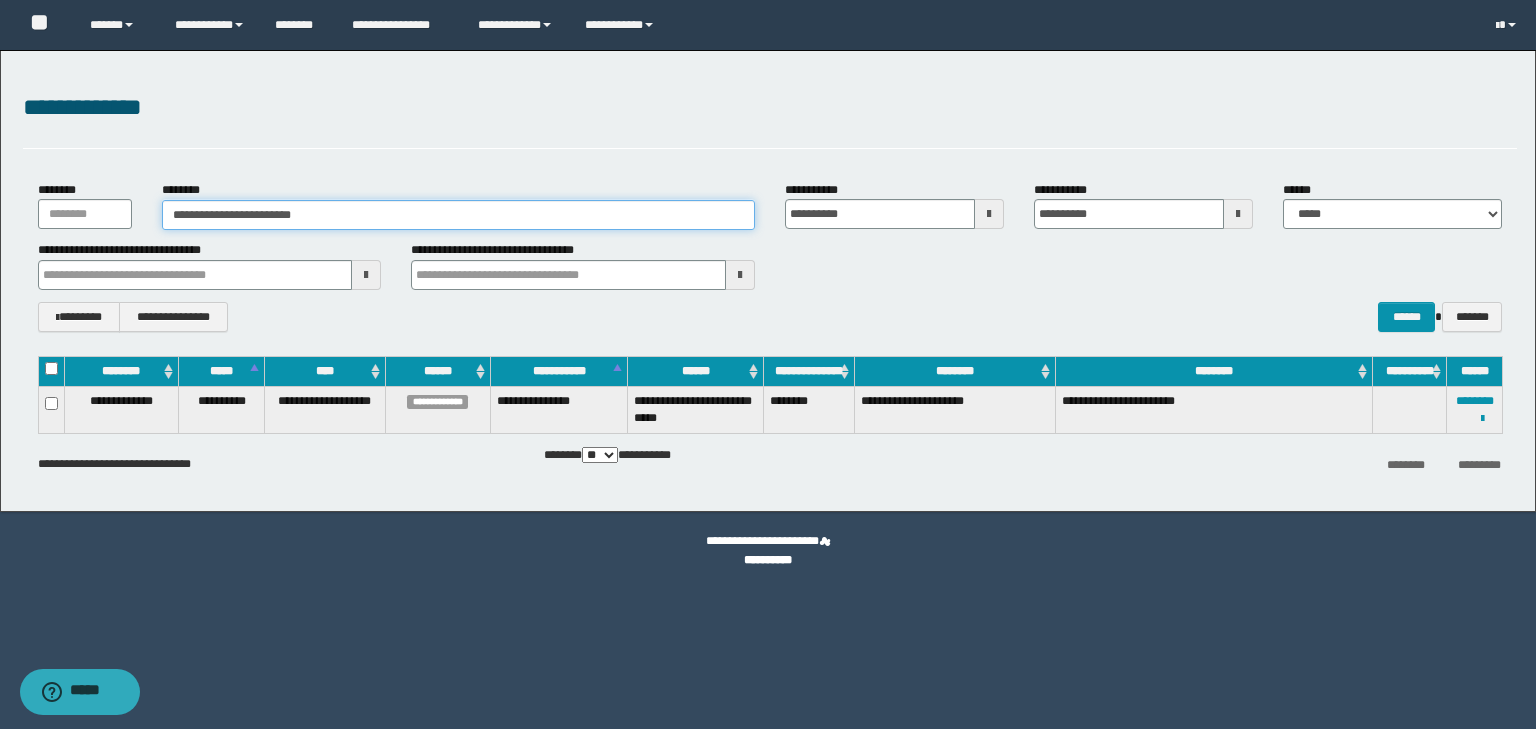type on "**********" 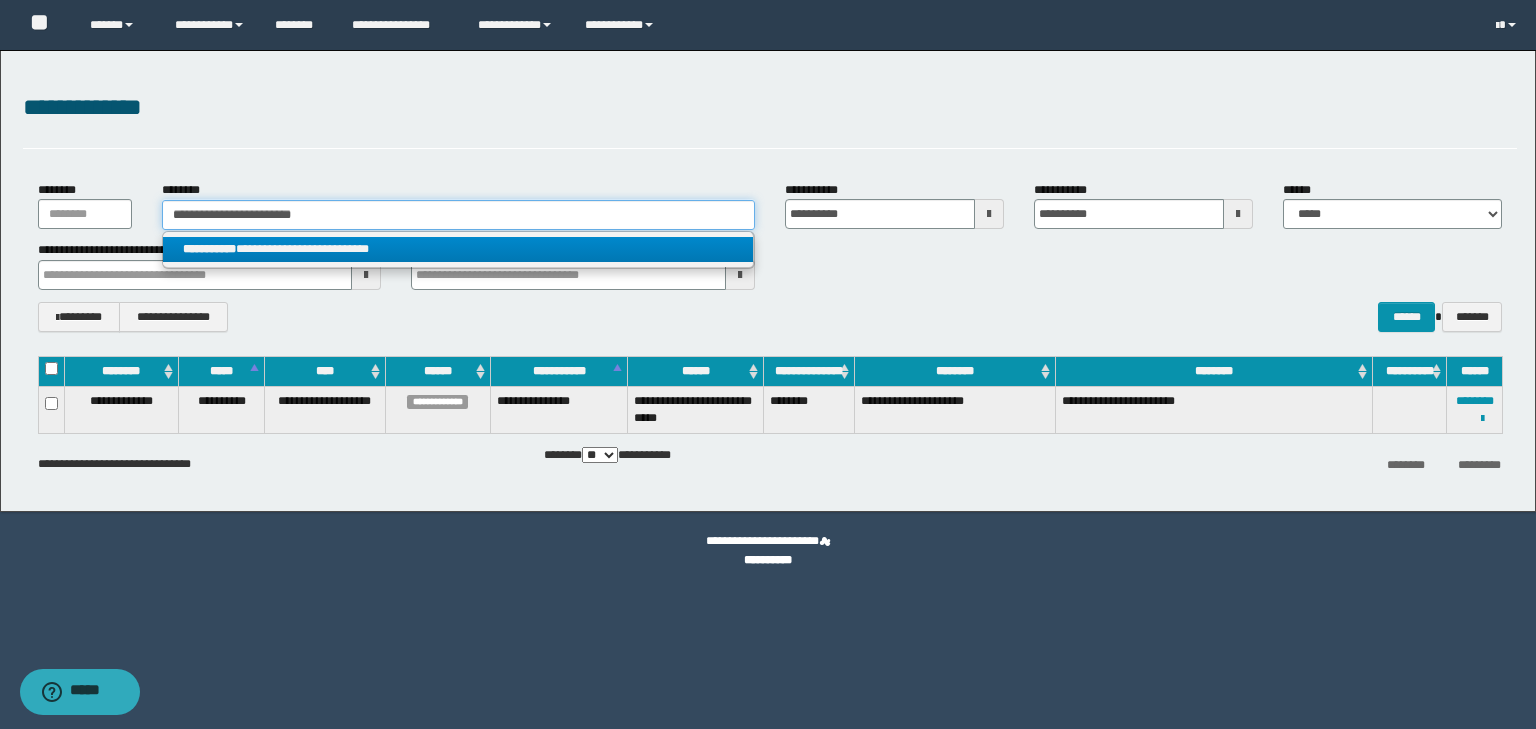 type on "**********" 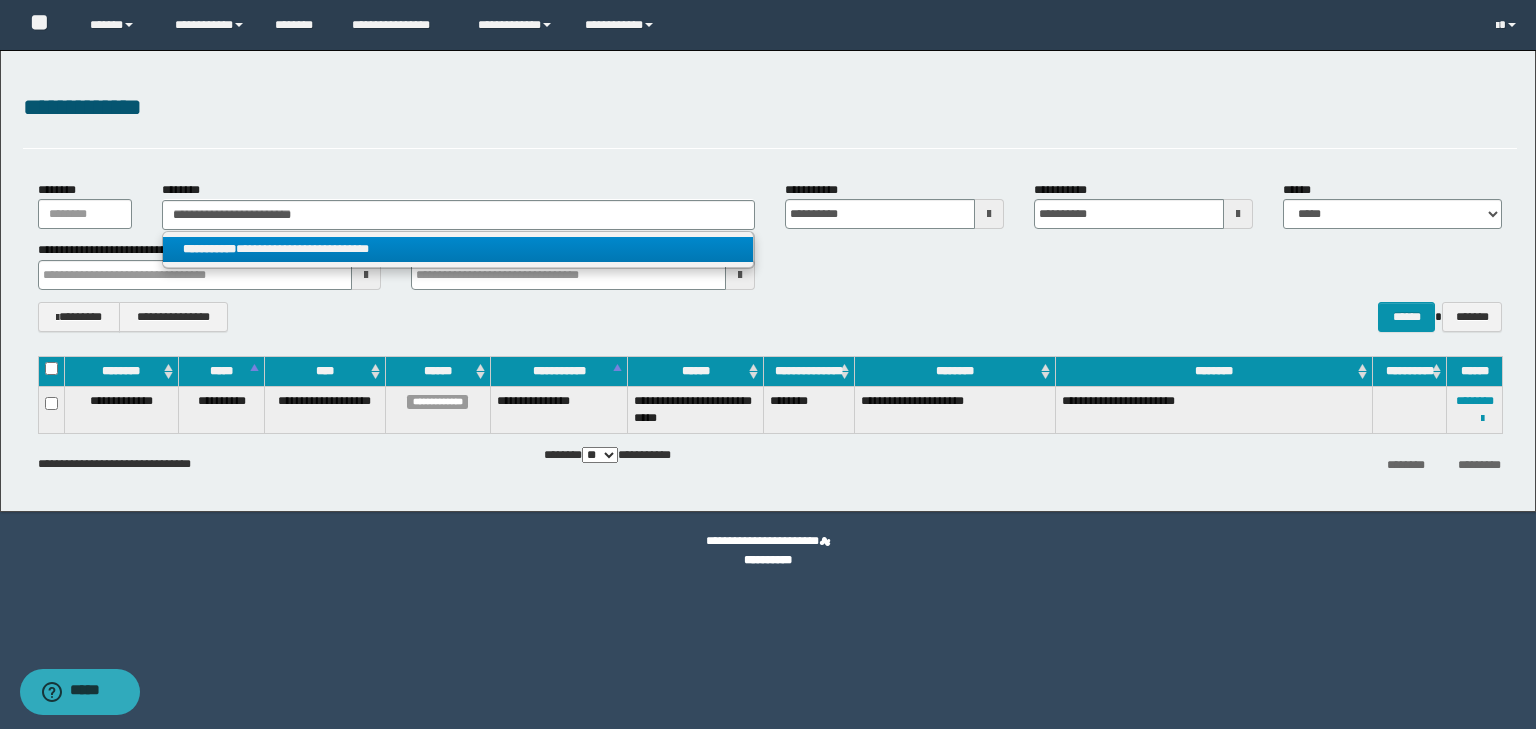 click on "**********" at bounding box center (458, 249) 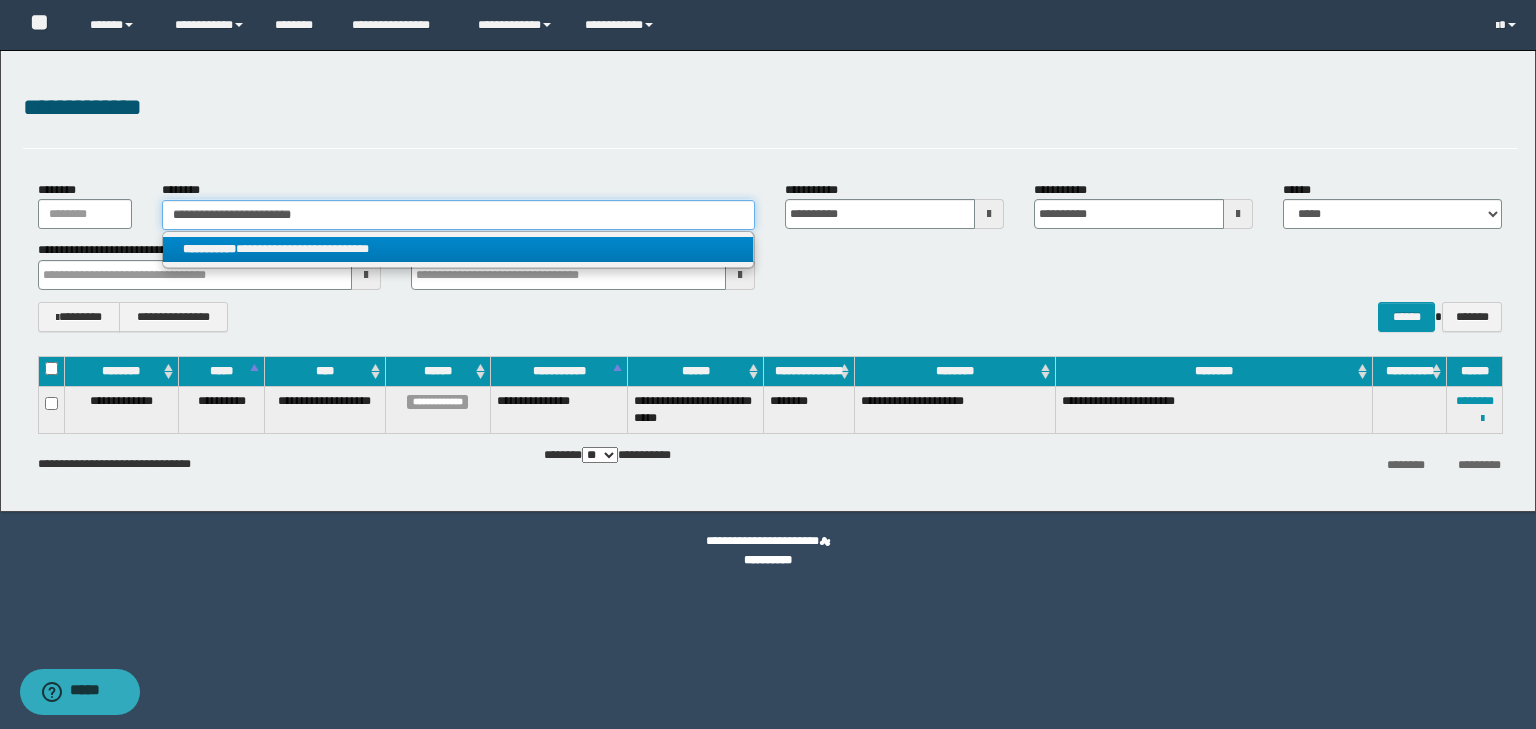 type 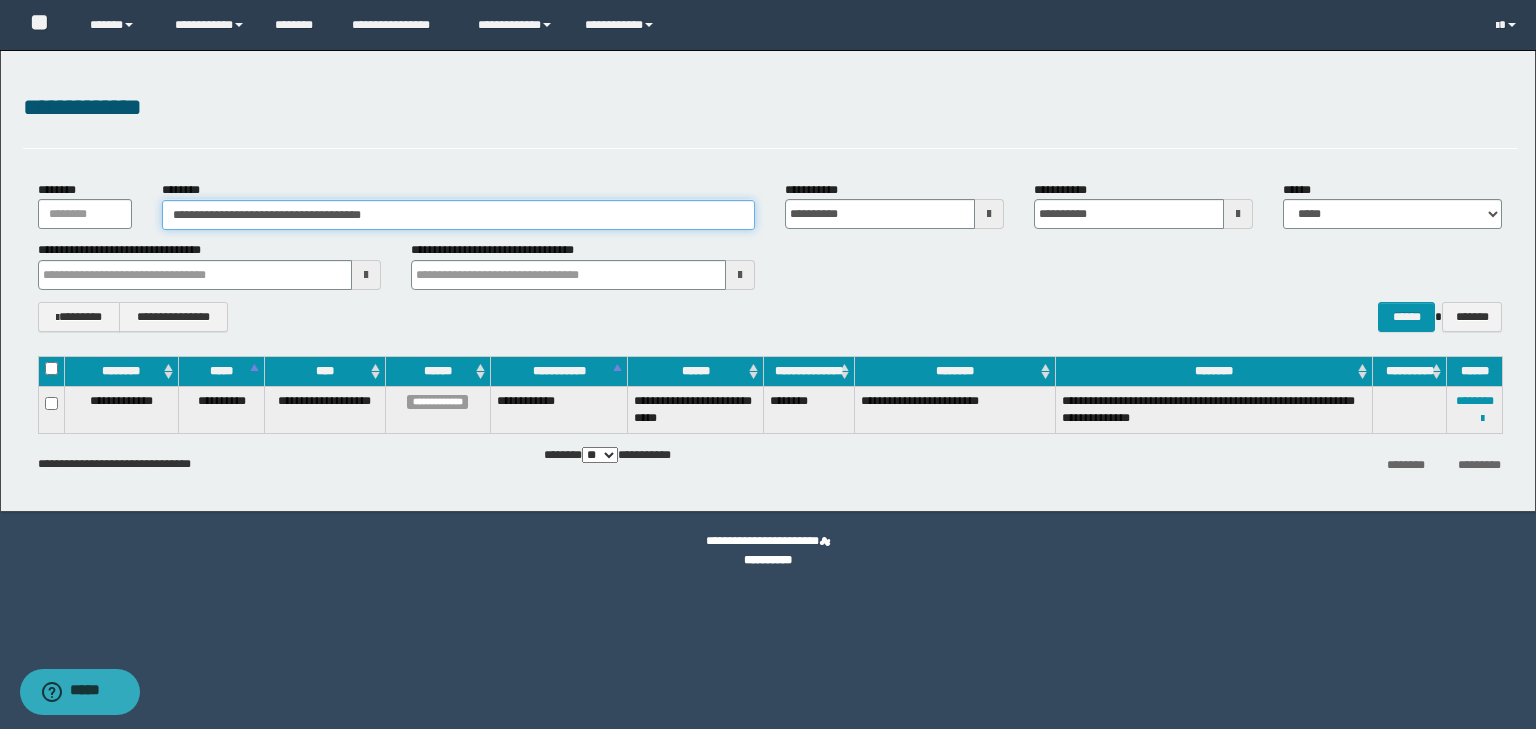 drag, startPoint x: 339, startPoint y: 220, endPoint x: 76, endPoint y: 223, distance: 263.01712 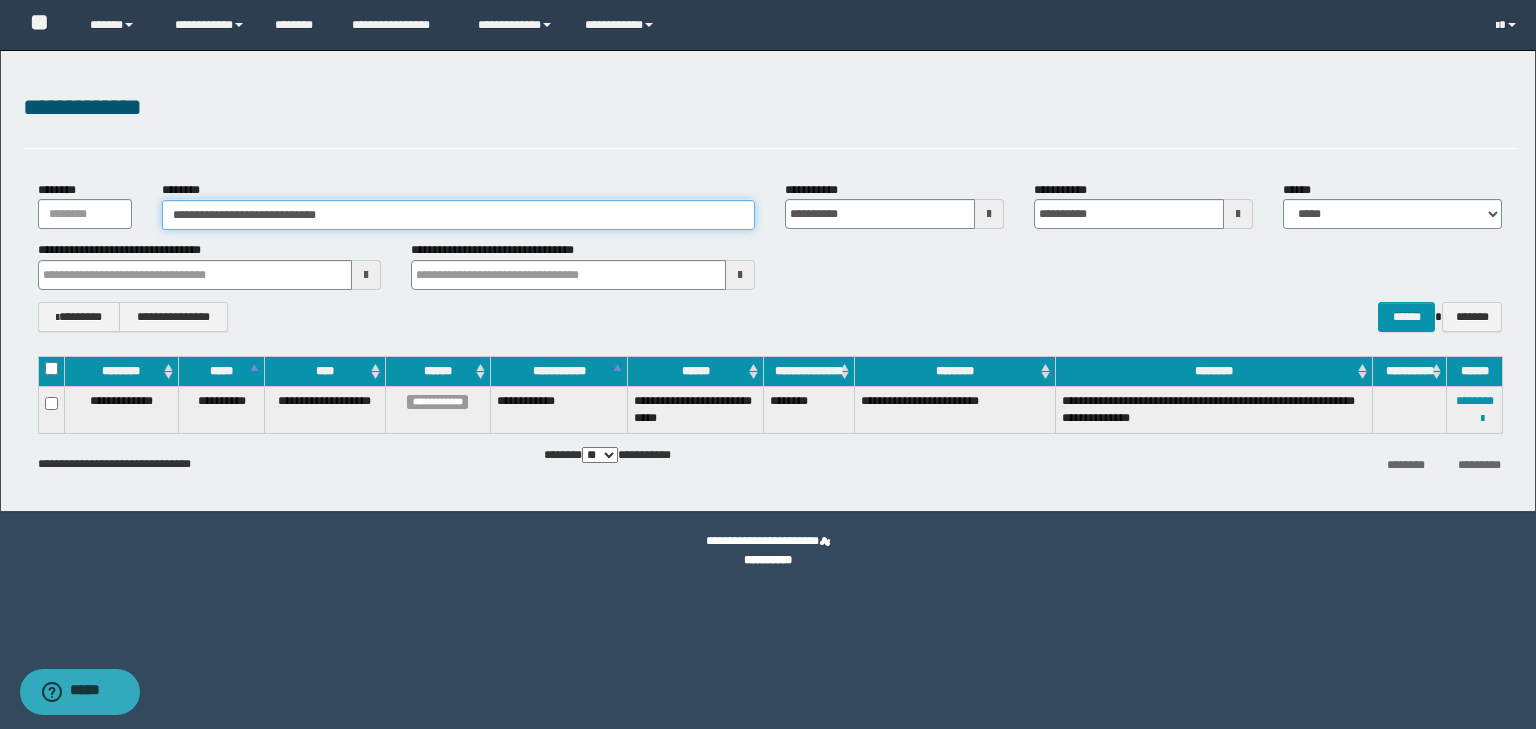 type on "**********" 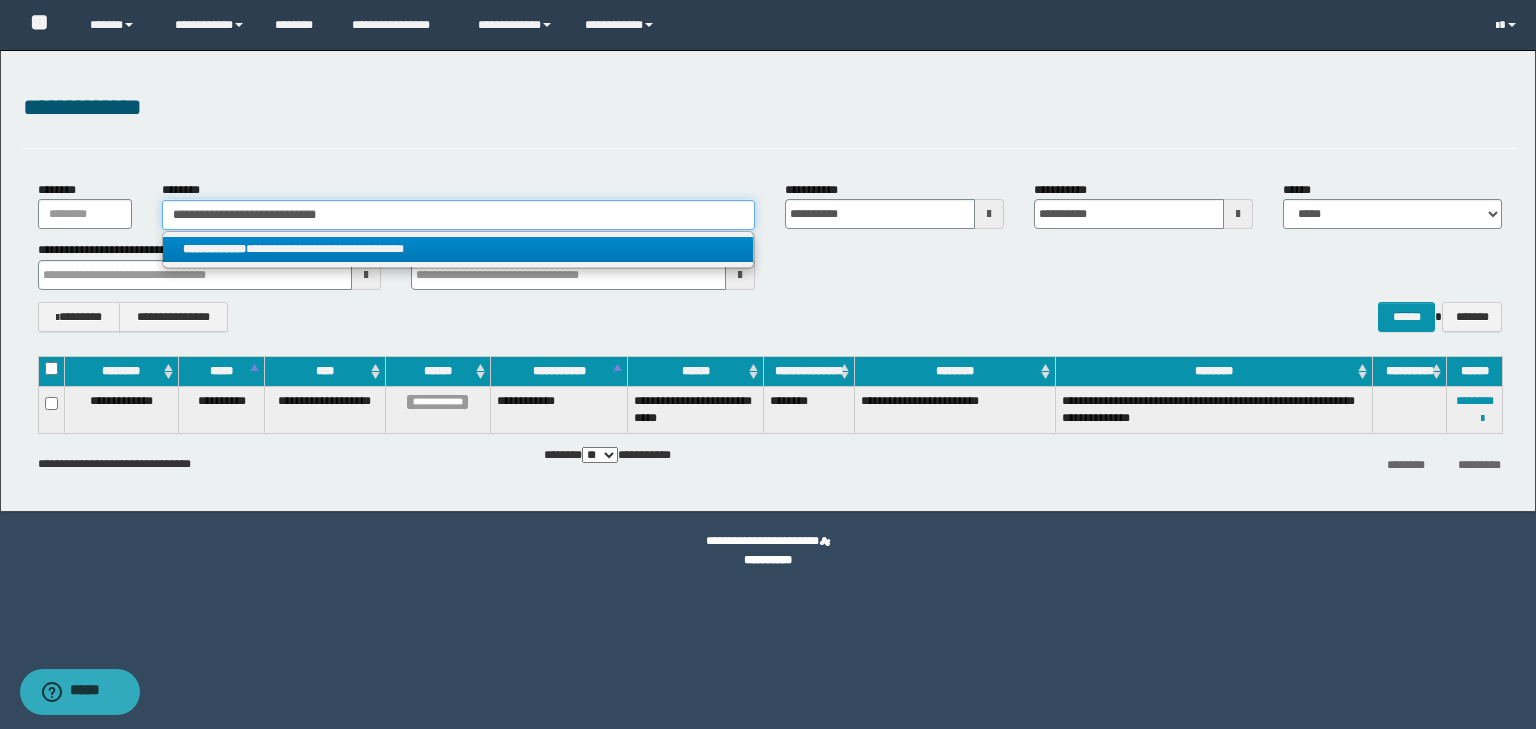 type on "**********" 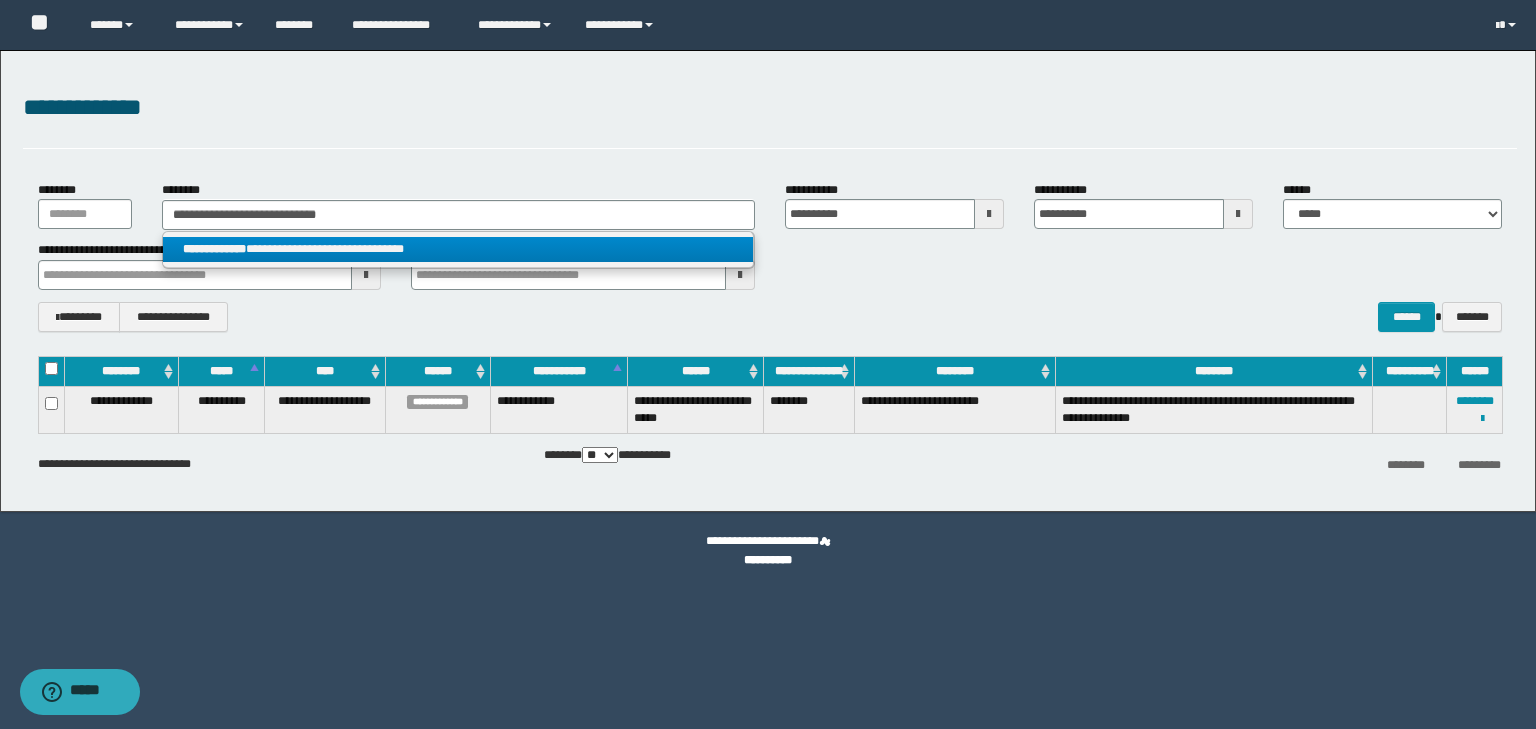 click on "**********" at bounding box center [458, 249] 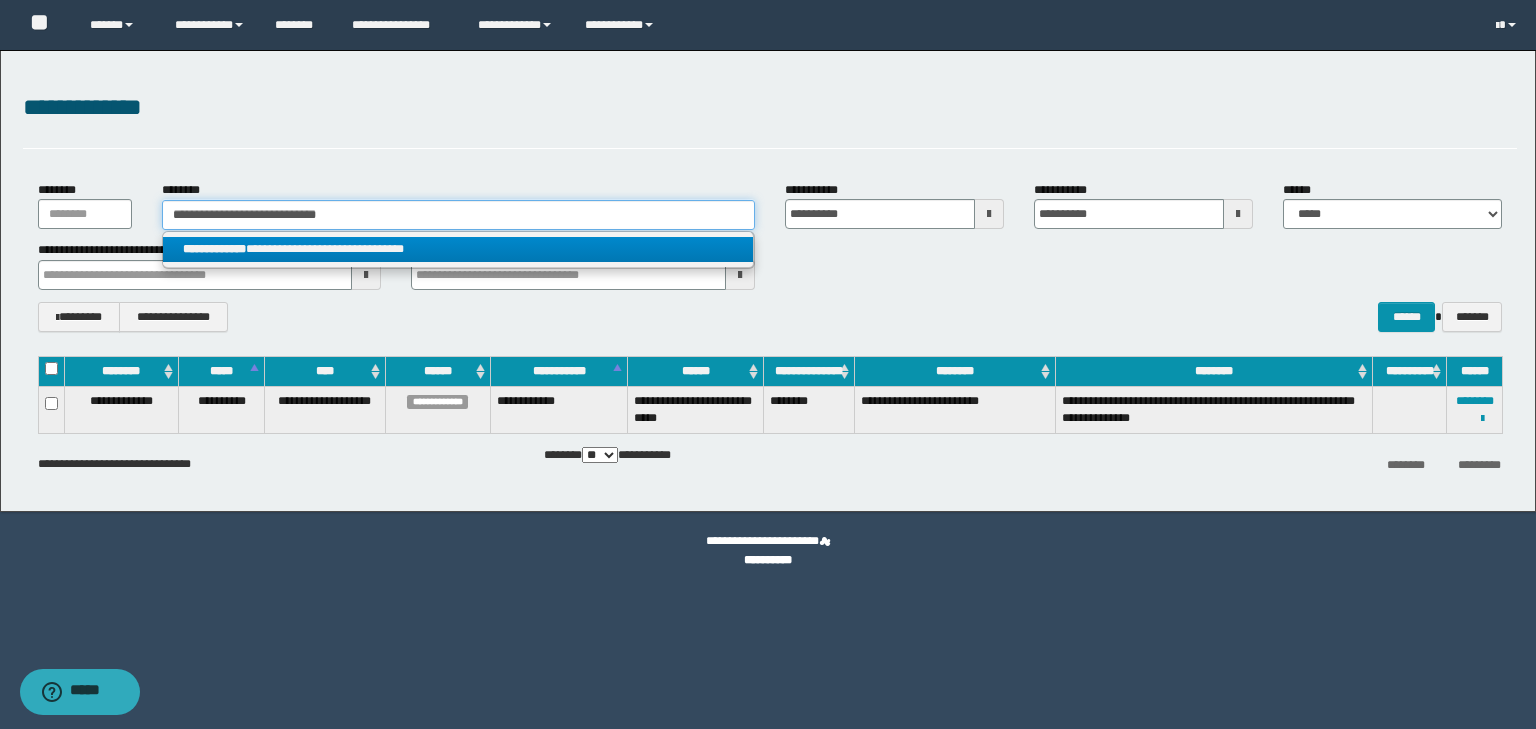 type 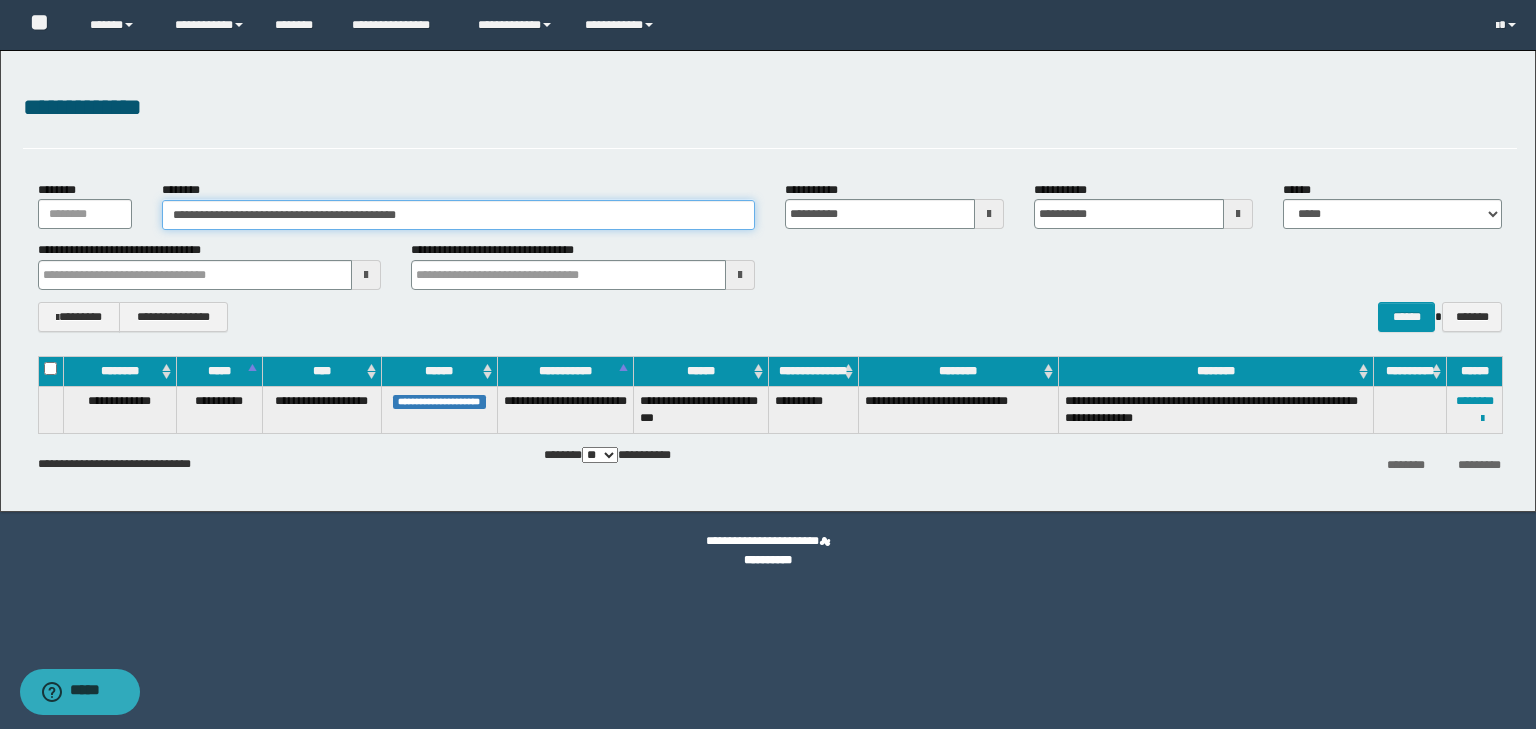 drag, startPoint x: 164, startPoint y: 216, endPoint x: 482, endPoint y: 226, distance: 318.1572 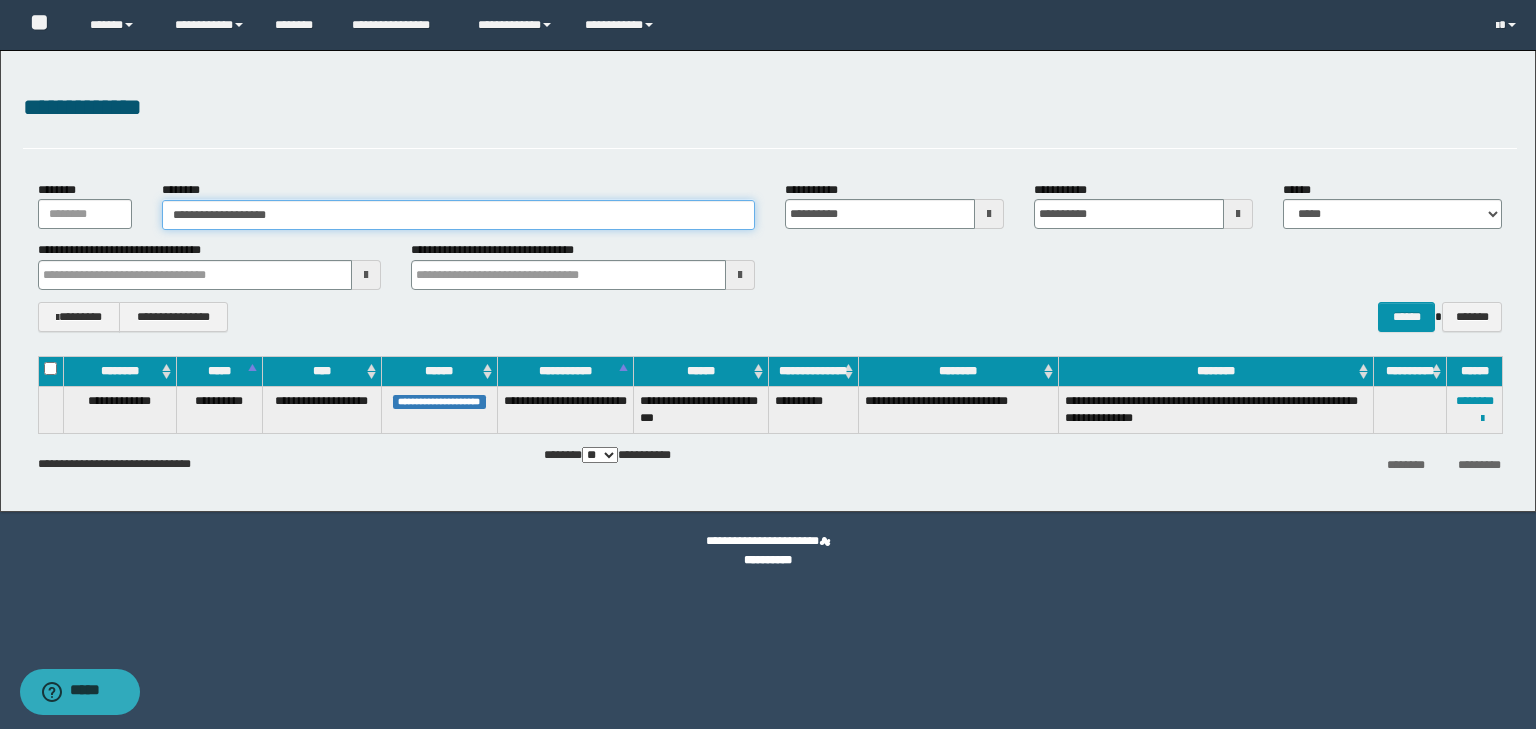 type on "**********" 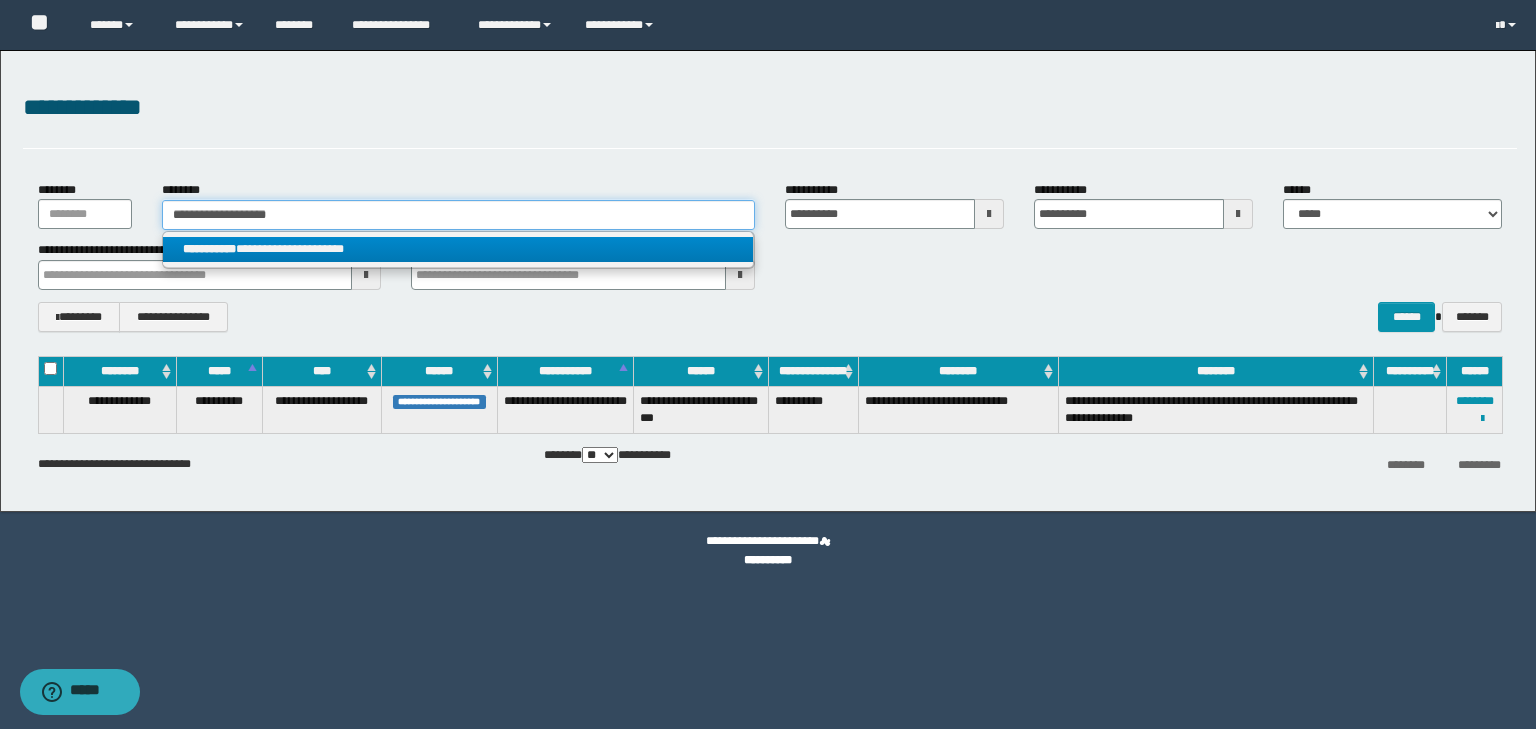 type on "**********" 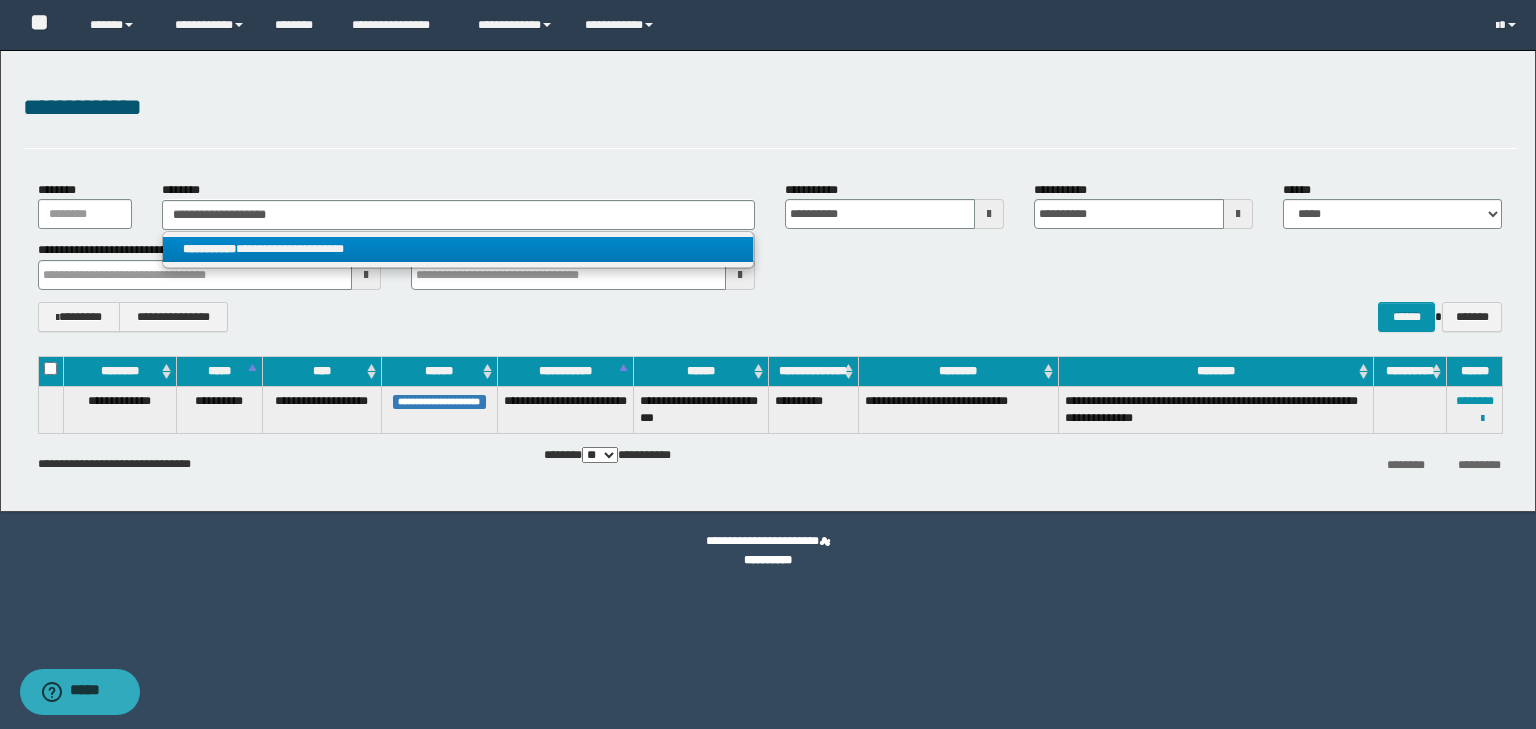 click on "**********" at bounding box center (458, 249) 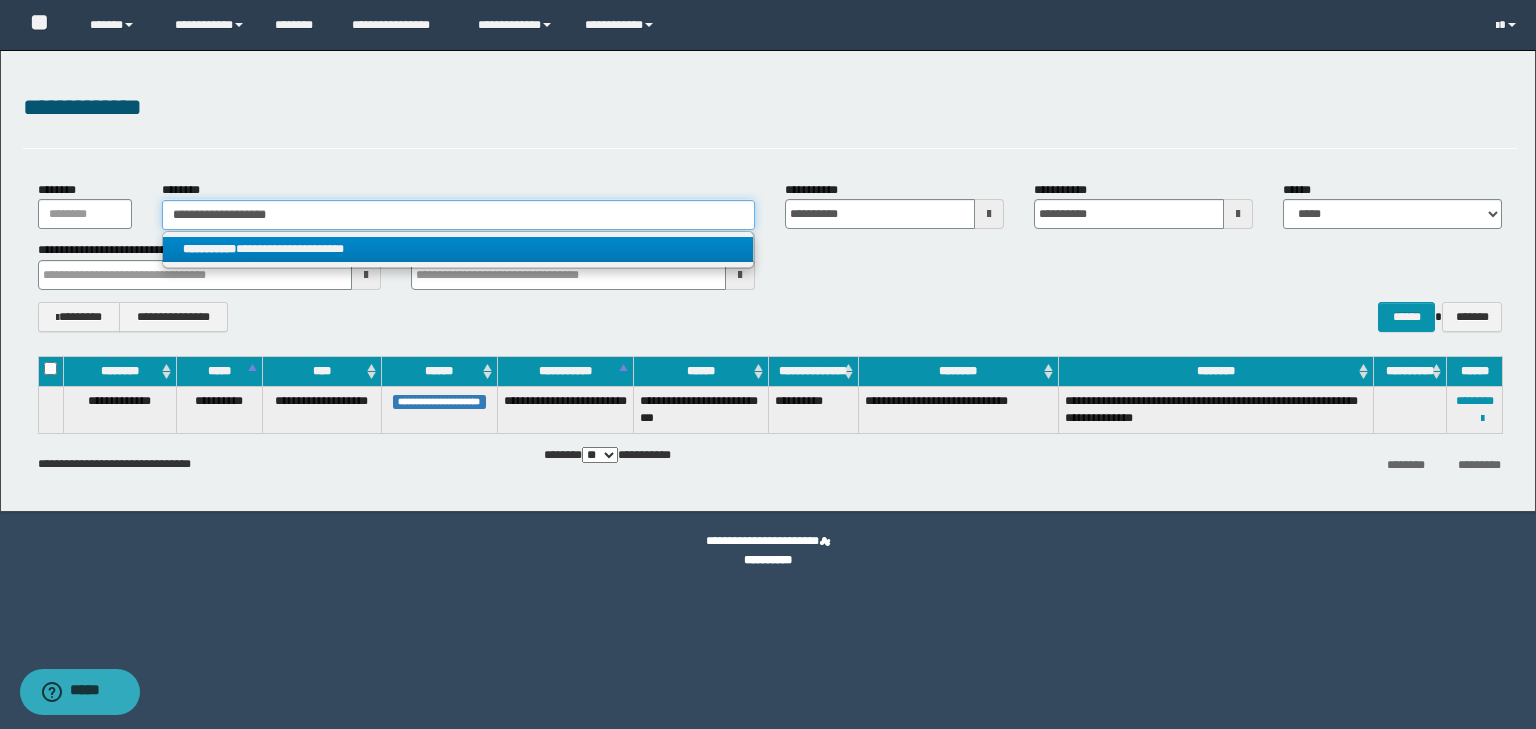type 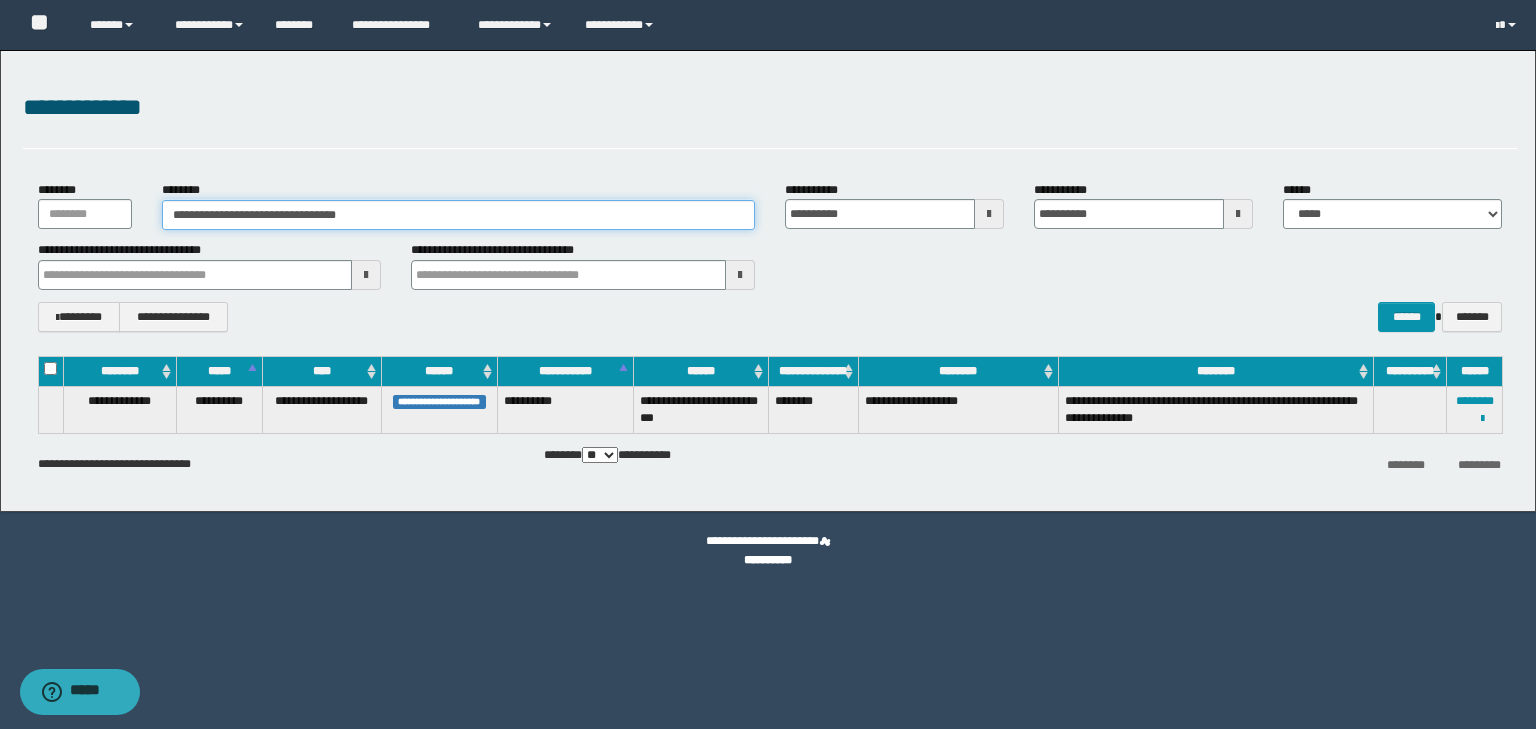 drag, startPoint x: 349, startPoint y: 204, endPoint x: 10, endPoint y: 223, distance: 339.53204 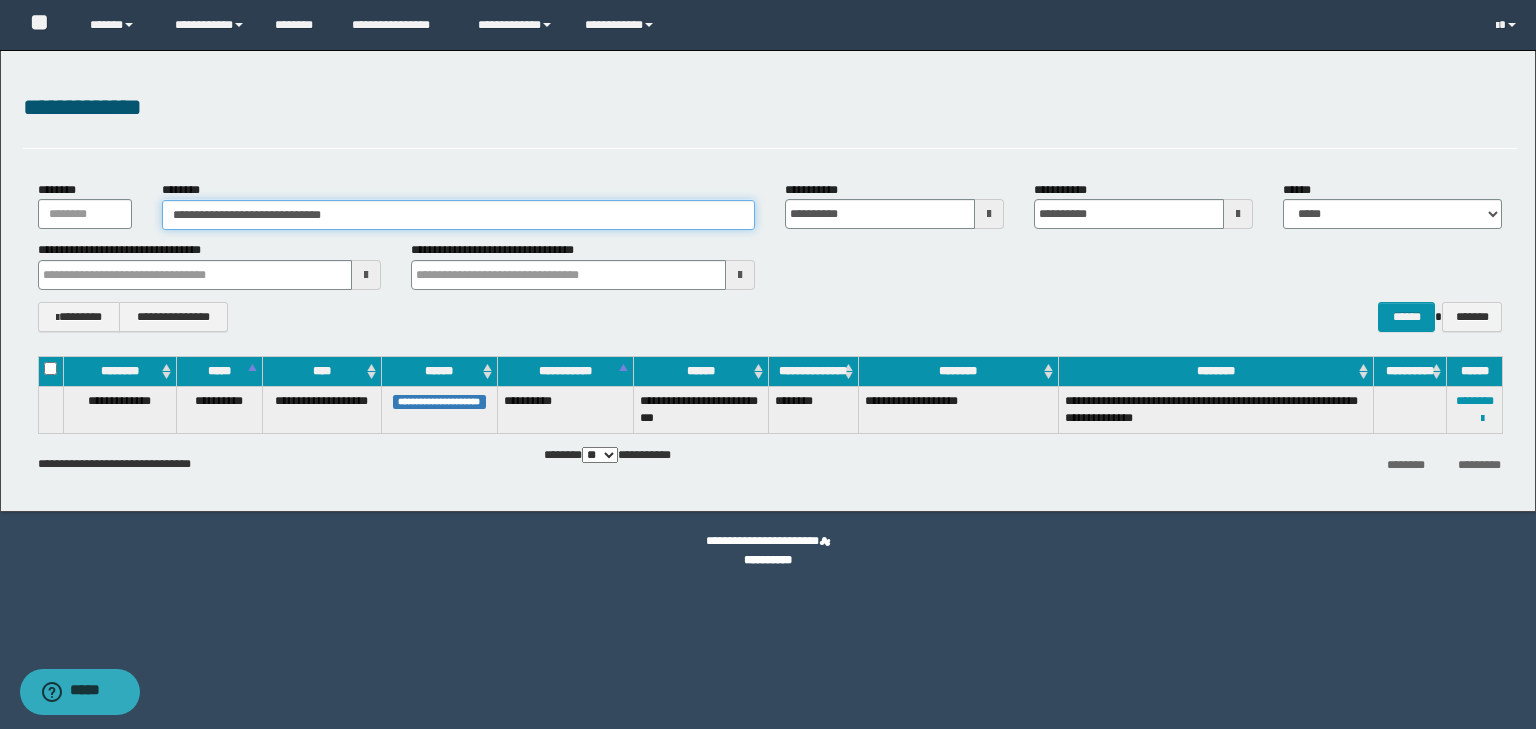 type on "**********" 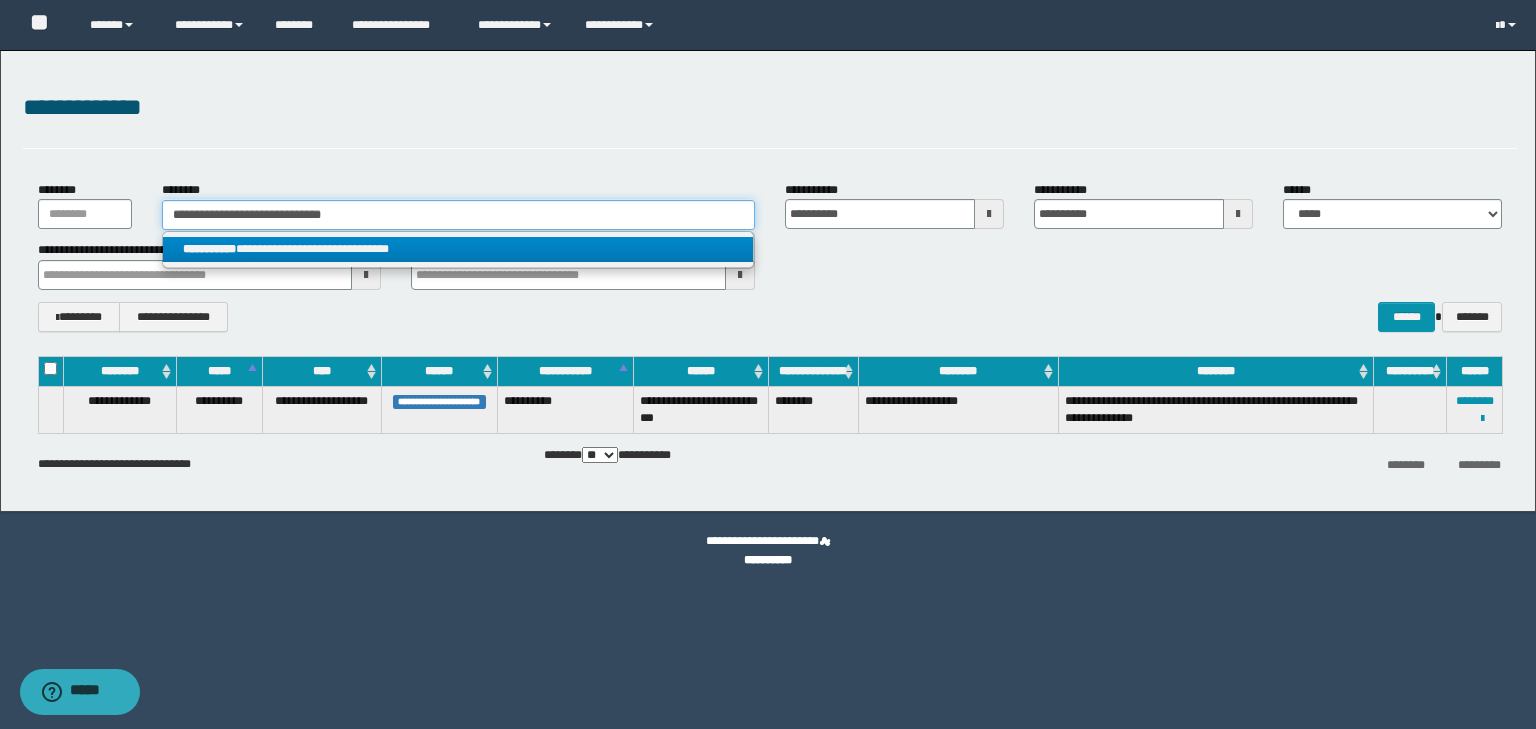 type on "**********" 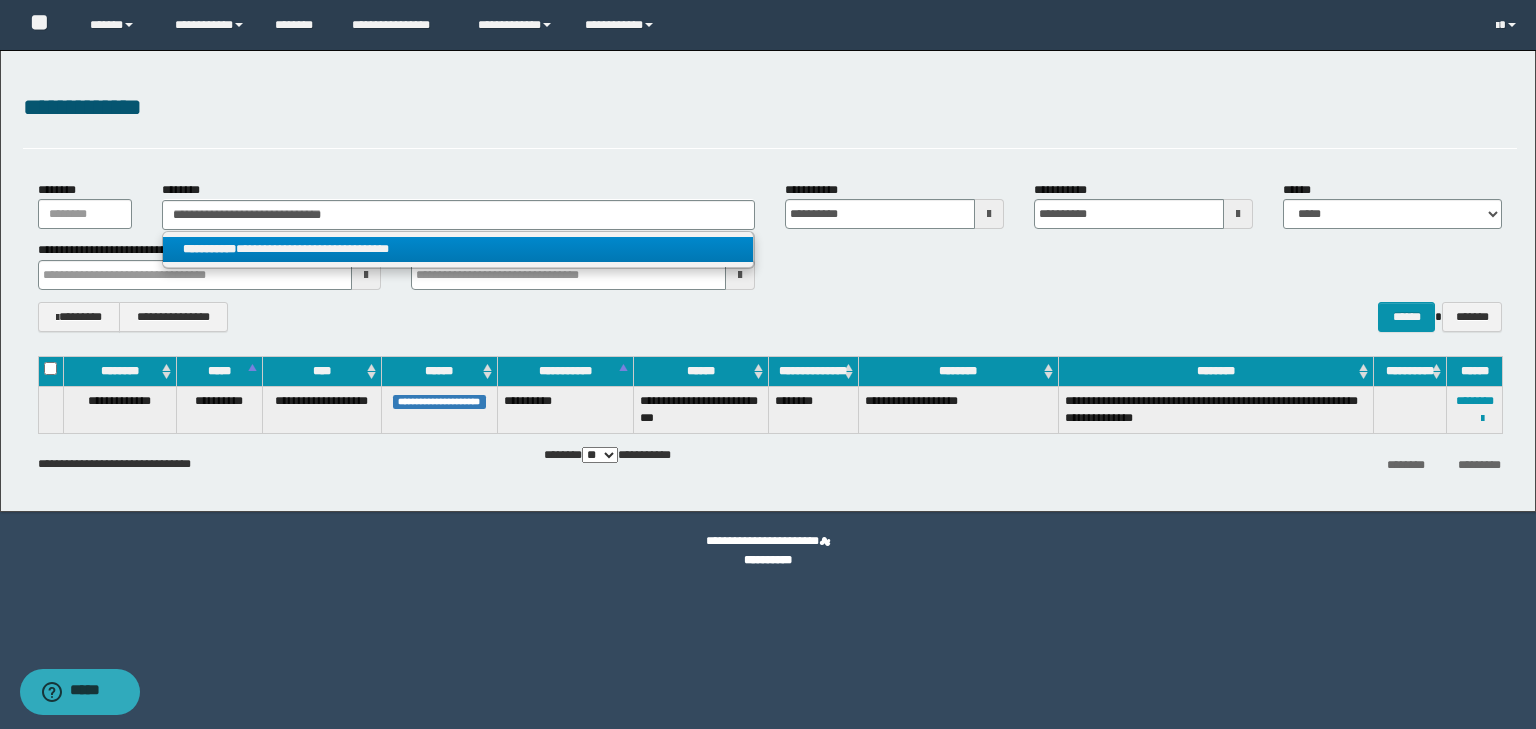 click on "**********" at bounding box center [458, 249] 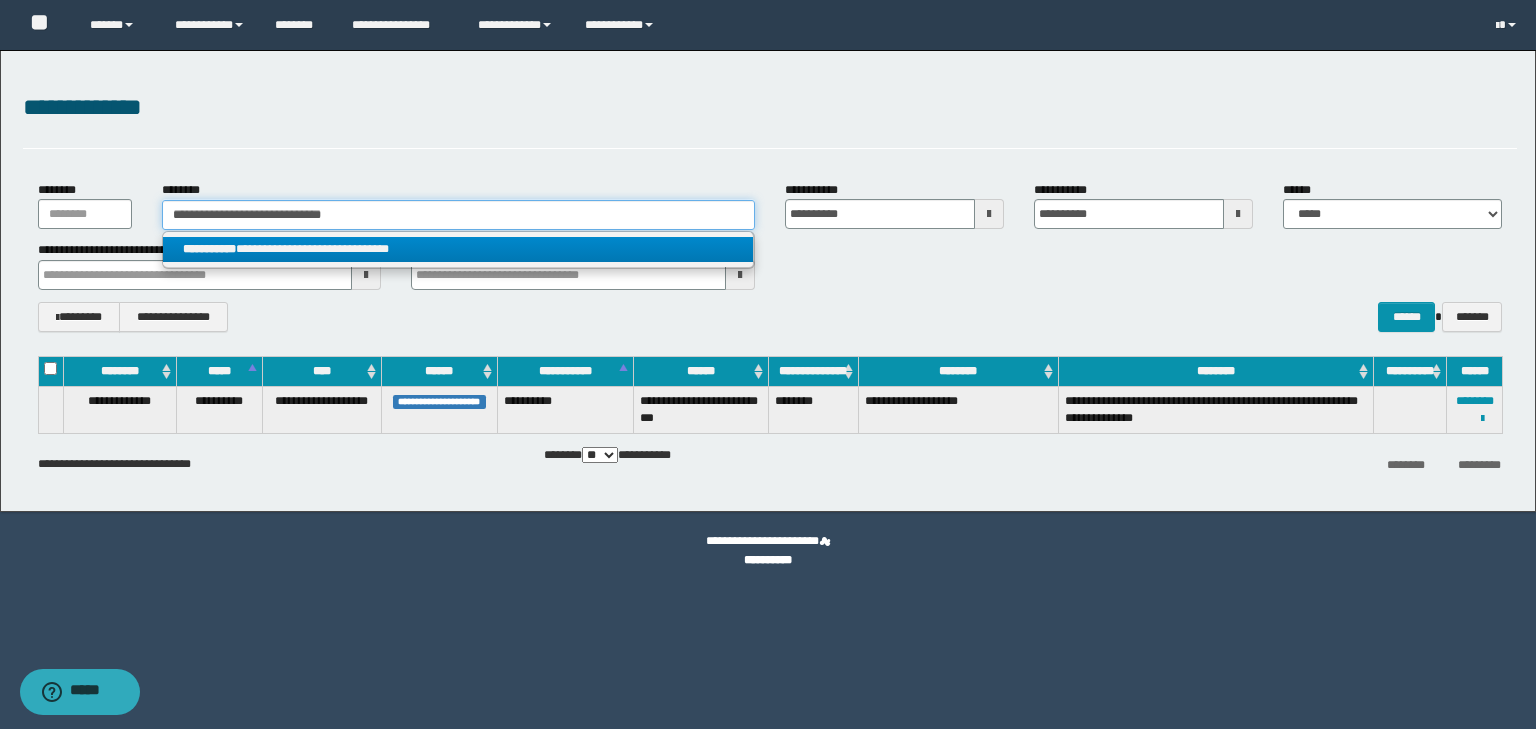 type 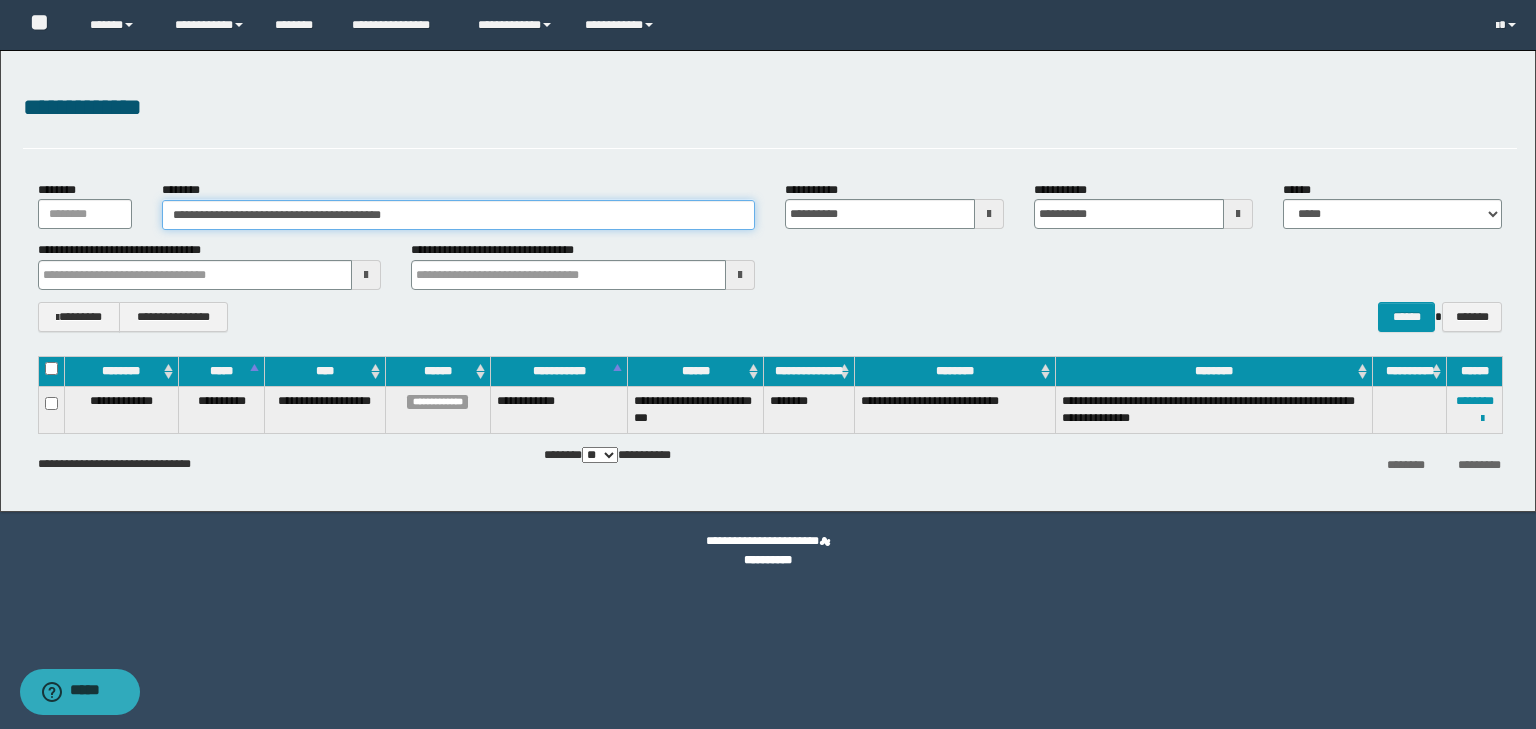 drag, startPoint x: 428, startPoint y: 210, endPoint x: 64, endPoint y: 209, distance: 364.00137 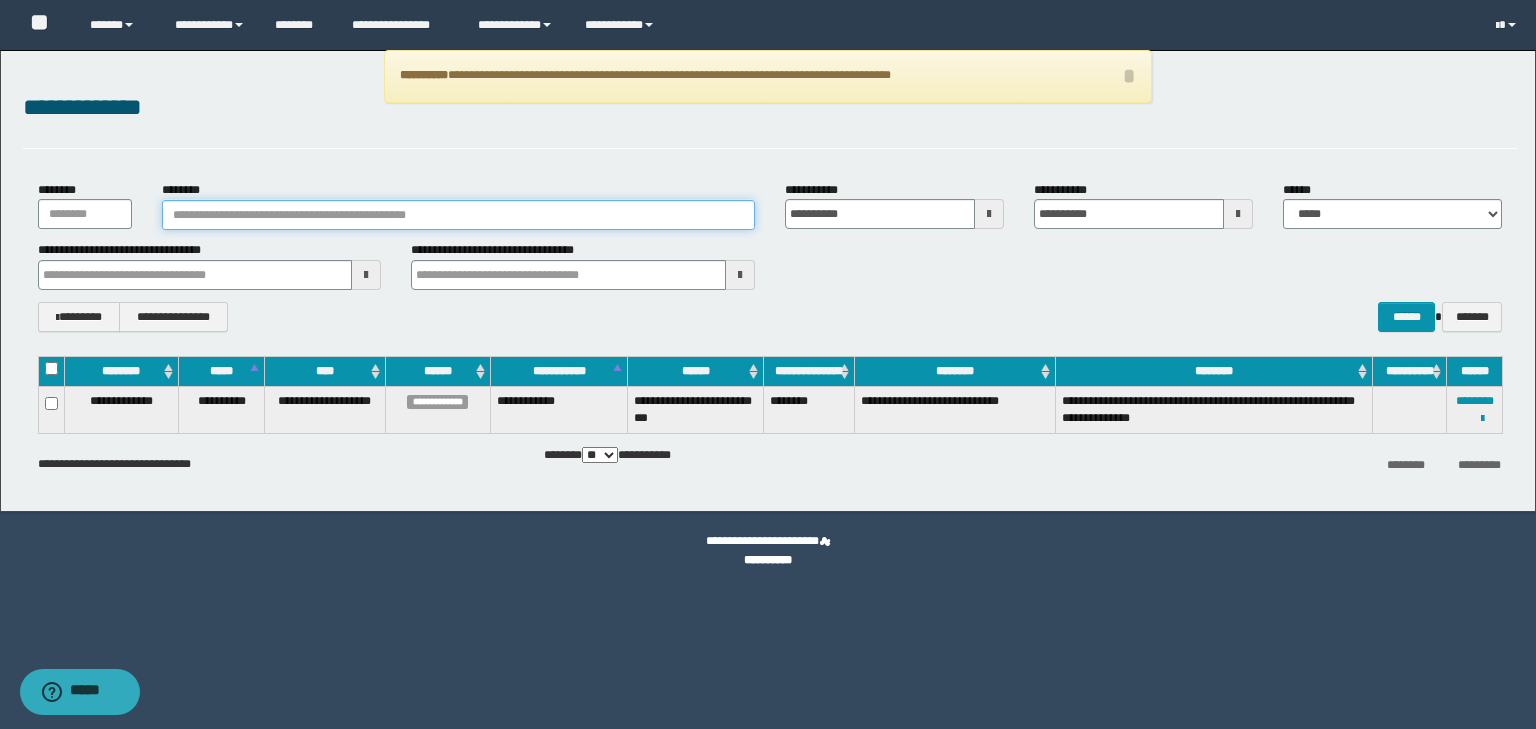 click on "********" at bounding box center [458, 215] 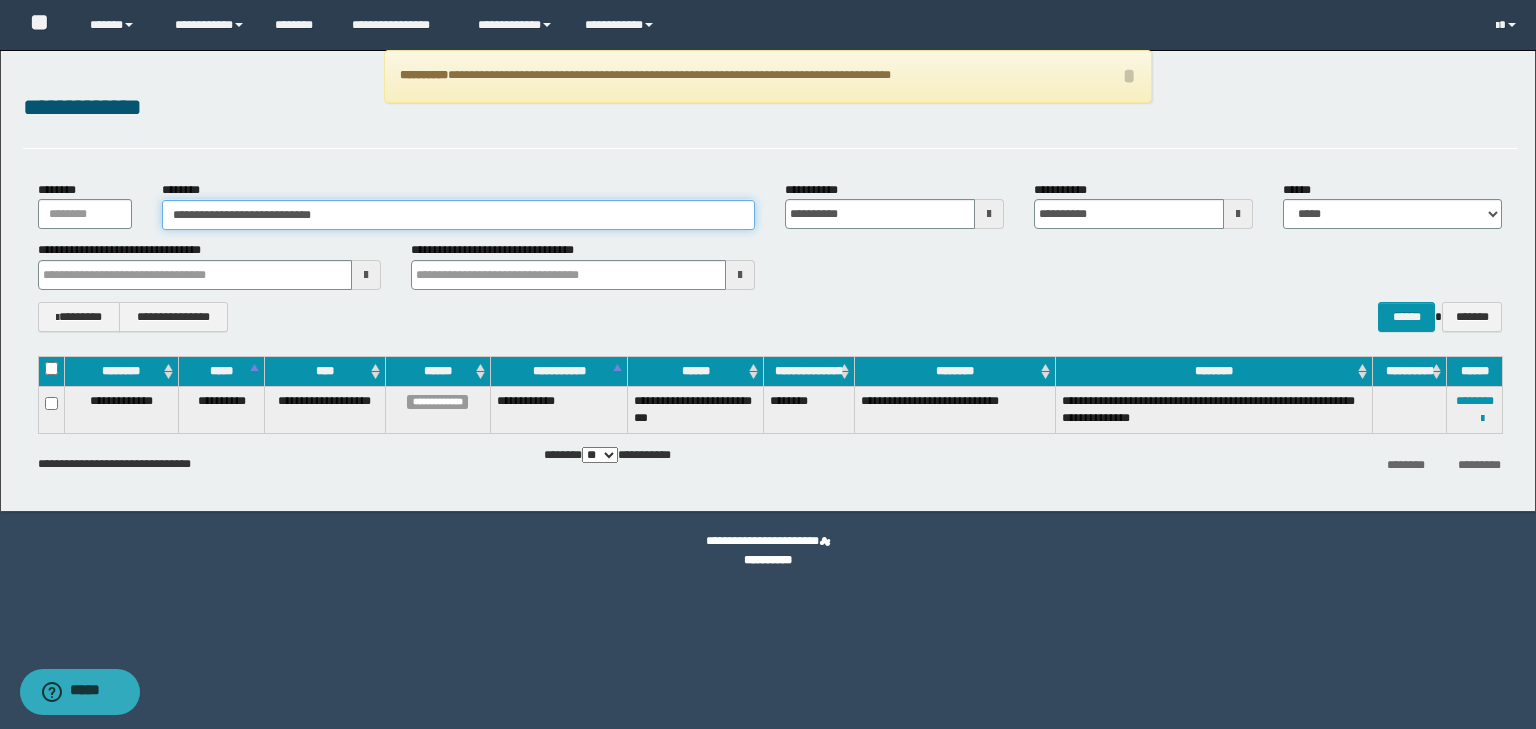 type on "**********" 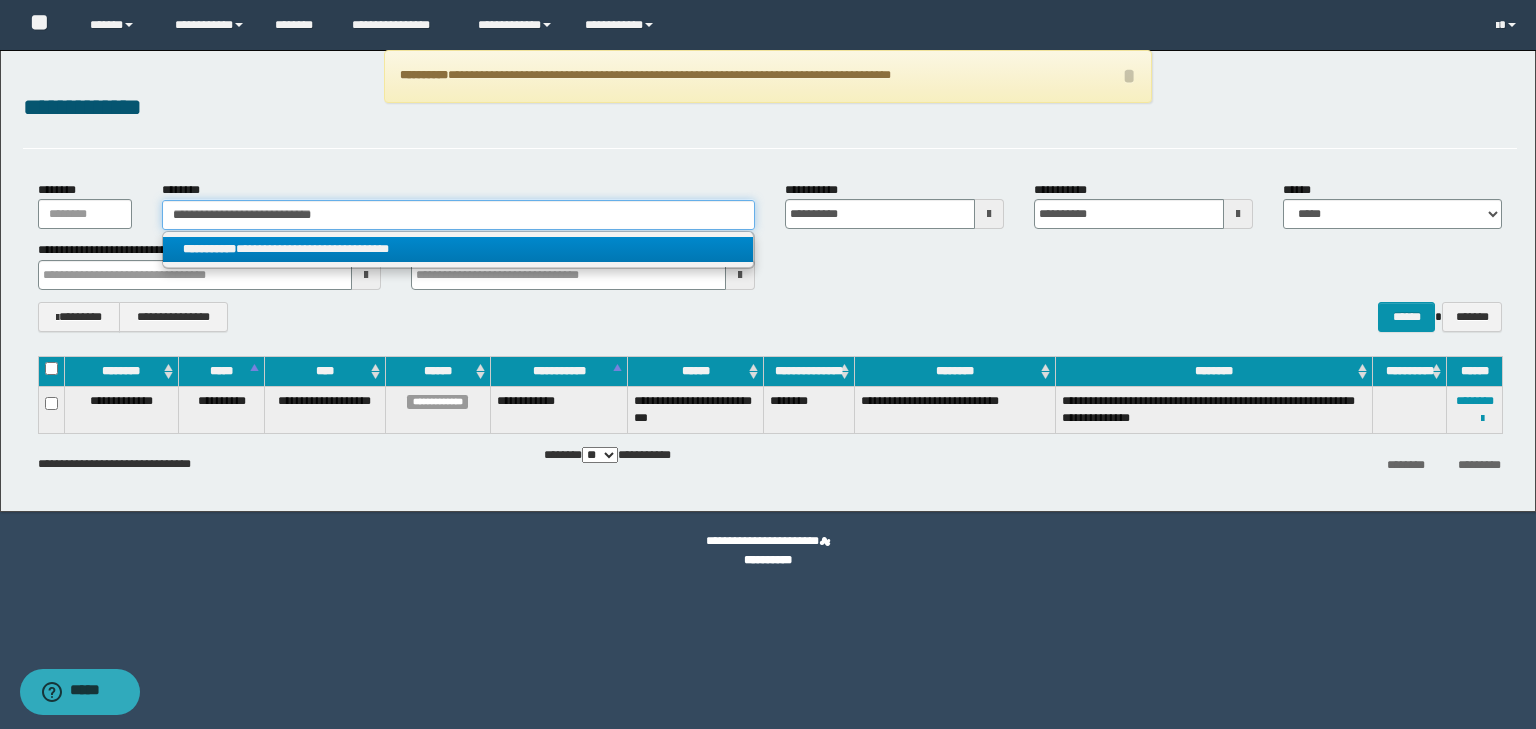 type on "**********" 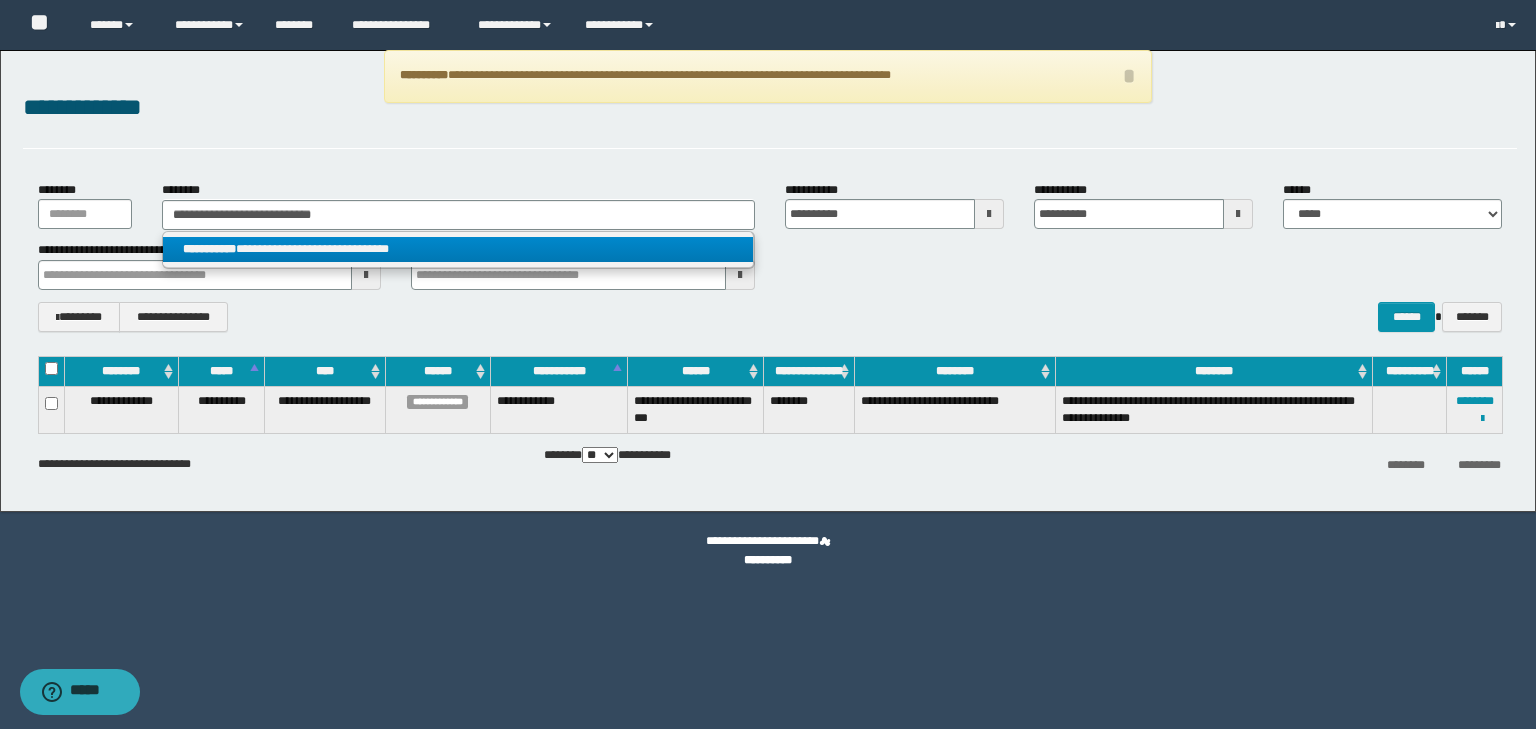 click on "**********" at bounding box center [458, 249] 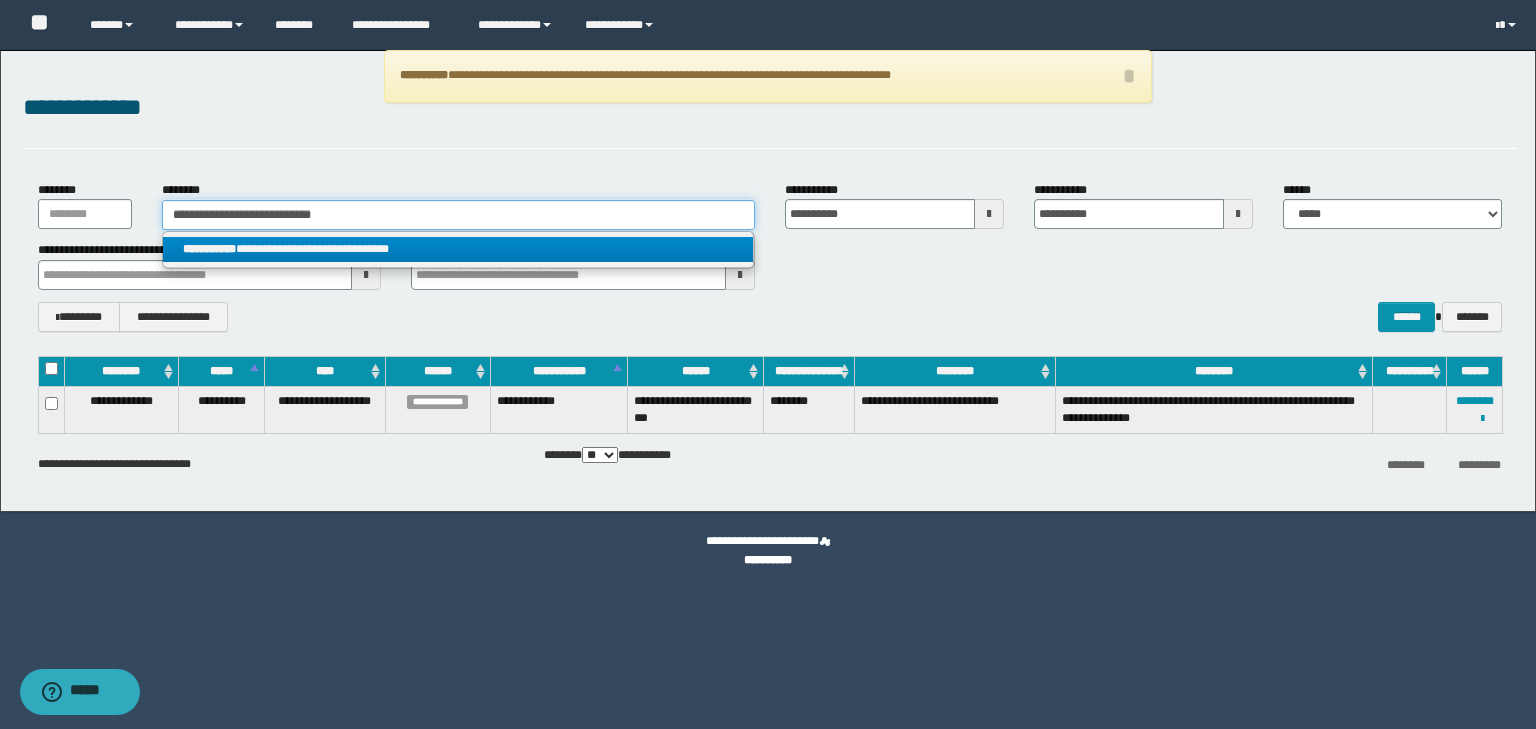 type 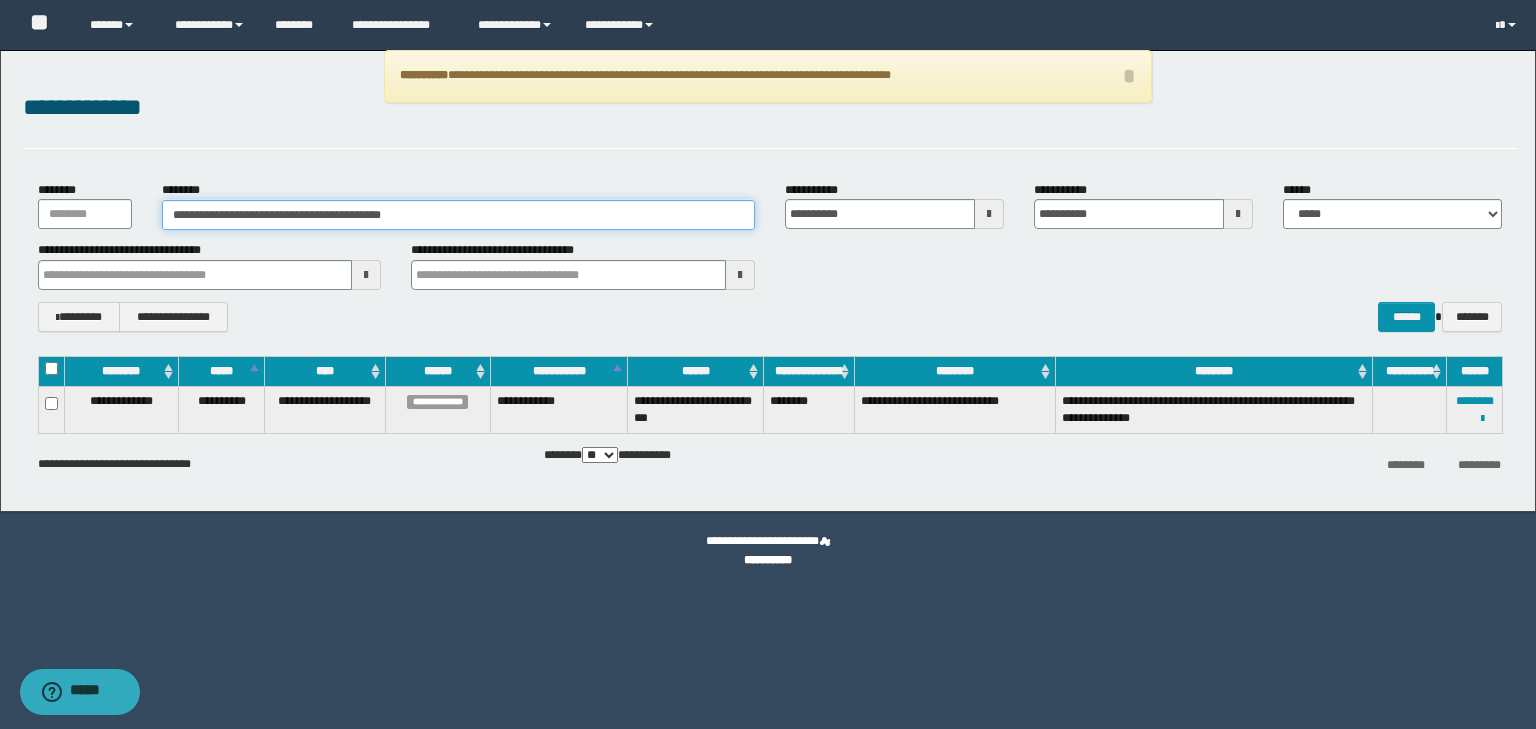 drag, startPoint x: 185, startPoint y: 215, endPoint x: 243, endPoint y: 217, distance: 58.034473 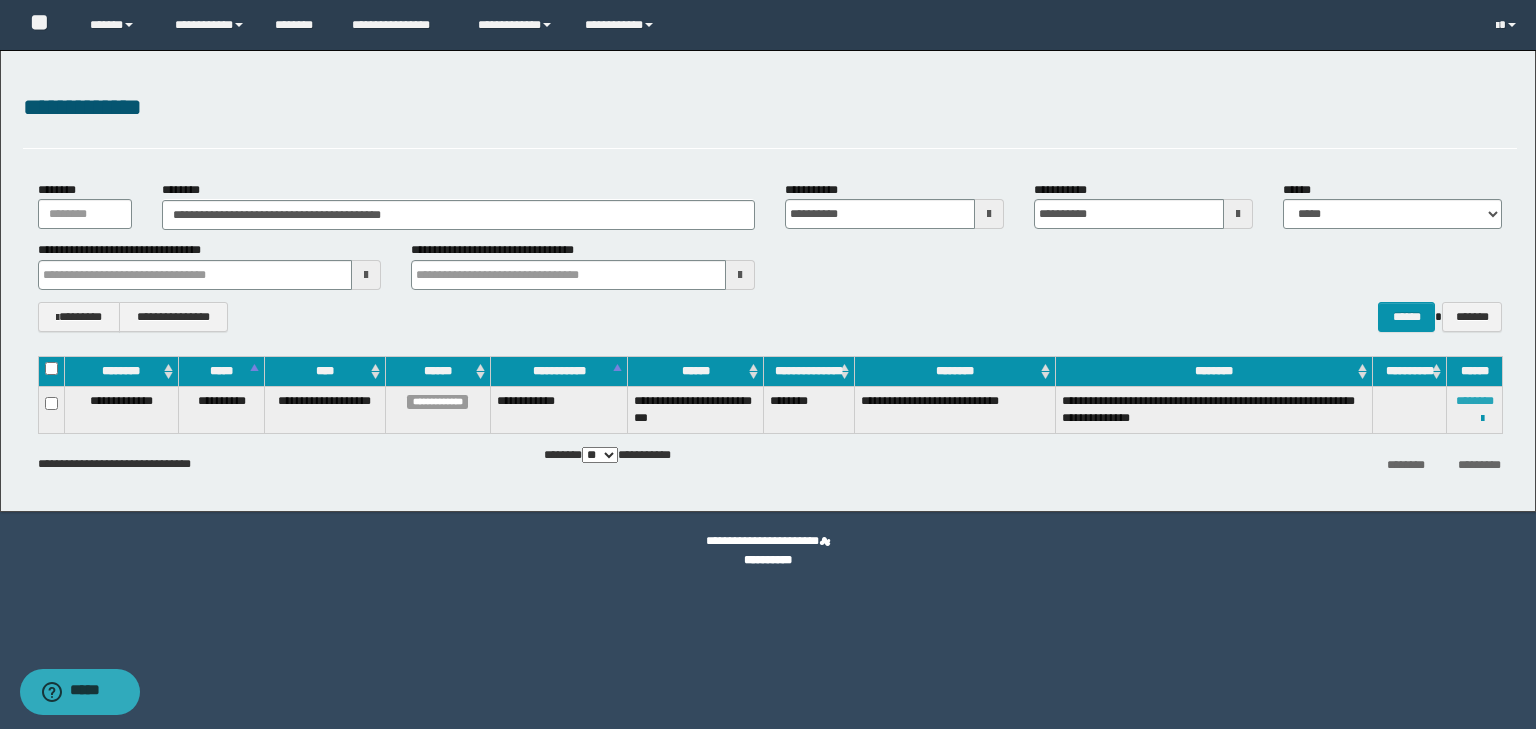 click on "********" at bounding box center (1475, 401) 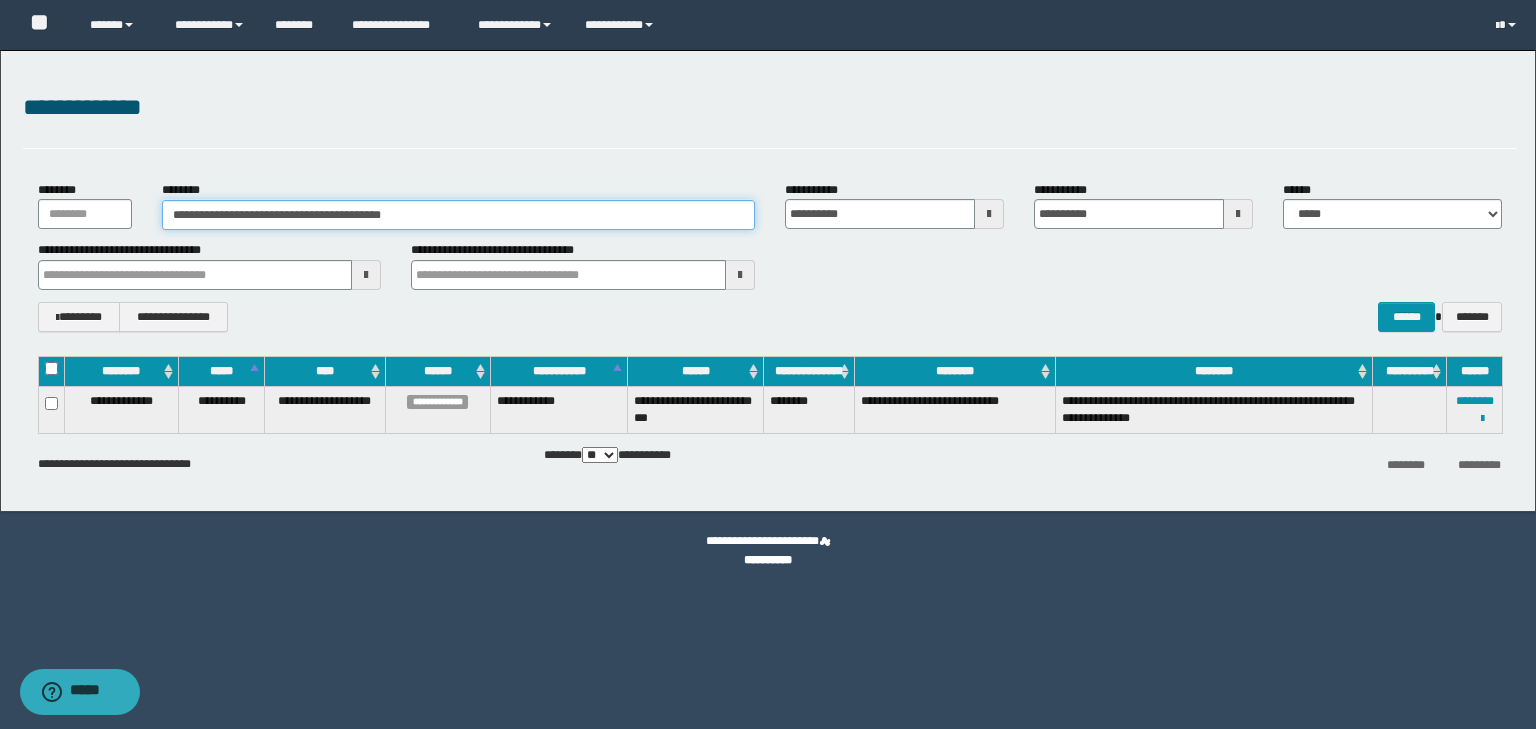 drag, startPoint x: 392, startPoint y: 209, endPoint x: 19, endPoint y: 211, distance: 373.00537 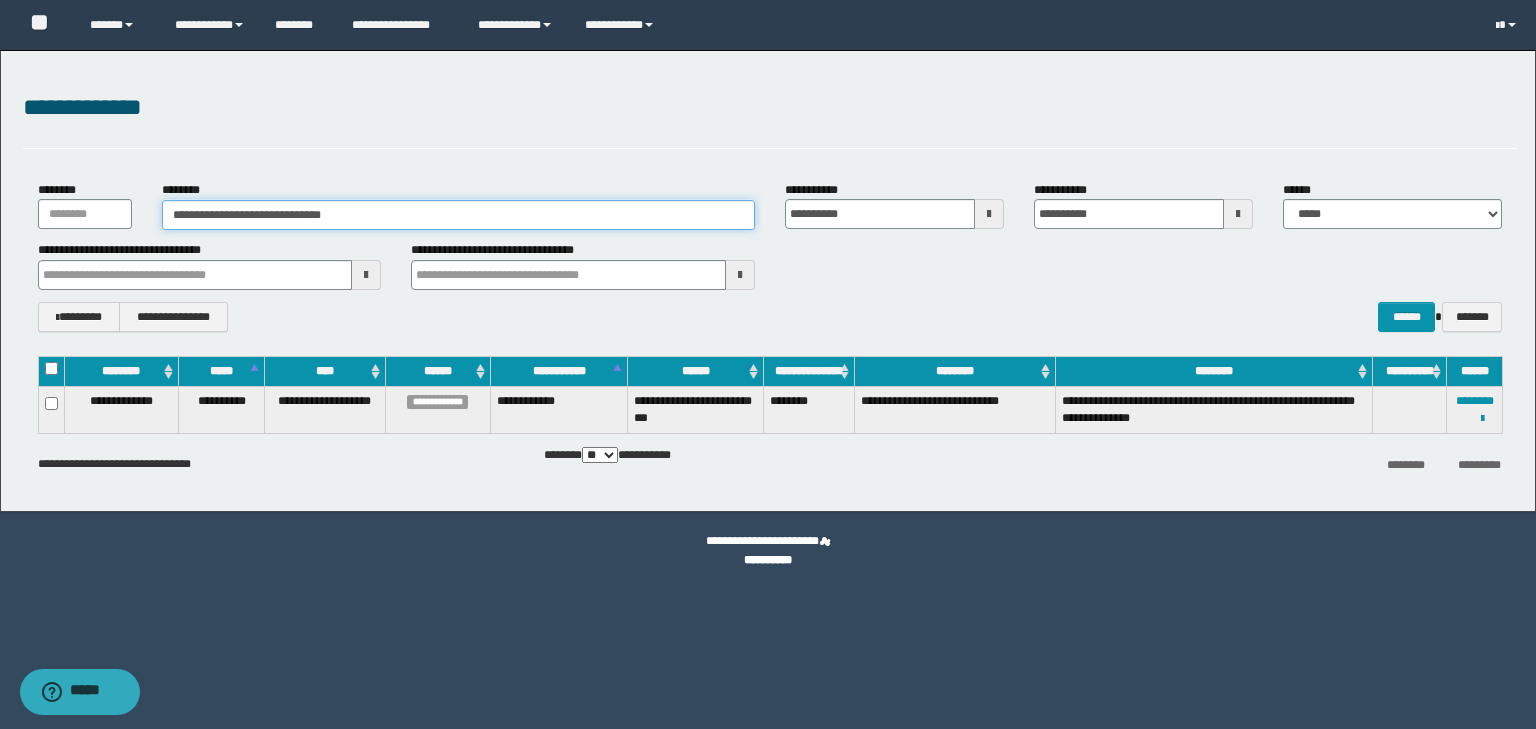 type on "**********" 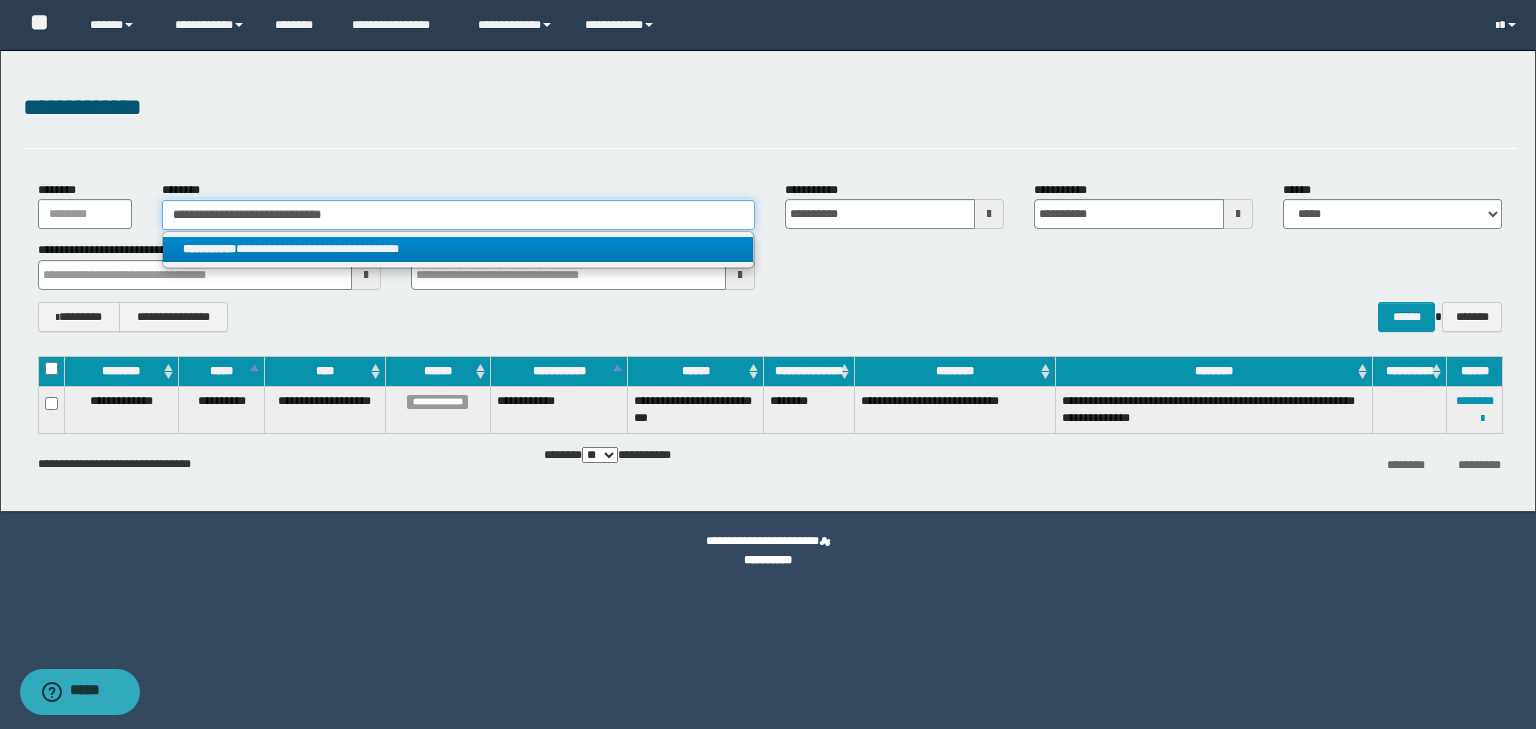 type on "**********" 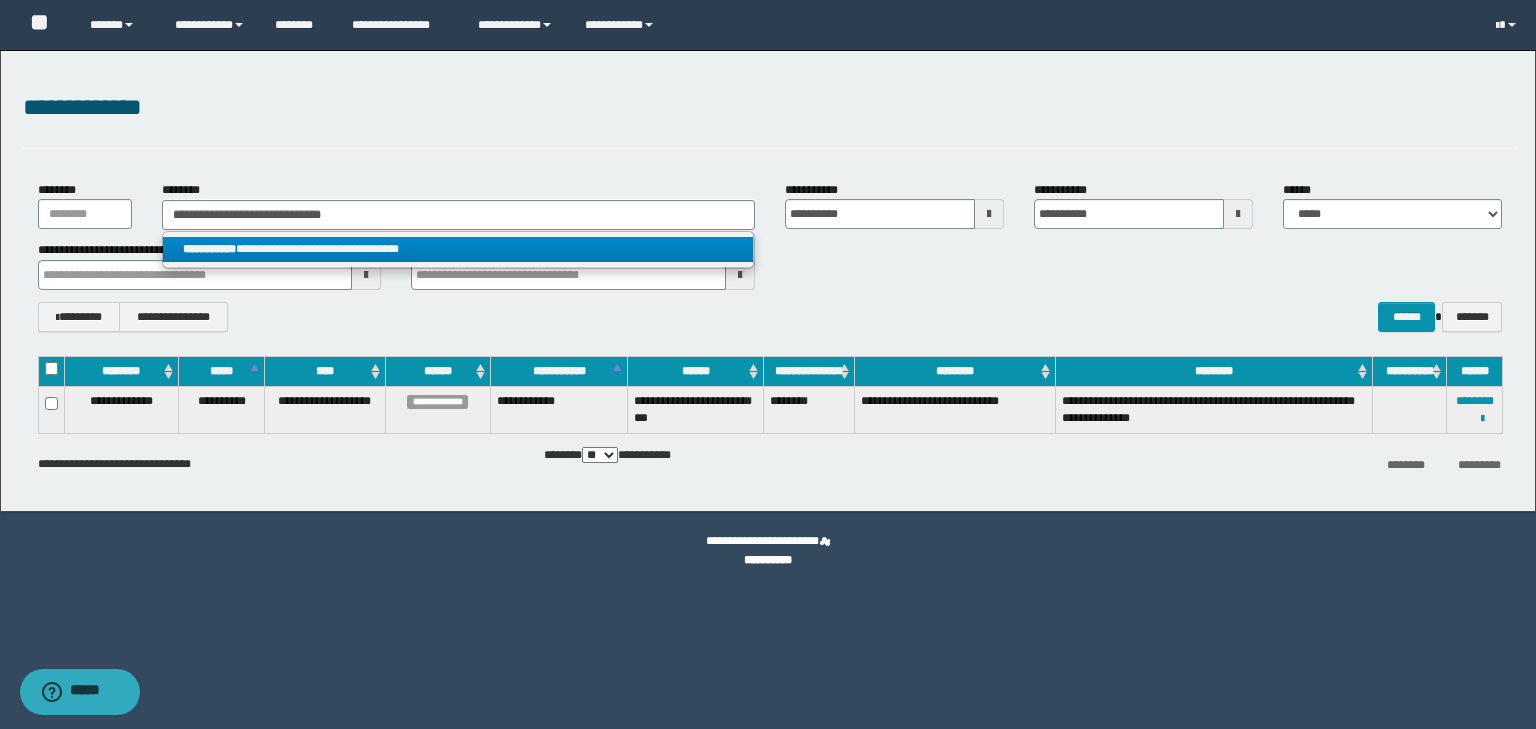 click on "**********" at bounding box center (458, 249) 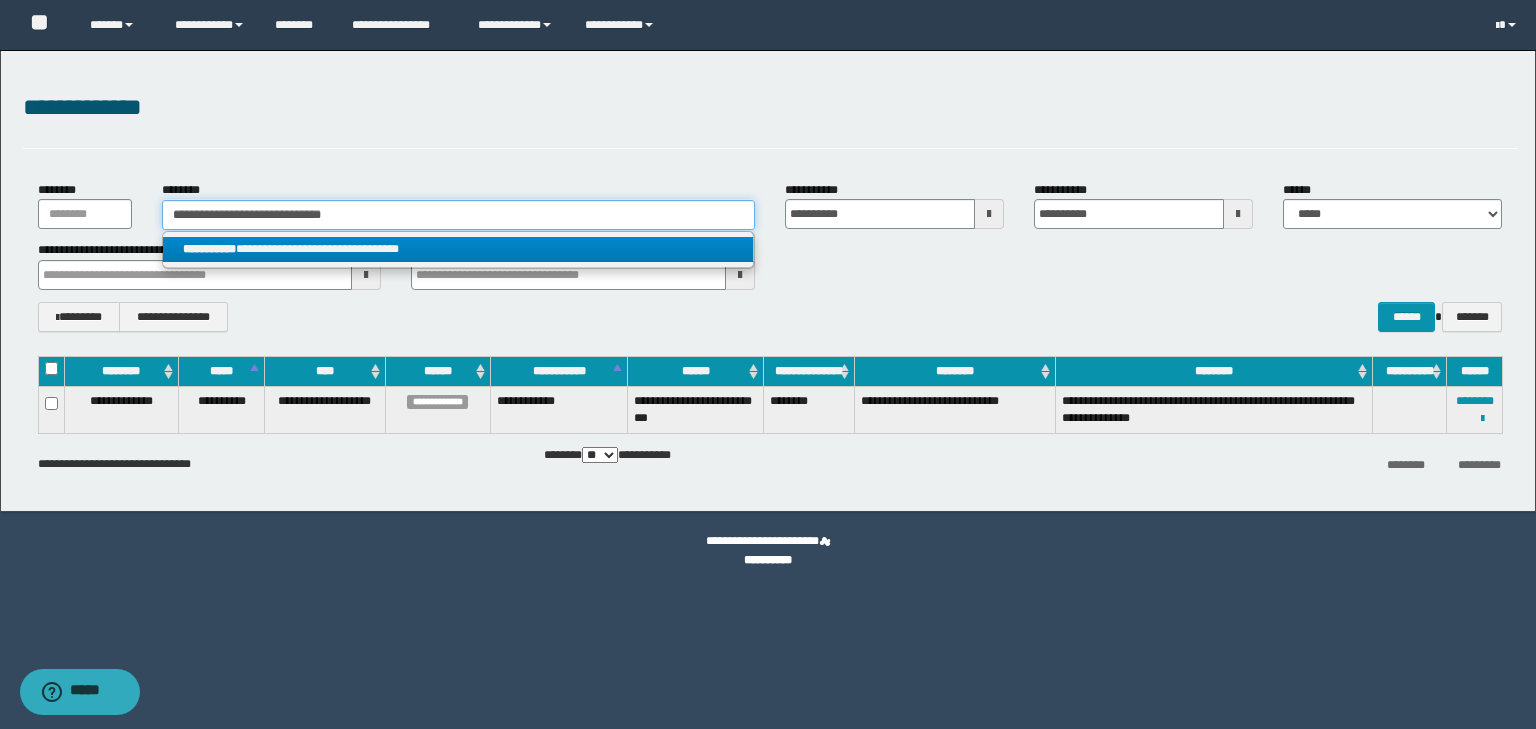 type 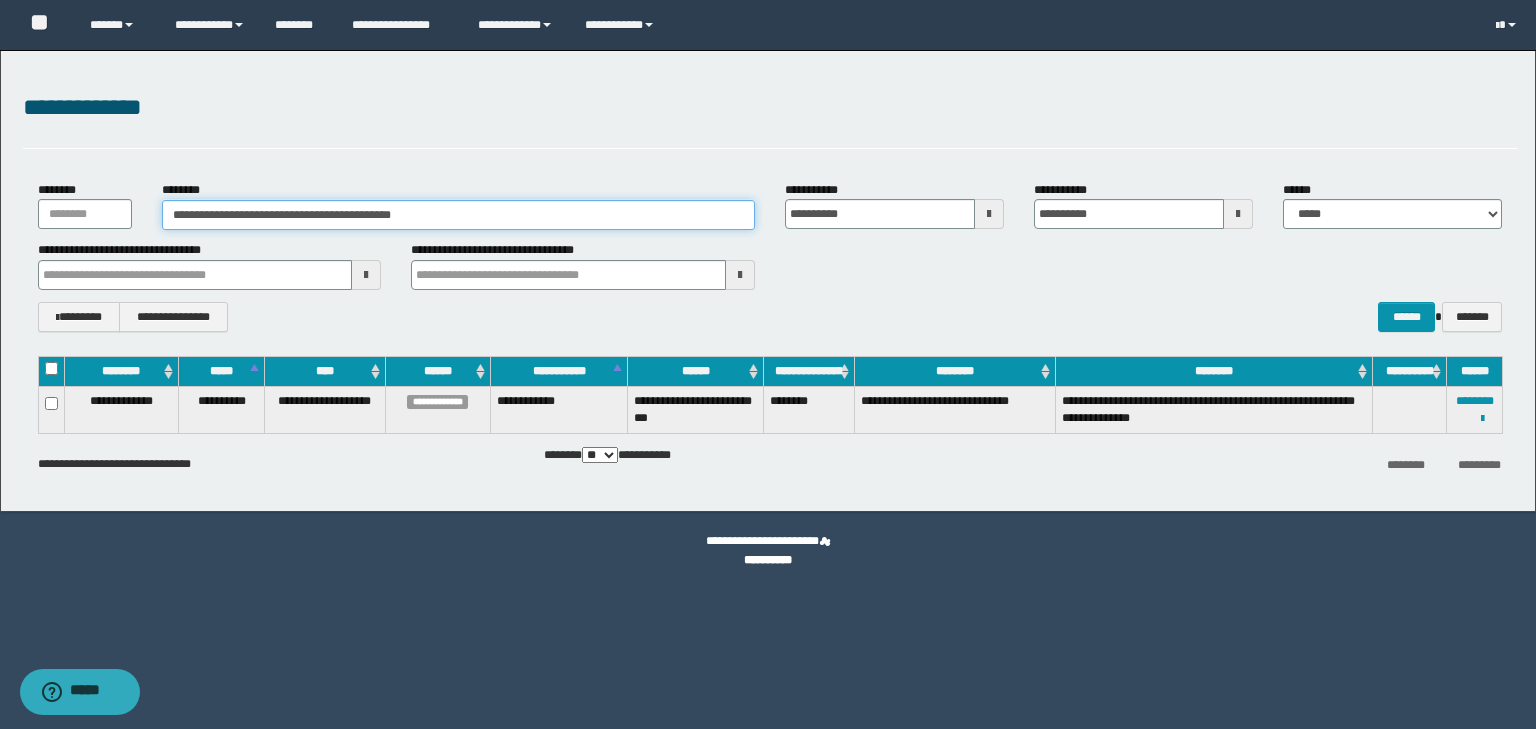 drag, startPoint x: 191, startPoint y: 213, endPoint x: 241, endPoint y: 213, distance: 50 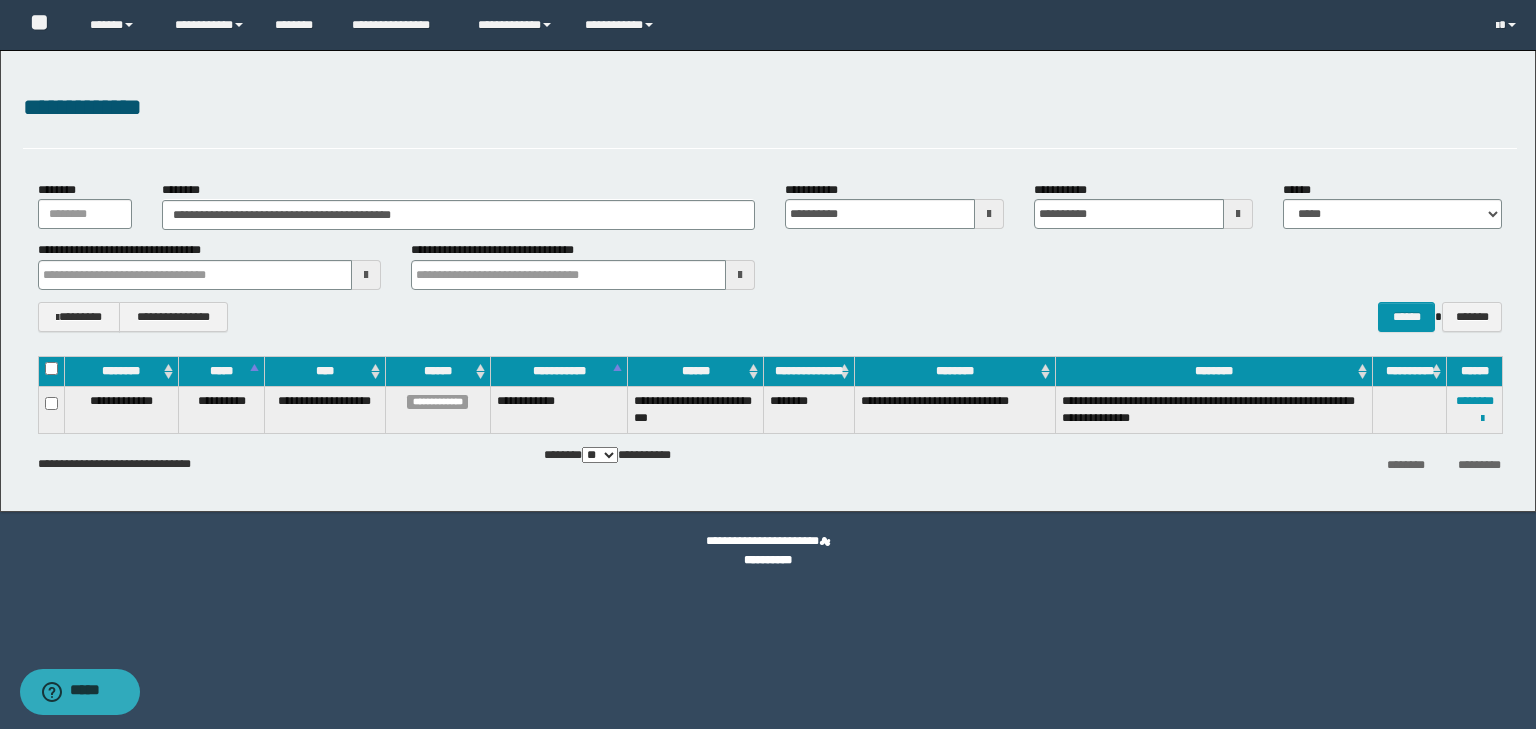 click on "**********" at bounding box center [770, 256] 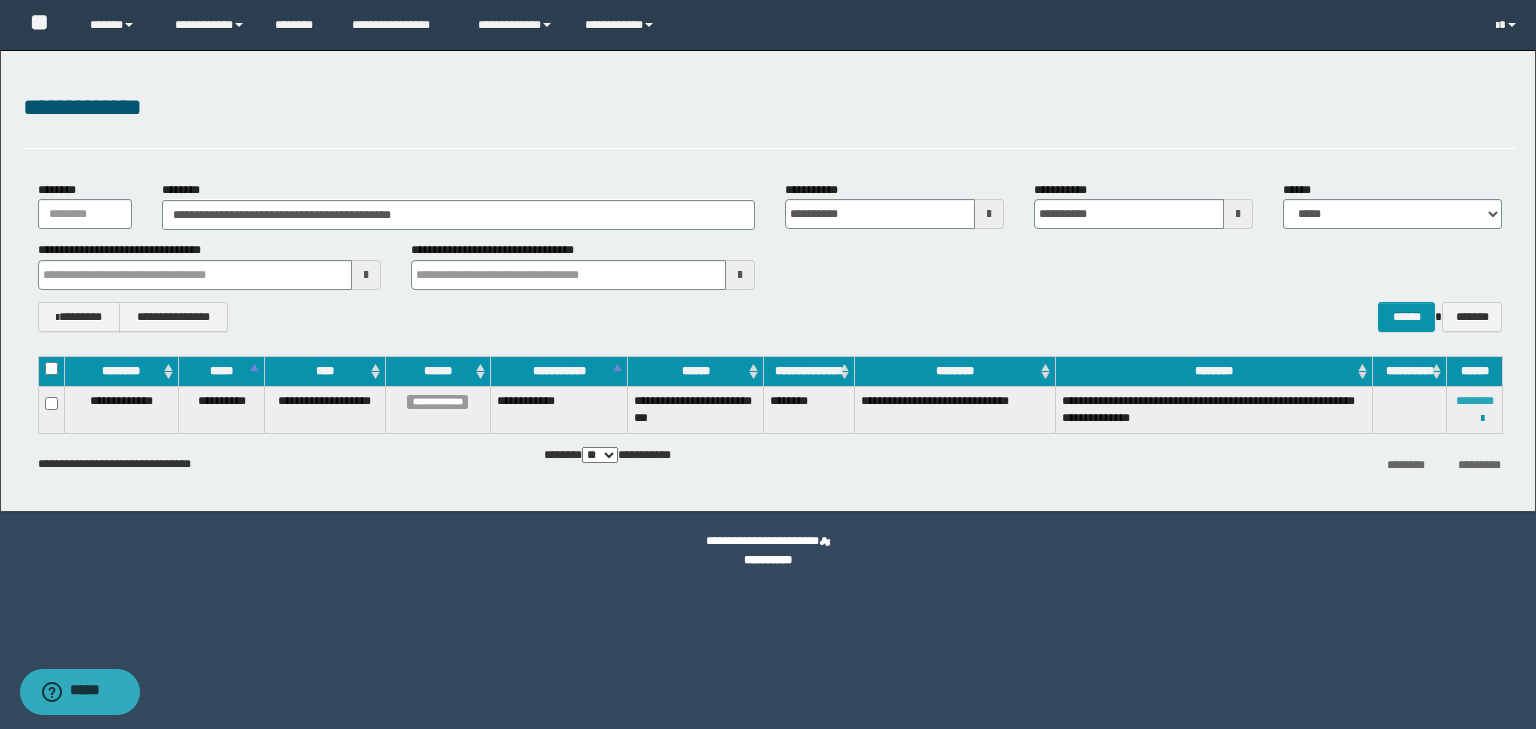 click on "********" at bounding box center (1475, 401) 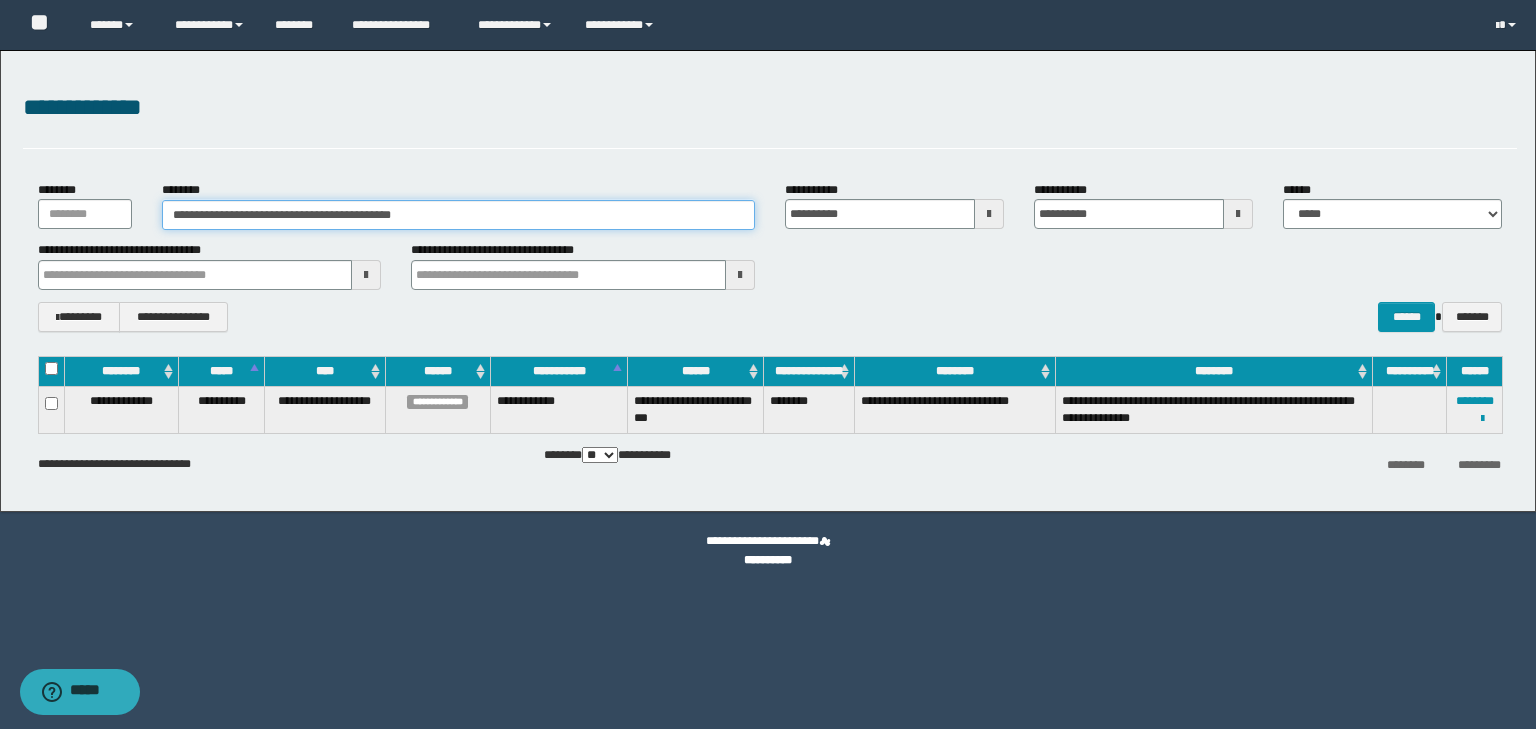 drag, startPoint x: 451, startPoint y: 209, endPoint x: 0, endPoint y: 229, distance: 451.44324 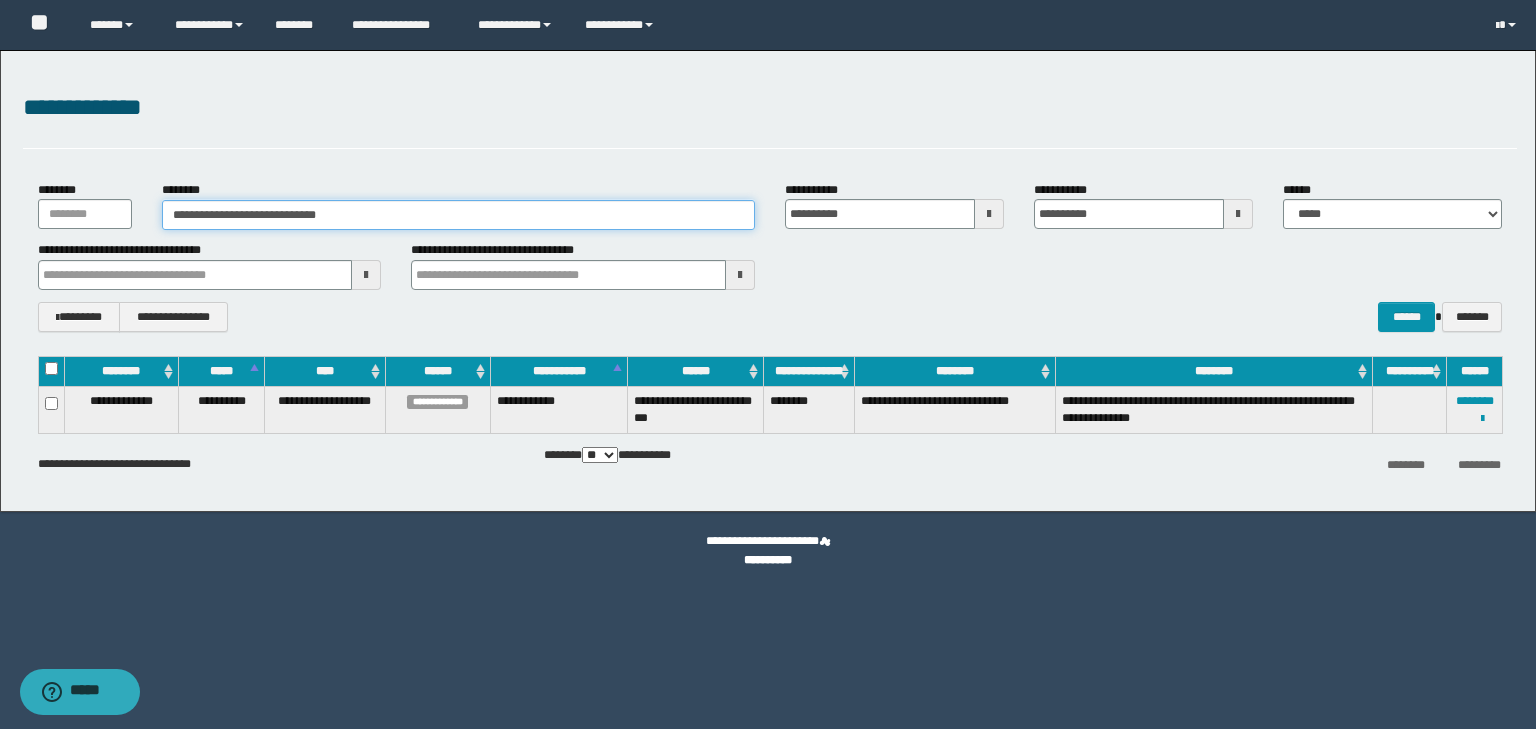 type on "**********" 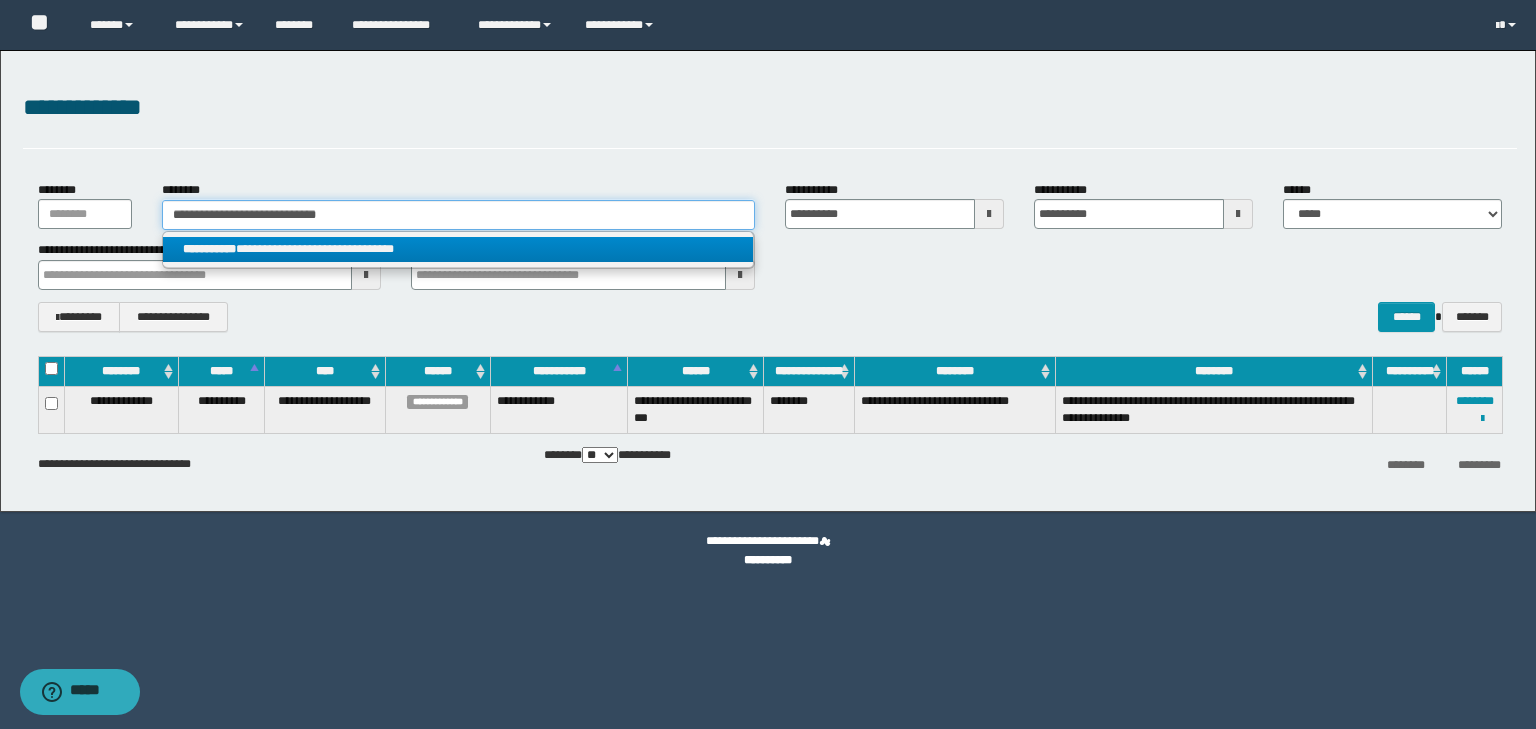 type on "**********" 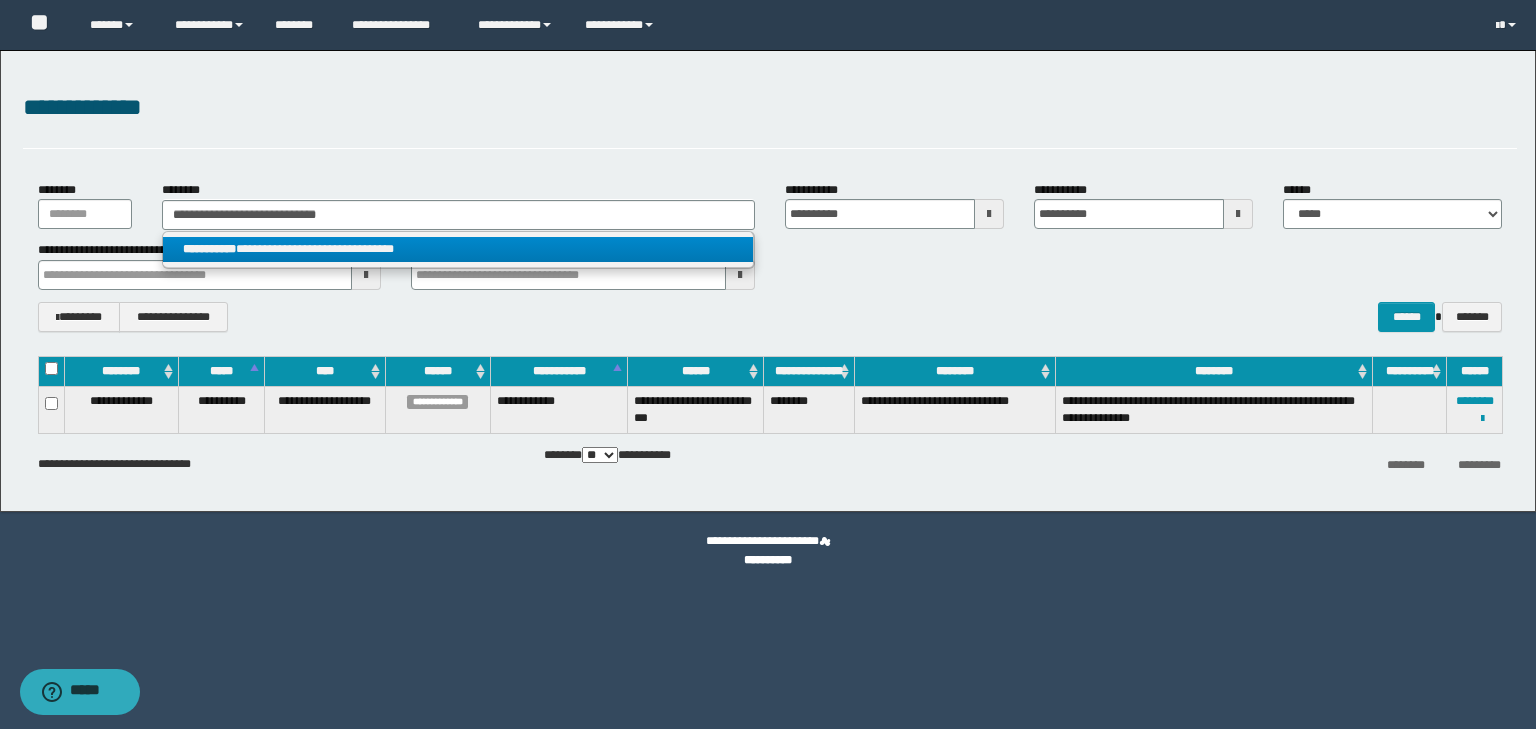 click on "**********" at bounding box center (458, 249) 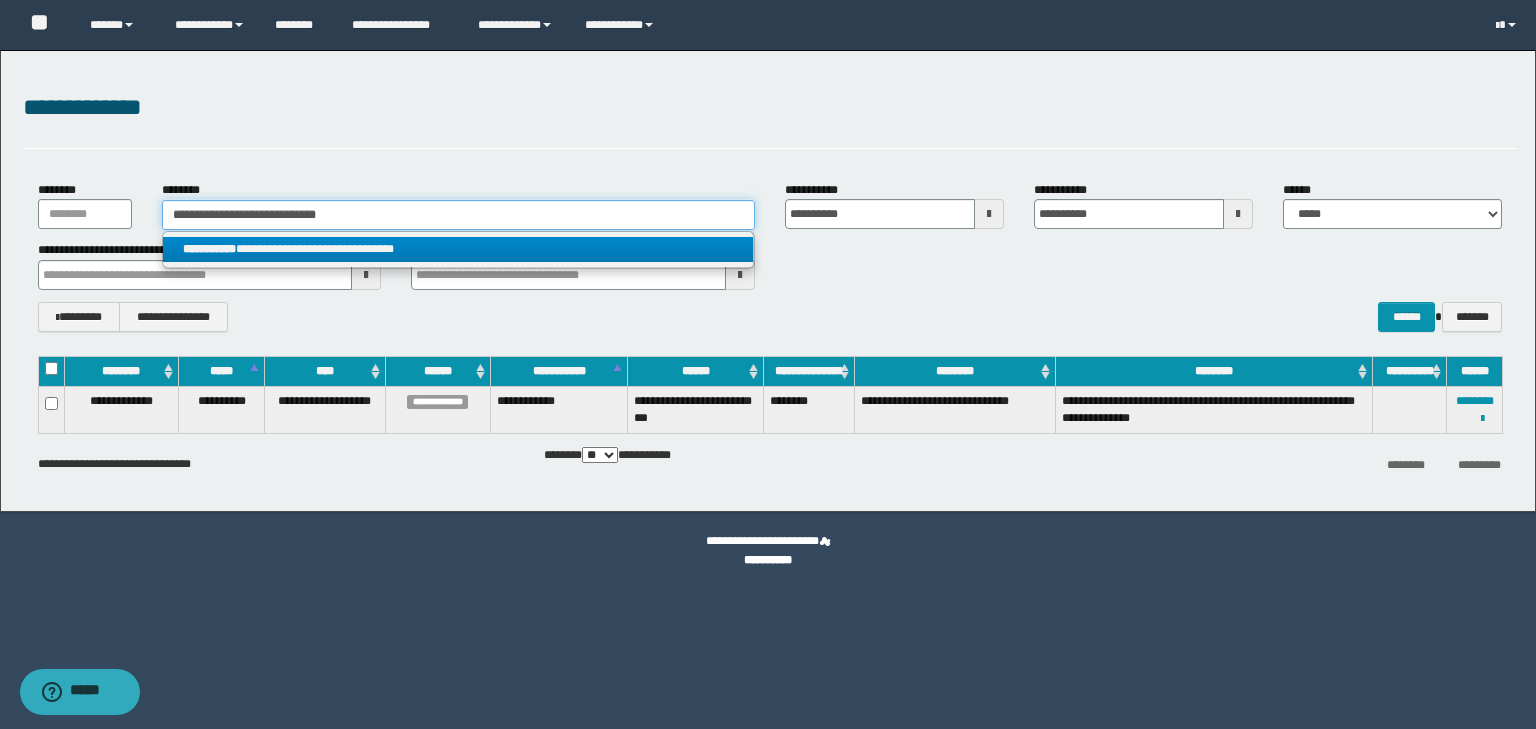 type 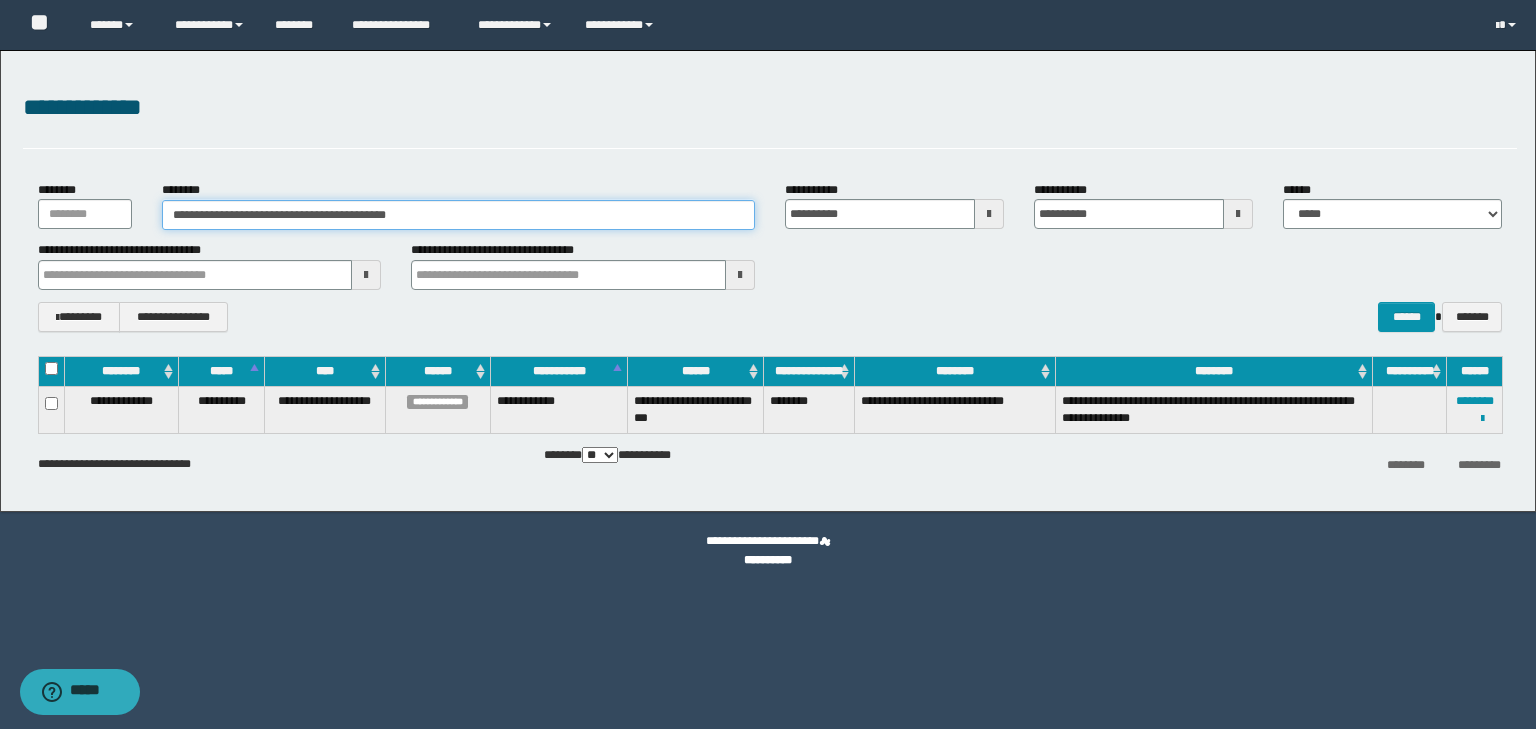 drag, startPoint x: 189, startPoint y: 213, endPoint x: 243, endPoint y: 216, distance: 54.08327 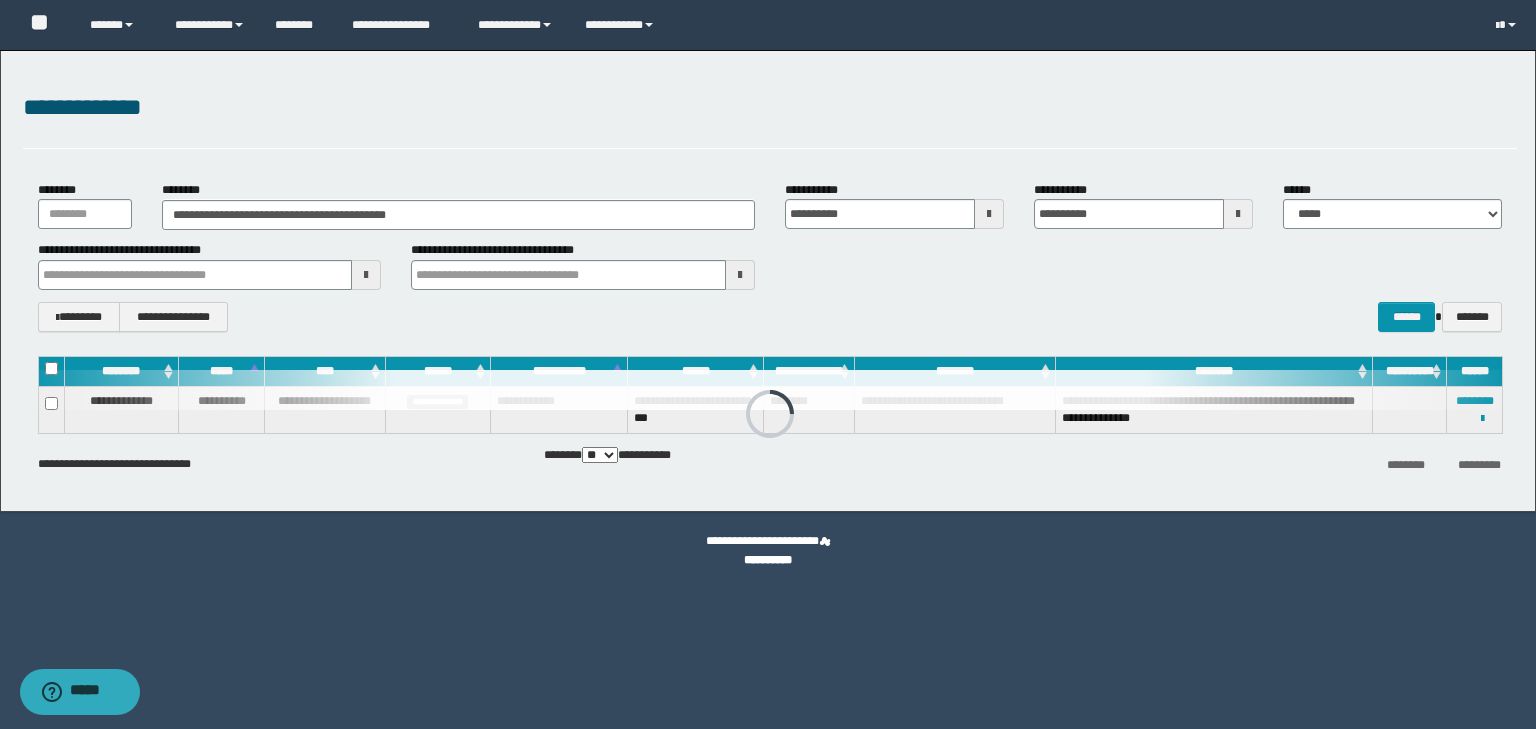 drag, startPoint x: 1004, startPoint y: 84, endPoint x: 929, endPoint y: 179, distance: 121.037186 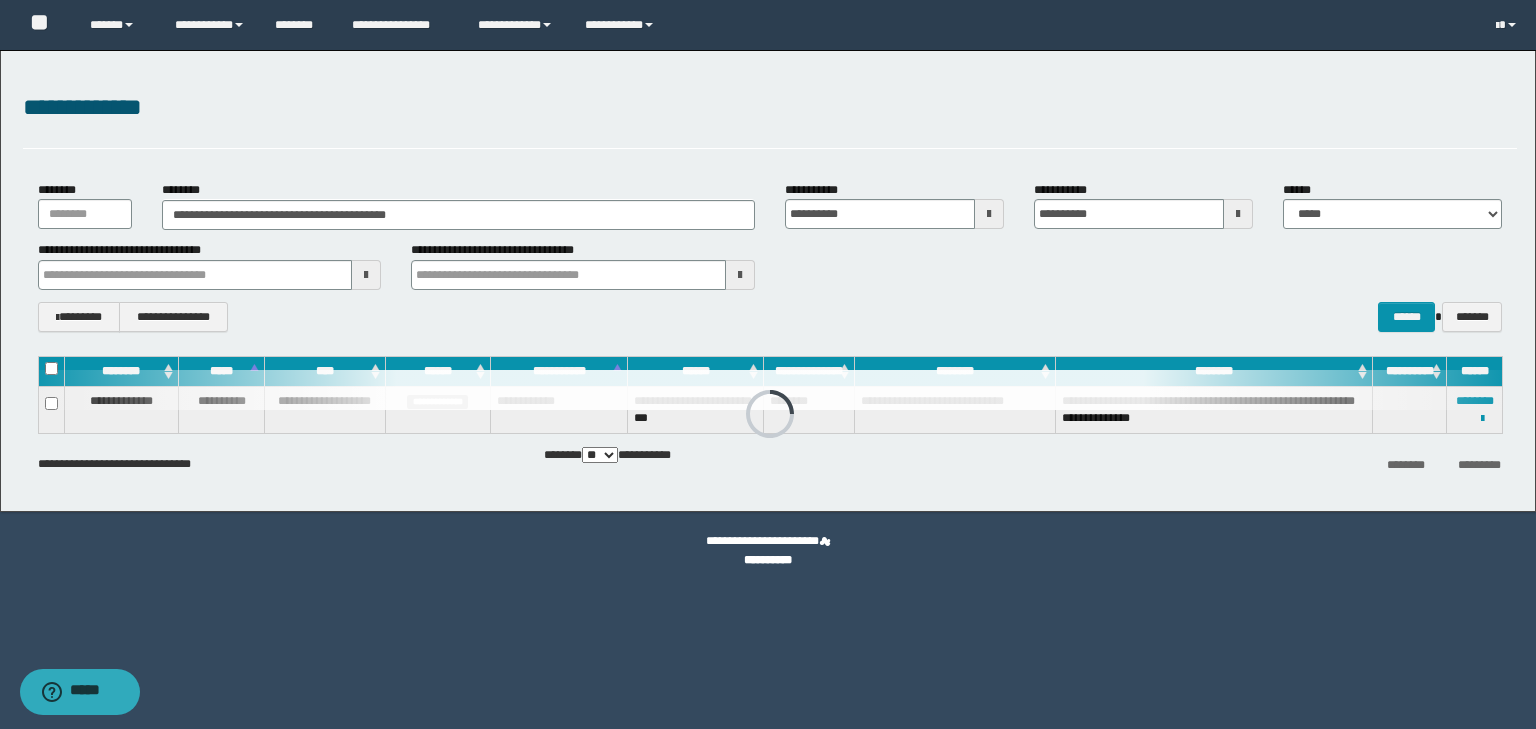 click on "**********" at bounding box center (768, 281) 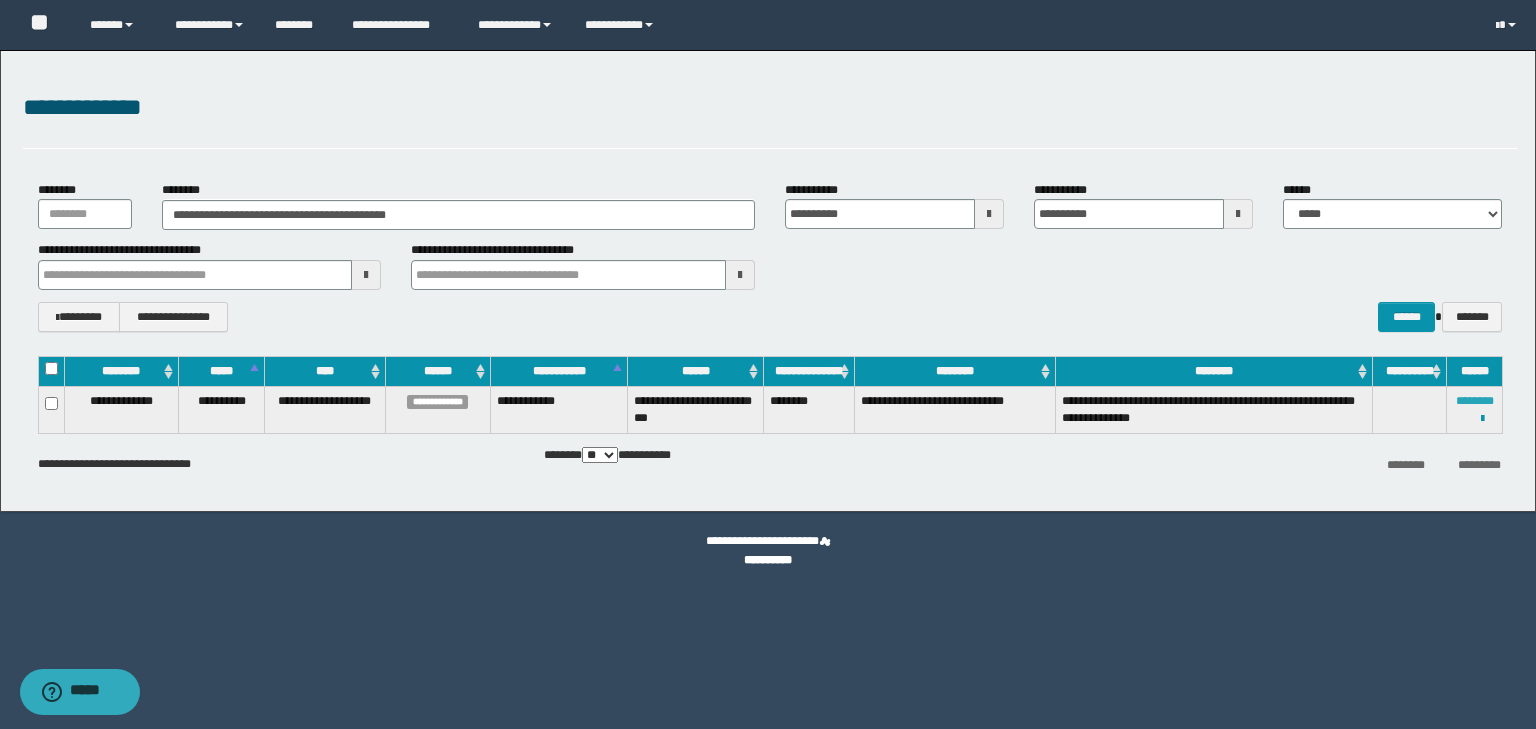 click on "********" at bounding box center (1475, 401) 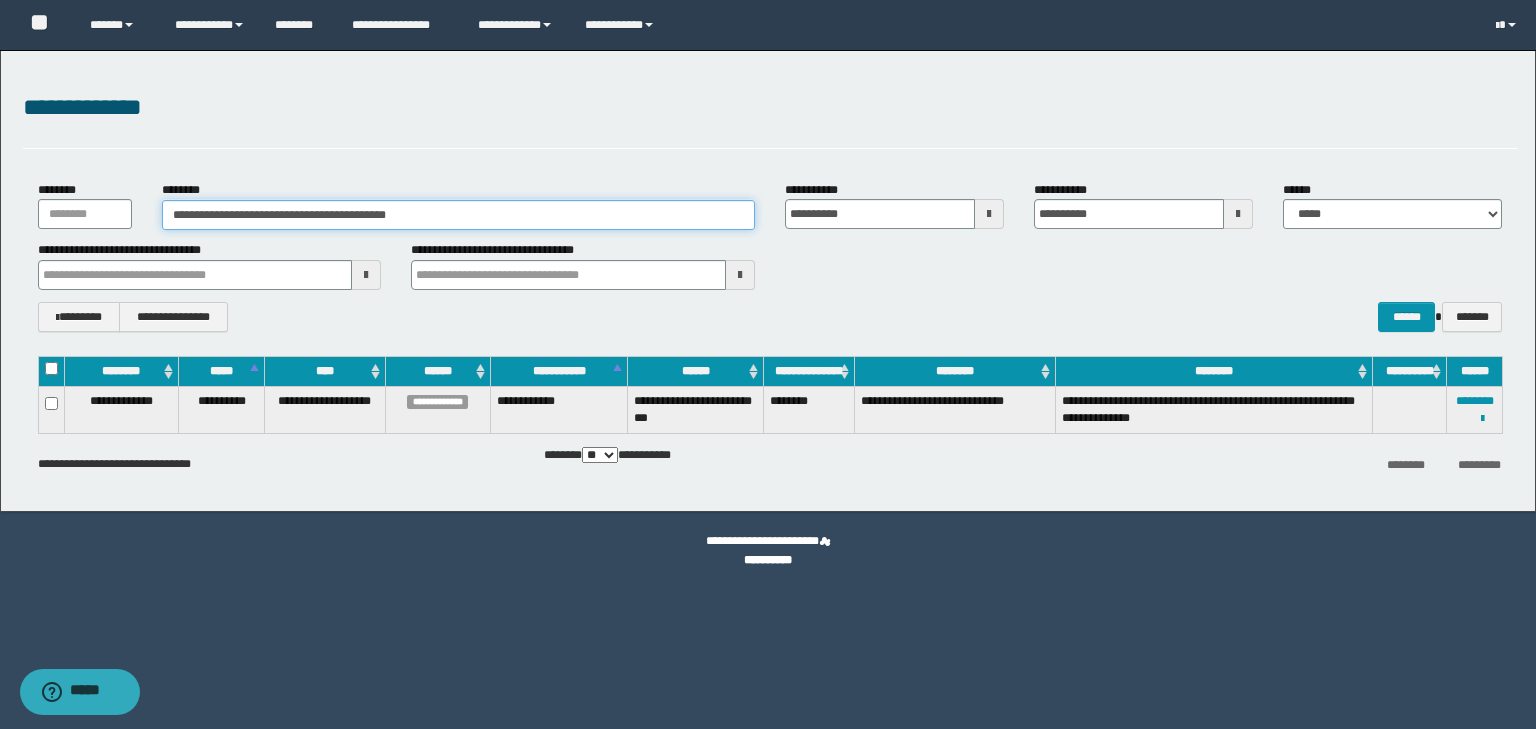drag, startPoint x: 190, startPoint y: 210, endPoint x: 241, endPoint y: 211, distance: 51.009804 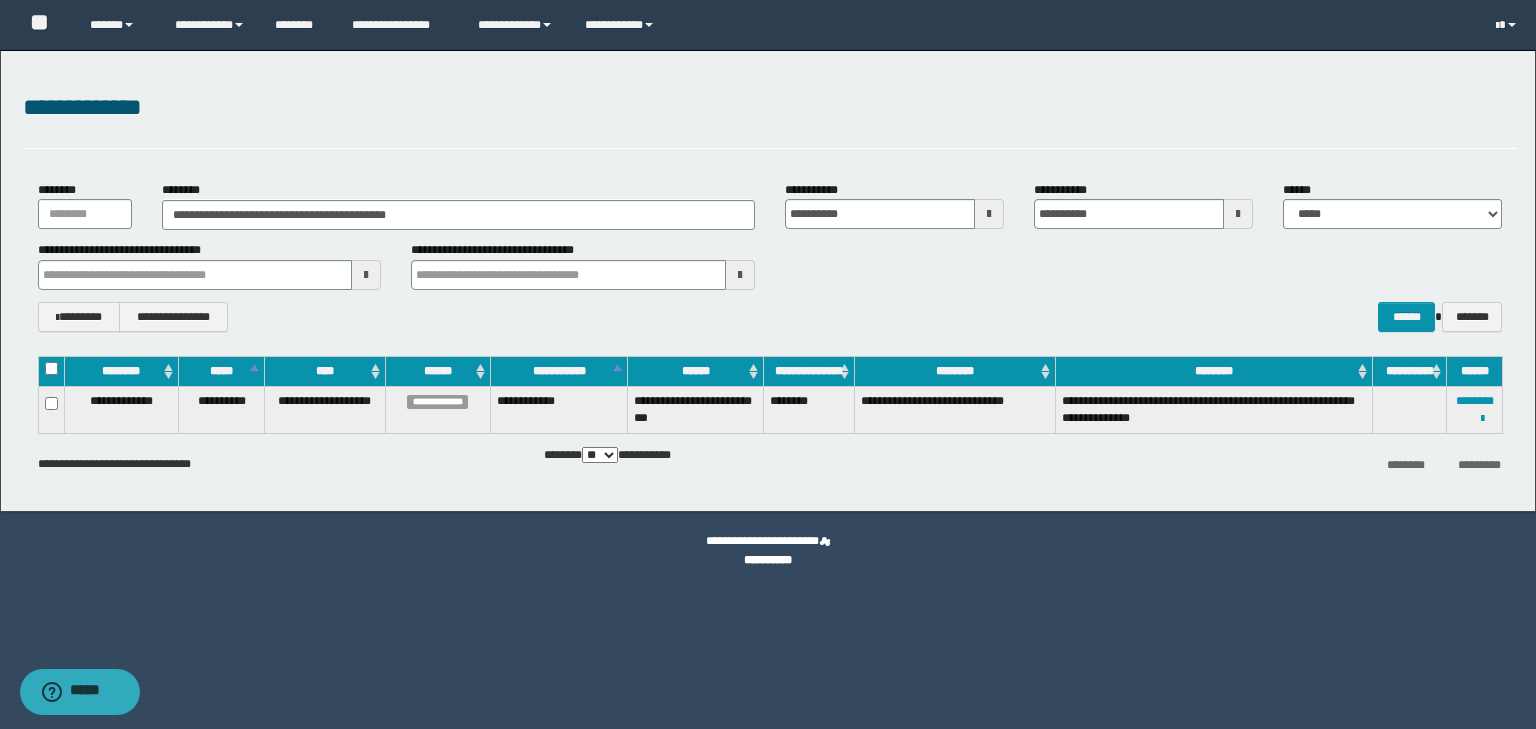 click on "**********" at bounding box center [770, 317] 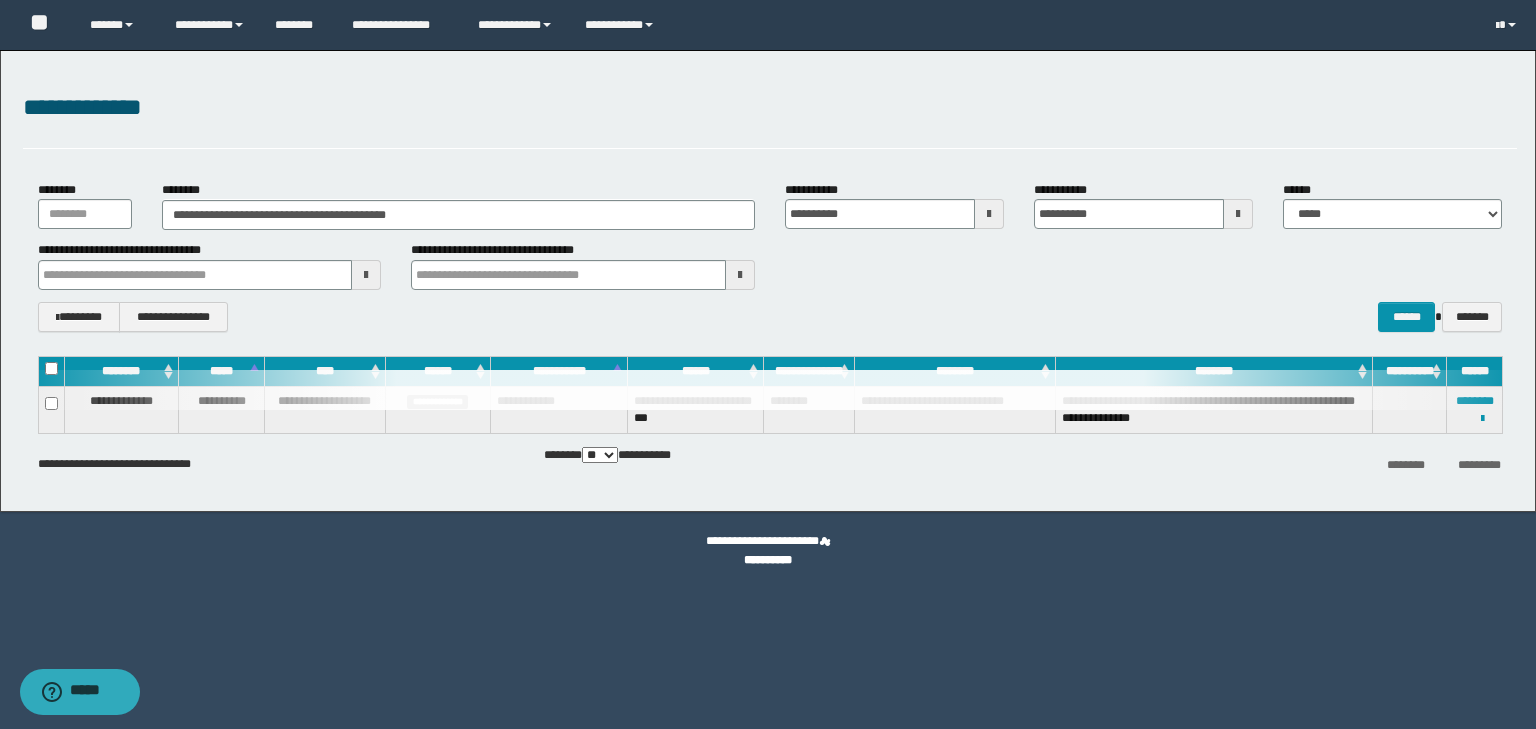 click on "**********" at bounding box center (770, 108) 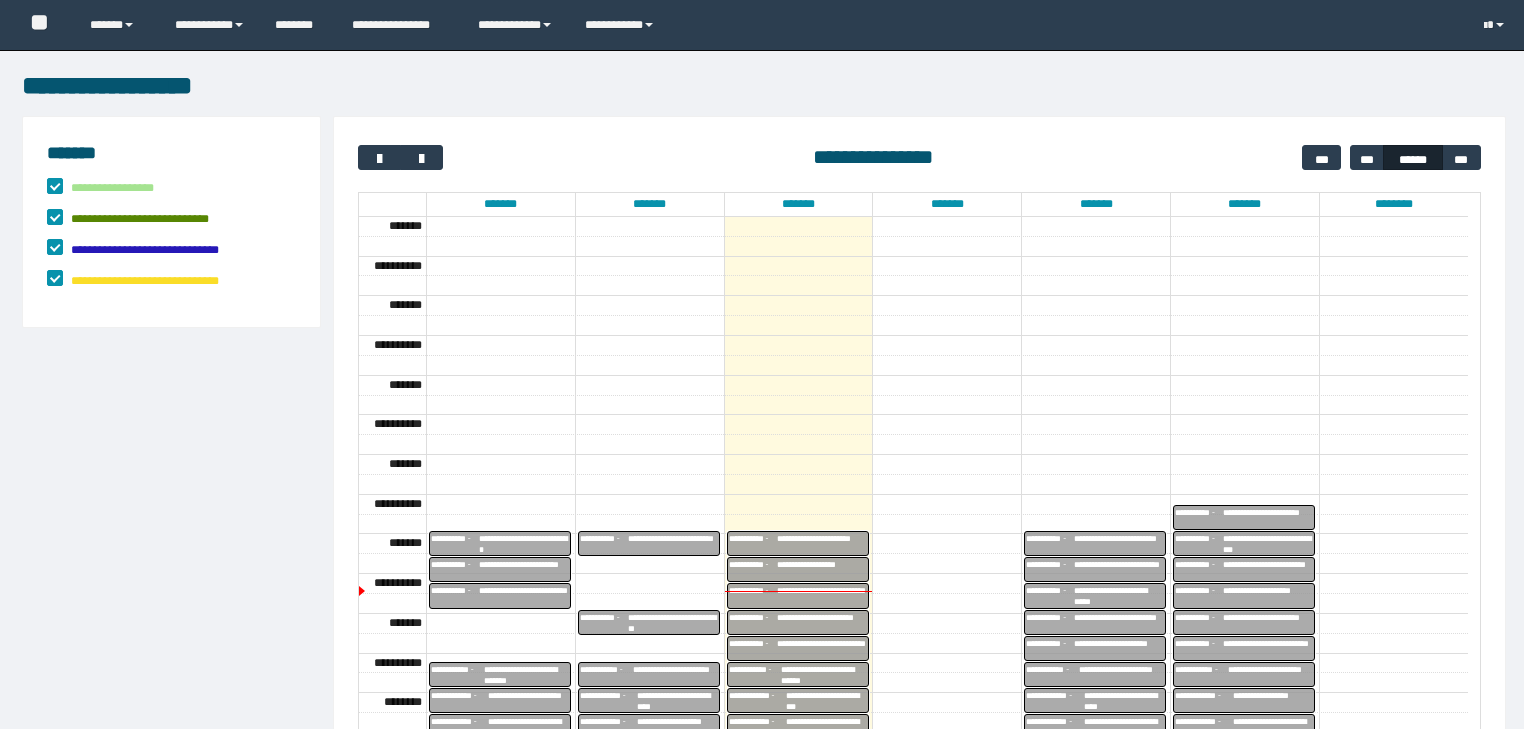 scroll, scrollTop: 0, scrollLeft: 0, axis: both 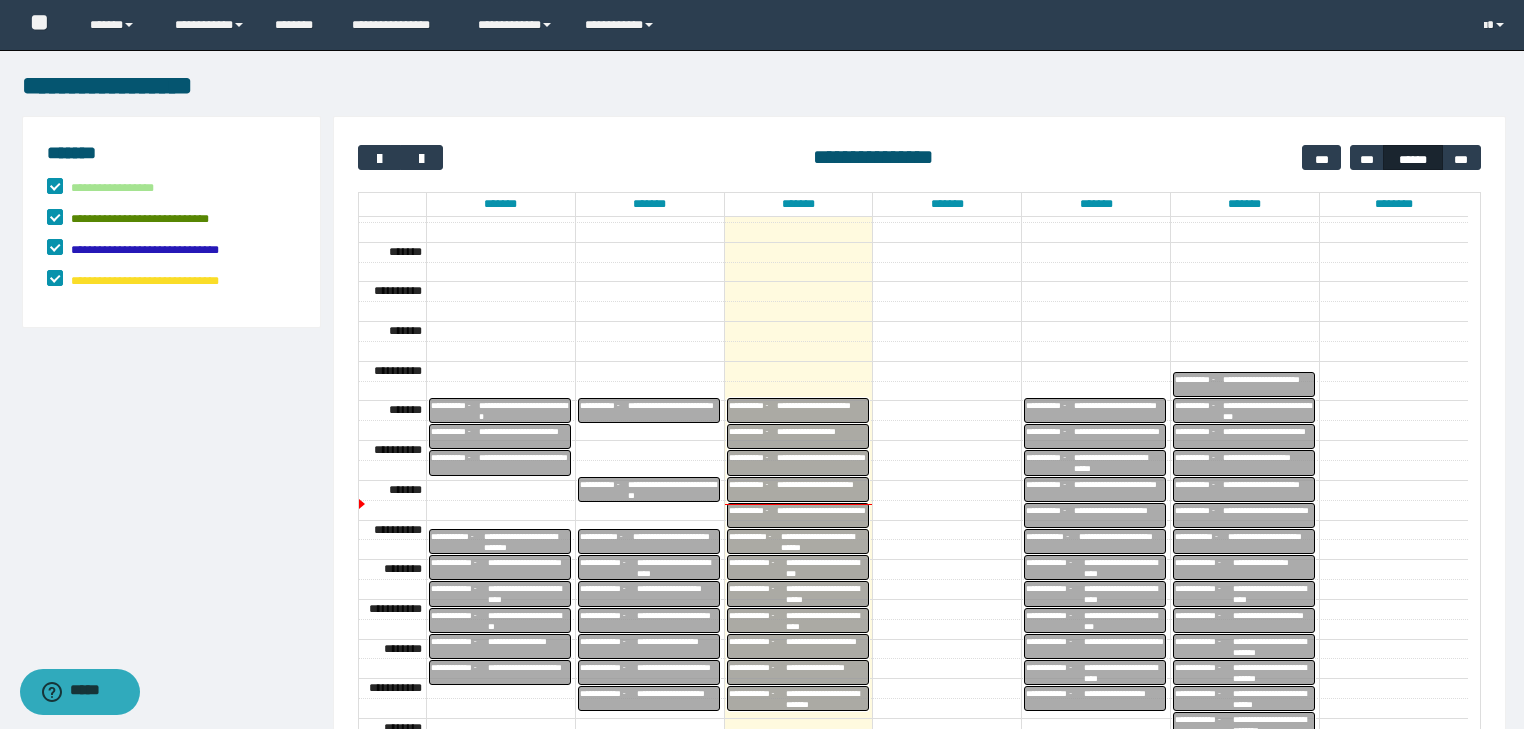 click on "**********" at bounding box center [824, 542] 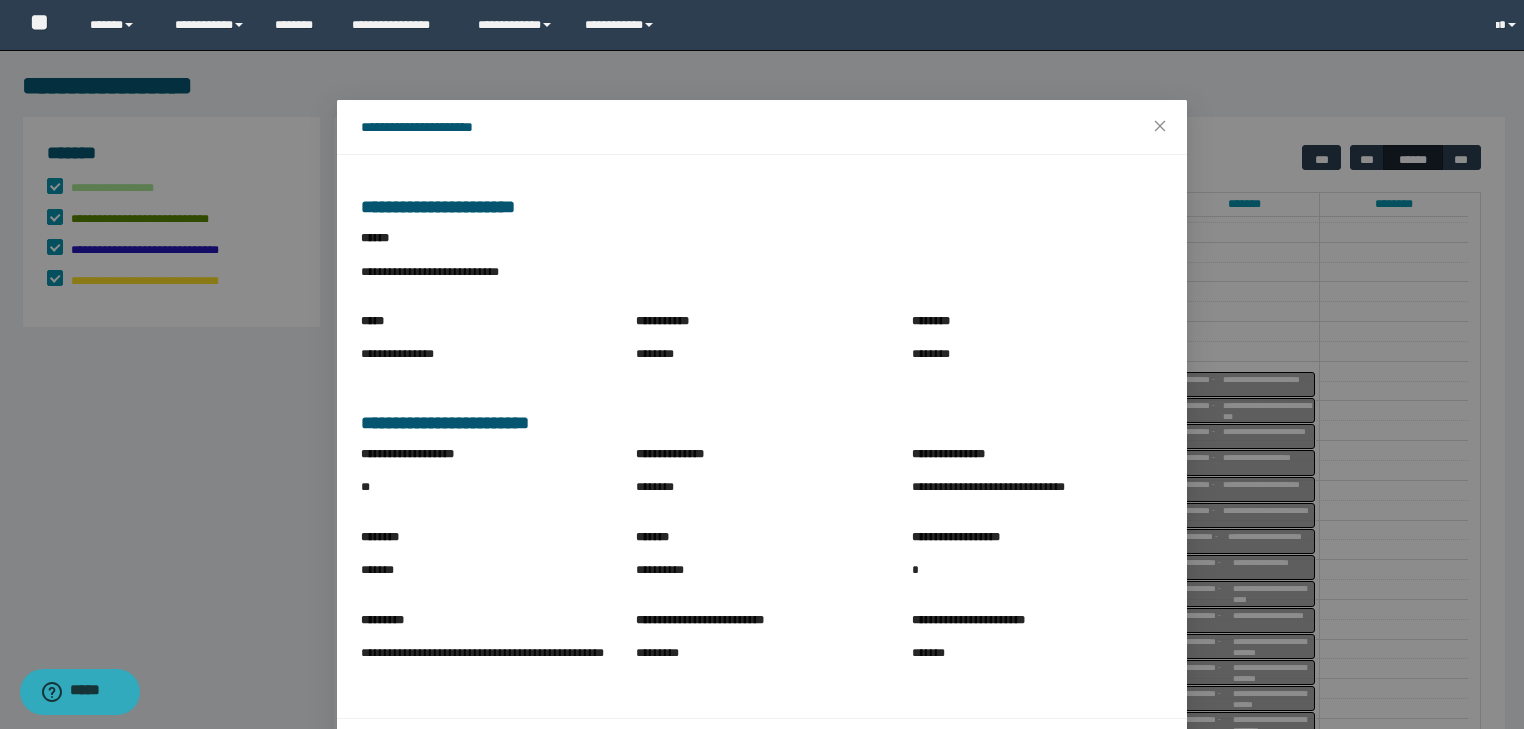 click on "*******" at bounding box center (761, 541) 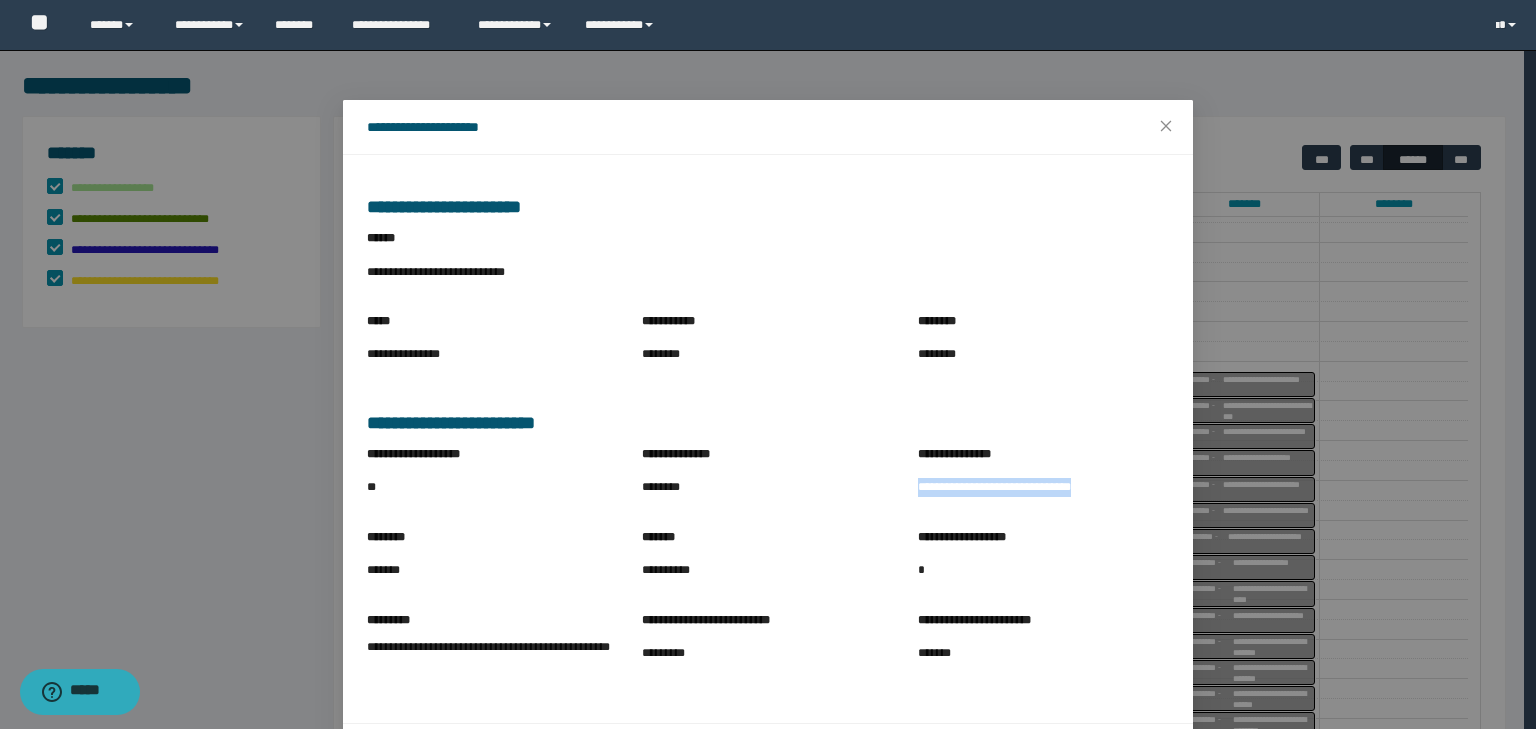 drag, startPoint x: 901, startPoint y: 482, endPoint x: 1099, endPoint y: 491, distance: 198.20444 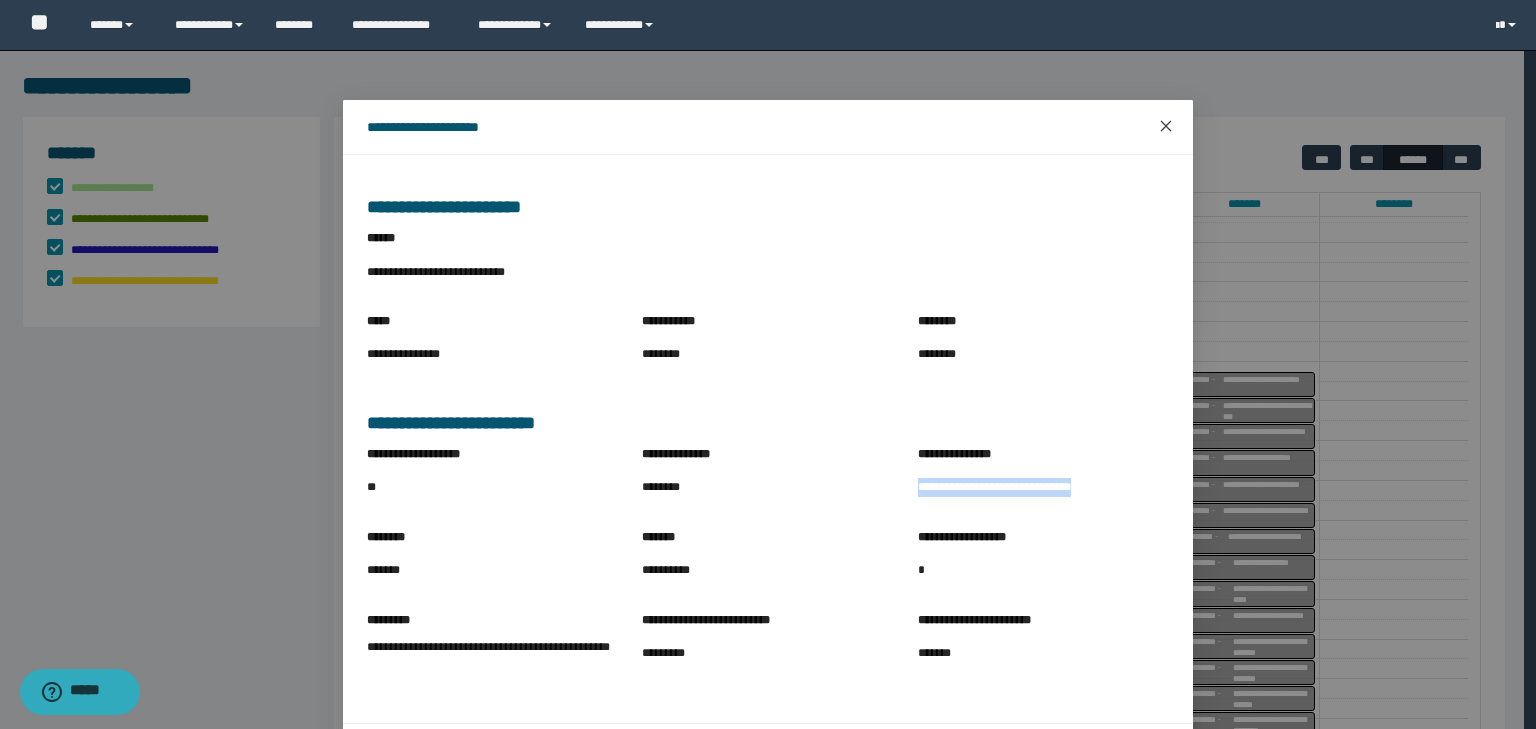 click 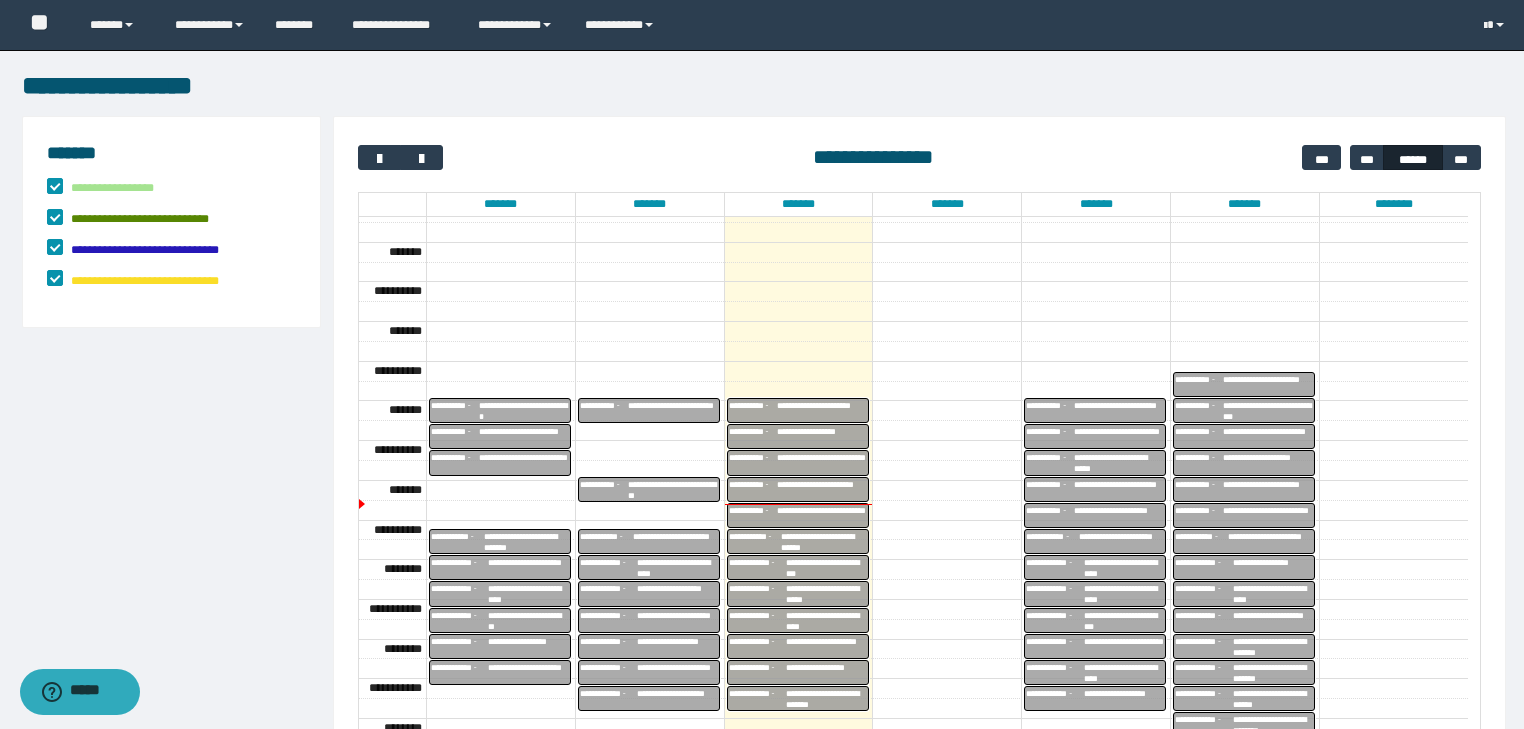 click on "**********" at bounding box center [826, 568] 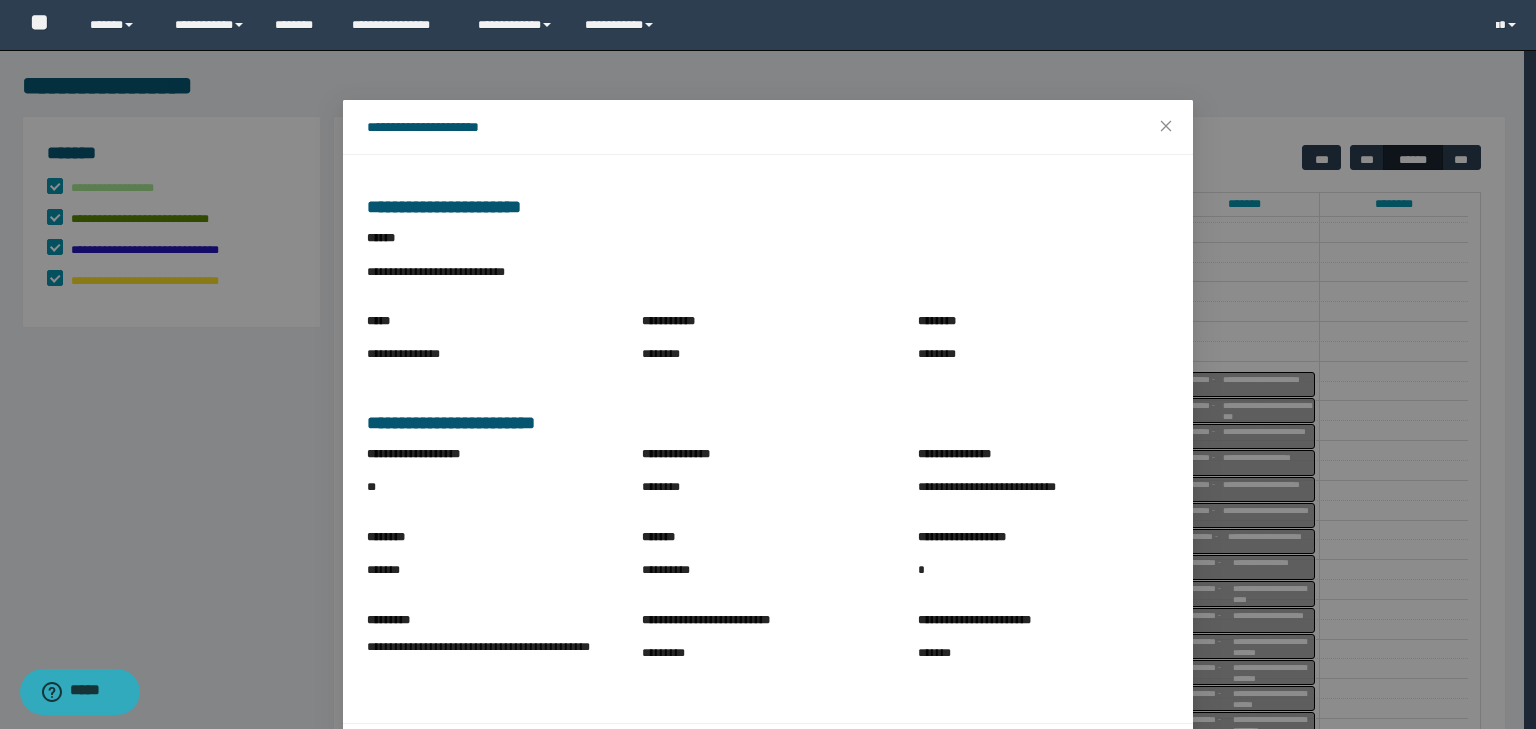 click on "**********" at bounding box center [767, 570] 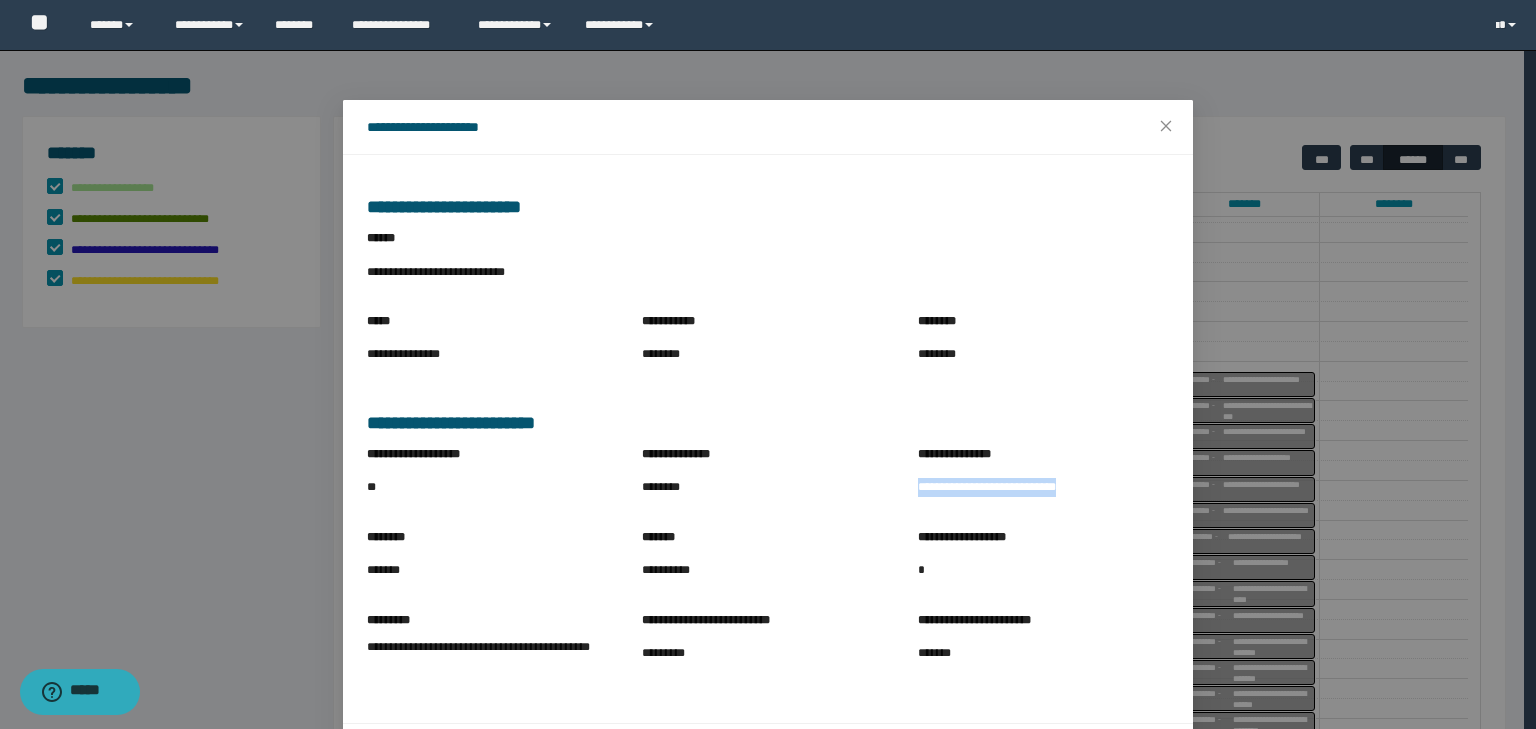drag, startPoint x: 922, startPoint y: 488, endPoint x: 1185, endPoint y: 501, distance: 263.3211 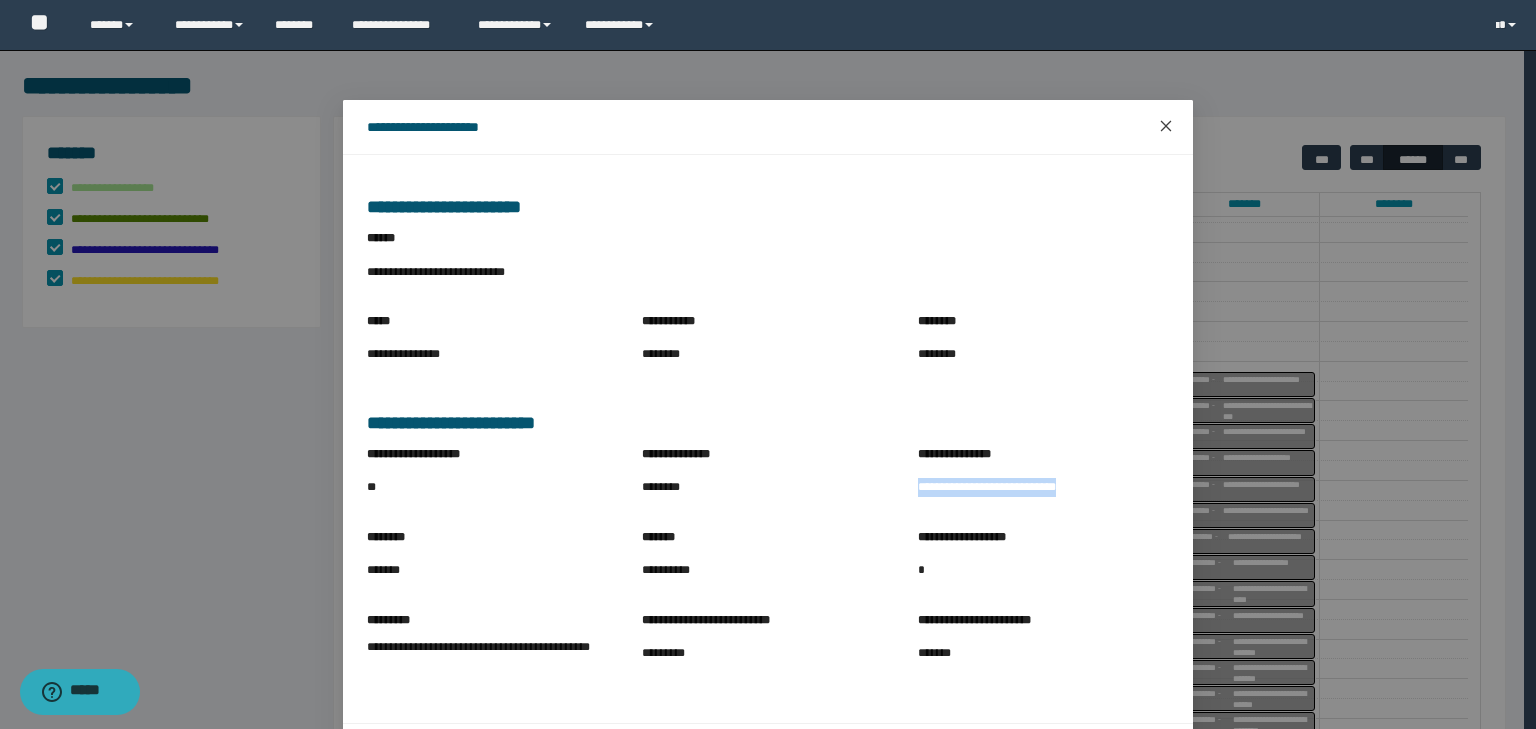 click 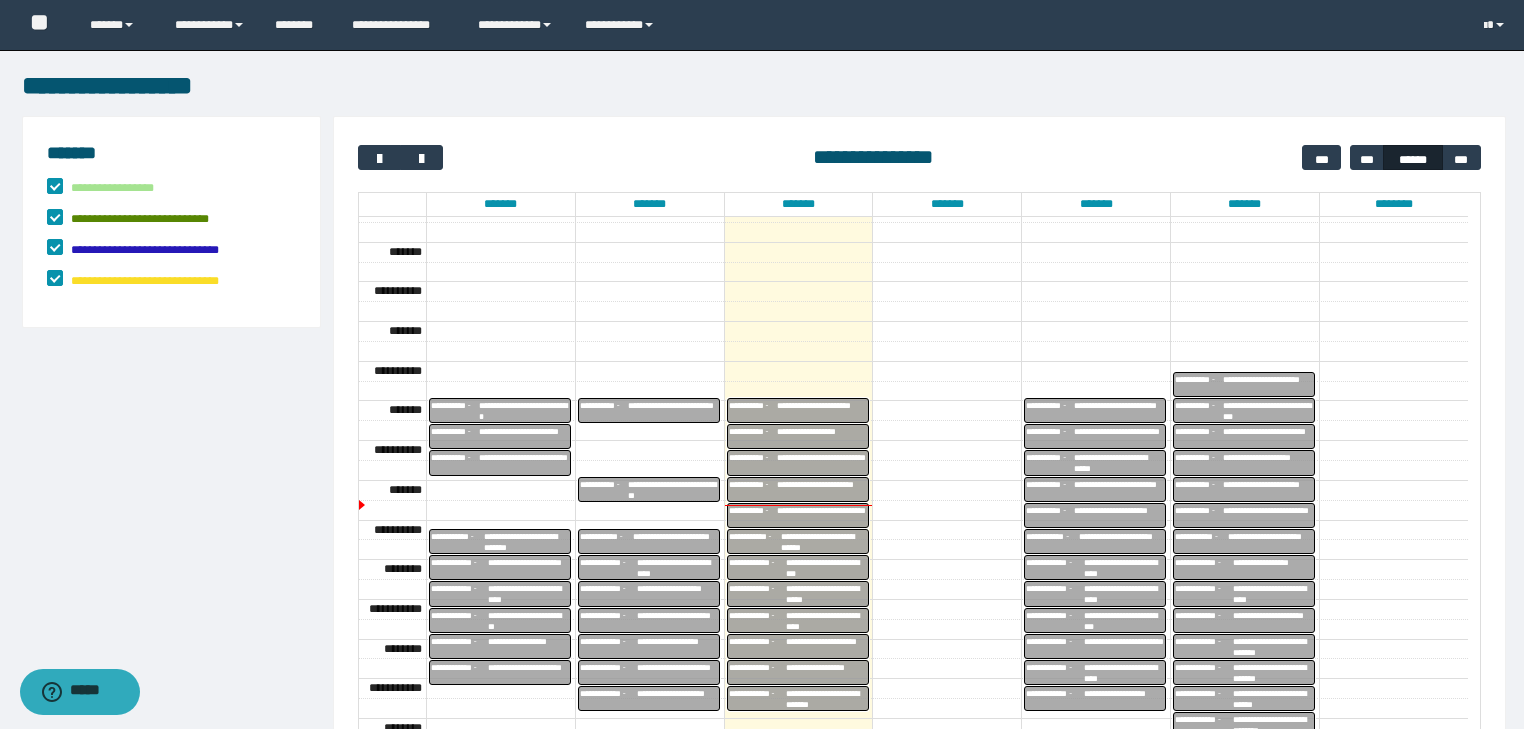click on "**********" at bounding box center [826, 594] 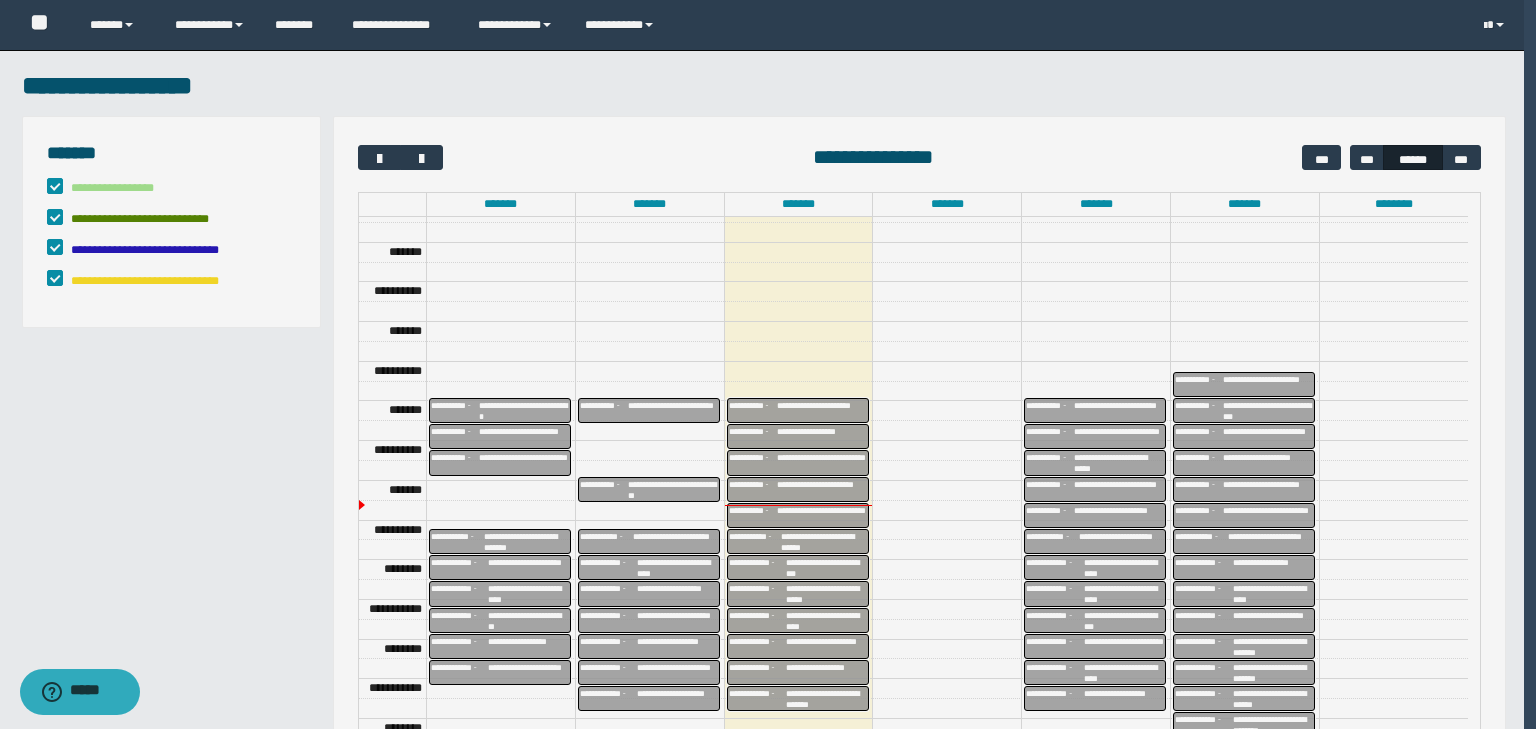 click on "**********" at bounding box center (767, 1140) 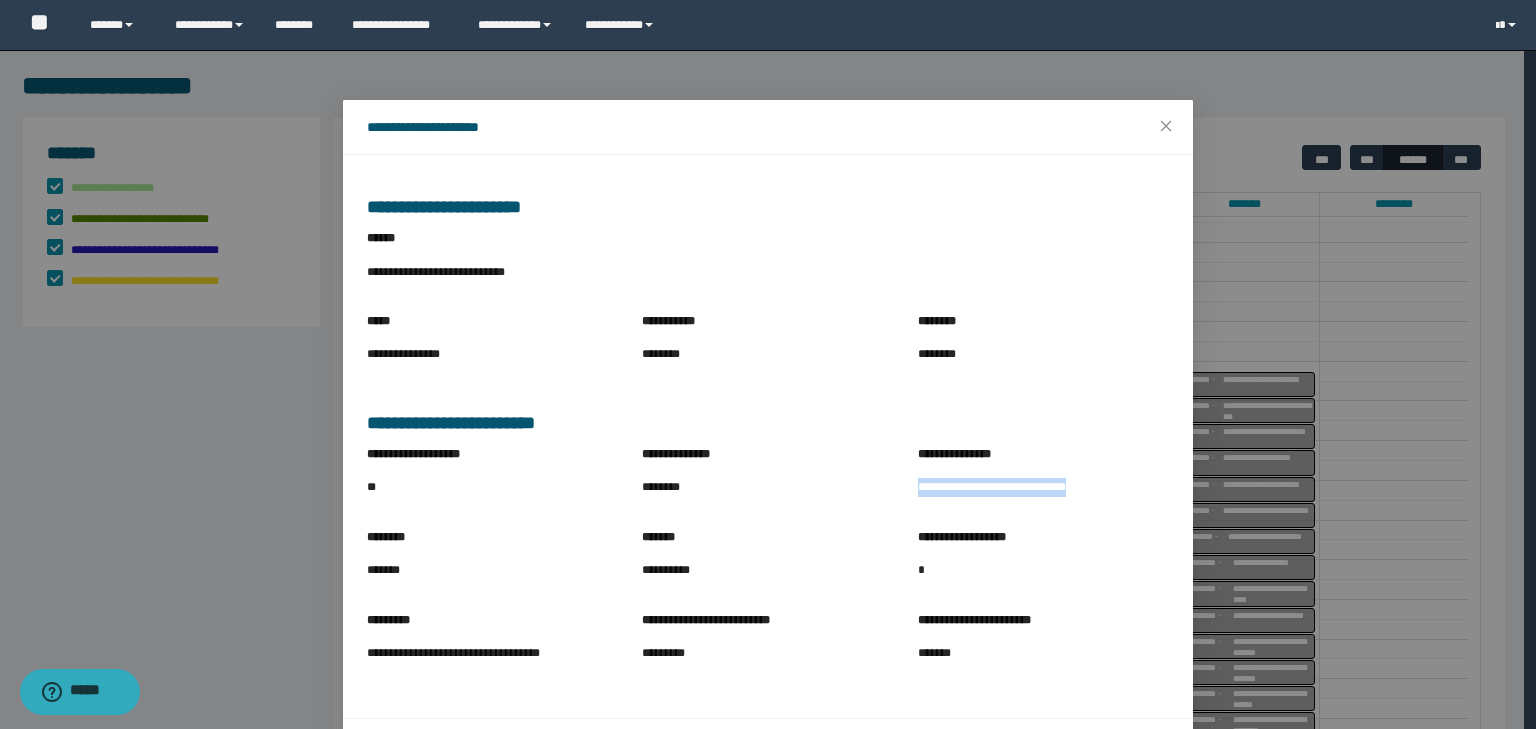 drag, startPoint x: 907, startPoint y: 474, endPoint x: 1142, endPoint y: 499, distance: 236.32605 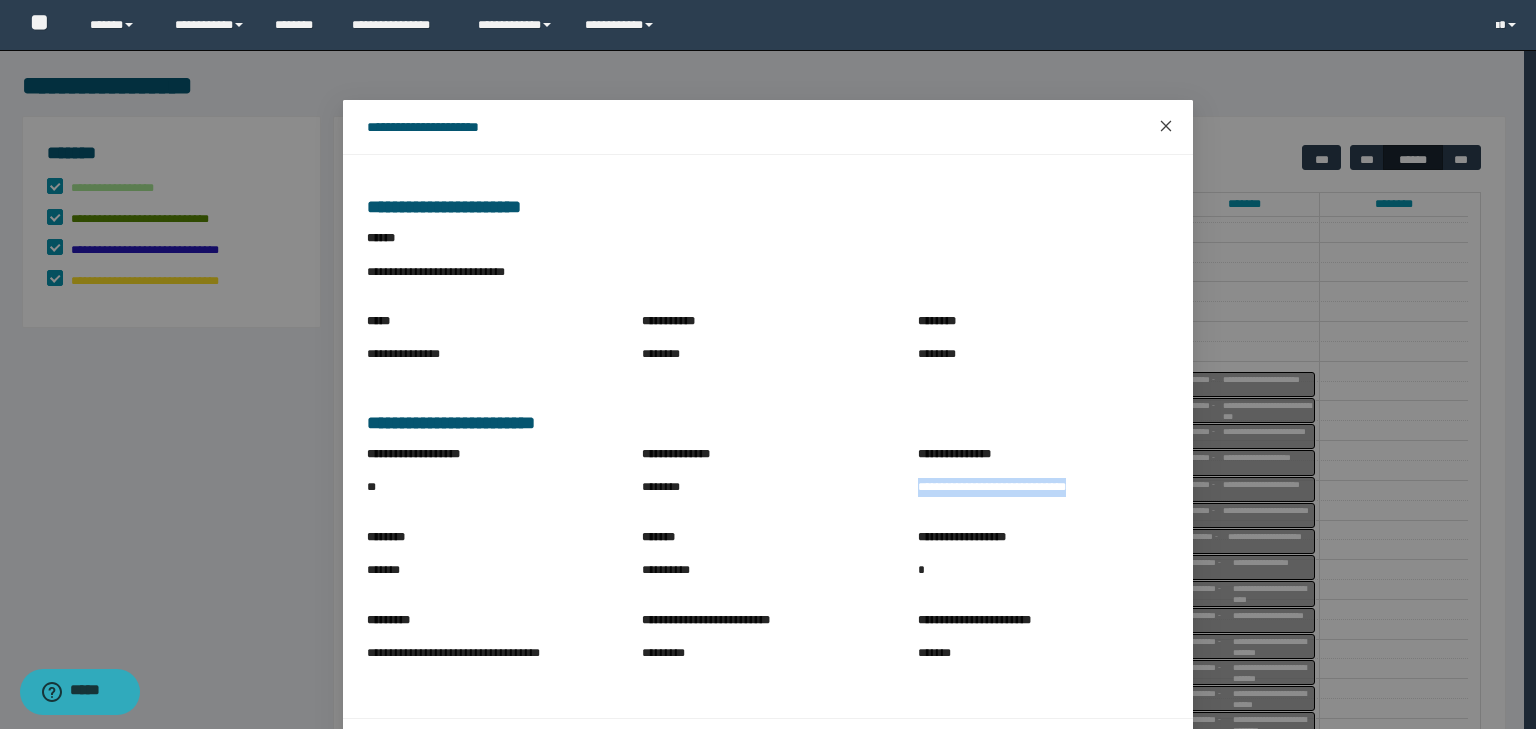 click 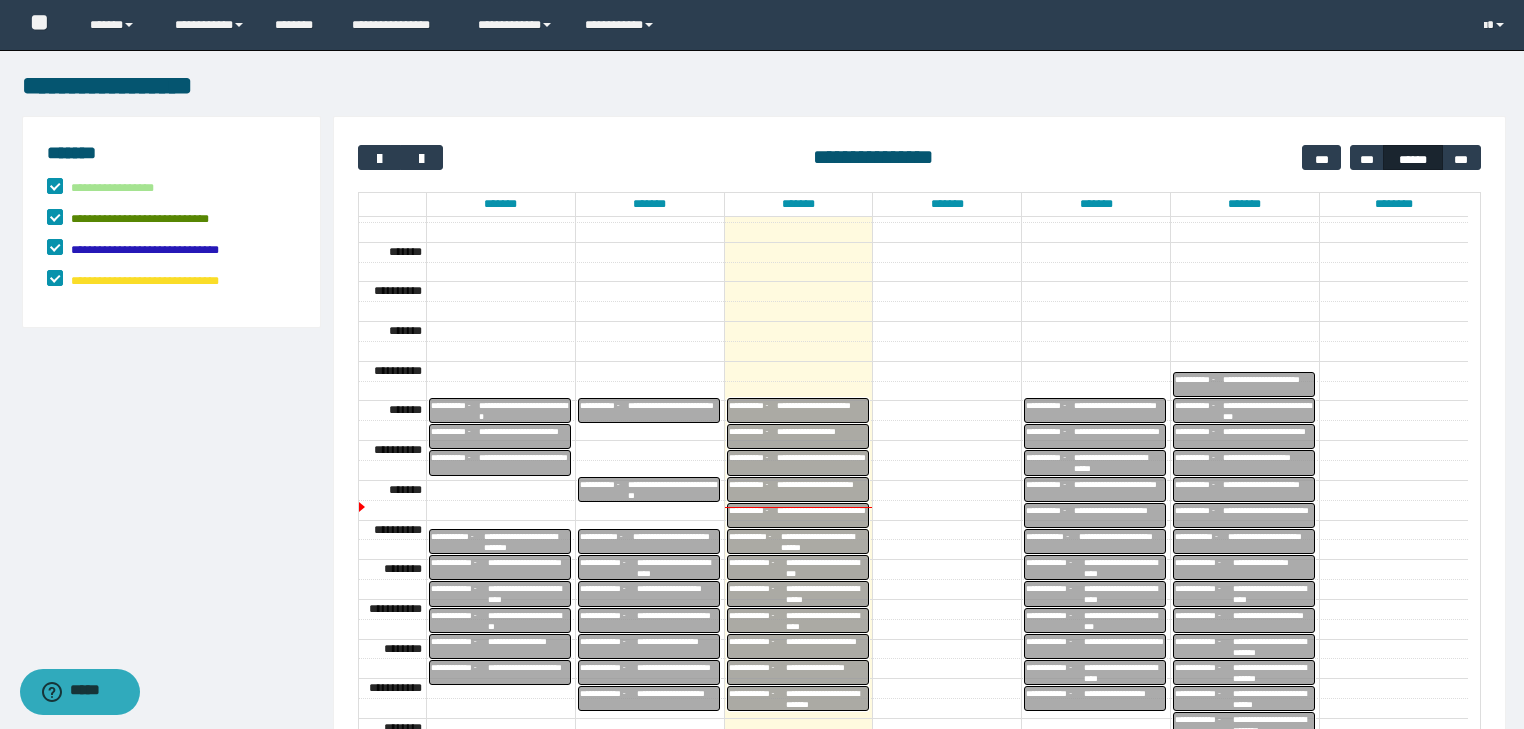 click on "**********" at bounding box center (826, 621) 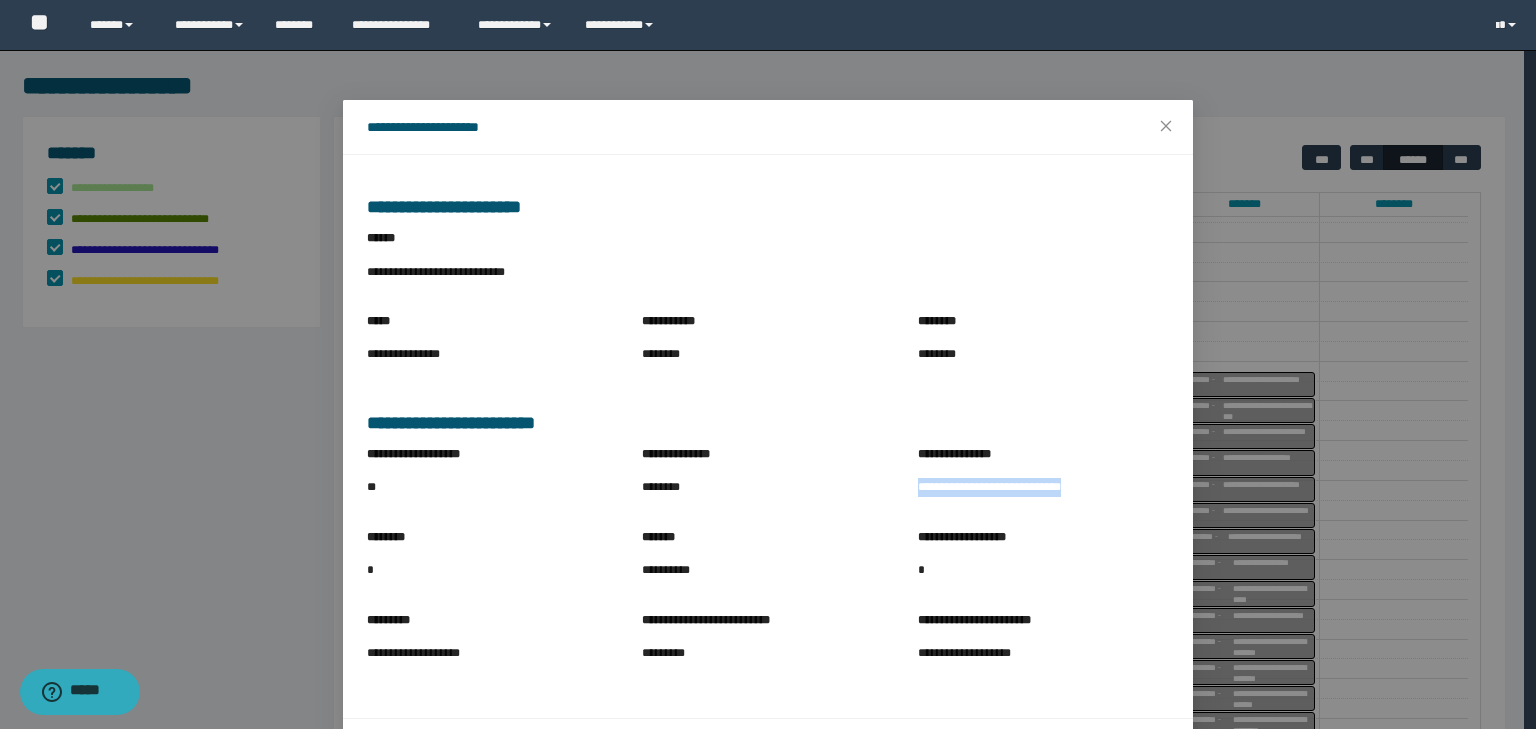 drag, startPoint x: 904, startPoint y: 486, endPoint x: 1077, endPoint y: 488, distance: 173.01157 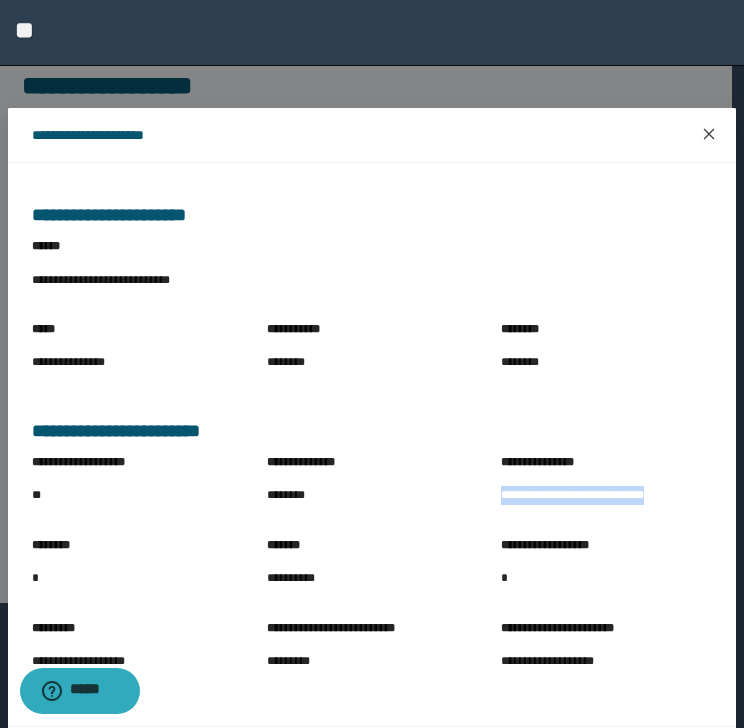 click 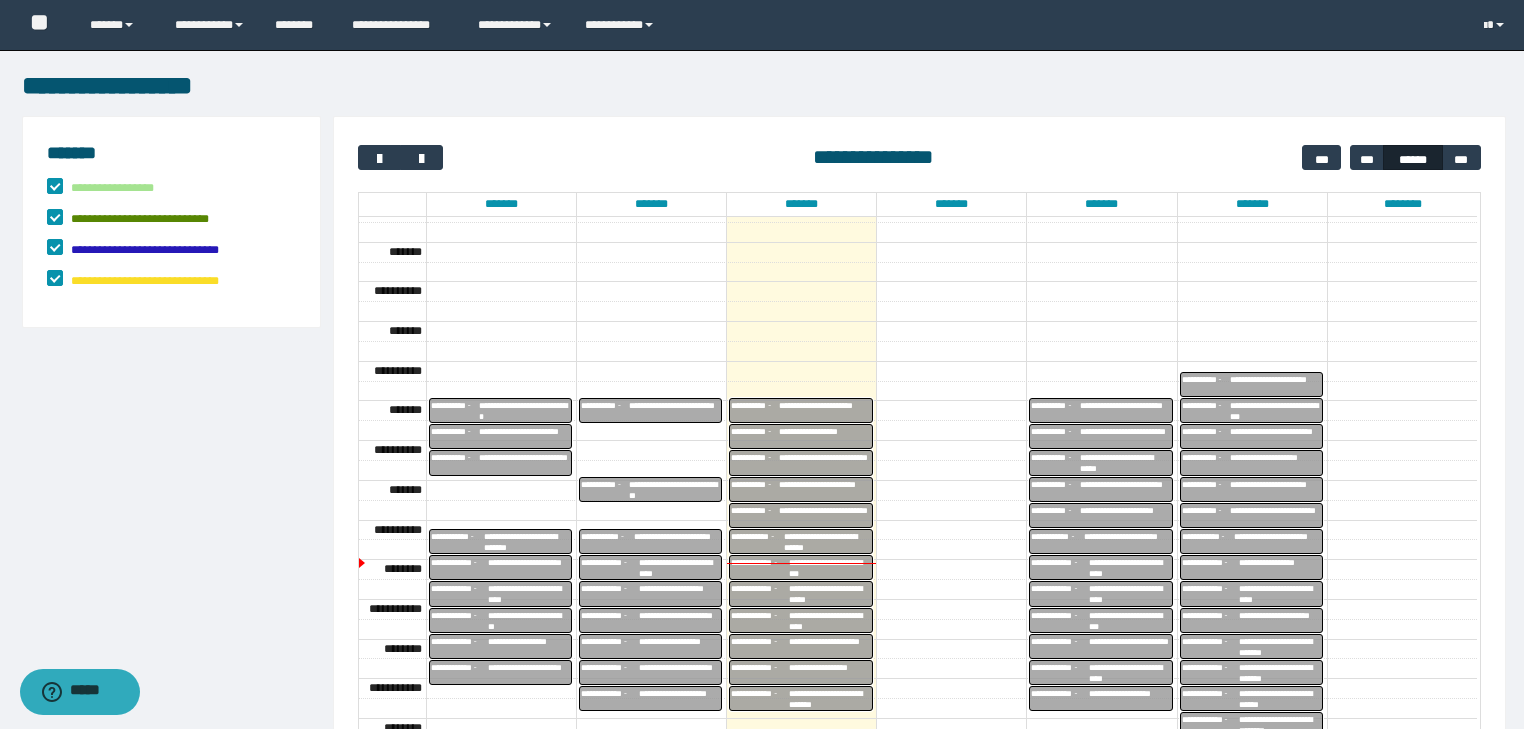 click on "**********" at bounding box center (830, 594) 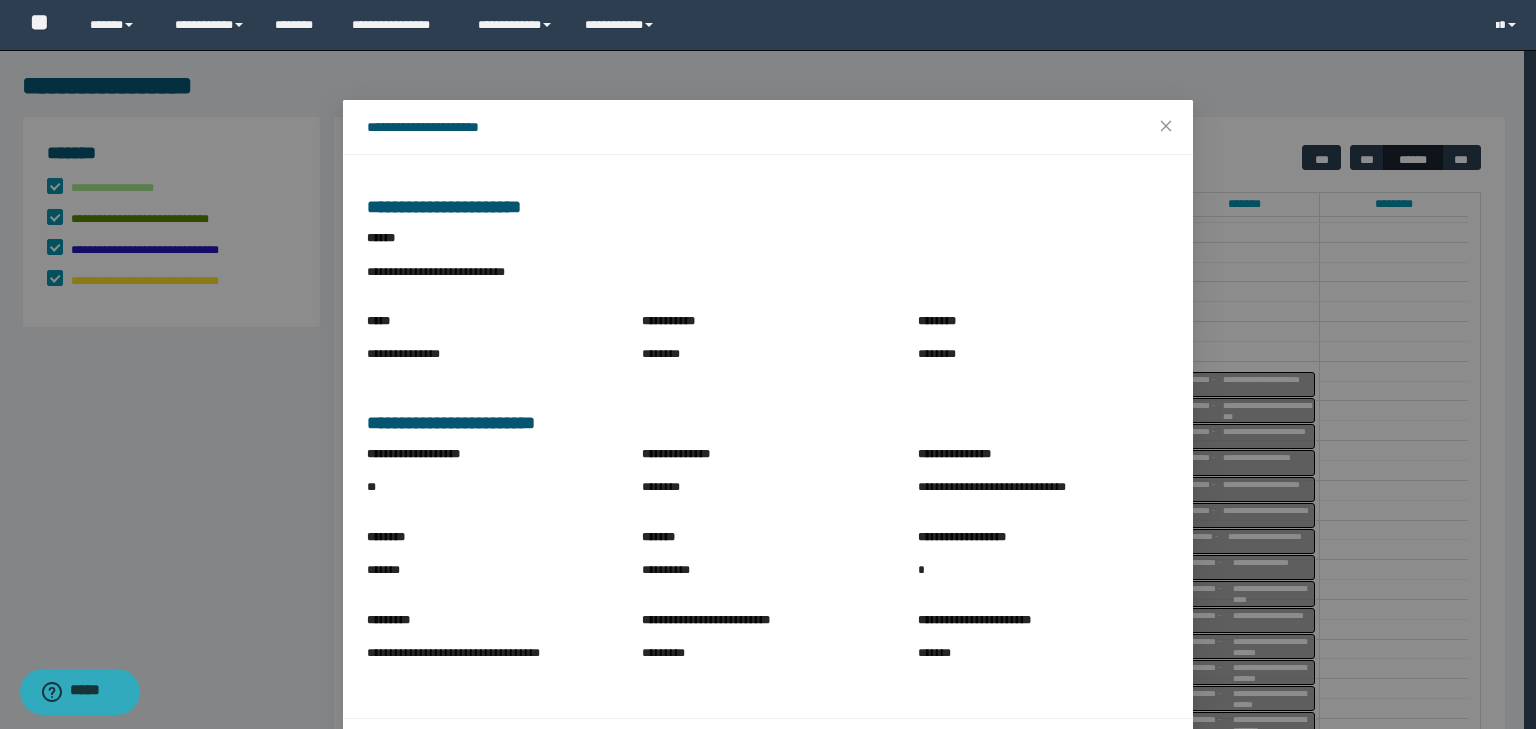 click on "**********" at bounding box center [767, 569] 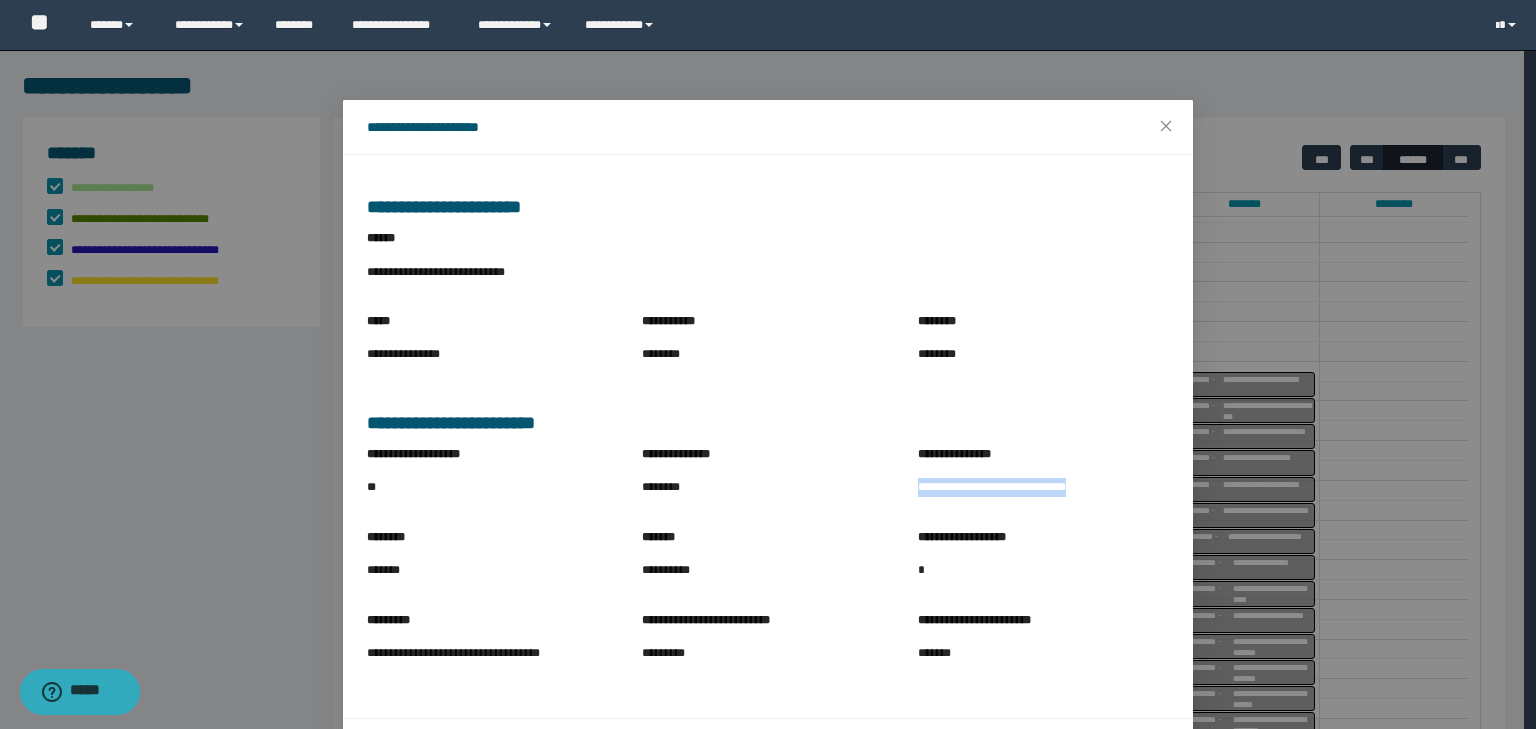 drag, startPoint x: 908, startPoint y: 484, endPoint x: 1117, endPoint y: 484, distance: 209 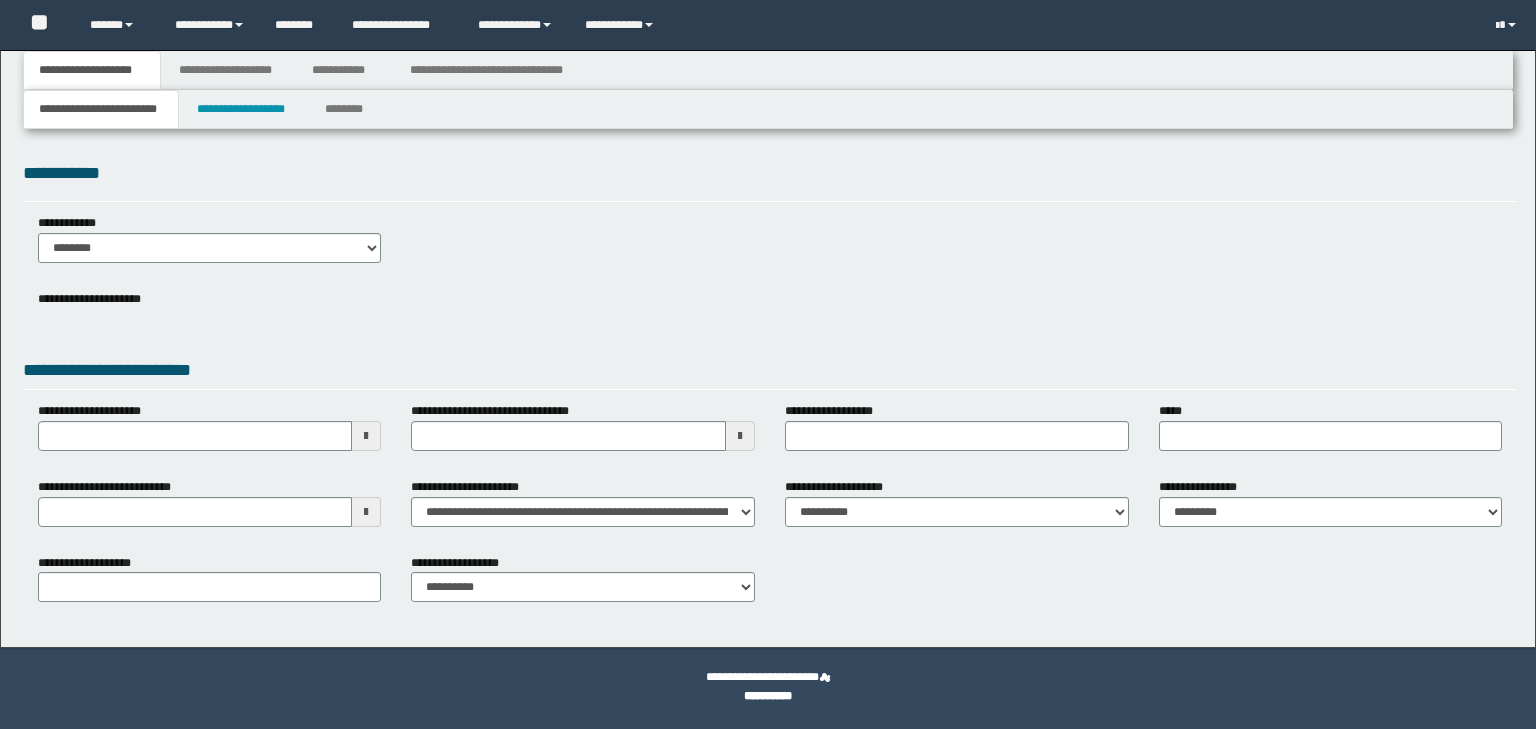 scroll, scrollTop: 0, scrollLeft: 0, axis: both 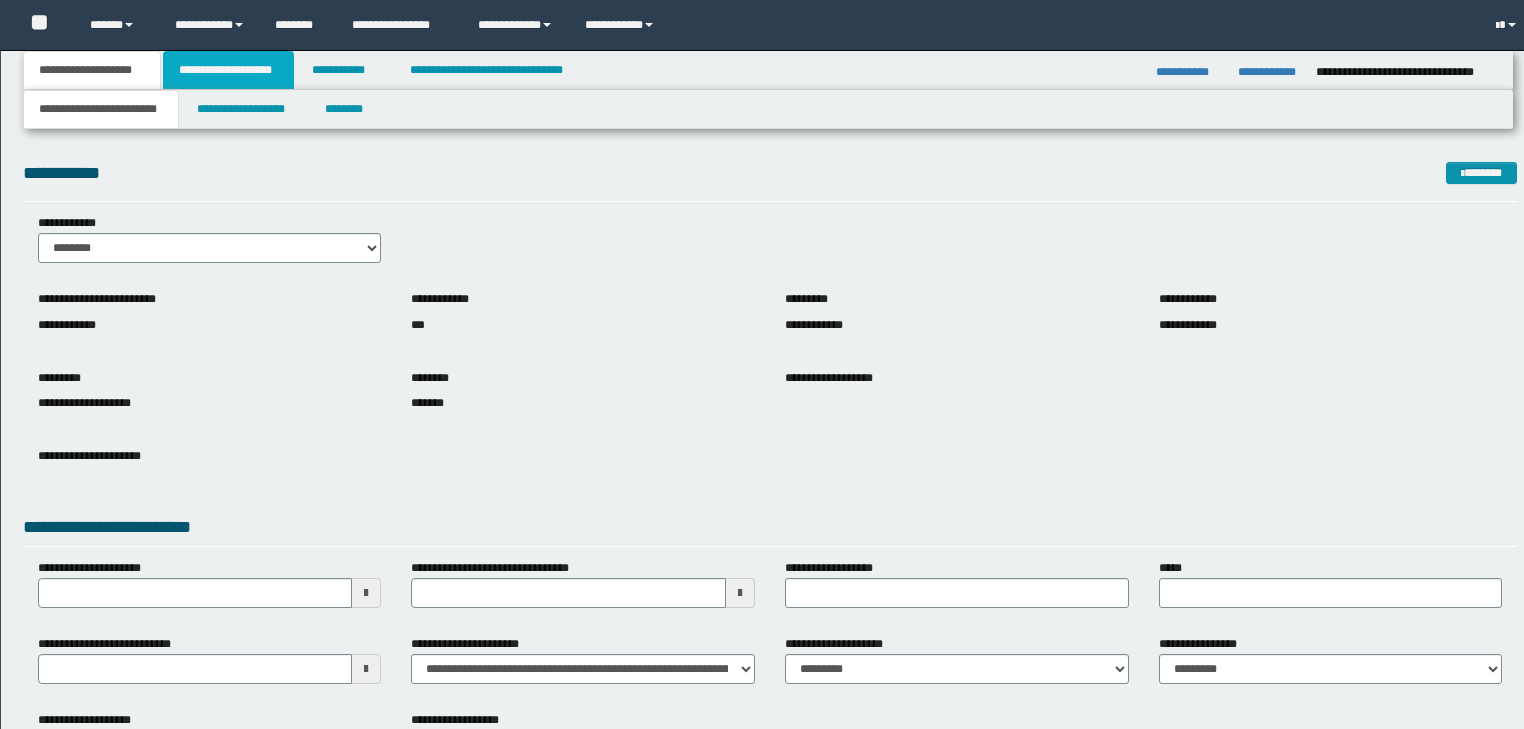 click on "**********" at bounding box center [228, 70] 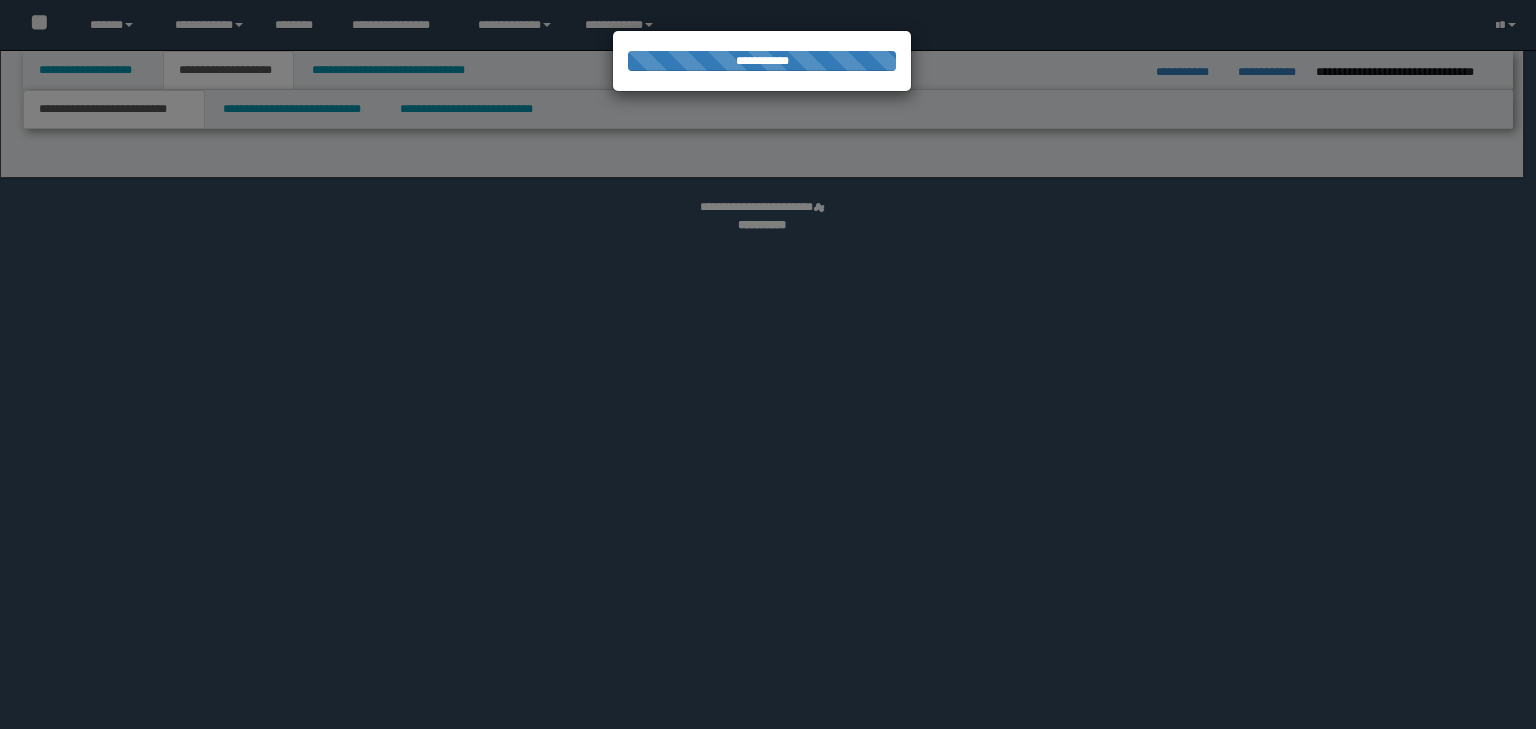 scroll, scrollTop: 0, scrollLeft: 0, axis: both 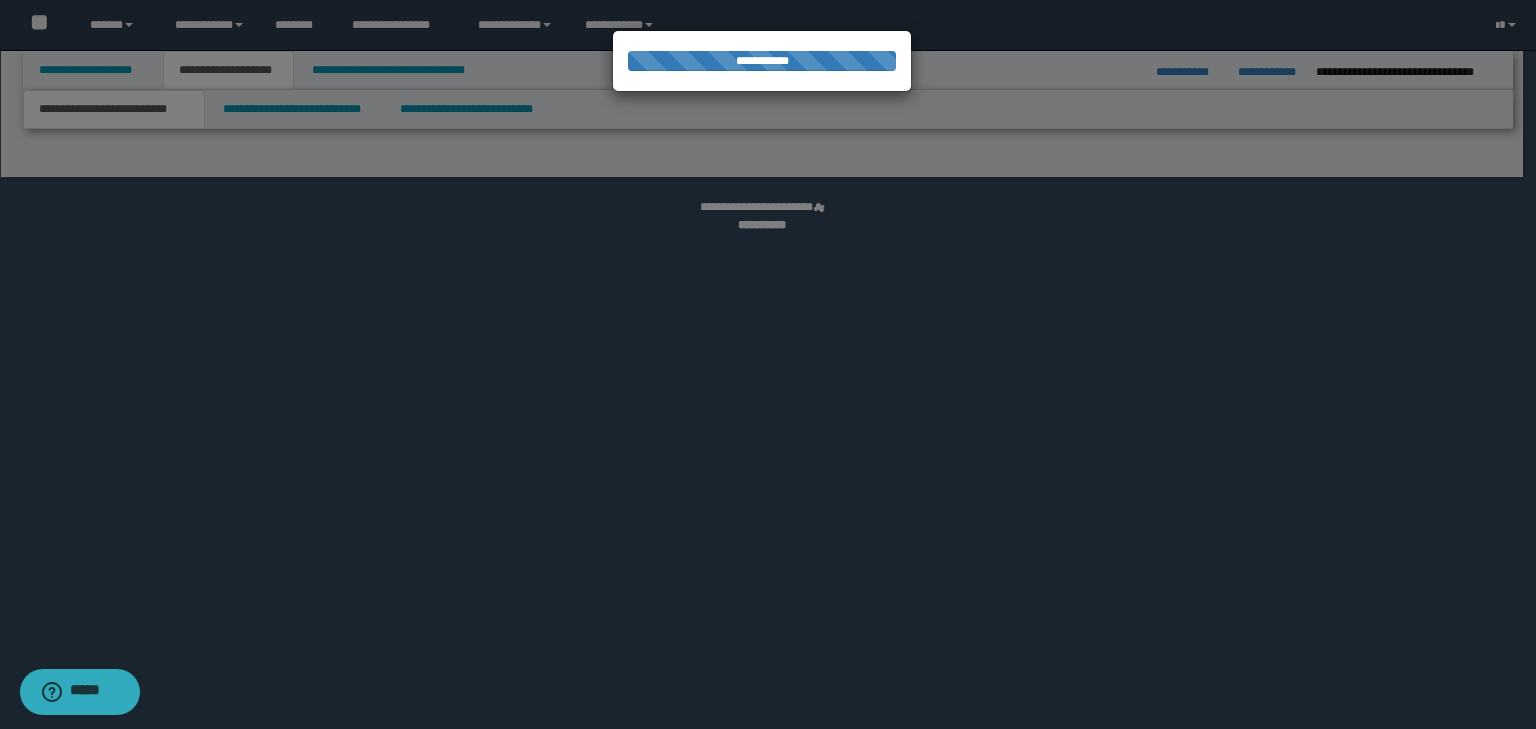 click at bounding box center (768, 364) 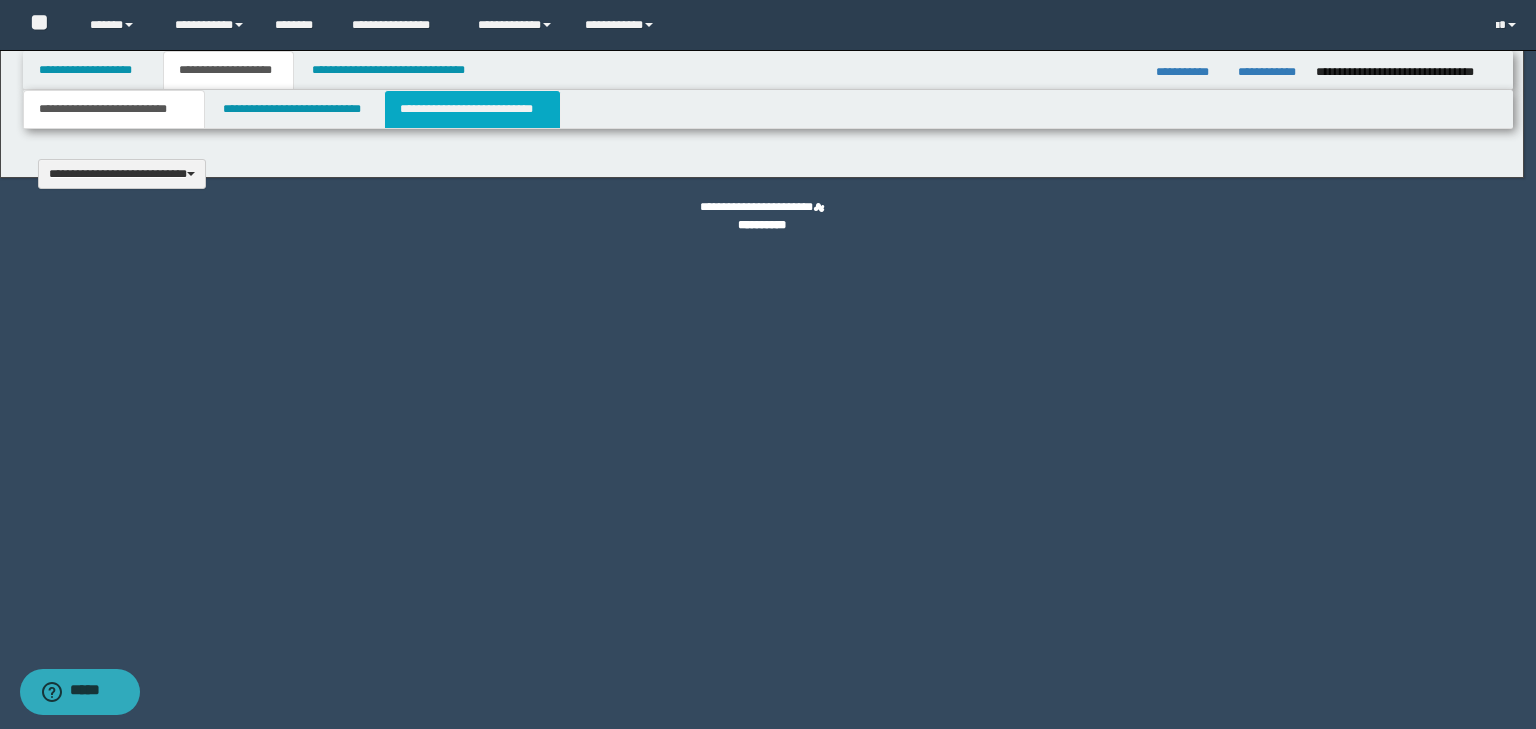 click on "**********" at bounding box center (472, 109) 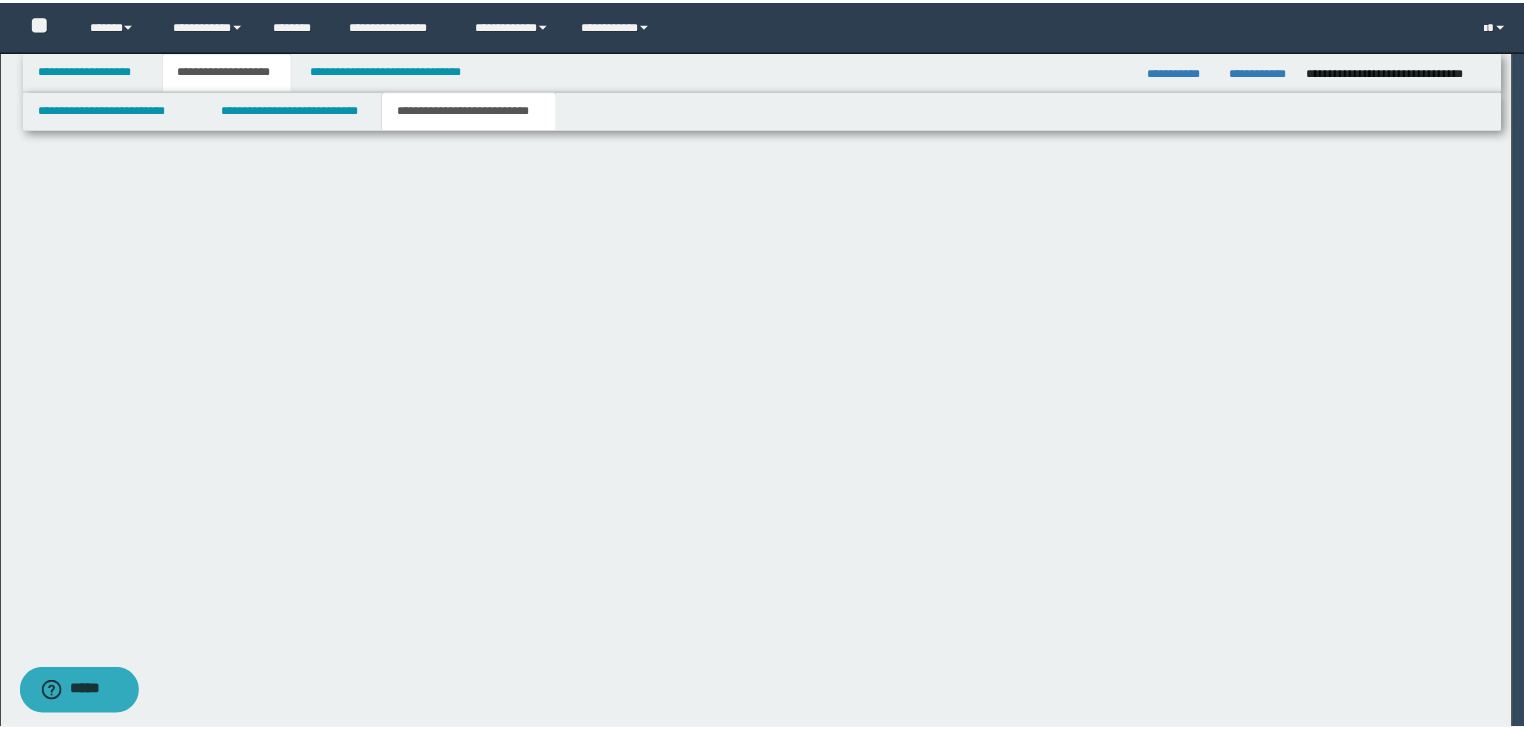 scroll, scrollTop: 0, scrollLeft: 0, axis: both 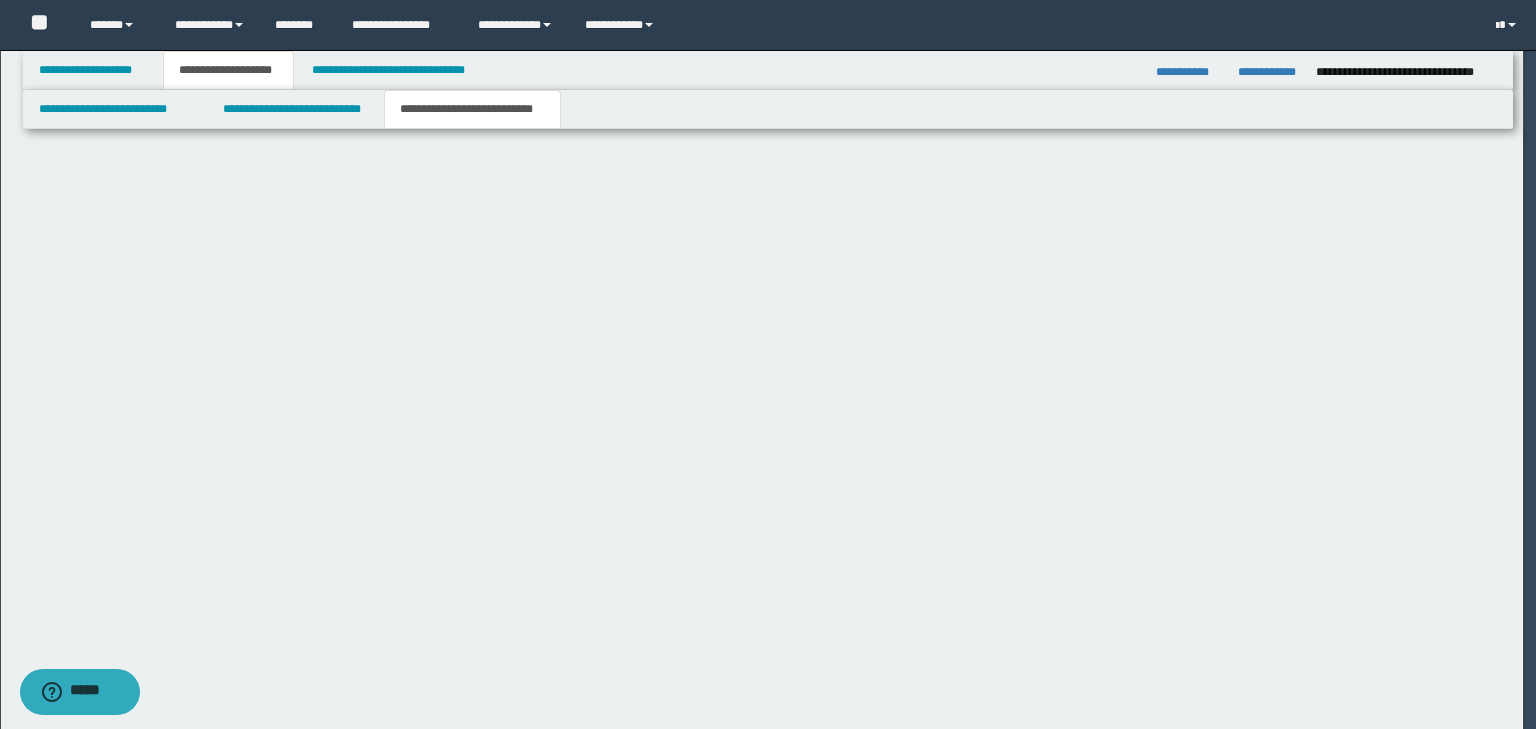 click on "**********" at bounding box center (472, 109) 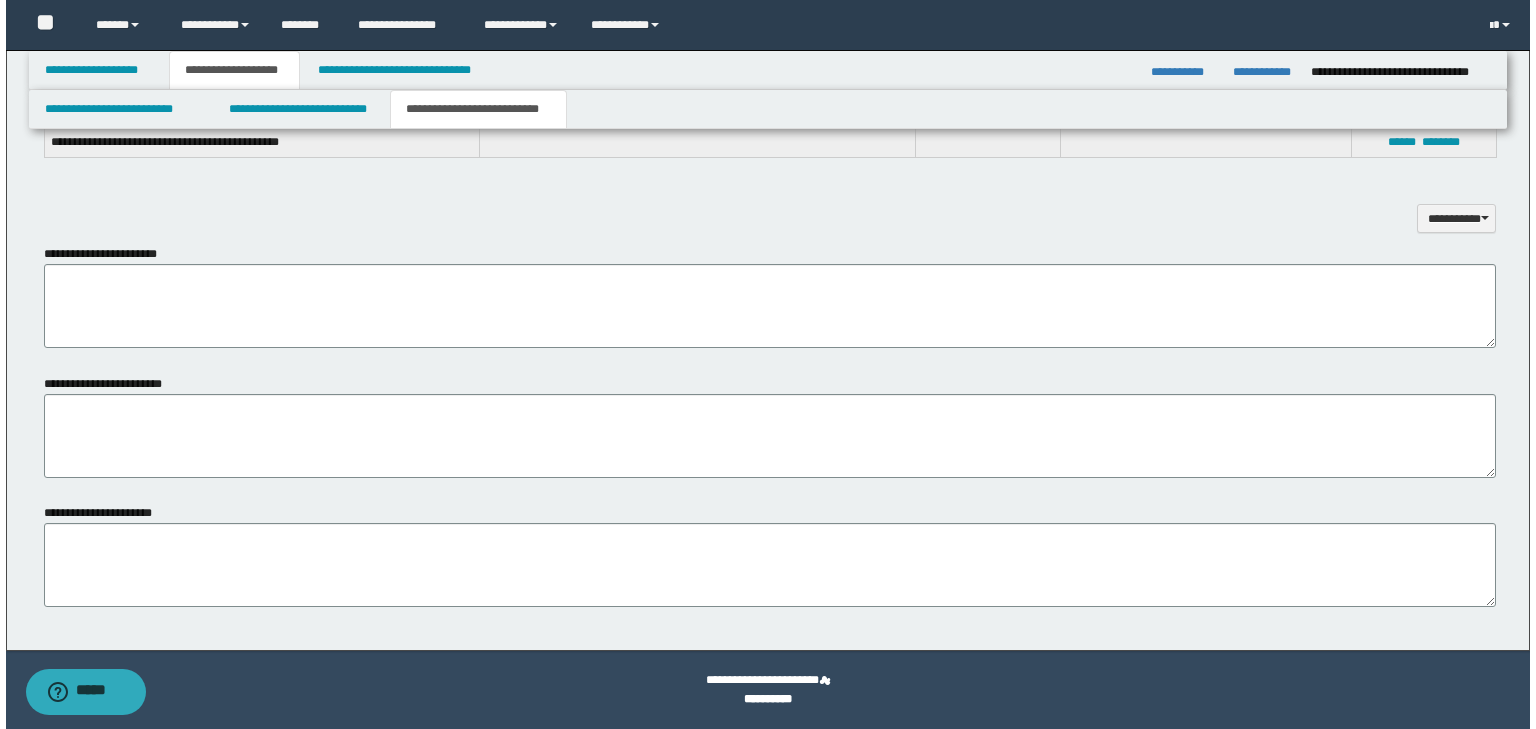 scroll, scrollTop: 0, scrollLeft: 0, axis: both 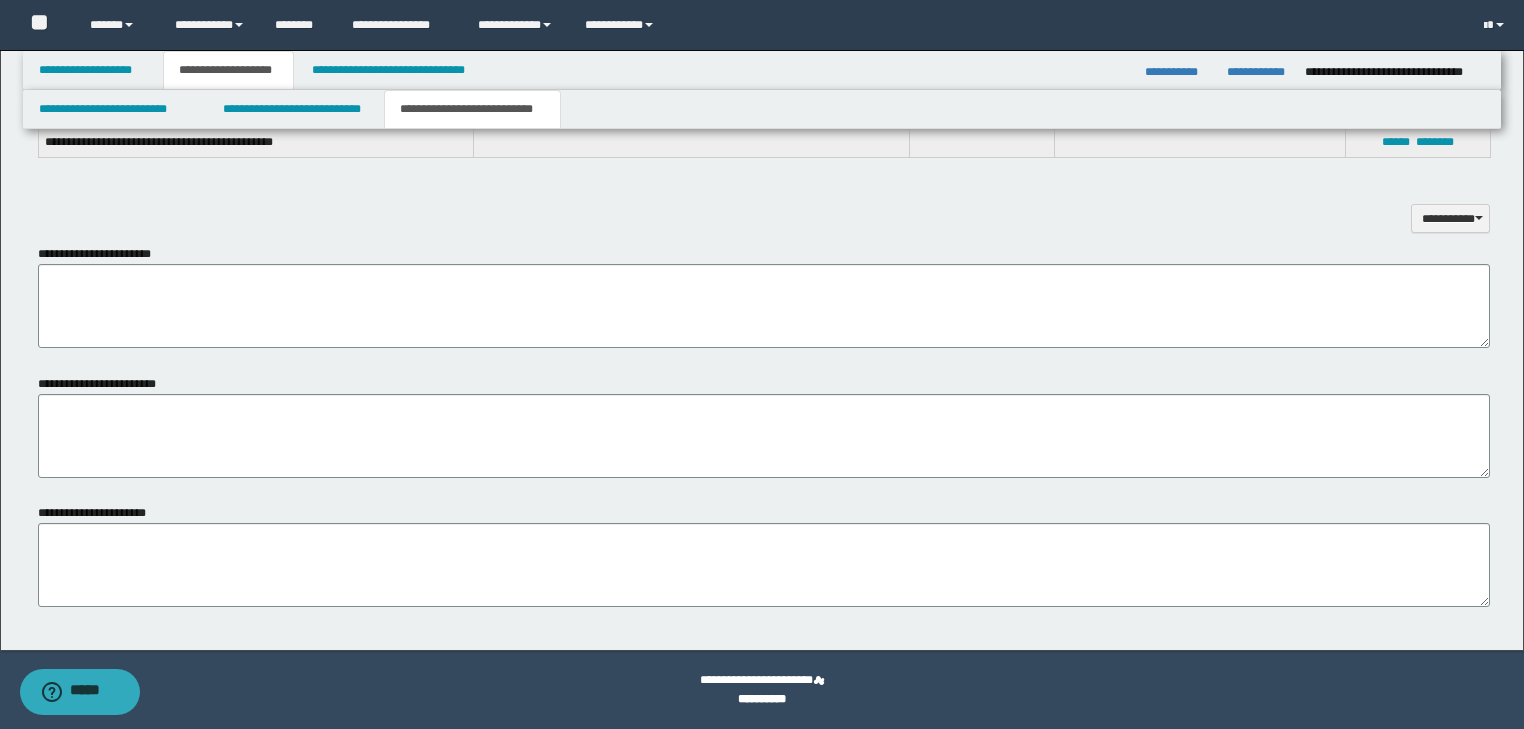 click on "**********" at bounding box center [472, 109] 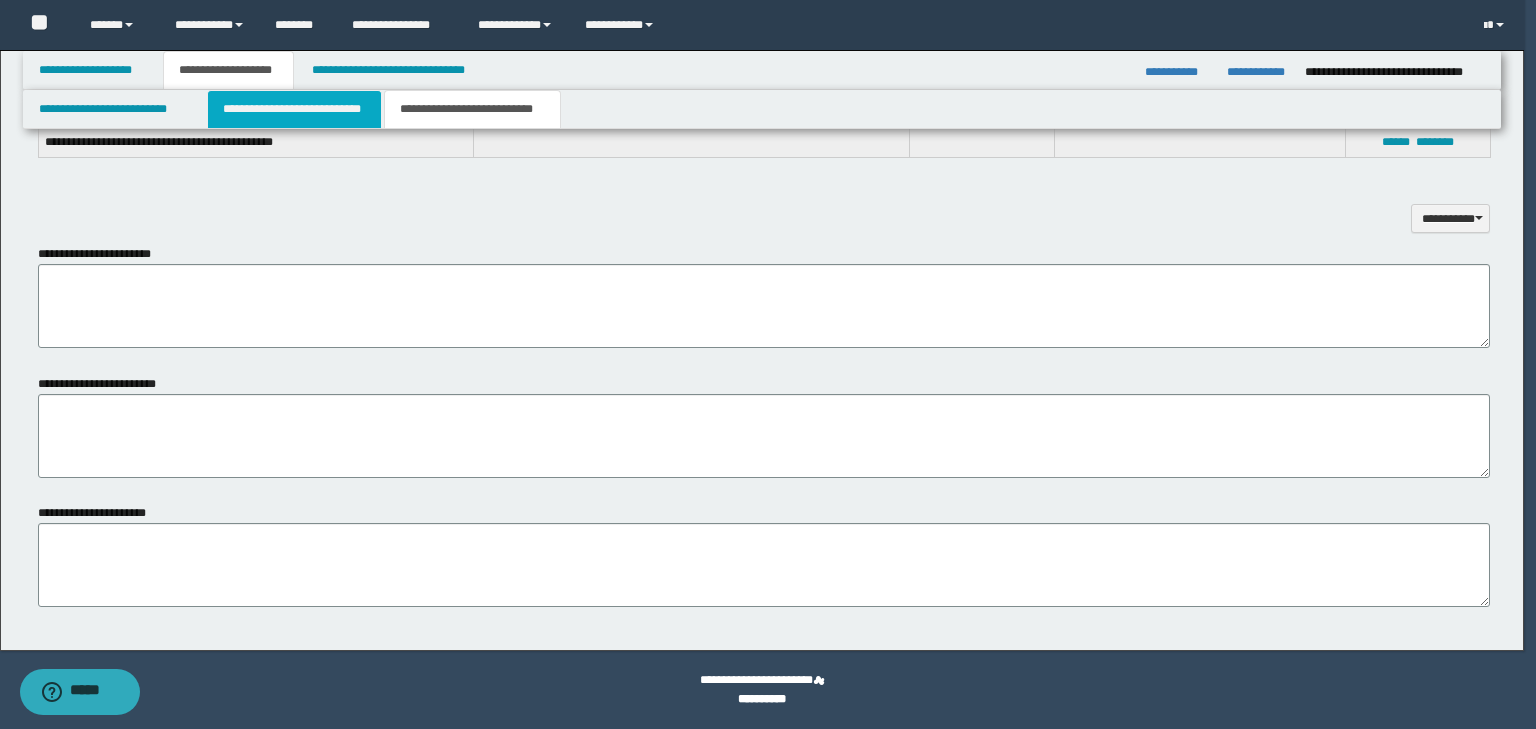 click on "**********" at bounding box center [294, 109] 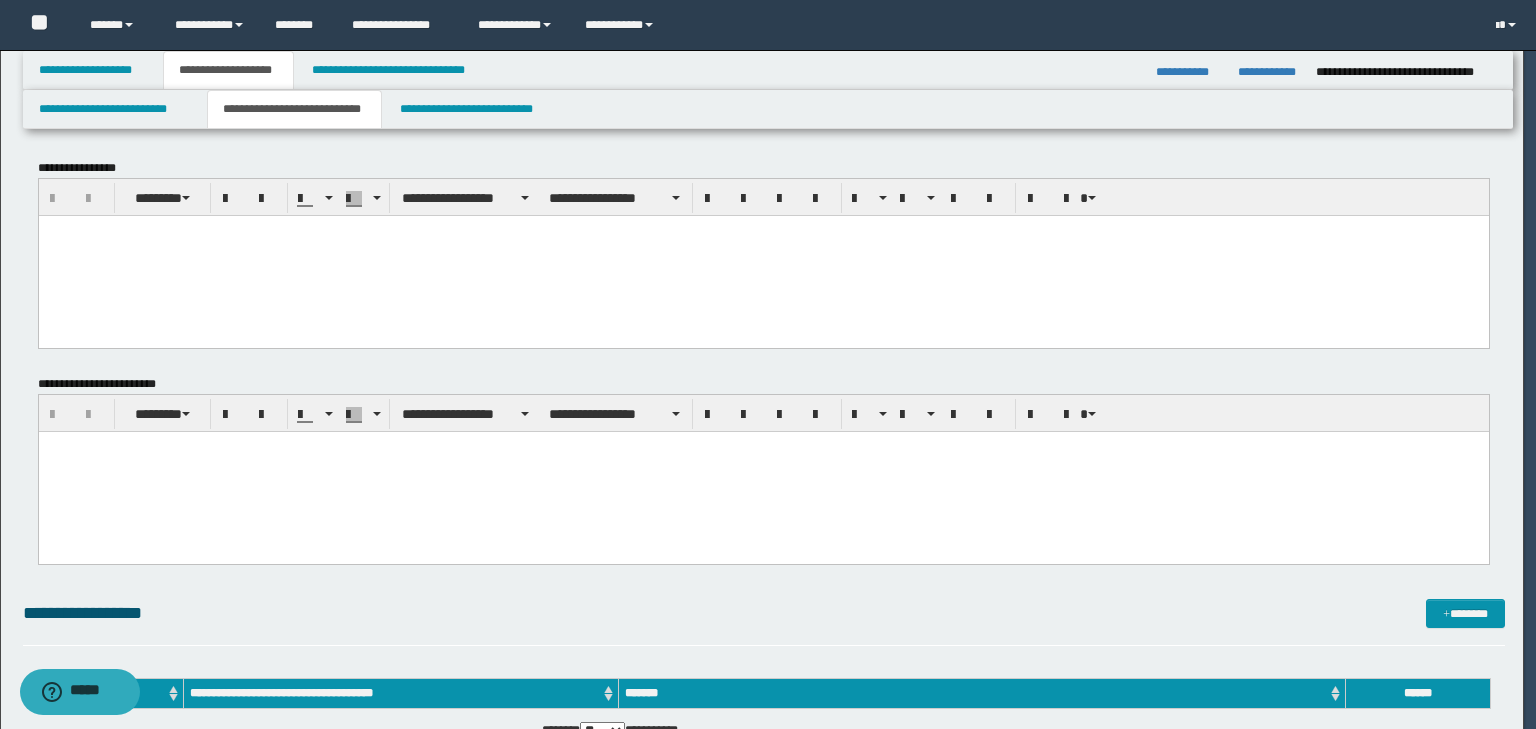 click on "**********" at bounding box center (762, 364) 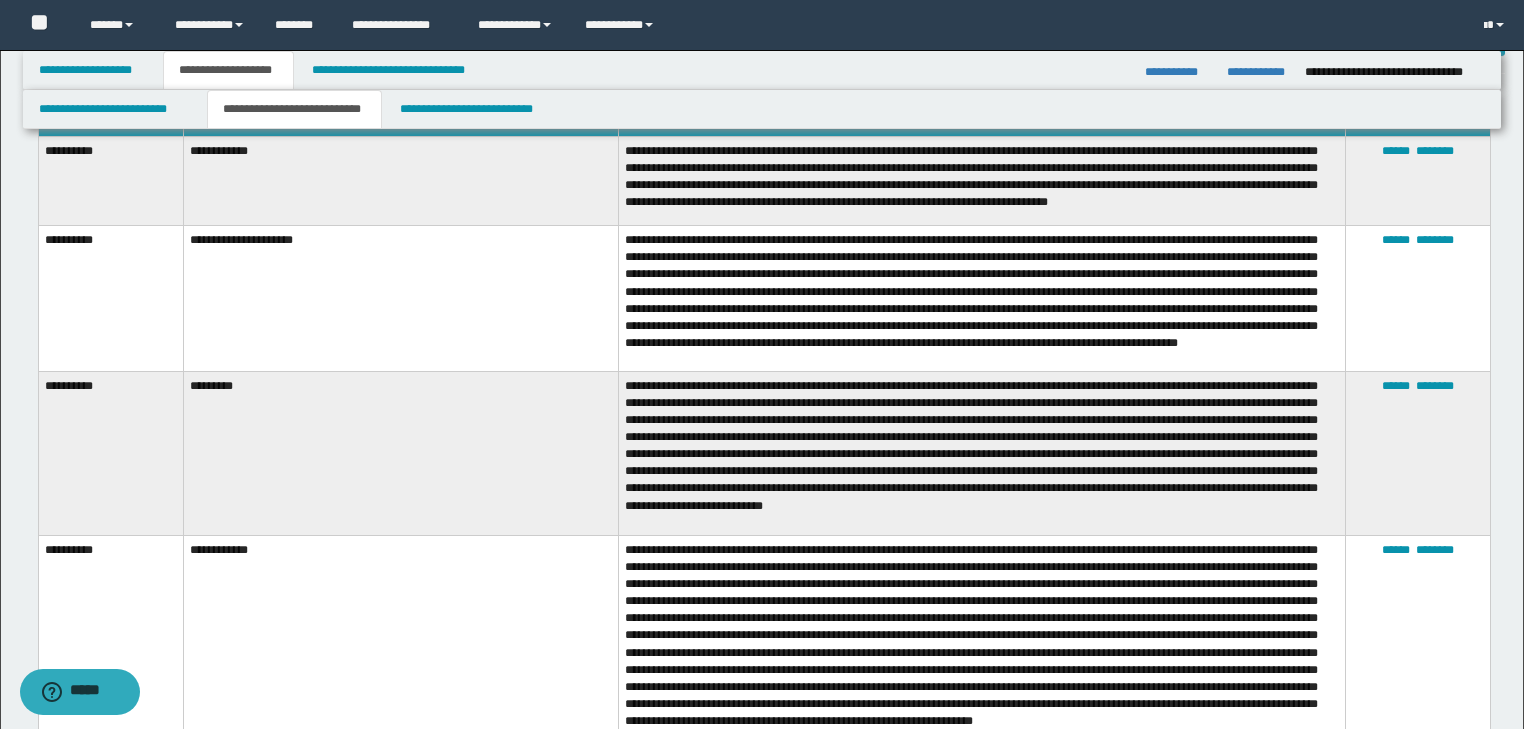 scroll, scrollTop: 533, scrollLeft: 0, axis: vertical 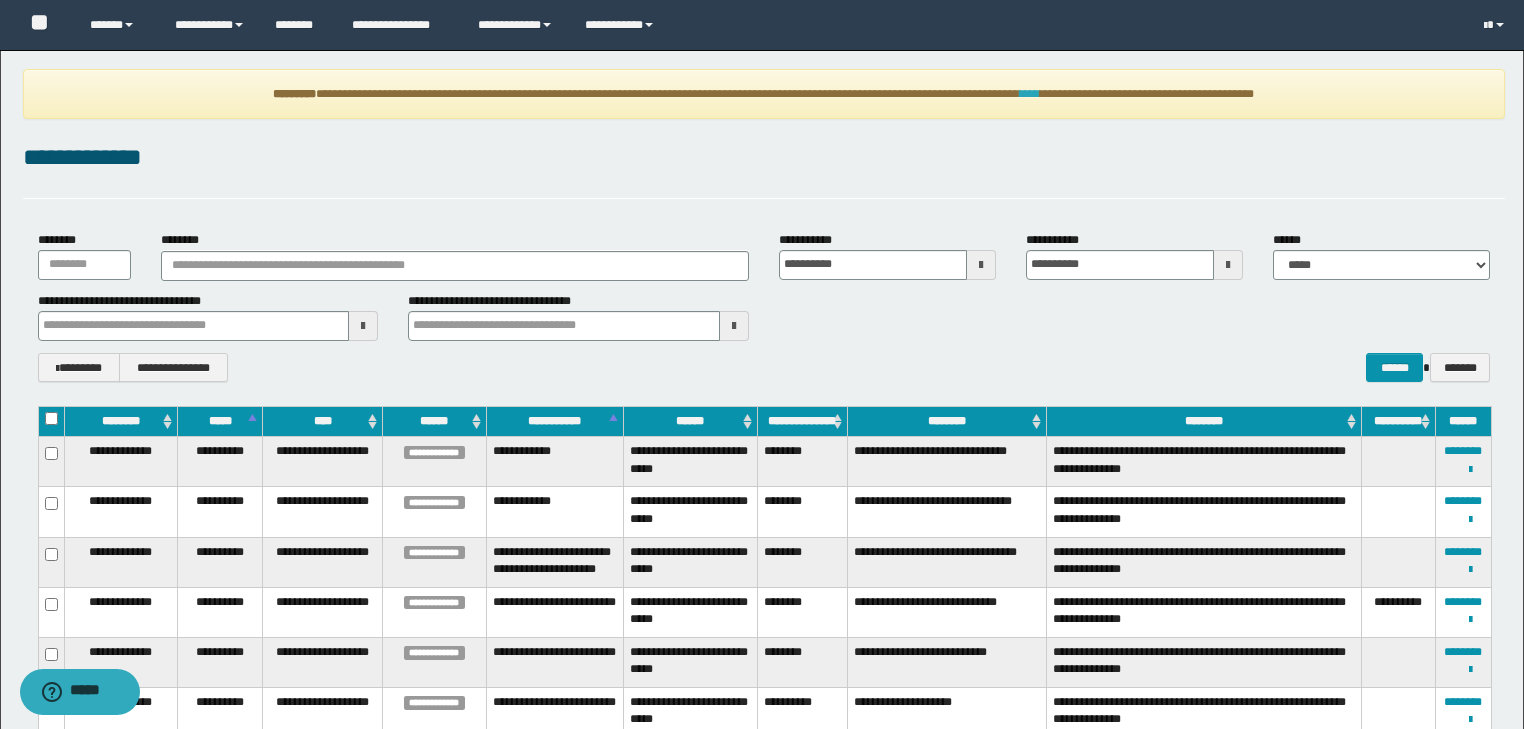 click on "****" at bounding box center [1030, 94] 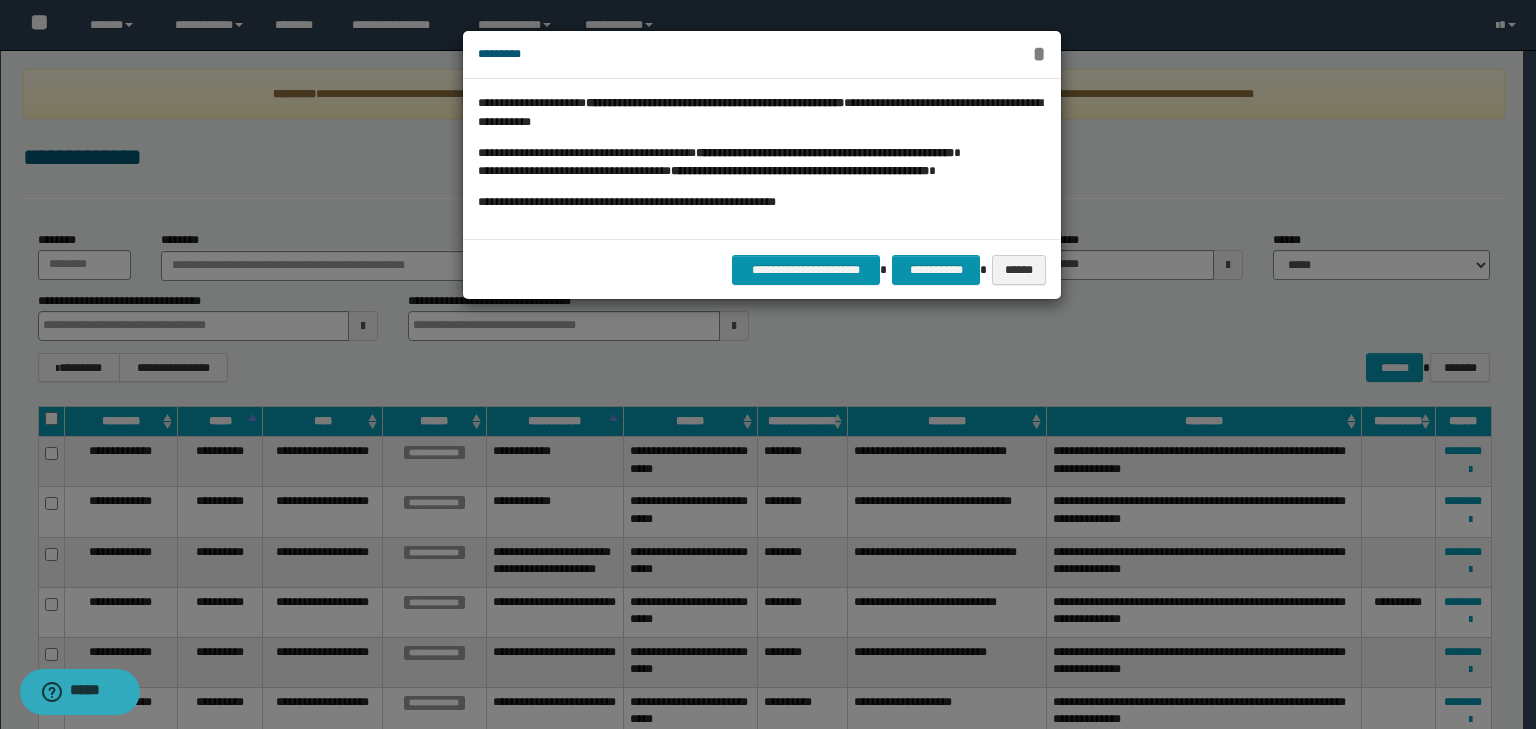click on "*" at bounding box center [1039, 54] 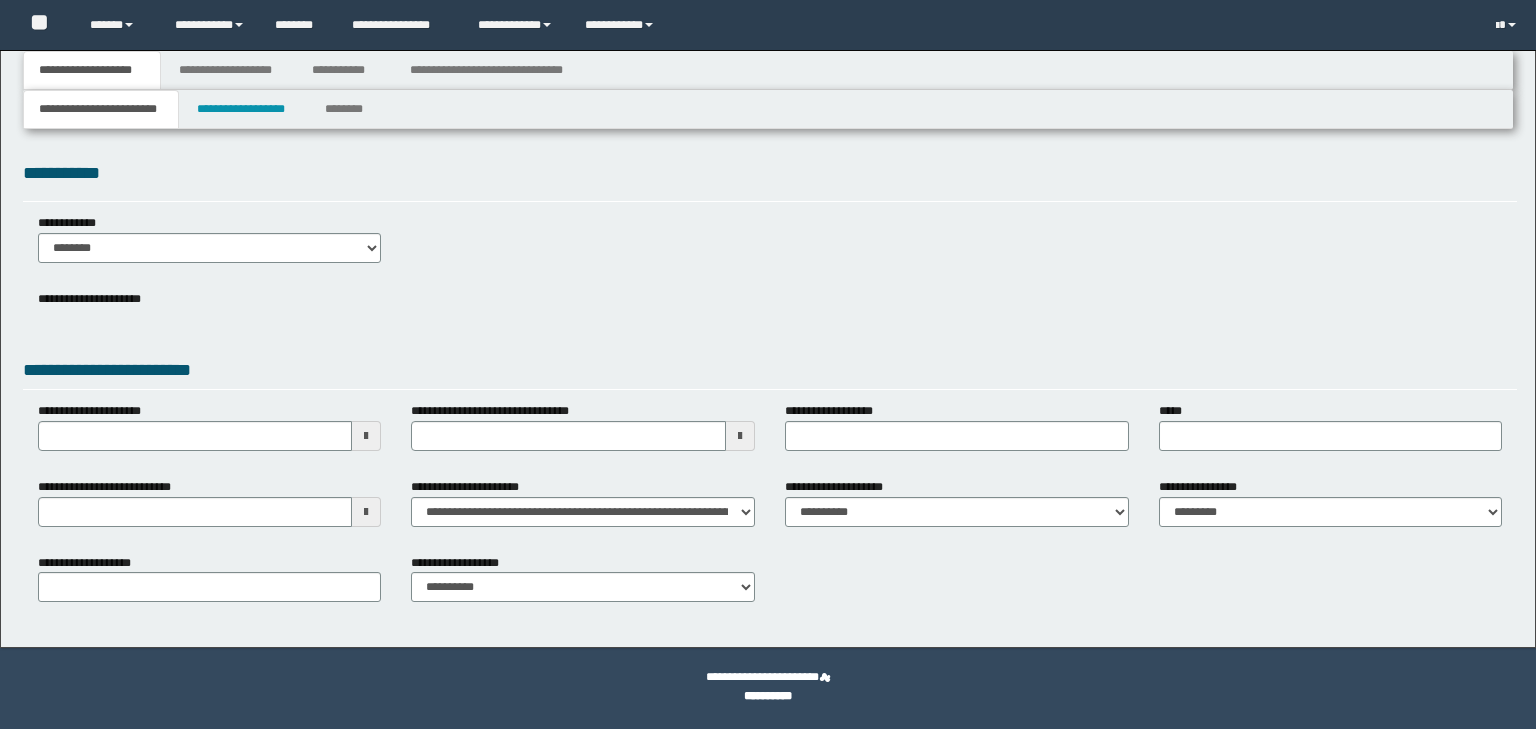 scroll, scrollTop: 0, scrollLeft: 0, axis: both 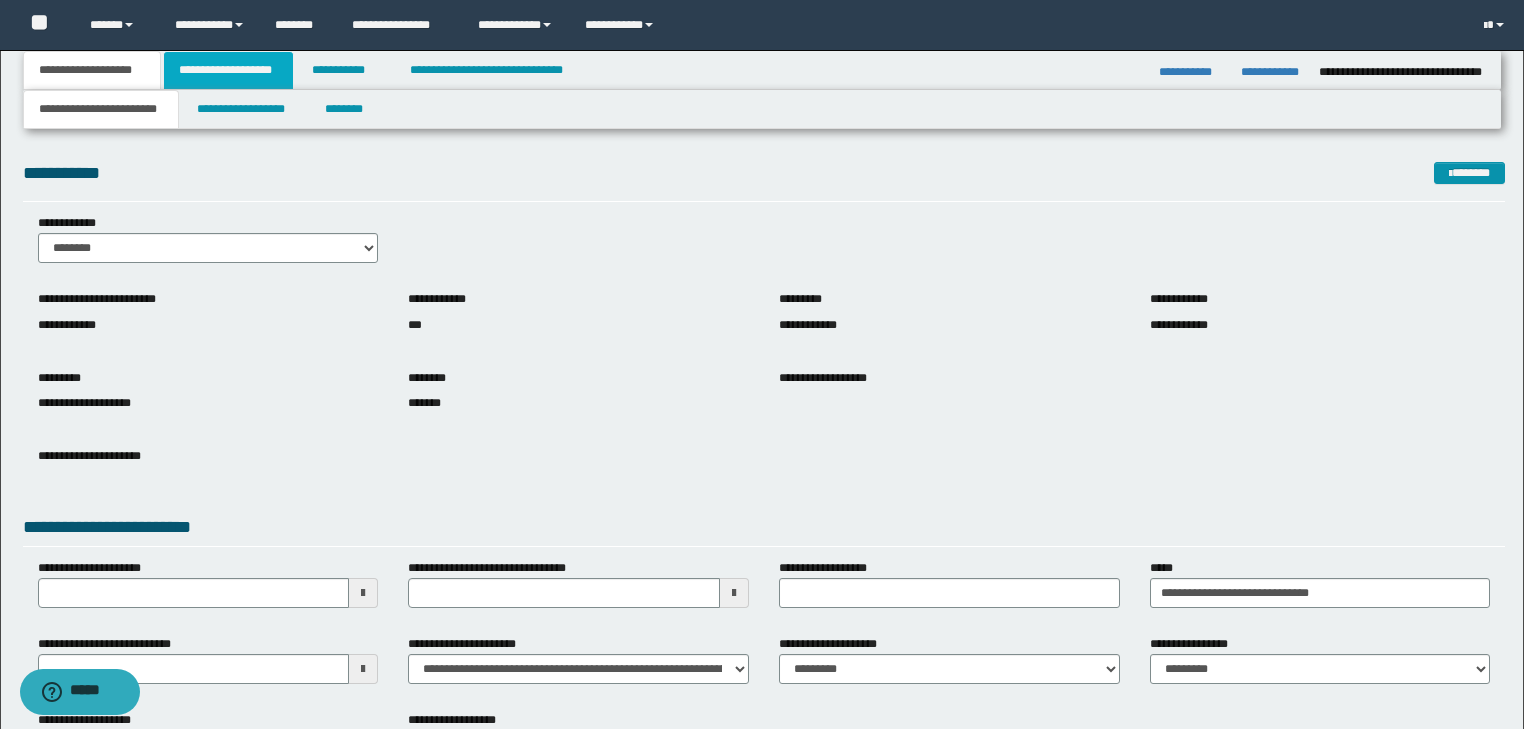 click on "**********" at bounding box center (228, 70) 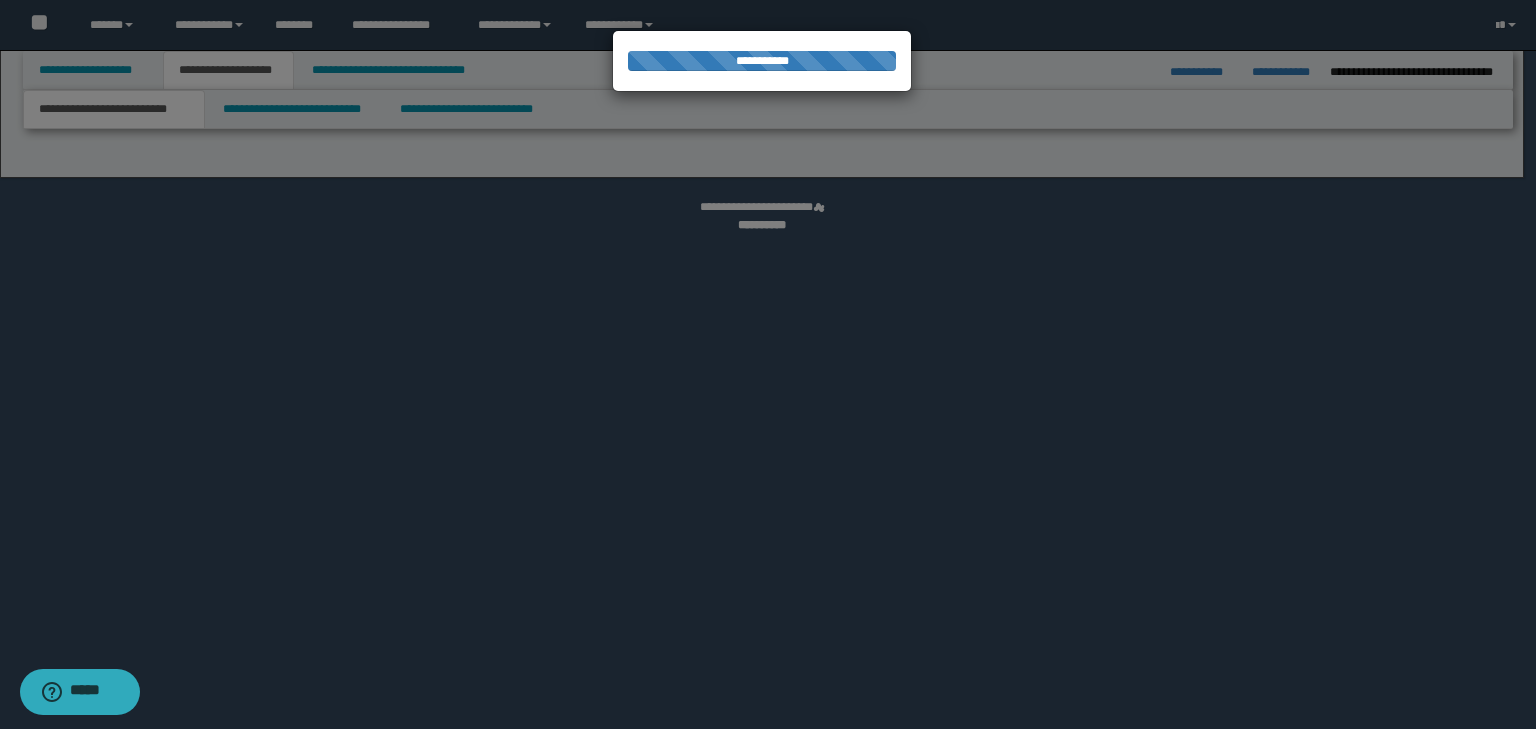 click at bounding box center (768, 364) 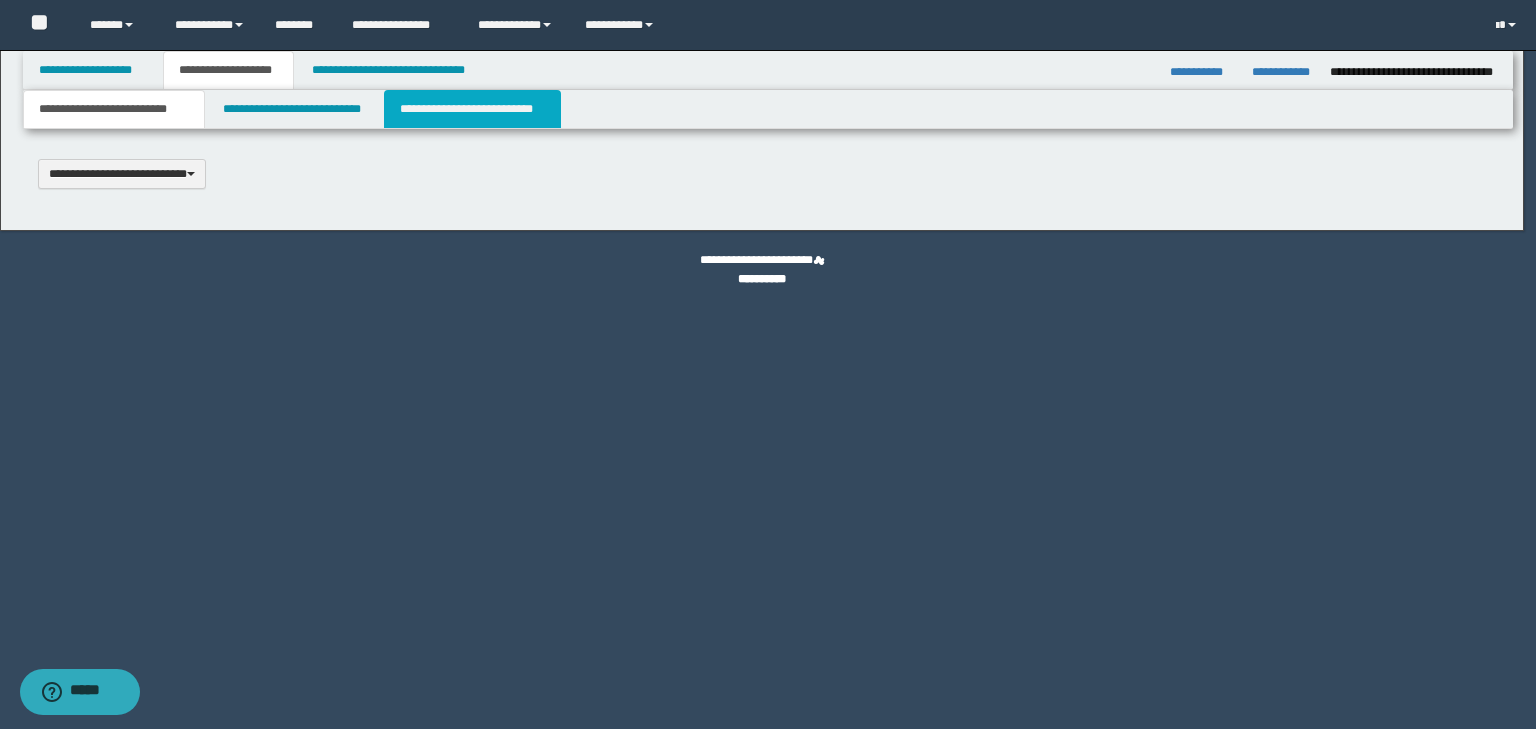 scroll, scrollTop: 0, scrollLeft: 0, axis: both 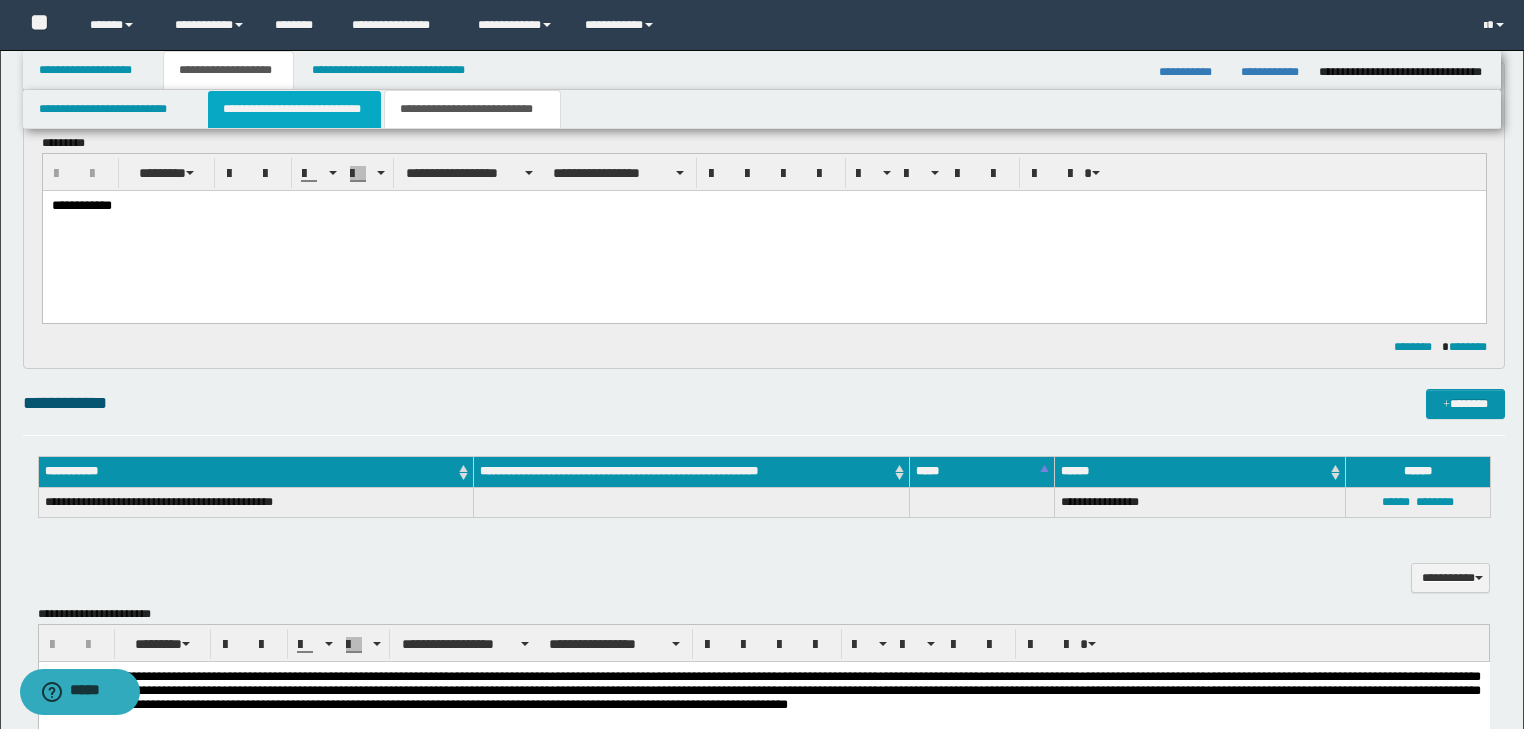 click on "**********" at bounding box center (294, 109) 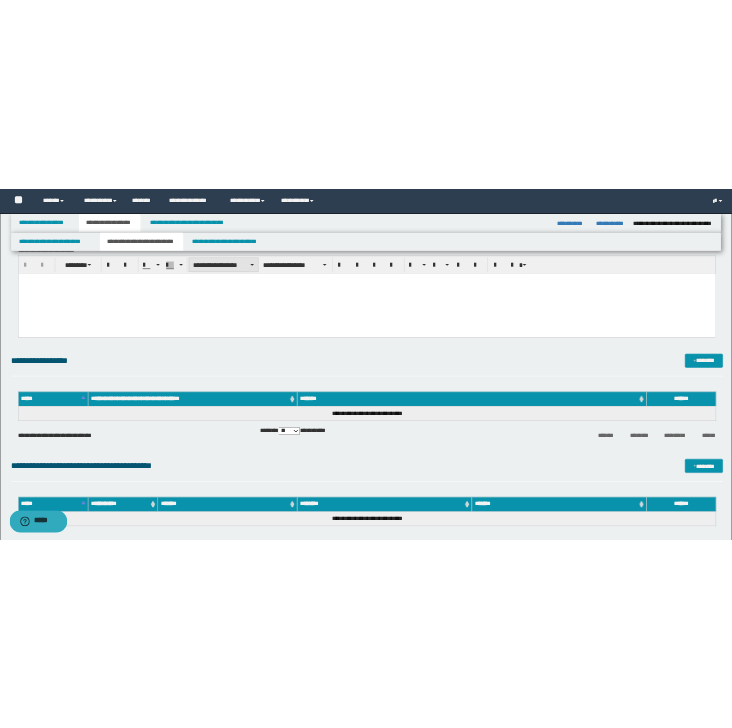 scroll, scrollTop: 133, scrollLeft: 0, axis: vertical 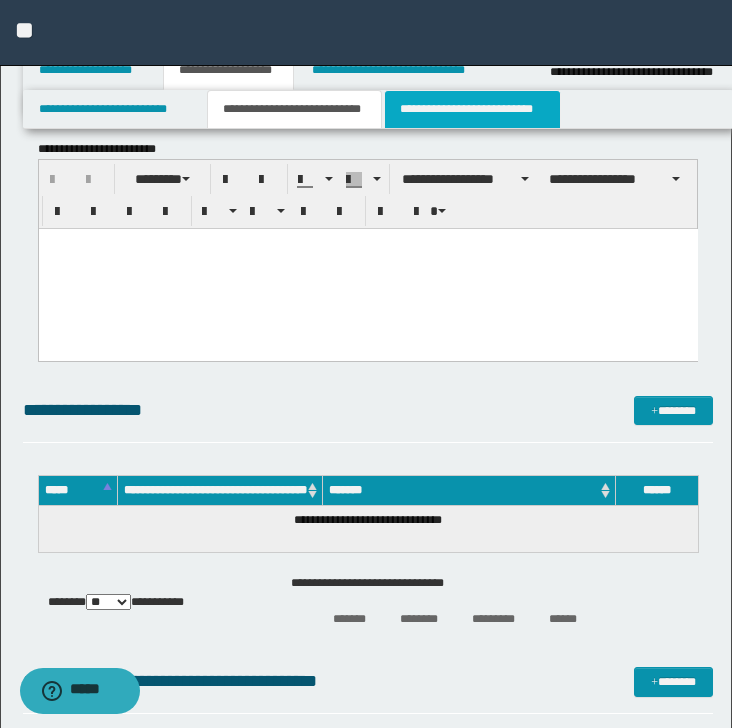 click on "**********" at bounding box center (472, 109) 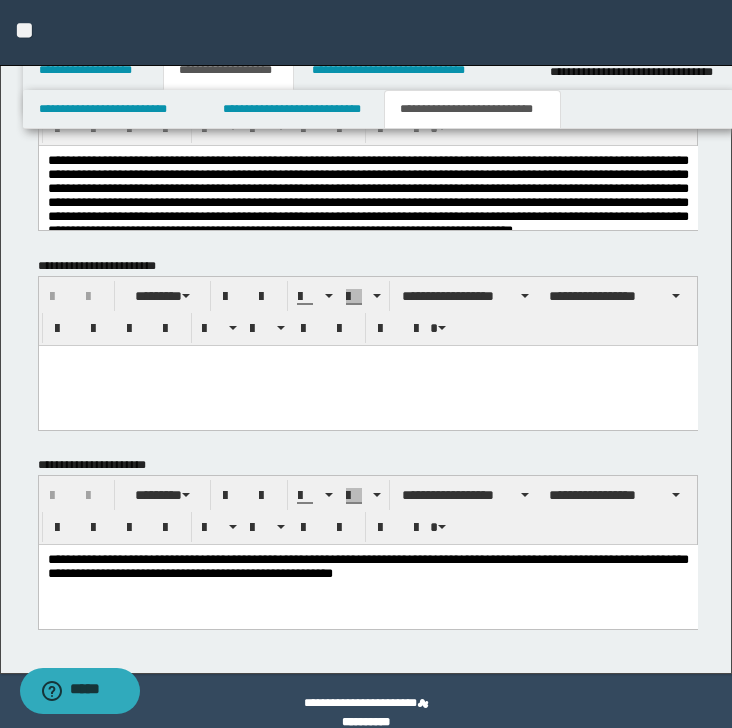 scroll, scrollTop: 820, scrollLeft: 0, axis: vertical 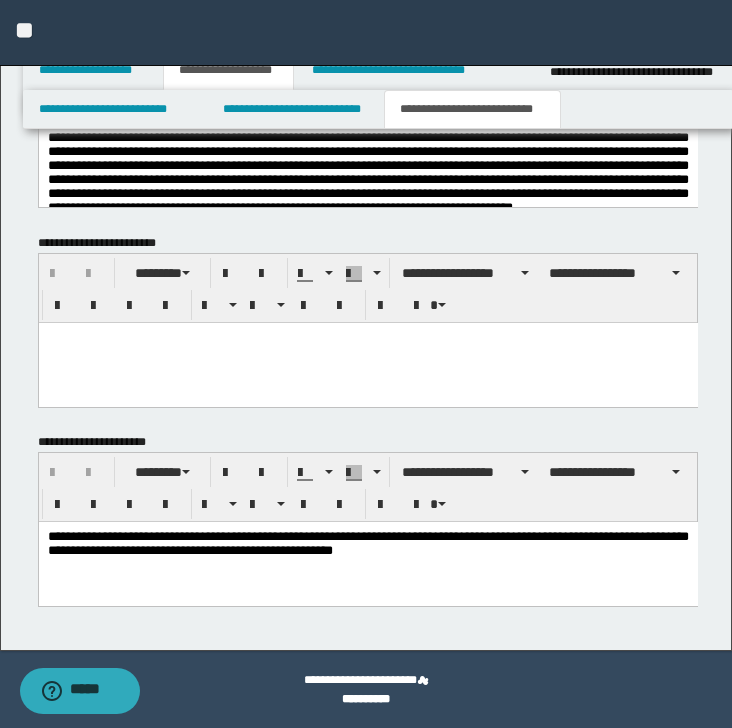 click on "**********" at bounding box center (367, 172) 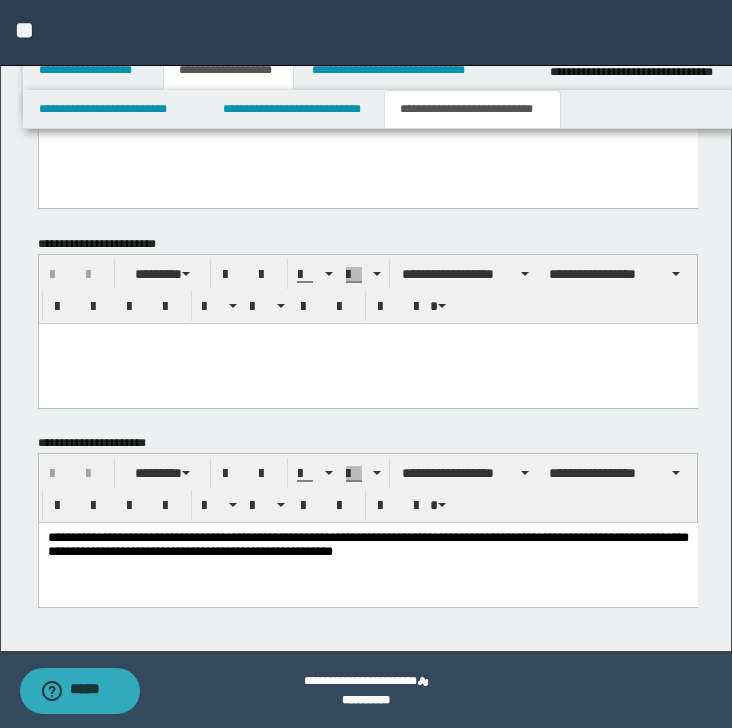 scroll, scrollTop: 964, scrollLeft: 0, axis: vertical 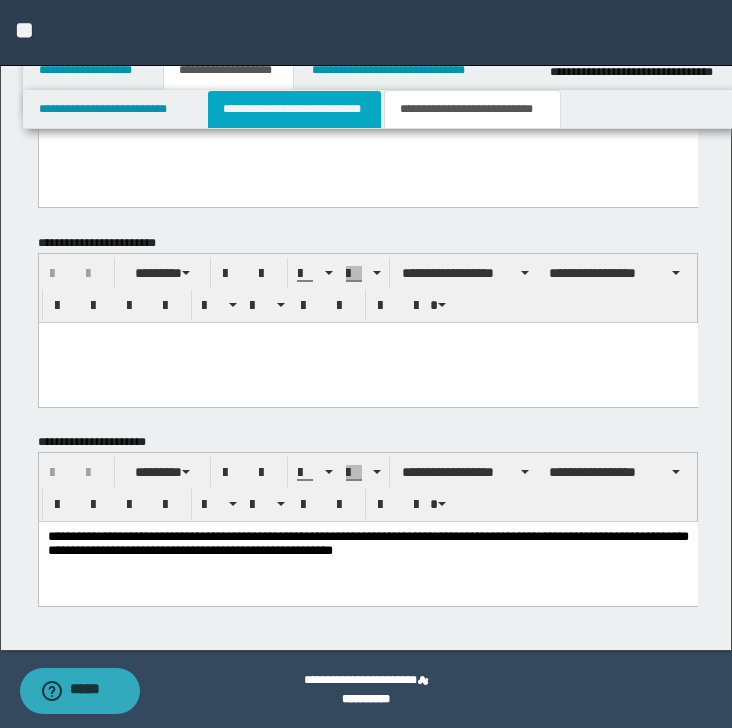 click on "**********" at bounding box center (294, 109) 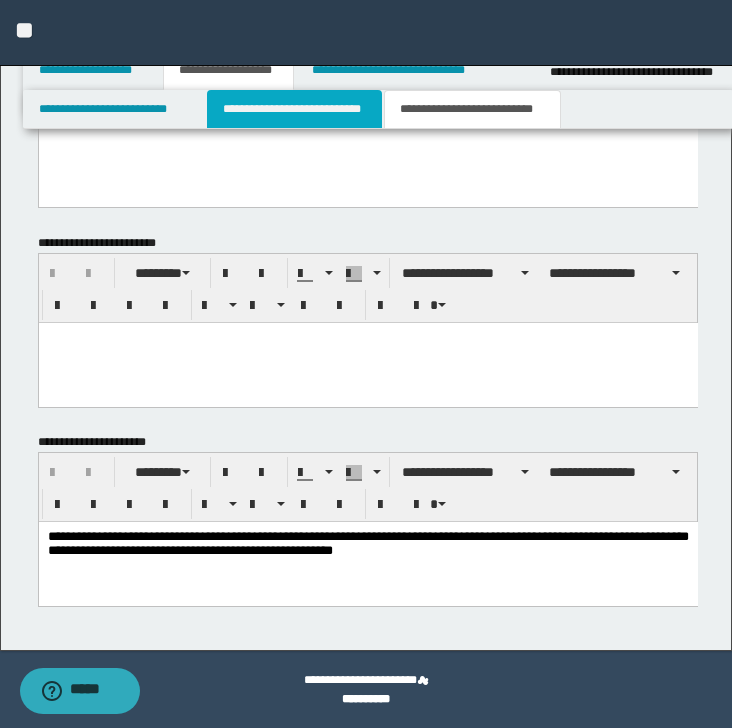 type 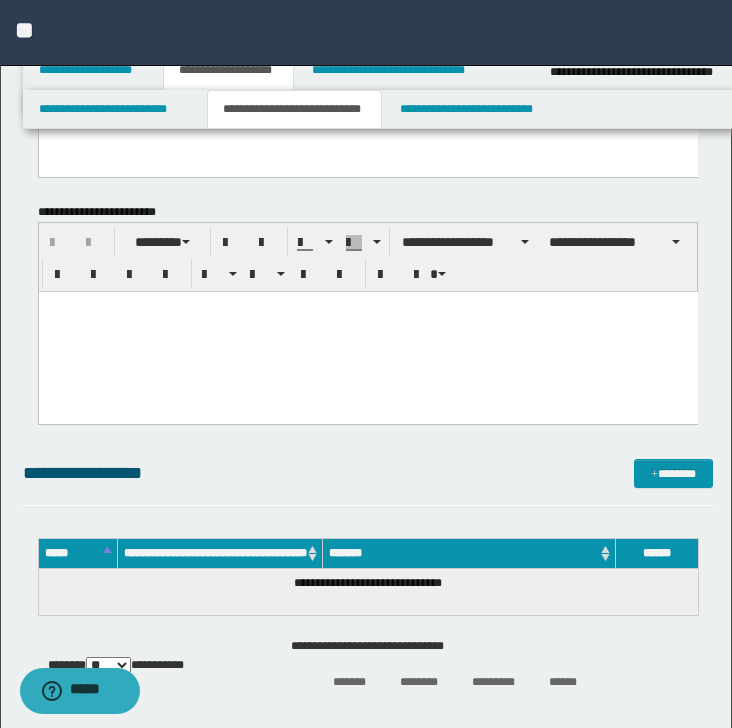 scroll, scrollTop: 164, scrollLeft: 0, axis: vertical 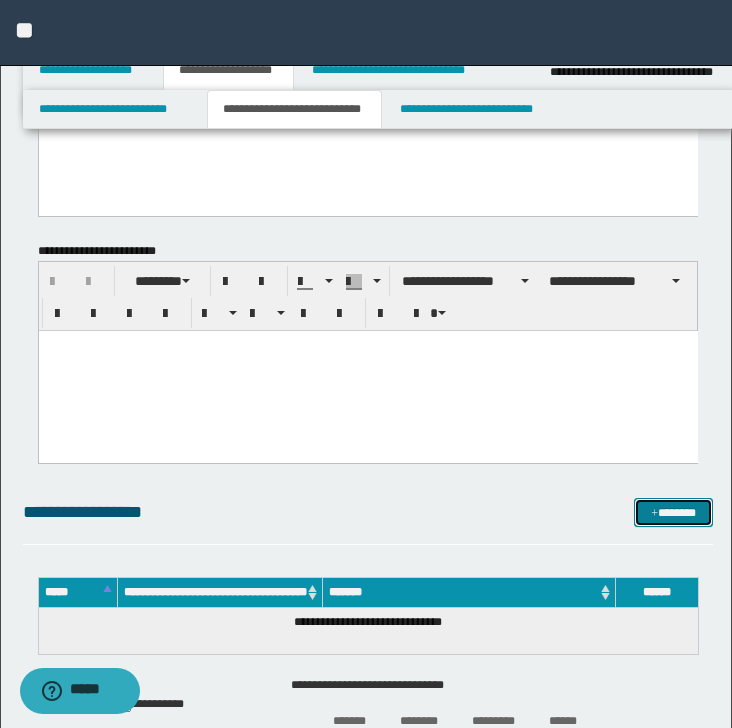 click on "*******" at bounding box center [673, 513] 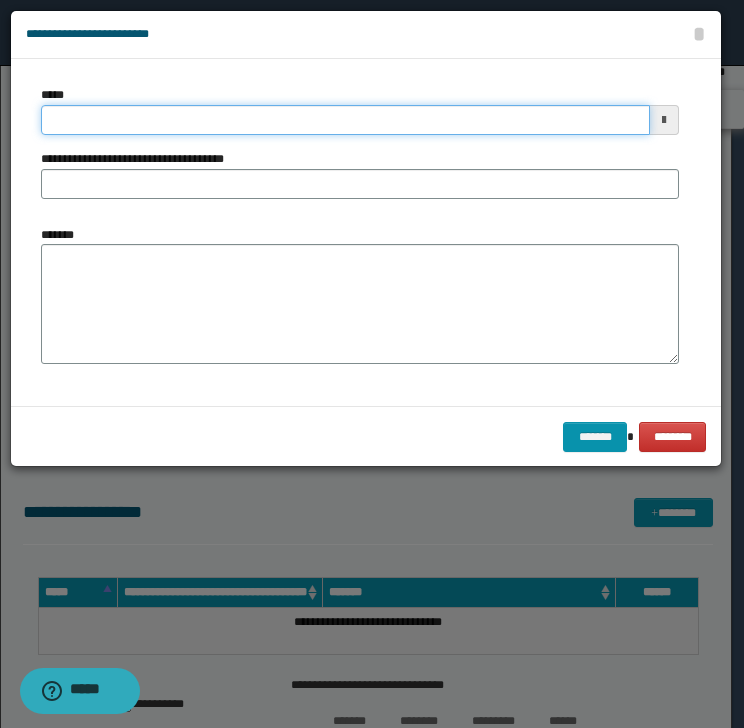 click on "*****" at bounding box center (345, 120) 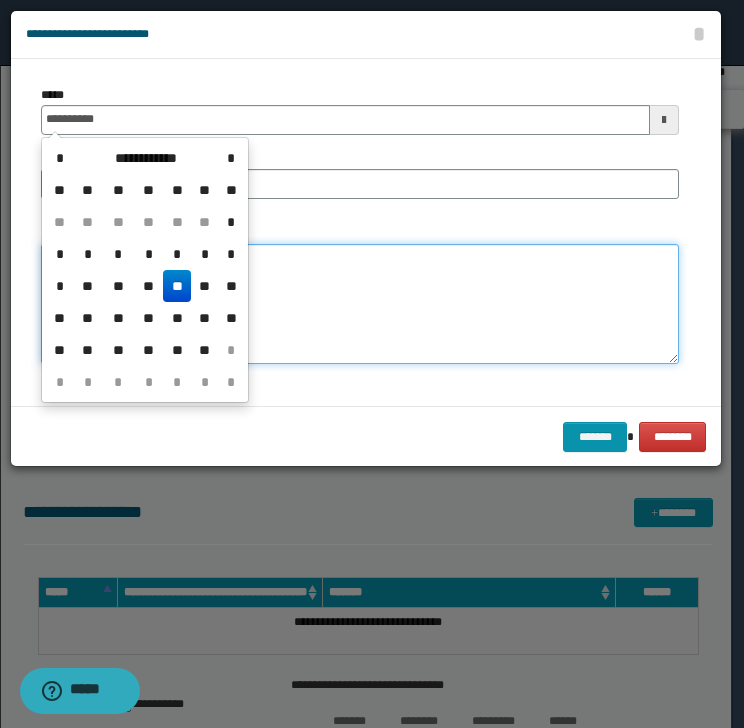 type on "**********" 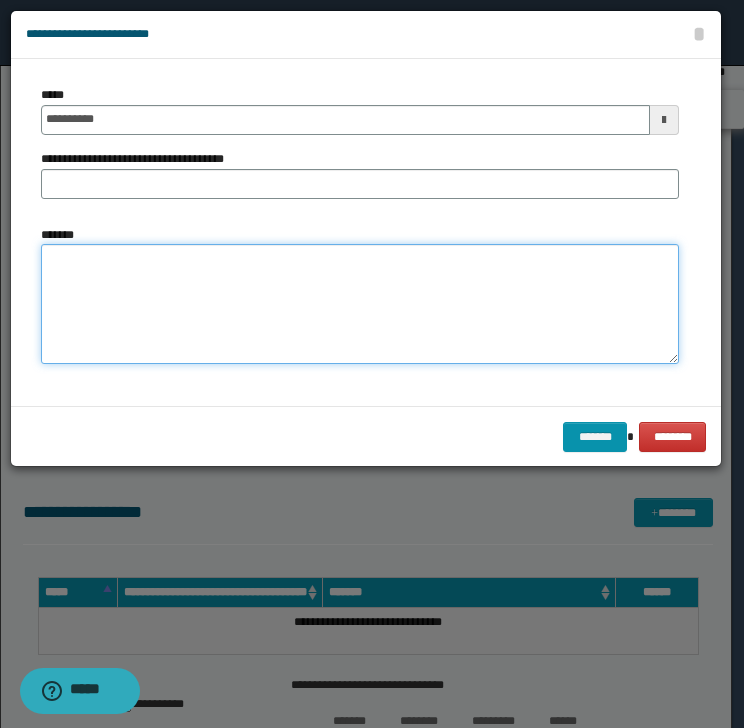 drag, startPoint x: 353, startPoint y: 290, endPoint x: 362, endPoint y: 328, distance: 39.051247 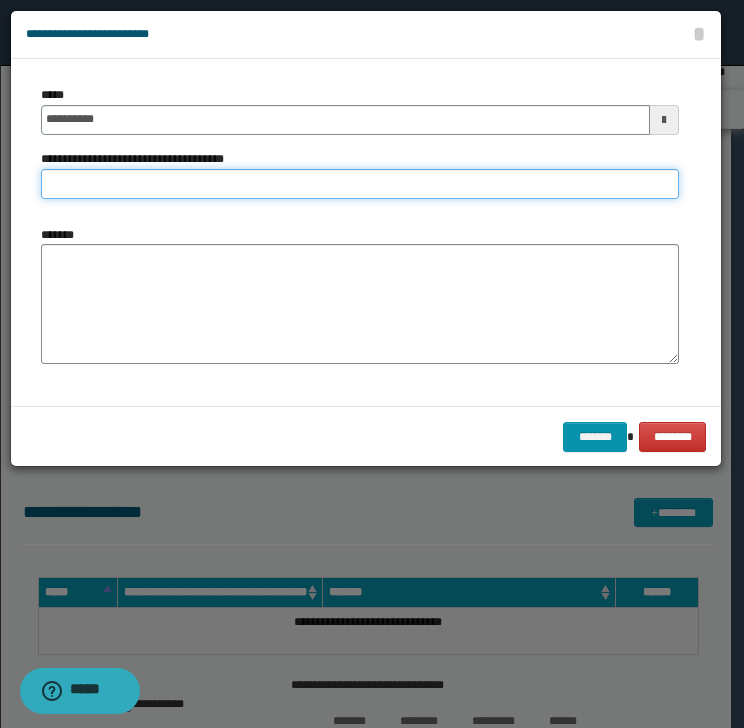 click on "**********" at bounding box center [360, 184] 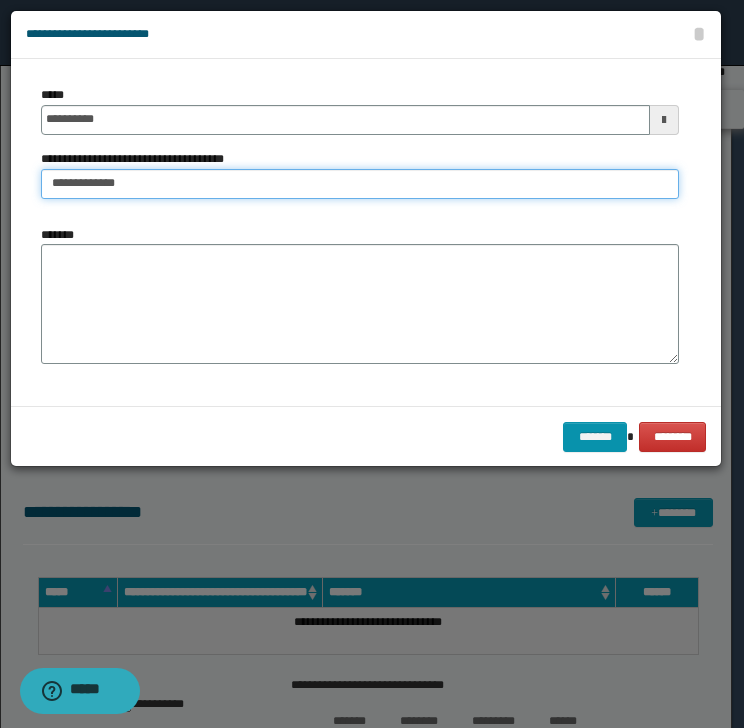 type on "**********" 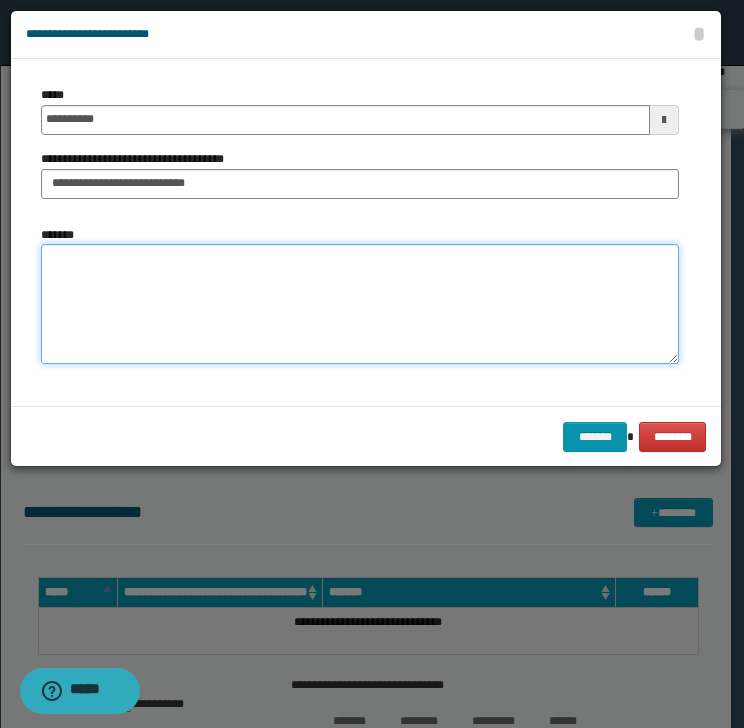 click on "*******" at bounding box center [360, 304] 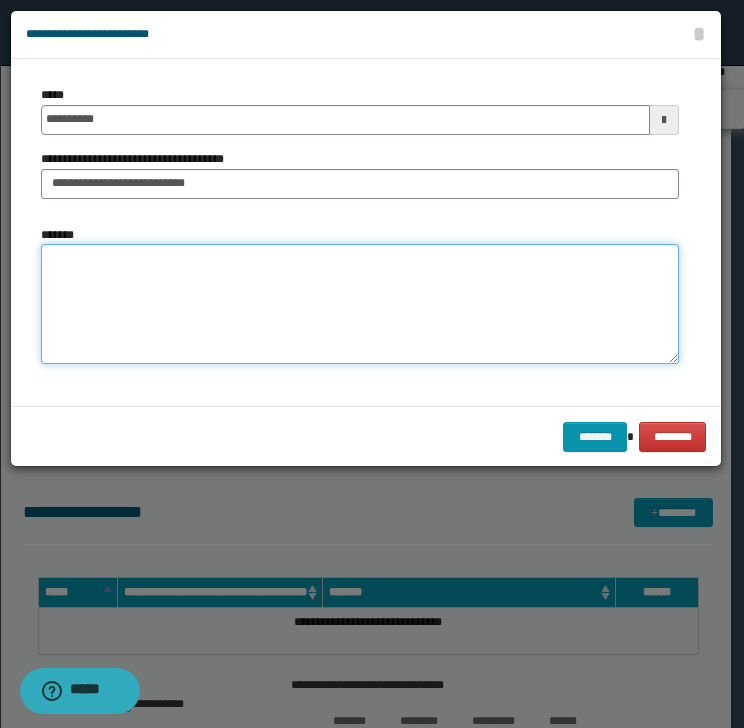click on "*******" at bounding box center (360, 304) 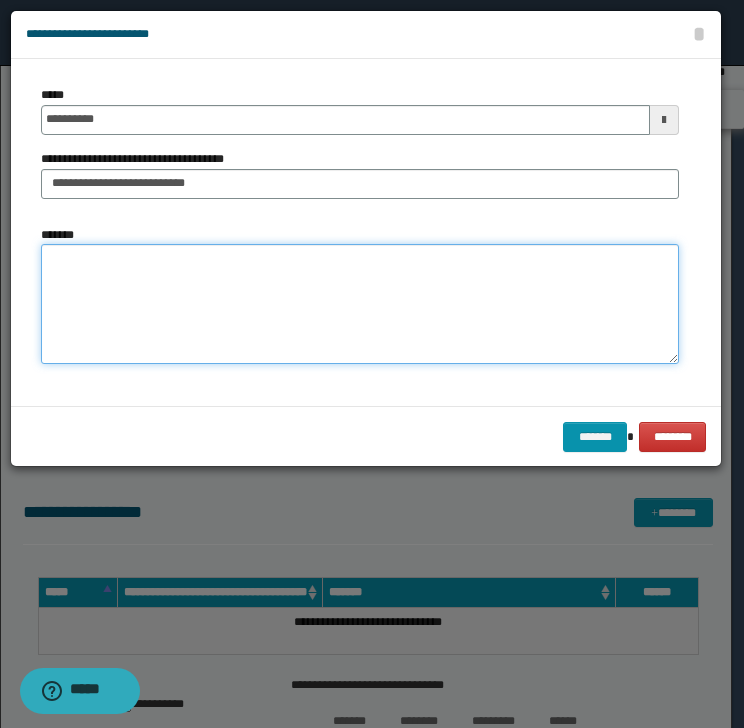 click on "*******" at bounding box center (360, 304) 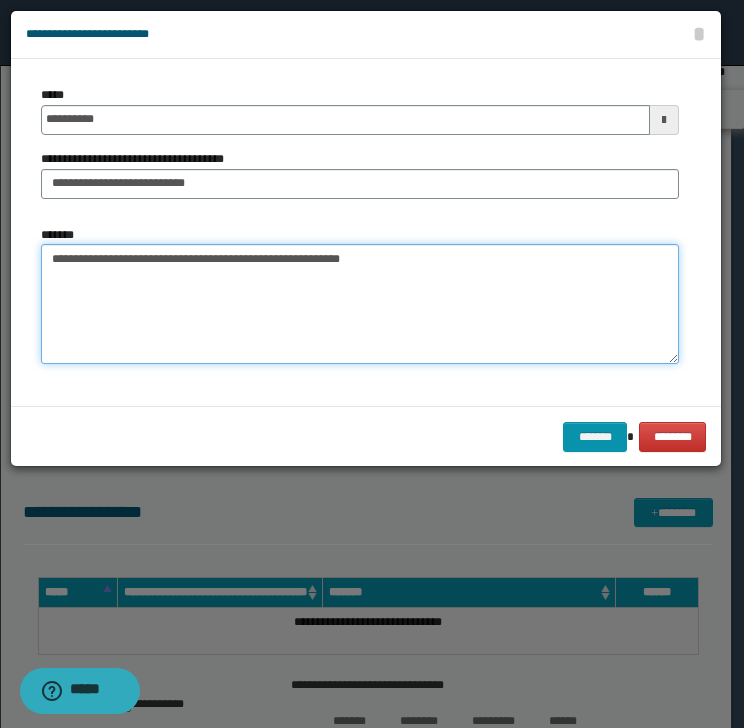 click on "**********" at bounding box center (360, 304) 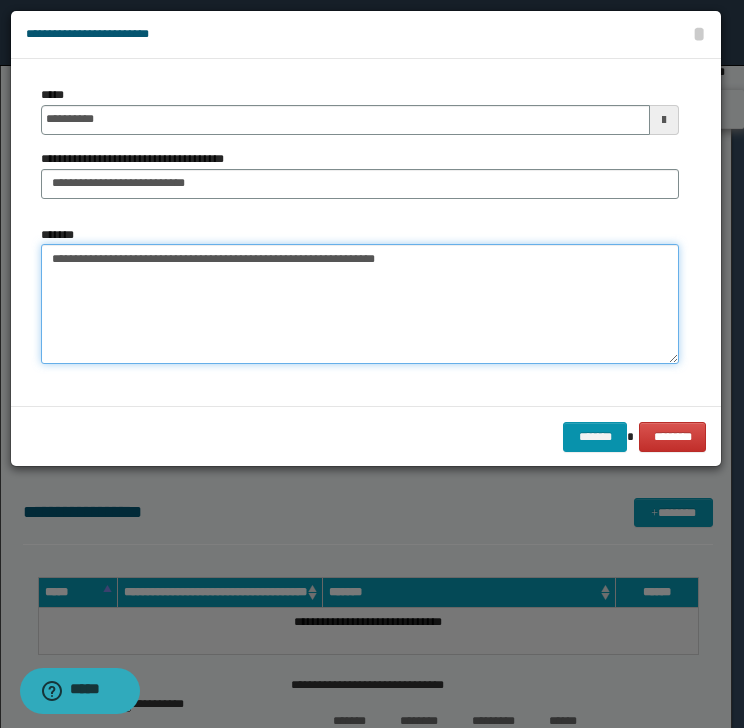click on "**********" at bounding box center [360, 304] 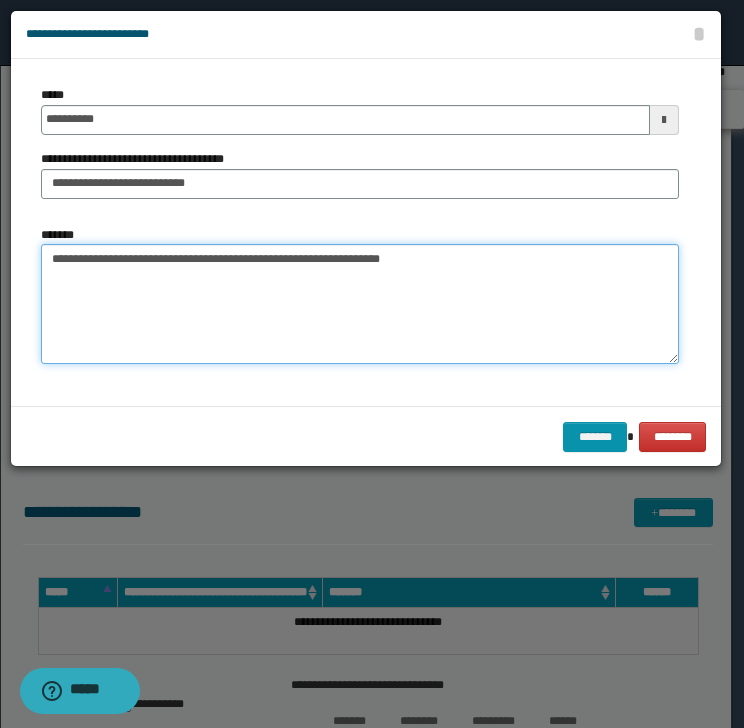 click on "**********" at bounding box center [360, 304] 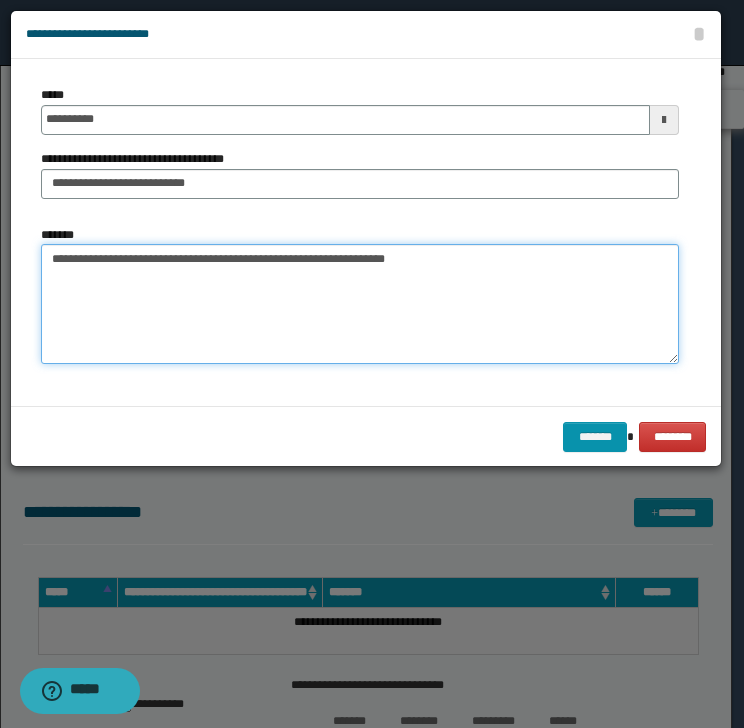 click on "**********" at bounding box center [360, 304] 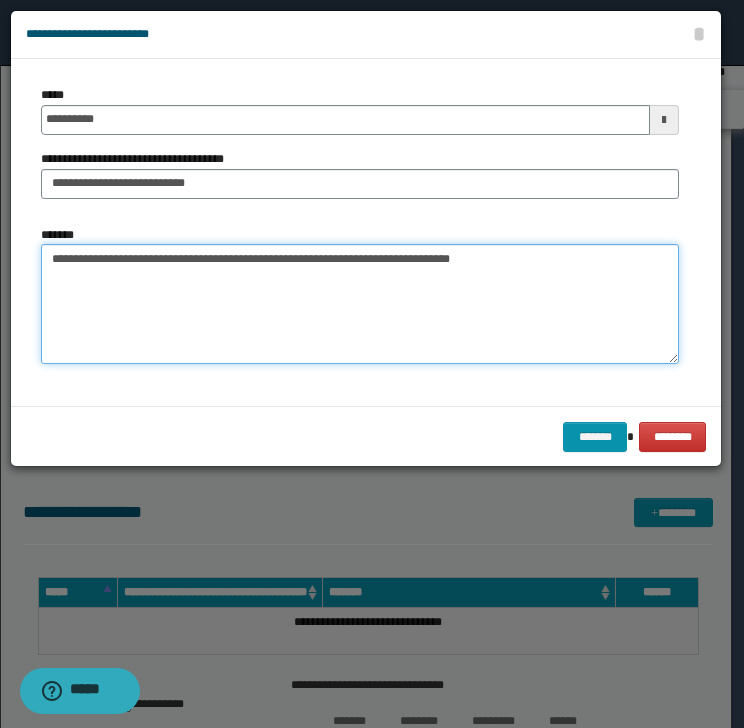 click on "**********" at bounding box center [360, 304] 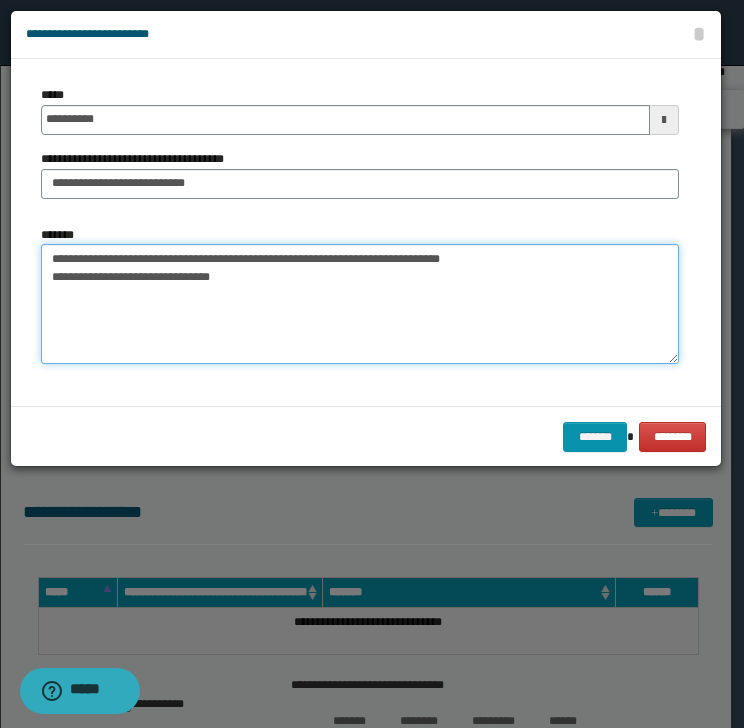 click on "**********" at bounding box center [360, 304] 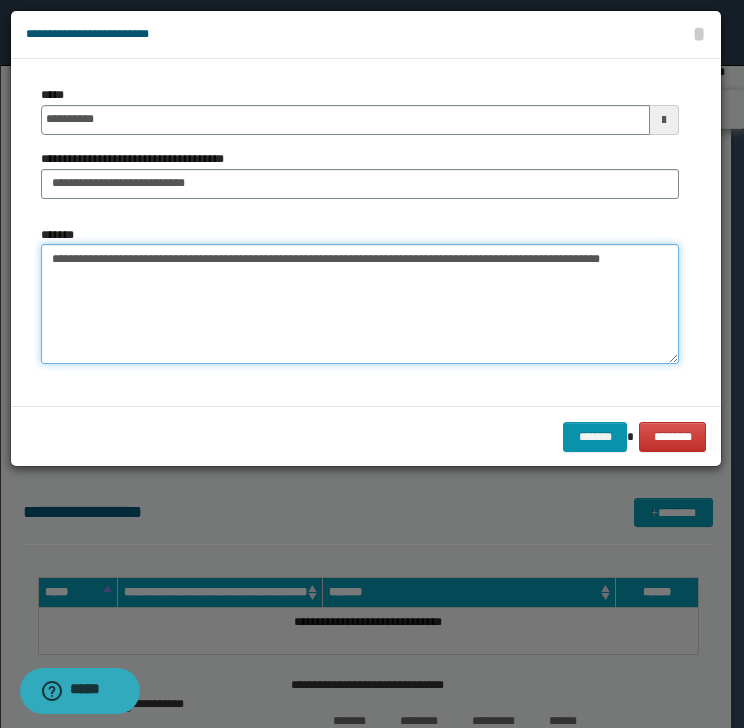 click on "**********" at bounding box center (360, 304) 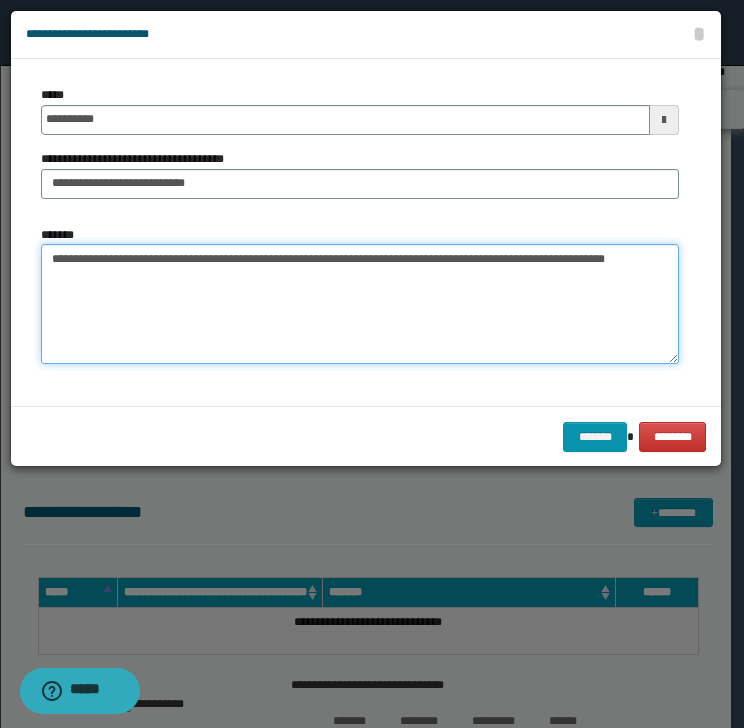 click on "**********" at bounding box center (360, 304) 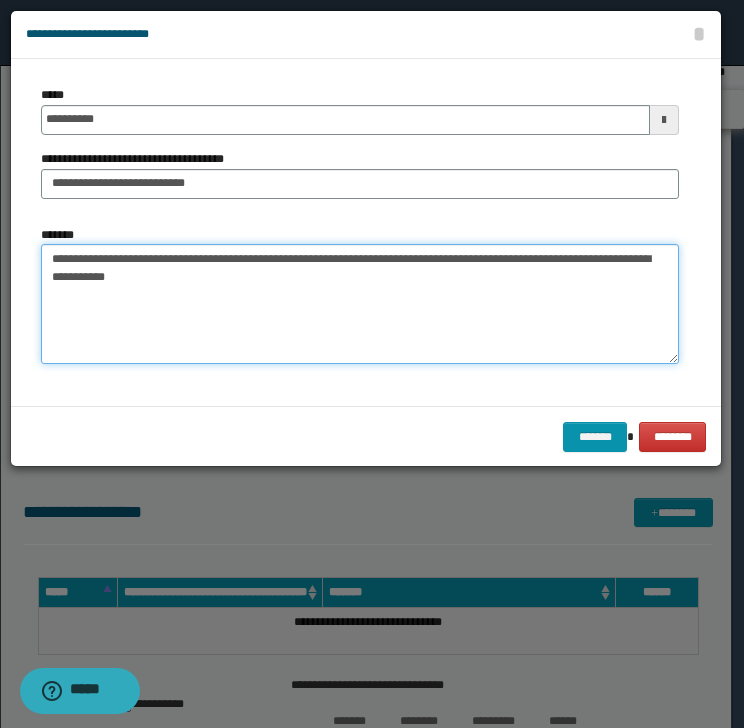 click on "**********" at bounding box center [360, 304] 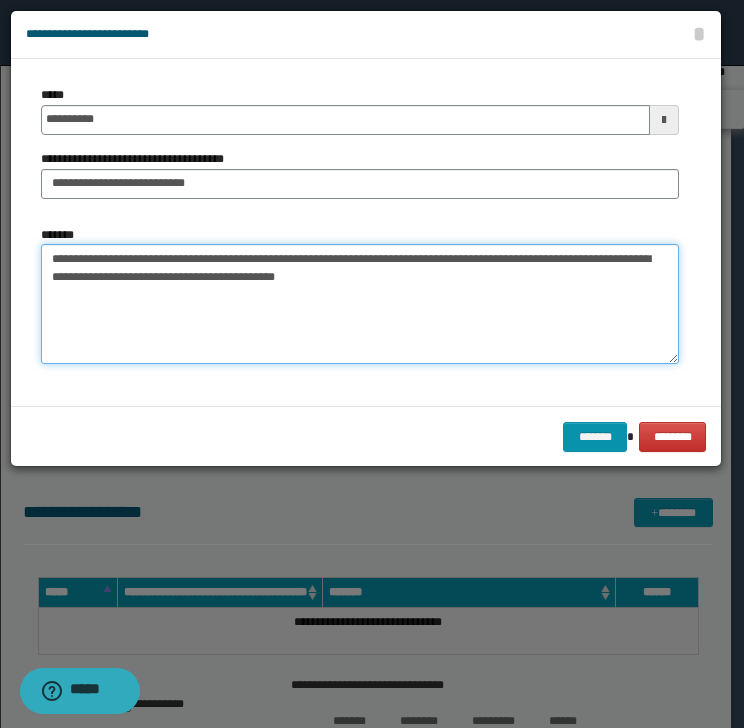 click on "**********" at bounding box center [360, 304] 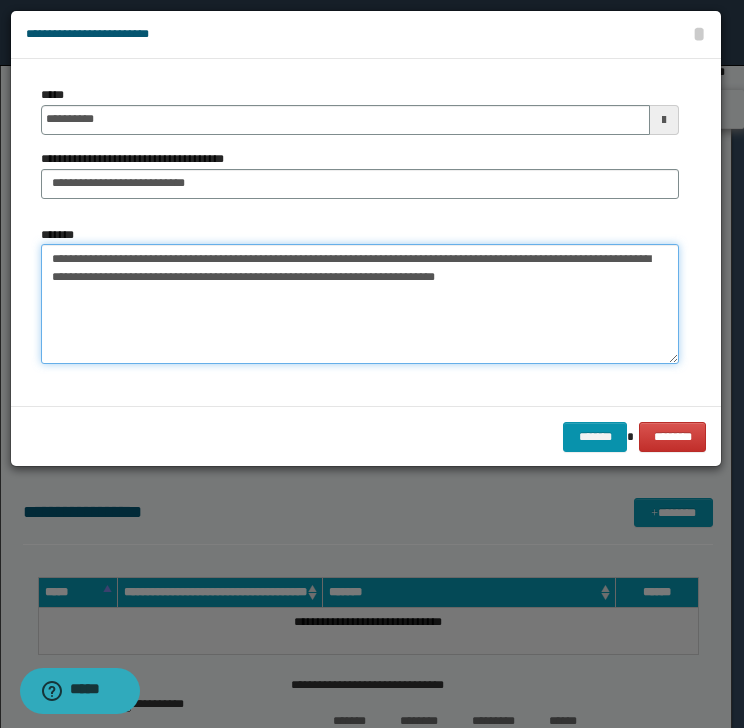click on "**********" at bounding box center [360, 304] 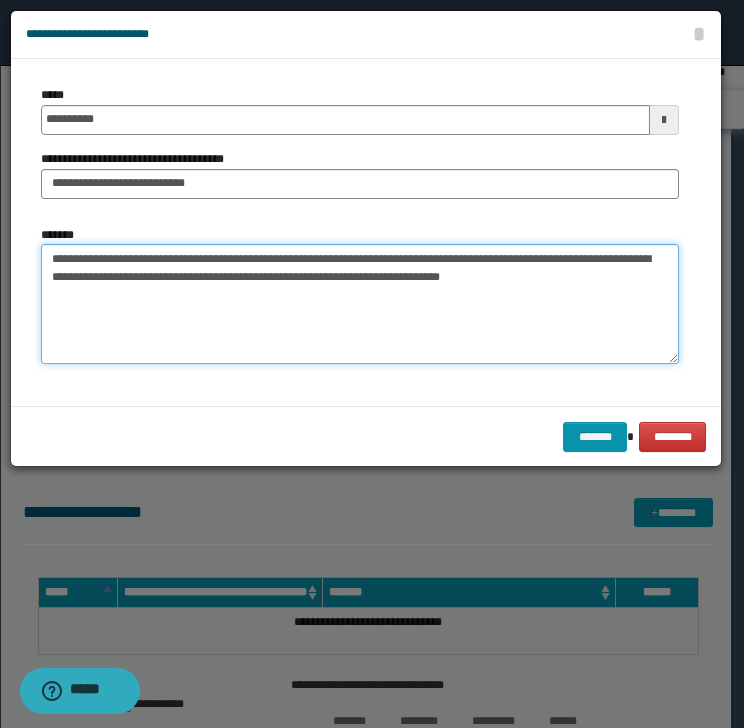 paste on "**********" 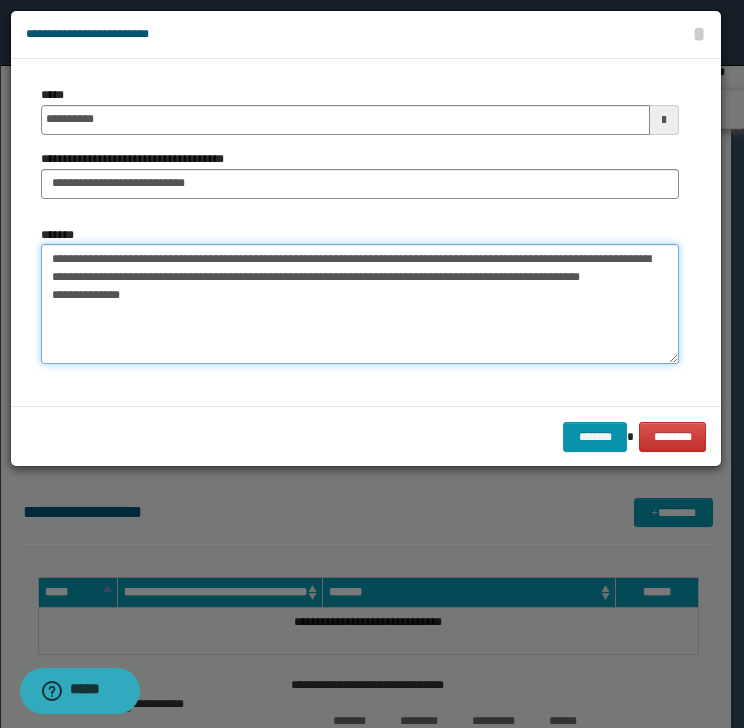 click on "**********" at bounding box center [360, 304] 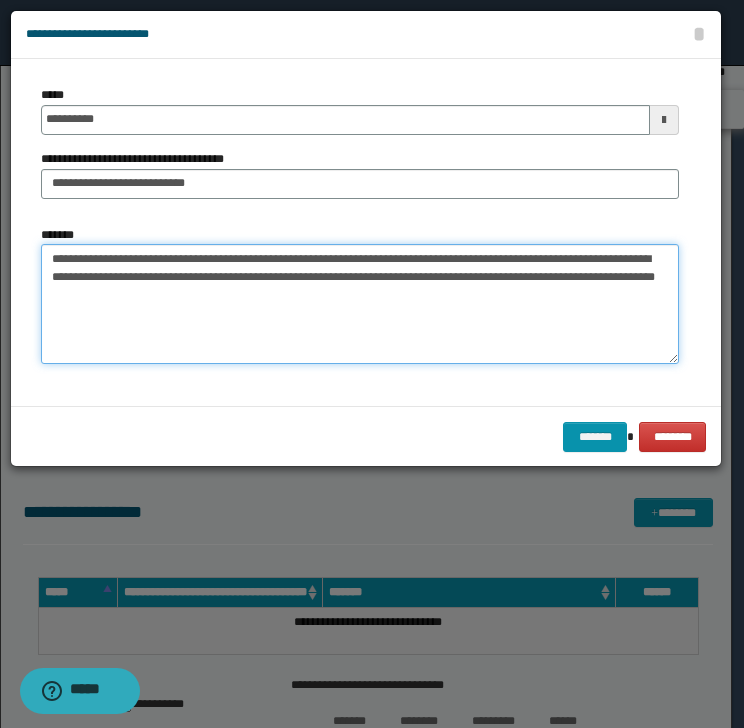 click on "**********" at bounding box center [360, 304] 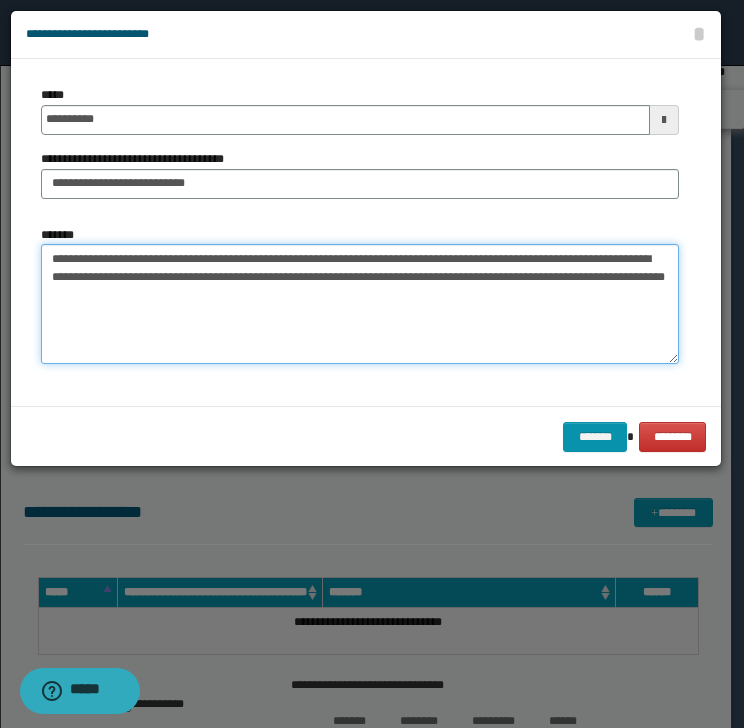 click on "**********" at bounding box center (360, 304) 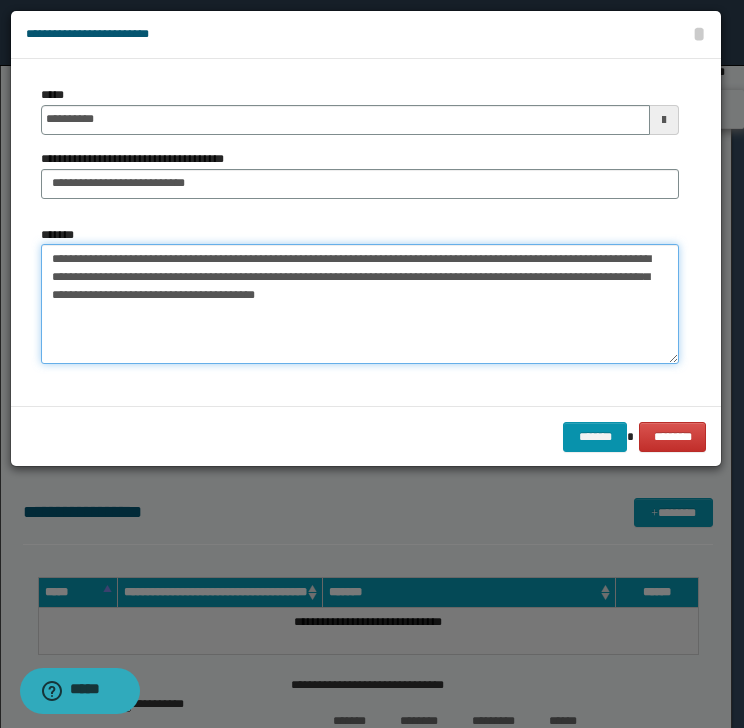 click on "**********" at bounding box center (360, 304) 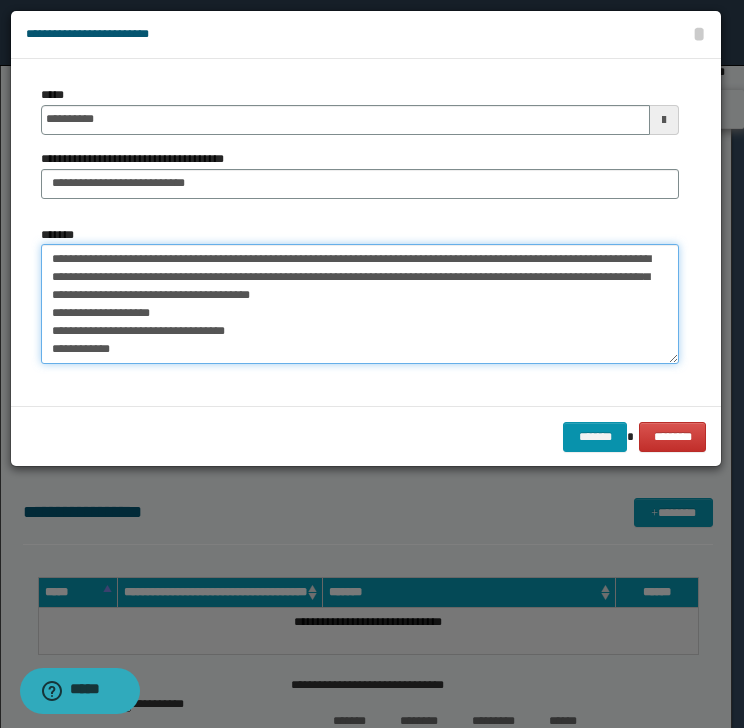 click on "**********" at bounding box center (360, 304) 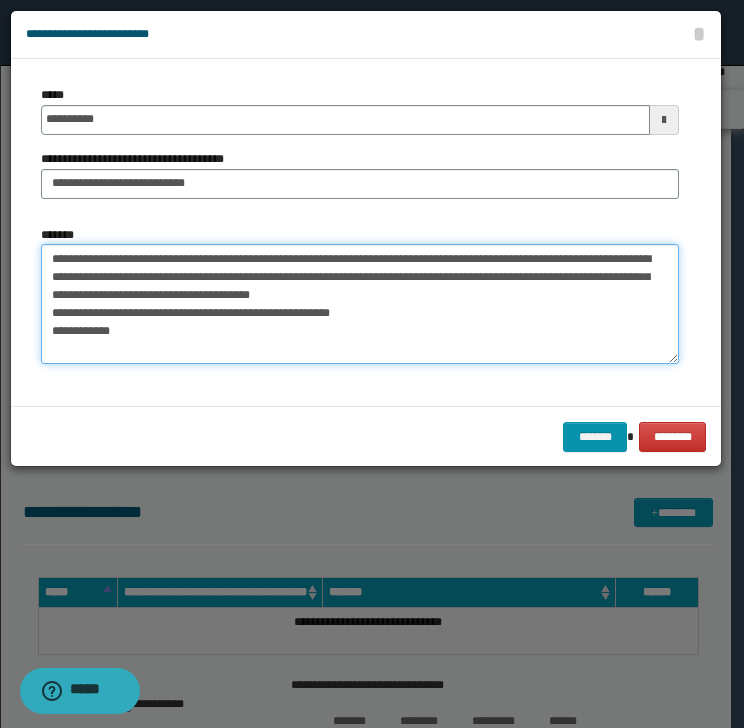 click on "**********" at bounding box center (360, 304) 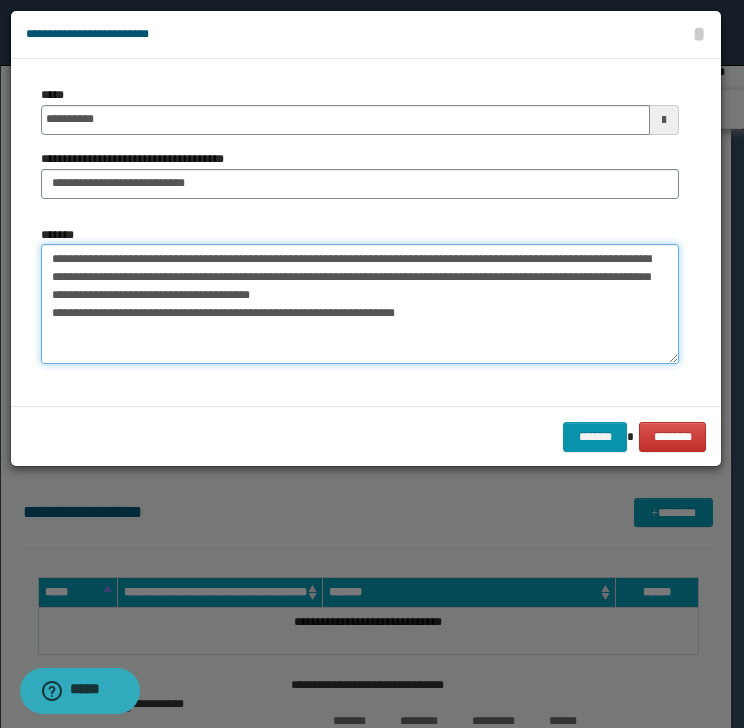 click on "**********" at bounding box center (360, 304) 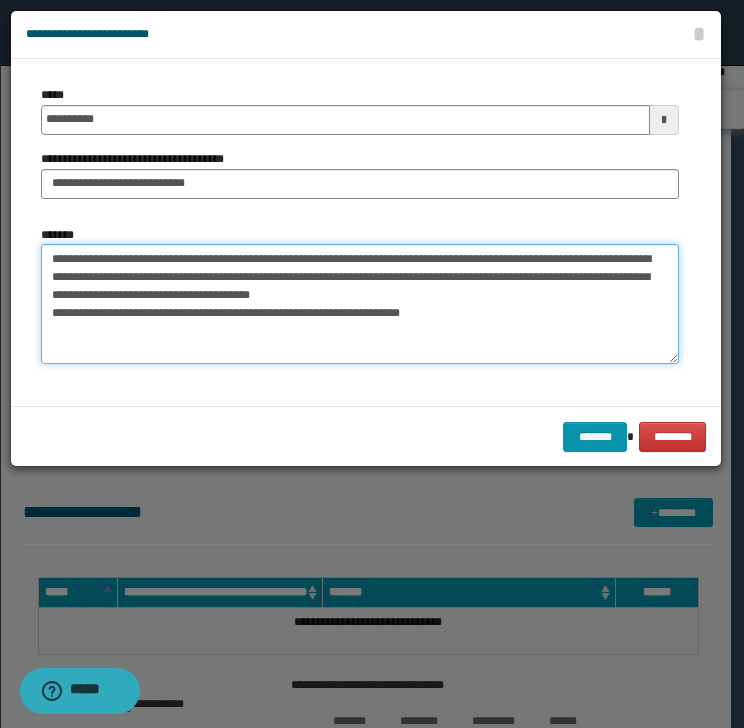 click on "**********" at bounding box center [360, 304] 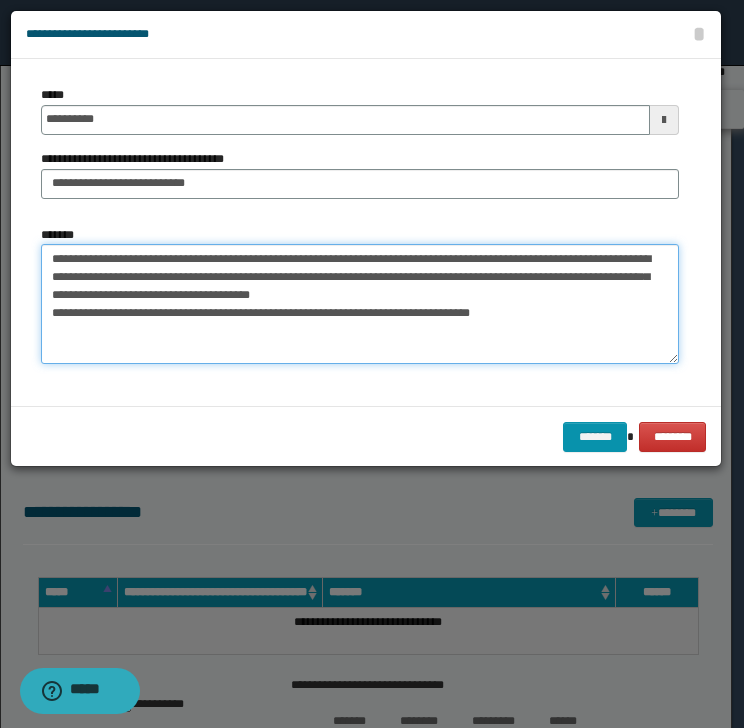 click on "**********" at bounding box center [360, 304] 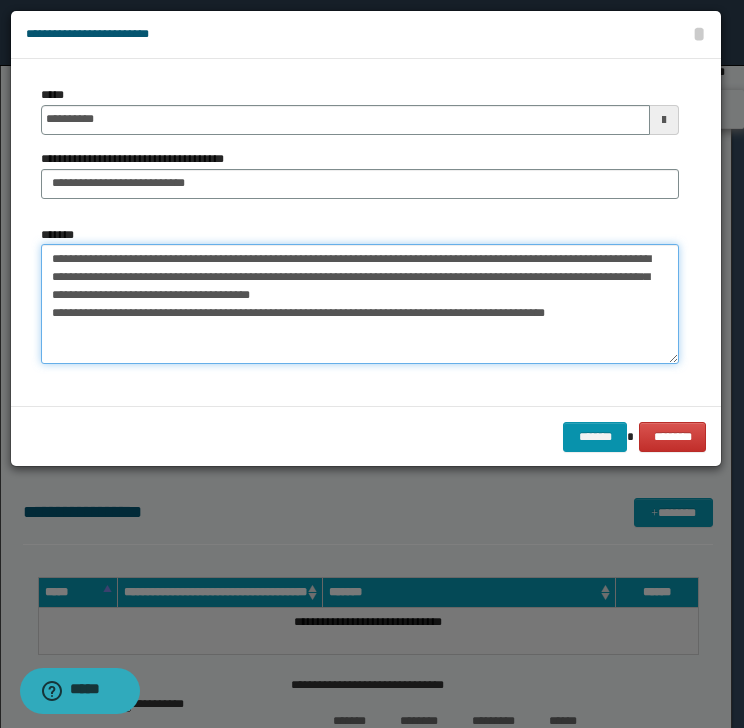 drag, startPoint x: 167, startPoint y: 355, endPoint x: 163, endPoint y: 344, distance: 11.7046995 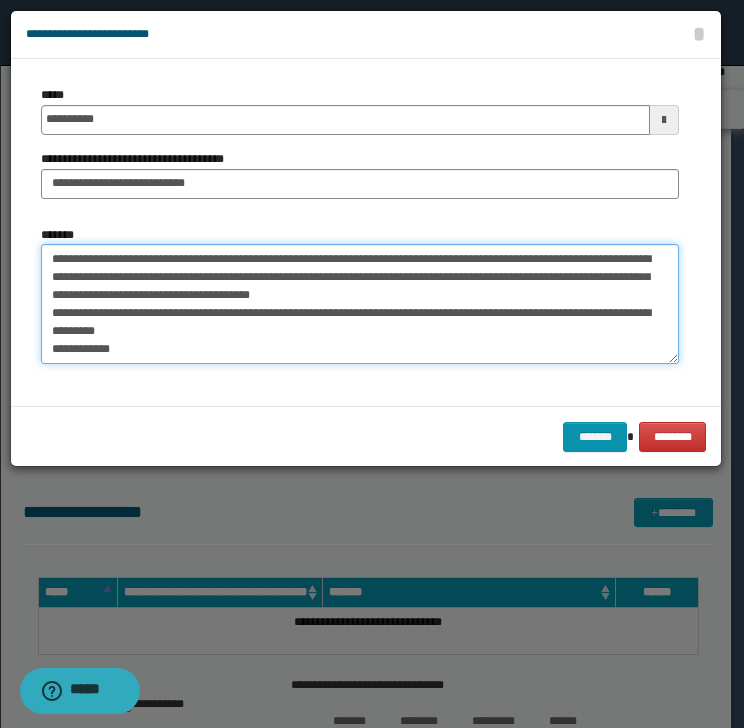 click on "**********" at bounding box center (360, 304) 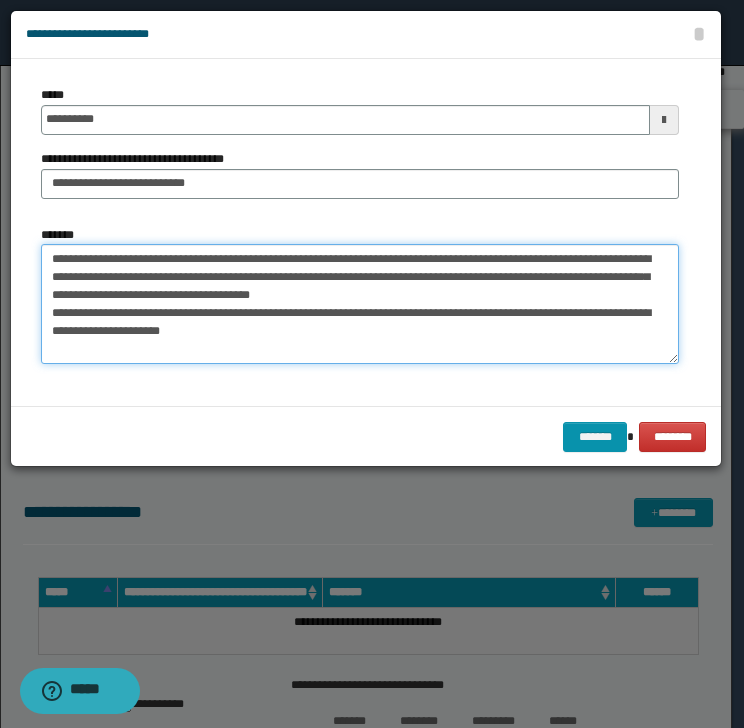 click on "**********" at bounding box center [360, 304] 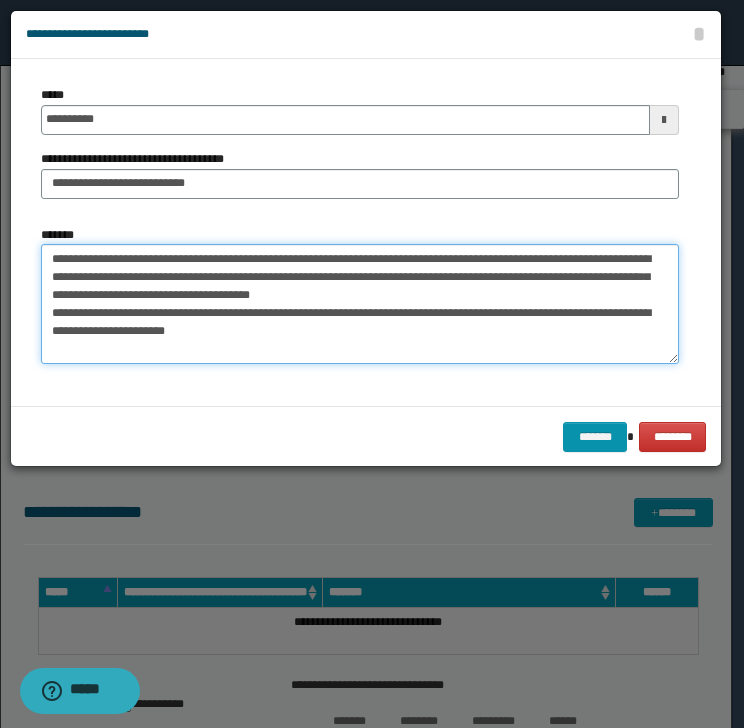 type on "**********" 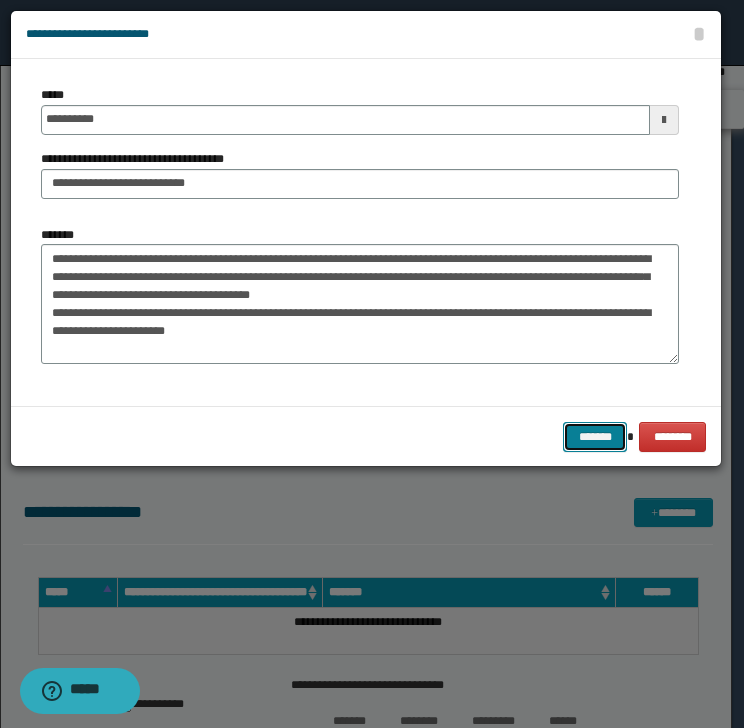click on "*******" at bounding box center (595, 437) 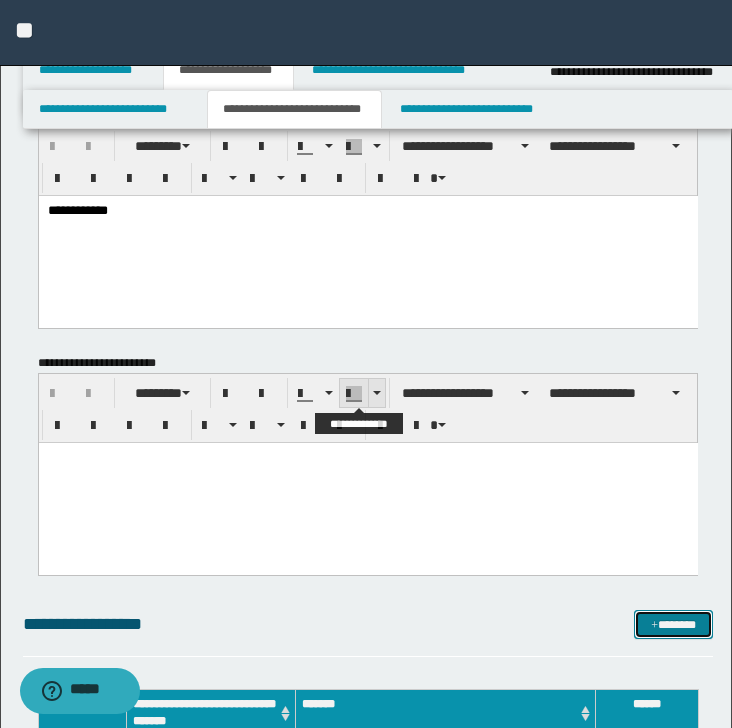 scroll, scrollTop: 0, scrollLeft: 0, axis: both 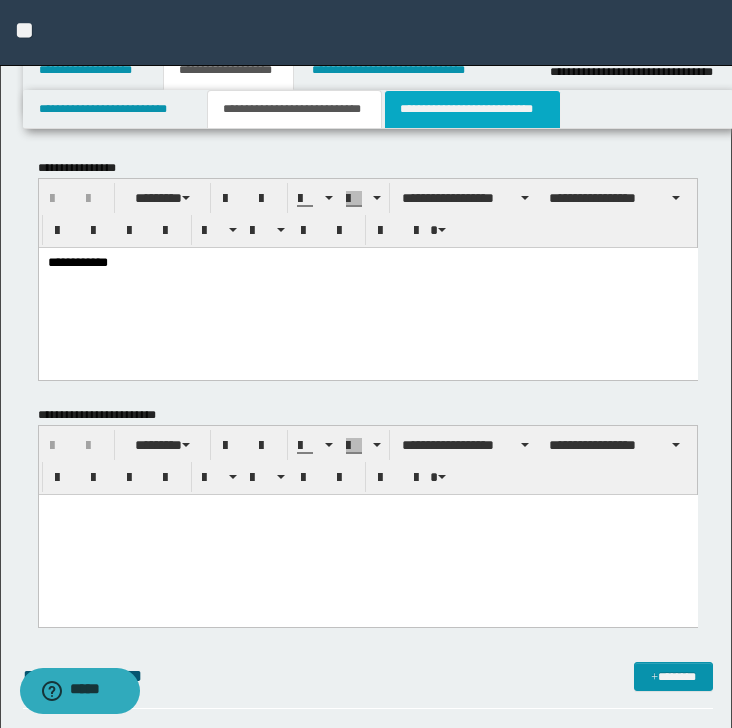 click on "**********" at bounding box center (472, 109) 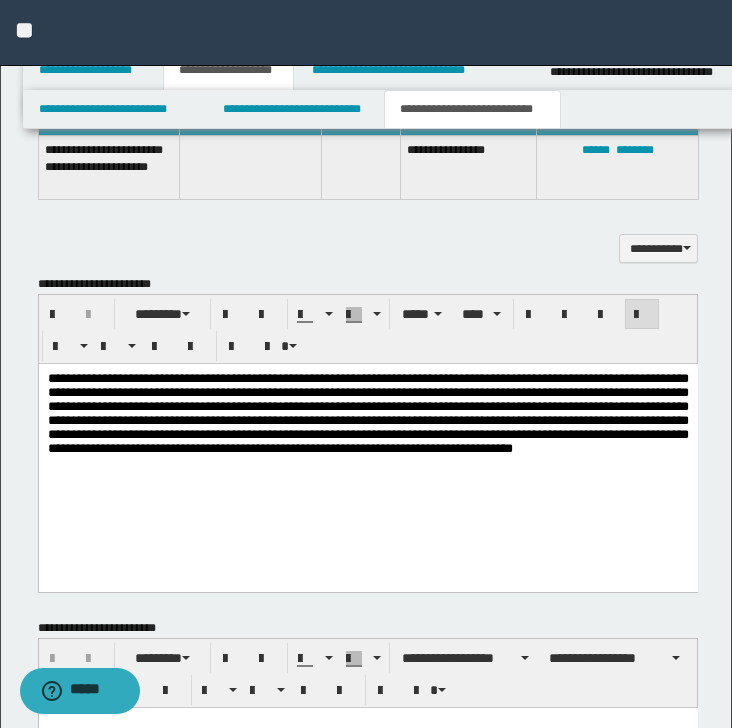 scroll, scrollTop: 564, scrollLeft: 0, axis: vertical 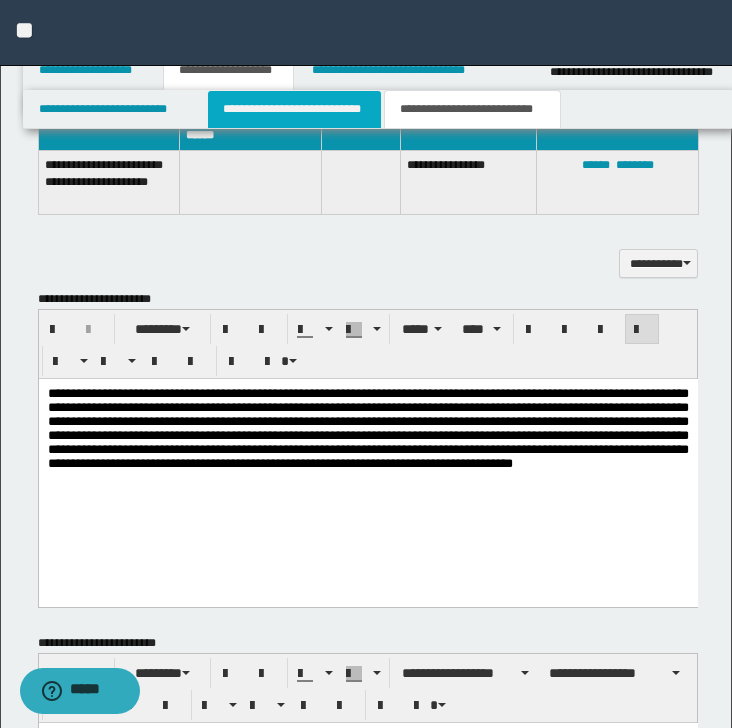 click on "**********" at bounding box center [294, 109] 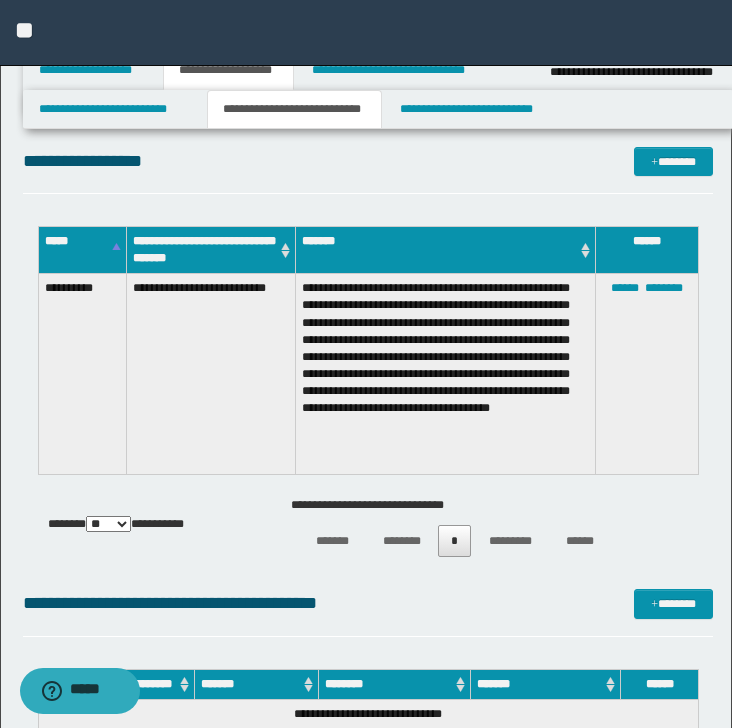 scroll, scrollTop: 533, scrollLeft: 0, axis: vertical 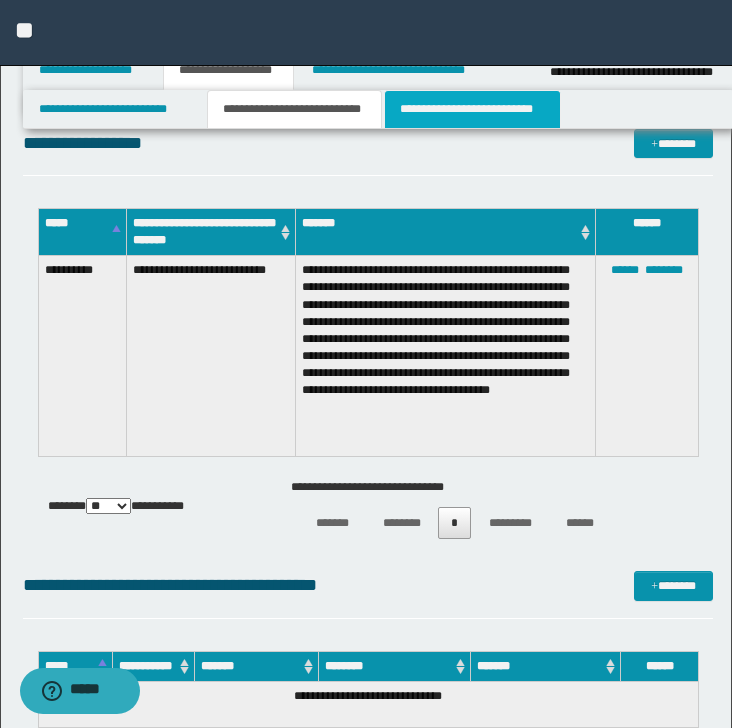 click on "**********" at bounding box center [472, 109] 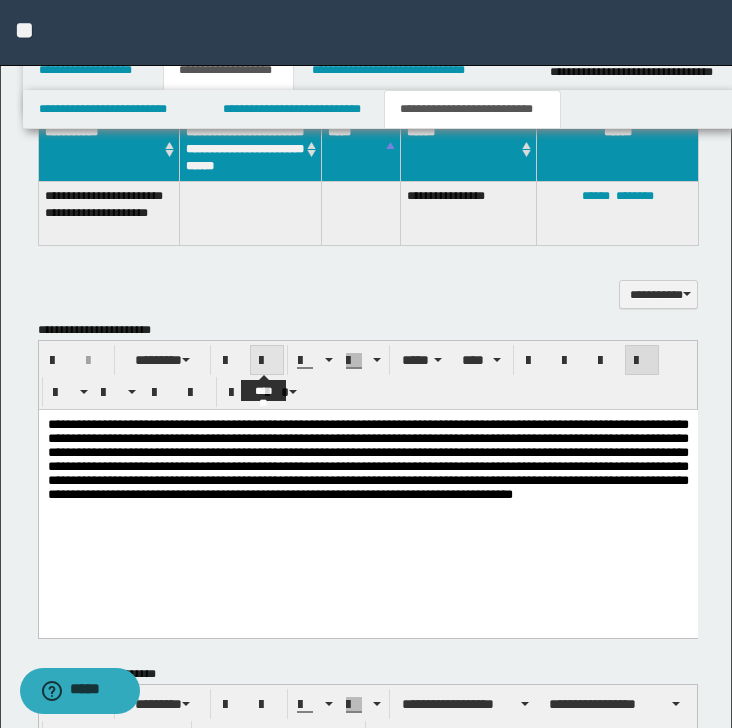 scroll, scrollTop: 666, scrollLeft: 0, axis: vertical 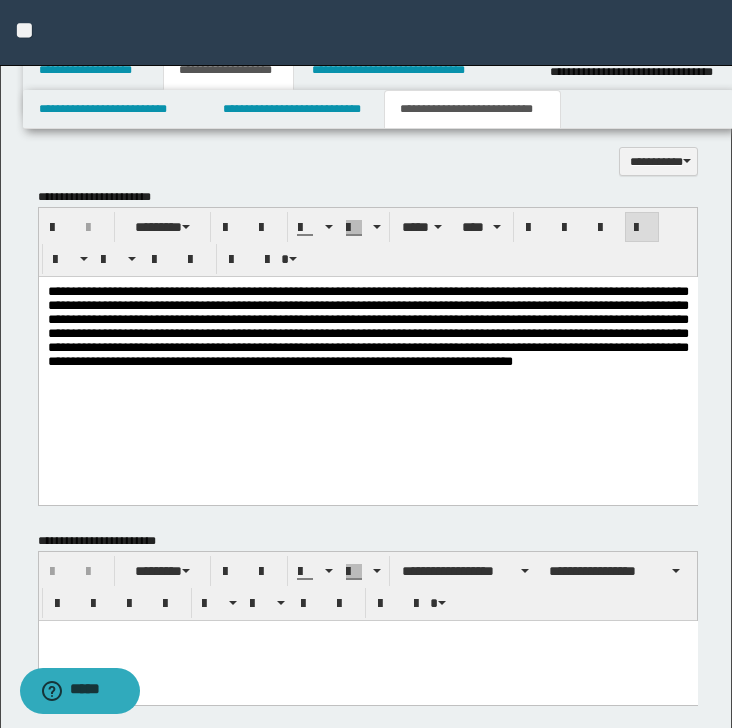 drag, startPoint x: 41, startPoint y: 291, endPoint x: 519, endPoint y: 411, distance: 492.83264 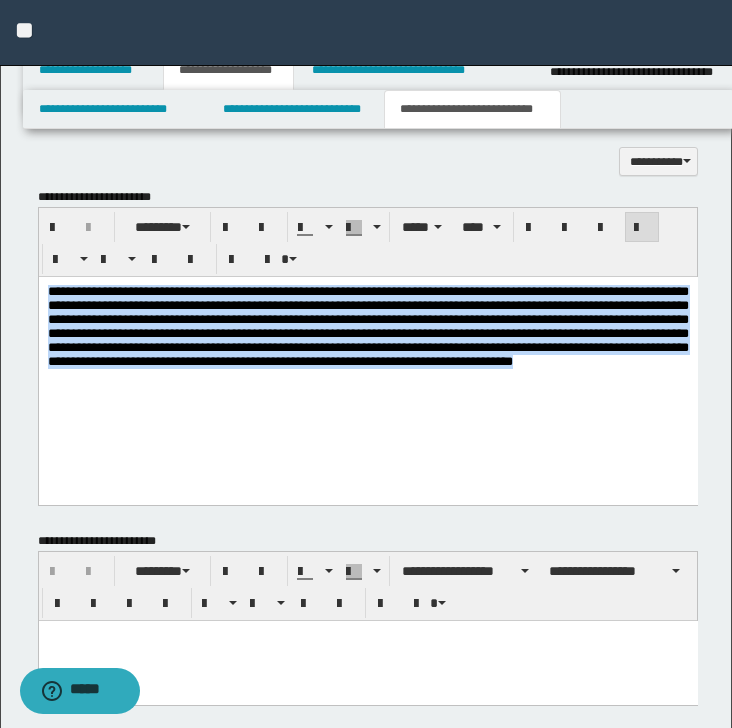 drag, startPoint x: 646, startPoint y: 387, endPoint x: 43, endPoint y: 275, distance: 613.3131 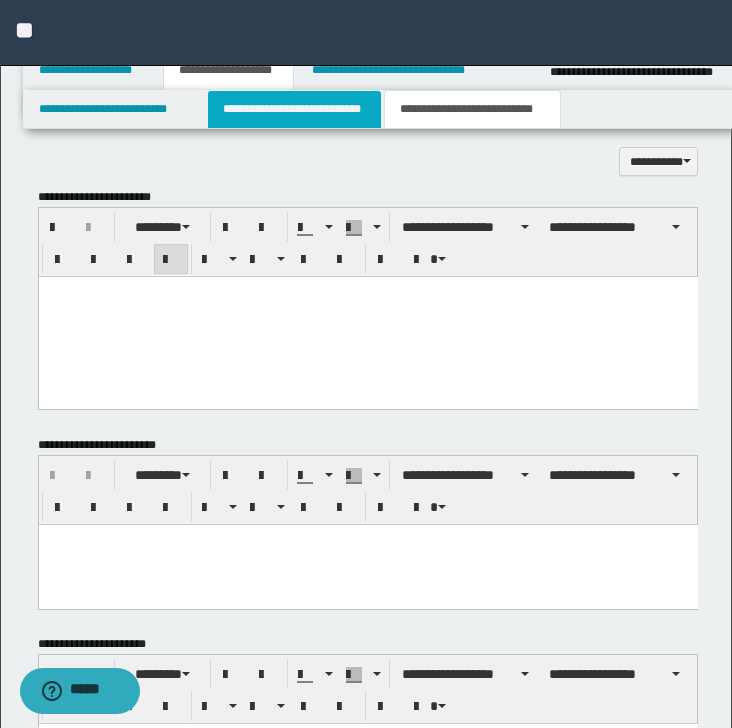 click on "**********" at bounding box center (294, 109) 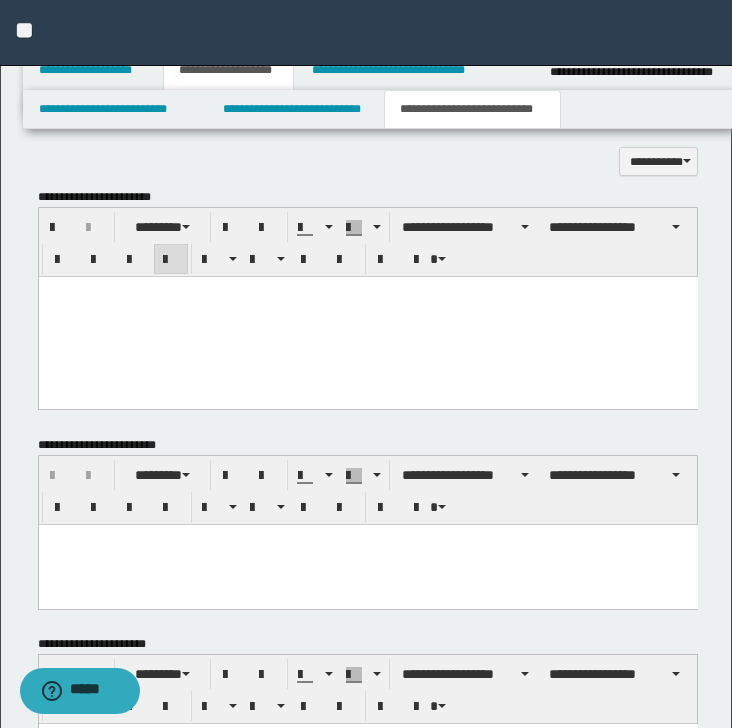 type 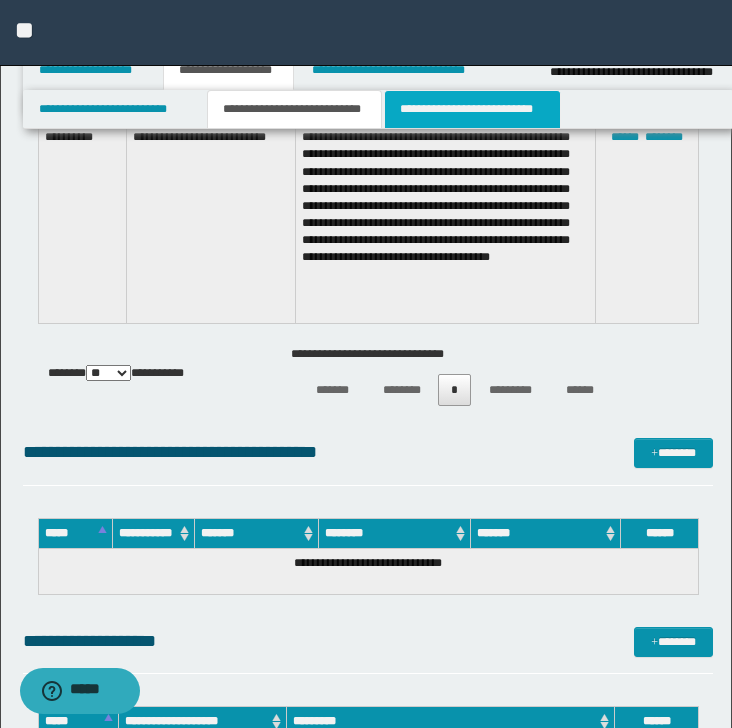 click on "**********" at bounding box center [472, 109] 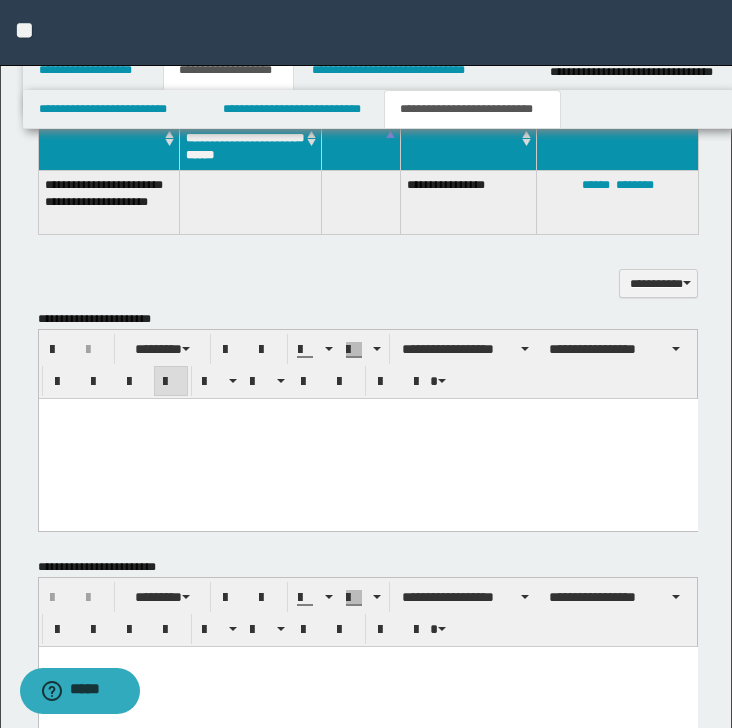 scroll, scrollTop: 400, scrollLeft: 0, axis: vertical 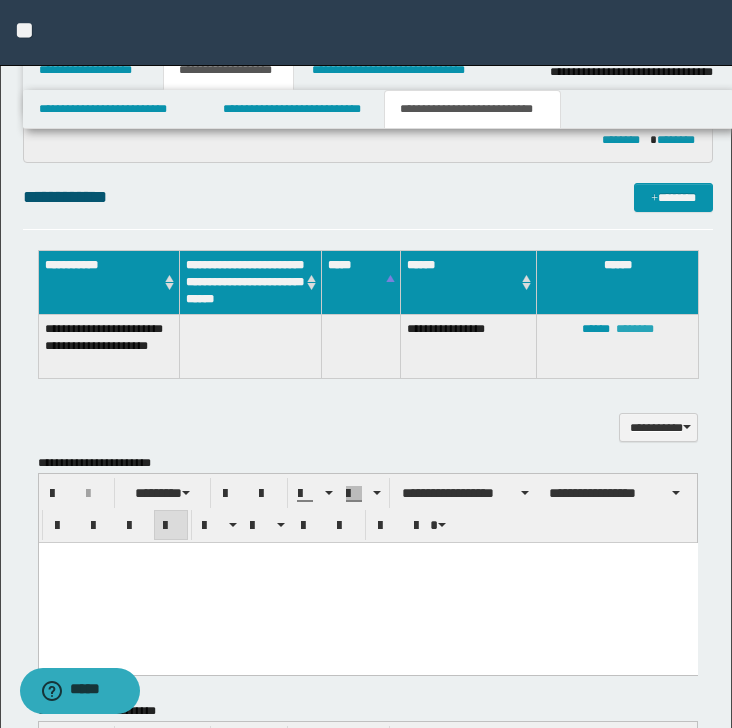 click on "********" at bounding box center (635, 329) 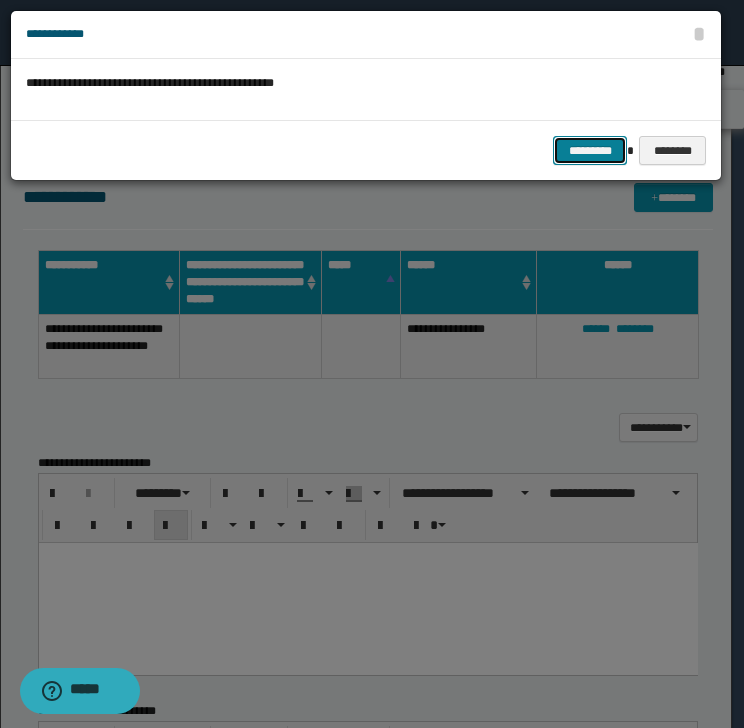 click on "*********" at bounding box center (590, 151) 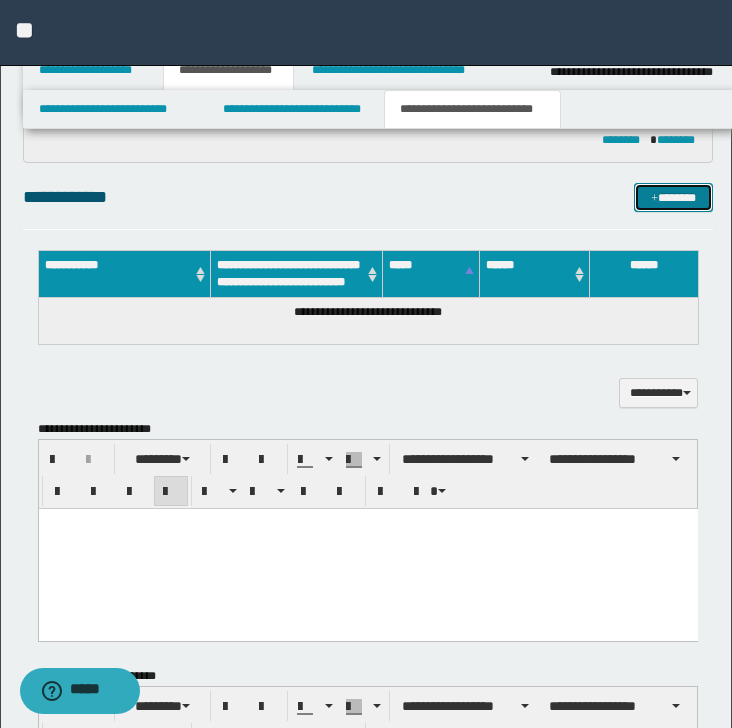 click on "*******" at bounding box center [673, 198] 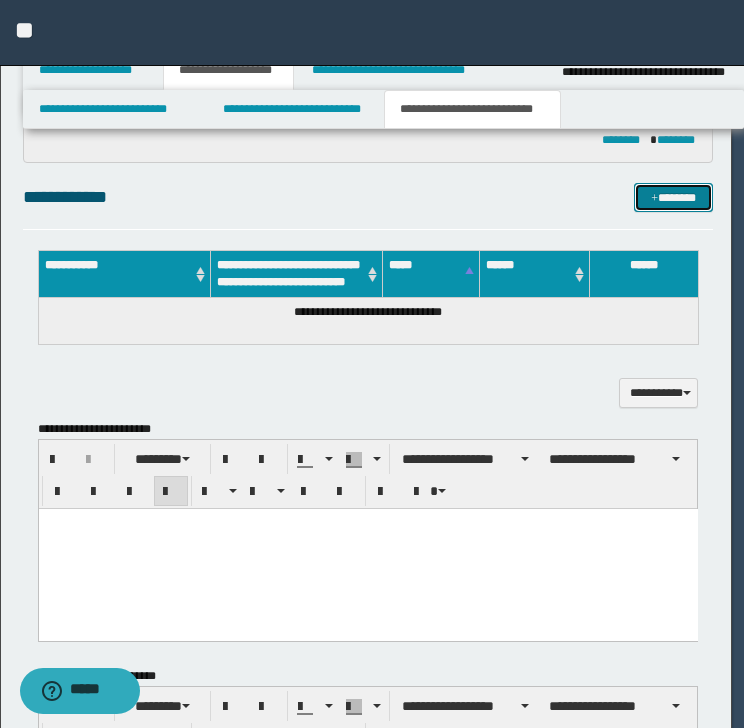 type 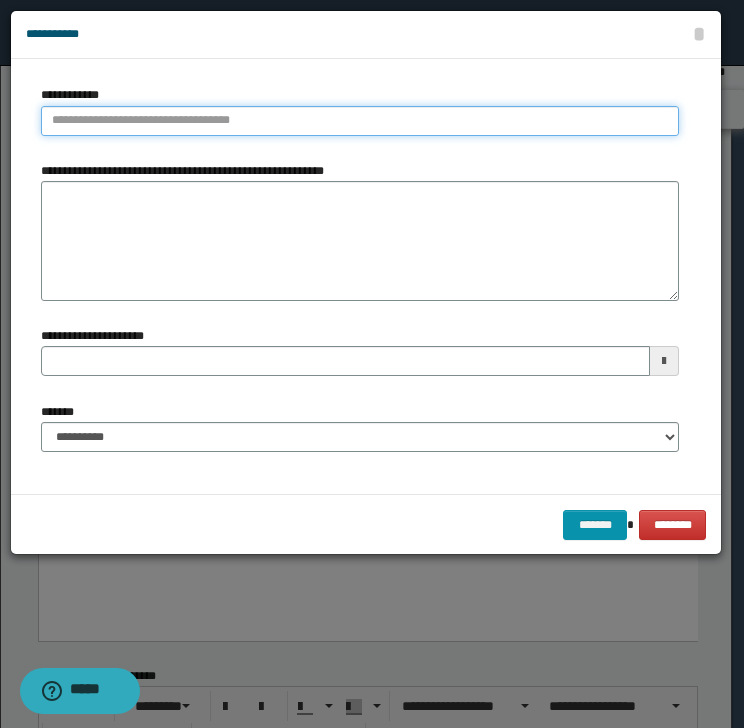 click on "**********" at bounding box center [360, 121] 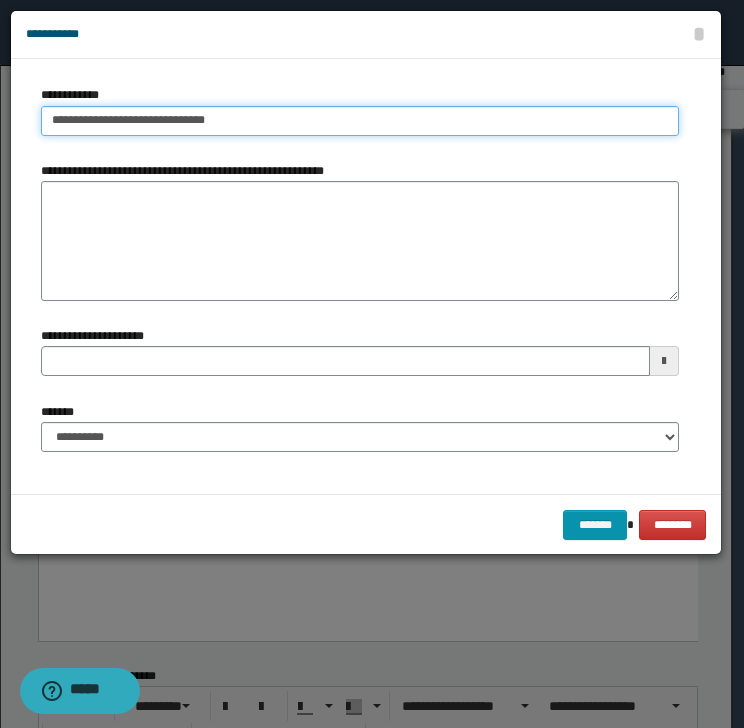type on "**********" 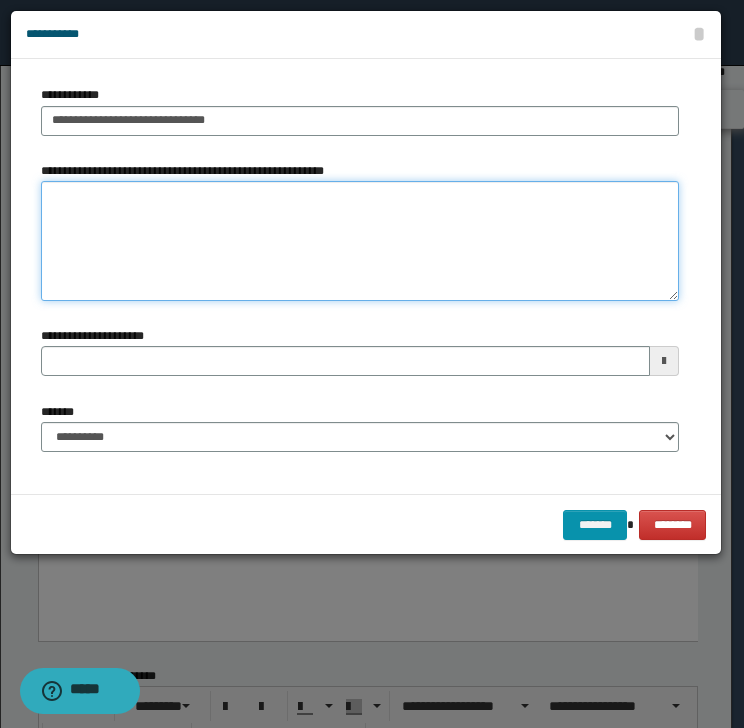 click on "**********" at bounding box center (360, 241) 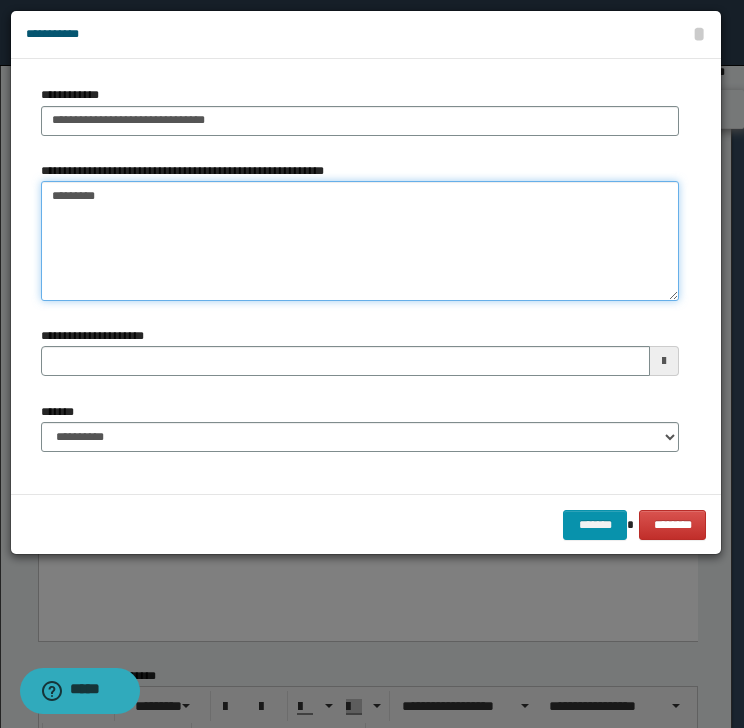 type on "**********" 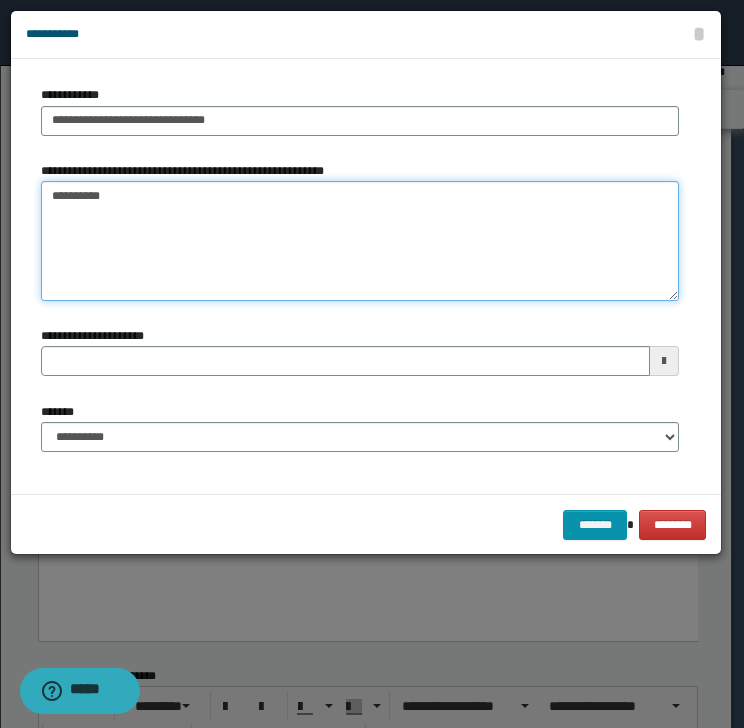 type 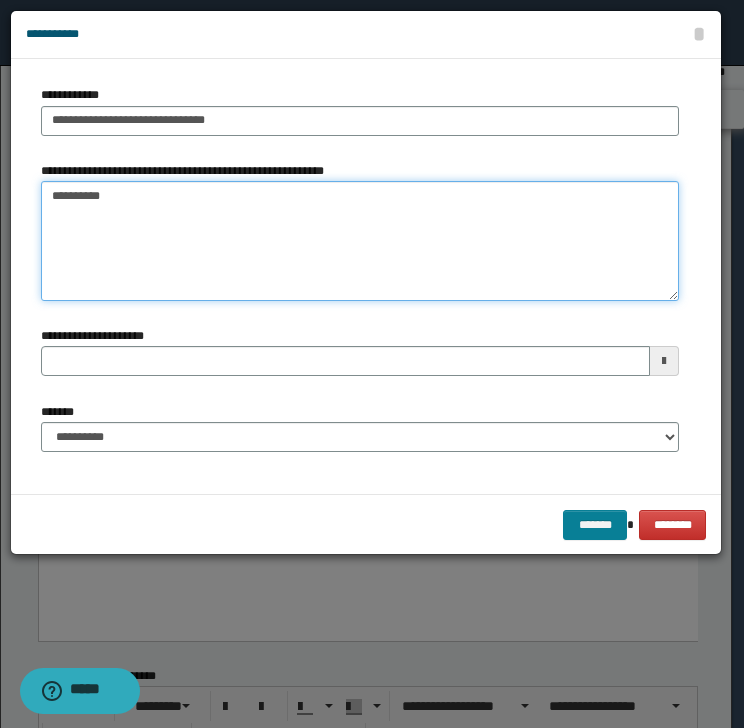 type on "**********" 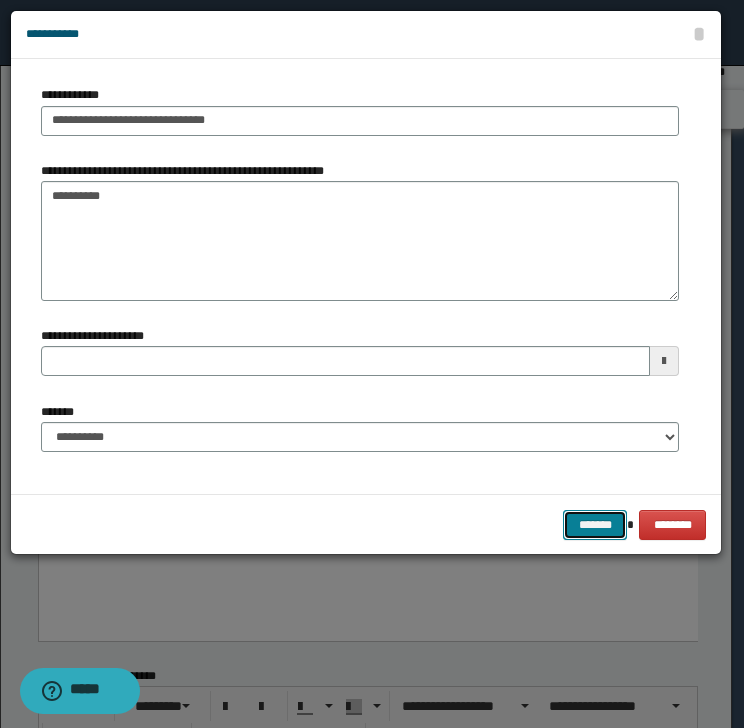 click on "*******" at bounding box center (595, 525) 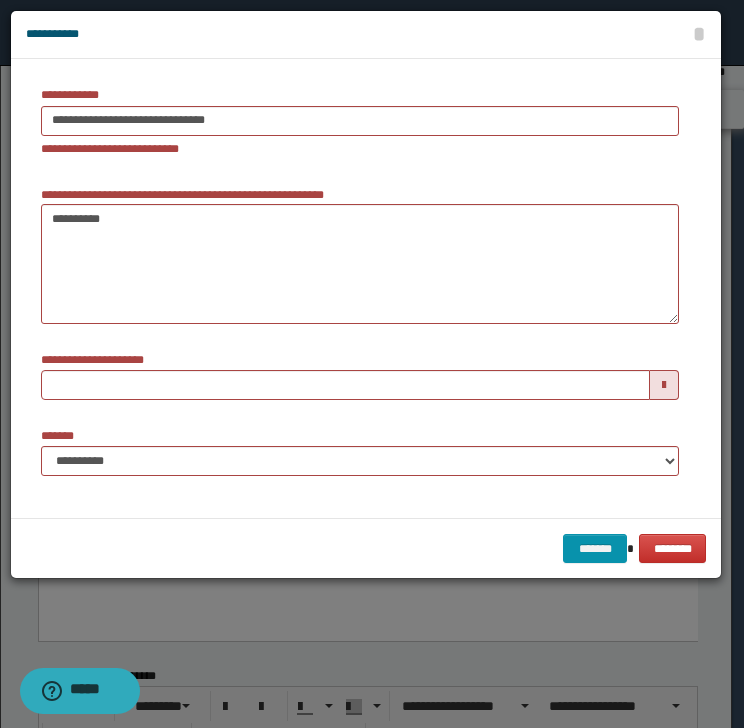 type 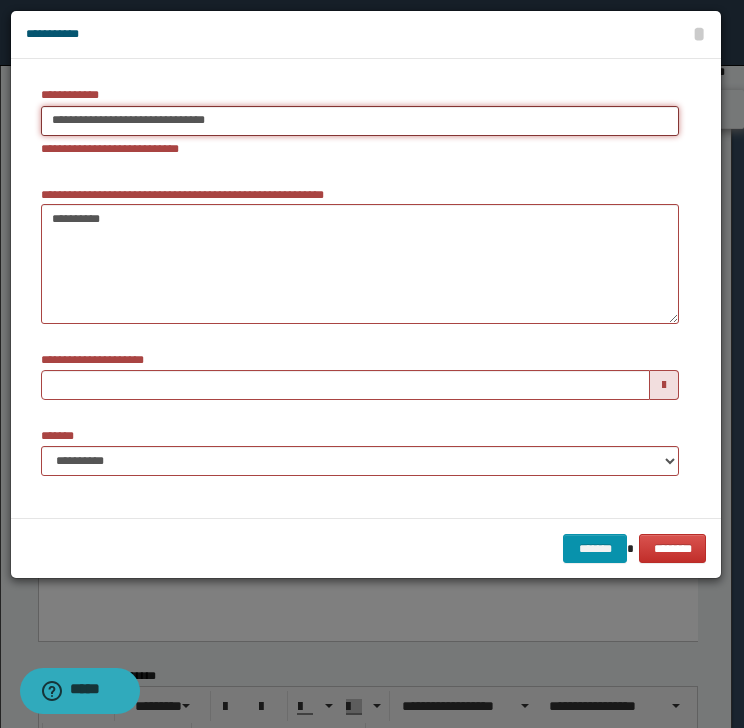 click on "**********" at bounding box center (360, 121) 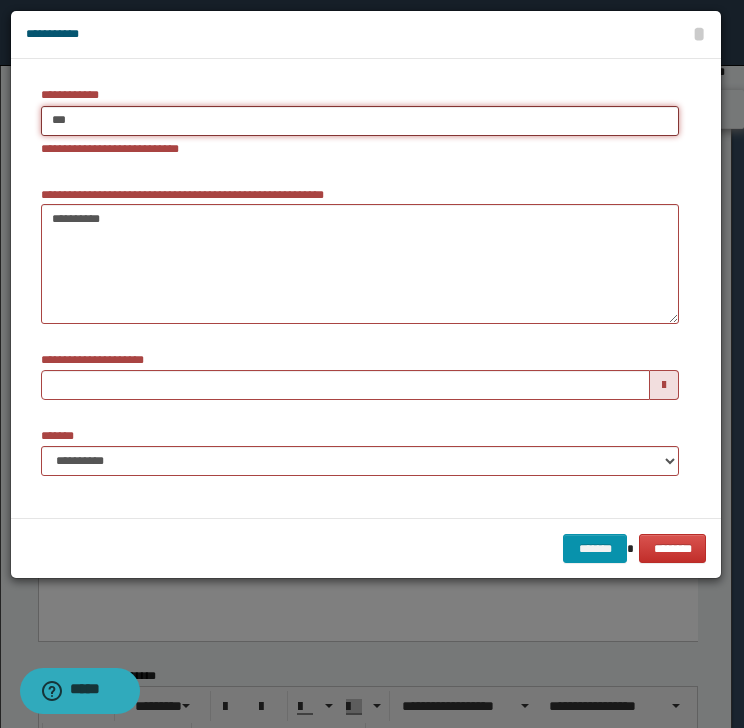 type on "****" 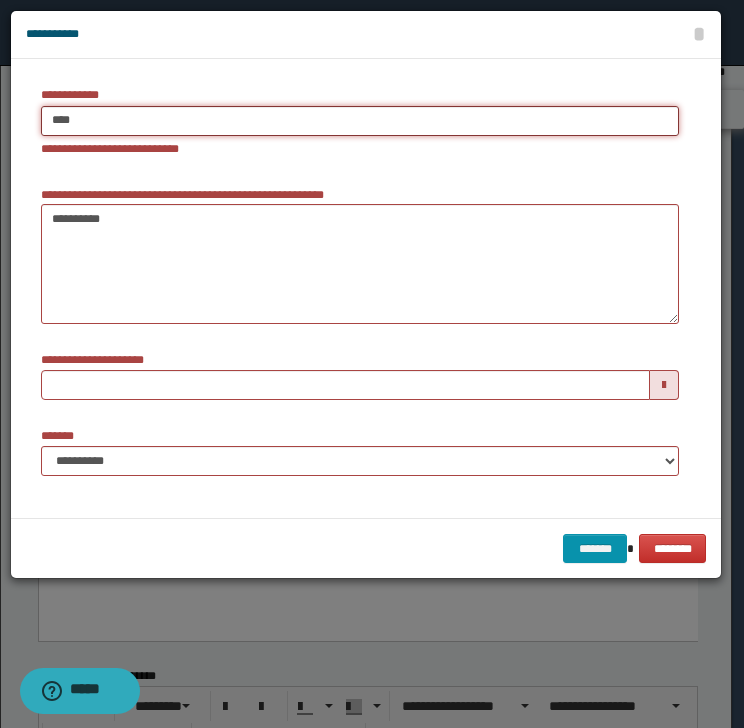 type on "****" 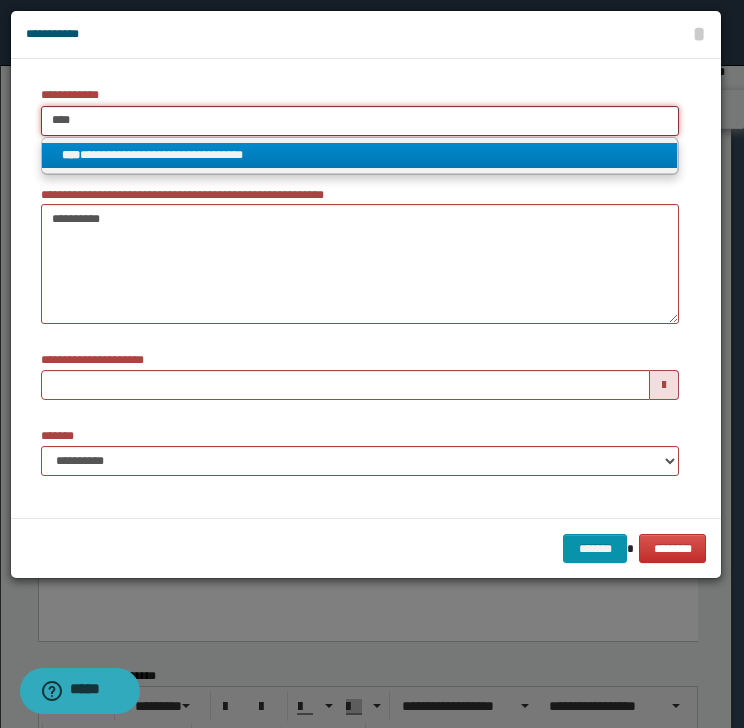 type on "****" 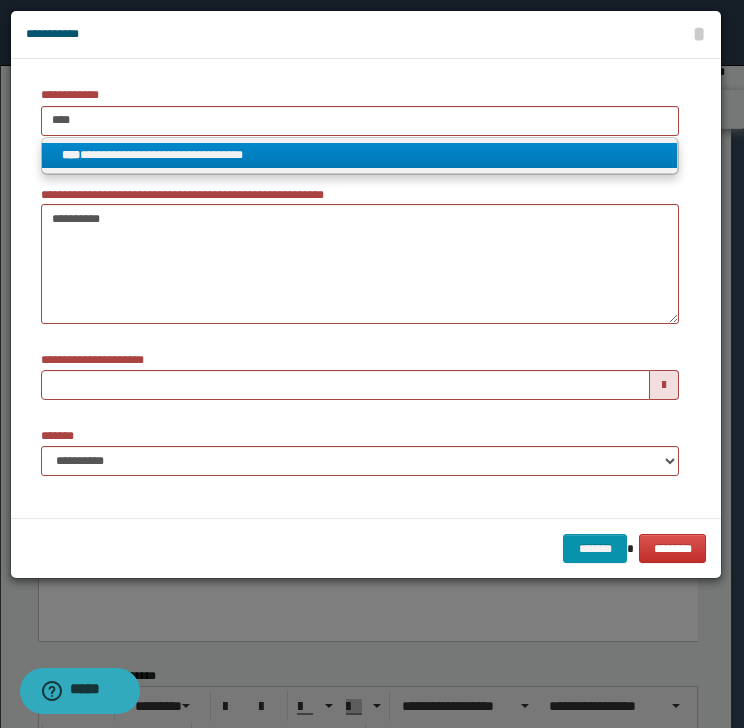 click on "**********" at bounding box center [360, 155] 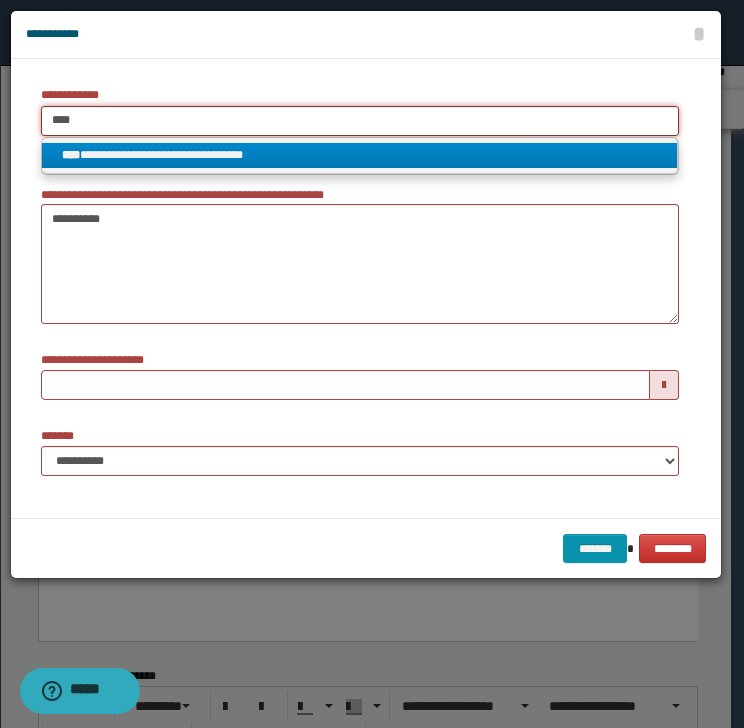 type 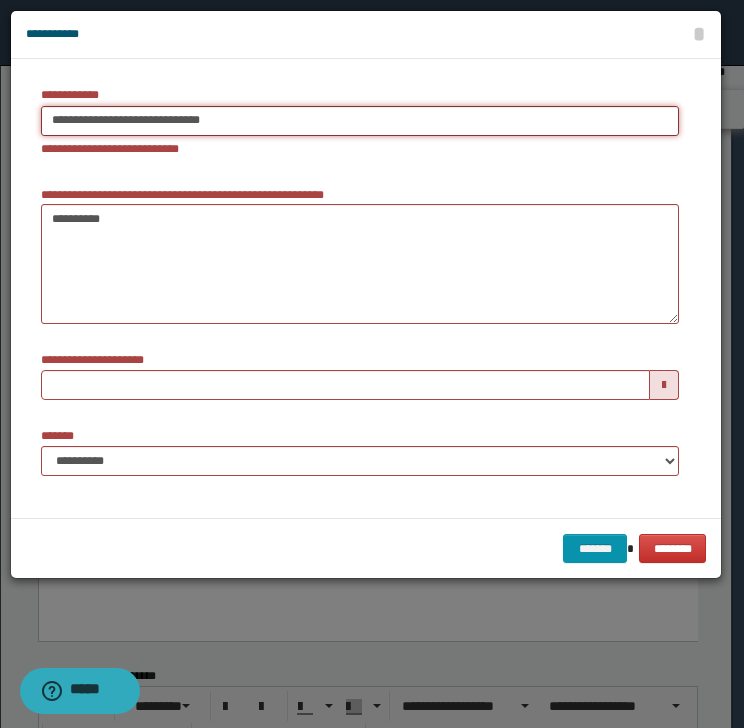 type 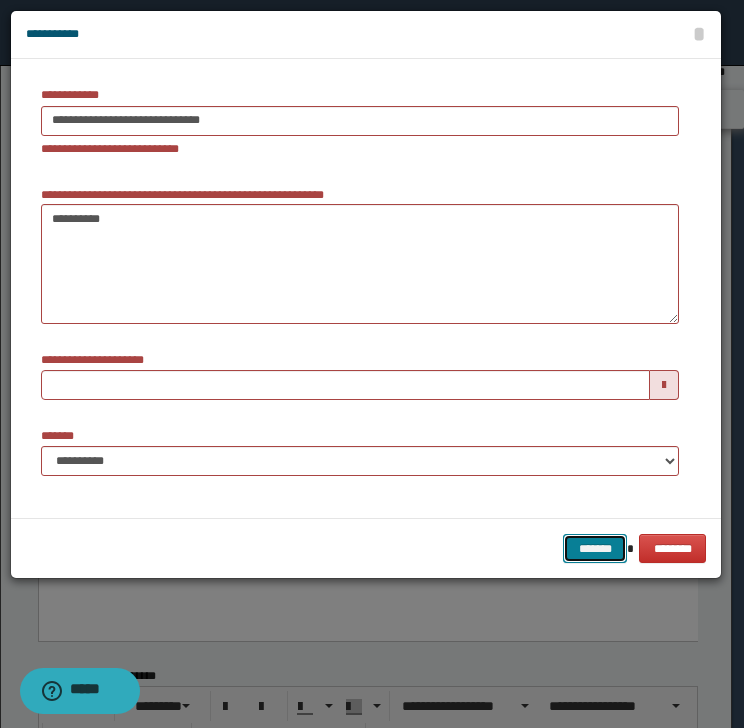 click on "*******" at bounding box center (595, 549) 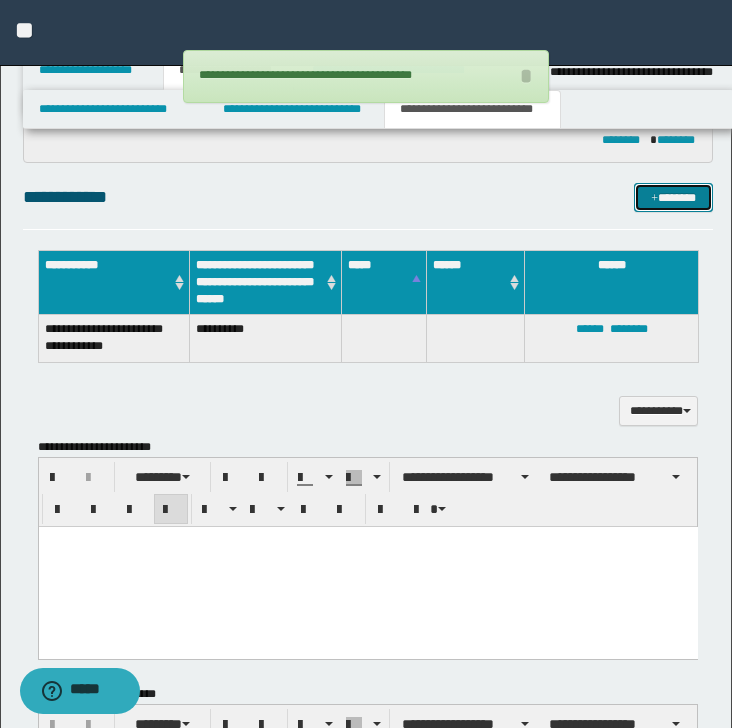 click on "*******" at bounding box center [673, 198] 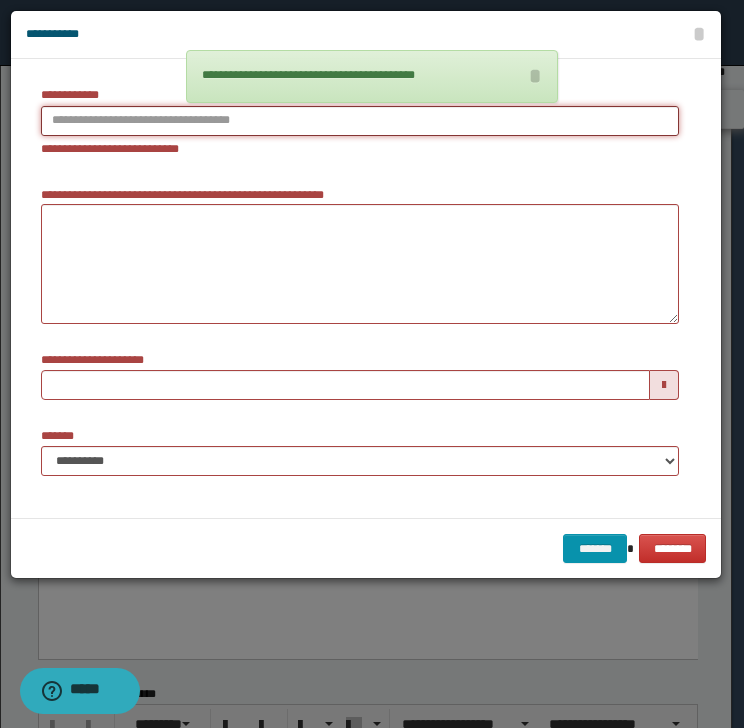 type on "**********" 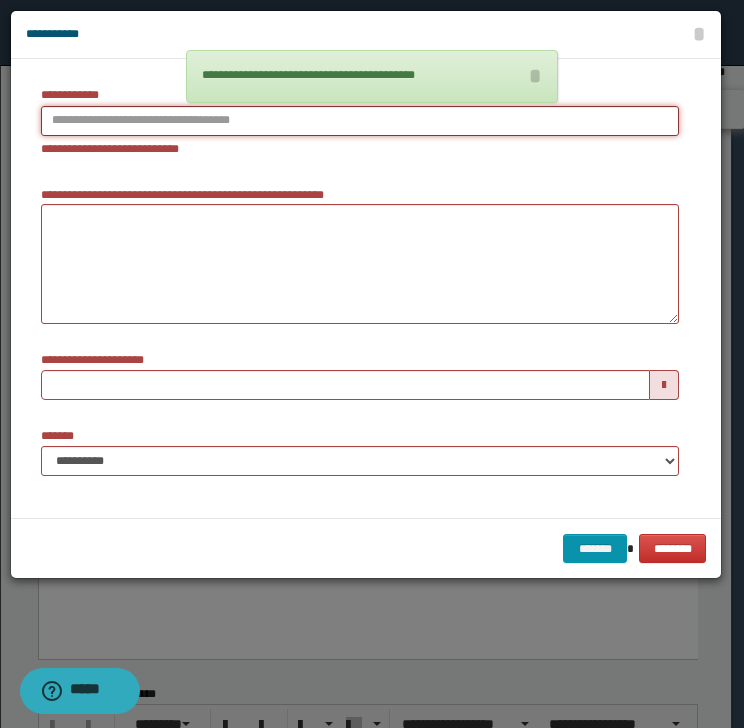 click on "**********" at bounding box center (360, 121) 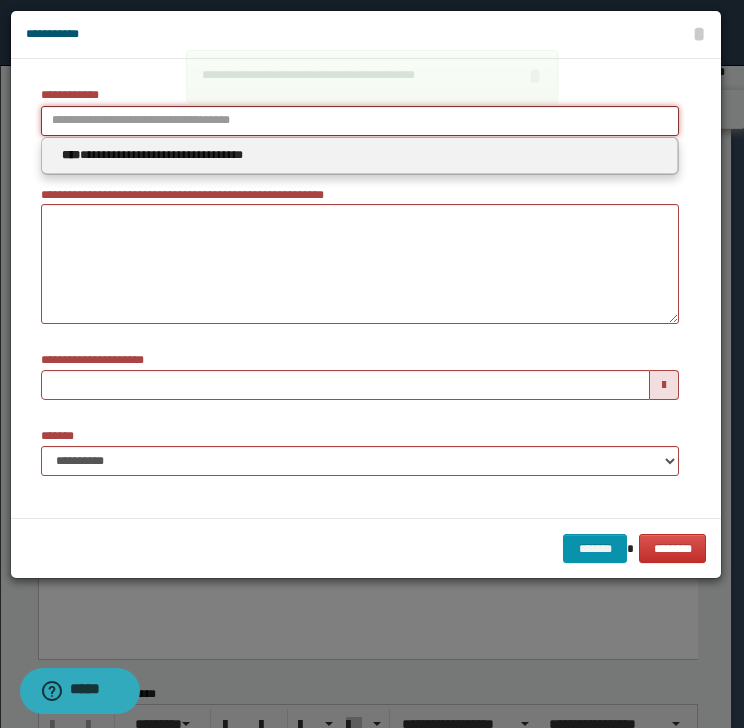 paste on "**********" 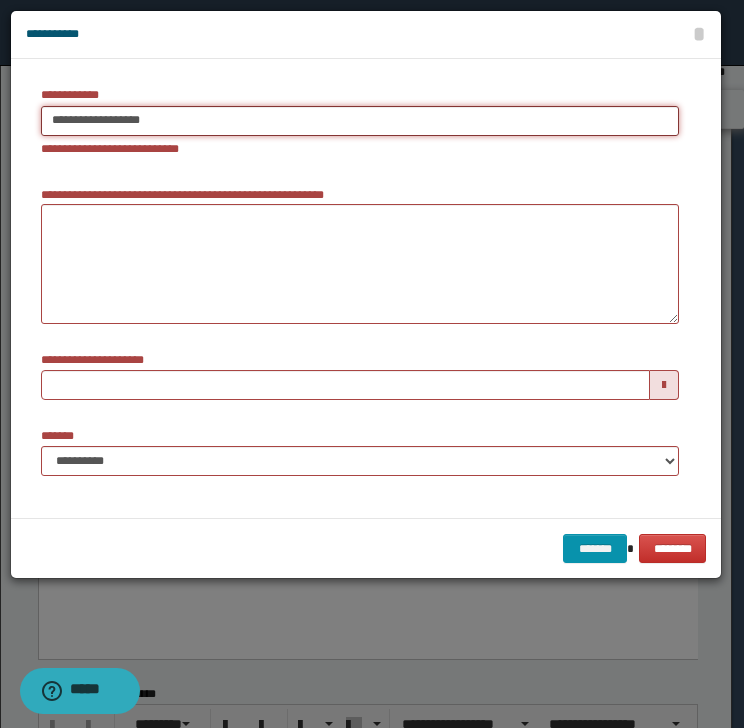type on "**********" 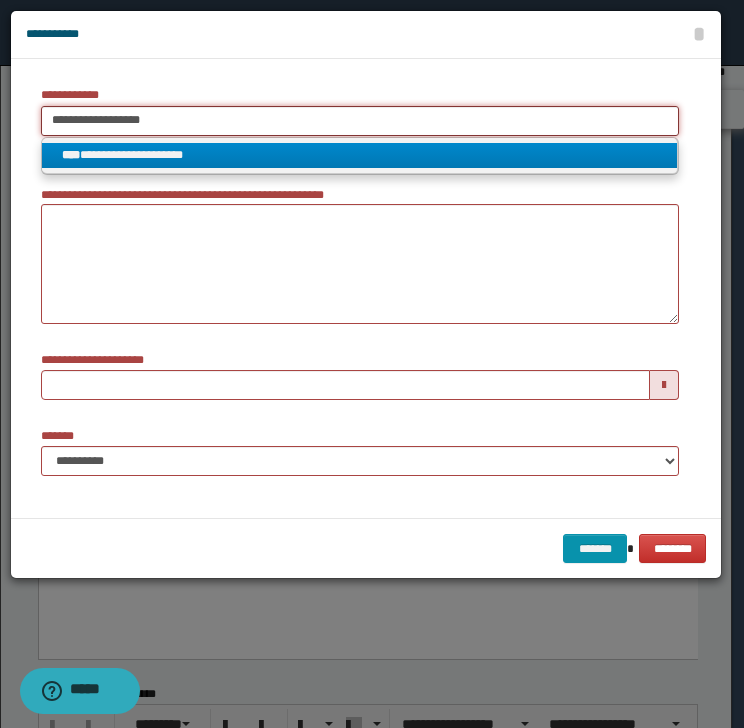 type on "**********" 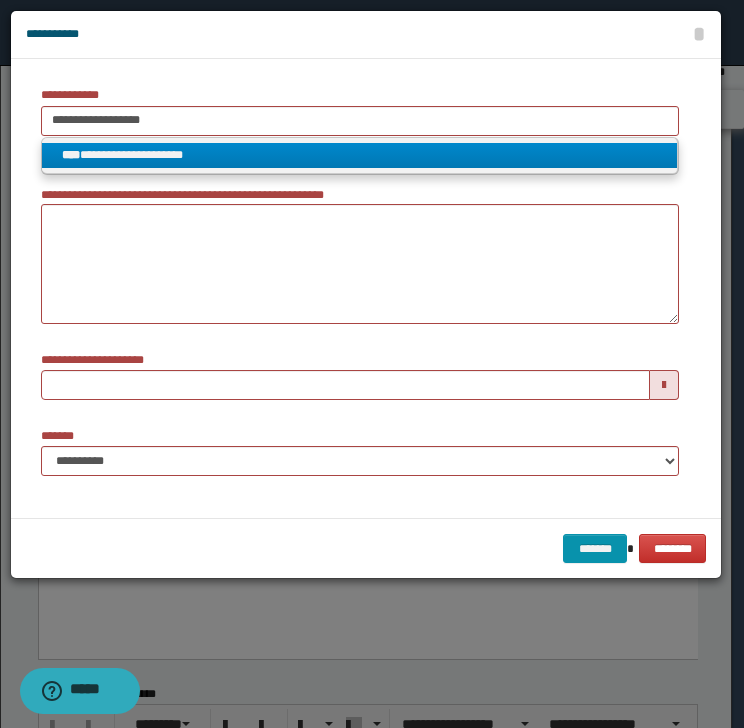 click on "**********" at bounding box center (360, 155) 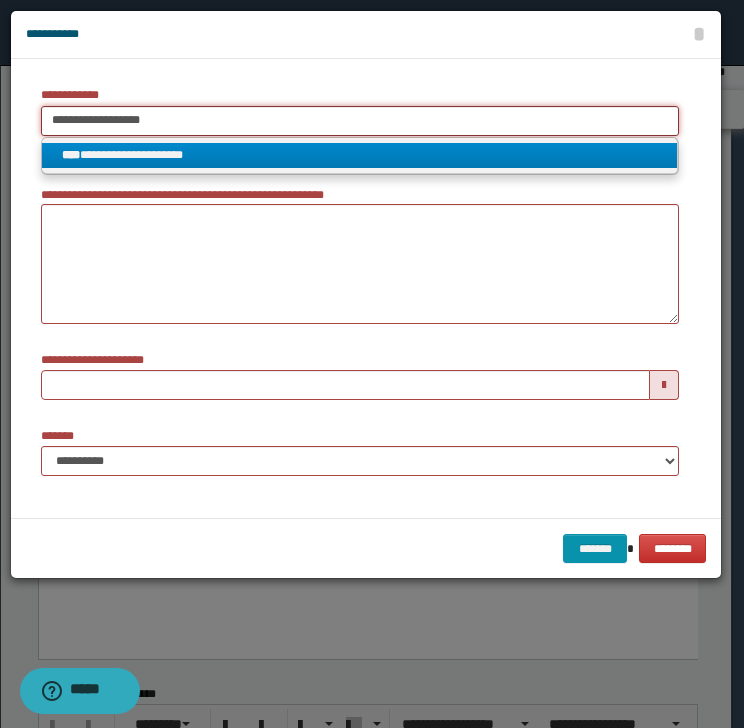 type 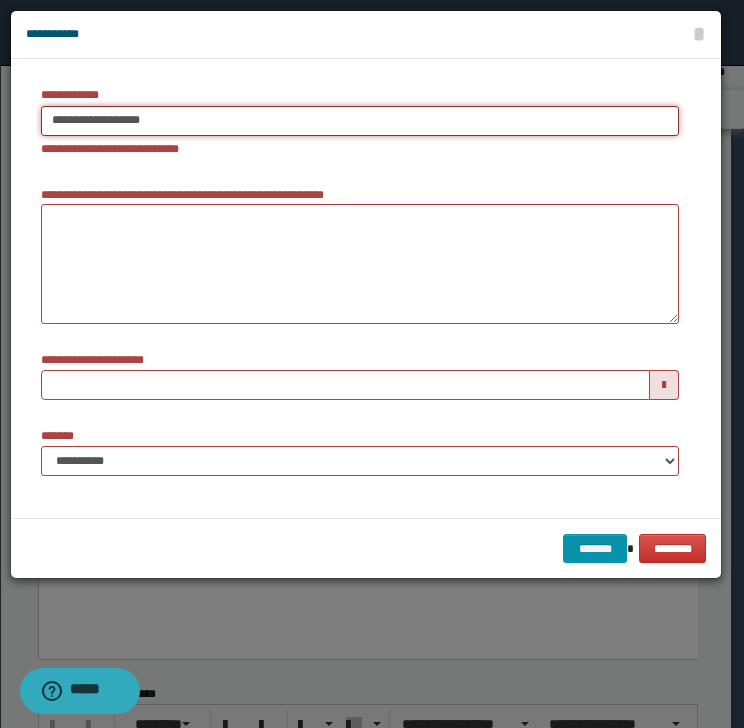 type 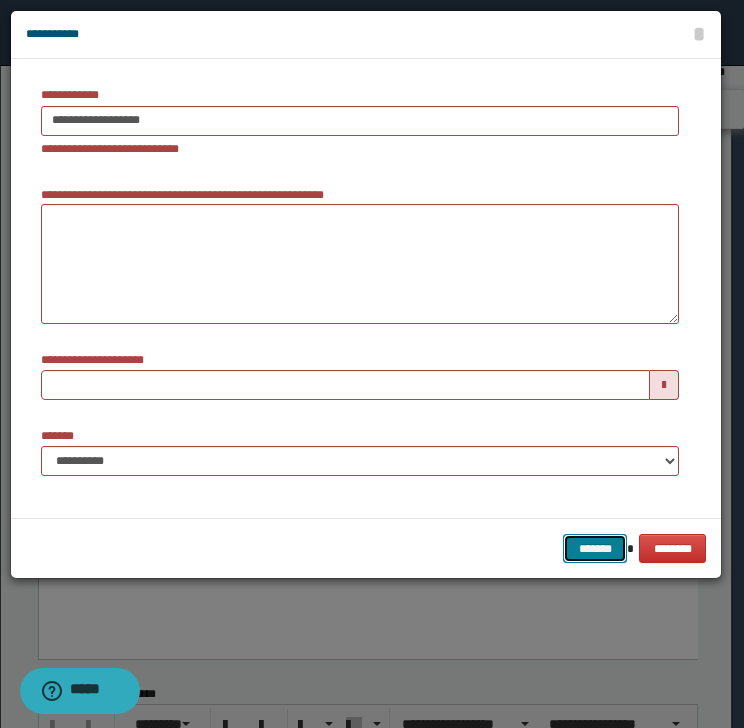 click on "*******" at bounding box center (595, 549) 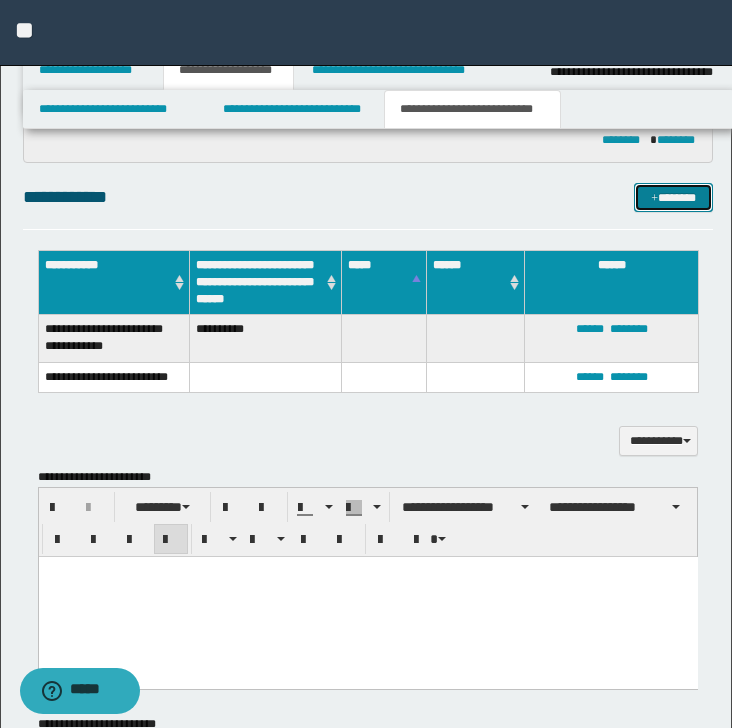 drag, startPoint x: 681, startPoint y: 197, endPoint x: 495, endPoint y: 180, distance: 186.77527 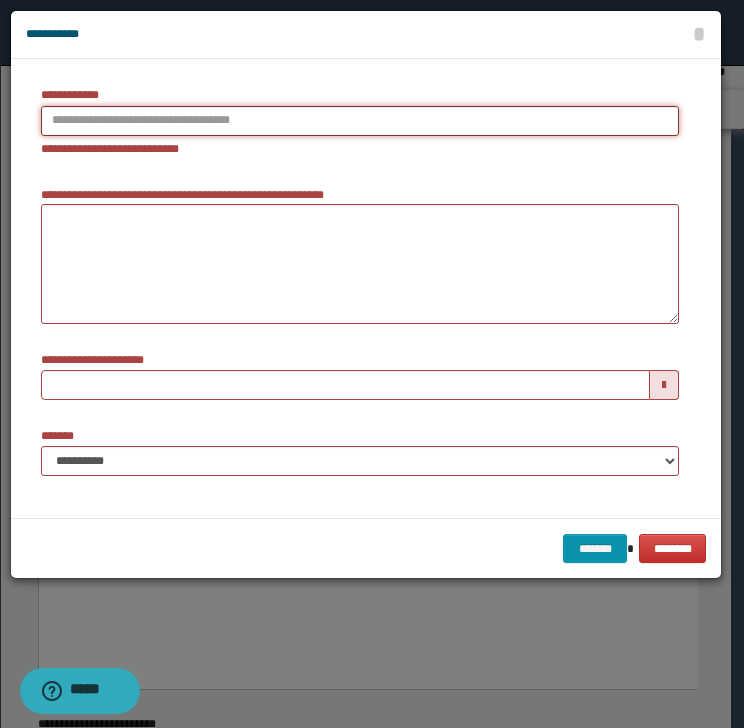 type on "**********" 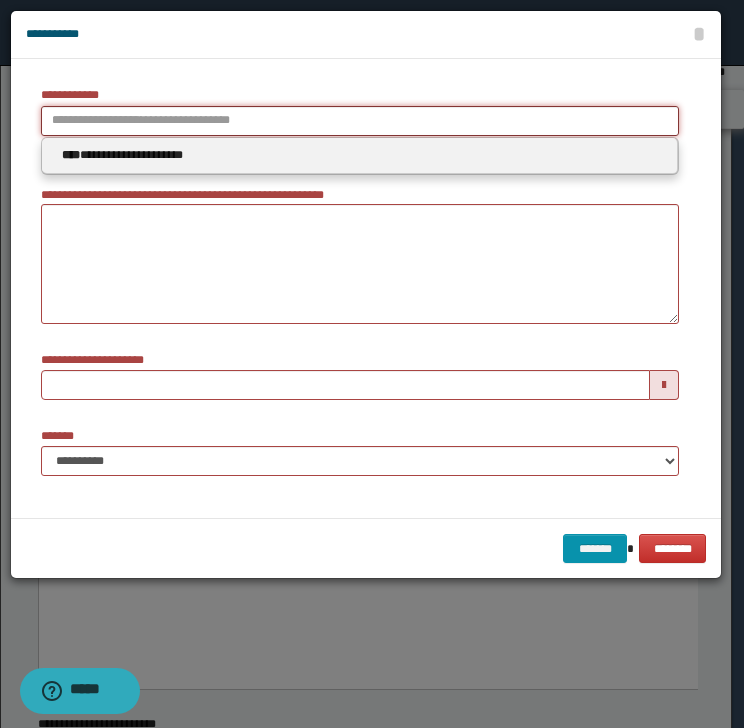 click on "**********" at bounding box center [360, 121] 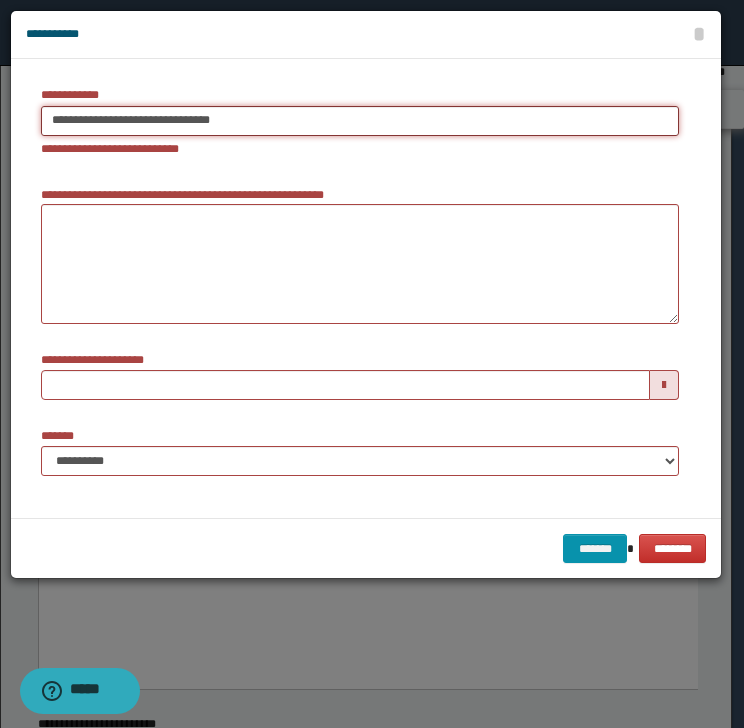 type on "**********" 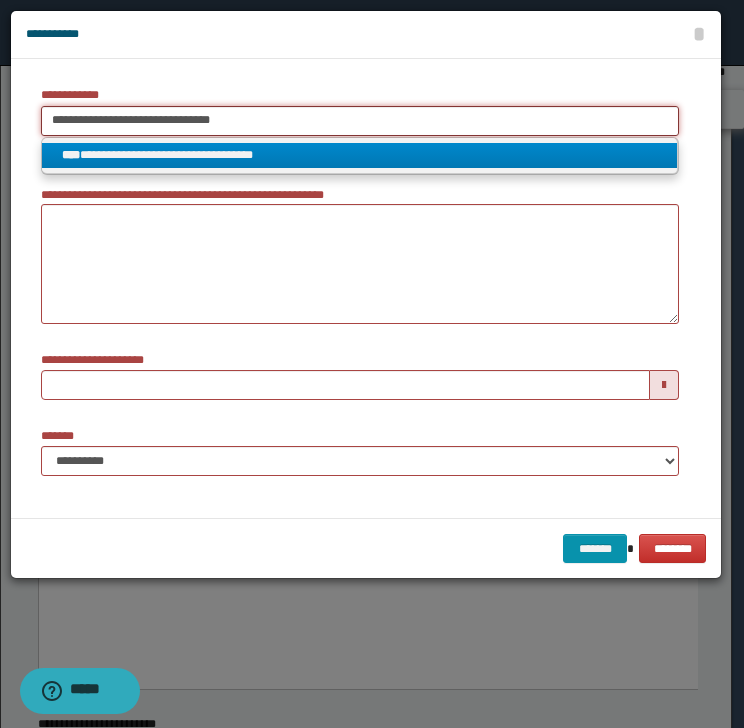 type on "**********" 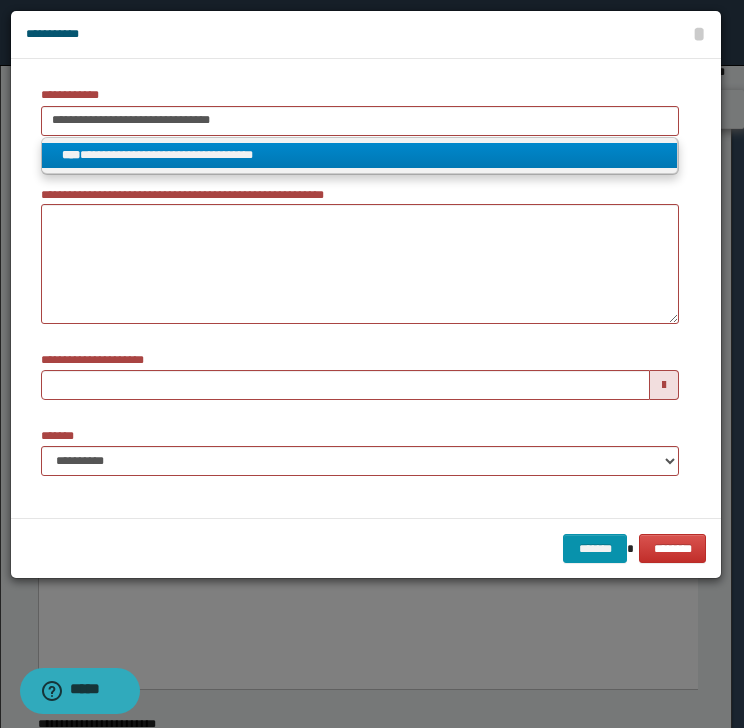 click on "**********" at bounding box center [360, 155] 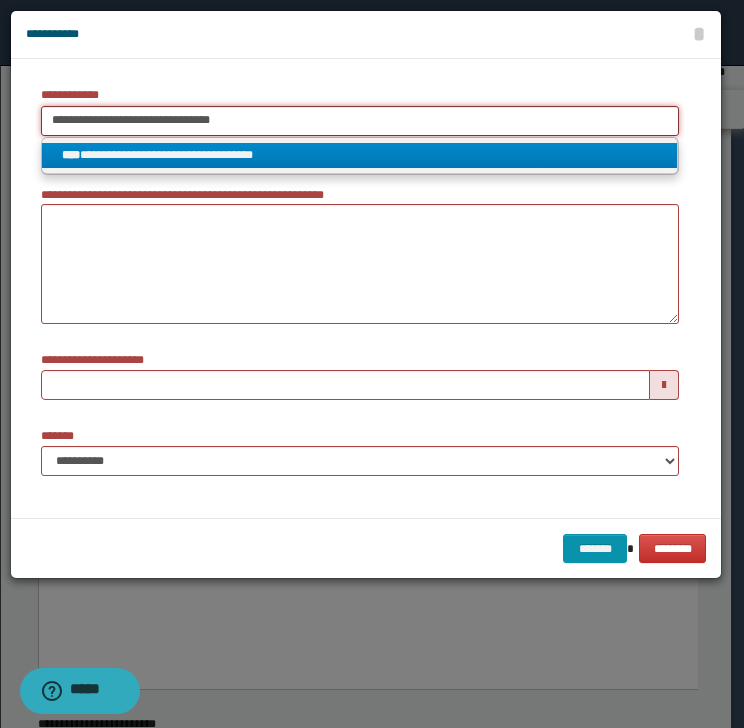 type 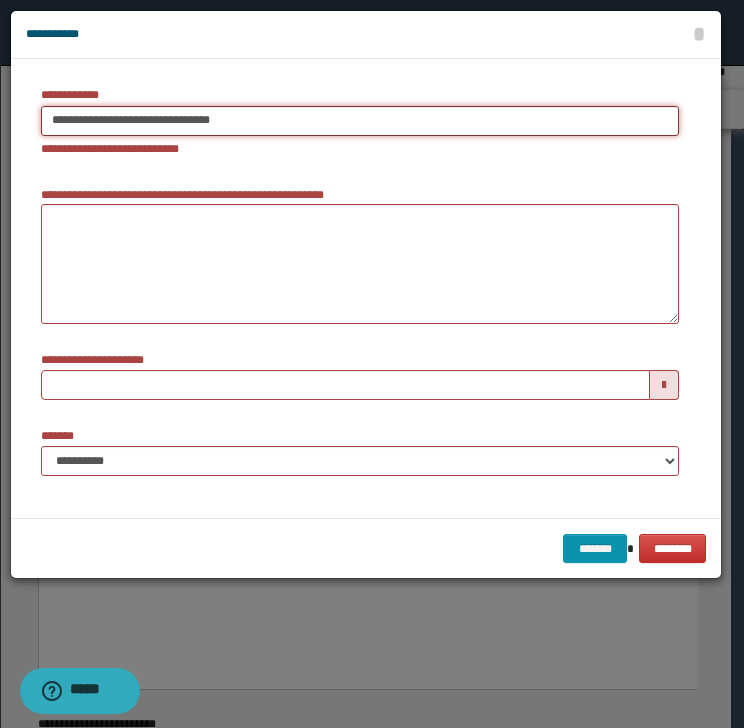 type 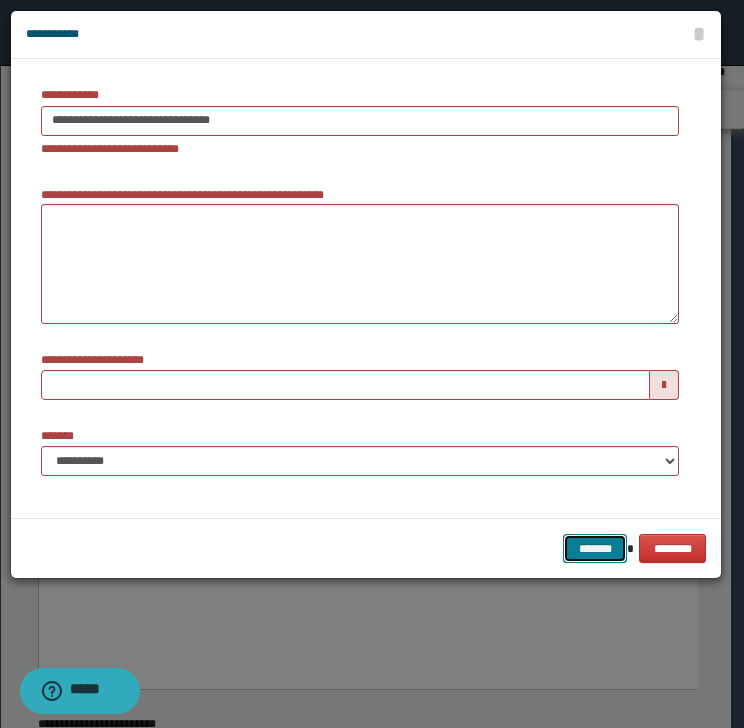 click on "*******" at bounding box center (595, 549) 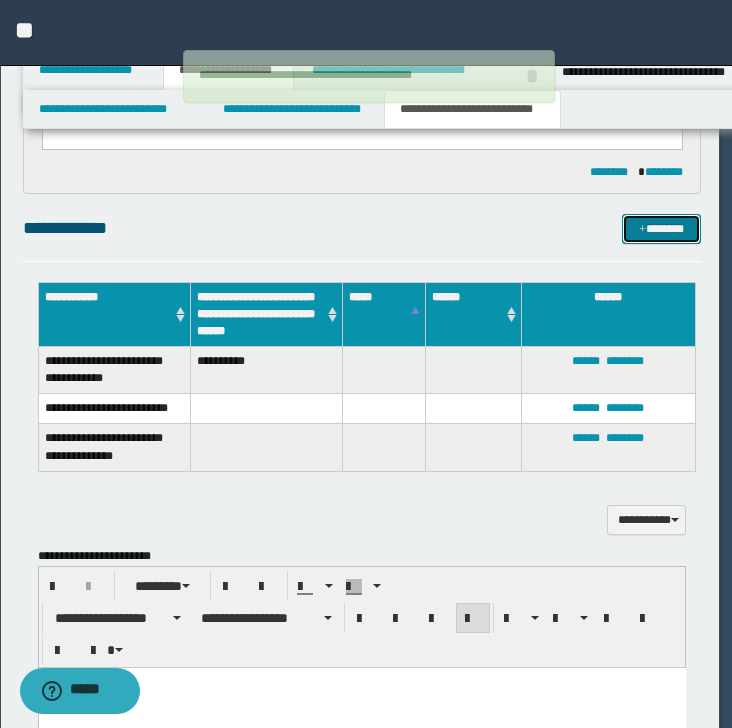 type 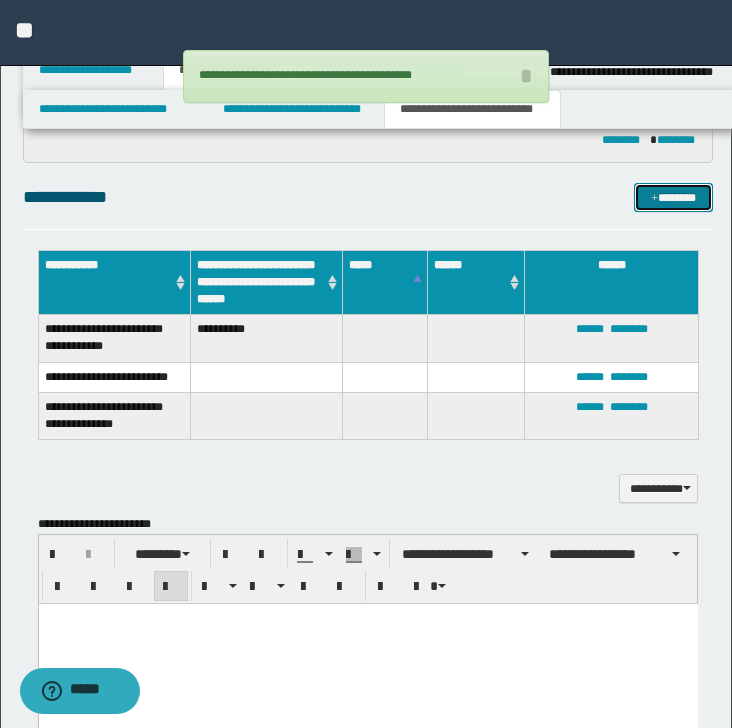 click on "*******" at bounding box center [673, 198] 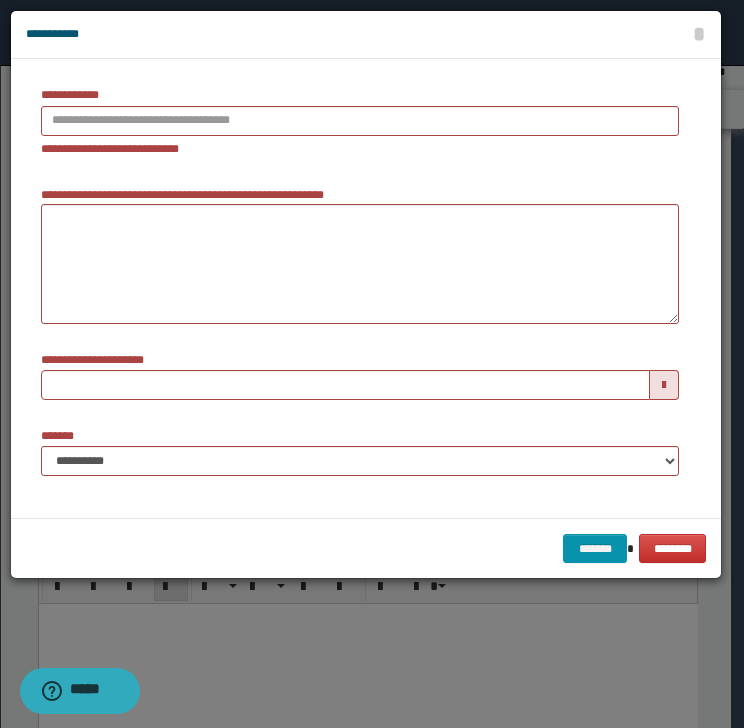 type 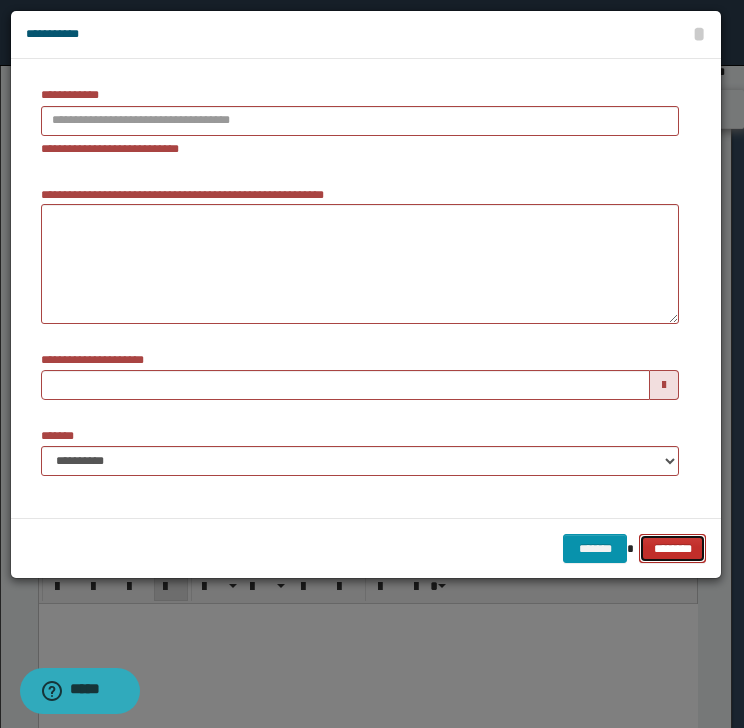 click on "********" at bounding box center [672, 549] 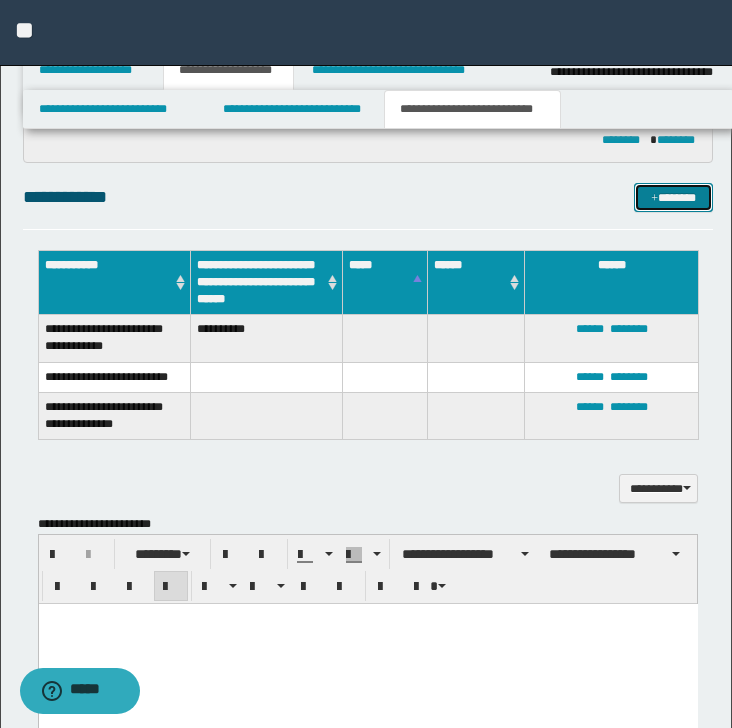 click on "*******" at bounding box center [673, 198] 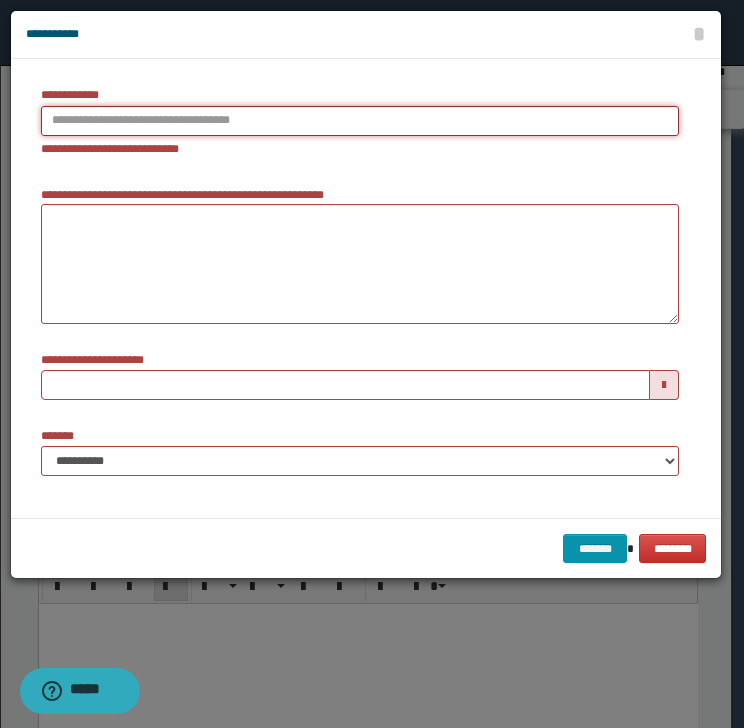 type on "**********" 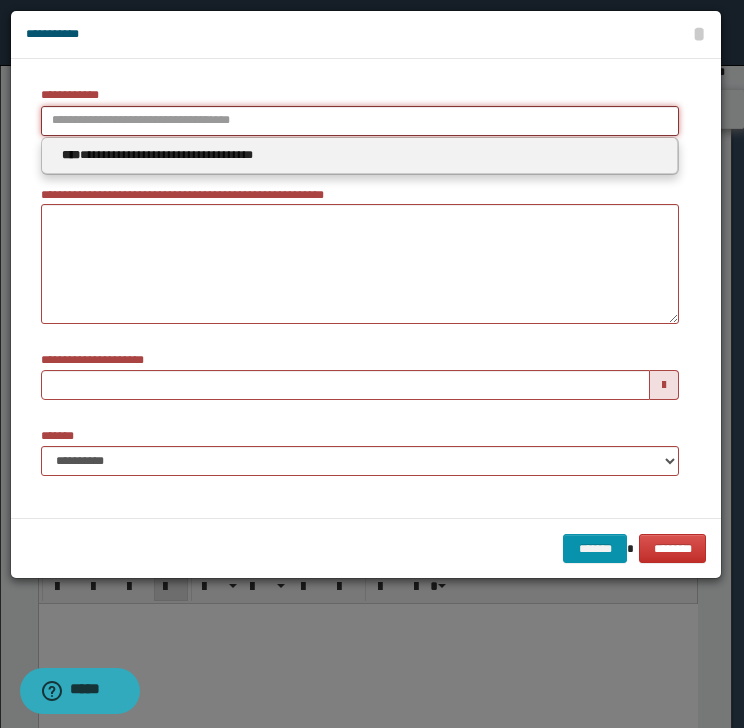 click on "**********" at bounding box center [360, 121] 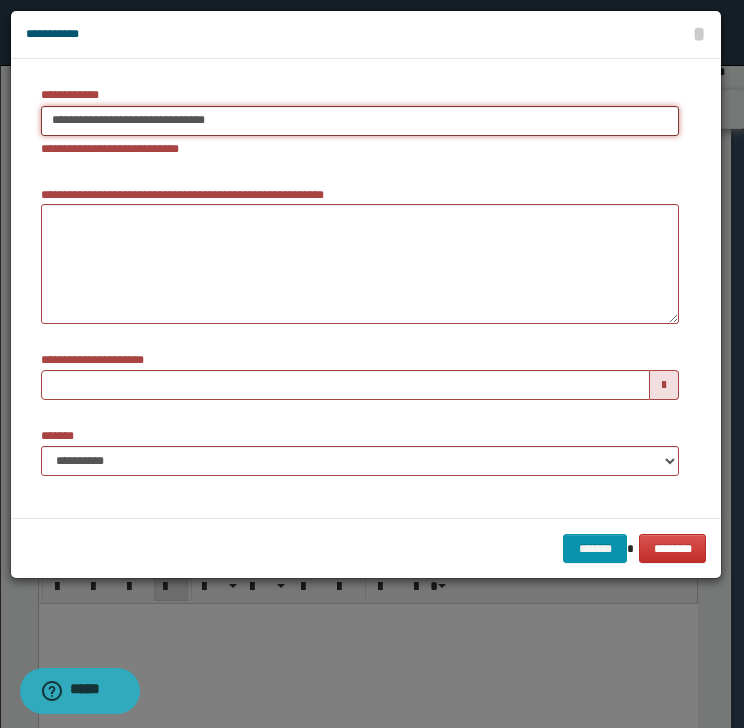 type on "**********" 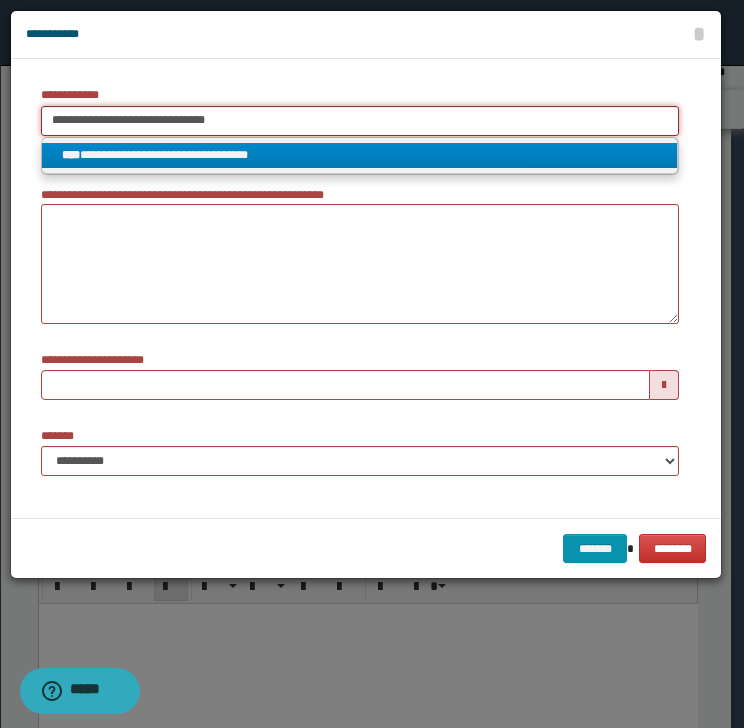 type on "**********" 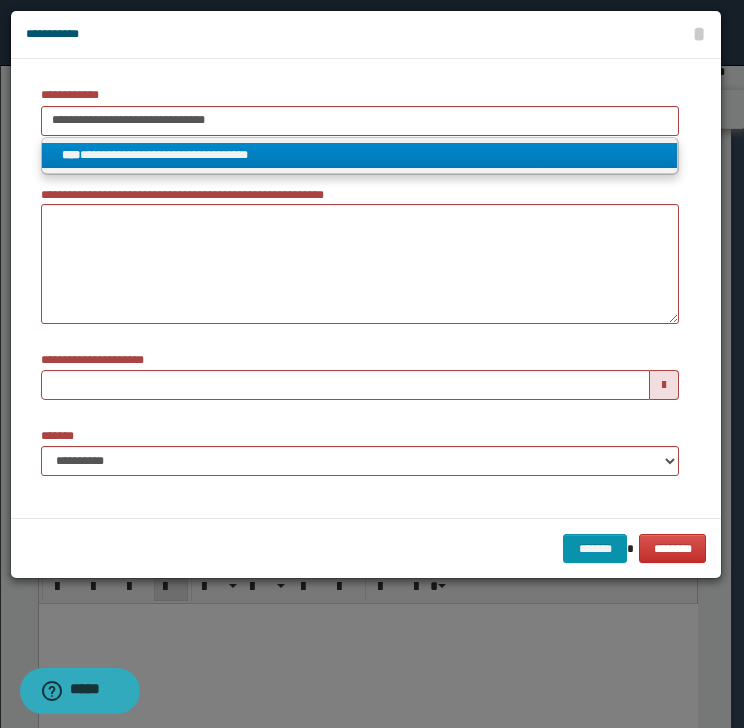 drag, startPoint x: 203, startPoint y: 159, endPoint x: 210, endPoint y: 168, distance: 11.401754 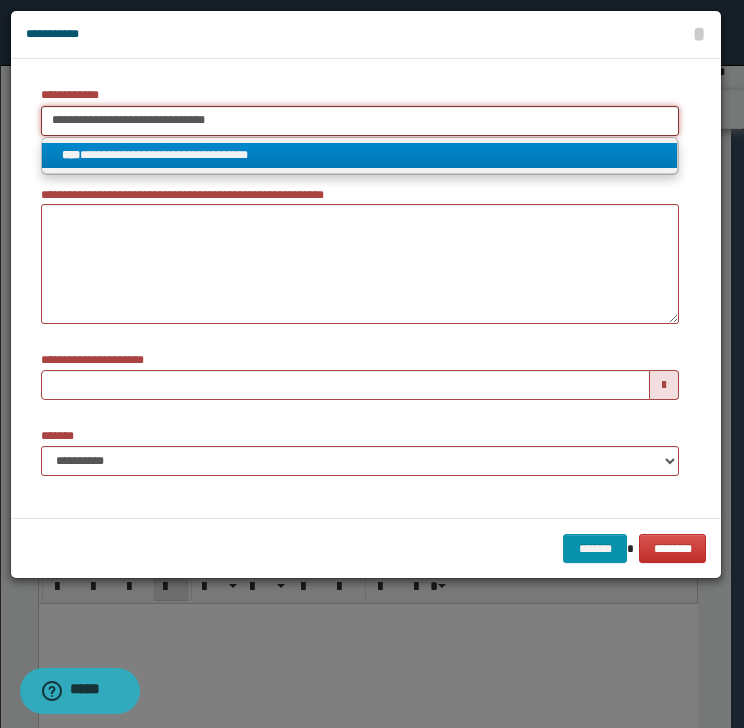 type 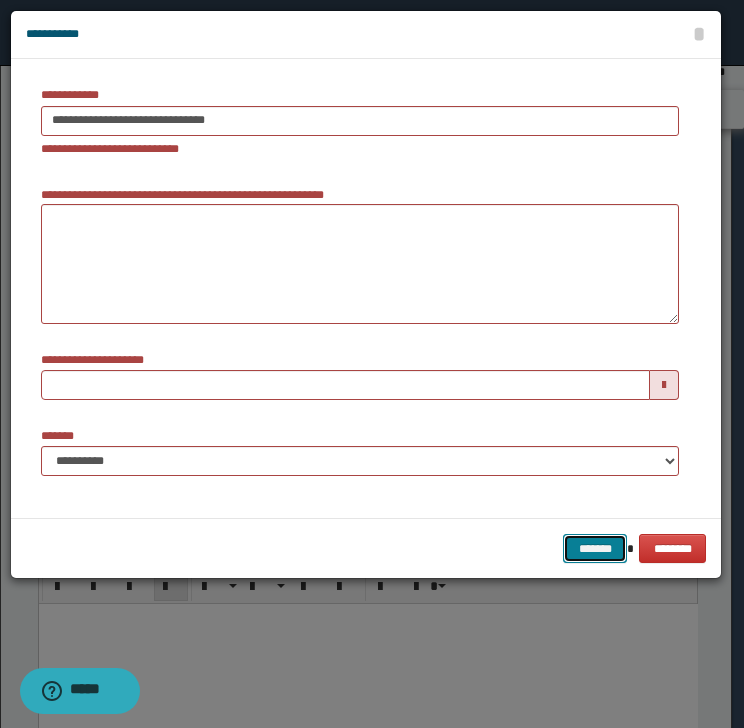 click on "*******" at bounding box center [595, 549] 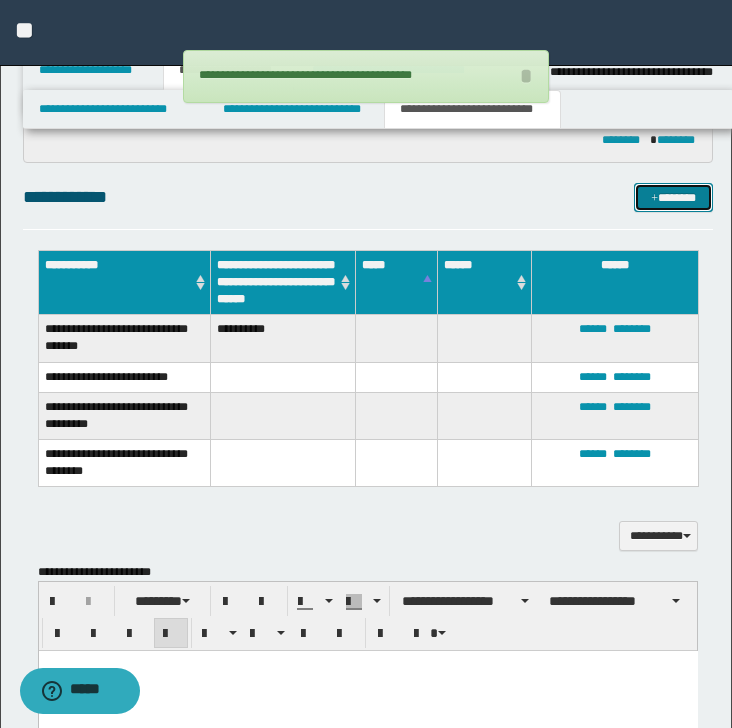 click on "*******" at bounding box center (673, 198) 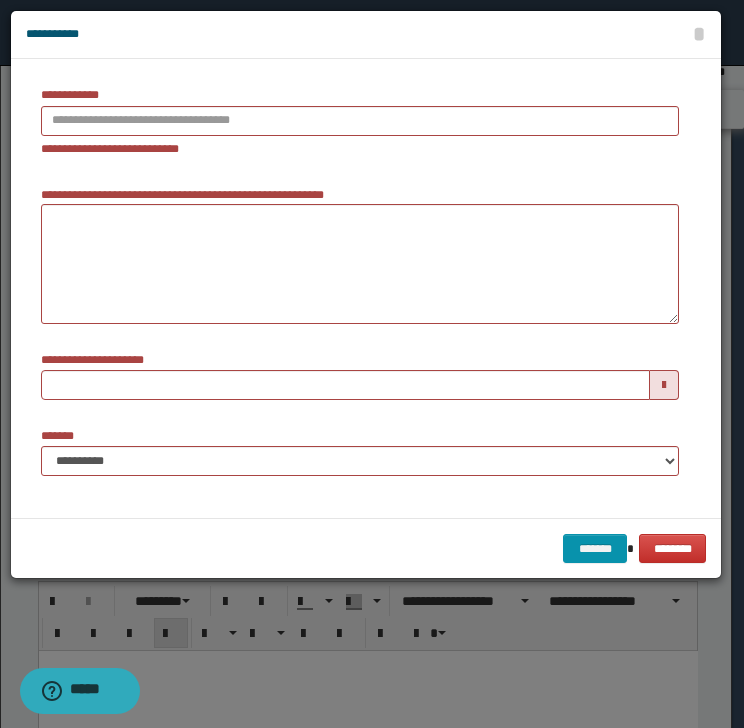 type 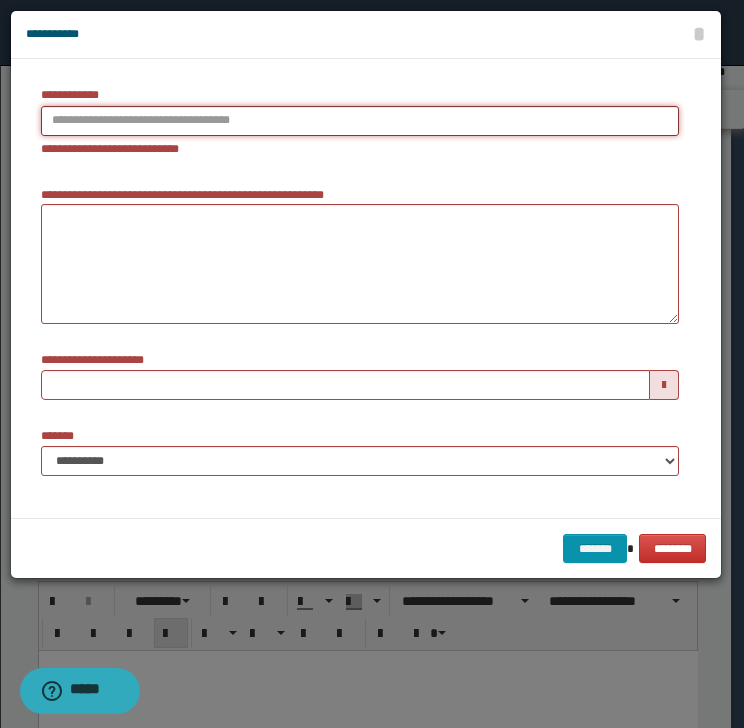 type on "**********" 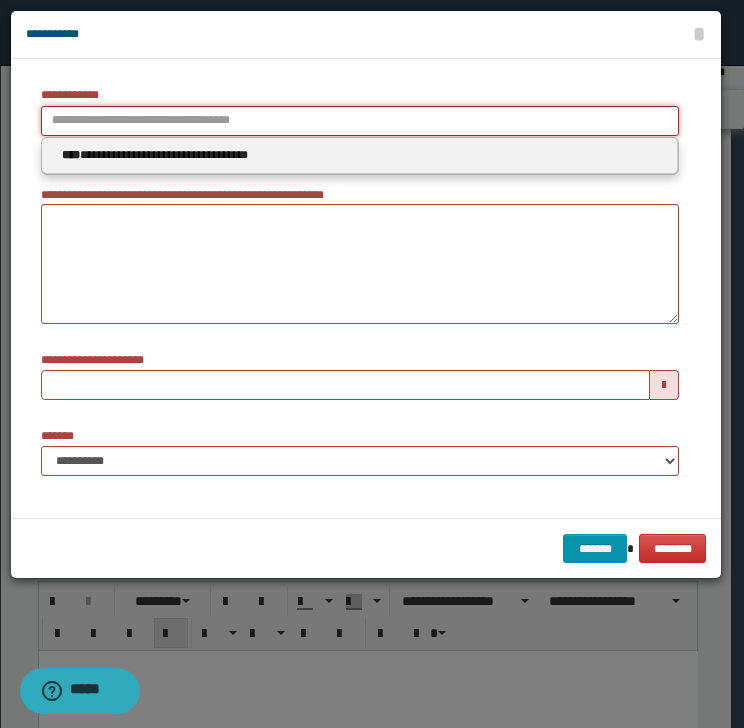 click on "**********" at bounding box center (360, 121) 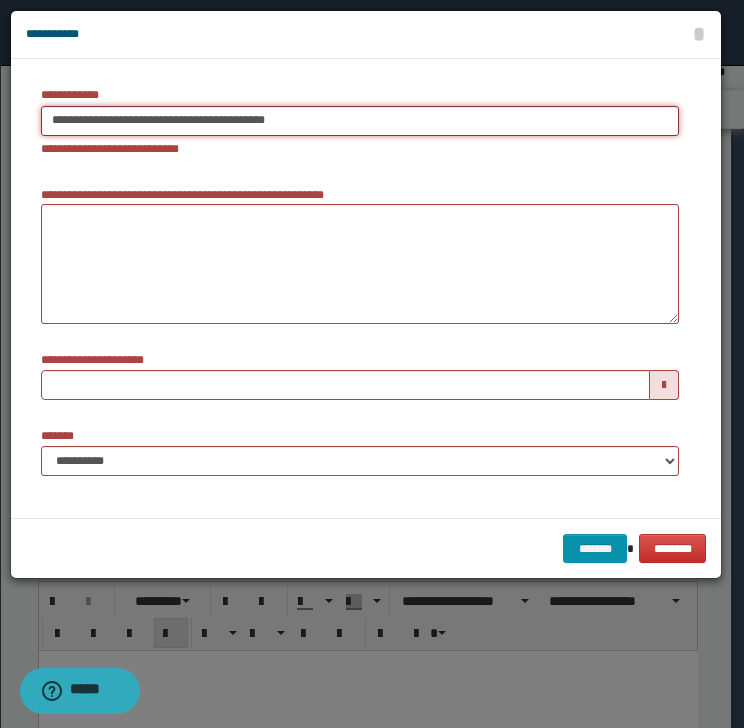 drag, startPoint x: 344, startPoint y: 122, endPoint x: -208, endPoint y: 134, distance: 552.13043 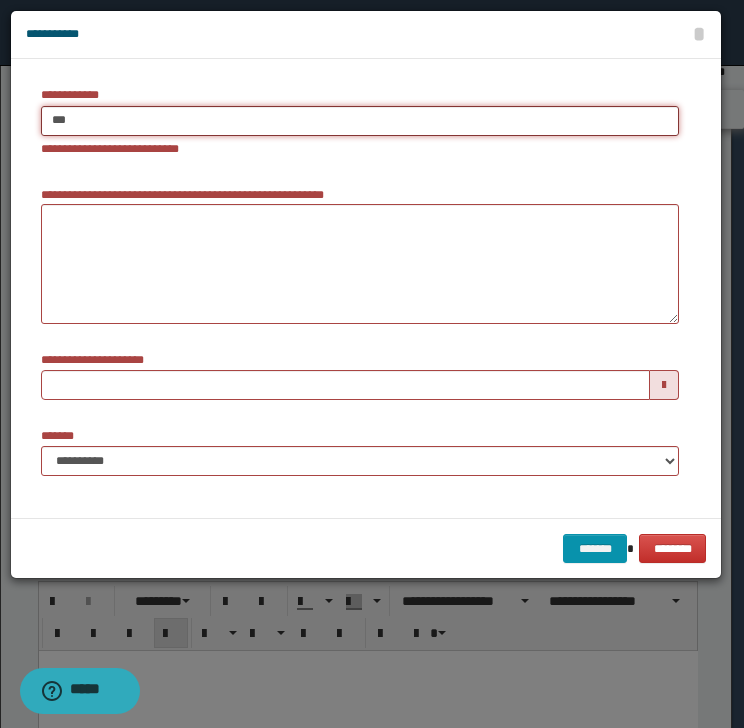 type on "****" 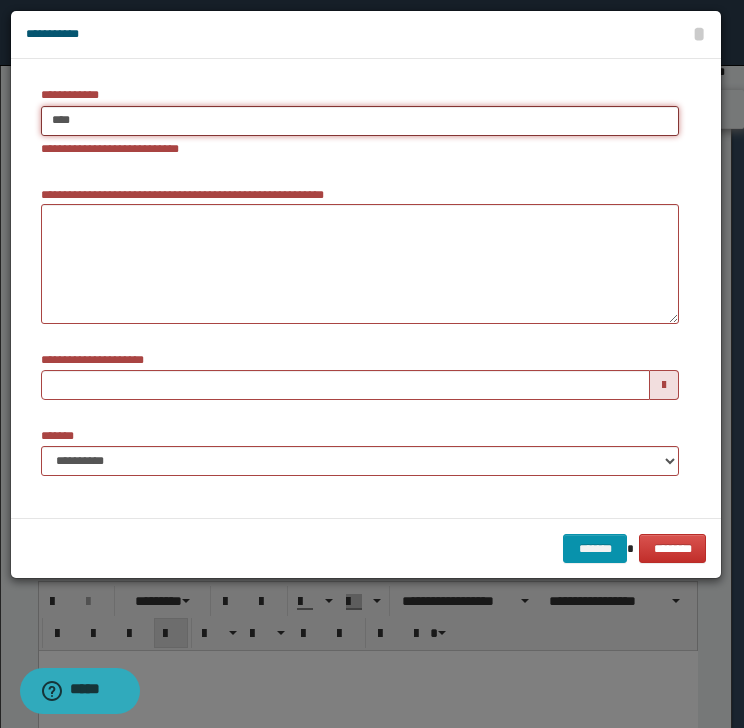 type on "****" 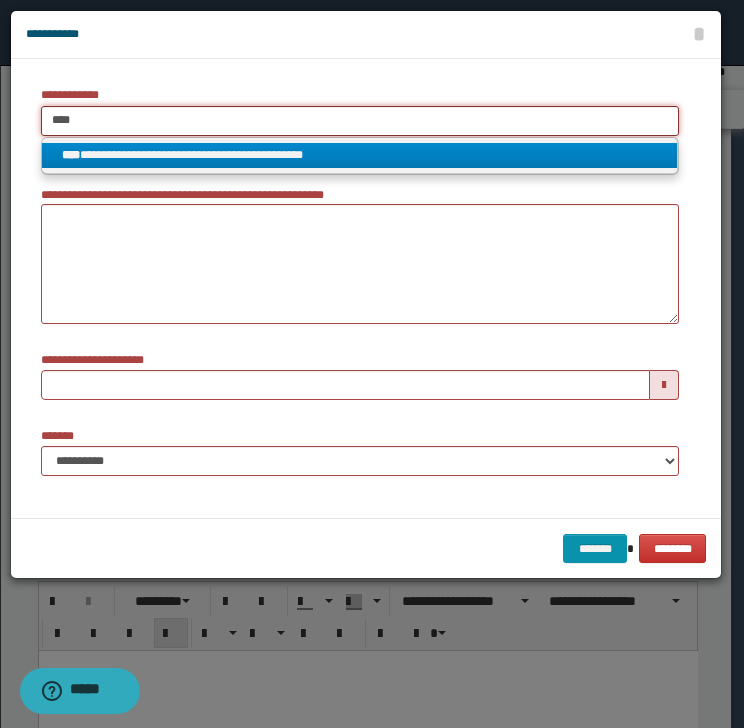 type on "****" 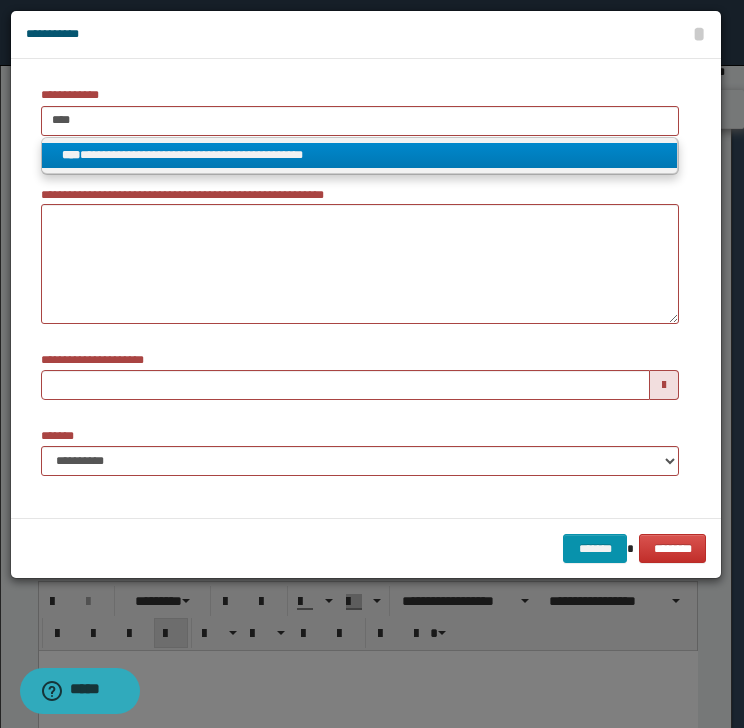 click on "**********" at bounding box center (360, 155) 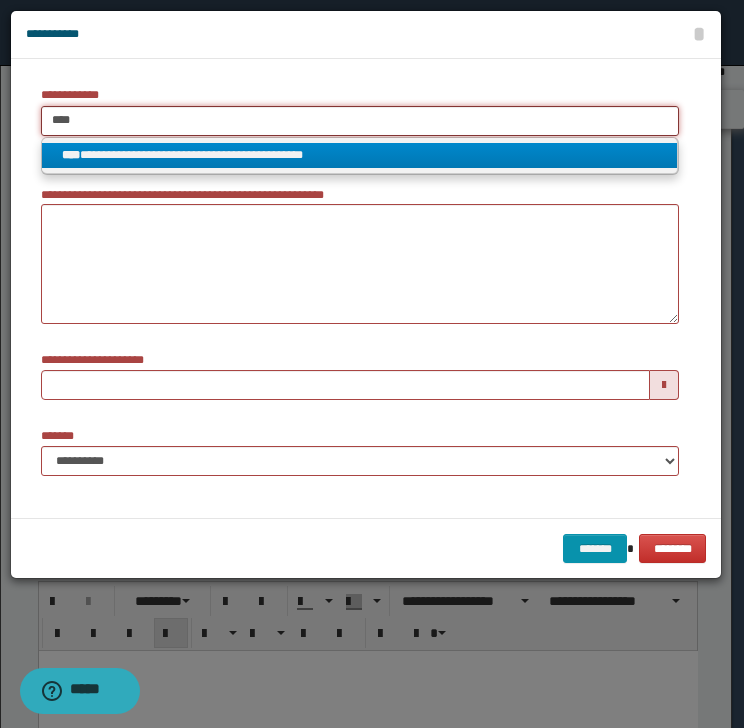 type 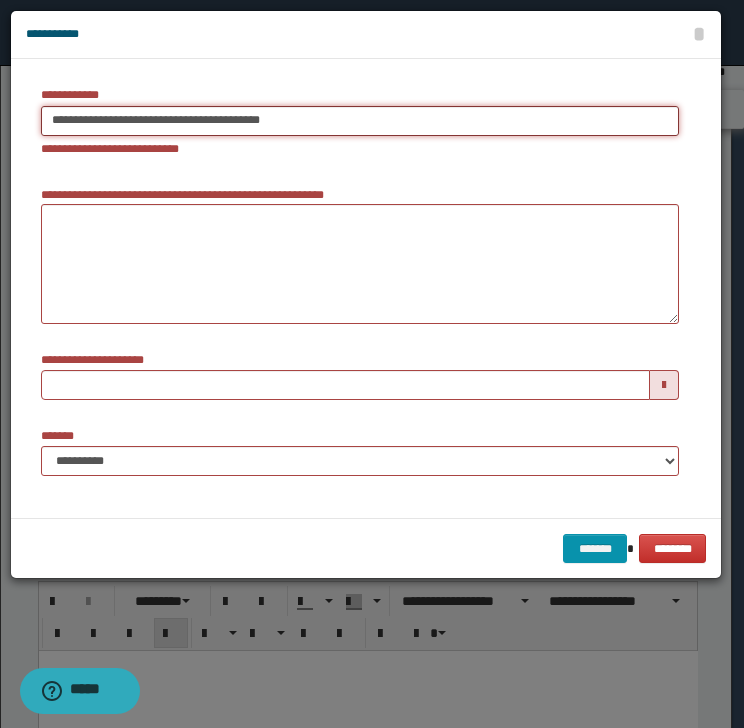 type 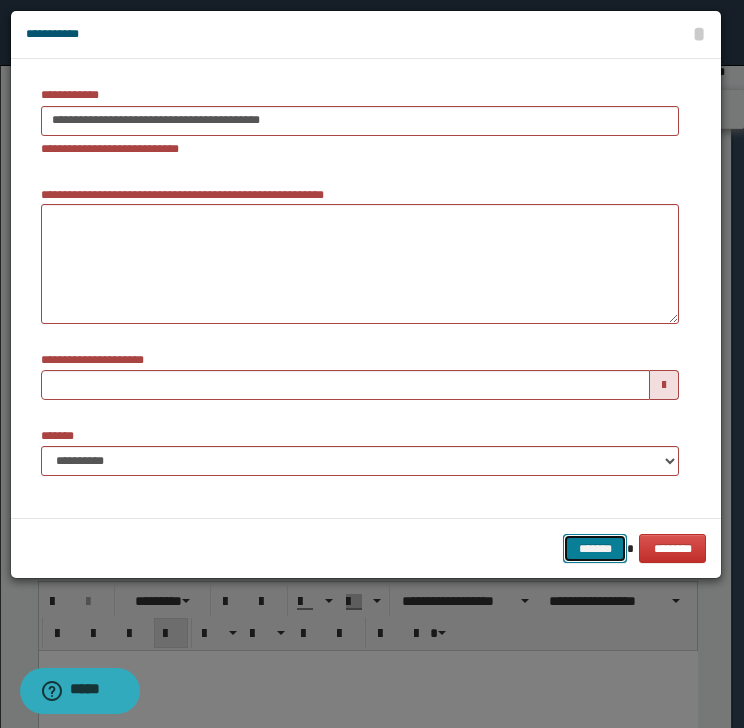 click on "*******" at bounding box center [595, 549] 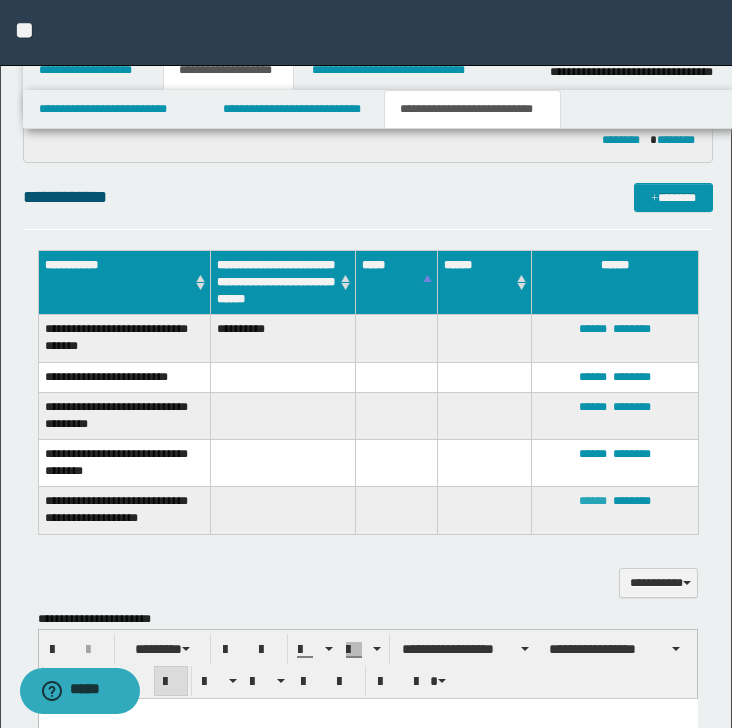 click on "******" at bounding box center [593, 501] 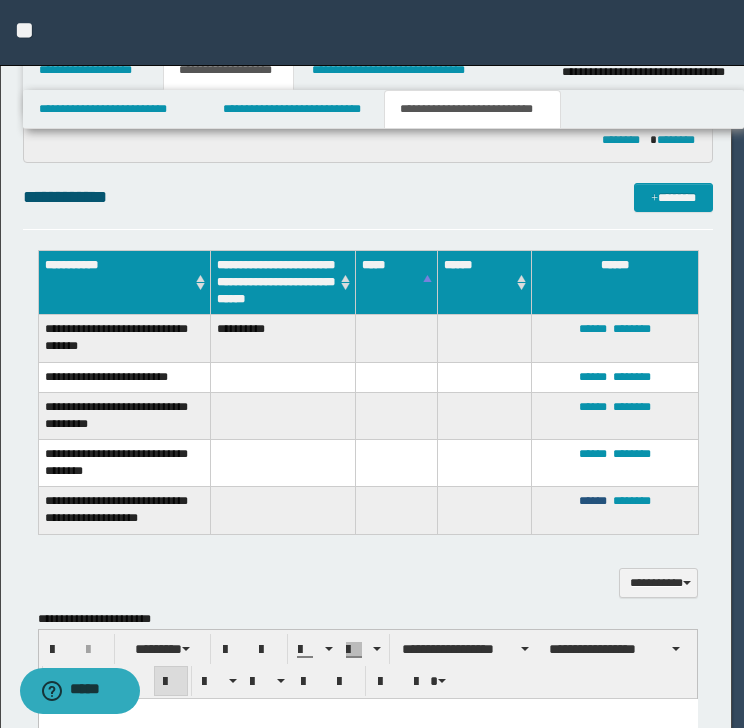 type 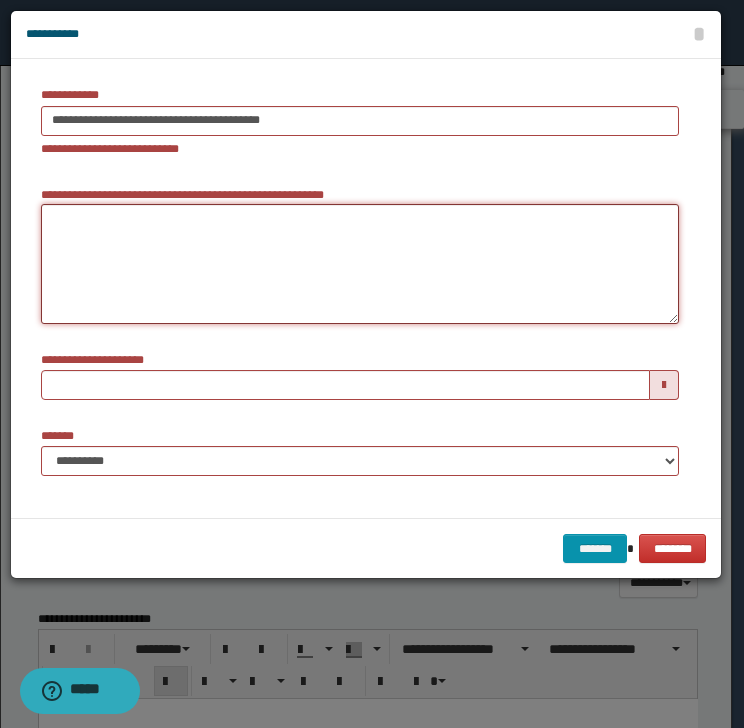 click on "**********" at bounding box center [360, 264] 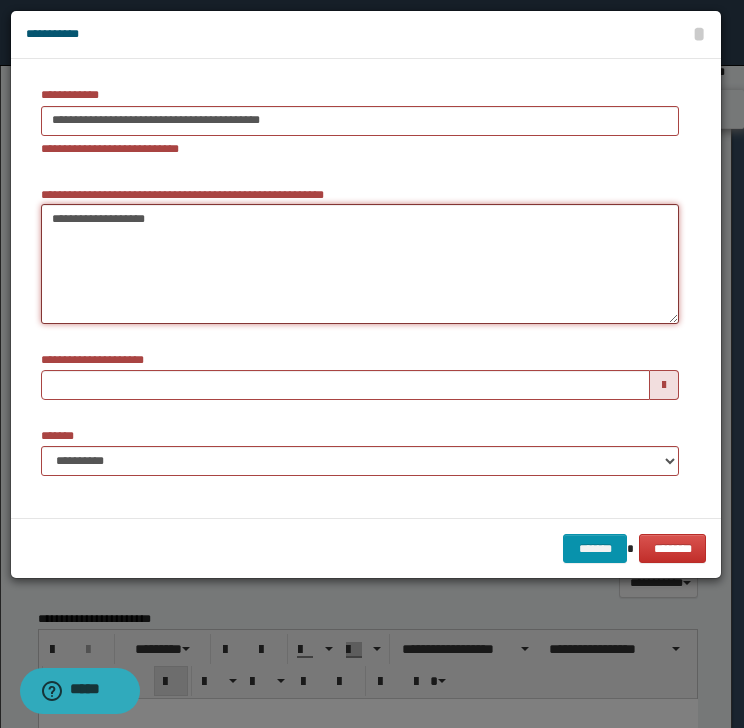 type on "**********" 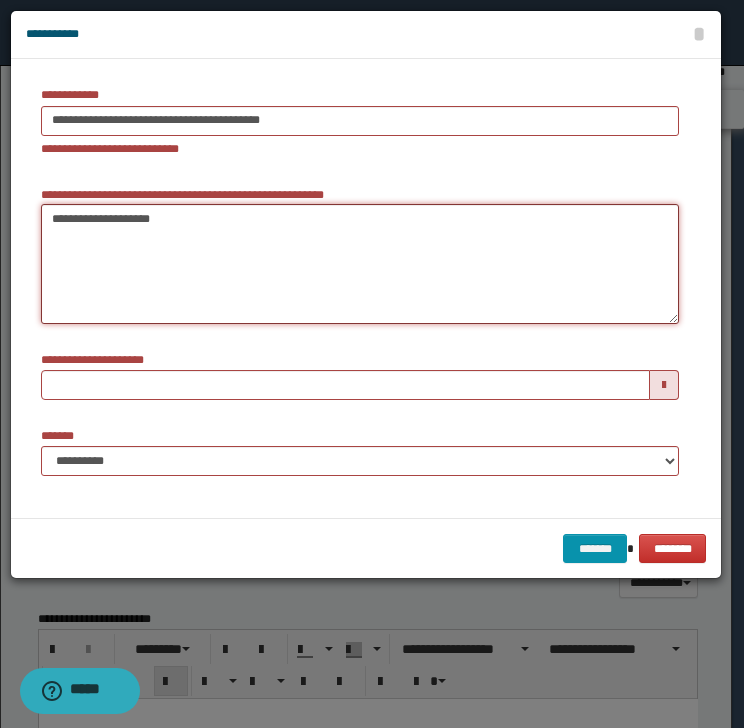 type 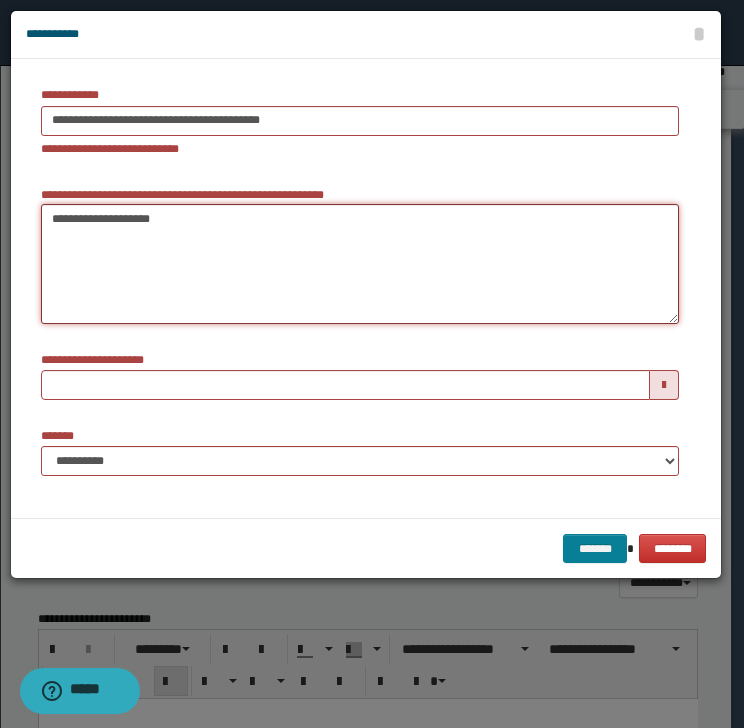 type on "**********" 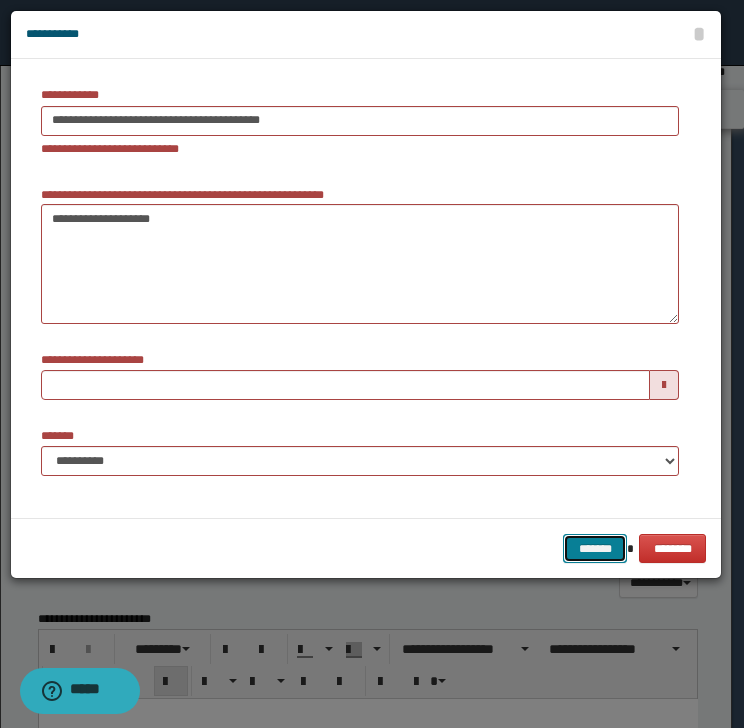 click on "*******" at bounding box center (595, 549) 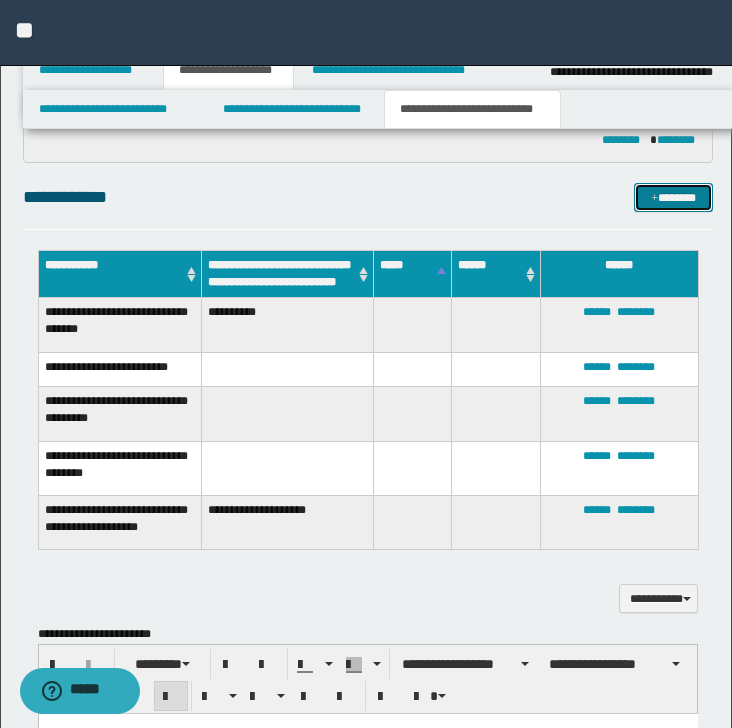 click on "*******" at bounding box center (673, 198) 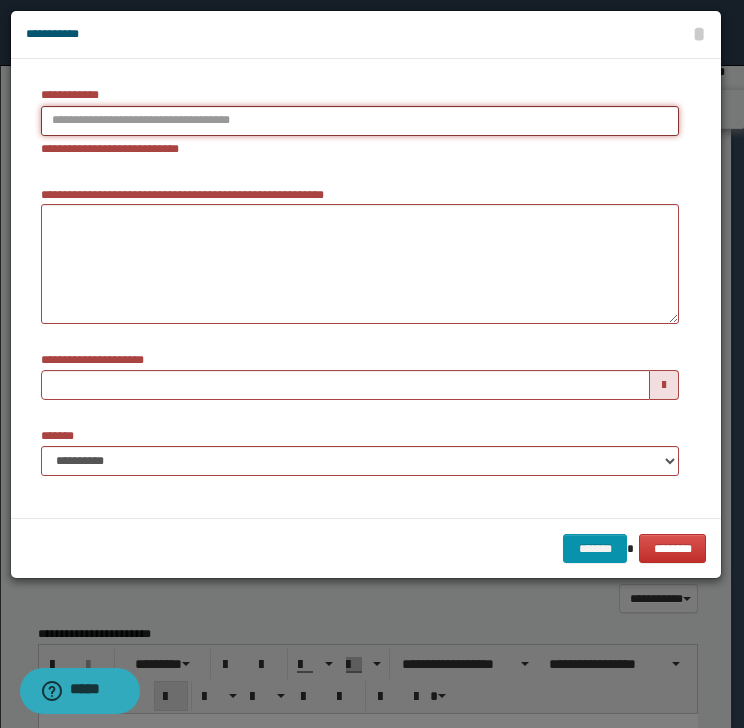 type on "**********" 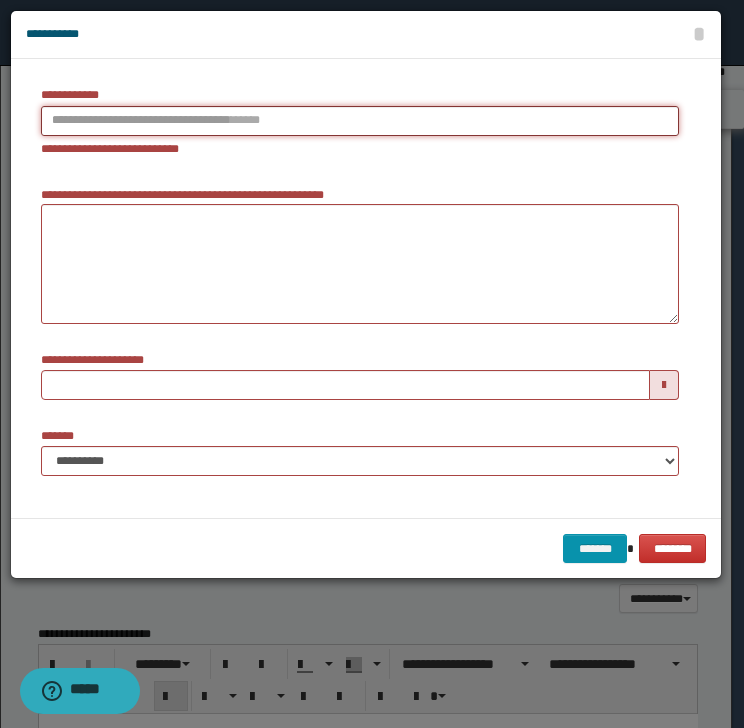 click on "**********" at bounding box center [360, 121] 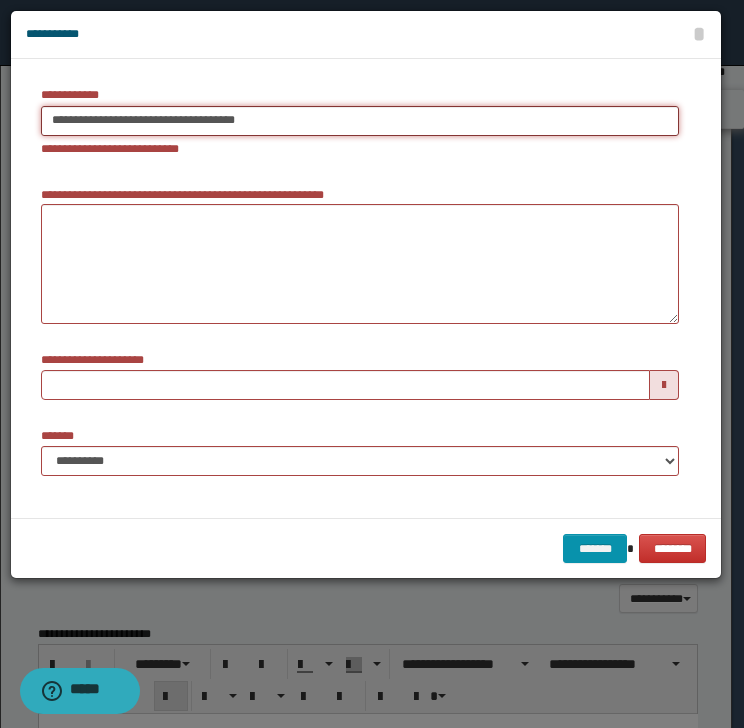 type on "**********" 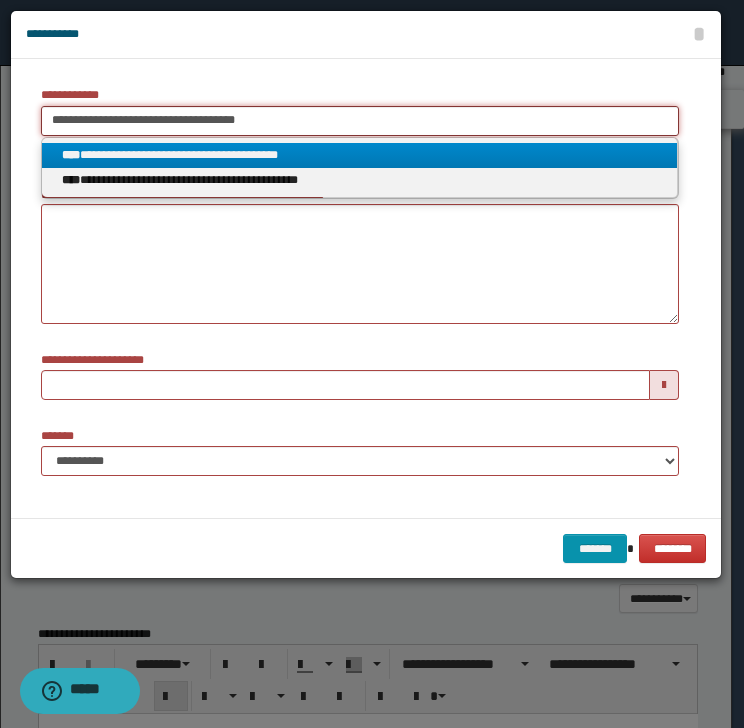 type on "**********" 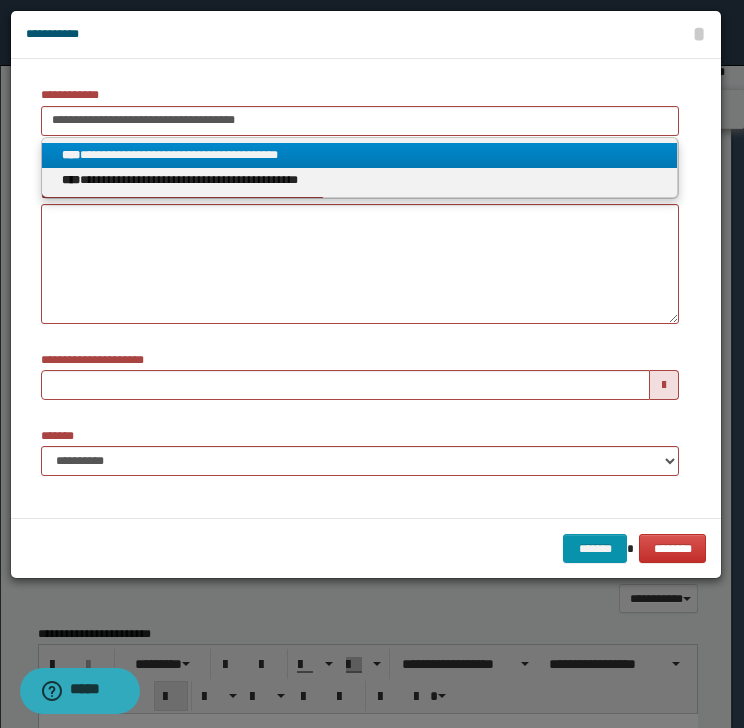 click on "**********" at bounding box center [360, 155] 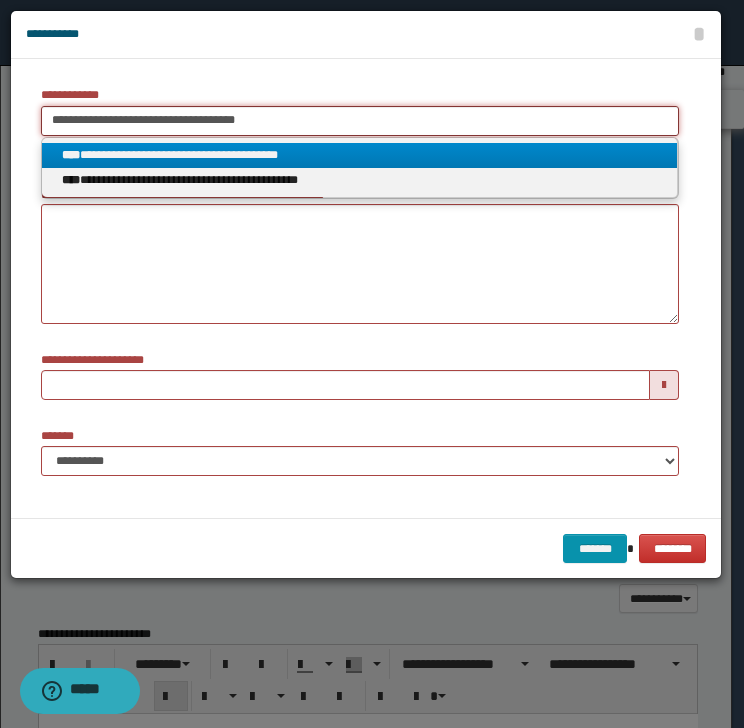 type 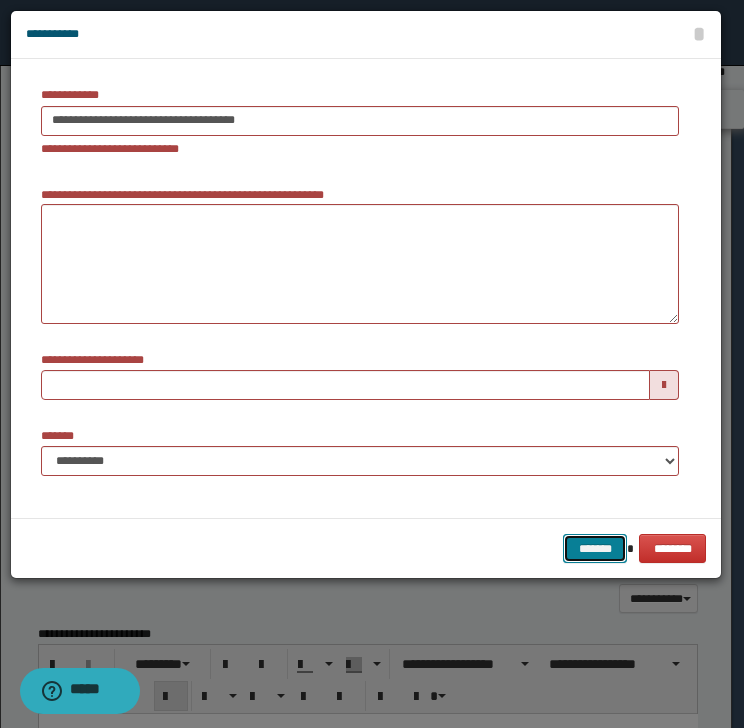 click on "*******" at bounding box center (595, 549) 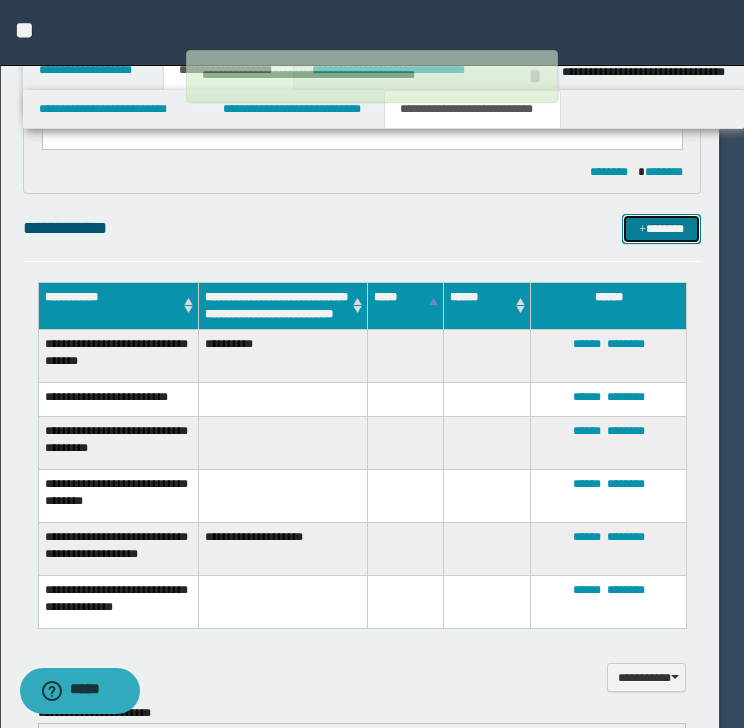 type 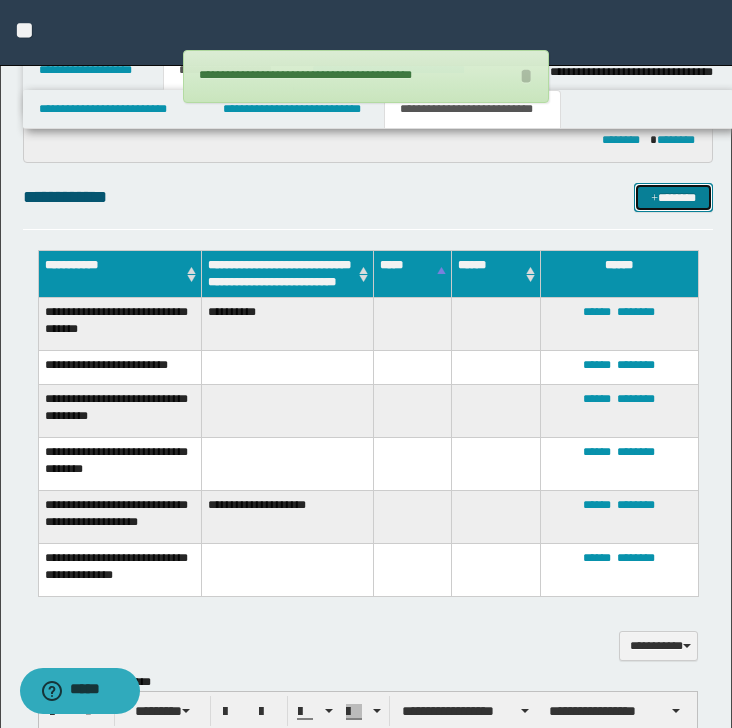 click on "*******" at bounding box center (673, 198) 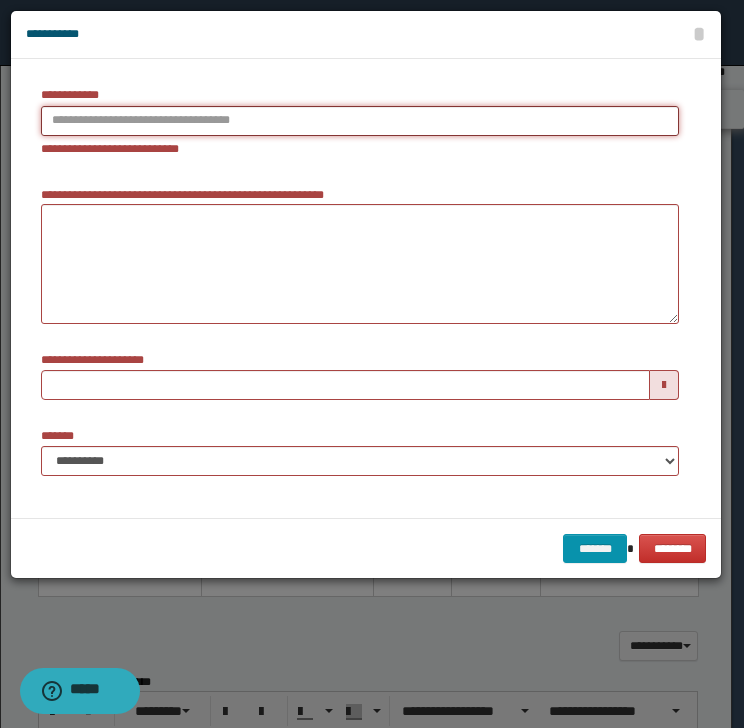 type on "**********" 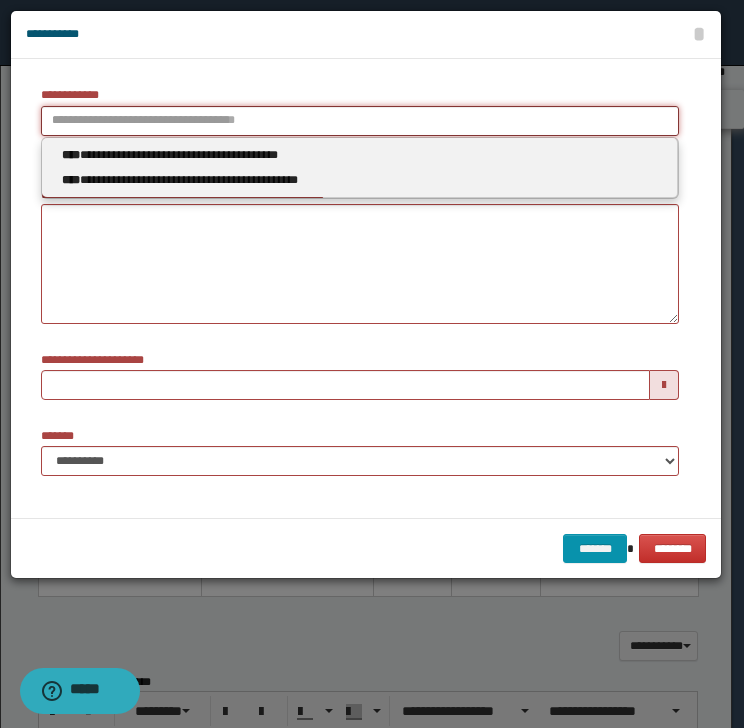 click on "**********" at bounding box center (360, 121) 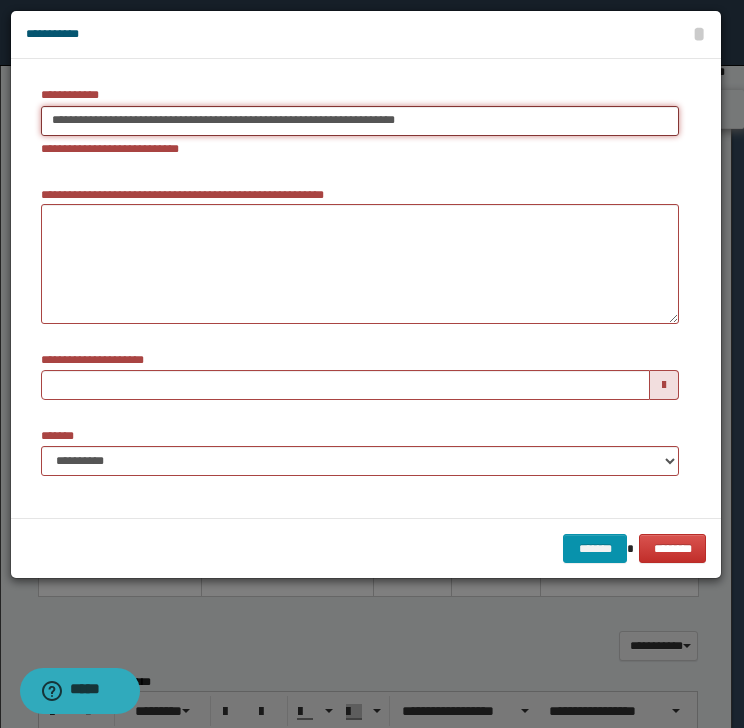 drag, startPoint x: 519, startPoint y: 112, endPoint x: -80, endPoint y: 153, distance: 600.40155 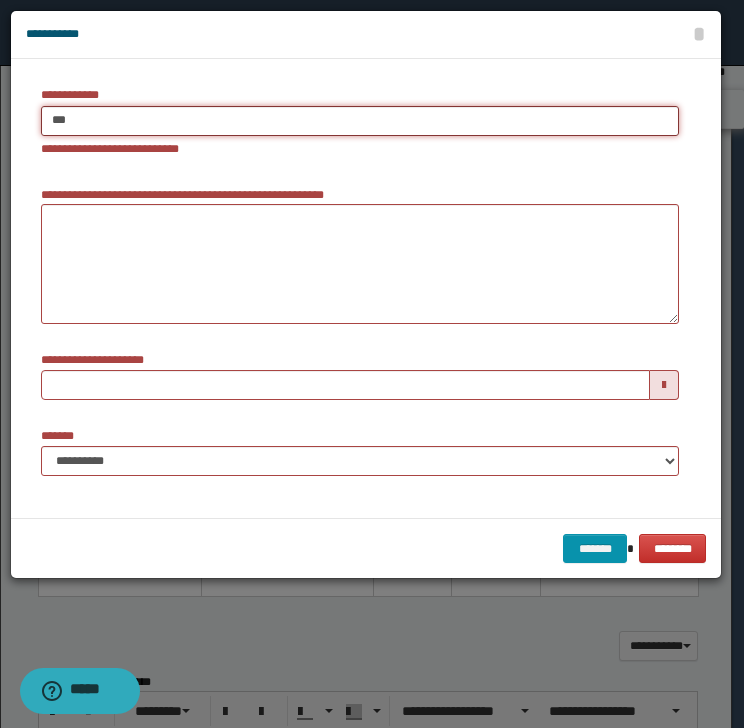 type on "****" 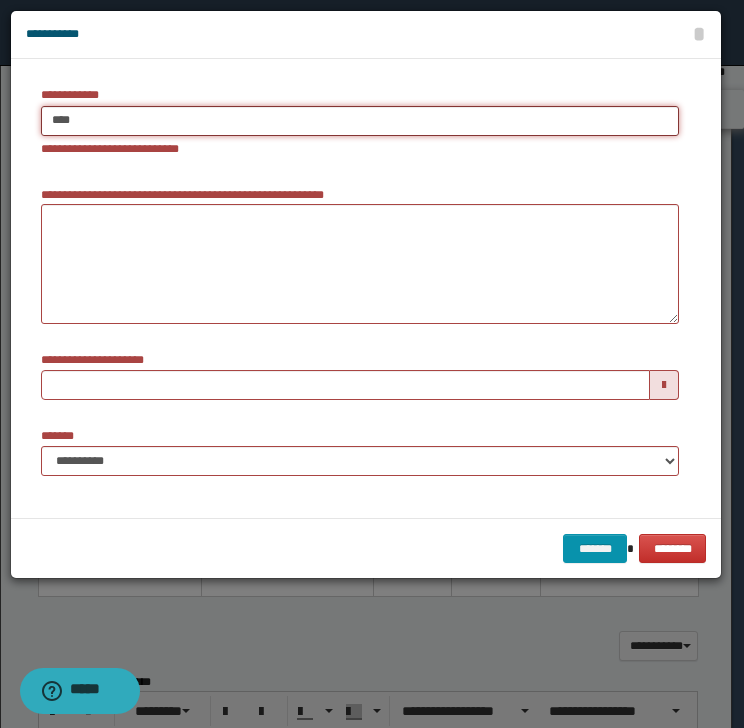 type on "****" 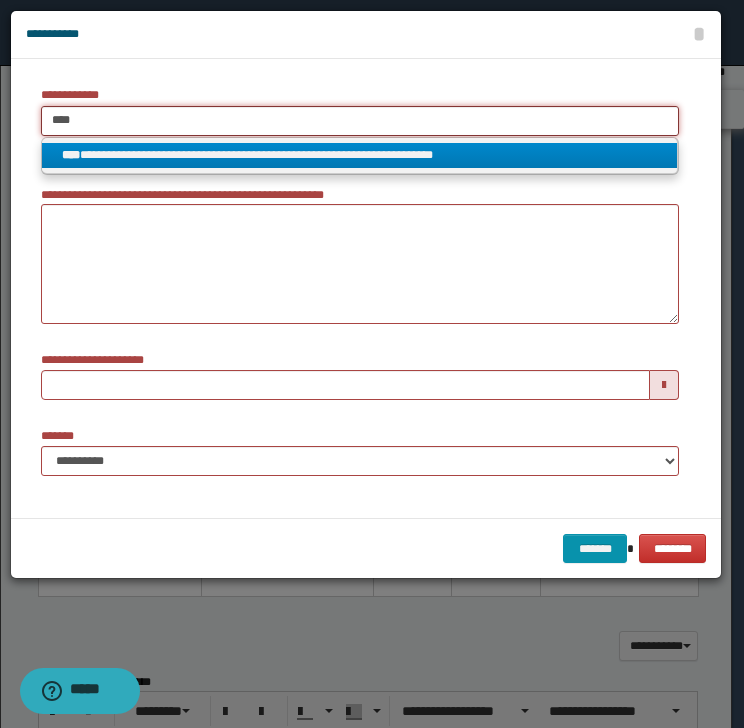 type on "****" 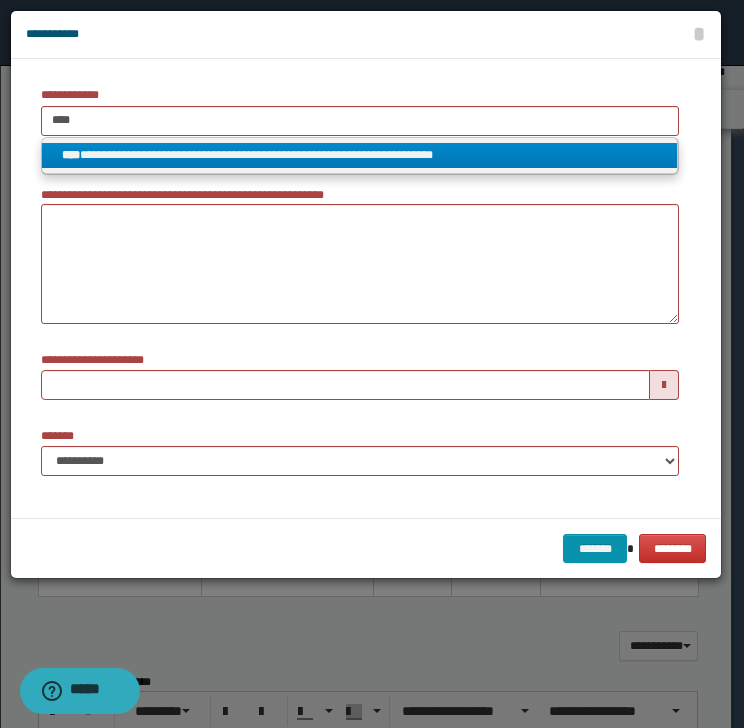 click on "**********" at bounding box center (360, 155) 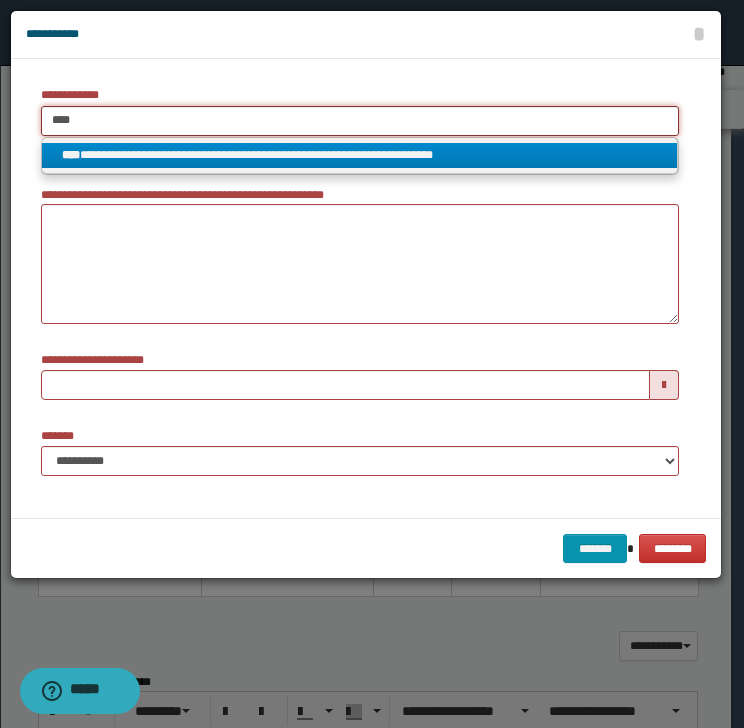 type 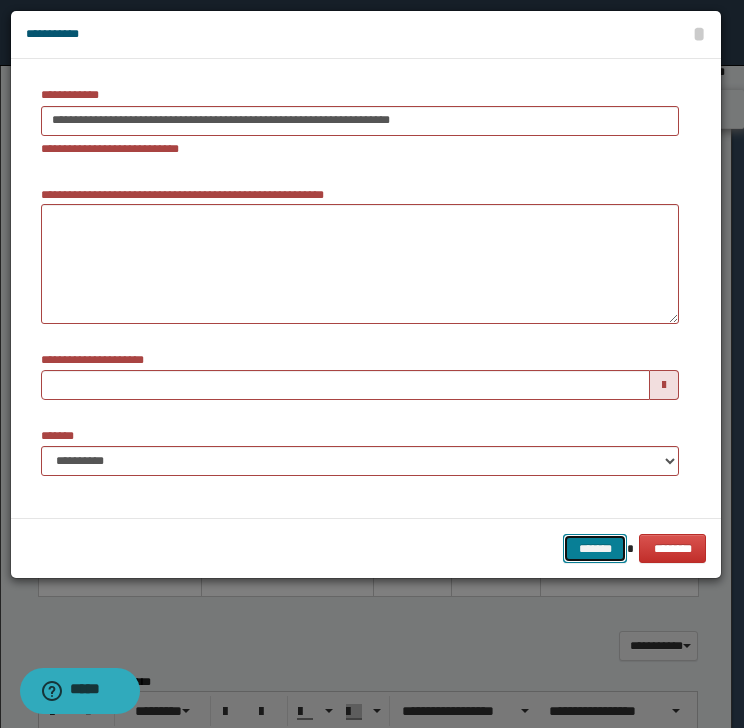 click on "*******" at bounding box center [595, 549] 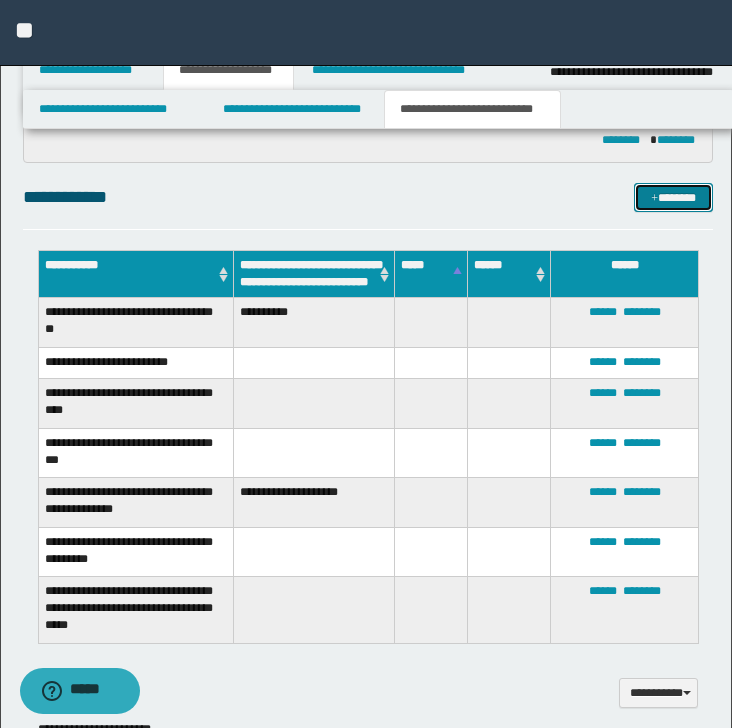 click on "*******" at bounding box center [673, 198] 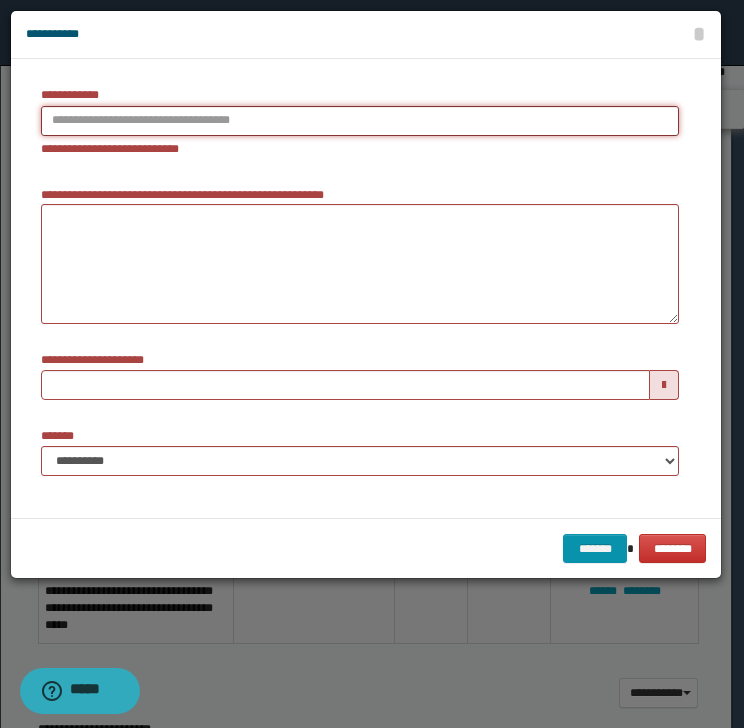 type on "**********" 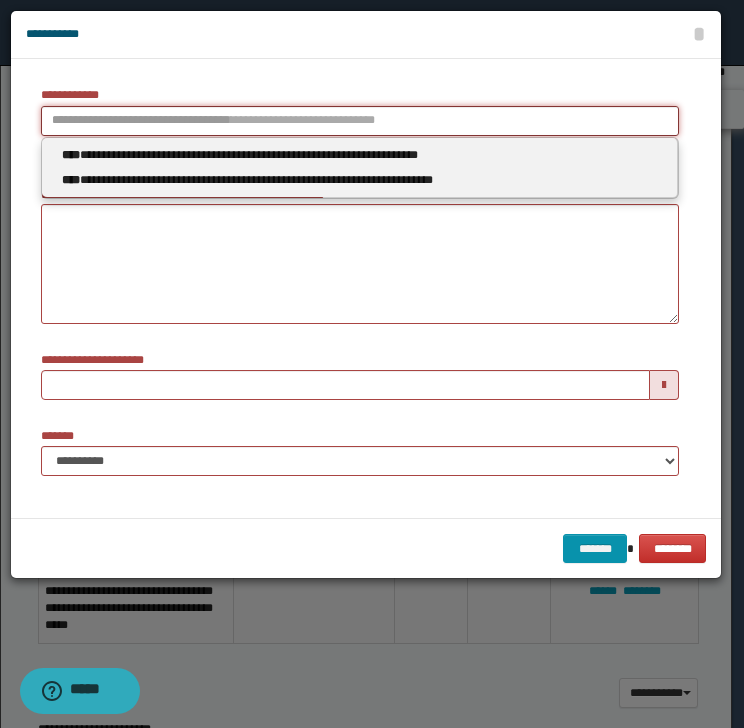 click on "**********" at bounding box center (360, 121) 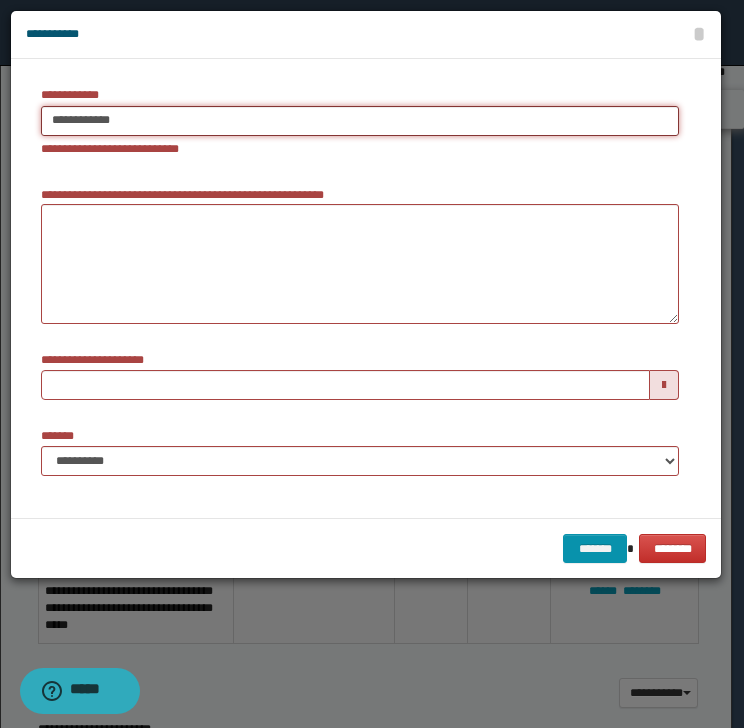 type on "**********" 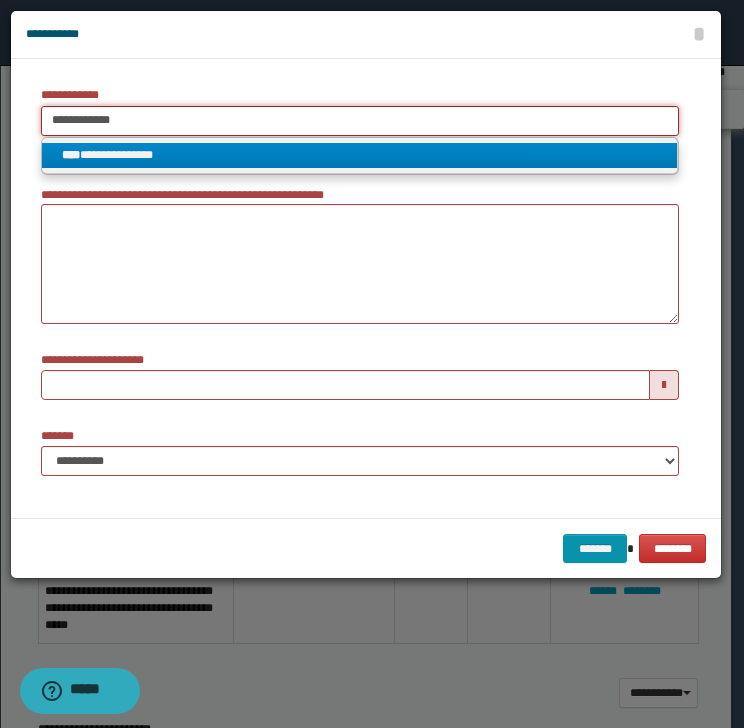 type on "**********" 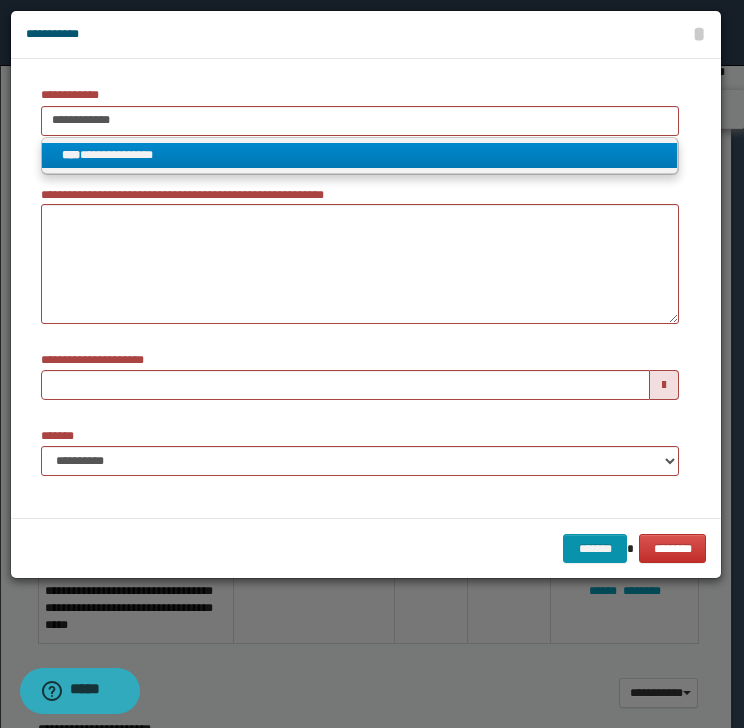 click on "**********" at bounding box center [360, 155] 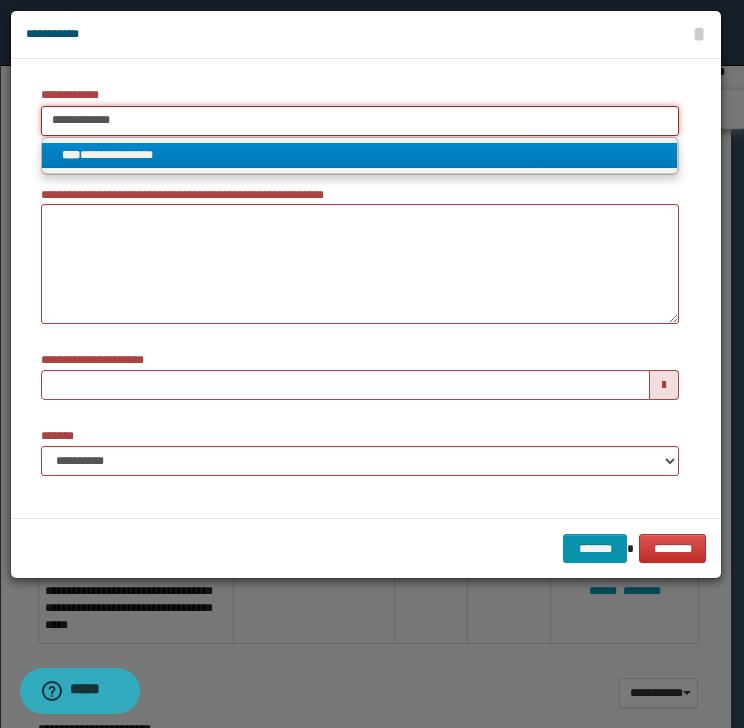 type 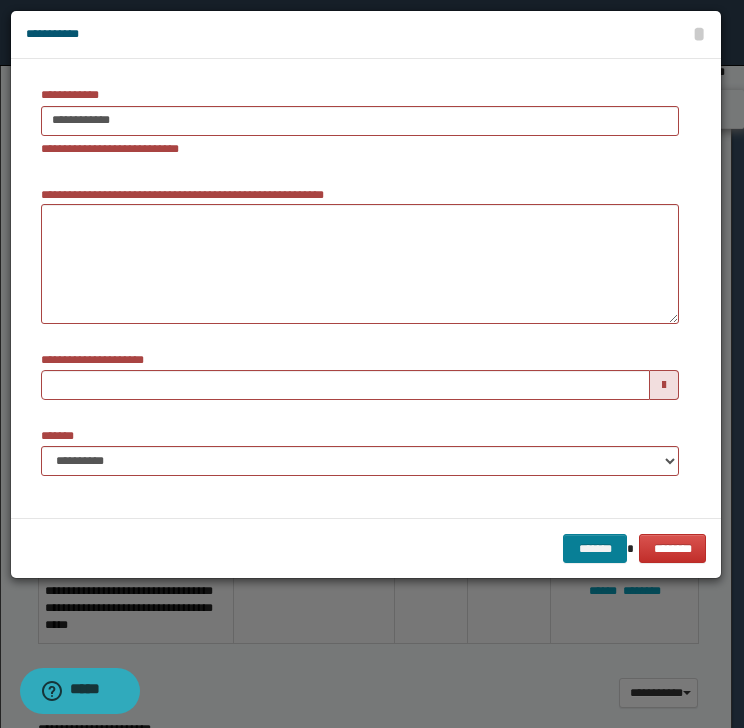 click on "*******
********" at bounding box center [366, 548] 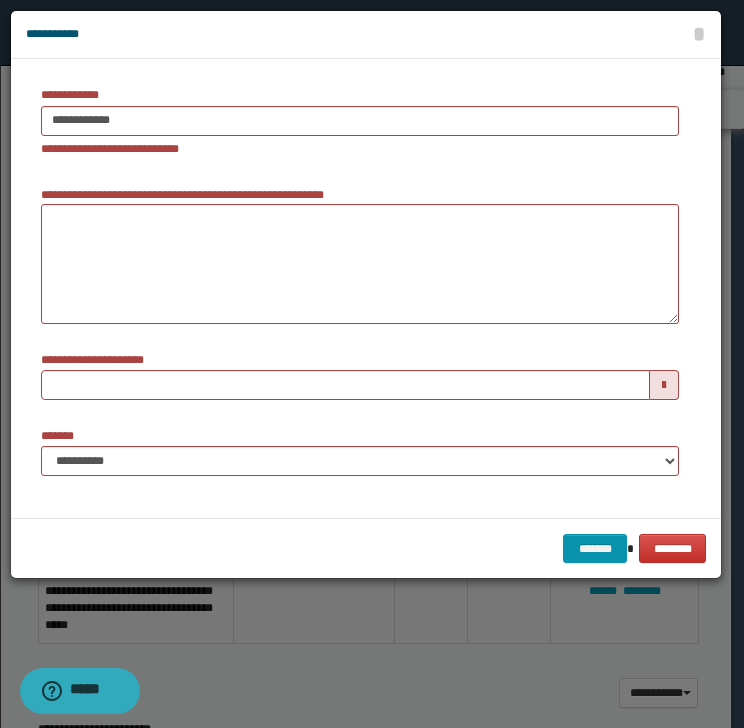 type 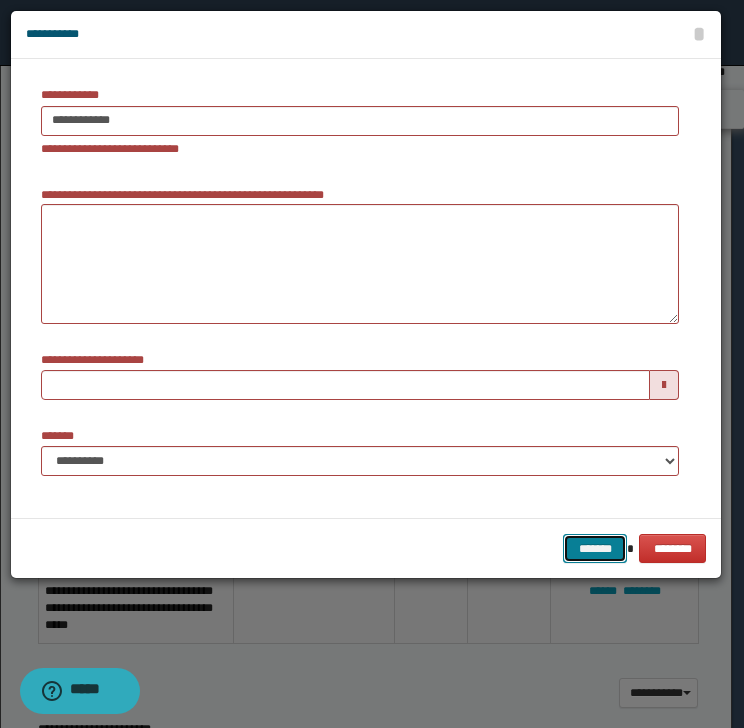 click on "*******" at bounding box center [595, 549] 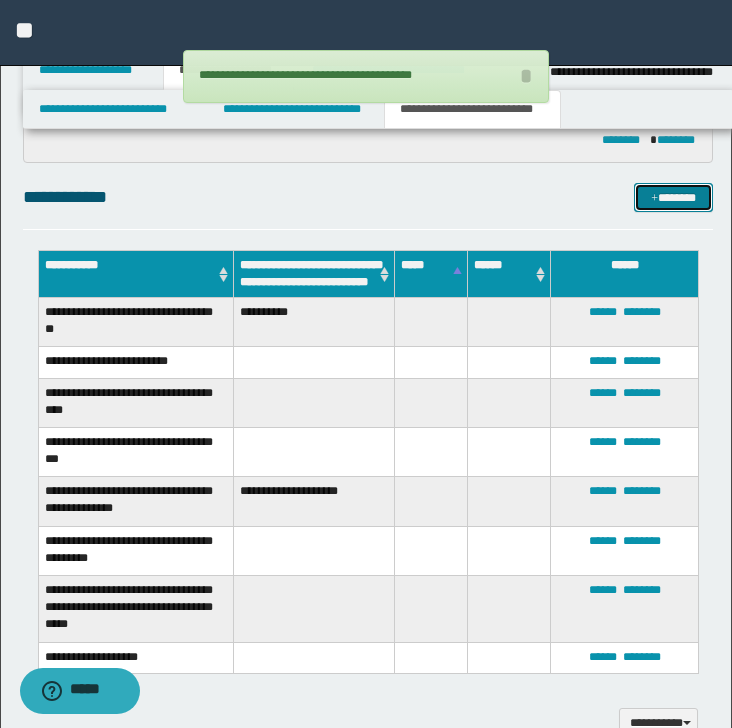 click on "*******" at bounding box center [673, 198] 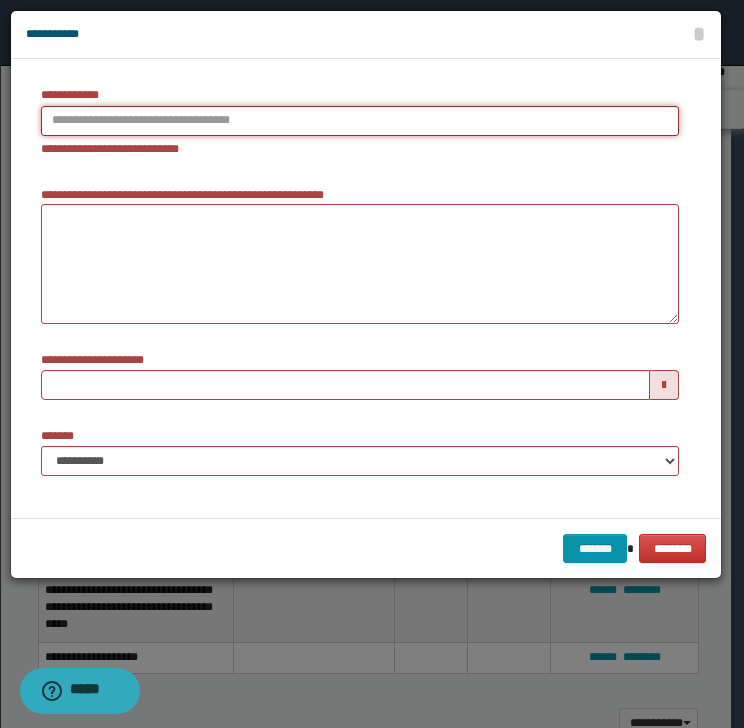 type on "**********" 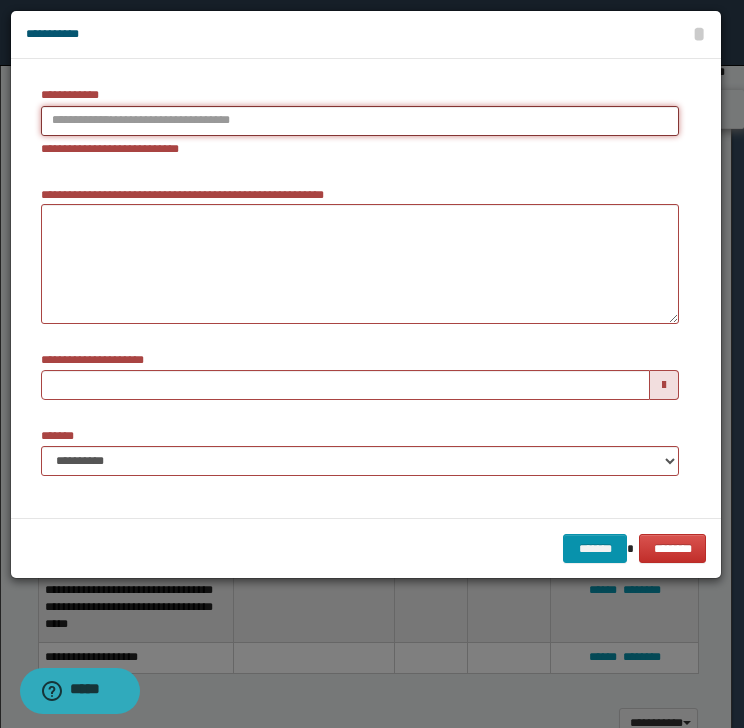 click on "**********" at bounding box center (360, 121) 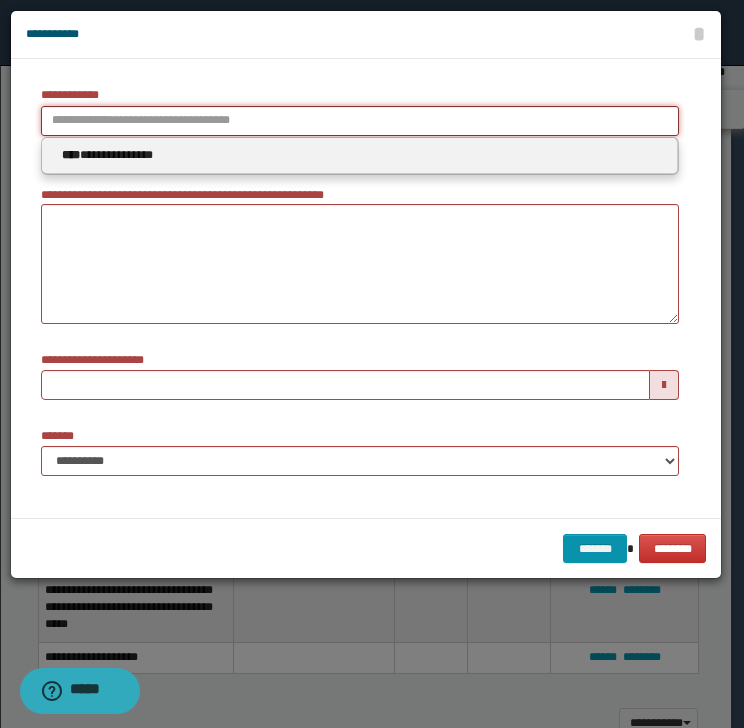 paste on "**********" 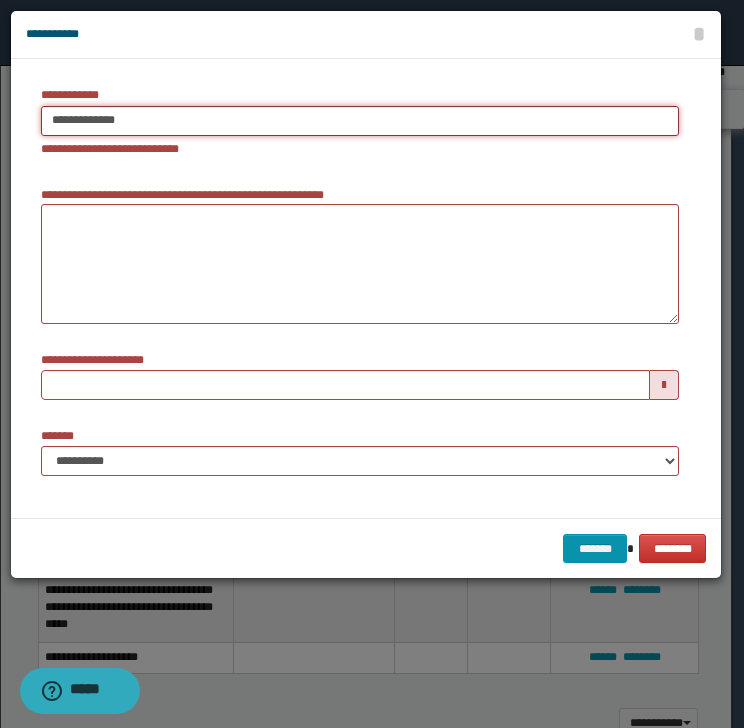 type on "**********" 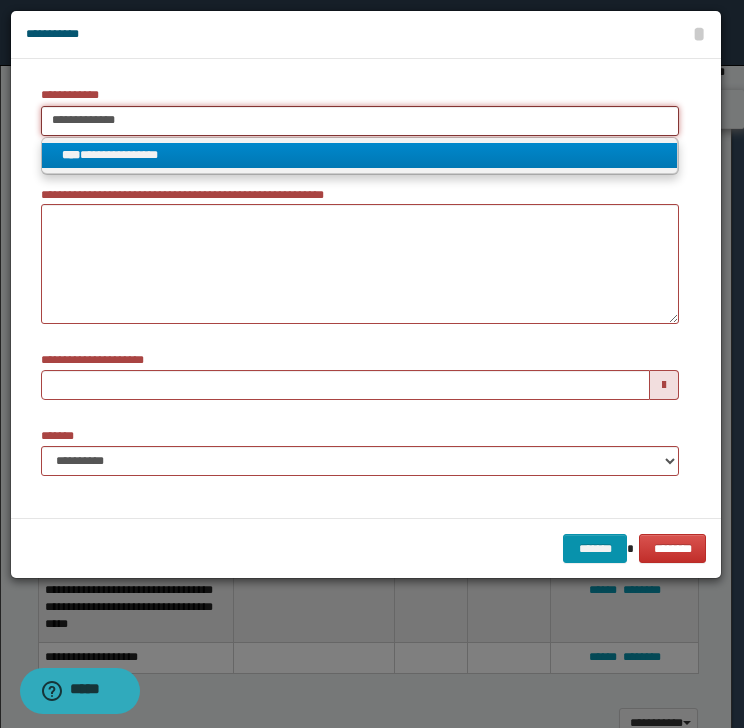 type on "**********" 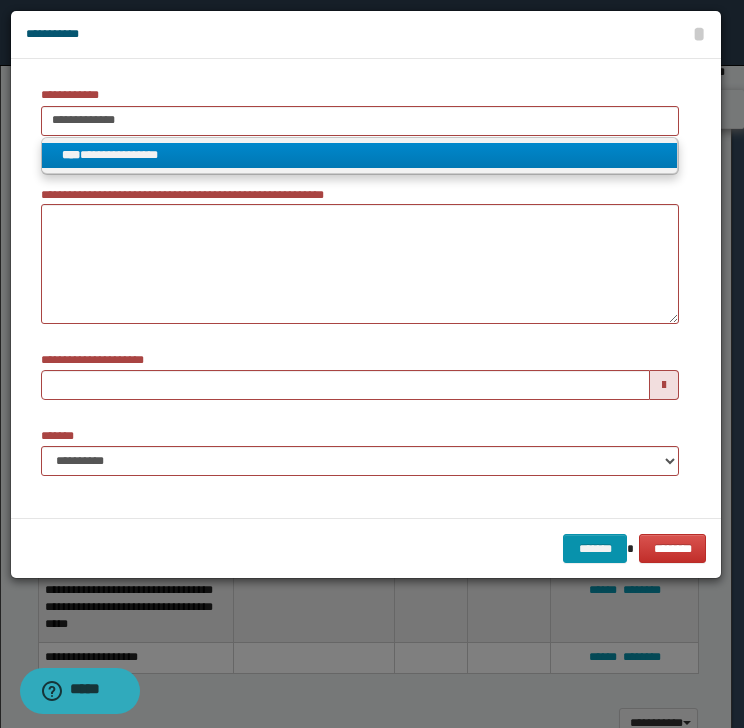 click on "**********" at bounding box center [360, 155] 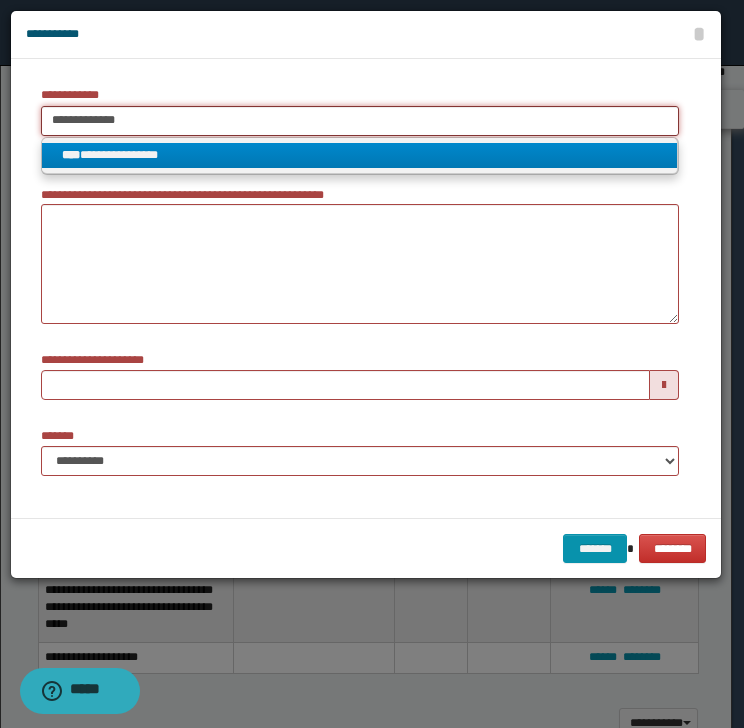 type 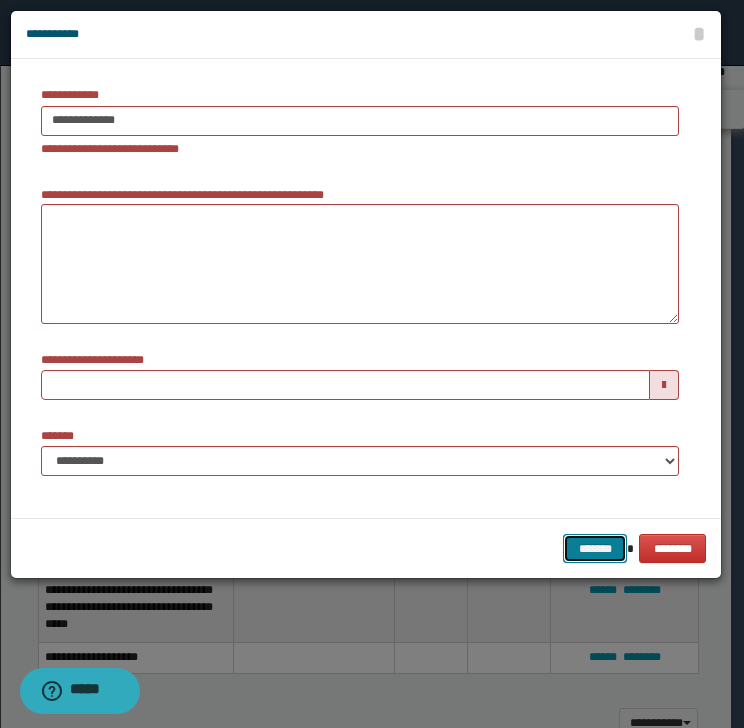 click on "*******" at bounding box center (595, 549) 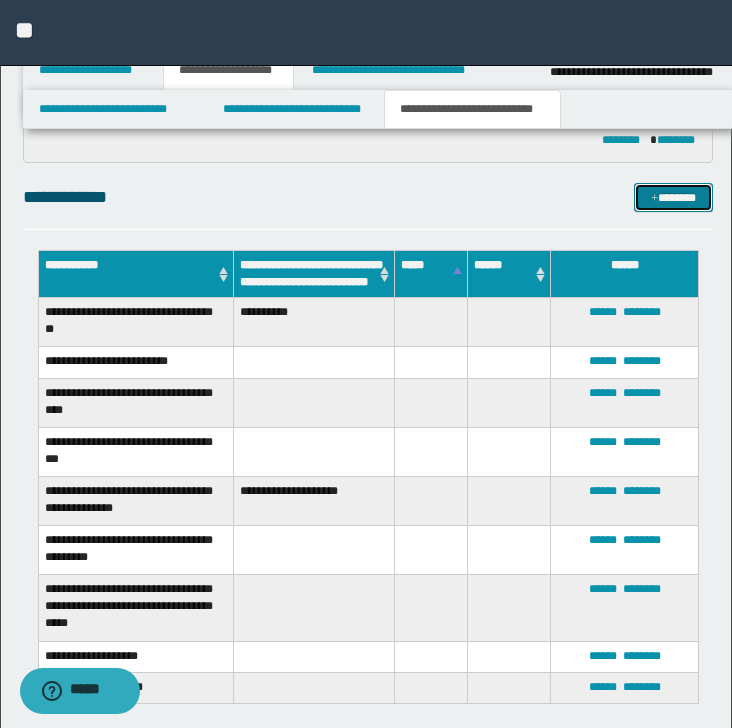 click on "*******" at bounding box center (673, 198) 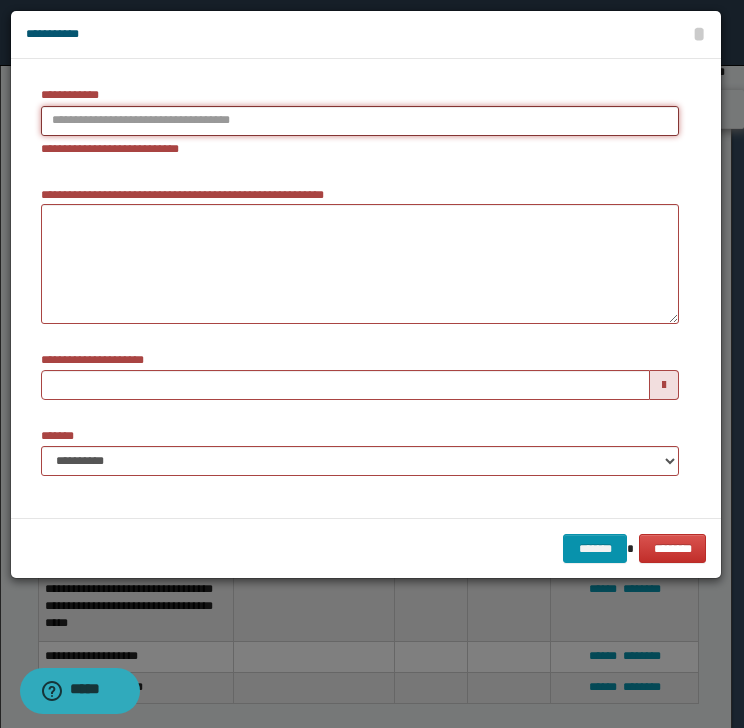type on "**********" 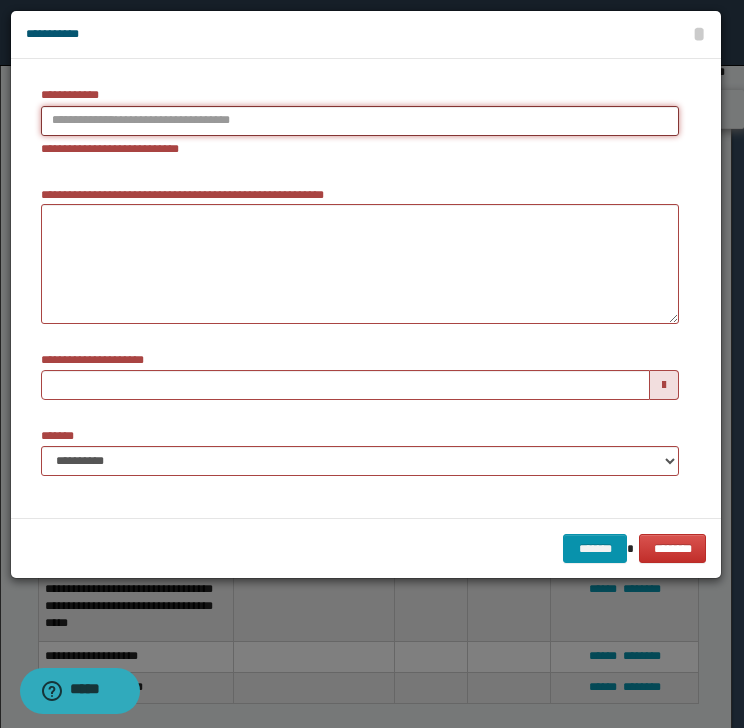 click on "**********" at bounding box center [360, 121] 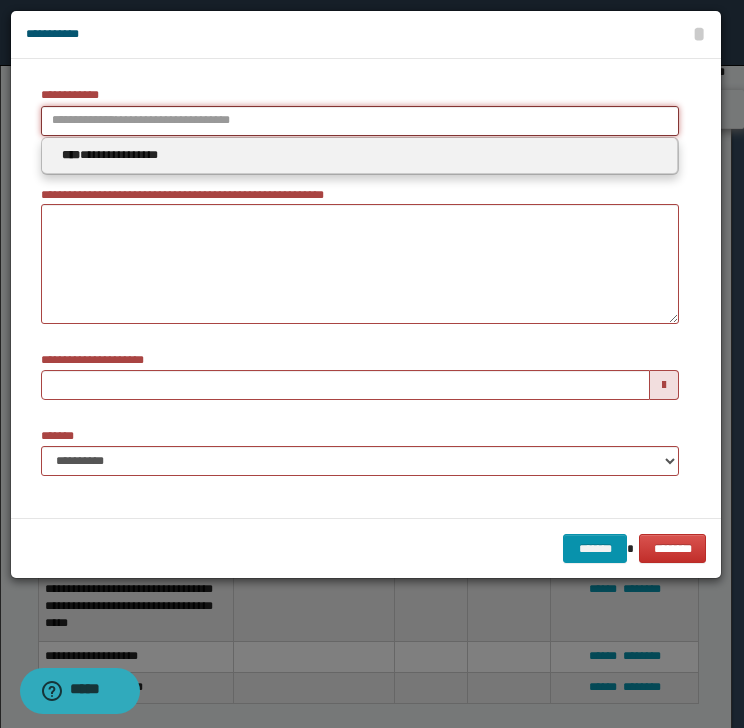 paste on "**********" 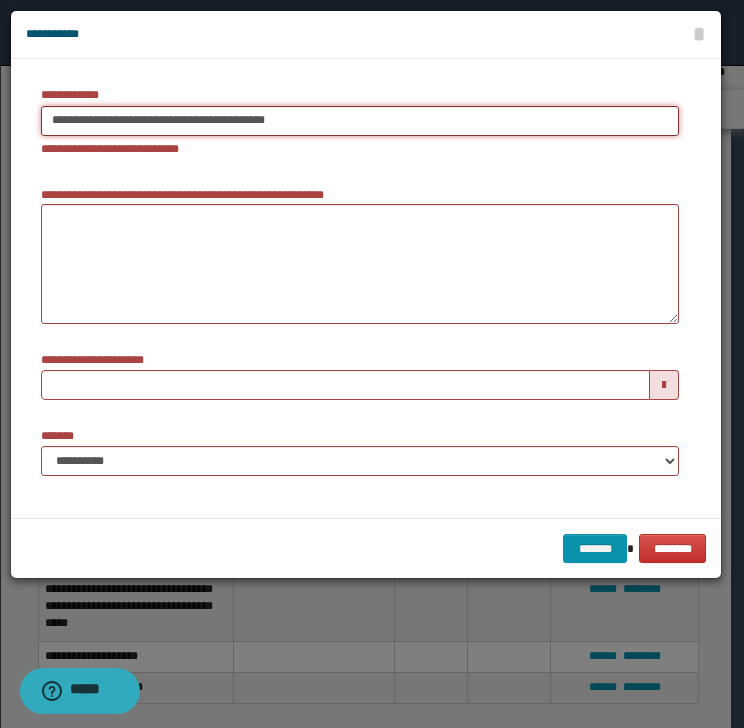 type on "**********" 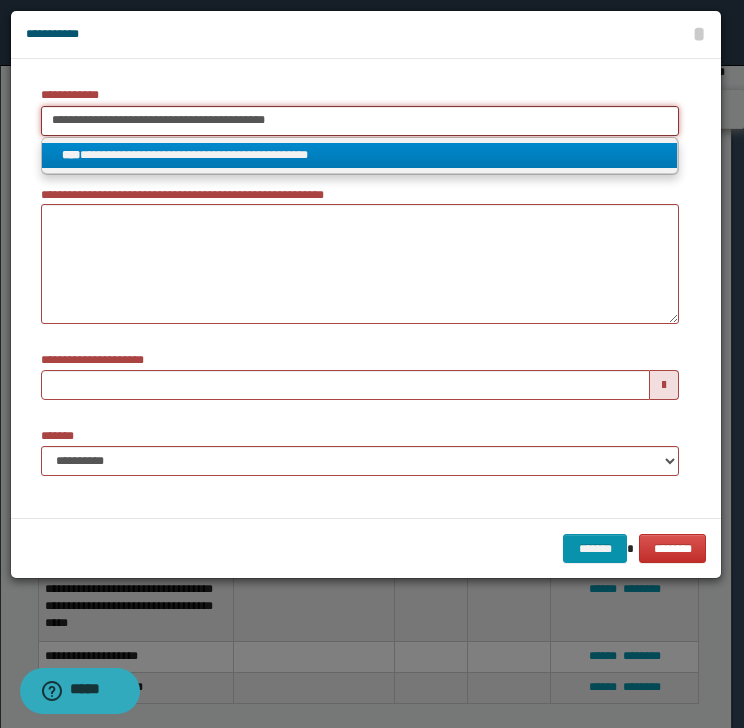 type on "**********" 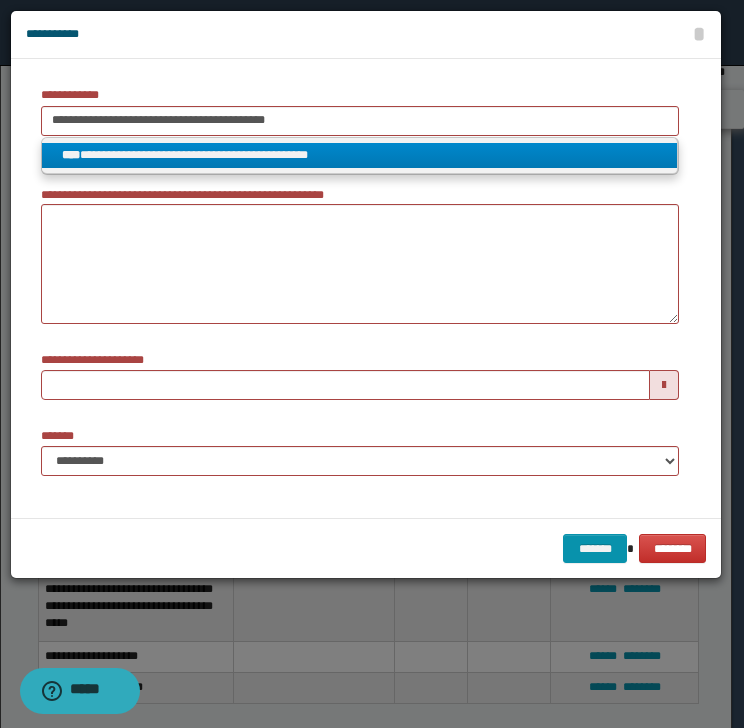 click on "**********" at bounding box center (360, 155) 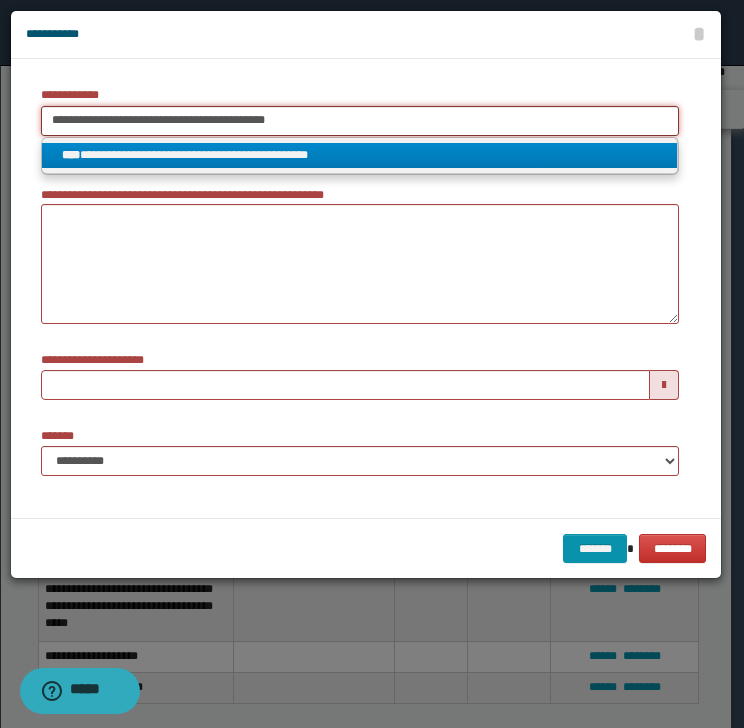 type 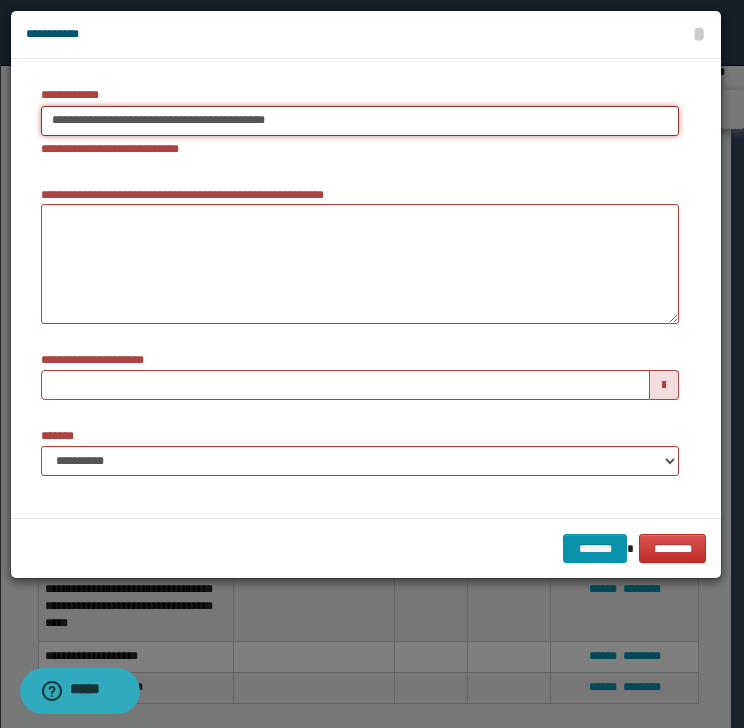 type 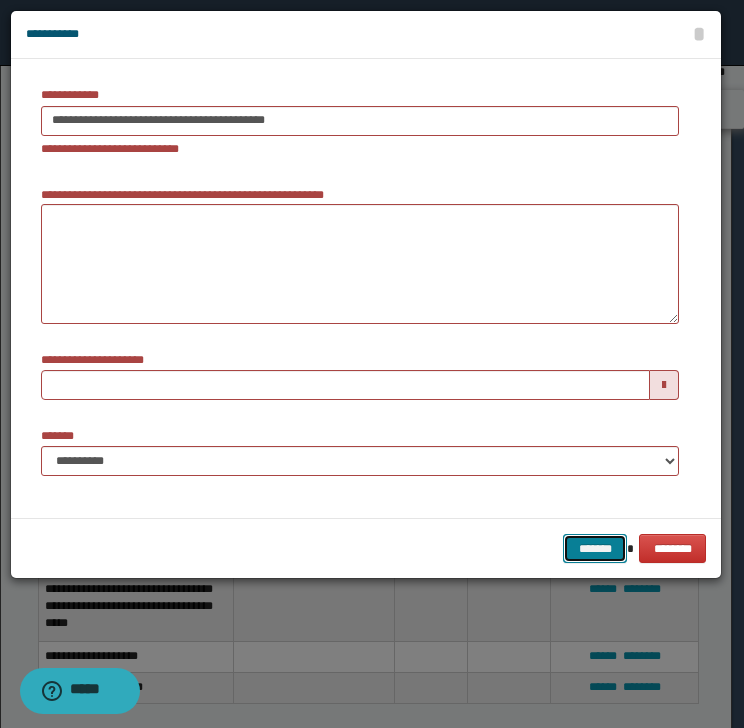 click on "*******" at bounding box center [595, 549] 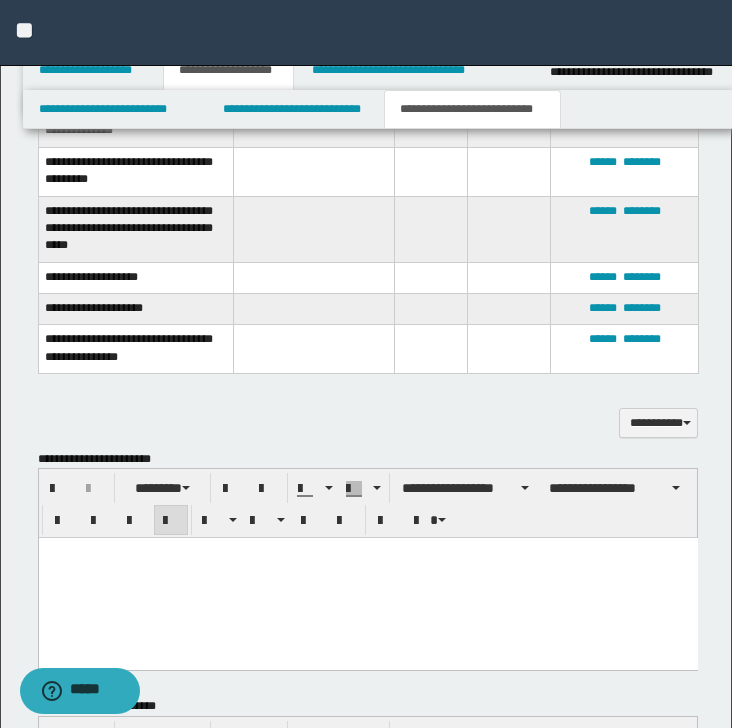 scroll, scrollTop: 800, scrollLeft: 0, axis: vertical 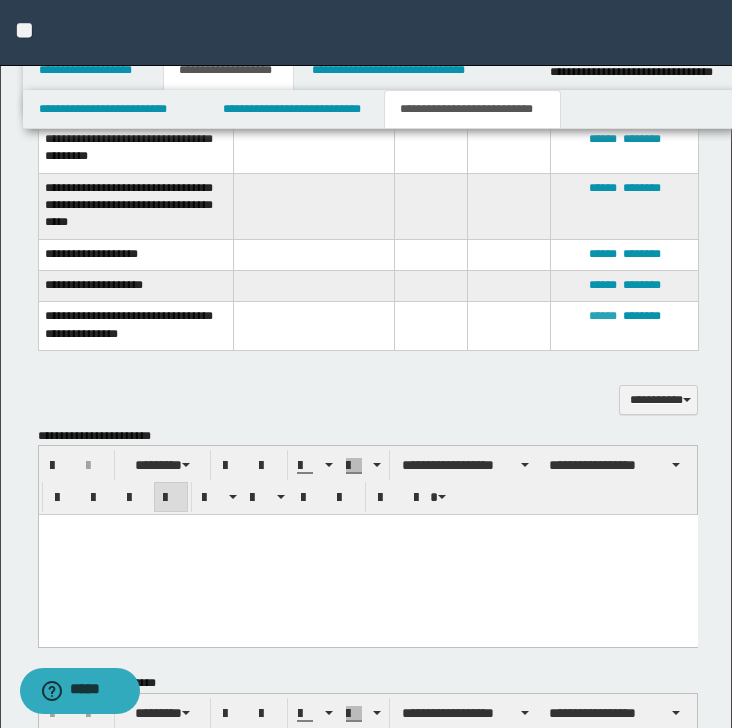 click on "******" at bounding box center [603, 316] 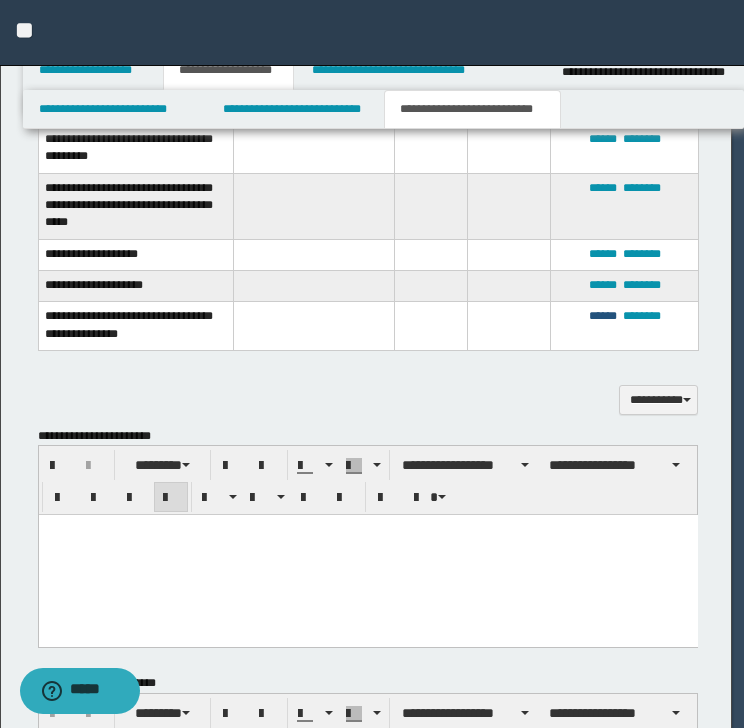 type 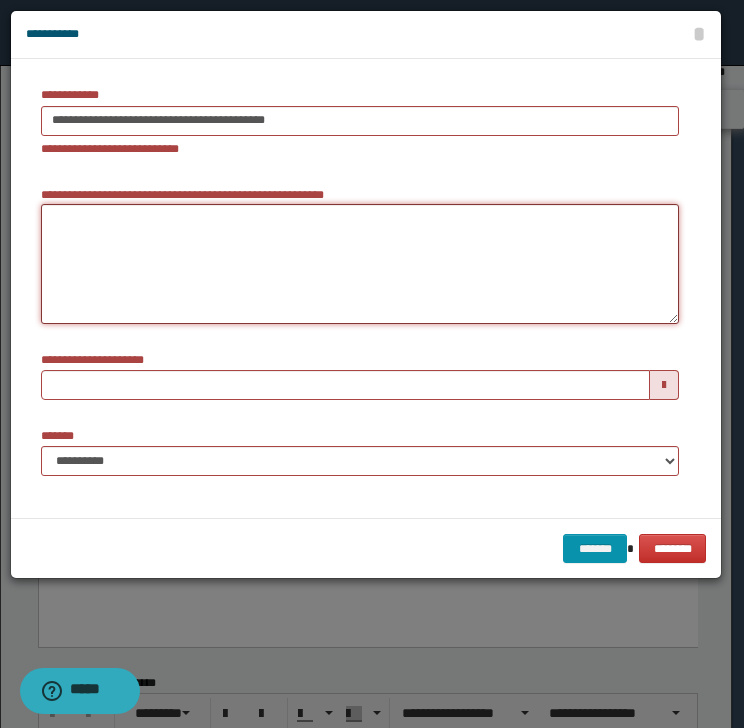 click on "**********" at bounding box center (360, 264) 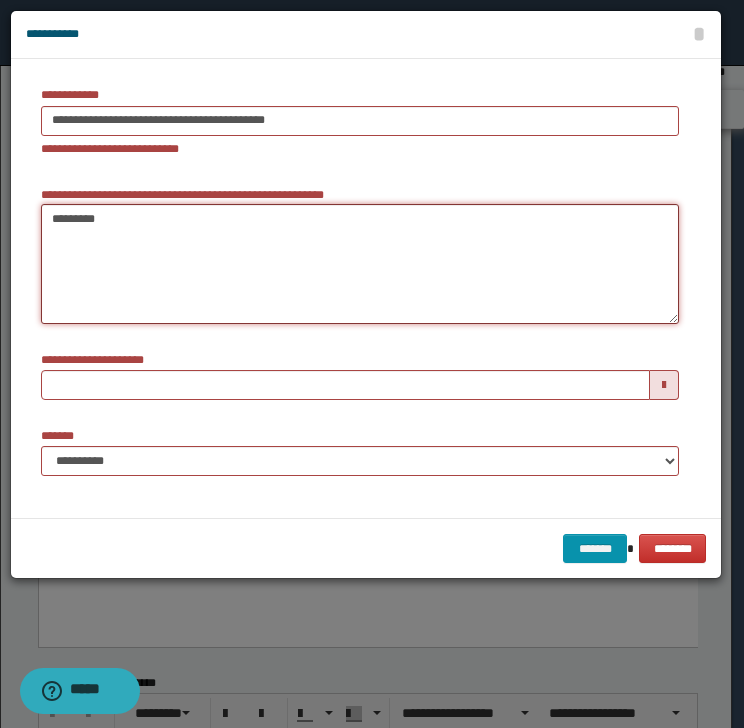 type 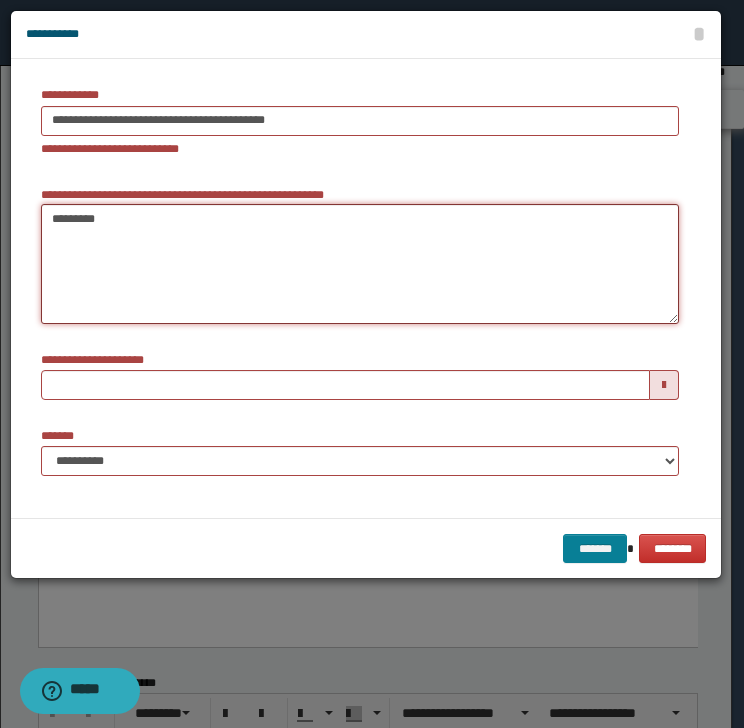 type on "*********" 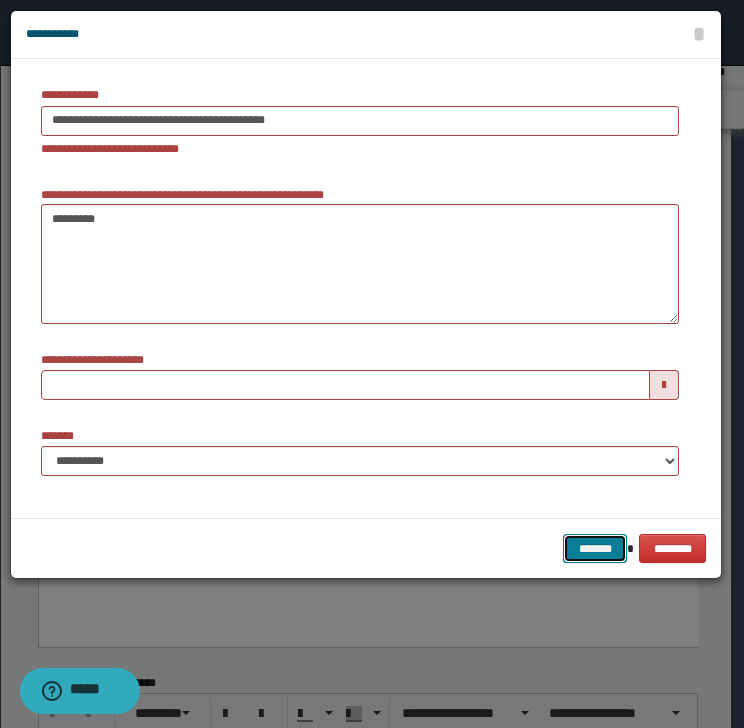 click on "*******" at bounding box center [595, 549] 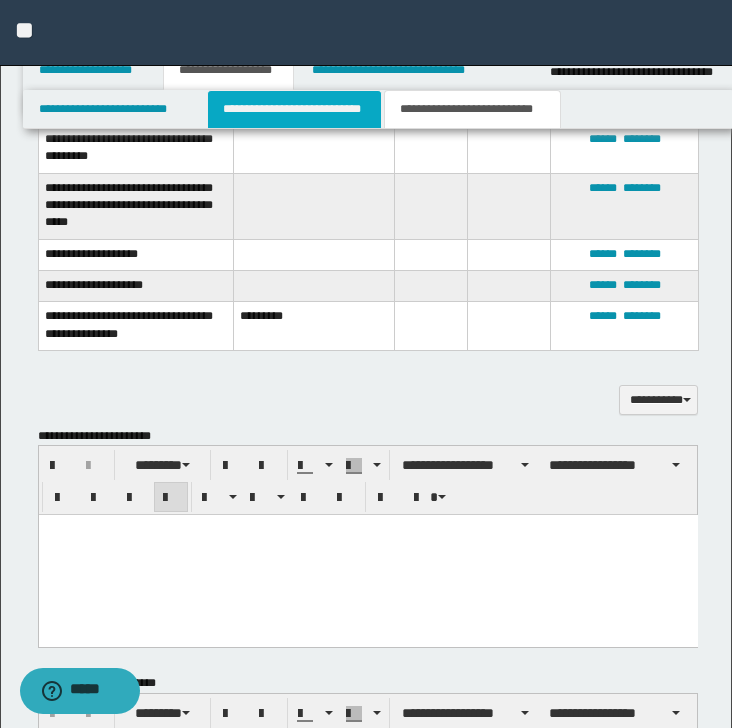 click on "**********" at bounding box center [294, 109] 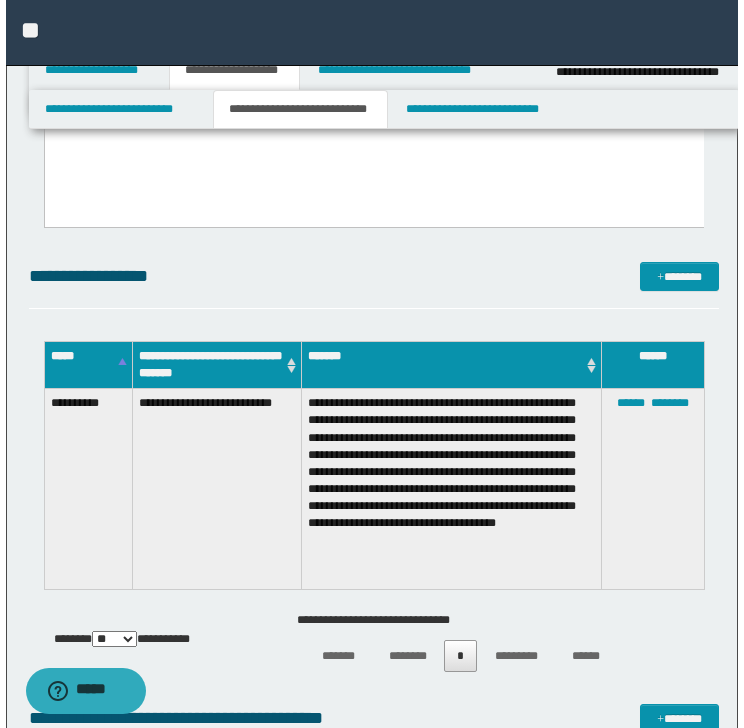 scroll, scrollTop: 266, scrollLeft: 0, axis: vertical 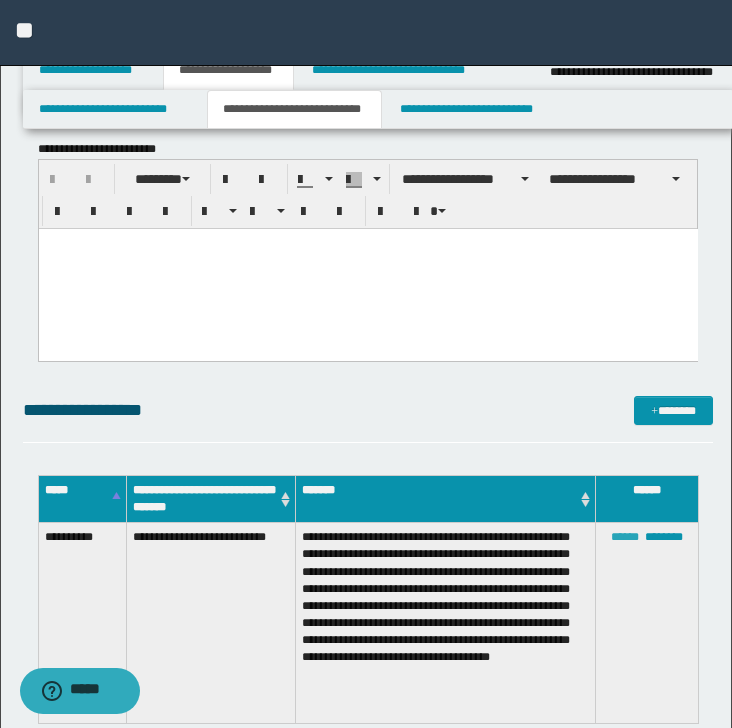 click on "******" at bounding box center (625, 537) 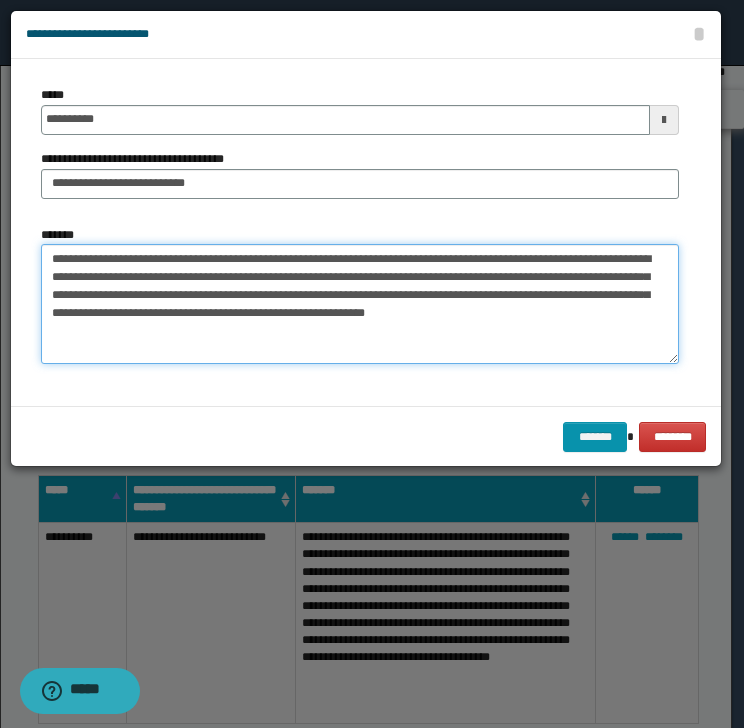 click on "**********" at bounding box center (360, 304) 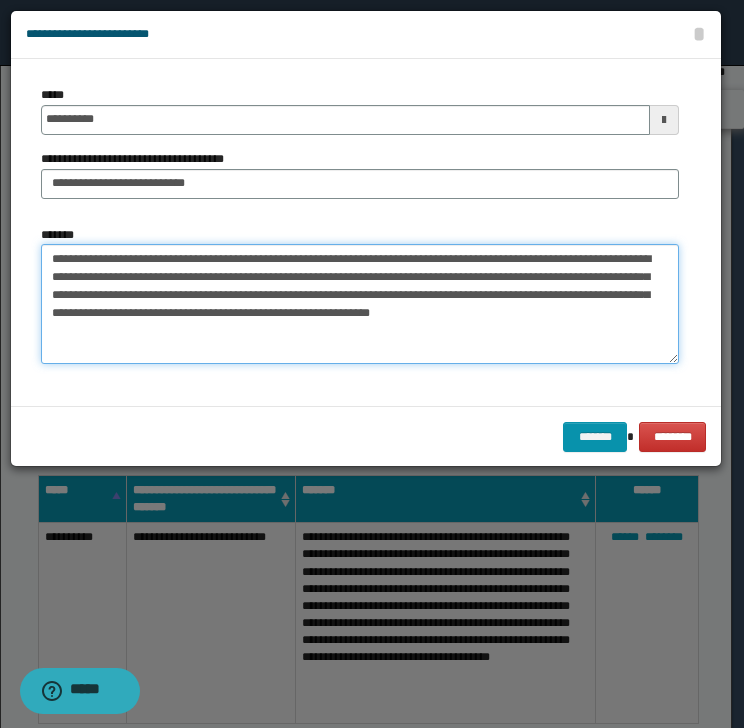paste on "*****" 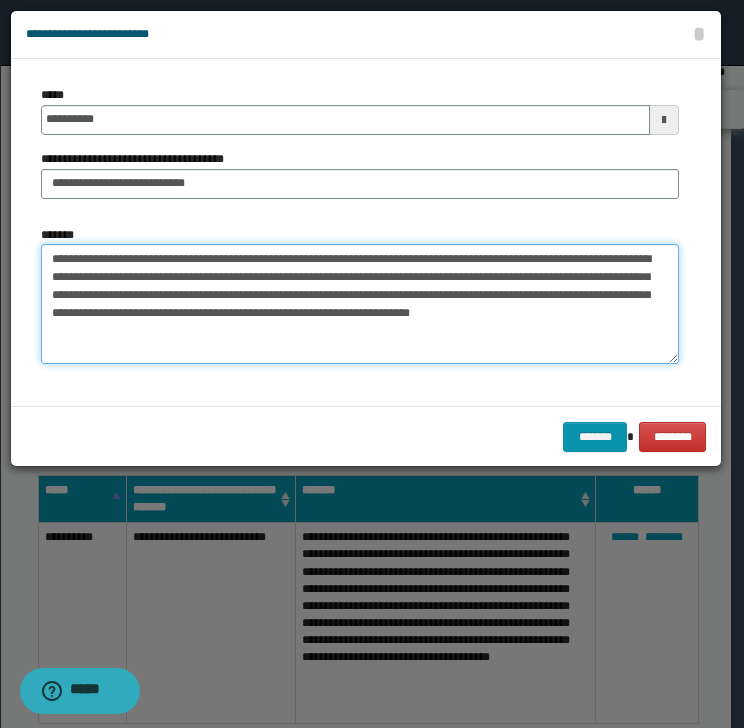 click on "**********" at bounding box center (360, 304) 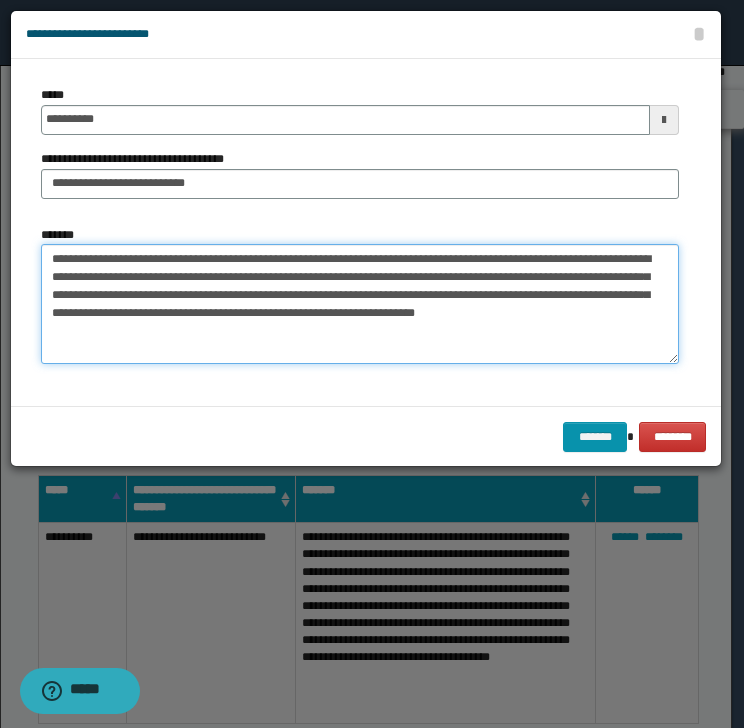 paste on "*****" 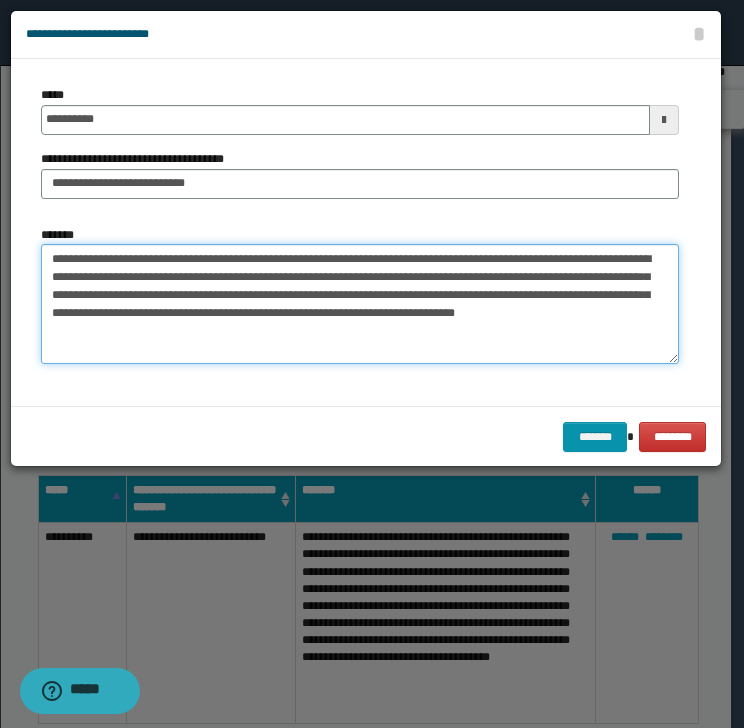 click on "**********" at bounding box center [360, 304] 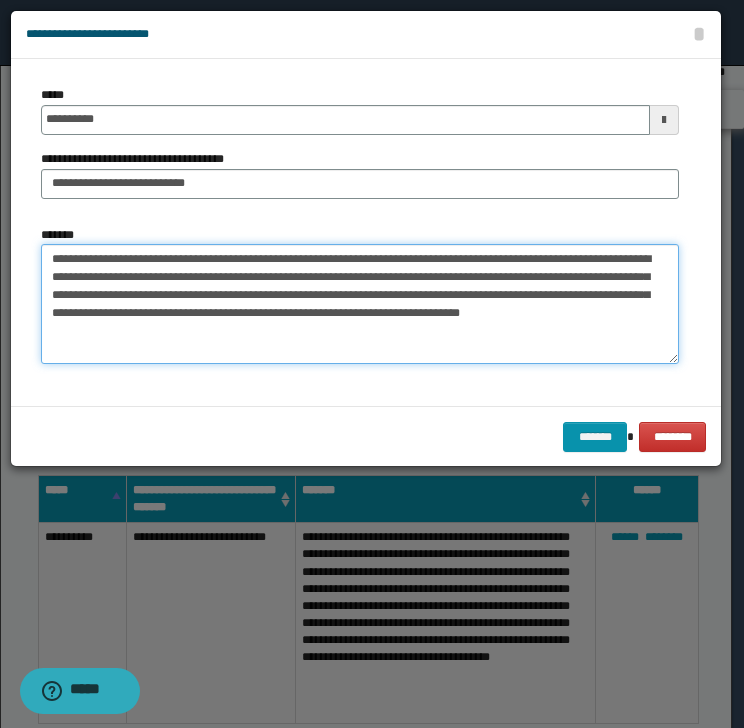 paste on "*****" 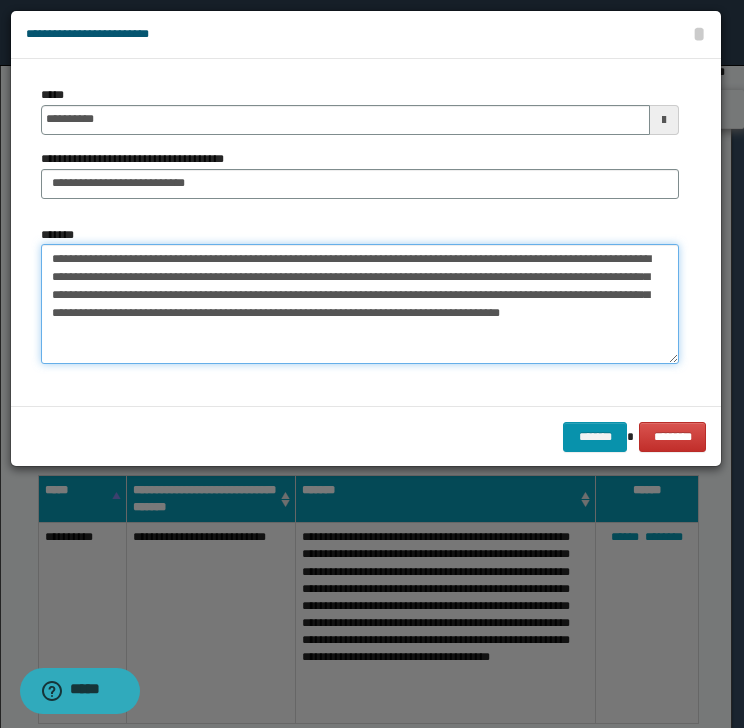 click on "**********" at bounding box center (360, 304) 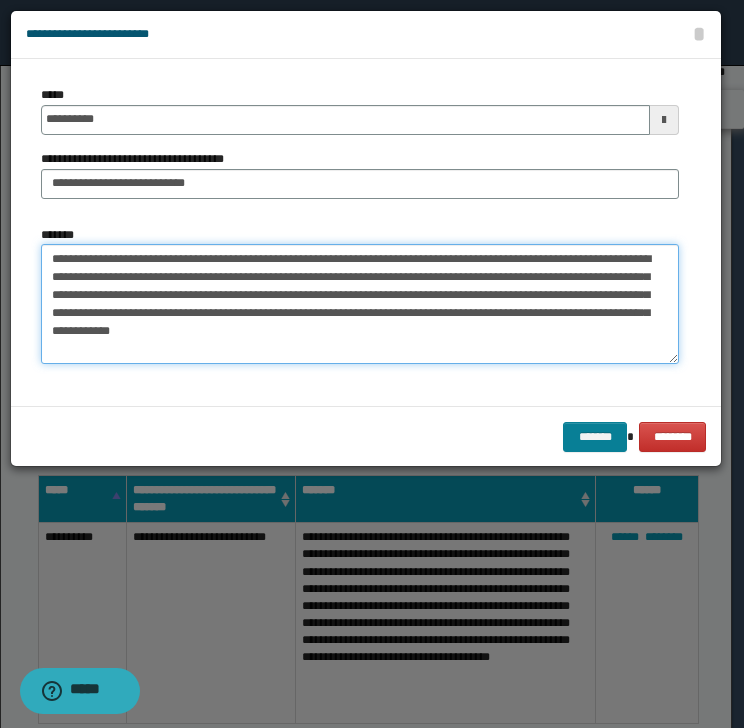 type on "**********" 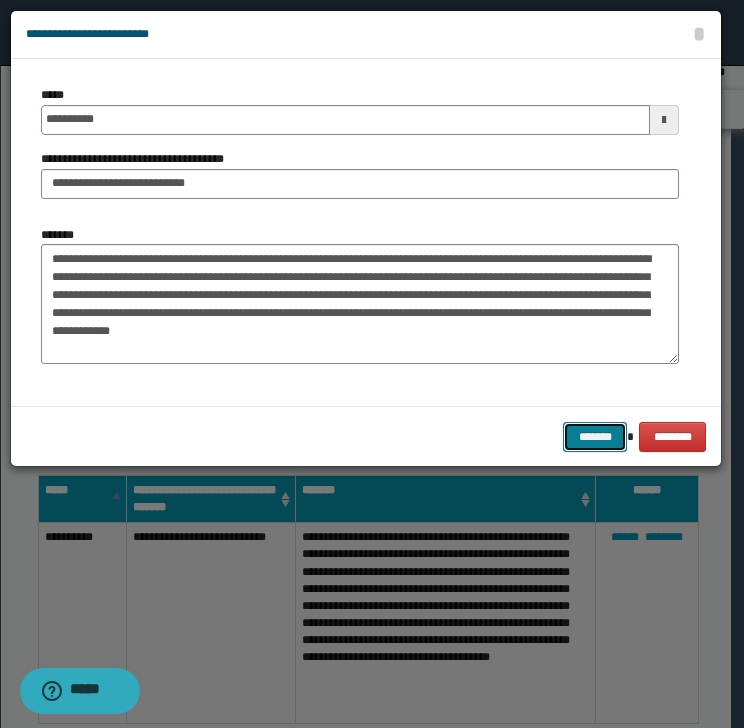 click on "*******" at bounding box center [595, 437] 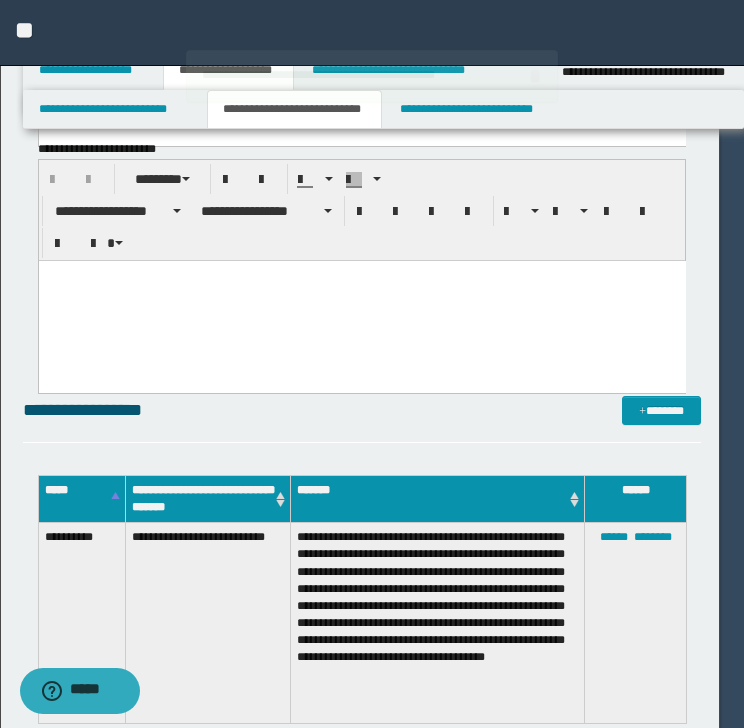 type 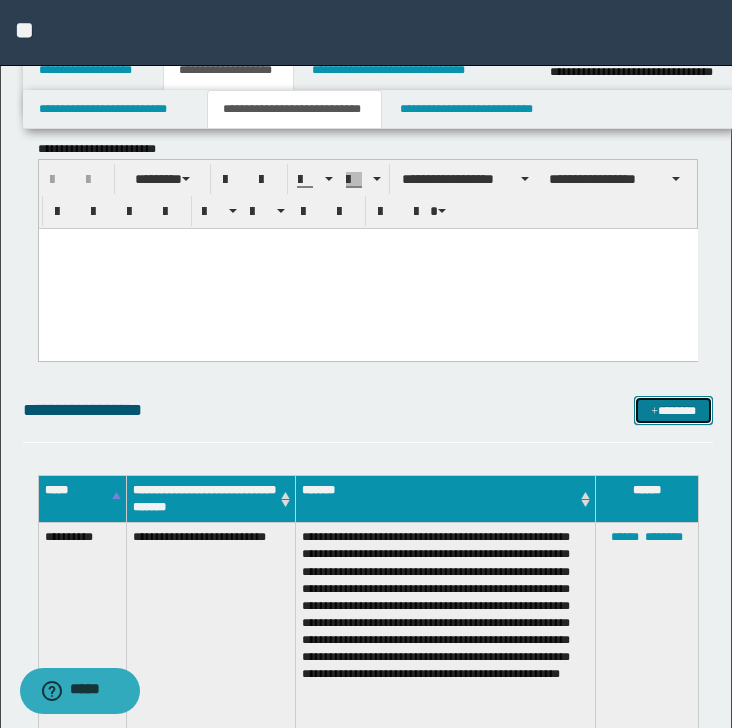 click on "*******" at bounding box center (673, 411) 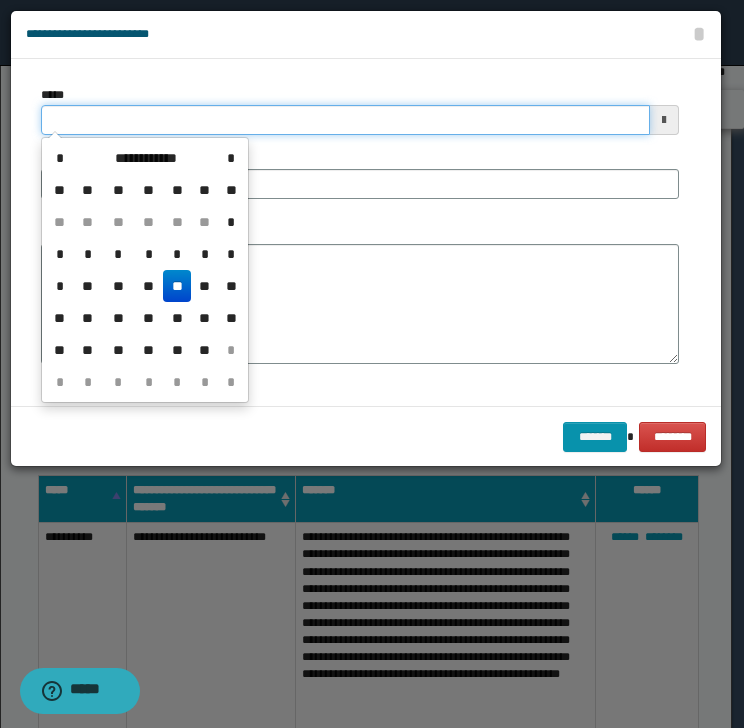 click on "*****" at bounding box center (345, 120) 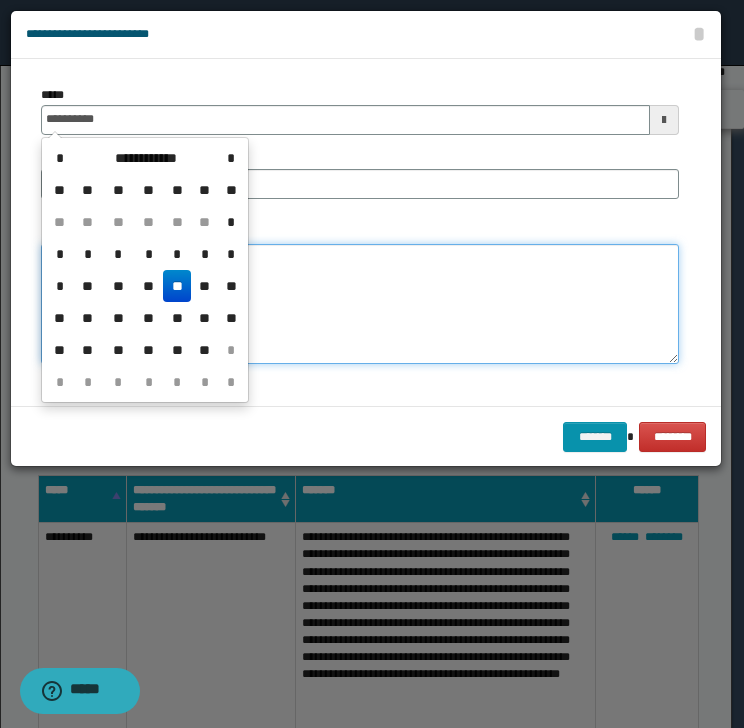 type on "**********" 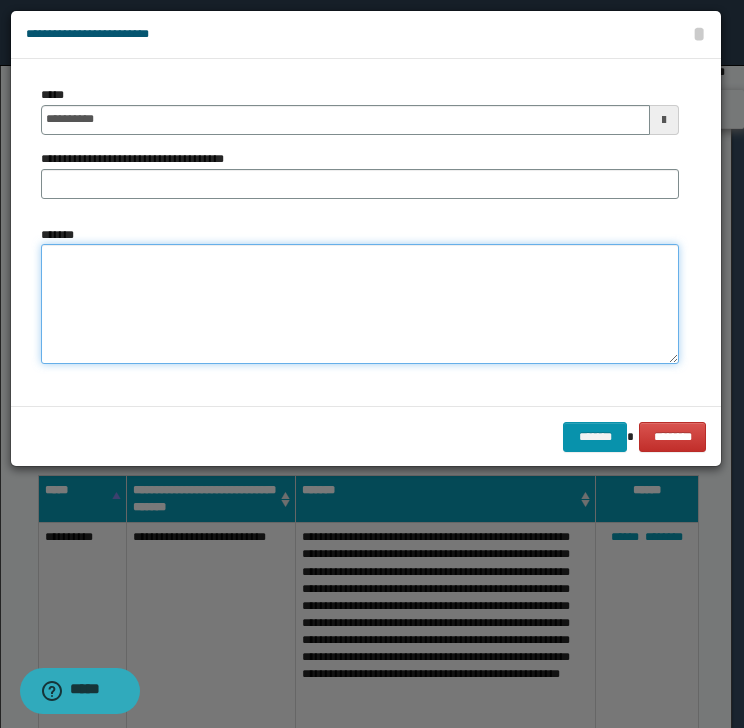 click on "*******" at bounding box center (360, 304) 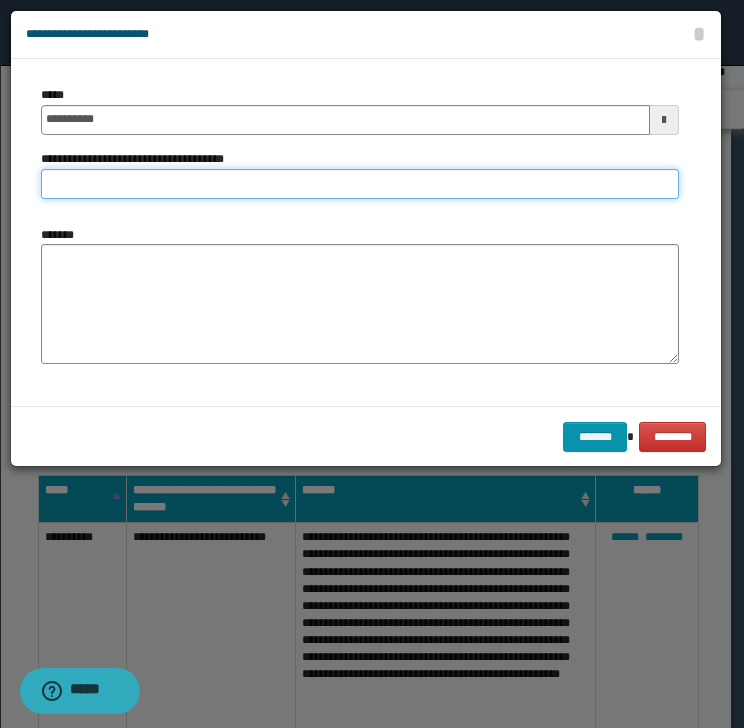 click on "**********" at bounding box center [360, 184] 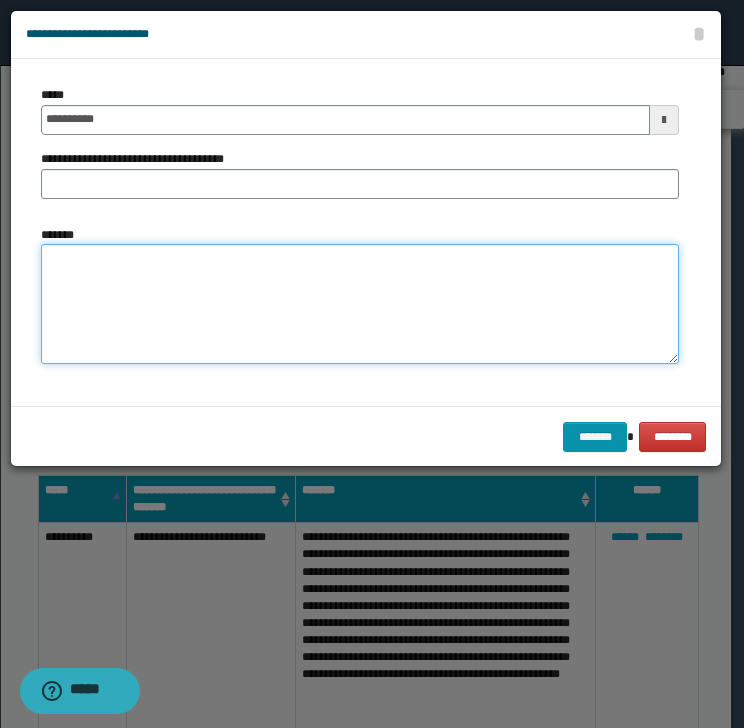 click on "*******" at bounding box center (360, 304) 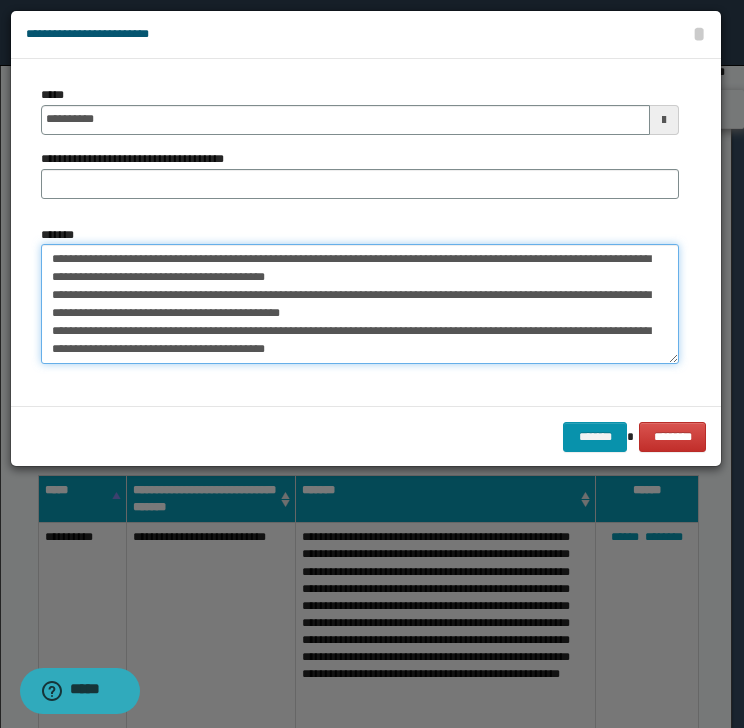 scroll, scrollTop: 138, scrollLeft: 0, axis: vertical 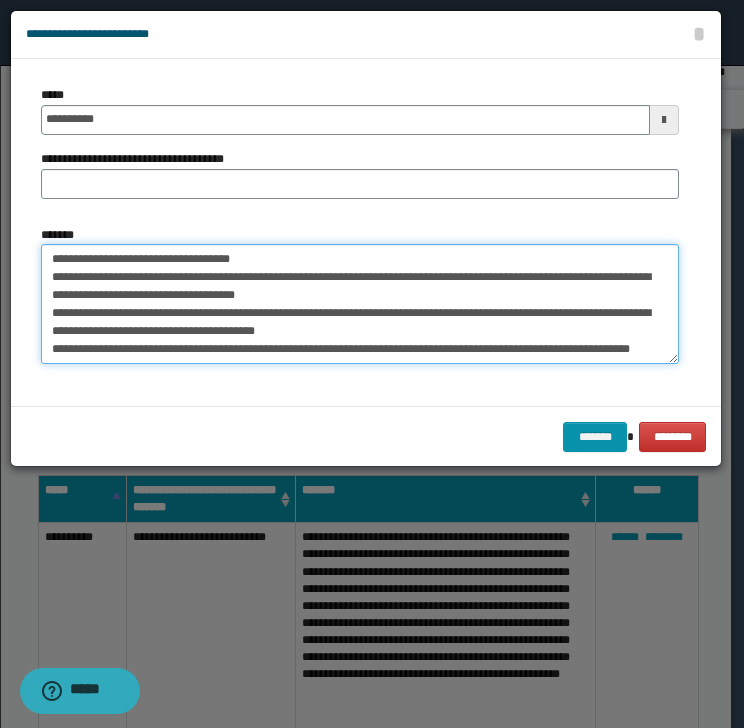 type on "**********" 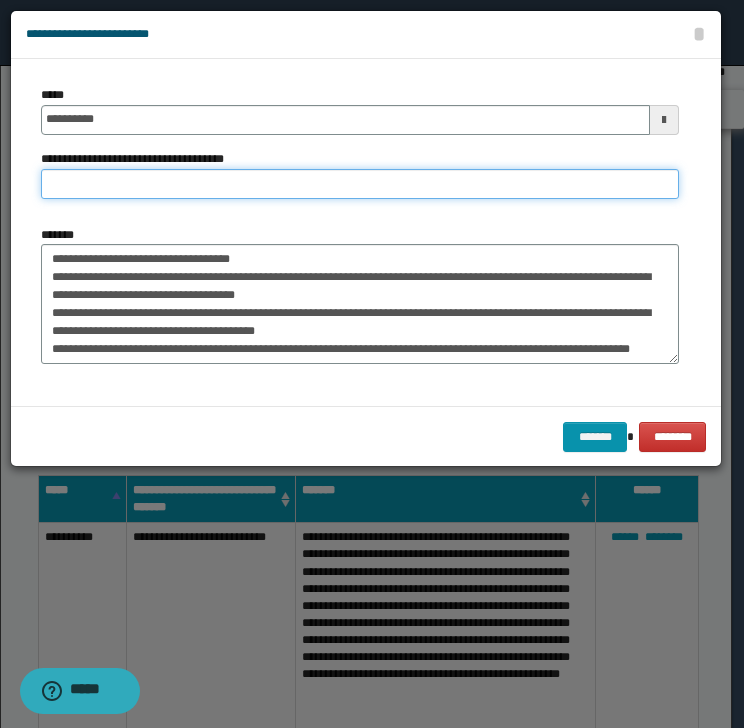 click on "**********" at bounding box center [360, 184] 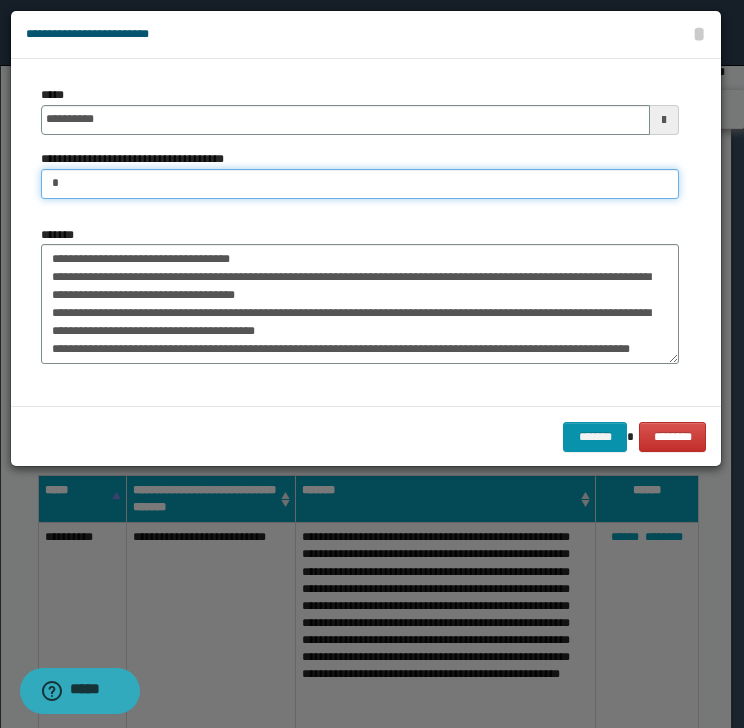 type on "**********" 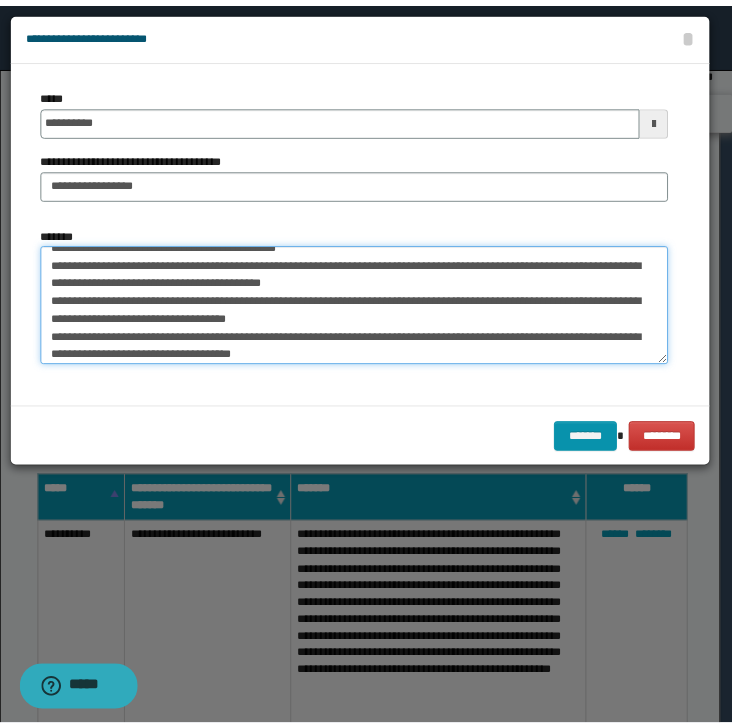 scroll, scrollTop: 144, scrollLeft: 0, axis: vertical 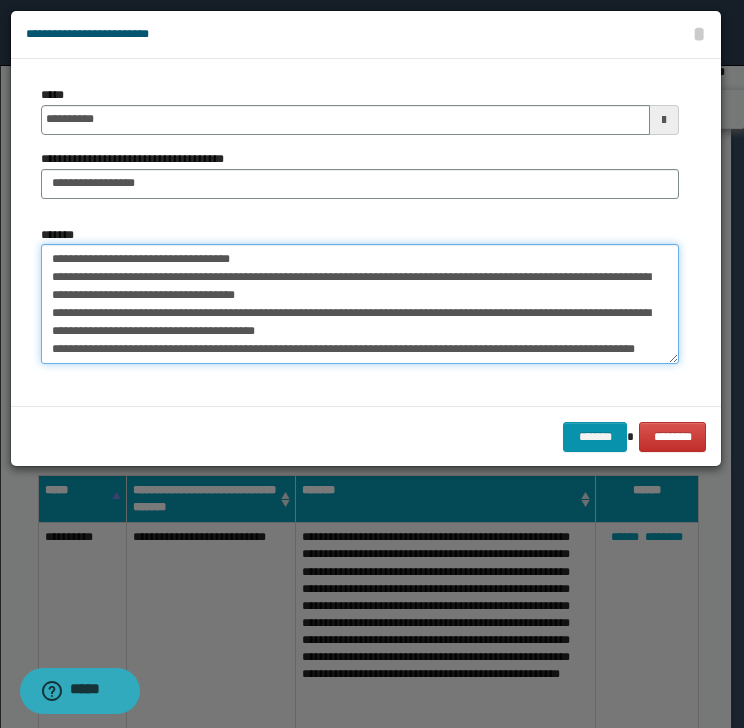 click on "*******" at bounding box center [360, 304] 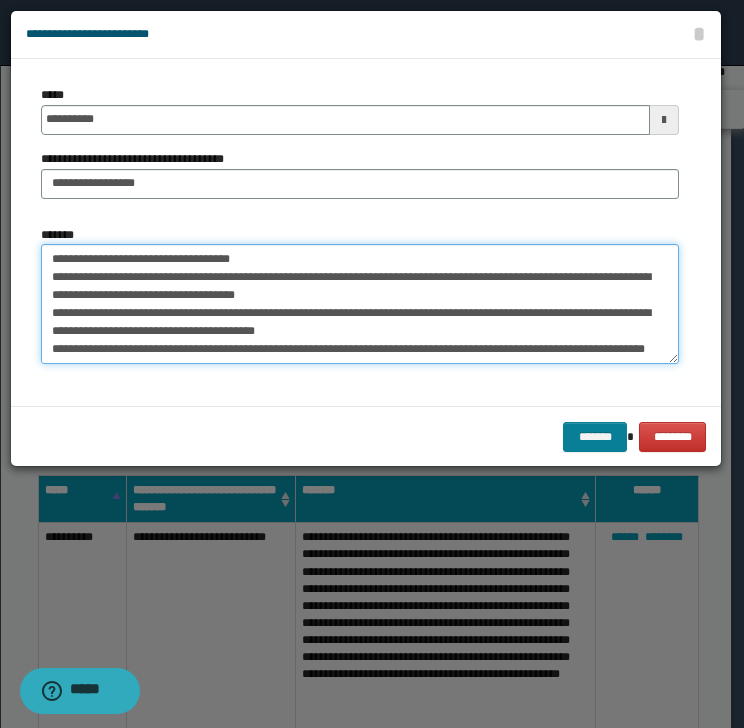 type on "**********" 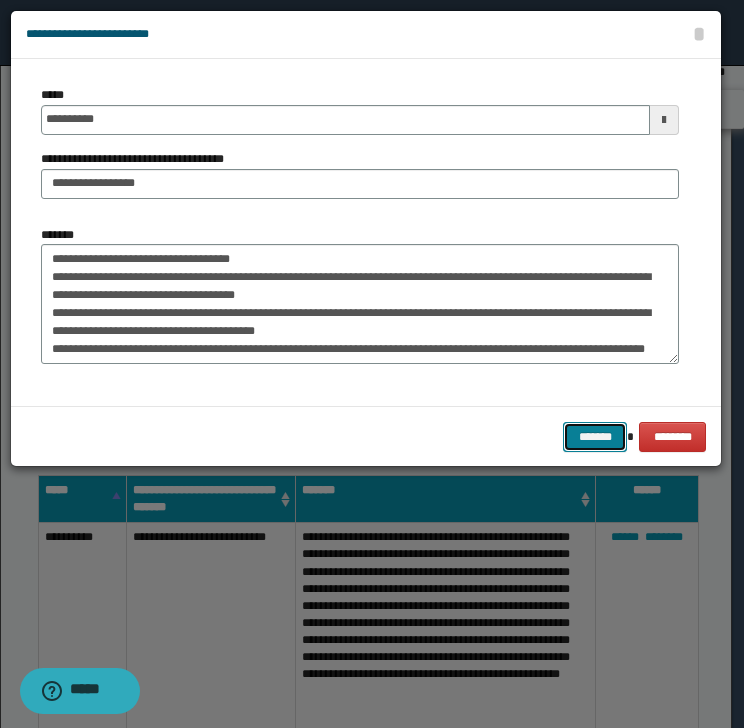 click on "*******" at bounding box center (595, 437) 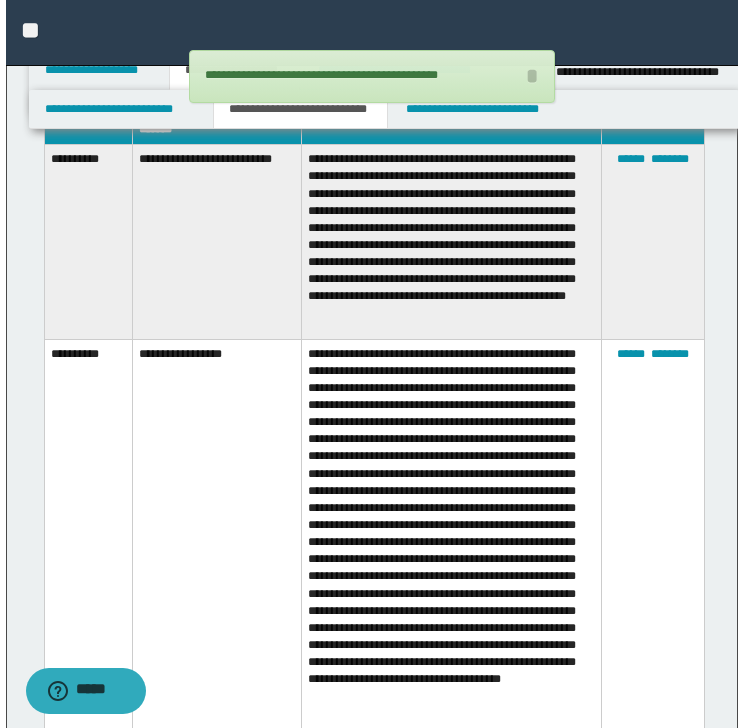 scroll, scrollTop: 666, scrollLeft: 0, axis: vertical 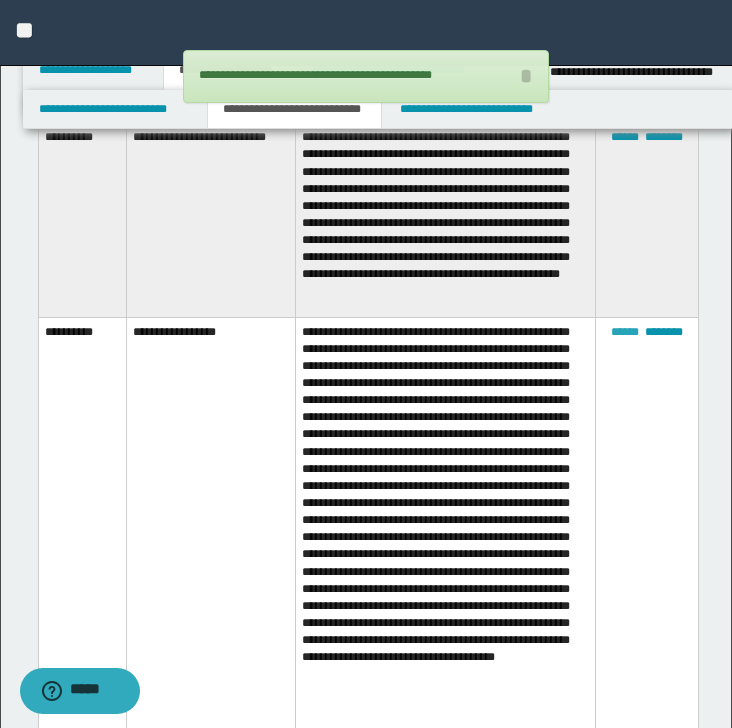 click on "******" at bounding box center [625, 332] 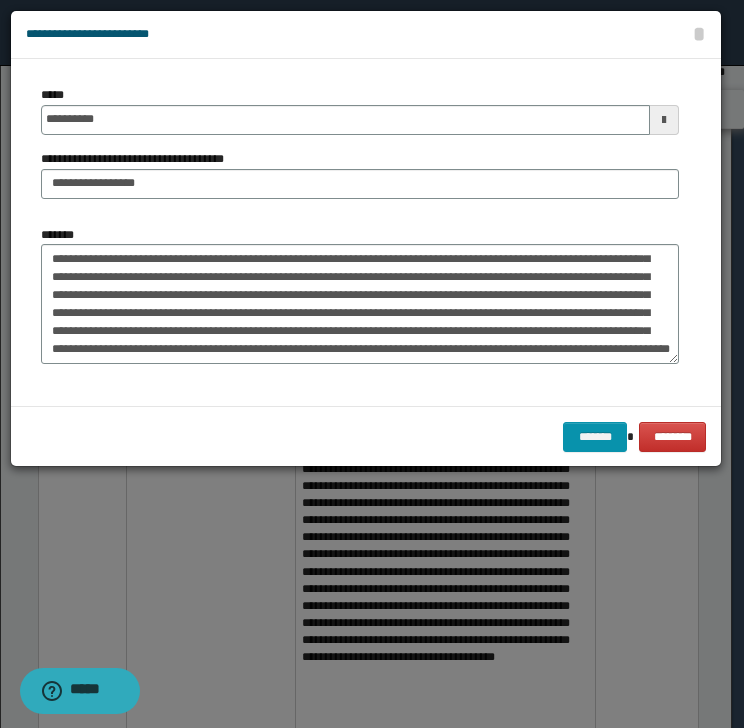 scroll, scrollTop: 89, scrollLeft: 0, axis: vertical 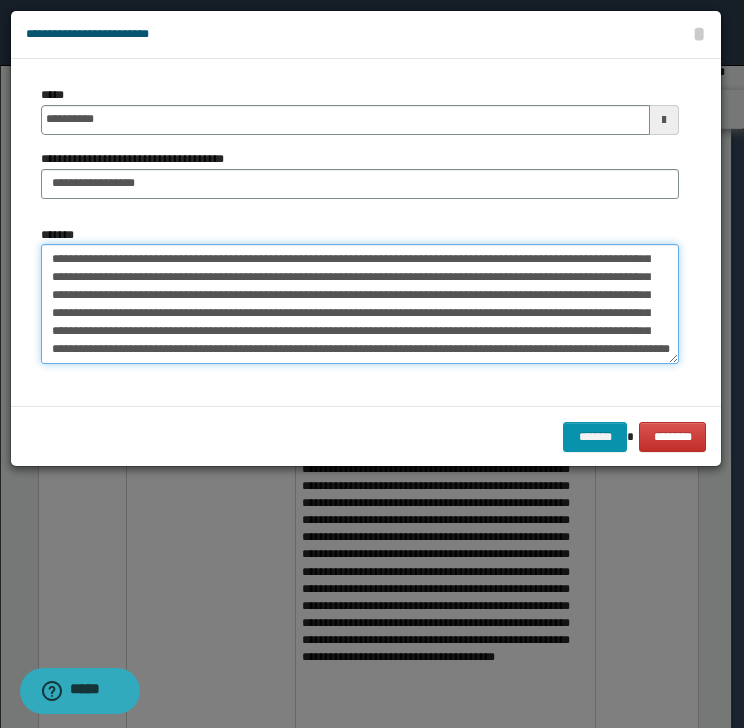 click on "*******" at bounding box center [360, 304] 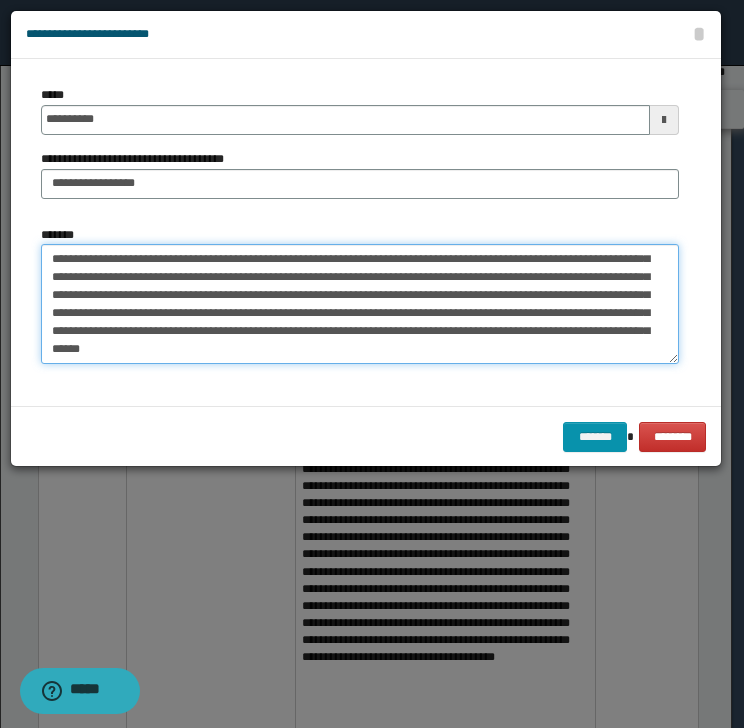 click on "*******" at bounding box center [360, 304] 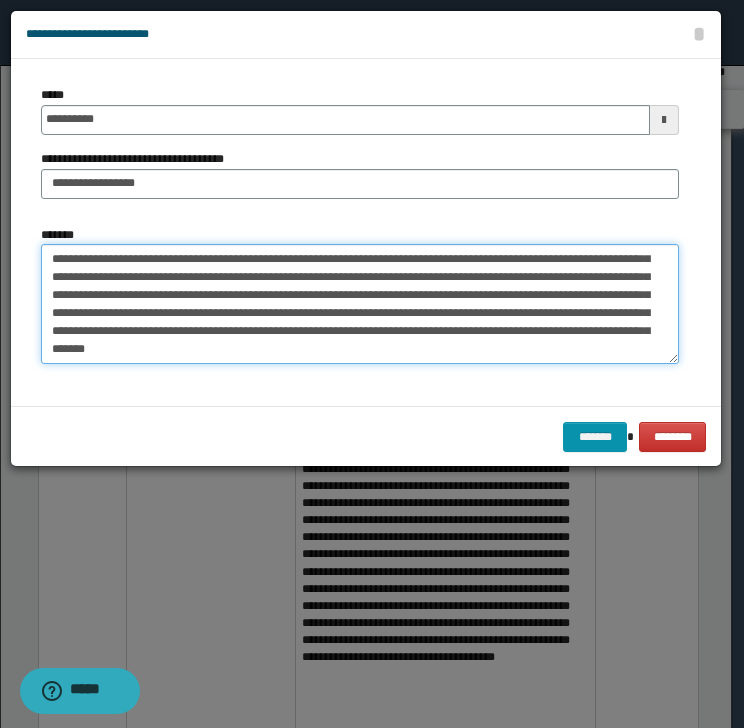 click on "*******" at bounding box center [360, 304] 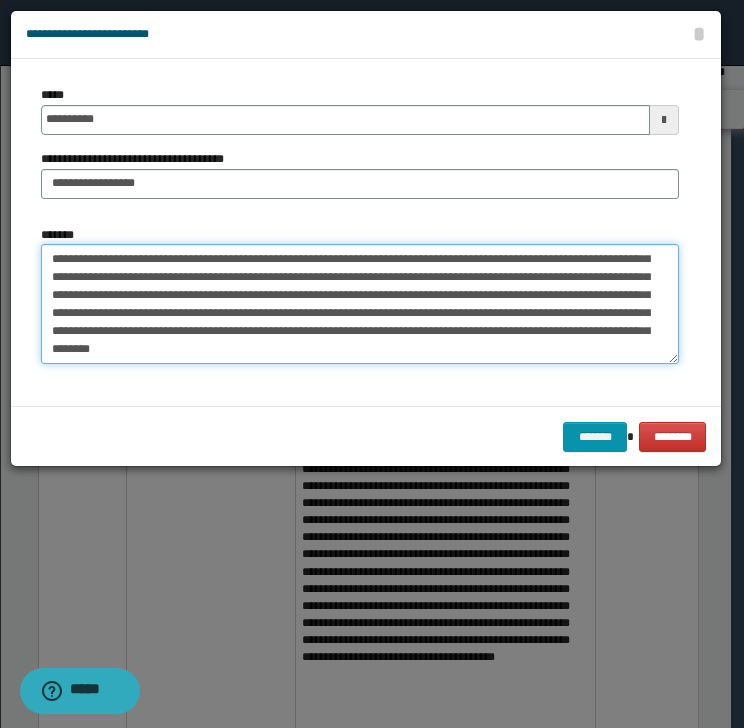 click on "*******" at bounding box center [360, 304] 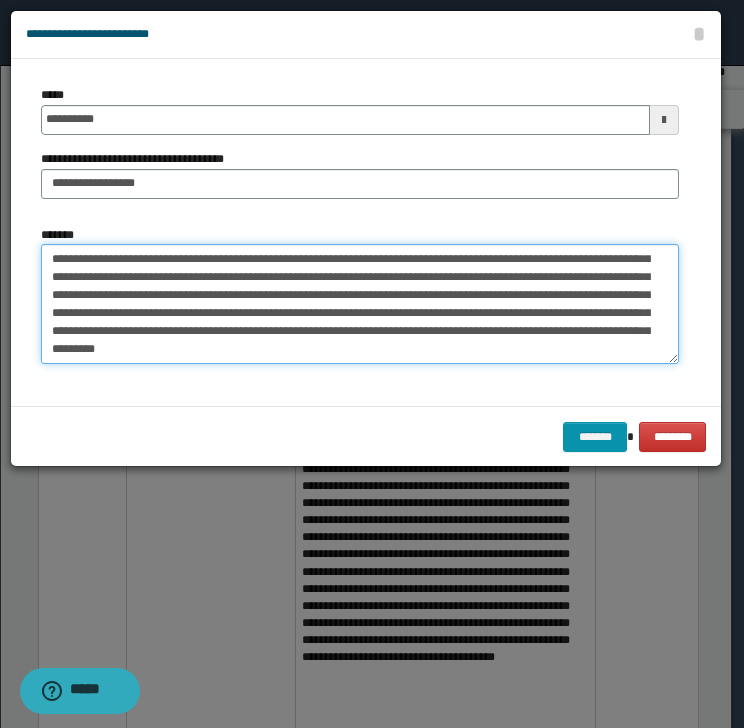 scroll, scrollTop: 0, scrollLeft: 0, axis: both 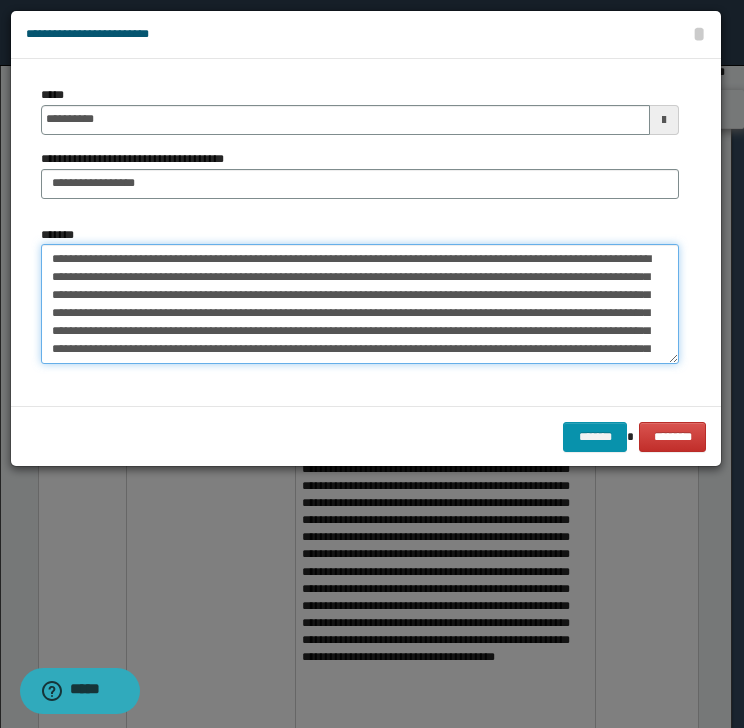click on "*******" at bounding box center [360, 304] 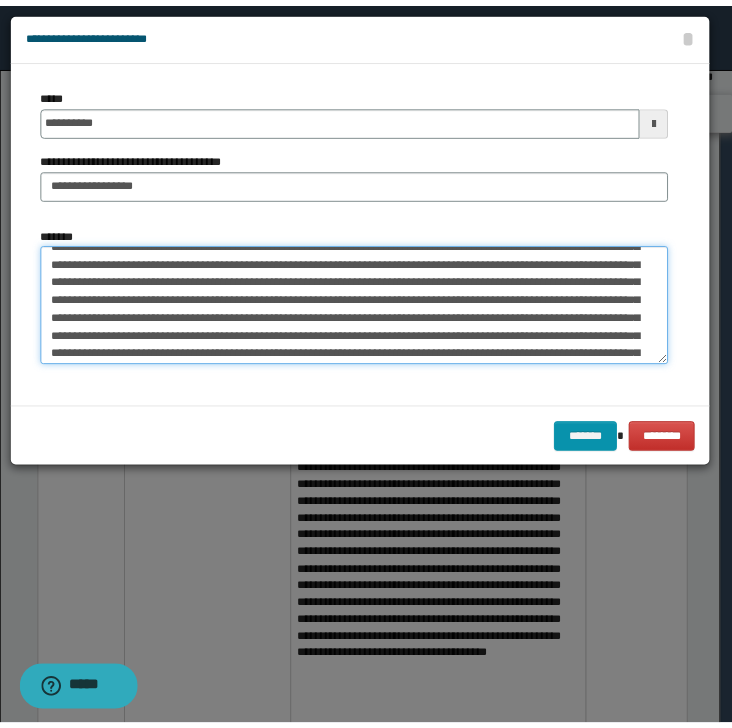 scroll, scrollTop: 72, scrollLeft: 0, axis: vertical 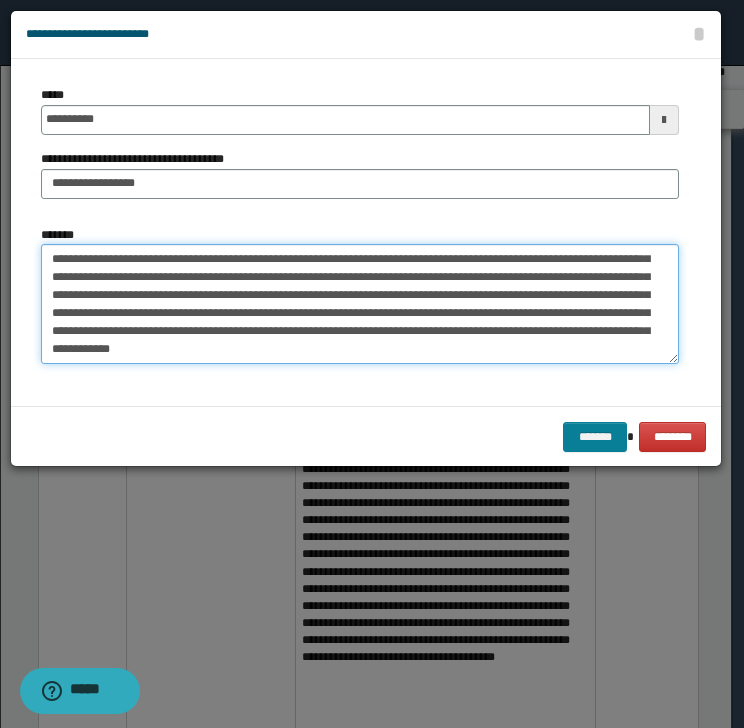 type on "**********" 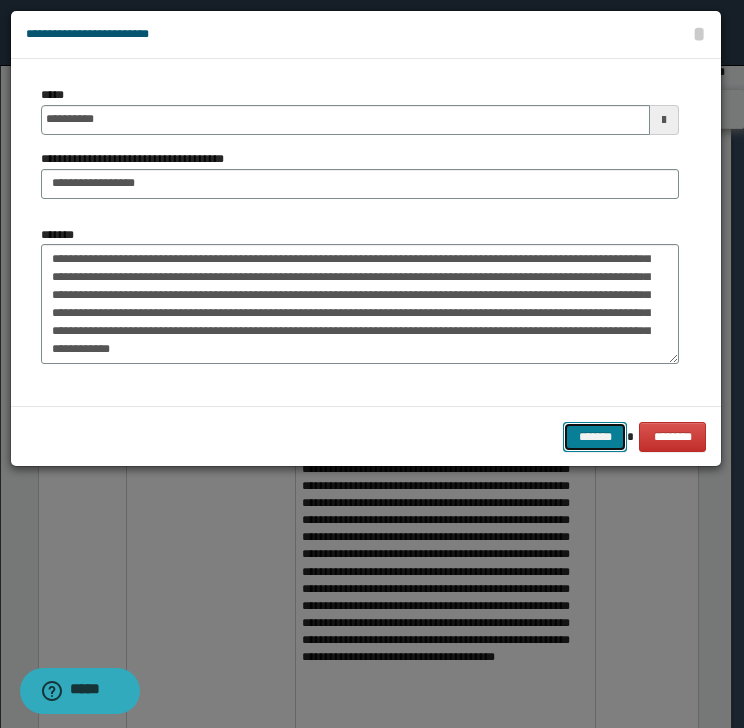 click on "*******" at bounding box center [595, 437] 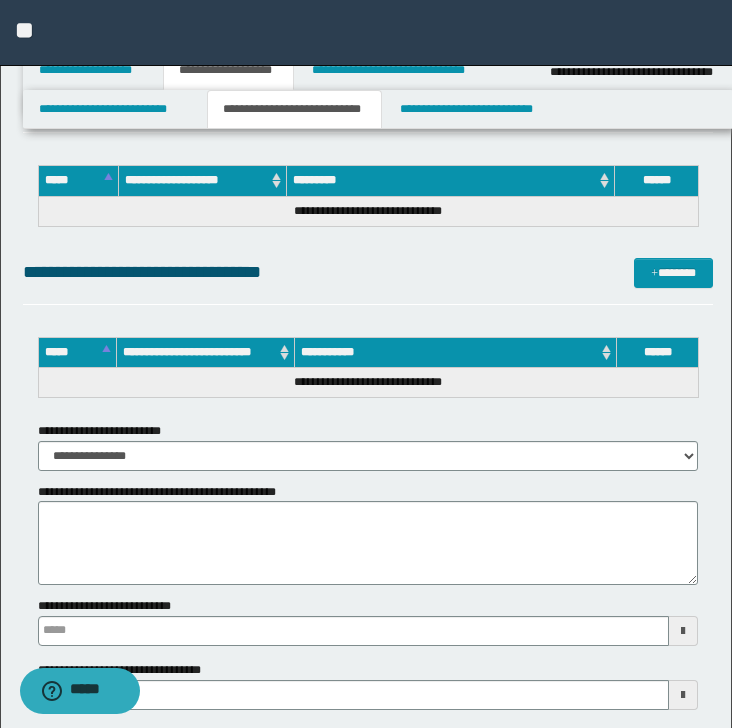 scroll, scrollTop: 1466, scrollLeft: 0, axis: vertical 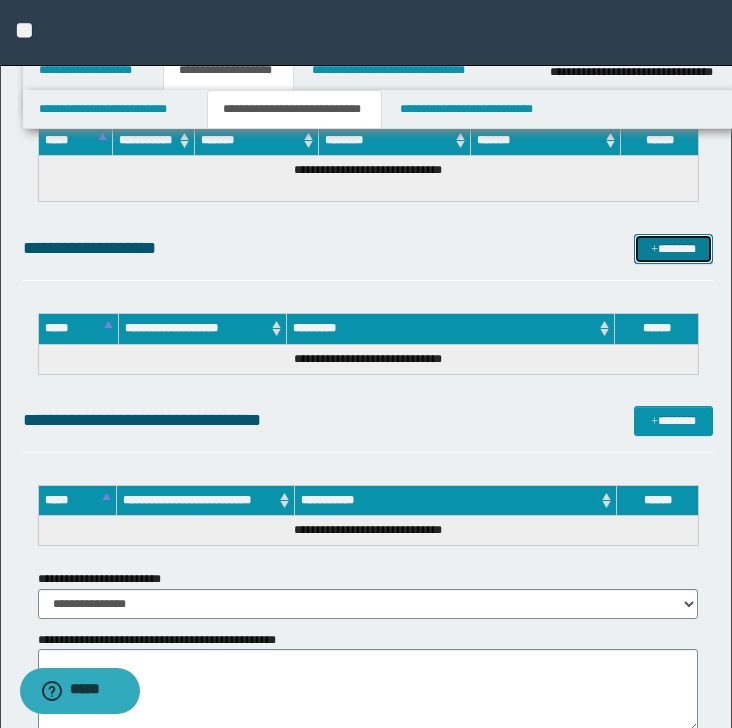 click on "*******" at bounding box center (673, 249) 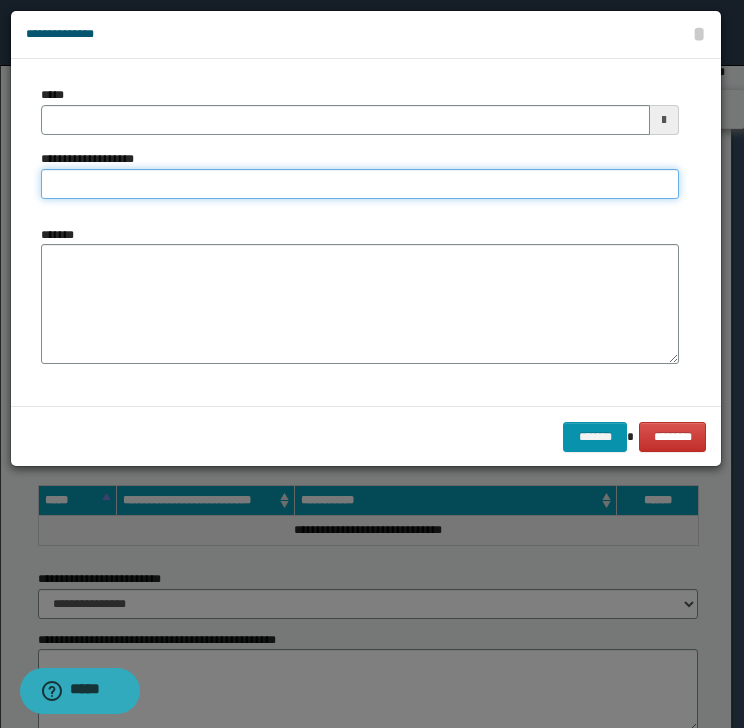 click on "**********" at bounding box center (360, 184) 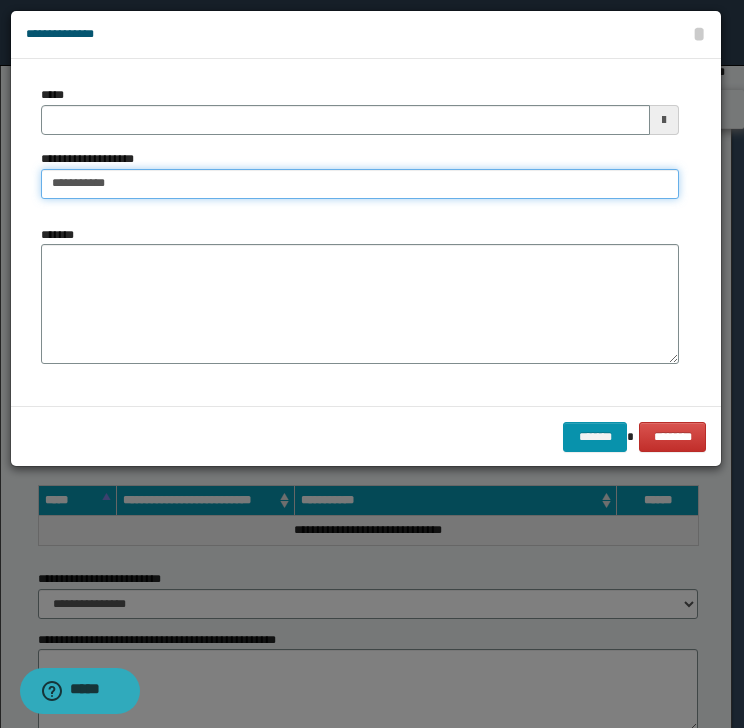 type 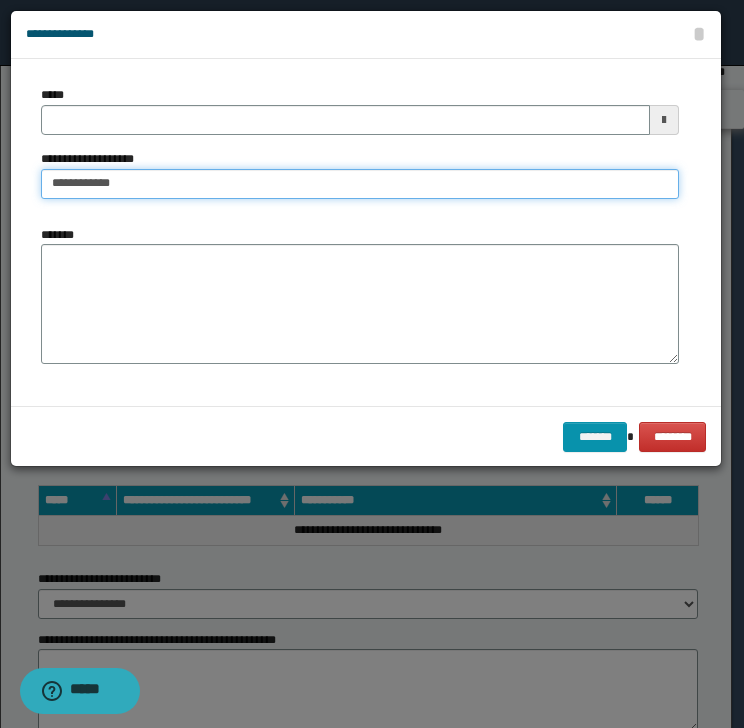 type on "**********" 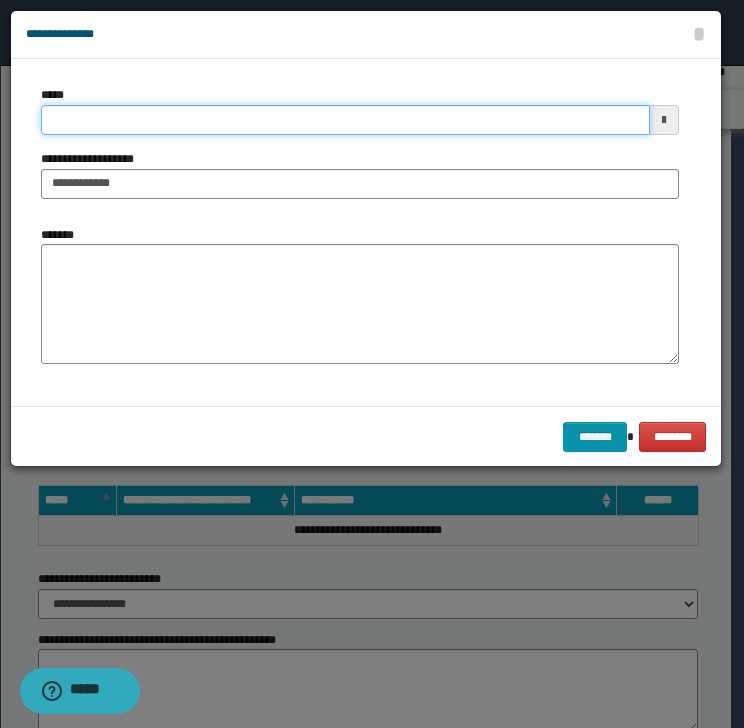 click on "*****" at bounding box center (345, 120) 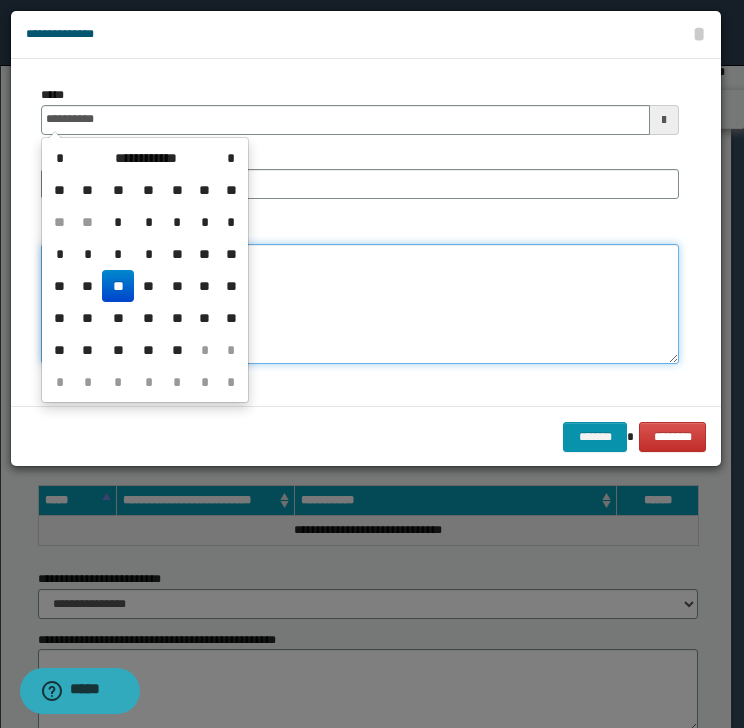 type on "**********" 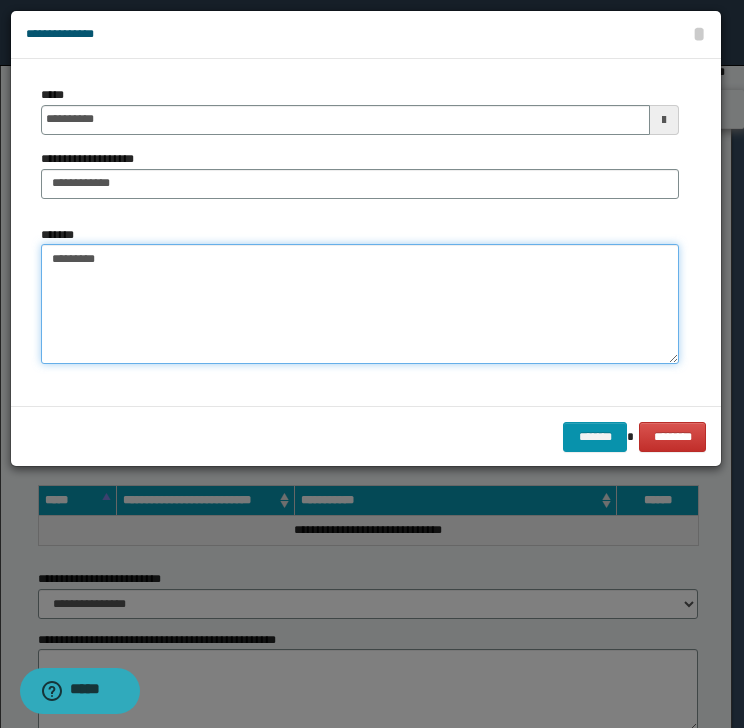 click on "********" at bounding box center [360, 304] 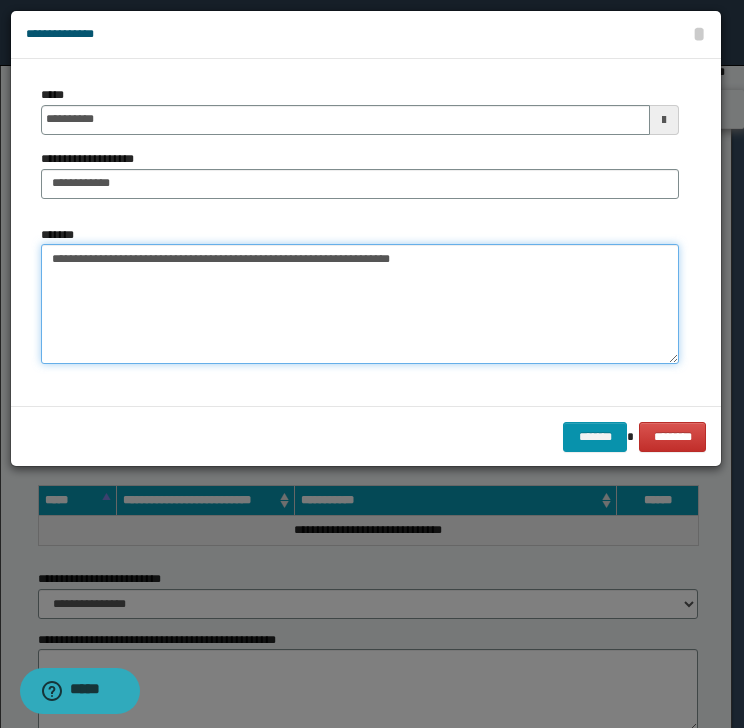 click on "**********" at bounding box center (360, 304) 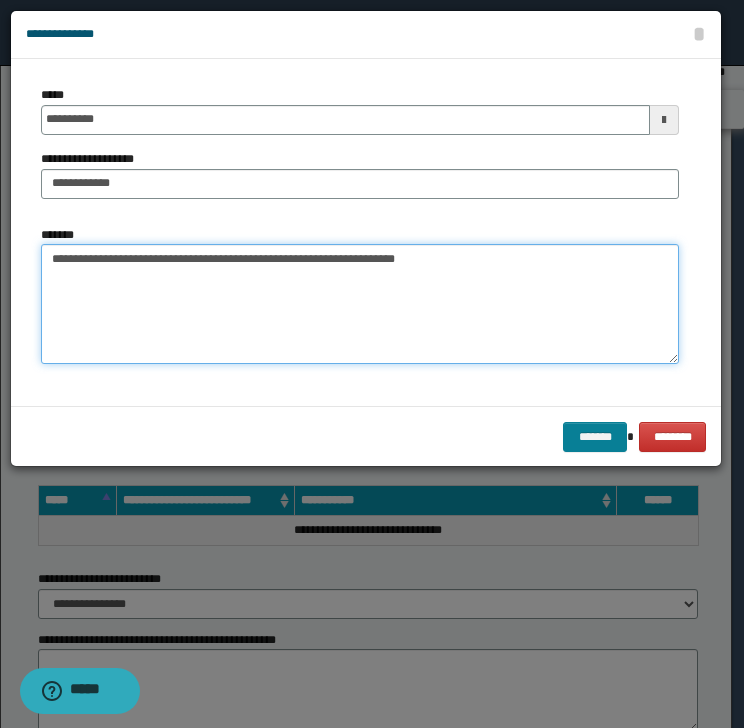 type on "**********" 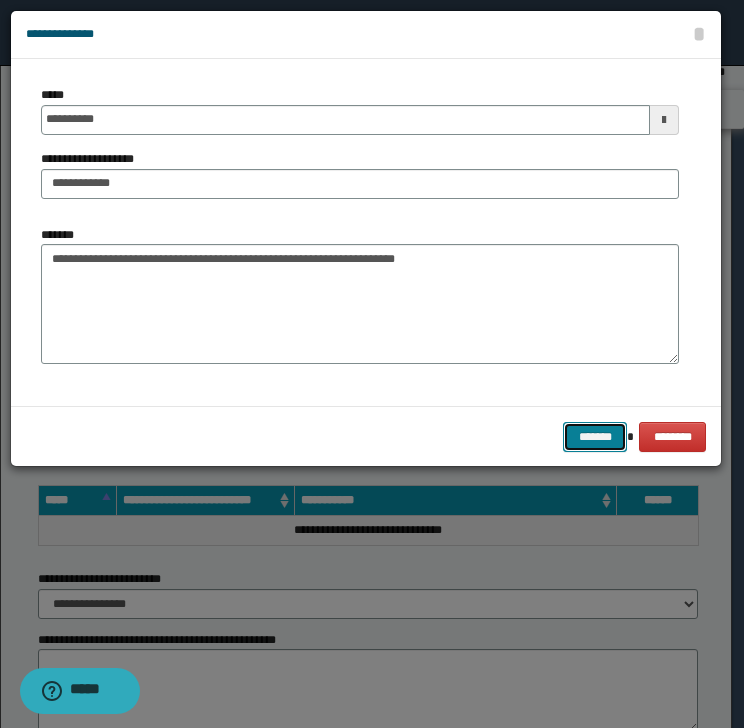 click on "*******" at bounding box center (595, 437) 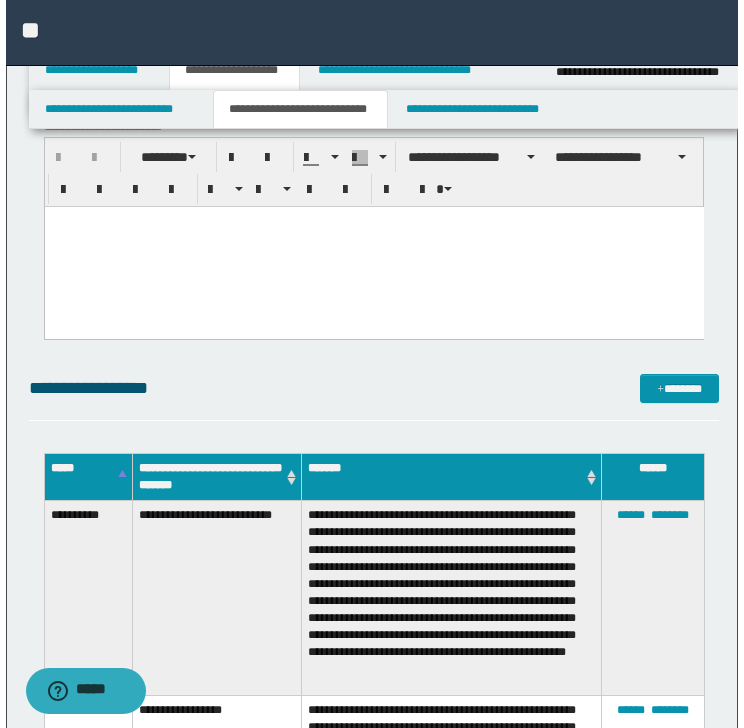 scroll, scrollTop: 266, scrollLeft: 0, axis: vertical 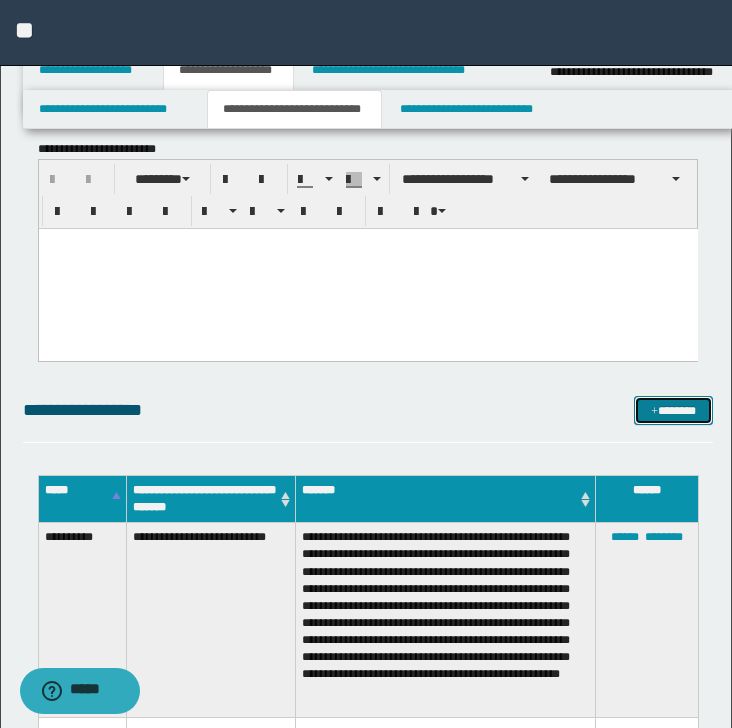 click on "*******" at bounding box center [673, 411] 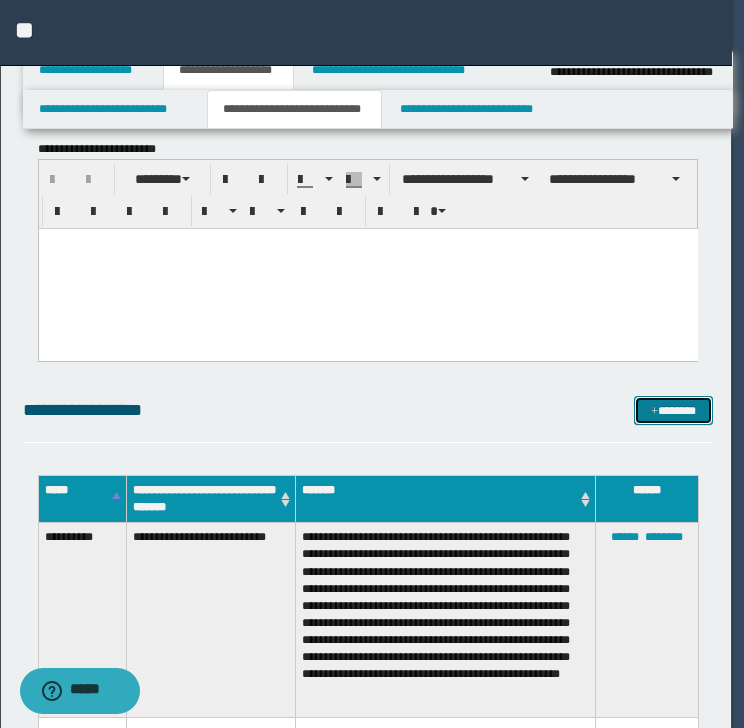 scroll, scrollTop: 0, scrollLeft: 0, axis: both 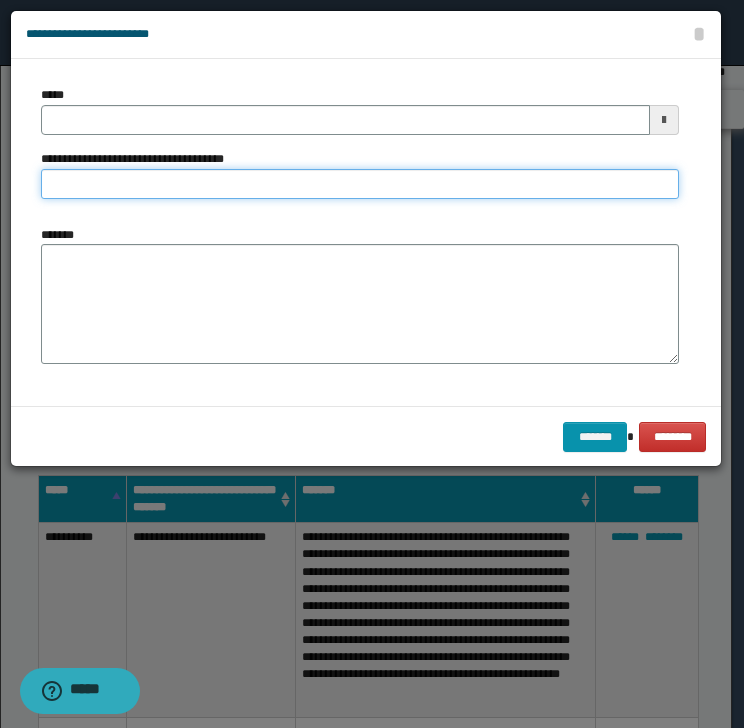 click on "**********" at bounding box center (360, 184) 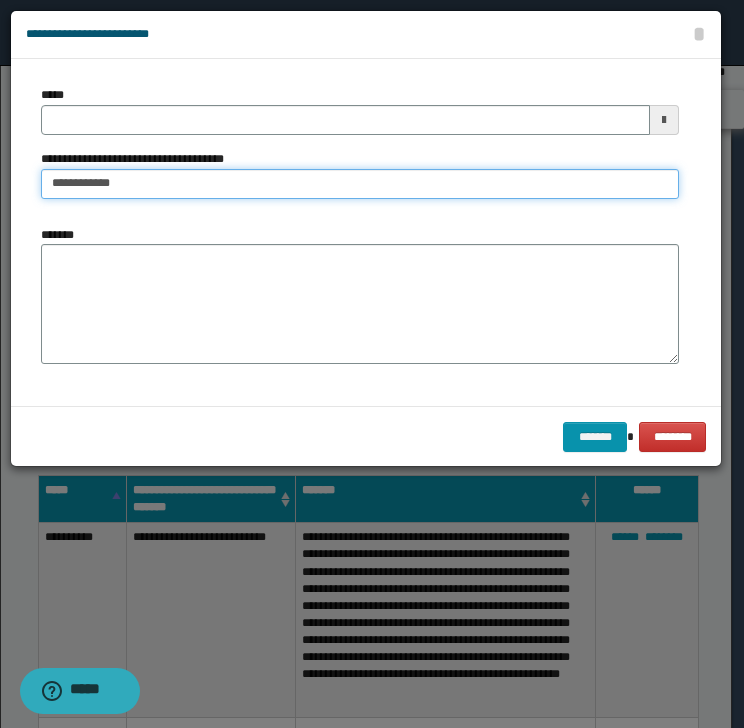 type on "**********" 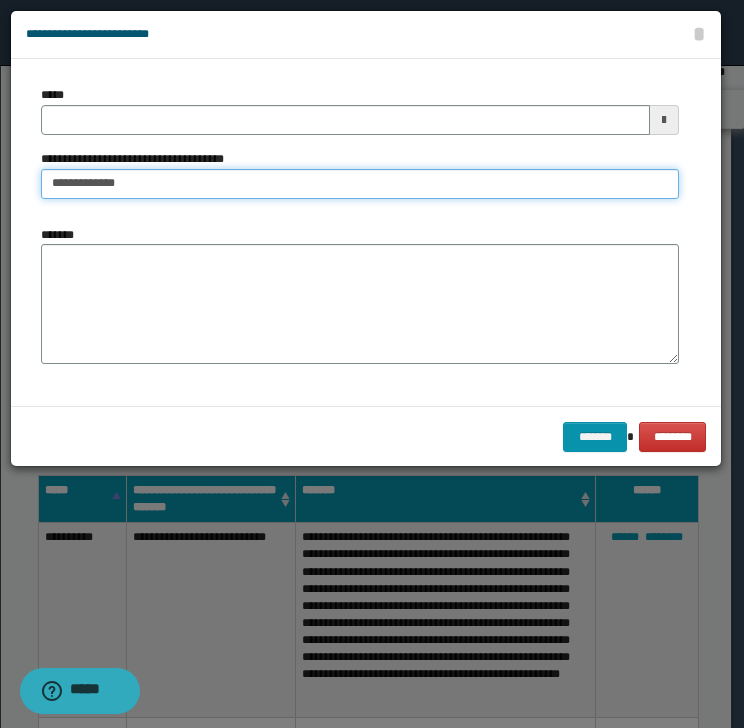 type 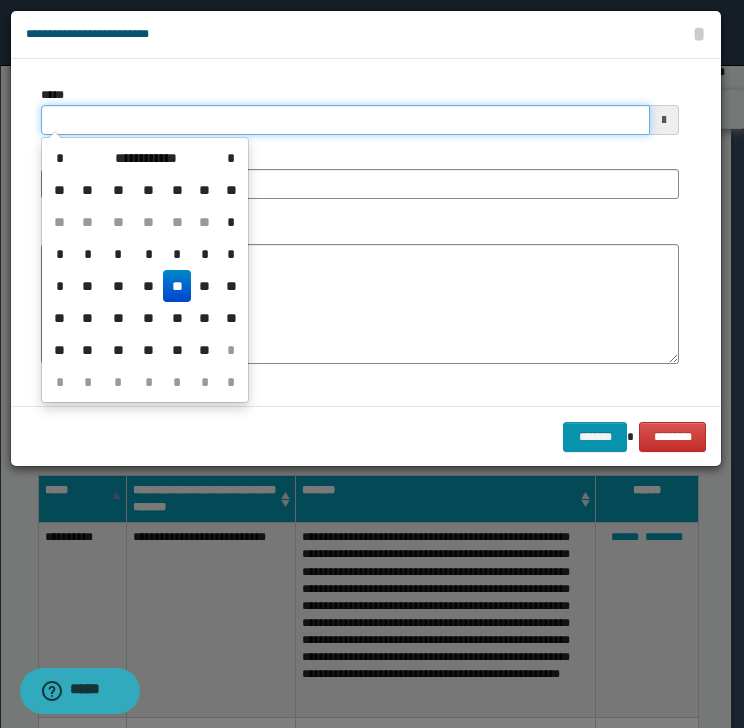 click on "*****" at bounding box center [345, 120] 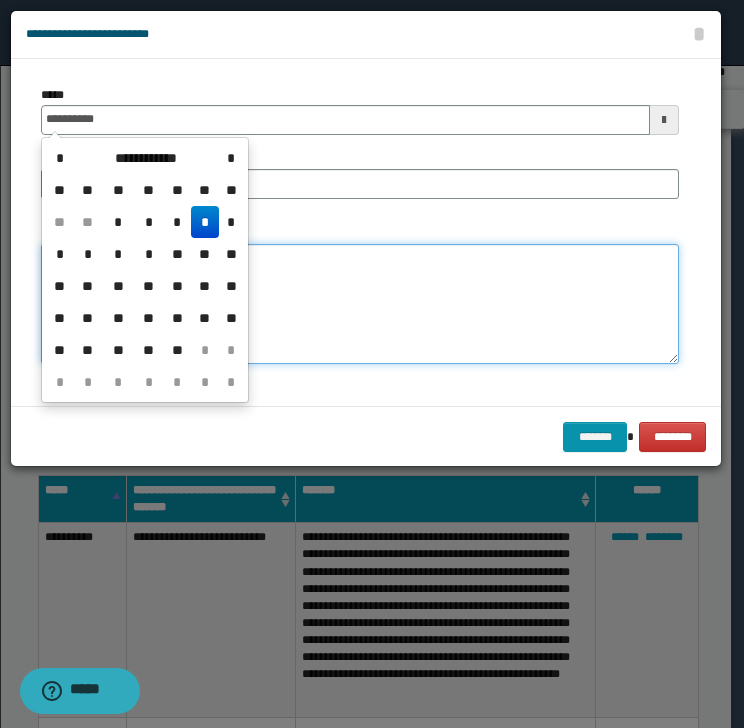 type on "**********" 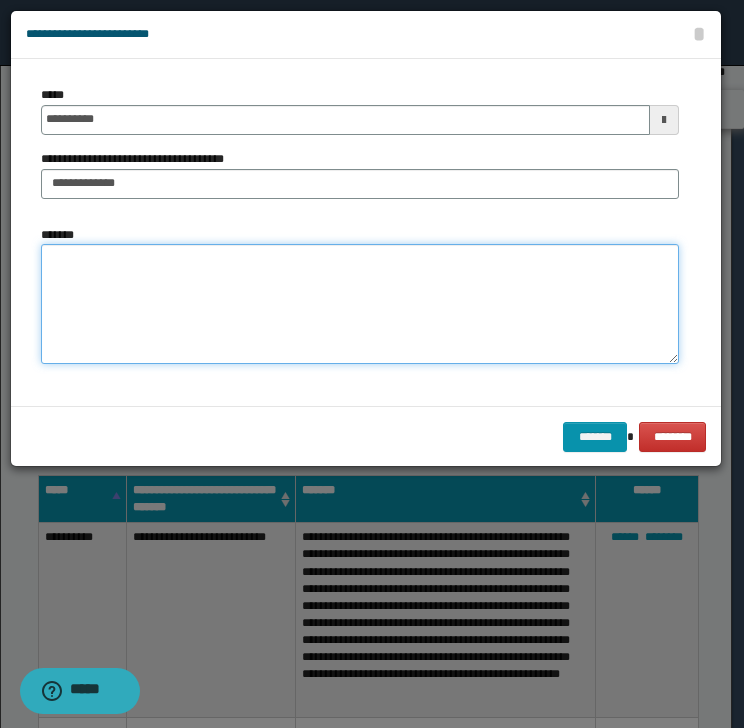click on "*******" at bounding box center (360, 304) 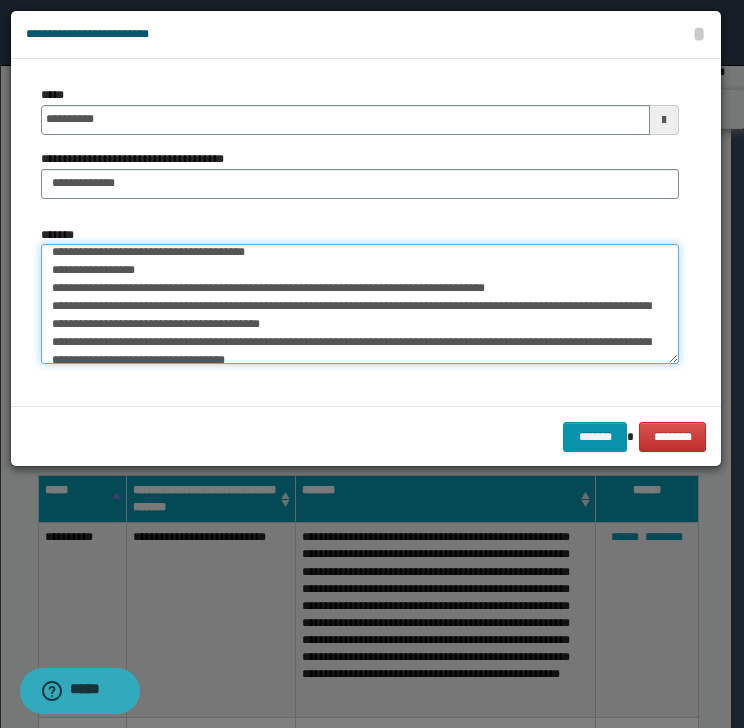 scroll, scrollTop: 0, scrollLeft: 0, axis: both 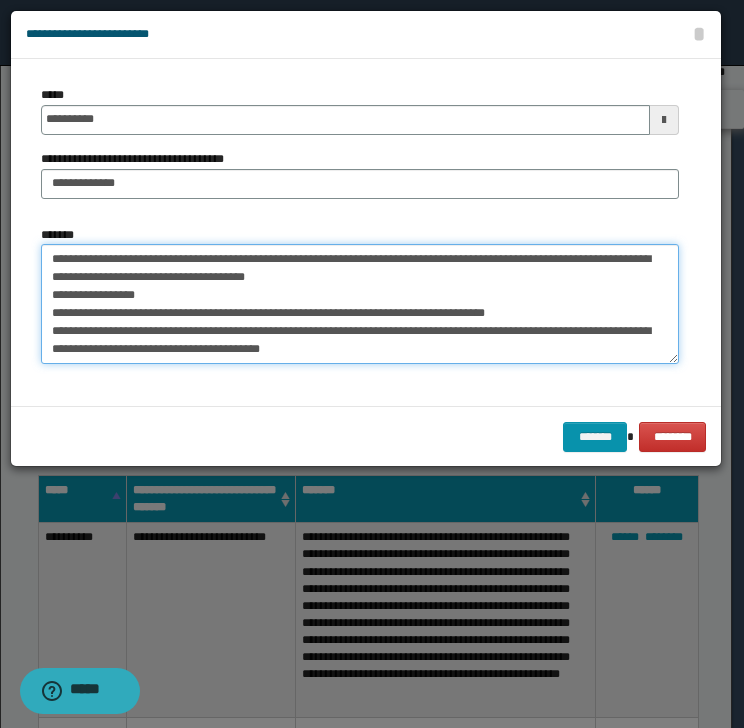 drag, startPoint x: 52, startPoint y: 257, endPoint x: 148, endPoint y: 254, distance: 96.04687 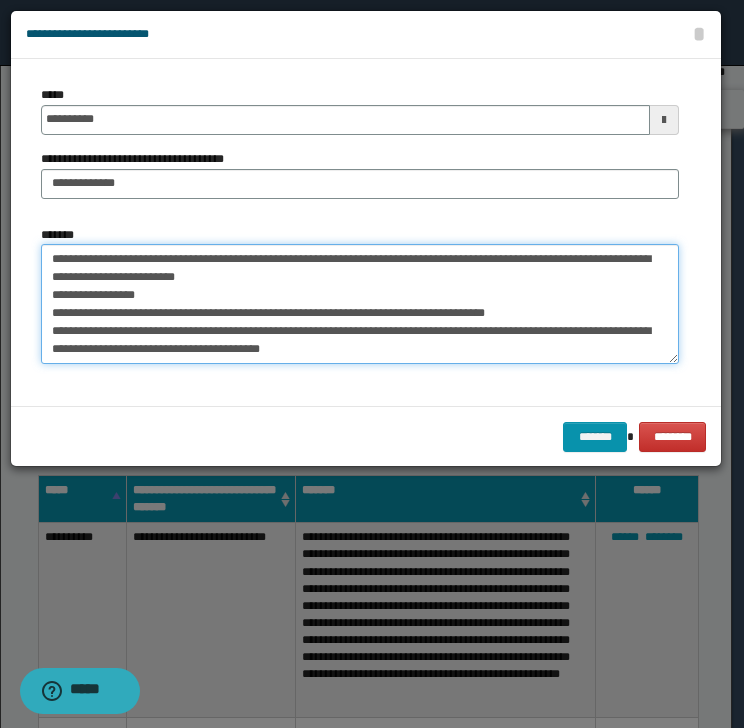 click on "**********" at bounding box center (360, 304) 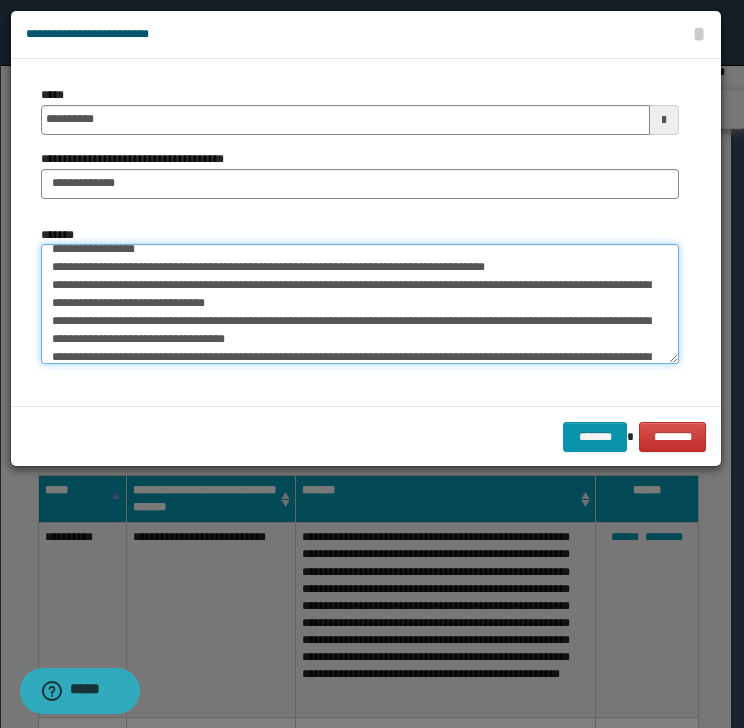 scroll, scrollTop: 89, scrollLeft: 0, axis: vertical 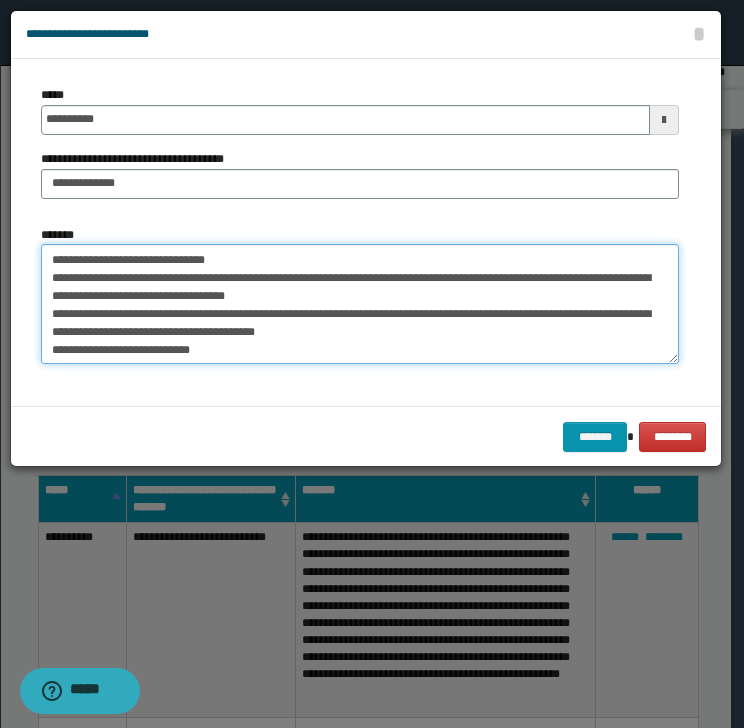 click on "**********" at bounding box center (360, 304) 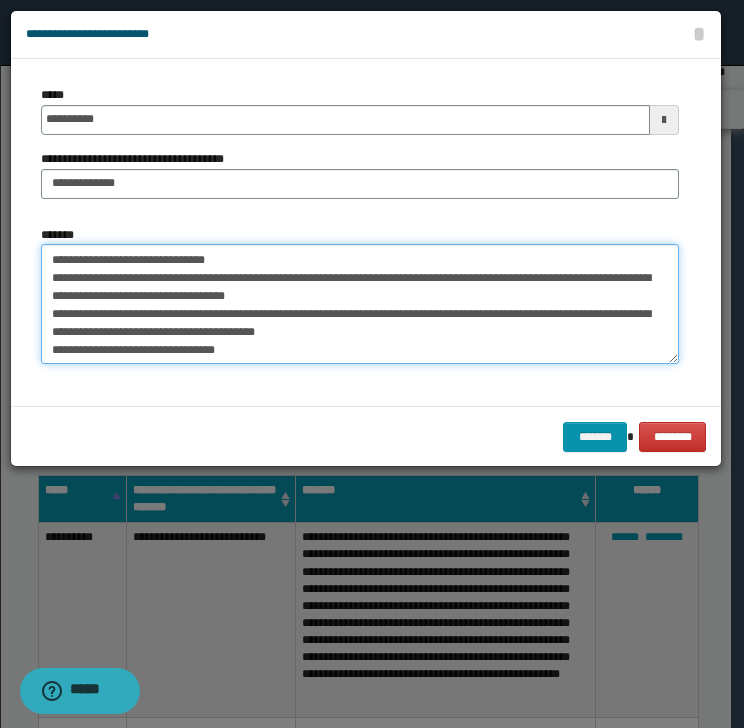 click on "**********" at bounding box center [360, 304] 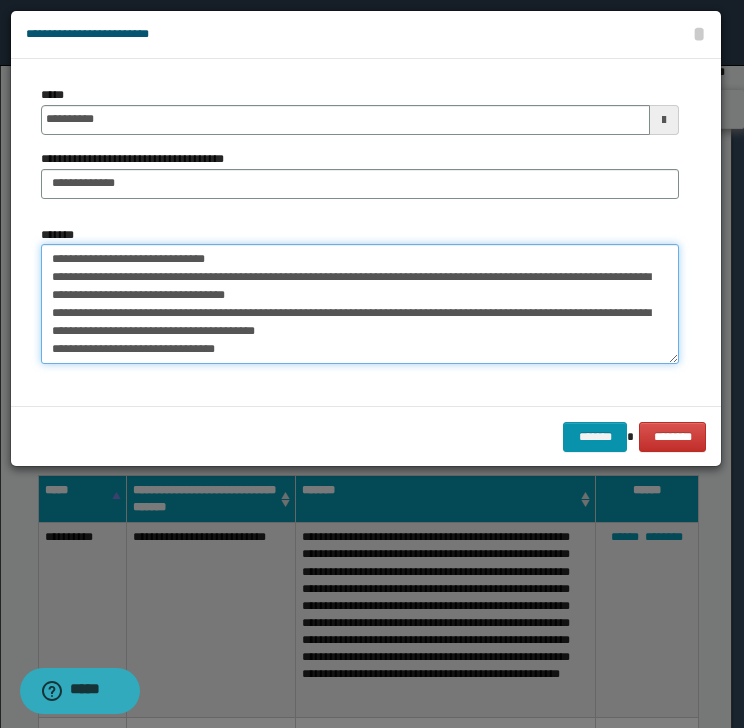 scroll, scrollTop: 89, scrollLeft: 0, axis: vertical 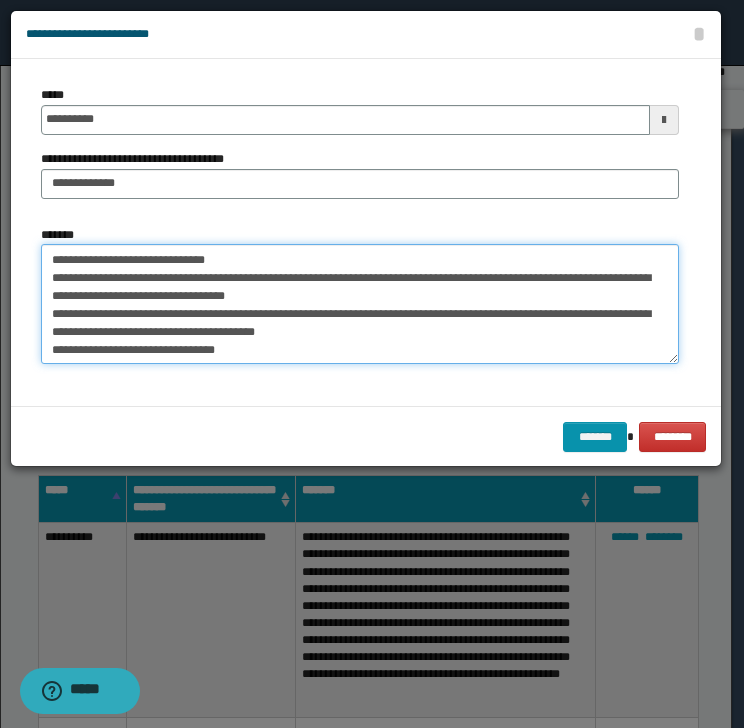 paste on "**********" 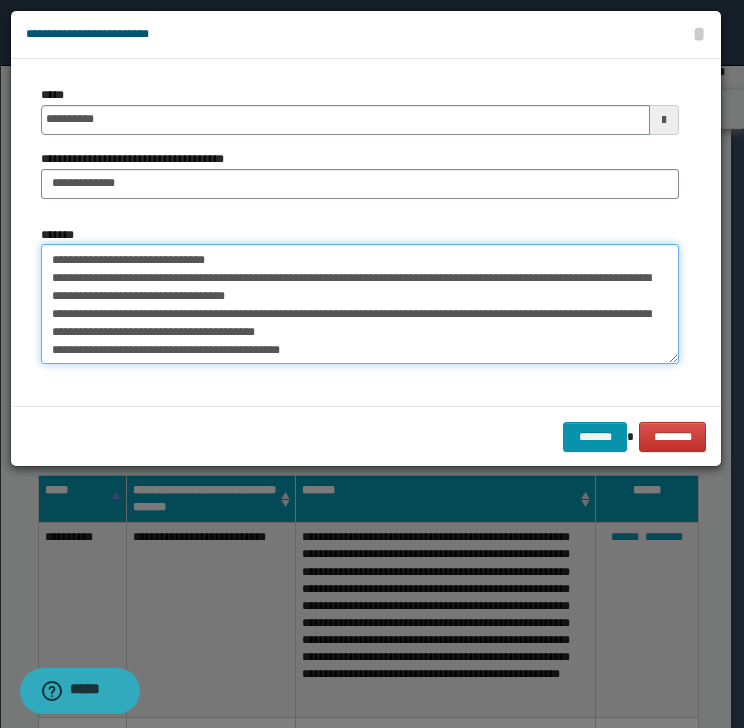 scroll, scrollTop: 120, scrollLeft: 0, axis: vertical 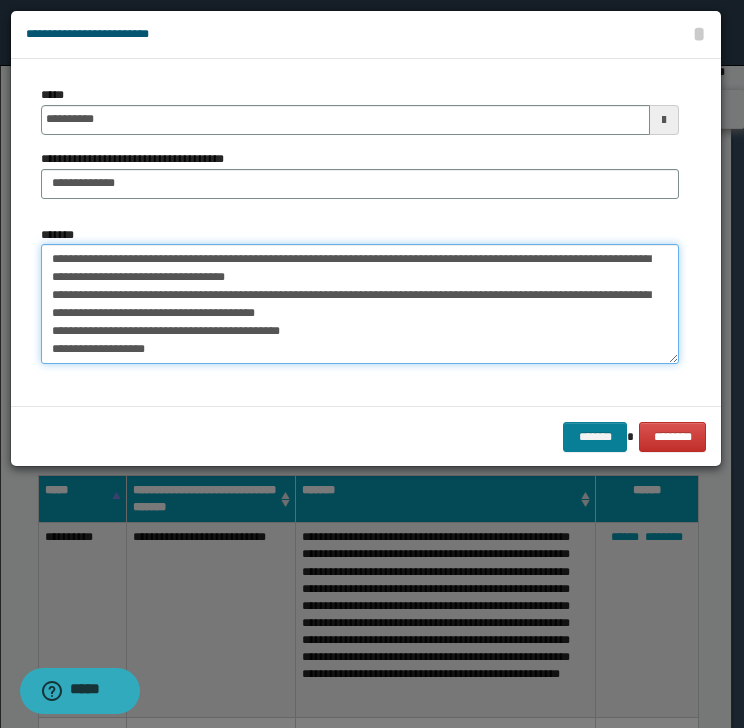 type on "**********" 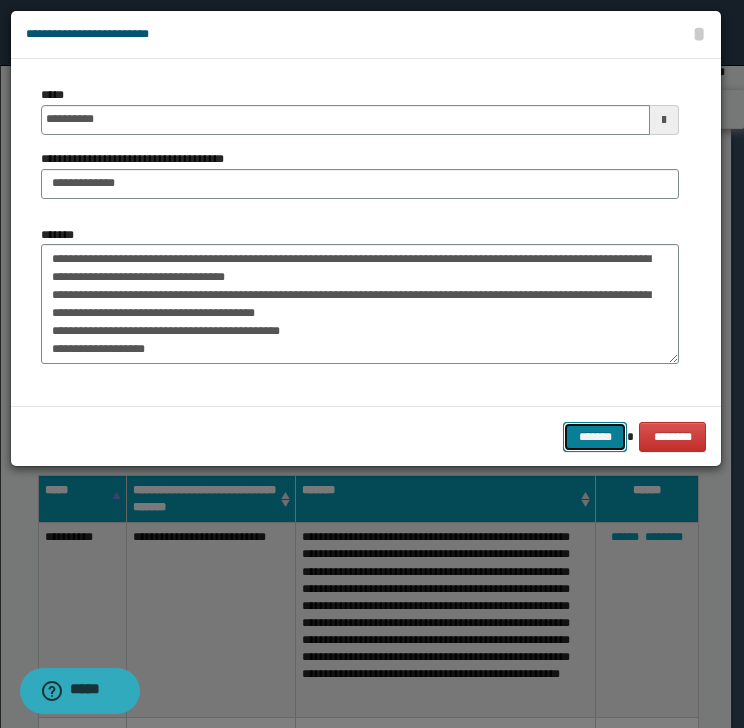 click on "*******" at bounding box center [595, 437] 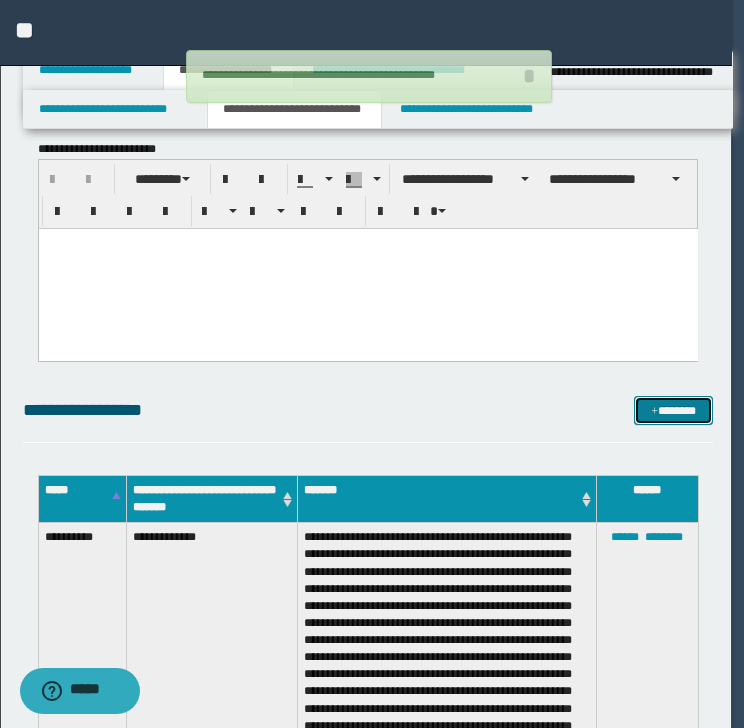 type 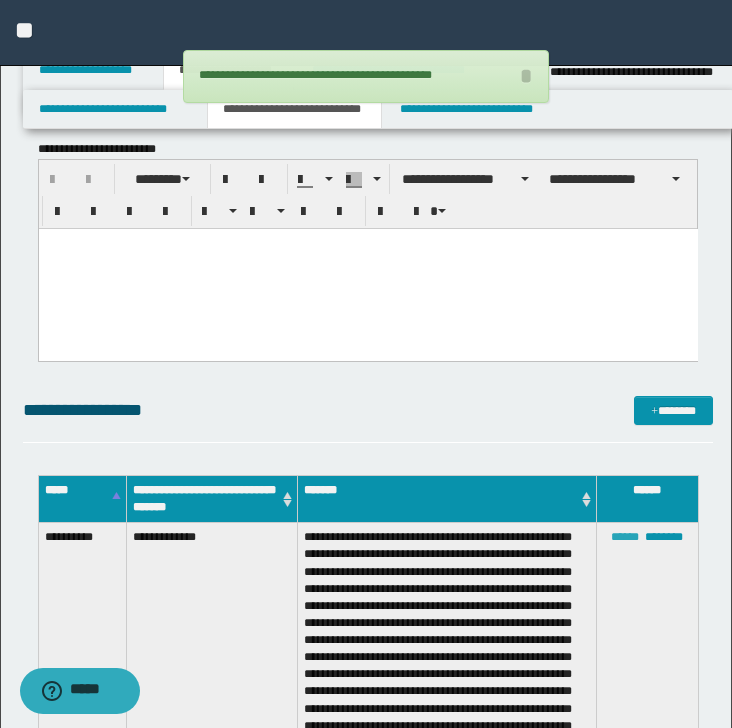 click on "******" at bounding box center [625, 537] 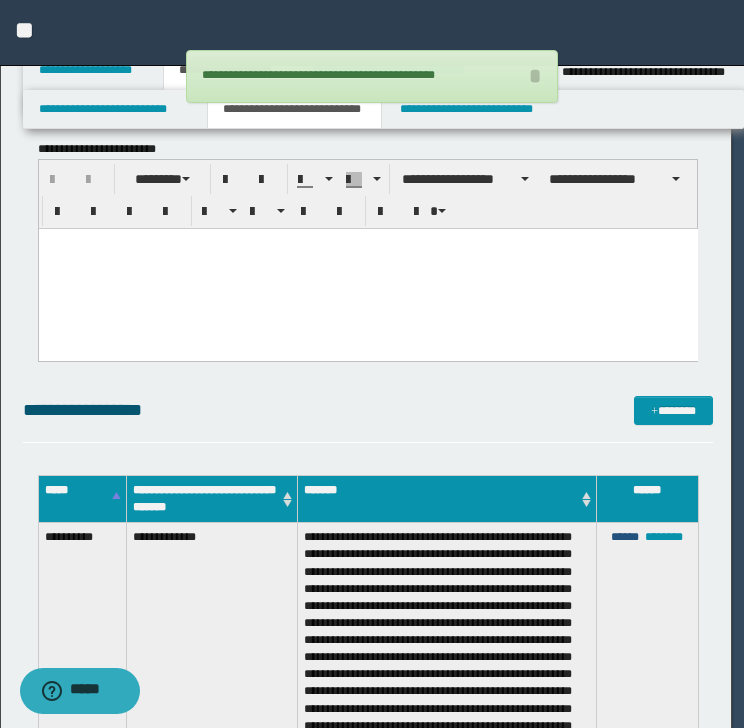 scroll, scrollTop: 17, scrollLeft: 0, axis: vertical 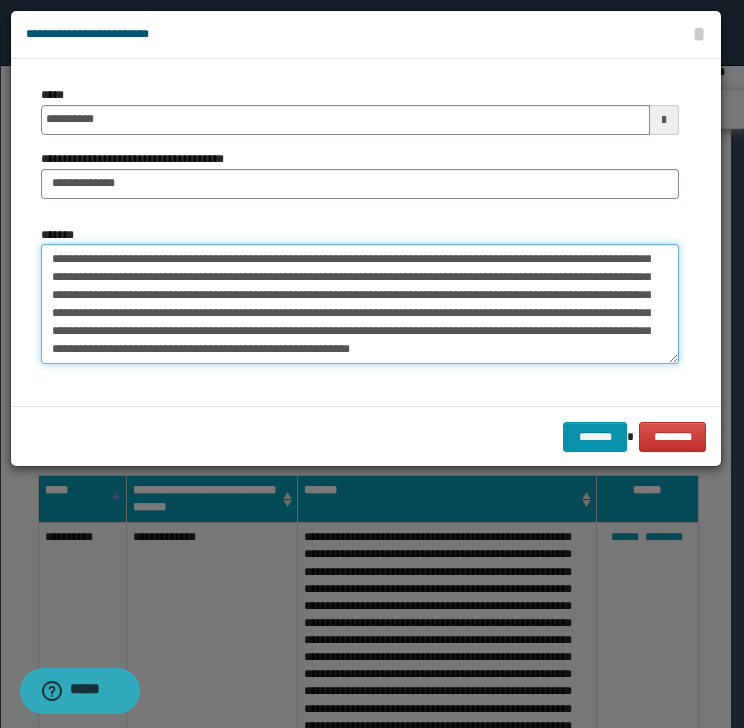drag, startPoint x: 237, startPoint y: 339, endPoint x: 245, endPoint y: 354, distance: 17 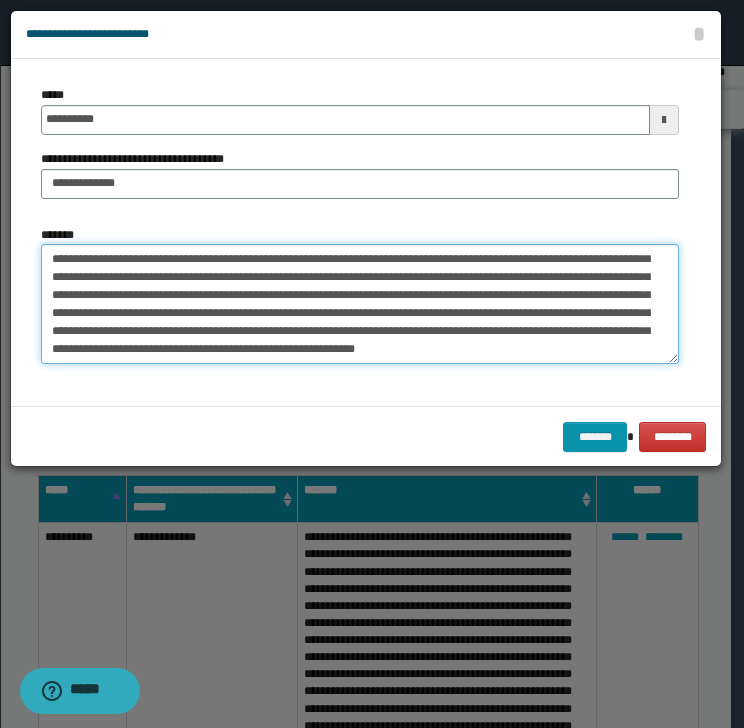 click on "**********" at bounding box center [360, 304] 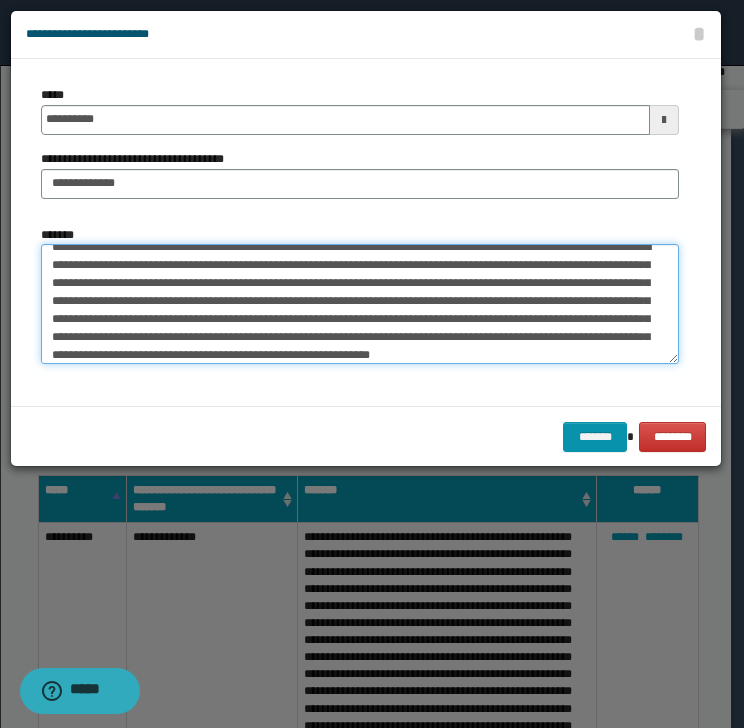 scroll, scrollTop: 0, scrollLeft: 0, axis: both 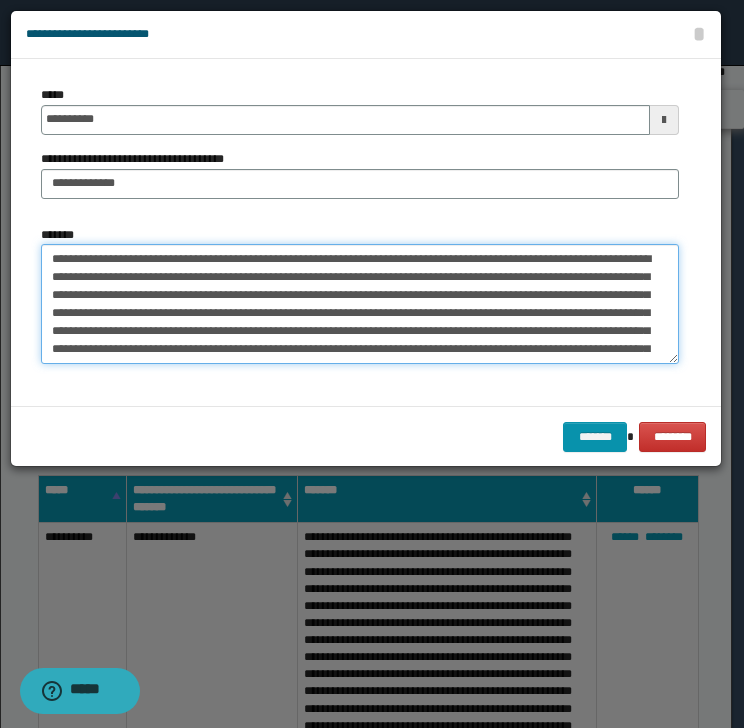 click on "**********" at bounding box center [360, 304] 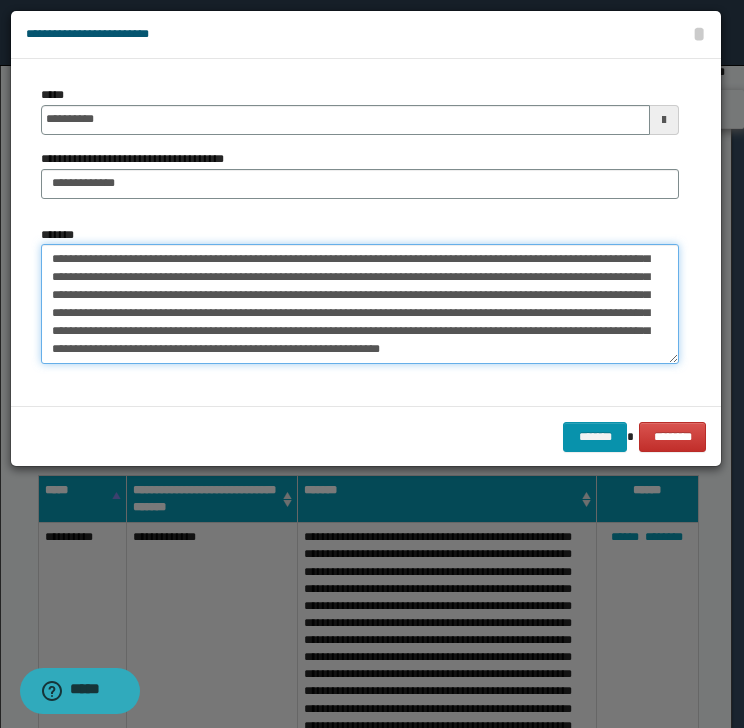 scroll, scrollTop: 36, scrollLeft: 0, axis: vertical 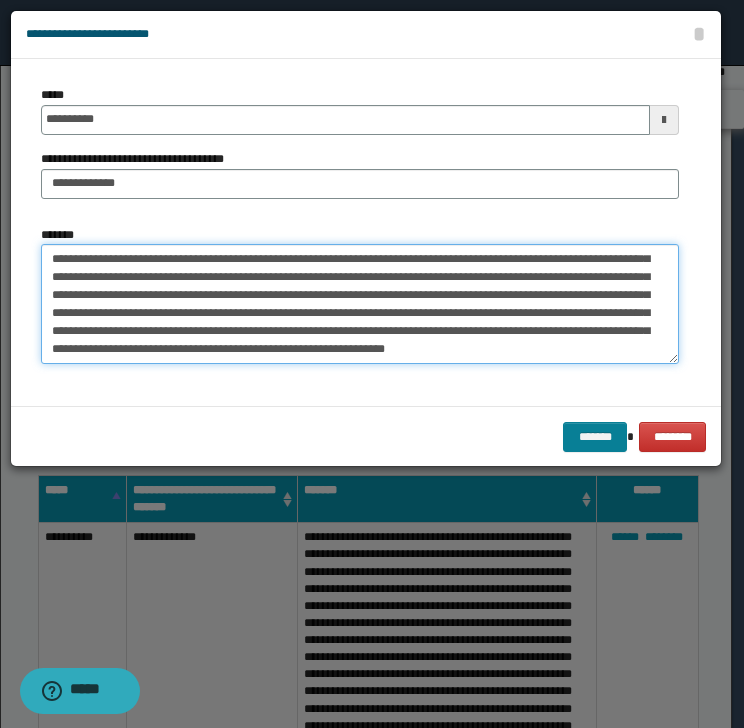 type on "**********" 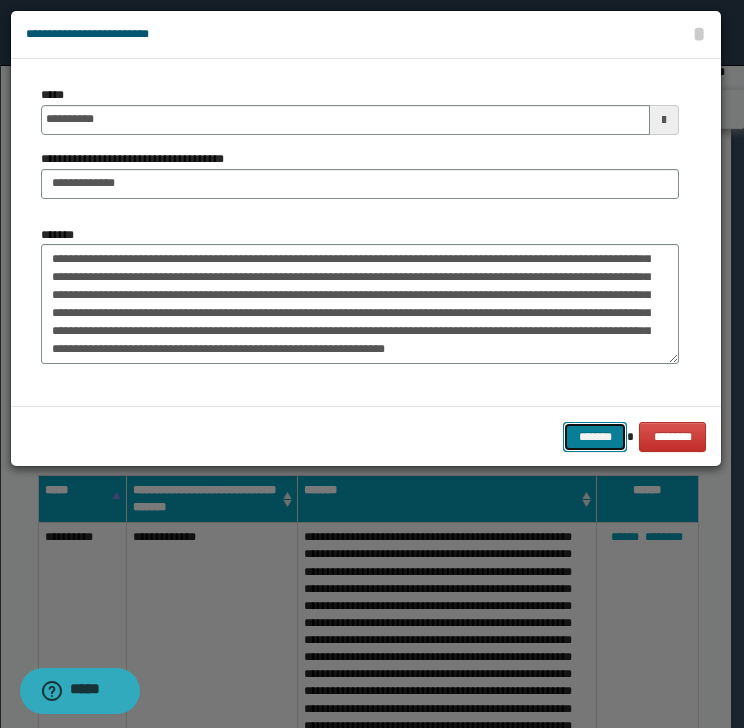 click on "*******" at bounding box center (595, 437) 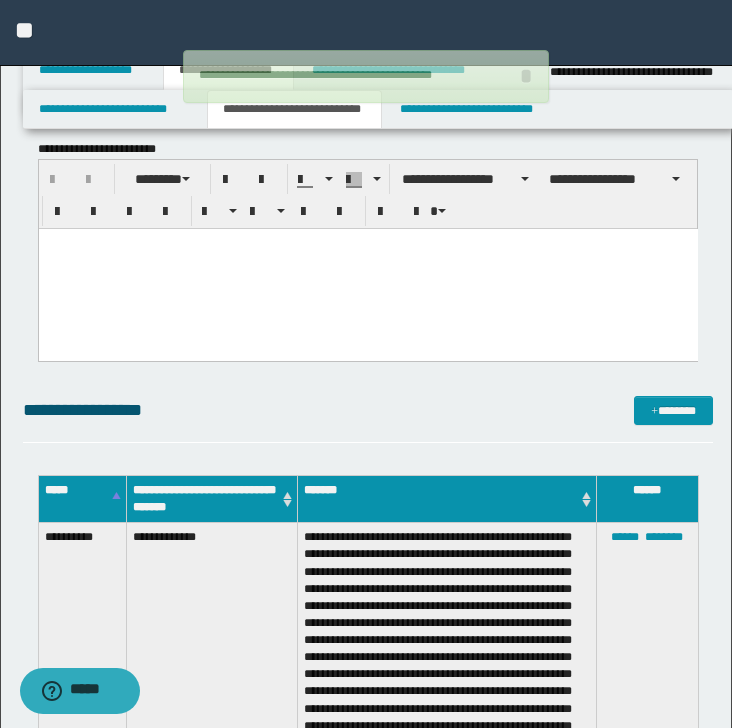 type 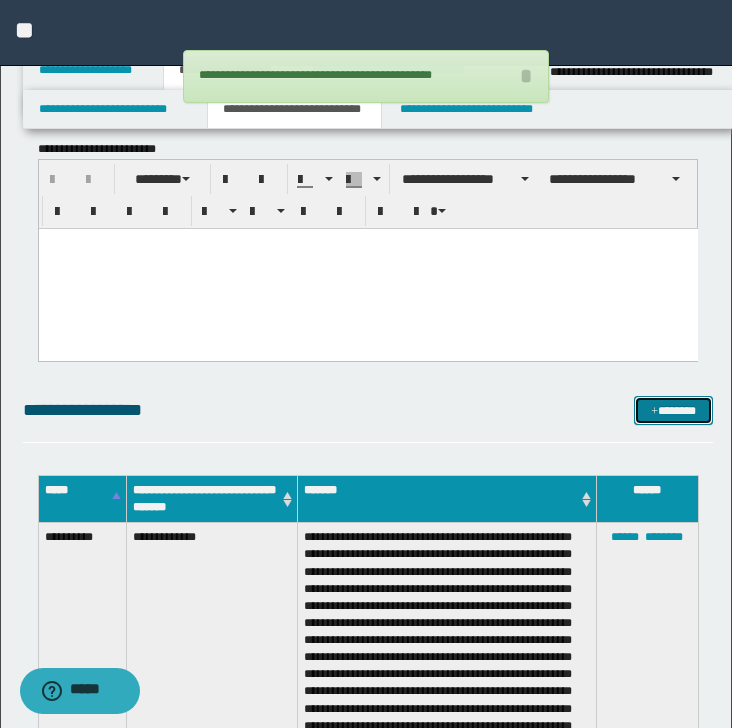 click on "*******" at bounding box center (673, 411) 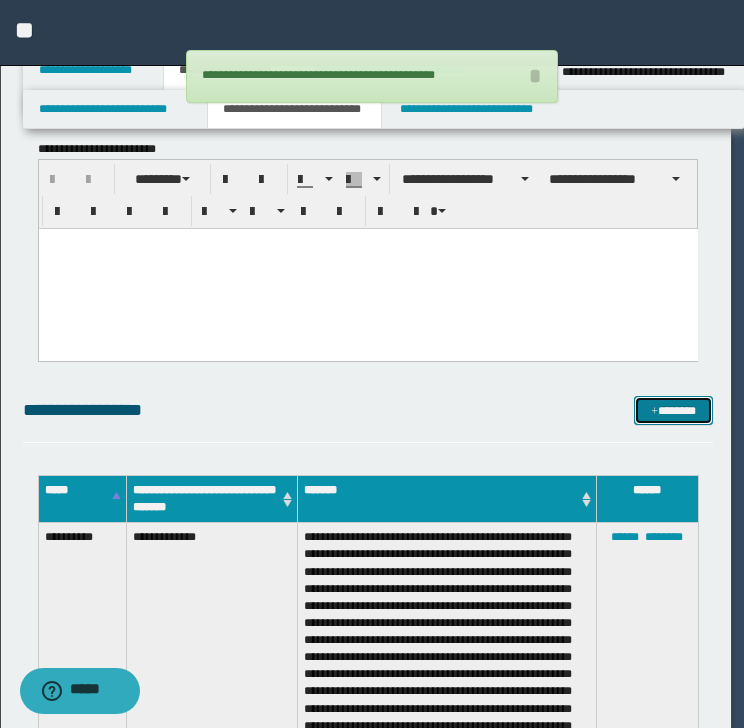 scroll, scrollTop: 0, scrollLeft: 0, axis: both 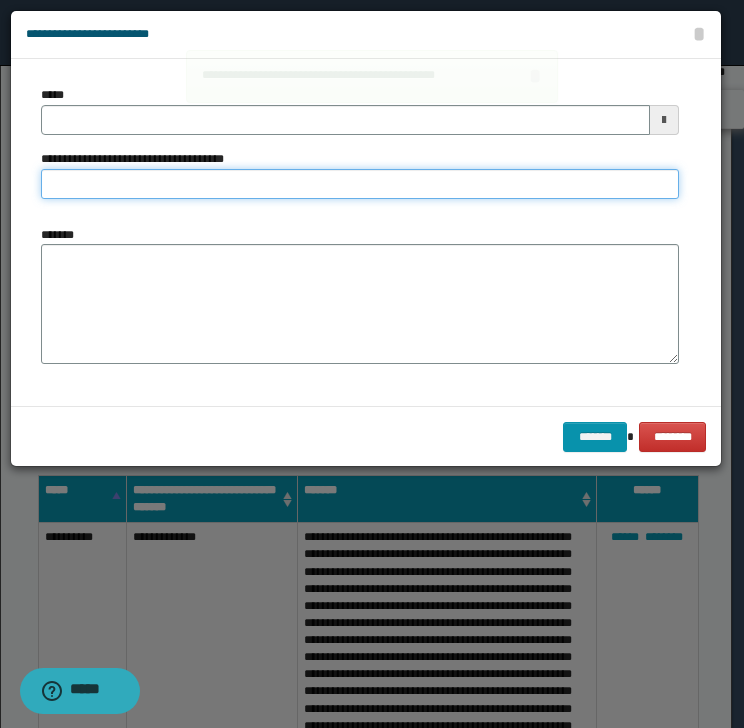 click on "**********" at bounding box center [360, 184] 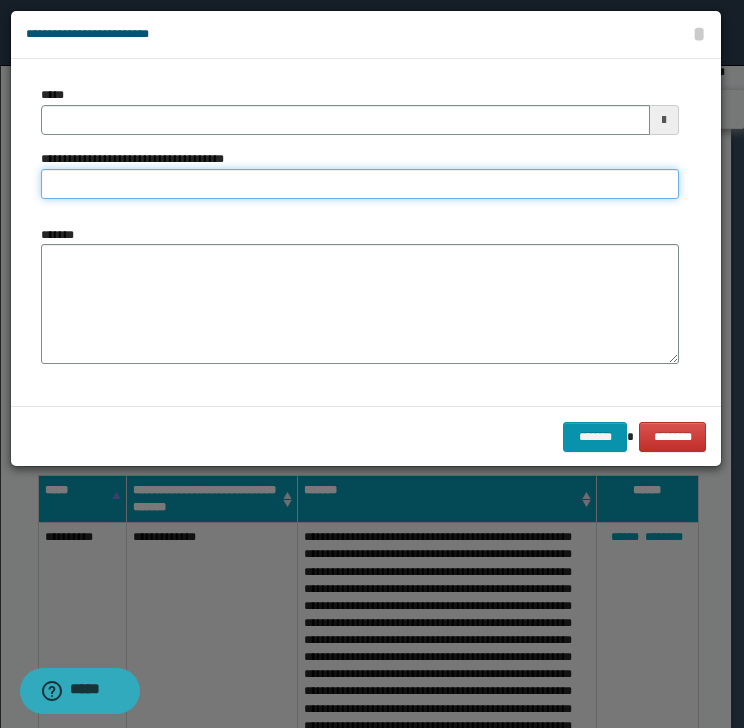 type on "*" 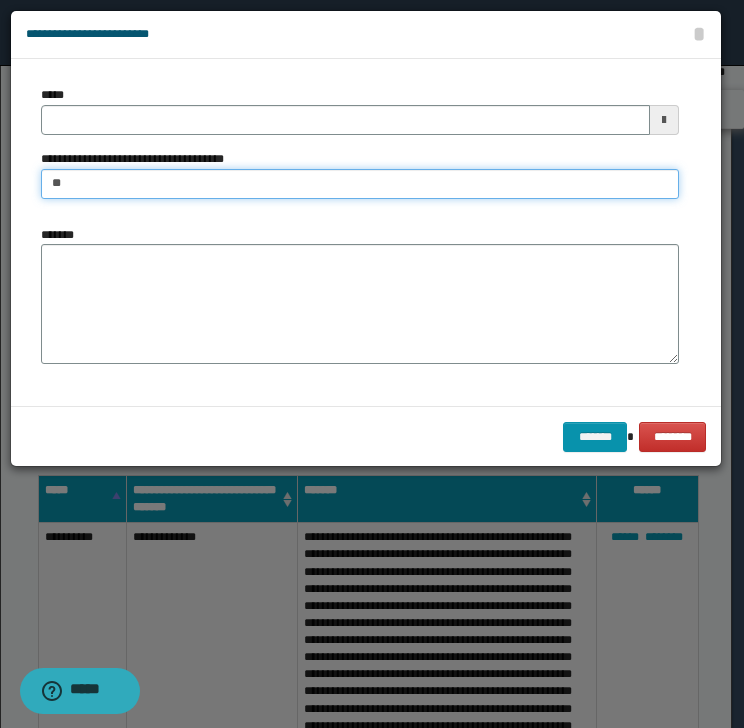 type on "**********" 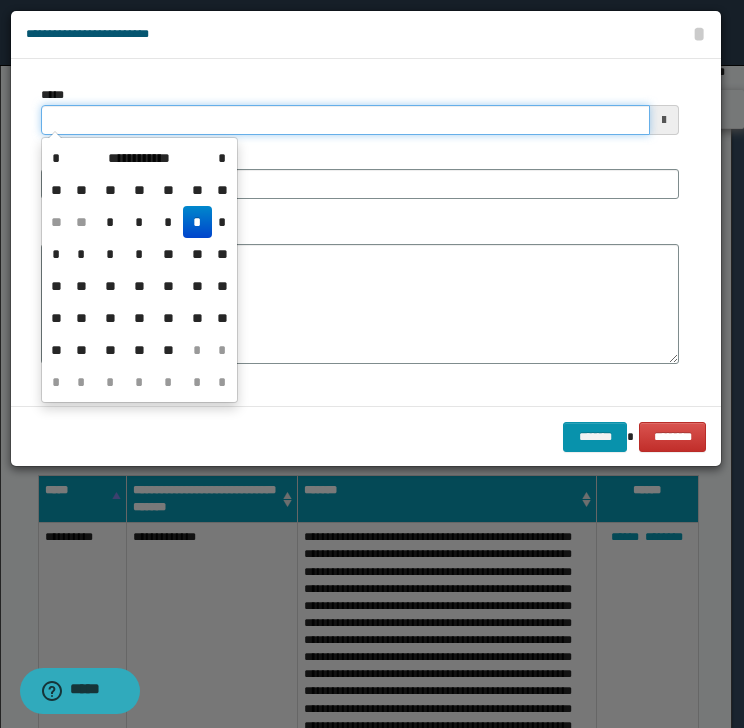 click on "*****" at bounding box center [345, 120] 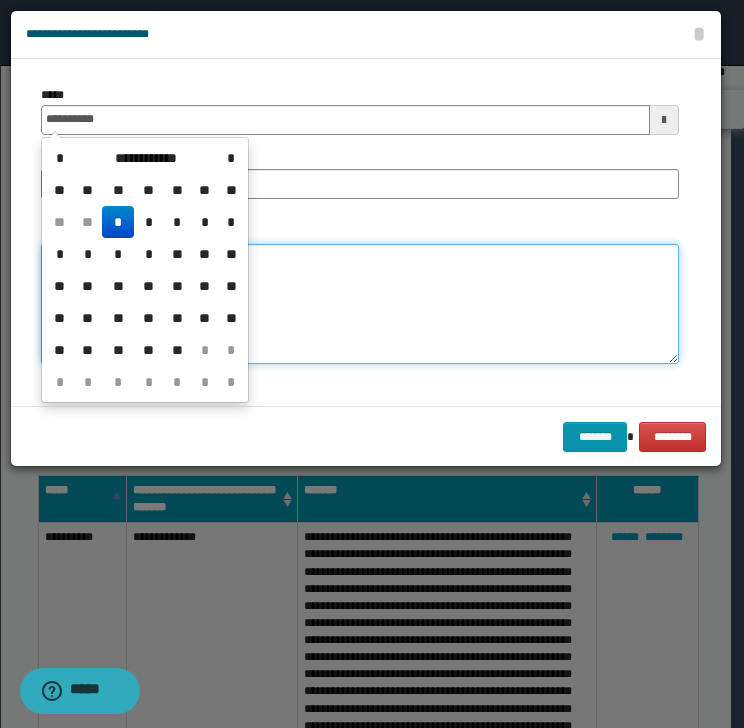type on "**********" 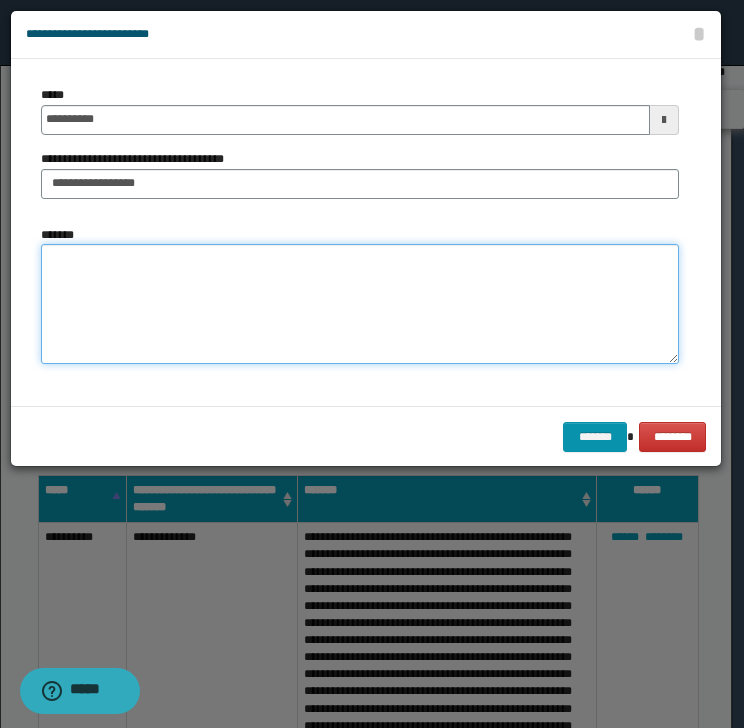 click on "*******" at bounding box center (360, 304) 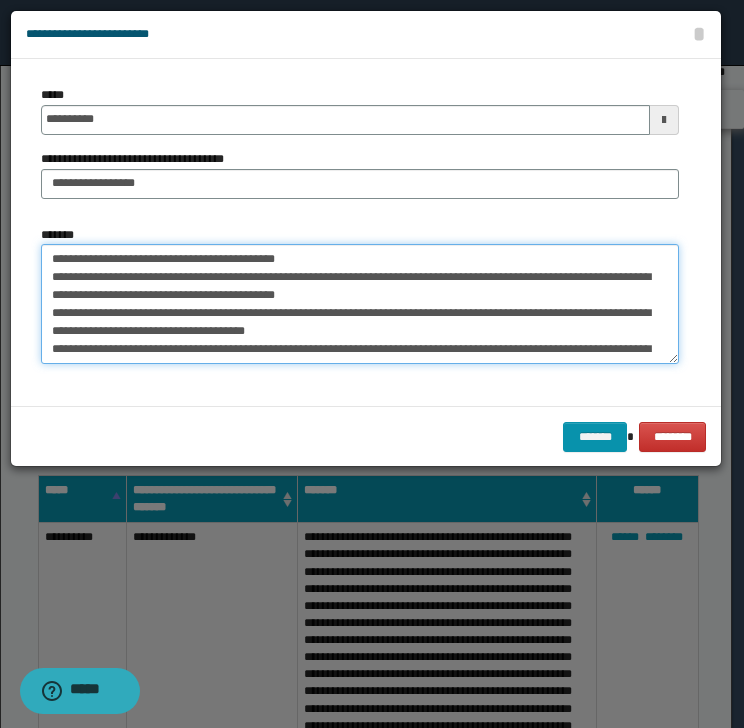 scroll, scrollTop: 516, scrollLeft: 0, axis: vertical 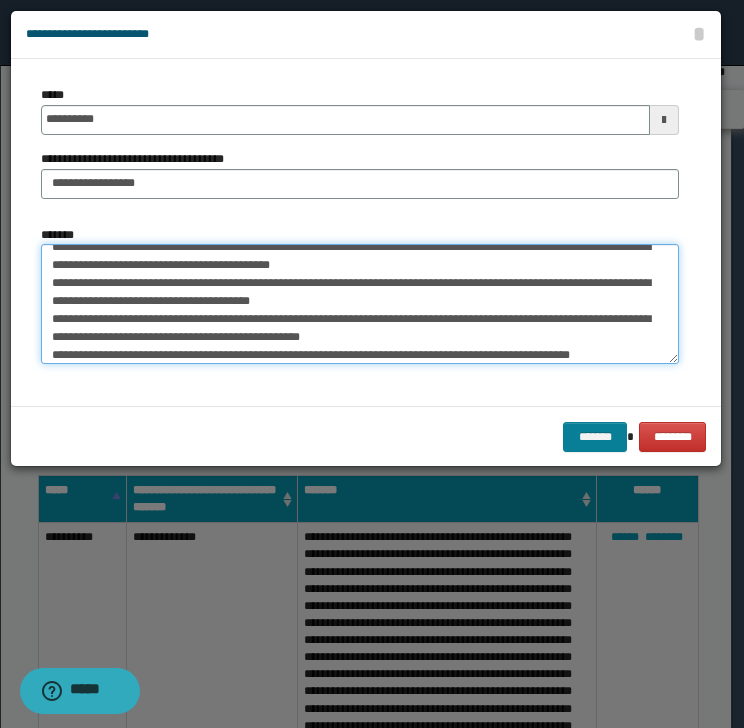 type on "**********" 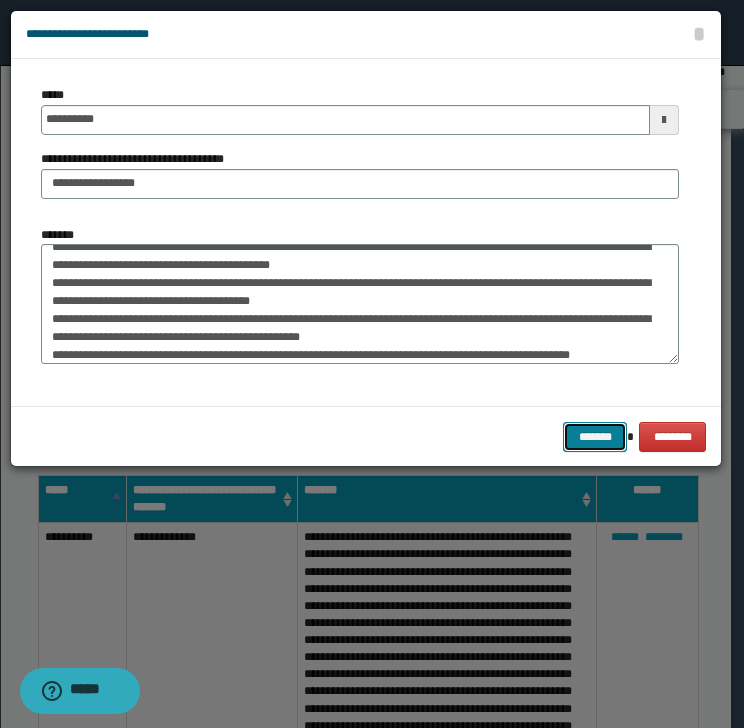 click on "*******" at bounding box center [595, 437] 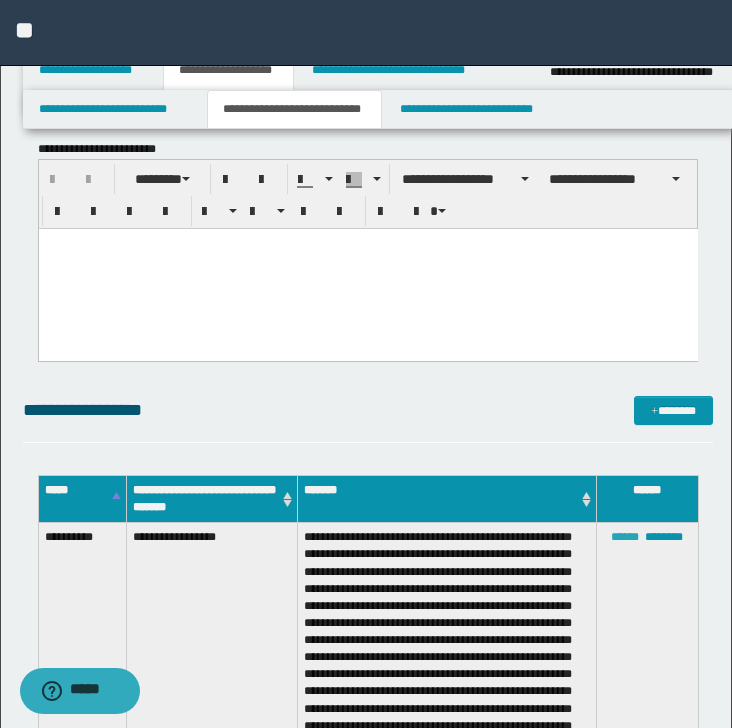 click on "******" at bounding box center (625, 537) 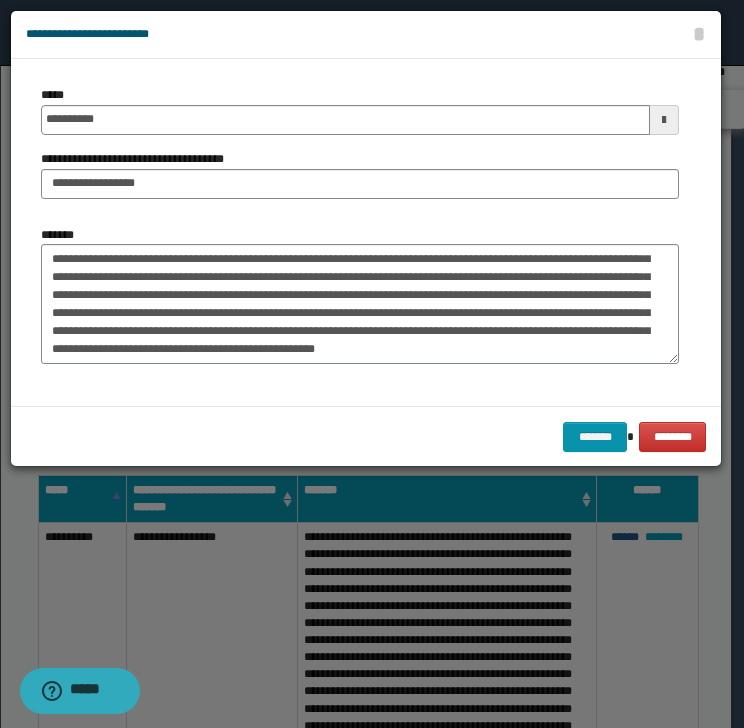 scroll, scrollTop: 360, scrollLeft: 0, axis: vertical 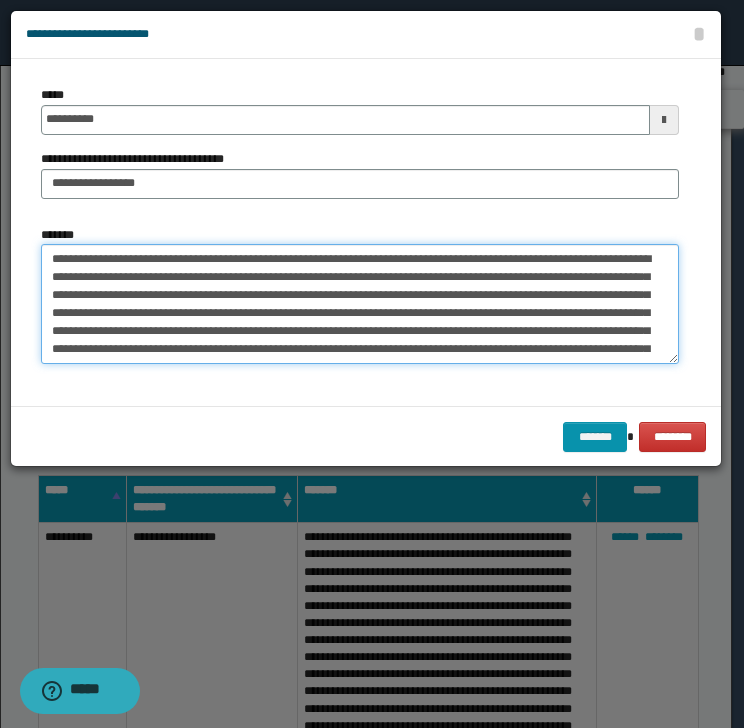 drag, startPoint x: 64, startPoint y: 258, endPoint x: 156, endPoint y: 254, distance: 92.086914 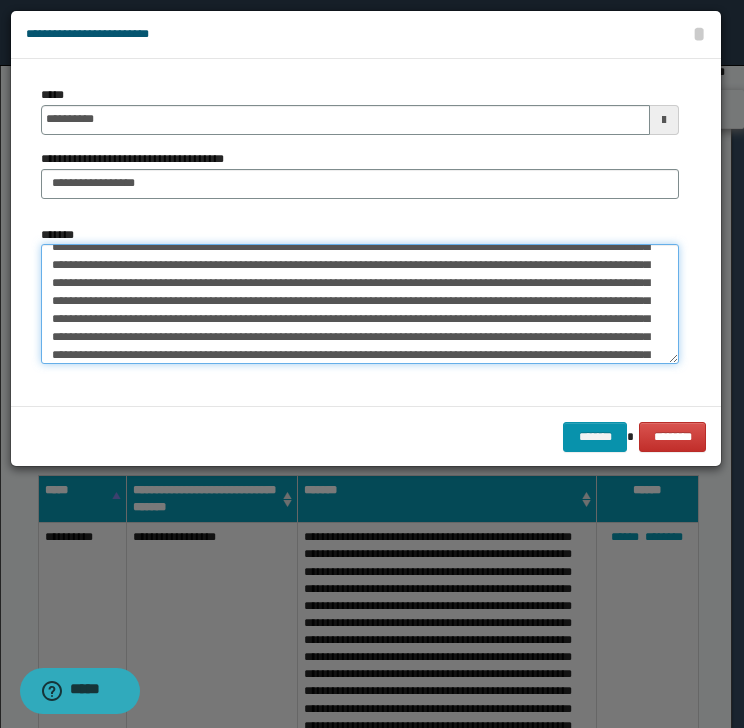 scroll, scrollTop: 64, scrollLeft: 0, axis: vertical 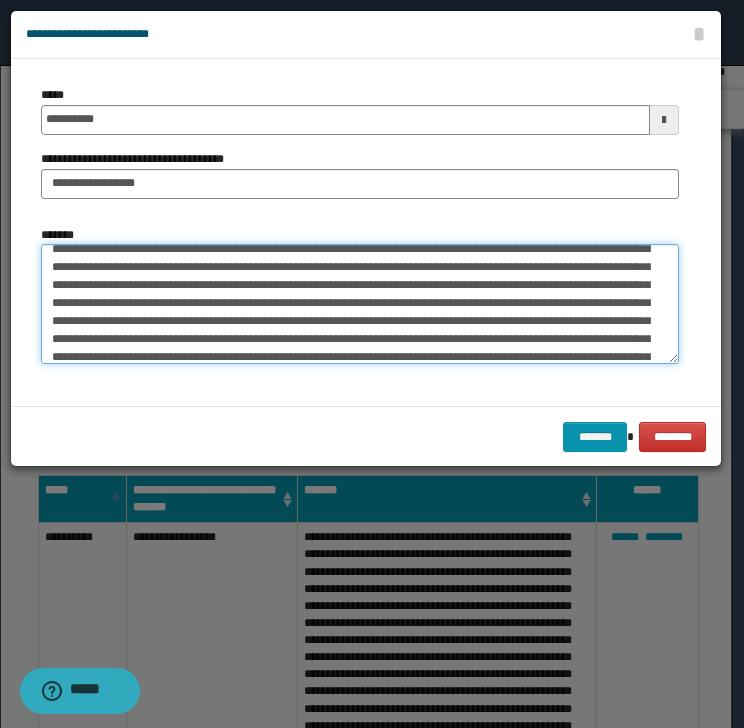 drag, startPoint x: 77, startPoint y: 304, endPoint x: 76, endPoint y: 316, distance: 12.0415945 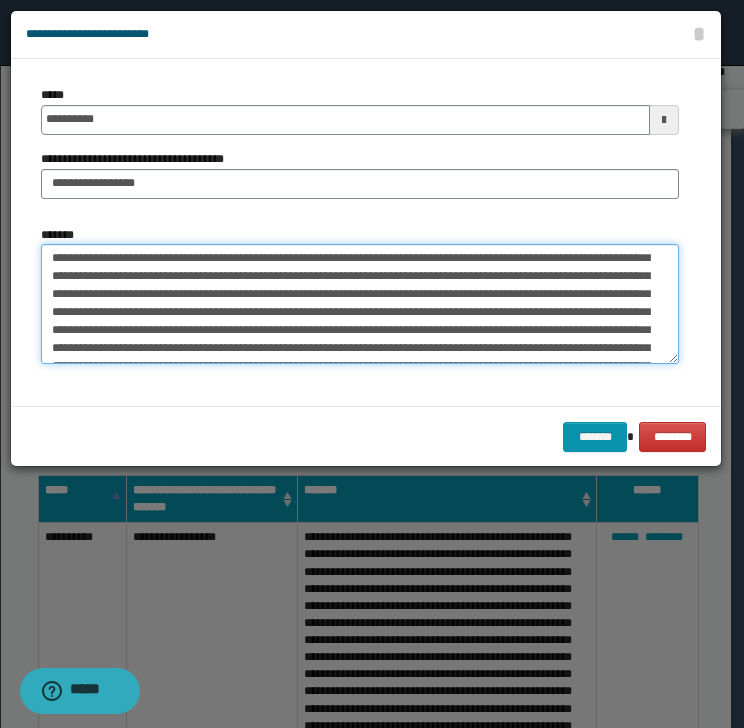 scroll, scrollTop: 128, scrollLeft: 0, axis: vertical 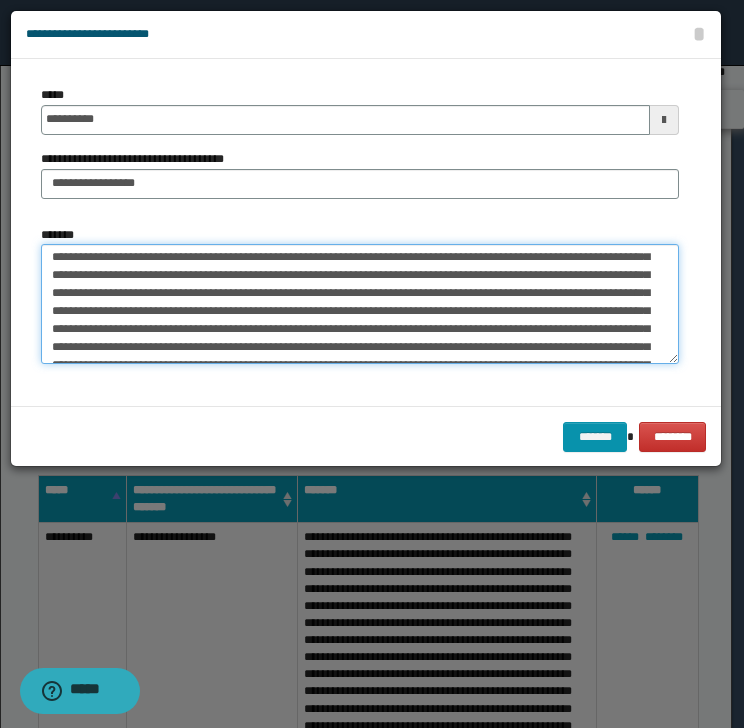 click on "*******" at bounding box center [360, 304] 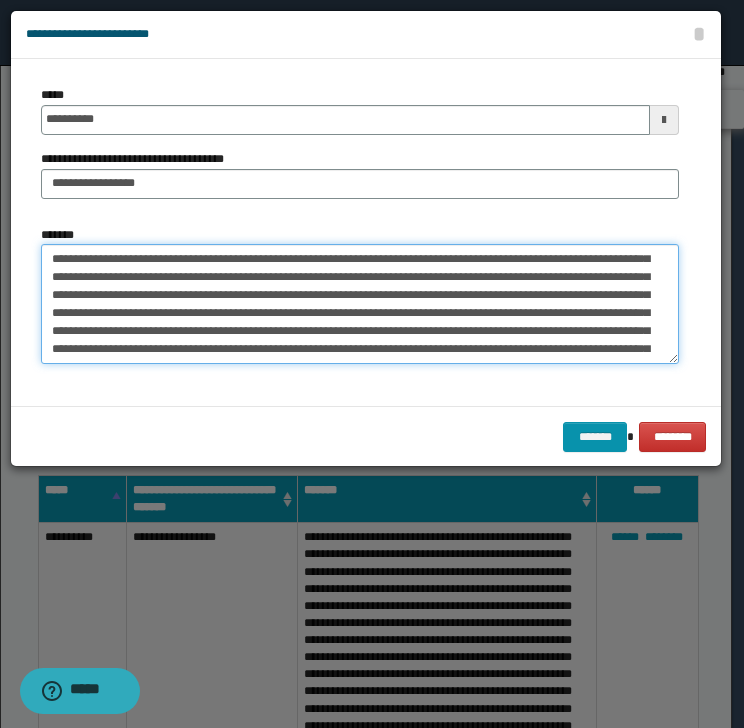 scroll, scrollTop: 160, scrollLeft: 0, axis: vertical 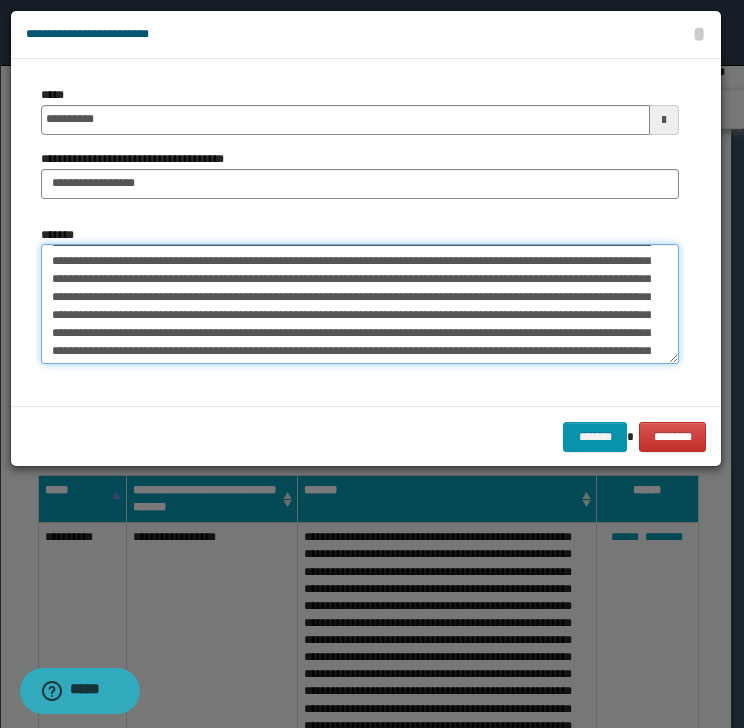 click on "*******" at bounding box center [360, 304] 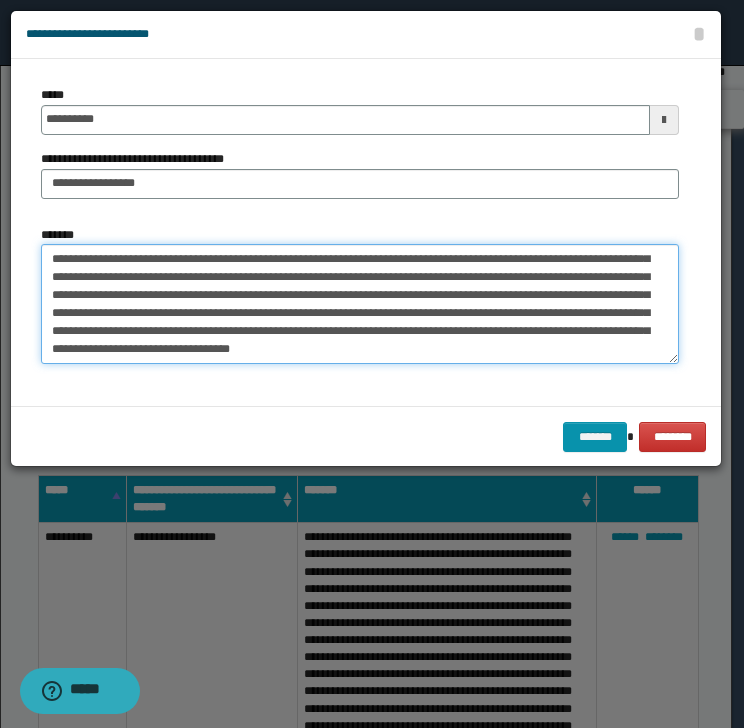 scroll, scrollTop: 226, scrollLeft: 0, axis: vertical 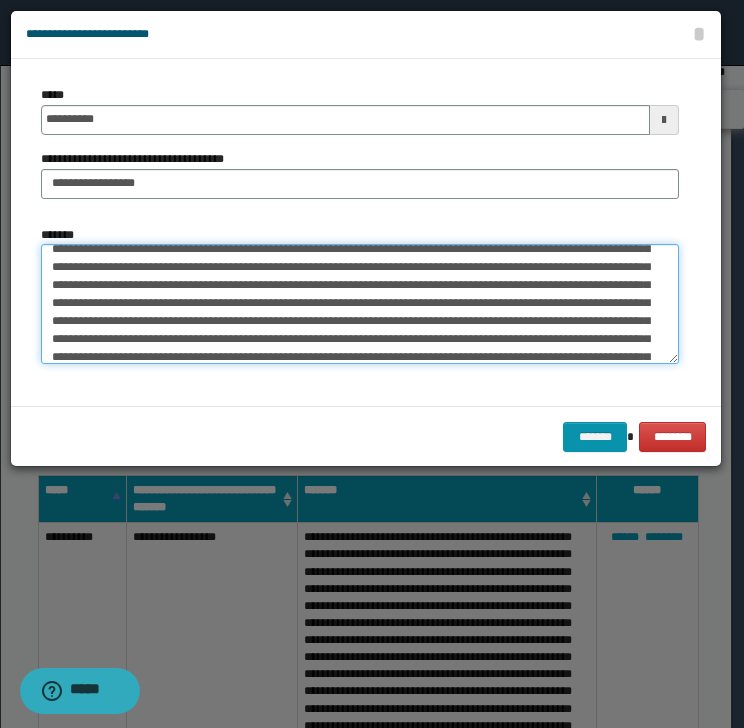 click on "*******" at bounding box center (360, 304) 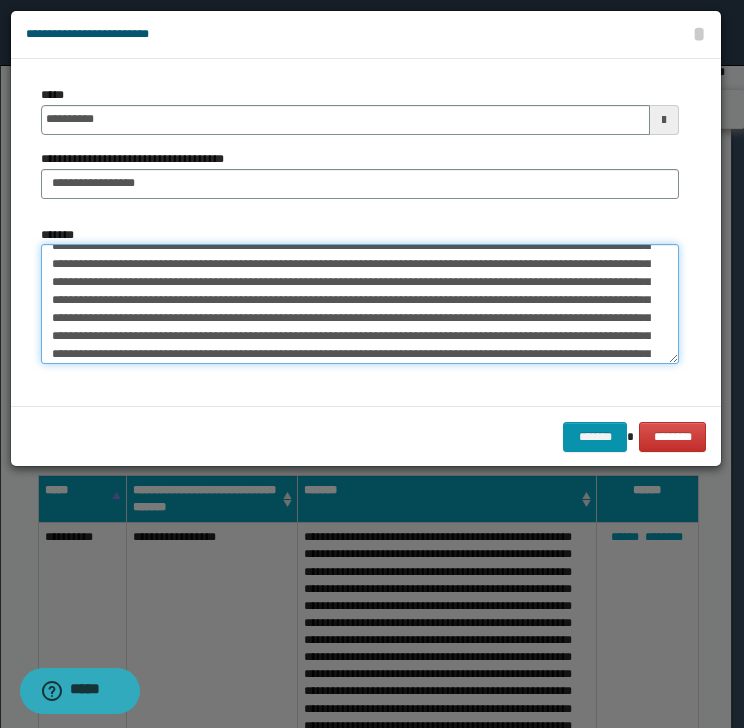 scroll, scrollTop: 258, scrollLeft: 0, axis: vertical 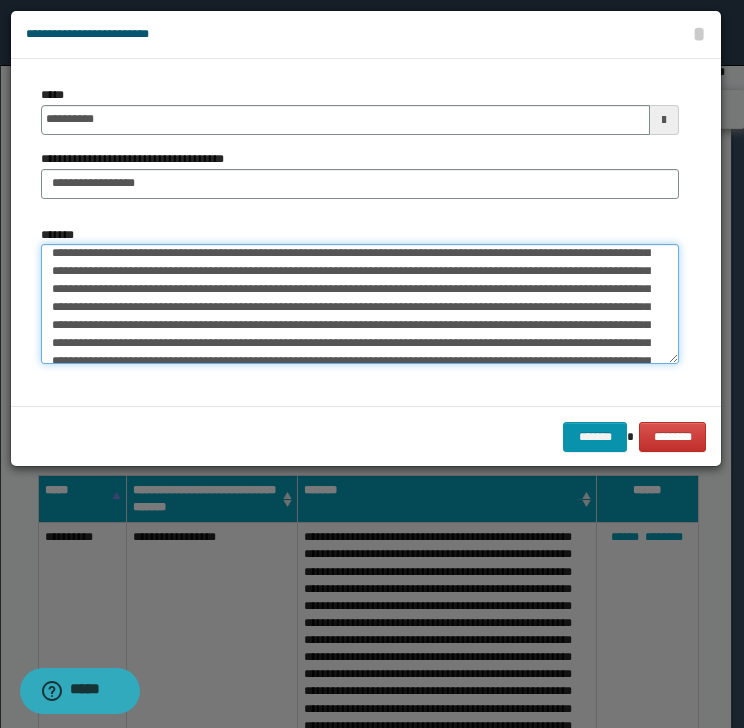 click on "*******" at bounding box center (360, 304) 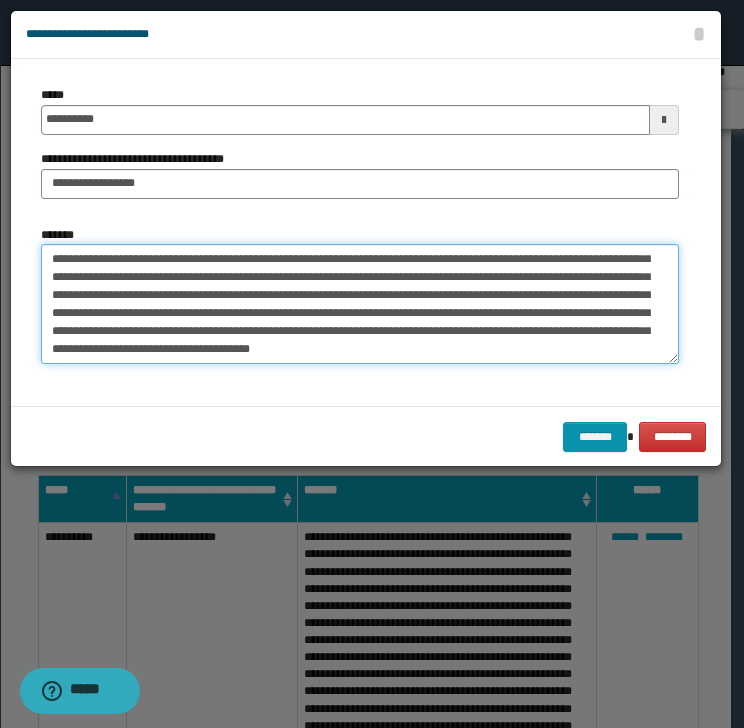 click on "*******" at bounding box center (360, 304) 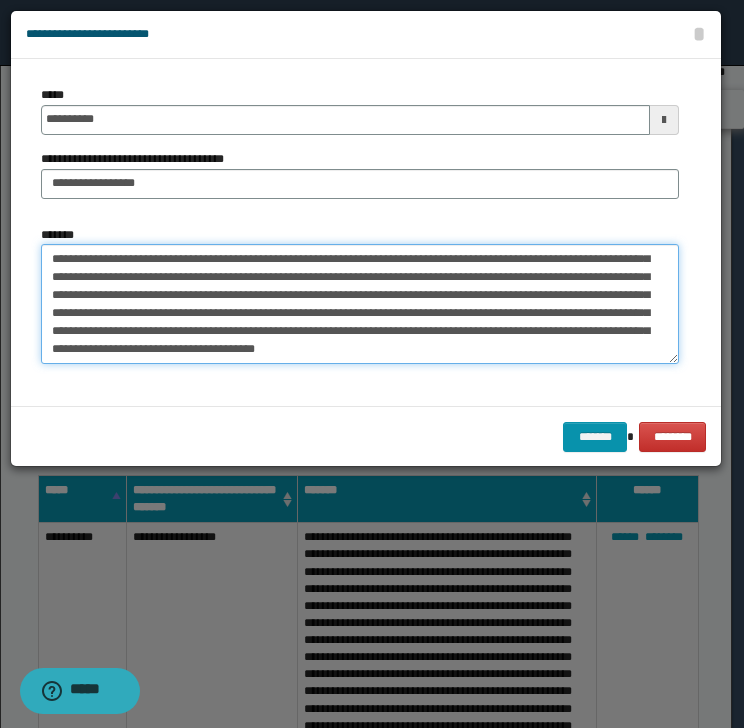 scroll, scrollTop: 348, scrollLeft: 0, axis: vertical 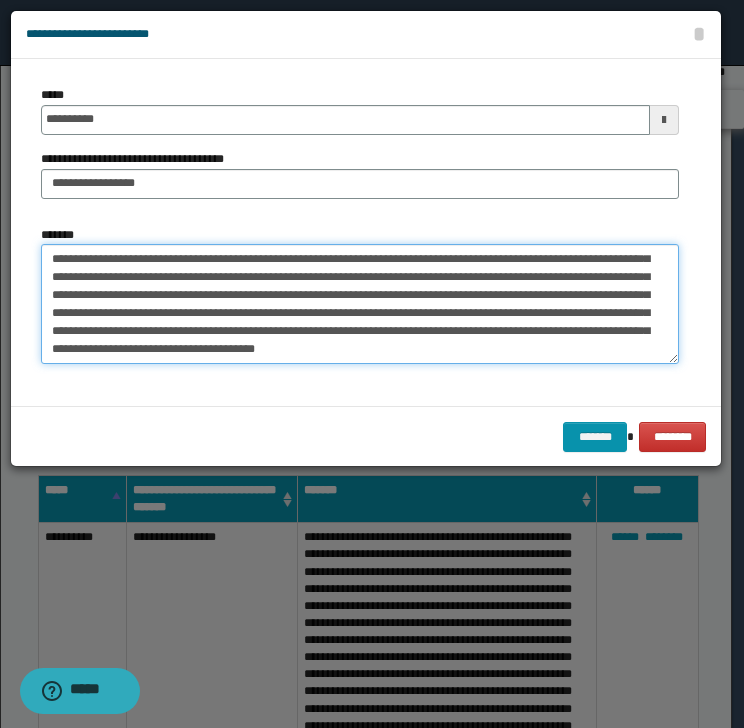 click on "*******" at bounding box center [360, 304] 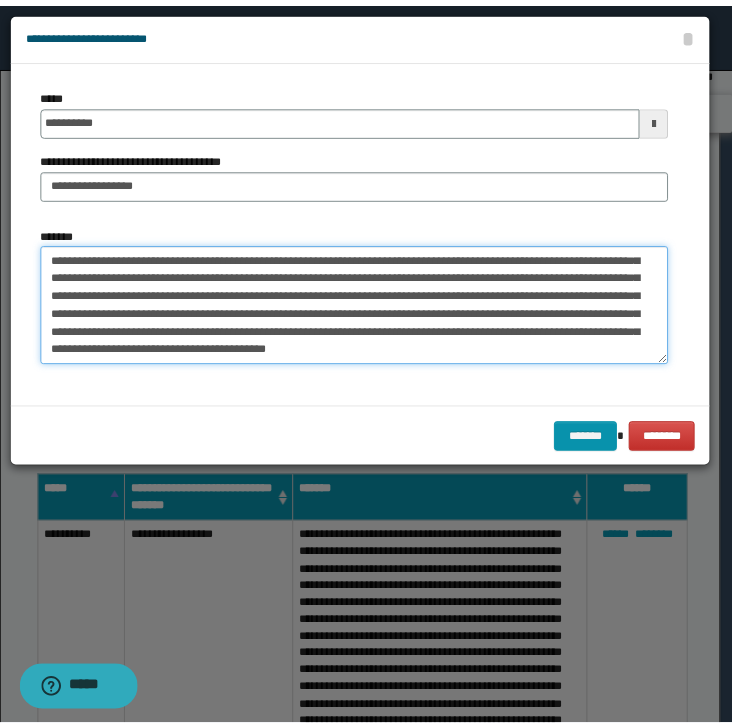 scroll, scrollTop: 360, scrollLeft: 0, axis: vertical 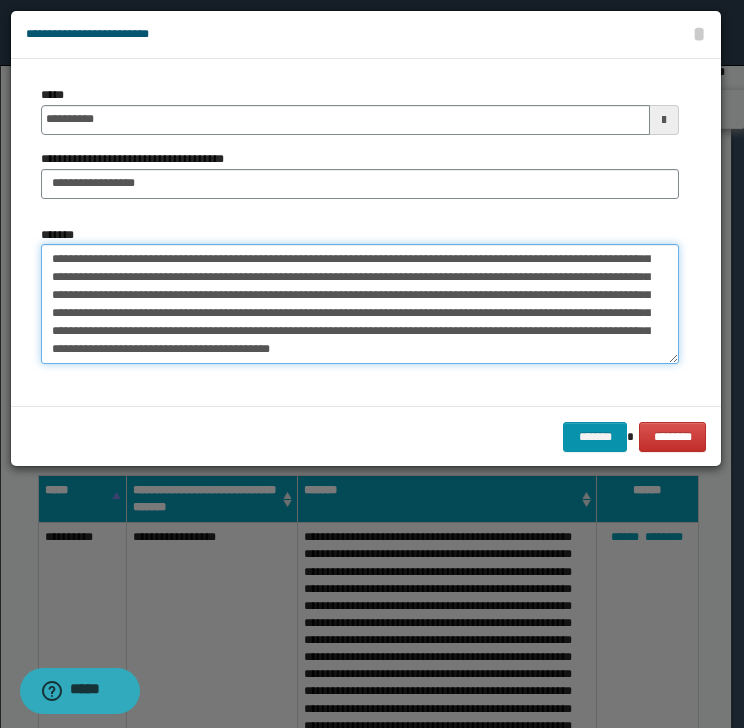 click on "*******" at bounding box center (360, 304) 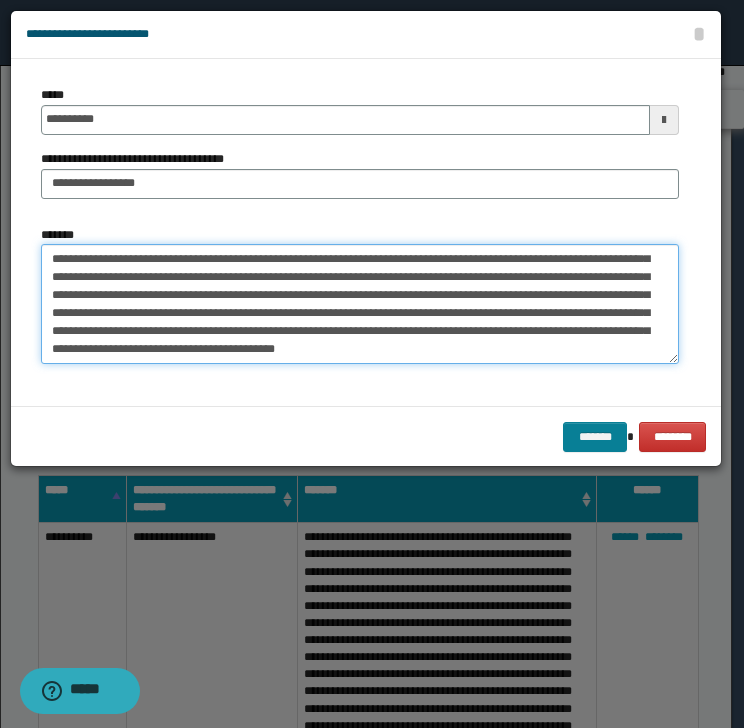 type on "**********" 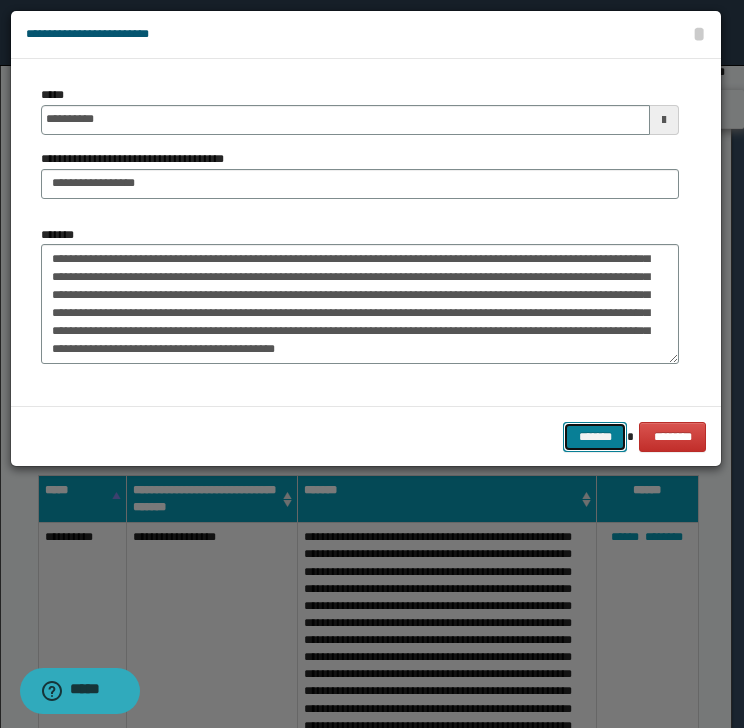 click on "*******" at bounding box center (595, 437) 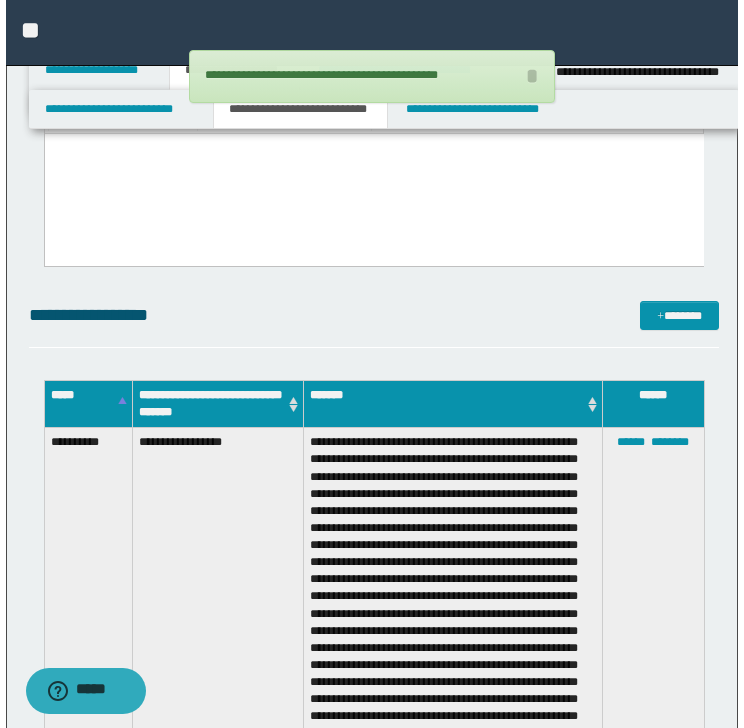 scroll, scrollTop: 400, scrollLeft: 0, axis: vertical 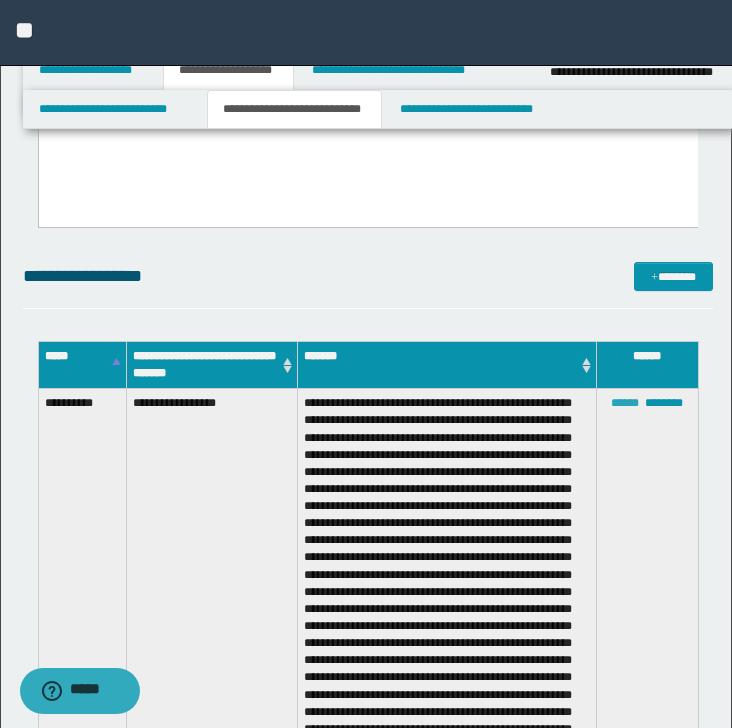 click on "******" at bounding box center (625, 403) 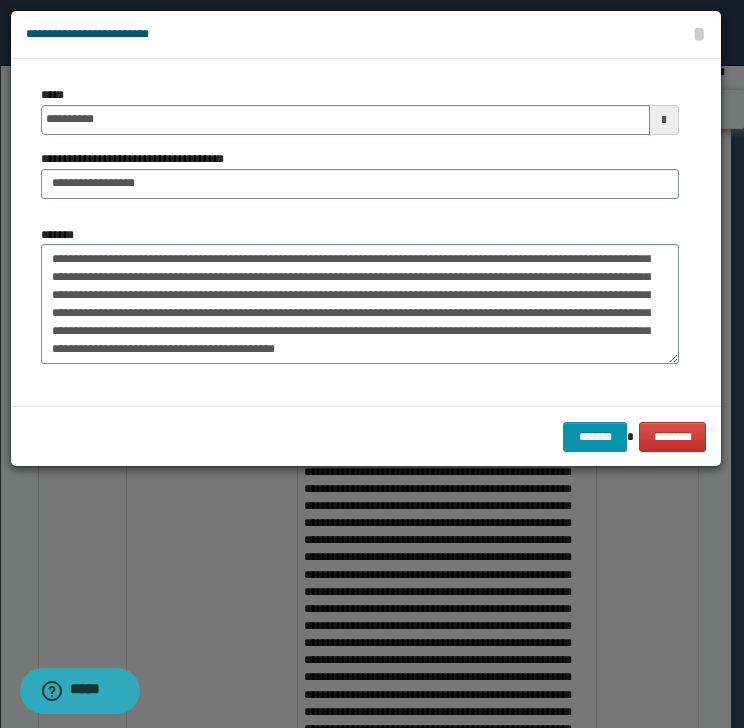 scroll, scrollTop: 341, scrollLeft: 0, axis: vertical 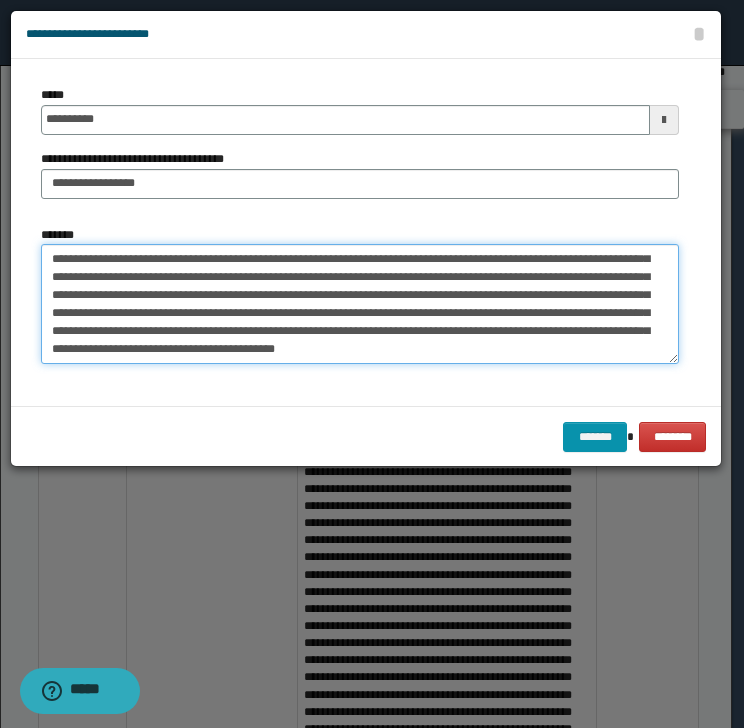 click on "*******" at bounding box center [360, 304] 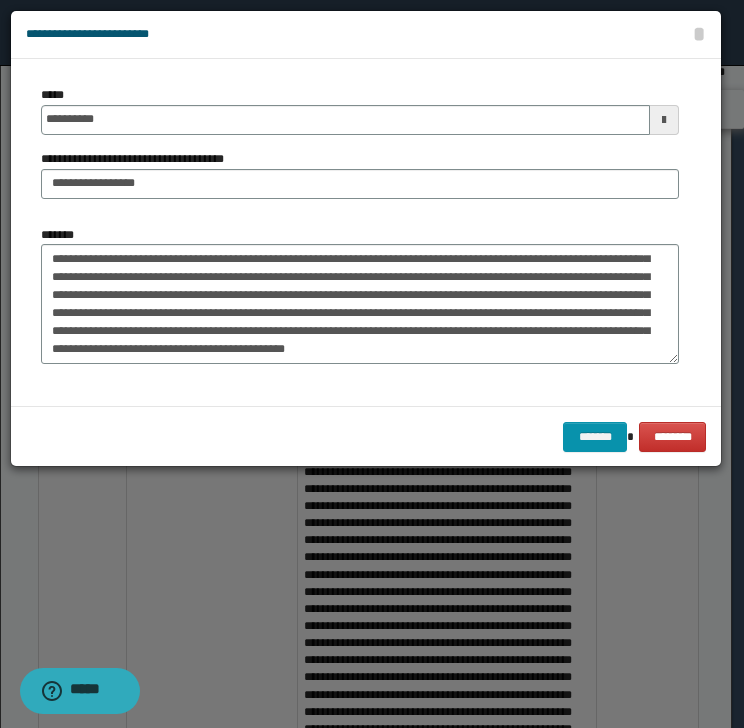 drag, startPoint x: 340, startPoint y: 360, endPoint x: 325, endPoint y: 390, distance: 33.54102 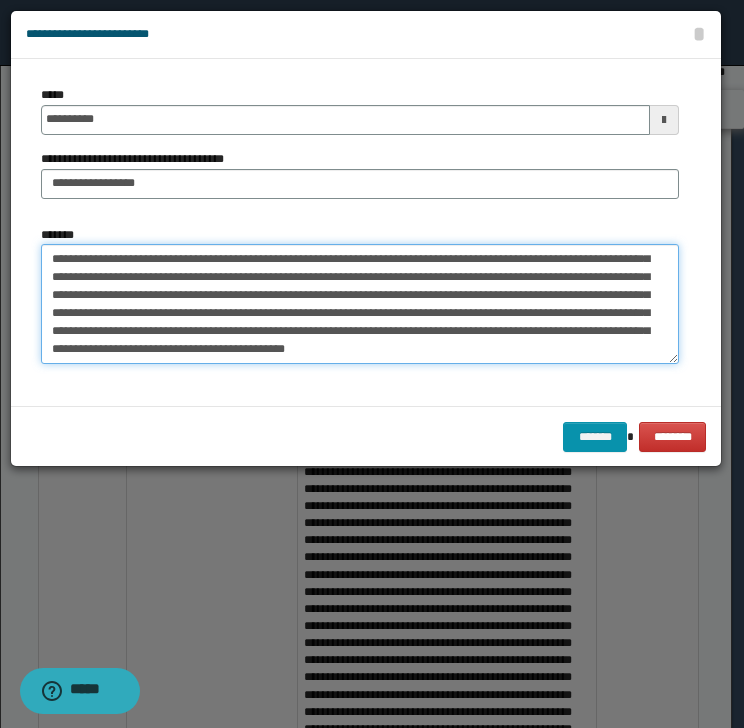 click on "*******" at bounding box center [360, 304] 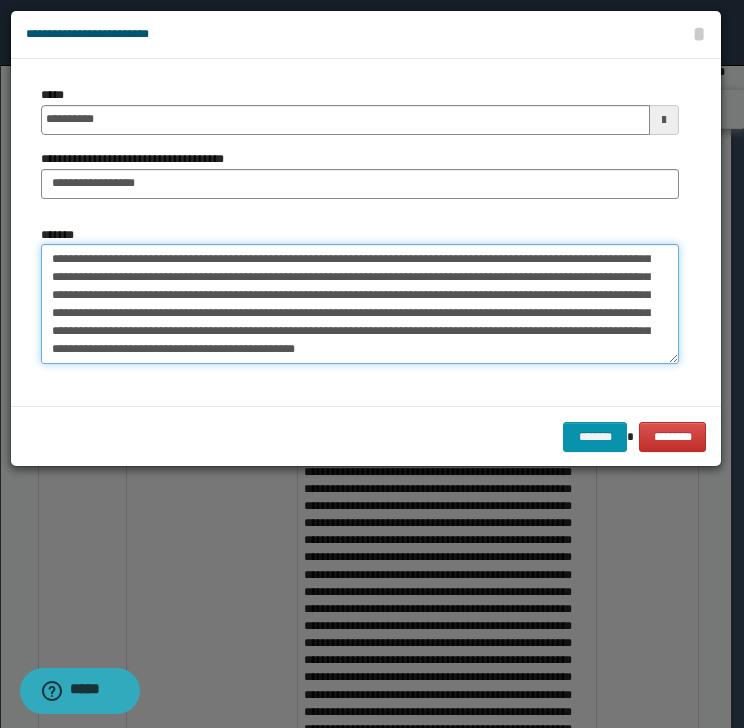click on "*******" at bounding box center (360, 304) 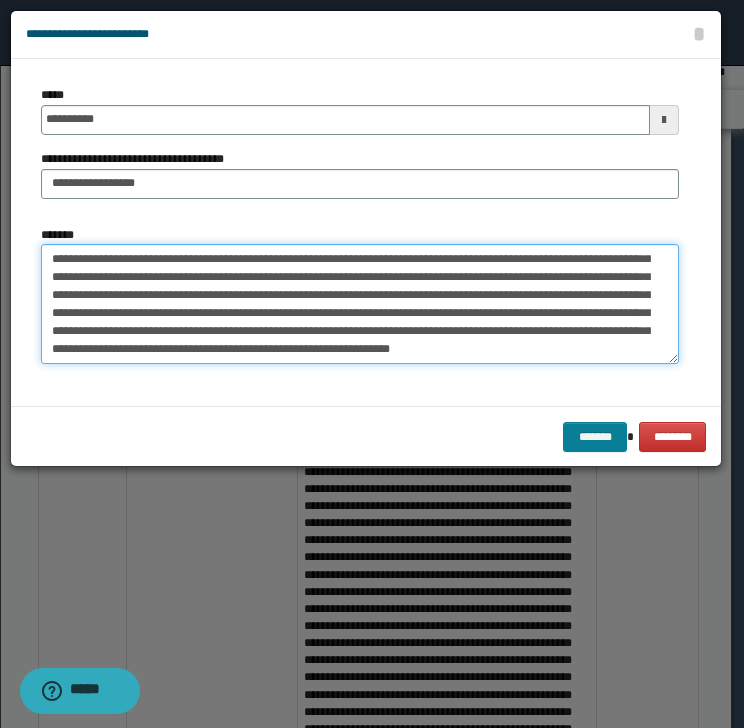 type on "**********" 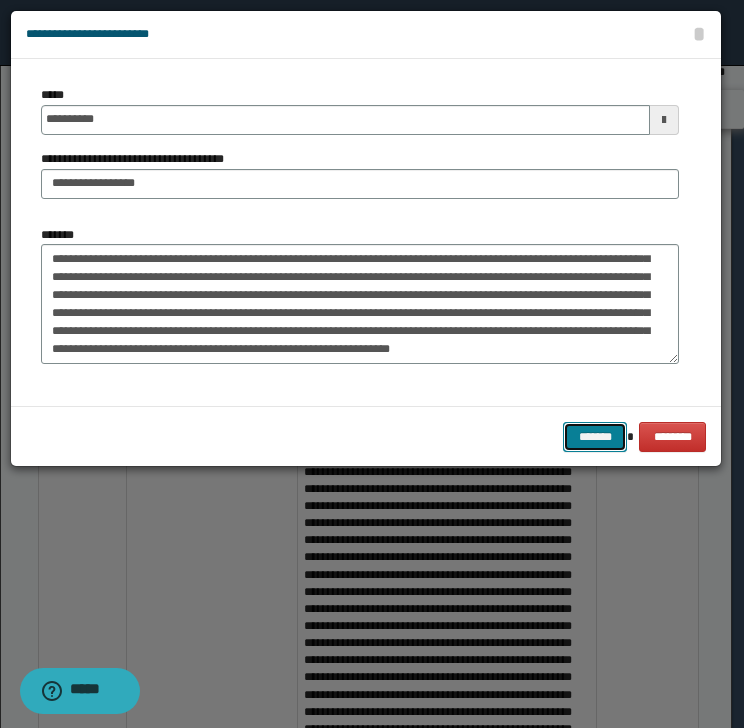 click on "*******" at bounding box center [595, 437] 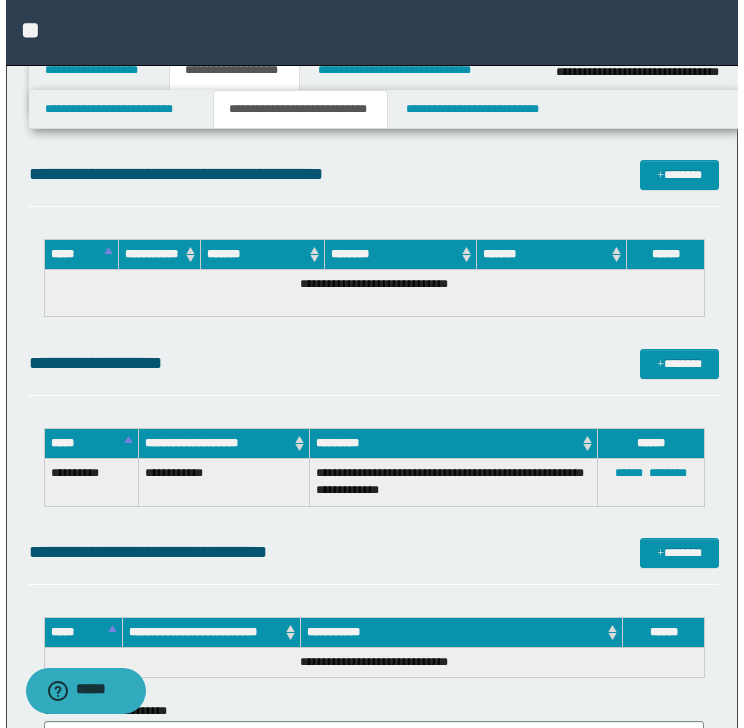 scroll, scrollTop: 2666, scrollLeft: 0, axis: vertical 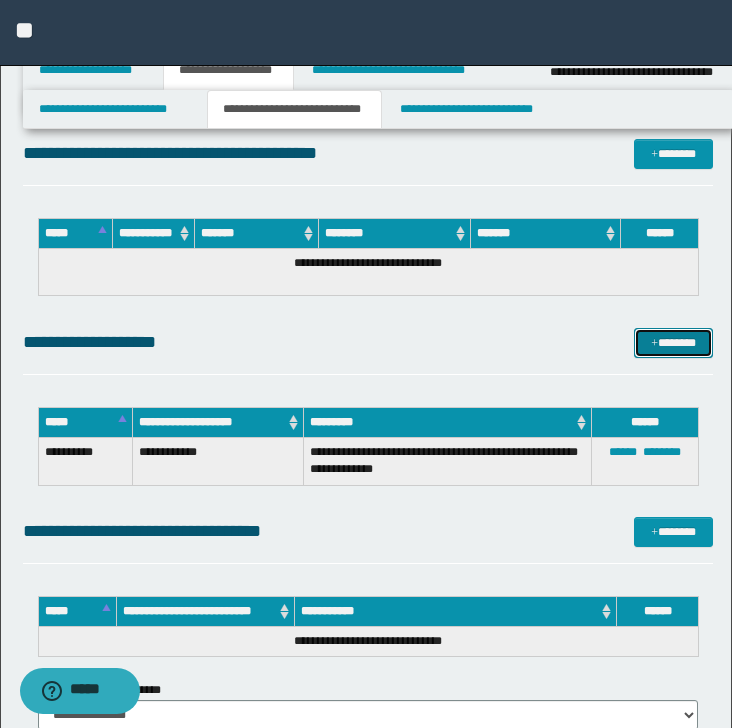click on "*******" at bounding box center [673, 343] 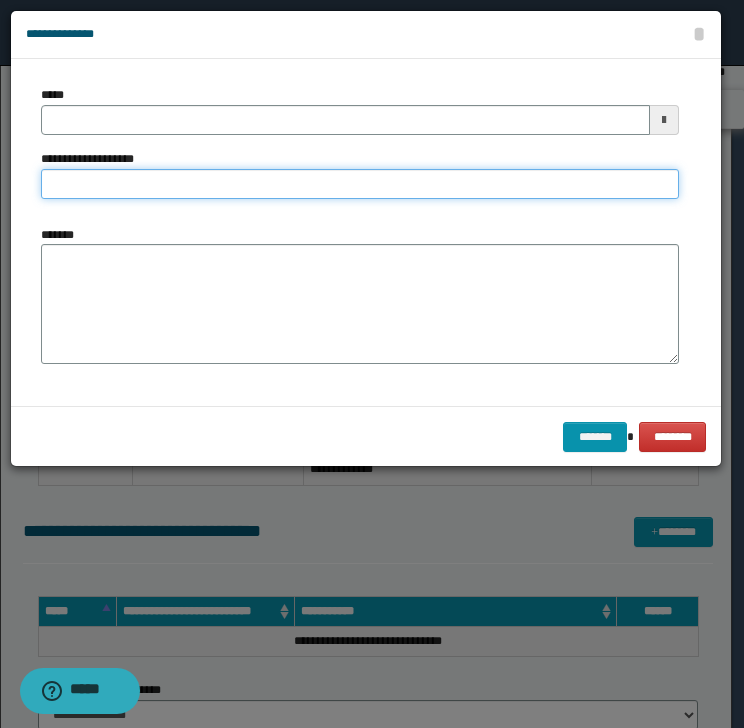 click on "**********" at bounding box center (360, 184) 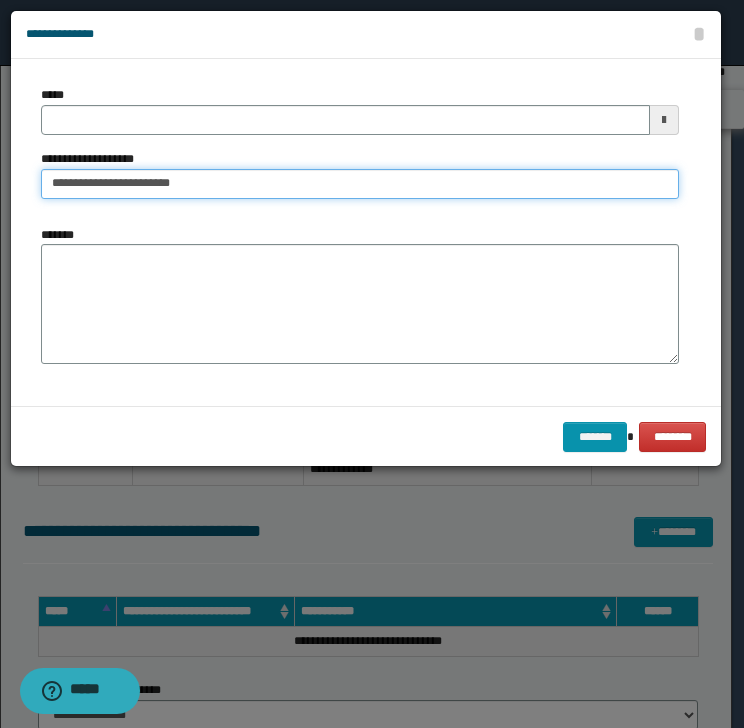 type 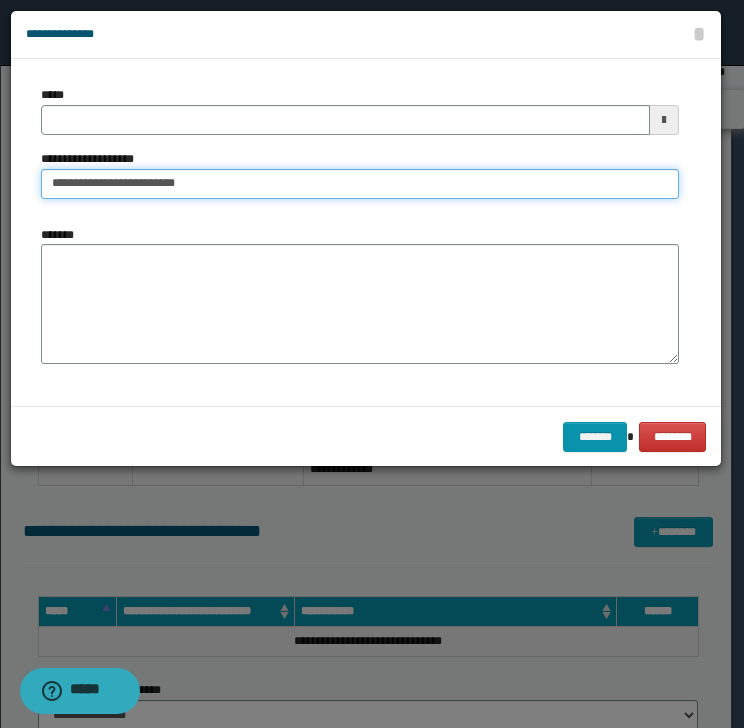 type 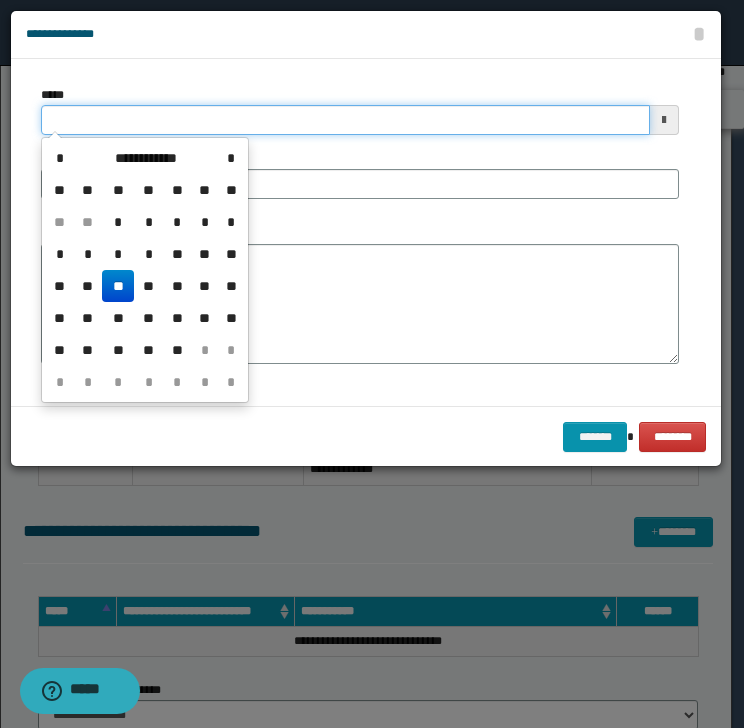 click on "*****" at bounding box center (345, 120) 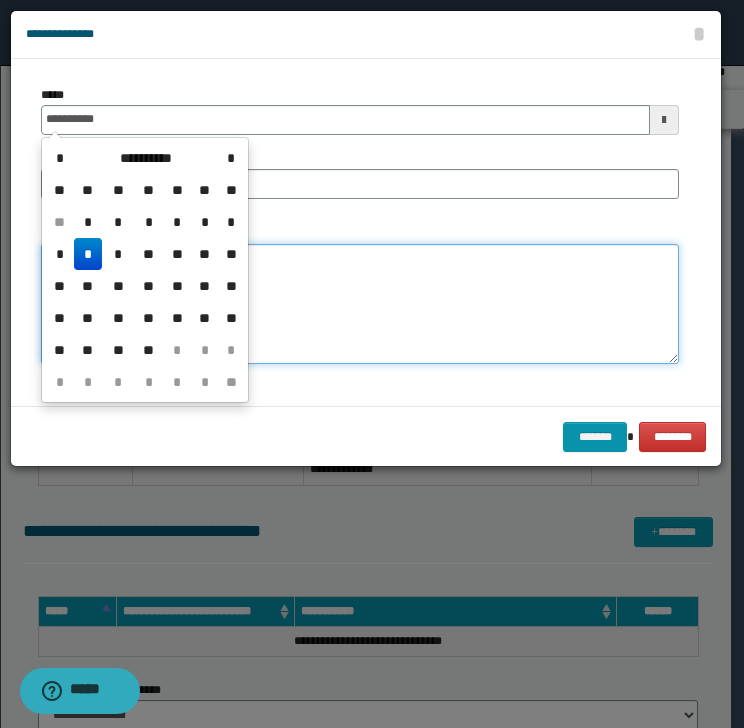 type on "**********" 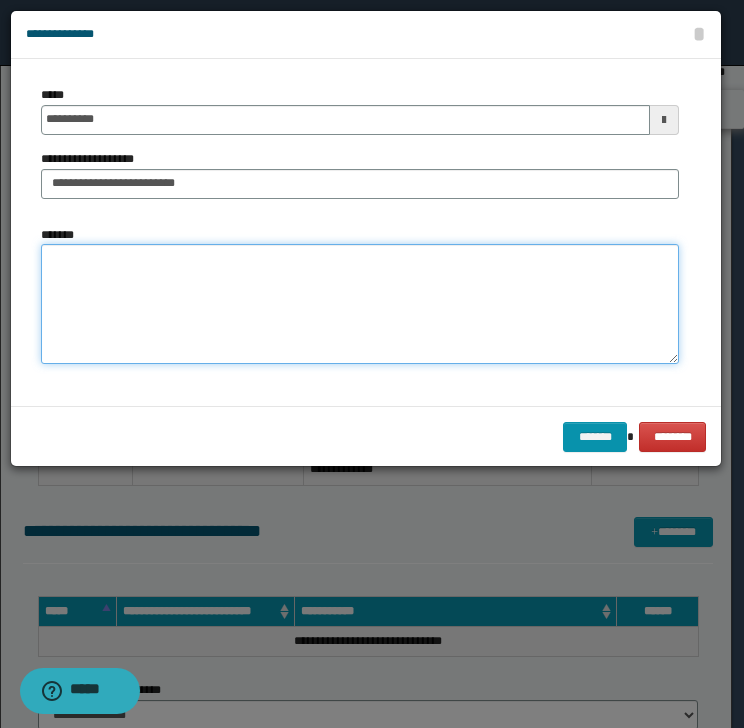 click on "*******" at bounding box center (360, 304) 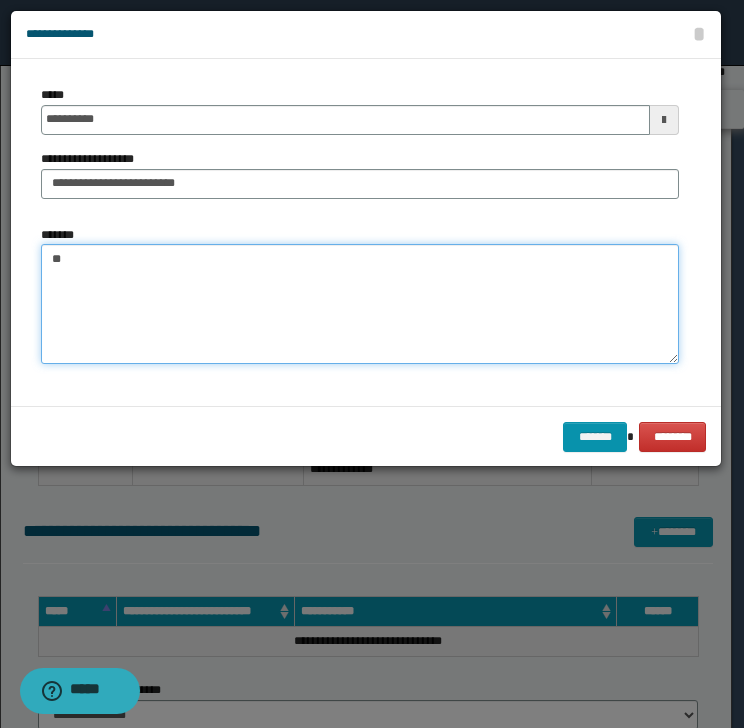 type on "*" 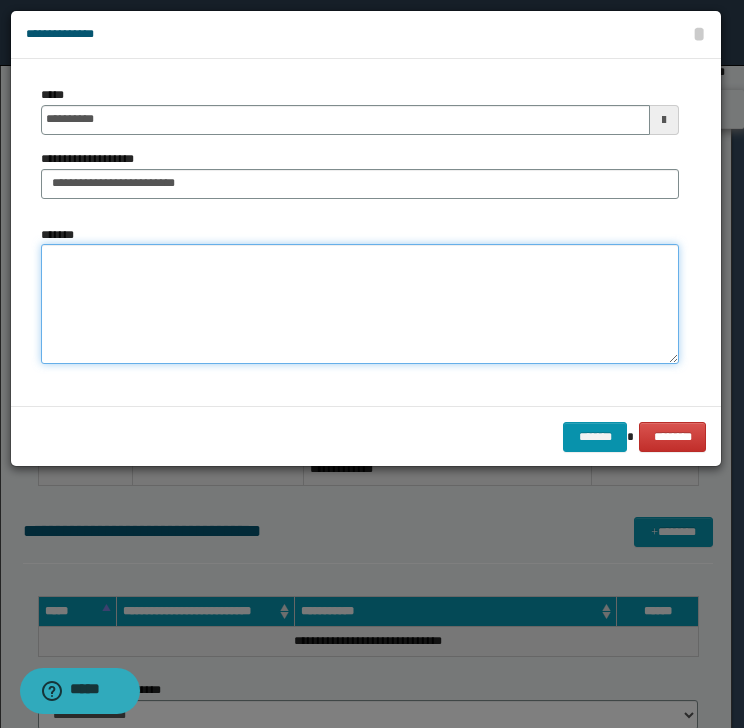 type on "*" 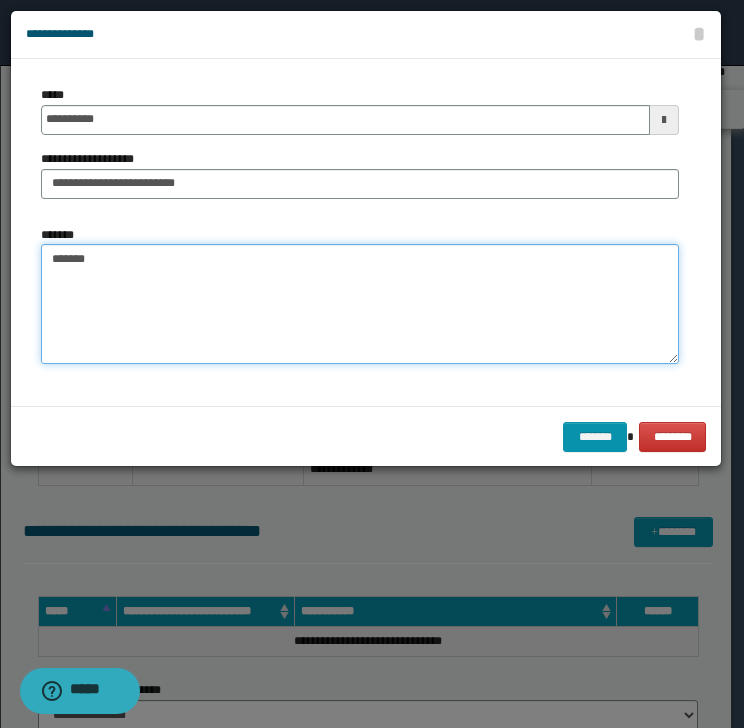 scroll, scrollTop: 1701, scrollLeft: 0, axis: vertical 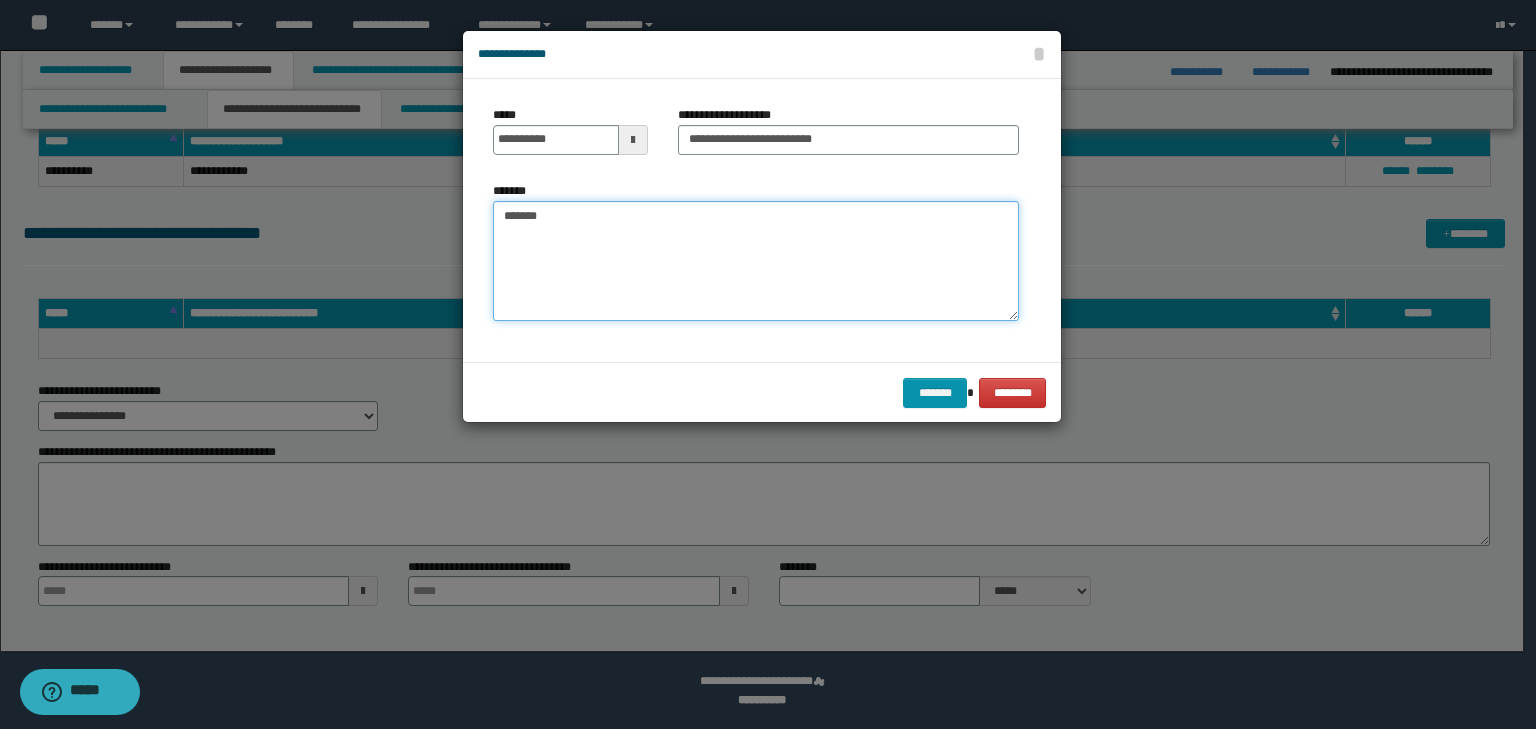 drag, startPoint x: 564, startPoint y: 220, endPoint x: 410, endPoint y: 220, distance: 154 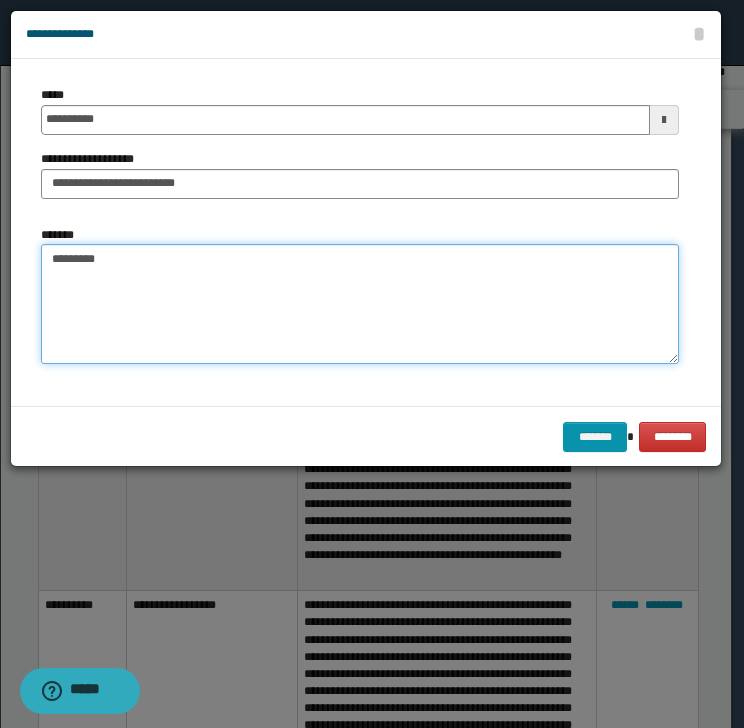click on "********" at bounding box center [360, 304] 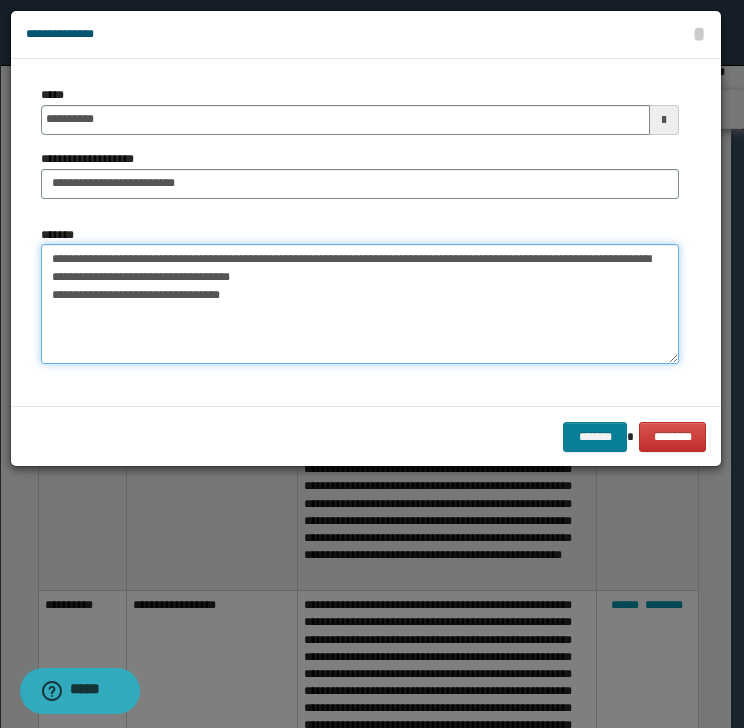 type on "**********" 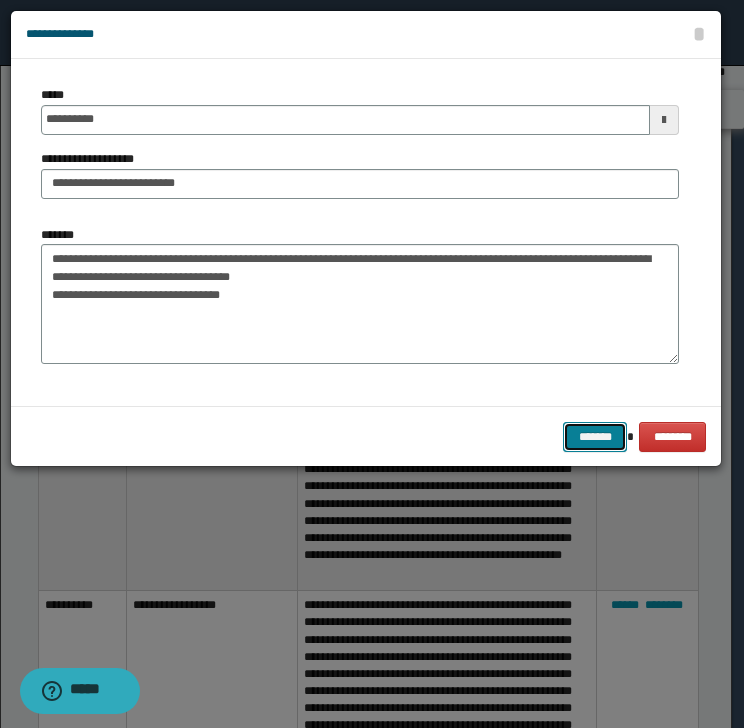 click on "*******" at bounding box center (595, 437) 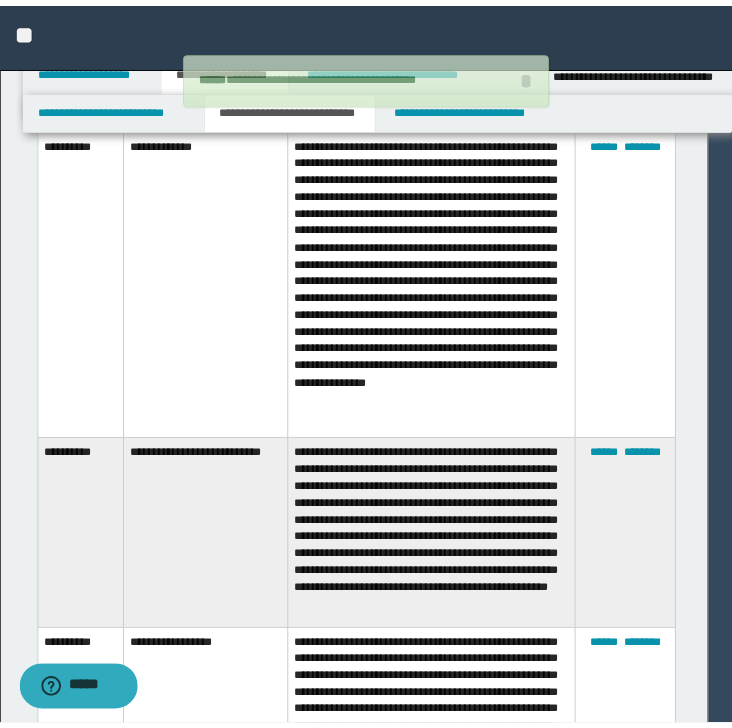 scroll, scrollTop: 2644, scrollLeft: 0, axis: vertical 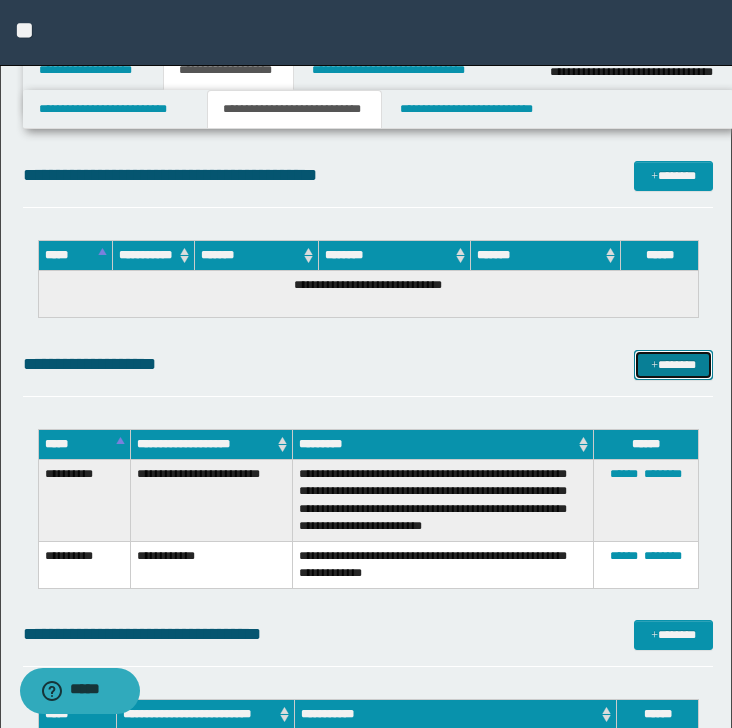 click on "*******" at bounding box center [673, 365] 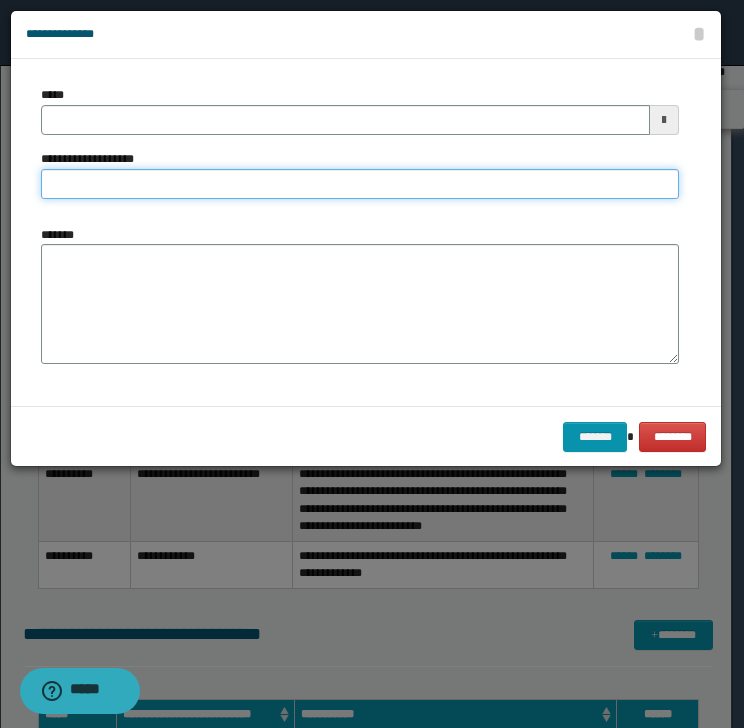 click on "**********" at bounding box center (360, 184) 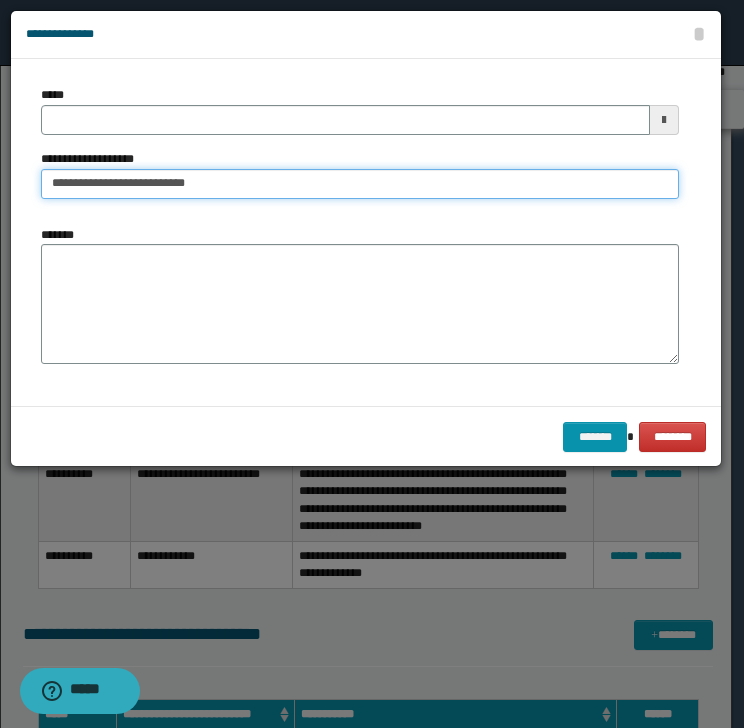 type 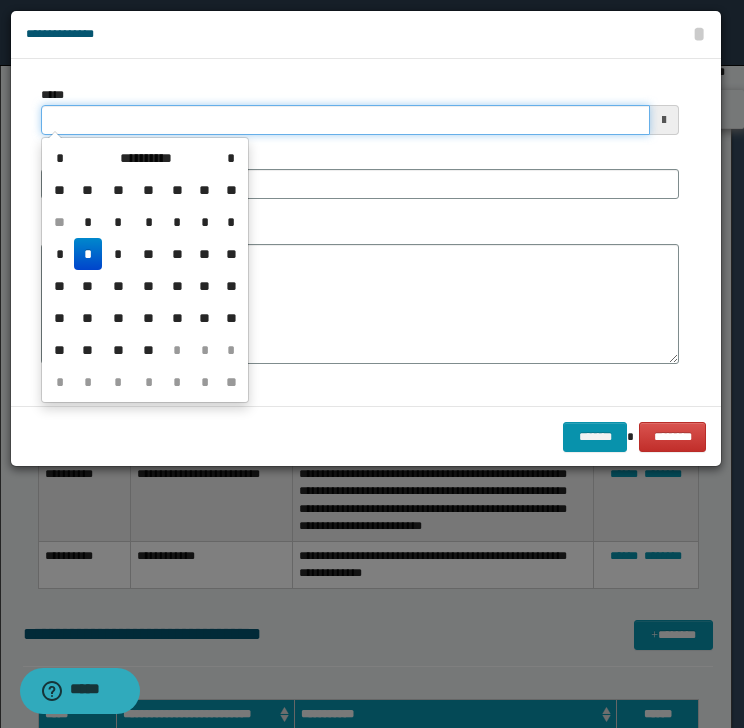 click on "*****" at bounding box center [345, 120] 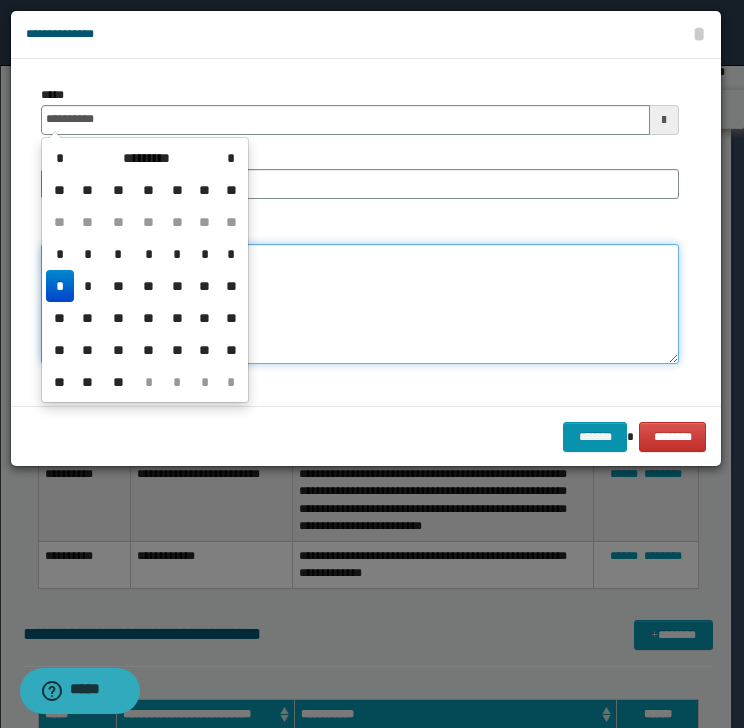 type on "**********" 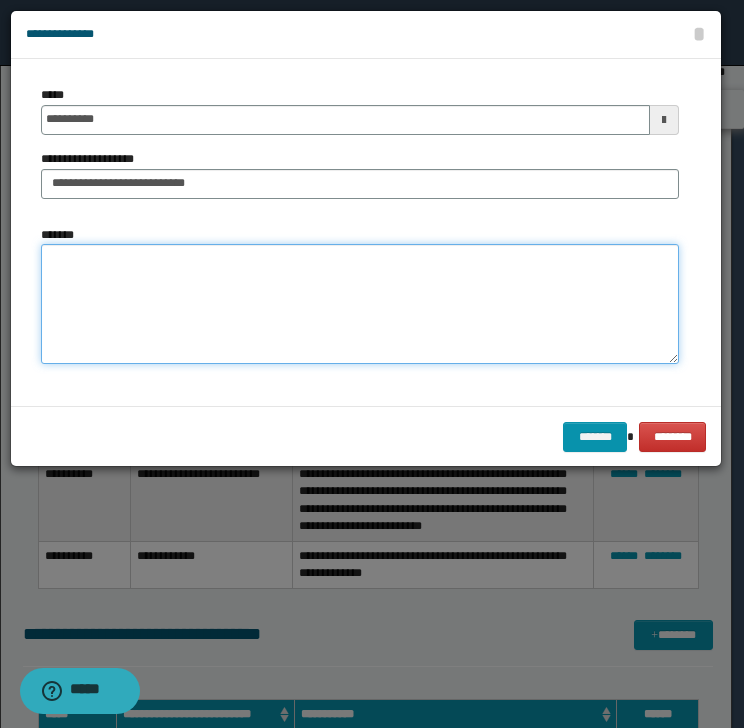 click on "*******" at bounding box center (360, 304) 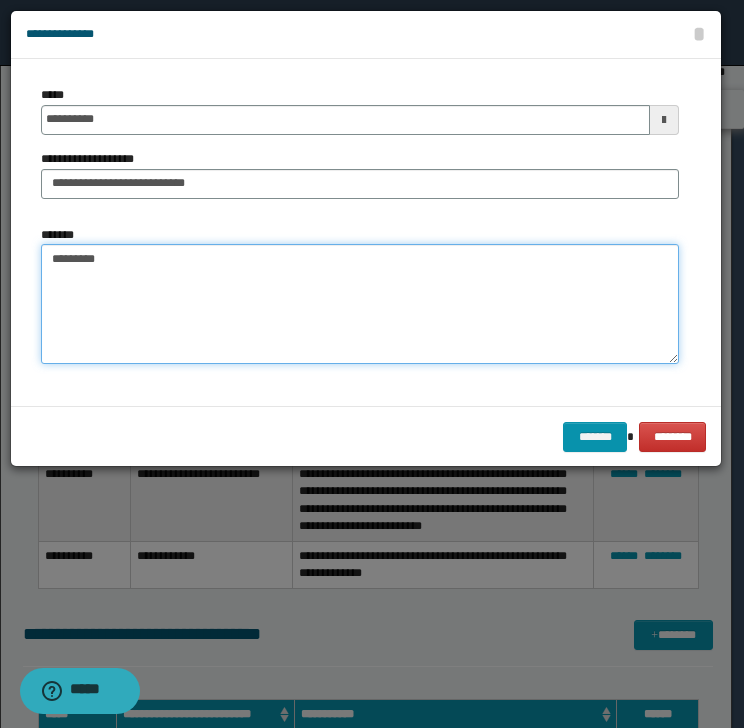 click on "********" at bounding box center [360, 304] 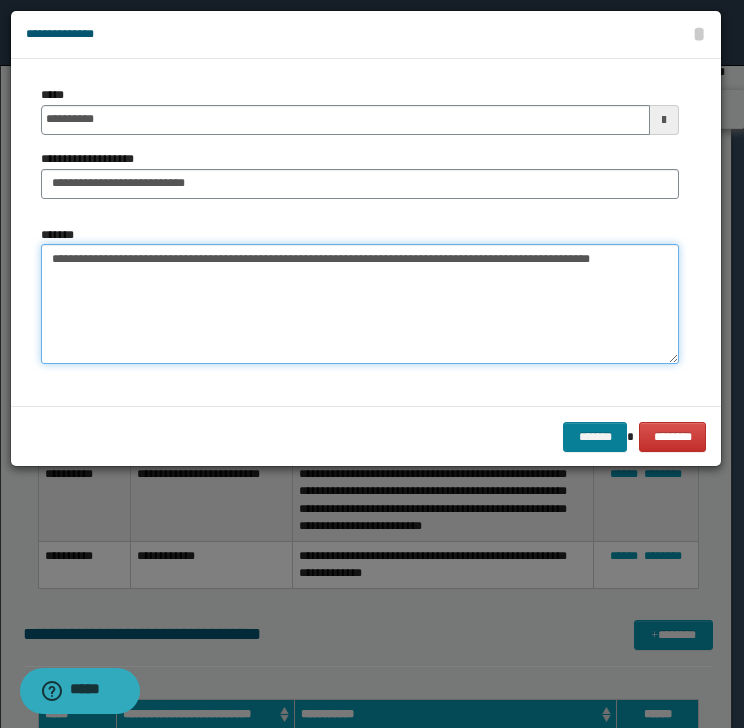 type on "**********" 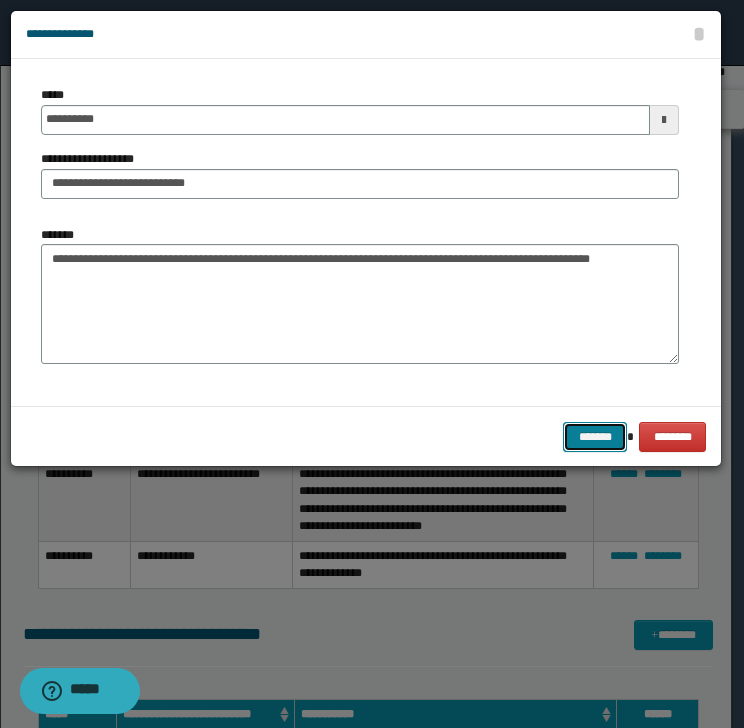 click on "*******" at bounding box center [595, 437] 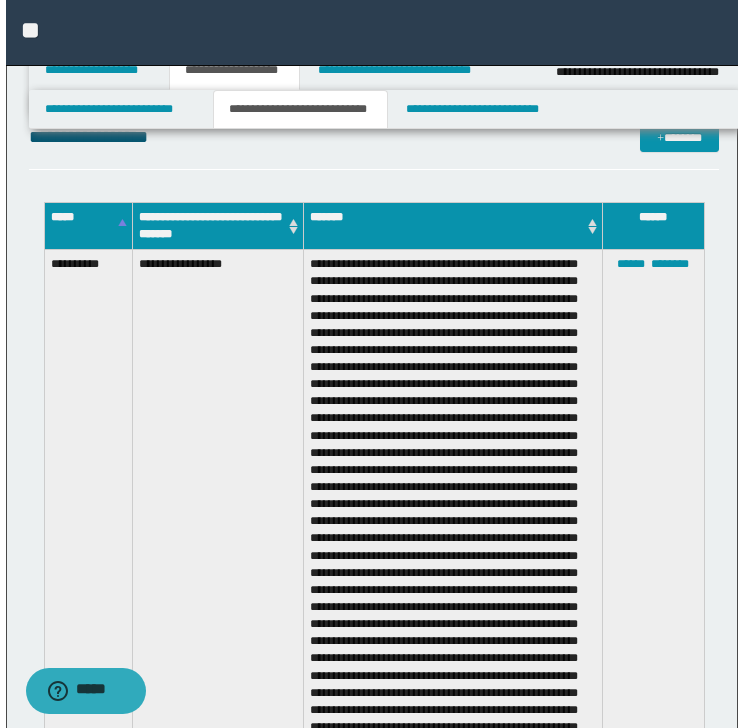 scroll, scrollTop: 378, scrollLeft: 0, axis: vertical 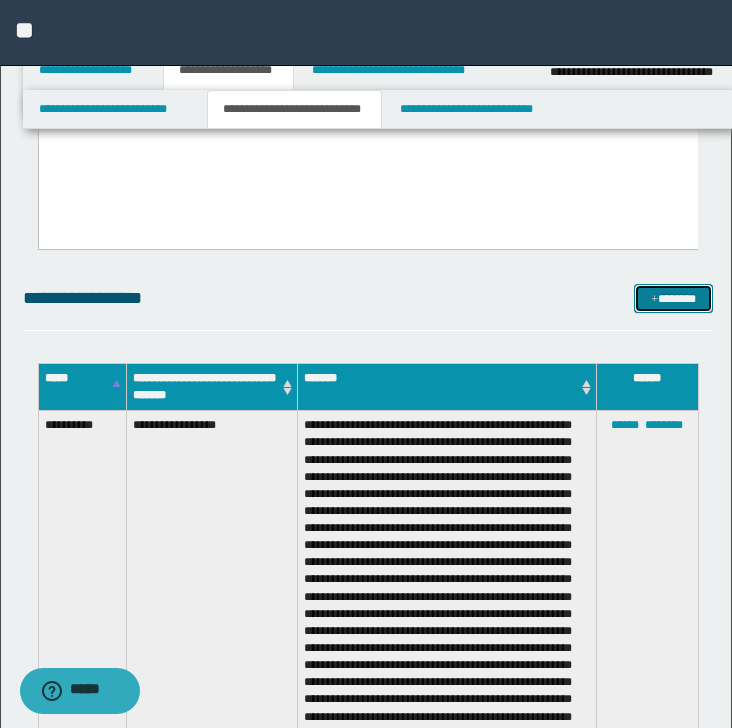 click on "*******" at bounding box center [673, 299] 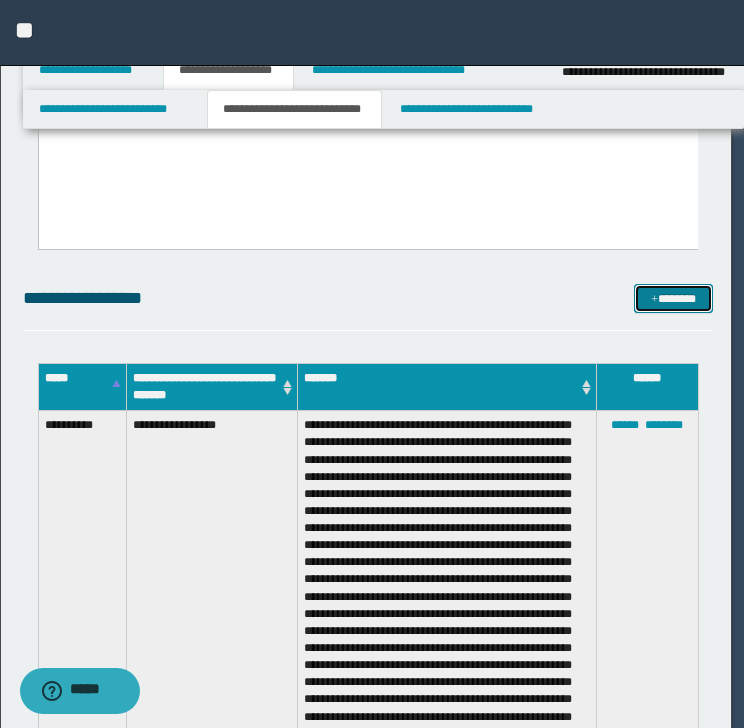 scroll, scrollTop: 0, scrollLeft: 0, axis: both 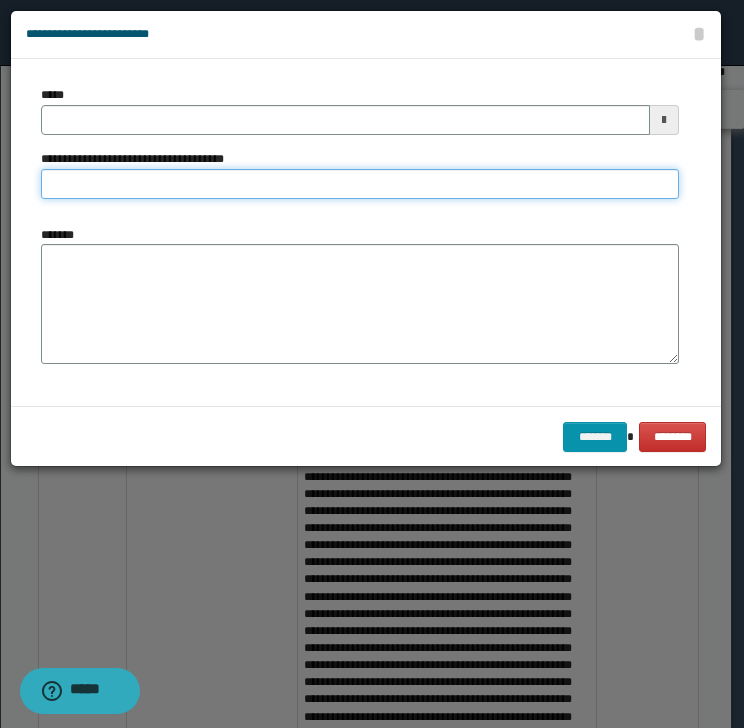 click on "**********" at bounding box center [360, 184] 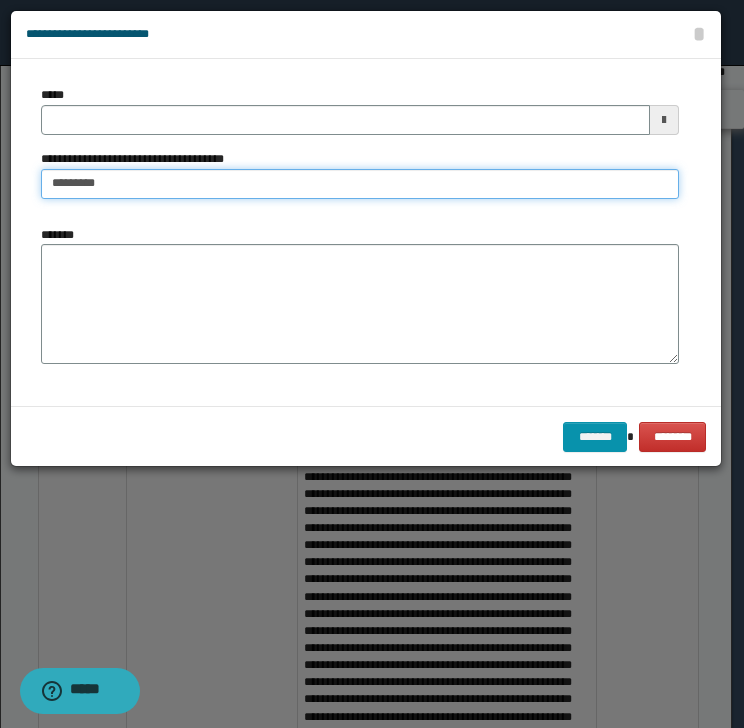 type on "**********" 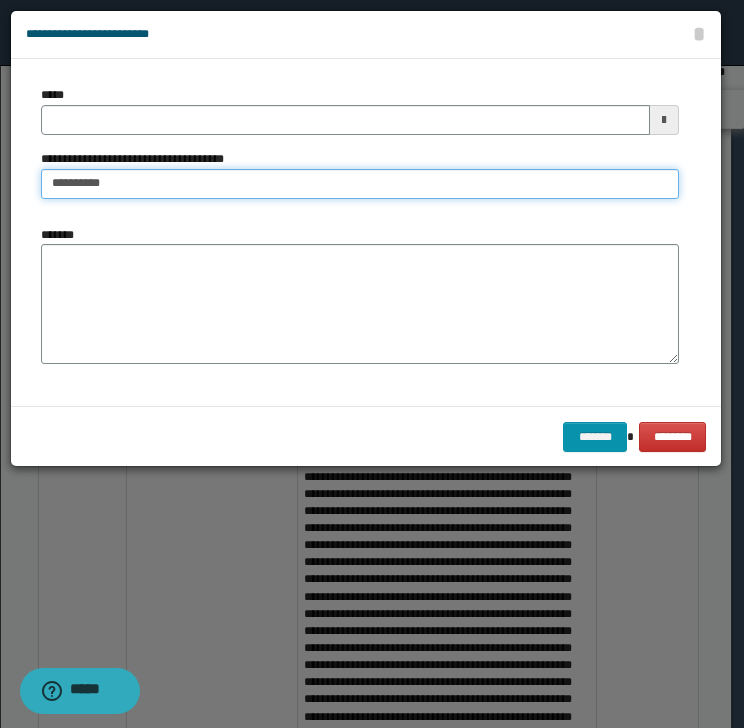 type 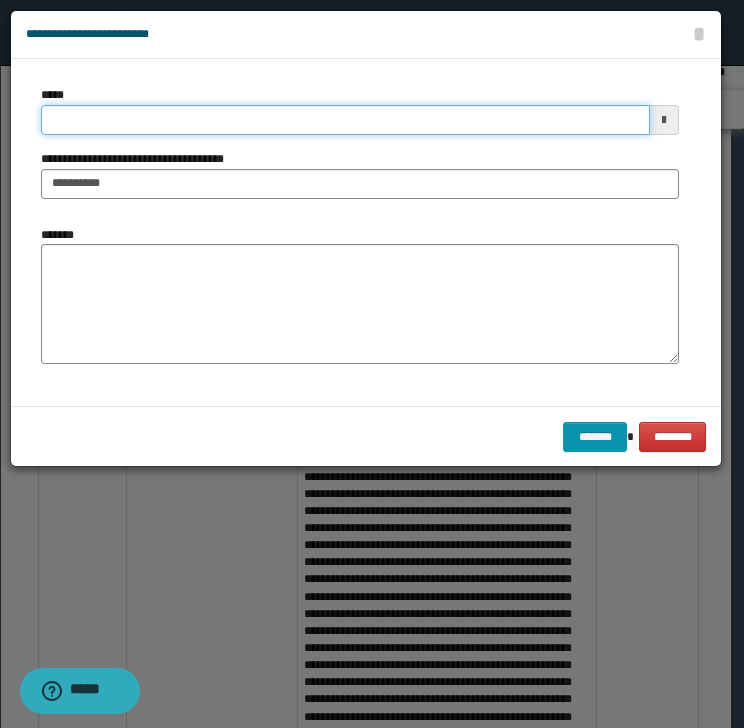 click on "*****" at bounding box center (345, 120) 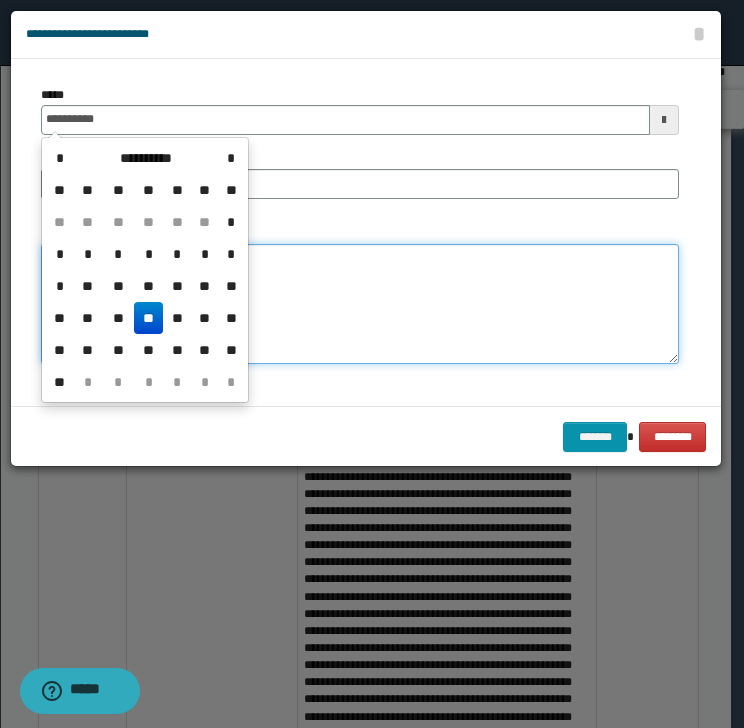 type on "**********" 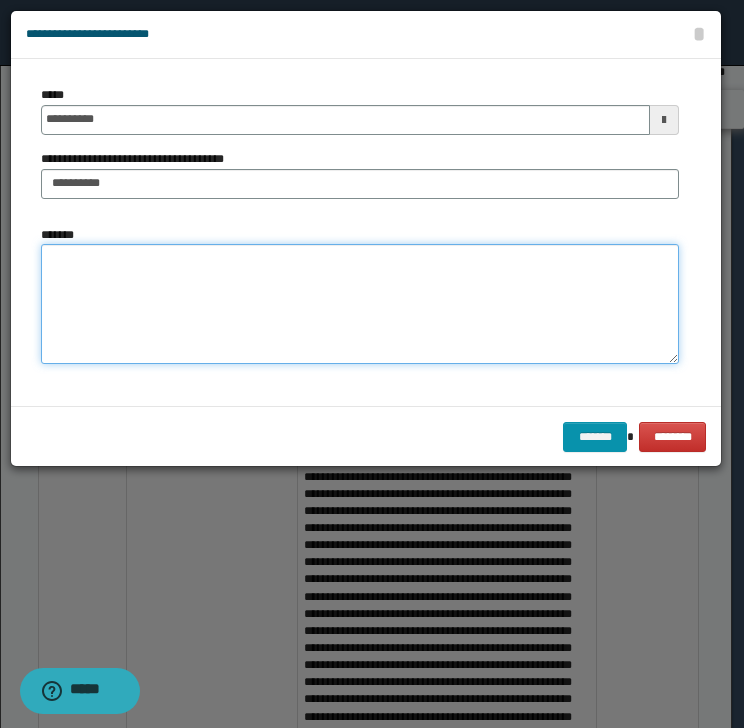 click on "*******" at bounding box center (360, 304) 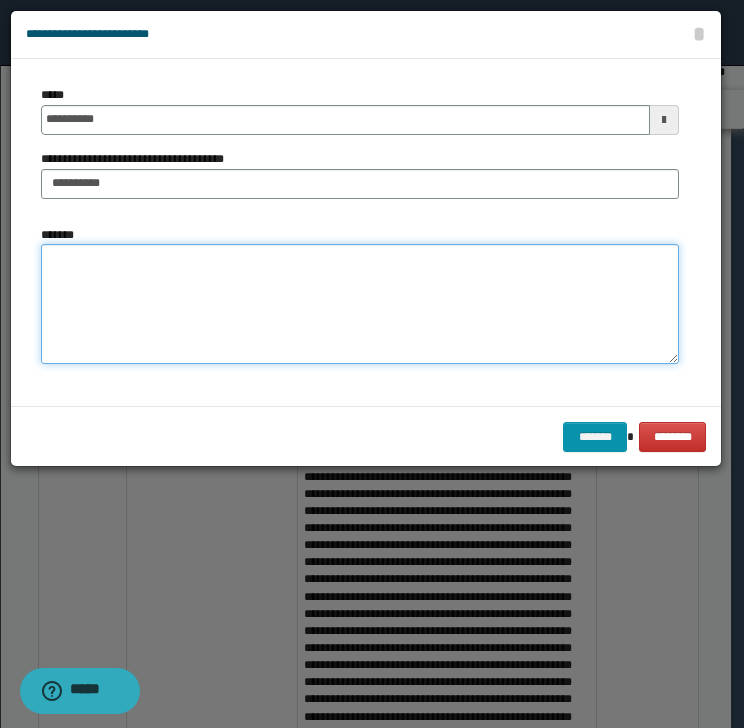 click on "*******" at bounding box center (360, 304) 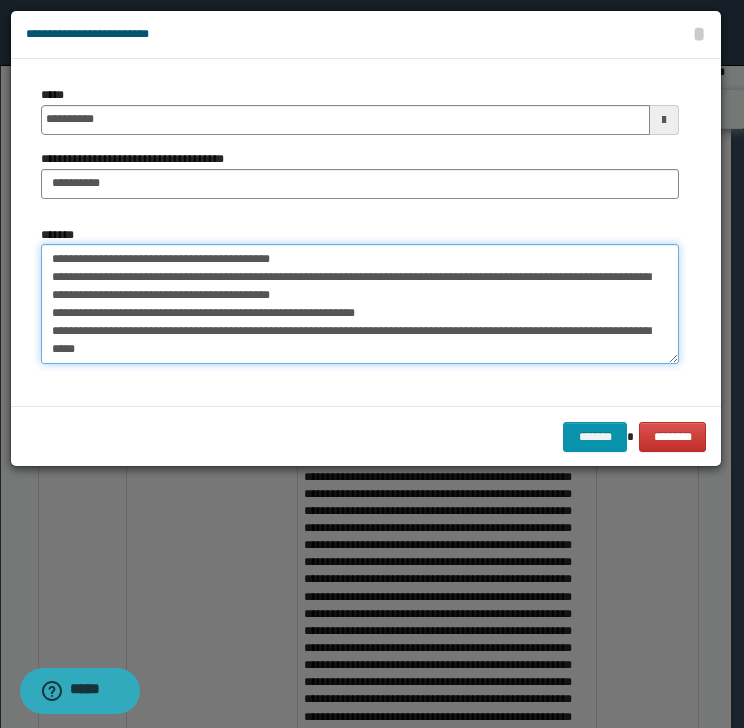 drag, startPoint x: 66, startPoint y: 260, endPoint x: 155, endPoint y: 259, distance: 89.005615 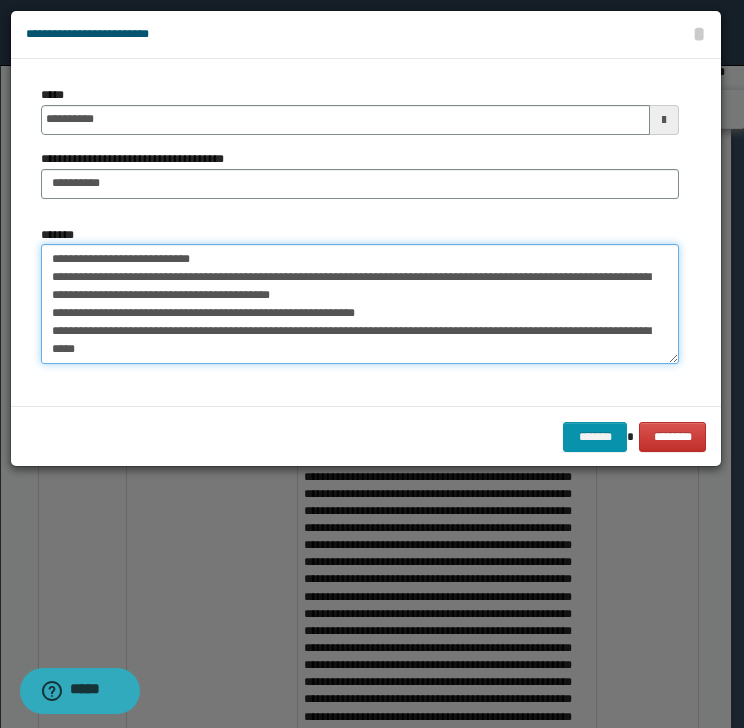 click on "**********" at bounding box center [360, 304] 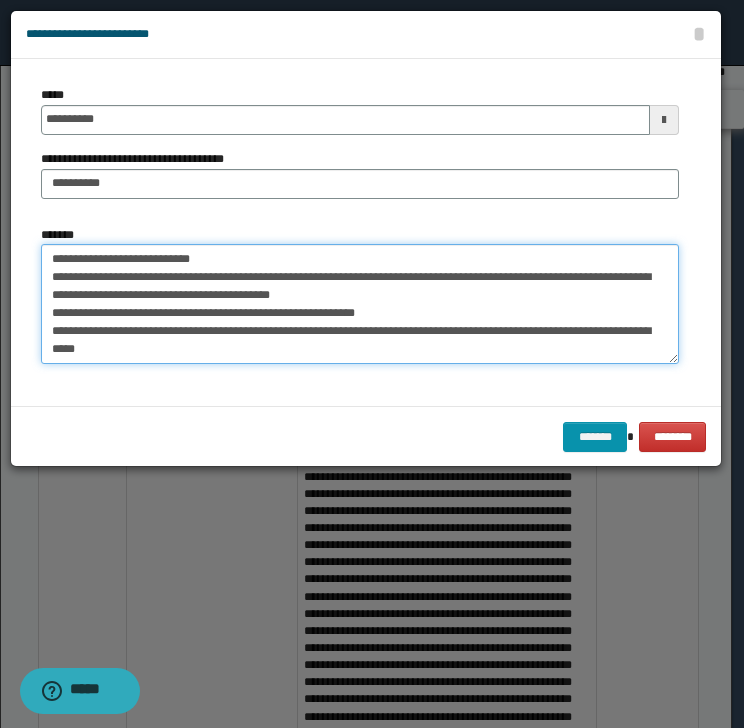 drag, startPoint x: 57, startPoint y: 276, endPoint x: 153, endPoint y: 277, distance: 96.00521 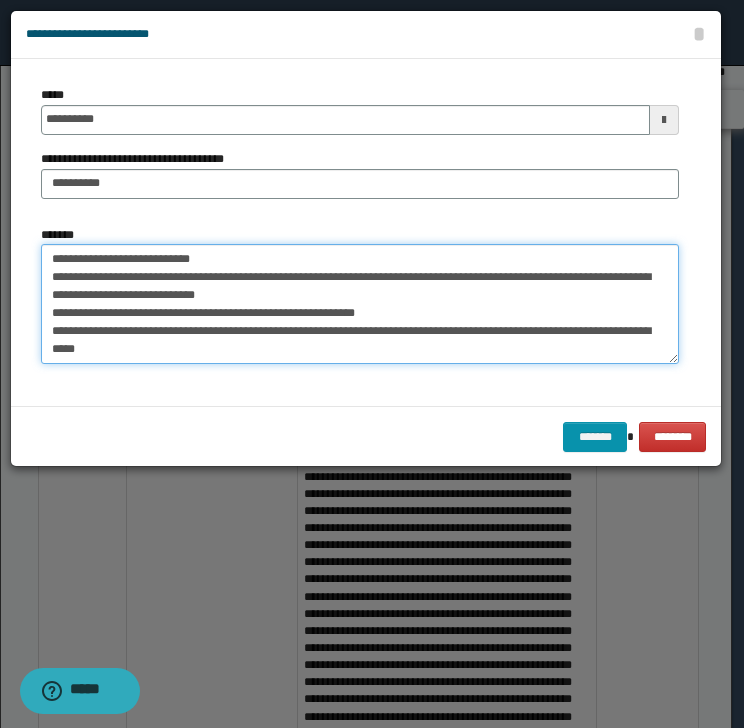 click on "**********" at bounding box center [360, 304] 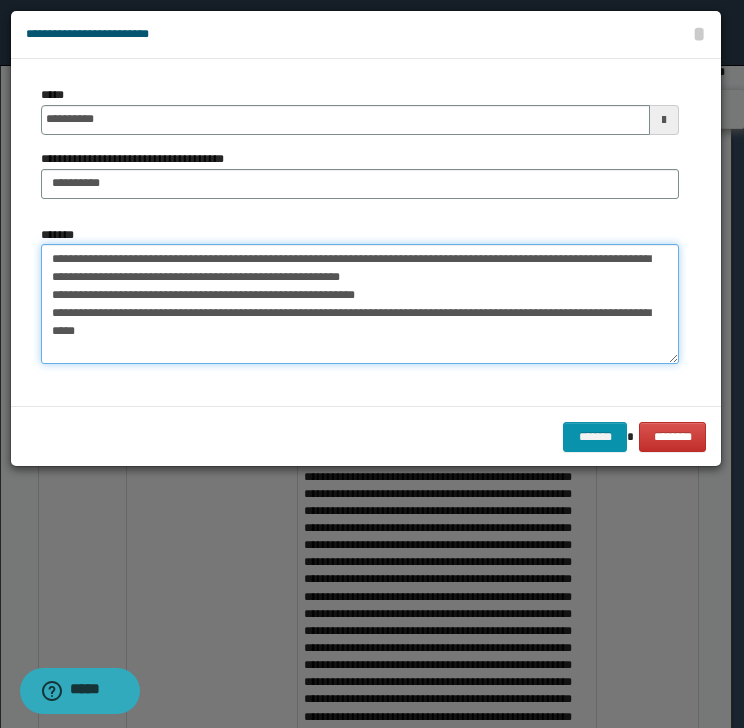 drag, startPoint x: 244, startPoint y: 258, endPoint x: 268, endPoint y: 256, distance: 24.083189 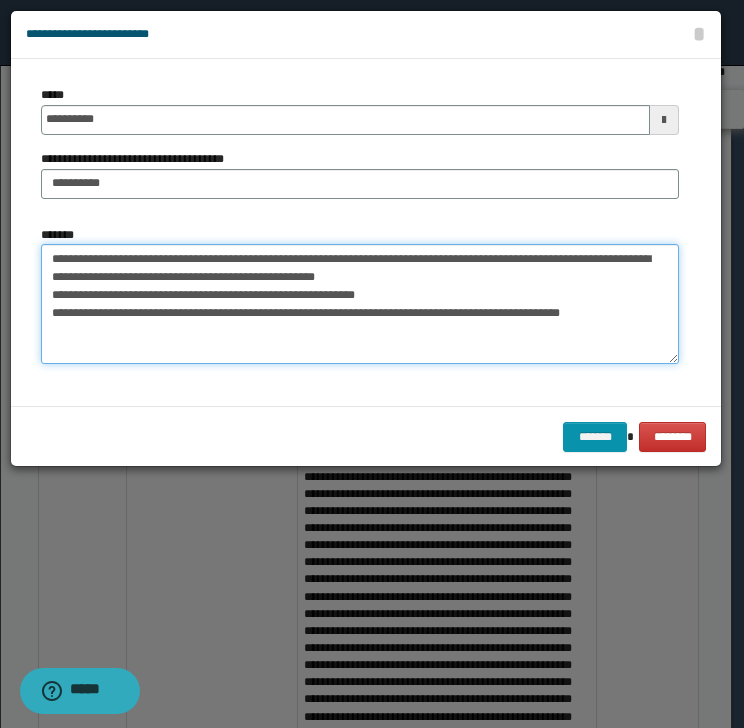 drag, startPoint x: 51, startPoint y: 311, endPoint x: 184, endPoint y: 311, distance: 133 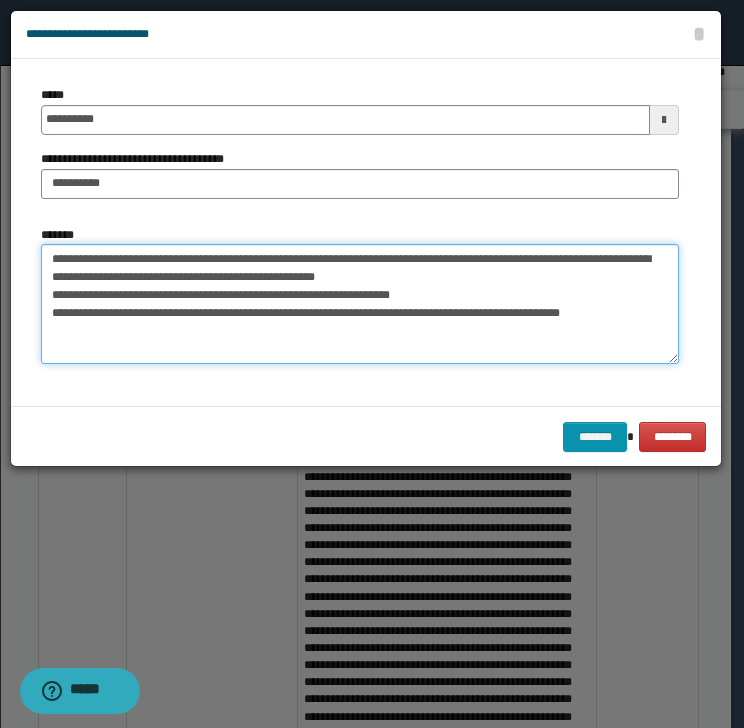 click on "**********" at bounding box center [360, 304] 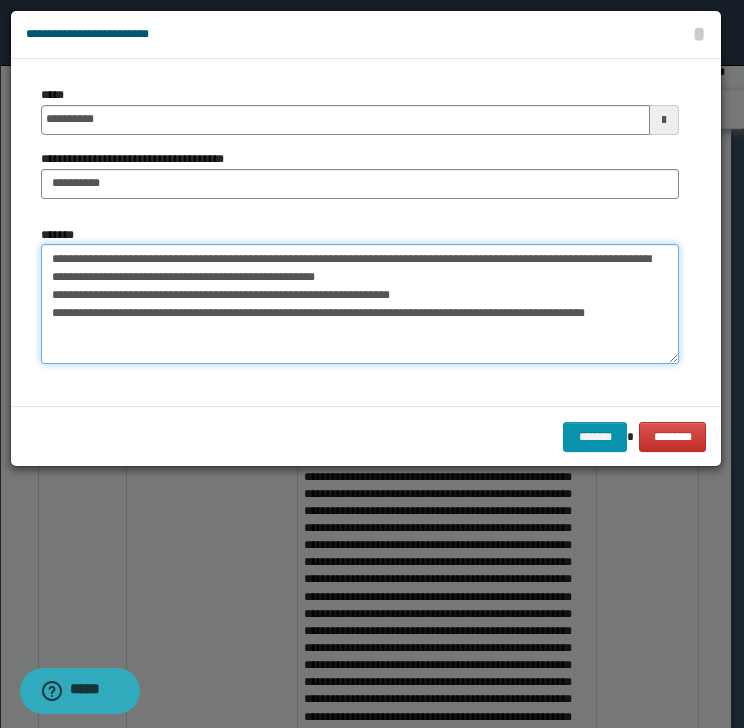 click on "**********" at bounding box center [360, 304] 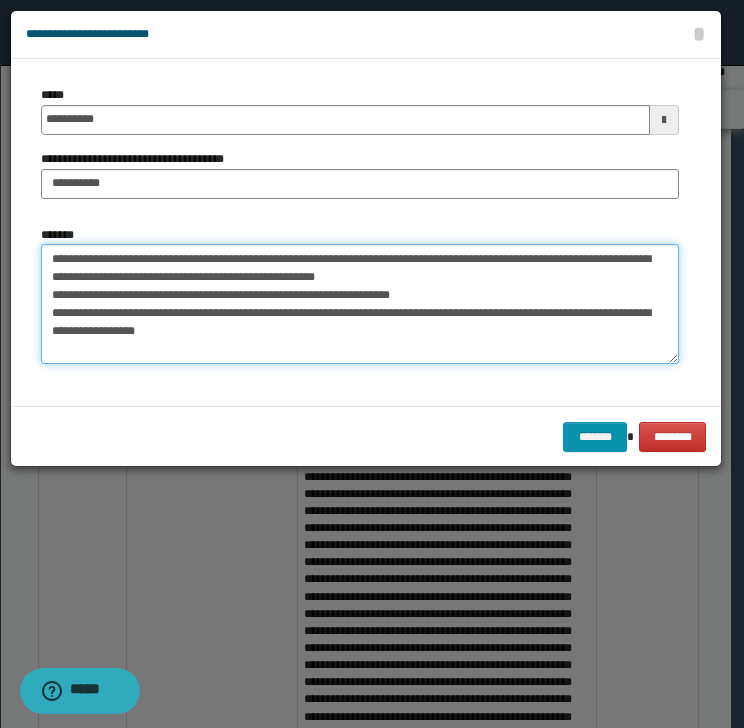 drag, startPoint x: 44, startPoint y: 332, endPoint x: 354, endPoint y: 356, distance: 310.92764 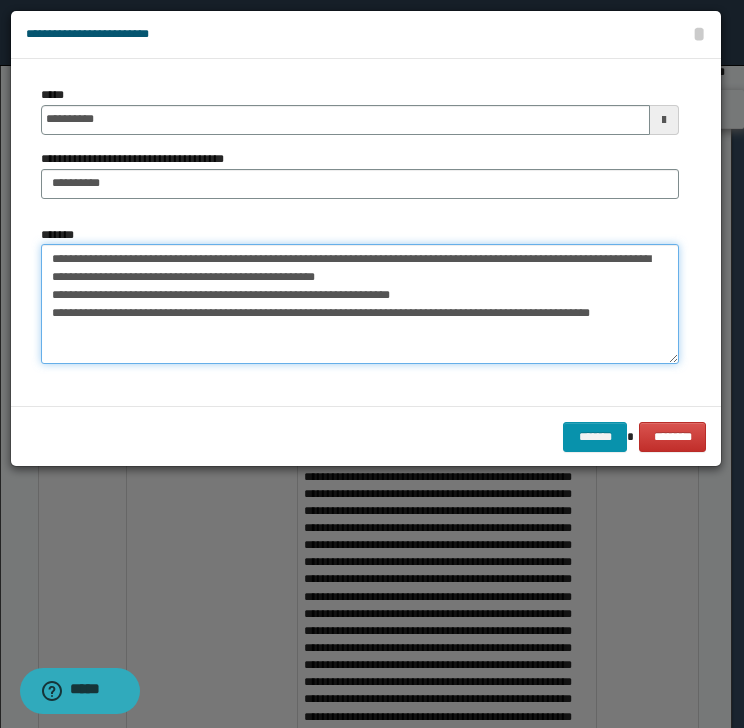click on "**********" at bounding box center [360, 304] 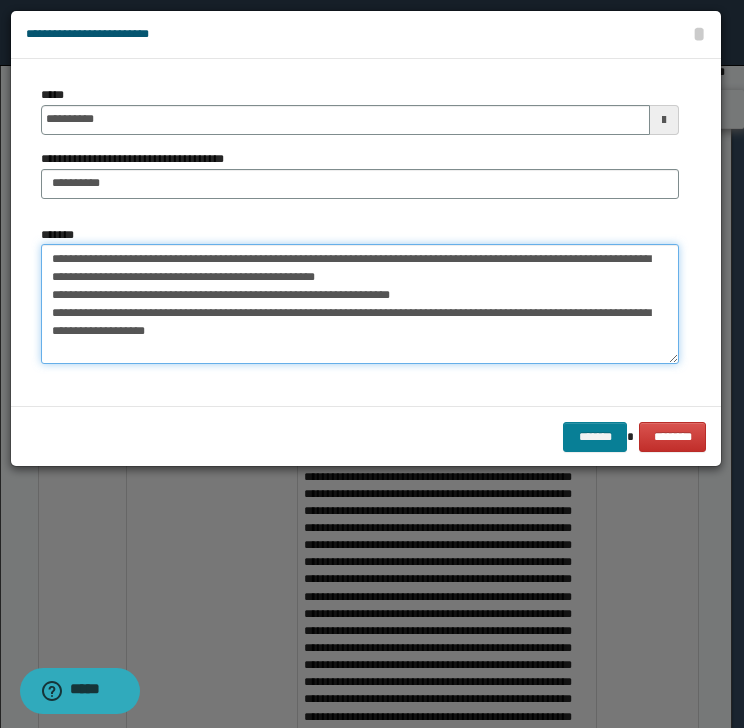 type on "**********" 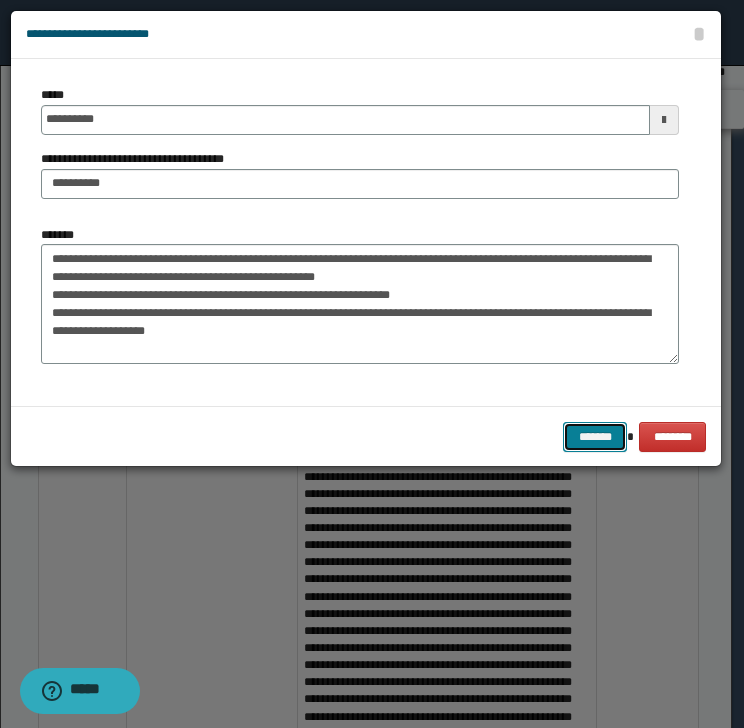 click on "*******" at bounding box center [595, 437] 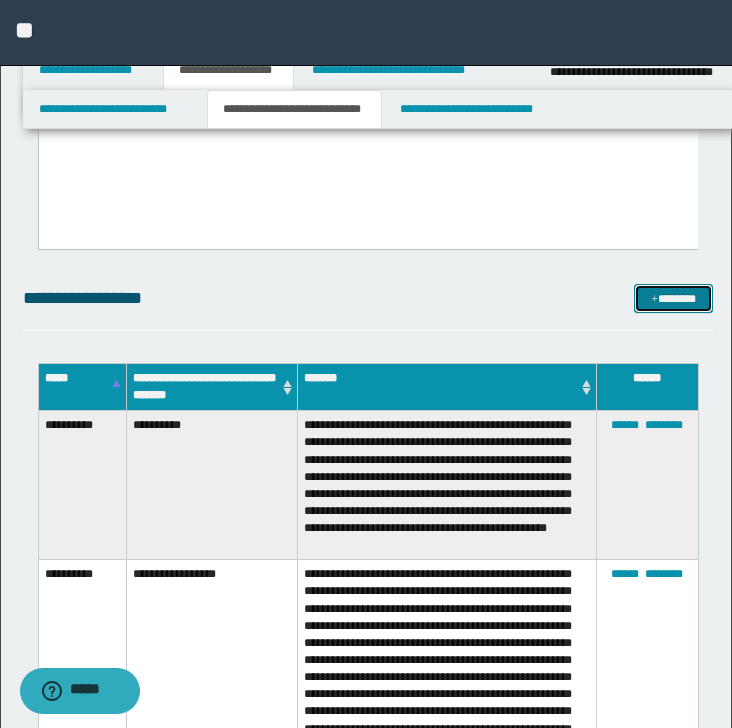 click on "*******" at bounding box center (673, 299) 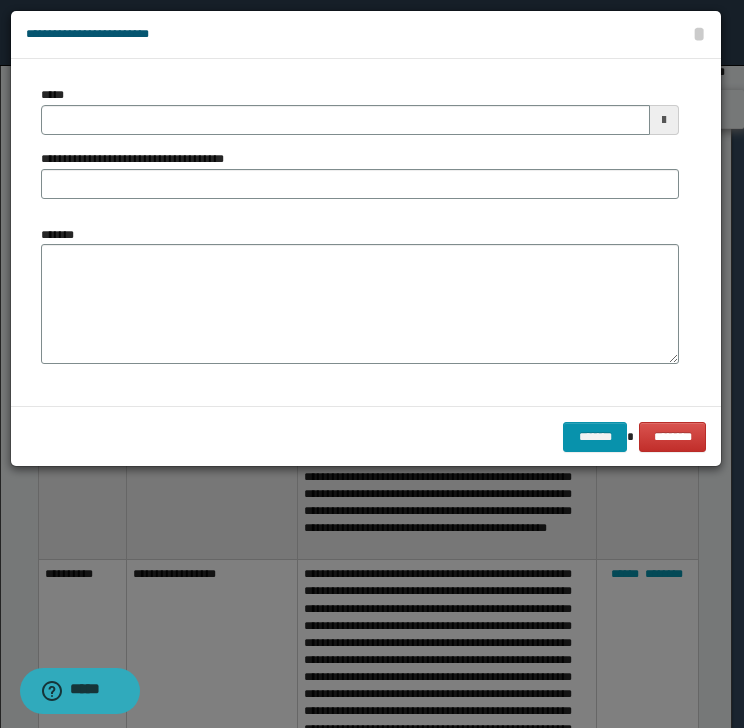 type 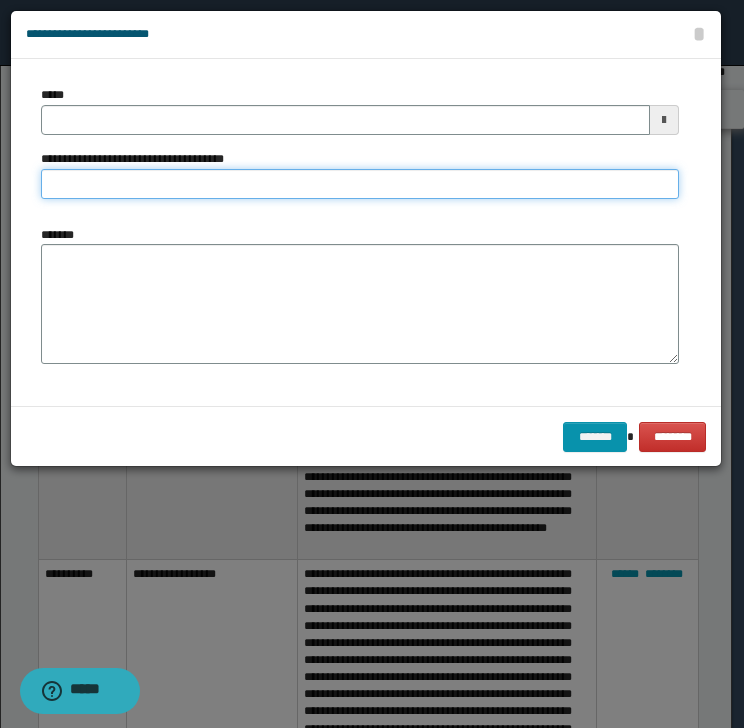 click on "**********" at bounding box center (360, 184) 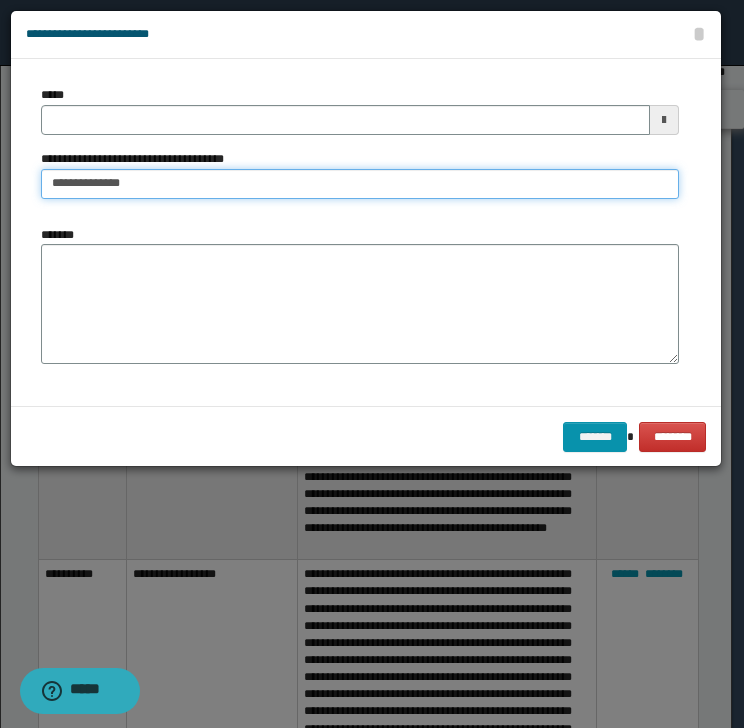 type 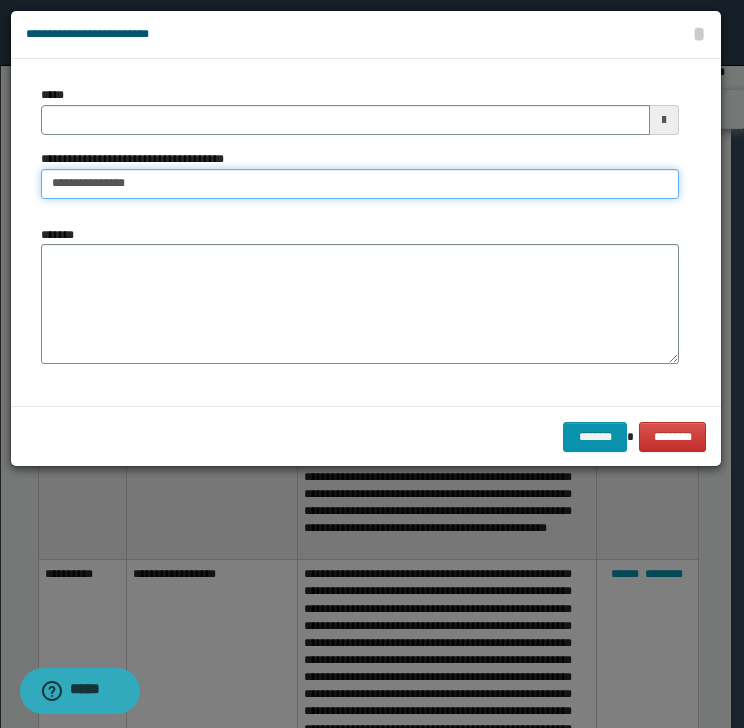 type 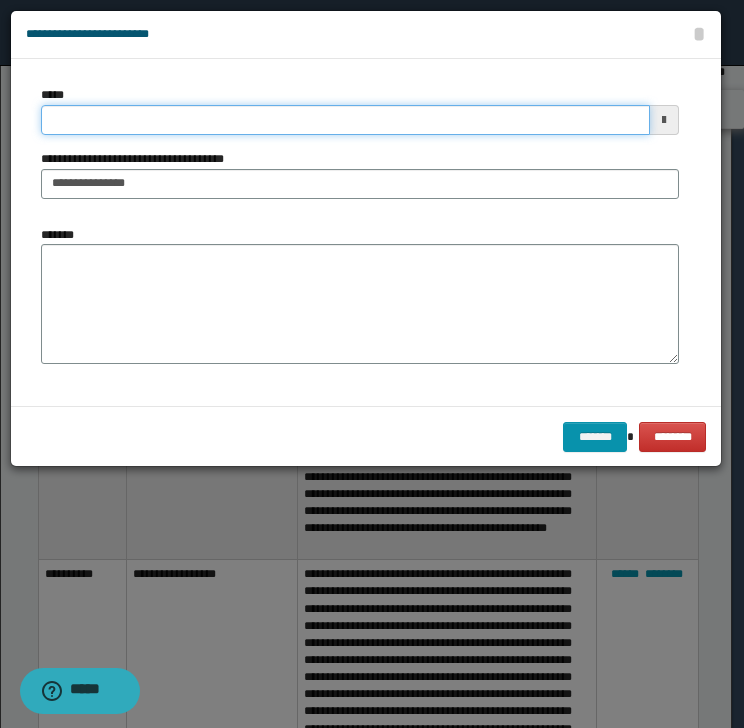 click on "*****" at bounding box center [345, 120] 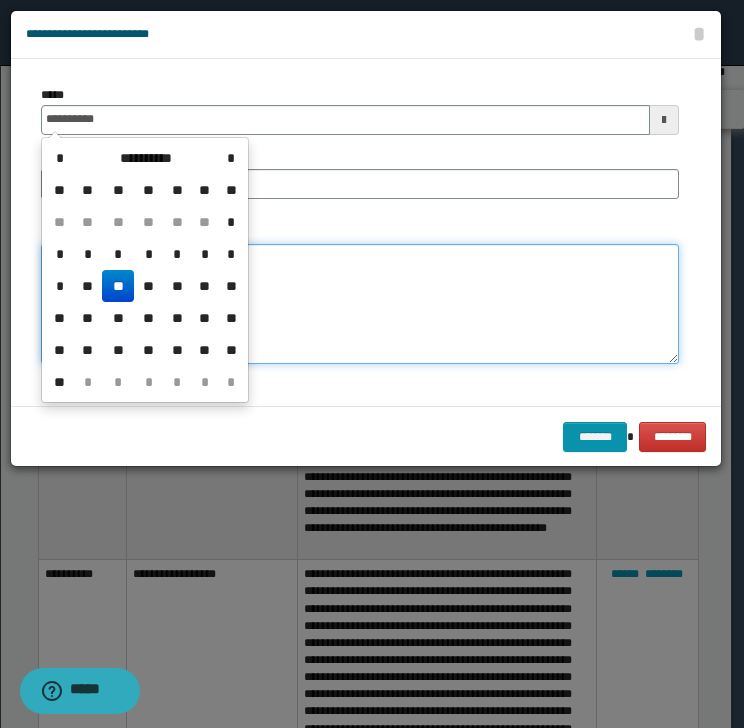 type on "**********" 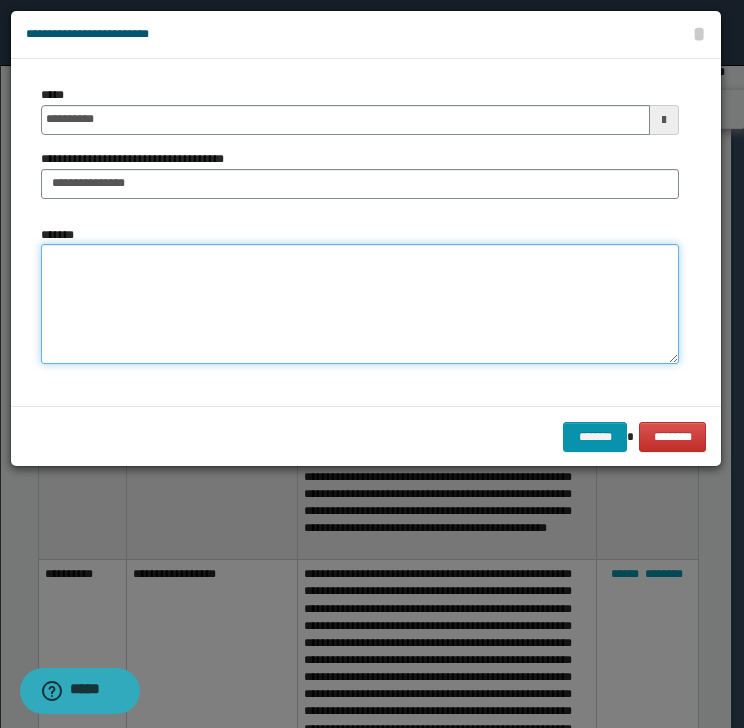 click on "*******" at bounding box center (360, 304) 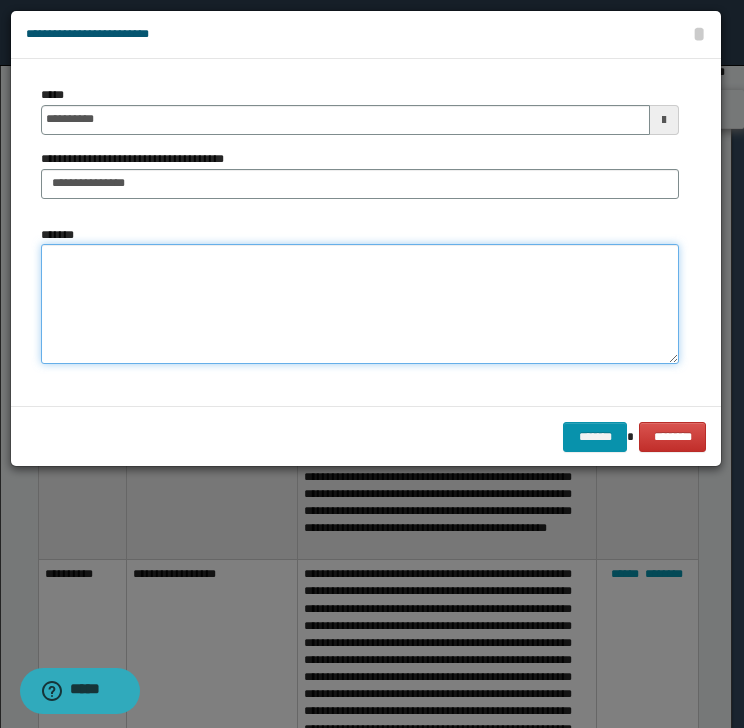 click on "*******" at bounding box center [360, 304] 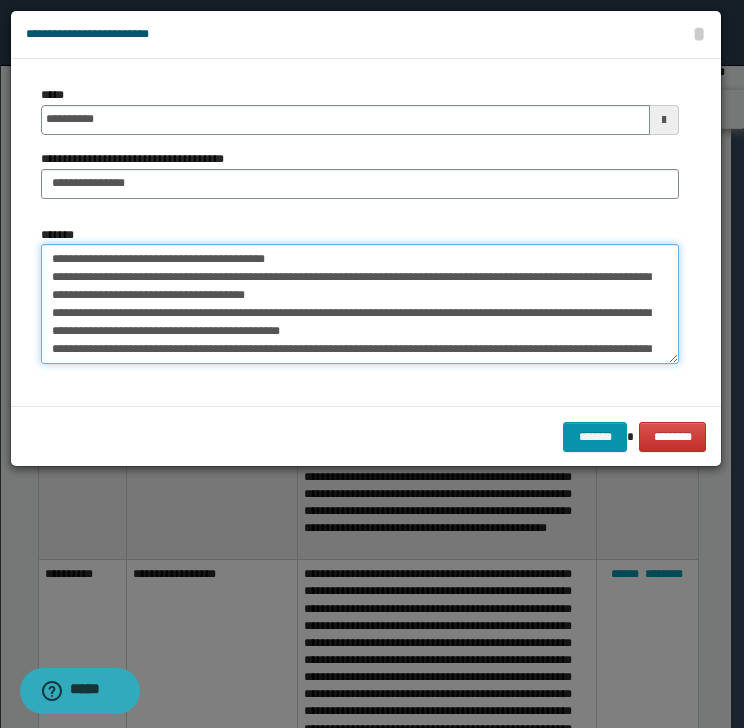 scroll, scrollTop: 0, scrollLeft: 0, axis: both 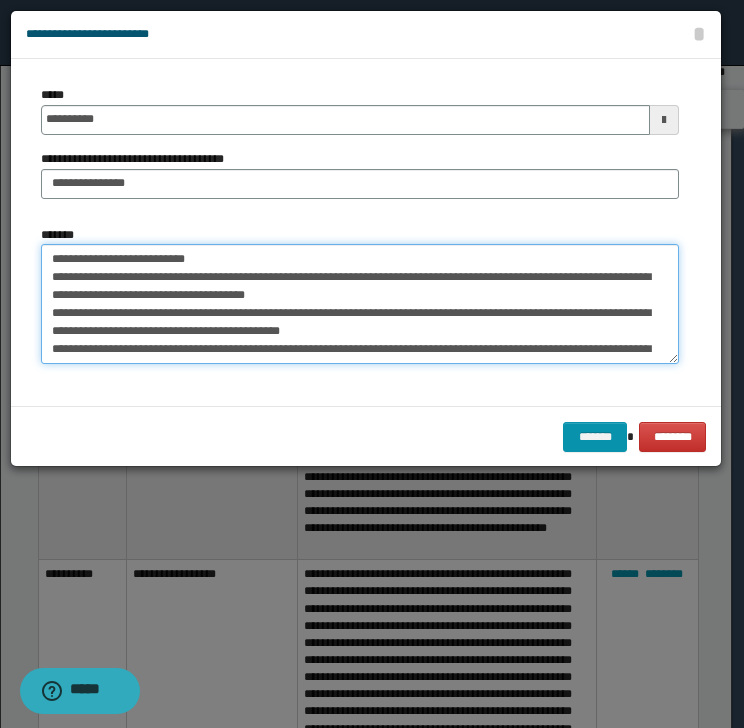 click on "*******" at bounding box center [360, 304] 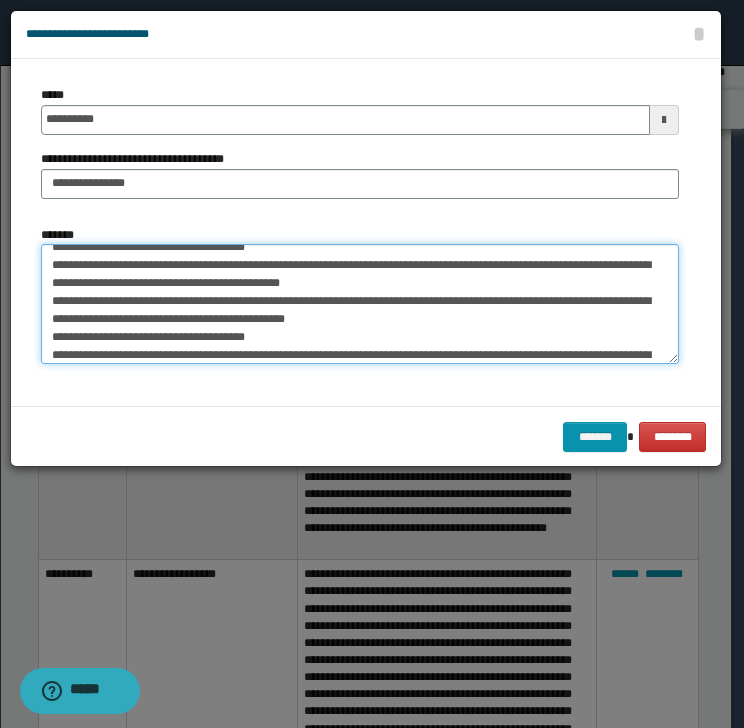scroll, scrollTop: 39, scrollLeft: 0, axis: vertical 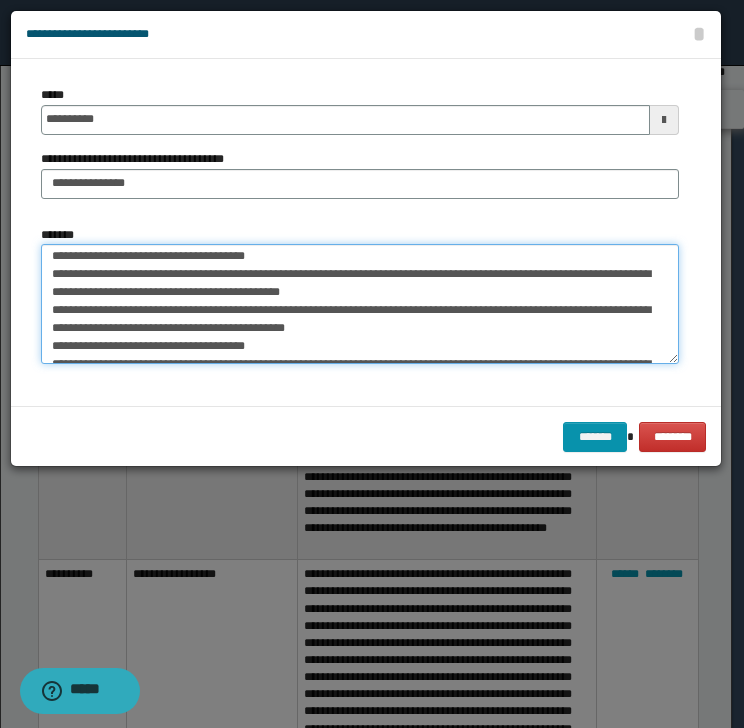 drag, startPoint x: 448, startPoint y: 312, endPoint x: 266, endPoint y: 342, distance: 184.45596 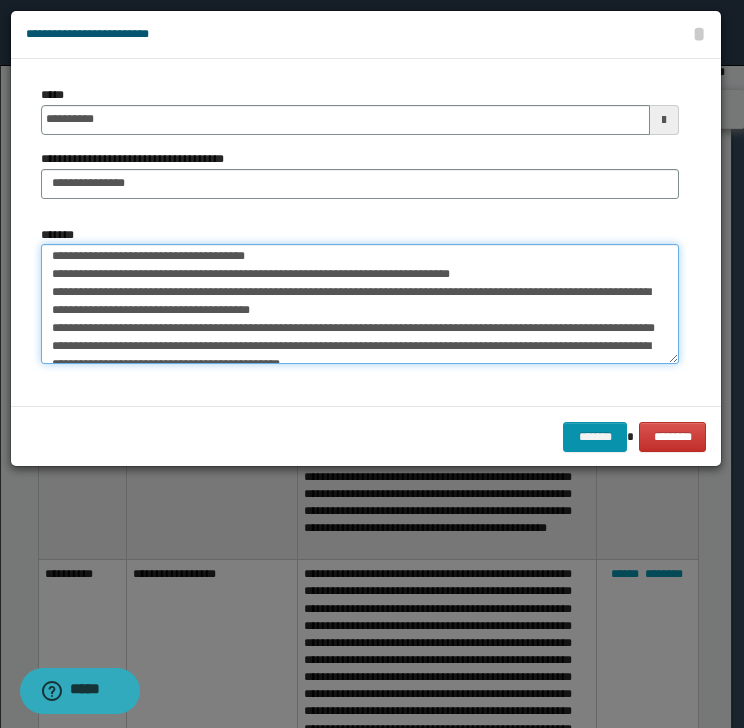 drag, startPoint x: 54, startPoint y: 288, endPoint x: 151, endPoint y: 293, distance: 97.128784 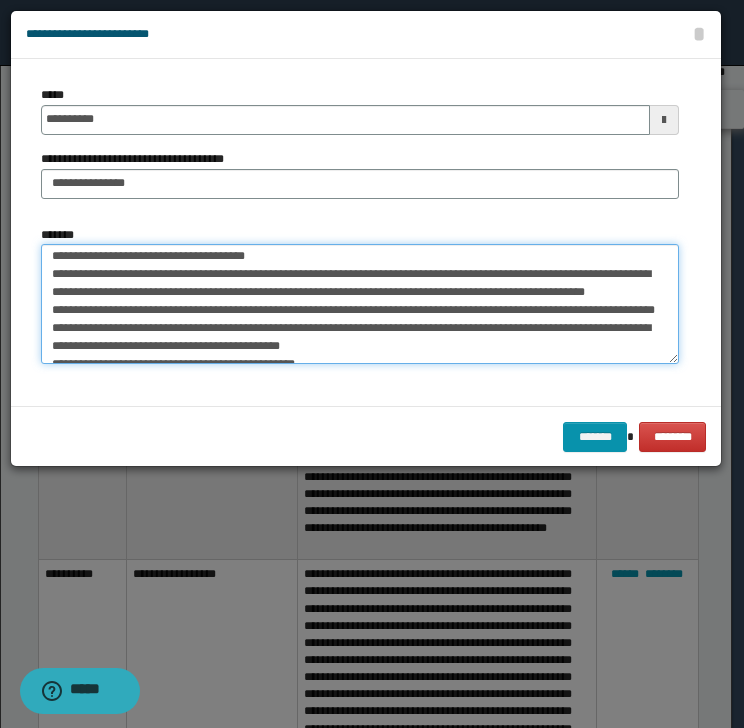 click on "*******" at bounding box center [360, 304] 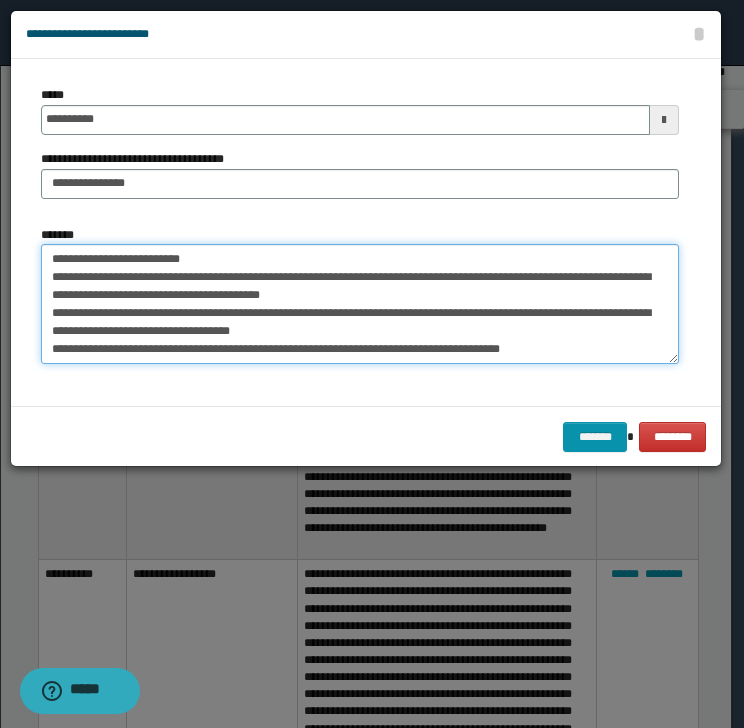 scroll, scrollTop: 216, scrollLeft: 0, axis: vertical 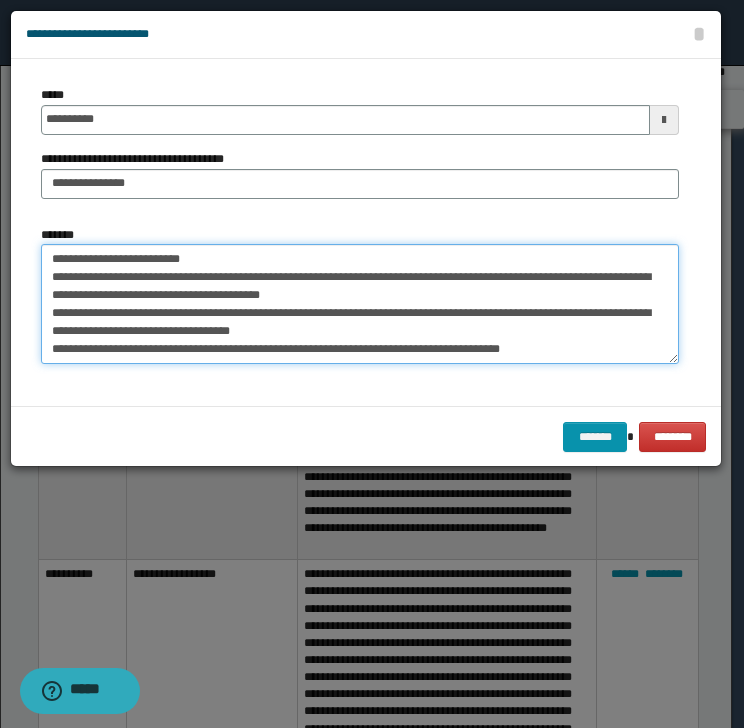 drag, startPoint x: 160, startPoint y: 345, endPoint x: 549, endPoint y: 324, distance: 389.56644 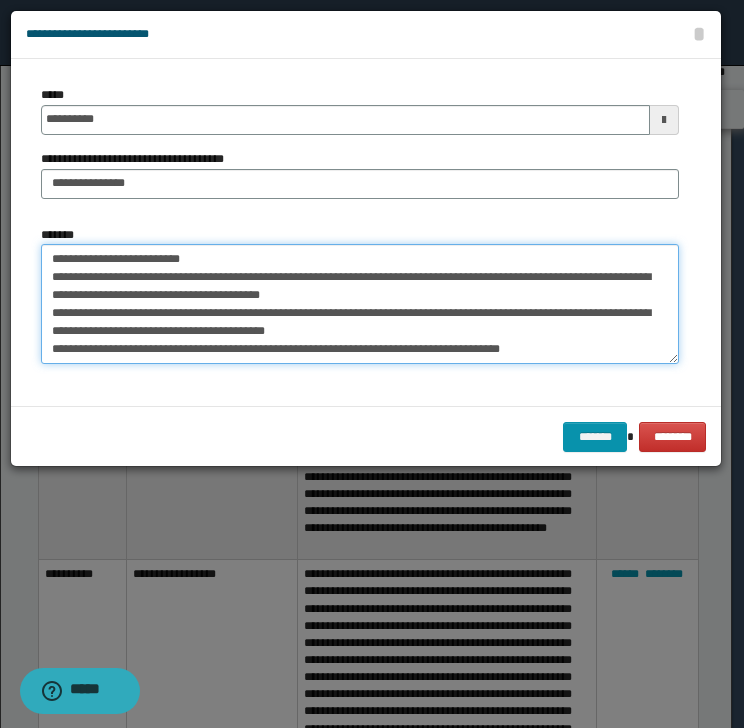 click on "*******" at bounding box center [360, 304] 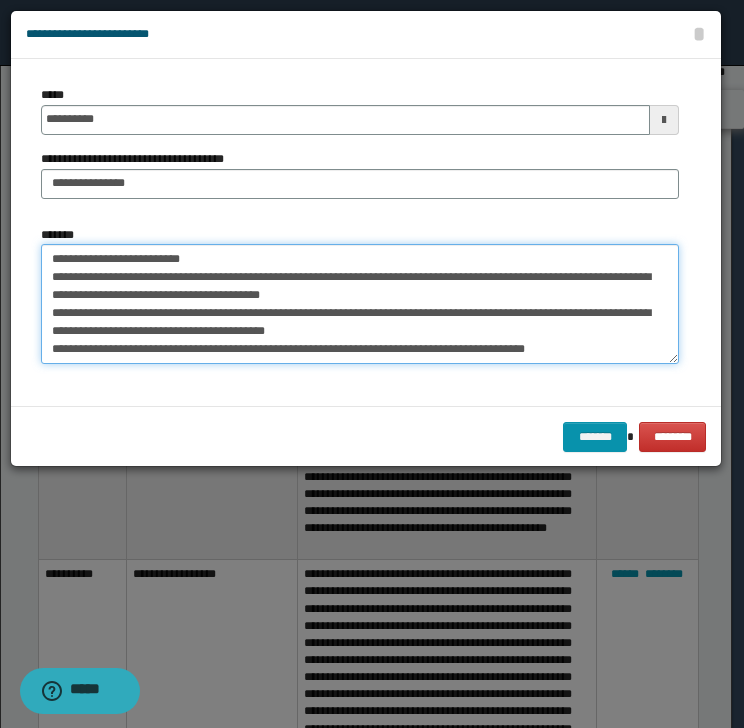 click on "*******" at bounding box center (360, 304) 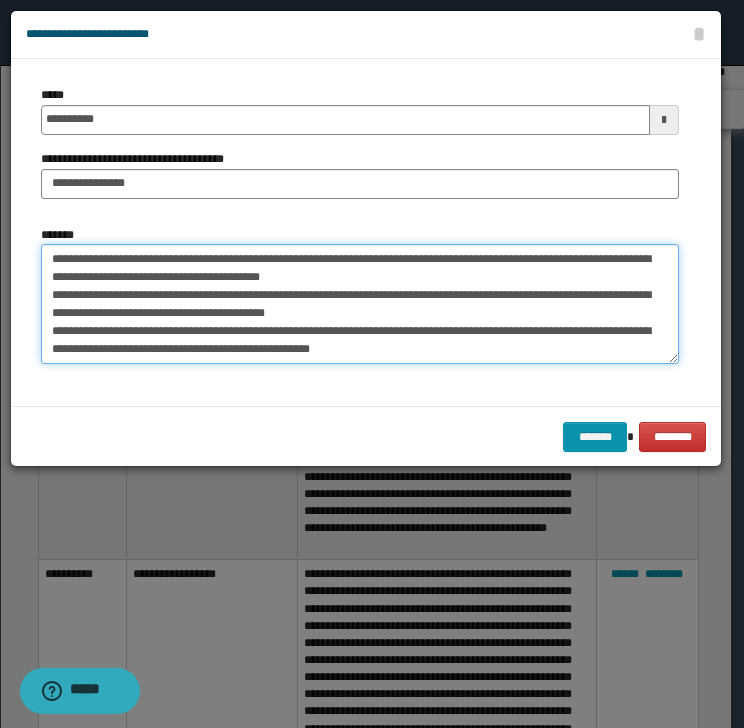 scroll, scrollTop: 228, scrollLeft: 0, axis: vertical 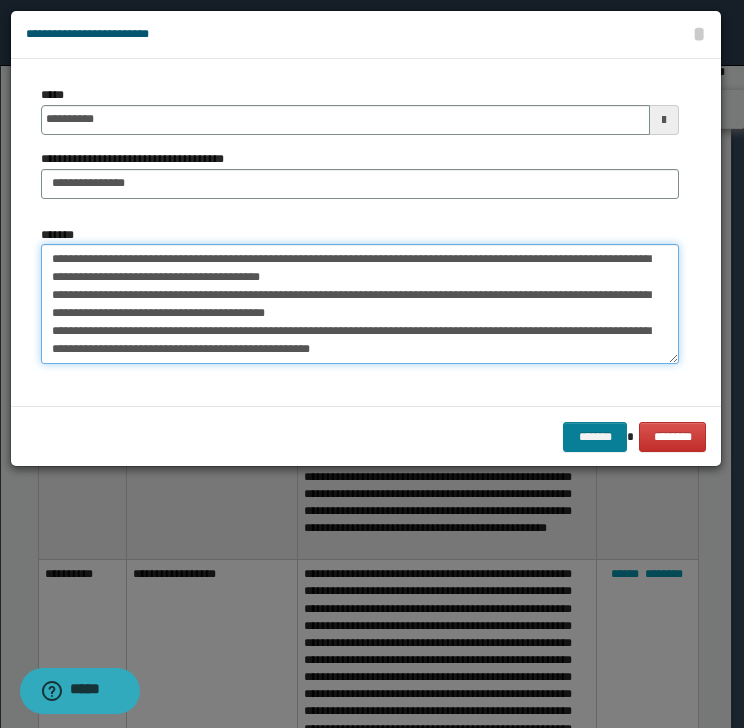 type on "**********" 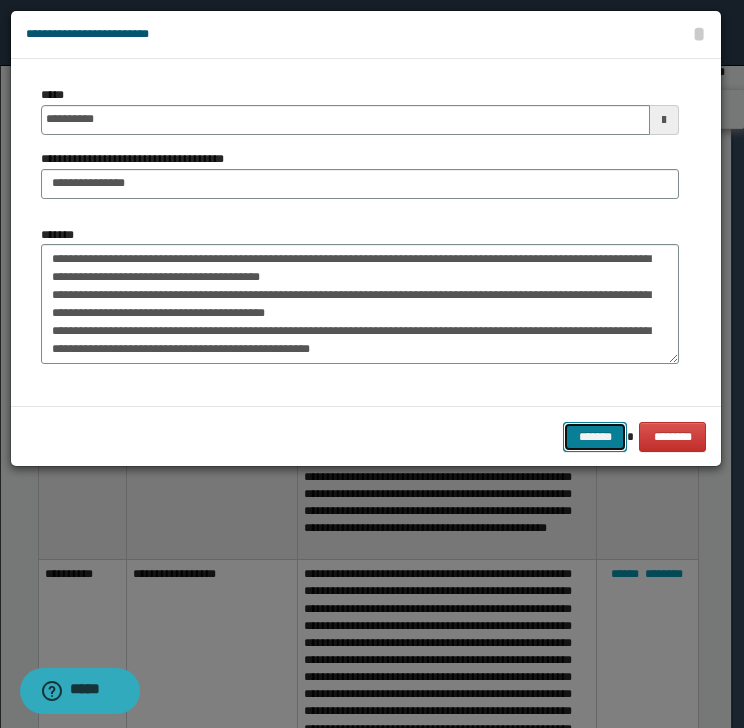 click on "*******" at bounding box center (595, 437) 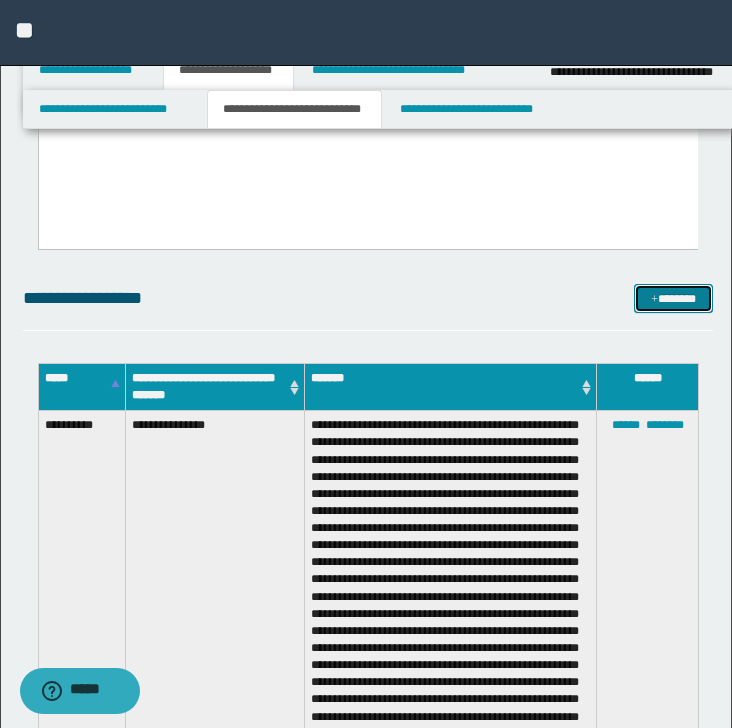 click on "*******" at bounding box center [673, 299] 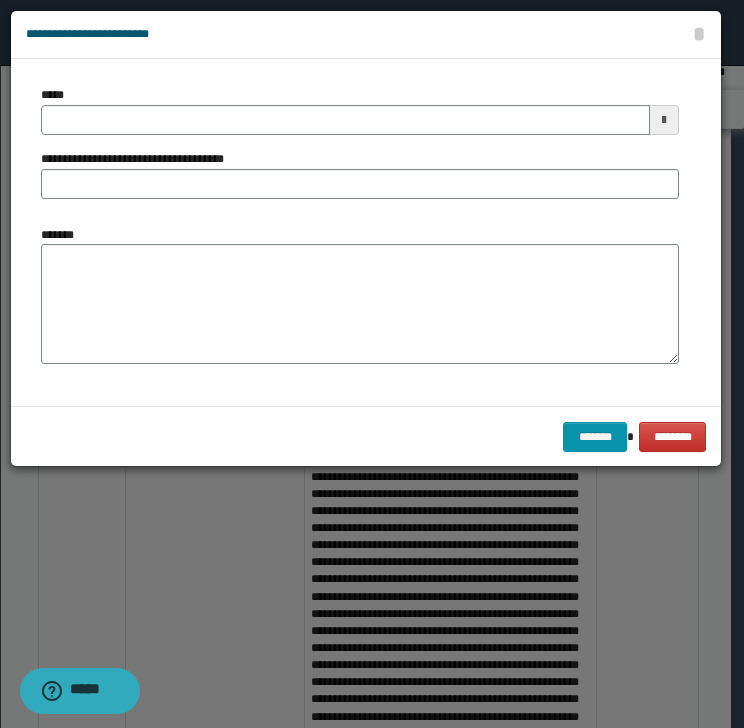 scroll, scrollTop: 0, scrollLeft: 0, axis: both 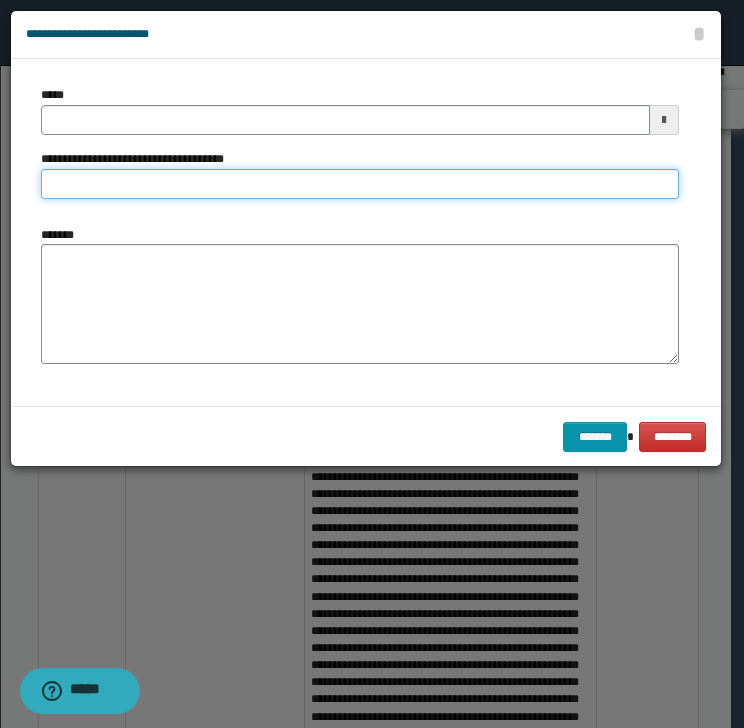 click on "**********" at bounding box center (360, 184) 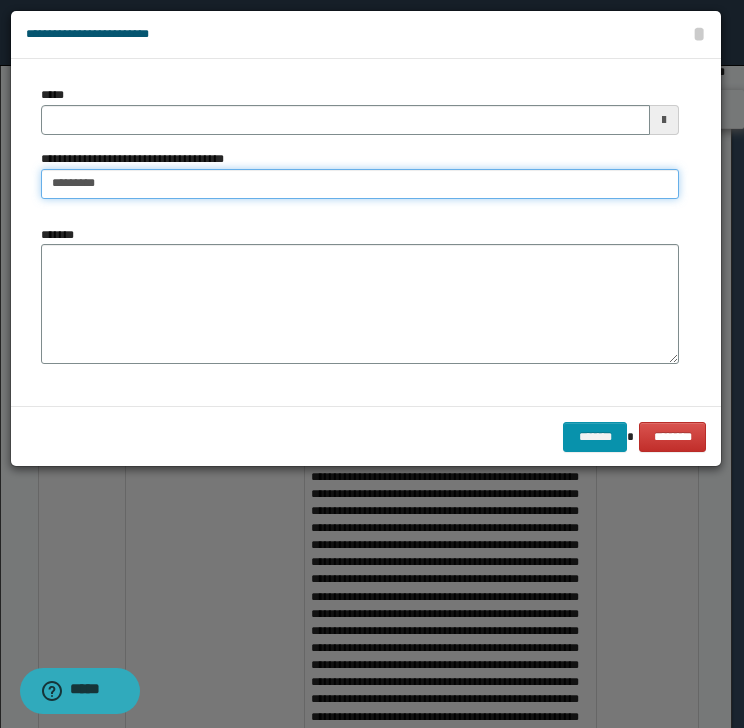 type on "**********" 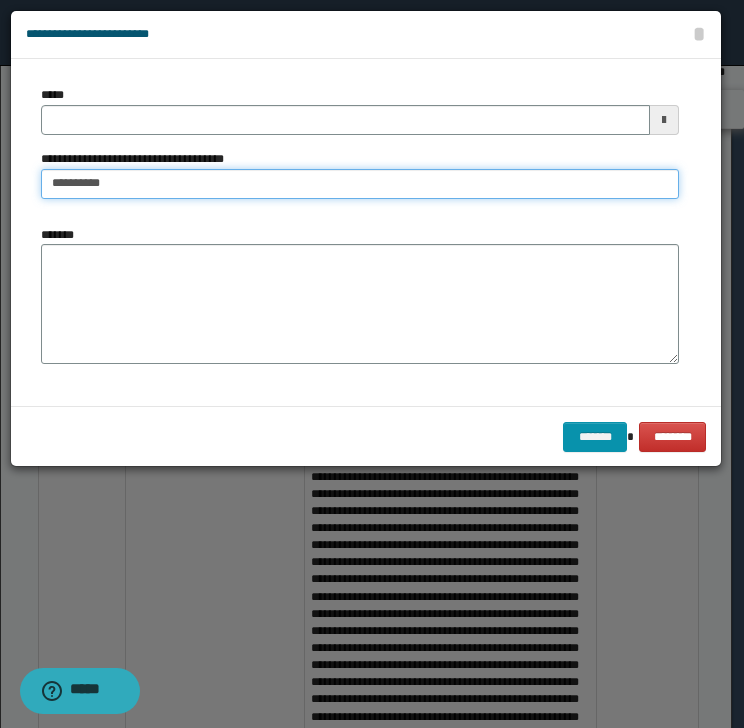 type 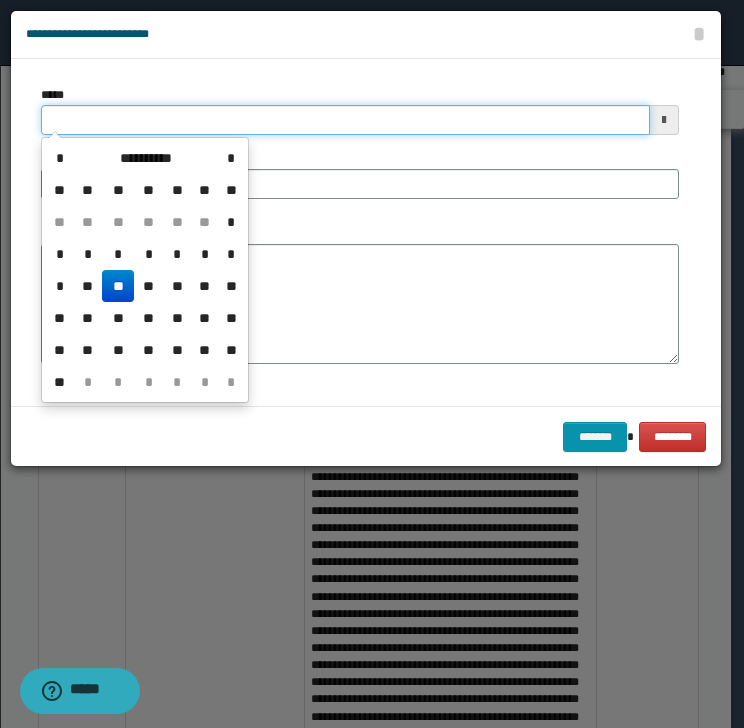 click on "*****" at bounding box center [345, 120] 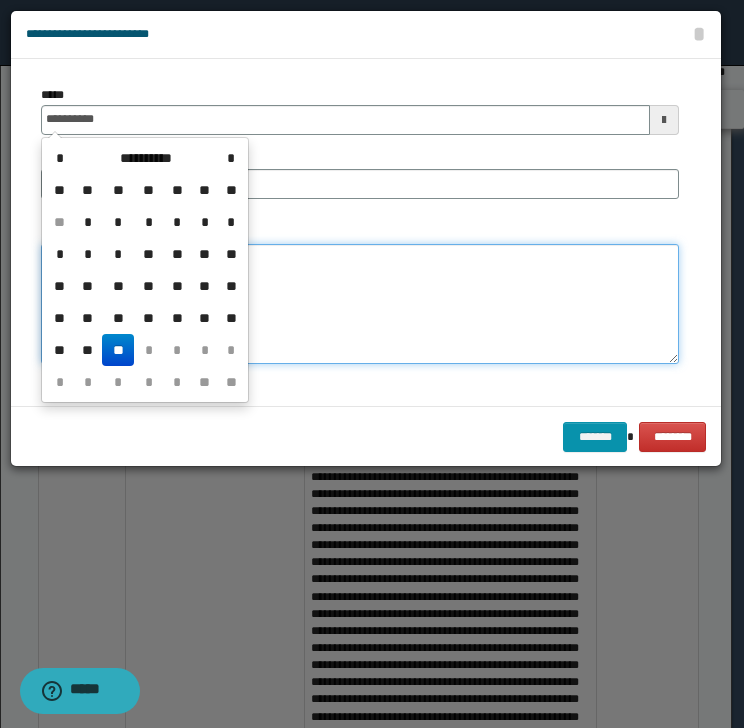 type on "**********" 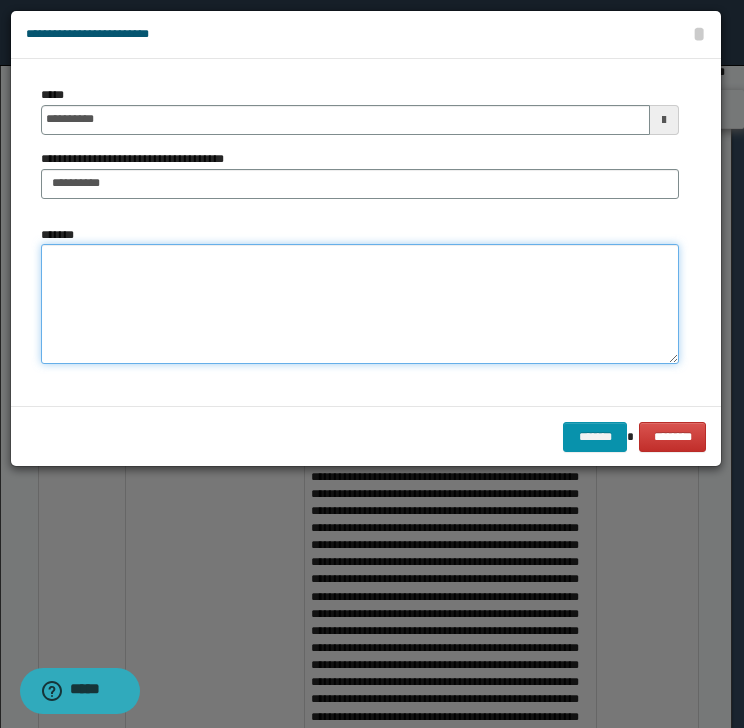 click on "*******" at bounding box center [360, 304] 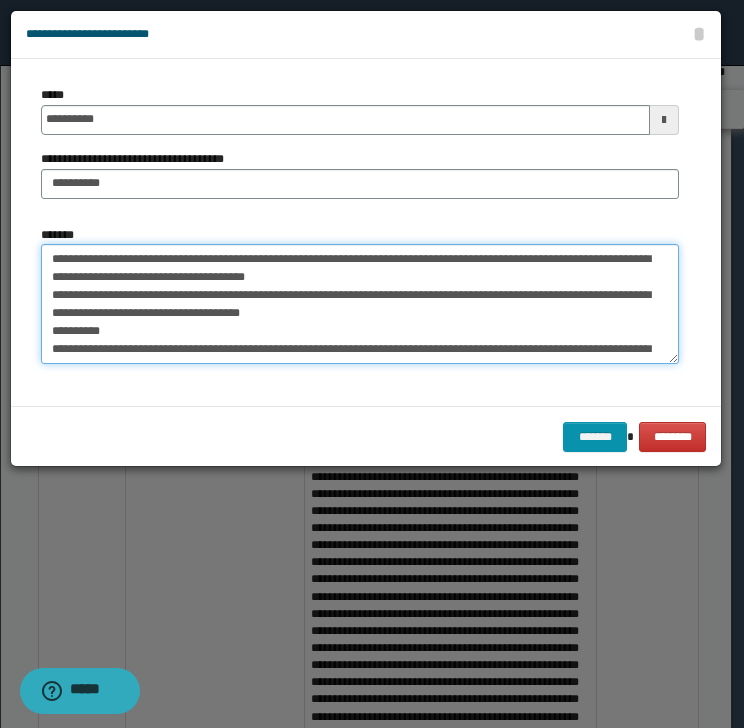 scroll, scrollTop: 0, scrollLeft: 0, axis: both 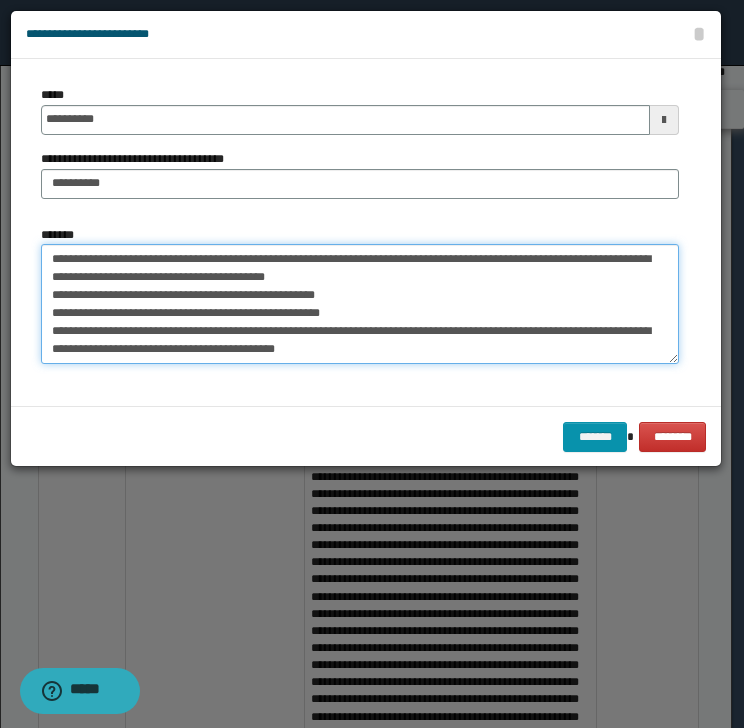 drag, startPoint x: 57, startPoint y: 260, endPoint x: 152, endPoint y: 254, distance: 95.189285 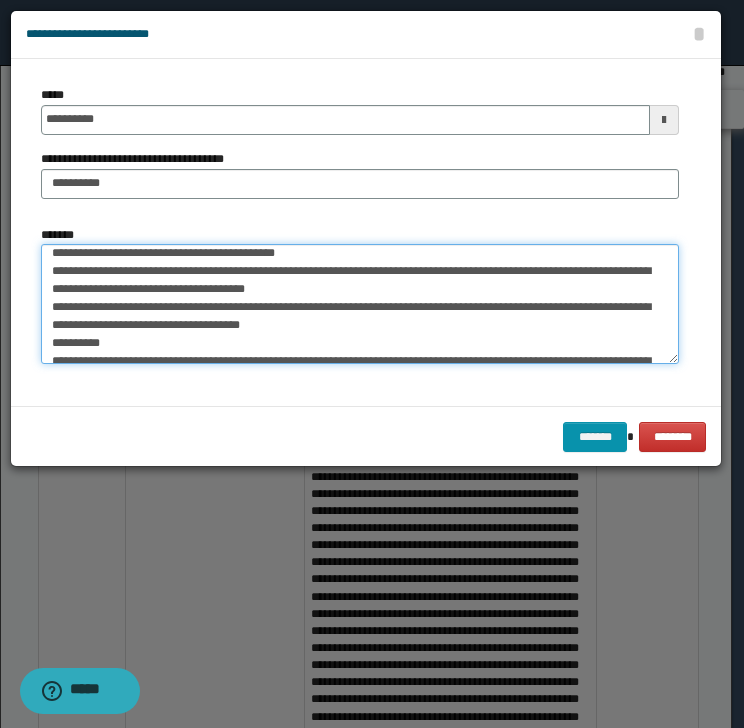 scroll, scrollTop: 133, scrollLeft: 0, axis: vertical 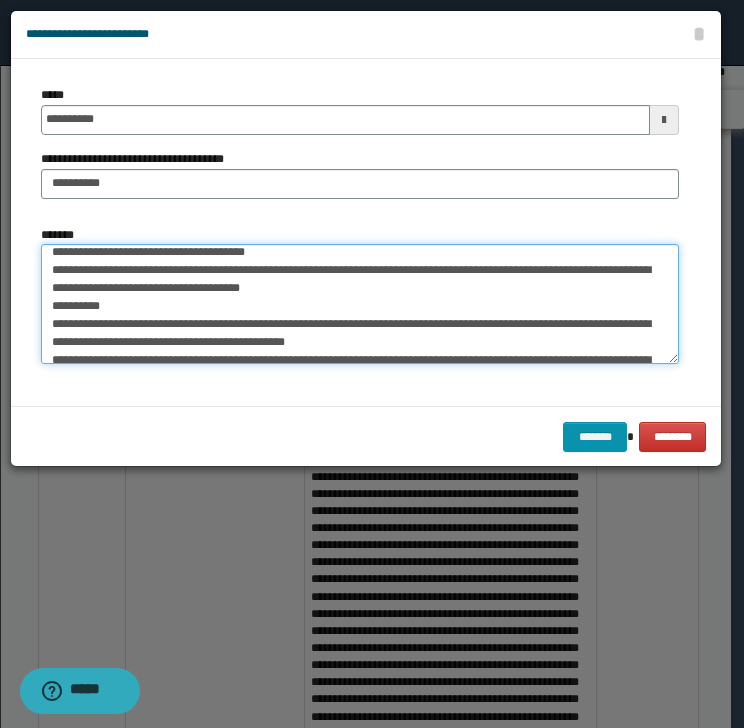 drag, startPoint x: 51, startPoint y: 322, endPoint x: 234, endPoint y: 320, distance: 183.01093 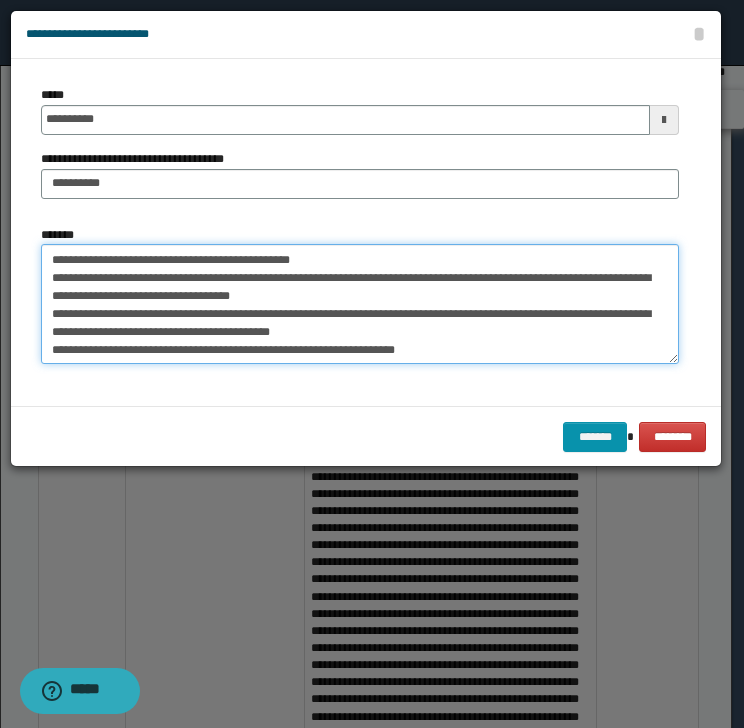 scroll, scrollTop: 229, scrollLeft: 0, axis: vertical 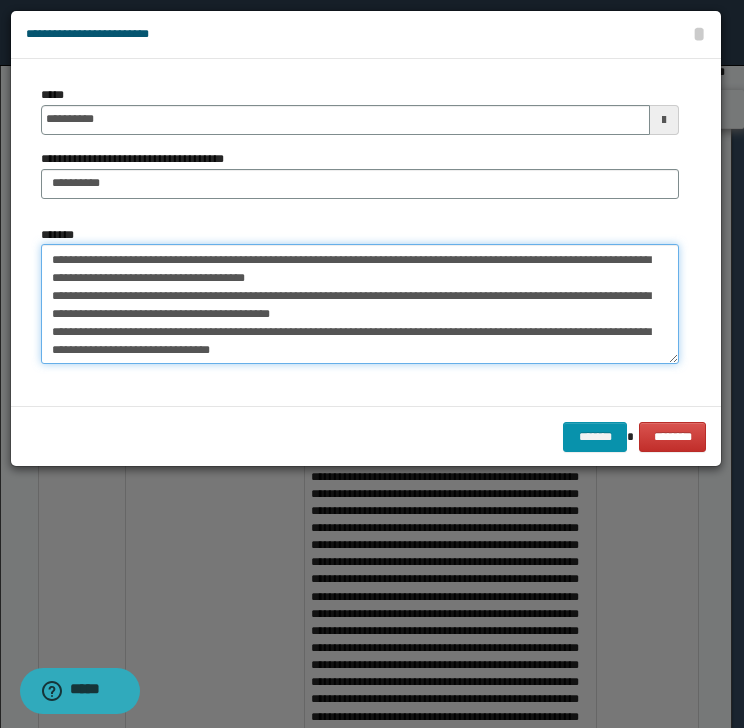 click on "*******" at bounding box center (360, 304) 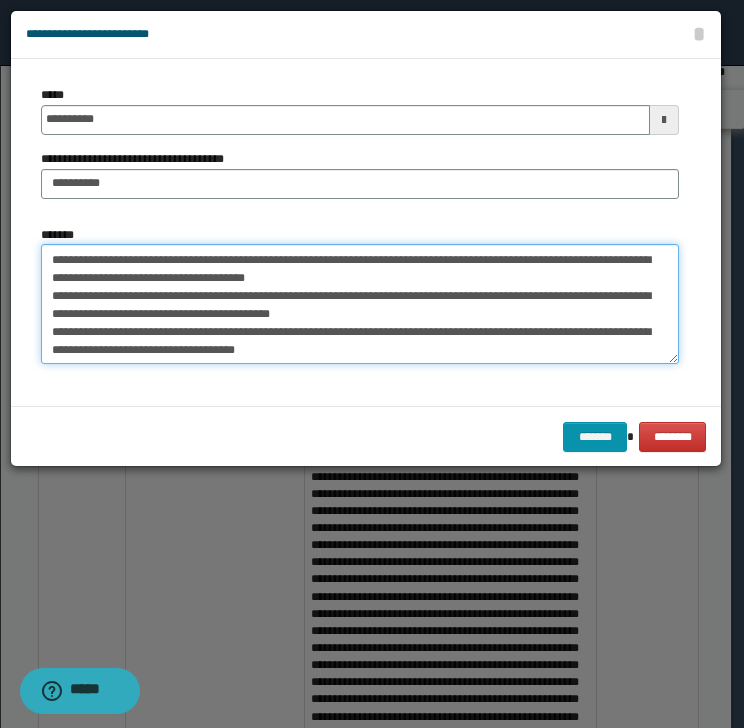 click on "*******" at bounding box center (360, 304) 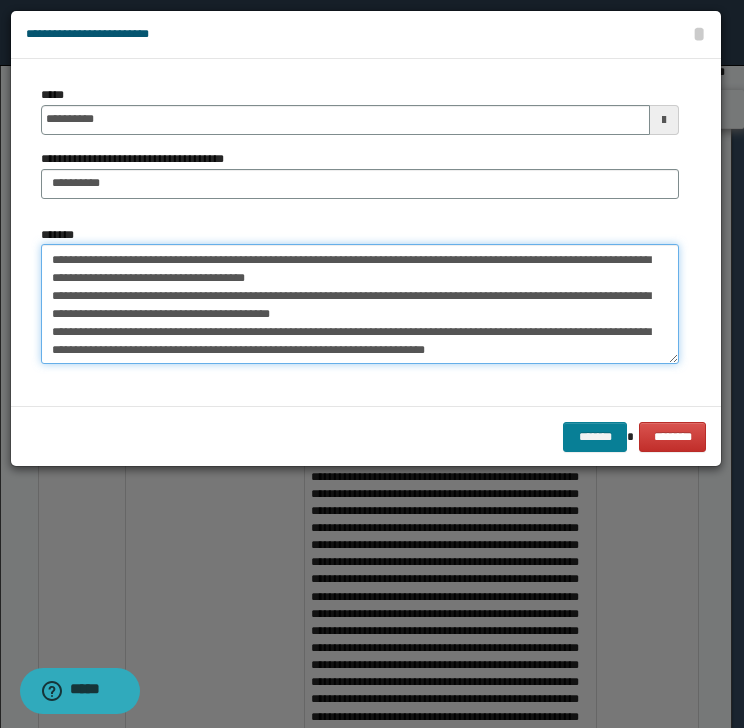 type on "**********" 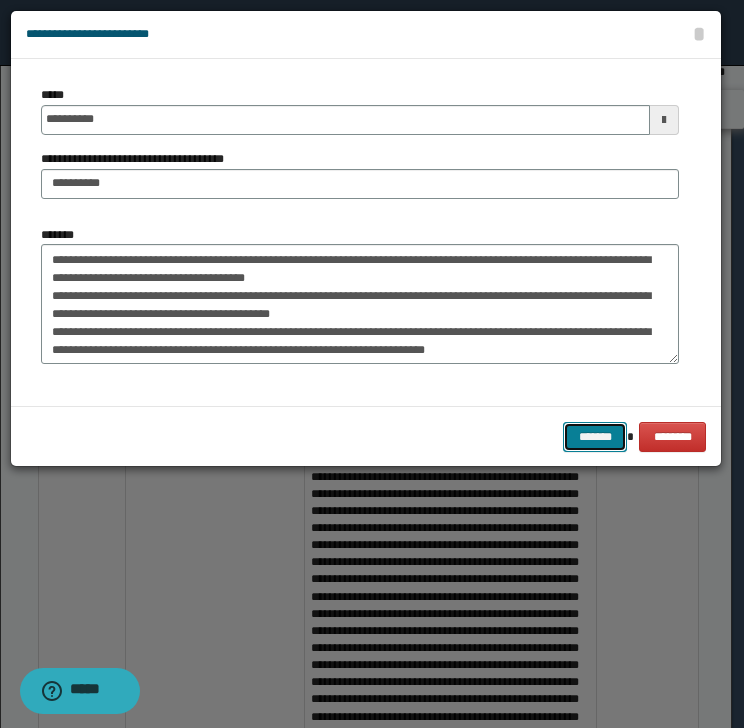 click on "*******" at bounding box center (595, 437) 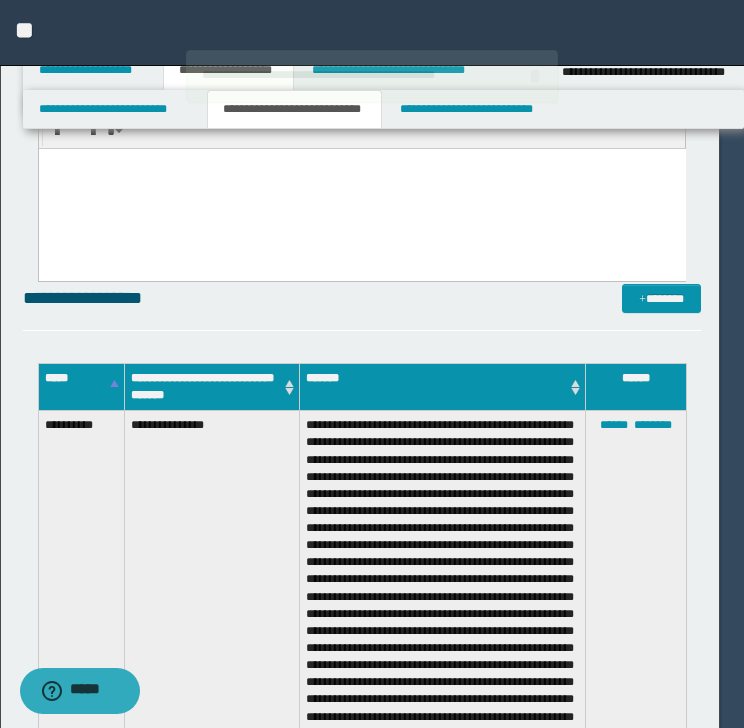 type 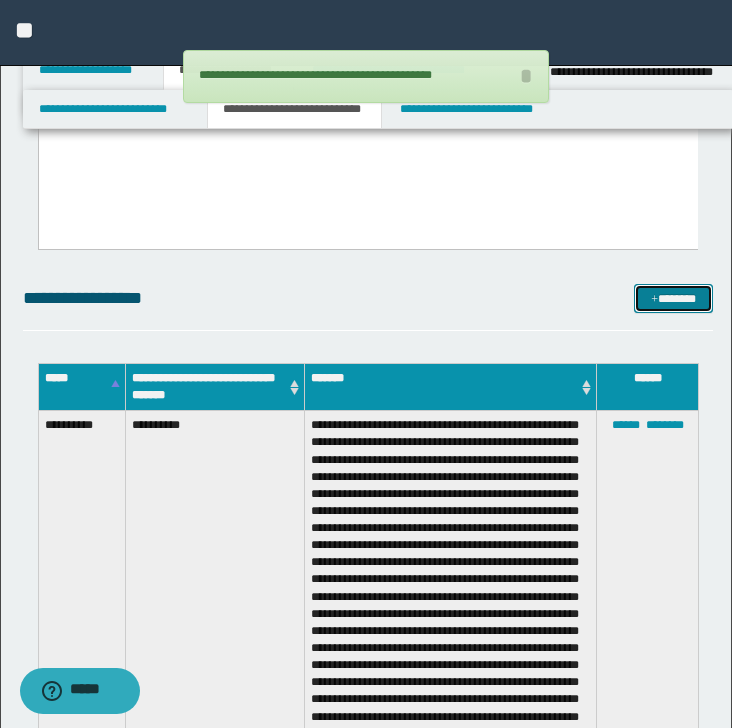 click on "*******" at bounding box center [673, 299] 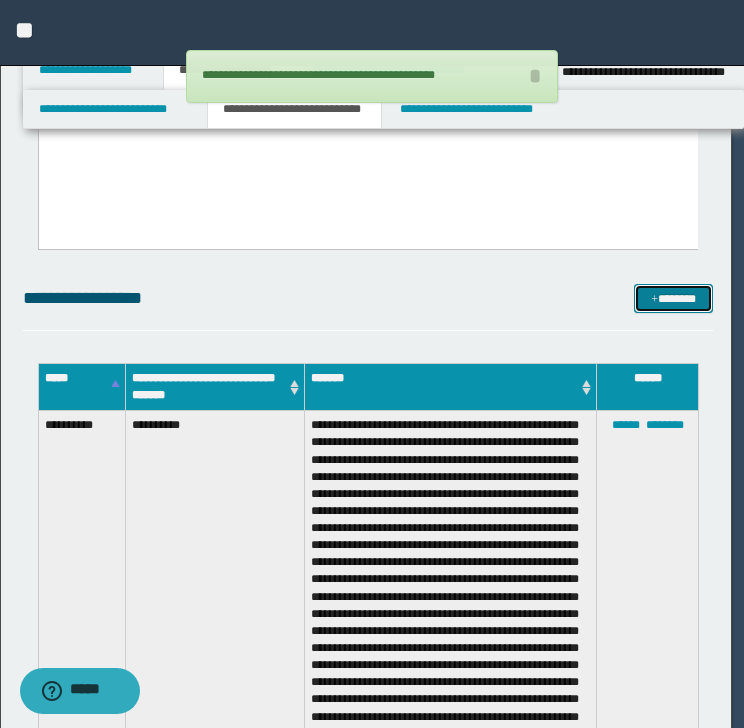 scroll, scrollTop: 0, scrollLeft: 0, axis: both 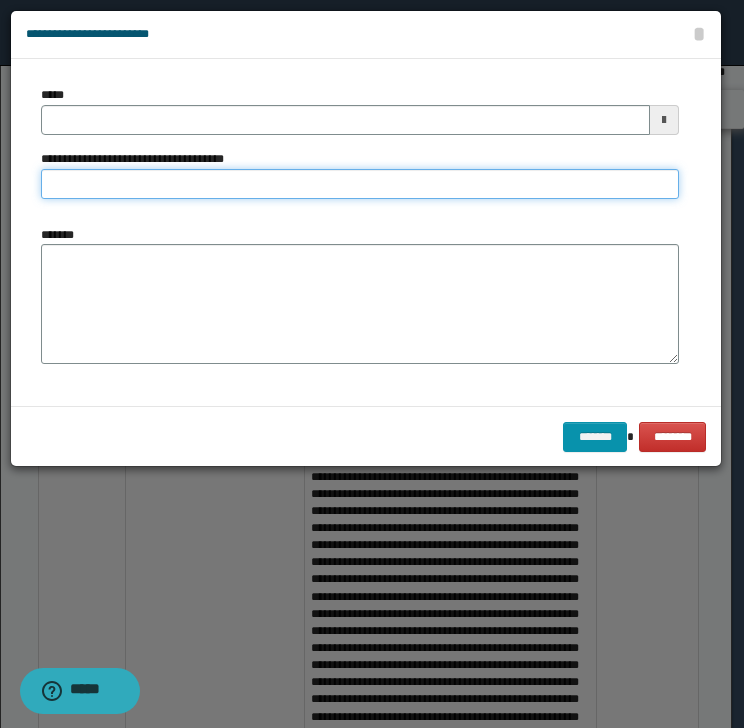 drag, startPoint x: 76, startPoint y: 183, endPoint x: 5, endPoint y: 203, distance: 73.76314 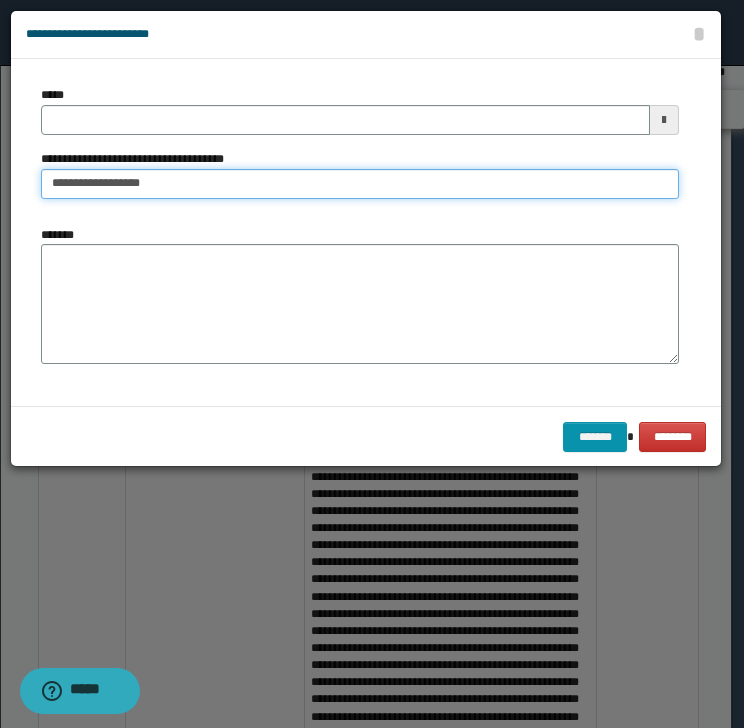 type 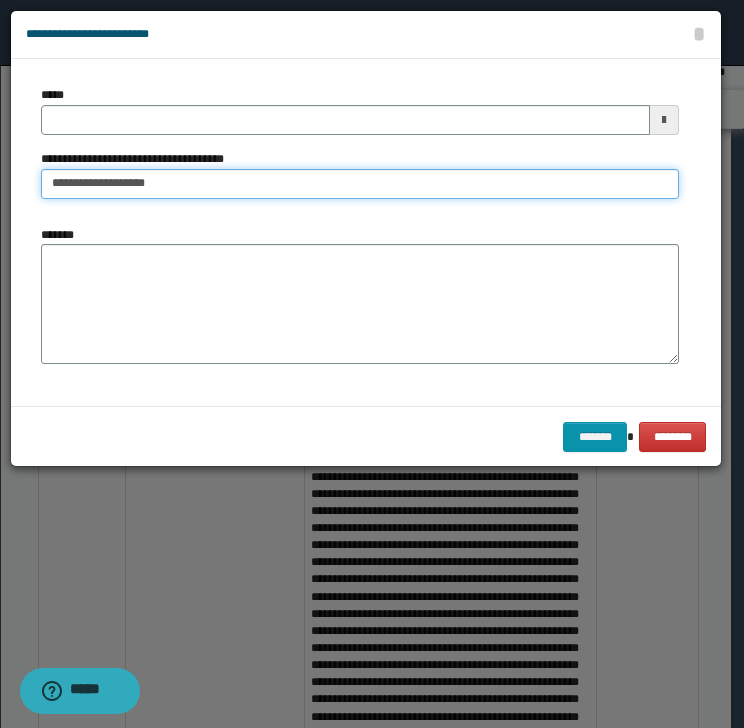 type on "**********" 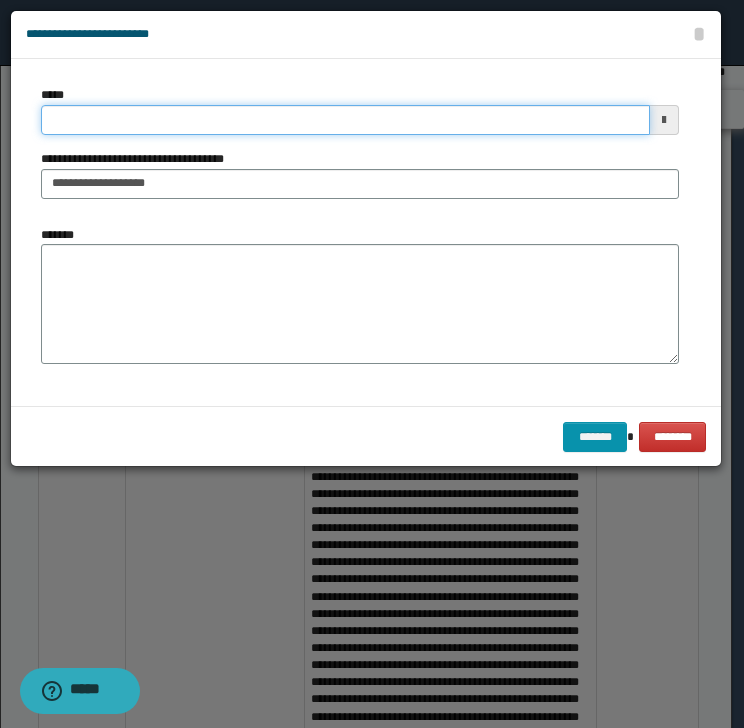 click on "*****" at bounding box center (345, 120) 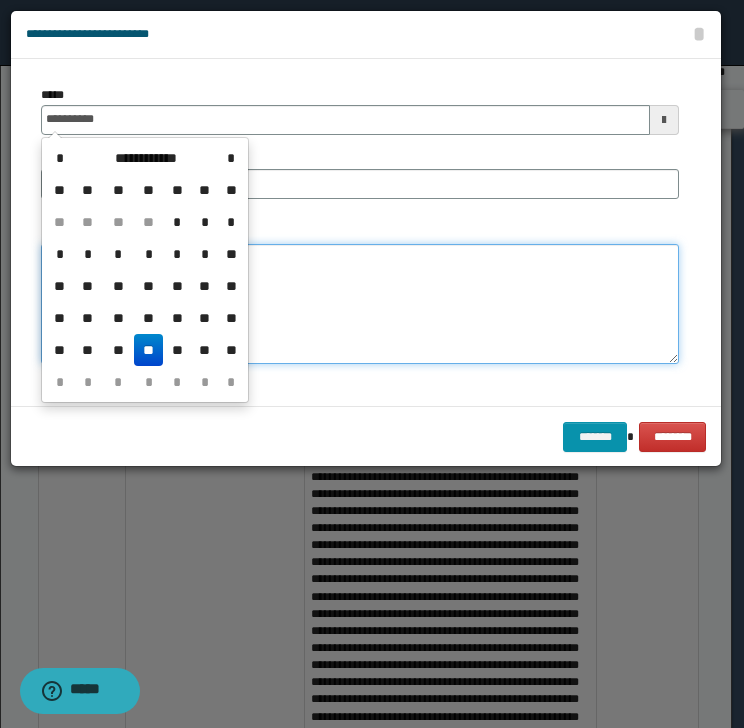 type on "**********" 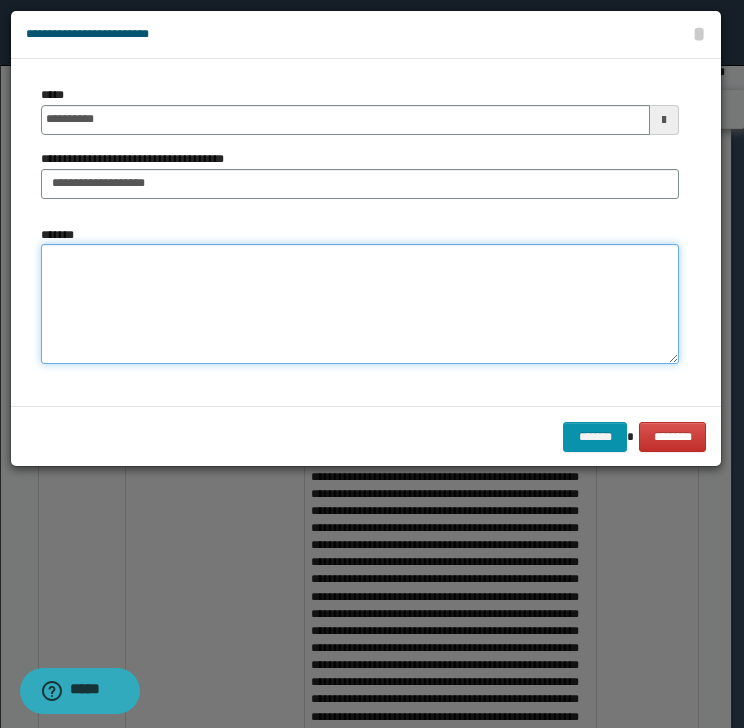 click on "*******" at bounding box center (360, 304) 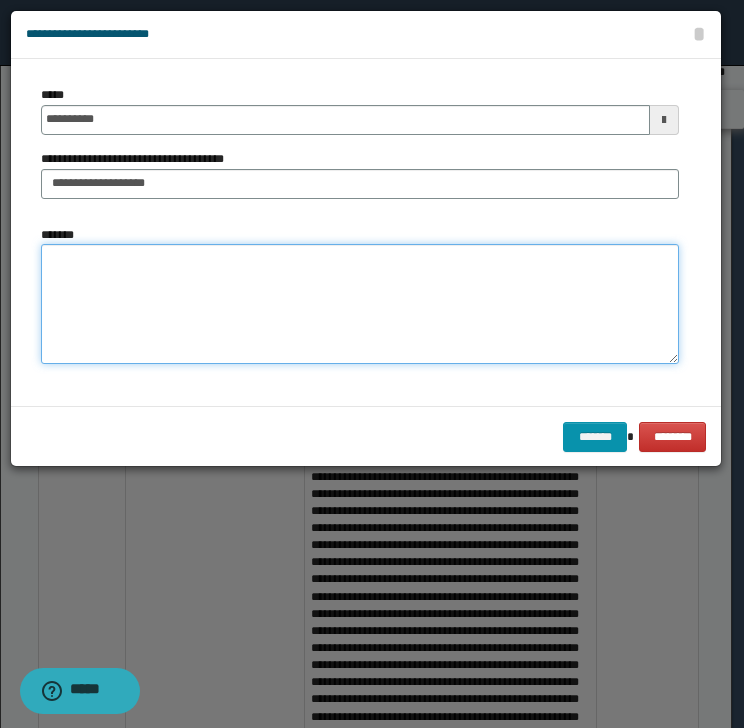 click on "*******" at bounding box center [360, 304] 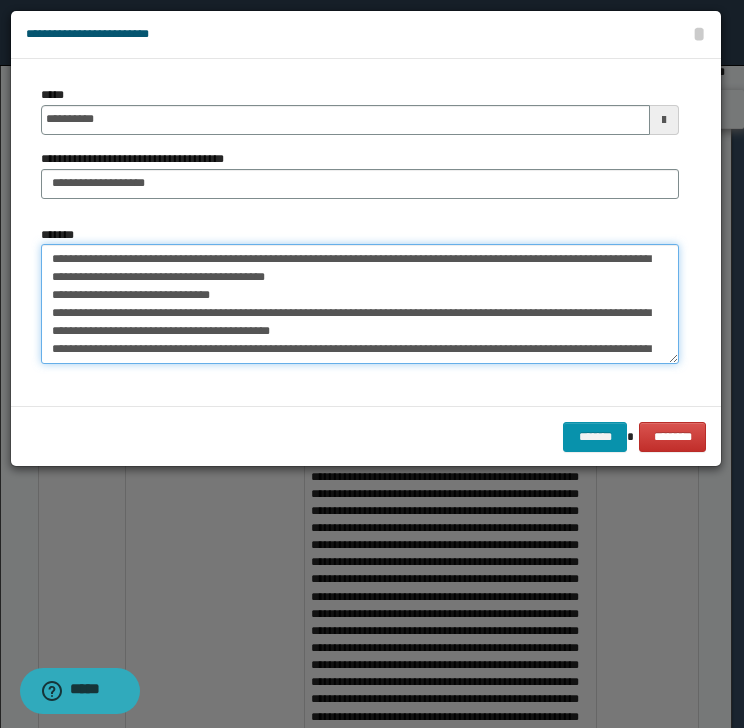 scroll, scrollTop: 0, scrollLeft: 0, axis: both 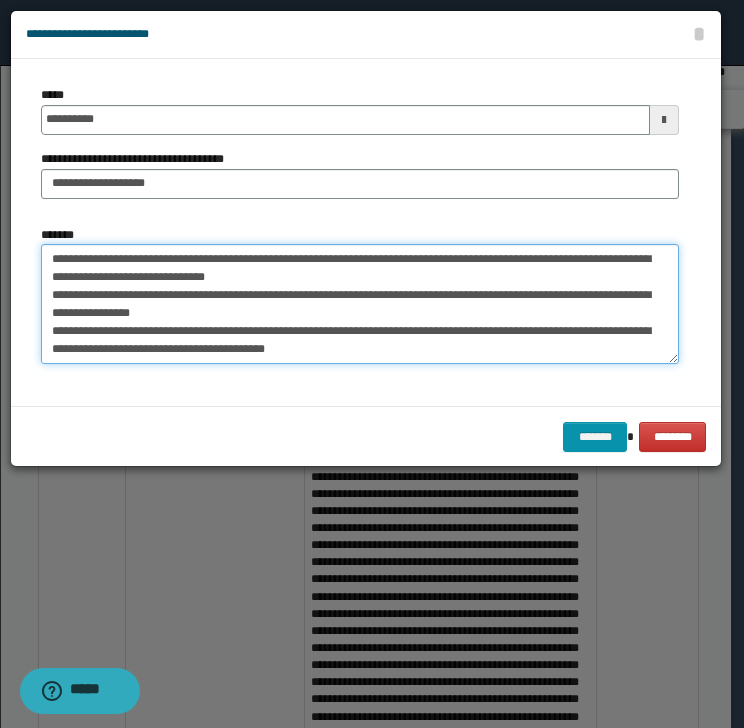 drag, startPoint x: 58, startPoint y: 258, endPoint x: 152, endPoint y: 257, distance: 94.00532 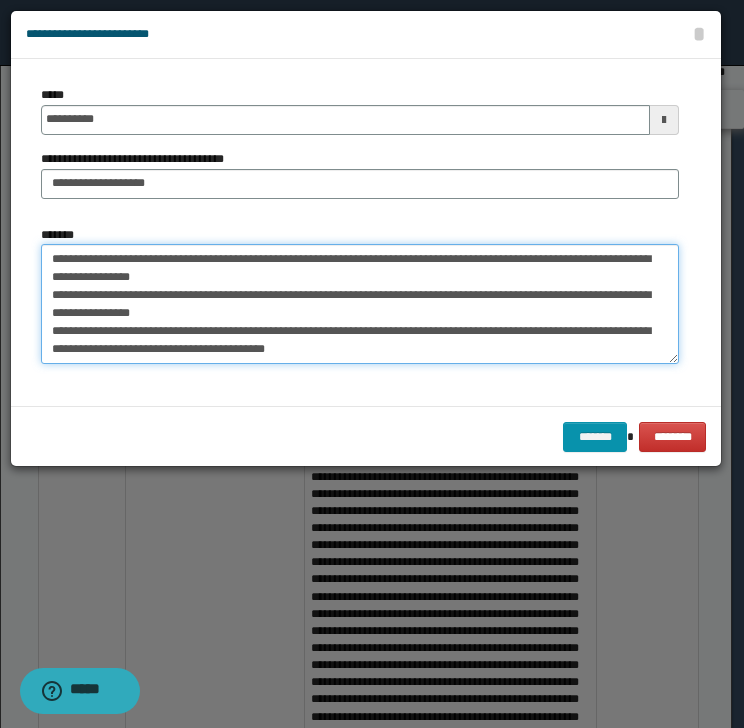 drag, startPoint x: 78, startPoint y: 257, endPoint x: 98, endPoint y: 253, distance: 20.396078 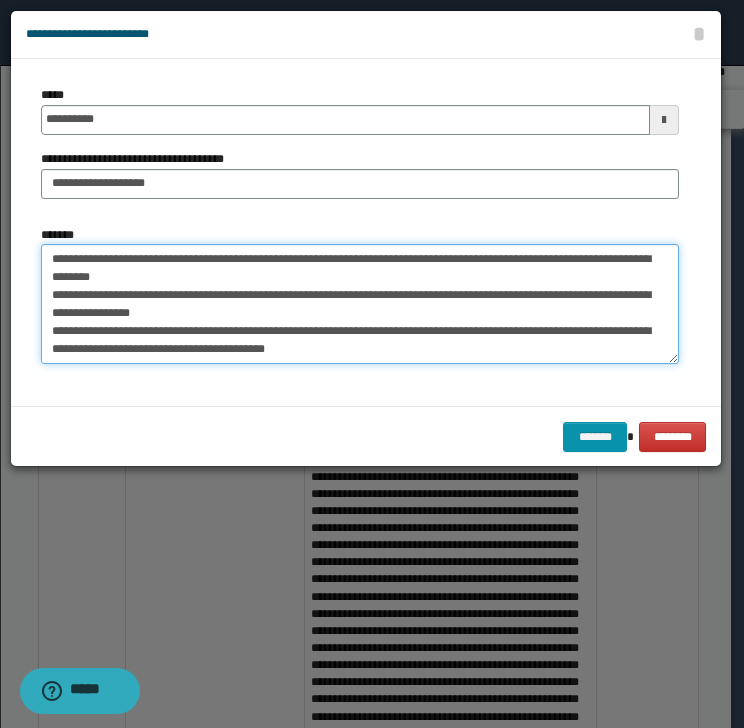 drag, startPoint x: 117, startPoint y: 258, endPoint x: 168, endPoint y: 257, distance: 51.009804 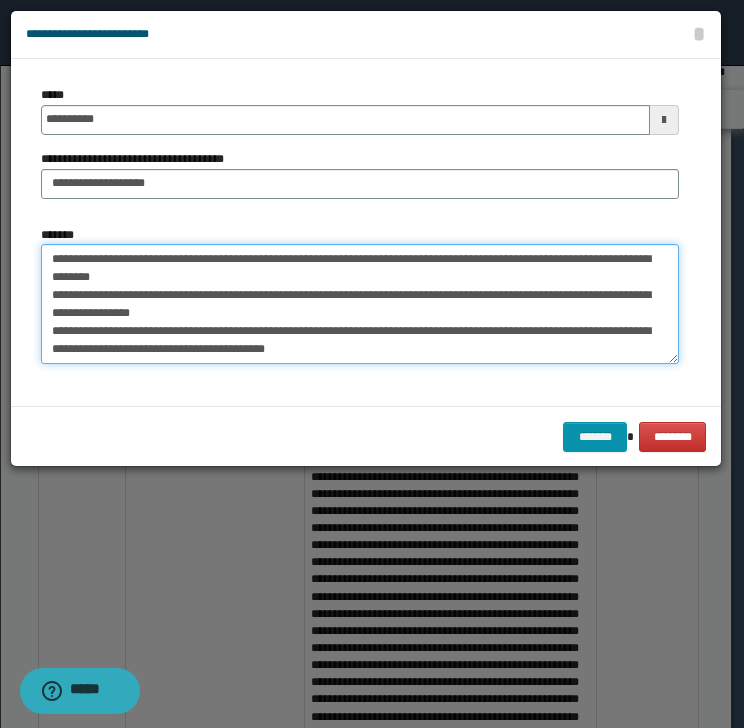 click on "*******" at bounding box center (360, 304) 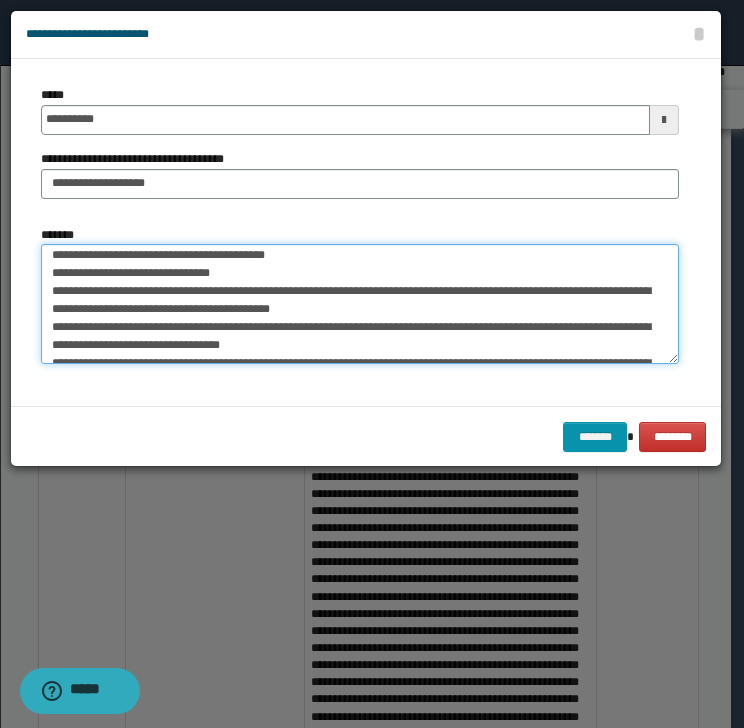 scroll, scrollTop: 133, scrollLeft: 0, axis: vertical 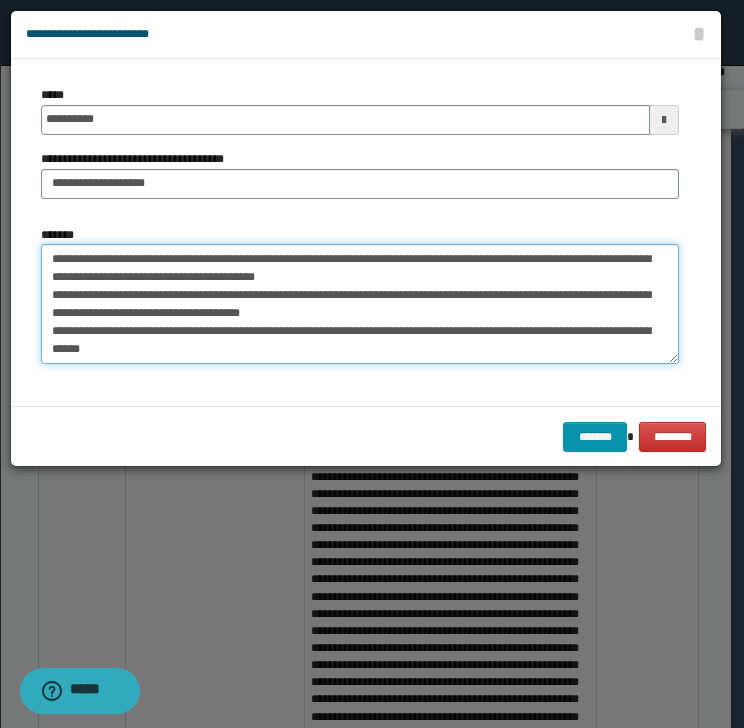 click on "*******" at bounding box center [360, 304] 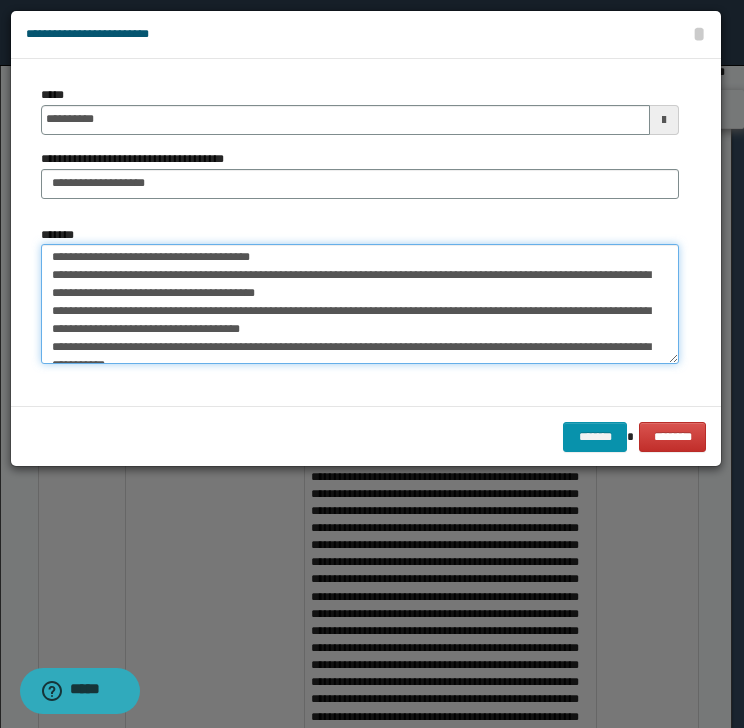 scroll, scrollTop: 255, scrollLeft: 0, axis: vertical 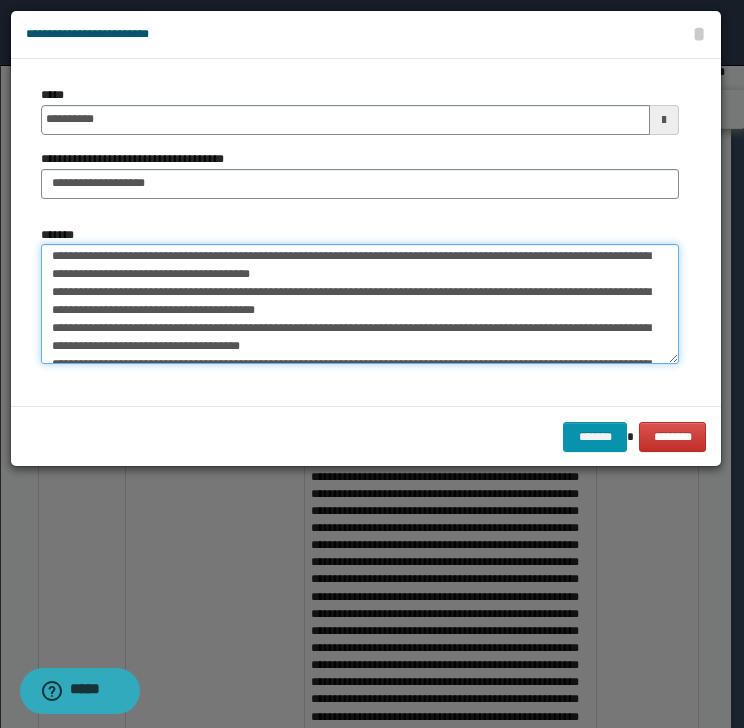 drag, startPoint x: 52, startPoint y: 353, endPoint x: 165, endPoint y: 258, distance: 147.62791 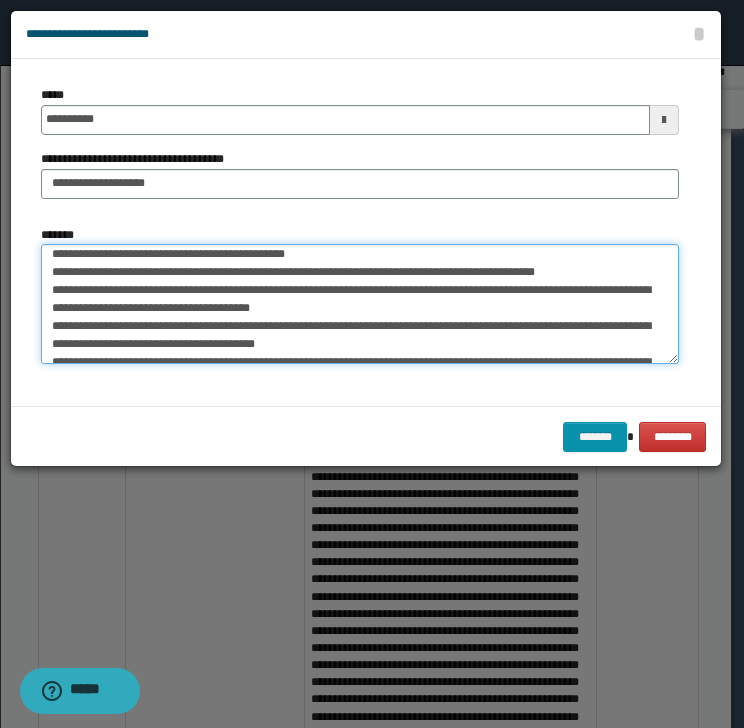 scroll, scrollTop: 181, scrollLeft: 0, axis: vertical 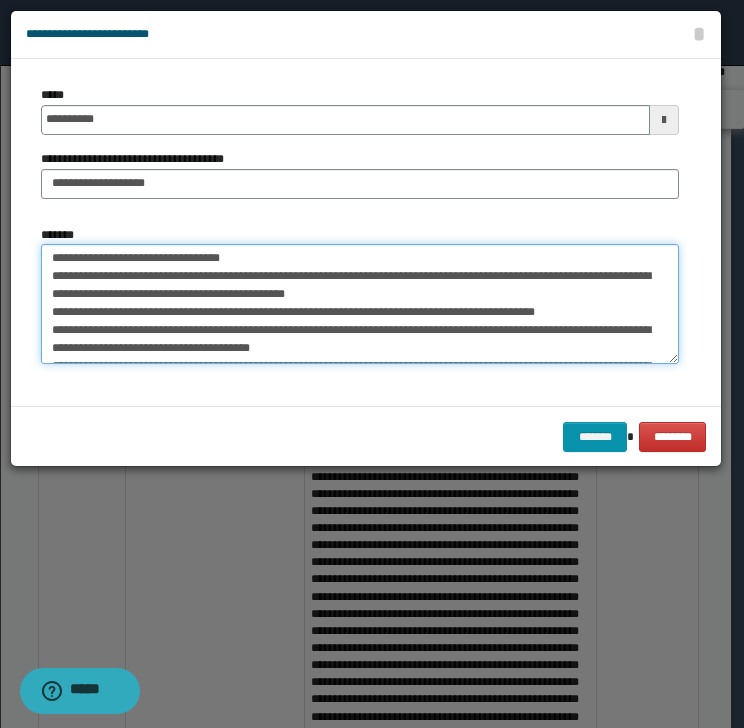 drag, startPoint x: 62, startPoint y: 256, endPoint x: 285, endPoint y: 324, distance: 233.1373 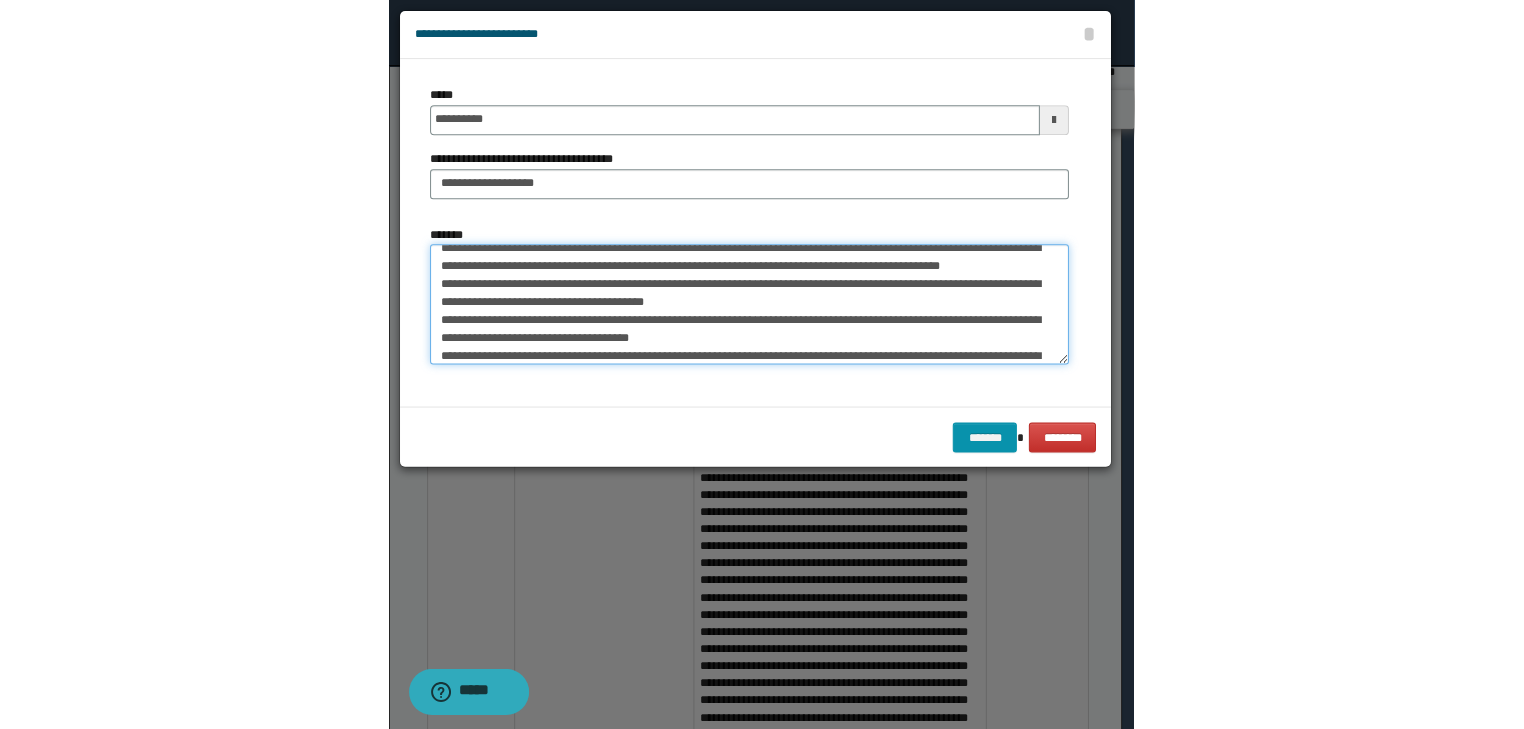 scroll, scrollTop: 269, scrollLeft: 0, axis: vertical 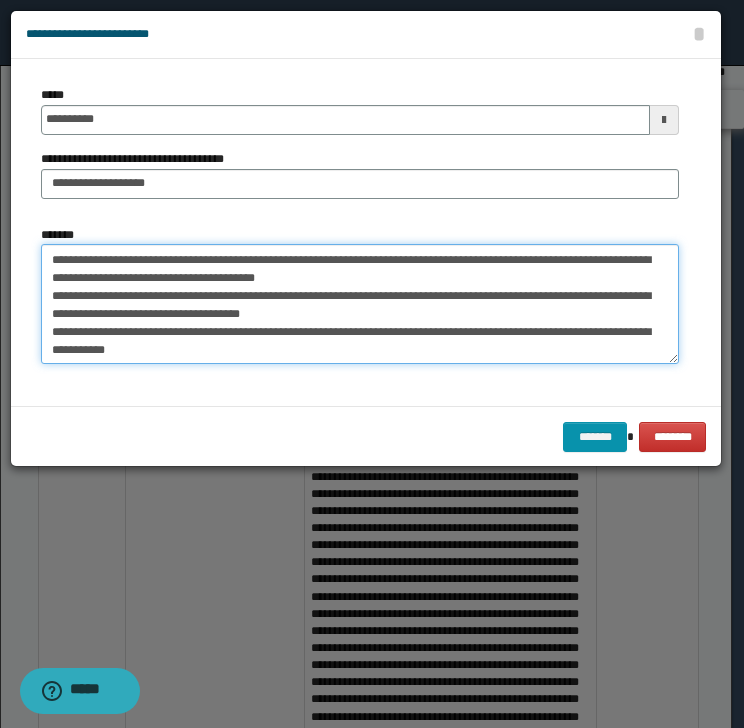 click on "*******" at bounding box center [360, 304] 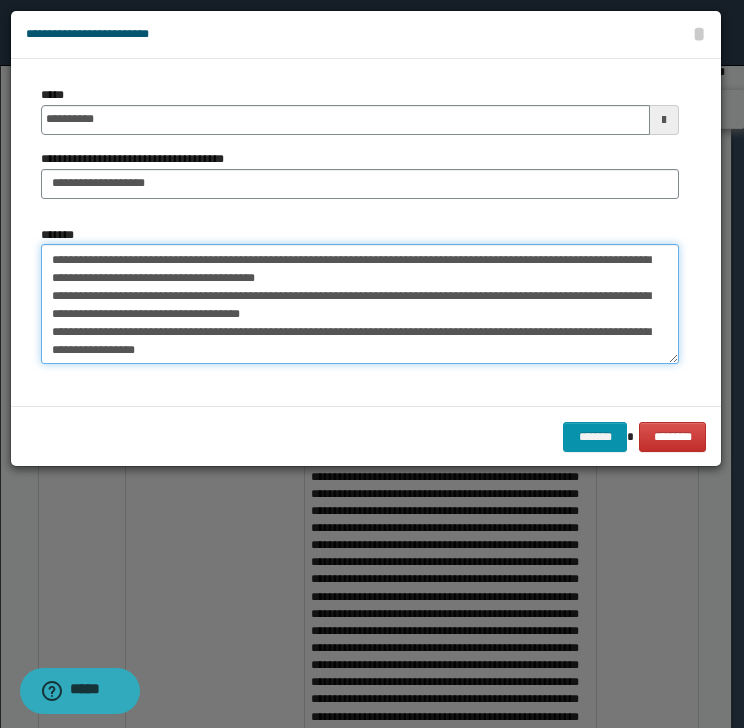 click on "*******" at bounding box center [360, 304] 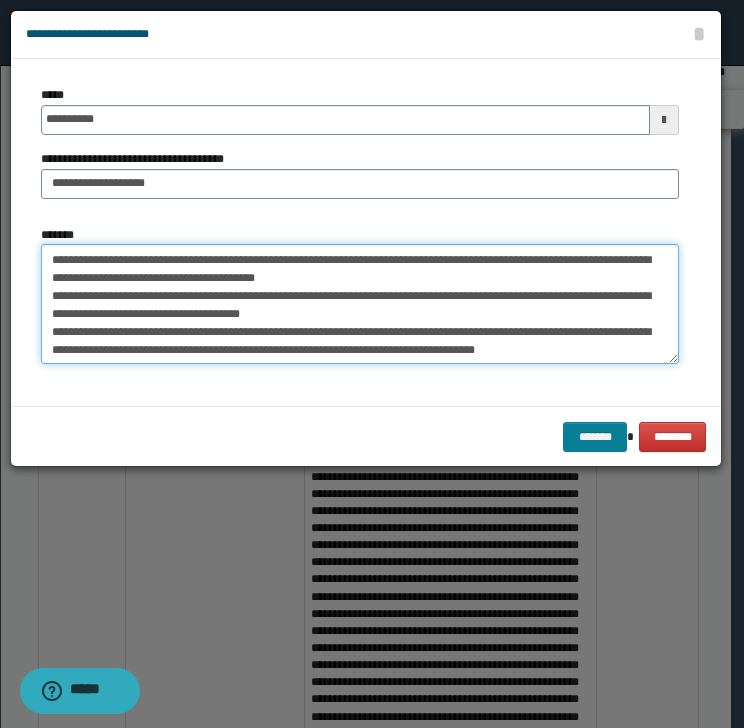 type on "**********" 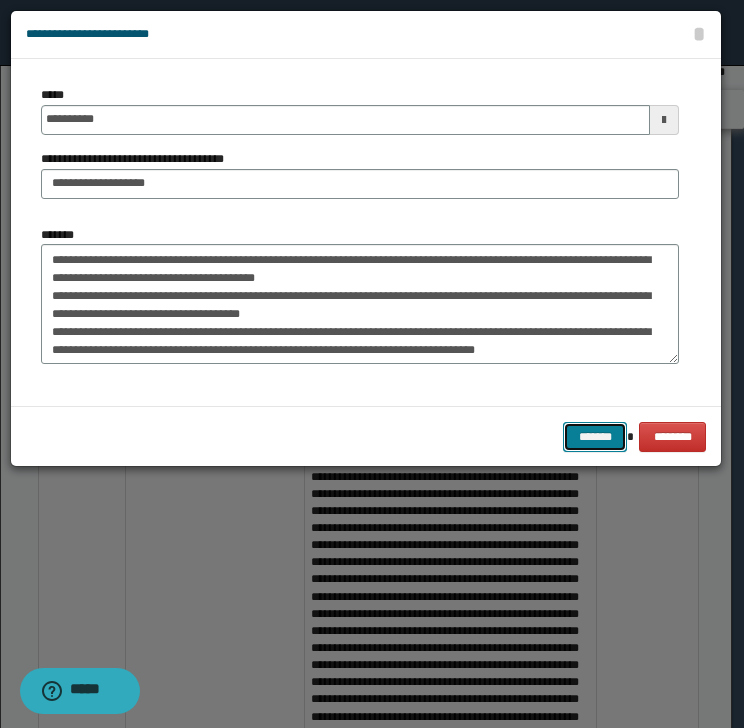 click on "*******" at bounding box center (595, 437) 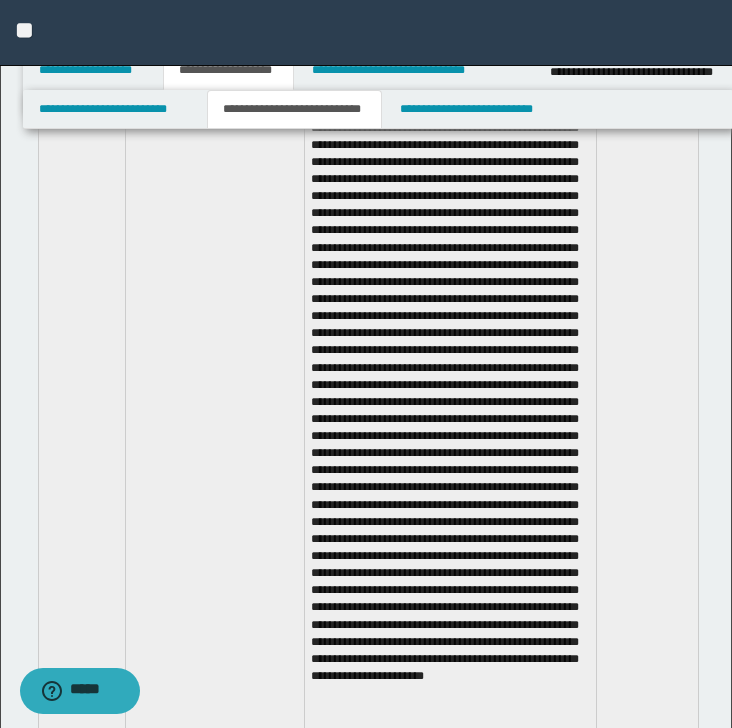 scroll, scrollTop: 3178, scrollLeft: 0, axis: vertical 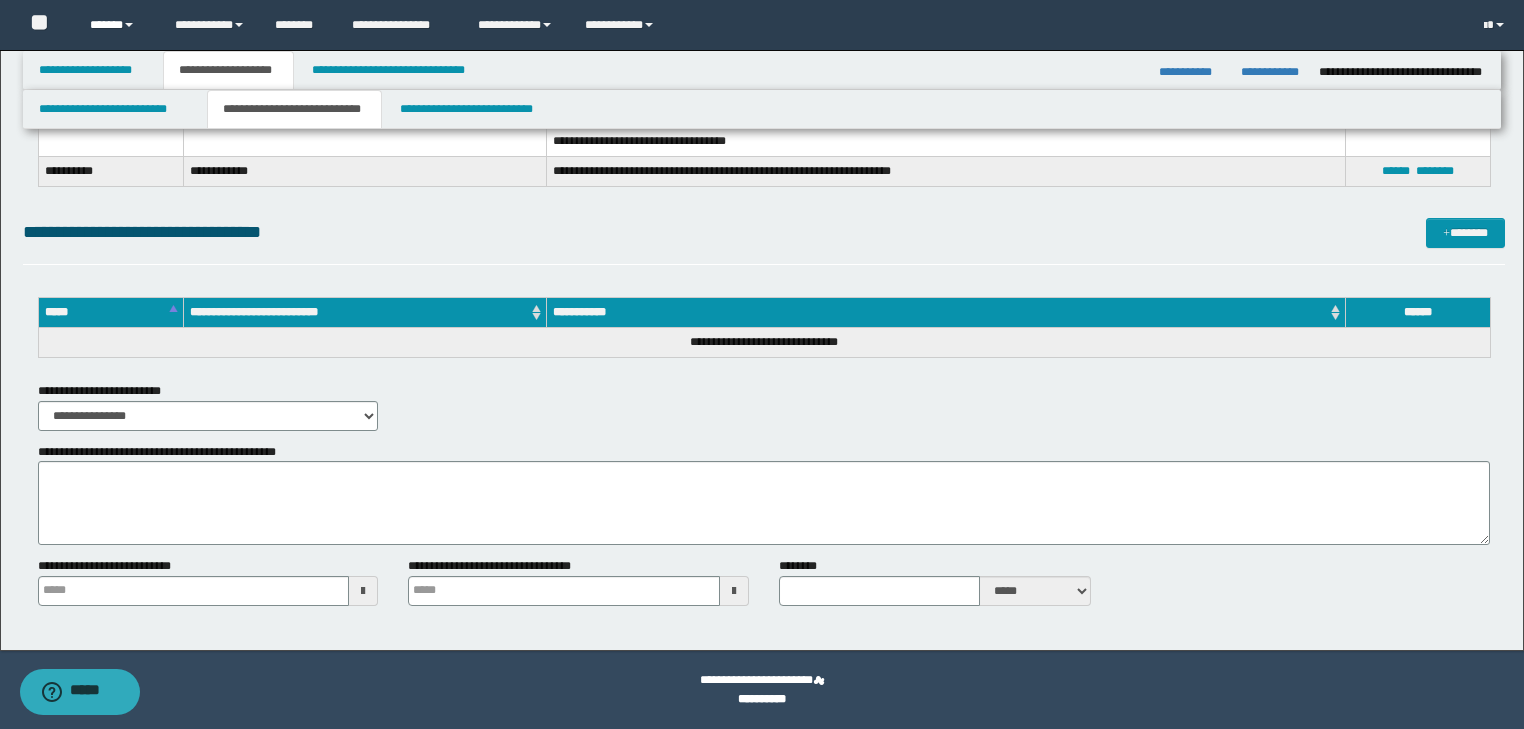 click on "******" at bounding box center (117, 25) 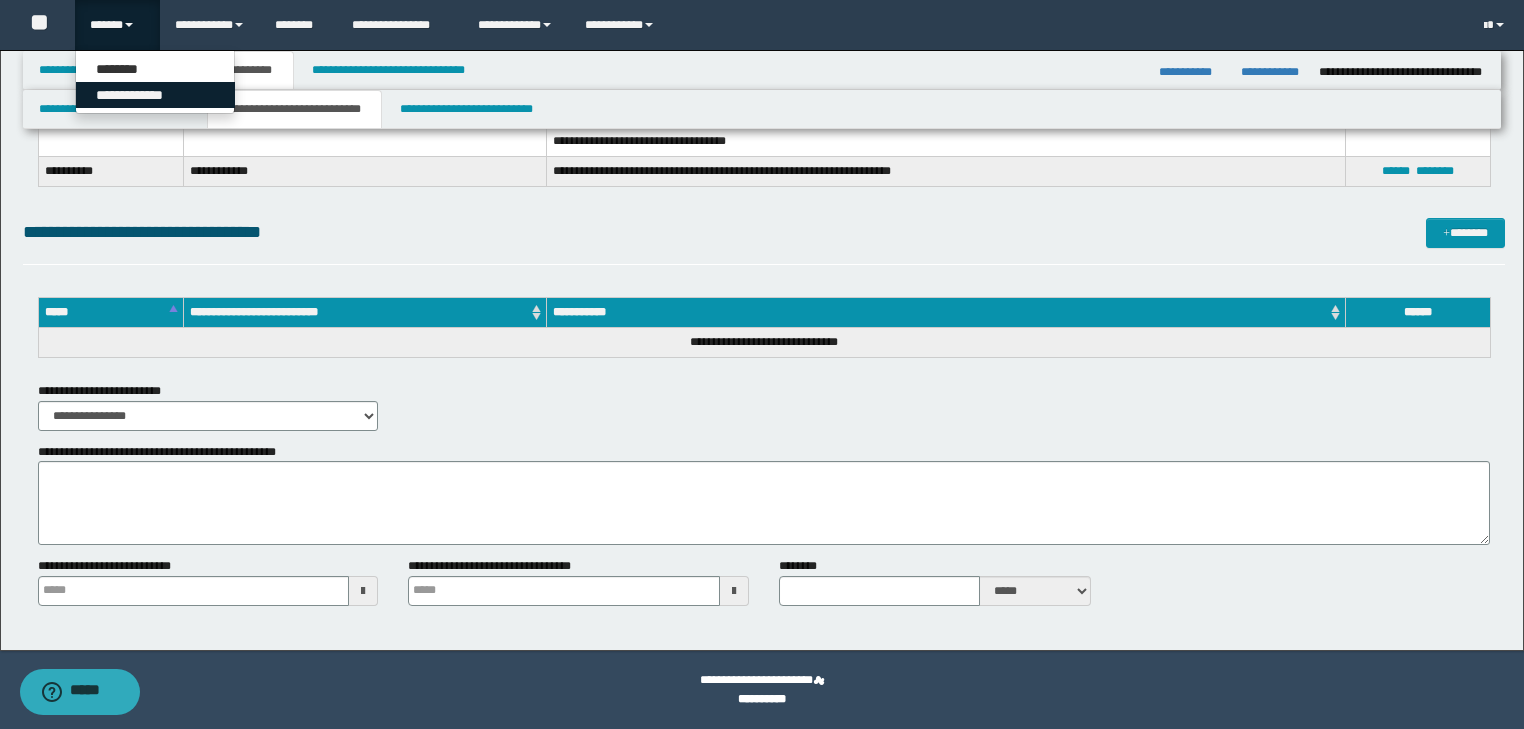 click on "**********" at bounding box center [155, 95] 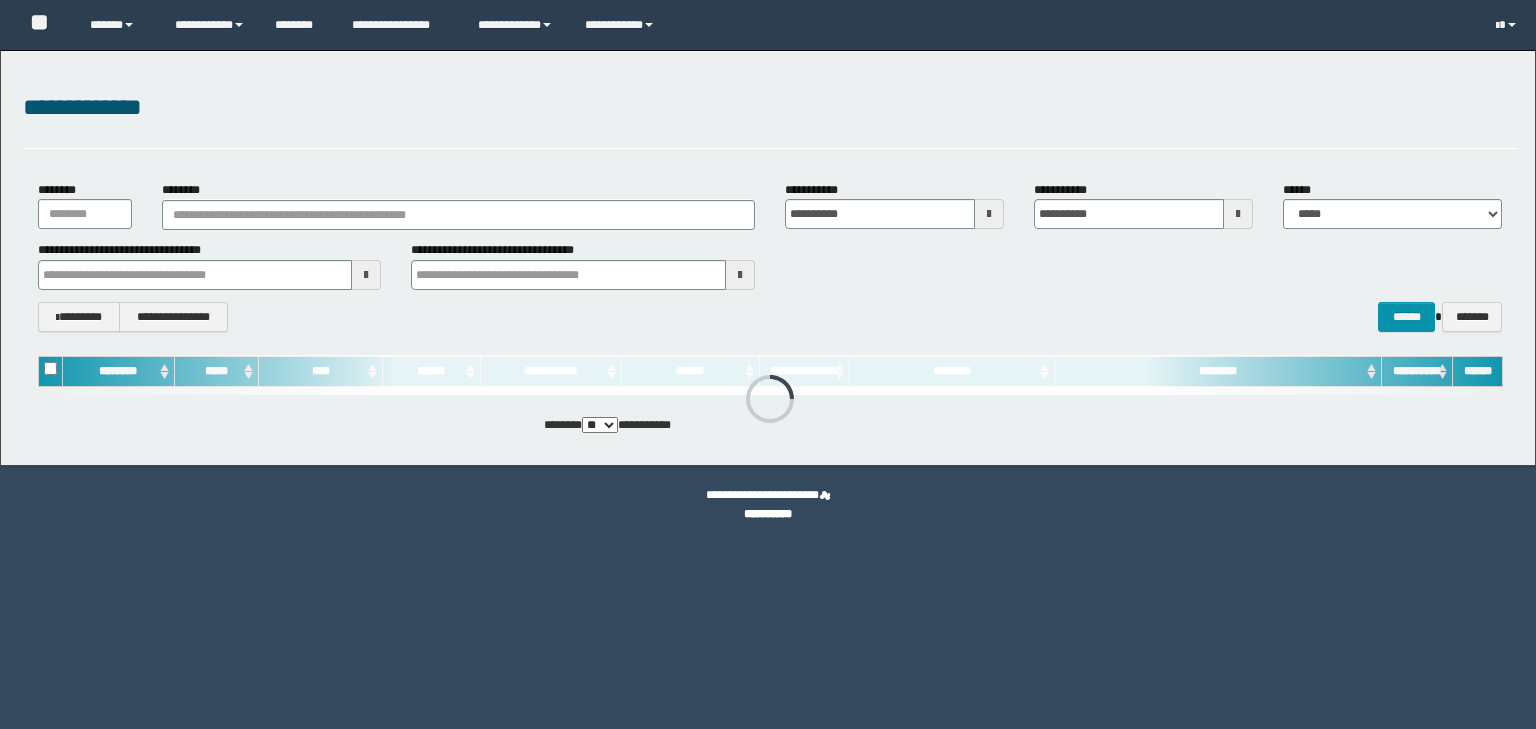 scroll, scrollTop: 0, scrollLeft: 0, axis: both 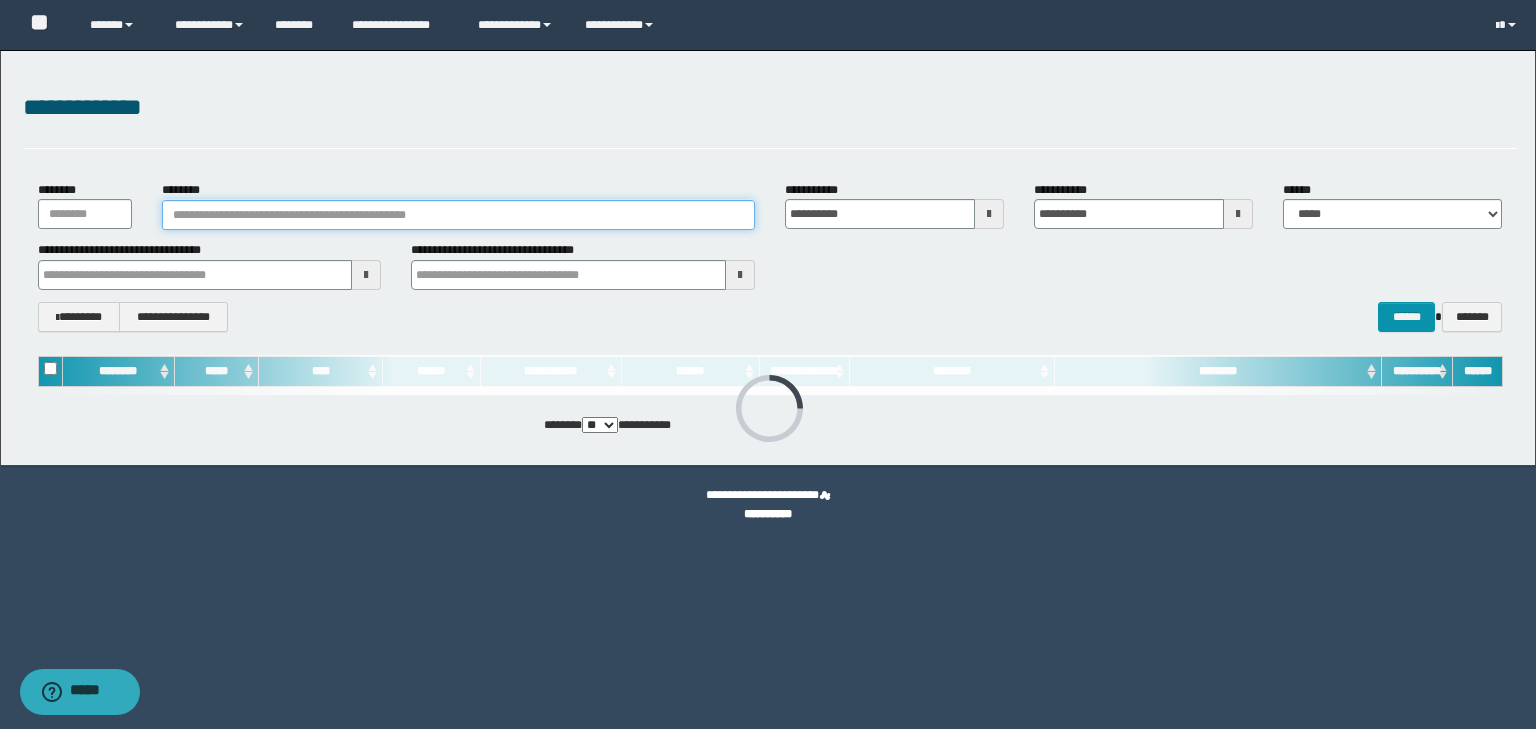 click on "********" at bounding box center (458, 215) 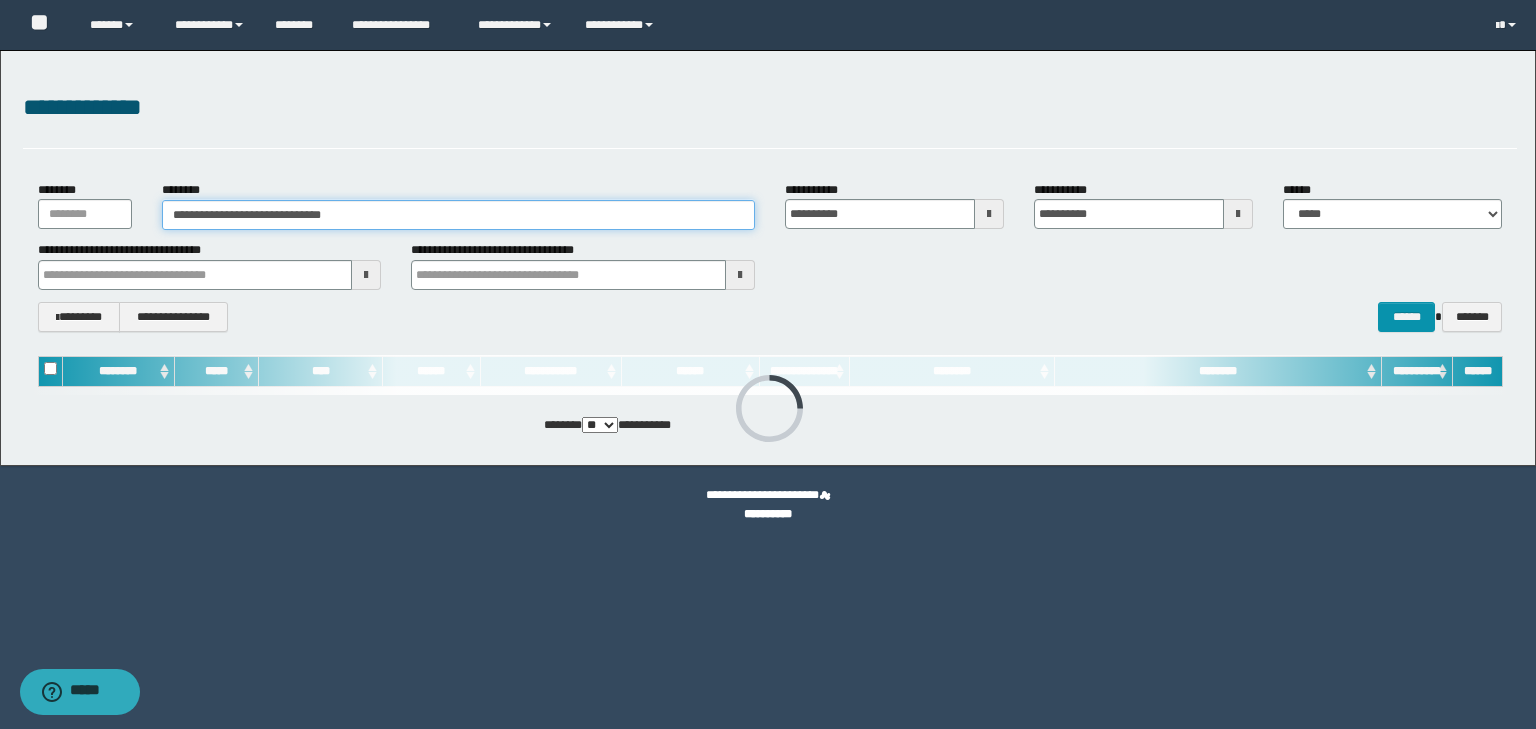 type on "**********" 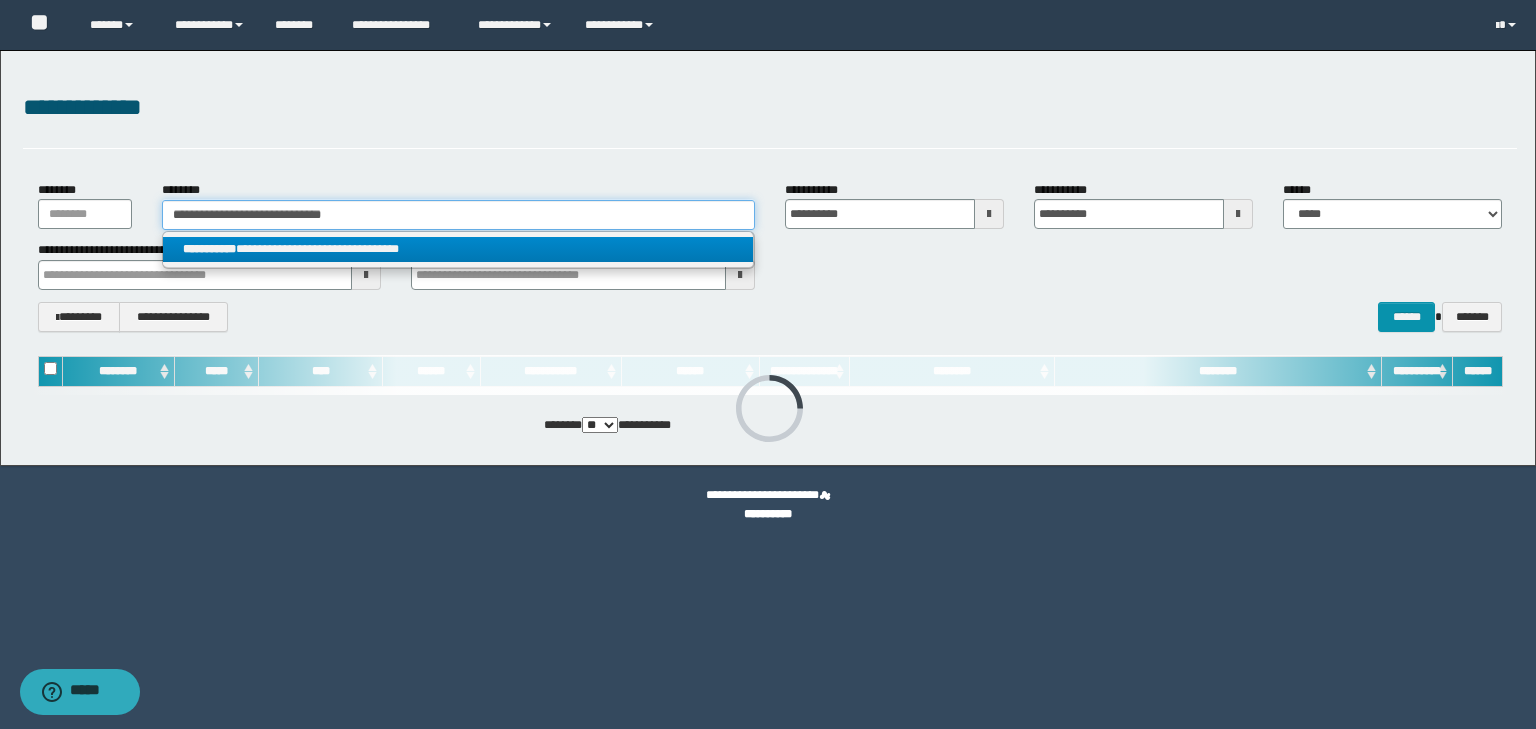 type on "**********" 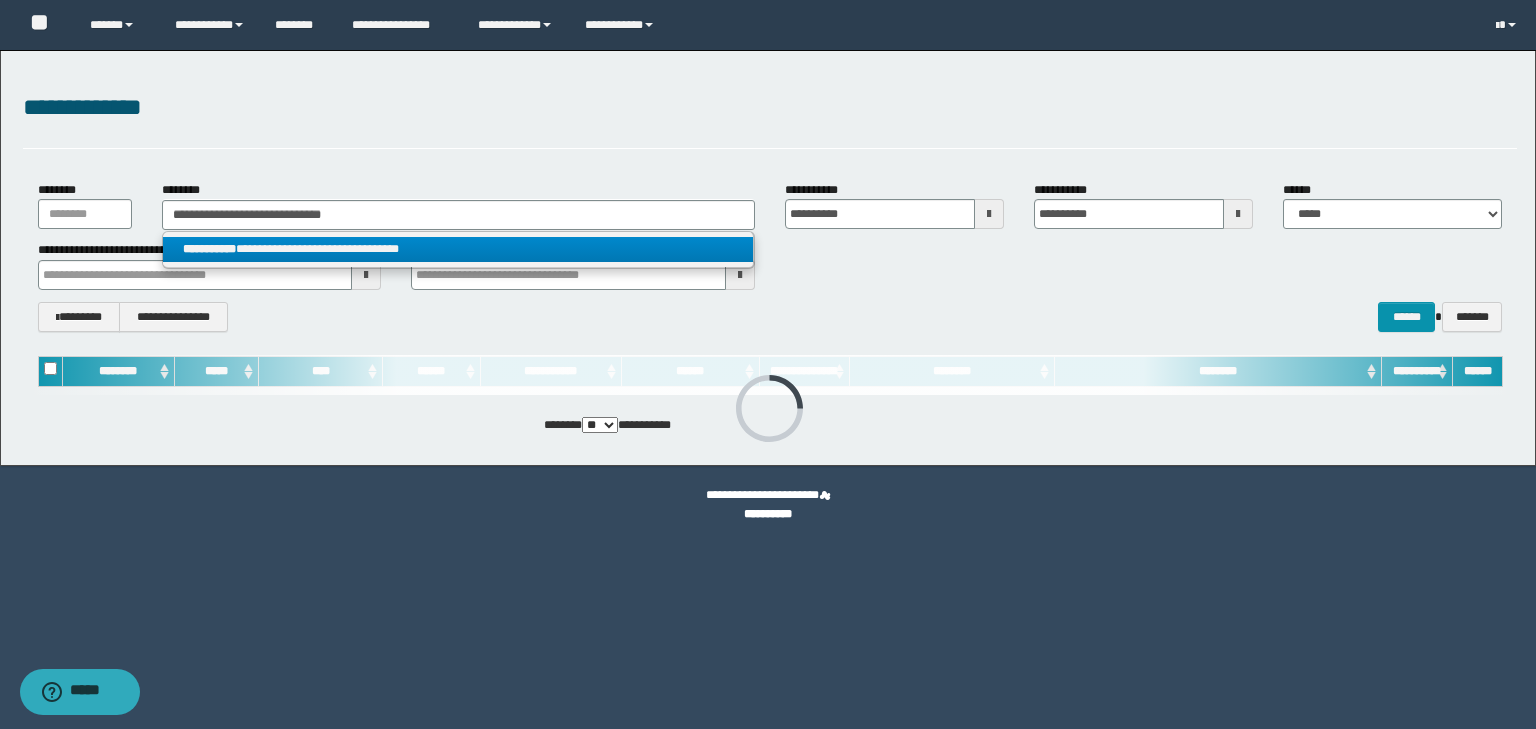 click on "**********" at bounding box center (458, 249) 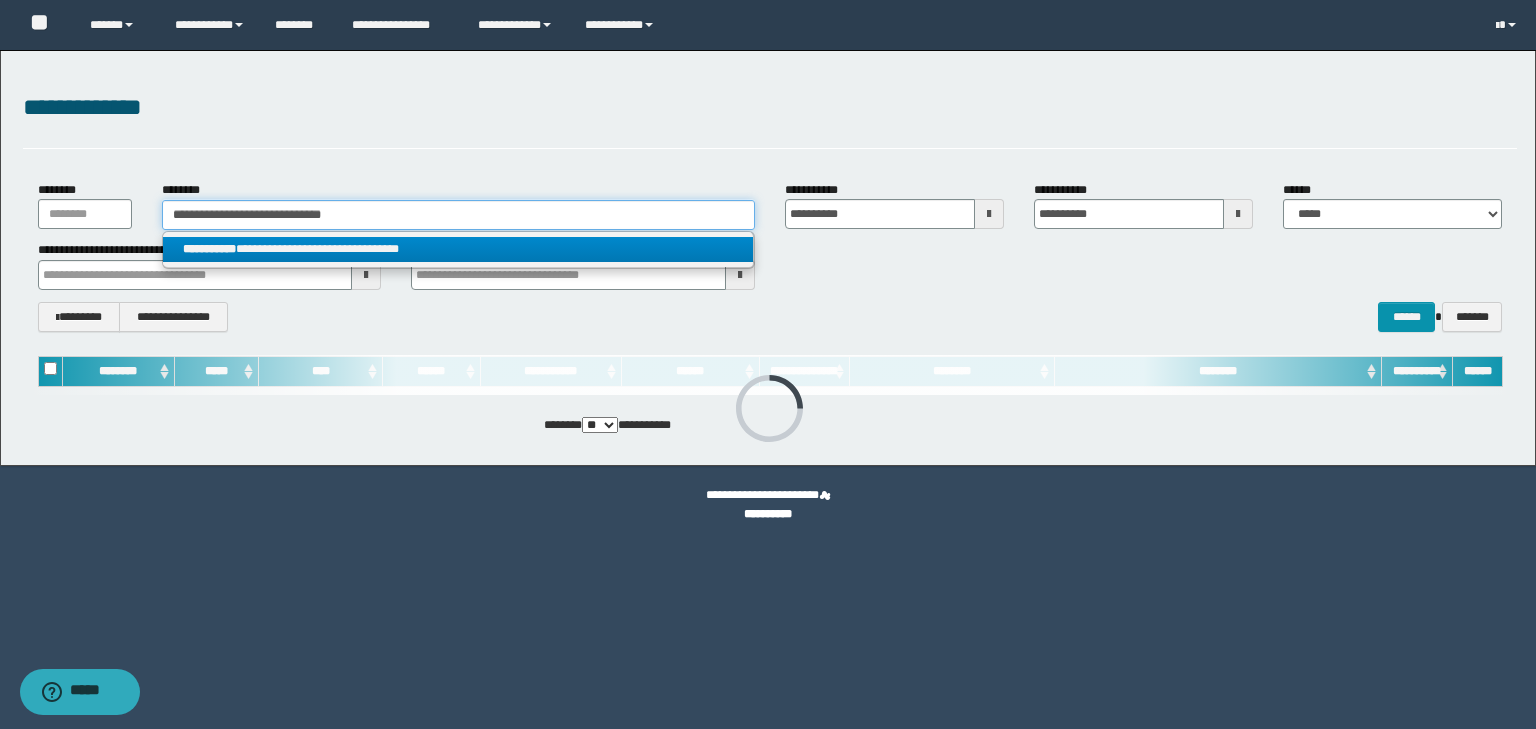 type 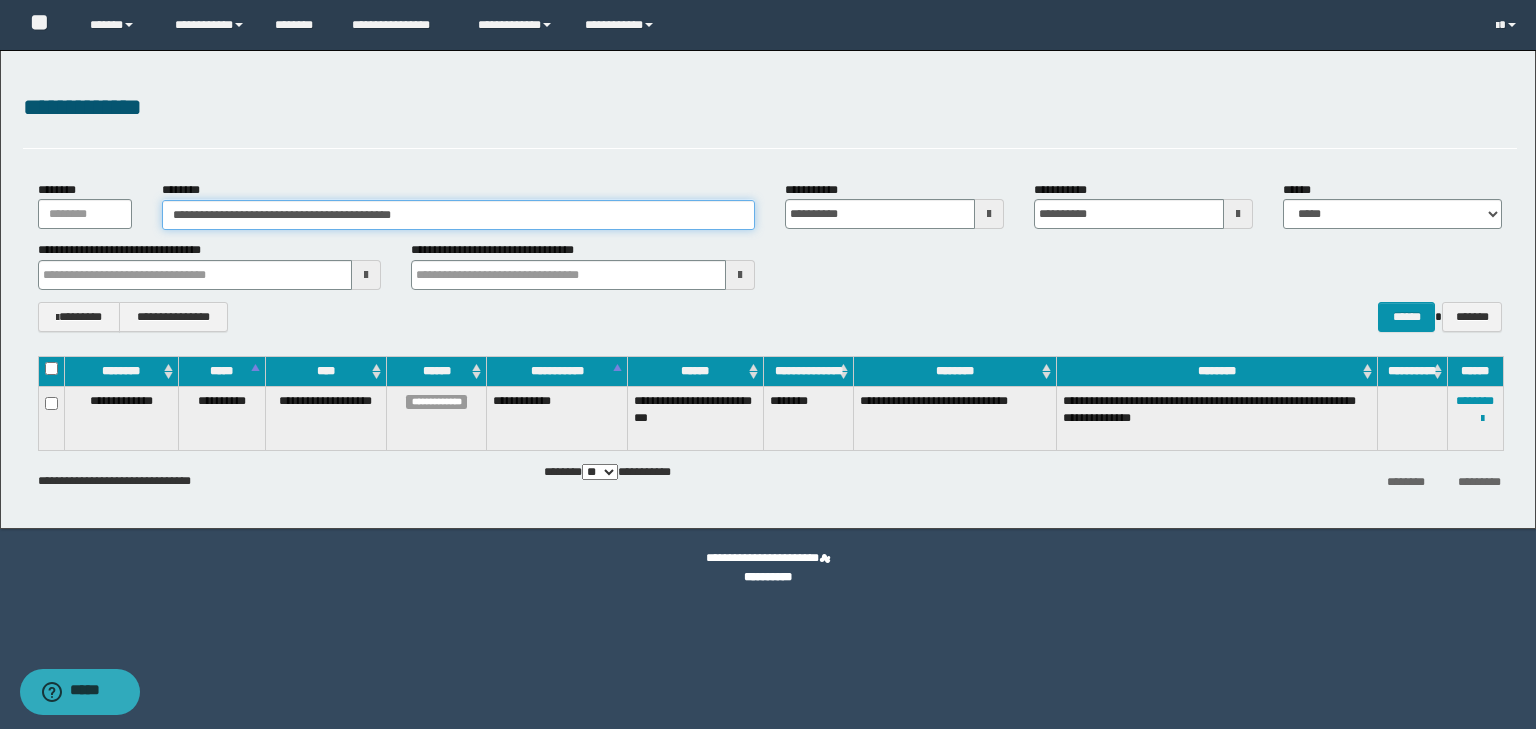 drag, startPoint x: 190, startPoint y: 213, endPoint x: 240, endPoint y: 213, distance: 50 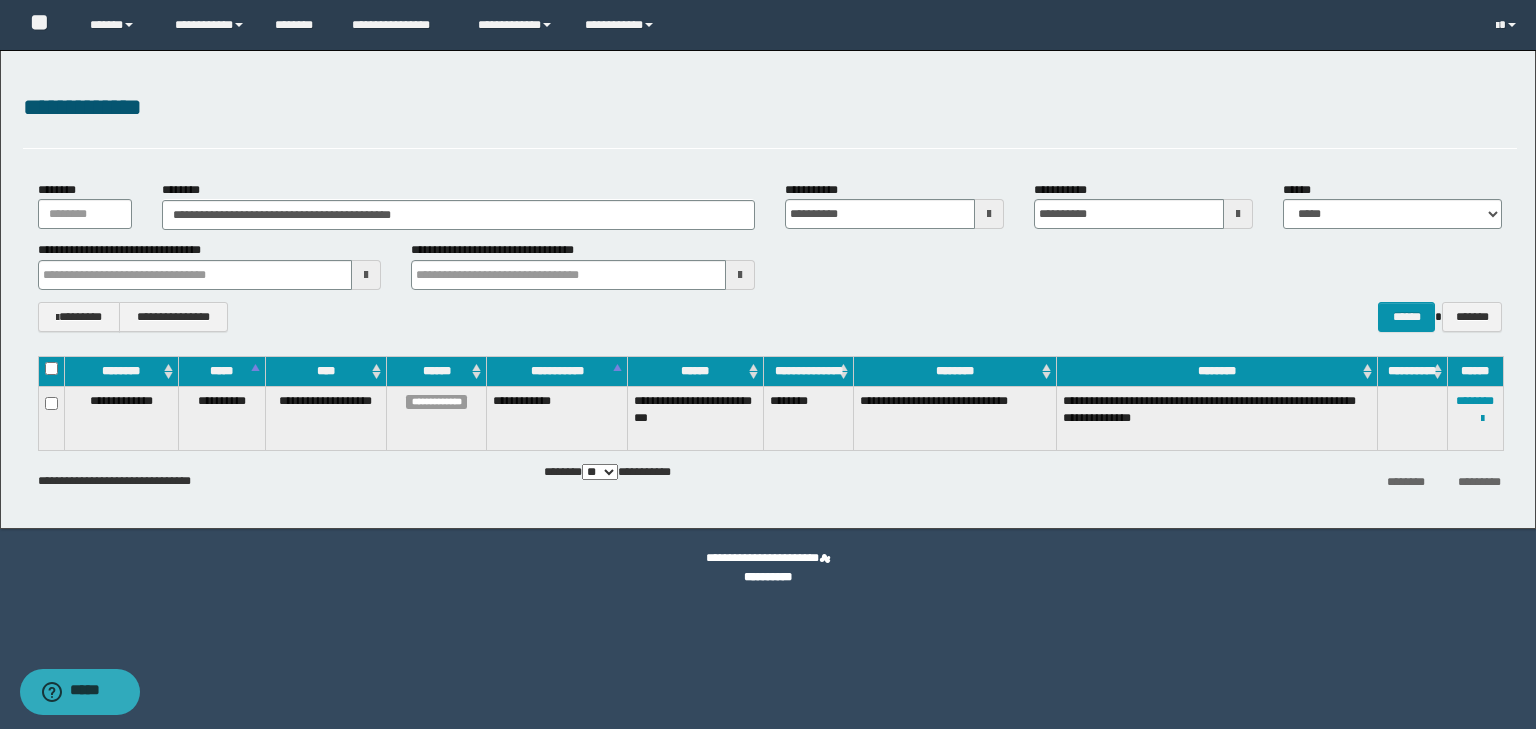 click on "**********" at bounding box center [768, 289] 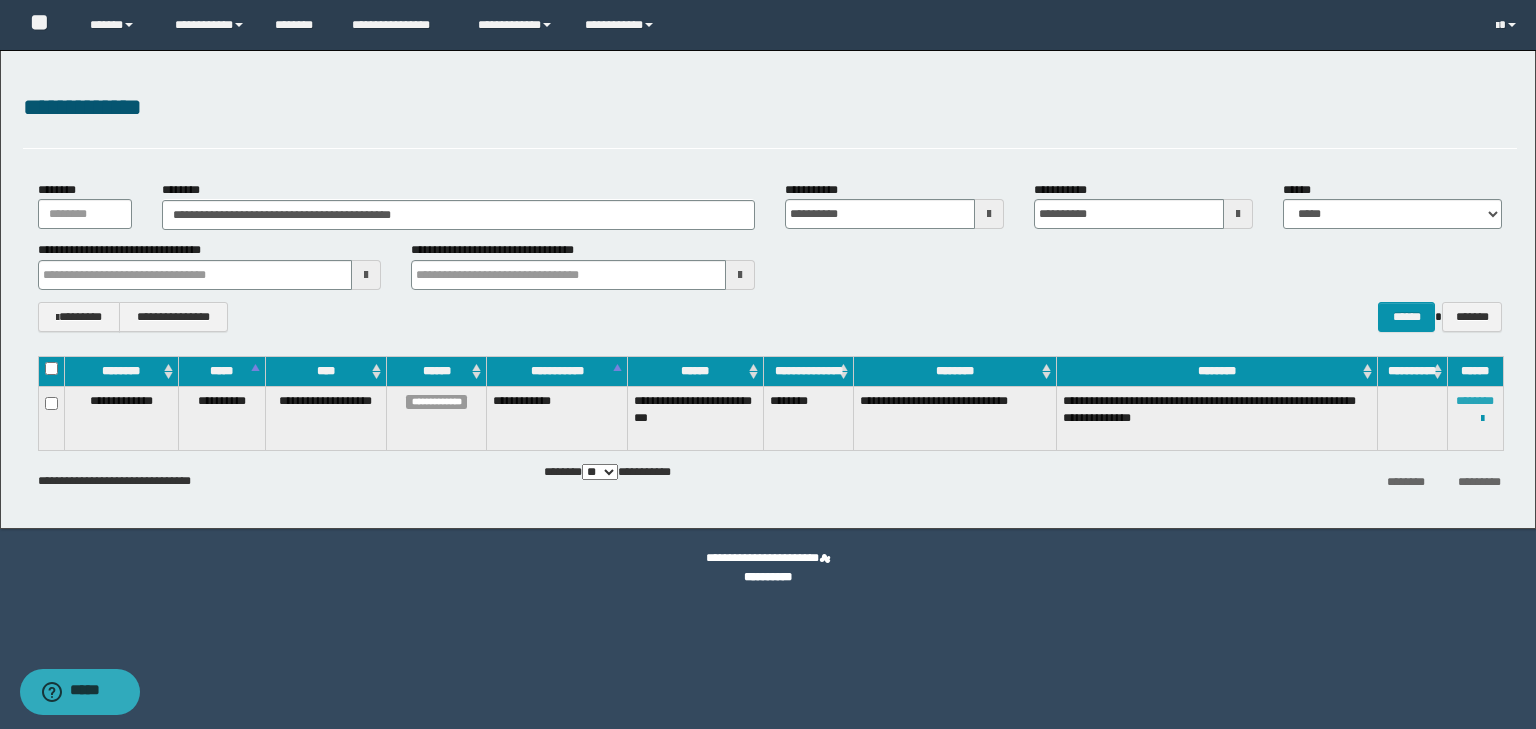 click on "********" at bounding box center [1475, 401] 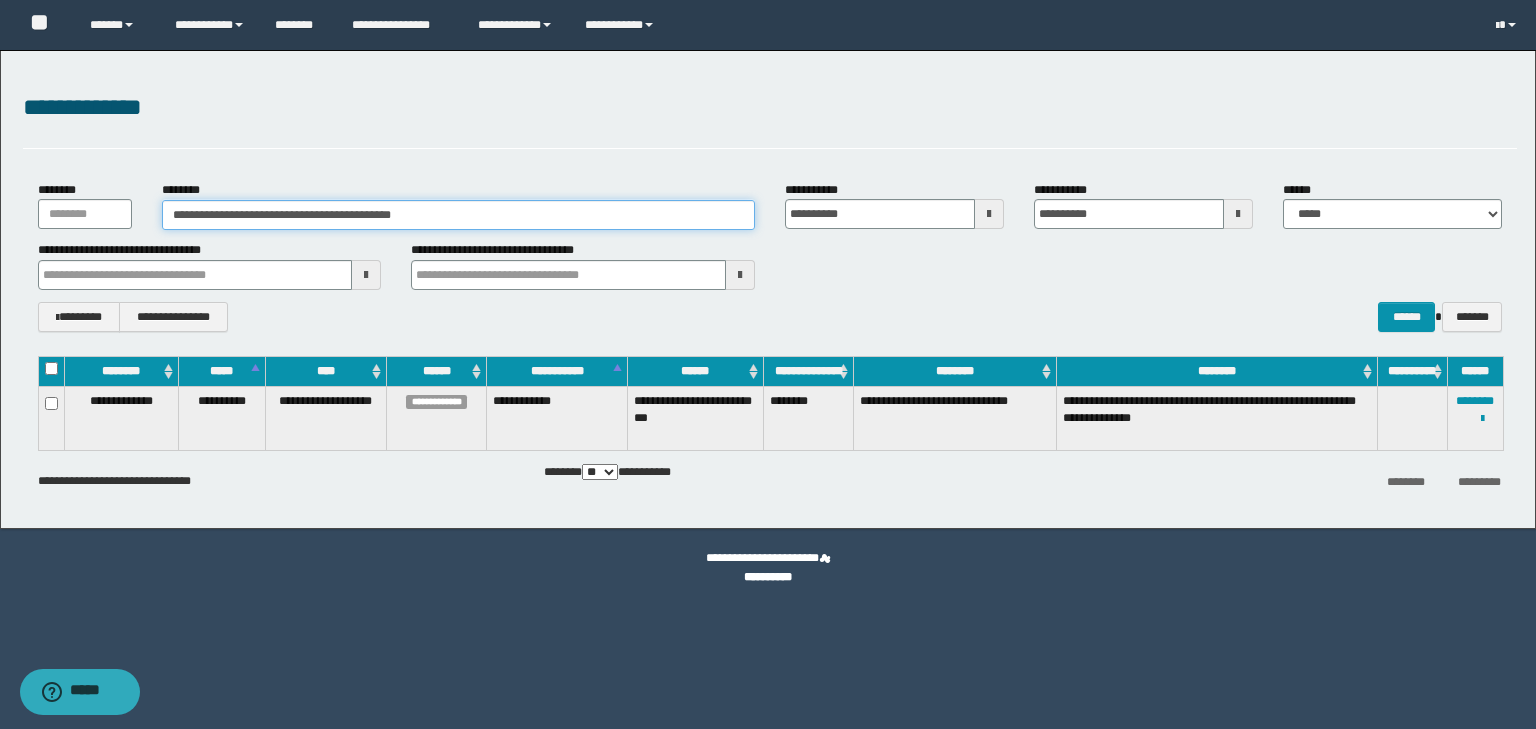drag, startPoint x: 452, startPoint y: 215, endPoint x: 0, endPoint y: 221, distance: 452.03983 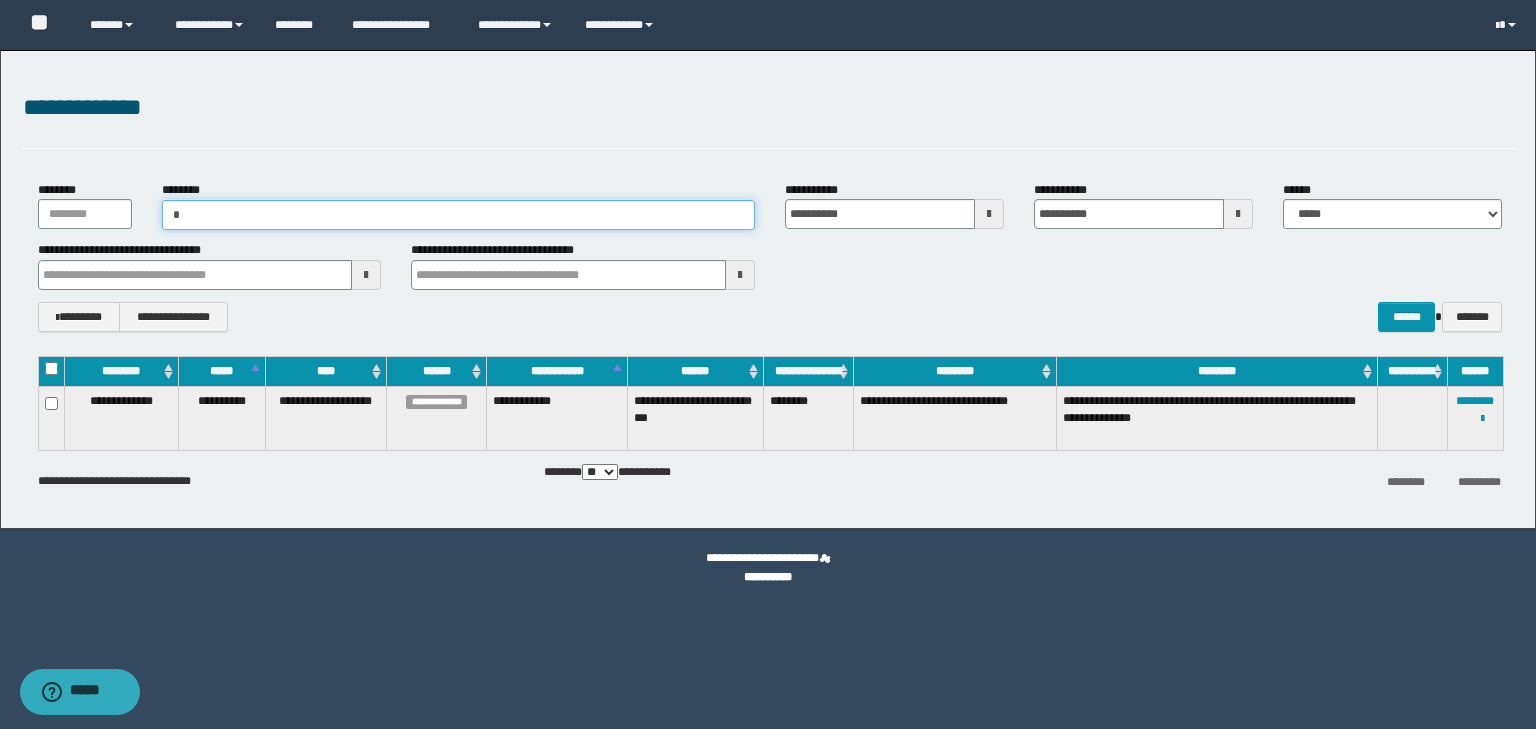 type on "**" 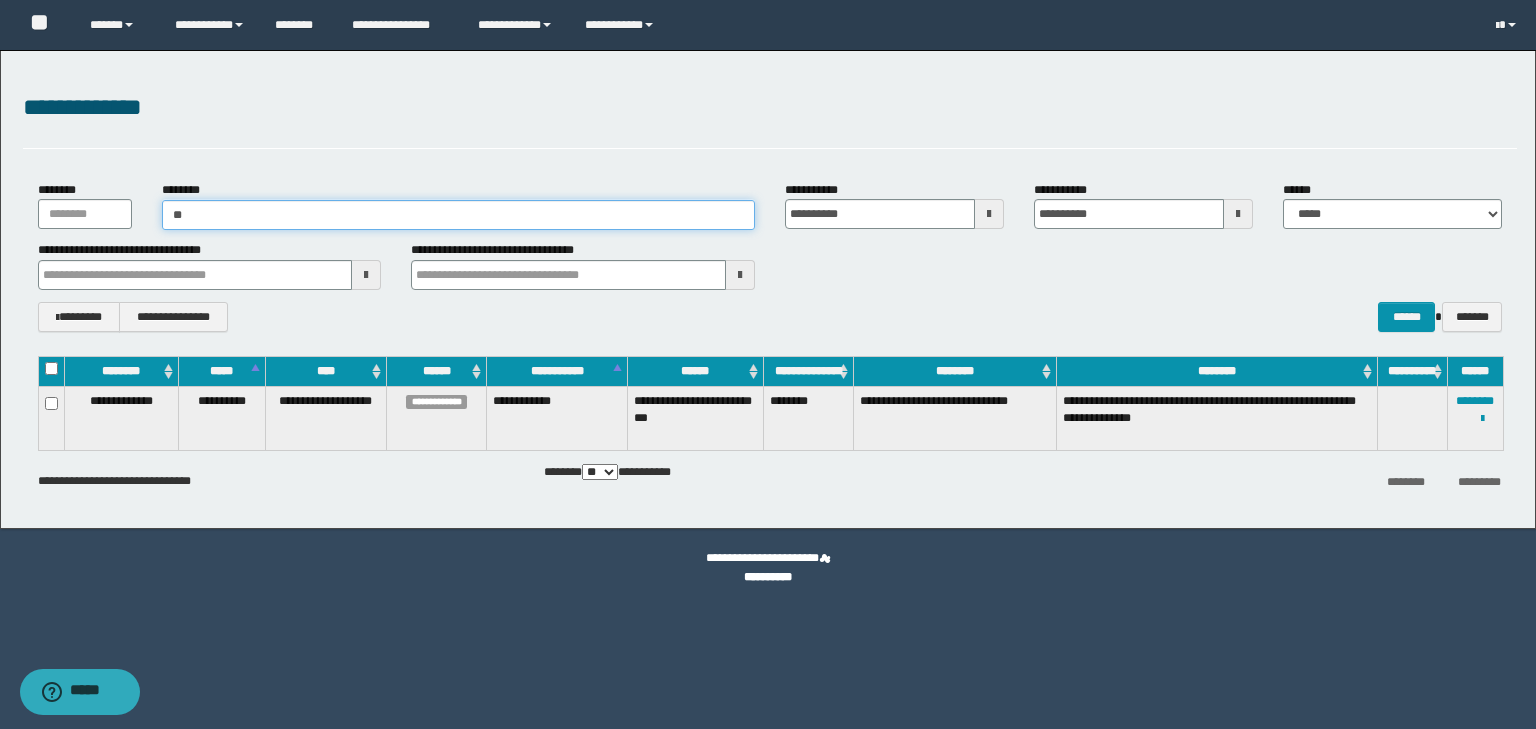 type on "**" 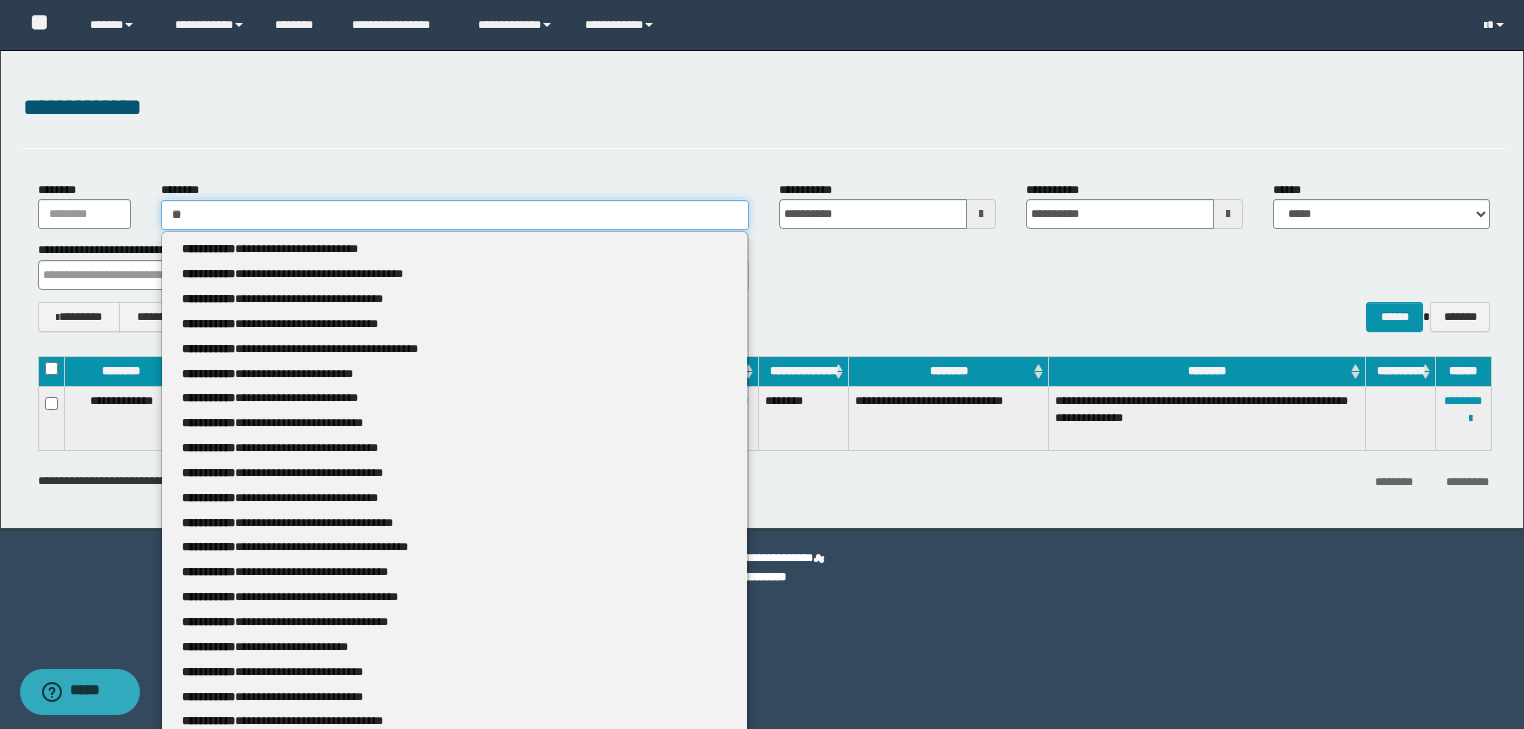 type 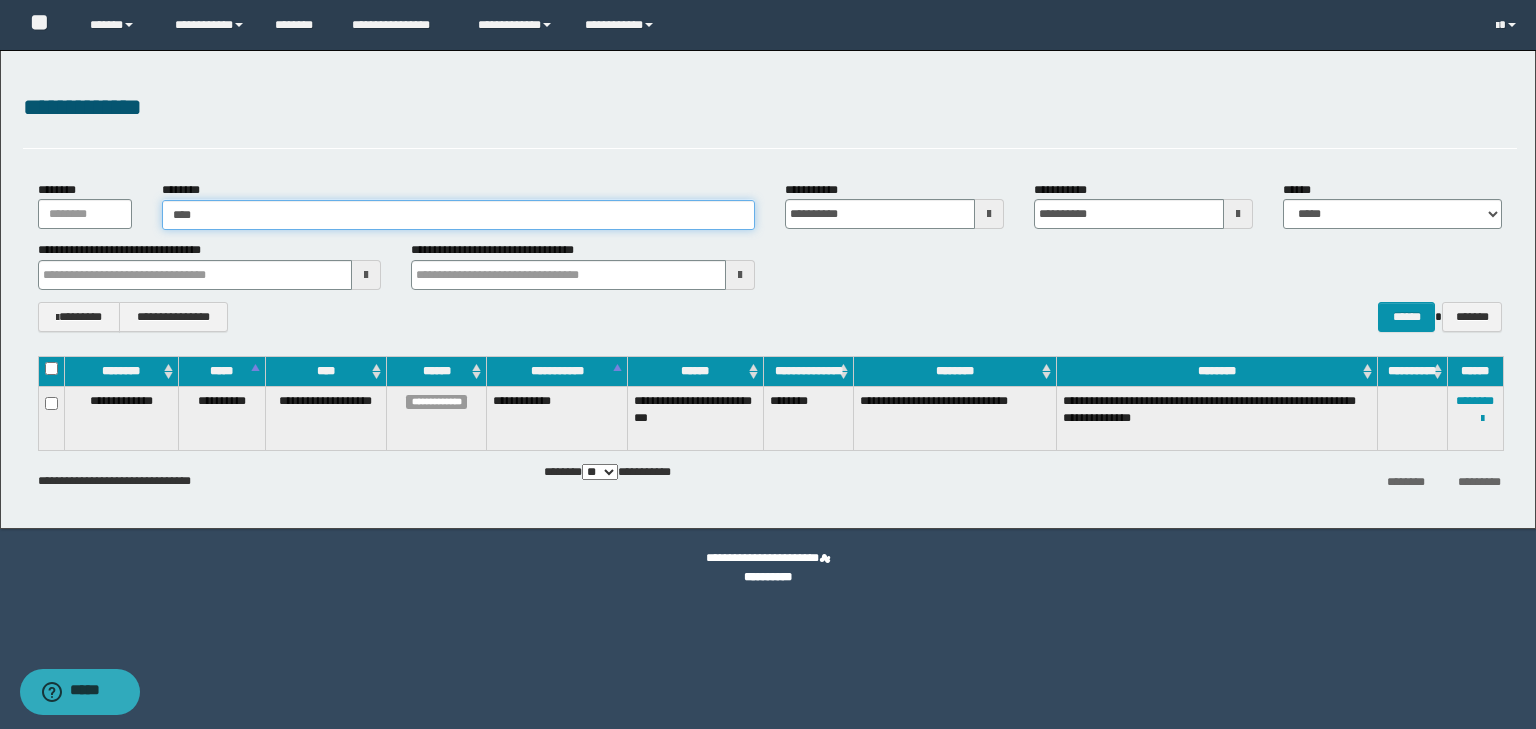 type on "*****" 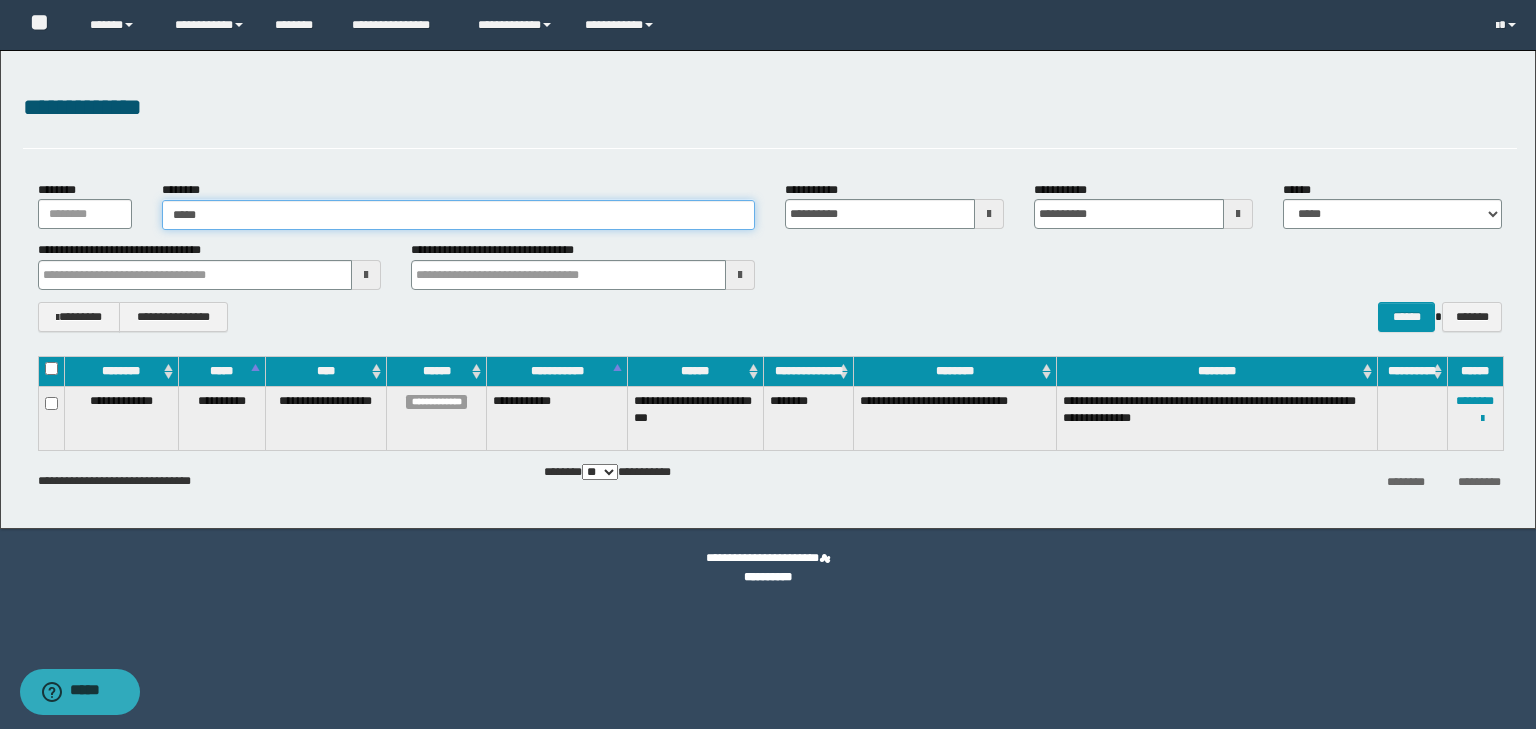 type on "*****" 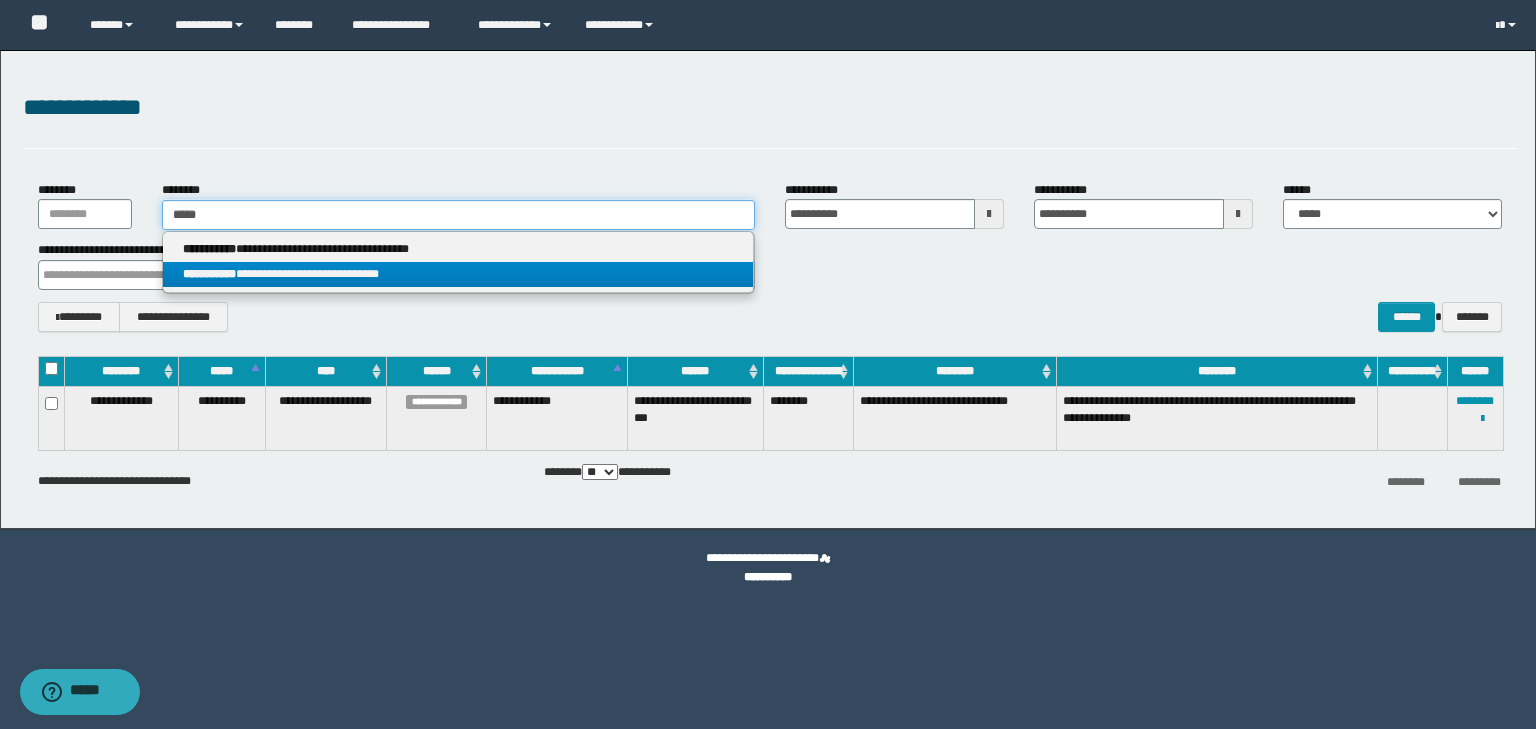 type on "*****" 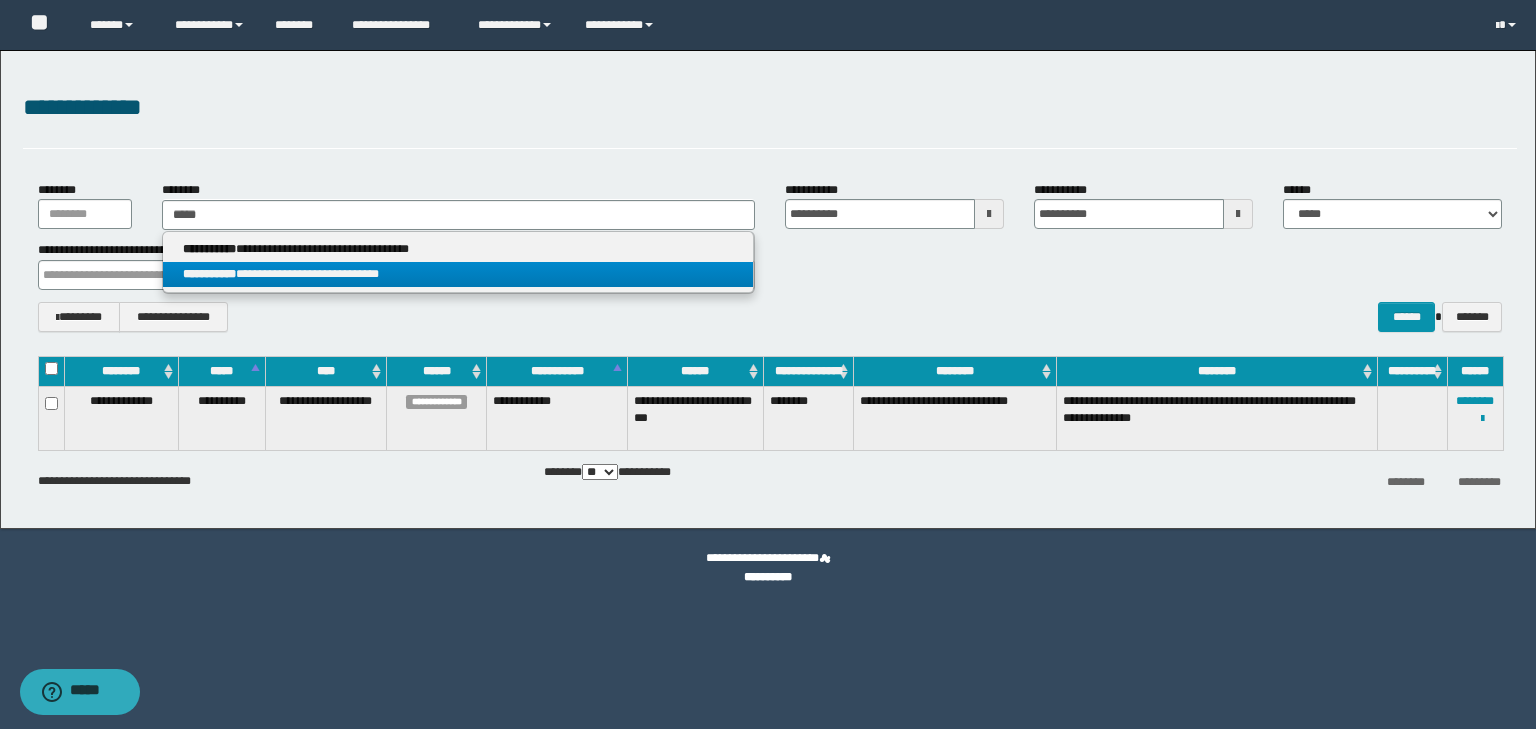 click on "**********" at bounding box center (458, 274) 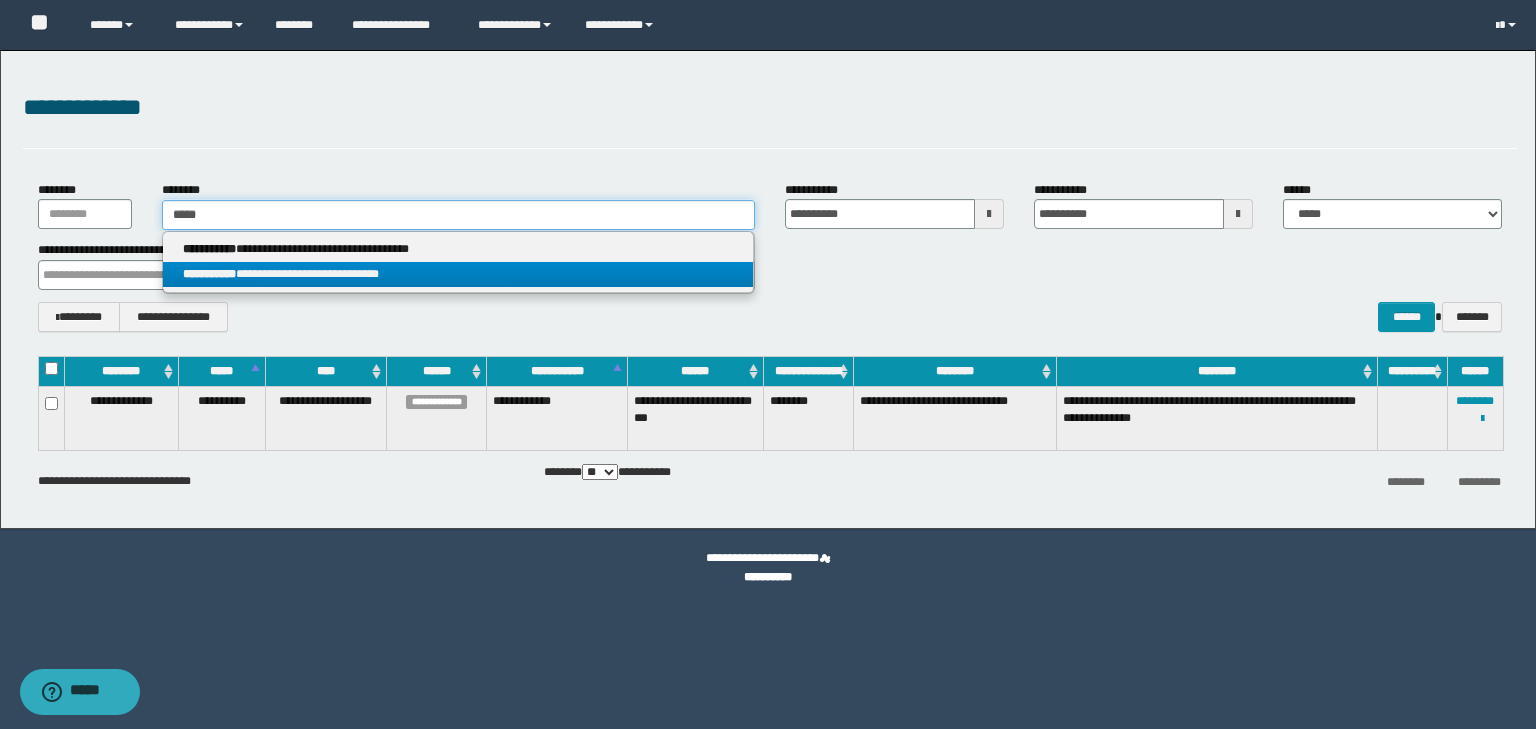 type 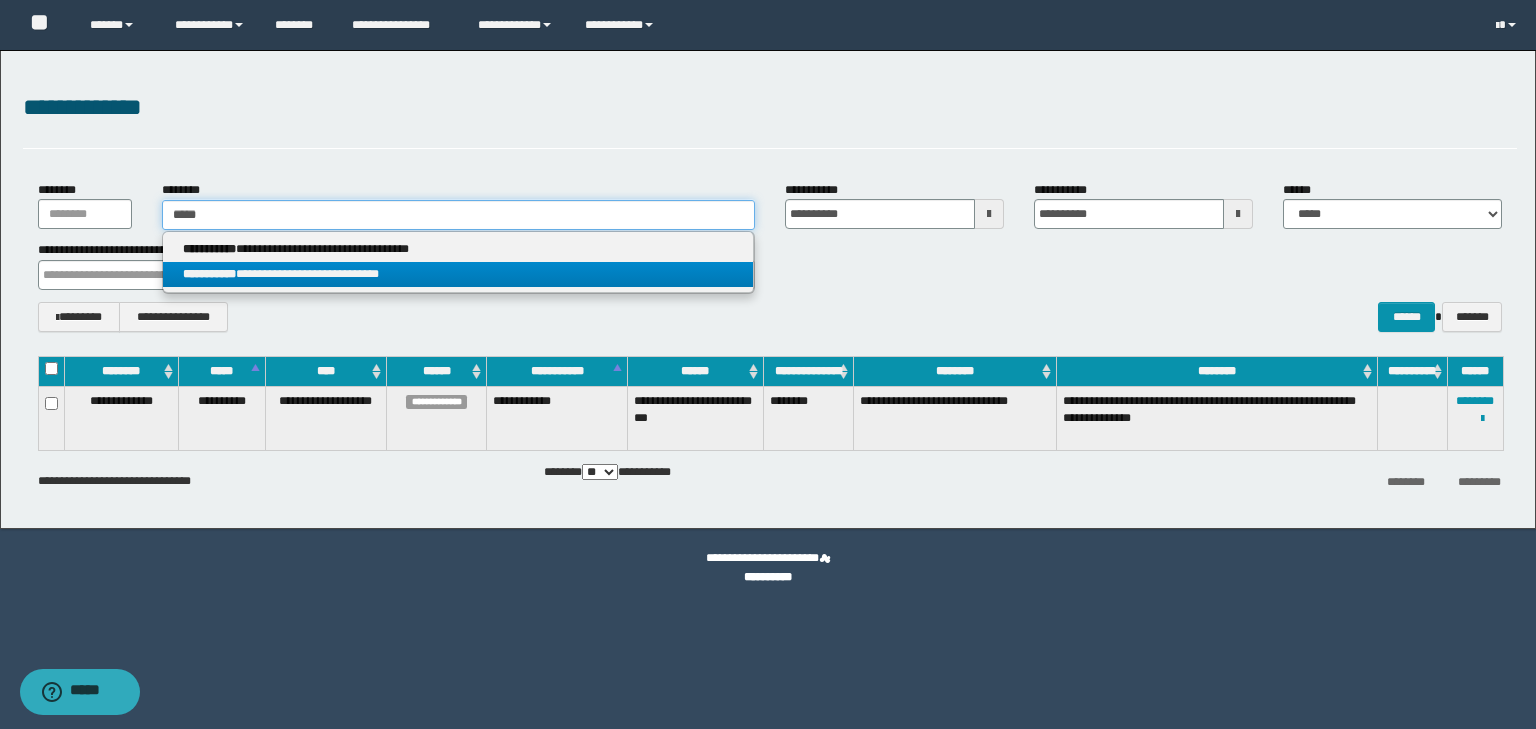 type on "**********" 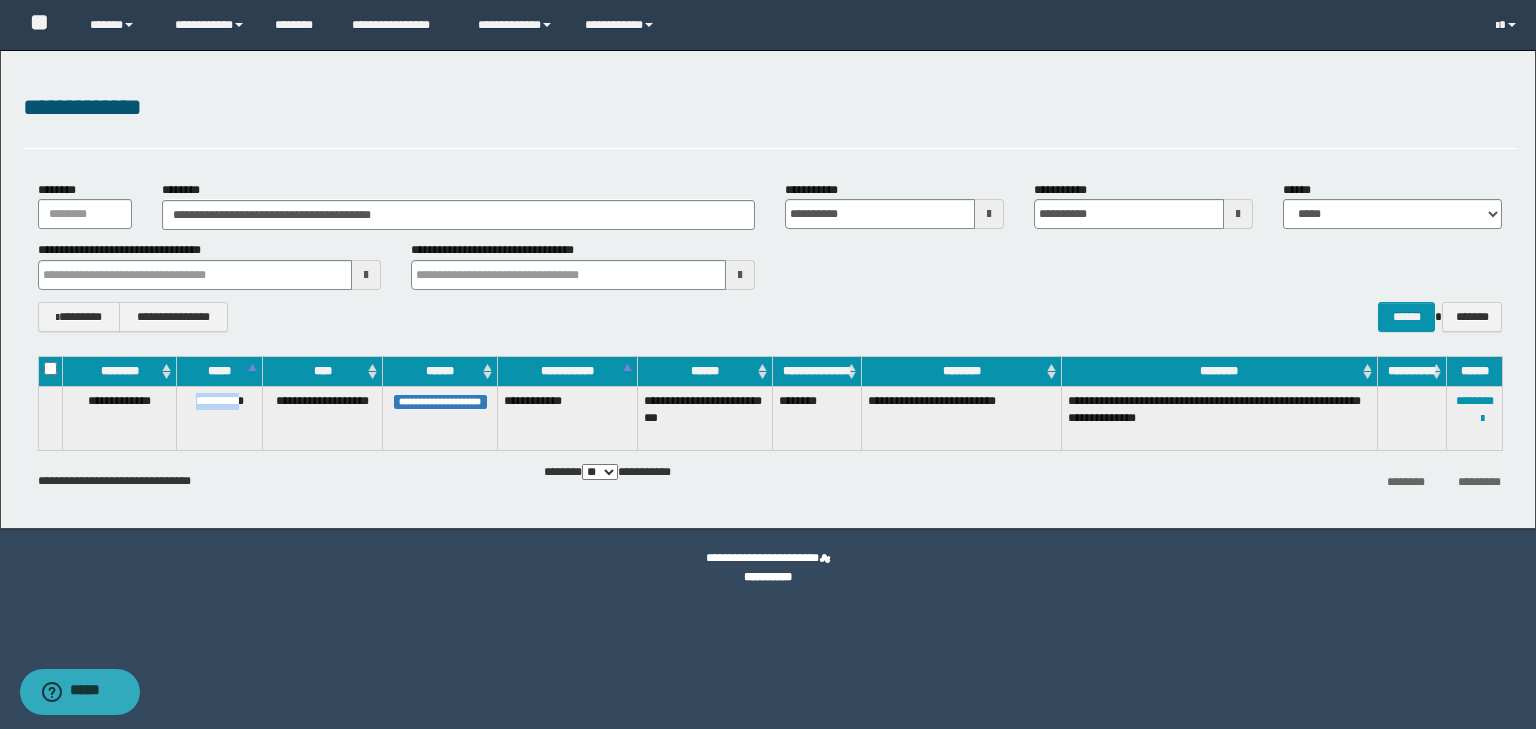 drag, startPoint x: 192, startPoint y: 416, endPoint x: 245, endPoint y: 422, distance: 53.338543 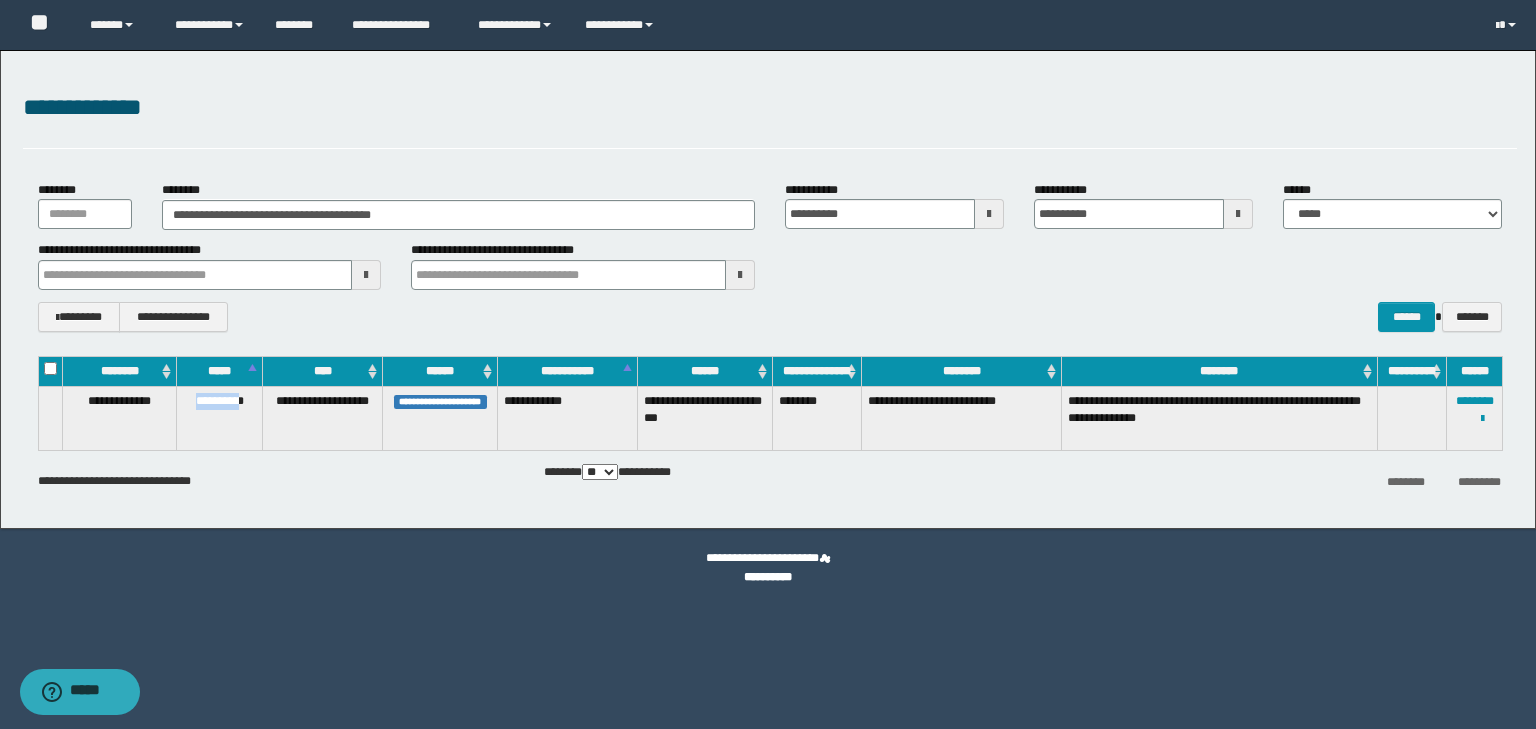 click on "**********" at bounding box center (220, 418) 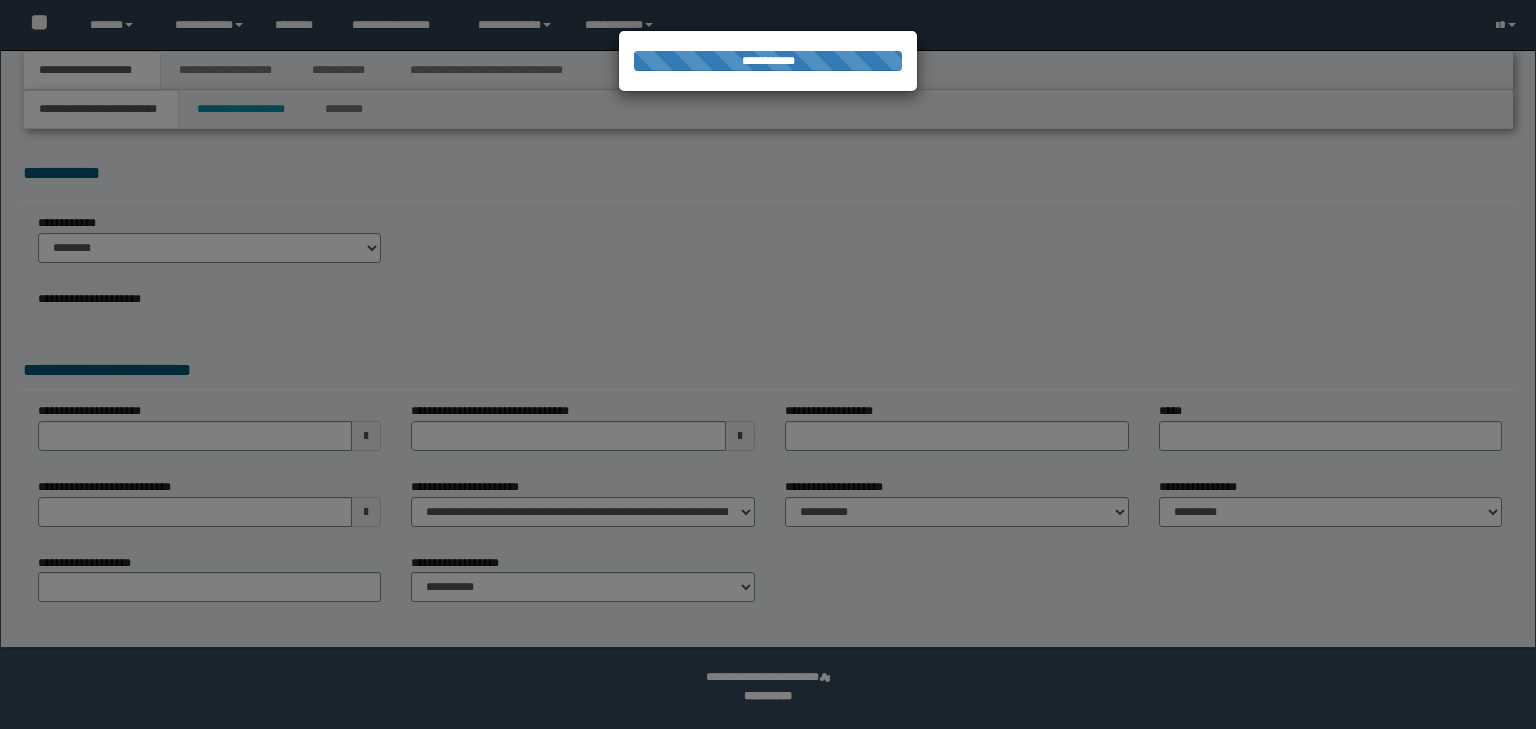 scroll, scrollTop: 0, scrollLeft: 0, axis: both 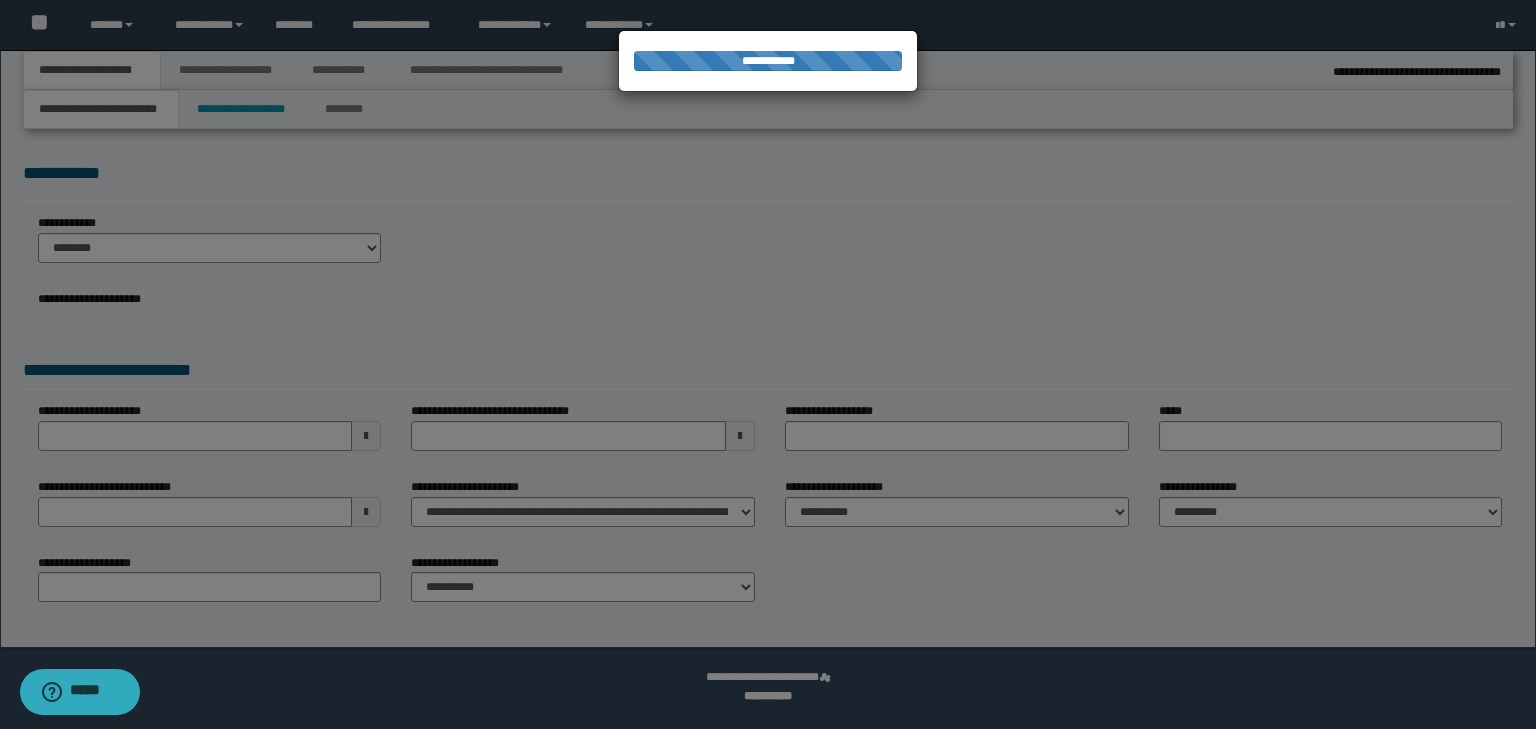 select on "*" 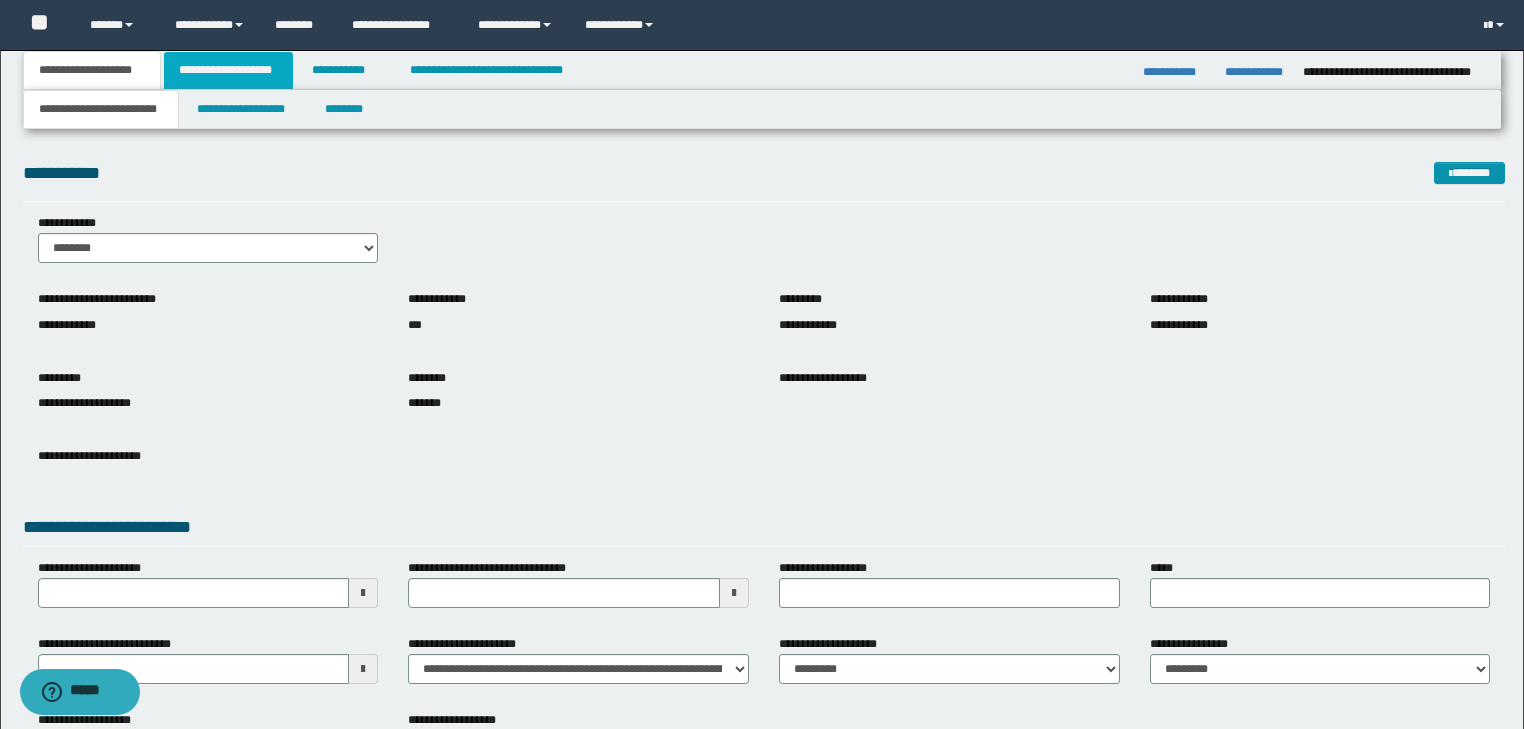 drag, startPoint x: 235, startPoint y: 78, endPoint x: 364, endPoint y: 100, distance: 130.86252 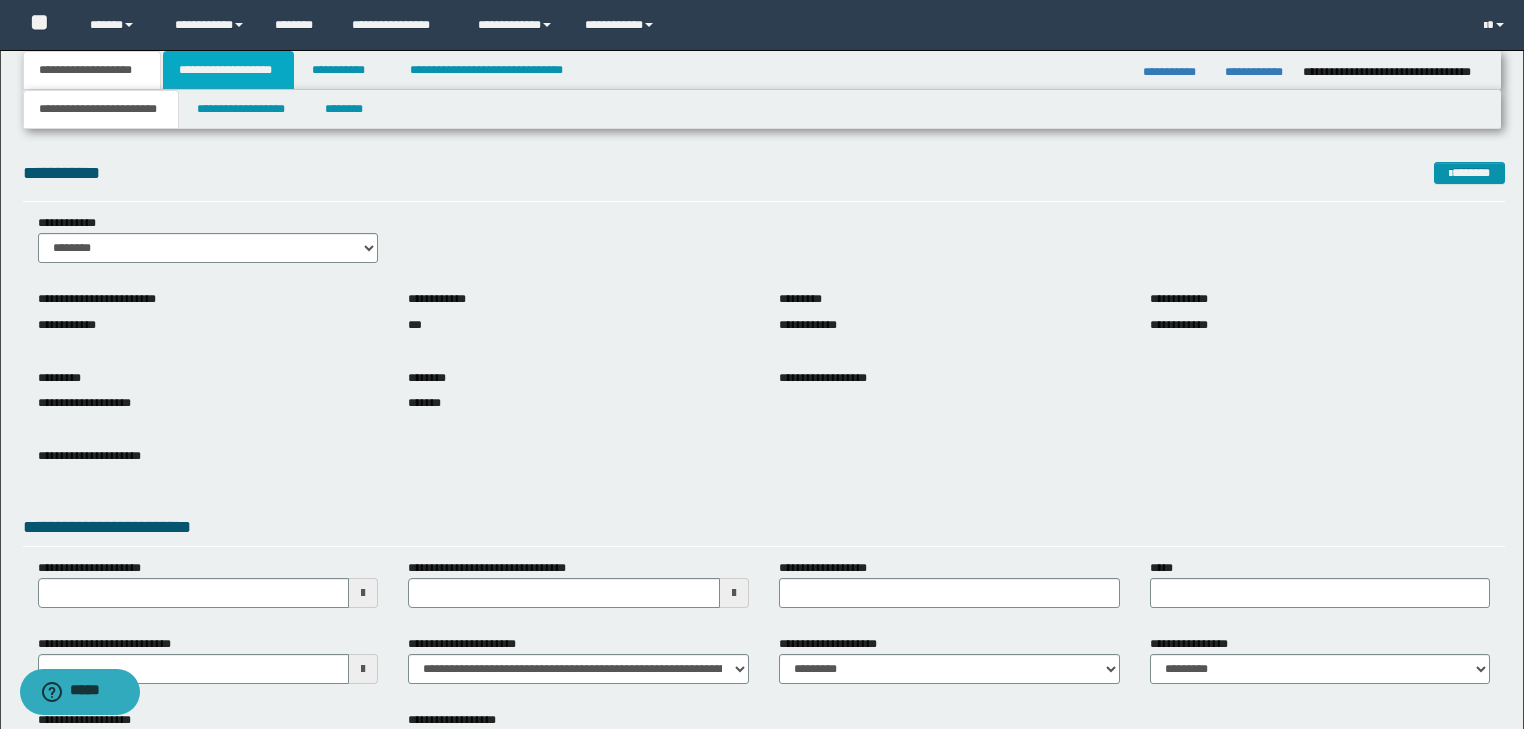 click on "**********" at bounding box center (228, 70) 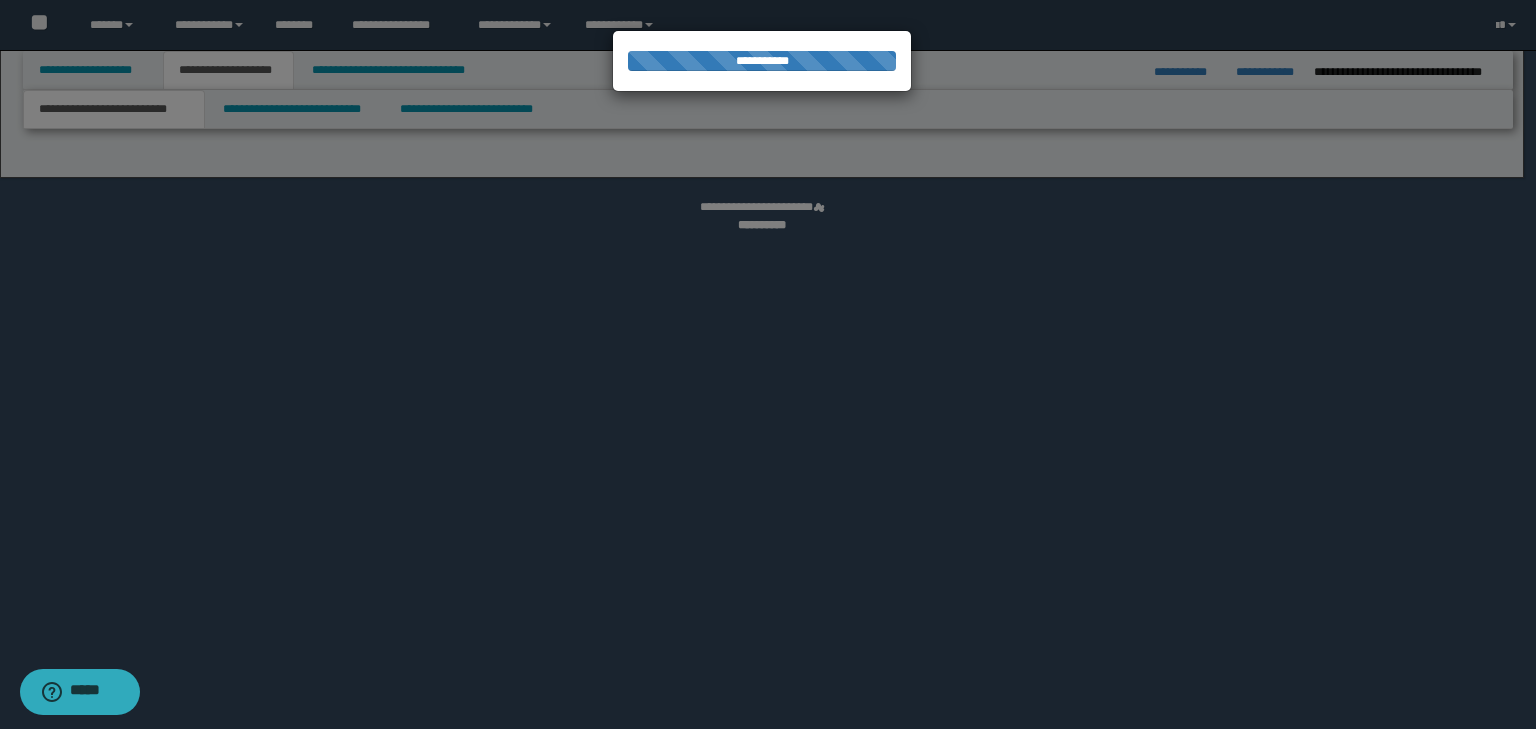 click at bounding box center (768, 364) 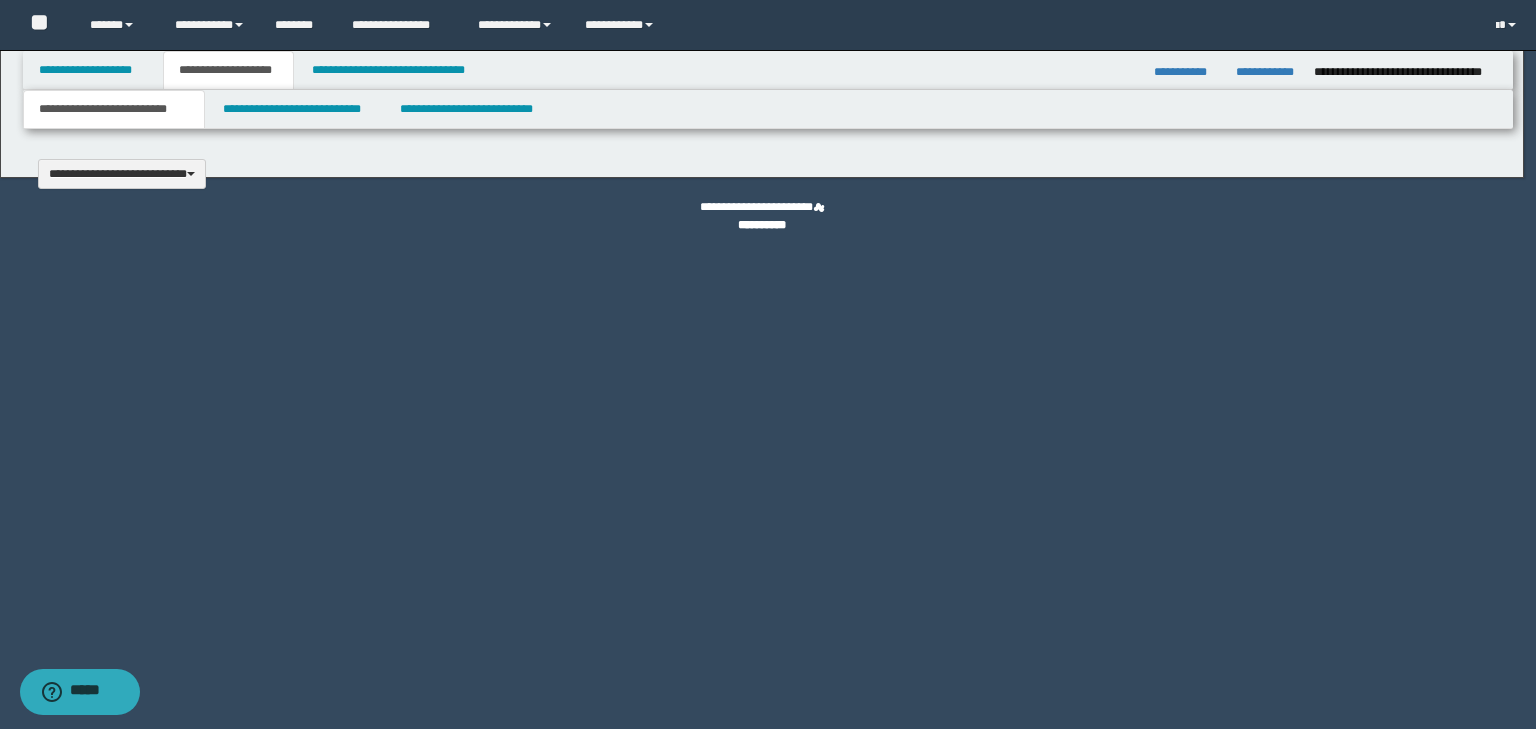 click at bounding box center (768, 364) 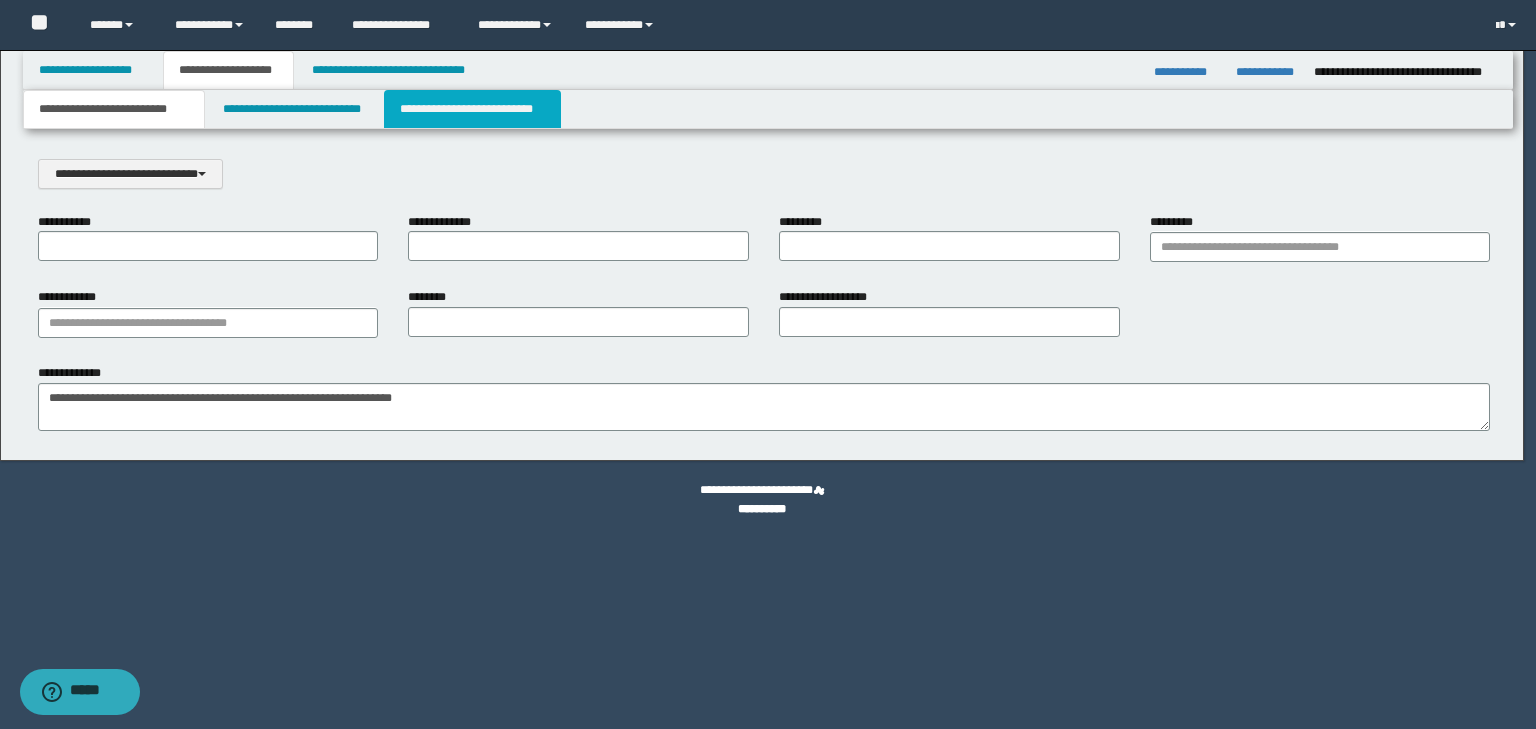 scroll, scrollTop: 0, scrollLeft: 0, axis: both 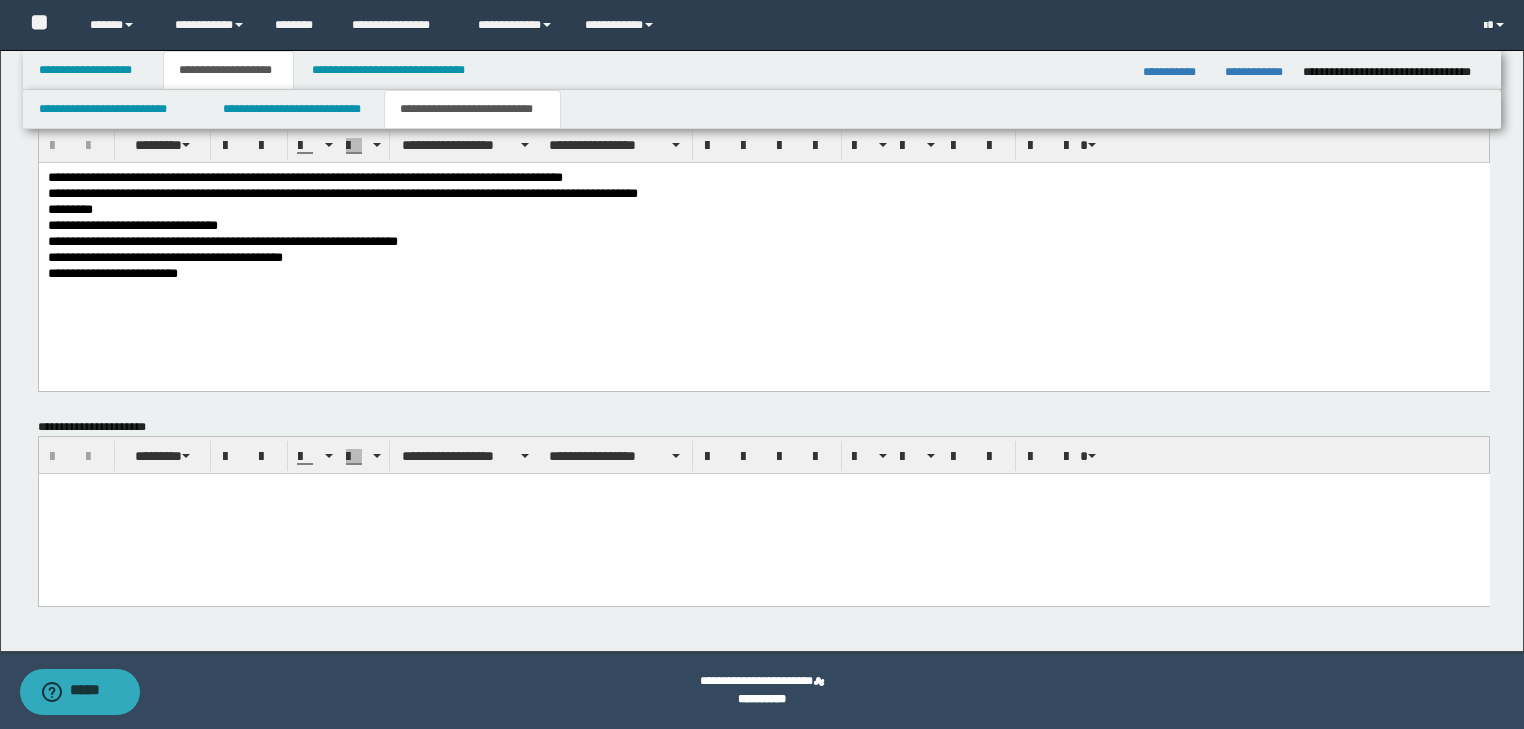 click at bounding box center (763, 514) 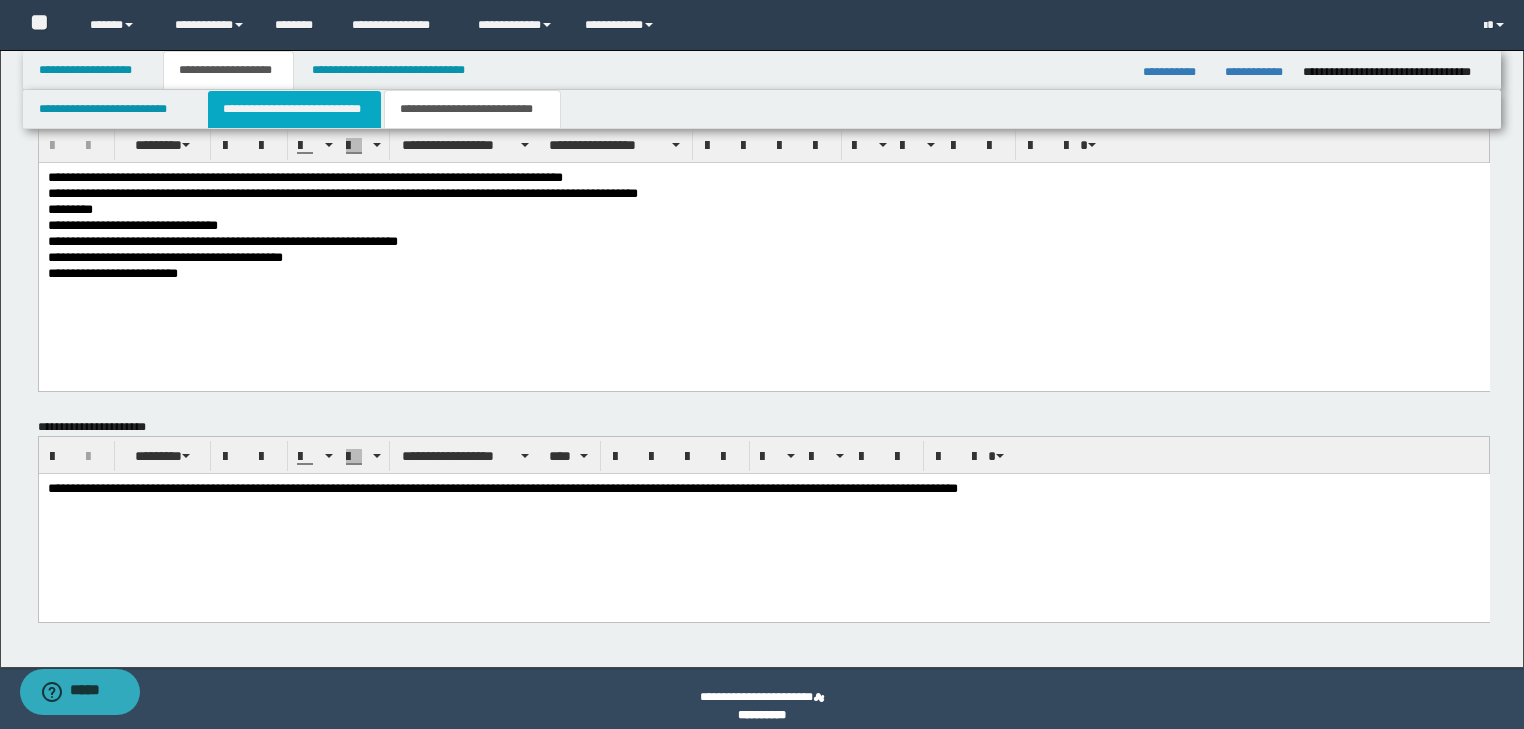 click on "**********" at bounding box center [294, 109] 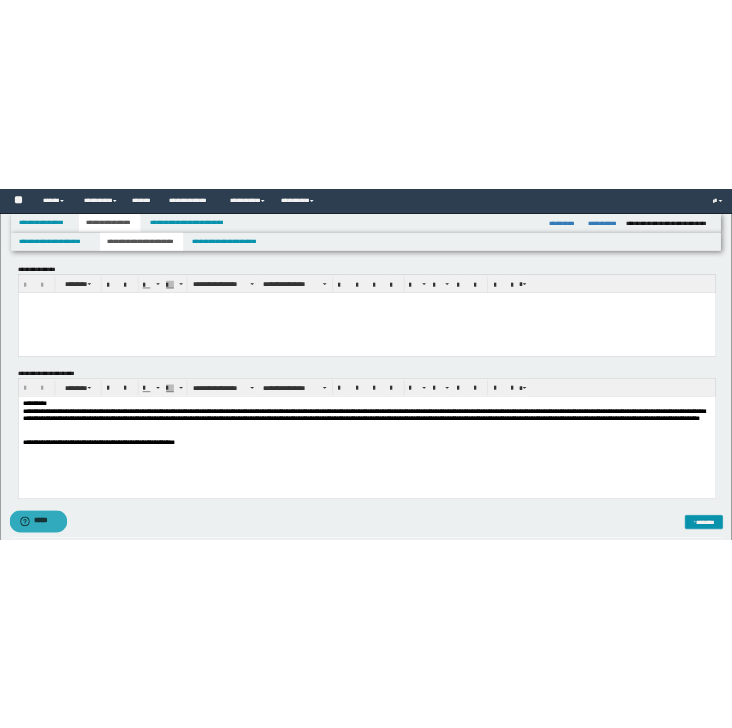scroll, scrollTop: 266, scrollLeft: 0, axis: vertical 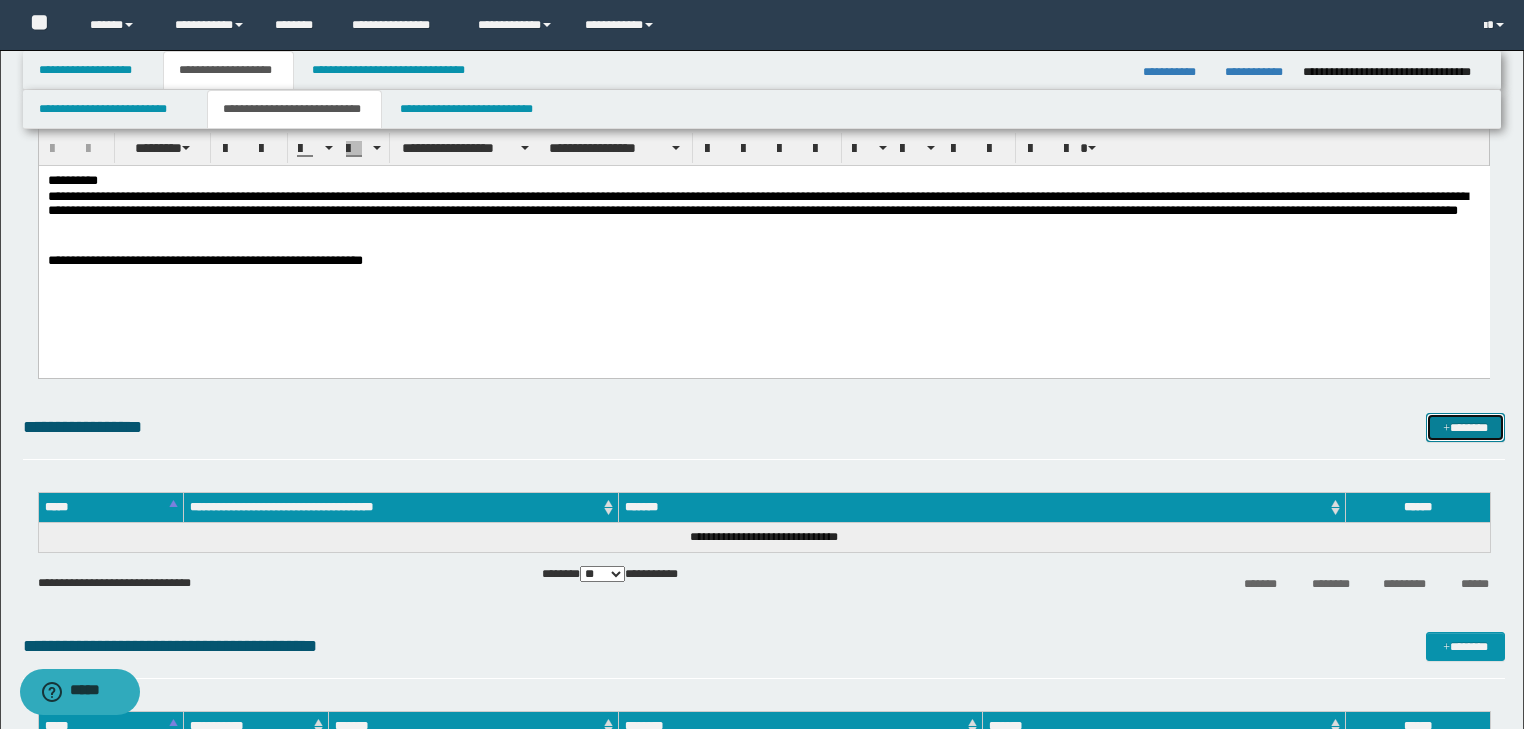 click on "*******" at bounding box center (1465, 428) 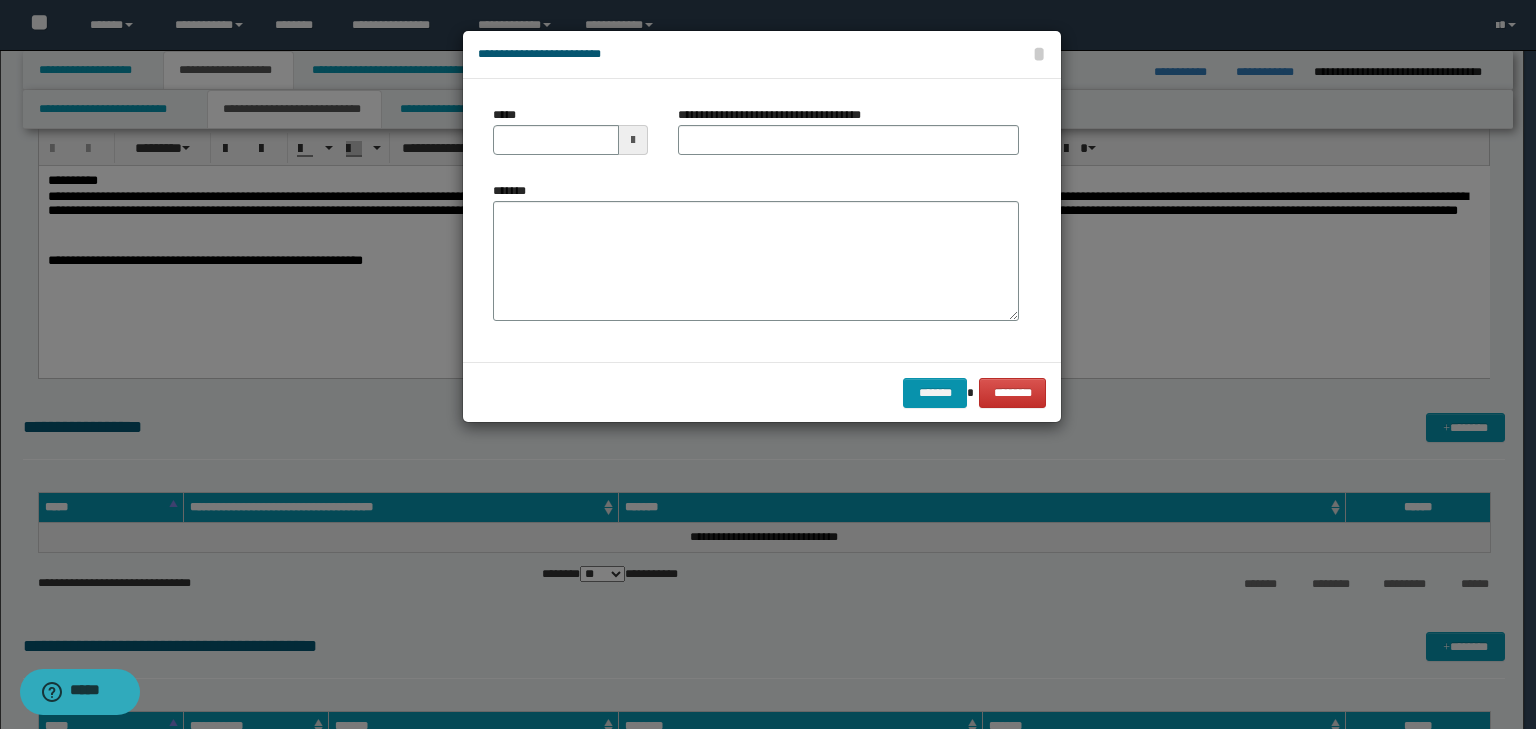 type 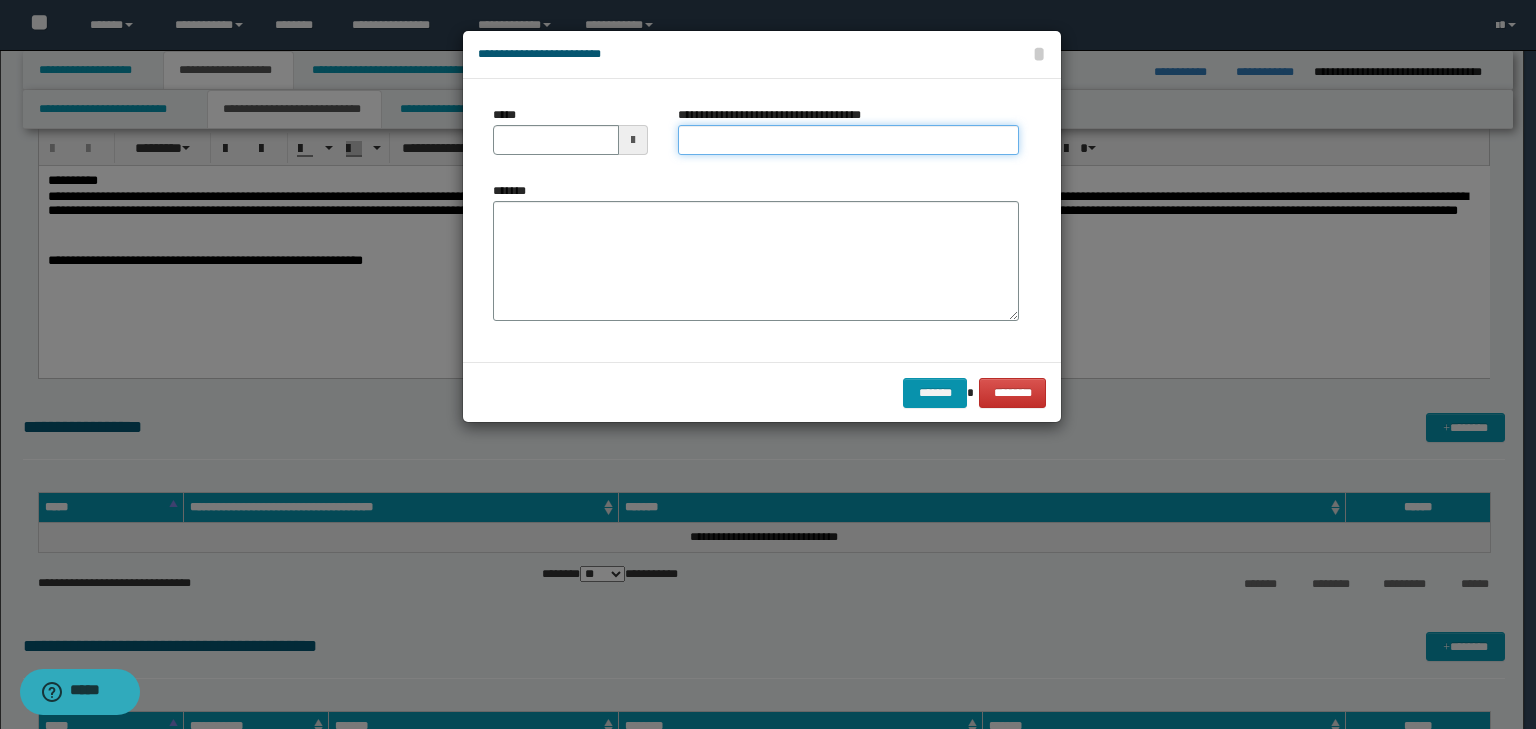 click on "**********" at bounding box center [848, 140] 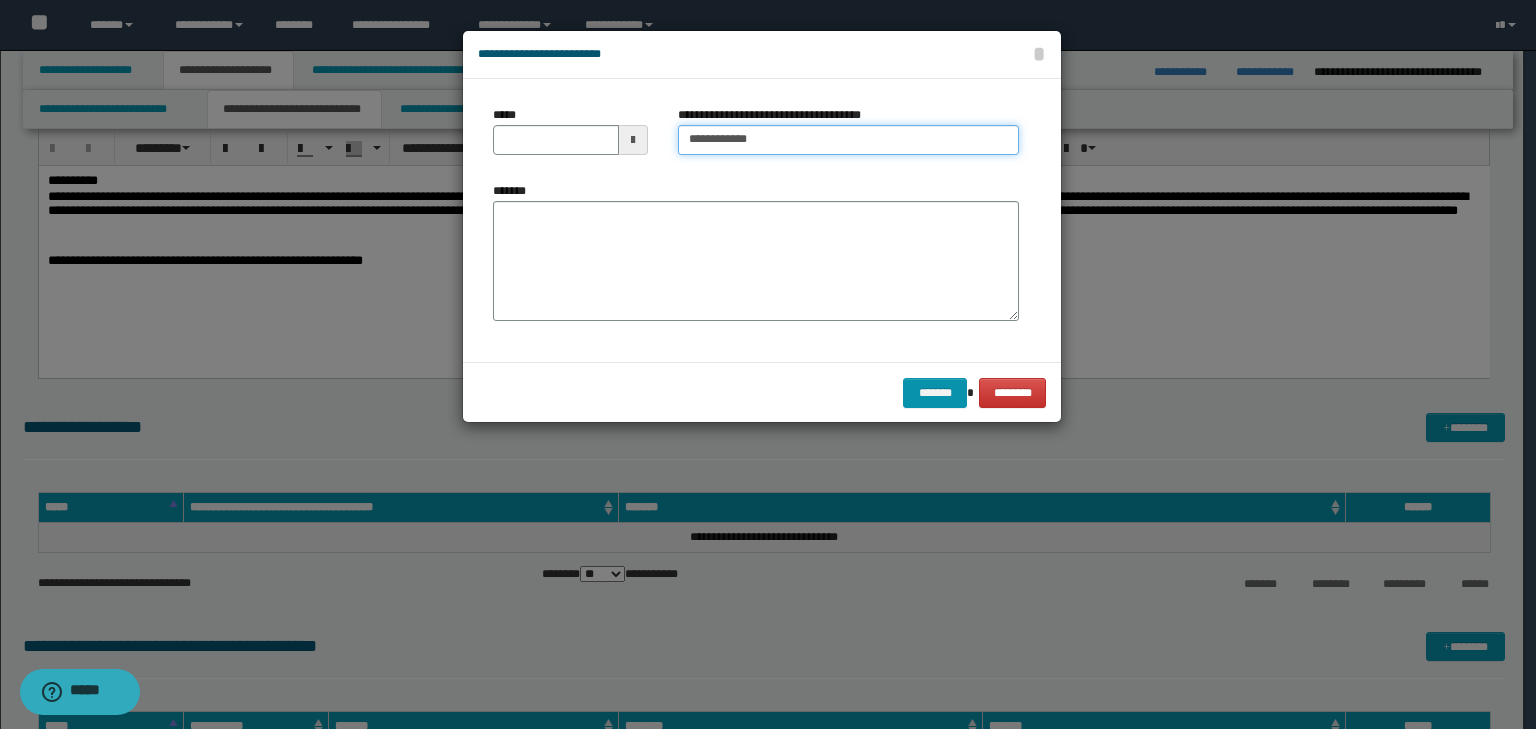 type on "**********" 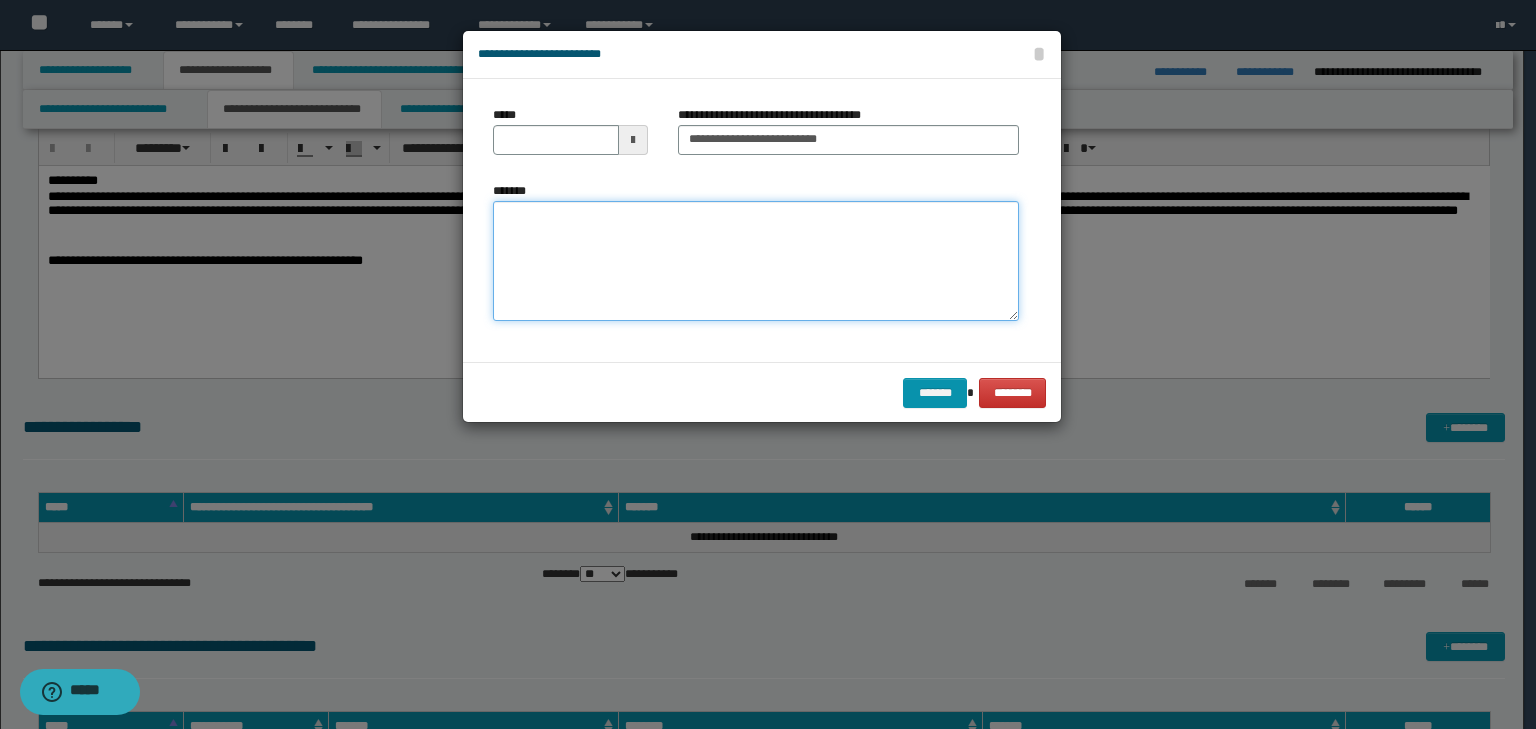 click on "*******" at bounding box center (756, 261) 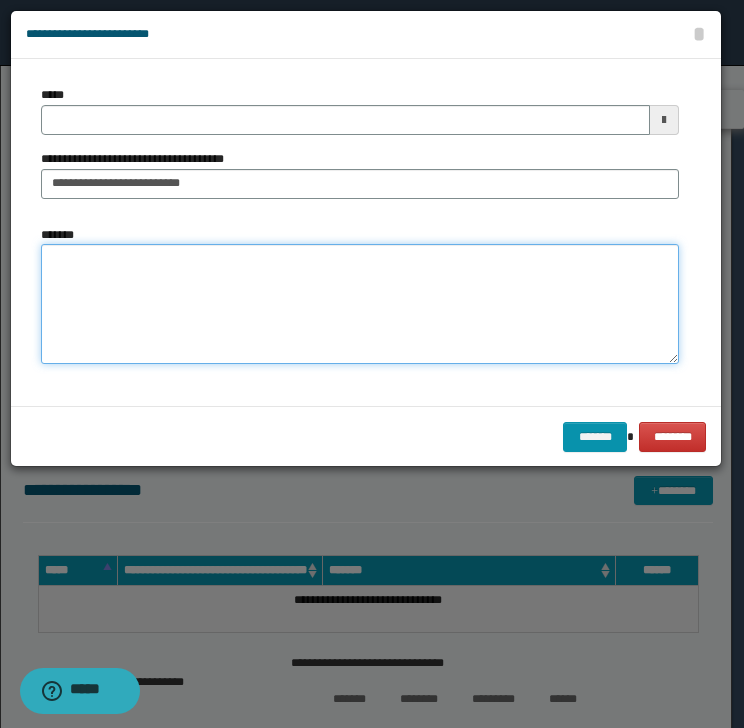 type 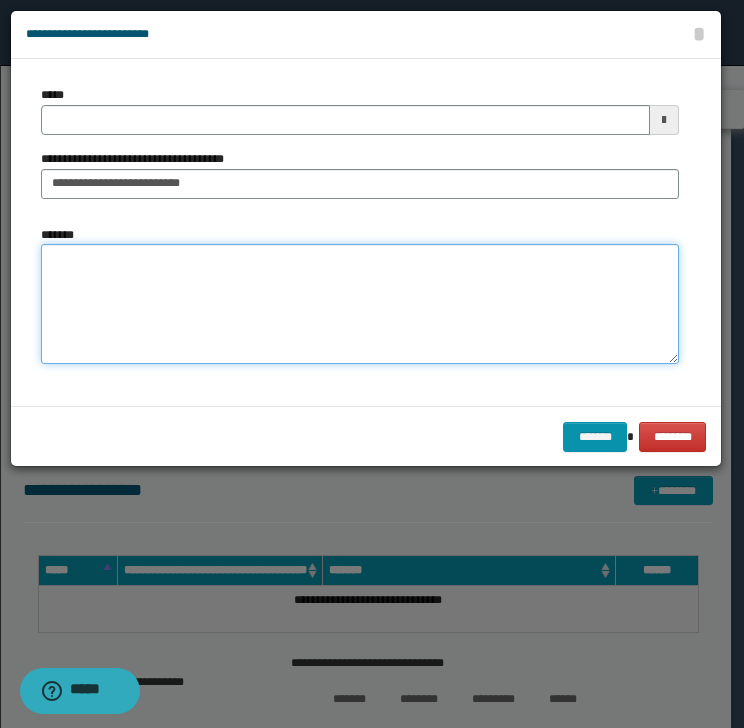 drag, startPoint x: 114, startPoint y: 315, endPoint x: 111, endPoint y: 298, distance: 17.262676 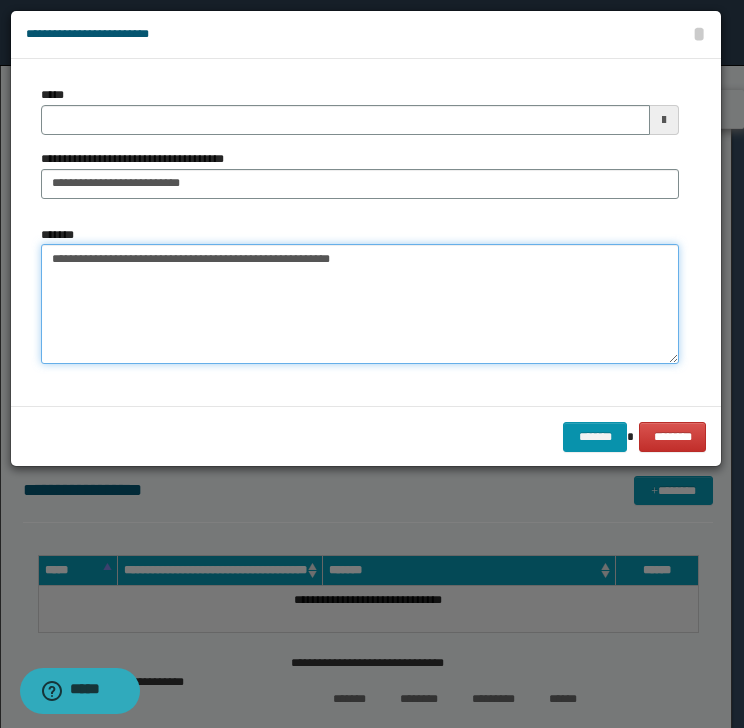 type 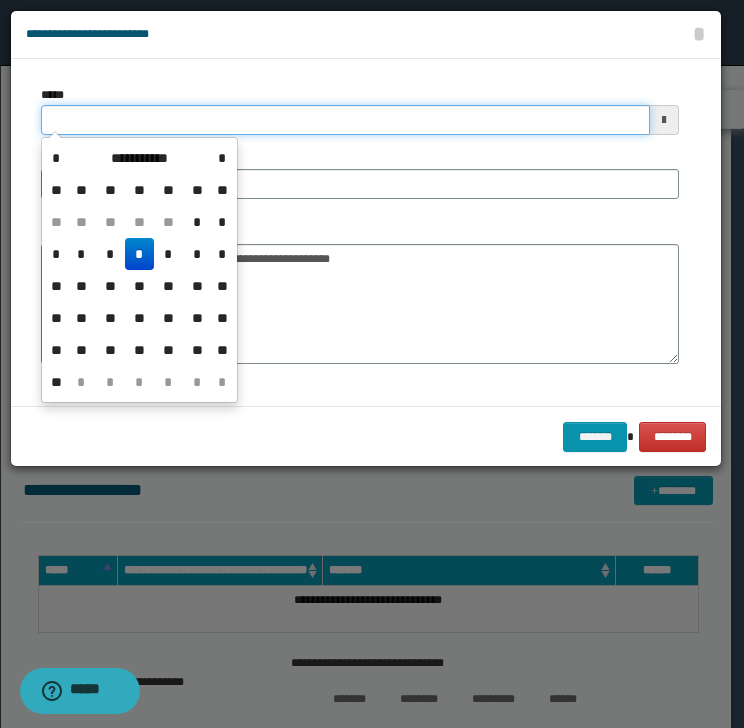click on "*****" at bounding box center (345, 120) 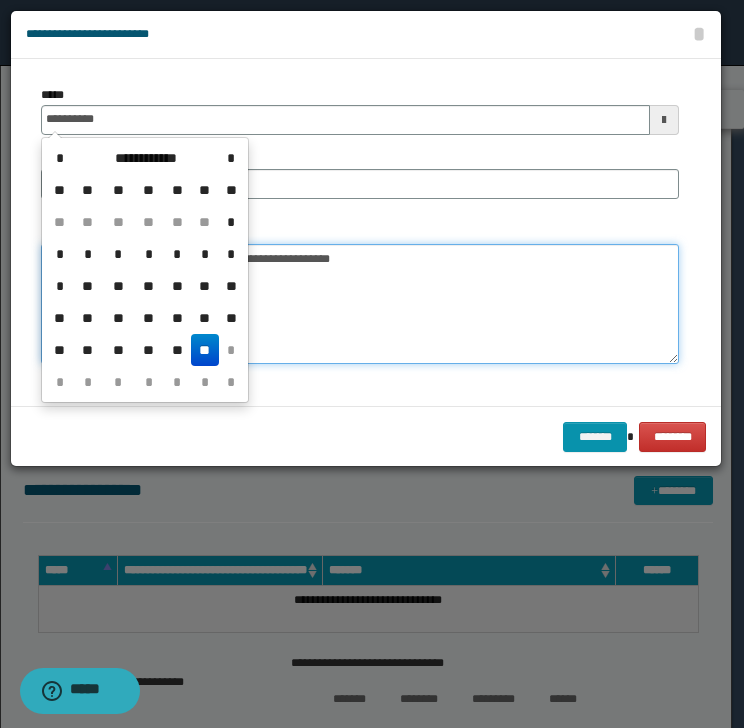 type on "**********" 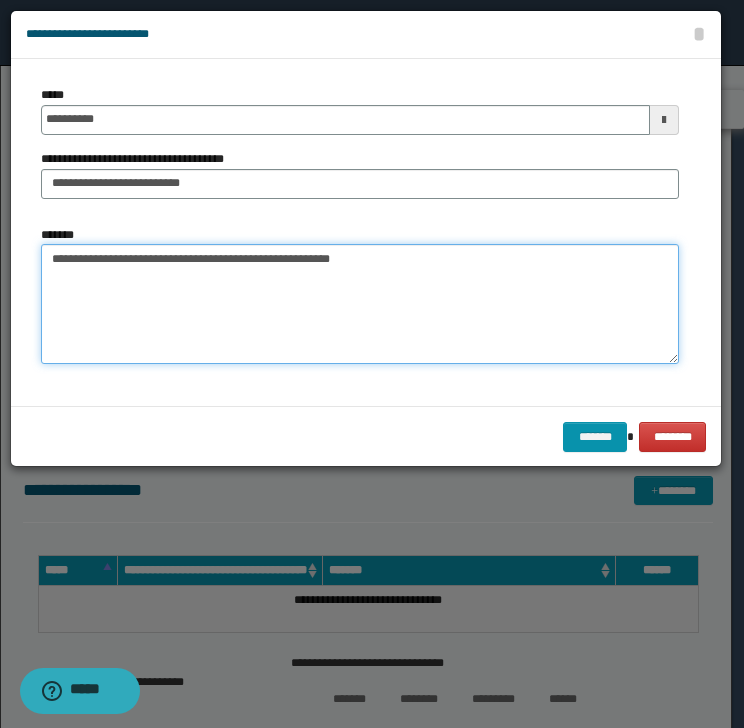 click on "**********" at bounding box center [360, 304] 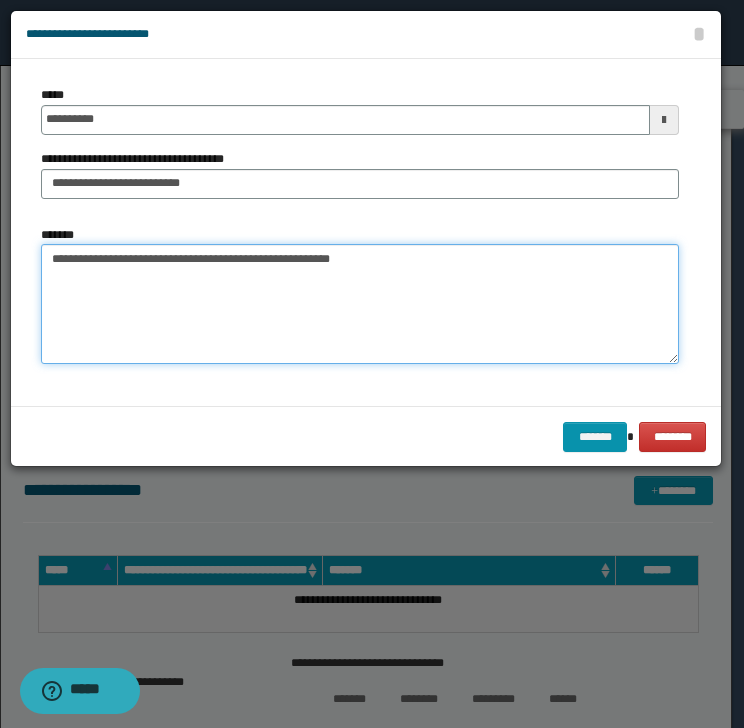 click on "**********" at bounding box center (360, 304) 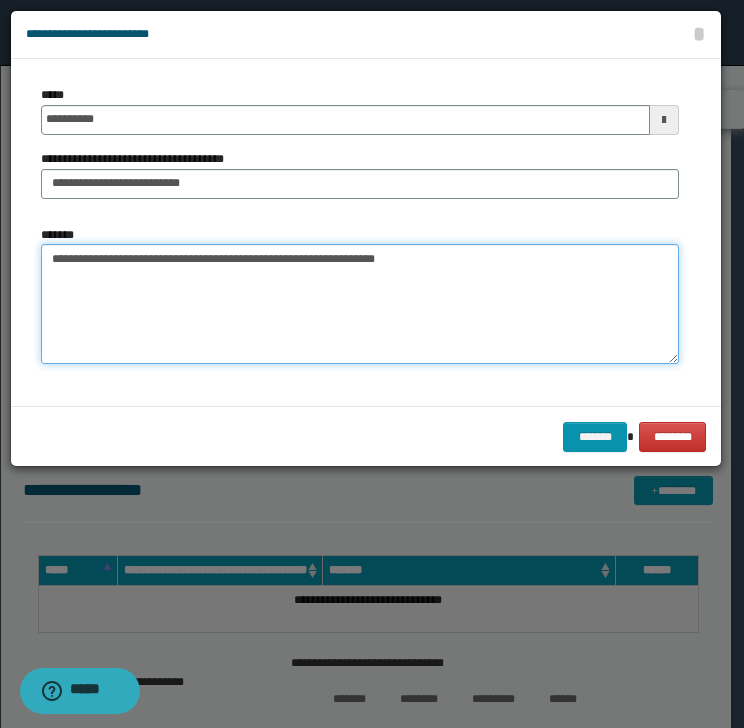 click on "**********" at bounding box center [360, 304] 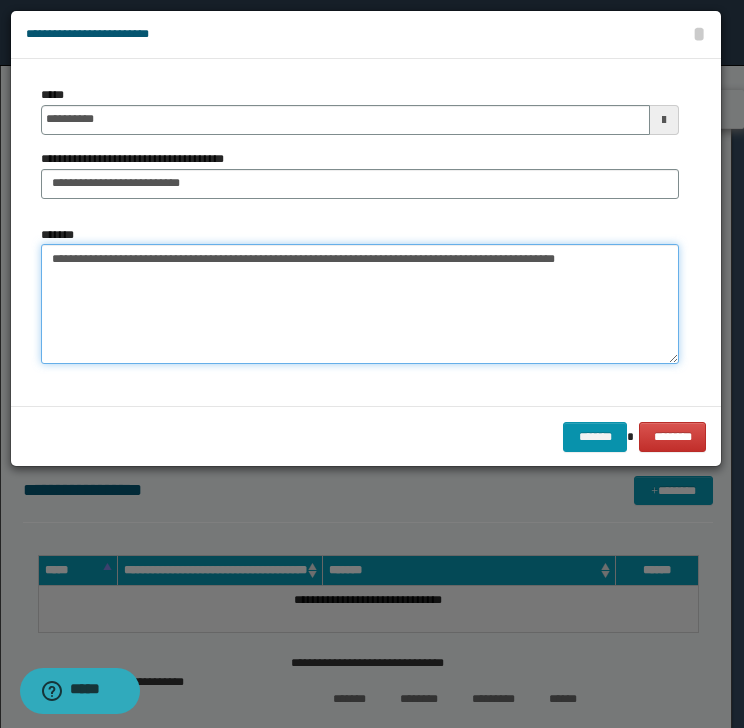 click on "**********" at bounding box center (360, 304) 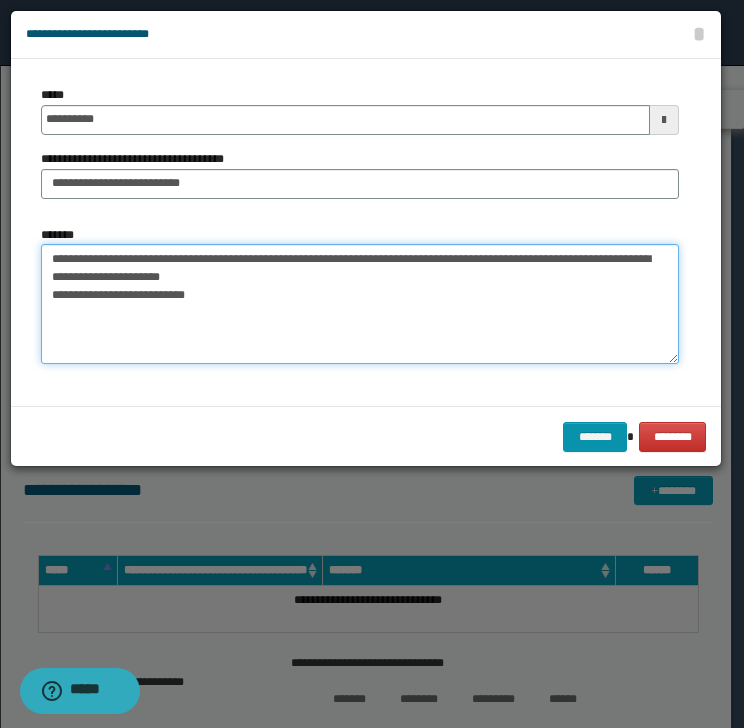 click on "**********" at bounding box center [360, 304] 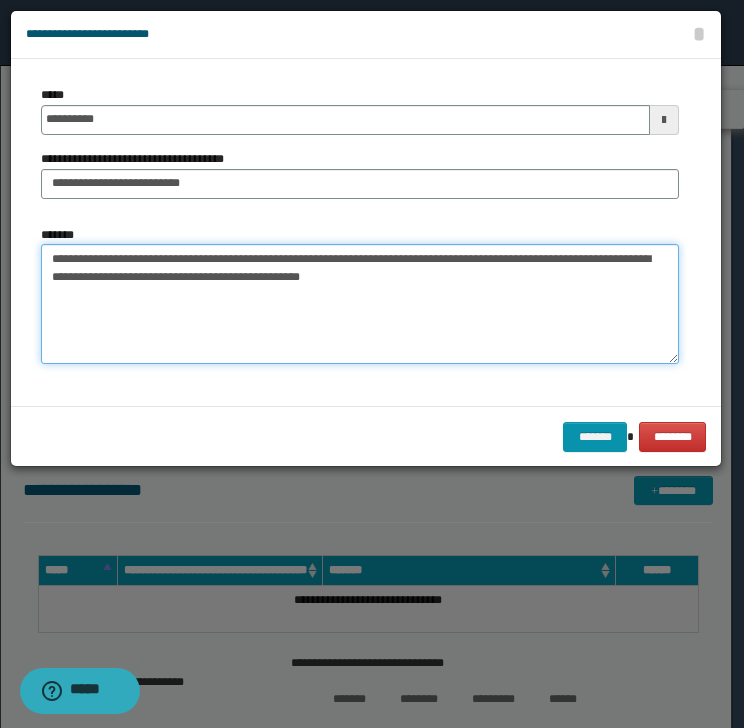 click on "**********" at bounding box center (360, 304) 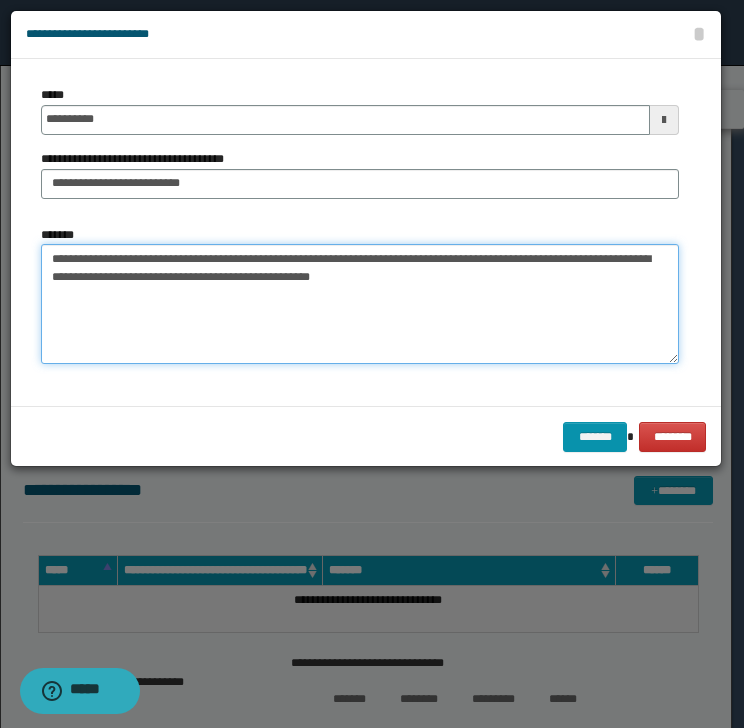 click on "**********" at bounding box center (360, 304) 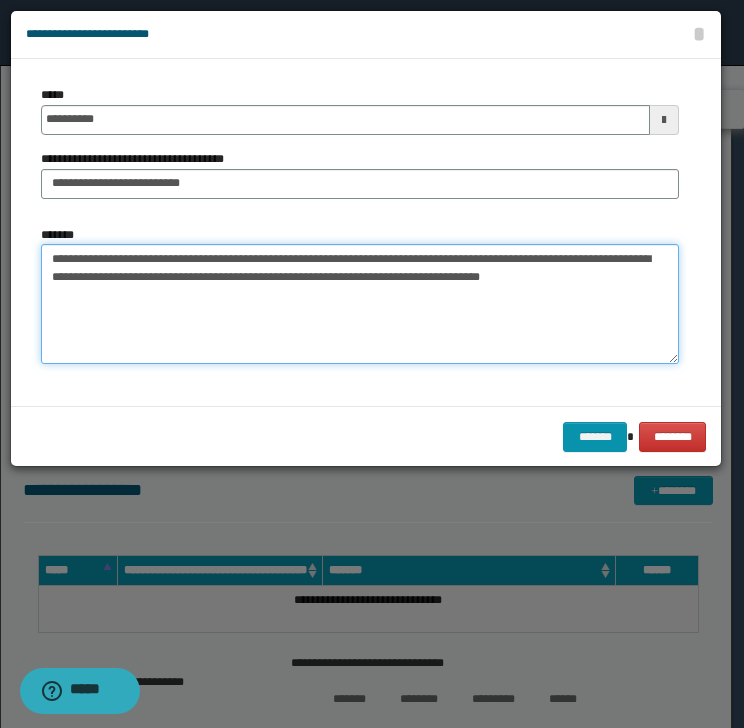 click on "**********" at bounding box center (360, 304) 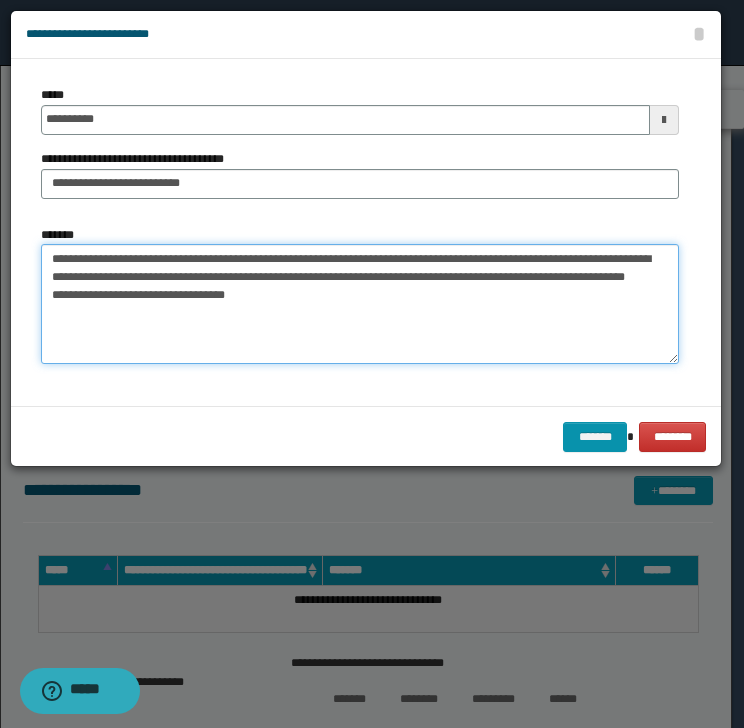click on "**********" at bounding box center (360, 304) 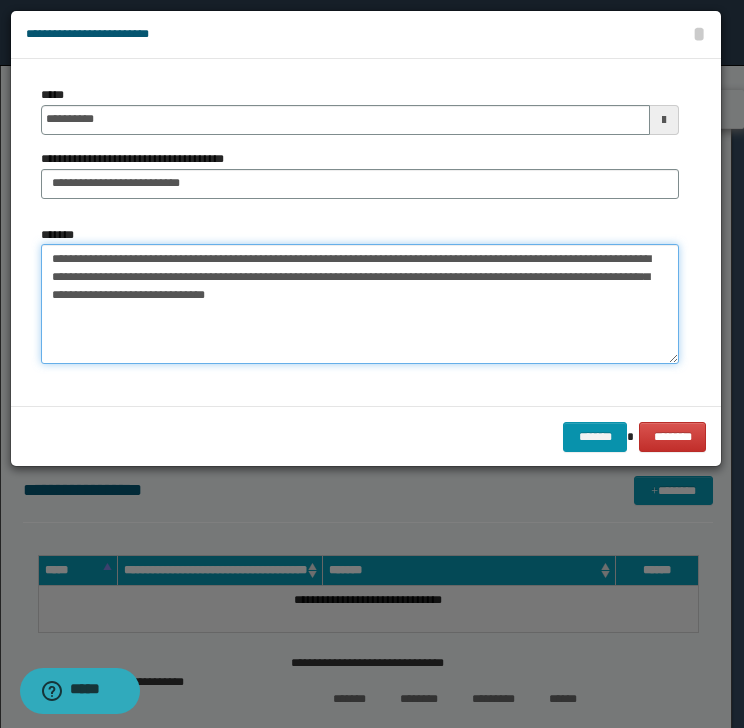 click on "**********" at bounding box center [360, 304] 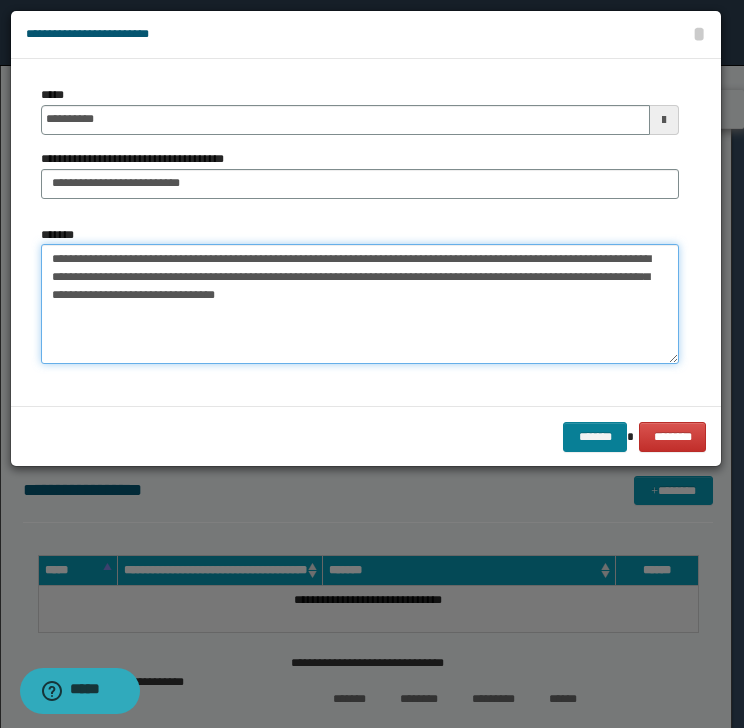 type on "**********" 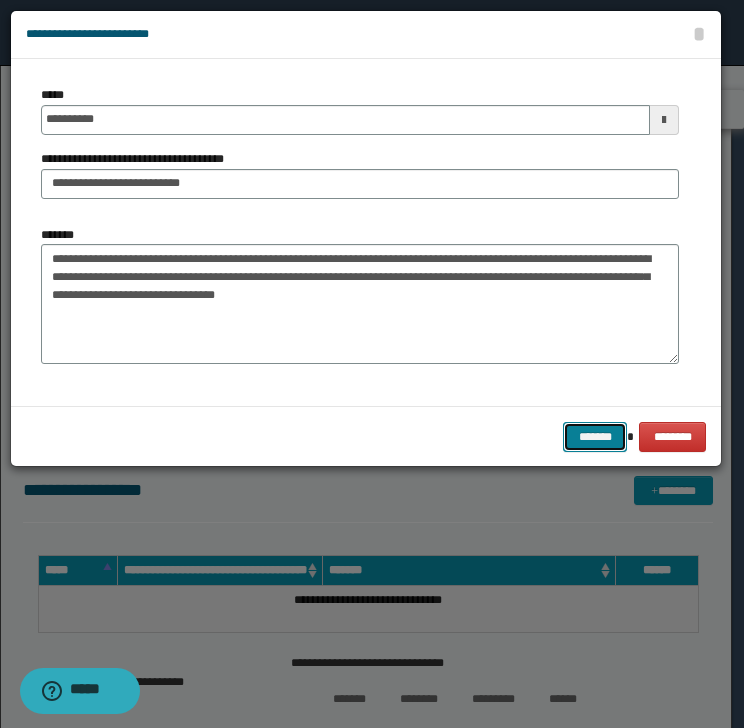 click on "*******" at bounding box center (595, 437) 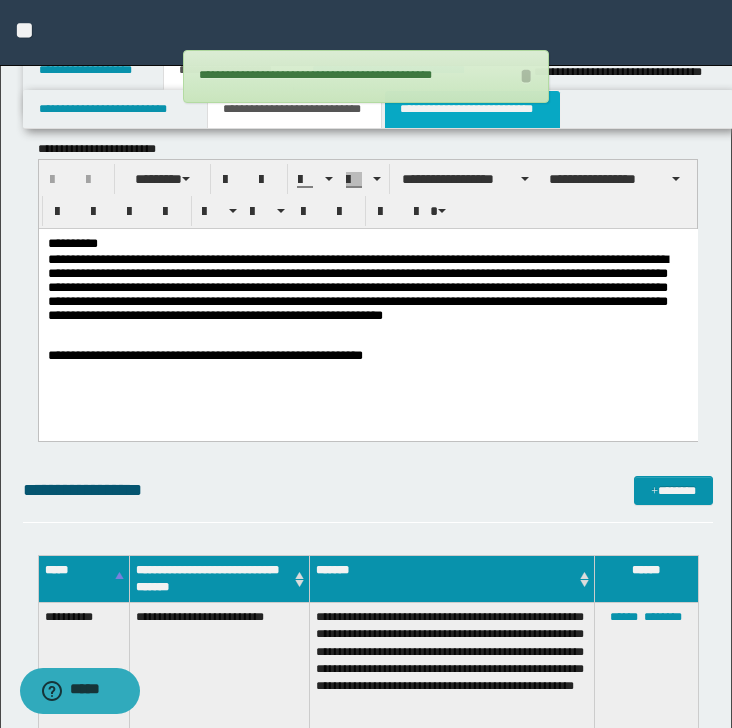 click on "**********" at bounding box center [472, 109] 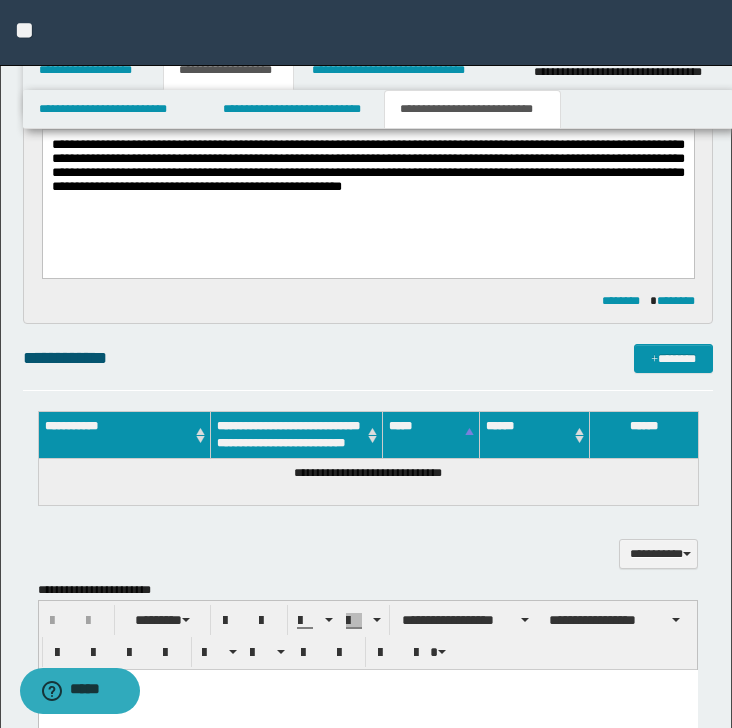 scroll, scrollTop: 400, scrollLeft: 0, axis: vertical 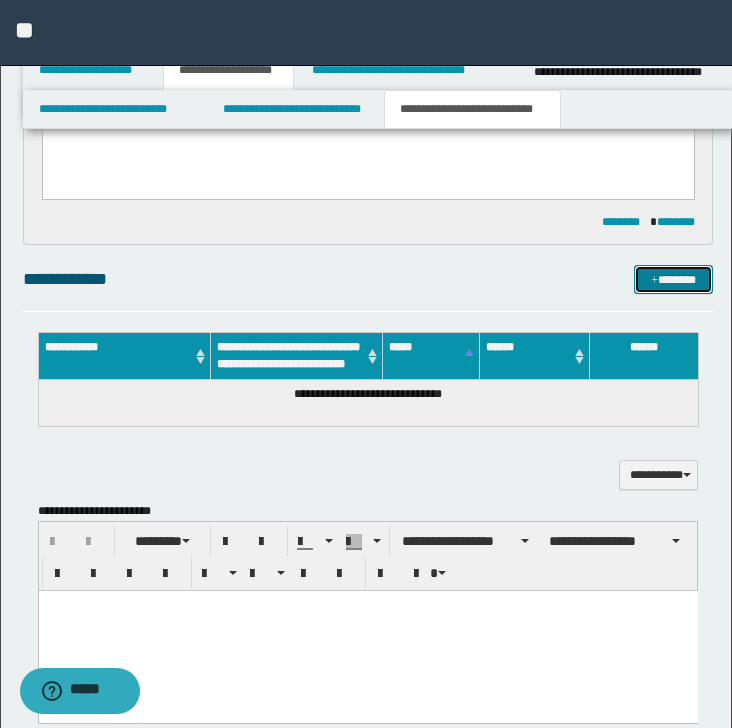 click on "*******" at bounding box center [673, 280] 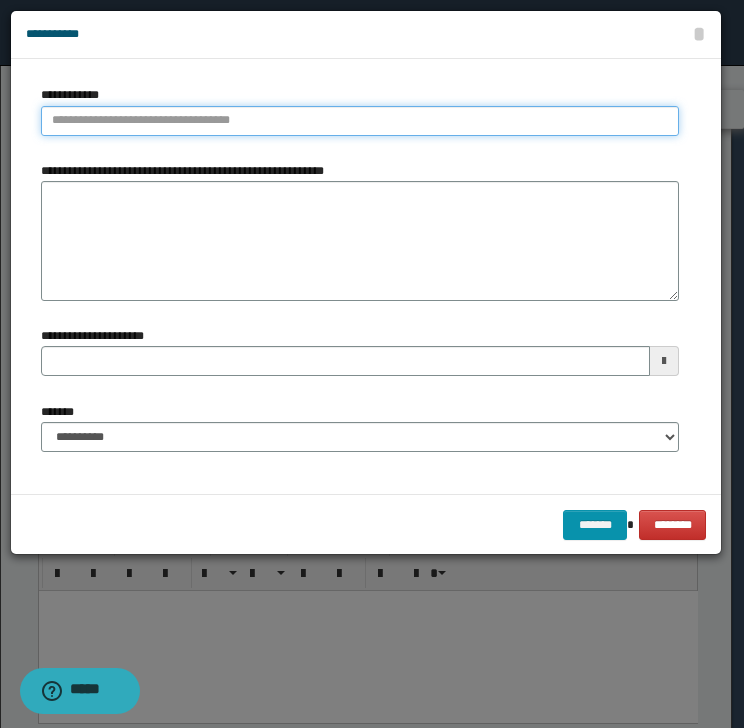 click on "**********" at bounding box center (360, 121) 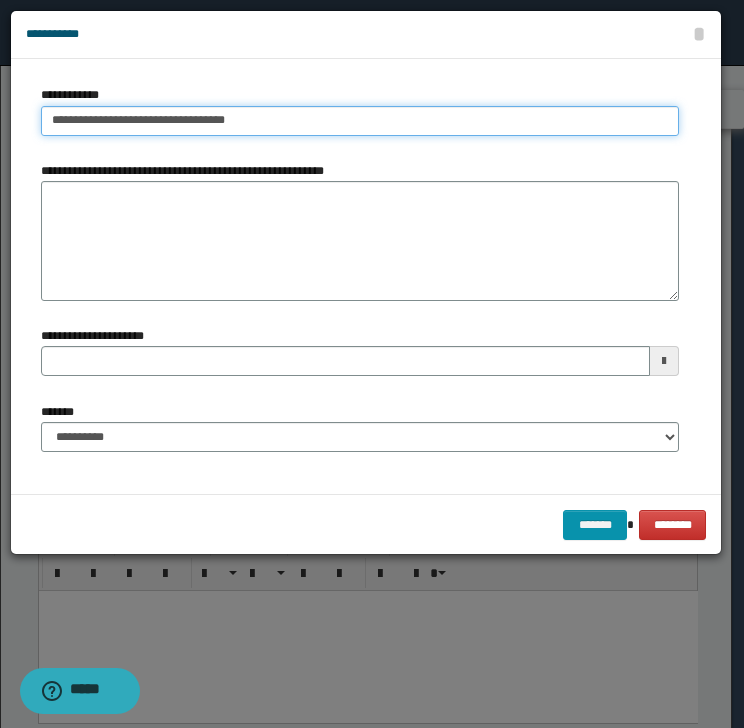 type on "**********" 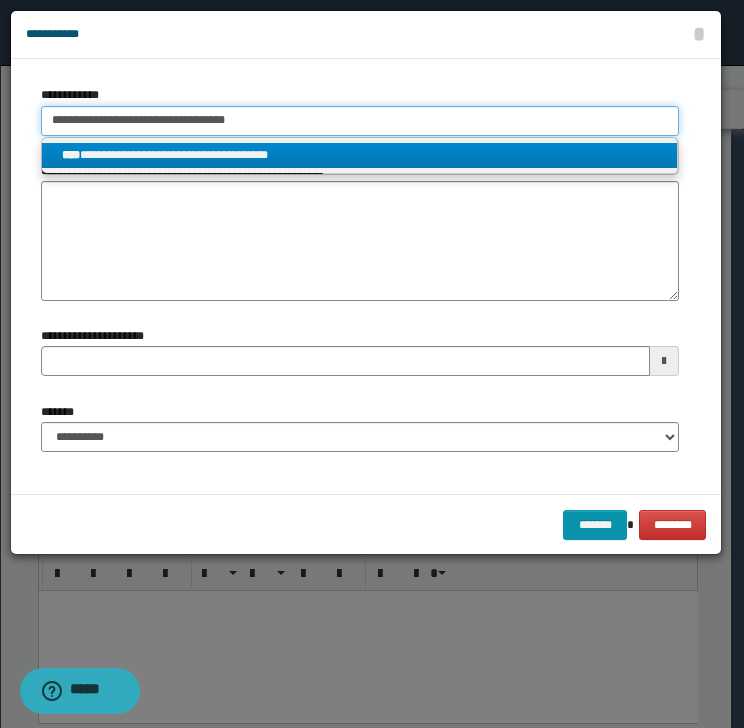 type on "**********" 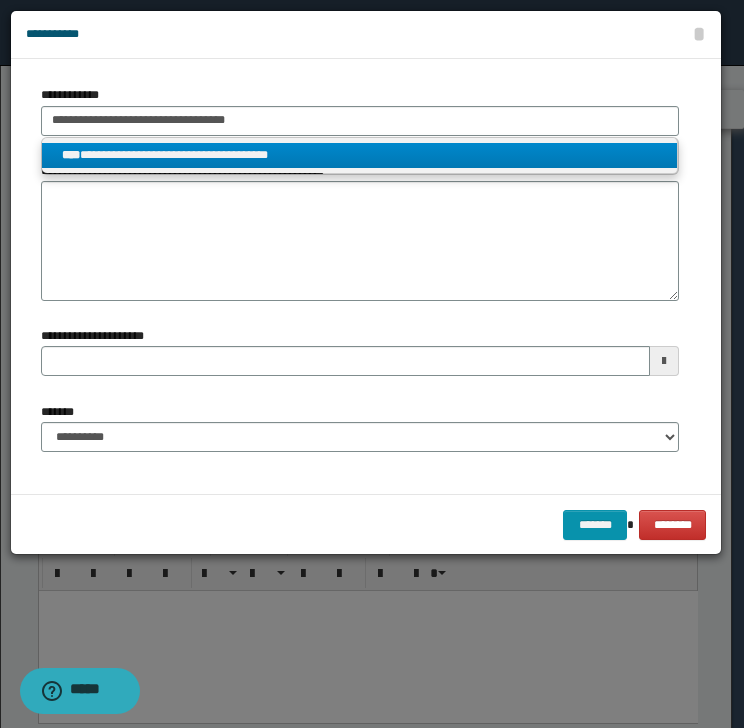 click on "**********" at bounding box center [360, 155] 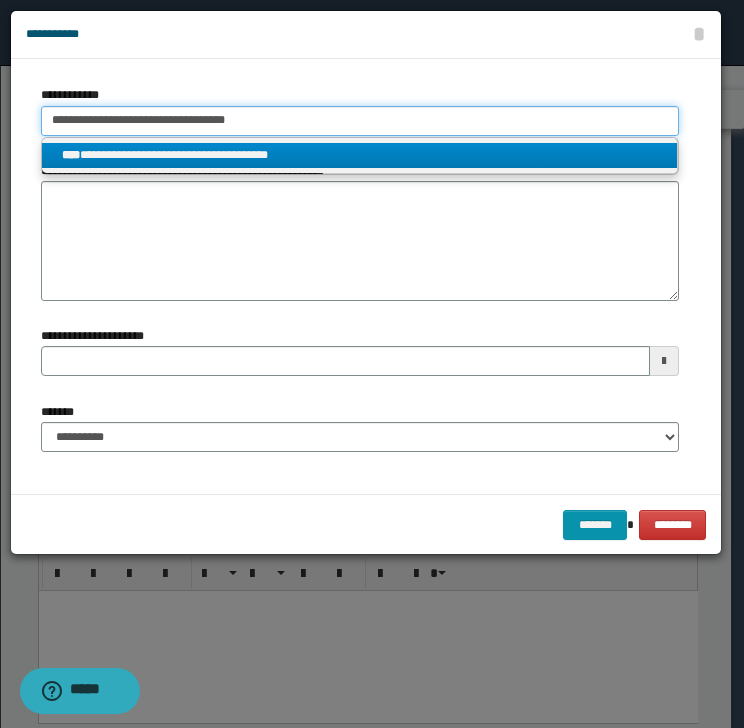 type 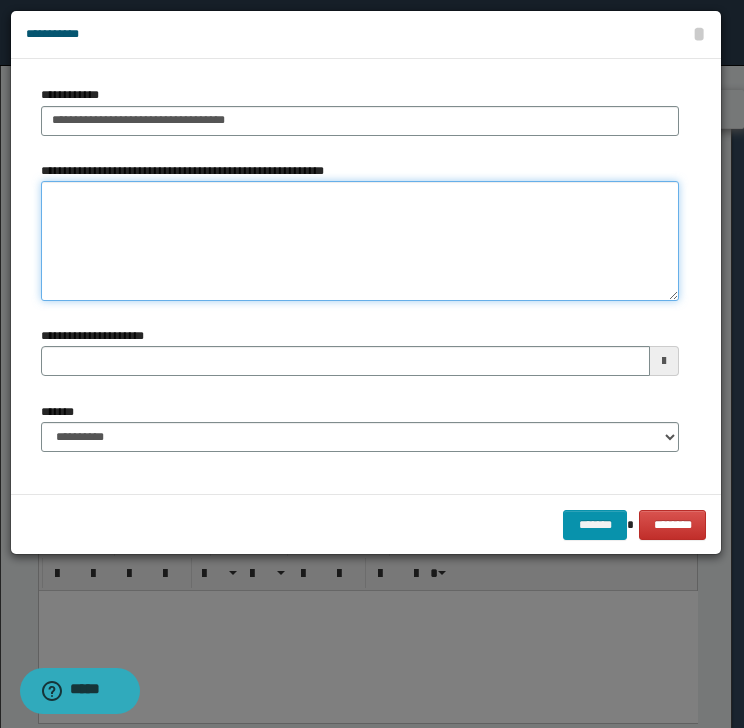 type 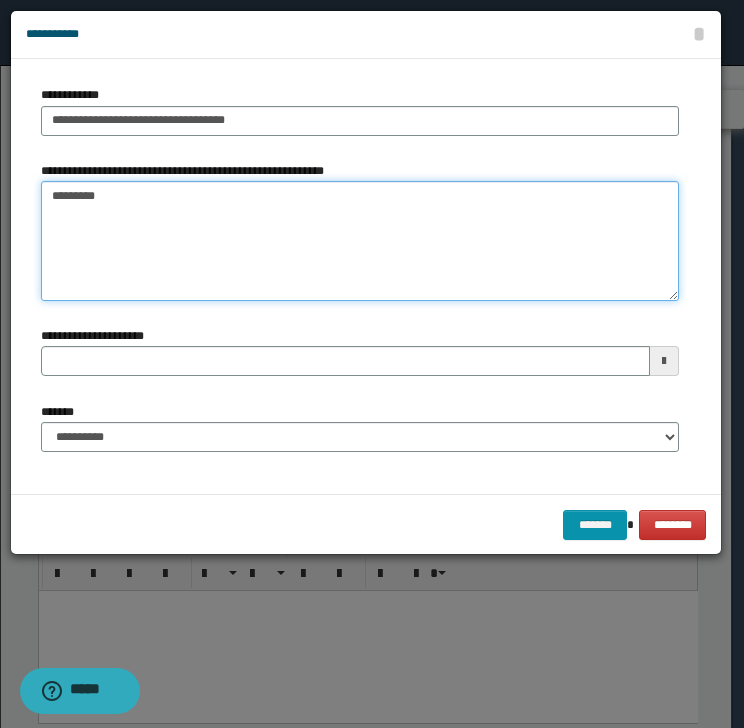 type 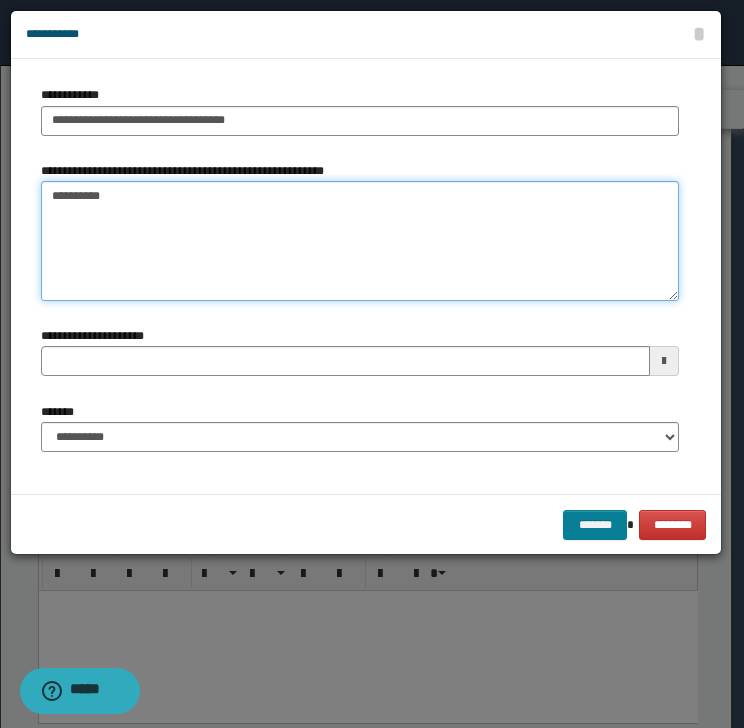 type on "**********" 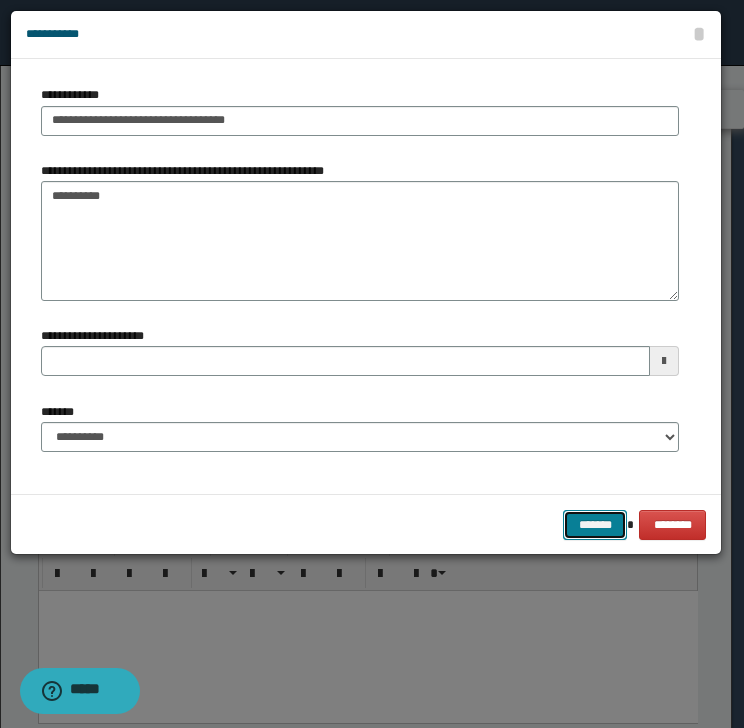 click on "*******" at bounding box center (595, 525) 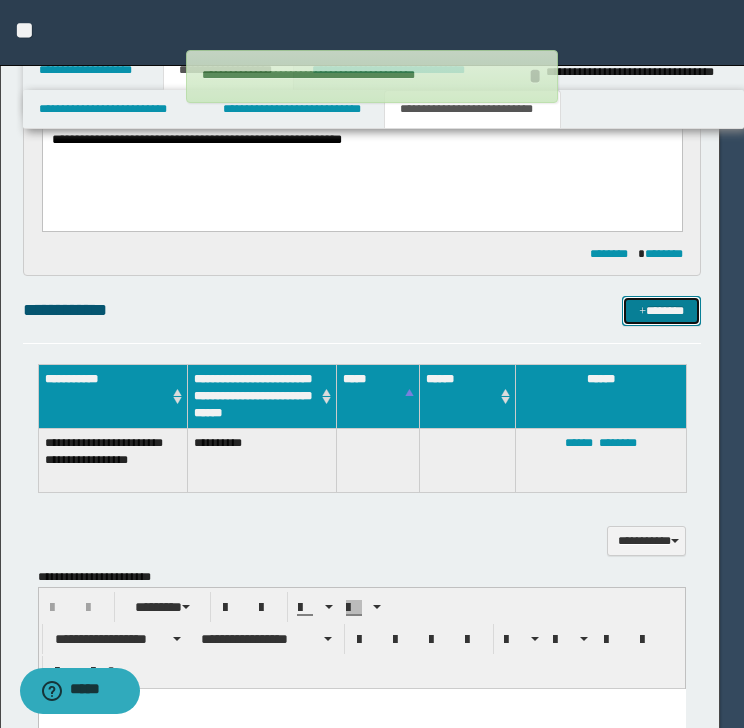 type 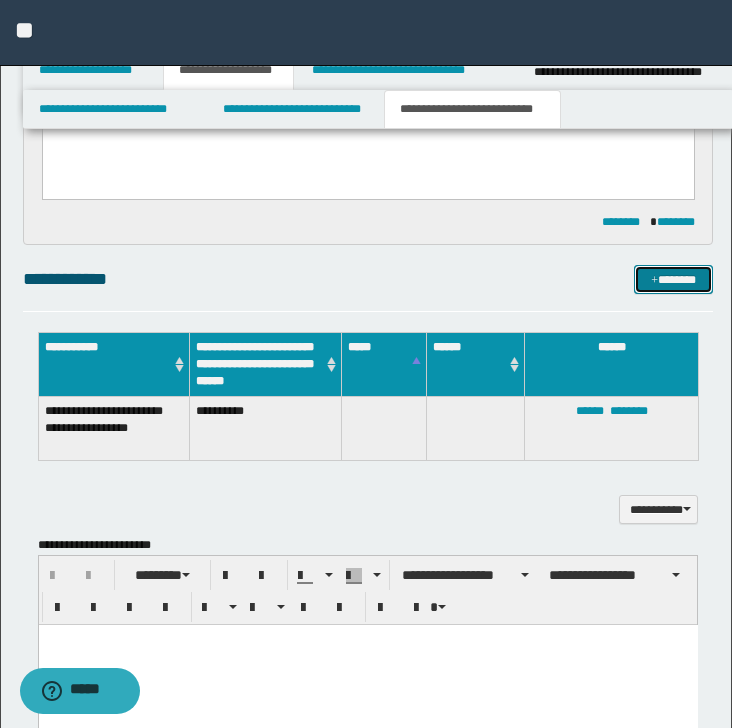 click on "*******" at bounding box center (673, 280) 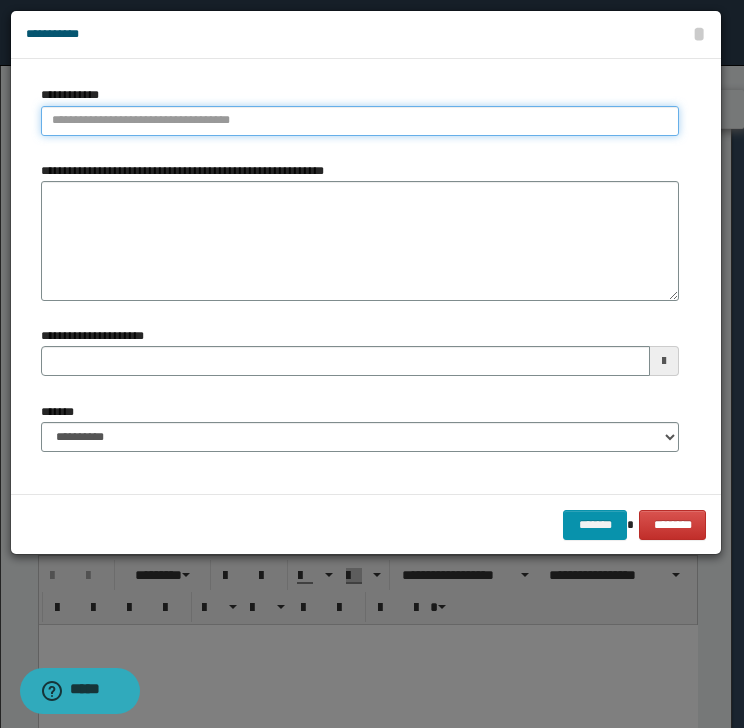 type on "**********" 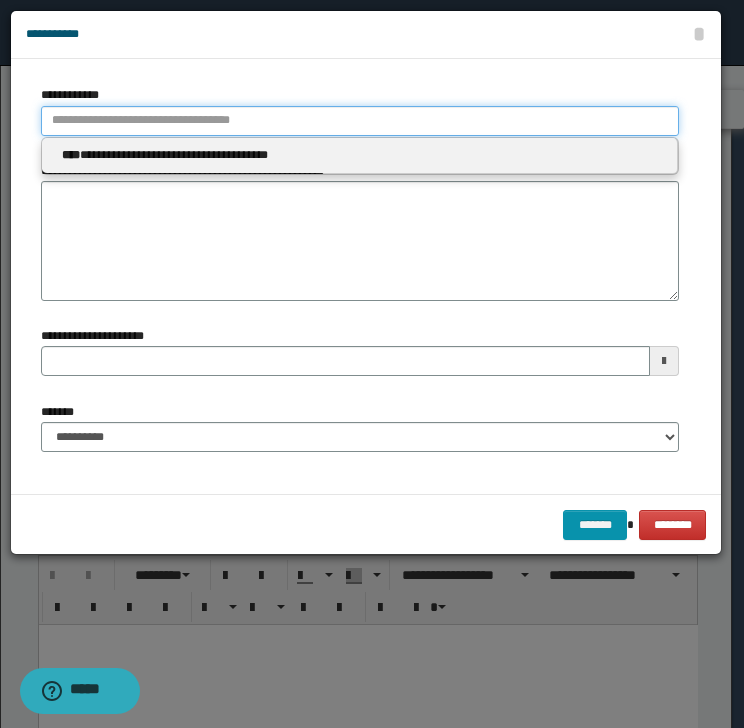 click on "**********" at bounding box center [360, 121] 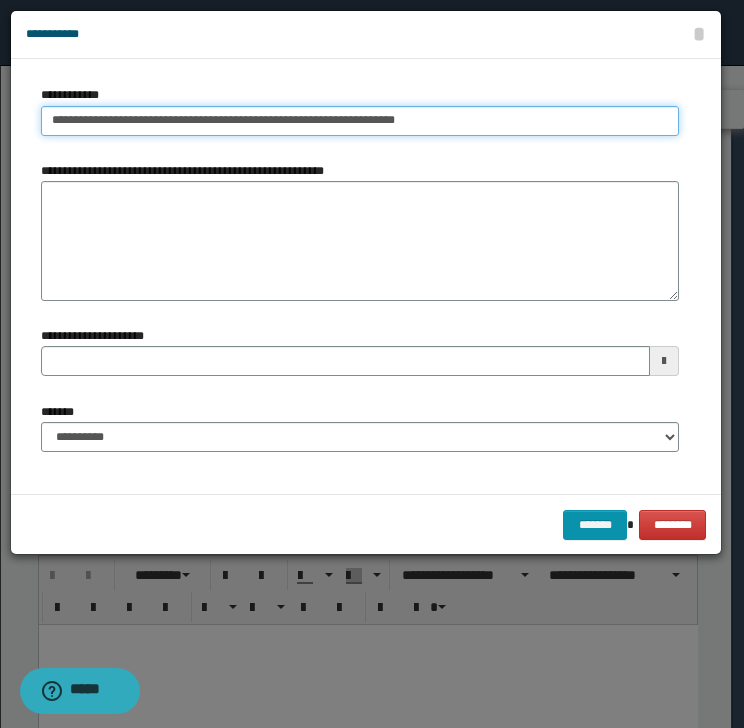 drag, startPoint x: 528, startPoint y: 116, endPoint x: -63, endPoint y: 160, distance: 592.6356 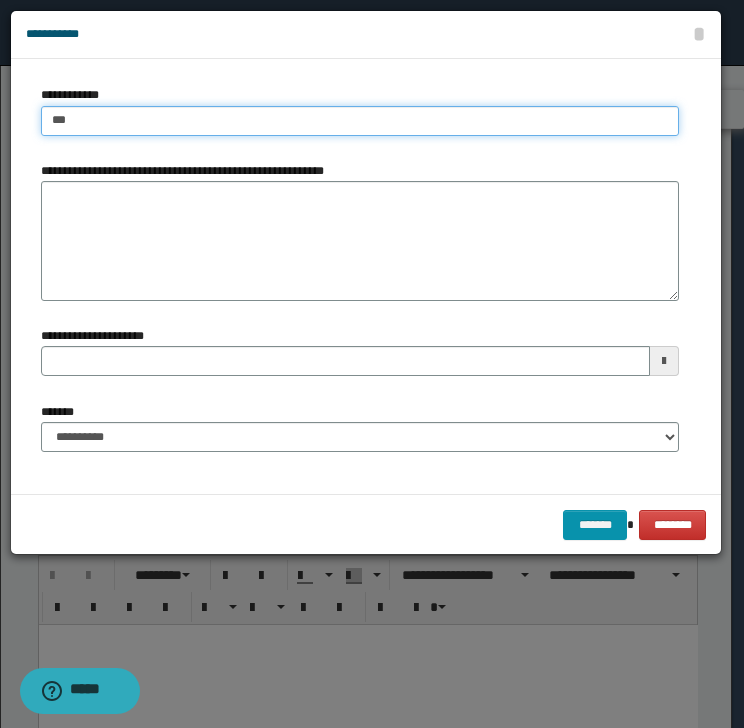type on "****" 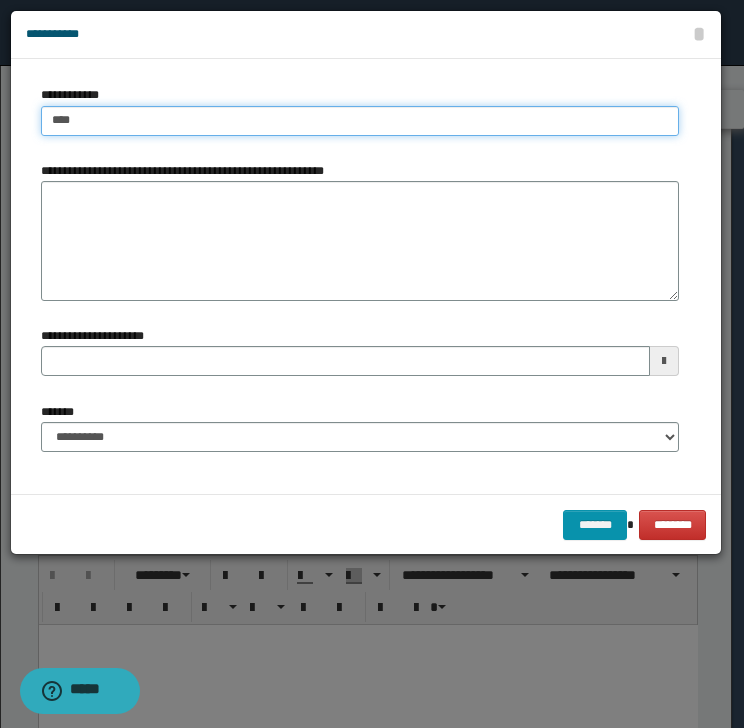 type on "****" 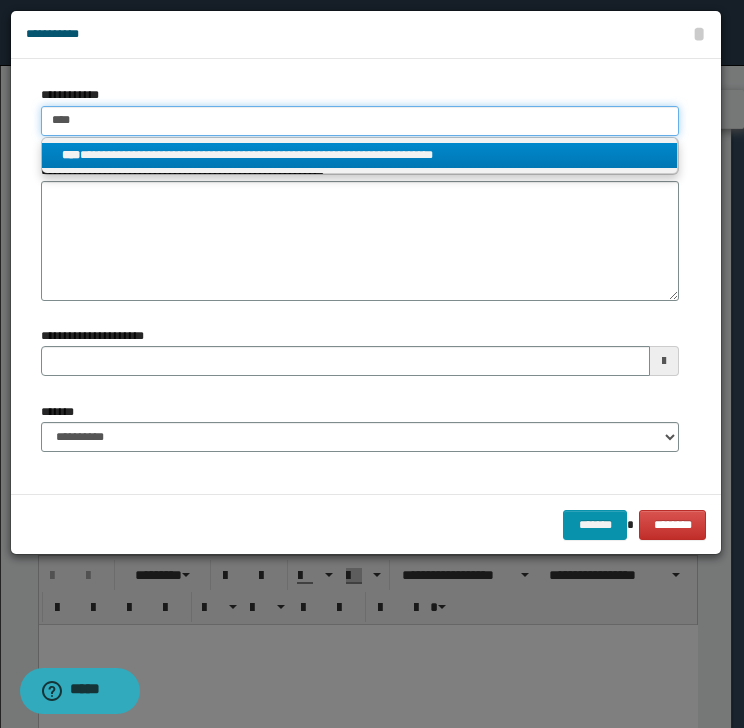 type on "****" 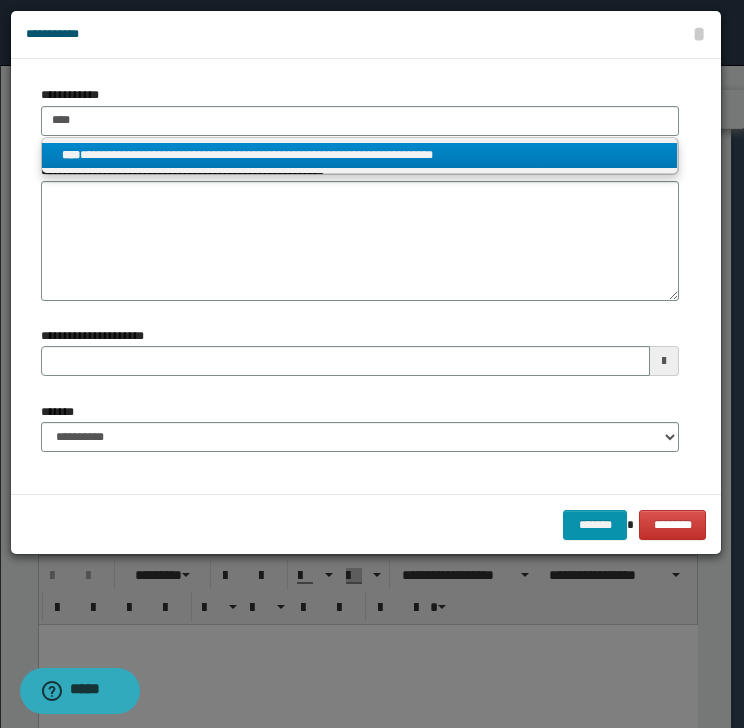 click on "**********" at bounding box center [360, 155] 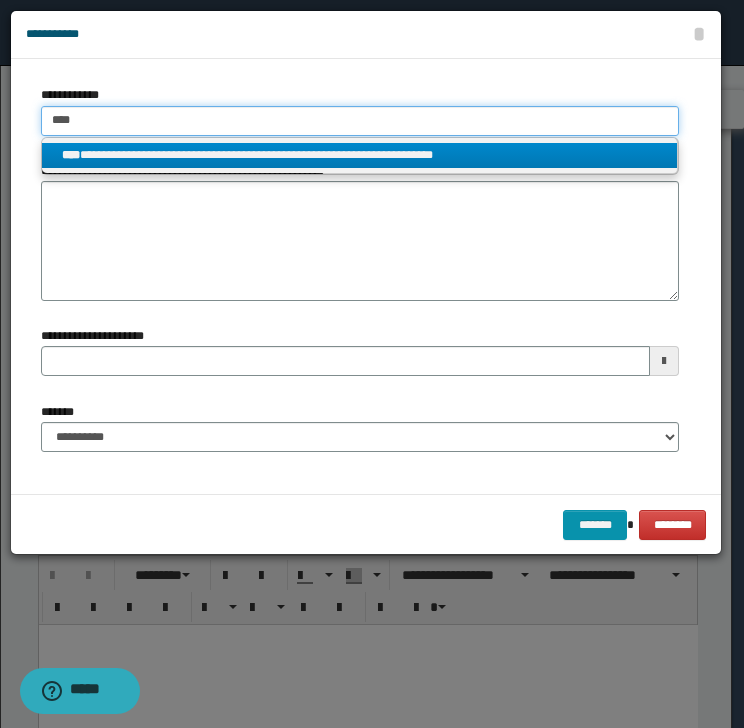 type 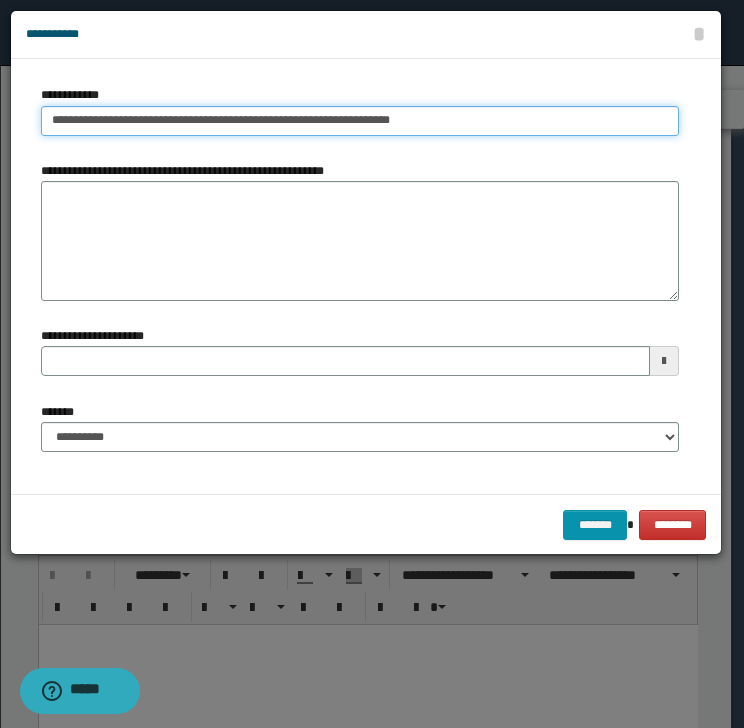 type 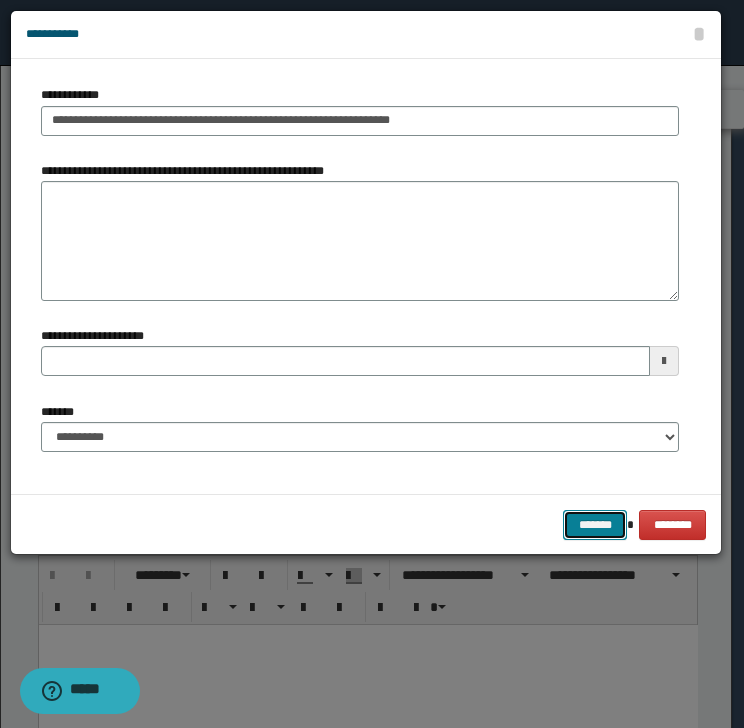 click on "*******" at bounding box center (595, 525) 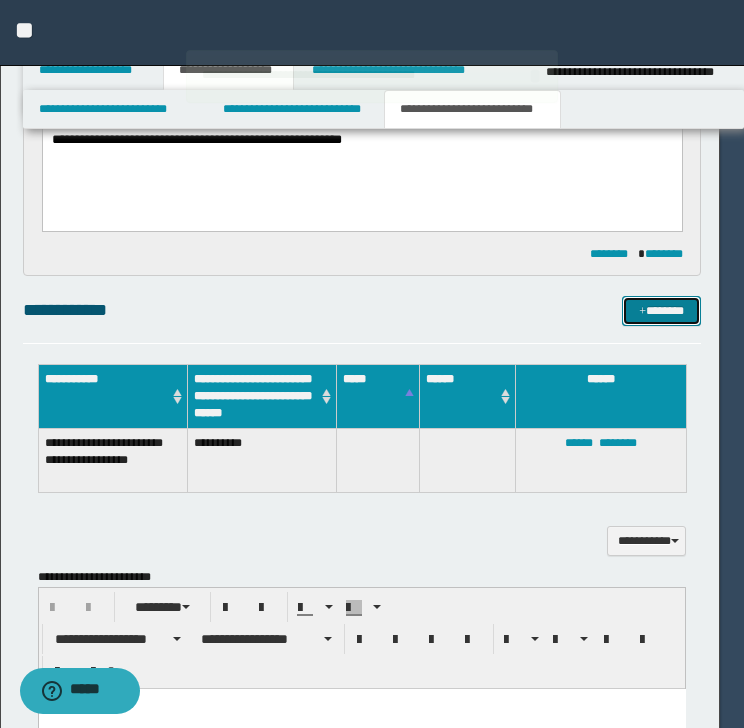 type 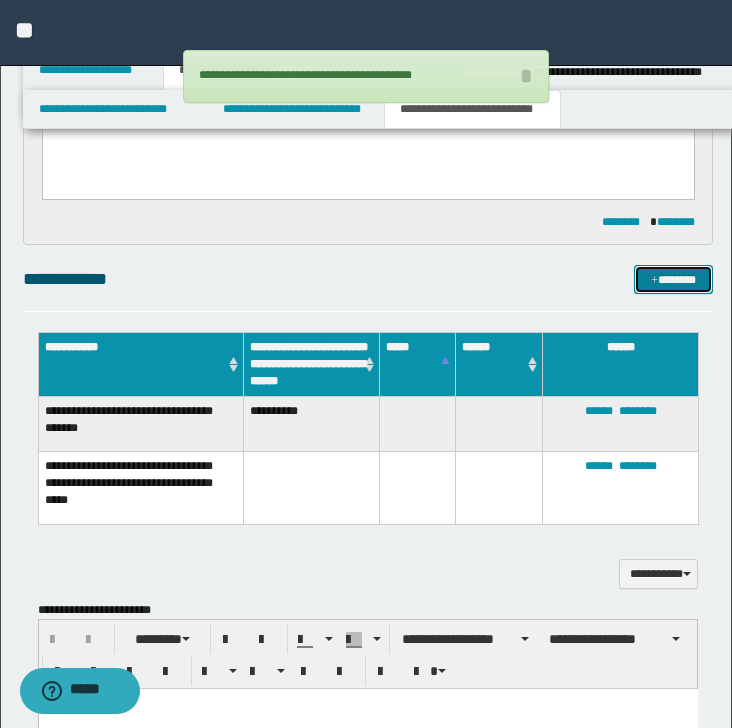 click on "*******" at bounding box center [673, 280] 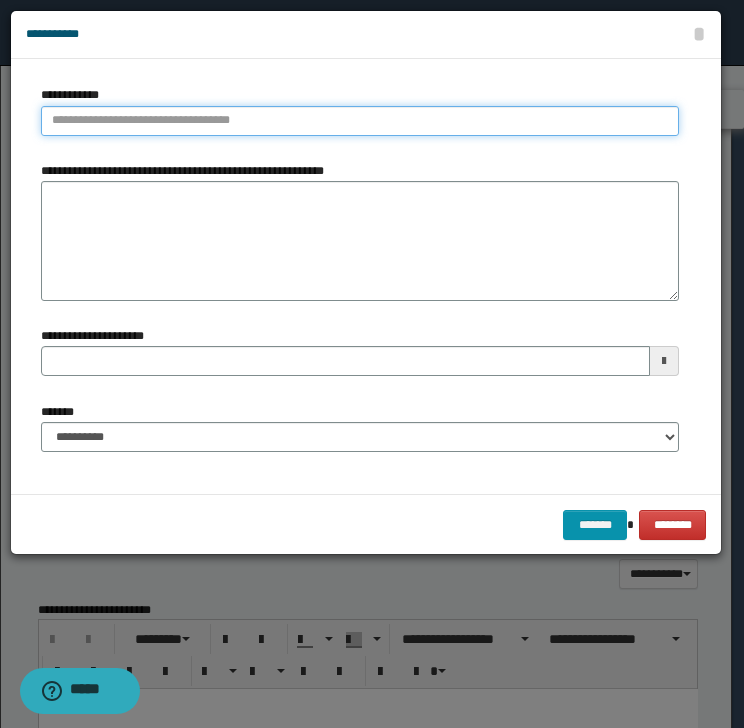 type on "**********" 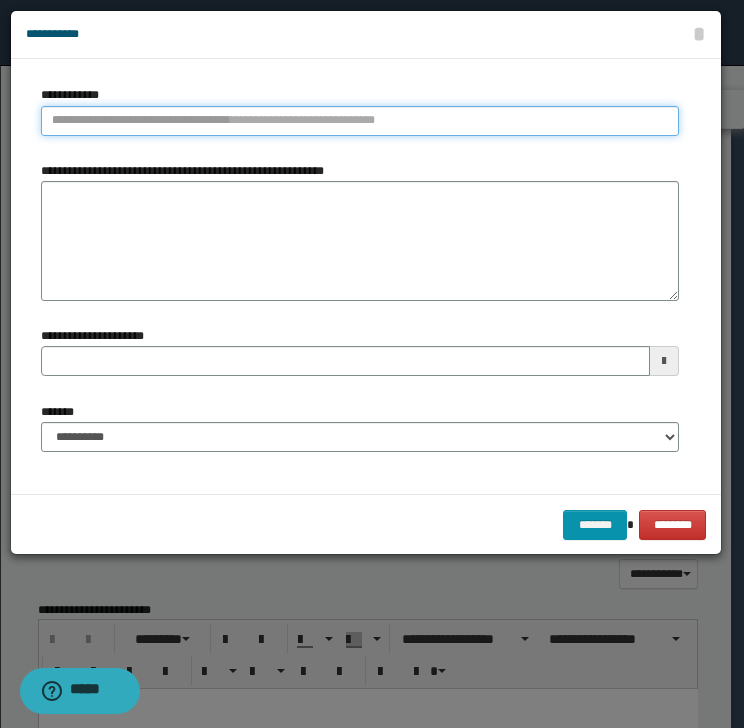 click on "**********" at bounding box center [360, 121] 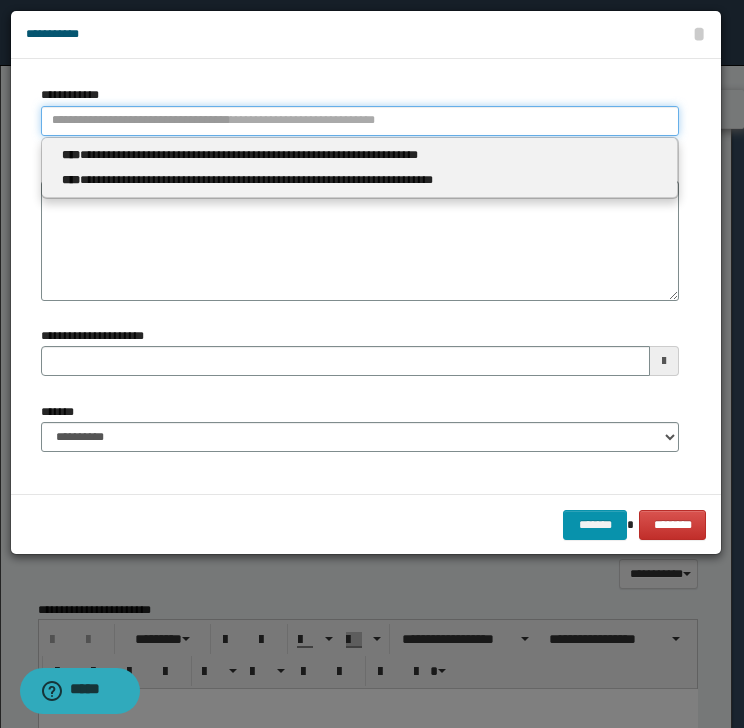 type 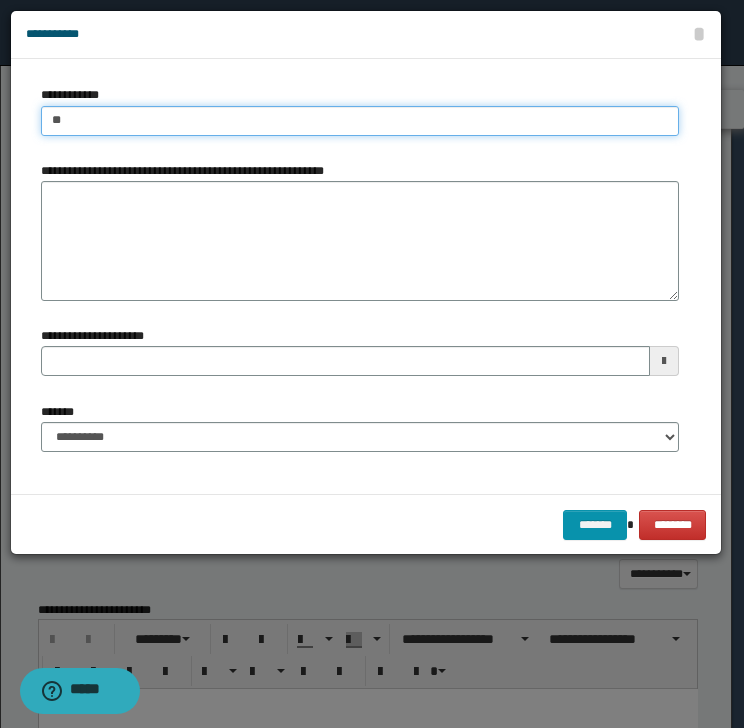 type on "***" 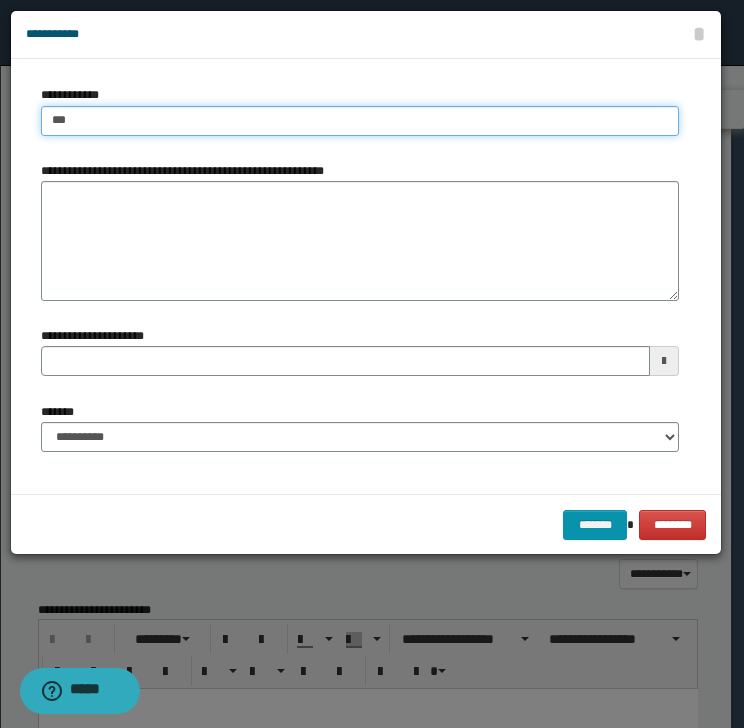 type on "***" 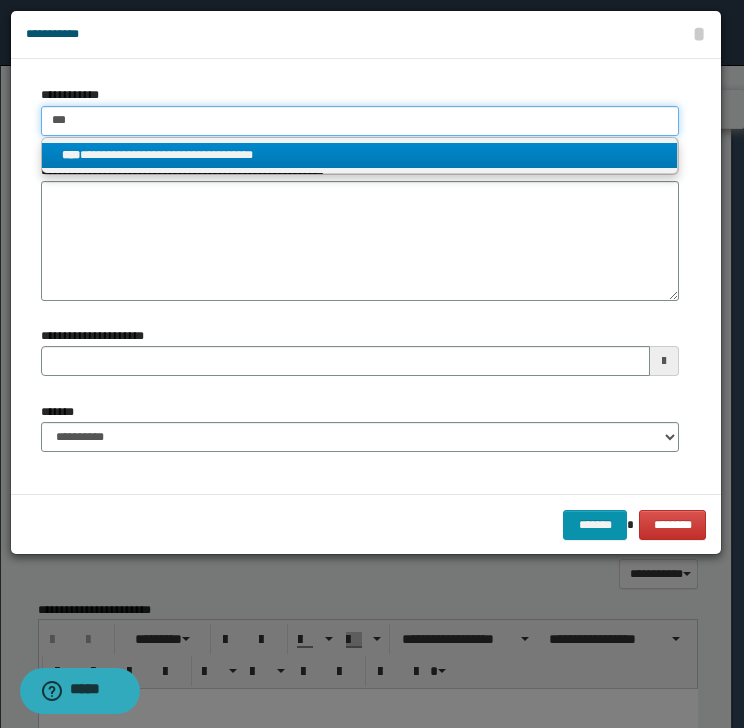 type on "***" 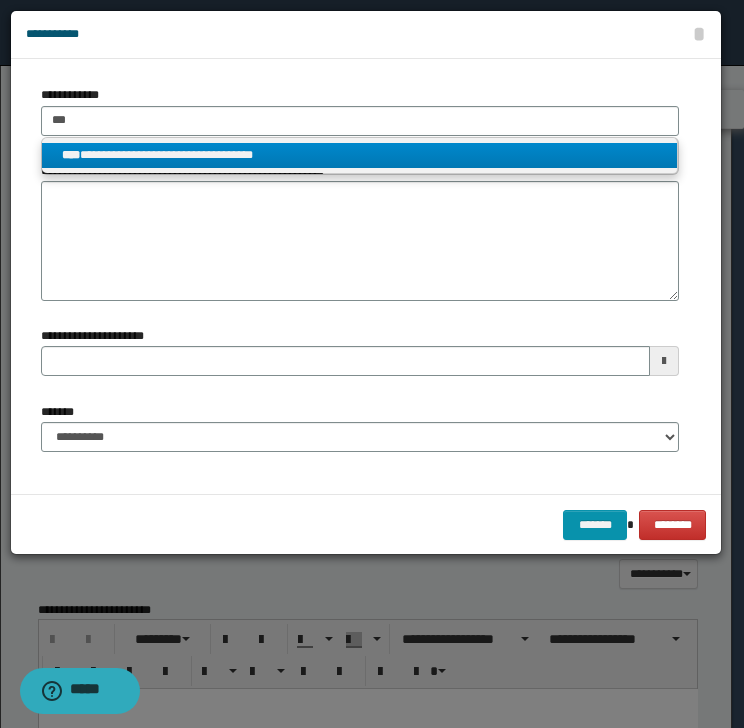 drag, startPoint x: 164, startPoint y: 155, endPoint x: 216, endPoint y: 189, distance: 62.1289 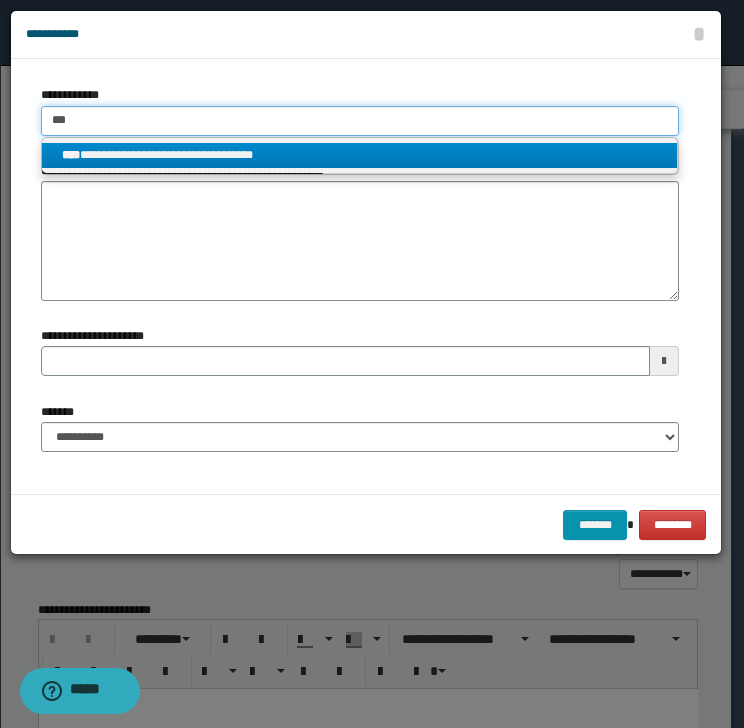 type 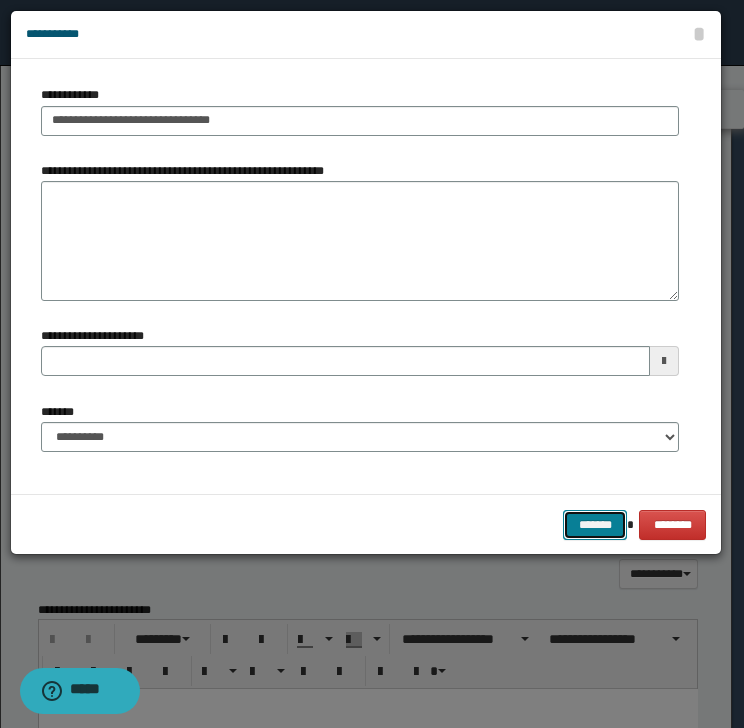 click on "*******" at bounding box center [595, 525] 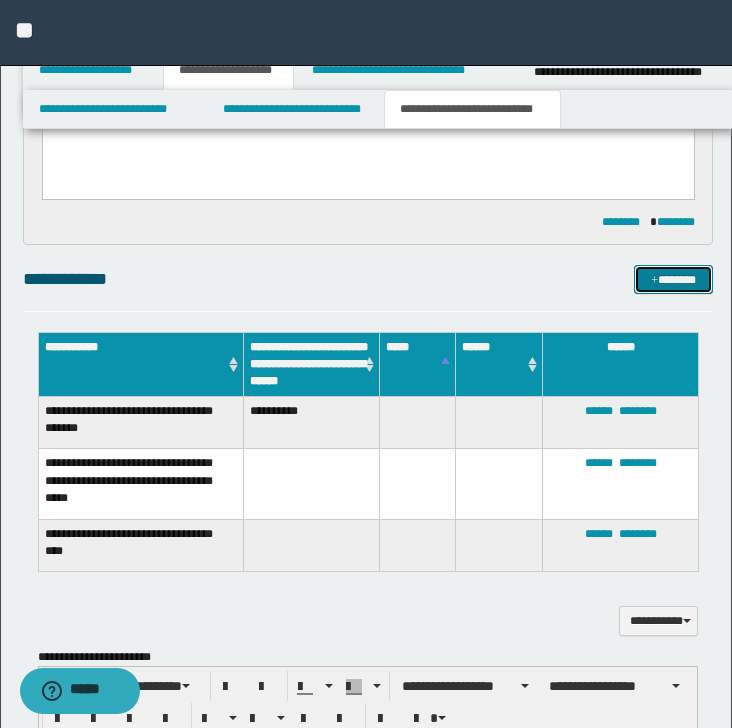 click on "*******" at bounding box center [673, 280] 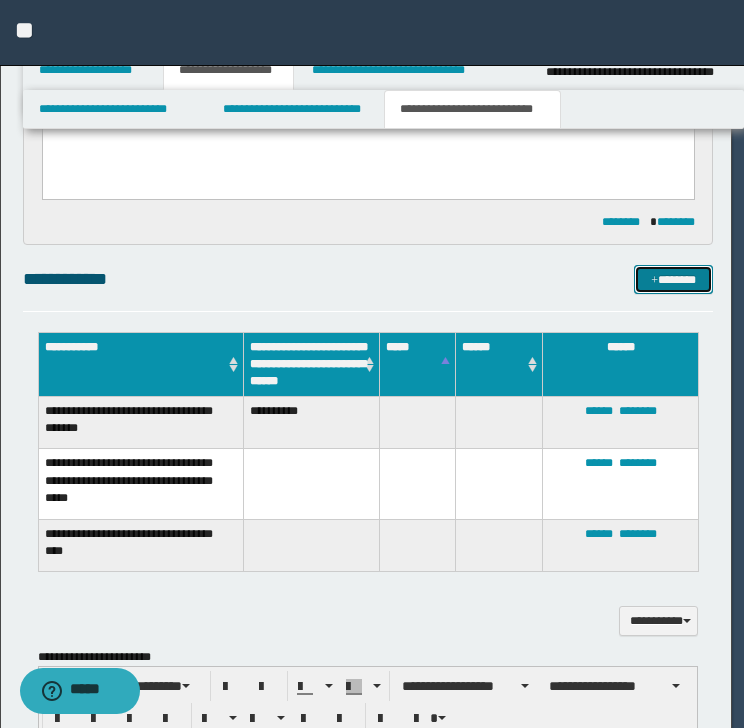 type 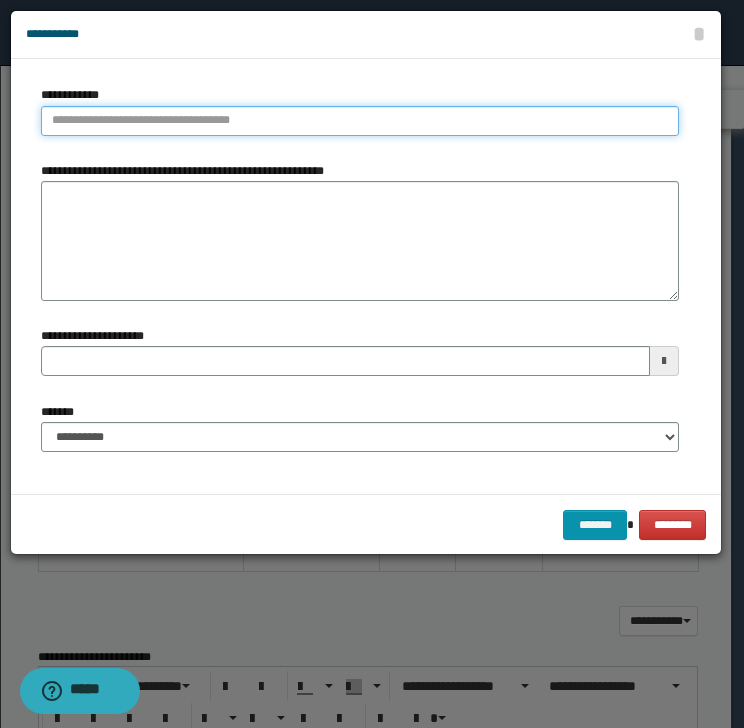 type on "**********" 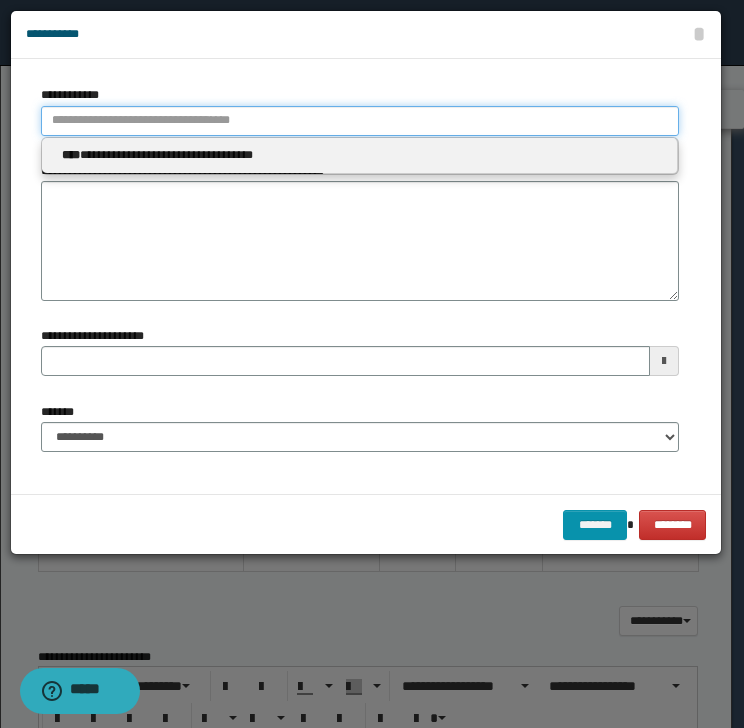 click on "**********" at bounding box center [360, 121] 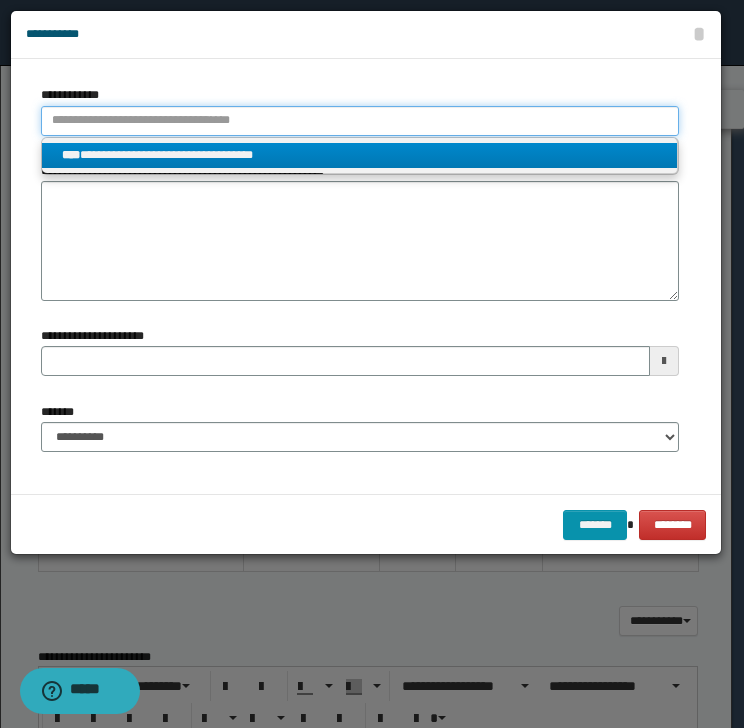 type 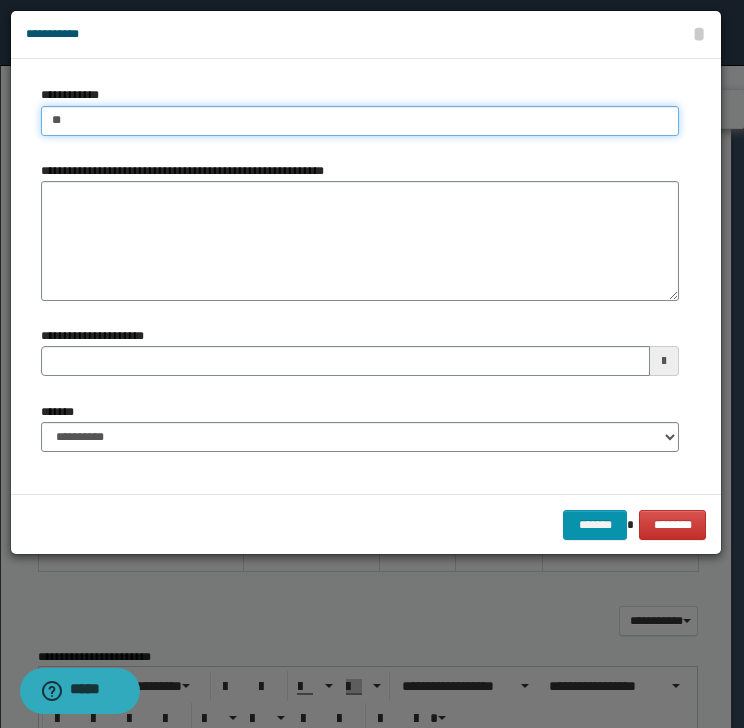 type on "***" 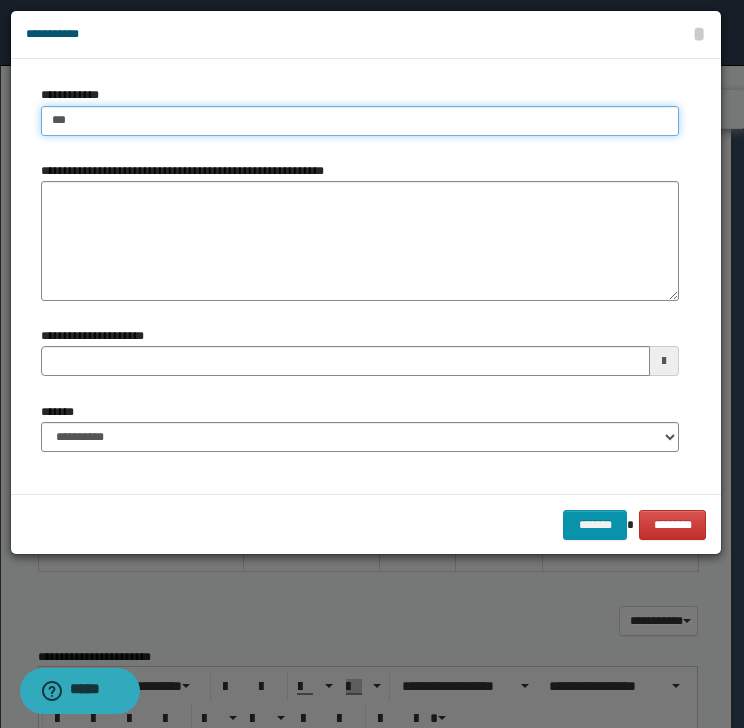 type on "***" 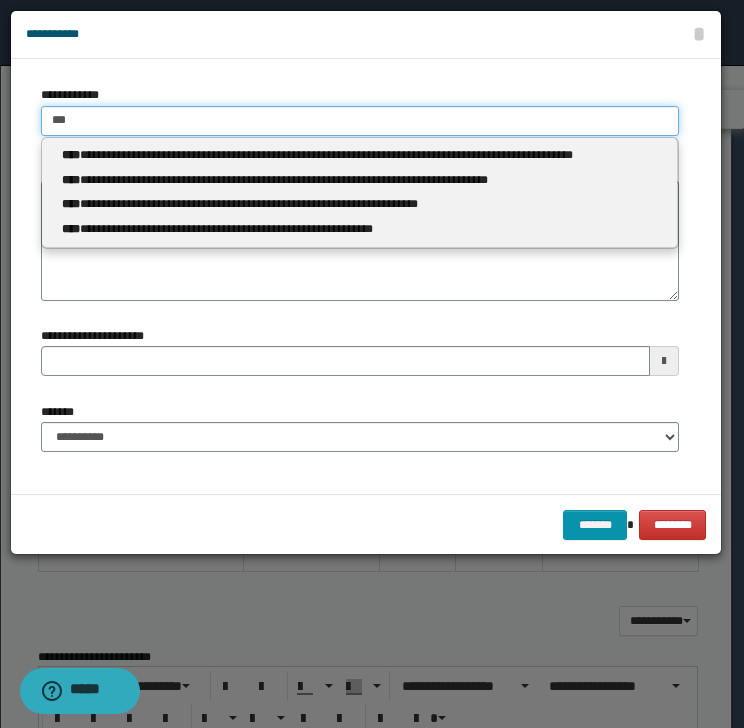 type 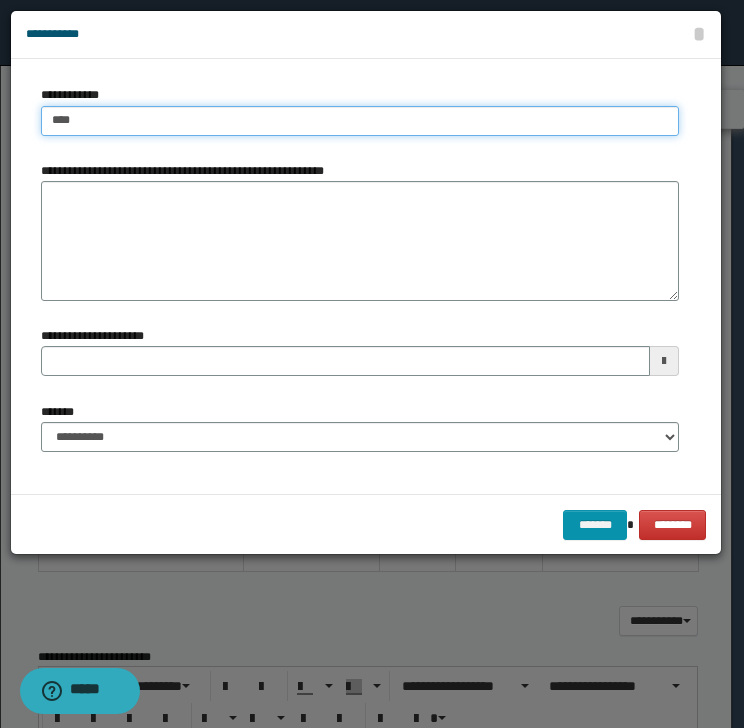 type on "****" 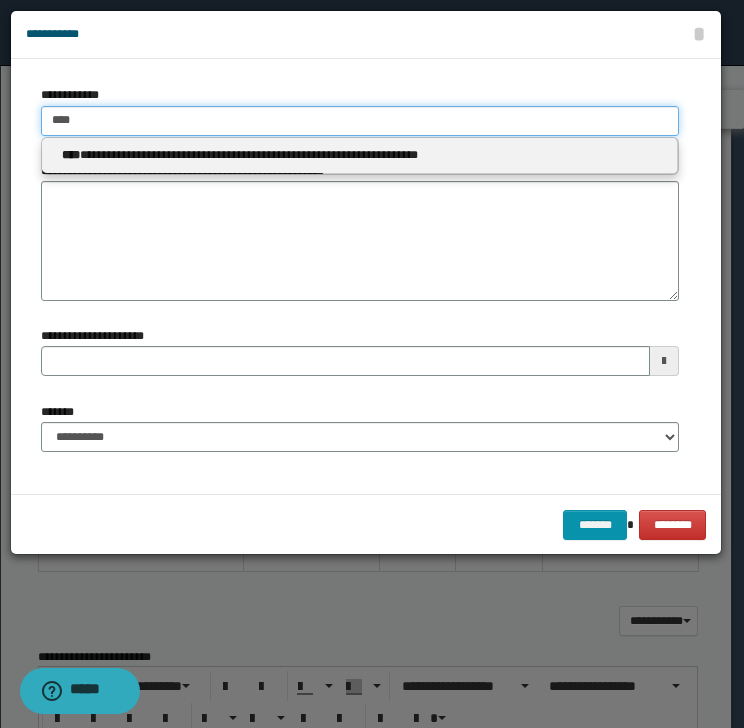 type 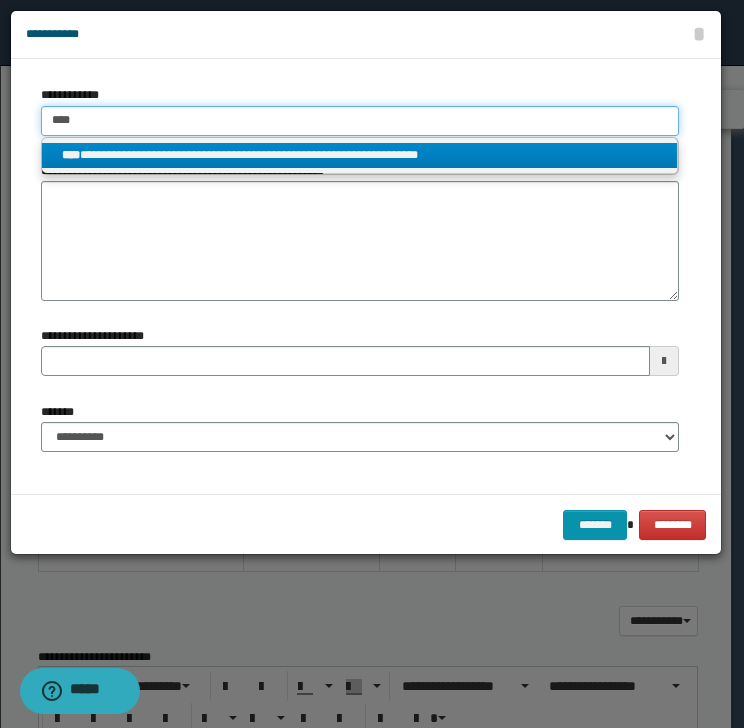 type on "****" 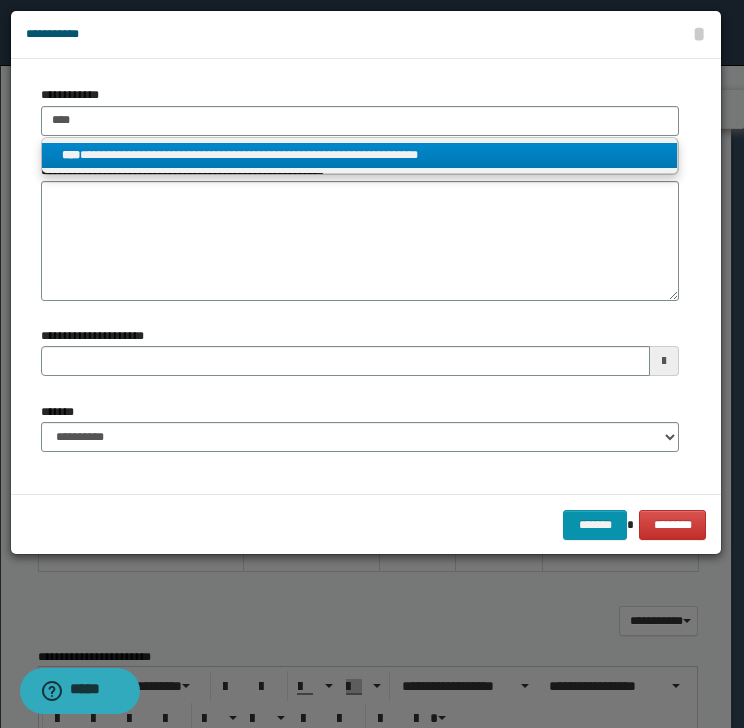 click on "**********" at bounding box center [360, 155] 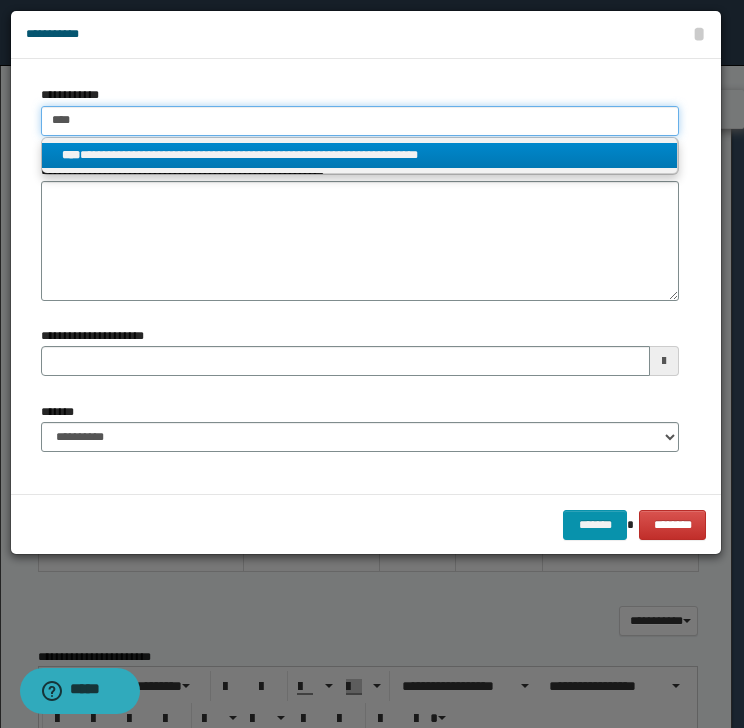 type 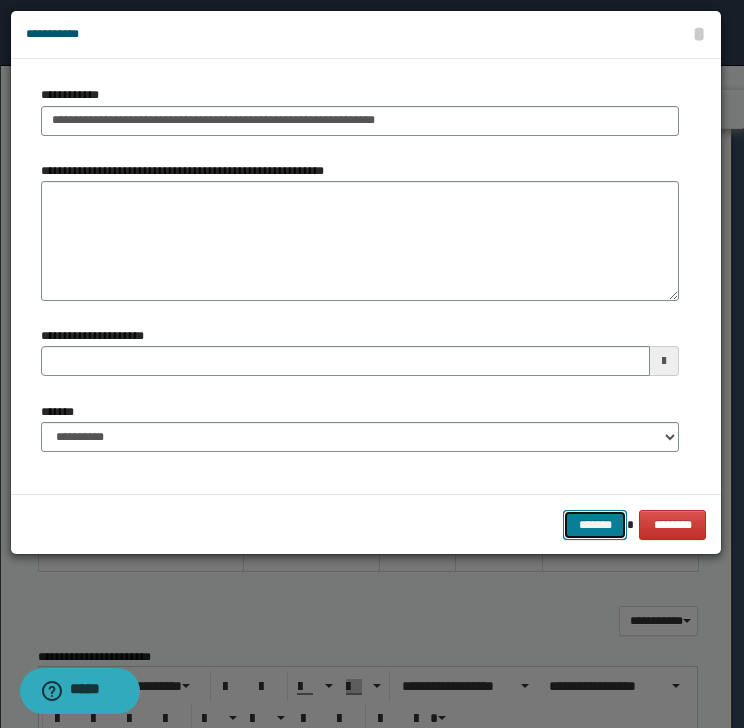 drag, startPoint x: 592, startPoint y: 520, endPoint x: 579, endPoint y: 525, distance: 13.928389 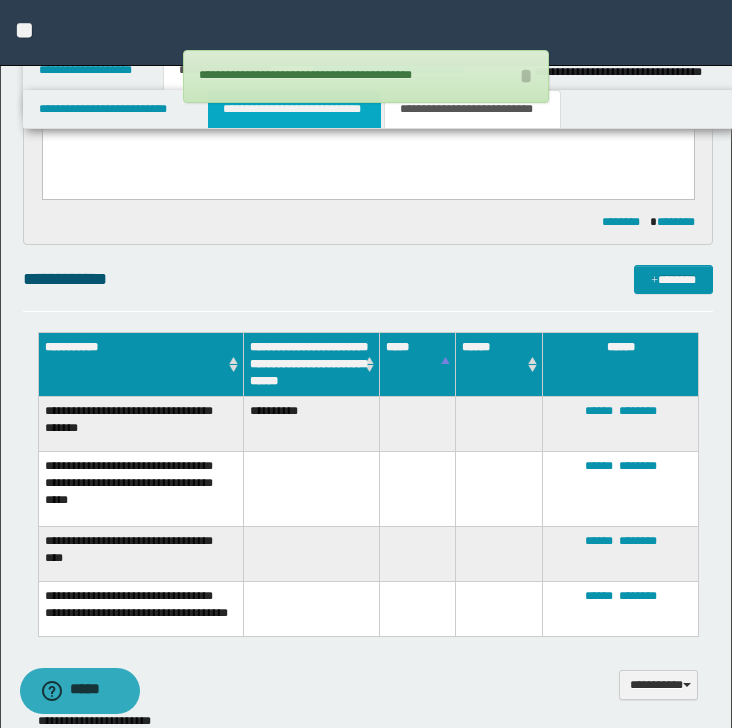 click on "**********" at bounding box center [294, 109] 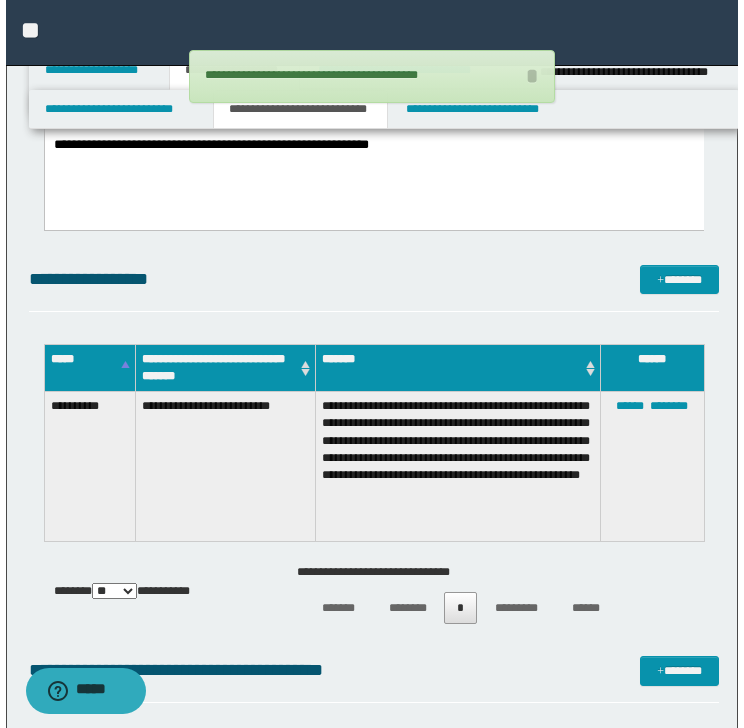 scroll, scrollTop: 533, scrollLeft: 0, axis: vertical 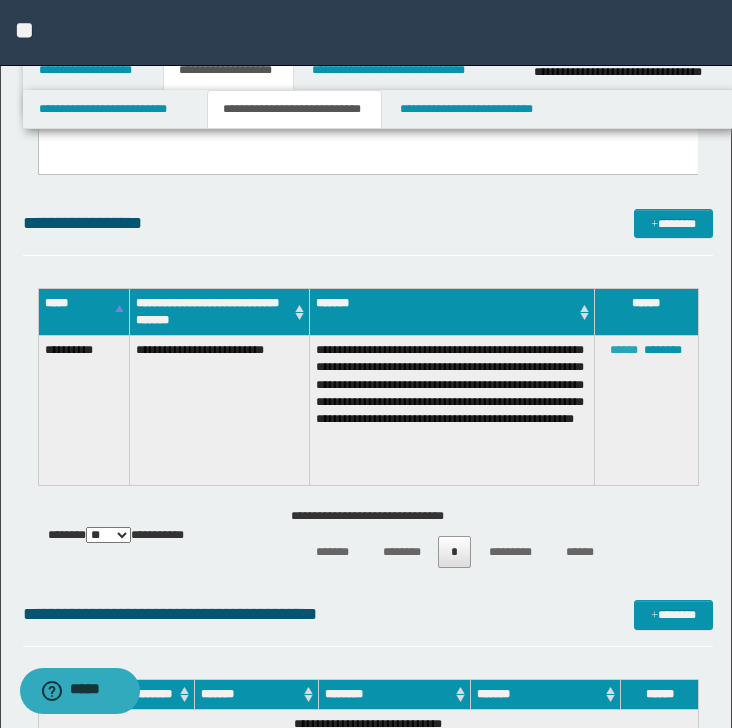 click on "******" at bounding box center [624, 350] 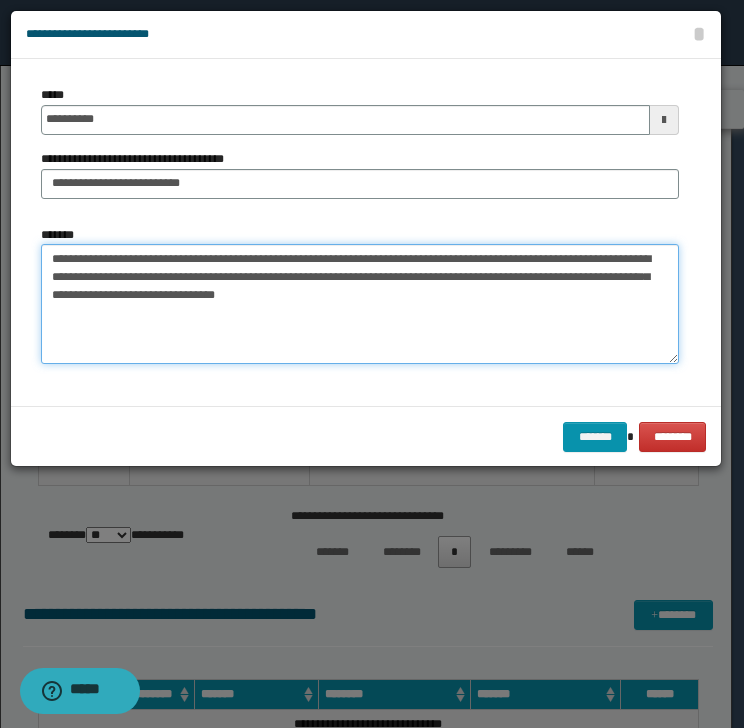 click on "**********" at bounding box center [360, 304] 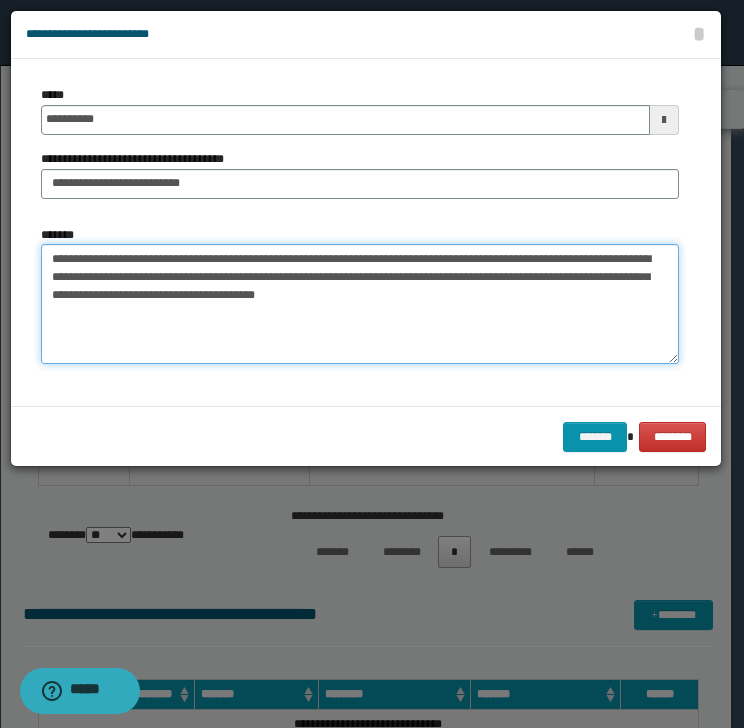click on "**********" at bounding box center (360, 304) 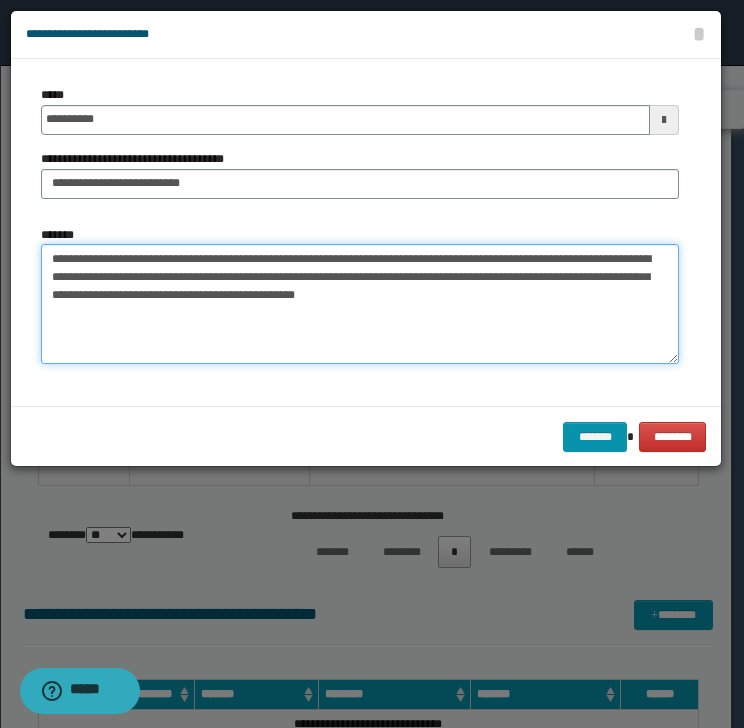 click on "**********" at bounding box center [360, 304] 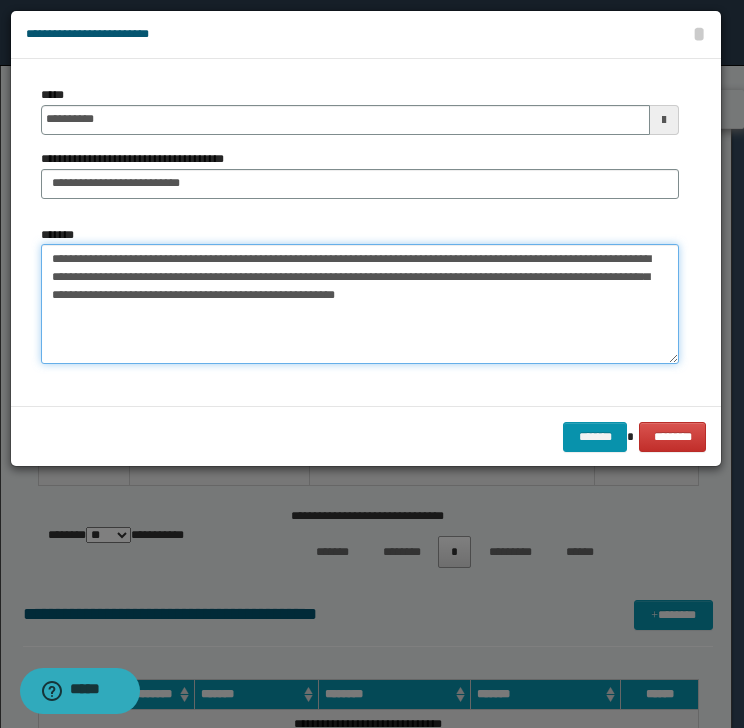 click on "**********" at bounding box center [360, 304] 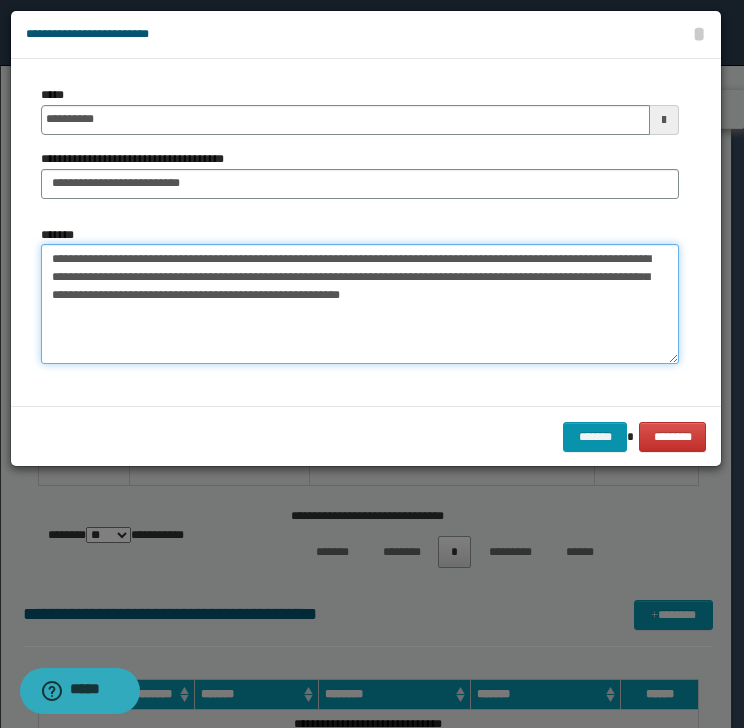 paste on "*****" 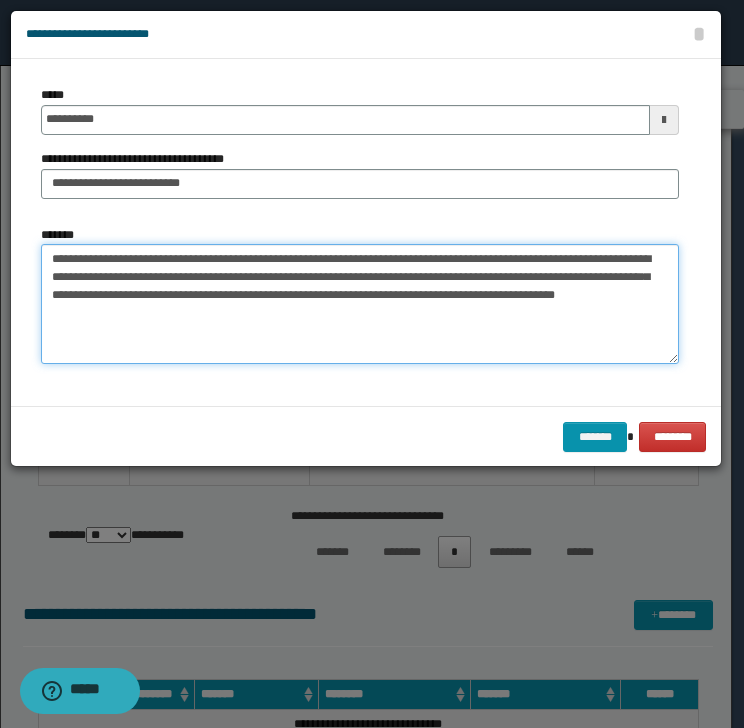 click on "**********" at bounding box center (360, 304) 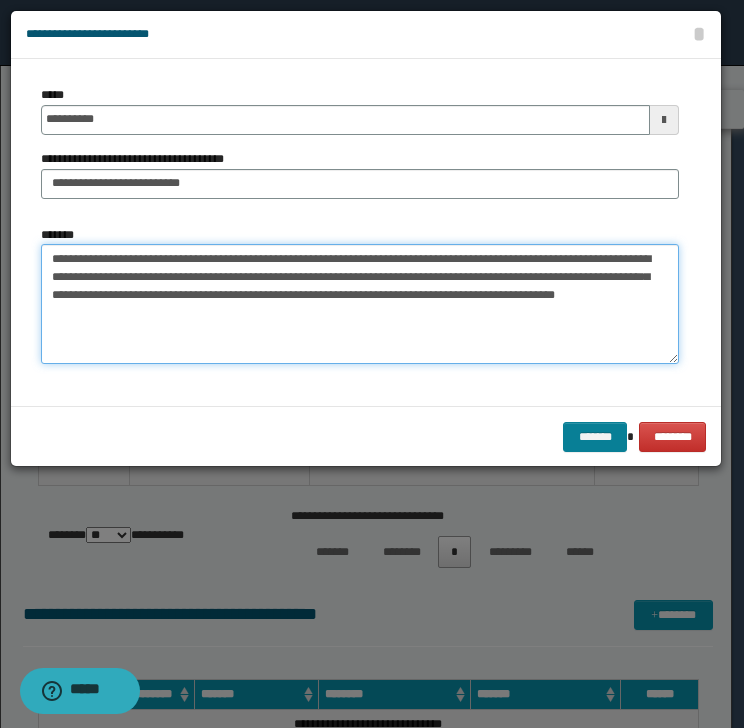 type on "**********" 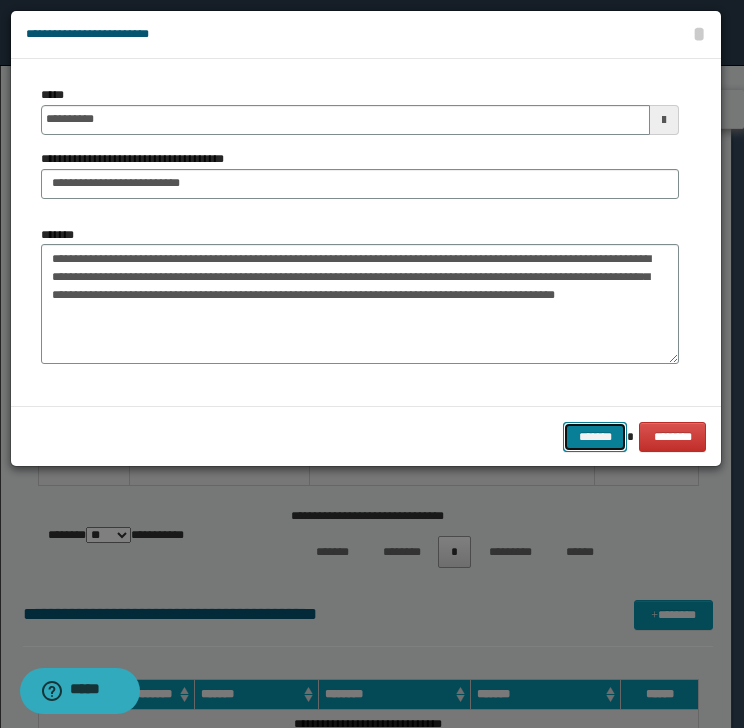 click on "*******" at bounding box center [595, 437] 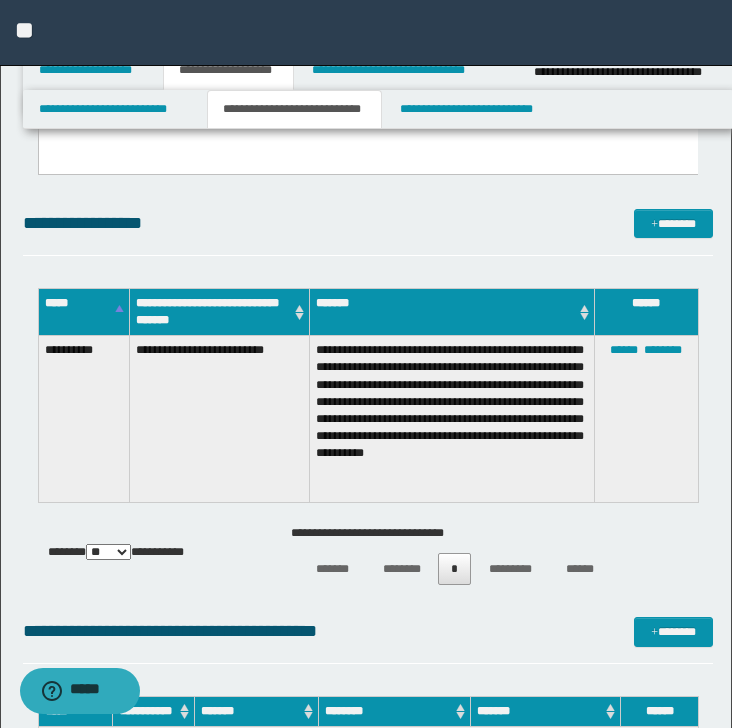 drag, startPoint x: 317, startPoint y: 206, endPoint x: 130, endPoint y: 231, distance: 188.66373 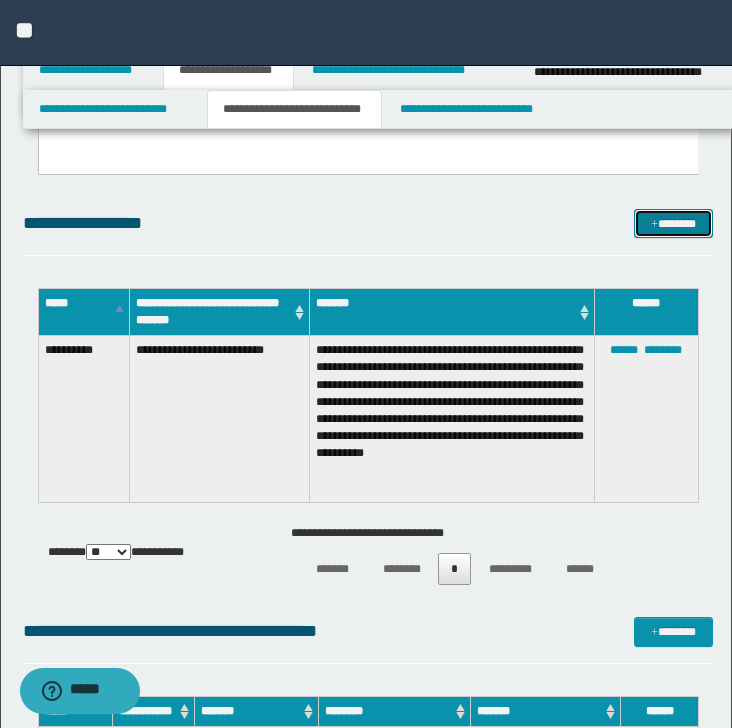 drag, startPoint x: 698, startPoint y: 221, endPoint x: 28, endPoint y: 198, distance: 670.39465 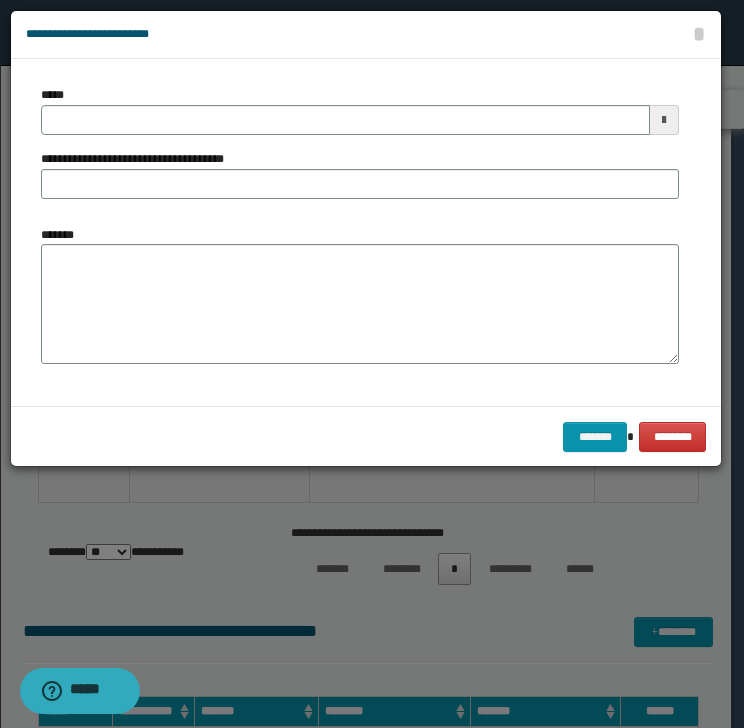 click on "**********" at bounding box center [360, 174] 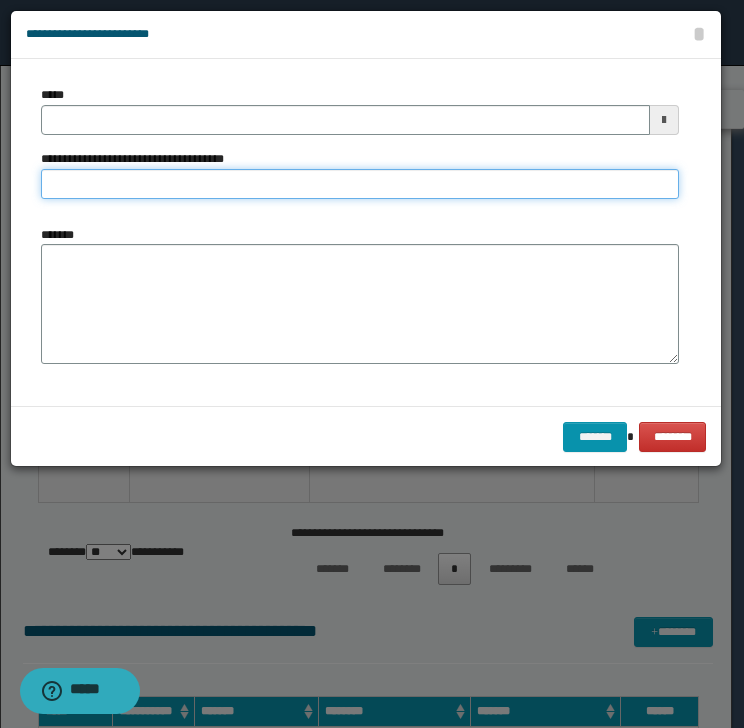 click on "**********" at bounding box center (360, 184) 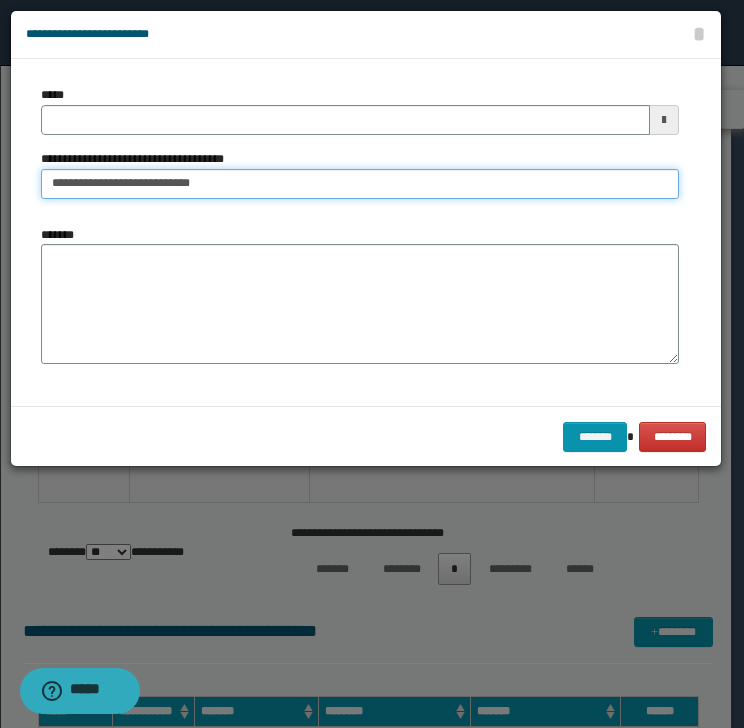 type on "**********" 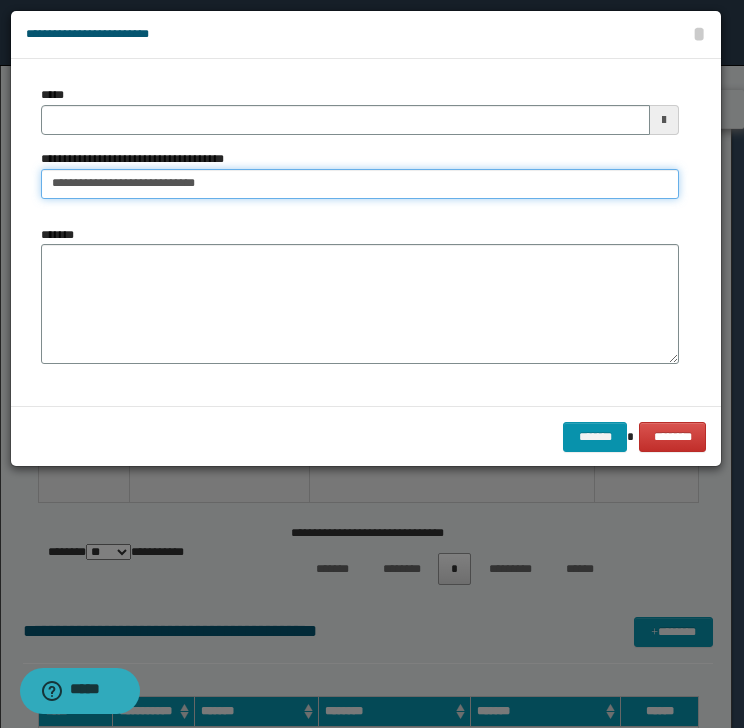 type 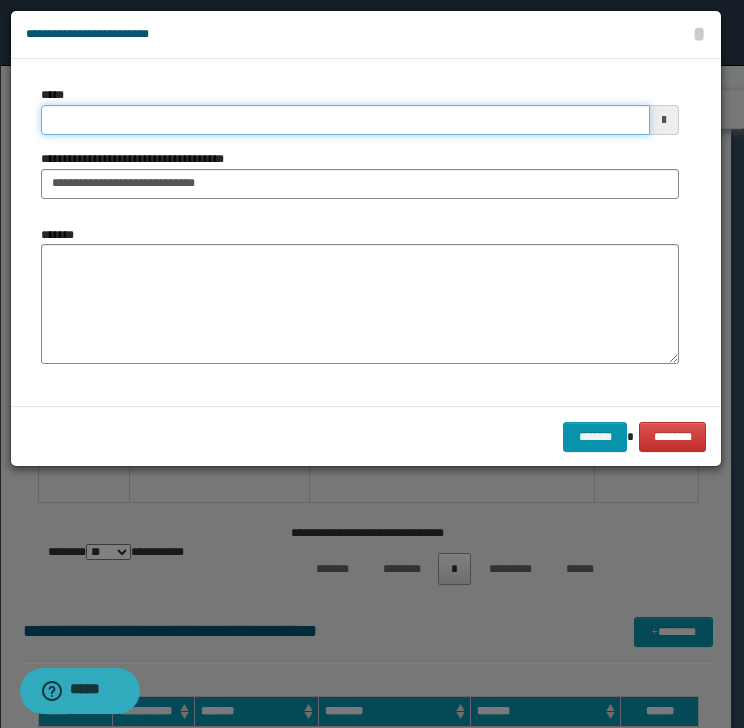 click on "*****" at bounding box center (345, 120) 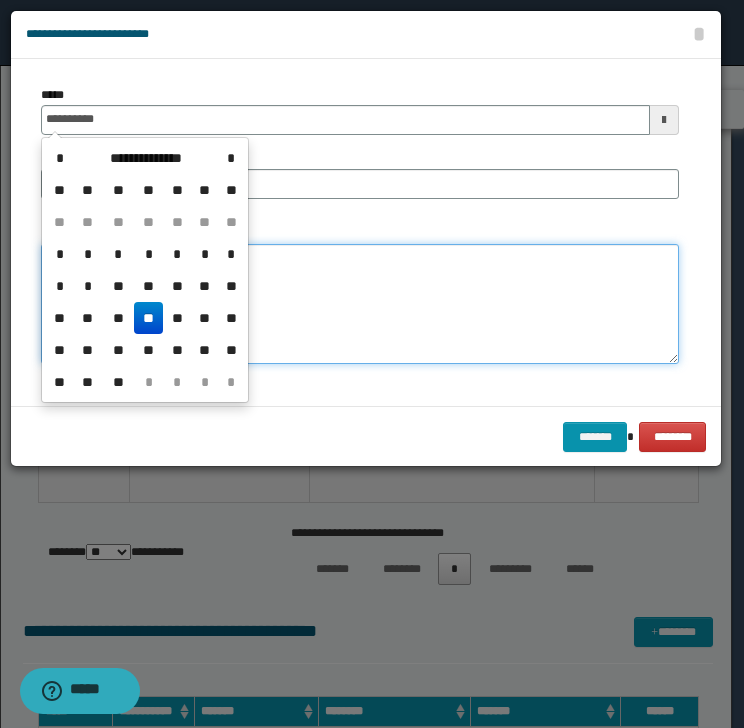 type on "**********" 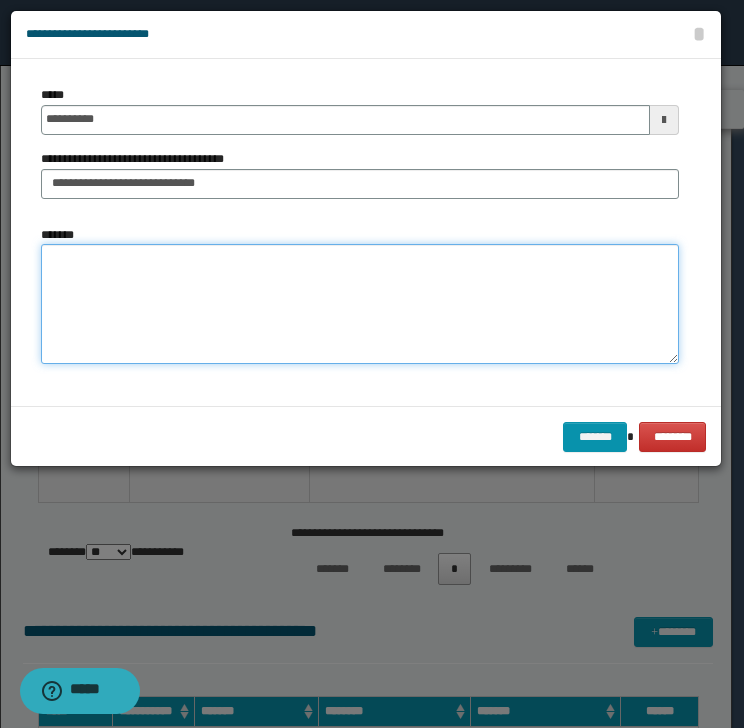click on "*******" at bounding box center (360, 304) 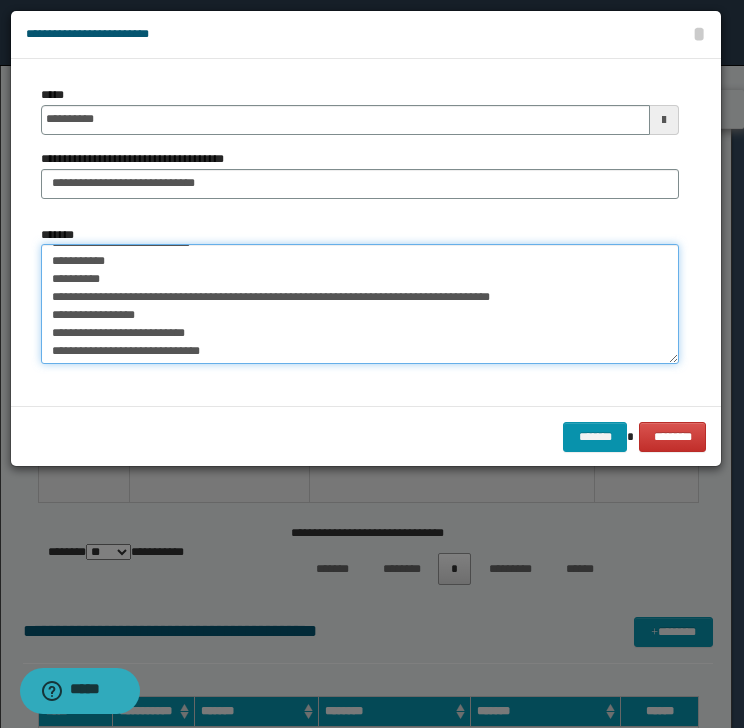 scroll, scrollTop: 0, scrollLeft: 0, axis: both 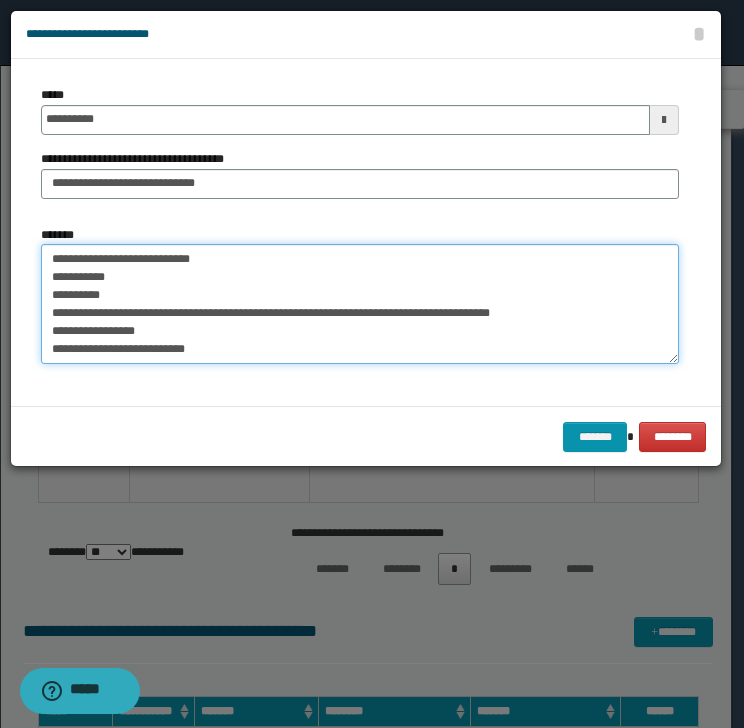 drag, startPoint x: 65, startPoint y: 258, endPoint x: 172, endPoint y: 258, distance: 107 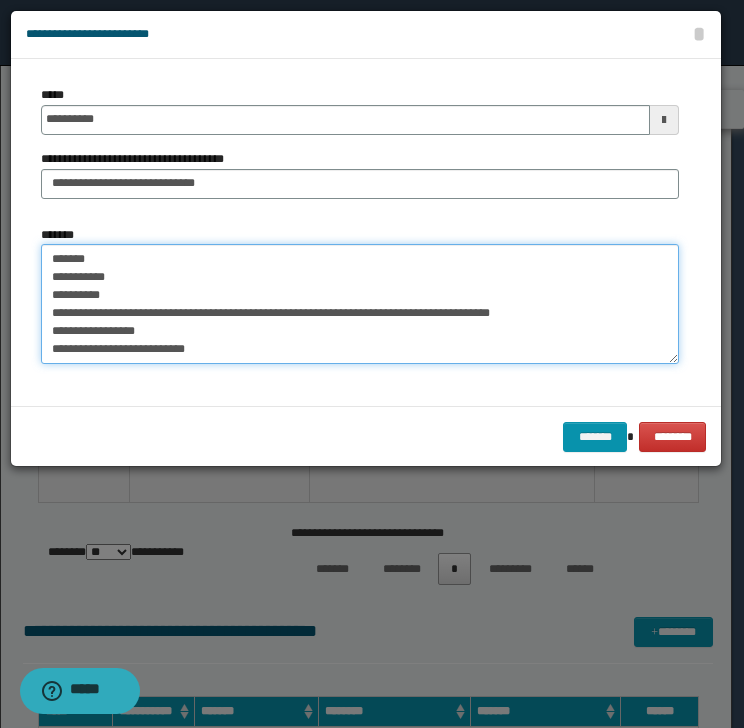 click on "**********" at bounding box center (360, 304) 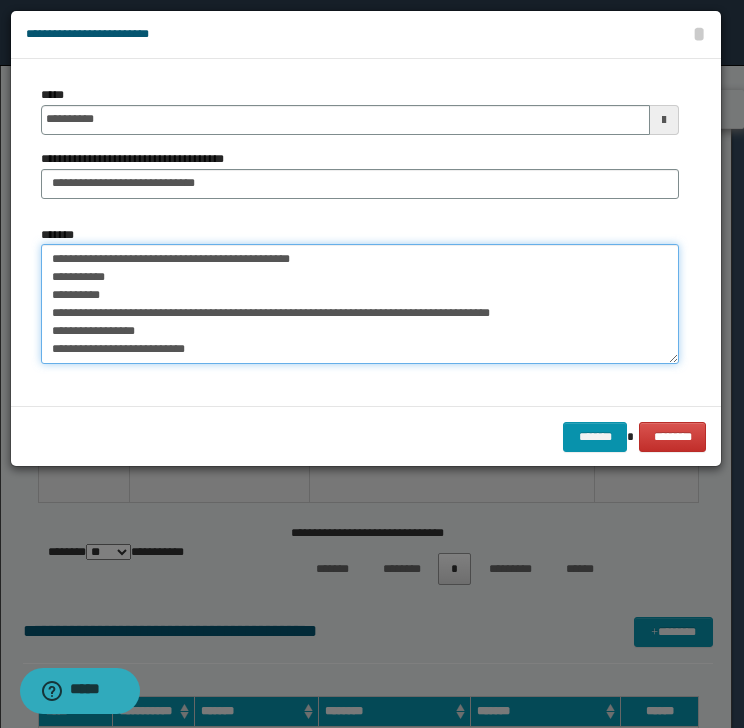 drag, startPoint x: 281, startPoint y: 257, endPoint x: 245, endPoint y: 261, distance: 36.221542 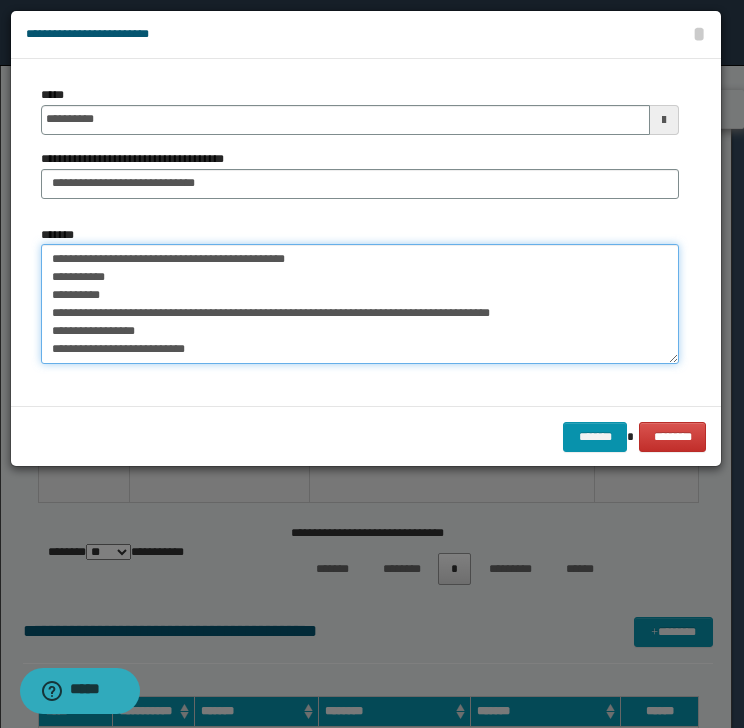 drag, startPoint x: 58, startPoint y: 276, endPoint x: 47, endPoint y: 275, distance: 11.045361 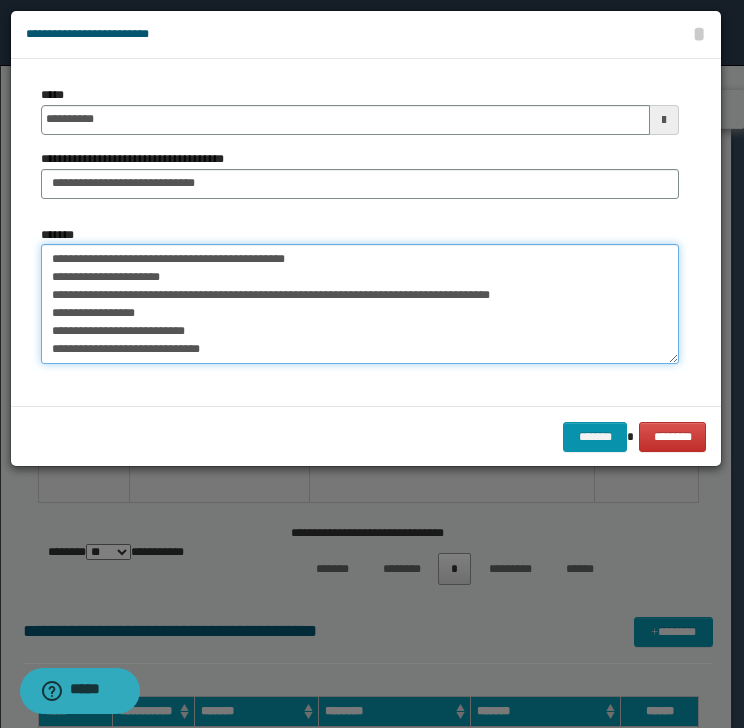 click on "**********" at bounding box center [360, 304] 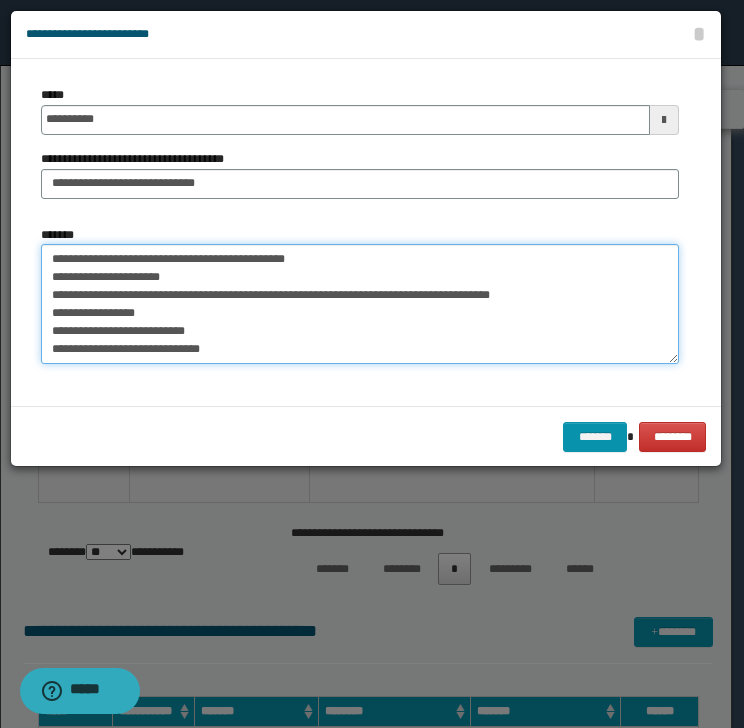 click on "**********" at bounding box center [360, 304] 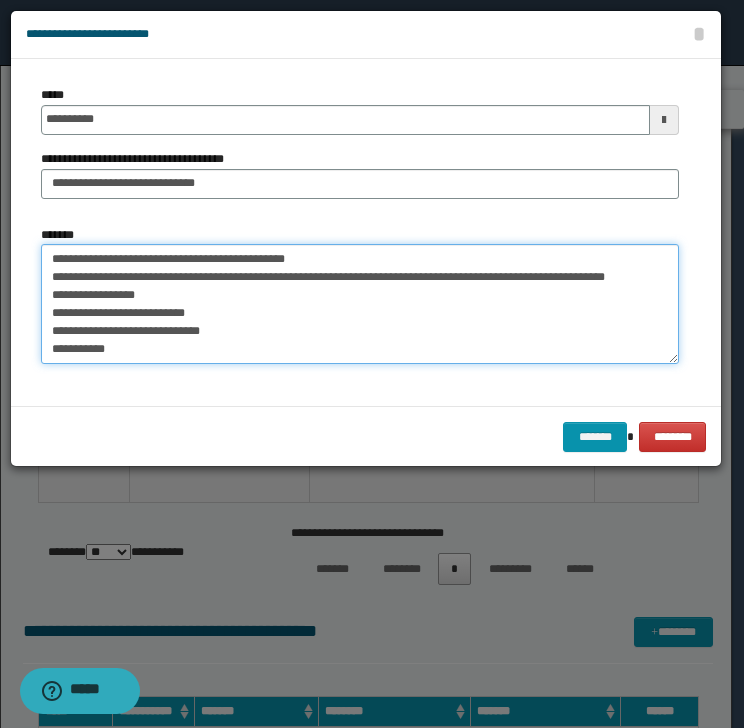 click on "**********" at bounding box center [360, 304] 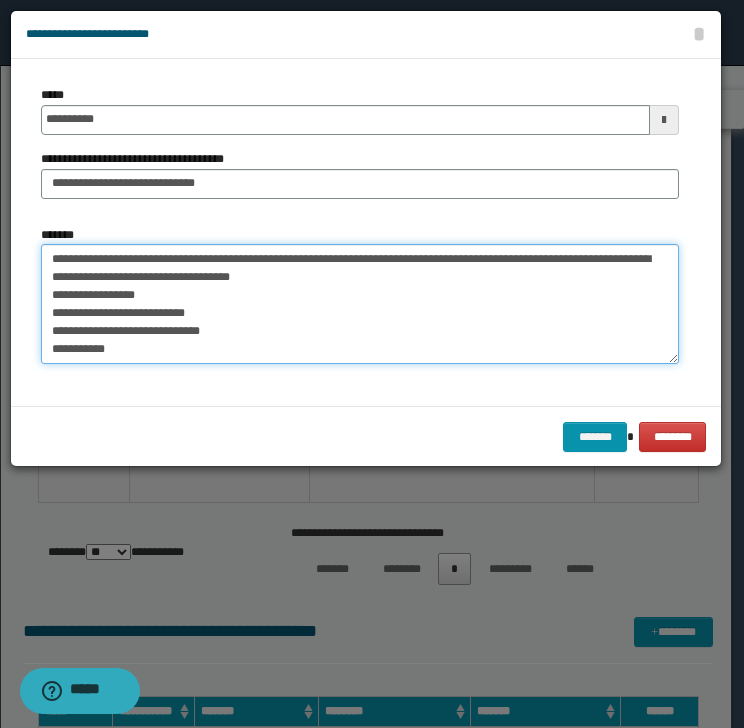 click on "**********" at bounding box center (360, 304) 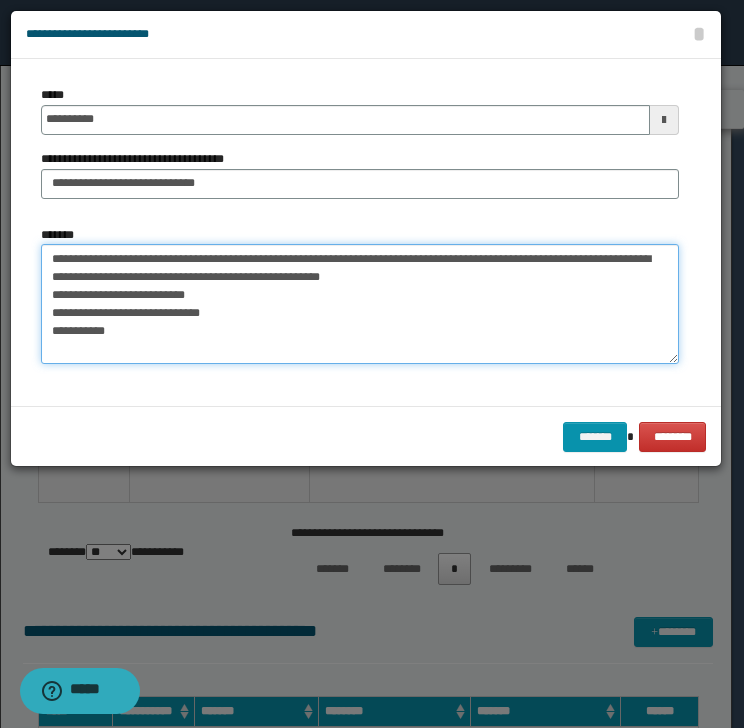 click on "**********" at bounding box center [360, 304] 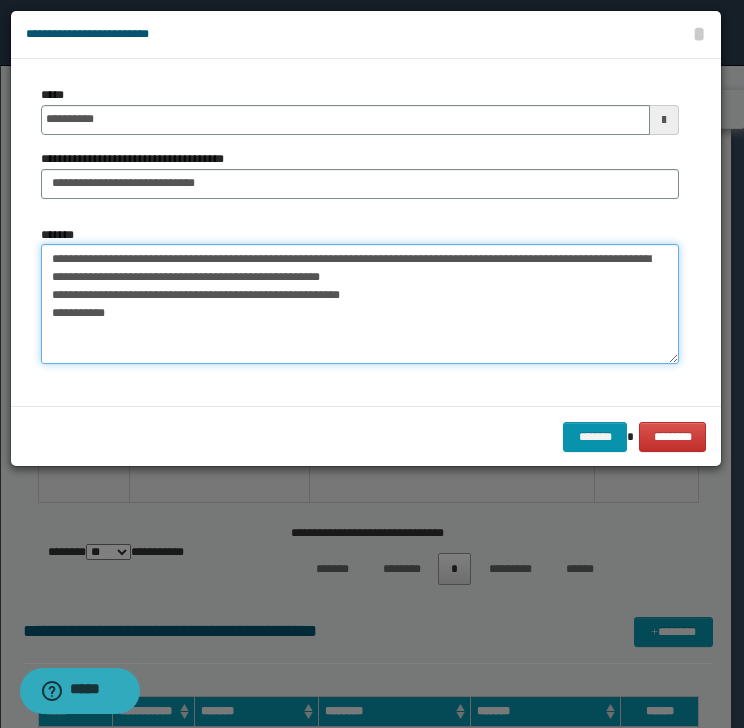 click on "**********" at bounding box center (360, 304) 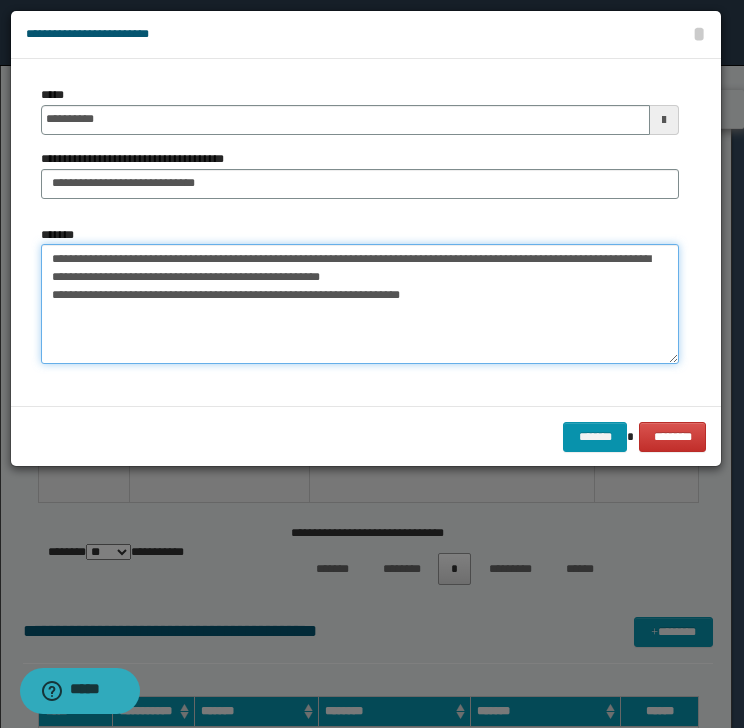 click on "**********" at bounding box center (360, 304) 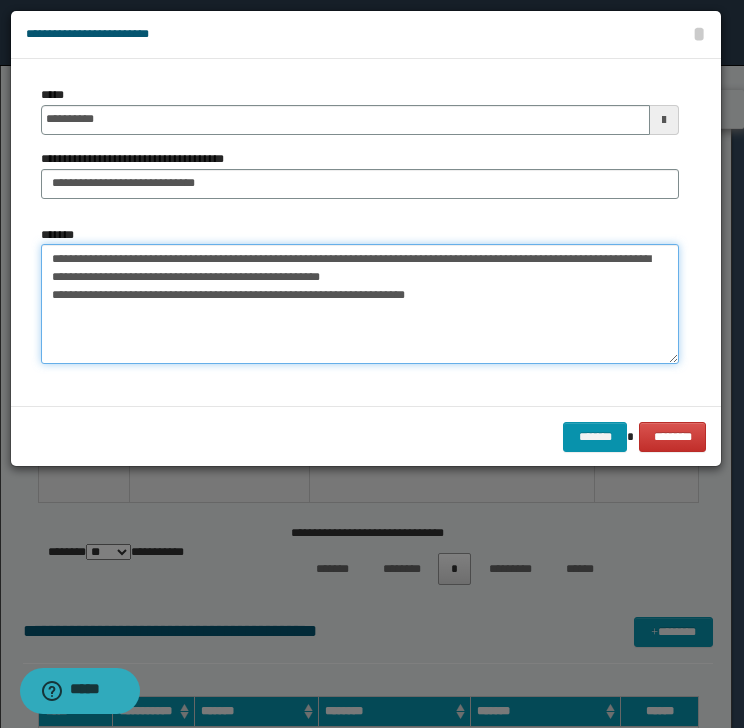 click on "**********" at bounding box center (360, 304) 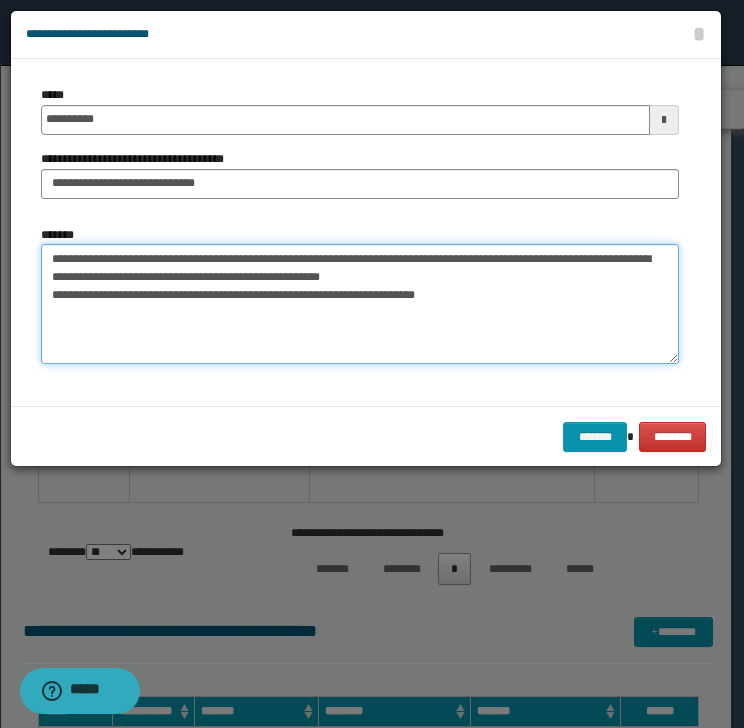 click on "**********" at bounding box center [360, 304] 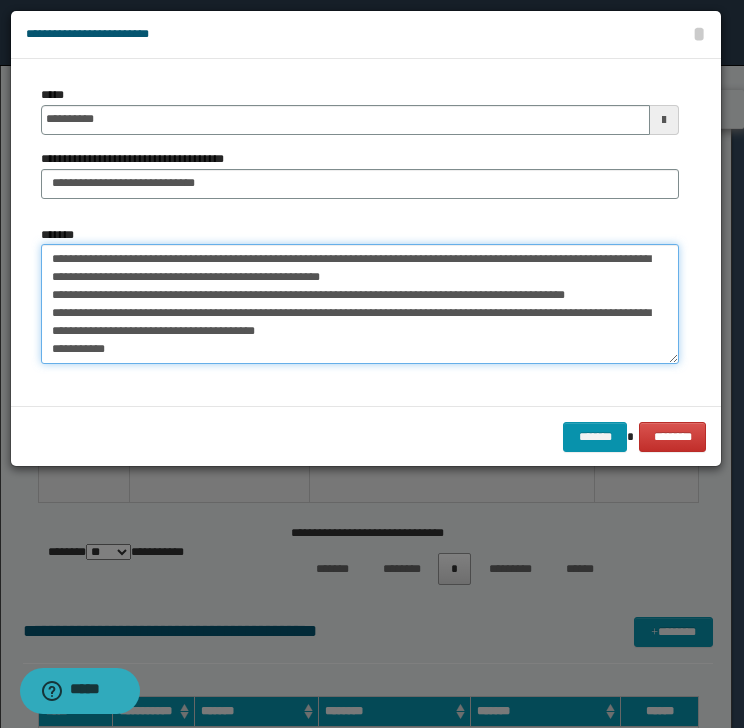 scroll, scrollTop: 84, scrollLeft: 0, axis: vertical 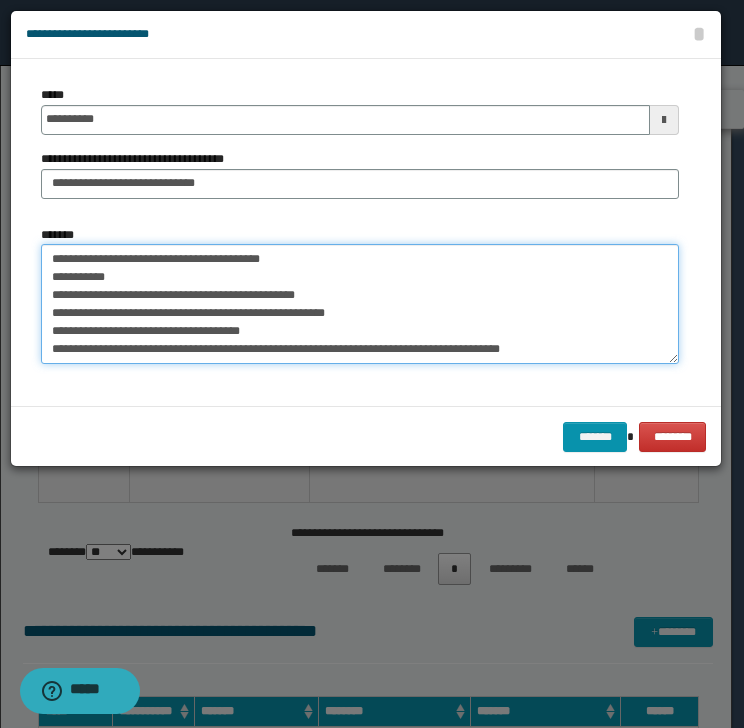 click on "**********" at bounding box center [360, 304] 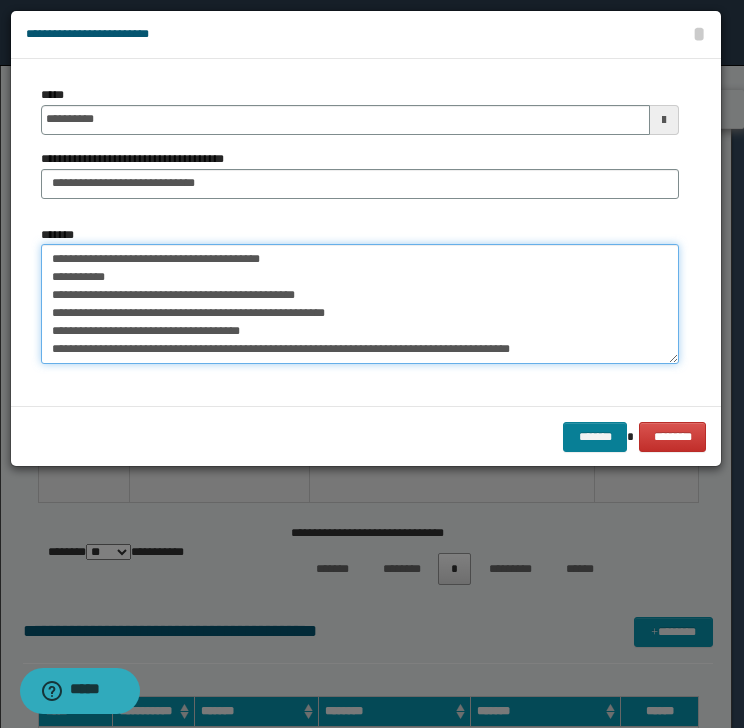 type on "**********" 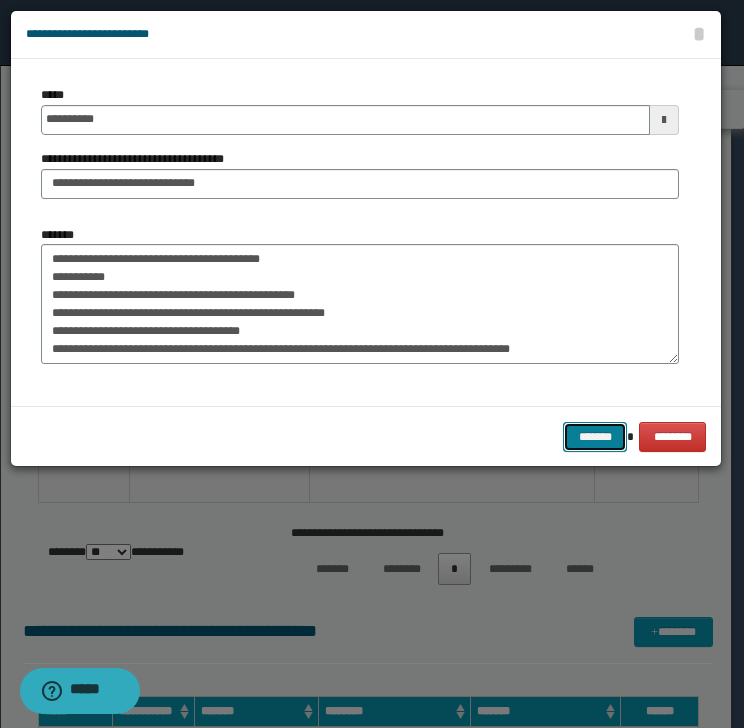 click on "*******" at bounding box center [595, 437] 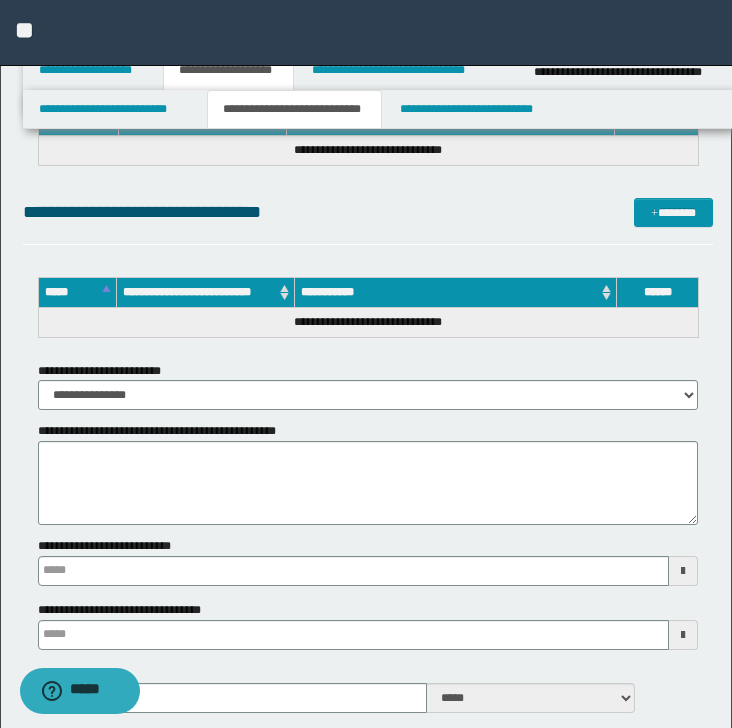 scroll, scrollTop: 1333, scrollLeft: 0, axis: vertical 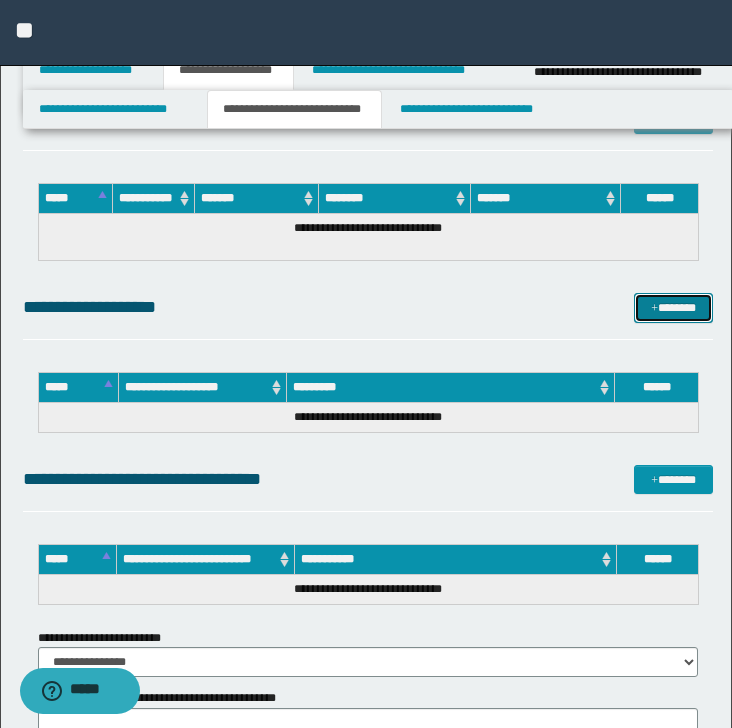 drag, startPoint x: 693, startPoint y: 312, endPoint x: 678, endPoint y: 304, distance: 17 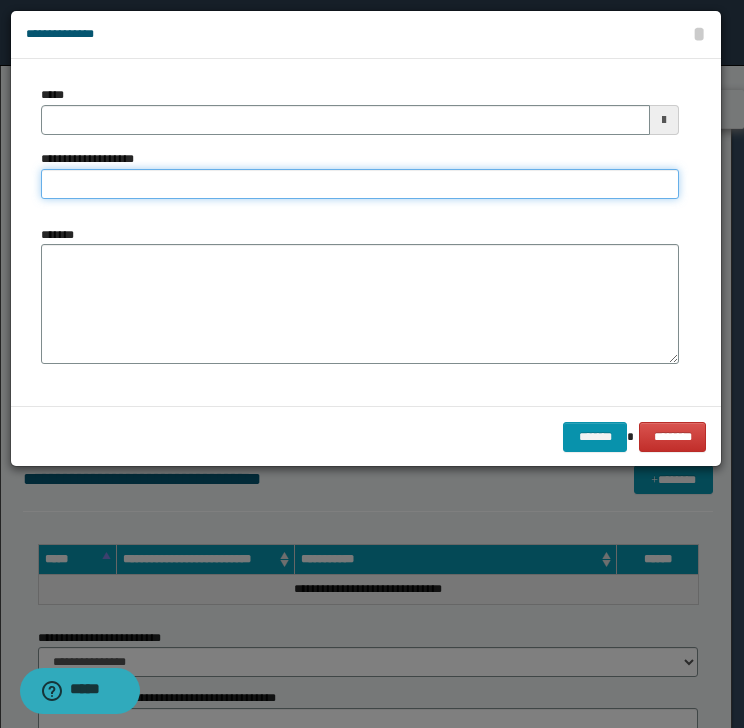 click on "**********" at bounding box center [360, 184] 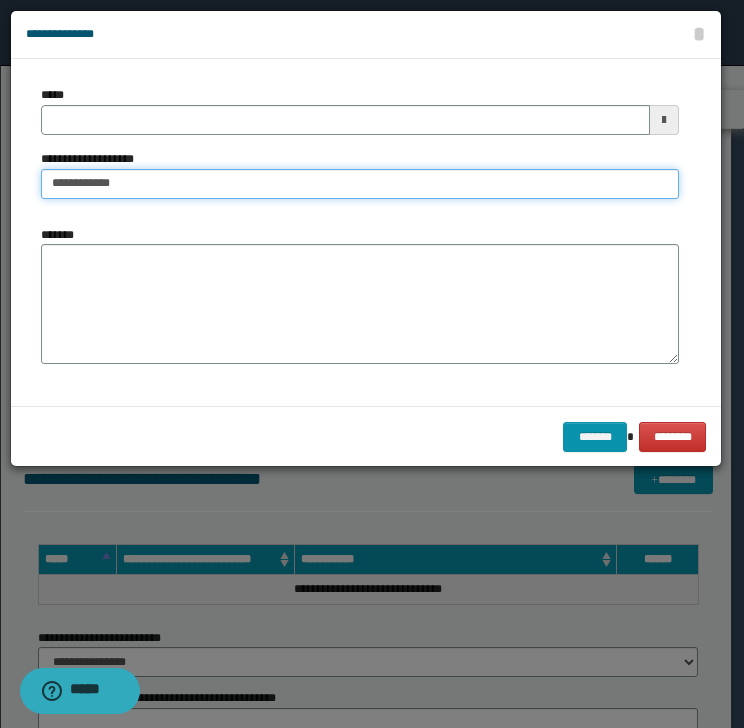 type 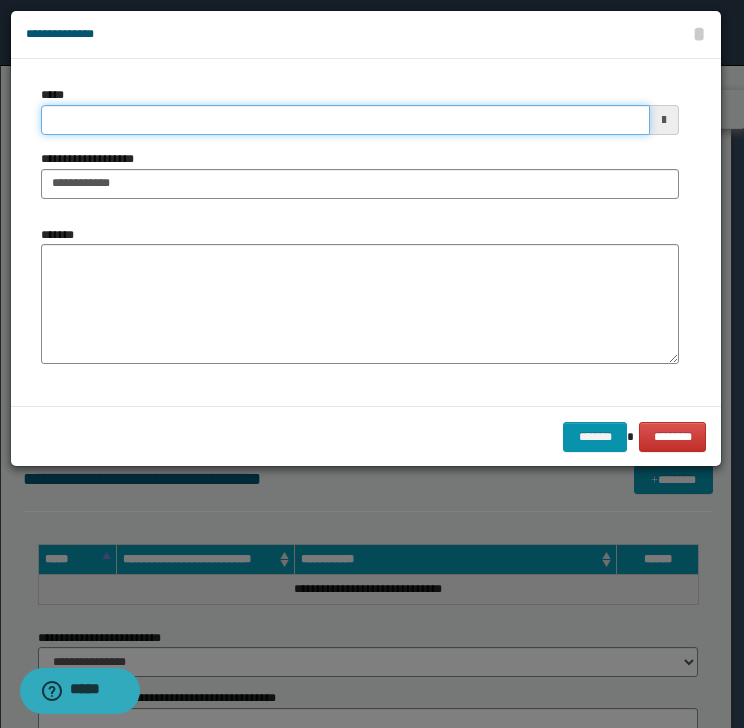 click on "*****" at bounding box center [345, 120] 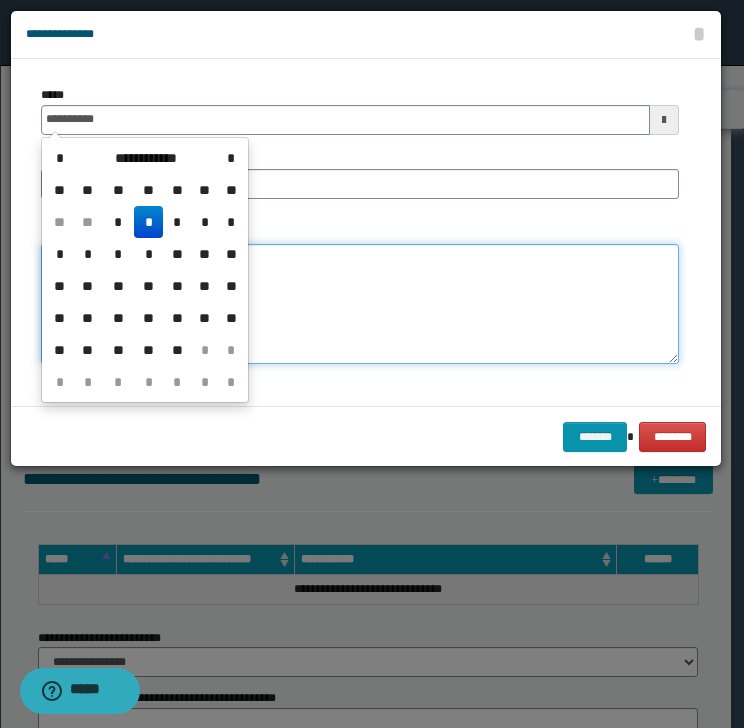 type on "**********" 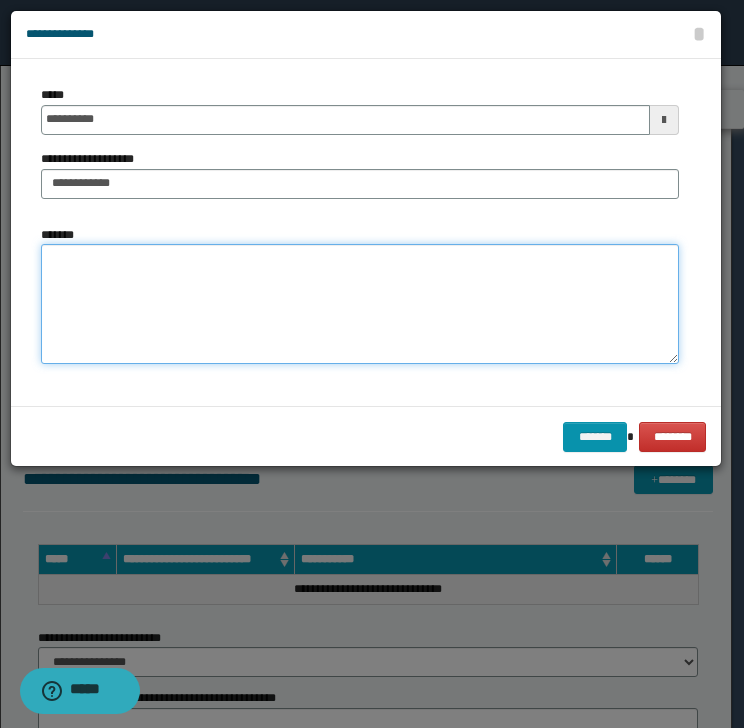 click on "*******" at bounding box center (360, 304) 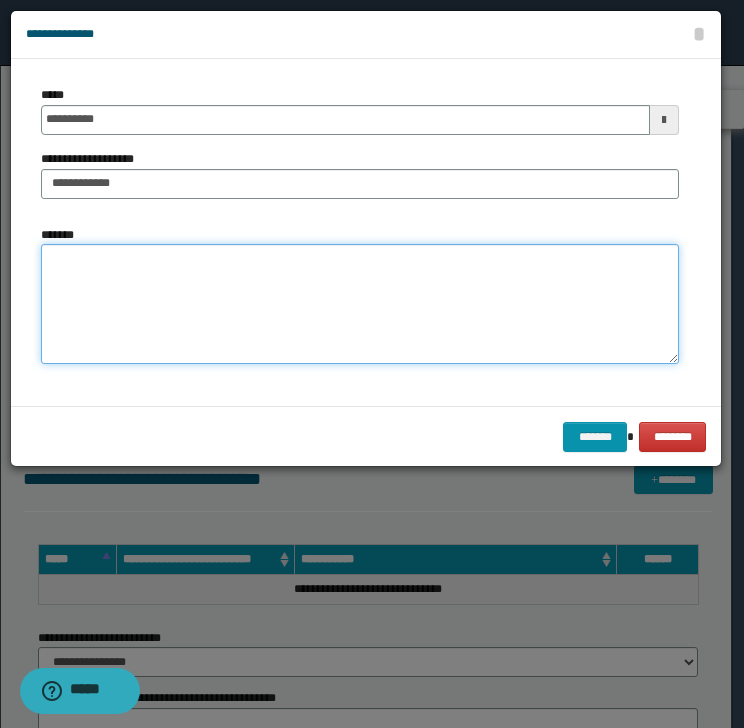 type on "*" 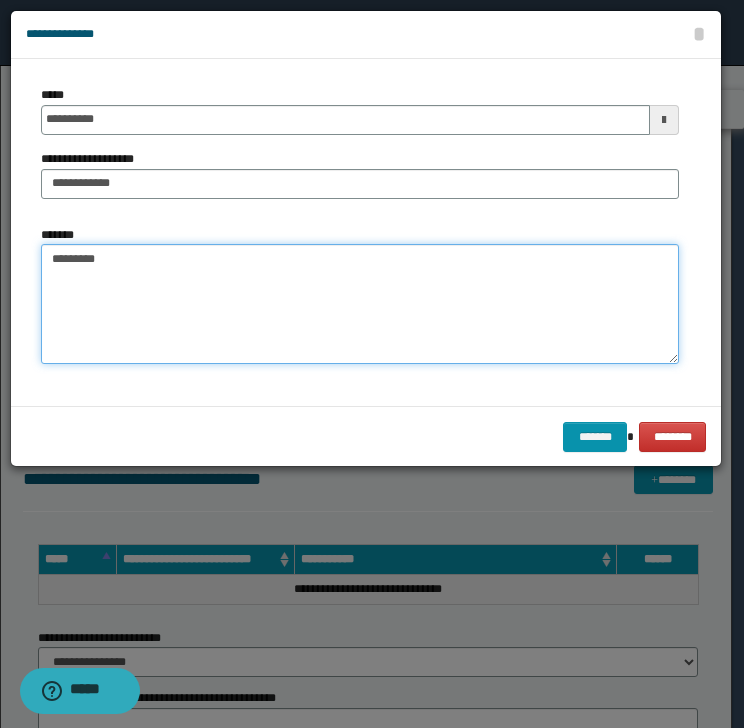 click on "********" at bounding box center [360, 304] 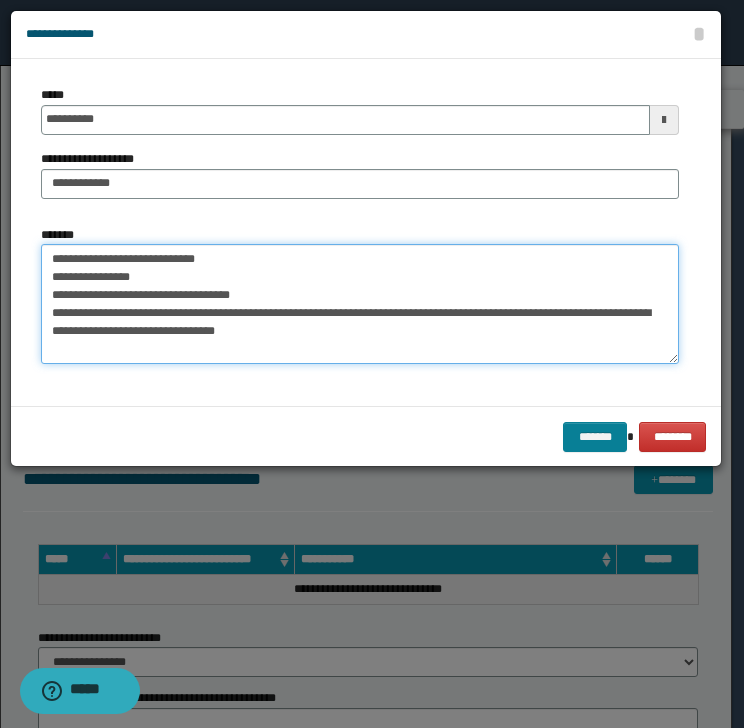 type on "**********" 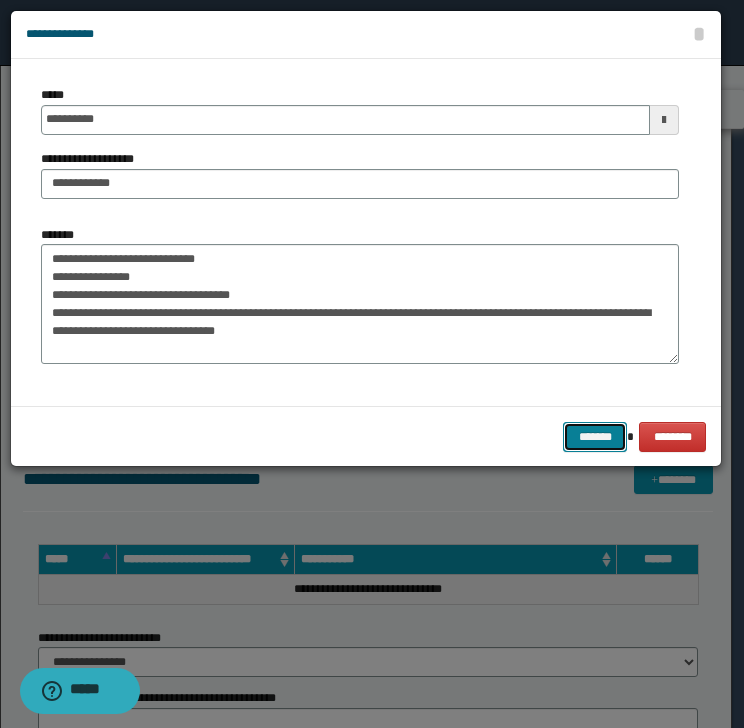 click on "*******" at bounding box center [595, 437] 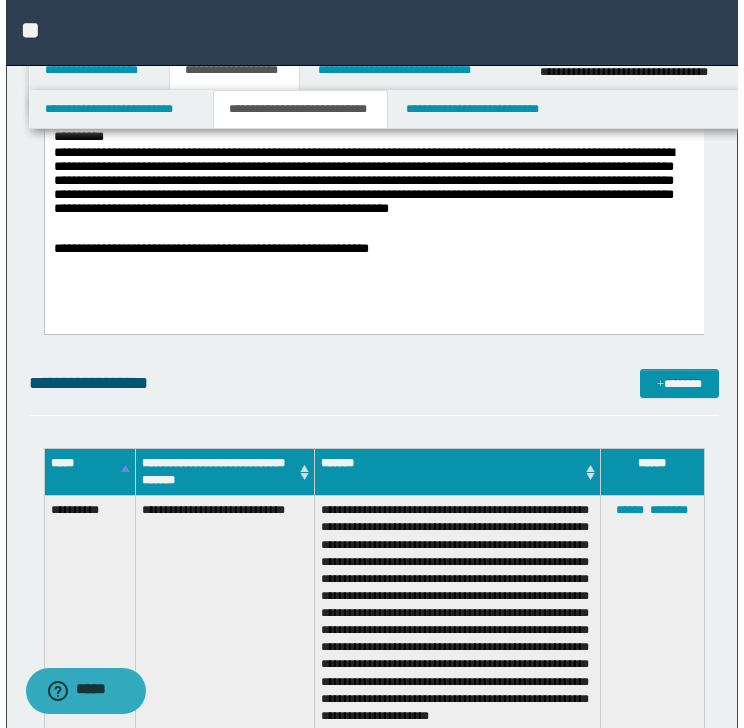 scroll, scrollTop: 533, scrollLeft: 0, axis: vertical 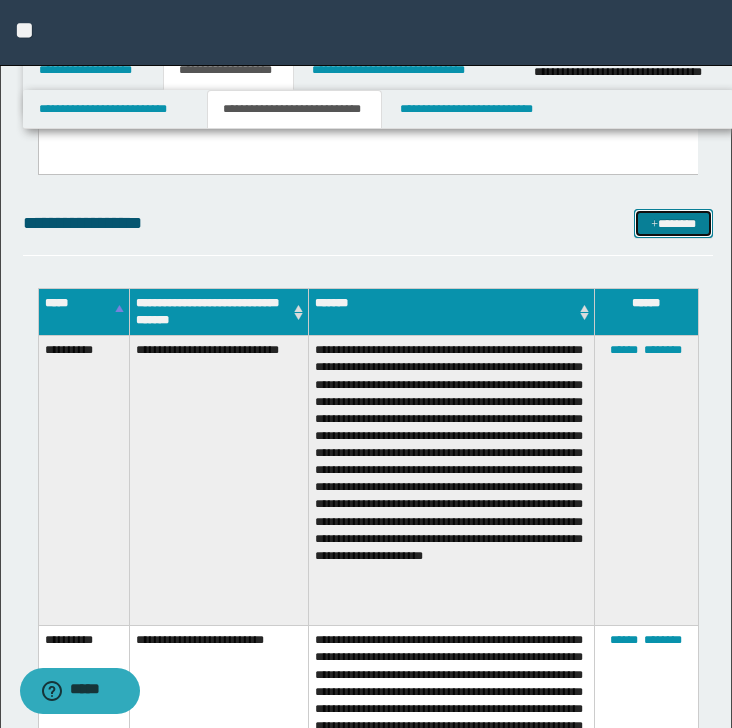 click on "*******" at bounding box center (673, 224) 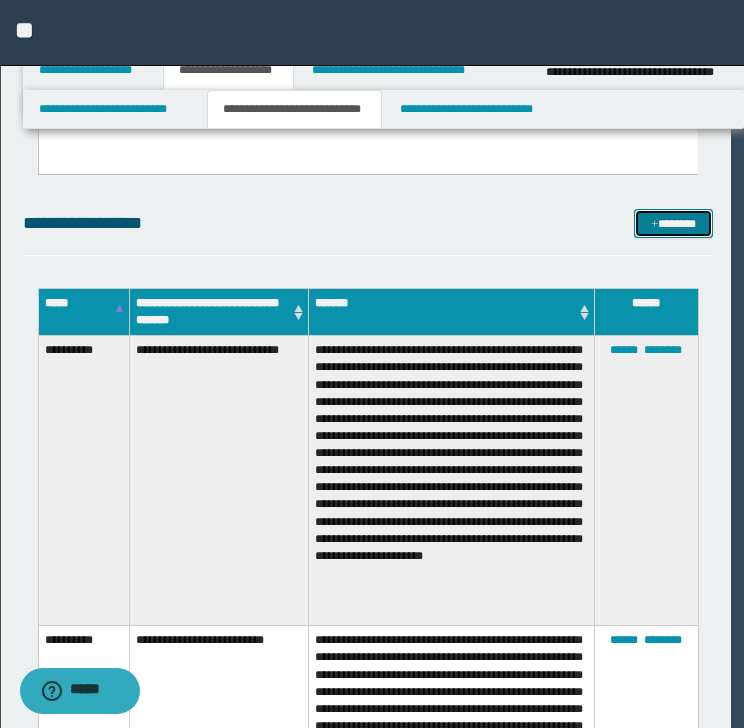 scroll, scrollTop: 0, scrollLeft: 0, axis: both 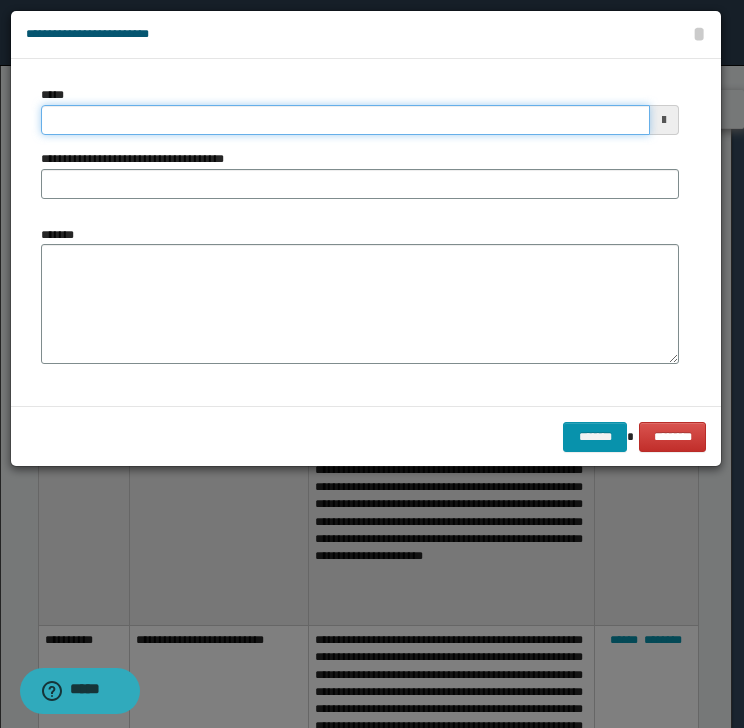 click on "*****" at bounding box center [345, 120] 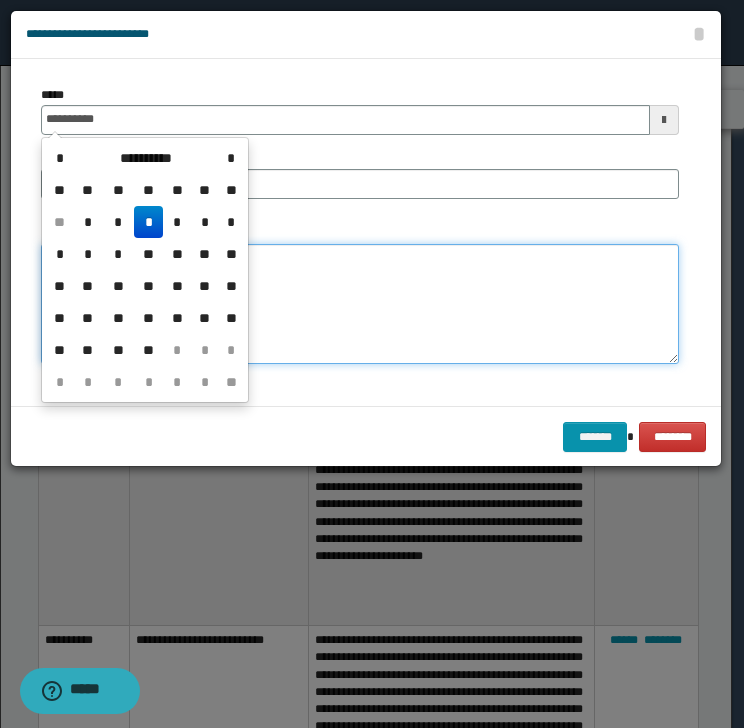 type on "**********" 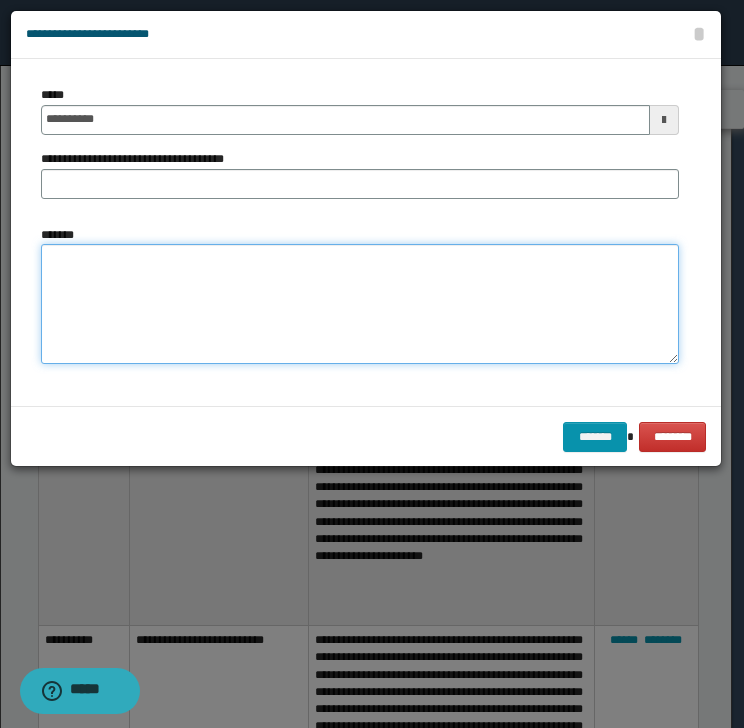 click on "*******" at bounding box center [360, 304] 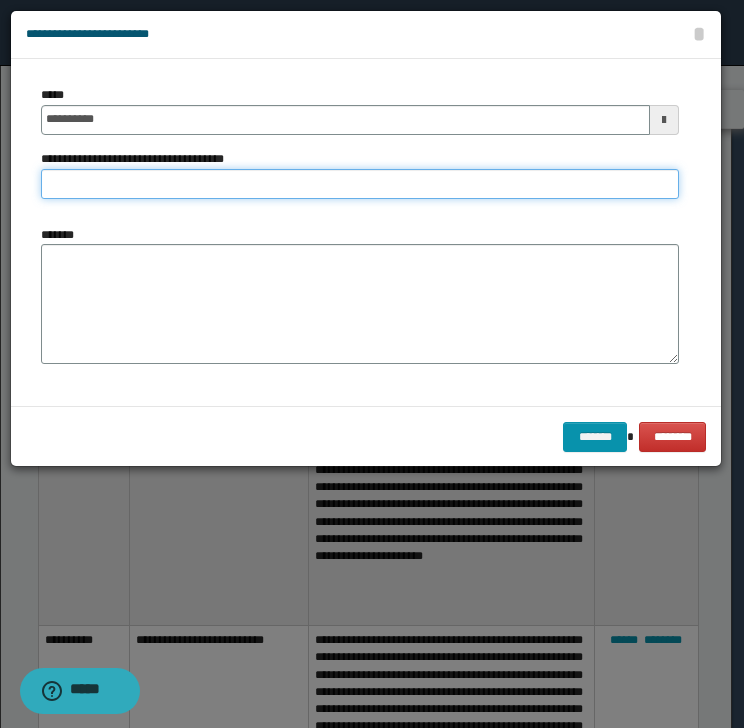click on "**********" at bounding box center (360, 184) 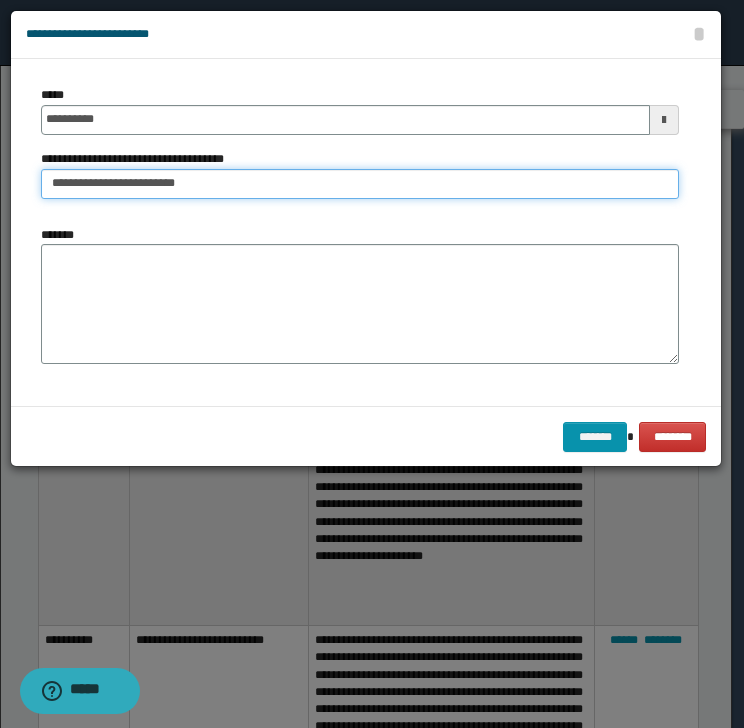 type on "**********" 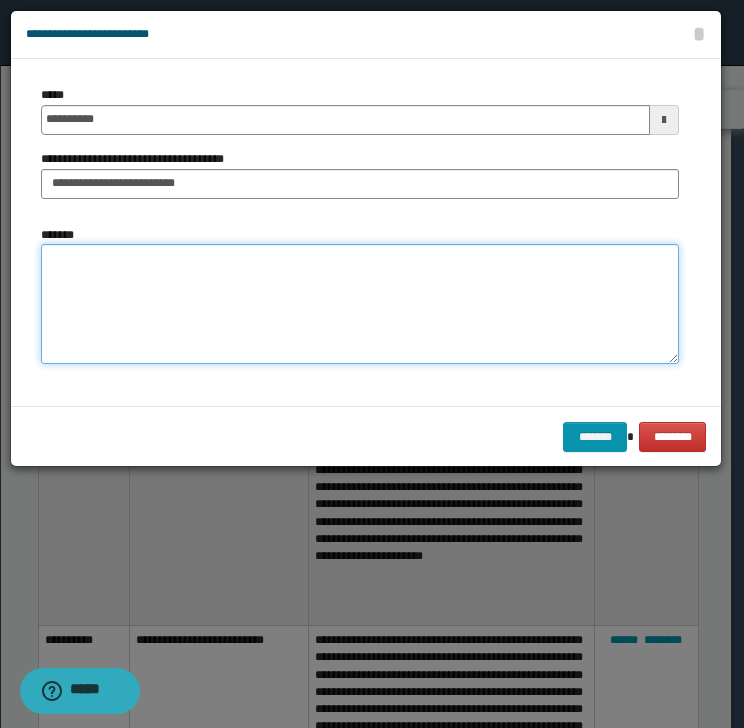 click on "*******" at bounding box center (360, 304) 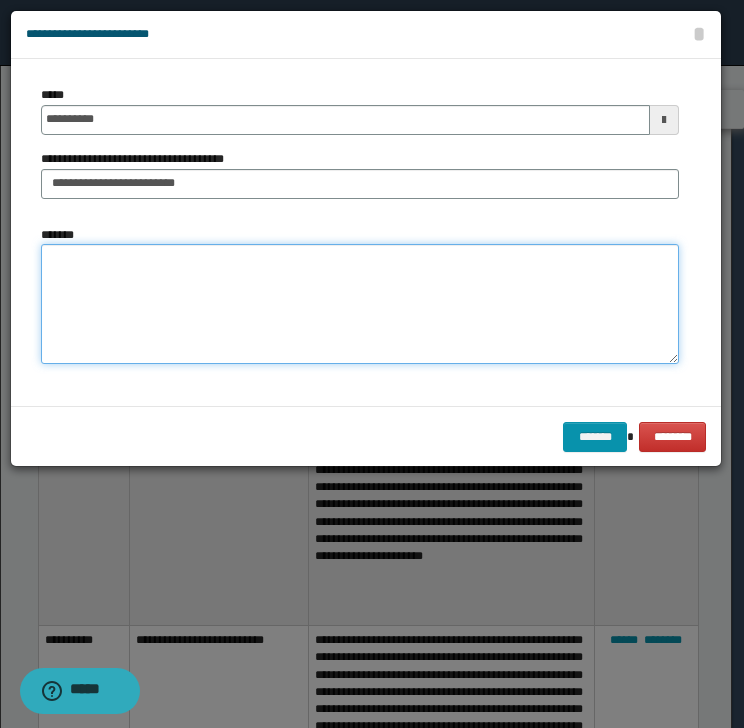 click on "*******" at bounding box center (360, 304) 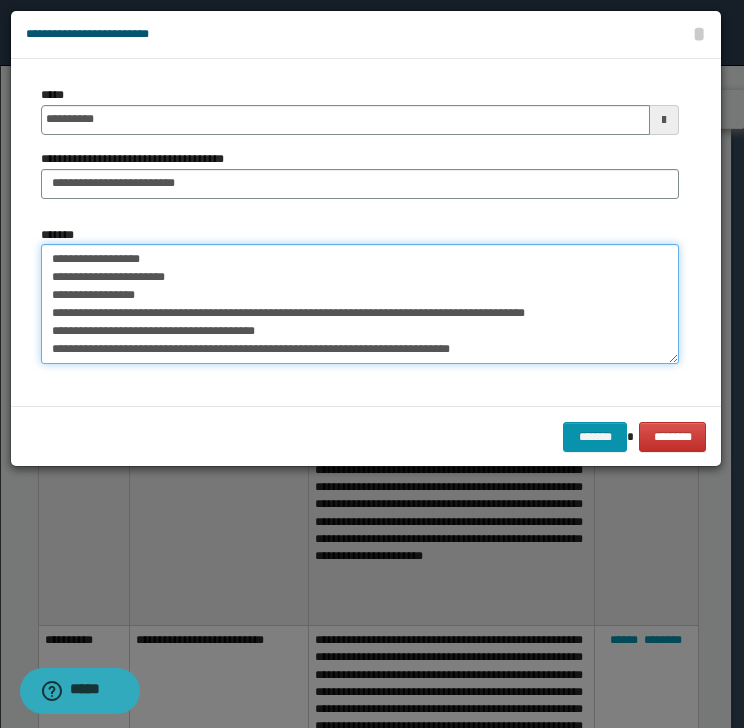 scroll, scrollTop: 12, scrollLeft: 0, axis: vertical 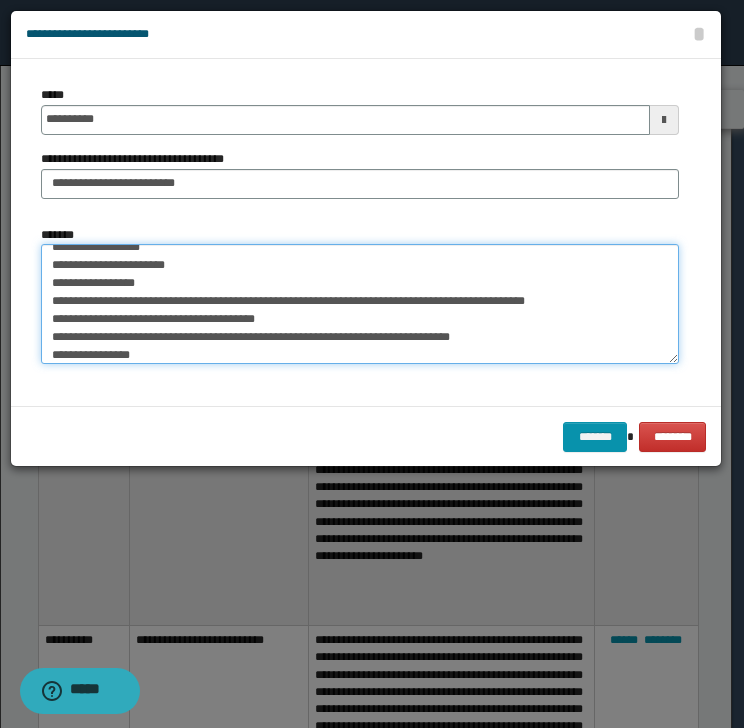 click on "**********" at bounding box center [360, 304] 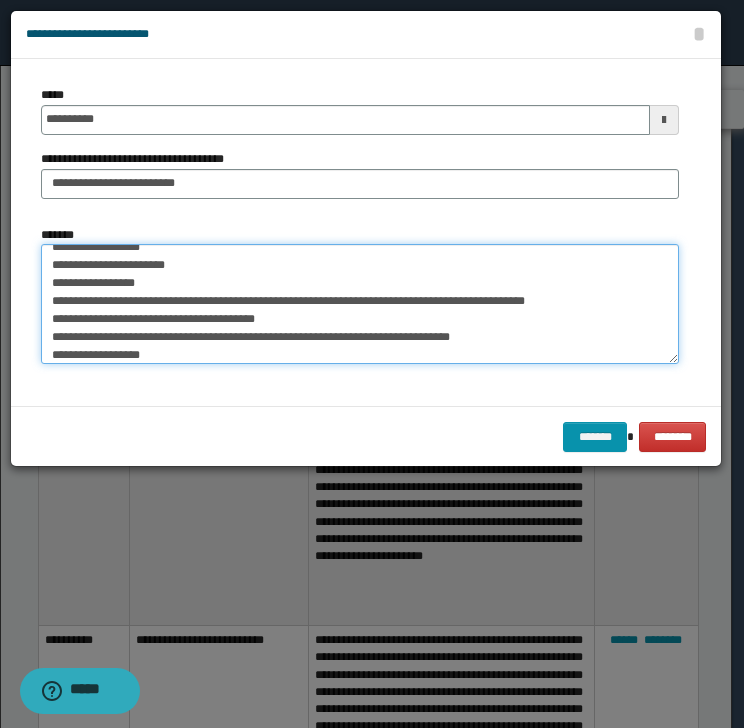 paste on "**********" 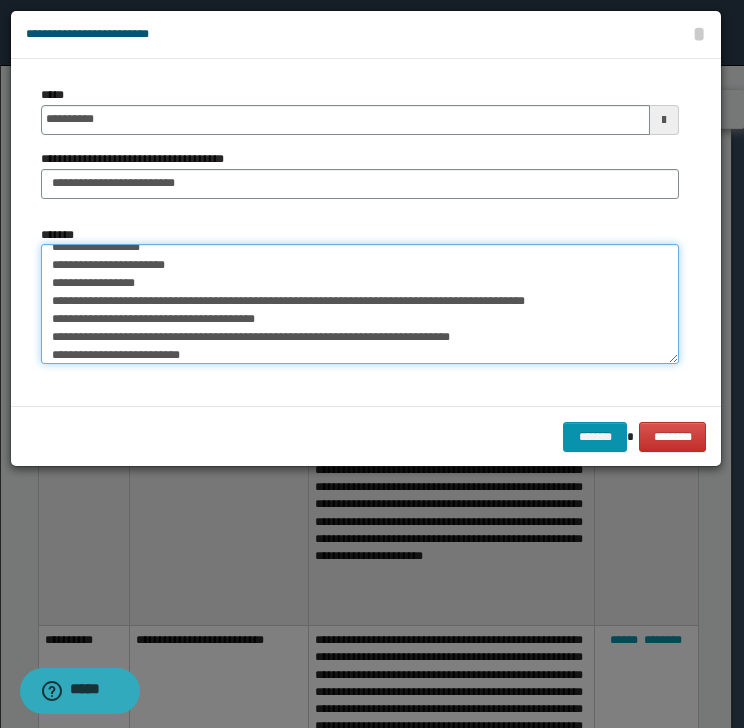 scroll, scrollTop: 534, scrollLeft: 0, axis: vertical 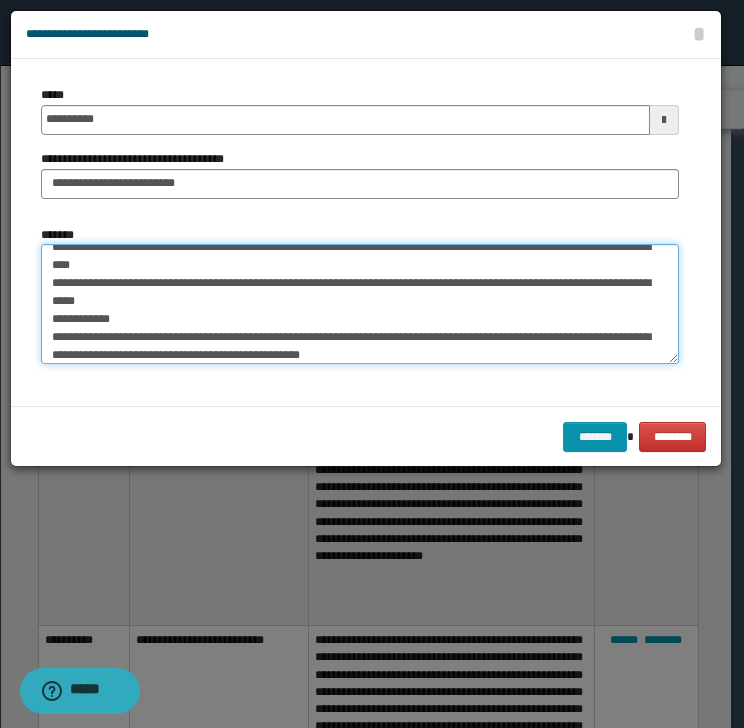 click on "*******" at bounding box center (360, 304) 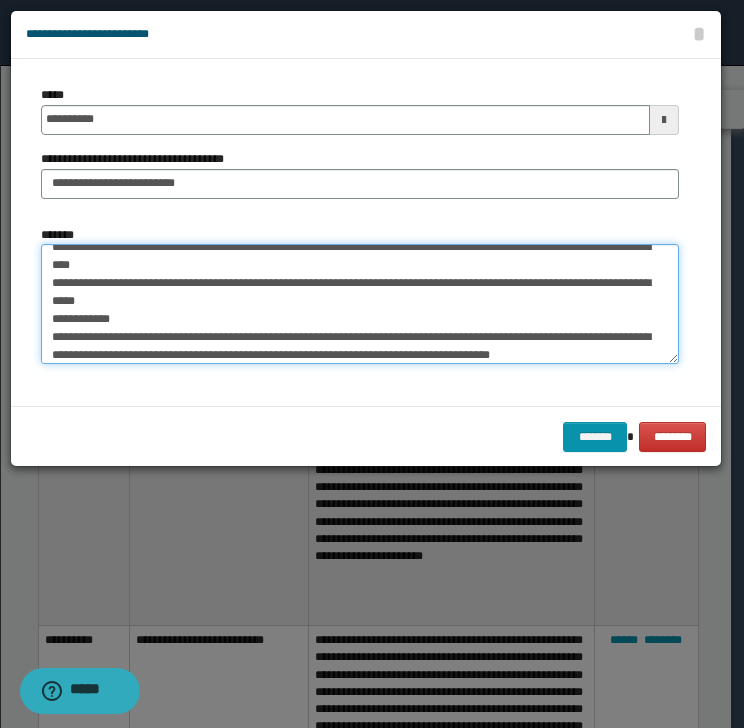 scroll, scrollTop: 552, scrollLeft: 0, axis: vertical 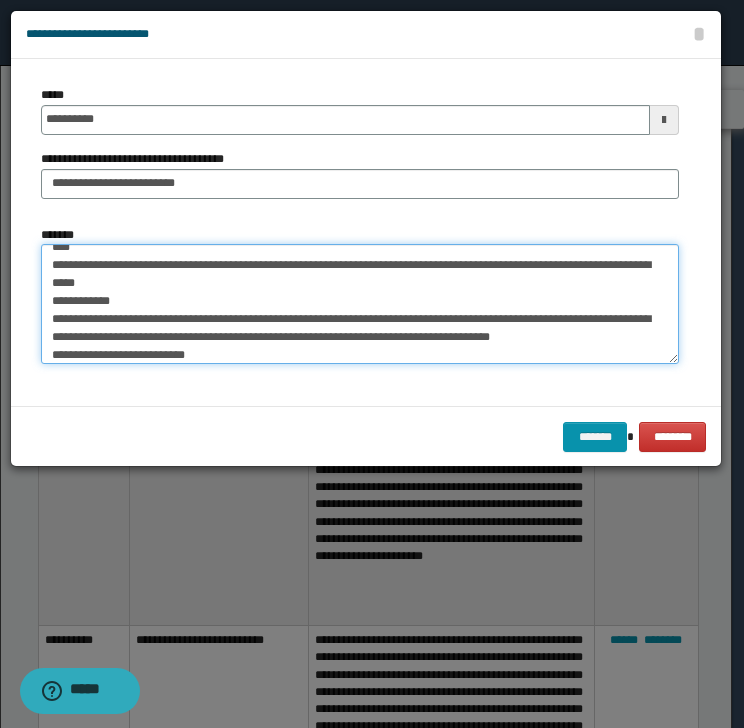 click on "*******" at bounding box center [360, 304] 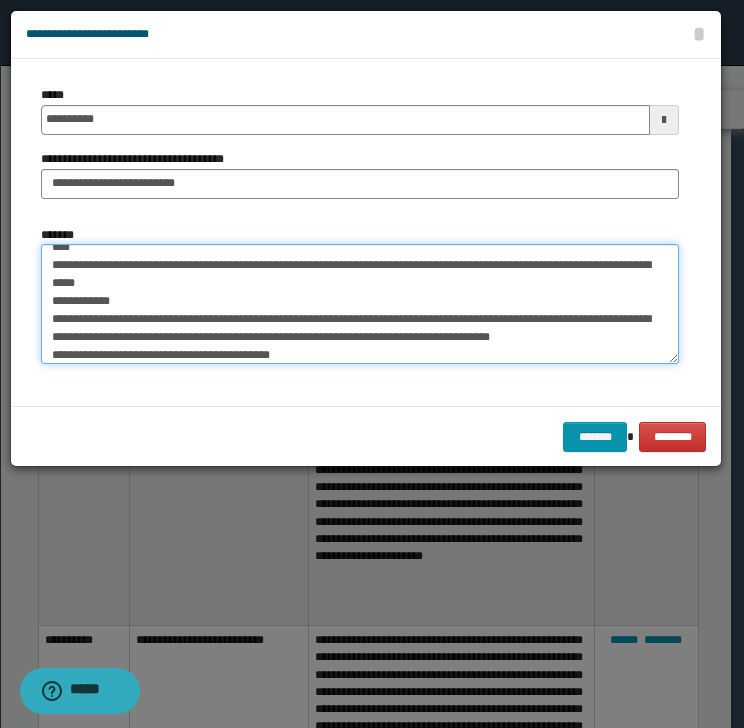 scroll, scrollTop: 588, scrollLeft: 0, axis: vertical 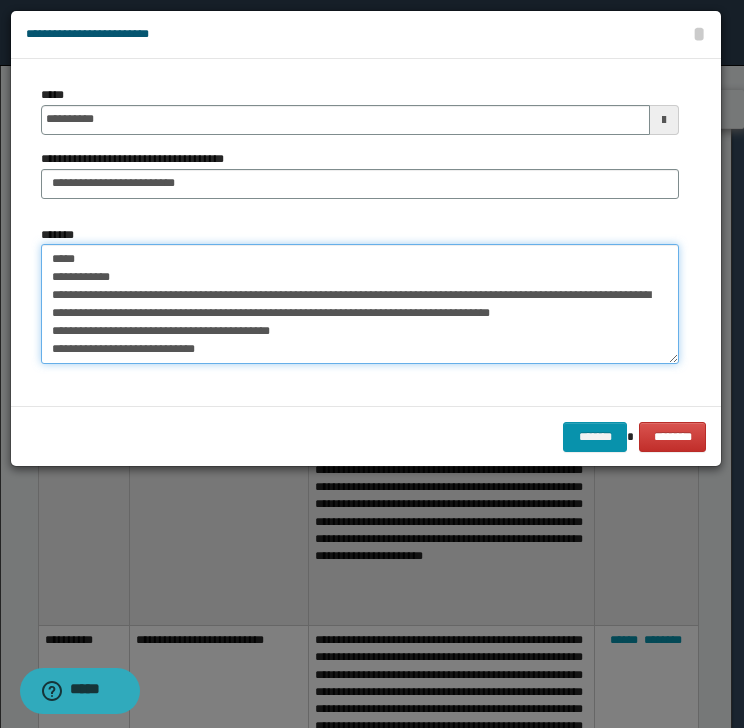 click on "*******" at bounding box center (360, 304) 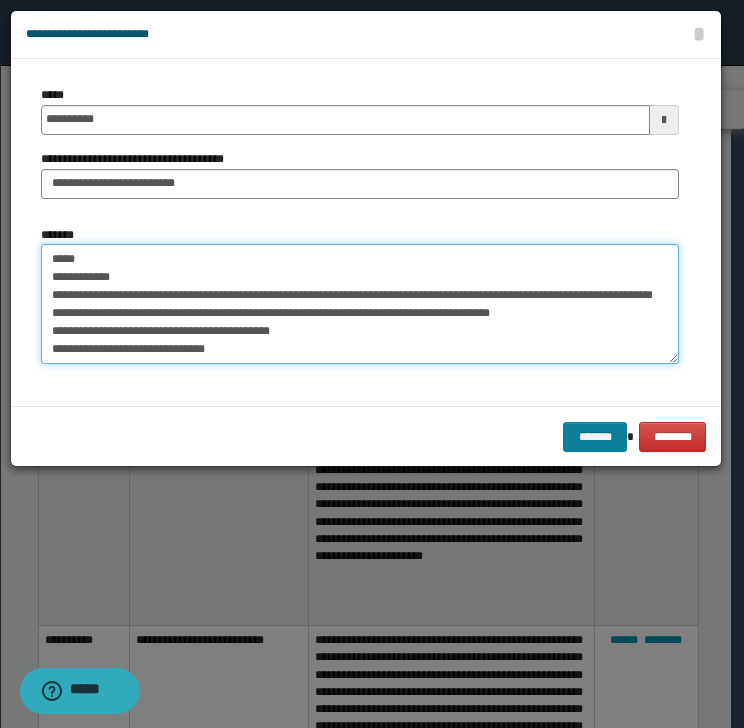 type on "**********" 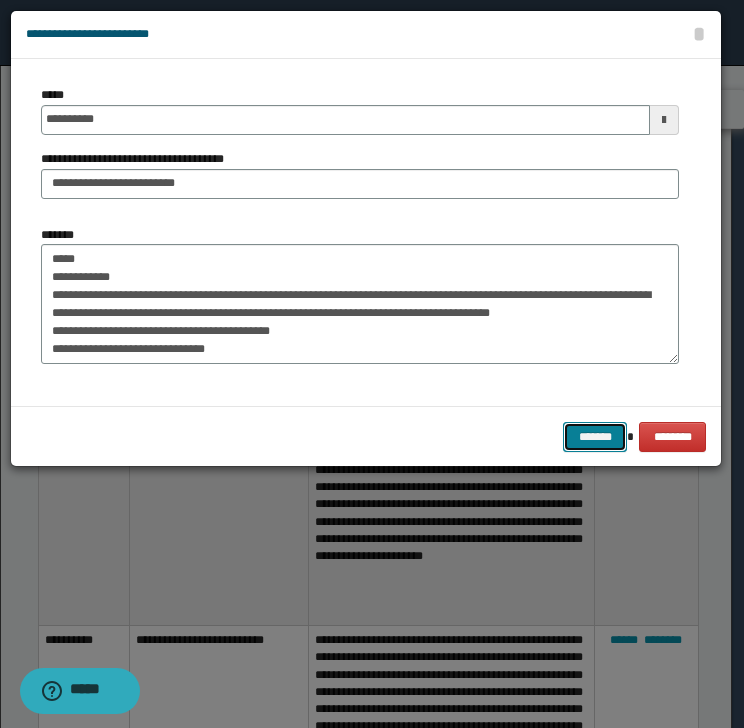 click on "*******" at bounding box center [595, 437] 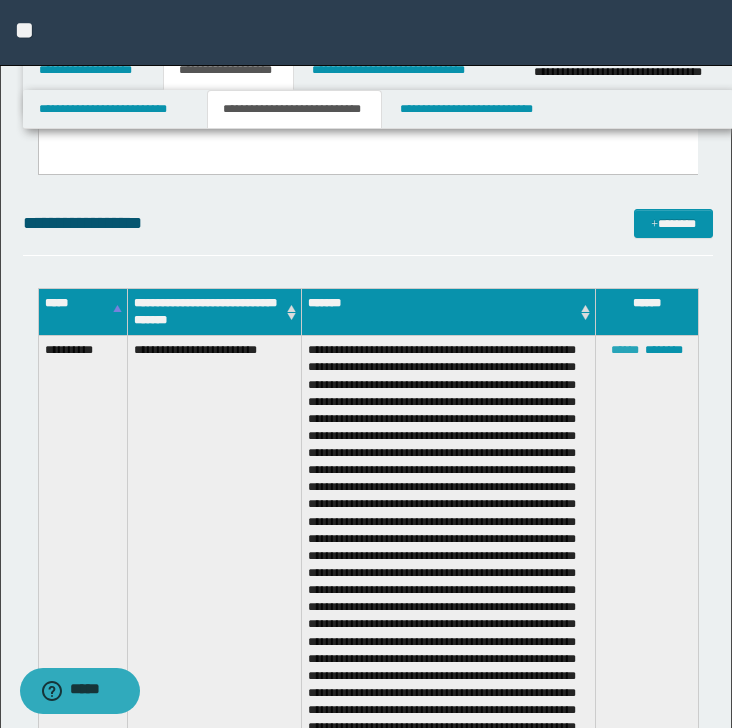 click on "******" at bounding box center (625, 350) 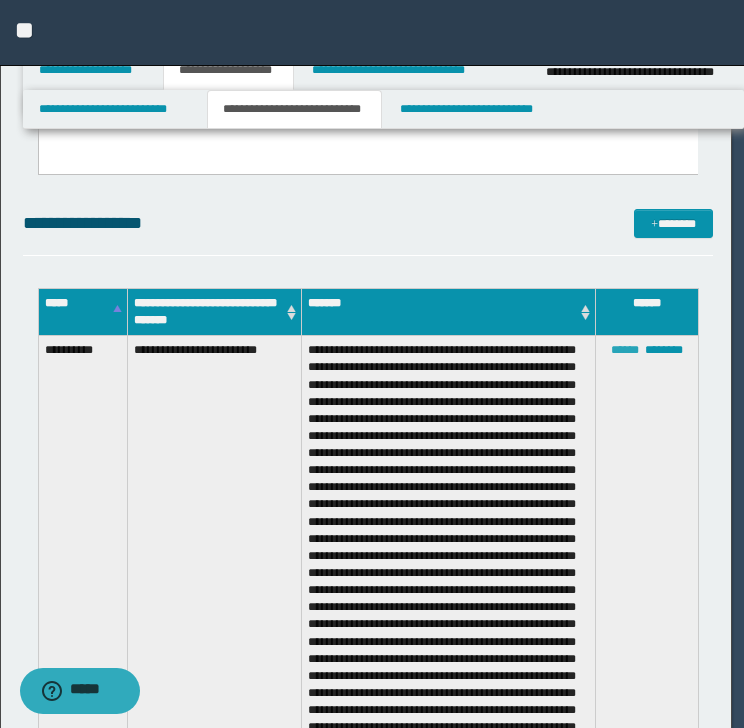 scroll, scrollTop: 125, scrollLeft: 0, axis: vertical 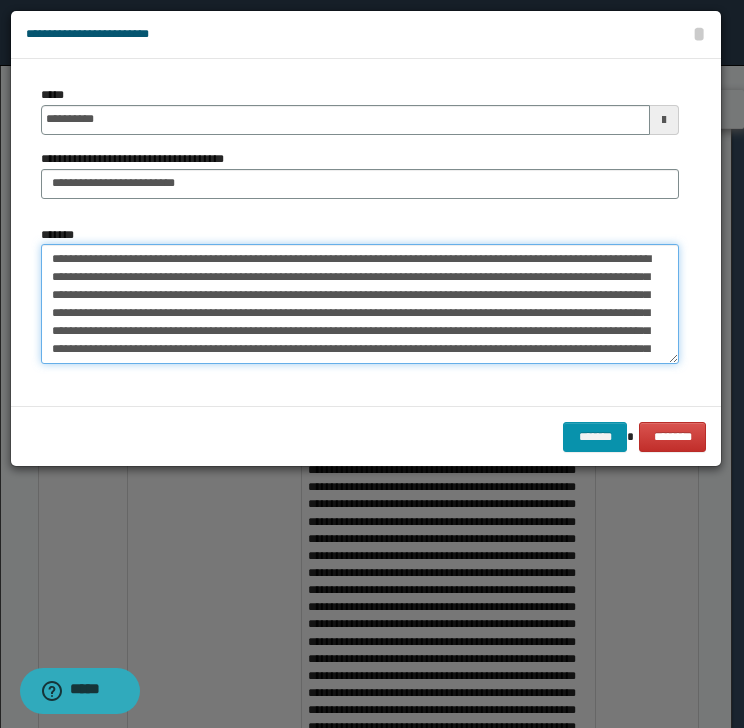 drag, startPoint x: 63, startPoint y: 260, endPoint x: 152, endPoint y: 256, distance: 89.08984 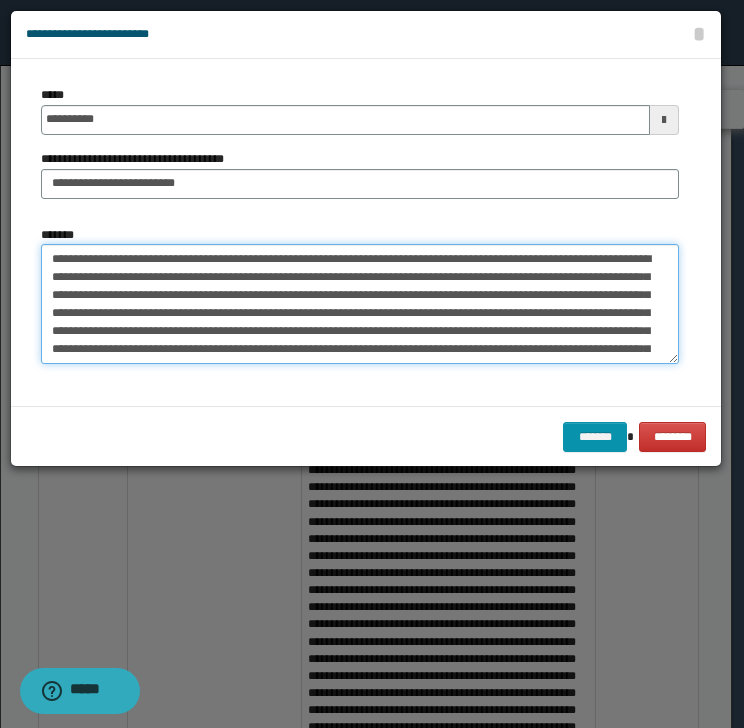 click on "*******" at bounding box center (360, 304) 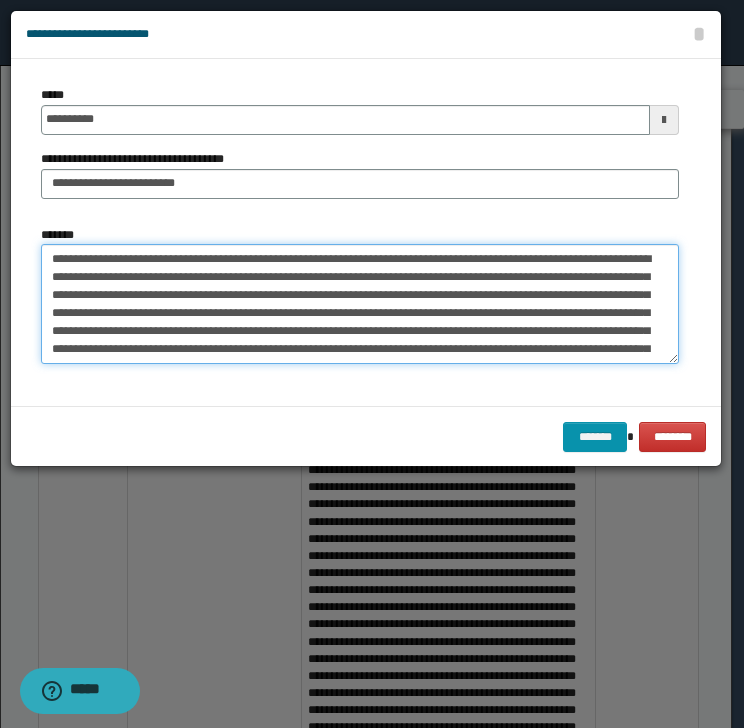 drag, startPoint x: 221, startPoint y: 259, endPoint x: 314, endPoint y: 256, distance: 93.04838 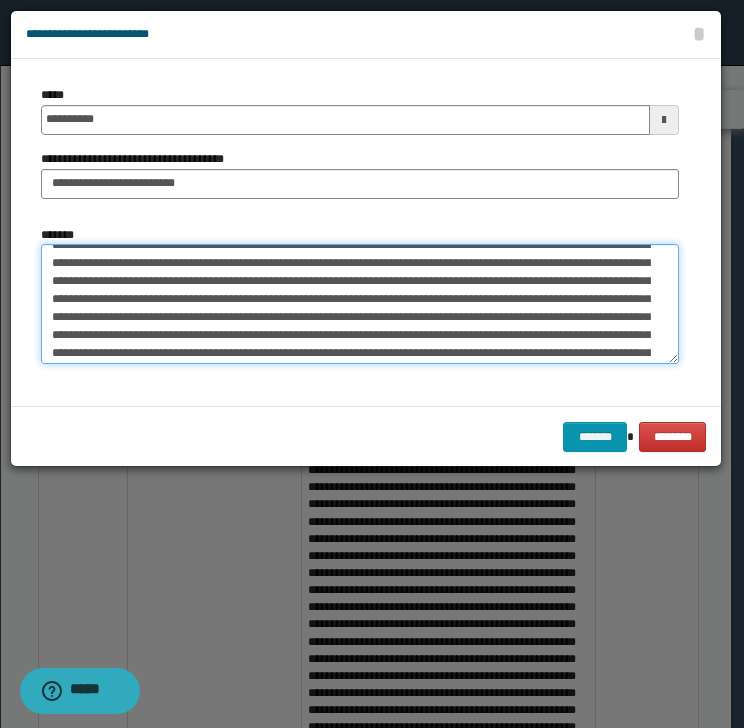 click on "*******" at bounding box center (360, 304) 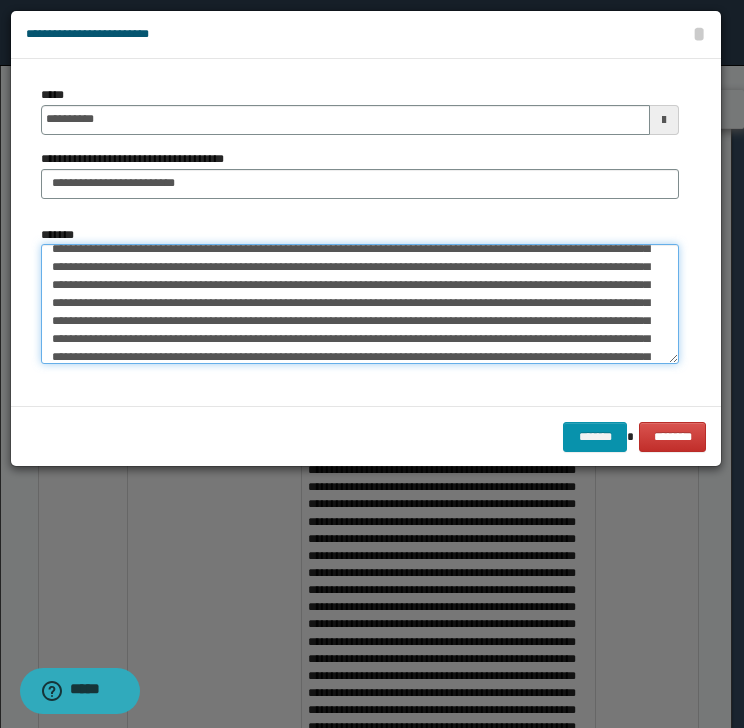 scroll, scrollTop: 96, scrollLeft: 0, axis: vertical 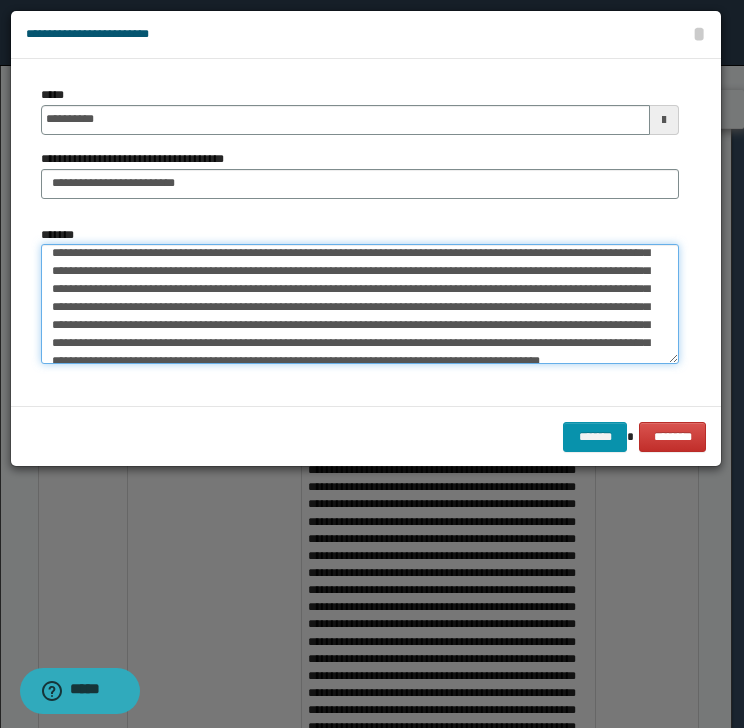drag, startPoint x: 136, startPoint y: 326, endPoint x: 145, endPoint y: 331, distance: 10.29563 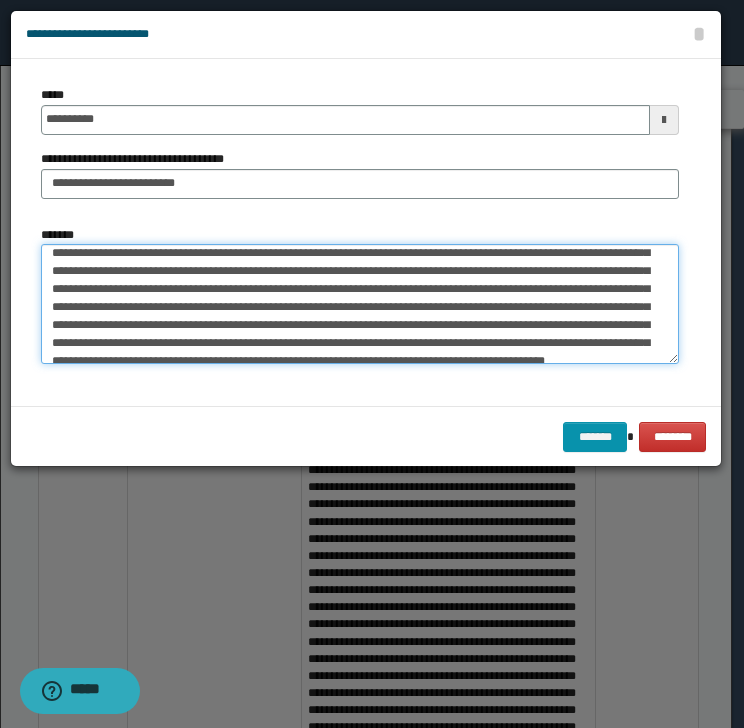 click on "*******" at bounding box center (360, 304) 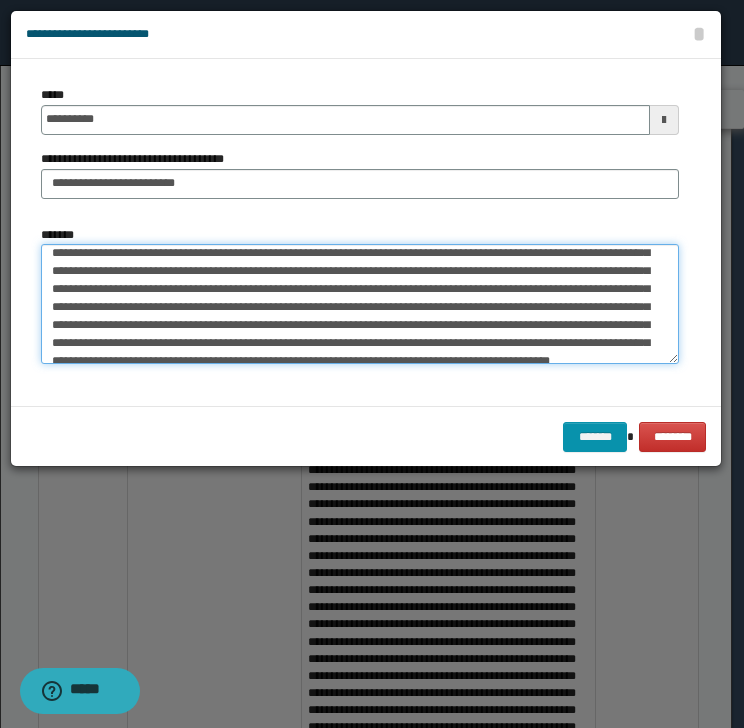 click on "*******" at bounding box center (360, 304) 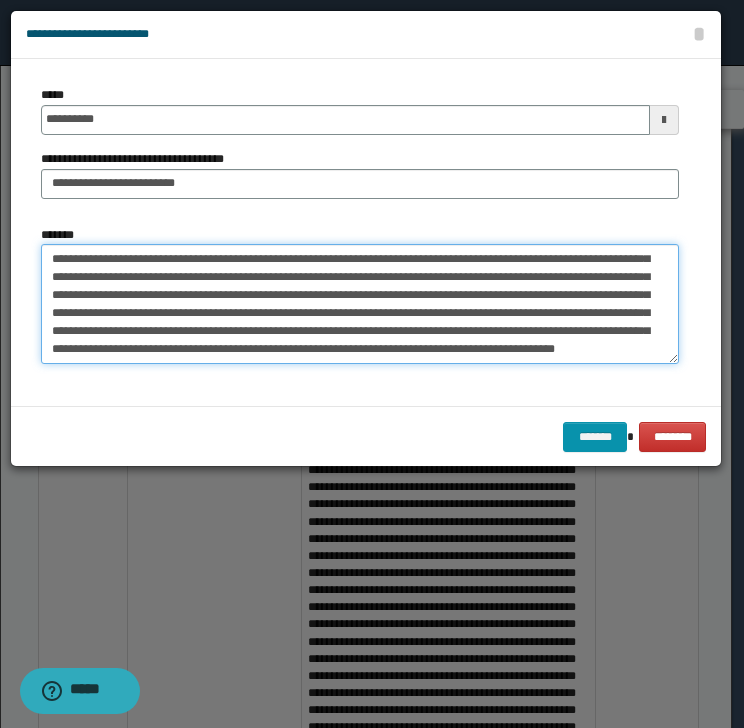 scroll, scrollTop: 144, scrollLeft: 0, axis: vertical 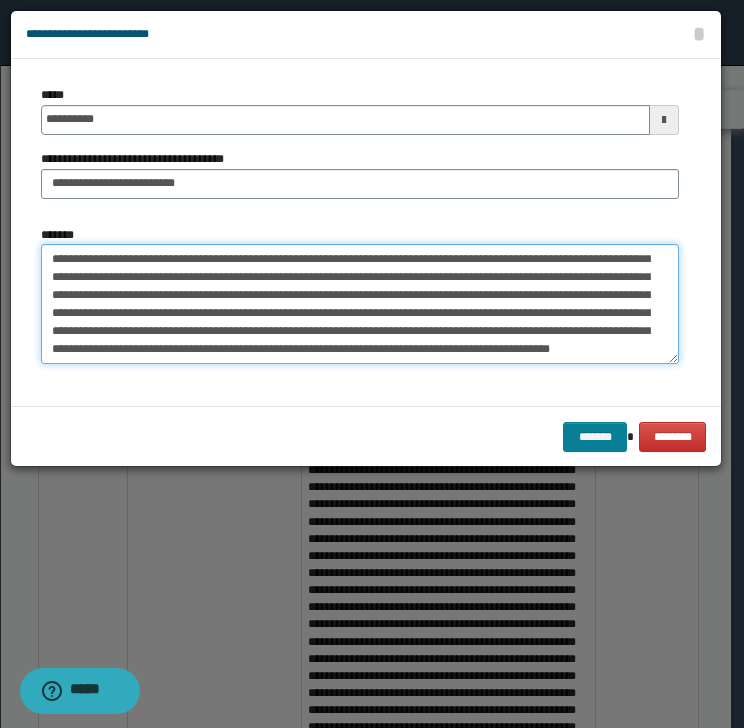 type on "**********" 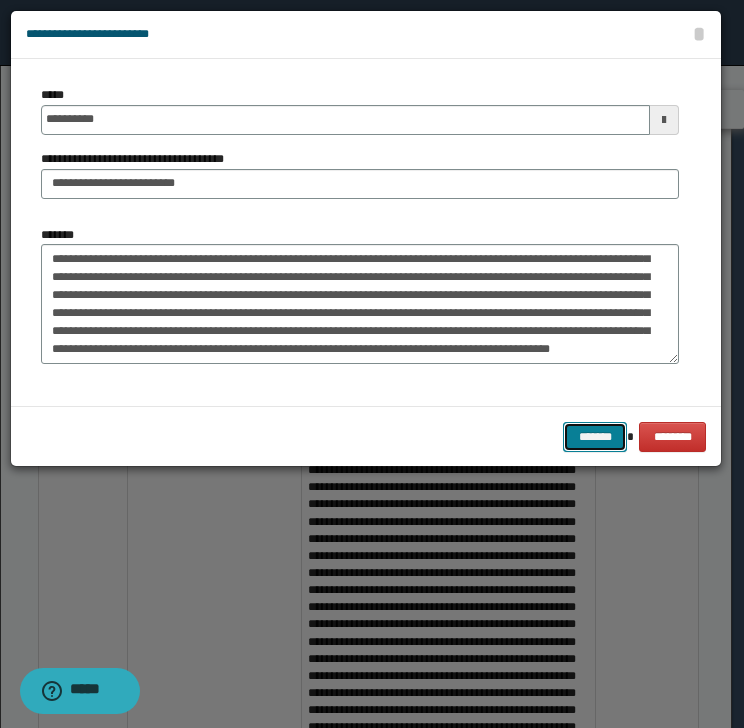click on "*******" at bounding box center [595, 437] 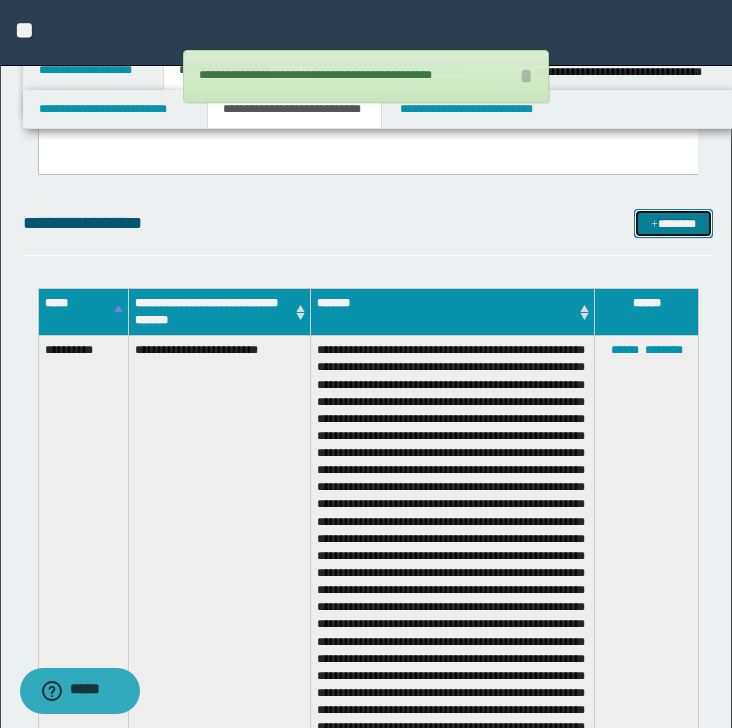 click on "*******" at bounding box center (673, 224) 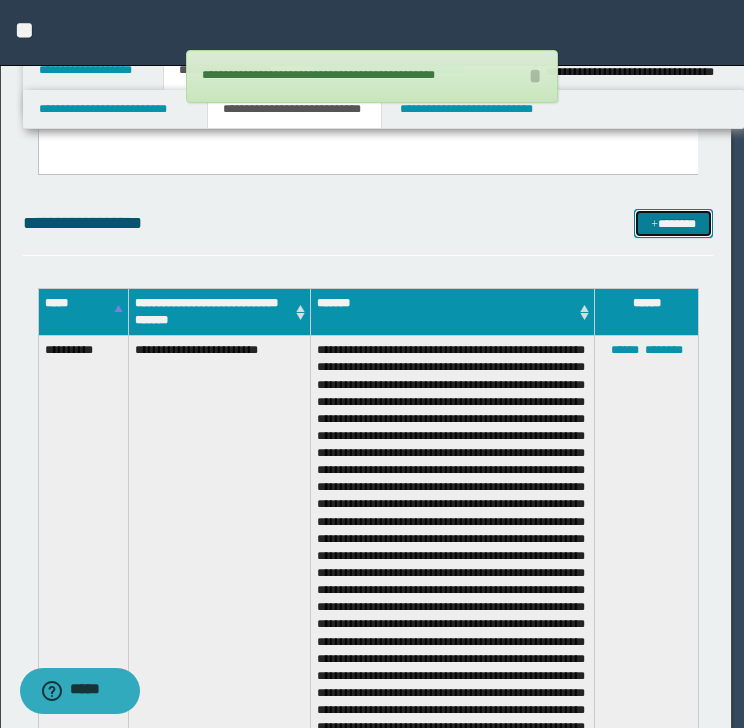 scroll, scrollTop: 0, scrollLeft: 0, axis: both 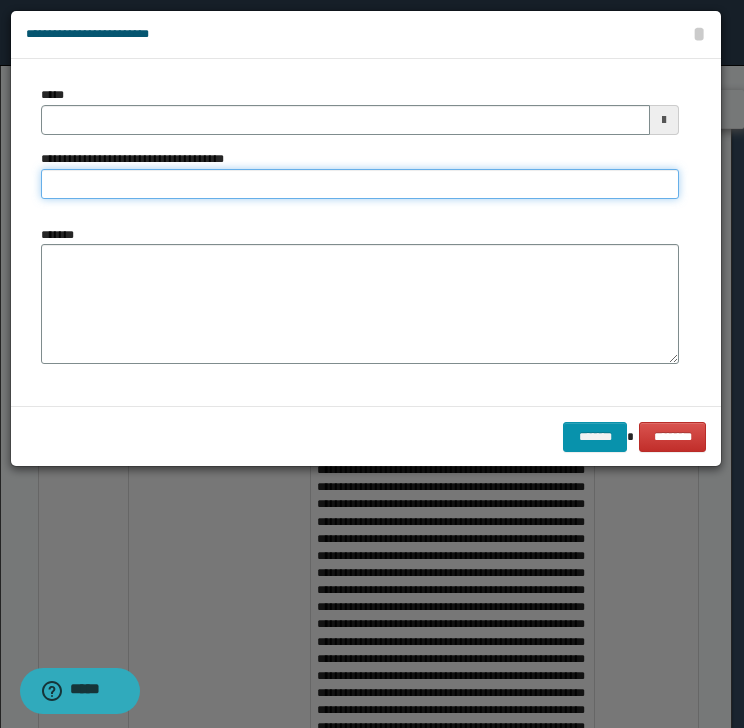 click on "**********" at bounding box center (360, 184) 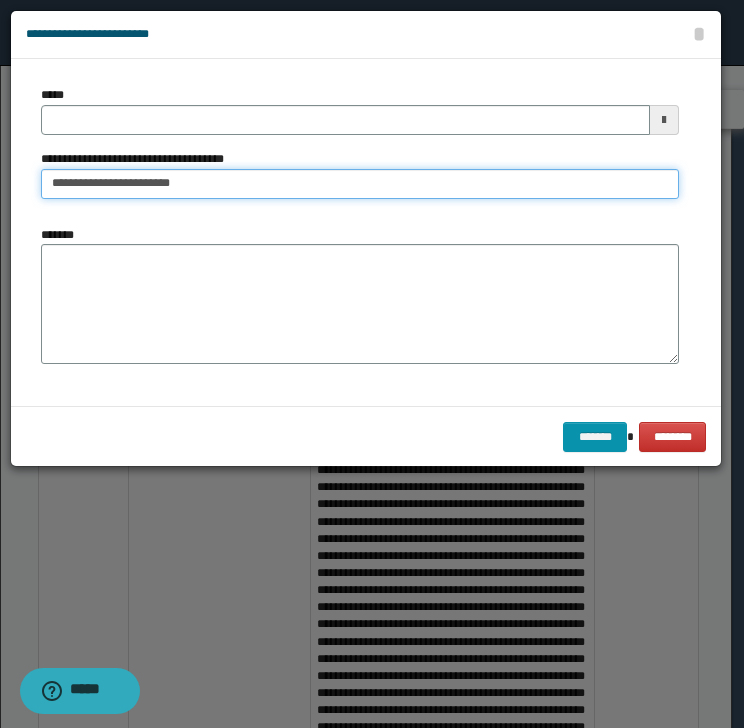 type on "**********" 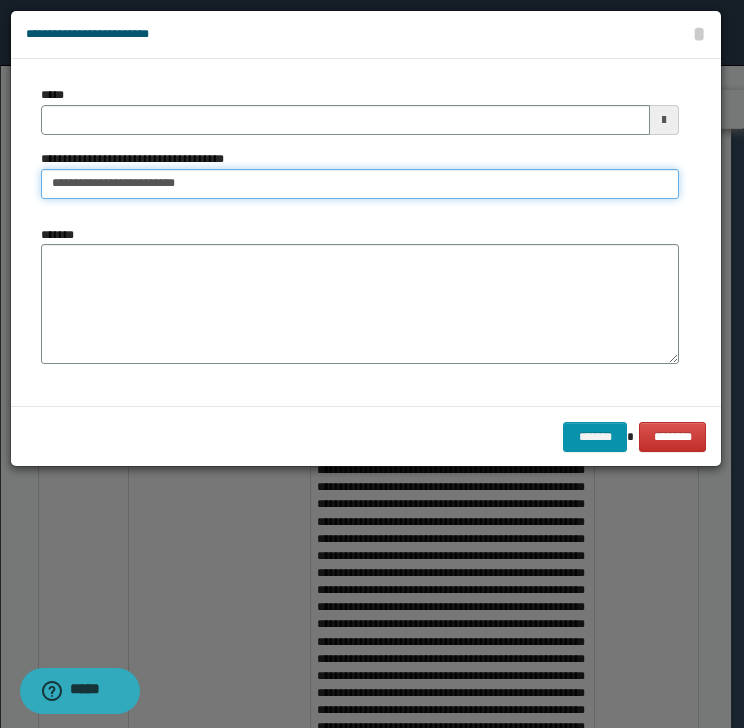 type 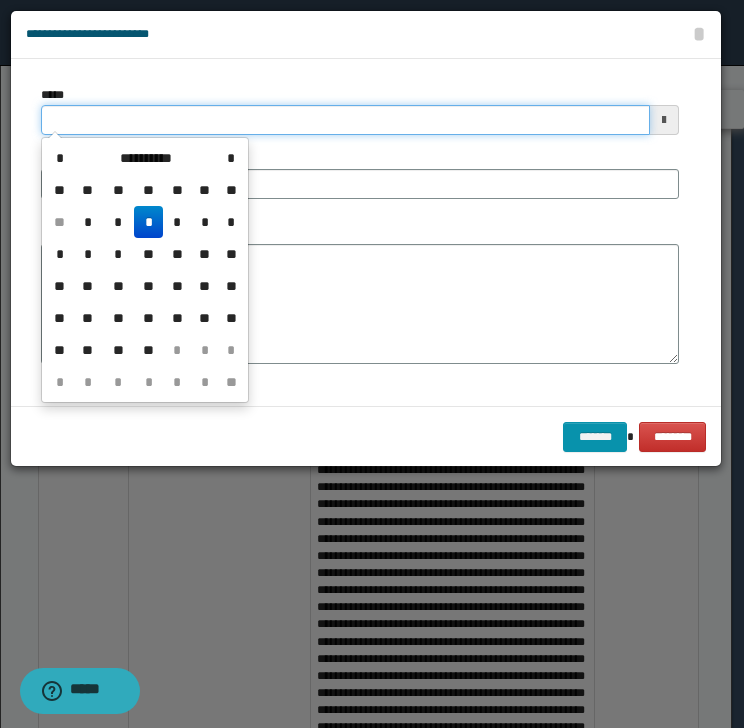 click on "*****" at bounding box center [345, 120] 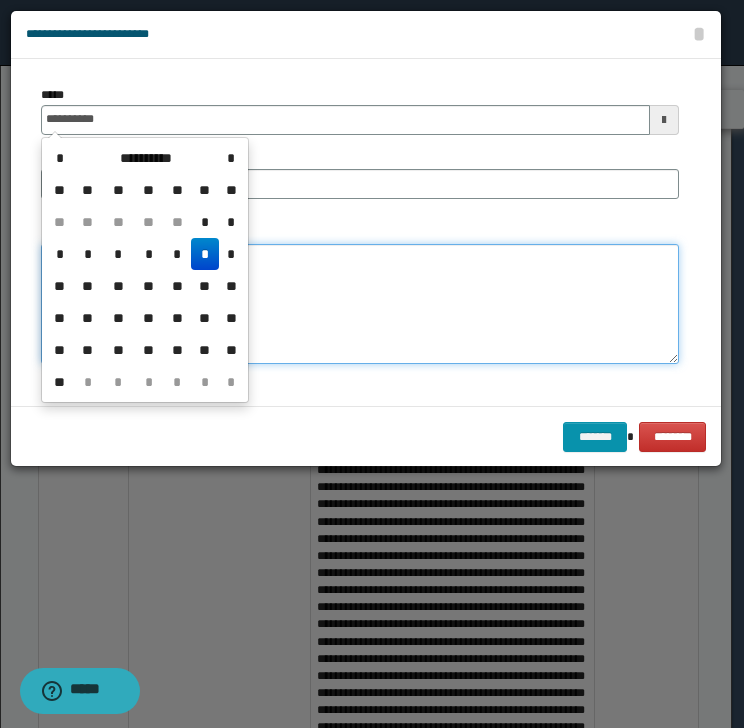 type on "**********" 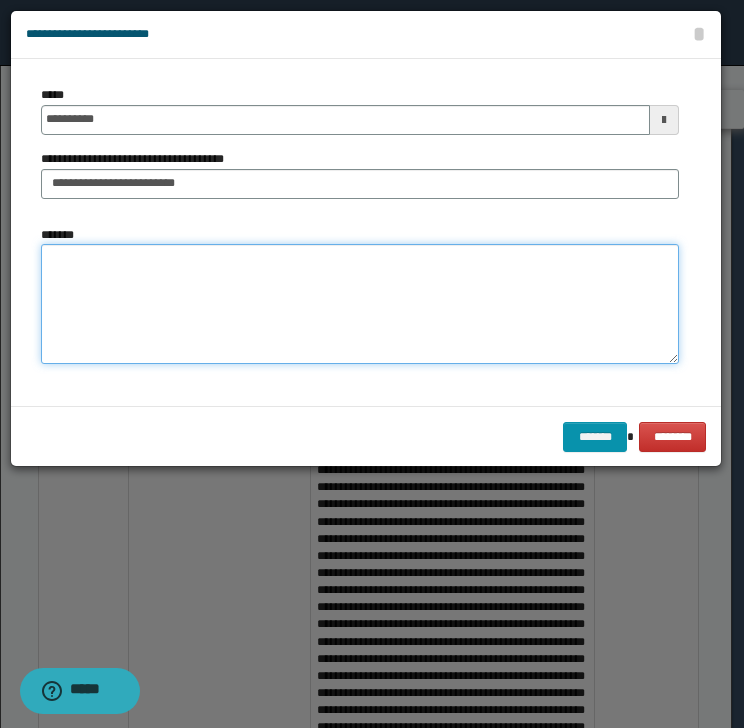 click on "*******" at bounding box center (360, 304) 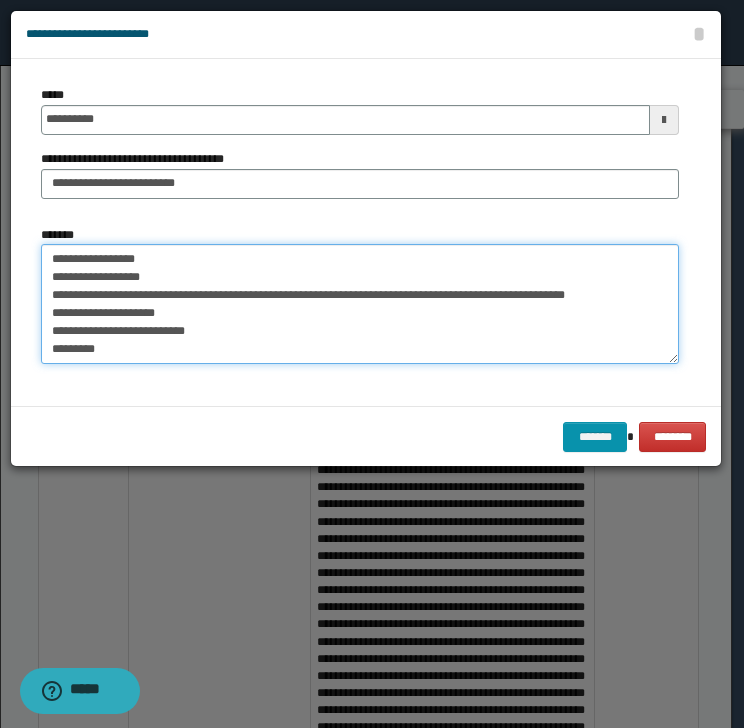 scroll, scrollTop: 372, scrollLeft: 0, axis: vertical 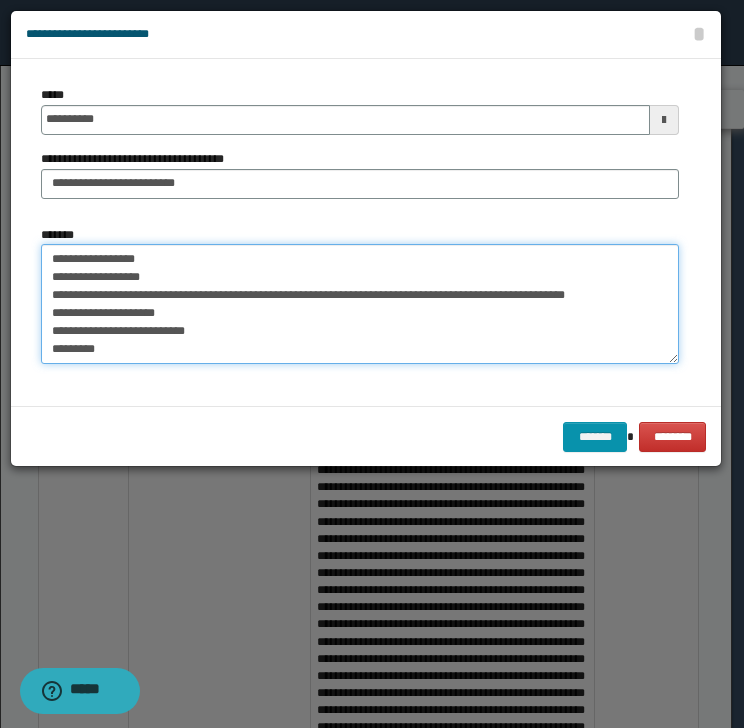 click on "*******" at bounding box center [360, 304] 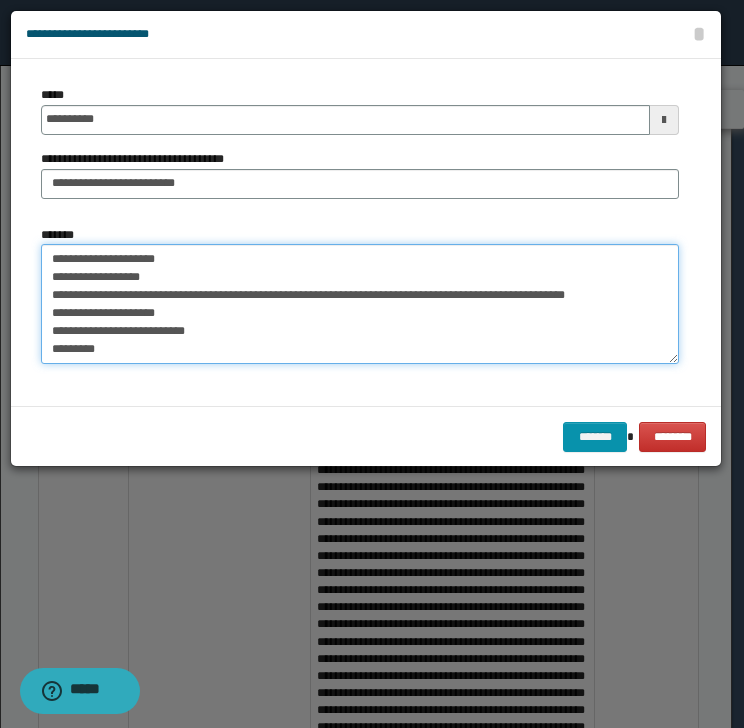 drag, startPoint x: 56, startPoint y: 274, endPoint x: 150, endPoint y: 275, distance: 94.00532 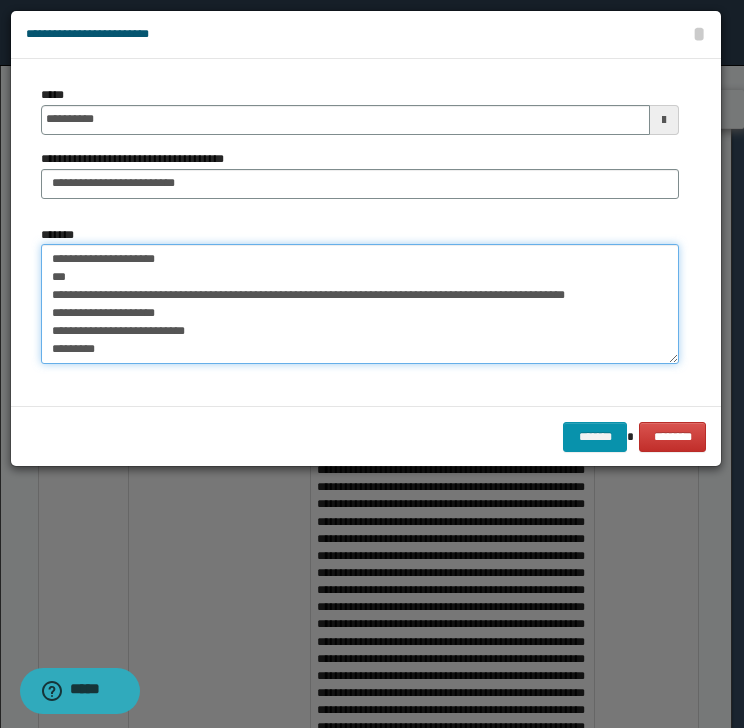 click on "*******" at bounding box center [360, 304] 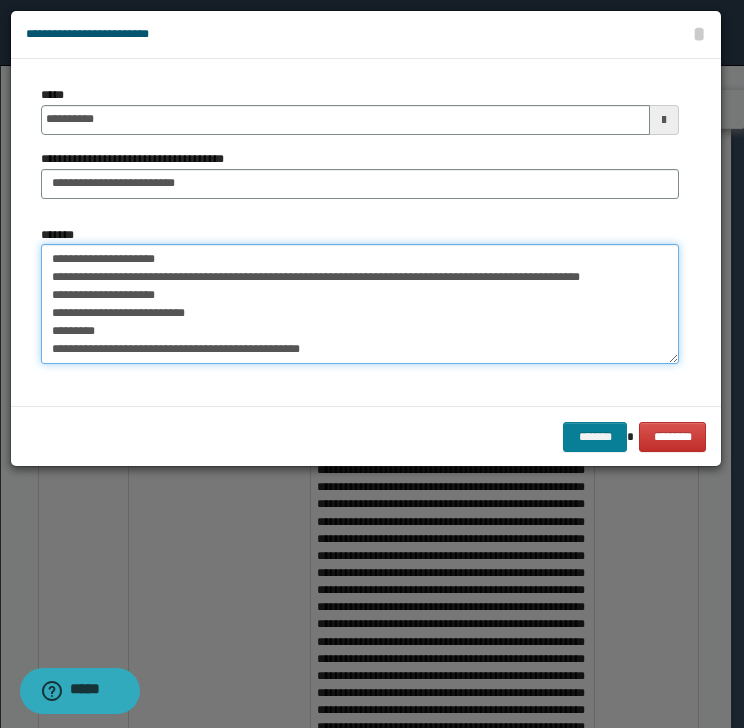 type on "**********" 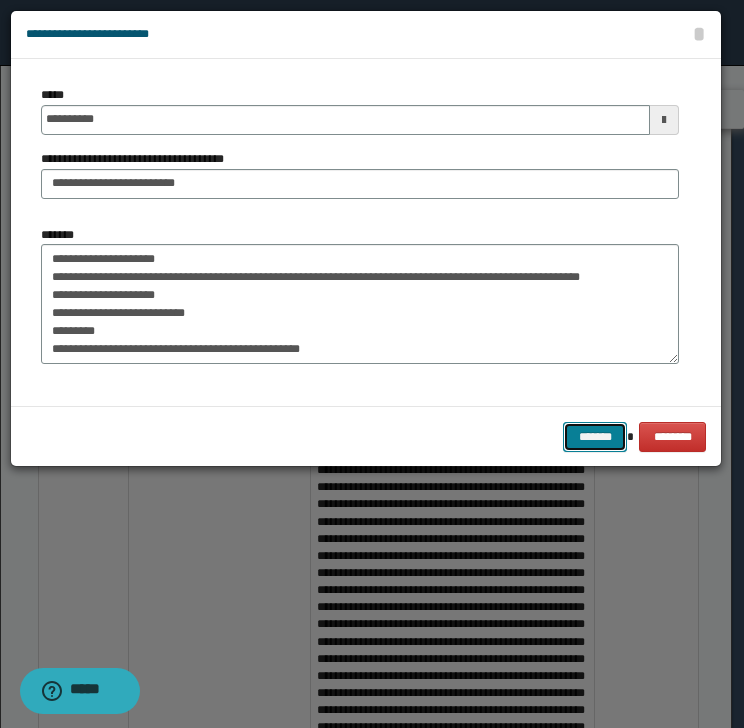 click on "*******" at bounding box center (595, 437) 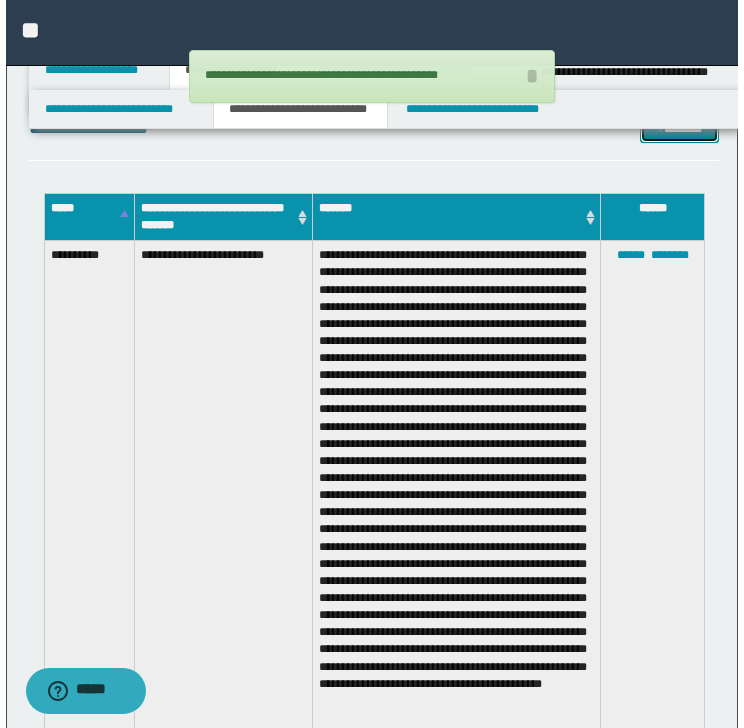scroll, scrollTop: 666, scrollLeft: 0, axis: vertical 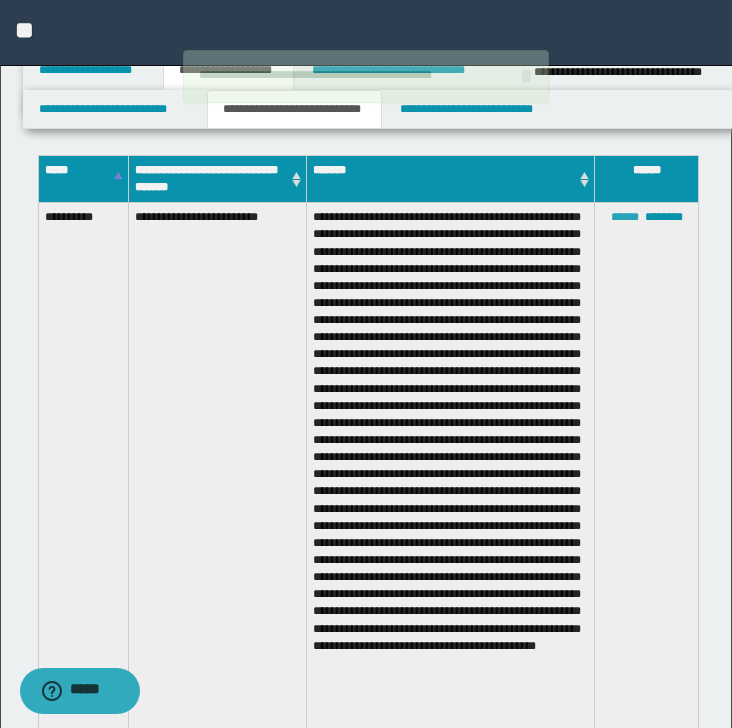 click on "******" at bounding box center (625, 217) 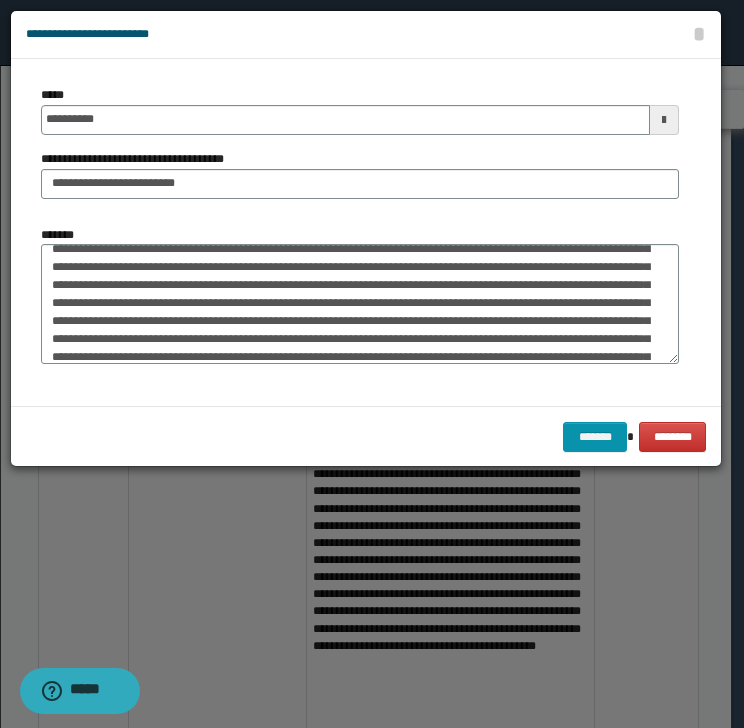 scroll, scrollTop: 144, scrollLeft: 0, axis: vertical 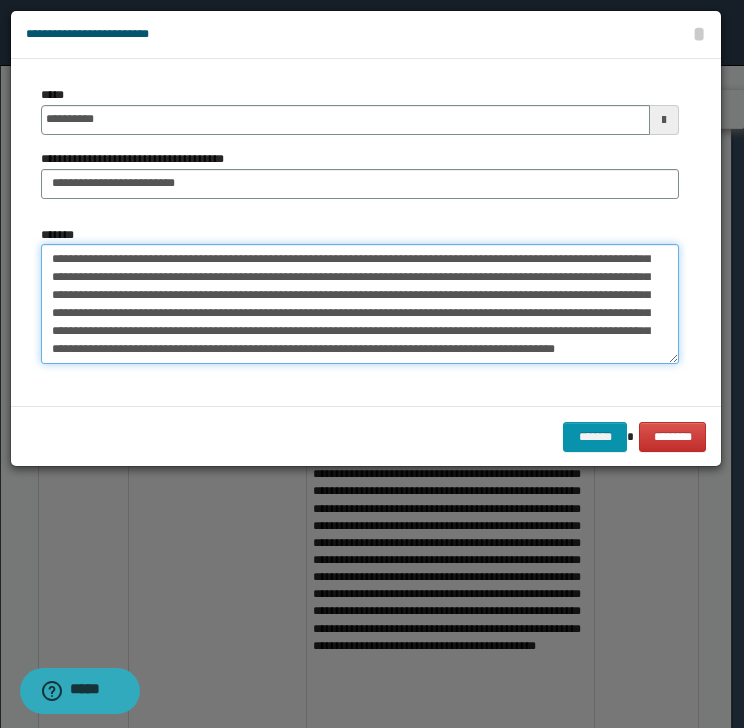 click on "*******" at bounding box center [360, 304] 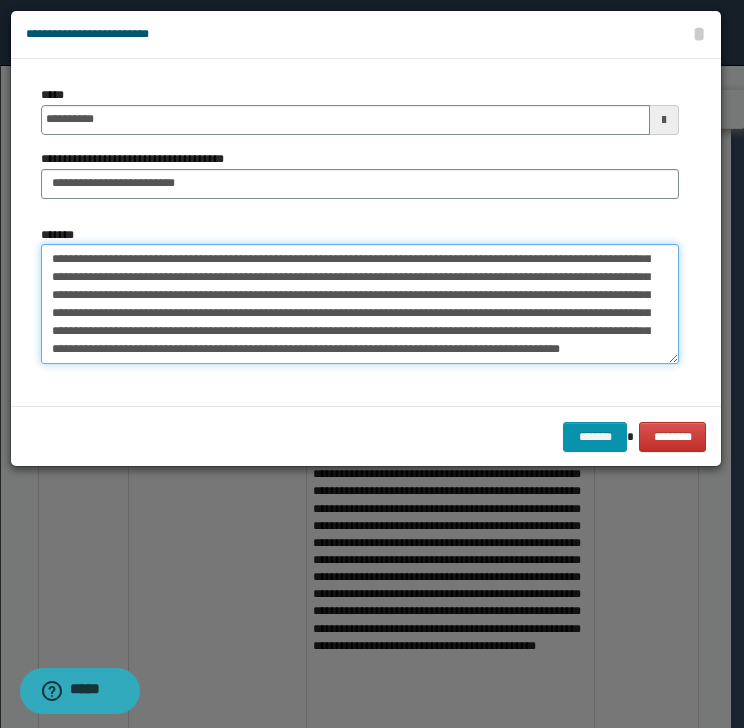 scroll, scrollTop: 0, scrollLeft: 0, axis: both 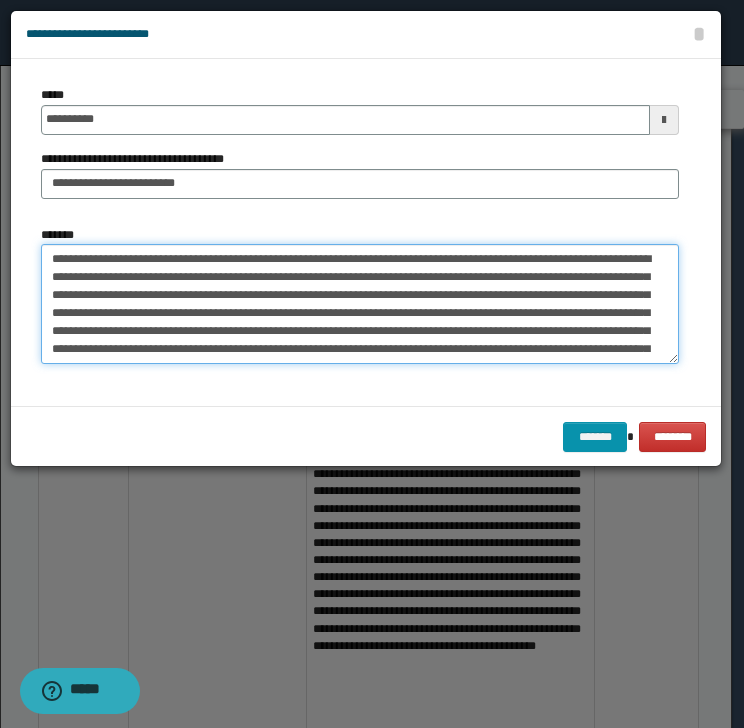 click on "*******" at bounding box center (360, 304) 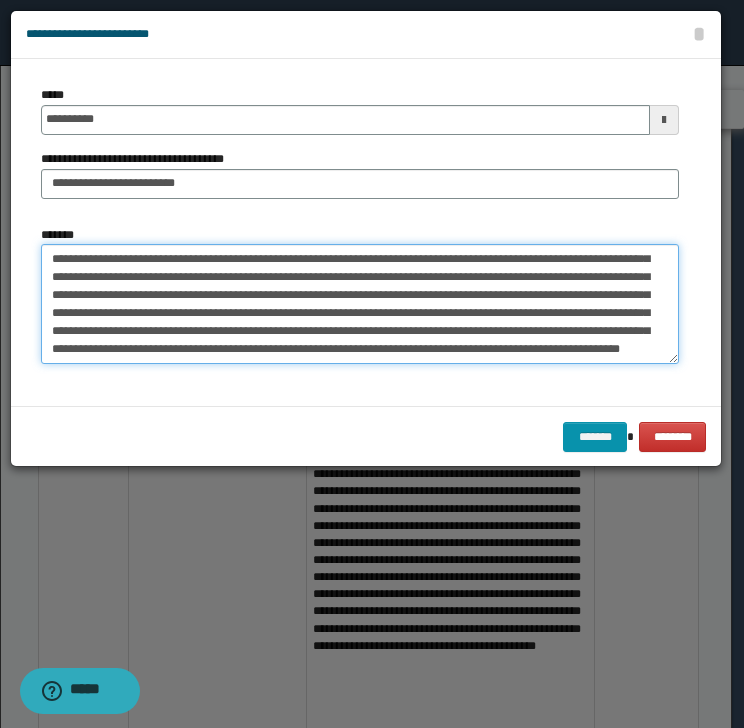 scroll, scrollTop: 128, scrollLeft: 0, axis: vertical 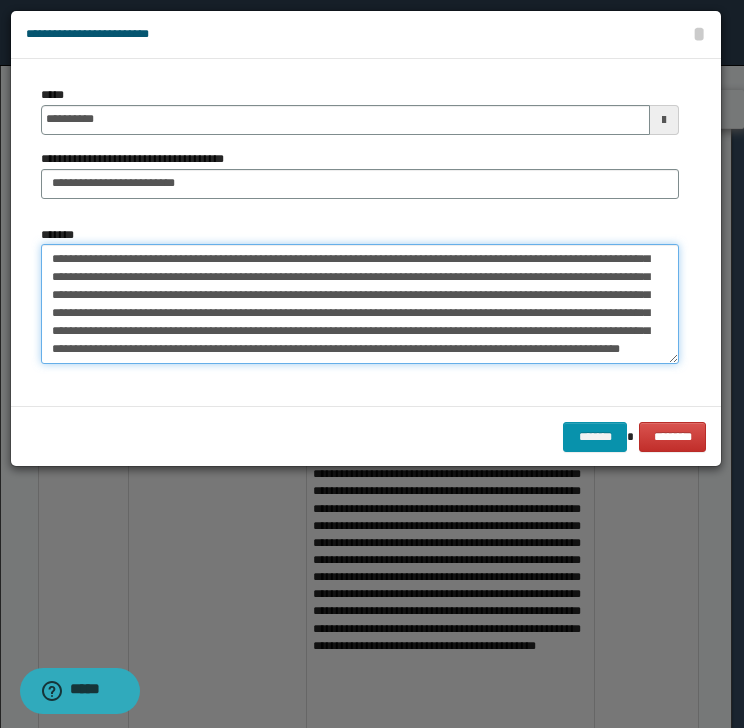 click on "*******" at bounding box center (360, 304) 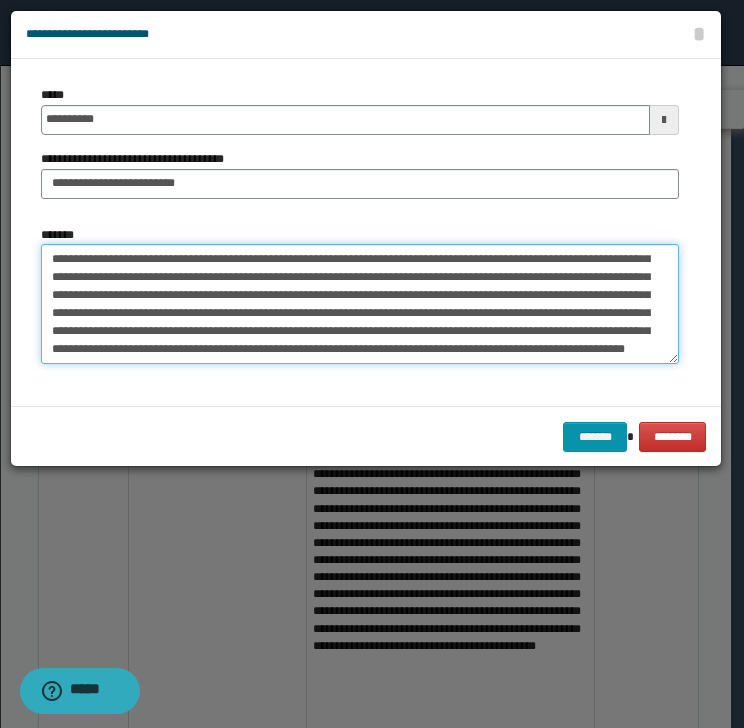 click on "*******" at bounding box center (360, 304) 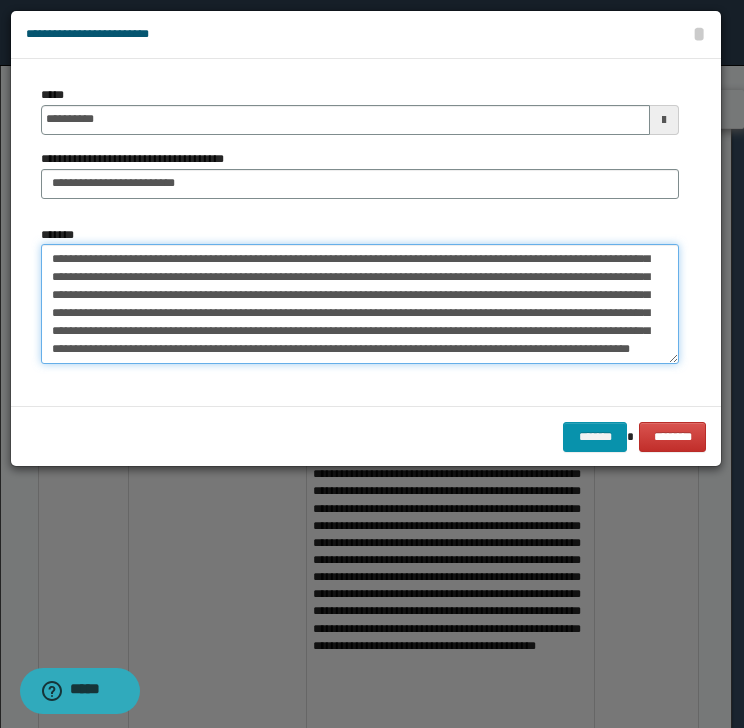 click on "*******" at bounding box center [360, 304] 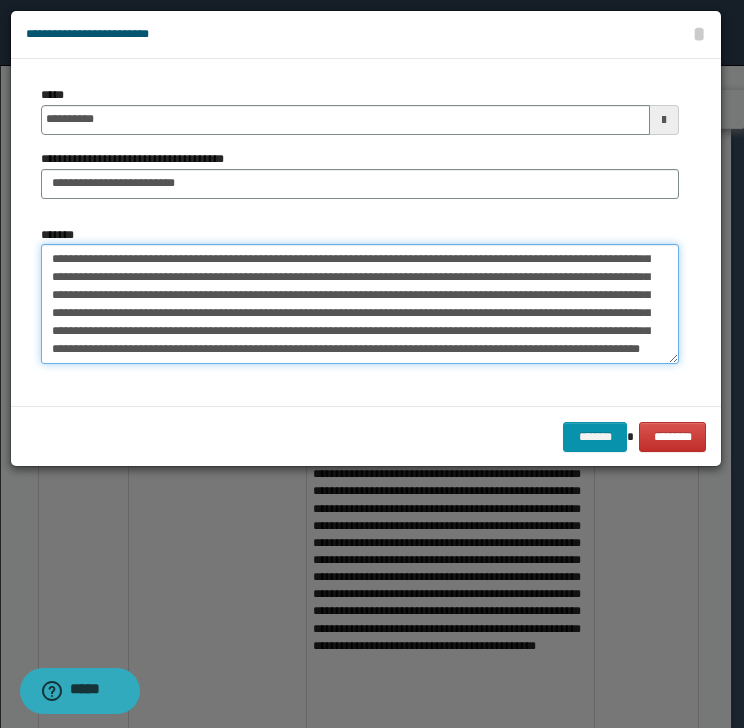 click on "*******" at bounding box center (360, 304) 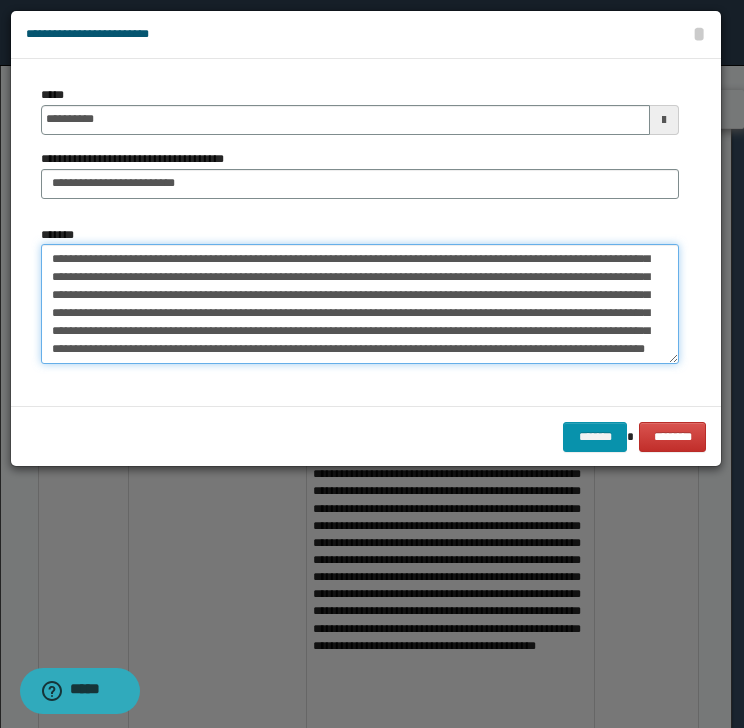 scroll, scrollTop: 144, scrollLeft: 0, axis: vertical 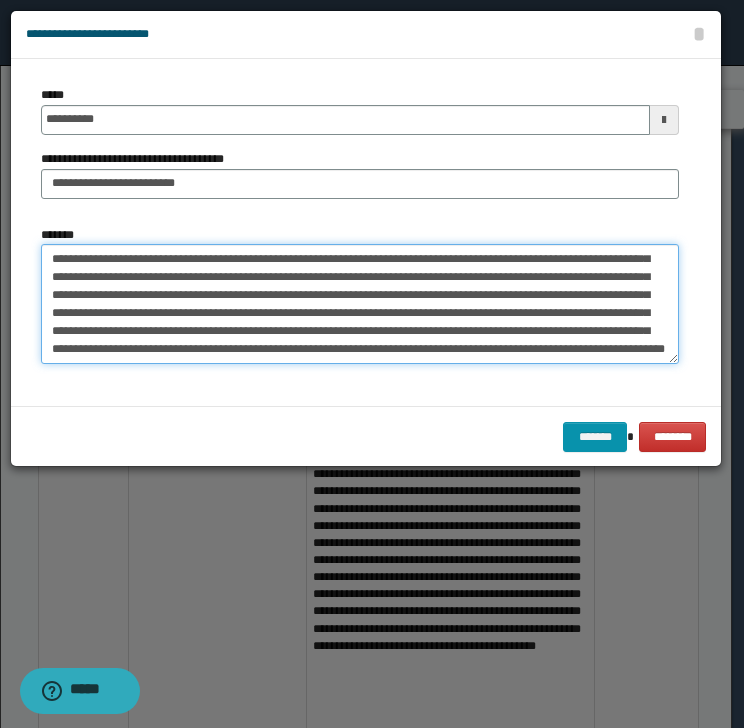 click on "*******" at bounding box center (360, 304) 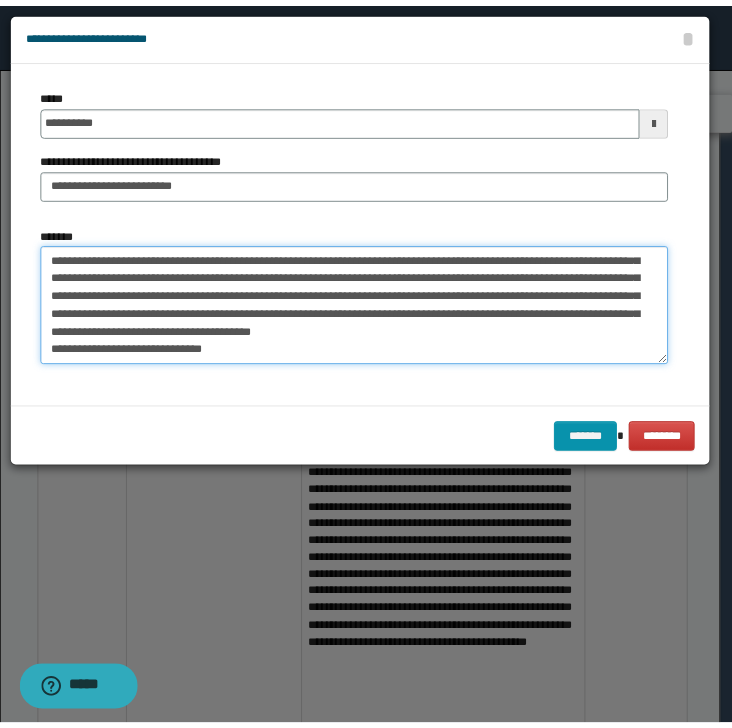 scroll, scrollTop: 174, scrollLeft: 0, axis: vertical 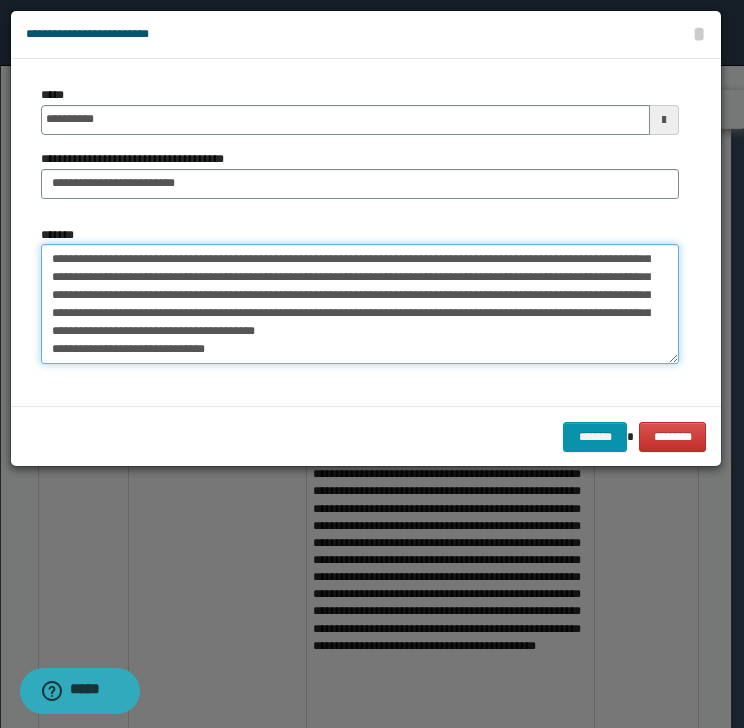 click on "*******" at bounding box center [360, 304] 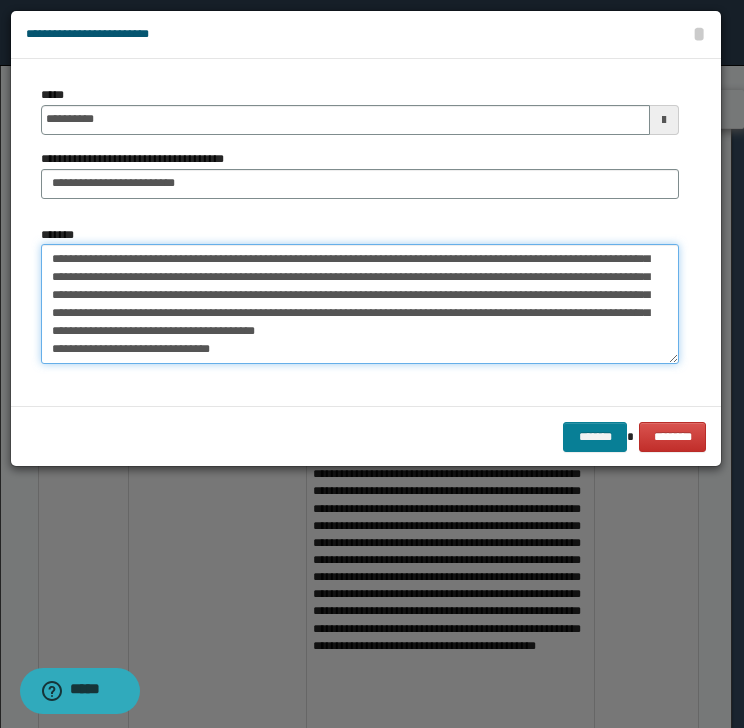type on "**********" 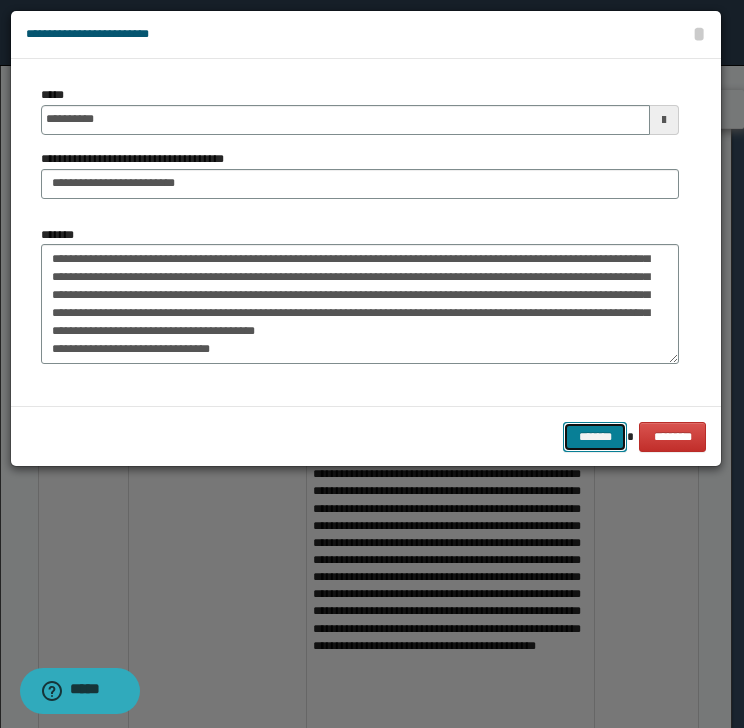 click on "*******" at bounding box center [595, 437] 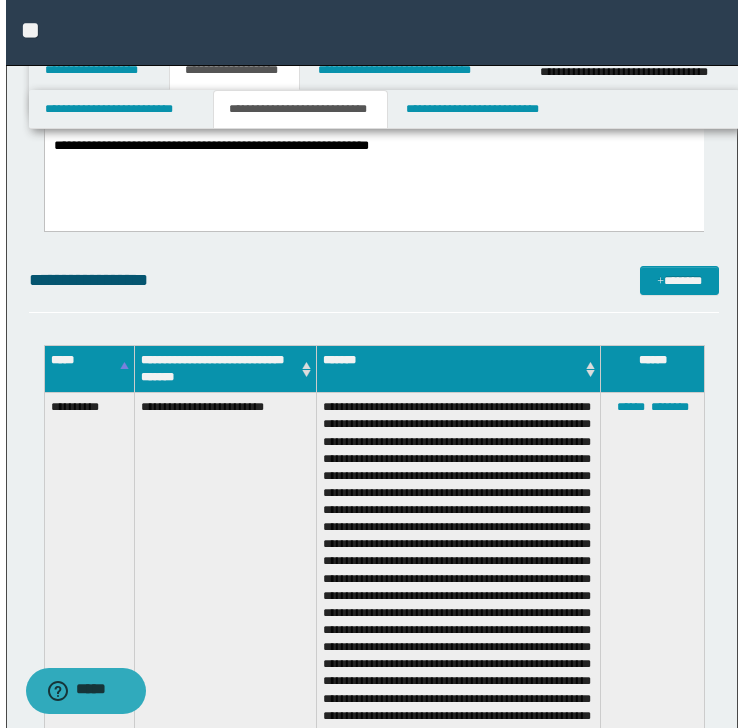 scroll, scrollTop: 266, scrollLeft: 0, axis: vertical 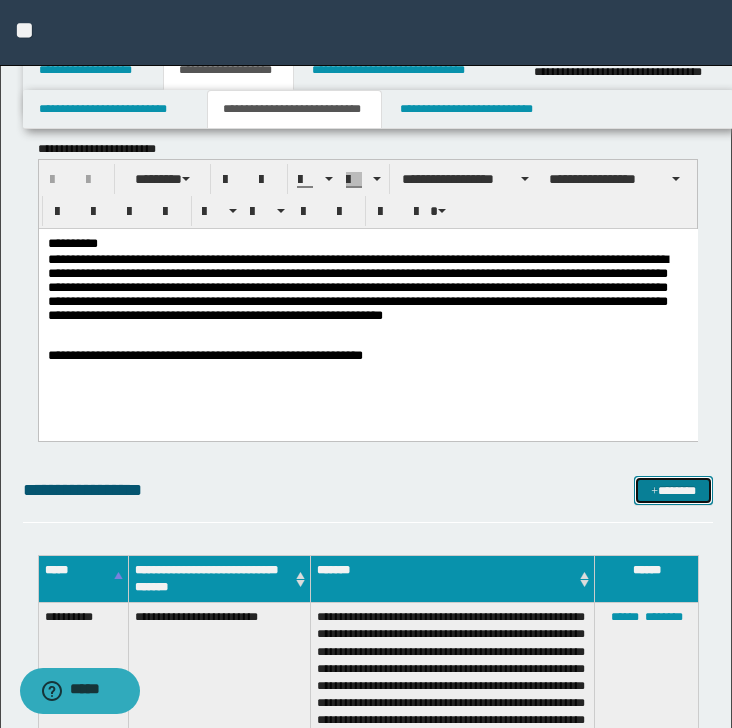click on "*******" at bounding box center [673, 491] 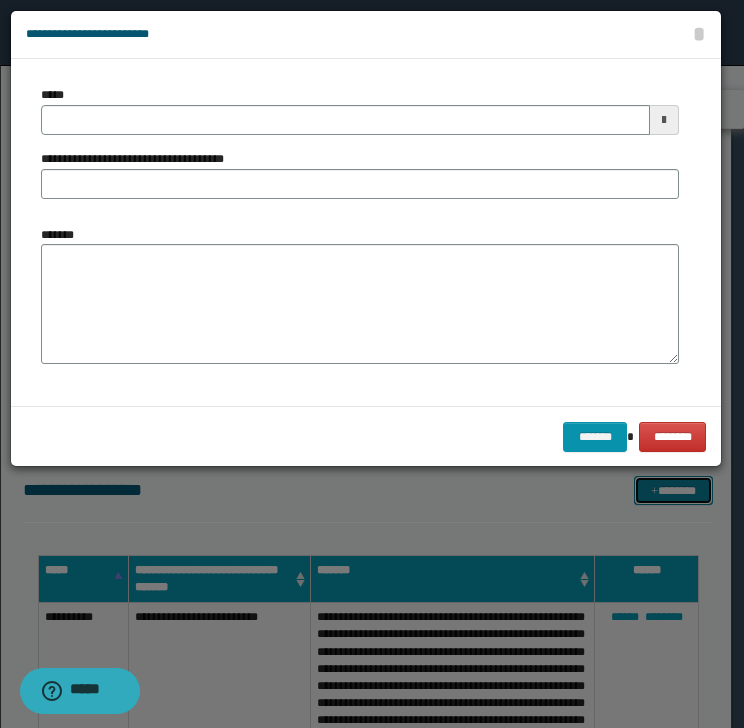 scroll, scrollTop: 0, scrollLeft: 0, axis: both 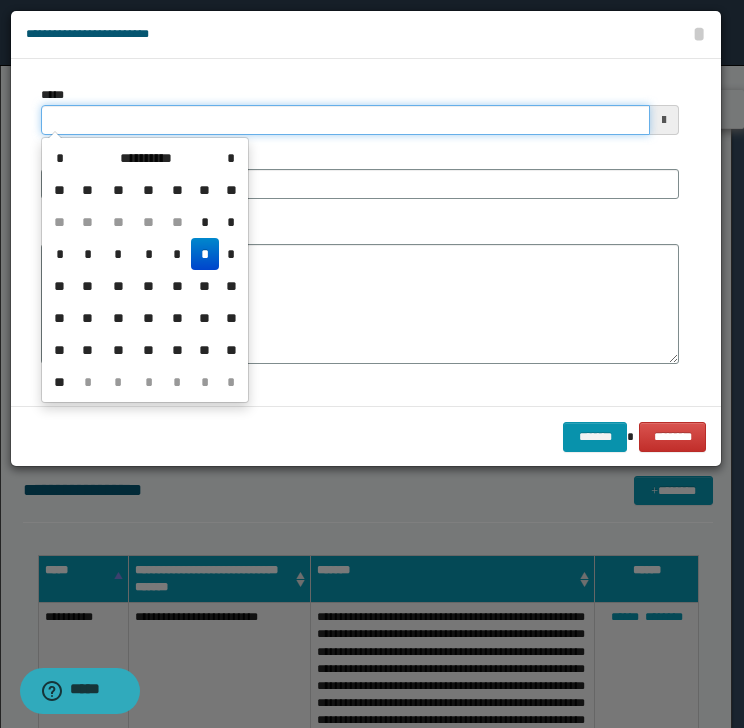 click on "*****" at bounding box center [345, 120] 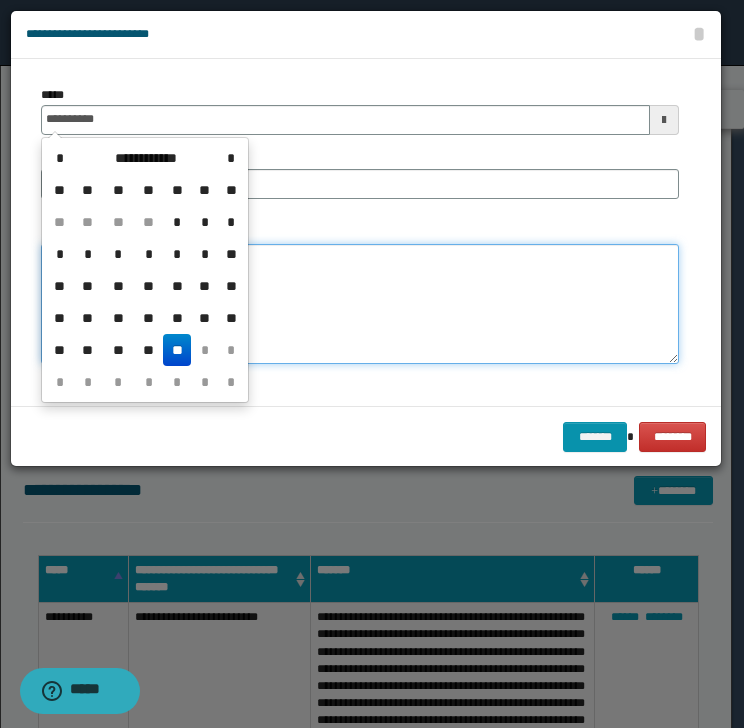 type on "**********" 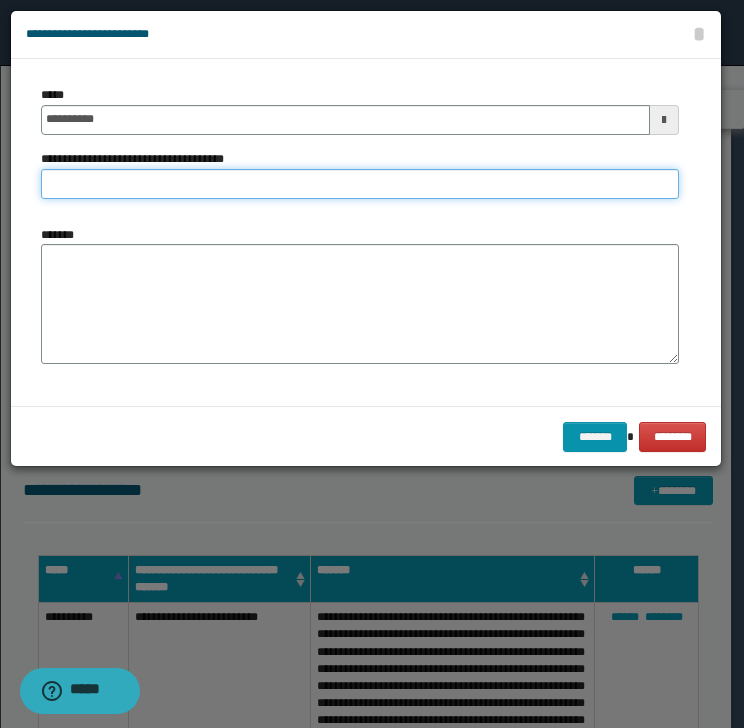 click on "**********" at bounding box center [360, 184] 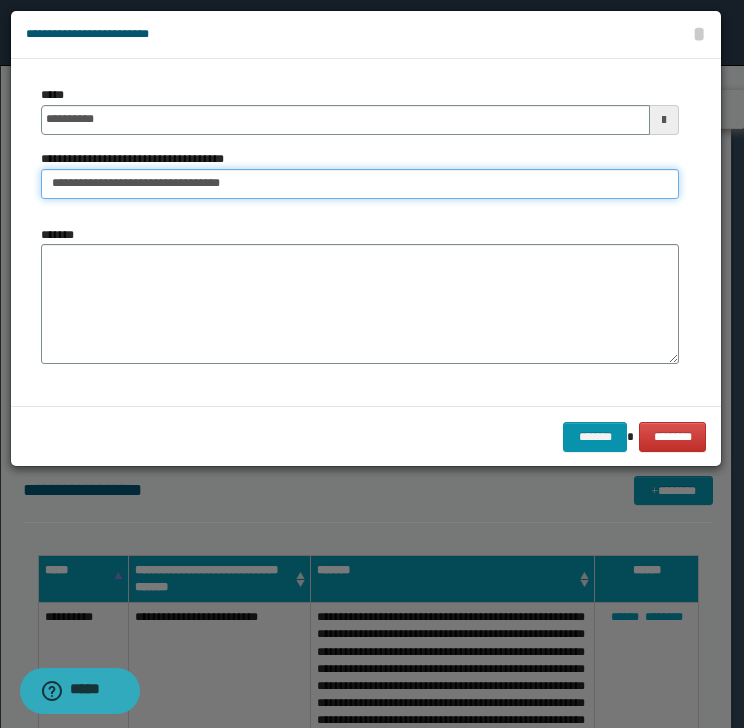 type on "**********" 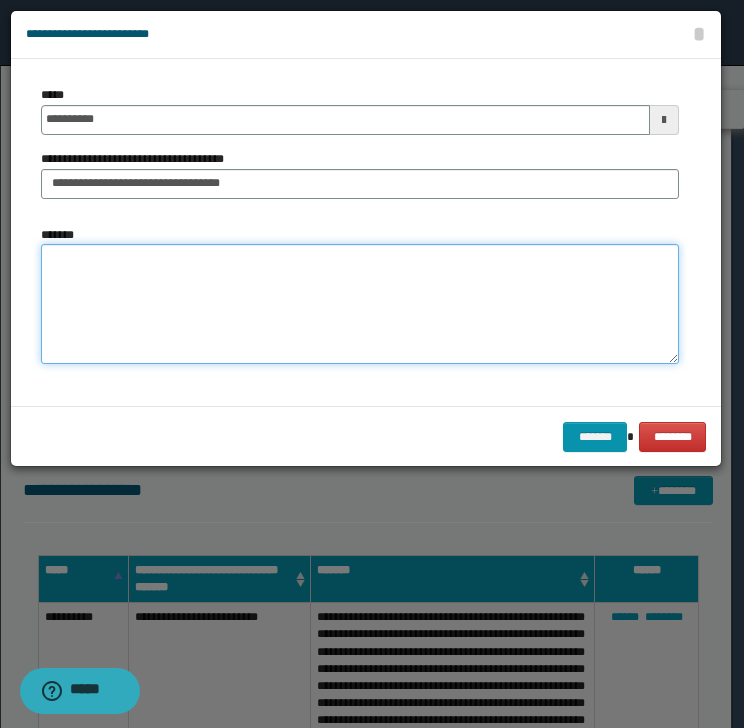 click on "*******" at bounding box center [360, 304] 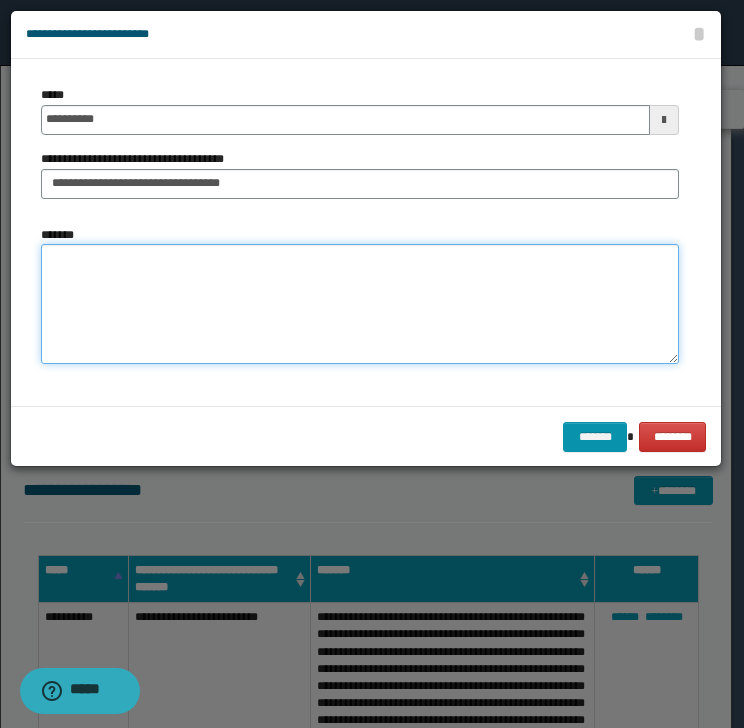 click on "*******" at bounding box center (360, 304) 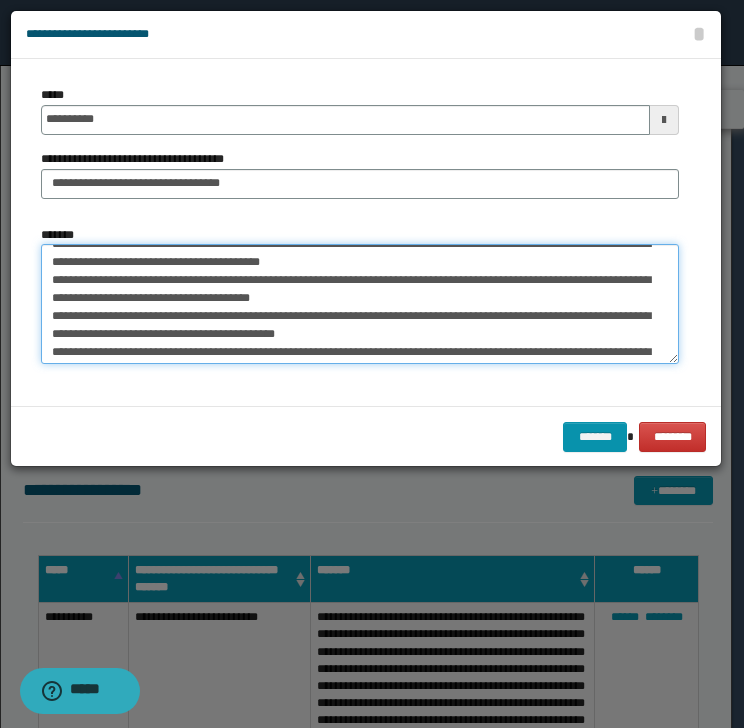 scroll, scrollTop: 0, scrollLeft: 0, axis: both 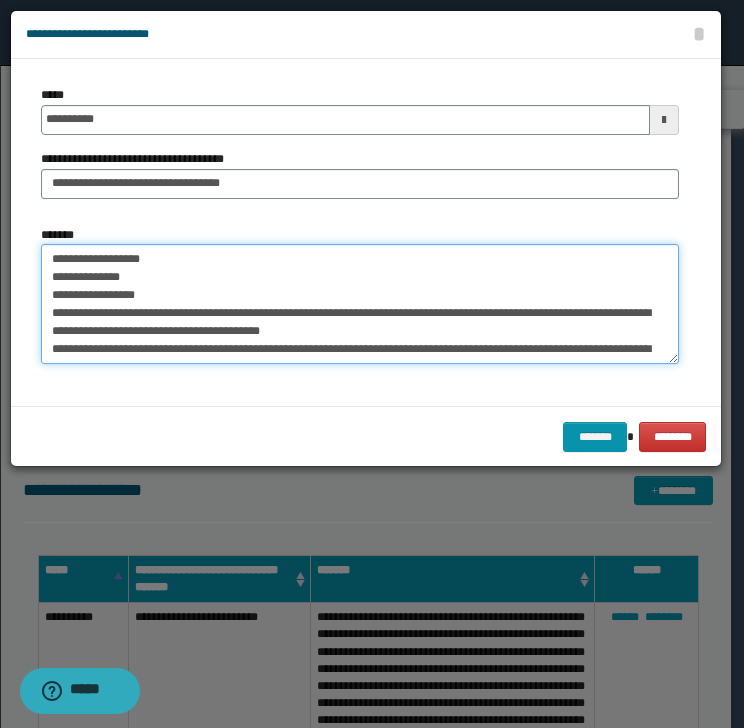 drag, startPoint x: 66, startPoint y: 256, endPoint x: 155, endPoint y: 255, distance: 89.005615 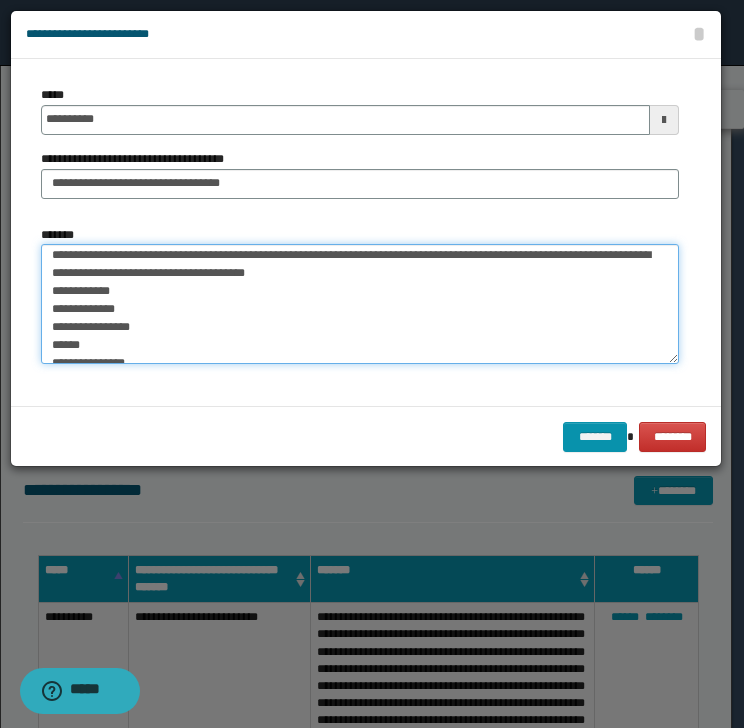 scroll, scrollTop: 341, scrollLeft: 0, axis: vertical 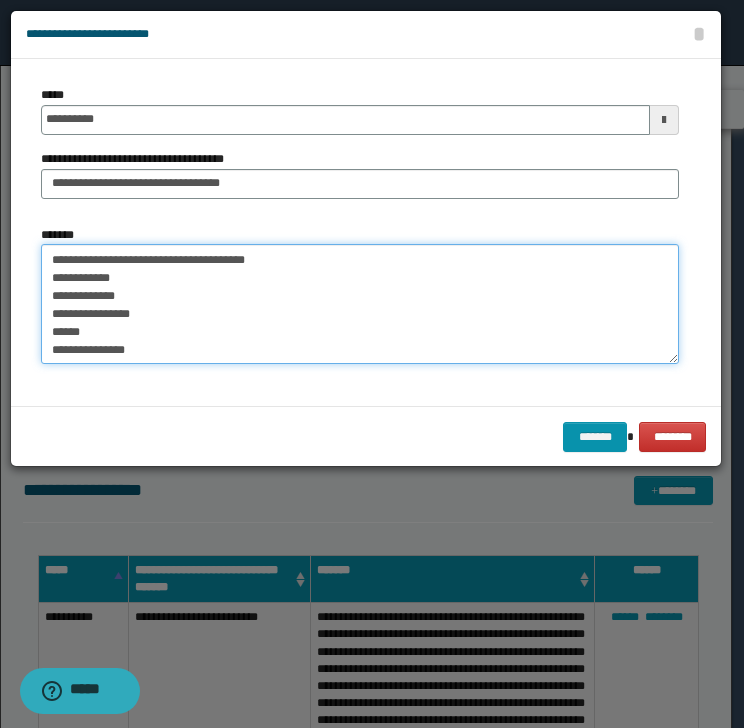 drag, startPoint x: 50, startPoint y: 327, endPoint x: 131, endPoint y: 327, distance: 81 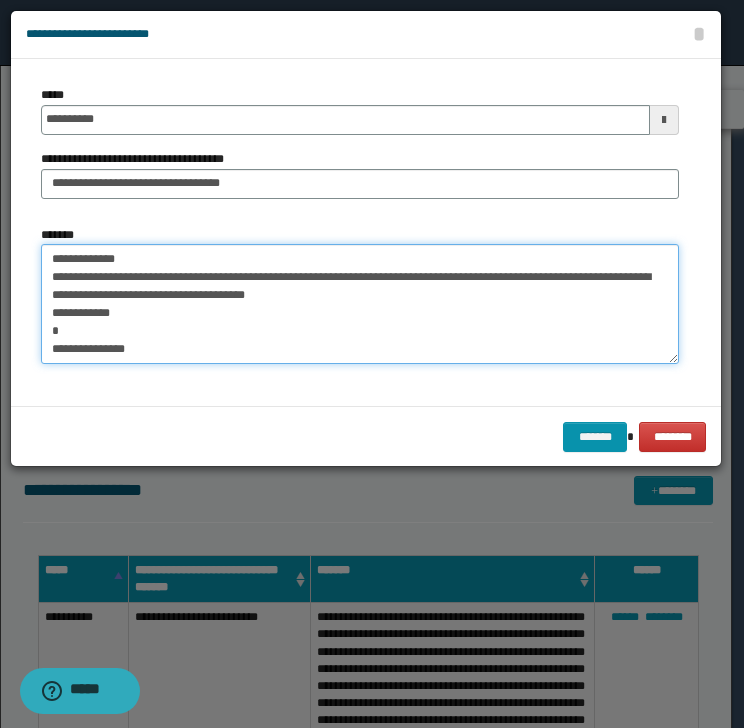scroll, scrollTop: 305, scrollLeft: 0, axis: vertical 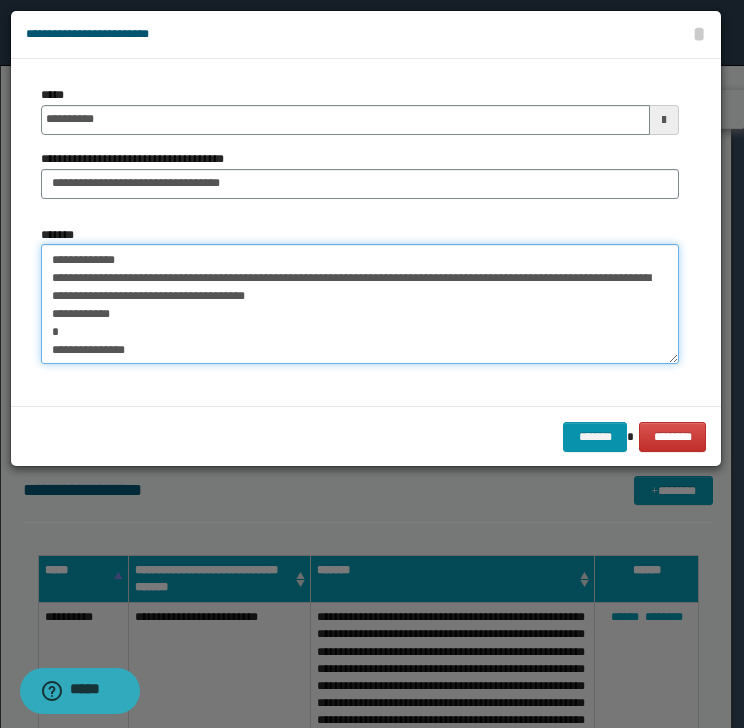drag, startPoint x: 52, startPoint y: 280, endPoint x: 407, endPoint y: 305, distance: 355.87918 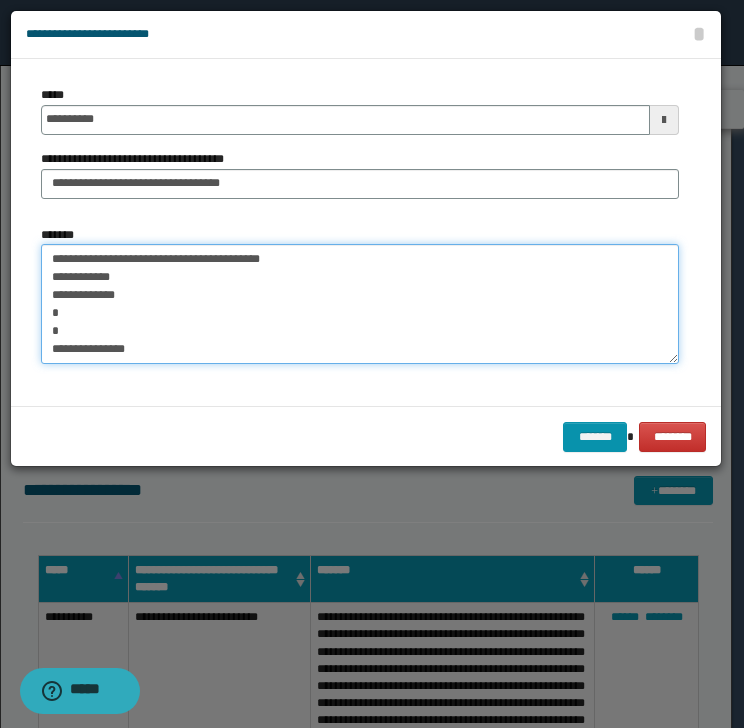 scroll, scrollTop: 269, scrollLeft: 0, axis: vertical 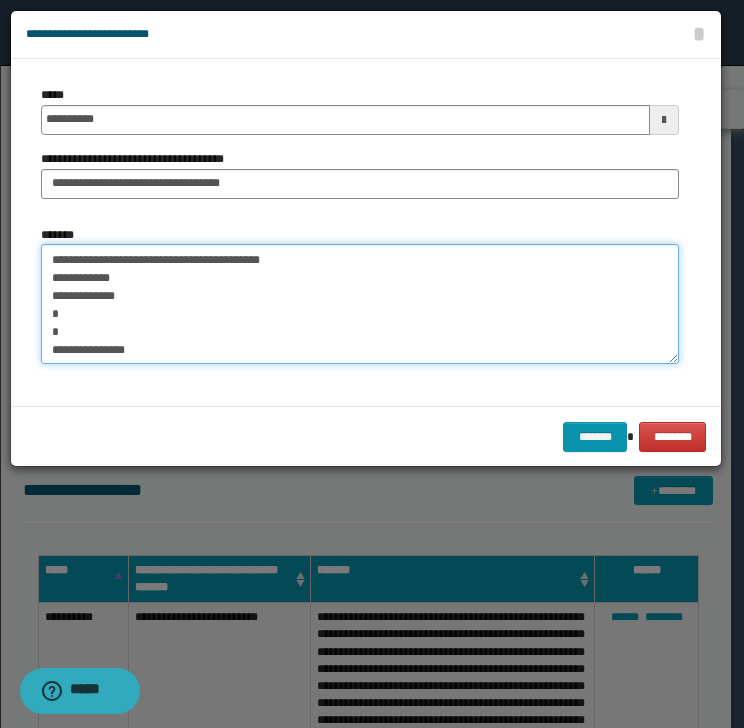 drag, startPoint x: 52, startPoint y: 276, endPoint x: 148, endPoint y: 308, distance: 101.19289 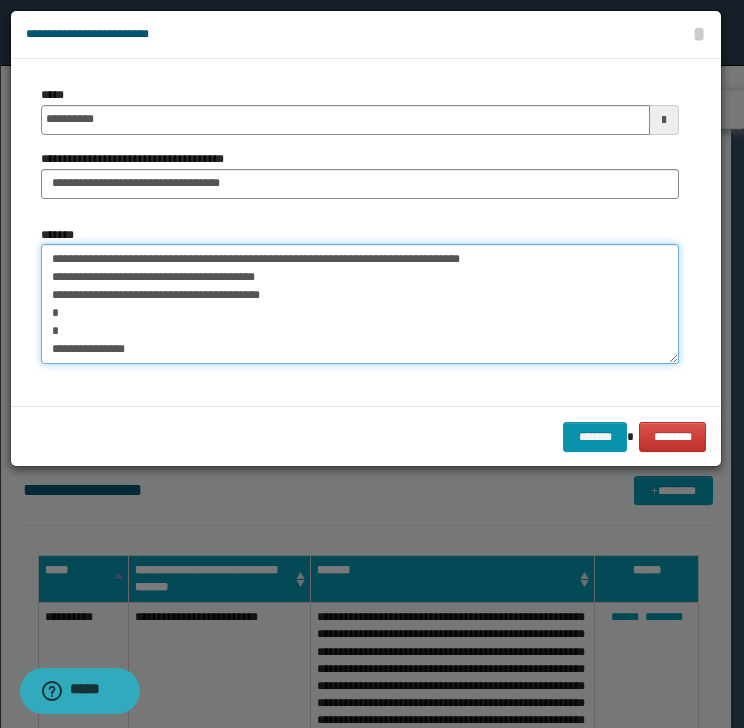 scroll, scrollTop: 233, scrollLeft: 0, axis: vertical 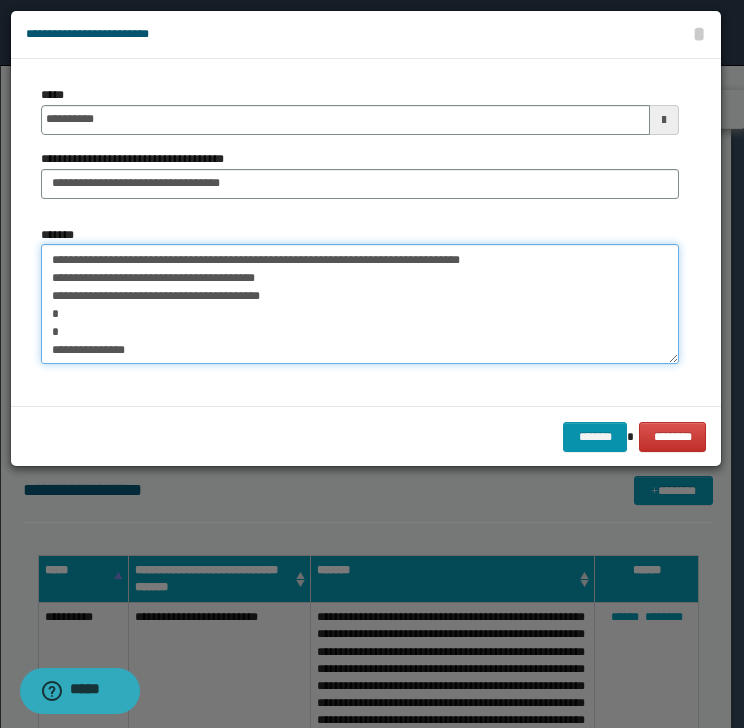 click on "**********" at bounding box center [360, 304] 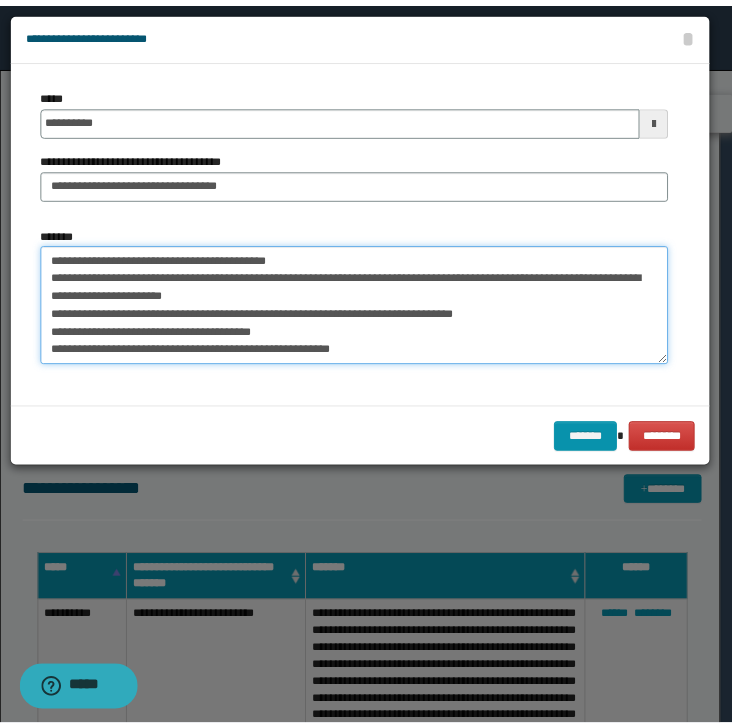 scroll, scrollTop: 180, scrollLeft: 0, axis: vertical 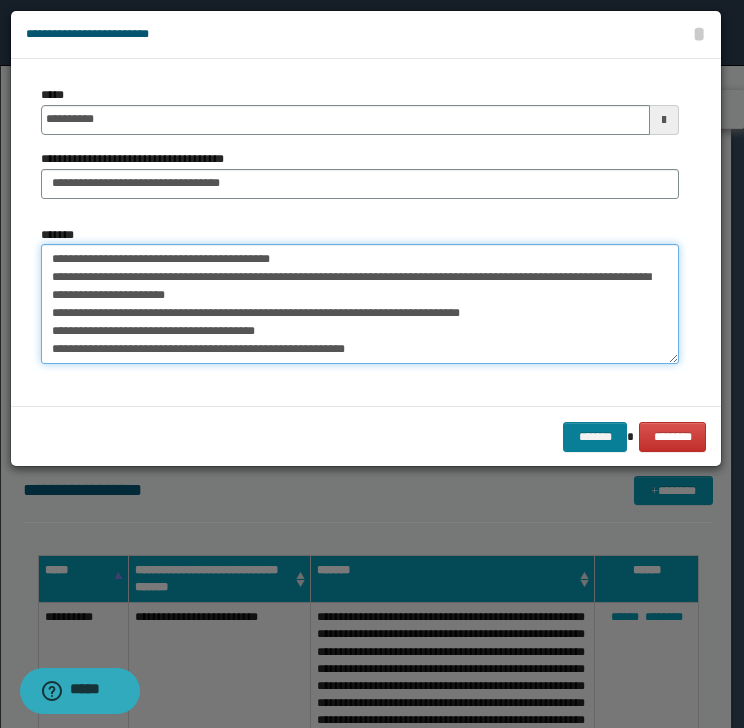 type on "**********" 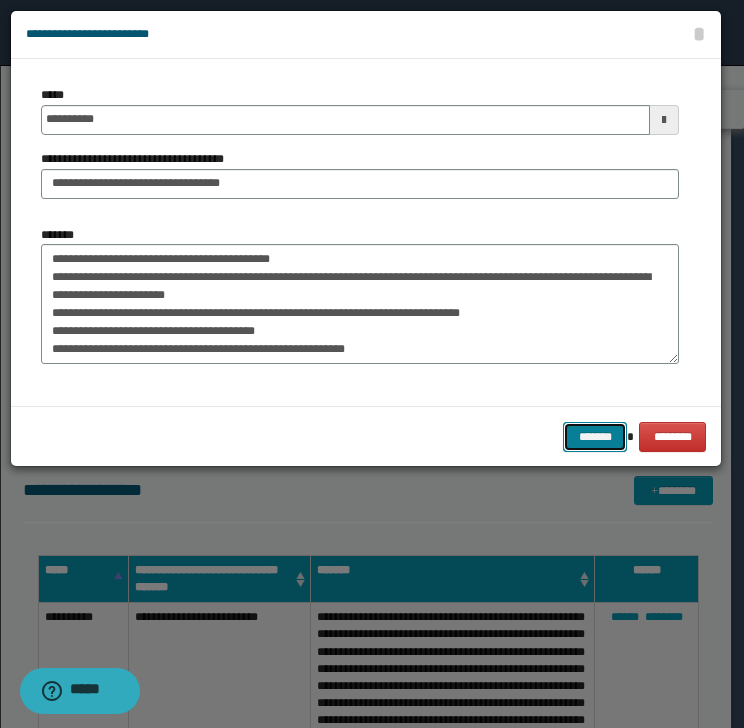 click on "*******" at bounding box center (595, 437) 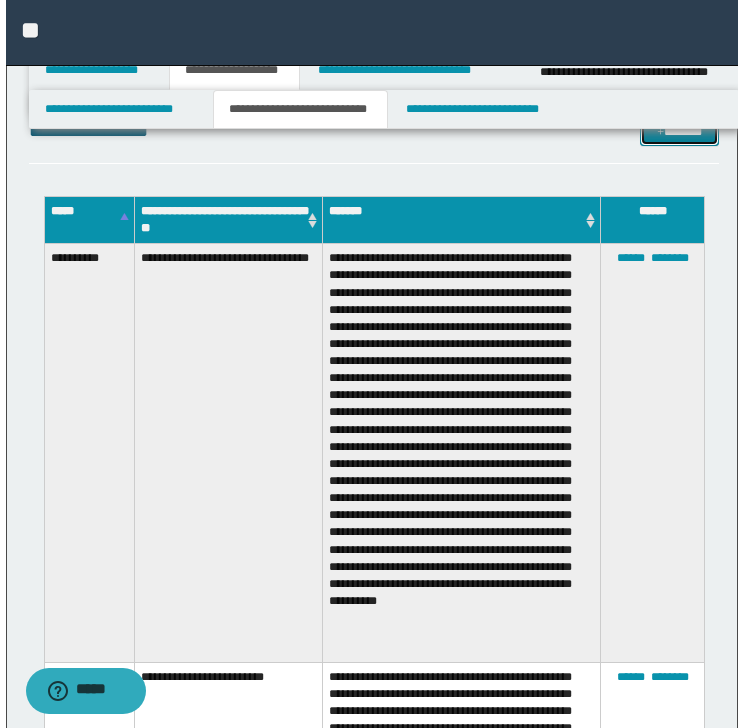 scroll, scrollTop: 533, scrollLeft: 0, axis: vertical 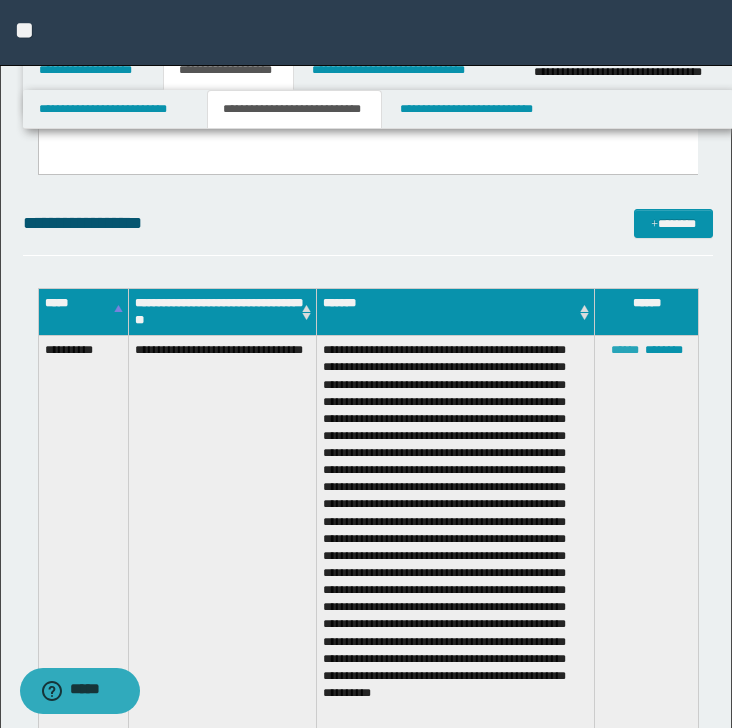 click on "******" at bounding box center (625, 350) 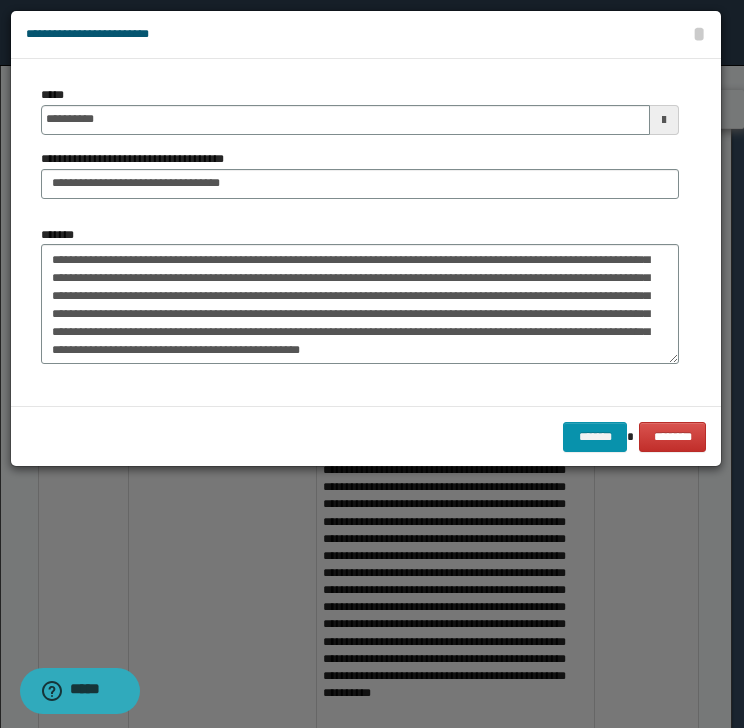 scroll, scrollTop: 72, scrollLeft: 0, axis: vertical 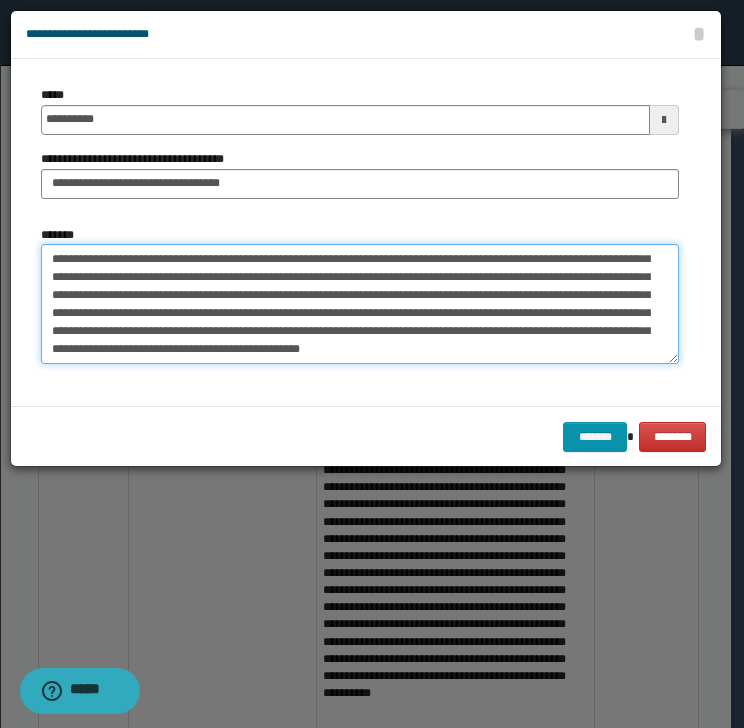 click on "**********" at bounding box center [360, 304] 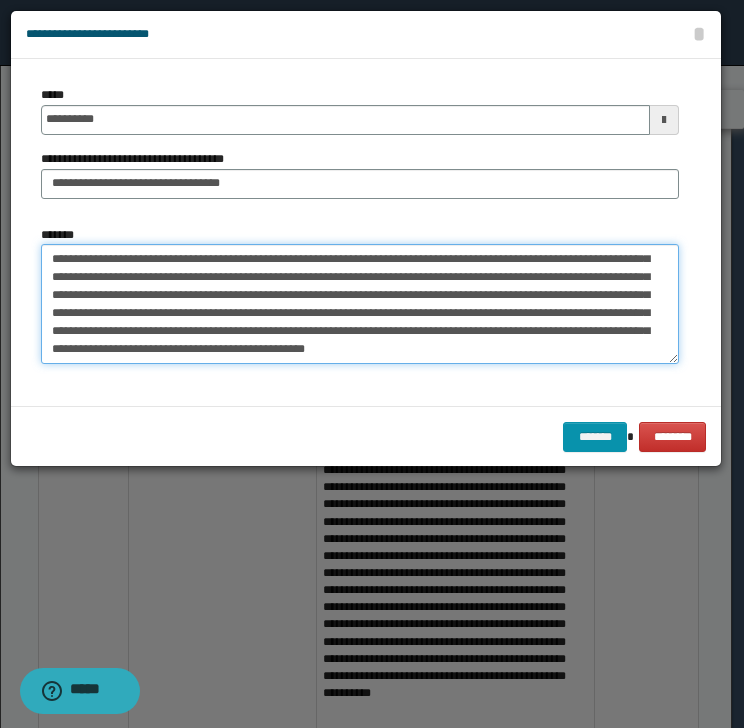 click on "**********" at bounding box center (360, 304) 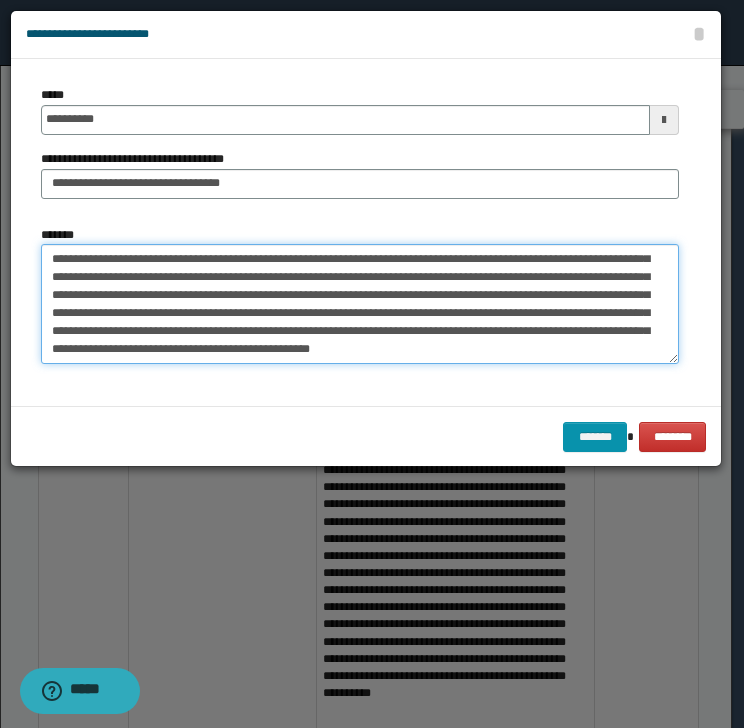 click on "**********" at bounding box center (360, 304) 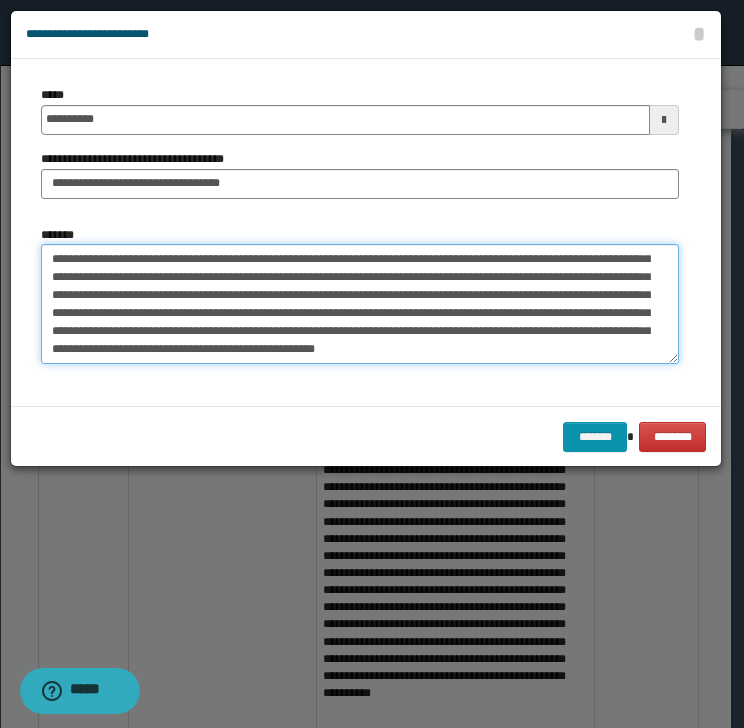 click on "**********" at bounding box center [360, 304] 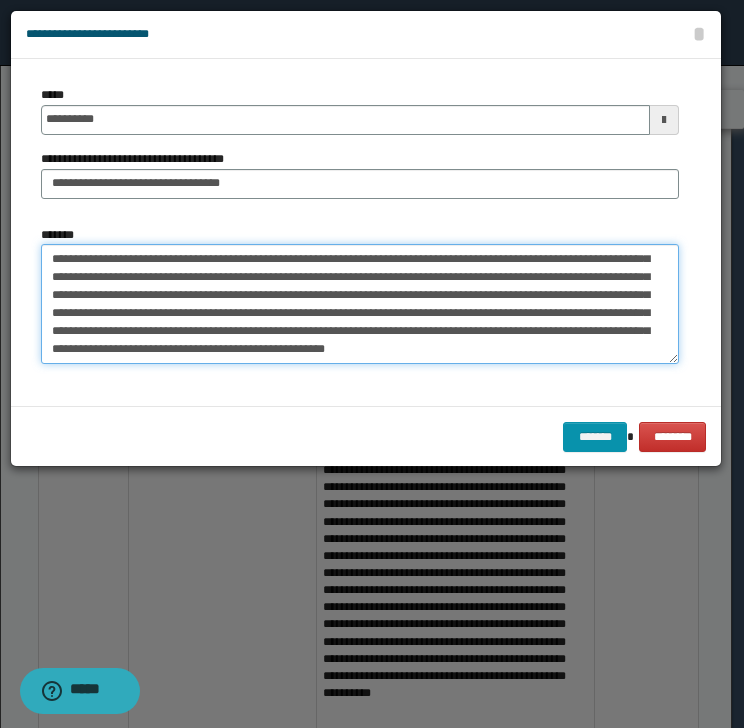 scroll, scrollTop: 0, scrollLeft: 0, axis: both 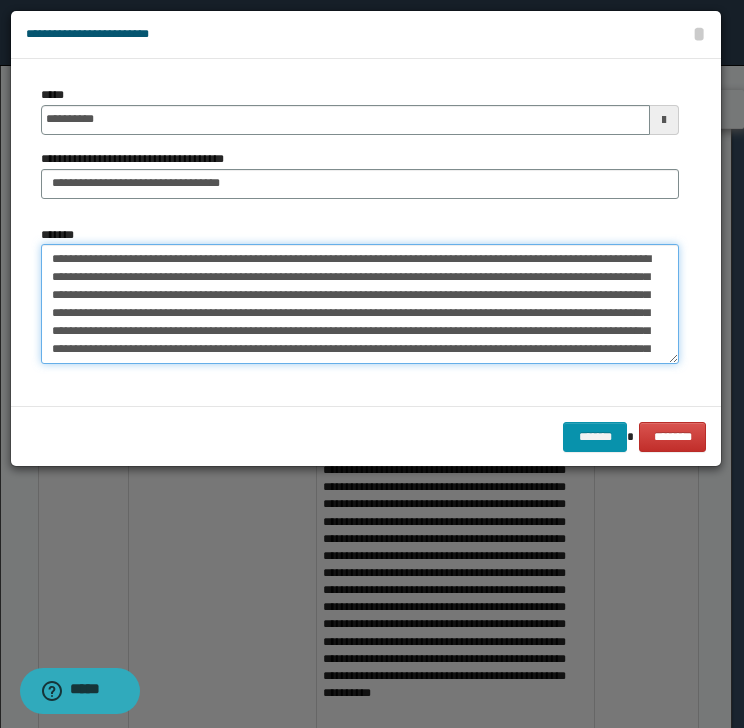 click on "**********" at bounding box center [360, 304] 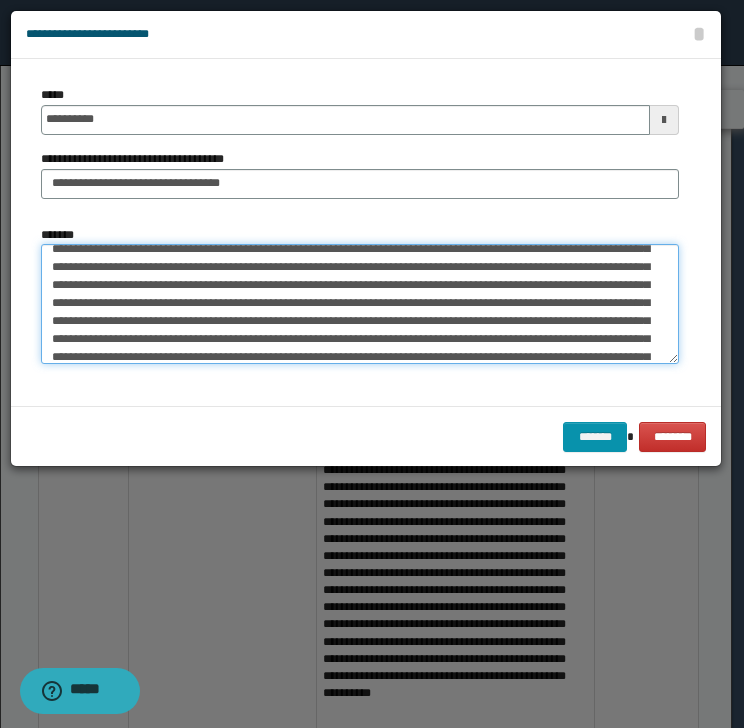 scroll, scrollTop: 72, scrollLeft: 0, axis: vertical 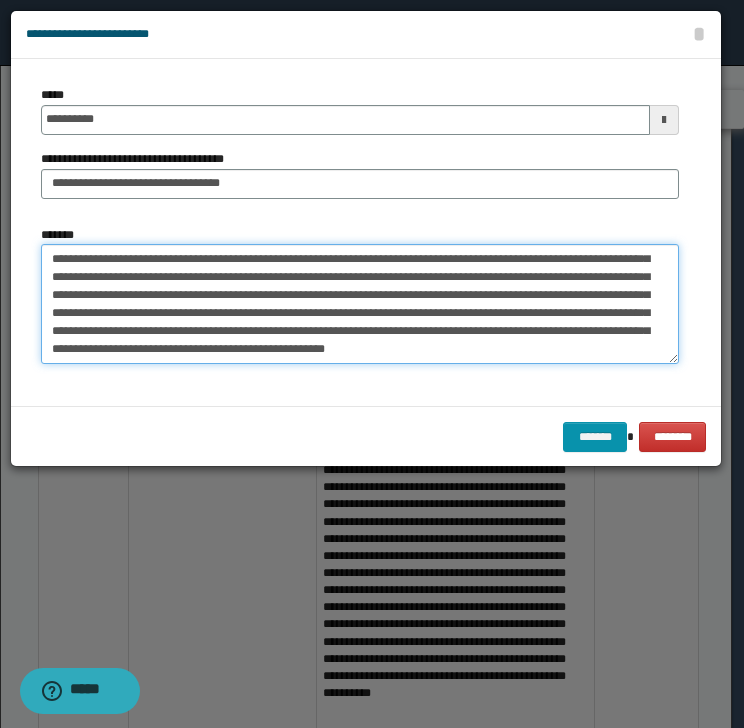 click on "**********" at bounding box center [360, 304] 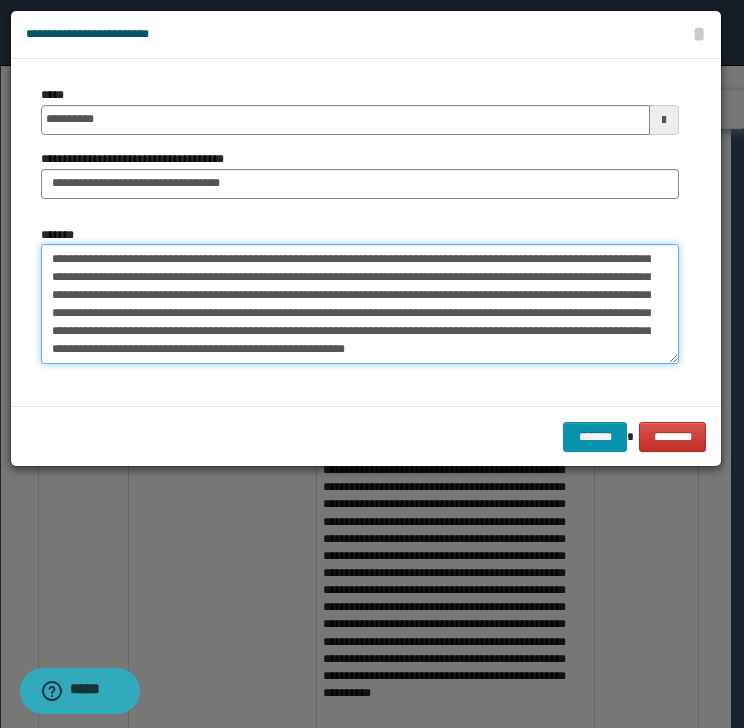 type on "**********" 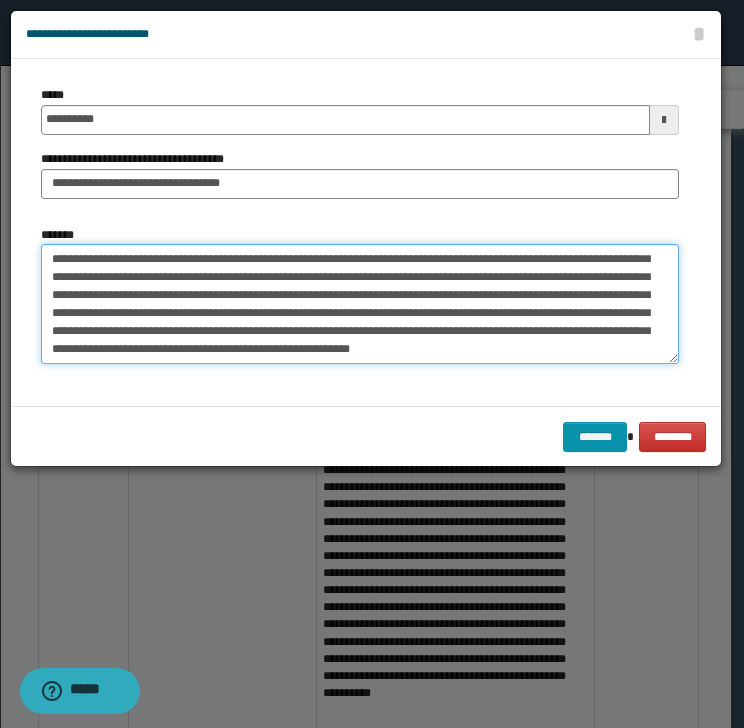 scroll, scrollTop: 0, scrollLeft: 0, axis: both 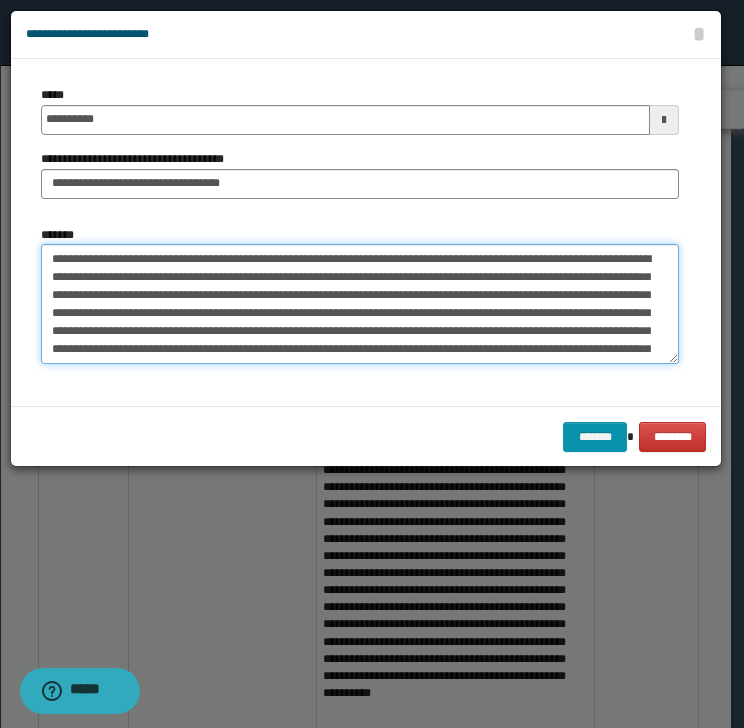 drag, startPoint x: 173, startPoint y: 350, endPoint x: 17, endPoint y: 193, distance: 221.32555 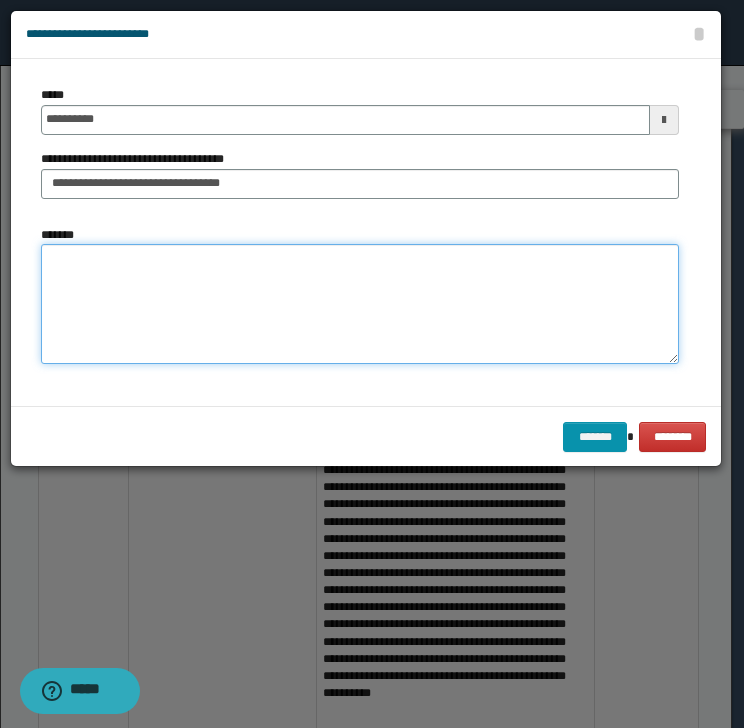 click on "*******" at bounding box center [360, 304] 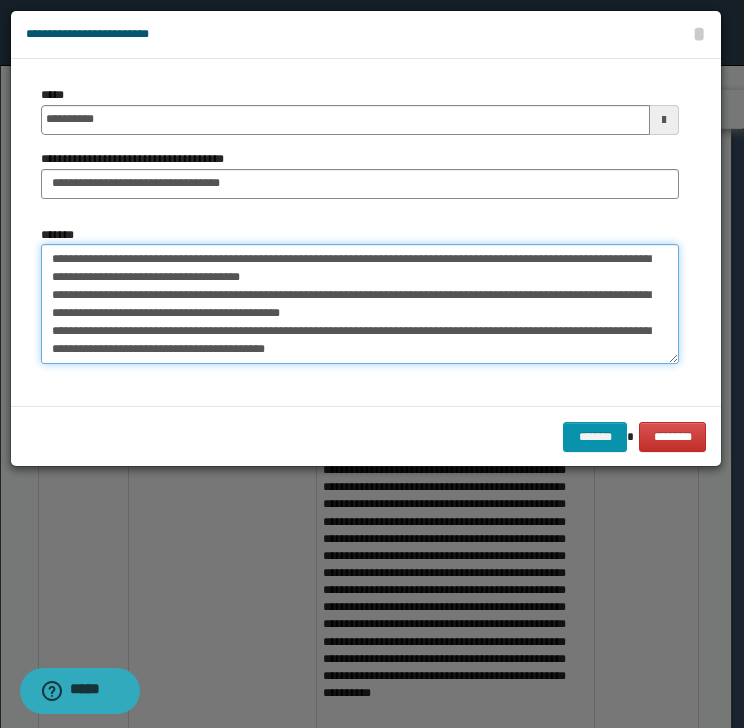 scroll, scrollTop: 120, scrollLeft: 0, axis: vertical 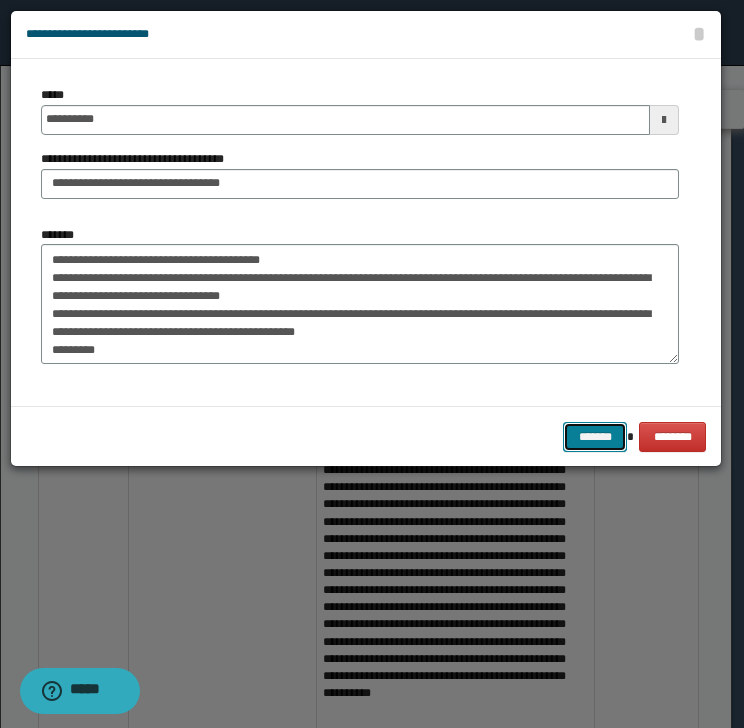 click on "*******" at bounding box center [595, 437] 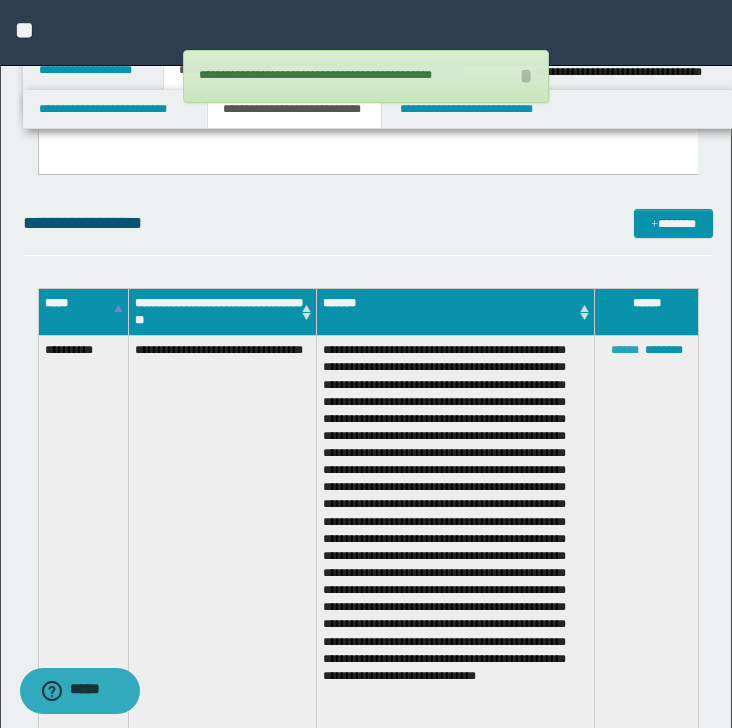 click on "******" at bounding box center (625, 350) 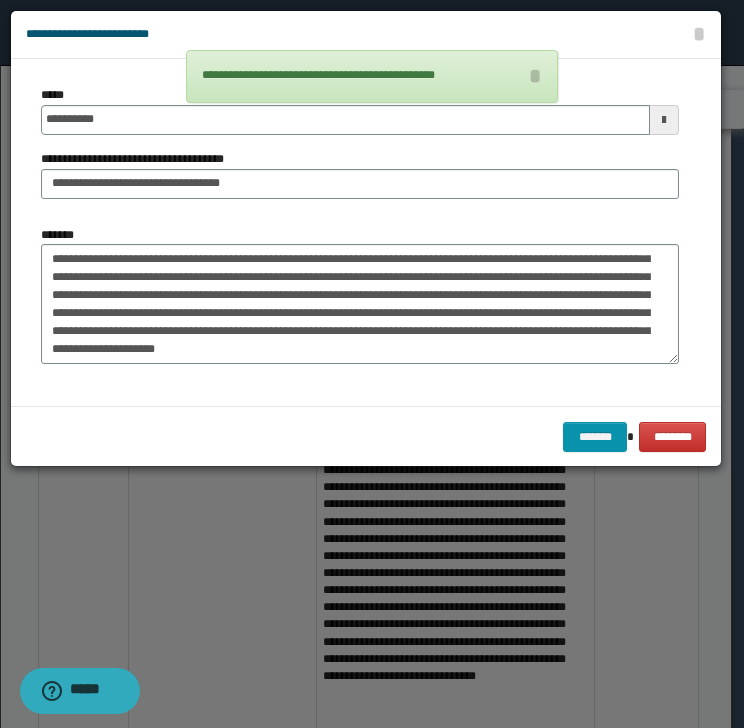 scroll, scrollTop: 53, scrollLeft: 0, axis: vertical 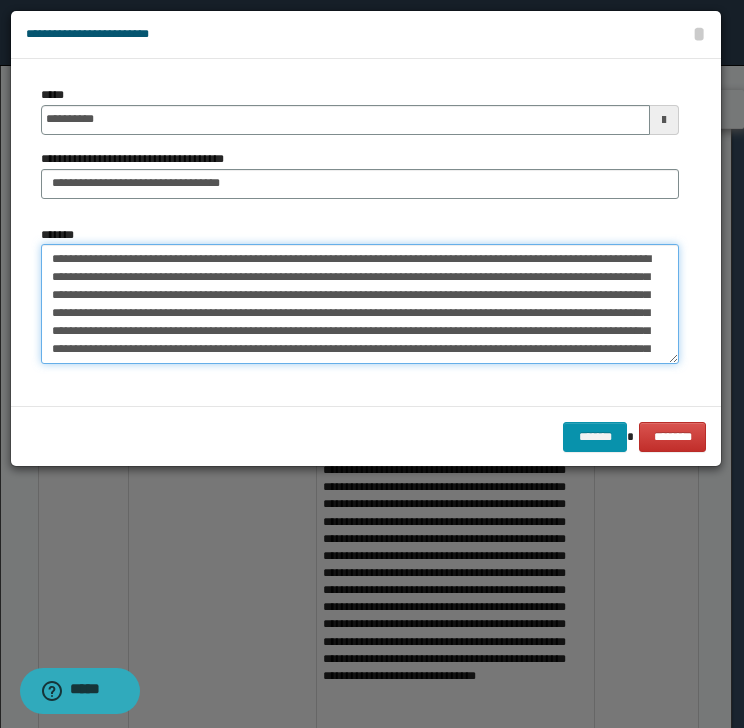 drag, startPoint x: 60, startPoint y: 261, endPoint x: 84, endPoint y: 259, distance: 24.083189 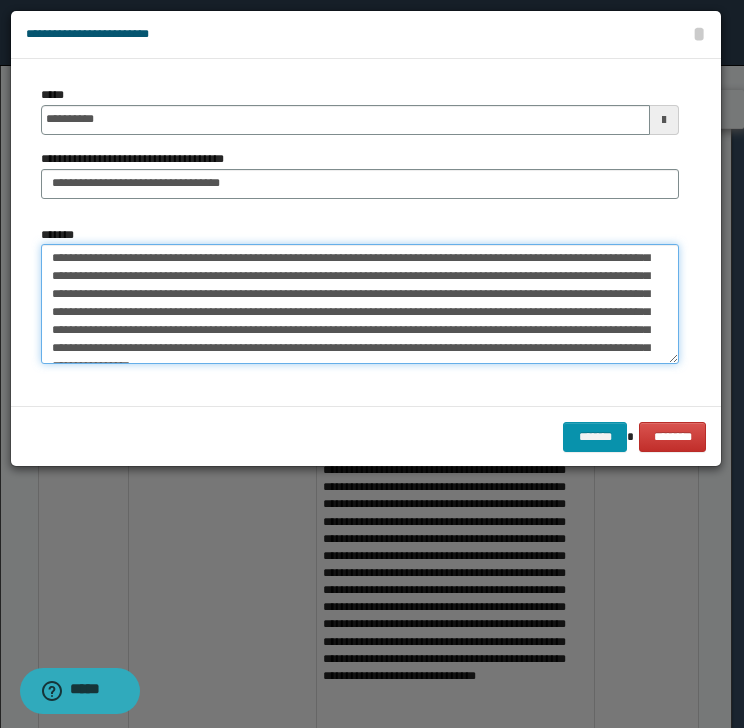 scroll, scrollTop: 53, scrollLeft: 0, axis: vertical 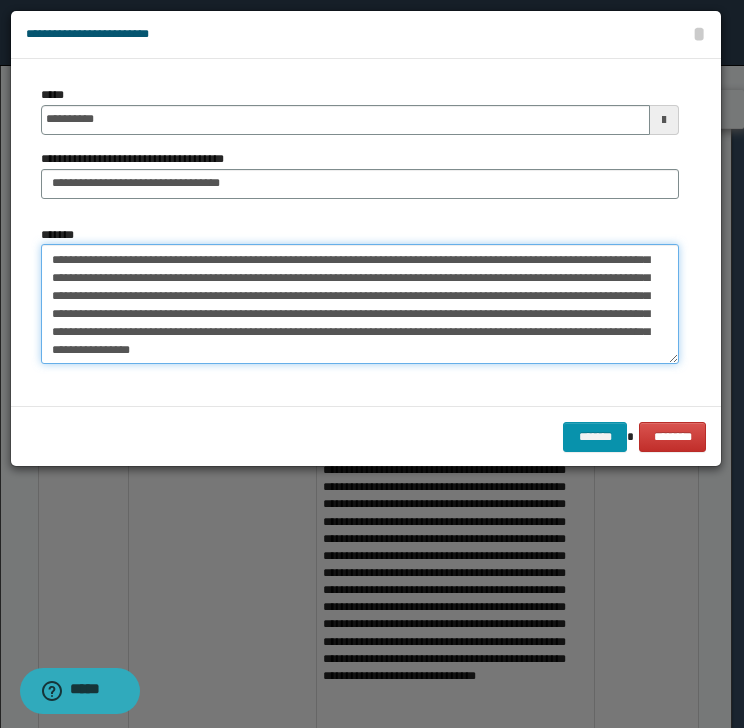 click on "**********" at bounding box center [360, 304] 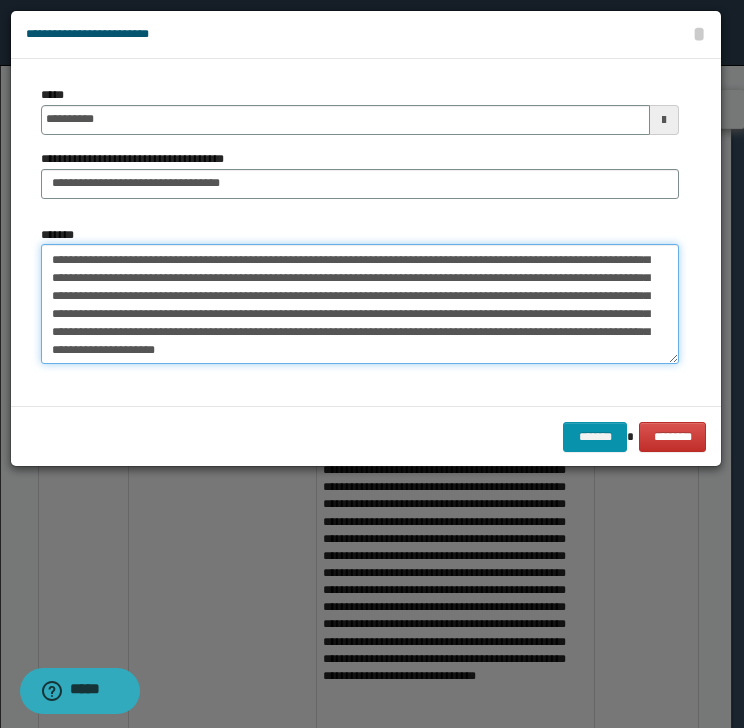 click on "**********" at bounding box center (360, 304) 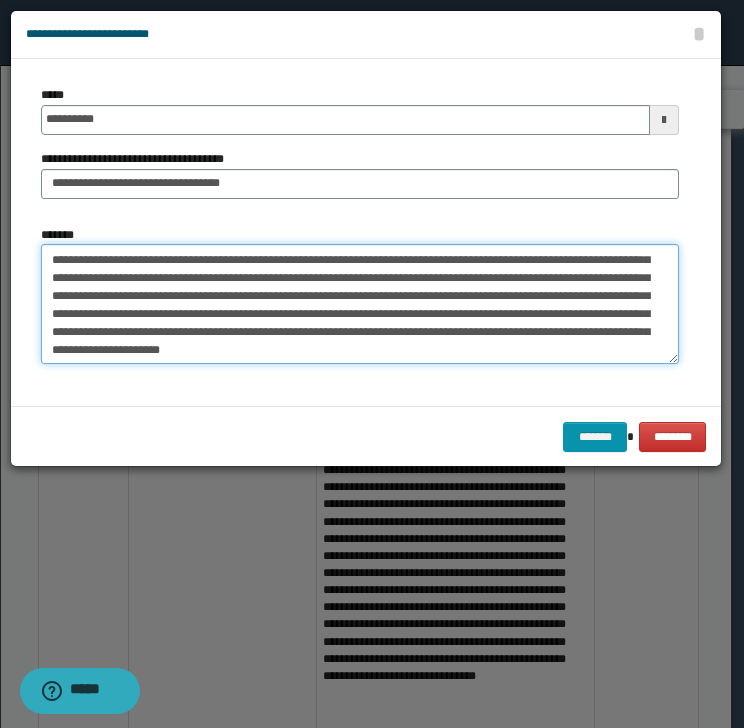 click on "**********" at bounding box center (360, 304) 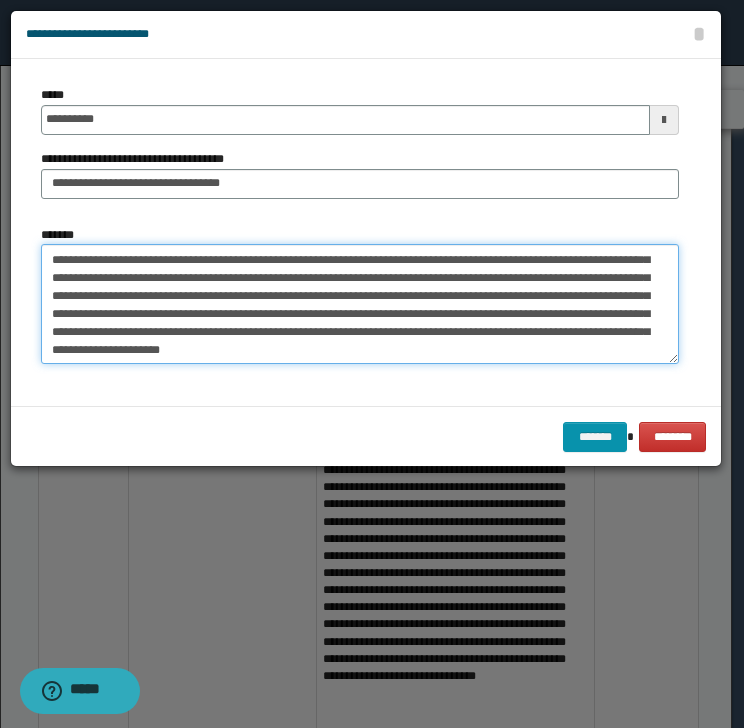click on "**********" at bounding box center (360, 304) 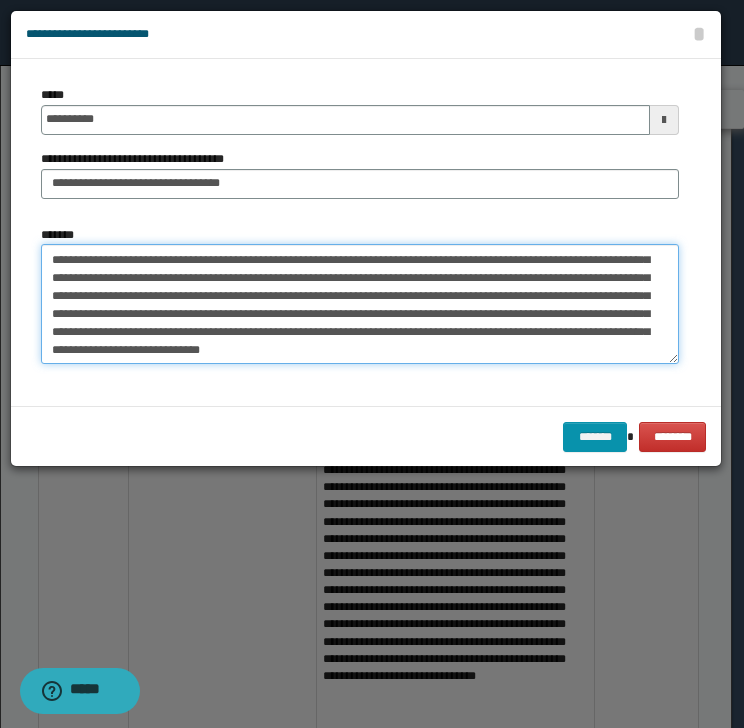 drag, startPoint x: 284, startPoint y: 280, endPoint x: 264, endPoint y: 282, distance: 20.09975 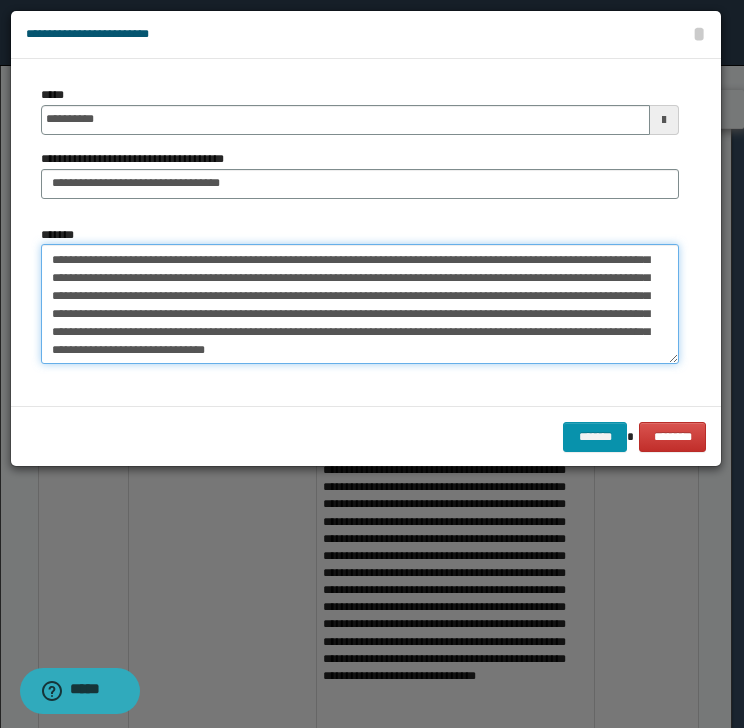 scroll, scrollTop: 0, scrollLeft: 0, axis: both 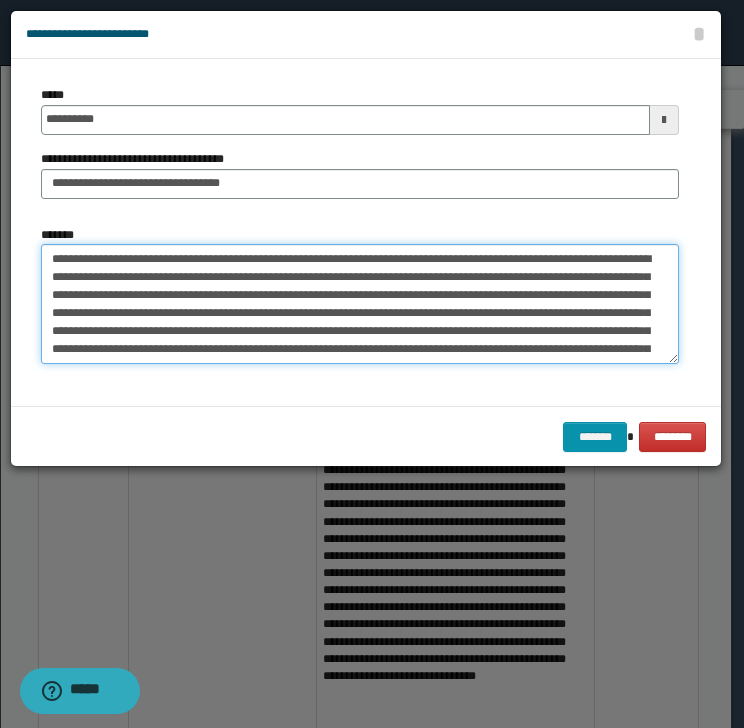click on "**********" at bounding box center [360, 304] 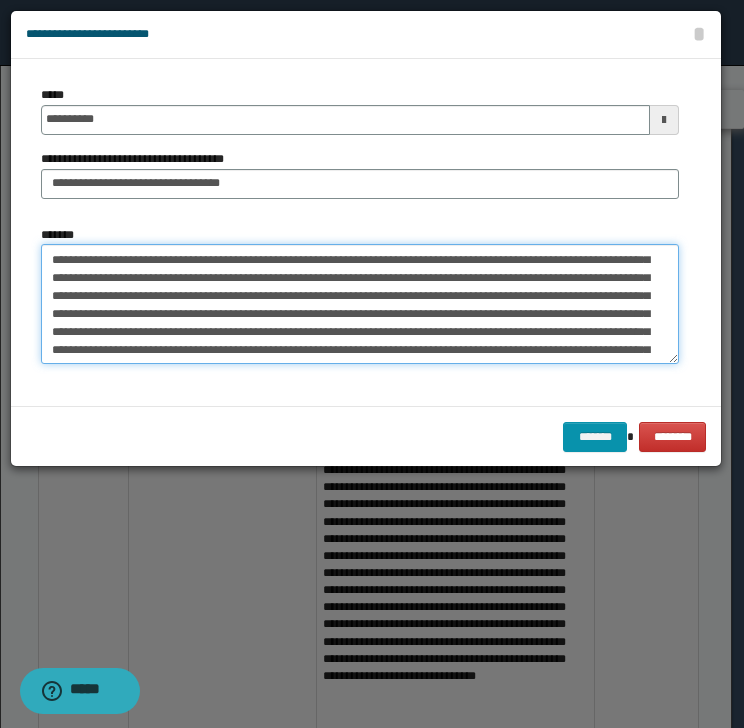 scroll, scrollTop: 53, scrollLeft: 0, axis: vertical 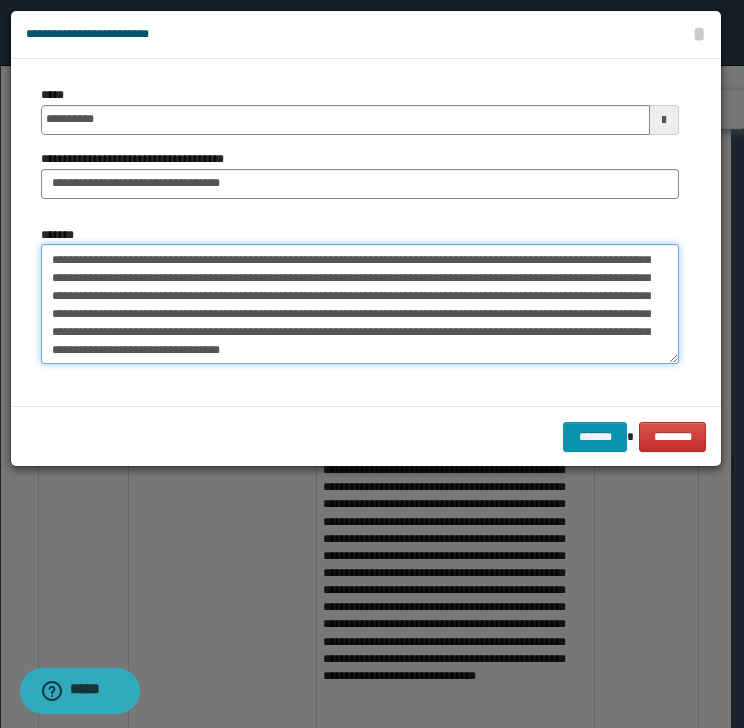 click on "**********" at bounding box center [360, 304] 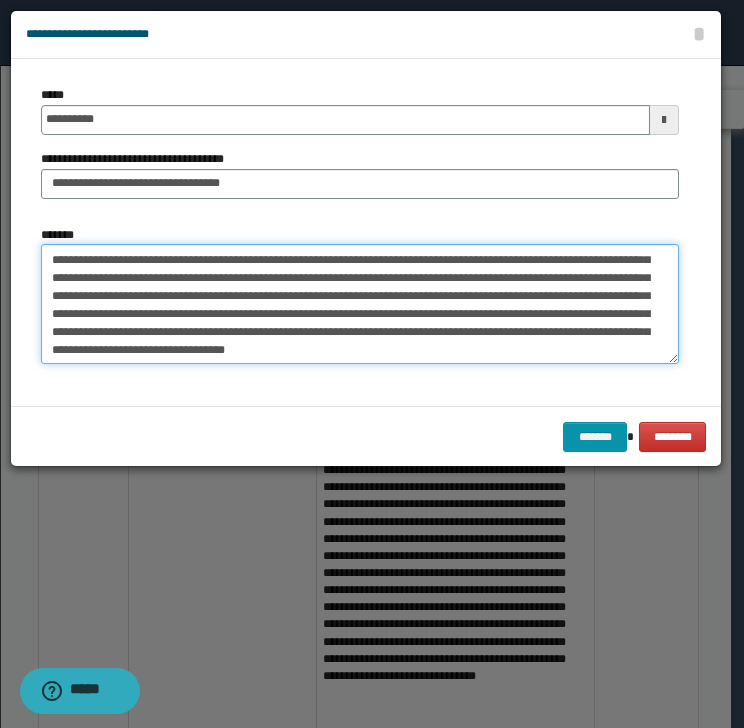 paste on "**********" 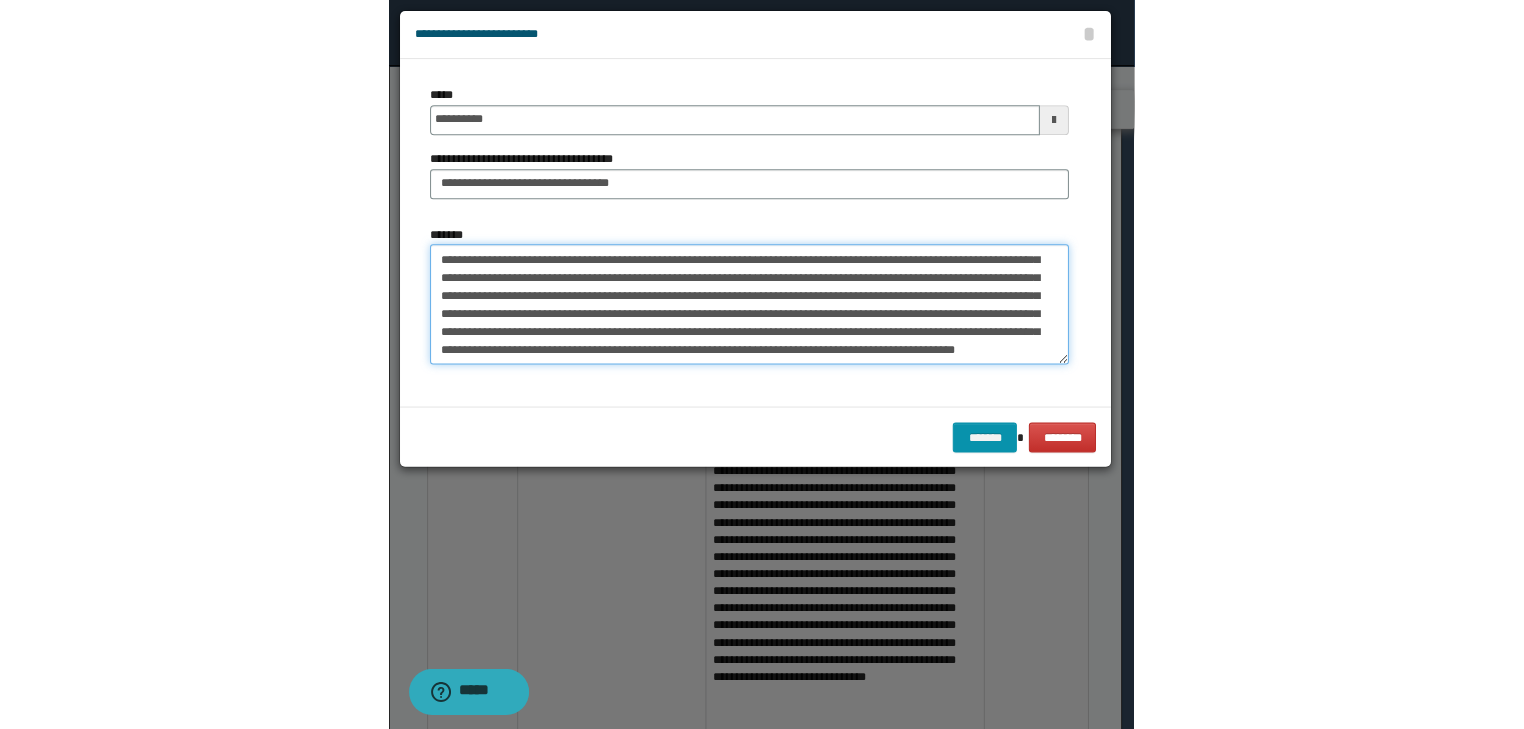 scroll, scrollTop: 102, scrollLeft: 0, axis: vertical 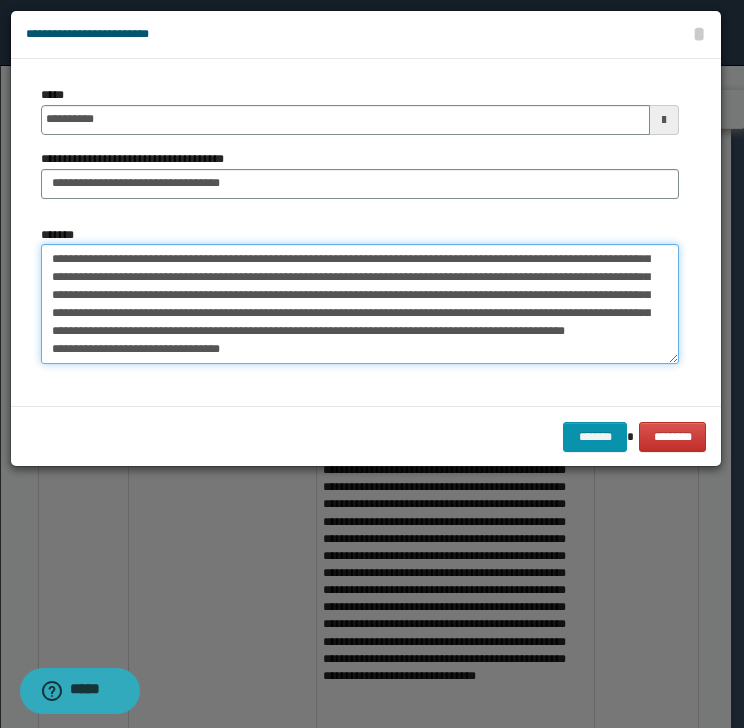 click on "*******" at bounding box center [360, 304] 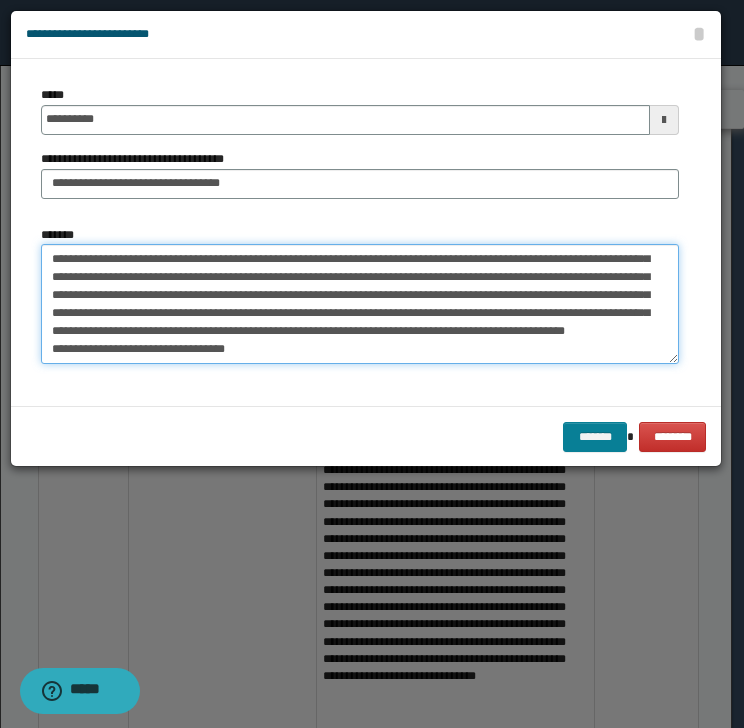type on "**********" 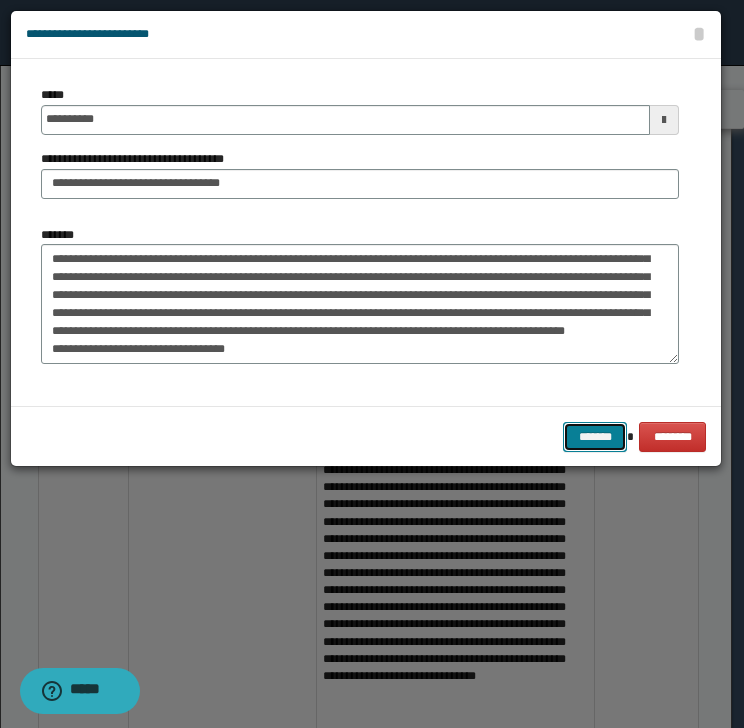 click on "*******" at bounding box center (595, 437) 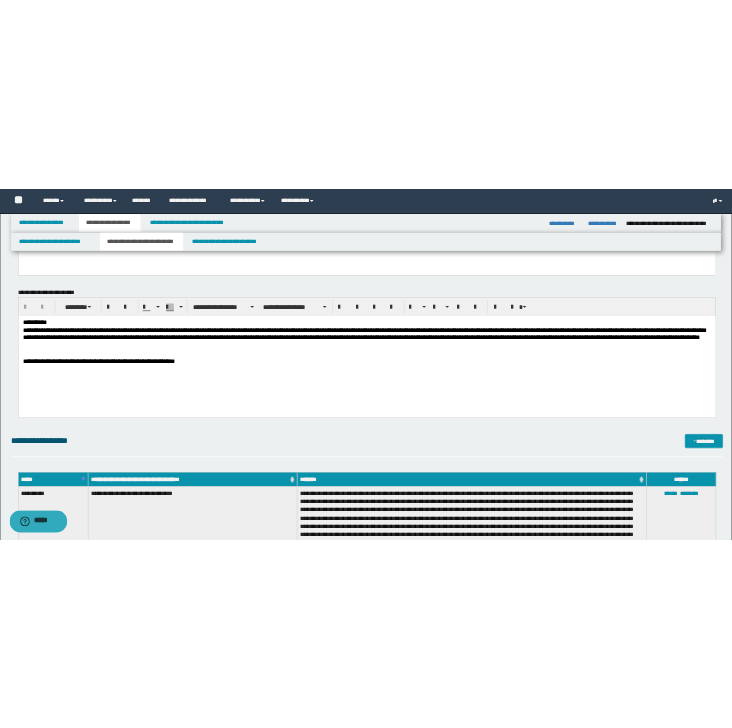 scroll, scrollTop: 0, scrollLeft: 0, axis: both 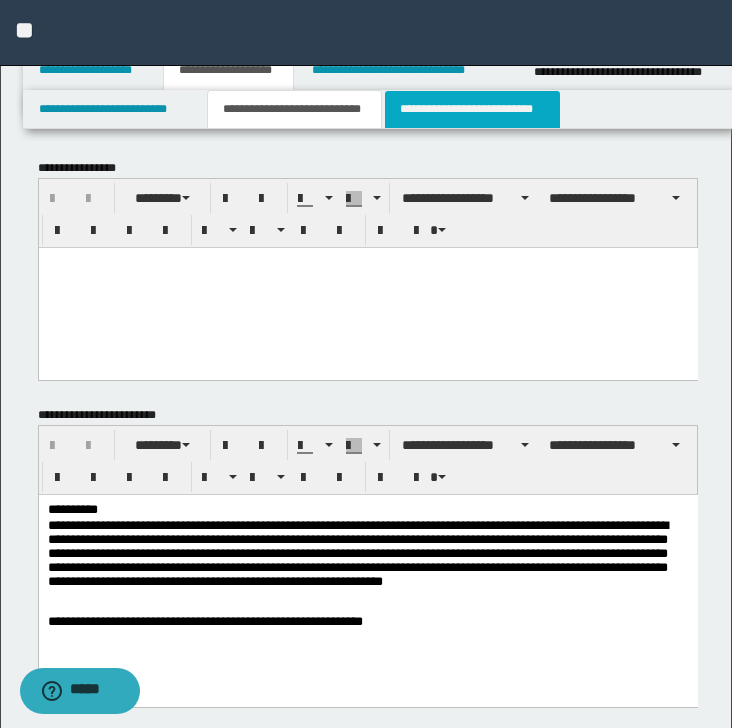 click on "**********" at bounding box center (472, 109) 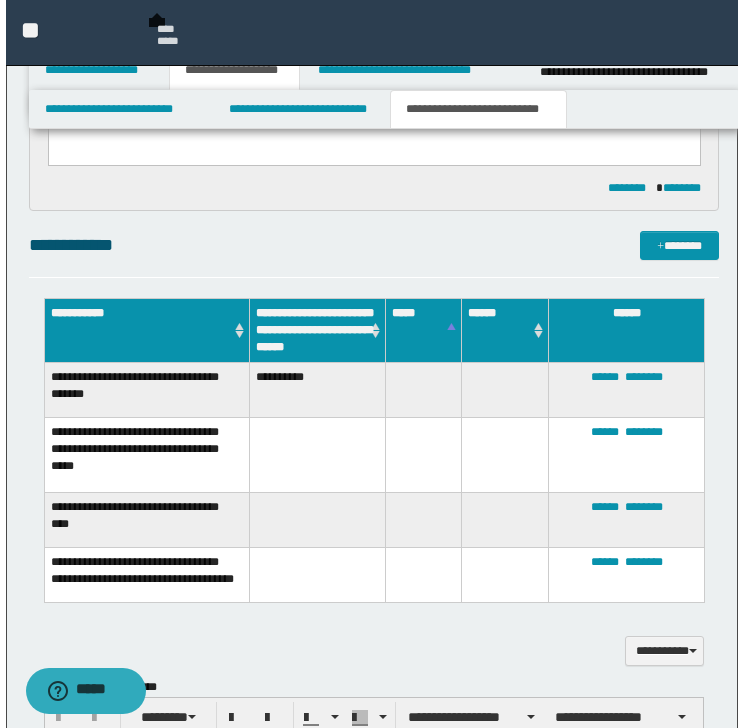 scroll, scrollTop: 533, scrollLeft: 0, axis: vertical 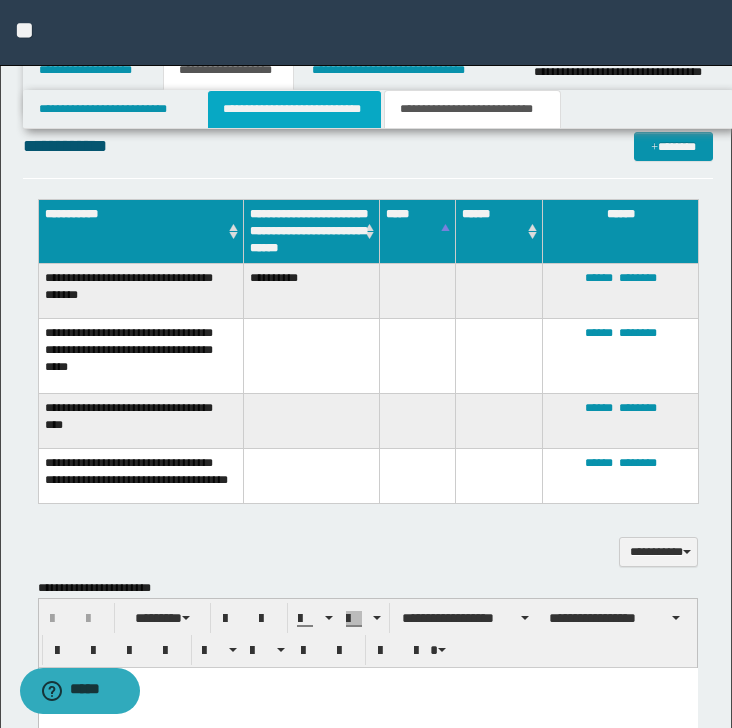 click on "**********" at bounding box center (294, 109) 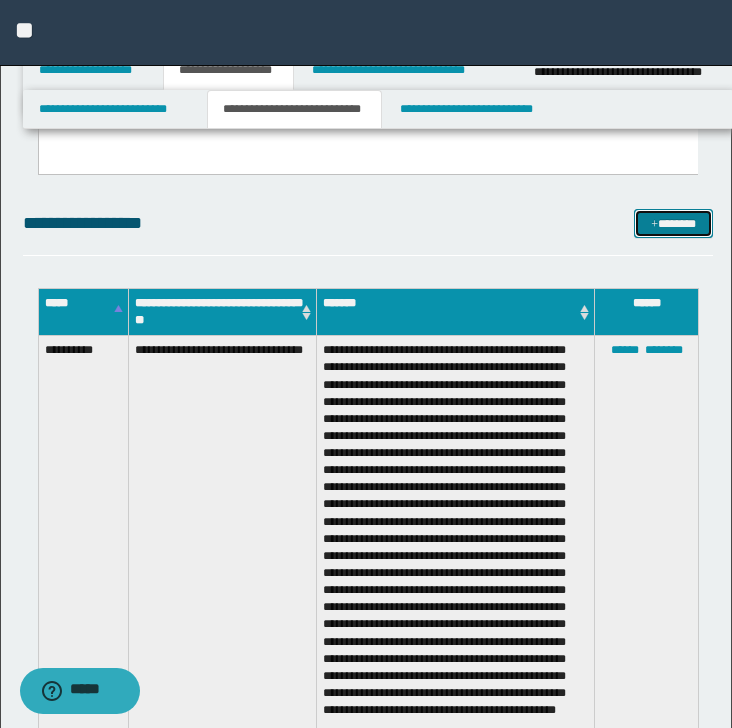 click on "*******" at bounding box center [673, 224] 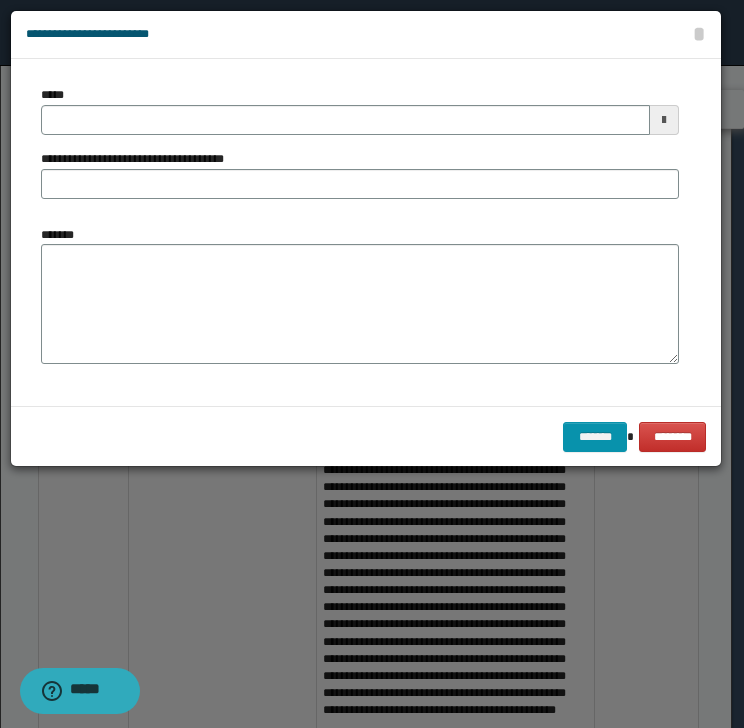 scroll, scrollTop: 0, scrollLeft: 0, axis: both 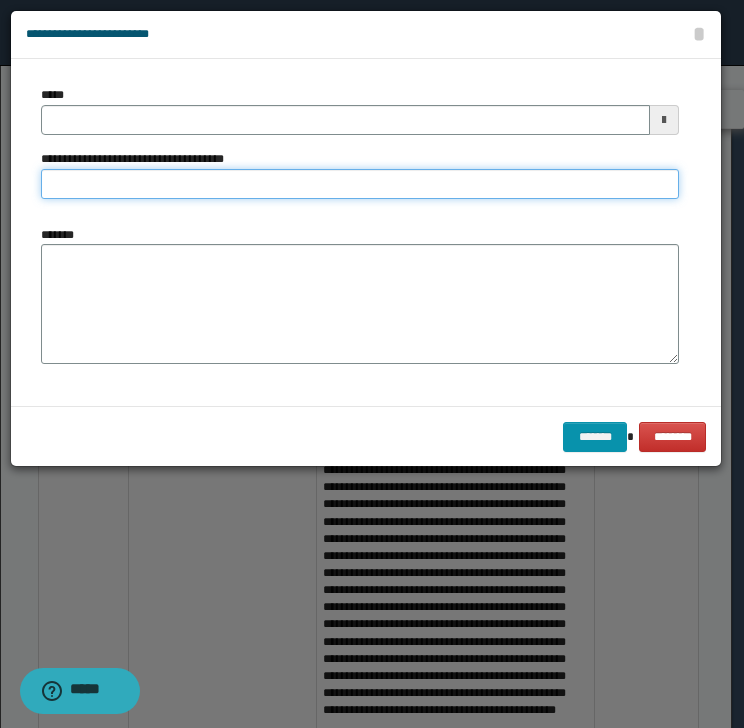 click on "**********" at bounding box center [360, 184] 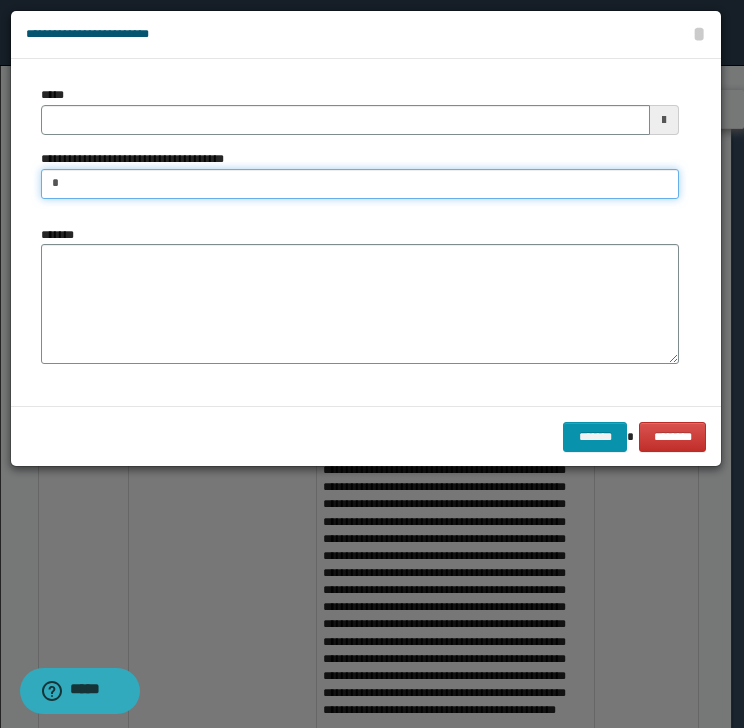 type on "**********" 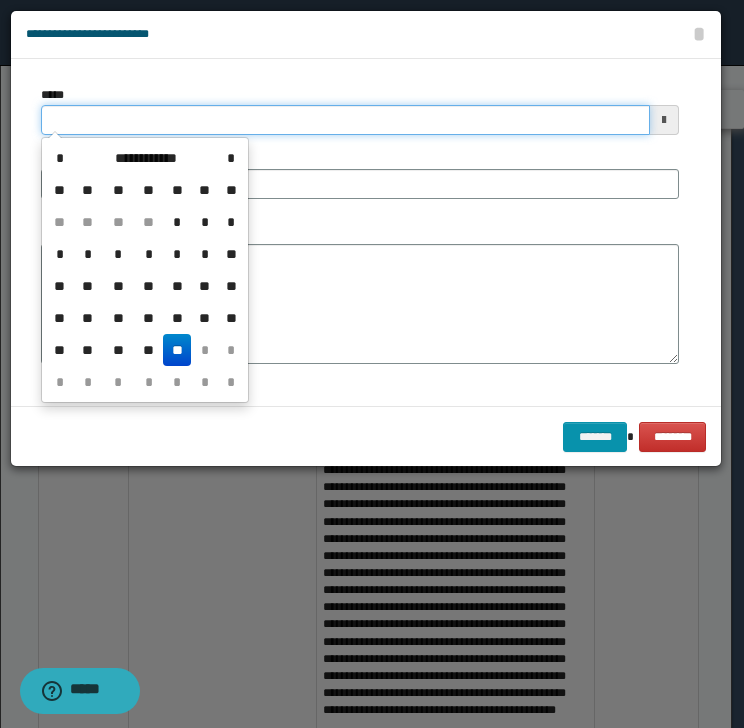 click on "*****" at bounding box center [345, 120] 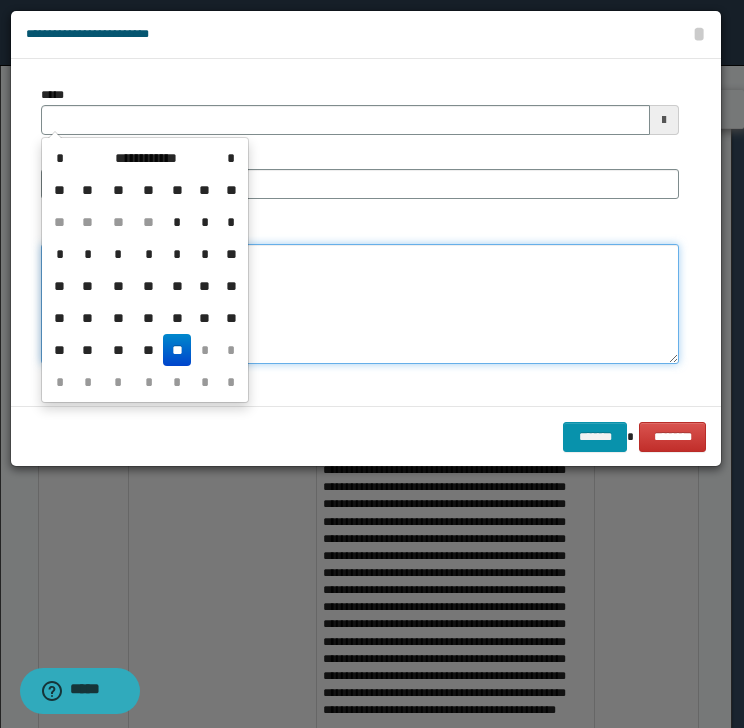 click on "*******" at bounding box center (360, 304) 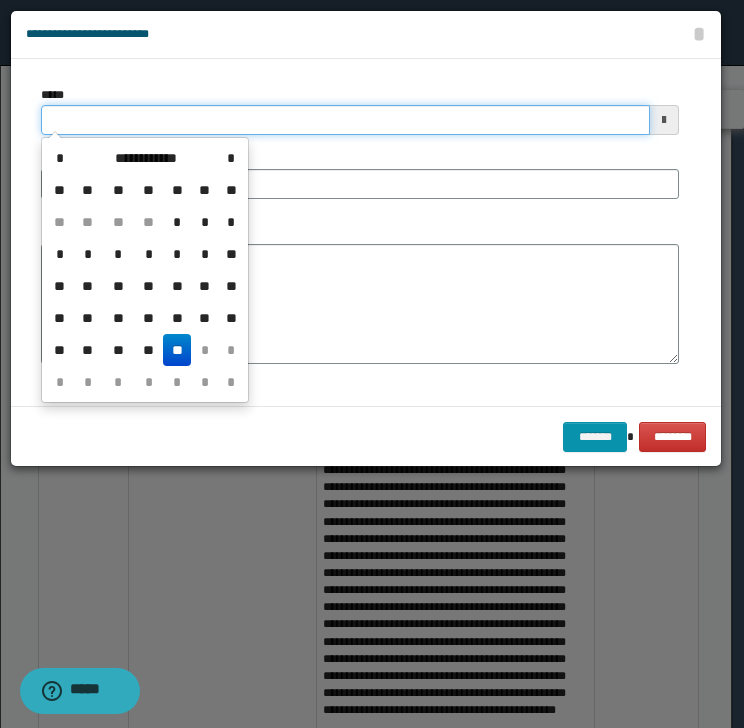 click on "*****" at bounding box center (345, 120) 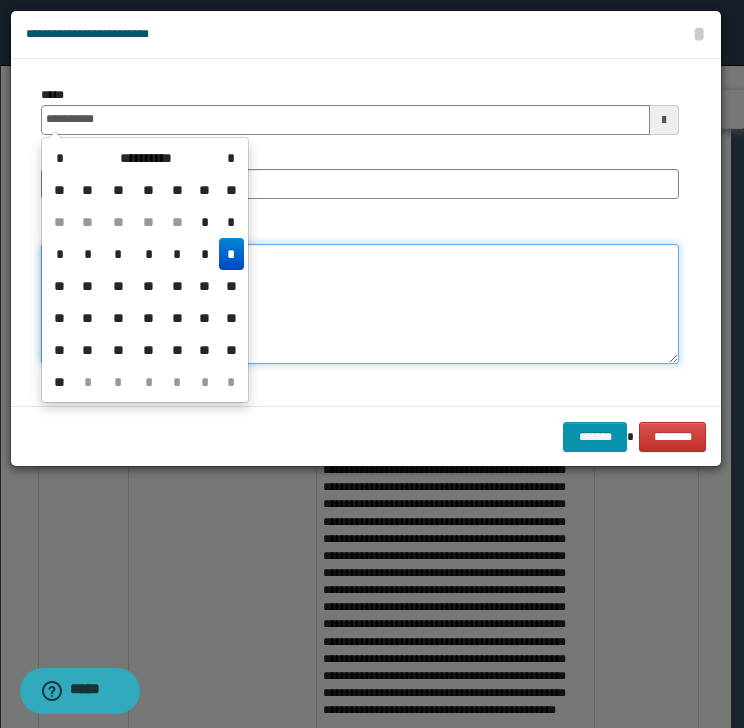 type on "**********" 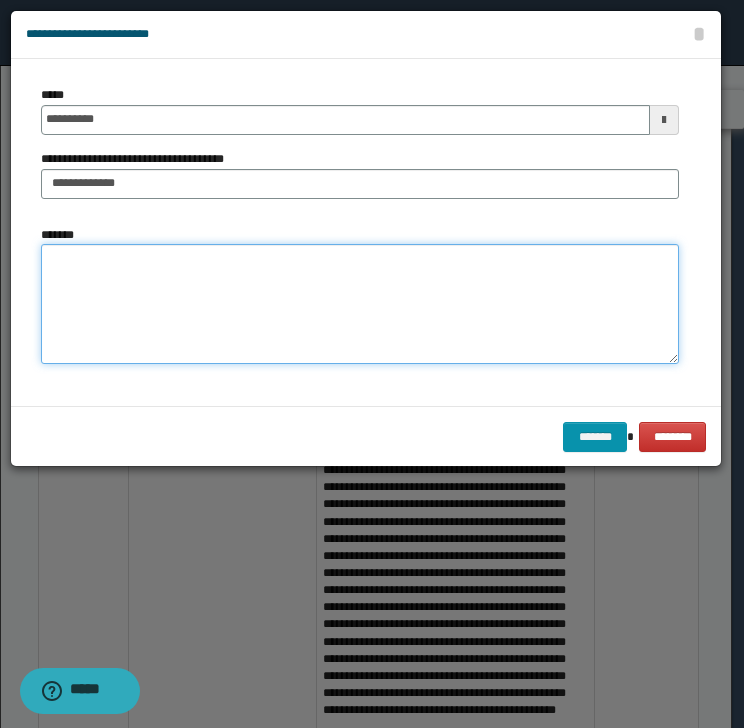 click on "*******" at bounding box center [360, 304] 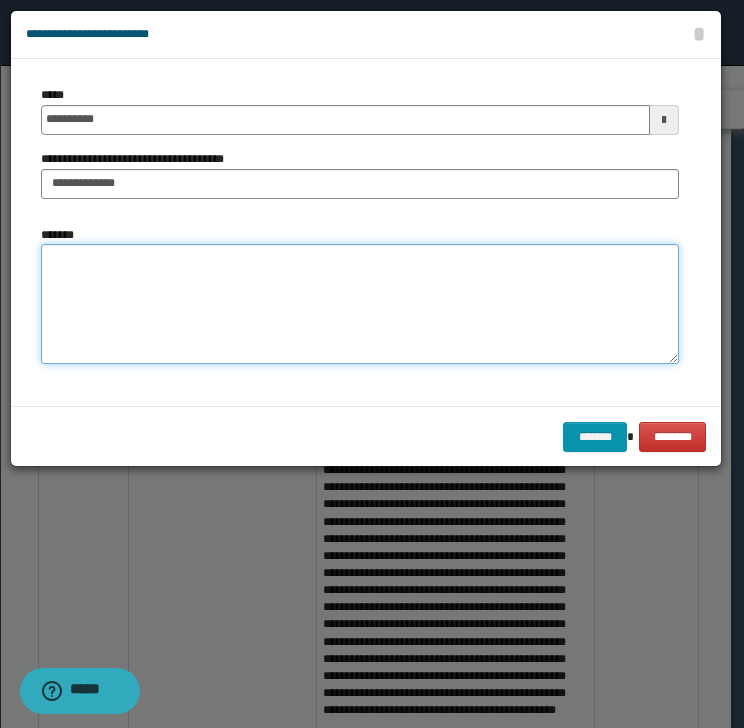click on "*******" at bounding box center [360, 304] 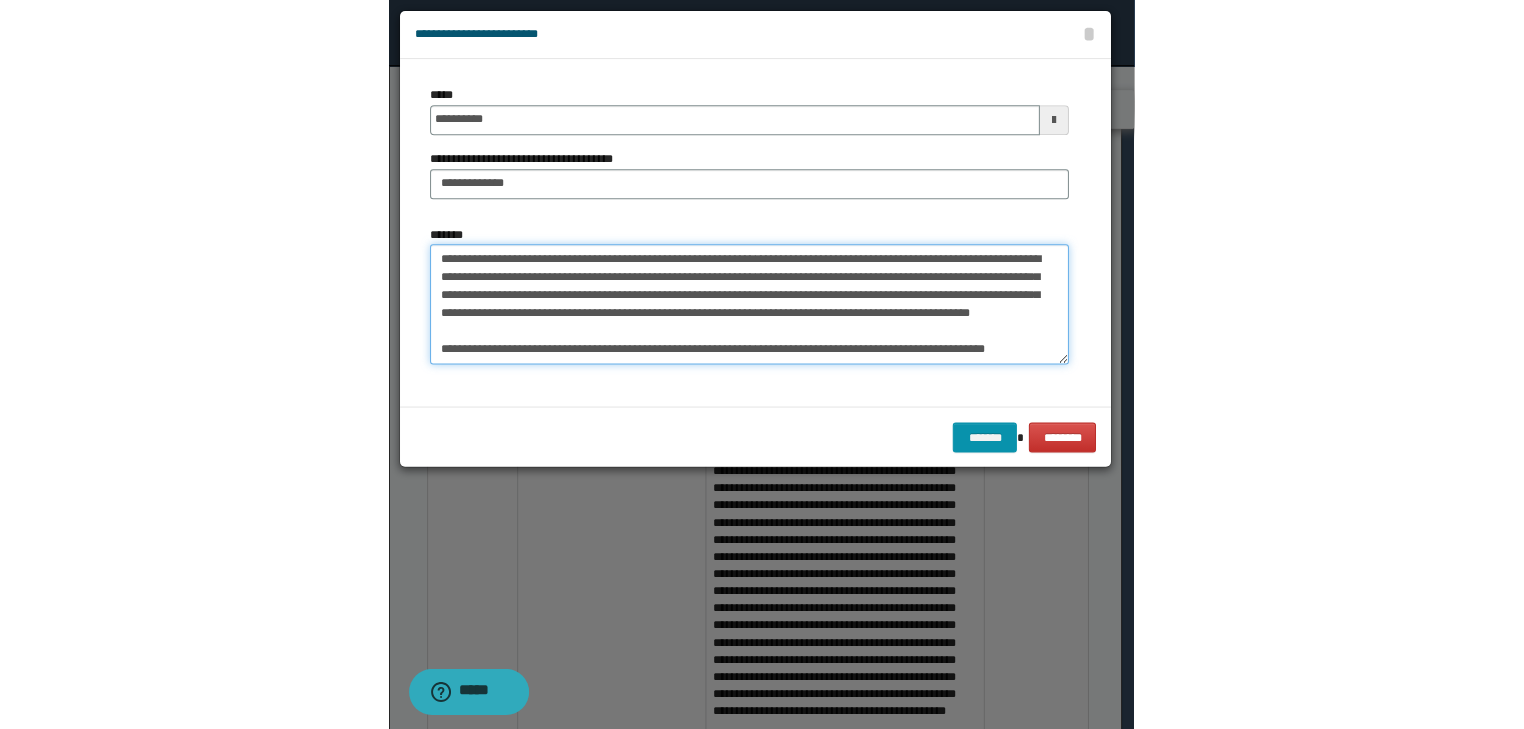 scroll, scrollTop: 0, scrollLeft: 0, axis: both 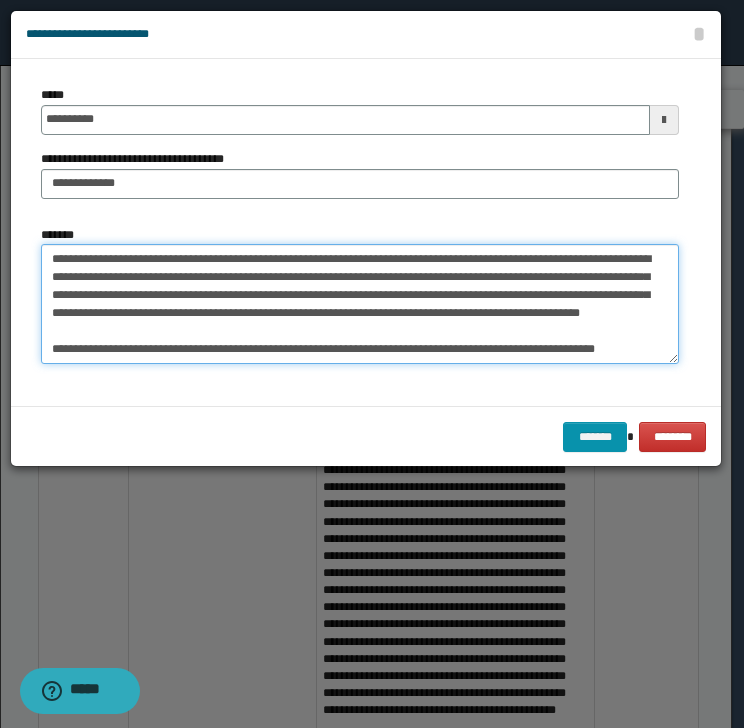 click on "**********" at bounding box center (360, 304) 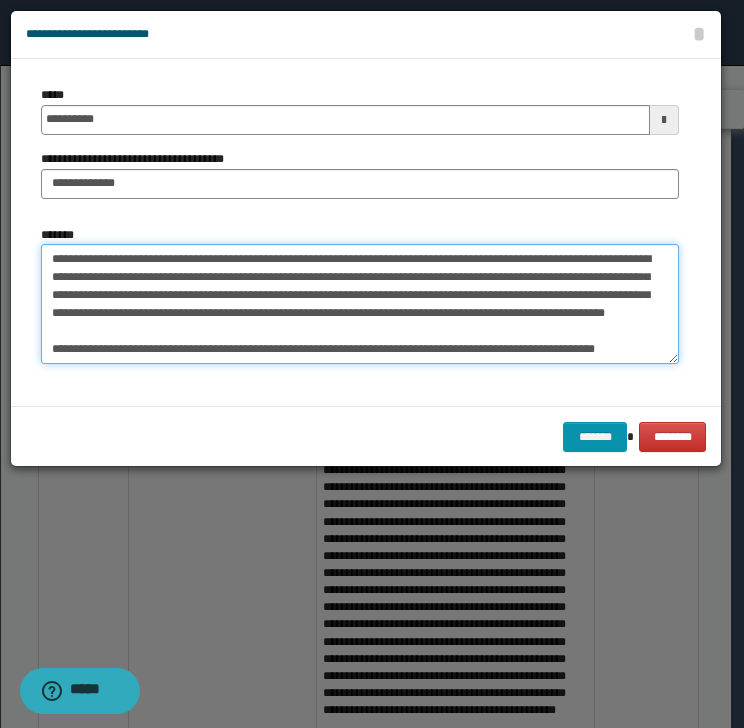 click on "**********" at bounding box center [360, 304] 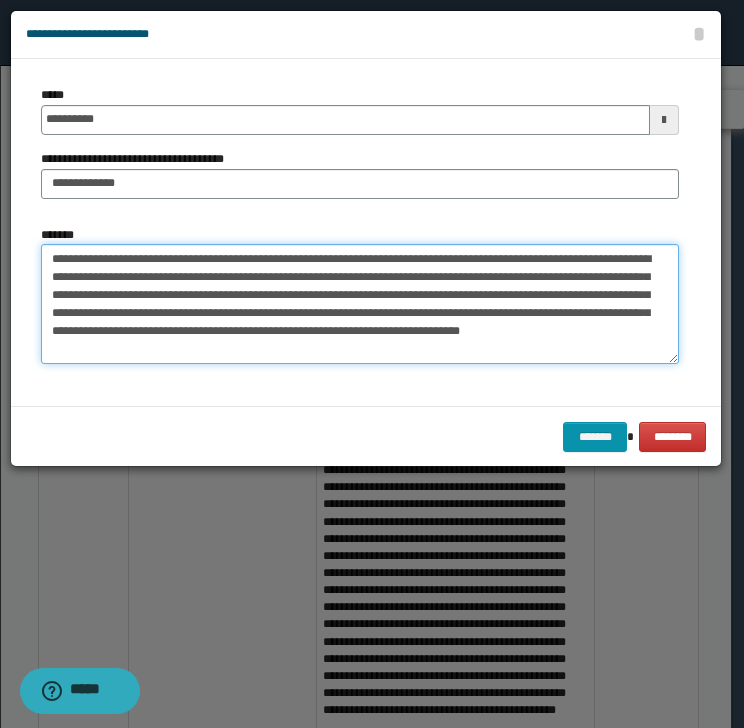 click on "**********" at bounding box center (360, 304) 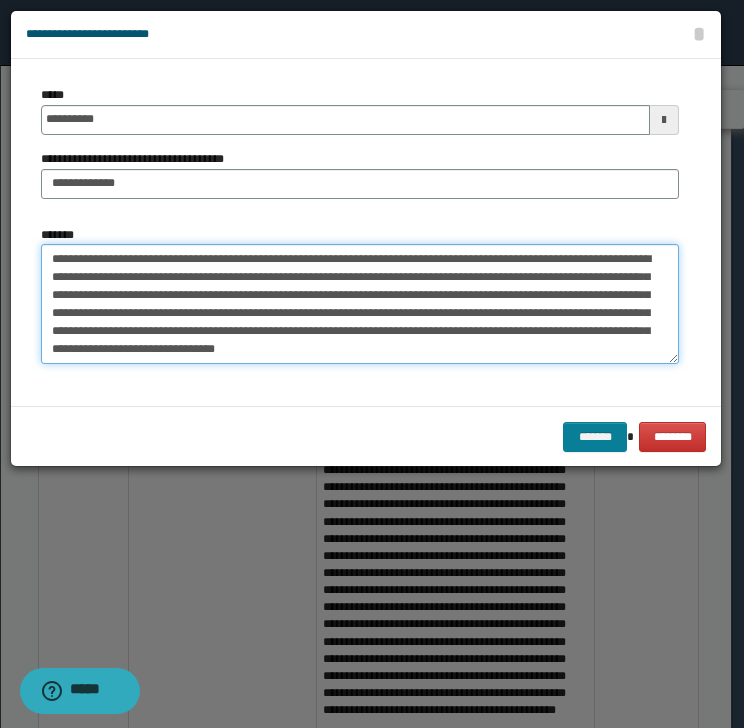 type on "**********" 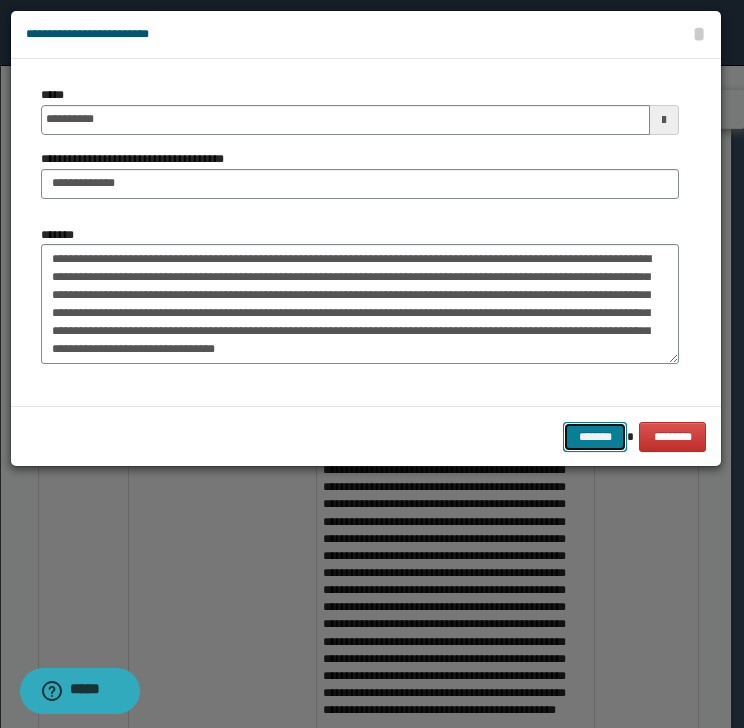 click on "*******" at bounding box center (595, 437) 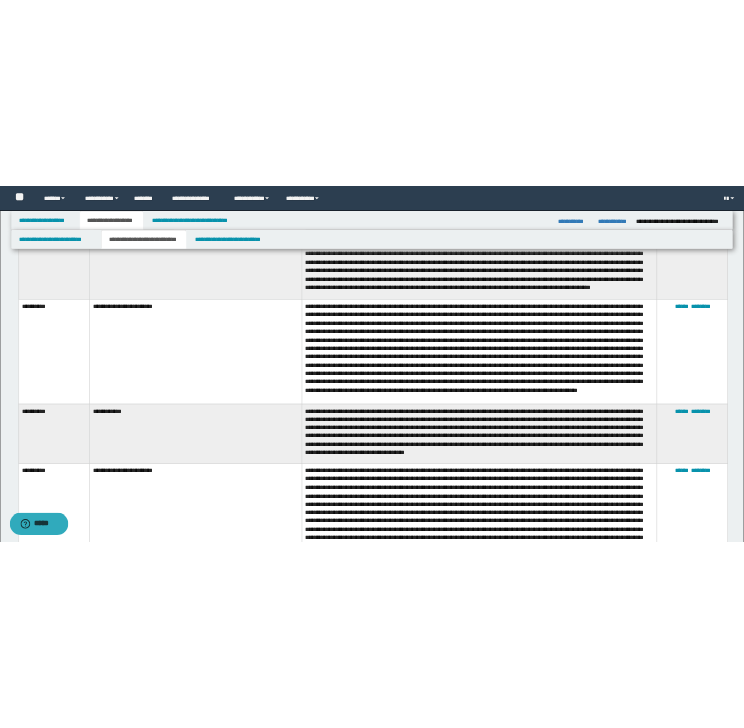 scroll, scrollTop: 400, scrollLeft: 0, axis: vertical 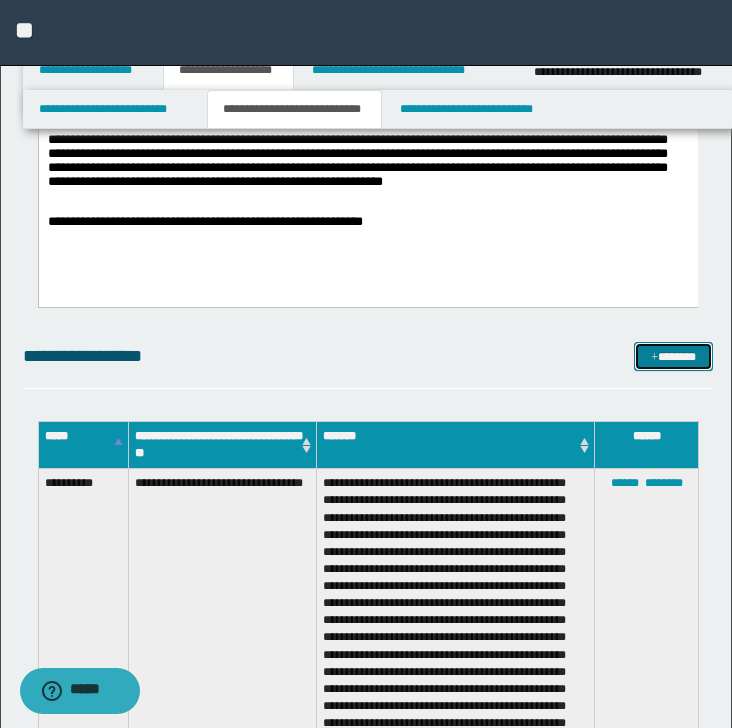 click on "*******" at bounding box center (673, 357) 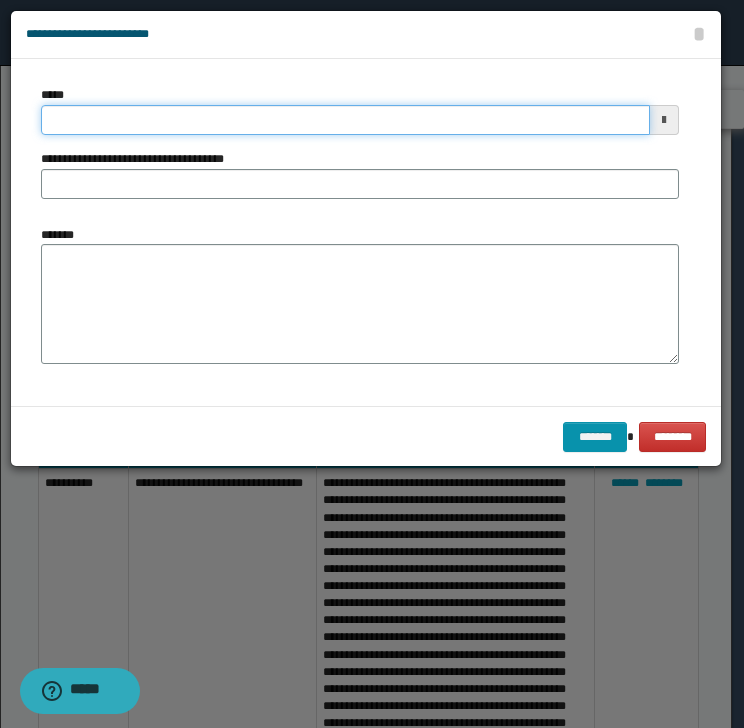 click on "*****" at bounding box center [345, 120] 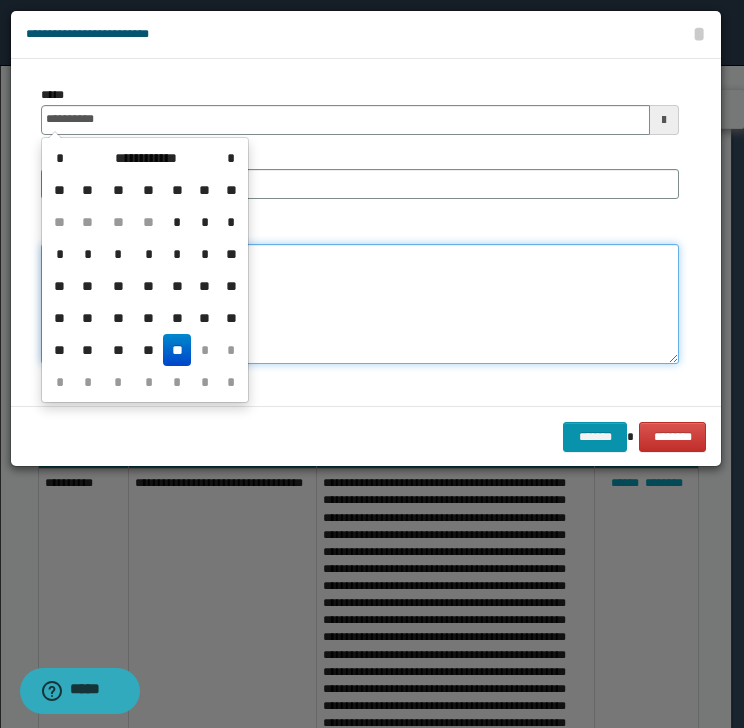 type on "**********" 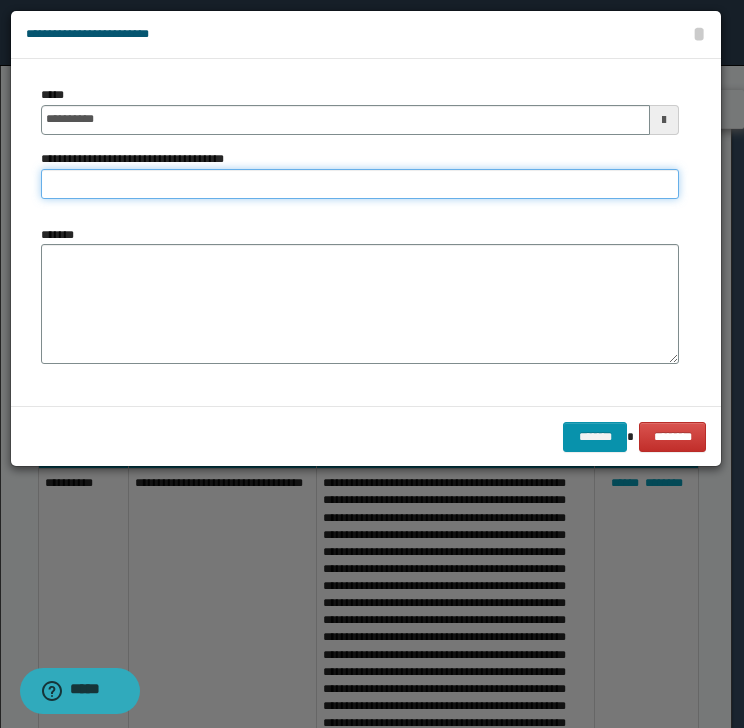 click on "**********" at bounding box center (360, 184) 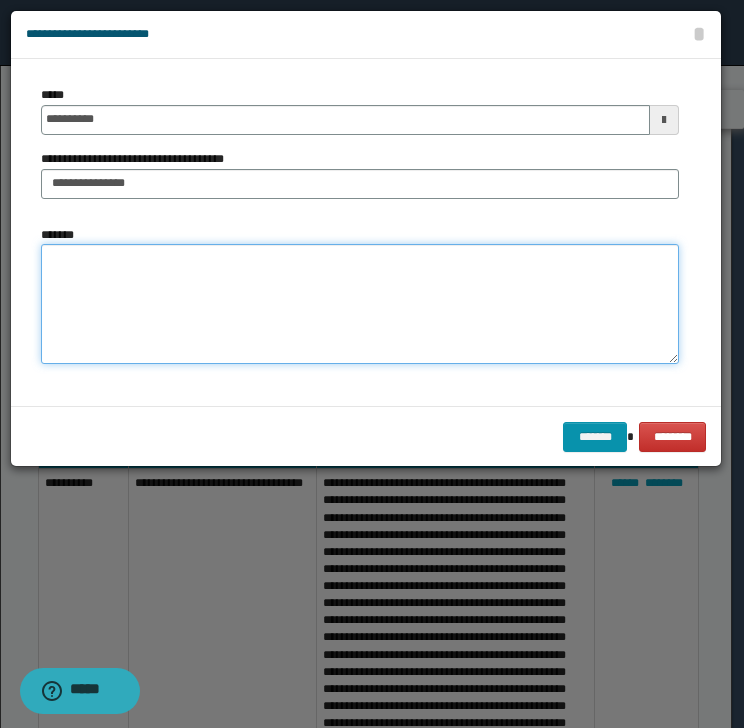 click on "*******" at bounding box center [360, 304] 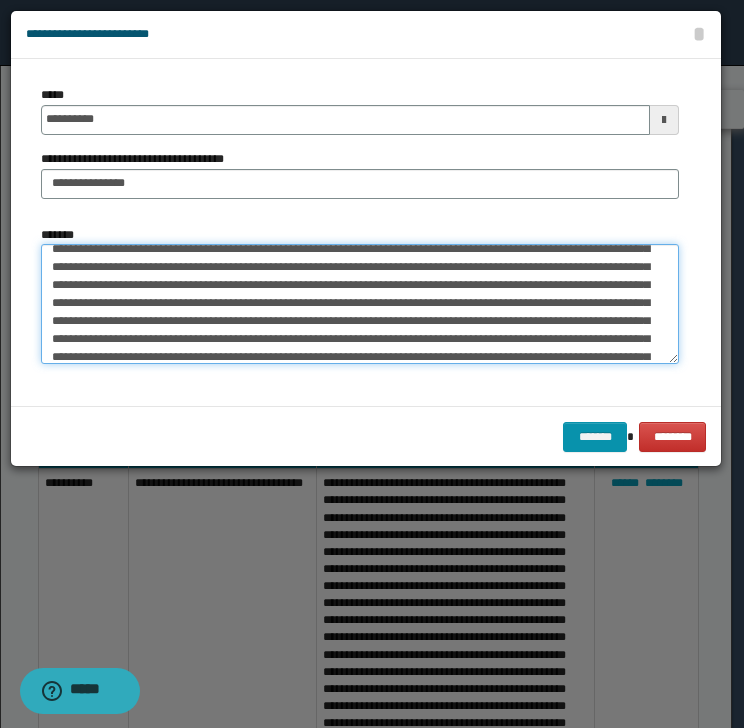scroll, scrollTop: 0, scrollLeft: 0, axis: both 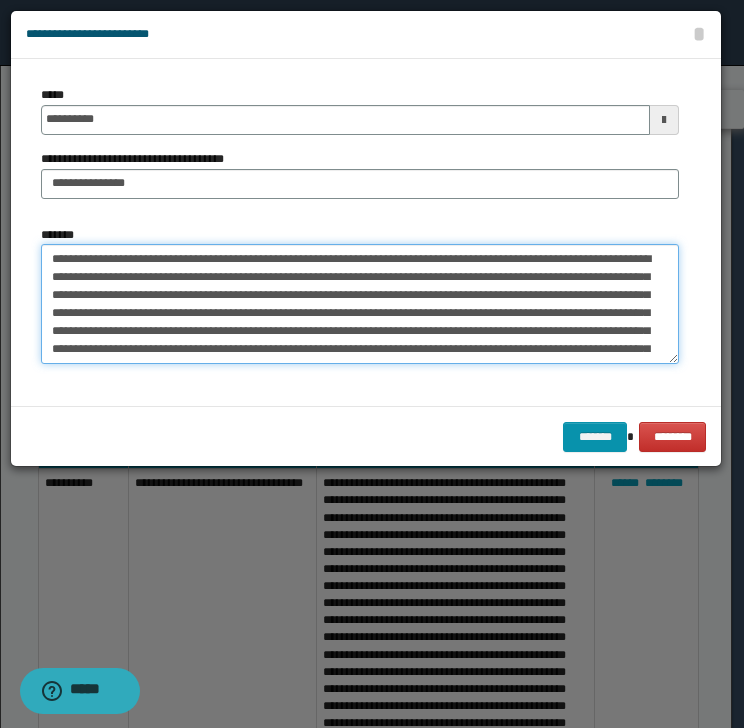drag, startPoint x: 44, startPoint y: 261, endPoint x: 85, endPoint y: 261, distance: 41 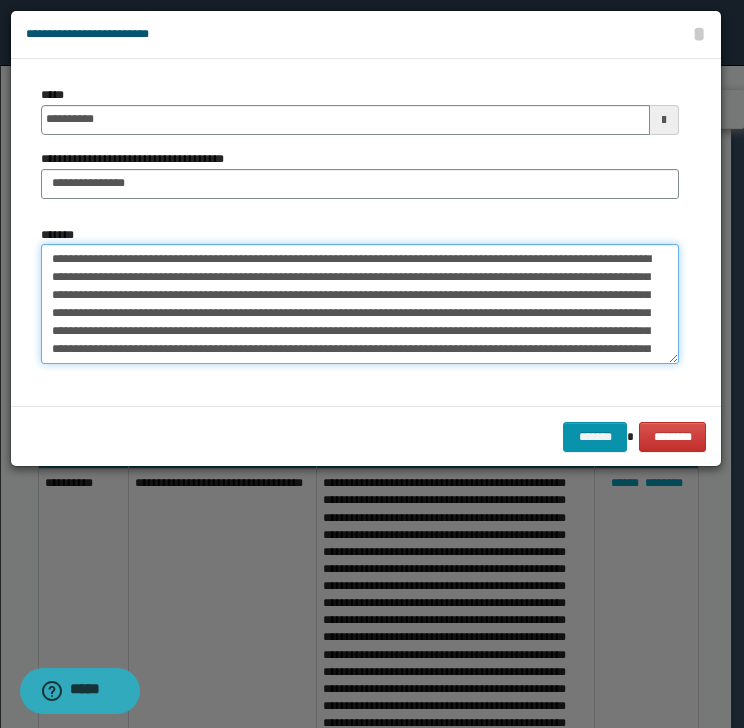 click on "**********" at bounding box center (360, 304) 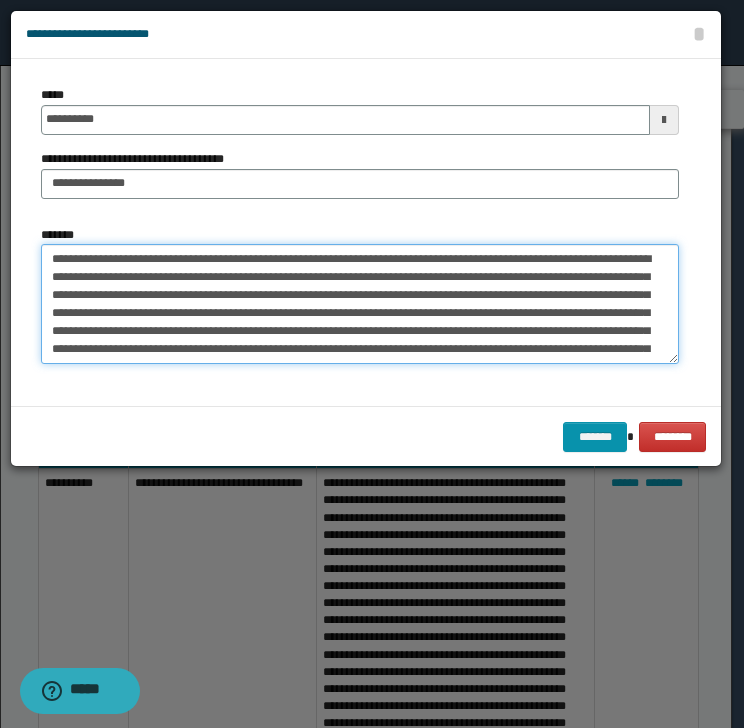 click on "**********" at bounding box center [360, 304] 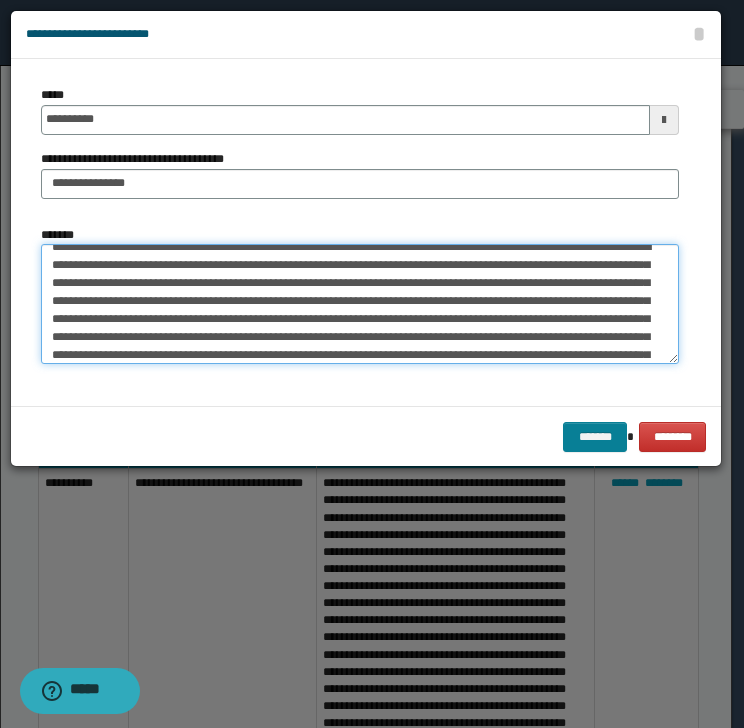 type on "**********" 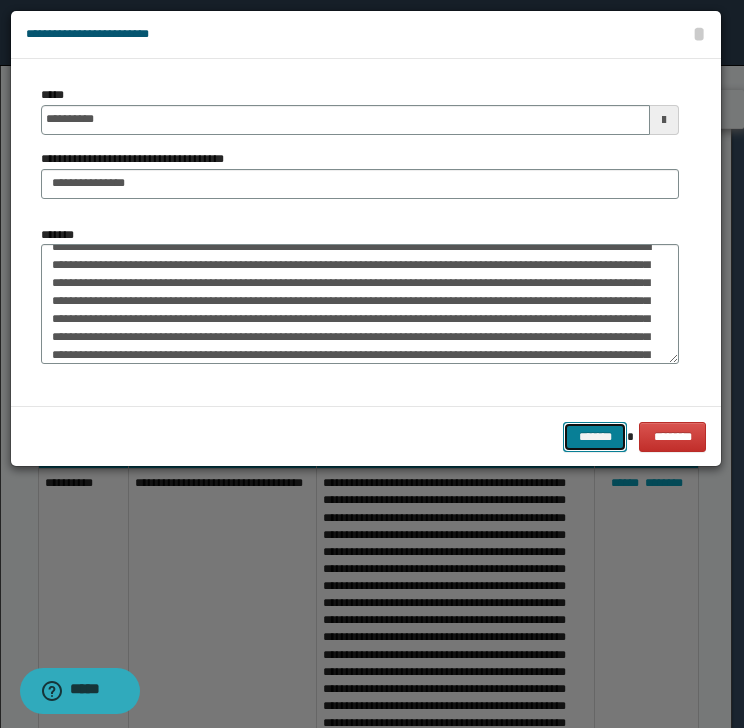click on "*******" at bounding box center (595, 437) 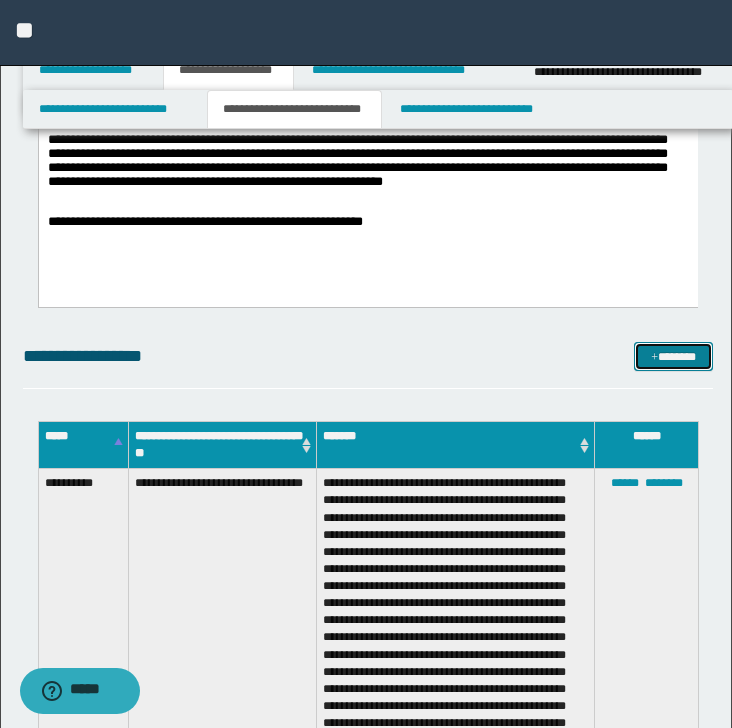 click on "*******" at bounding box center [673, 357] 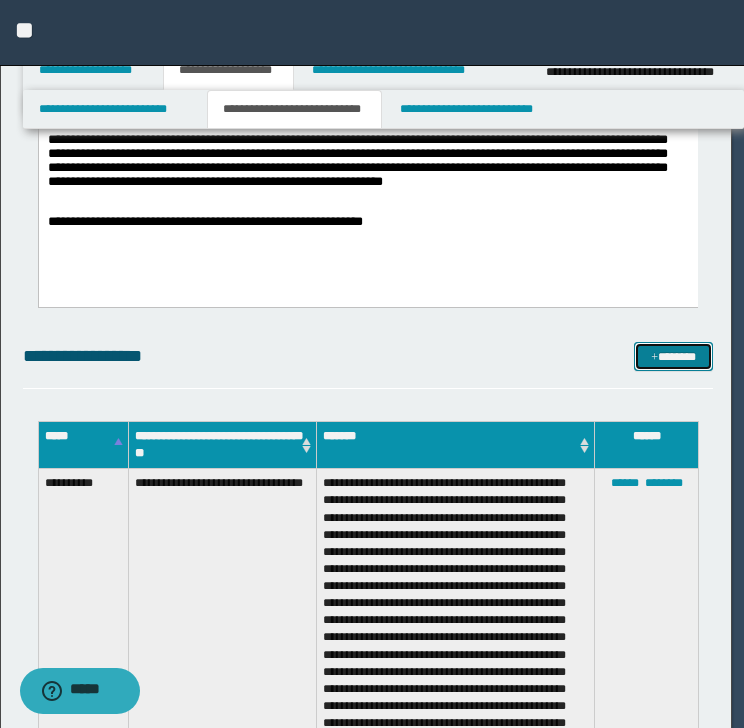 scroll, scrollTop: 0, scrollLeft: 0, axis: both 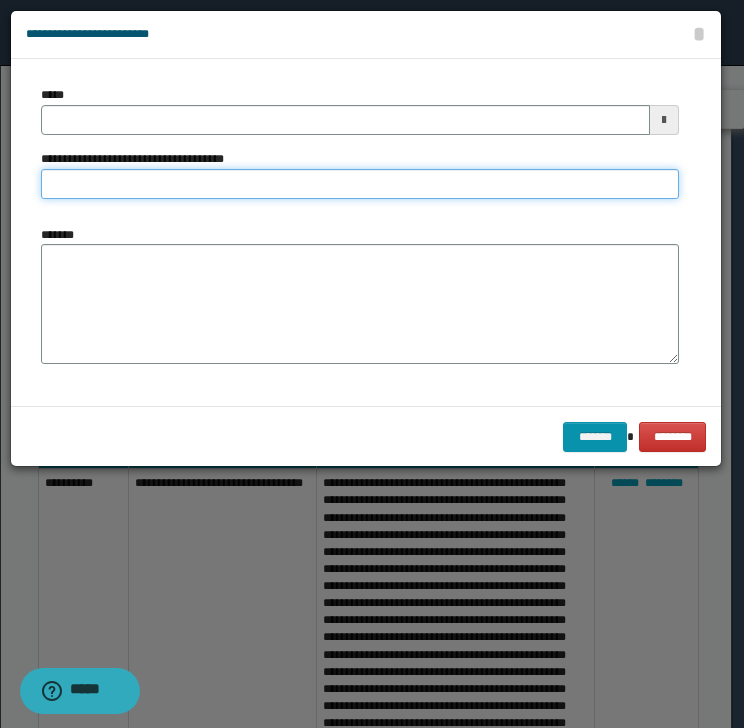 click on "**********" at bounding box center (360, 184) 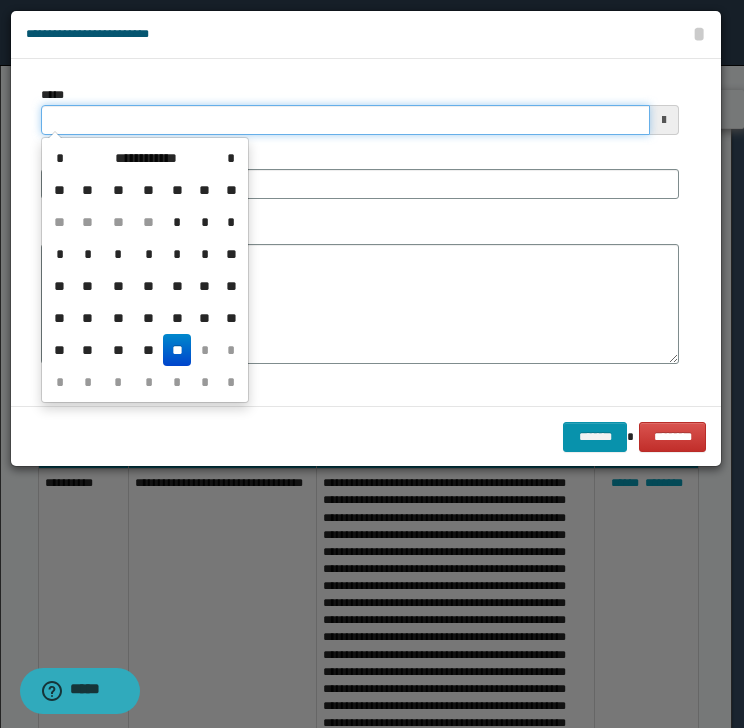 click on "*****" at bounding box center [345, 120] 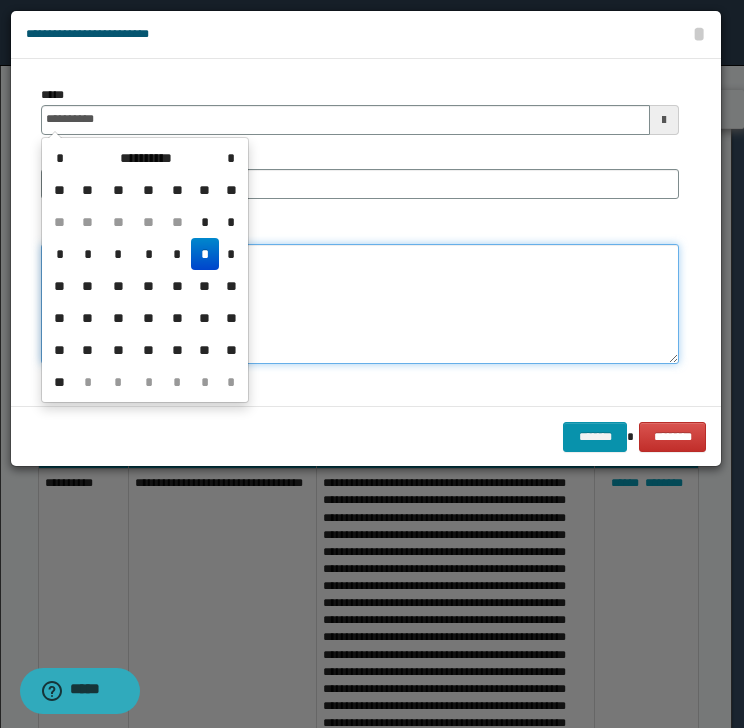 type on "**********" 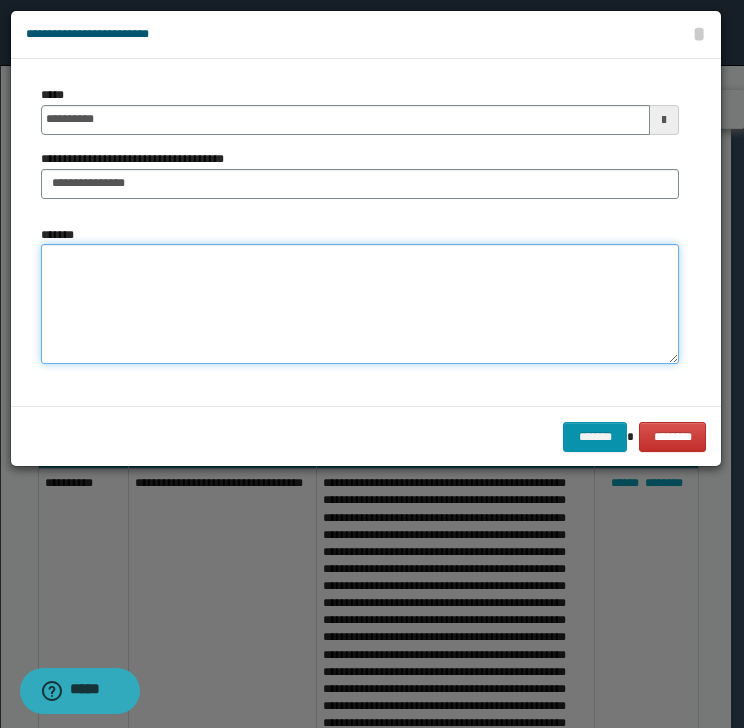 click on "*******" at bounding box center [360, 304] 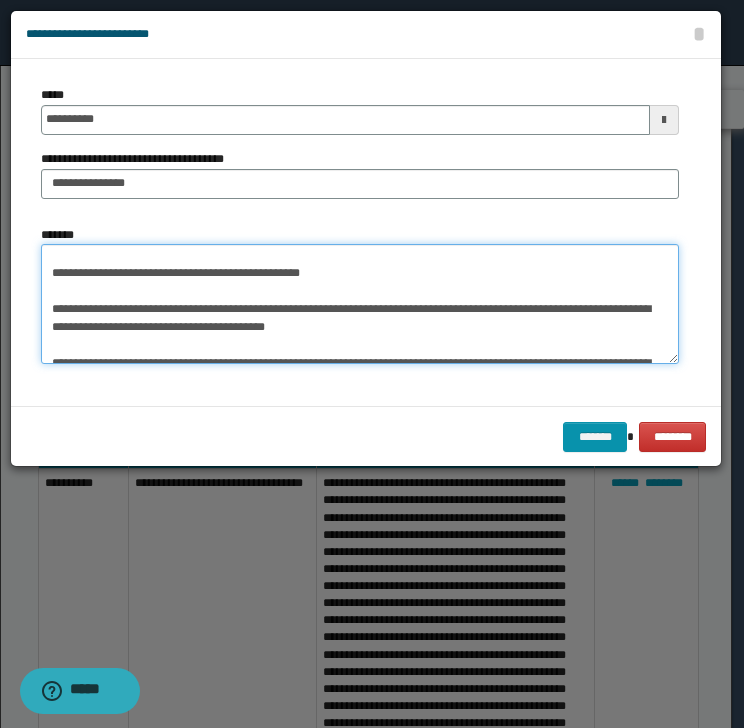 scroll, scrollTop: 0, scrollLeft: 0, axis: both 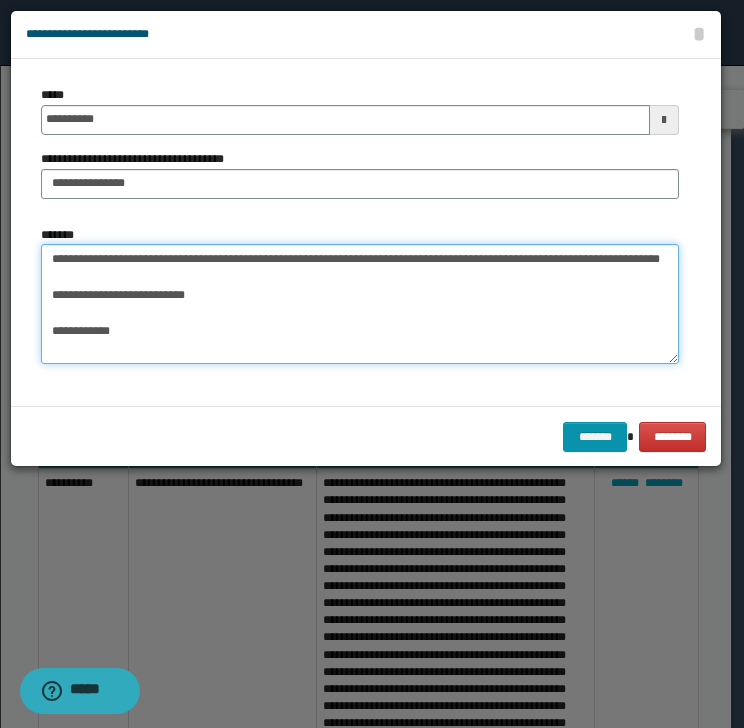 click on "*******" at bounding box center [360, 304] 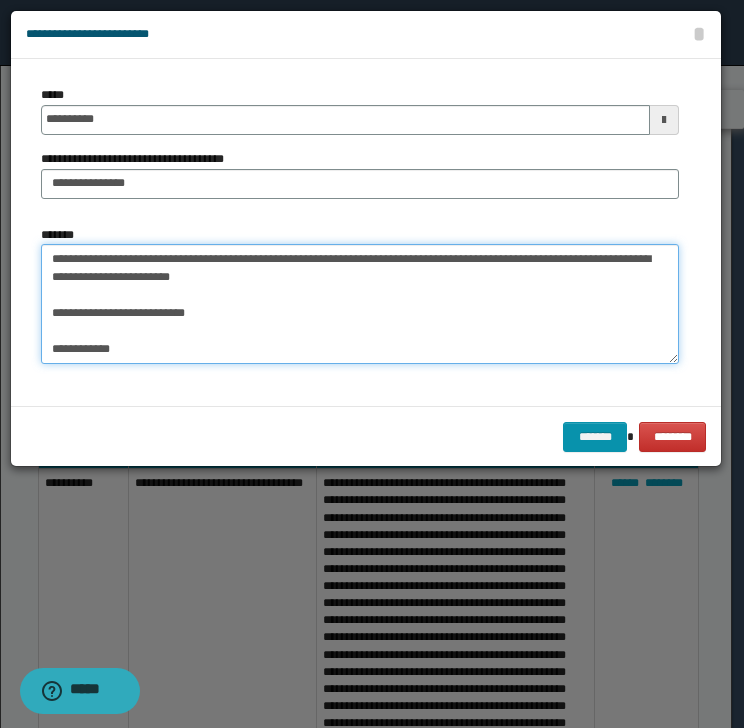click on "*******" at bounding box center (360, 304) 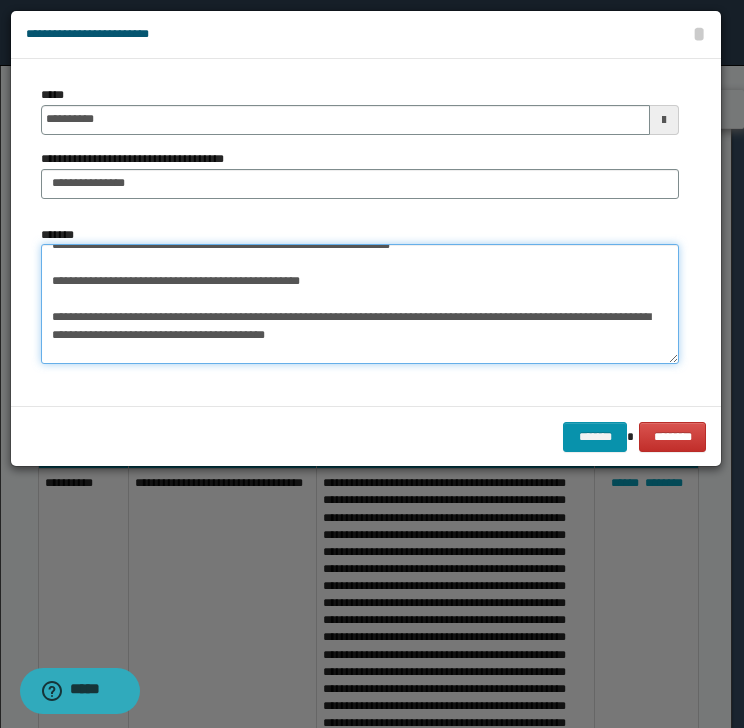drag, startPoint x: 53, startPoint y: 311, endPoint x: 56, endPoint y: 265, distance: 46.09772 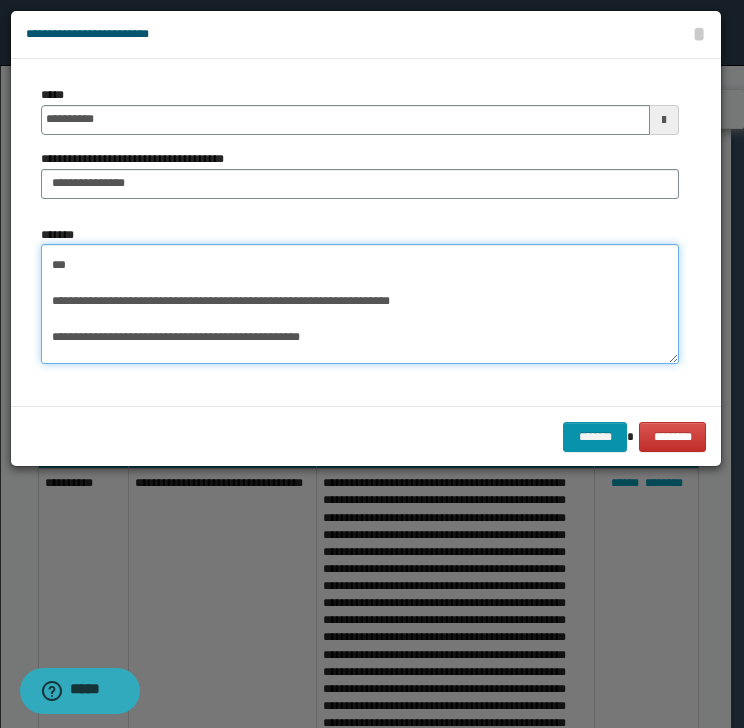 scroll, scrollTop: 6, scrollLeft: 0, axis: vertical 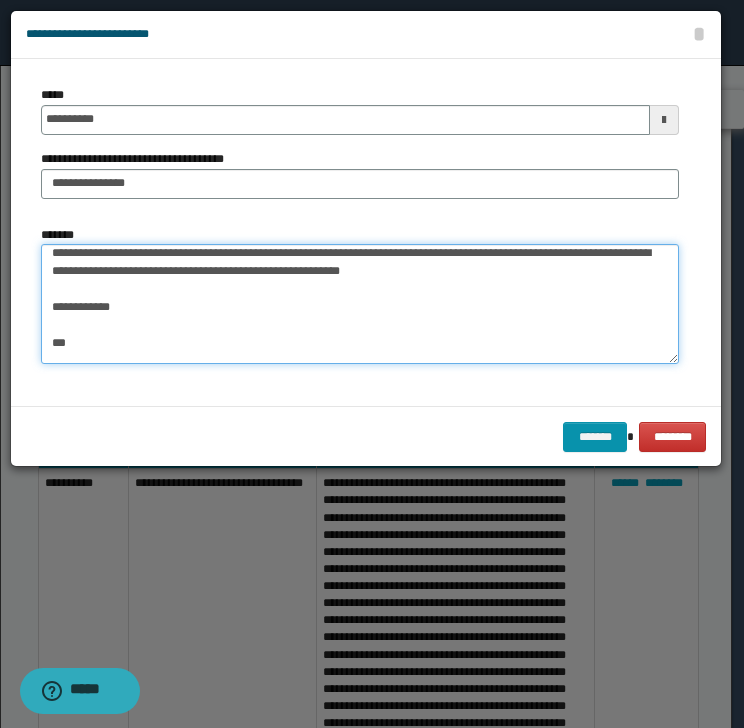 click on "*******" at bounding box center [360, 304] 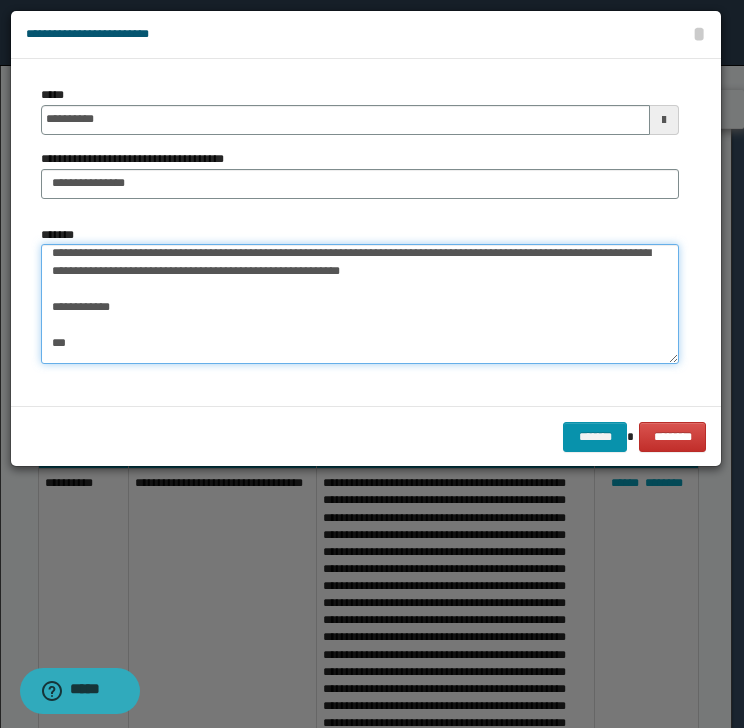 drag, startPoint x: 53, startPoint y: 304, endPoint x: 84, endPoint y: 344, distance: 50.606323 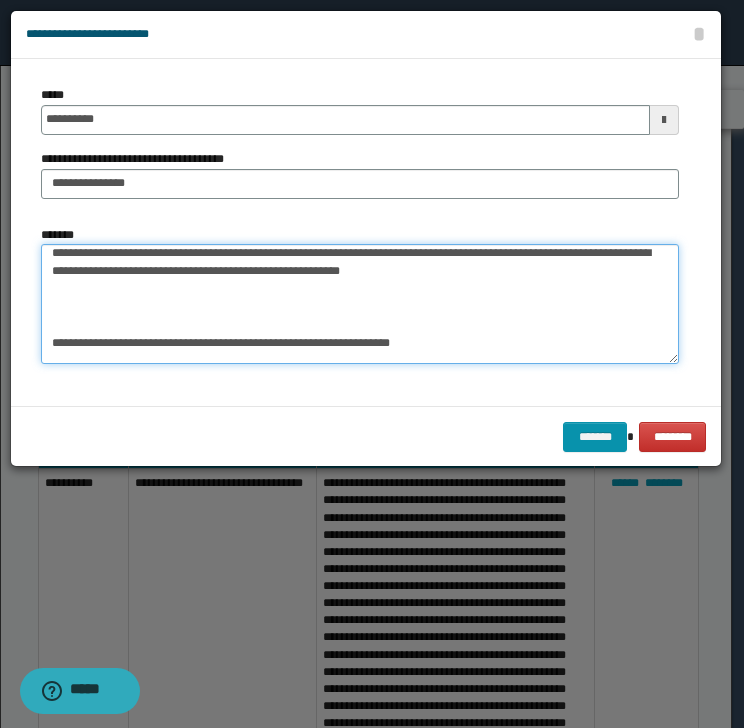 click on "*******" at bounding box center [360, 304] 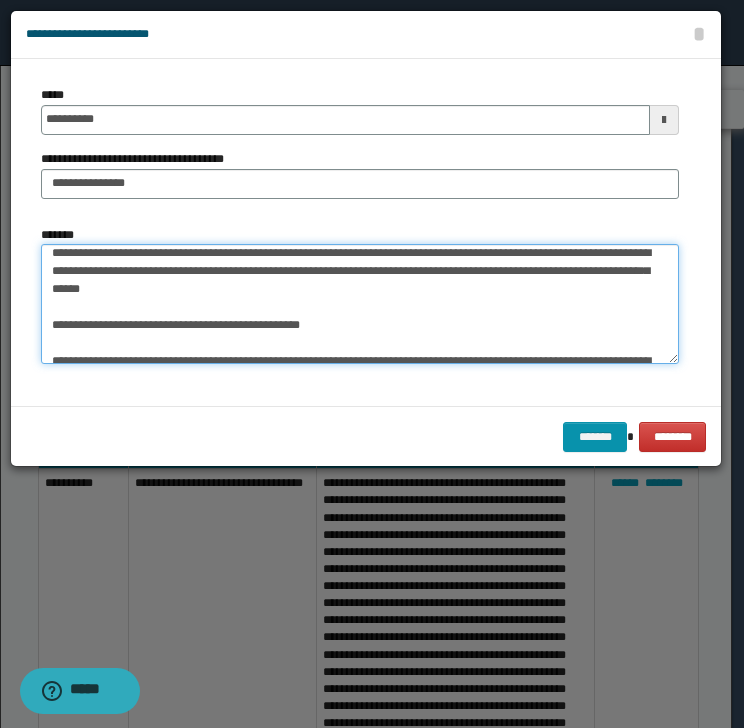 scroll, scrollTop: 0, scrollLeft: 0, axis: both 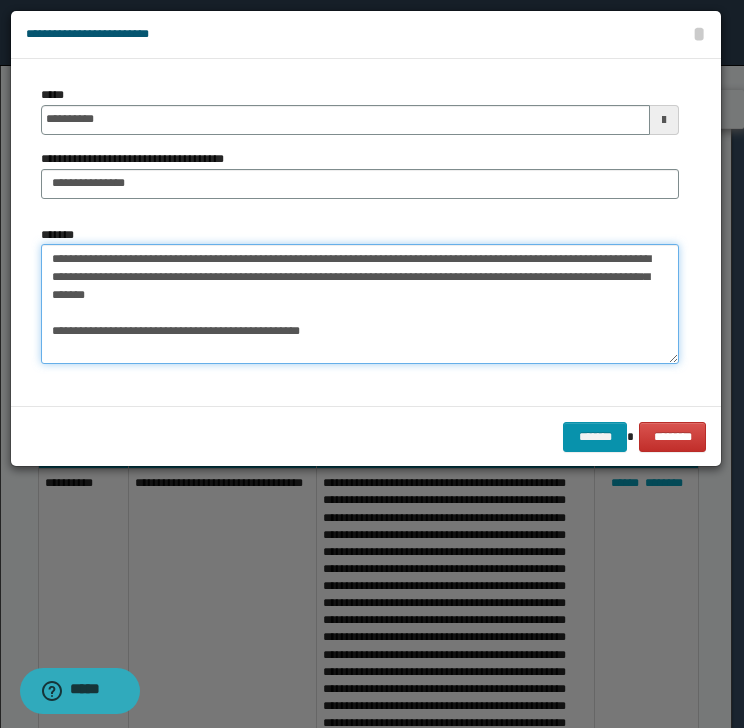click on "*******" at bounding box center [360, 304] 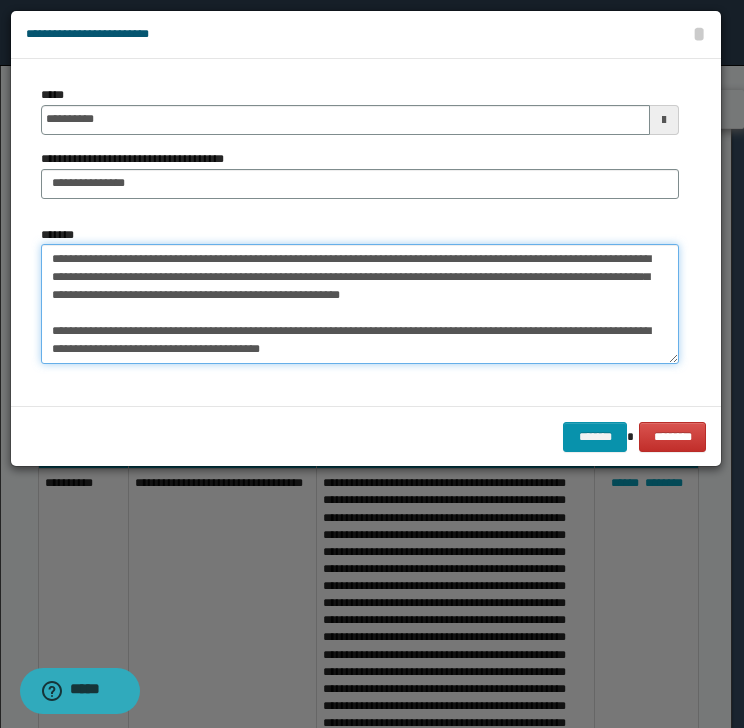 click on "*******" at bounding box center (360, 304) 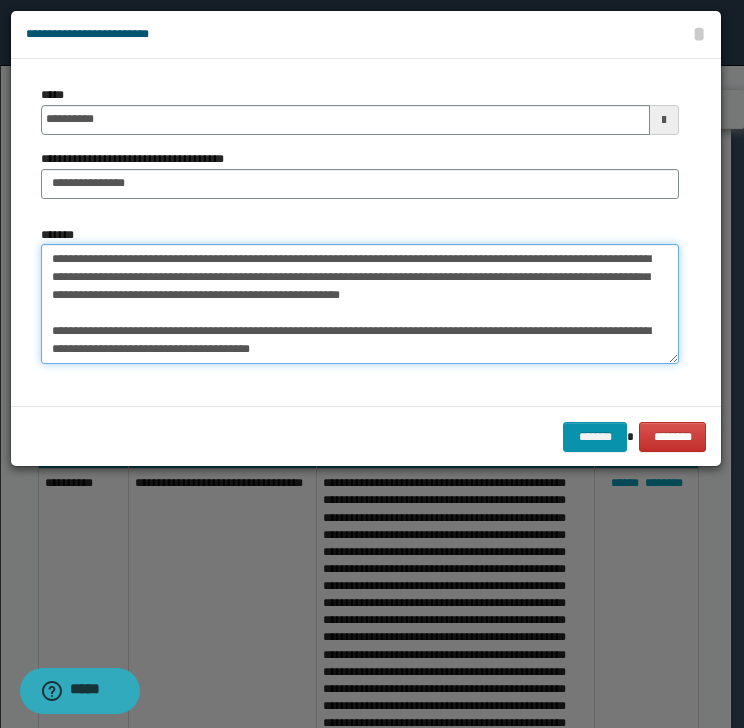 click on "*******" at bounding box center [360, 304] 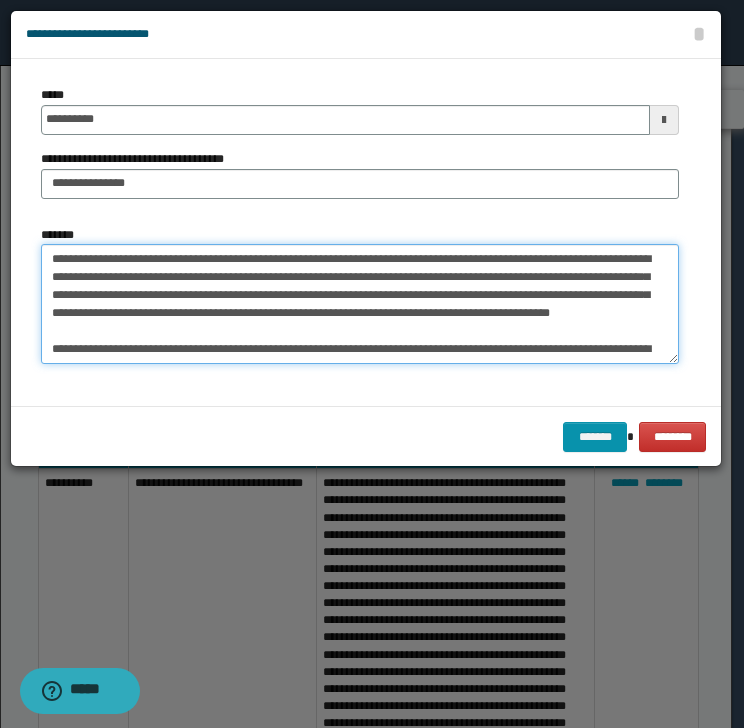 drag, startPoint x: 479, startPoint y: 293, endPoint x: 368, endPoint y: 344, distance: 122.15564 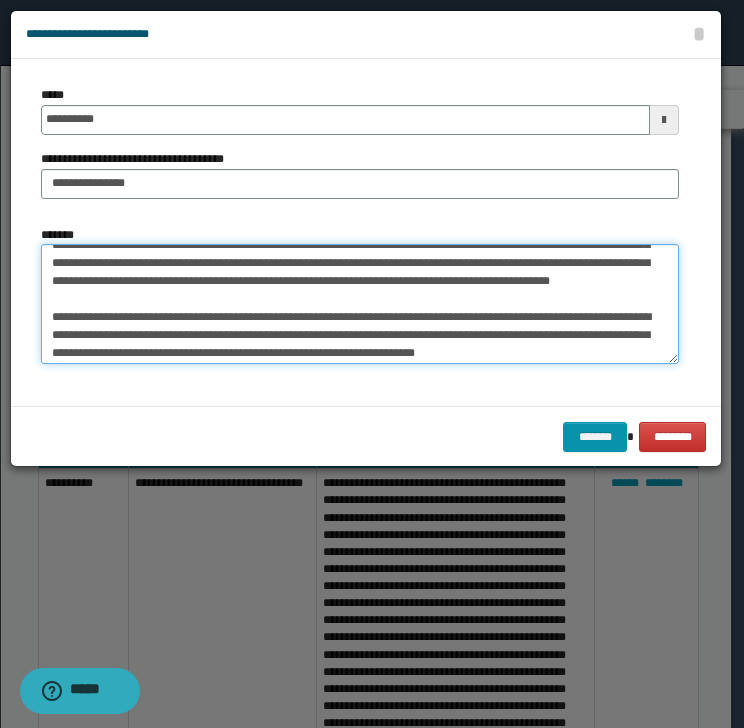 click on "*******" at bounding box center (360, 304) 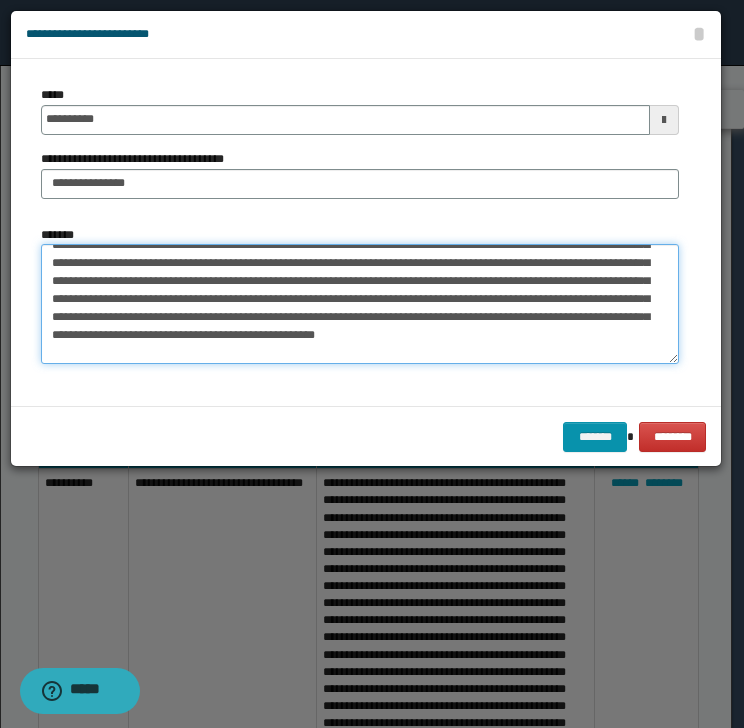 scroll, scrollTop: 13, scrollLeft: 0, axis: vertical 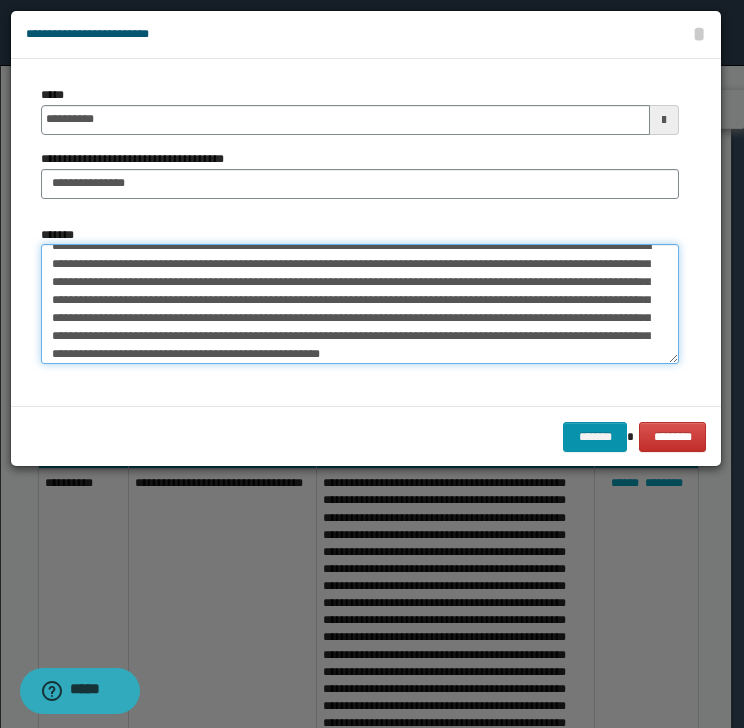 click on "*******" at bounding box center (360, 304) 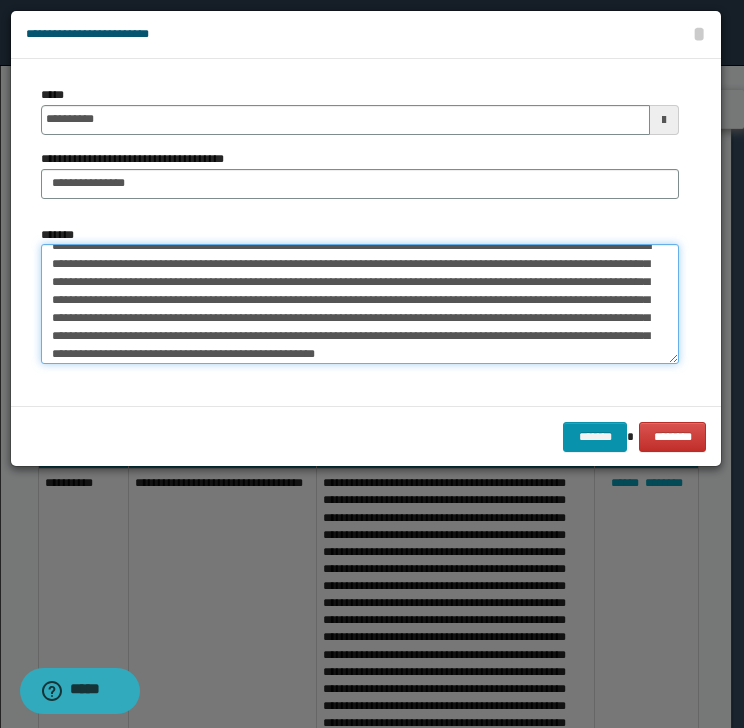 click on "*******" at bounding box center [360, 304] 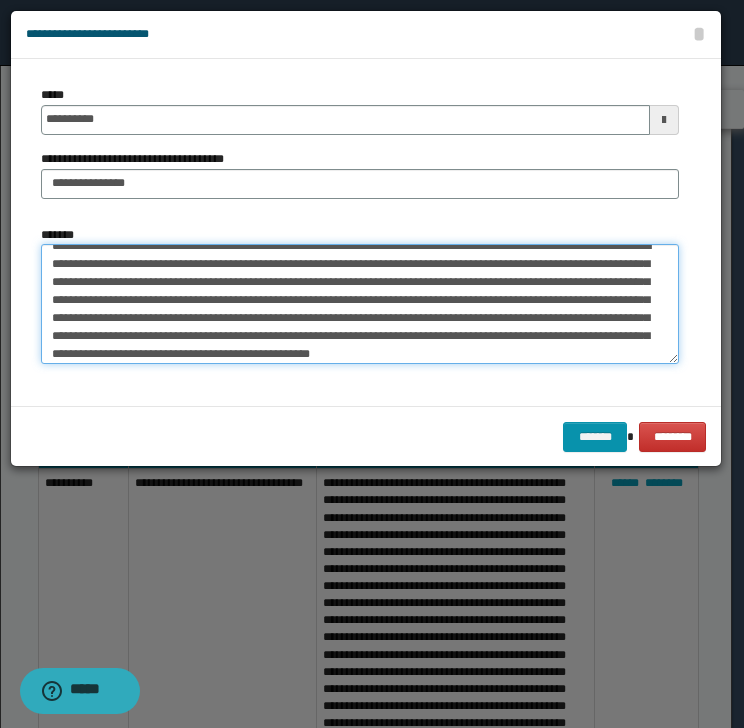 click on "*******" at bounding box center [360, 304] 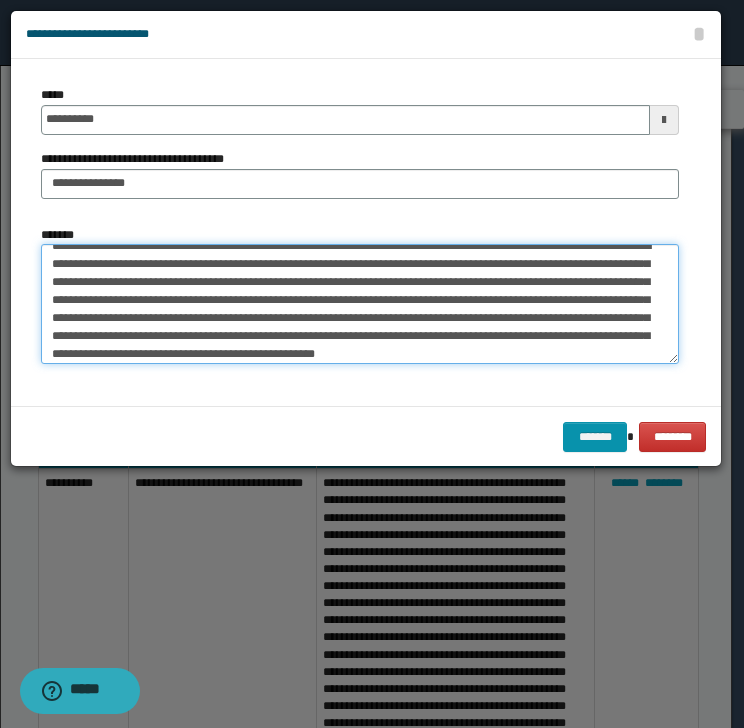 click on "*******" at bounding box center (360, 304) 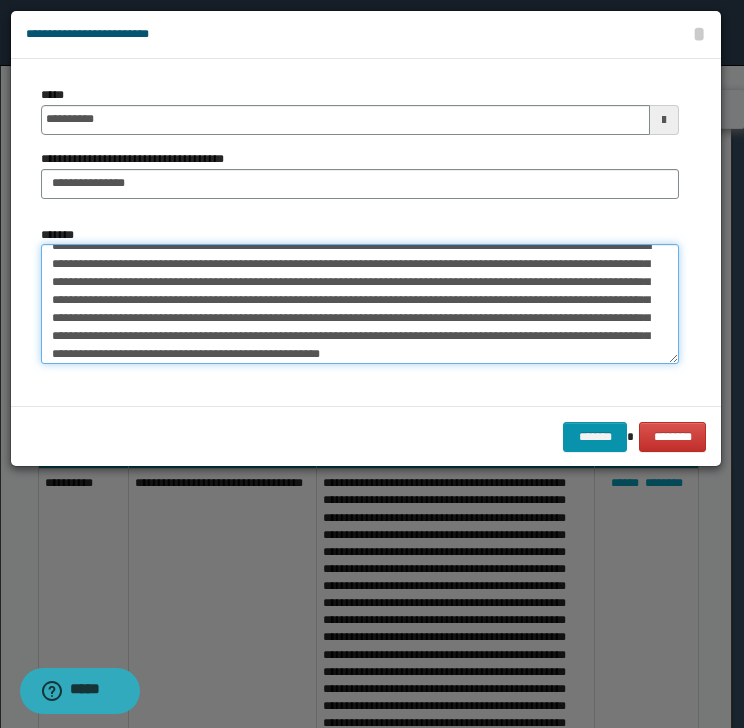 click on "*******" at bounding box center [360, 304] 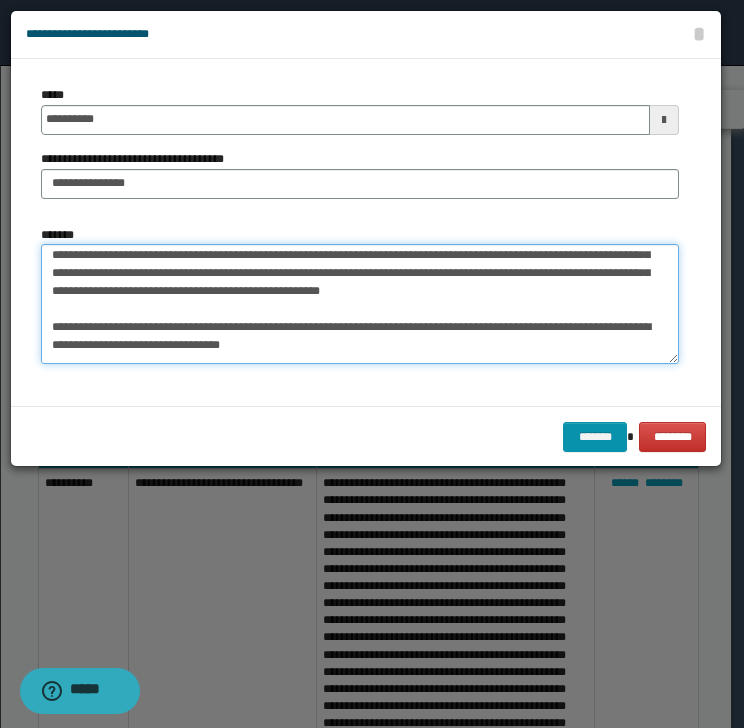 scroll, scrollTop: 77, scrollLeft: 0, axis: vertical 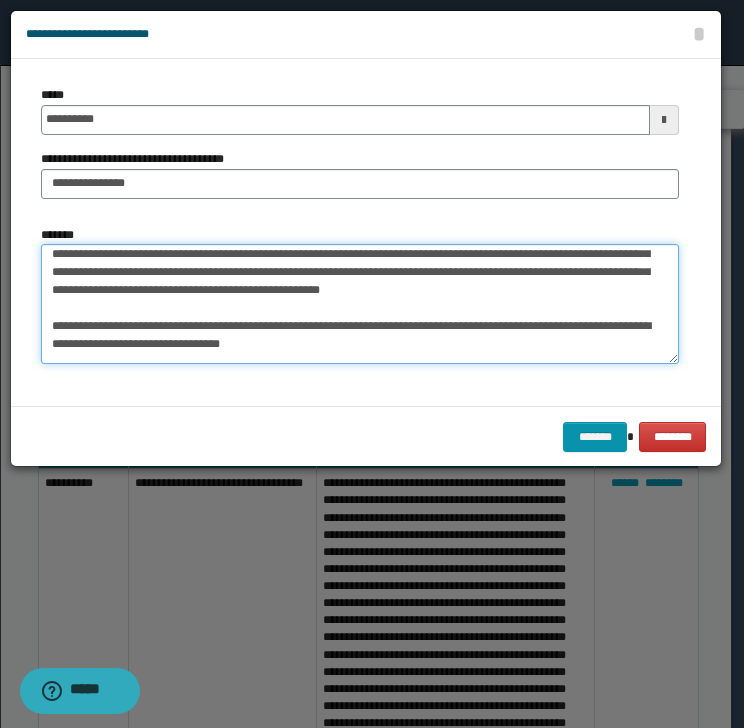 click on "*******" at bounding box center [360, 304] 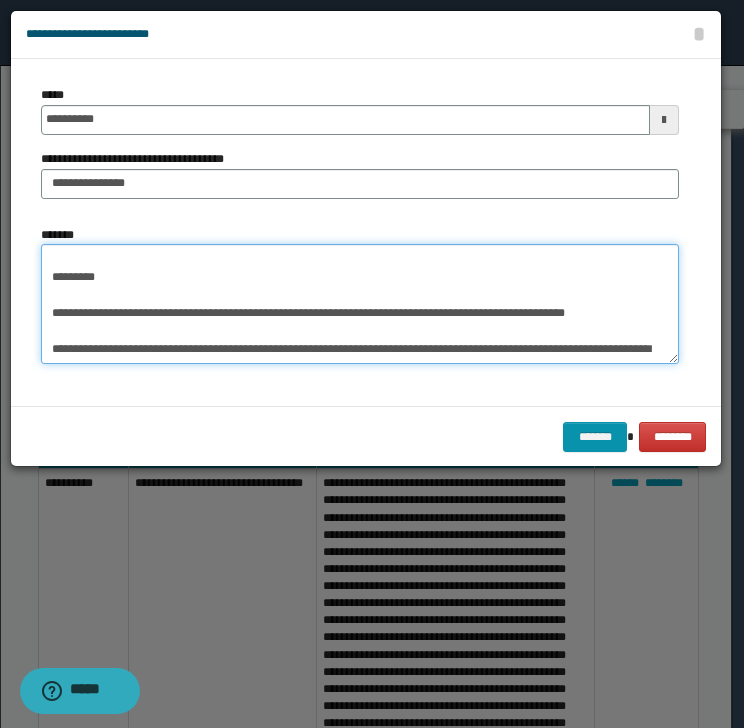 scroll, scrollTop: 141, scrollLeft: 0, axis: vertical 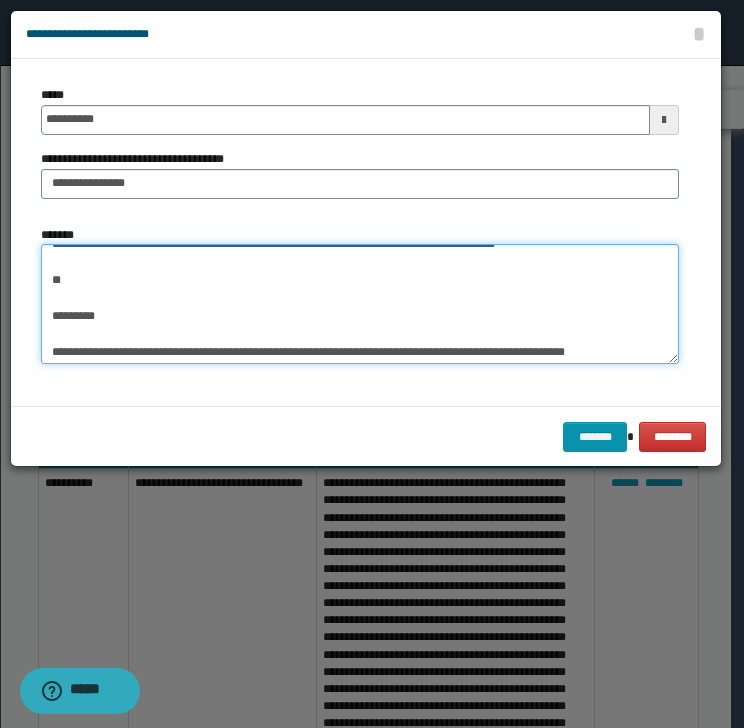 drag, startPoint x: 48, startPoint y: 292, endPoint x: 123, endPoint y: 332, distance: 85 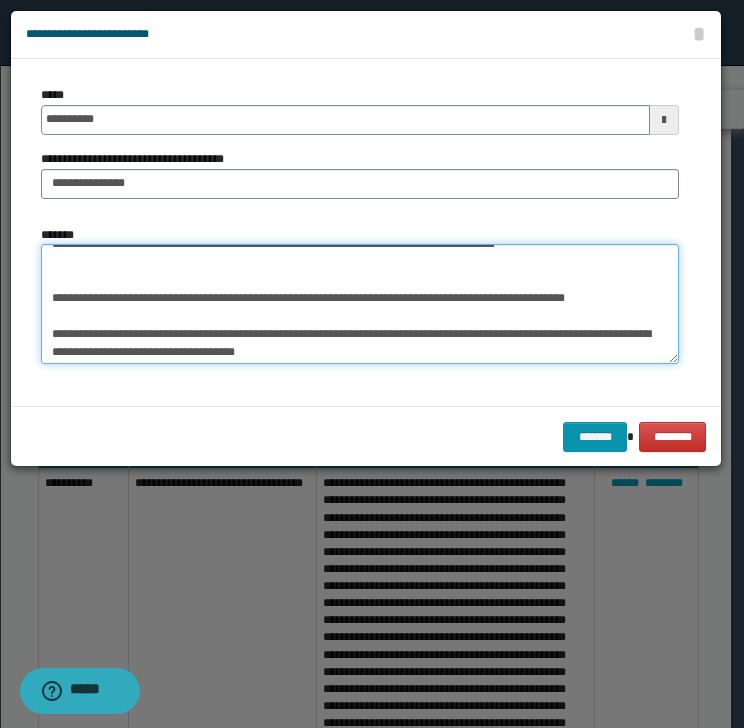 click on "*******" at bounding box center (360, 304) 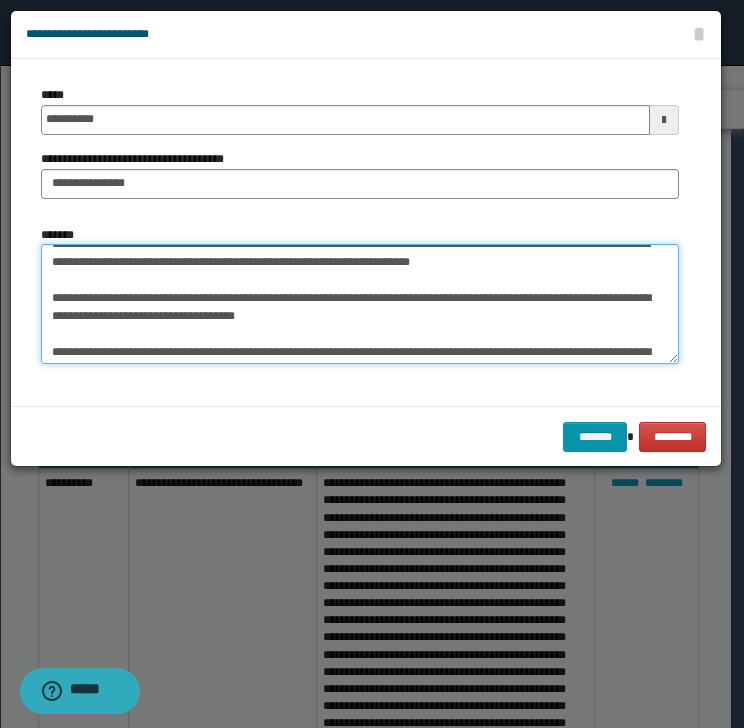 scroll, scrollTop: 123, scrollLeft: 0, axis: vertical 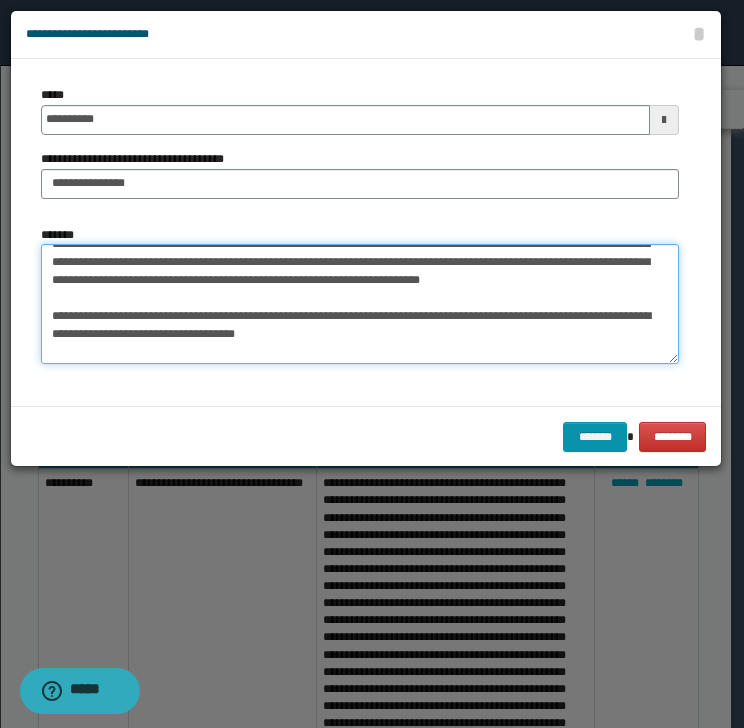 click on "*******" at bounding box center [360, 304] 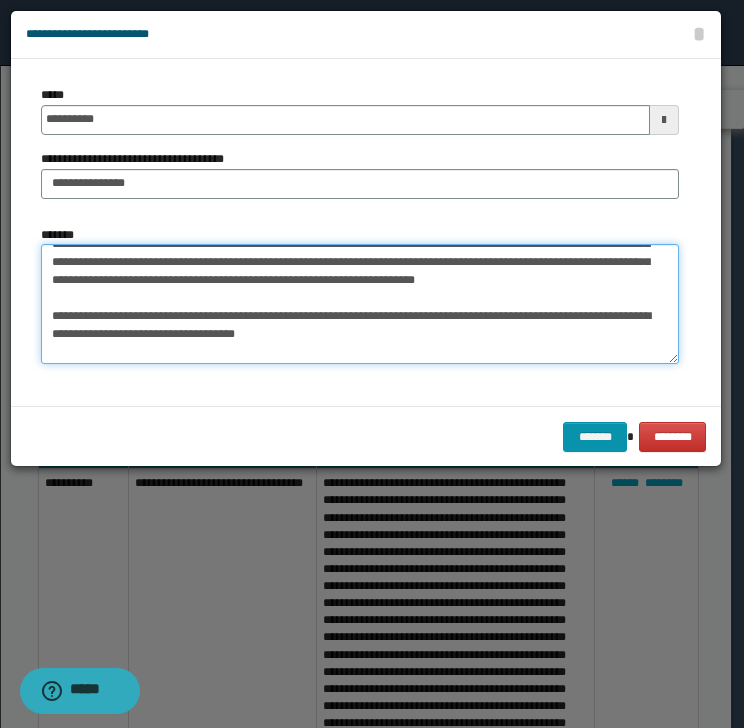 click on "*******" at bounding box center [360, 304] 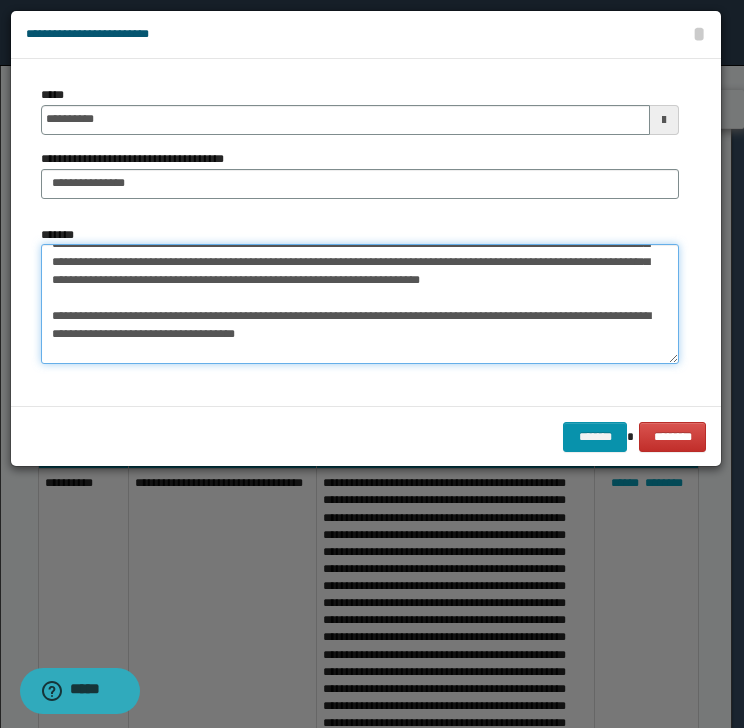 click on "*******" at bounding box center [360, 304] 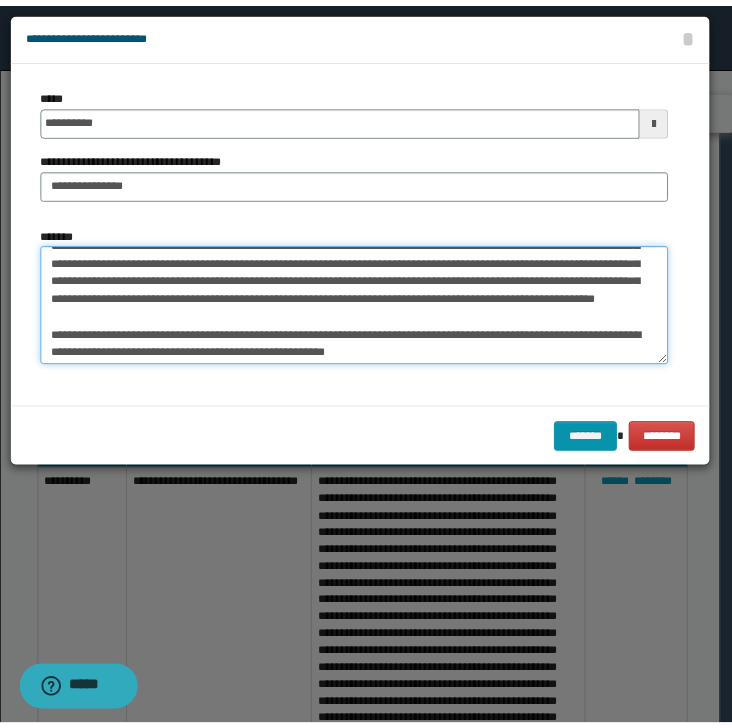 scroll, scrollTop: 105, scrollLeft: 0, axis: vertical 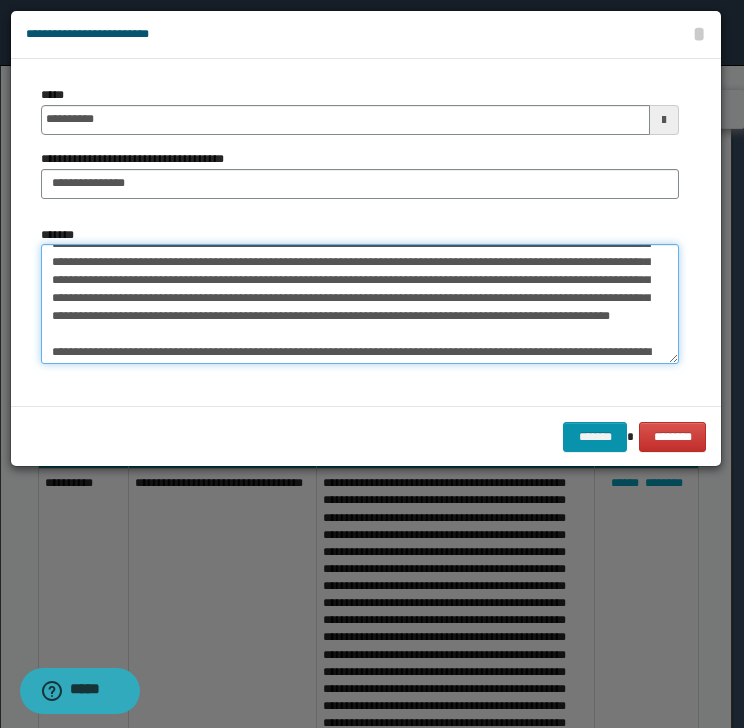 click on "*******" at bounding box center [360, 304] 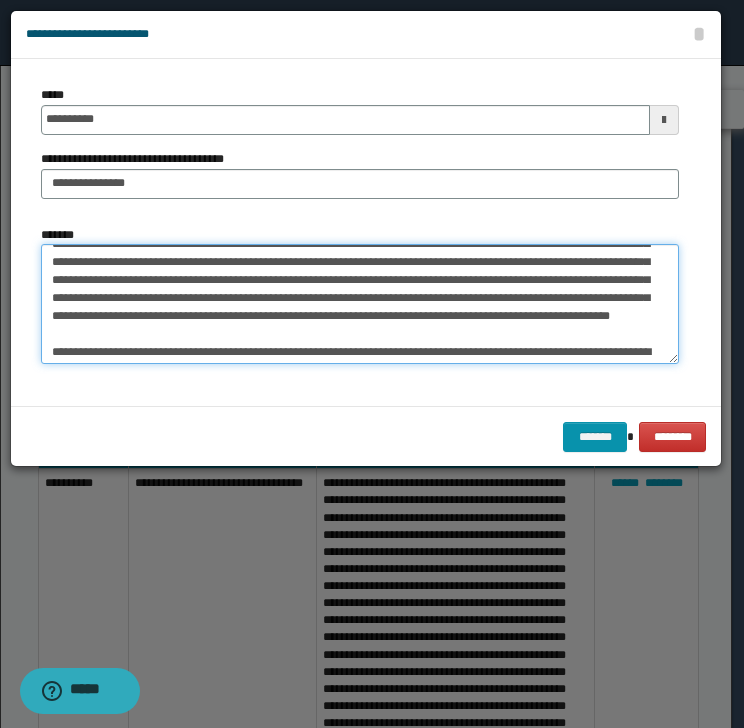 click on "*******" at bounding box center (360, 304) 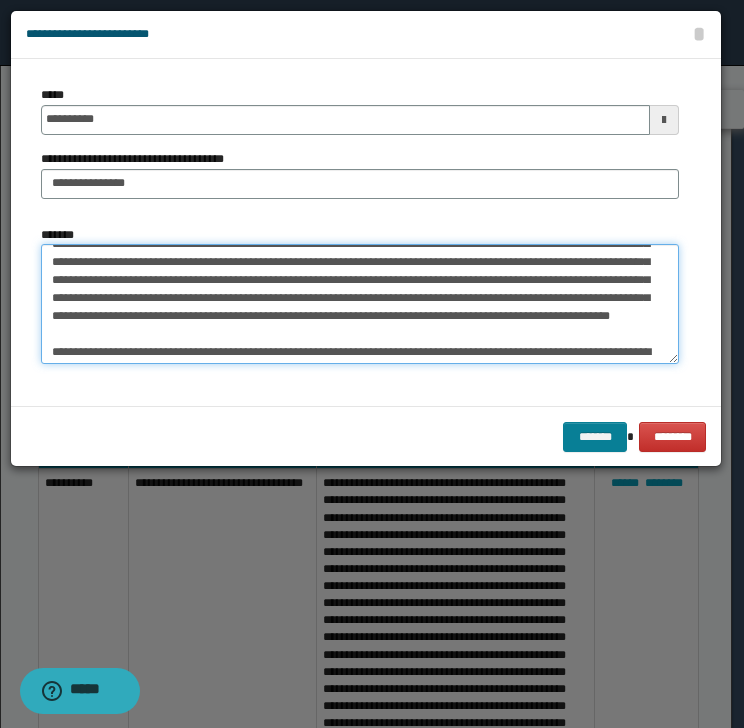 type on "**********" 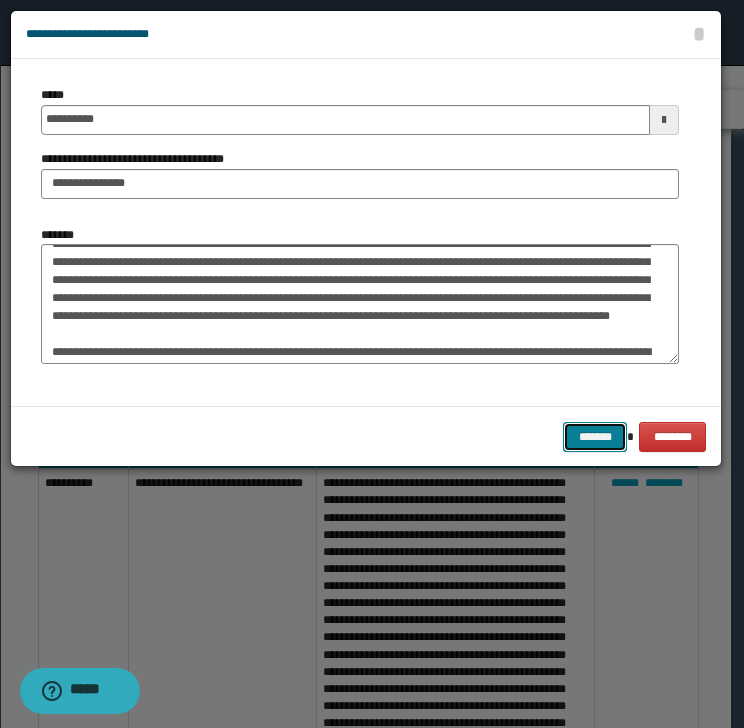 click on "*******" at bounding box center (595, 437) 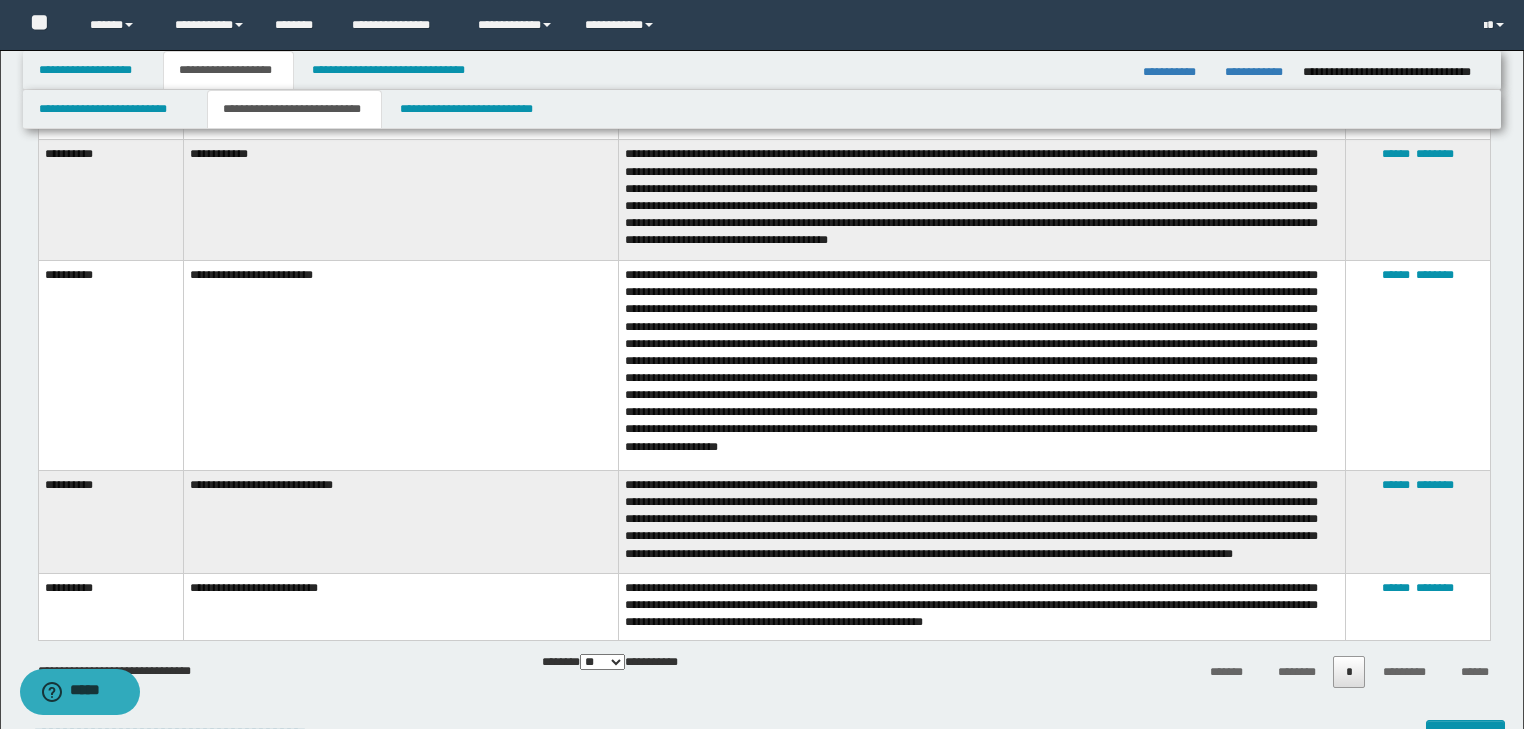 scroll, scrollTop: 1434, scrollLeft: 0, axis: vertical 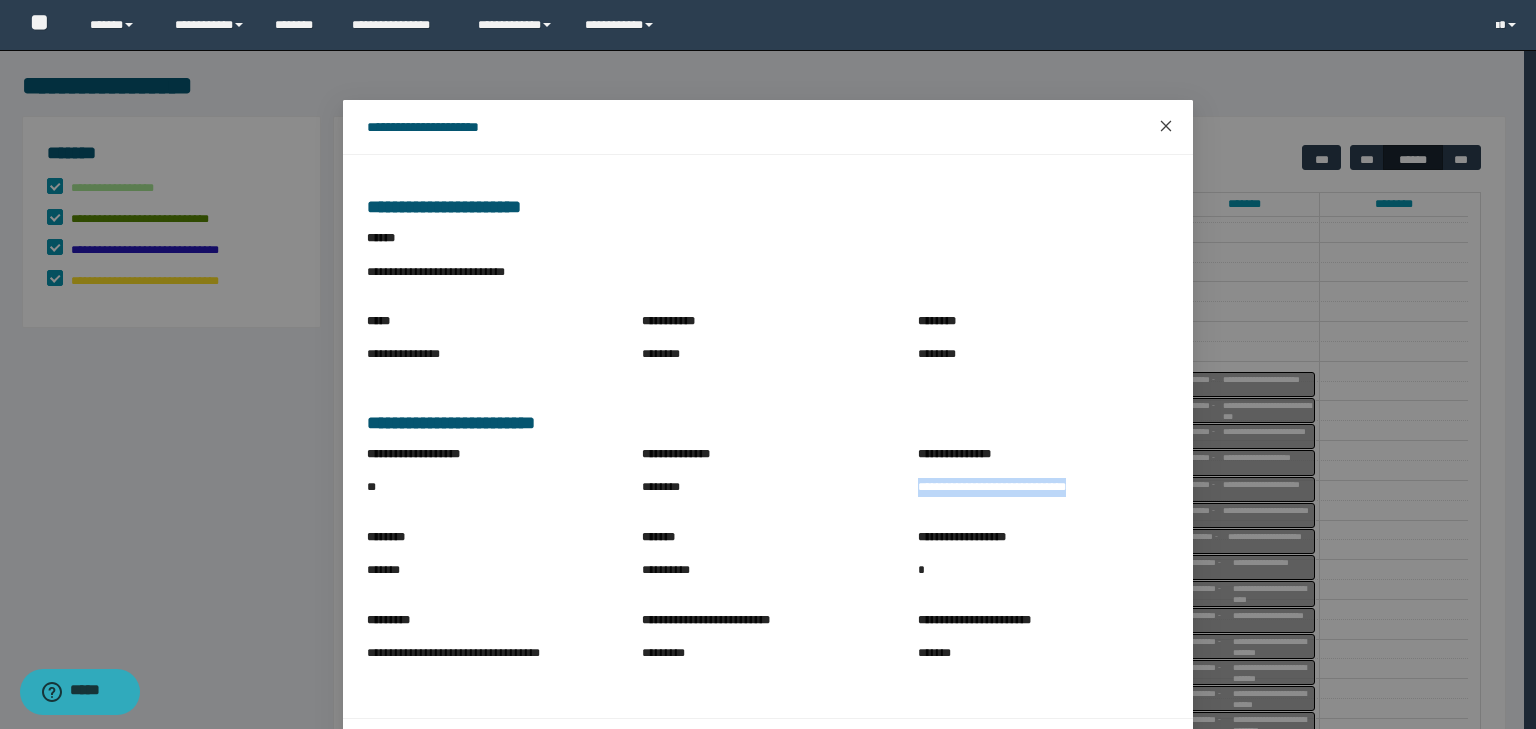 click 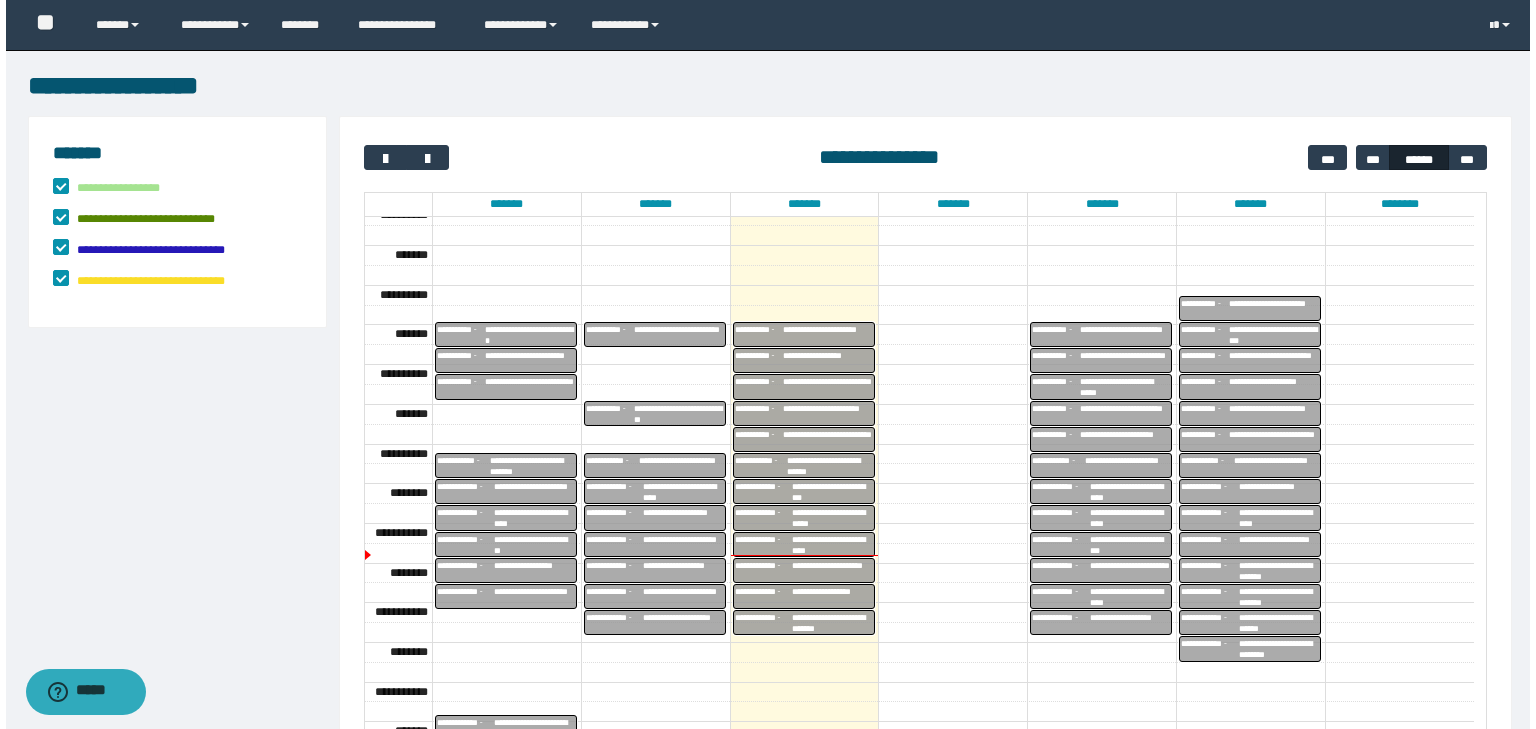 scroll, scrollTop: 266, scrollLeft: 0, axis: vertical 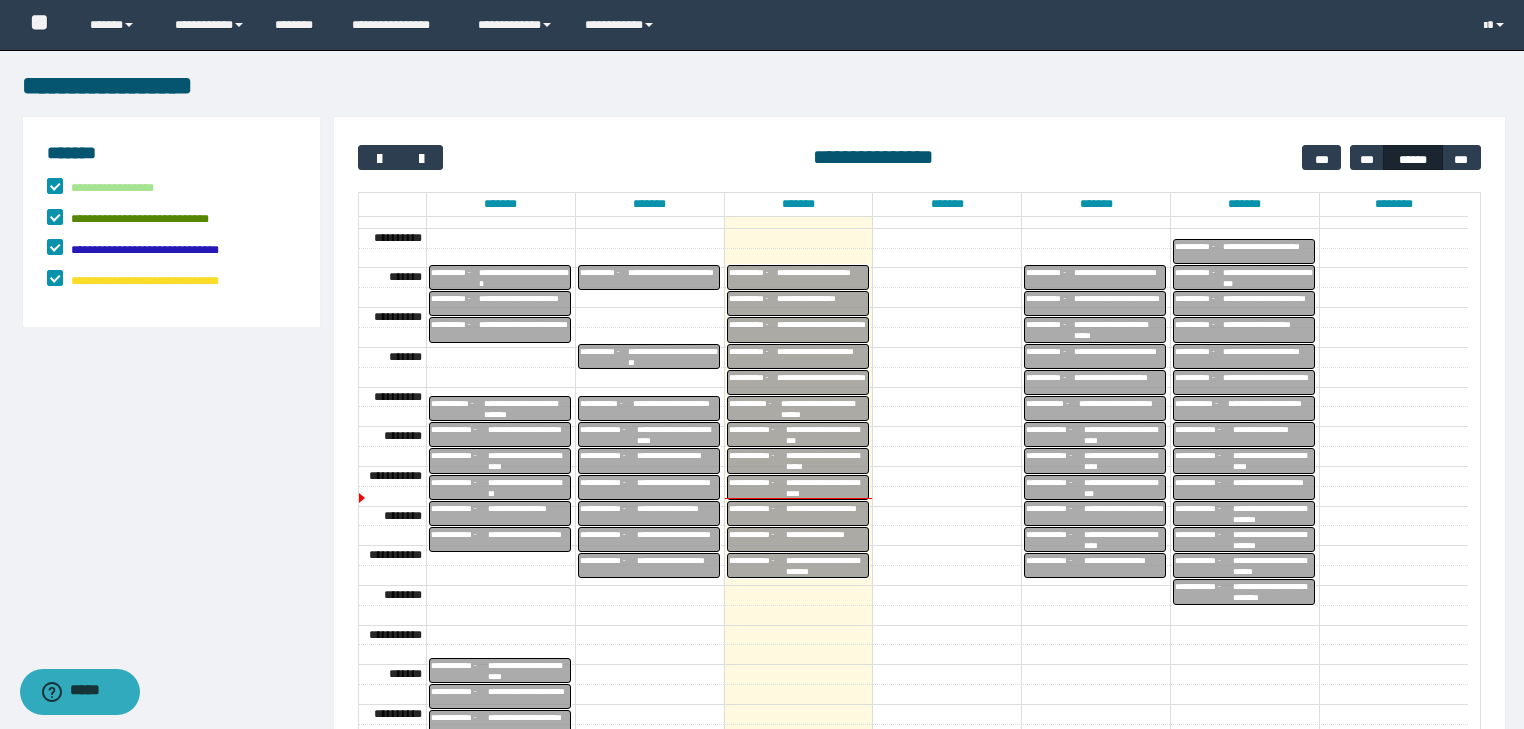 click on "**********" at bounding box center (826, 514) 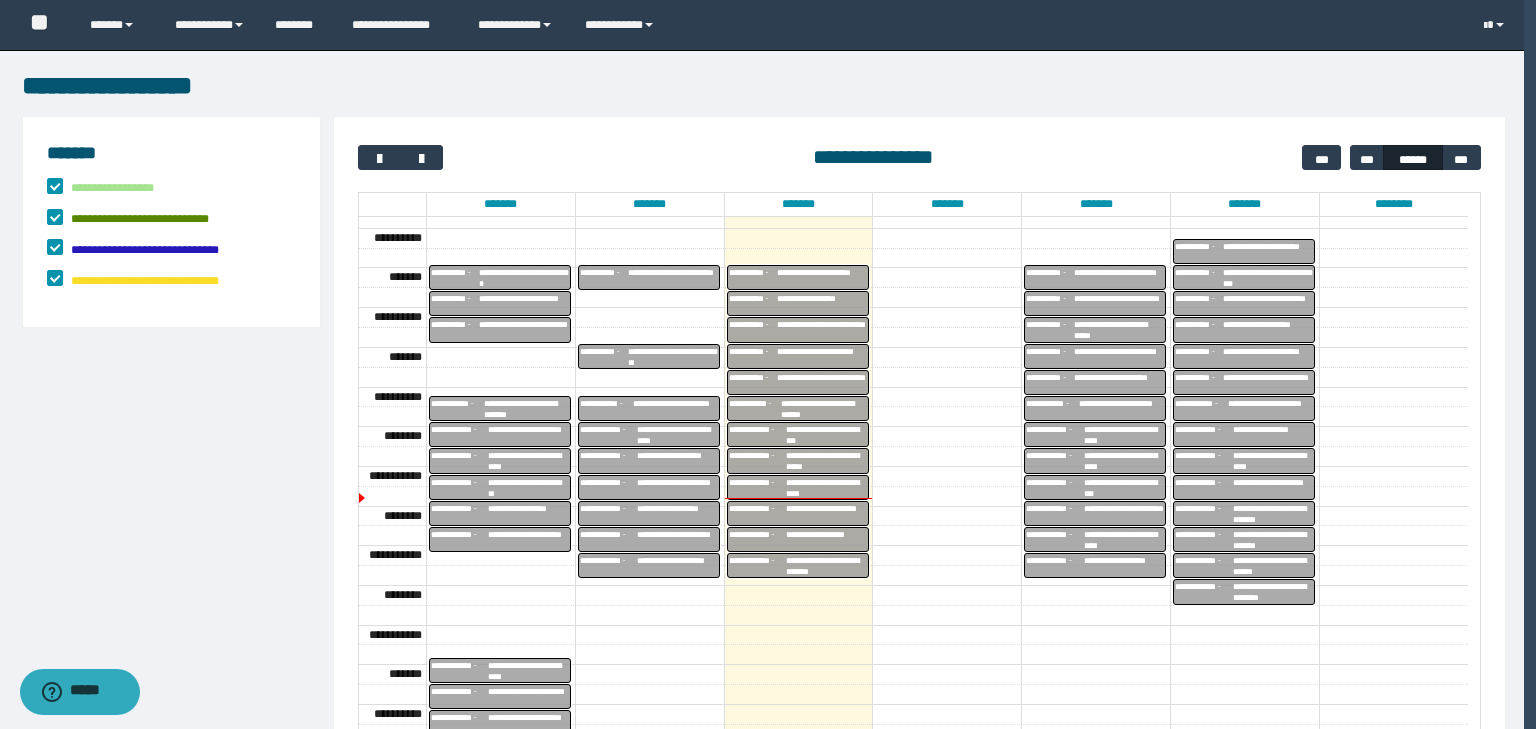 click on "**********" at bounding box center (0, 0) 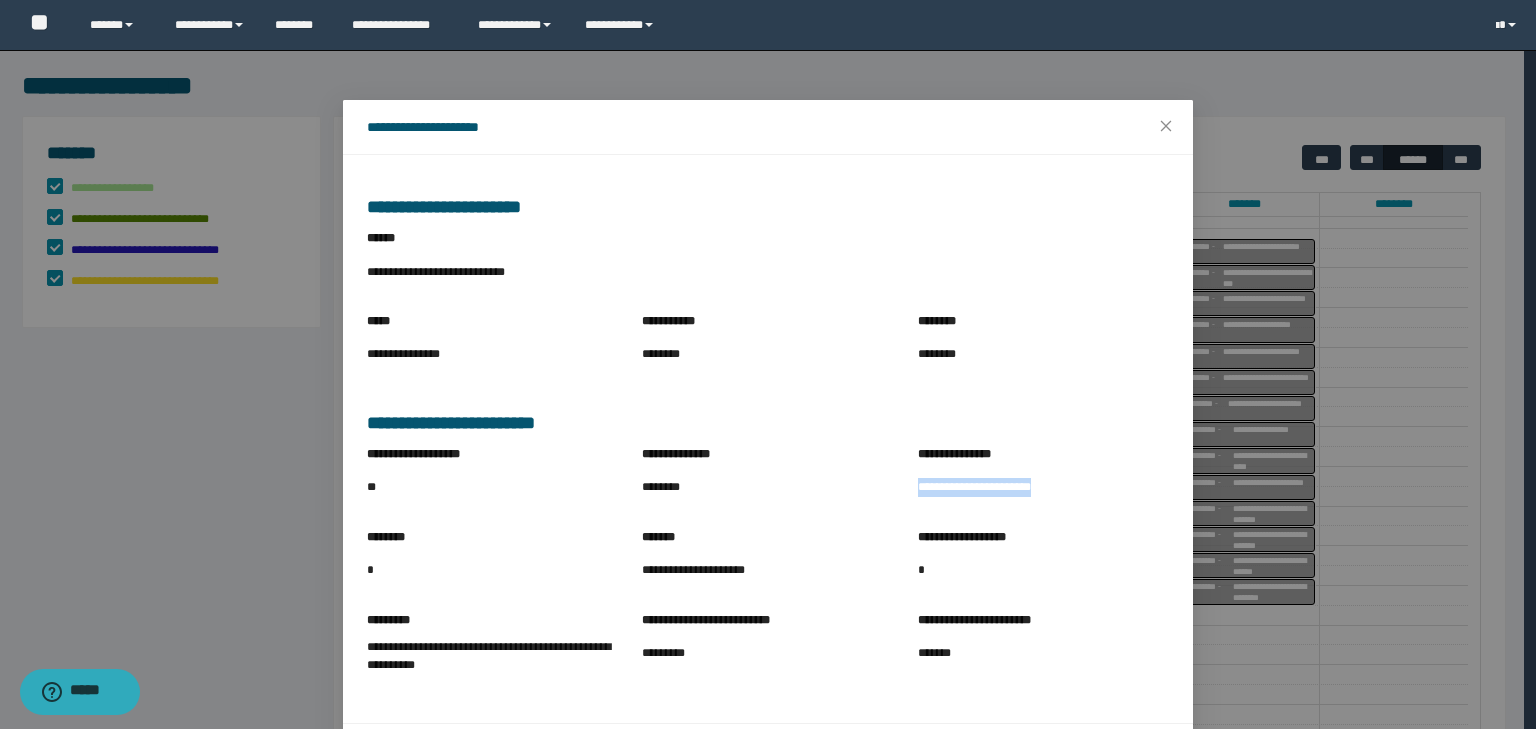 drag, startPoint x: 902, startPoint y: 484, endPoint x: 1080, endPoint y: 487, distance: 178.02528 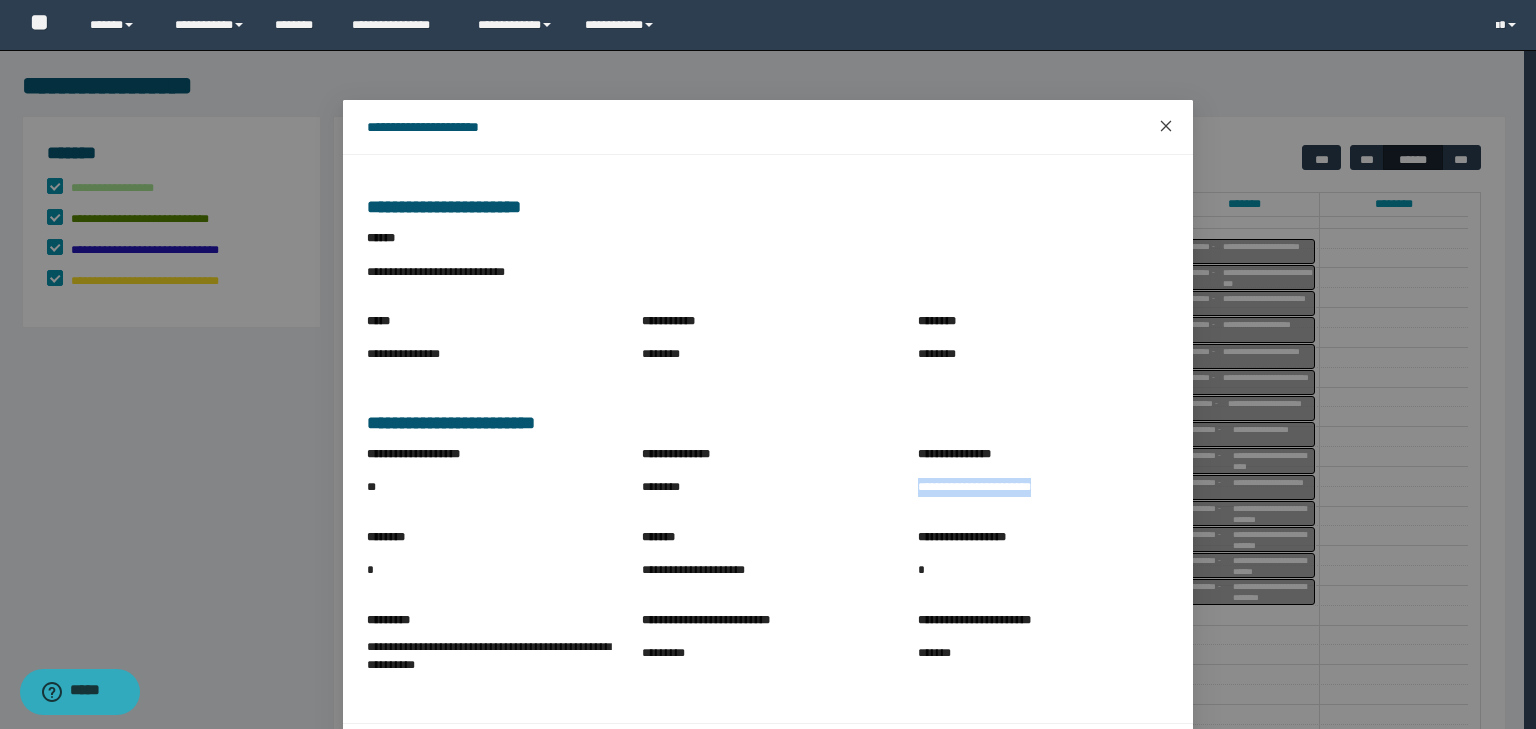 click 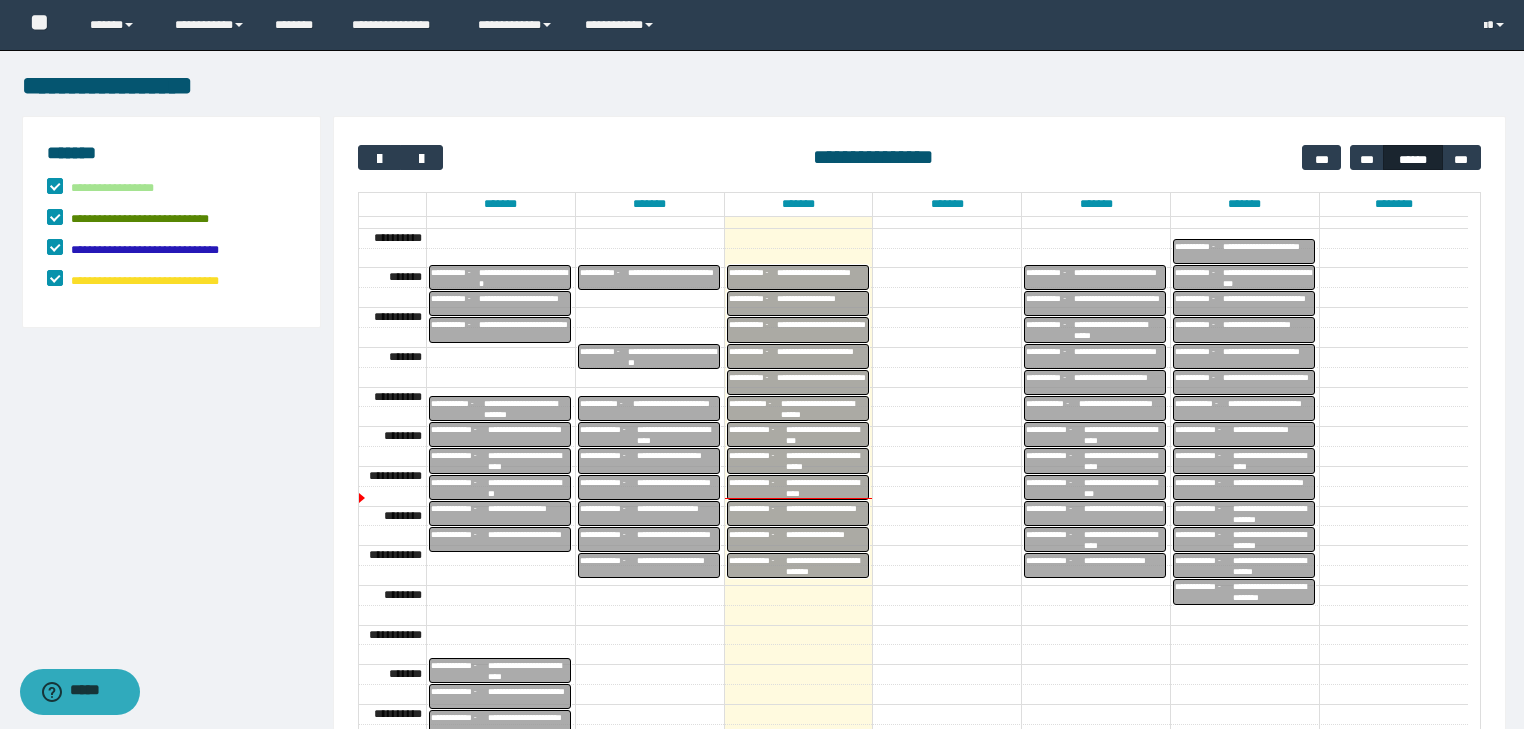 click on "**********" at bounding box center (824, 409) 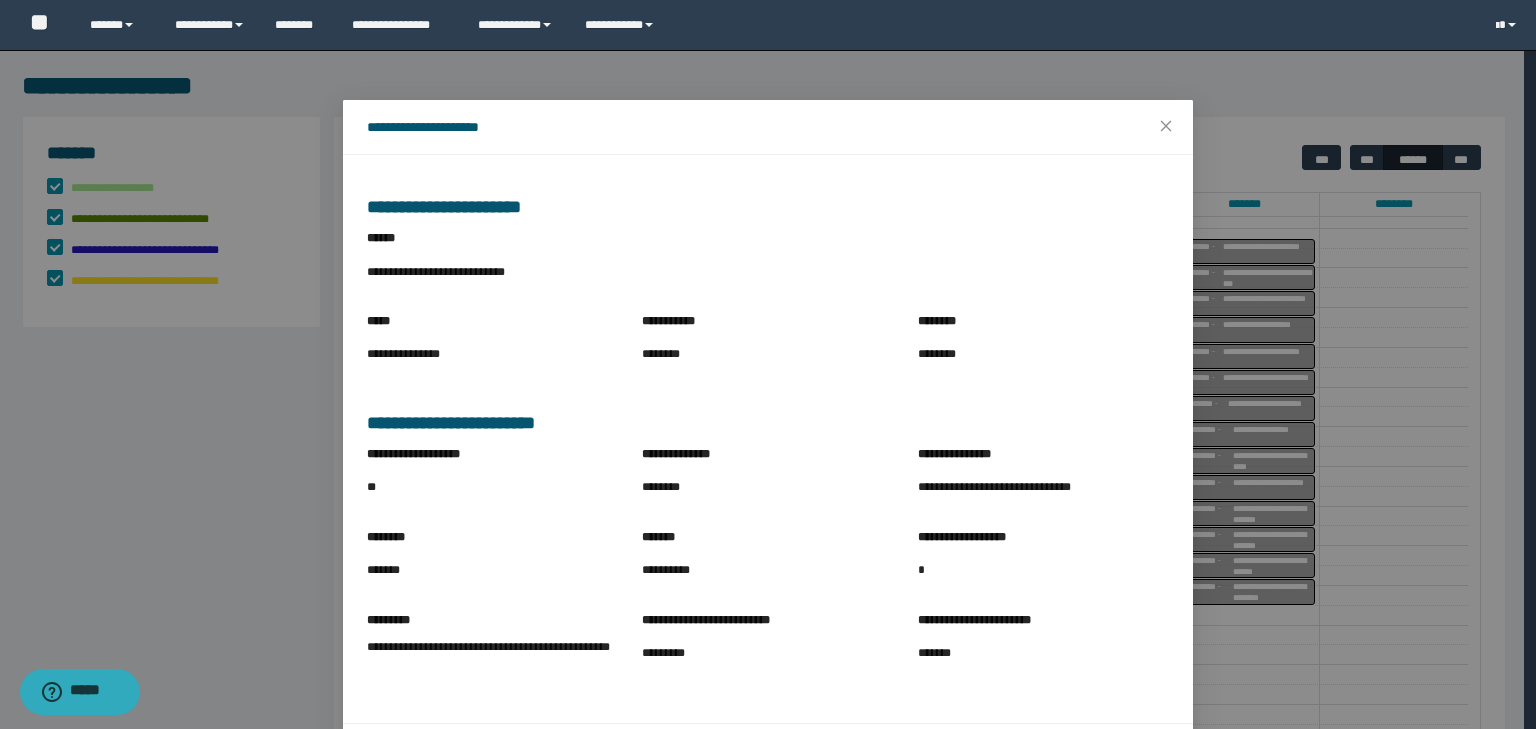 click on "**********" at bounding box center (768, 423) 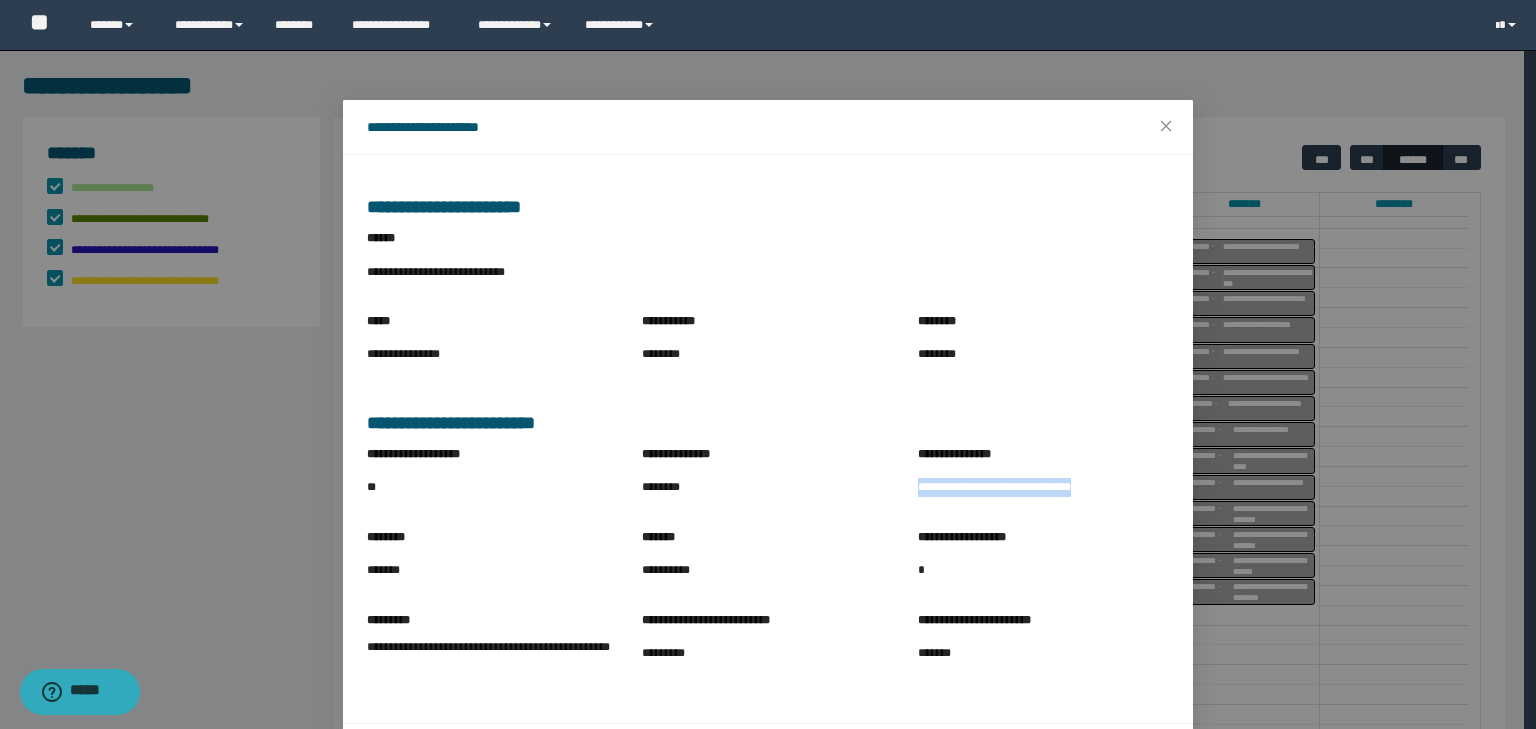 drag, startPoint x: 904, startPoint y: 489, endPoint x: 1118, endPoint y: 486, distance: 214.02103 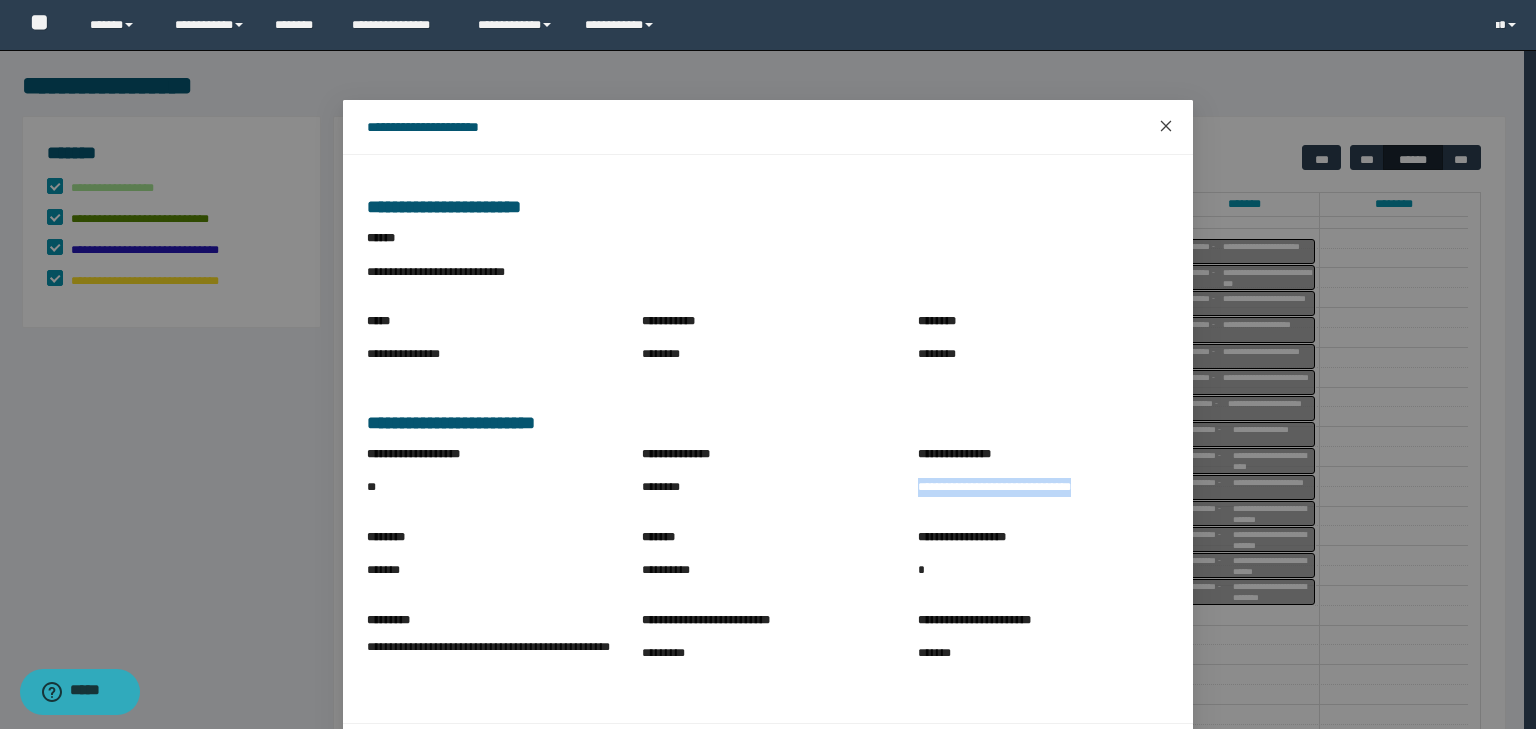 click 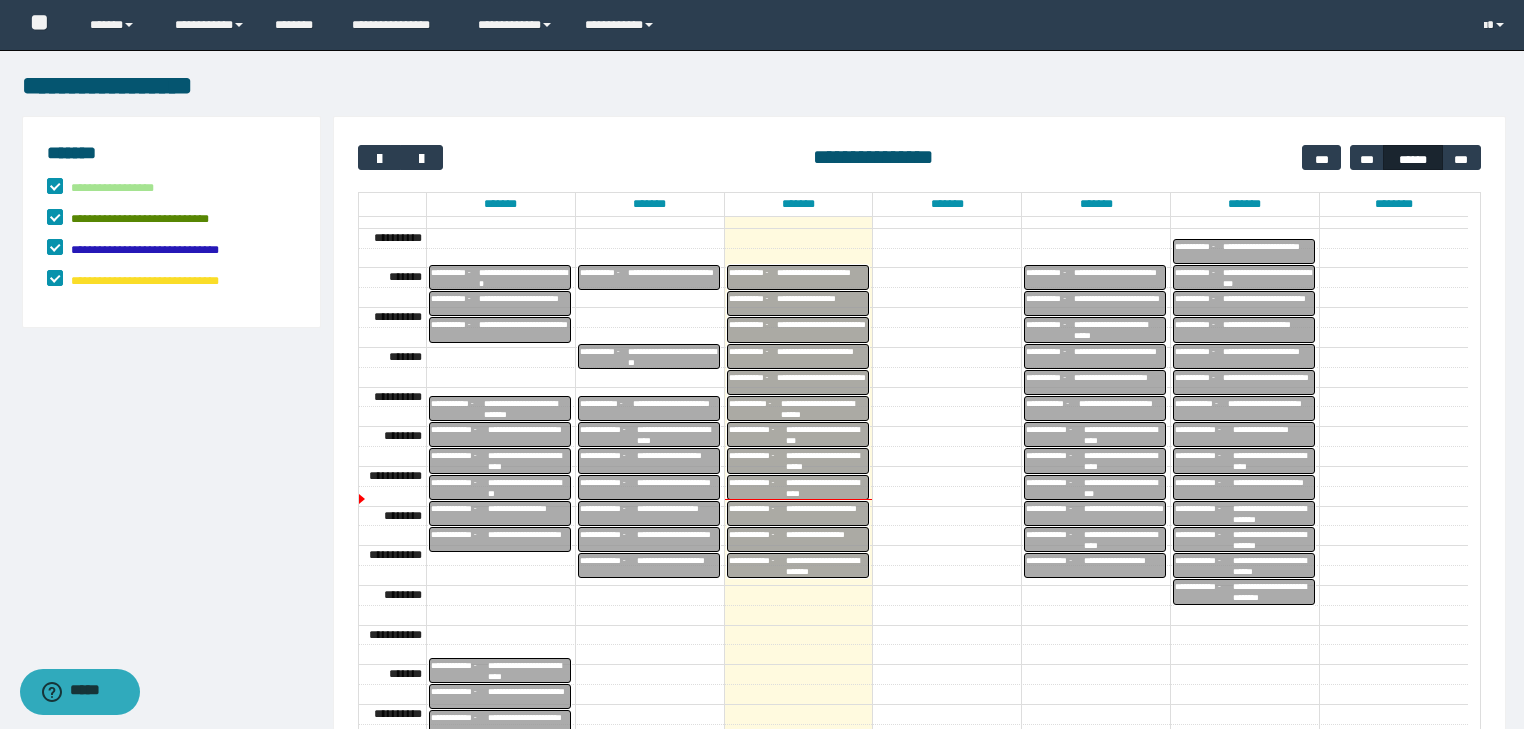 click on "**********" at bounding box center (826, 514) 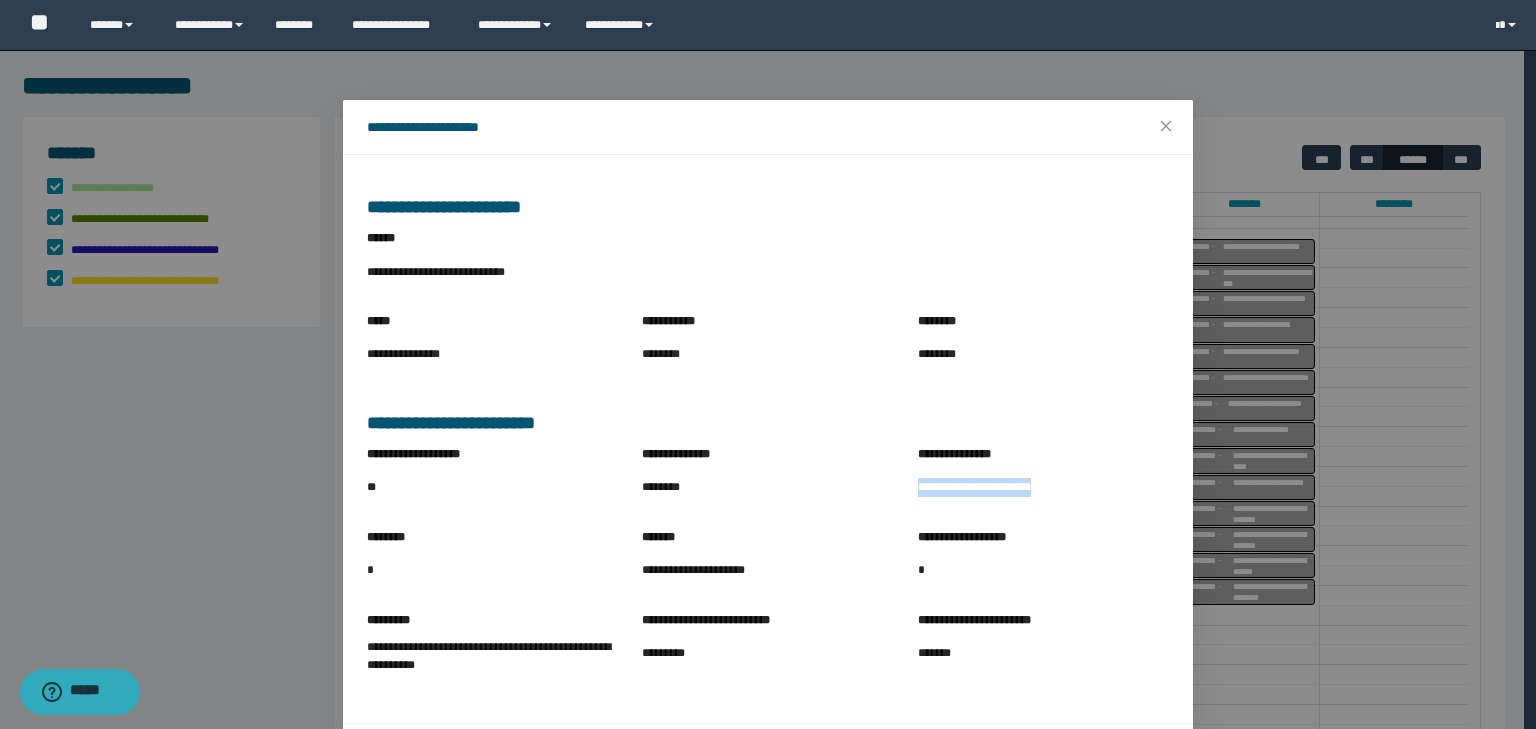 drag, startPoint x: 902, startPoint y: 481, endPoint x: 1064, endPoint y: 497, distance: 162.78821 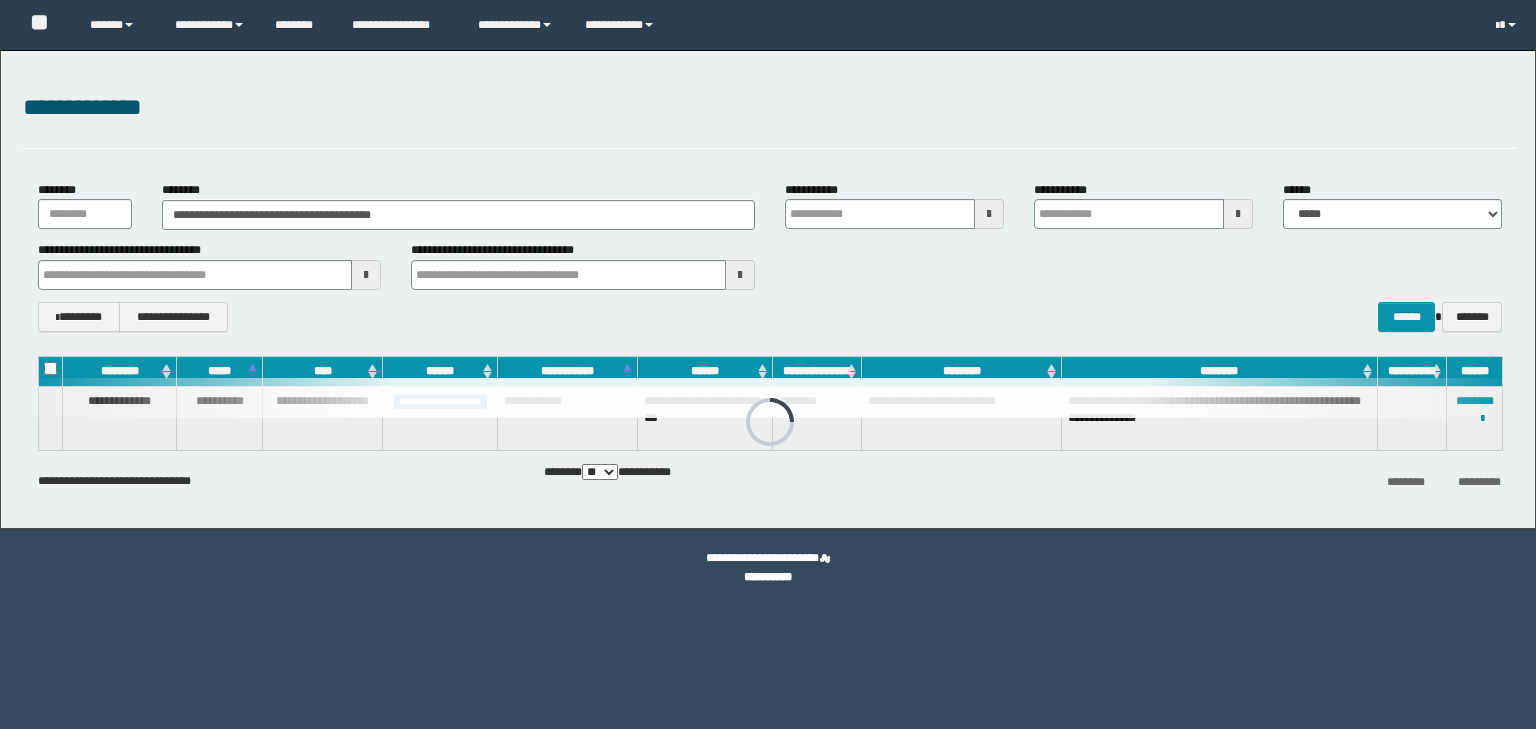 scroll, scrollTop: 0, scrollLeft: 0, axis: both 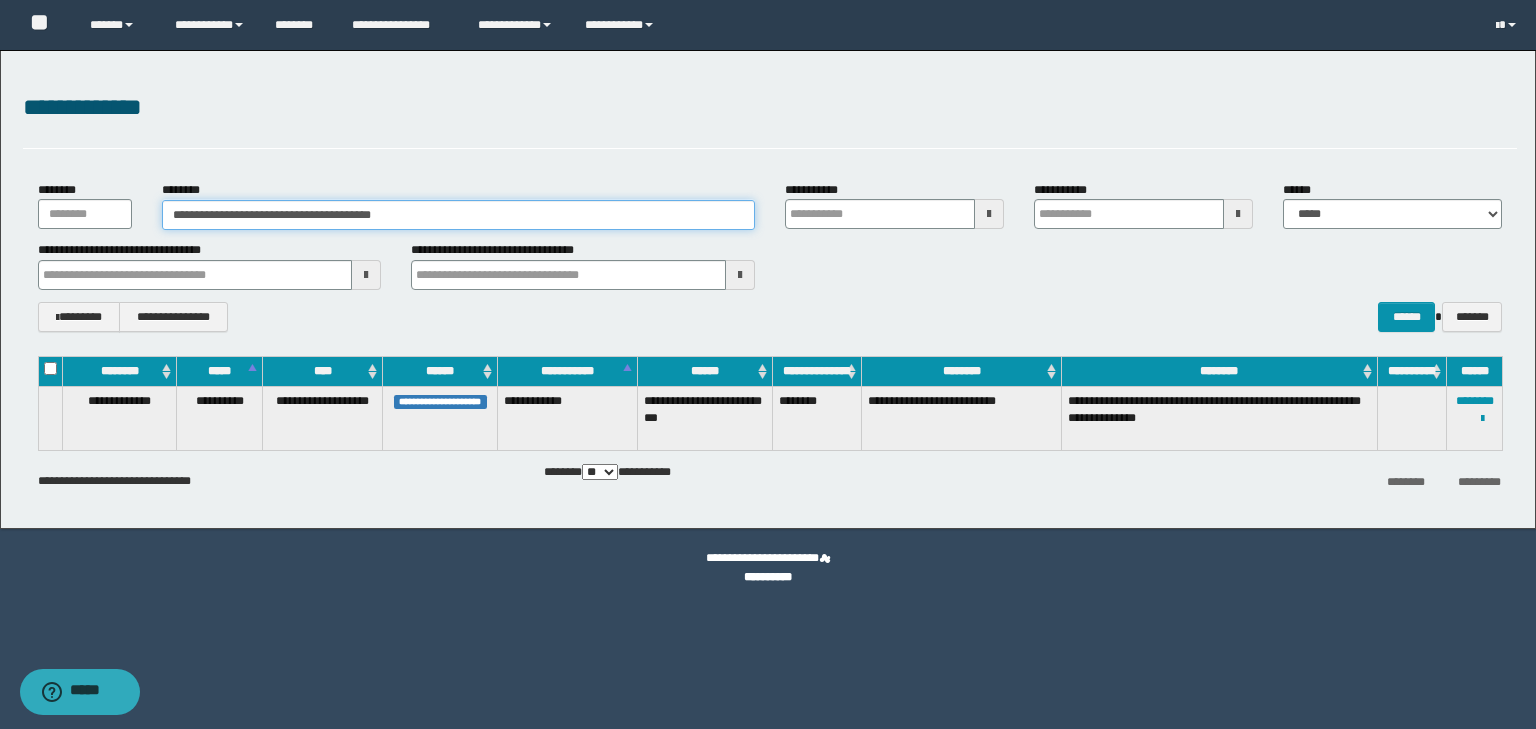 drag, startPoint x: 400, startPoint y: 216, endPoint x: 153, endPoint y: 216, distance: 247 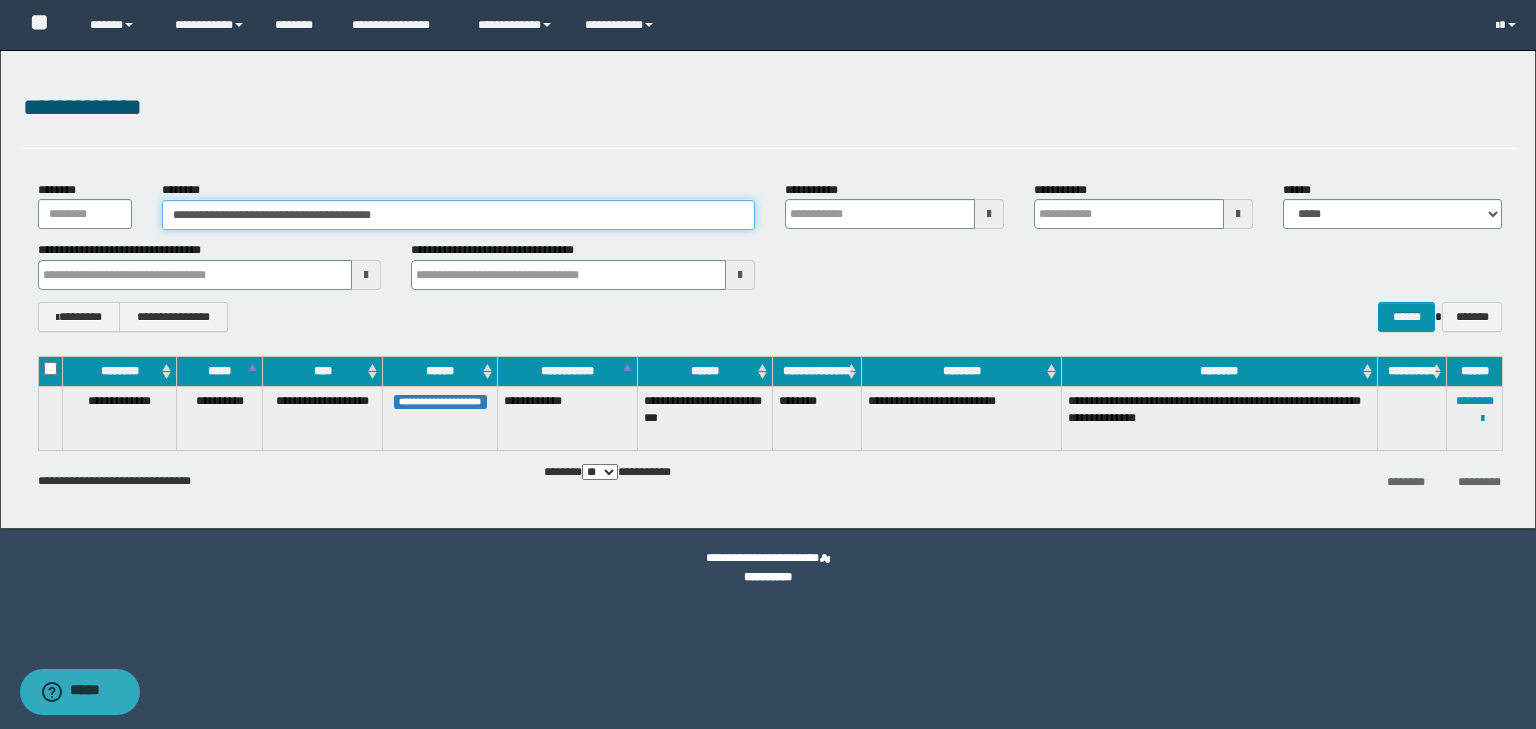 paste 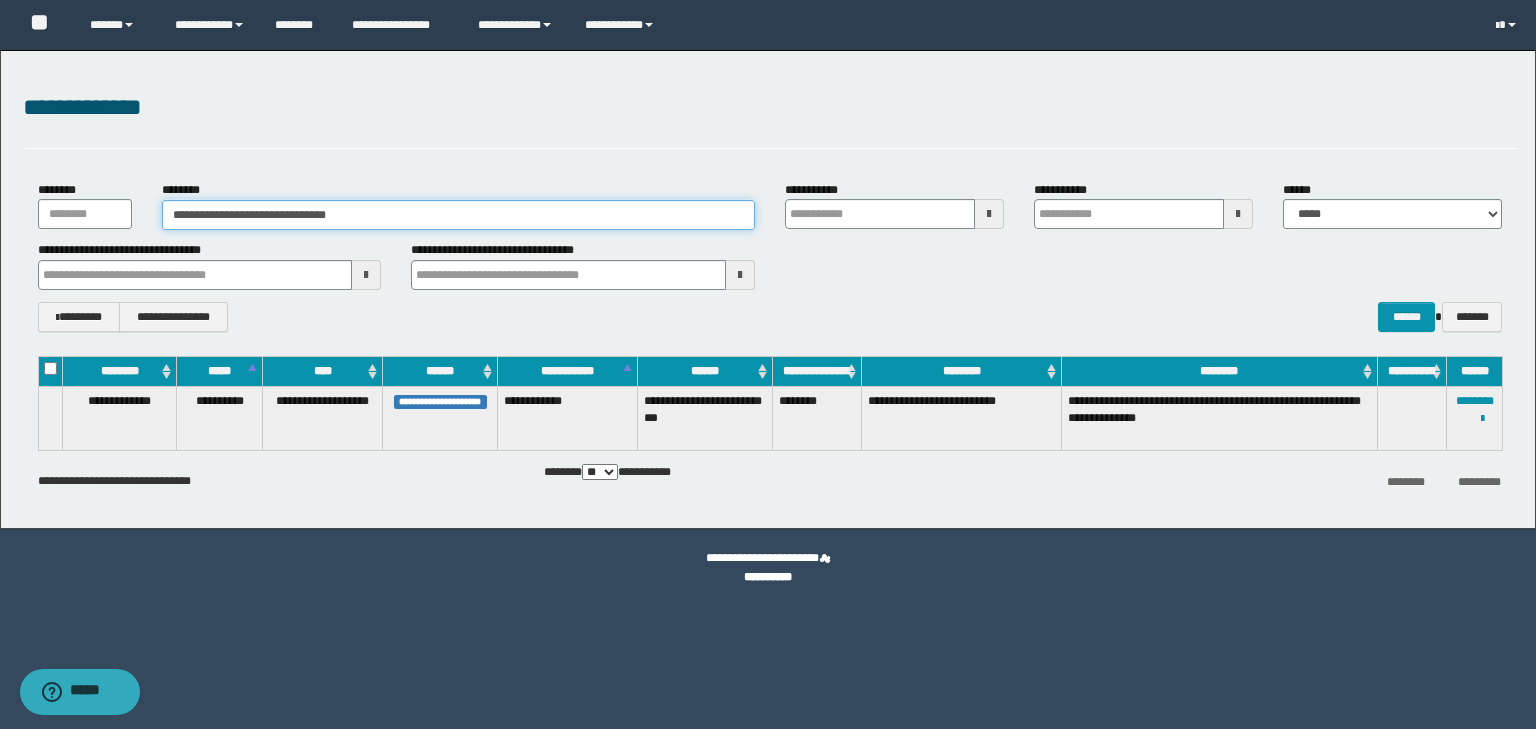 type on "**********" 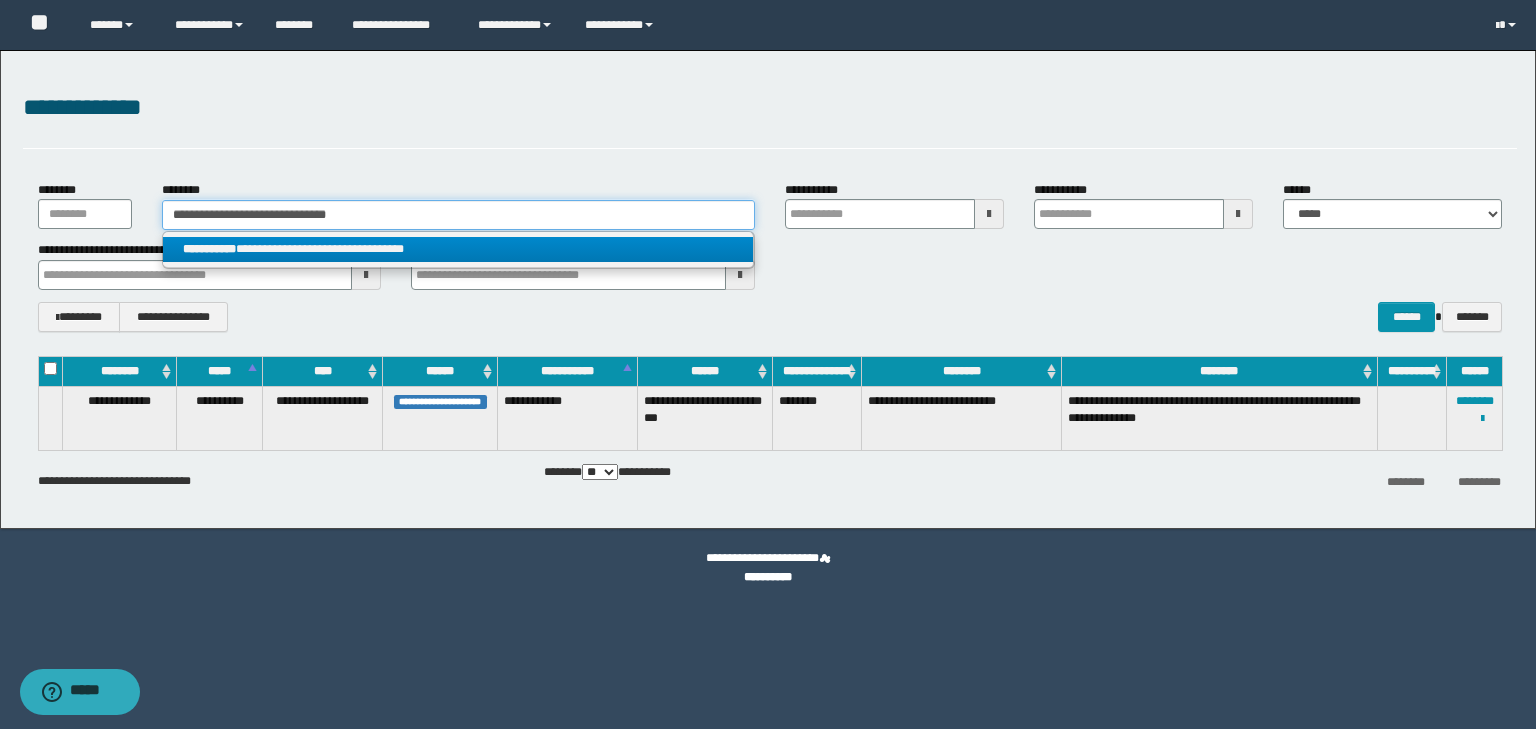 type on "**********" 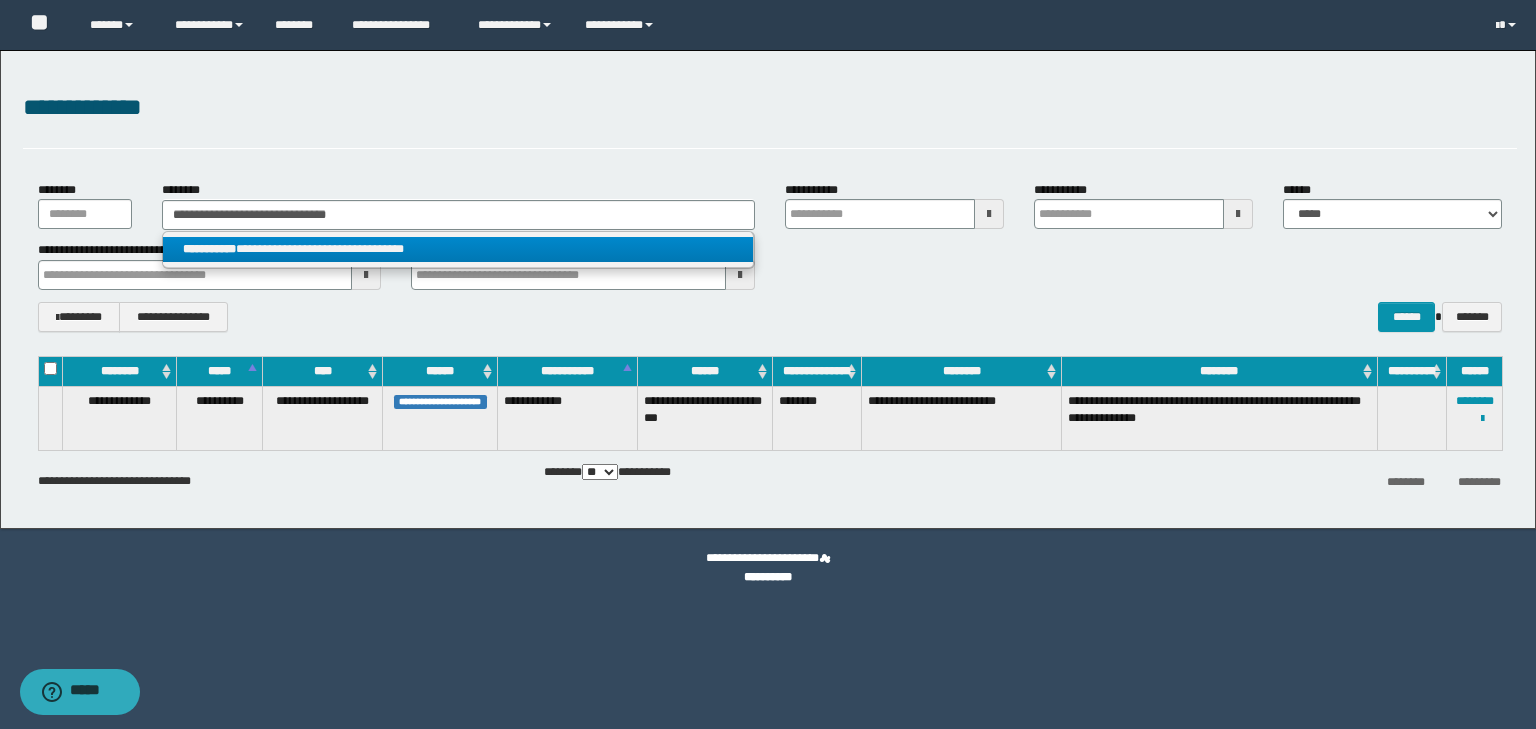 click on "**********" at bounding box center (458, 249) 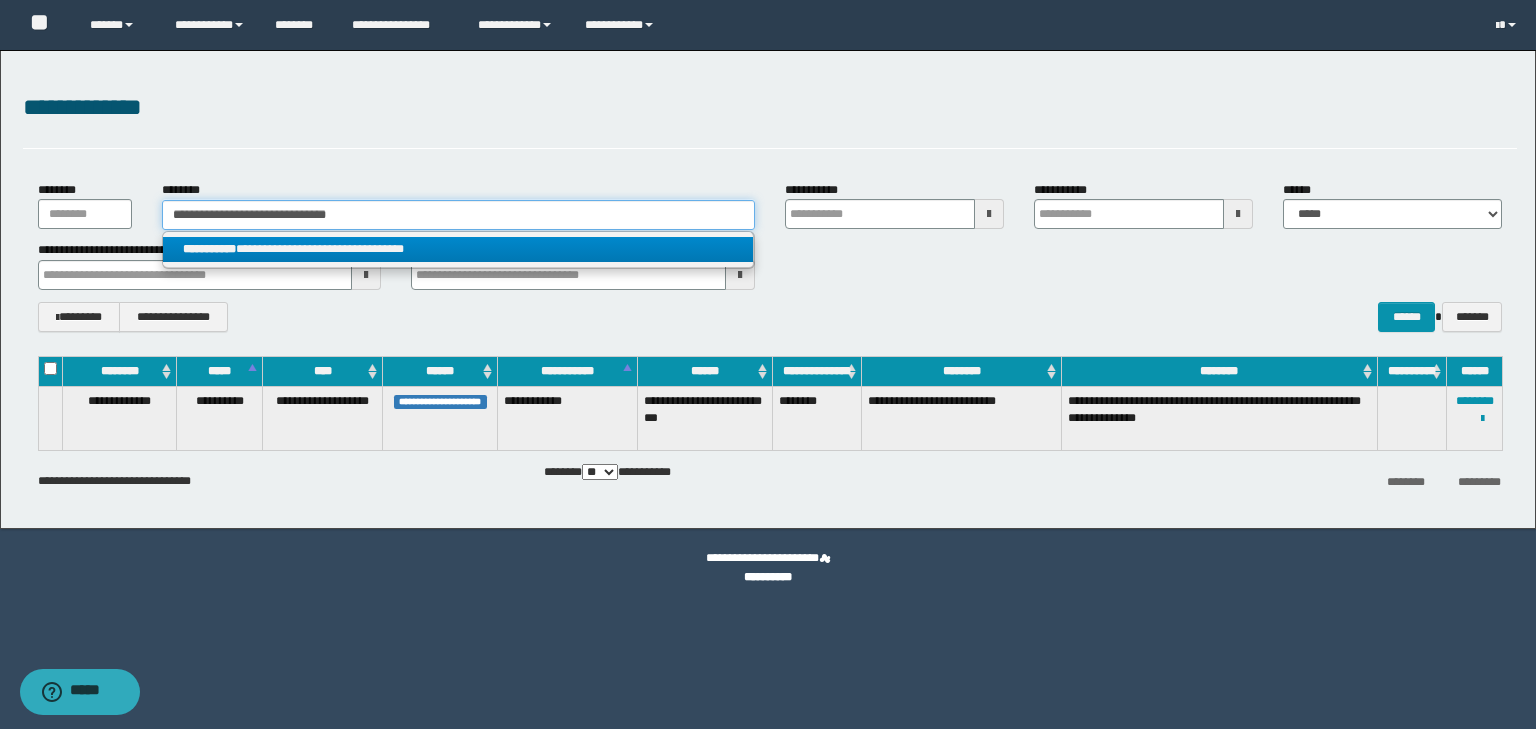 type 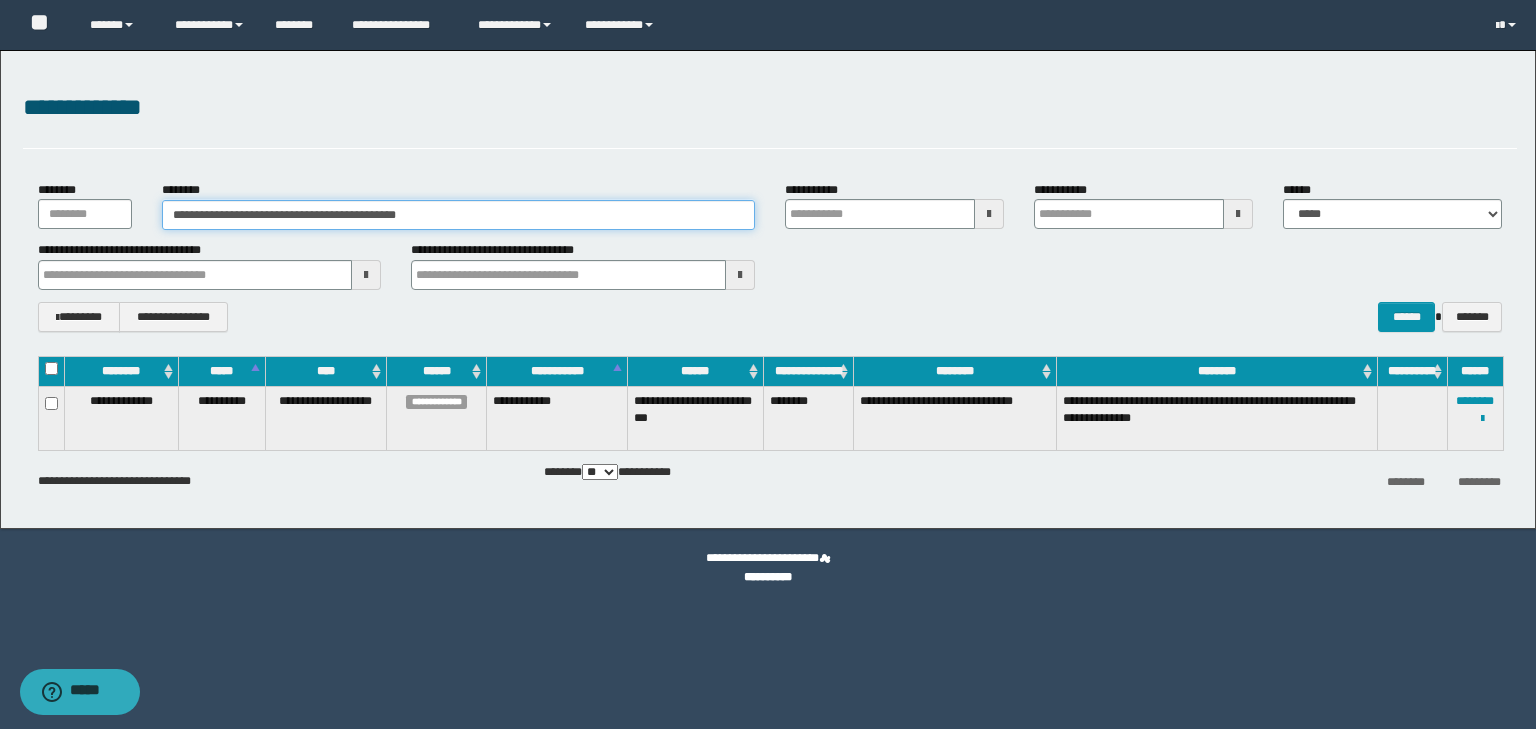 drag, startPoint x: 184, startPoint y: 213, endPoint x: 244, endPoint y: 208, distance: 60.207973 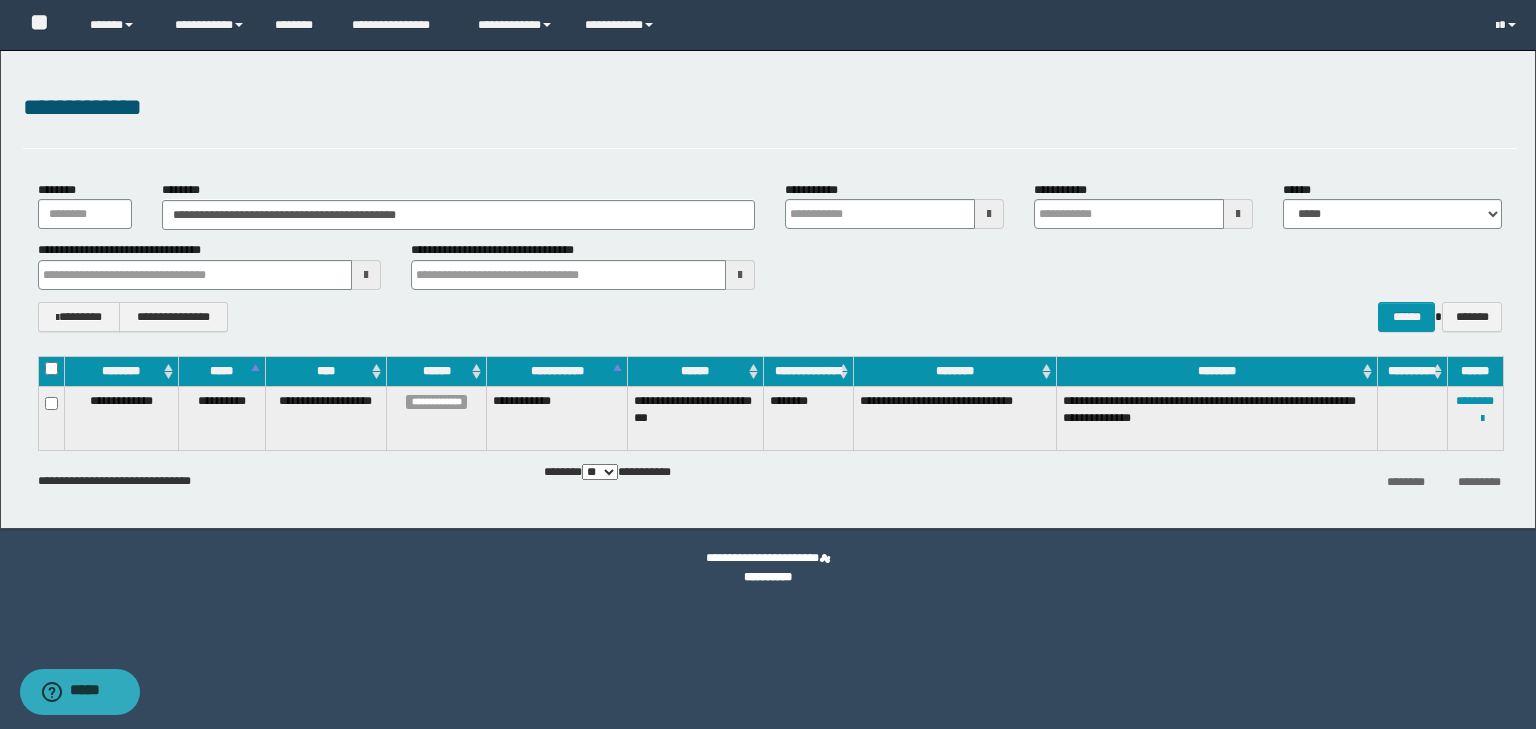 click on "**********" at bounding box center (770, 119) 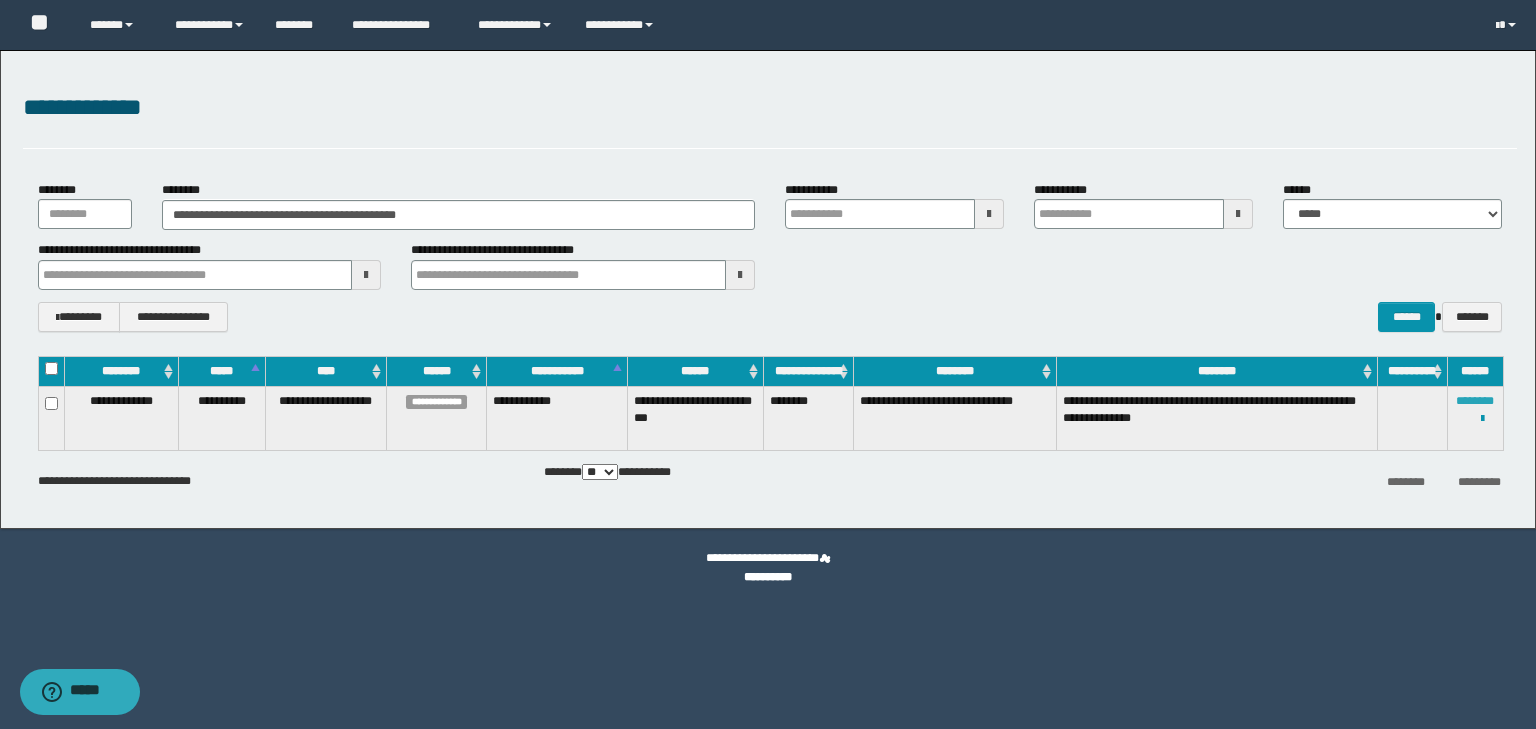 click on "********" at bounding box center [1475, 401] 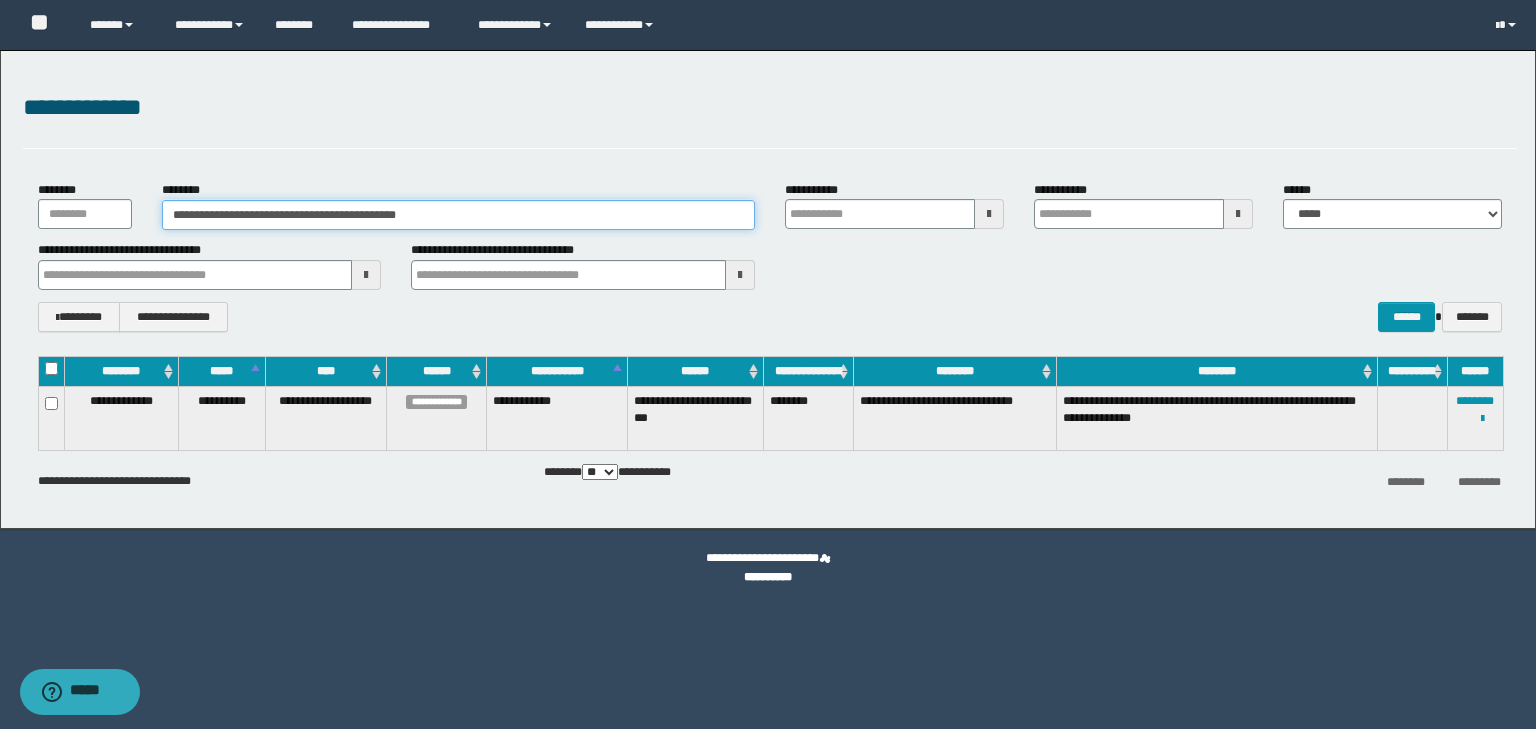 drag, startPoint x: 436, startPoint y: 212, endPoint x: 136, endPoint y: 208, distance: 300.02667 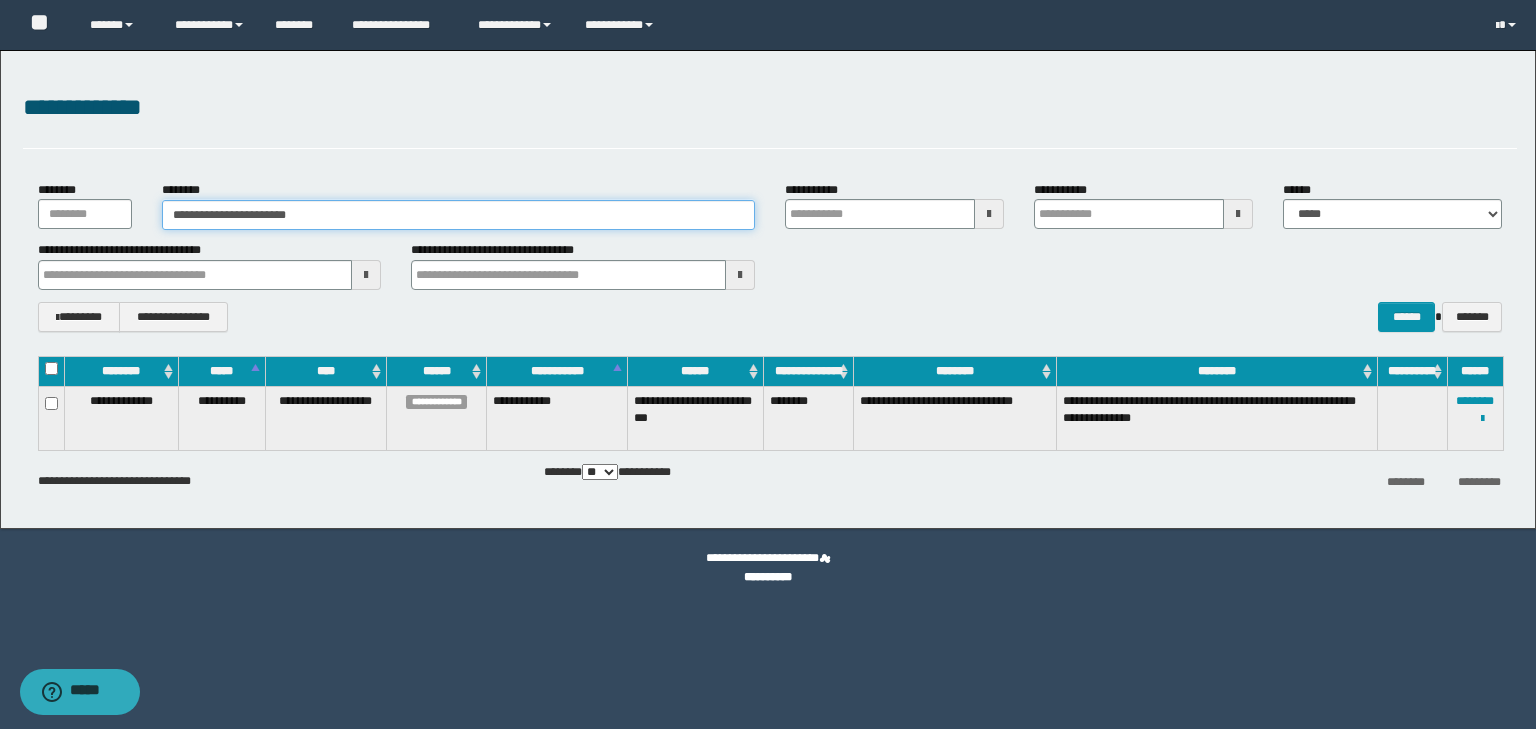 type on "**********" 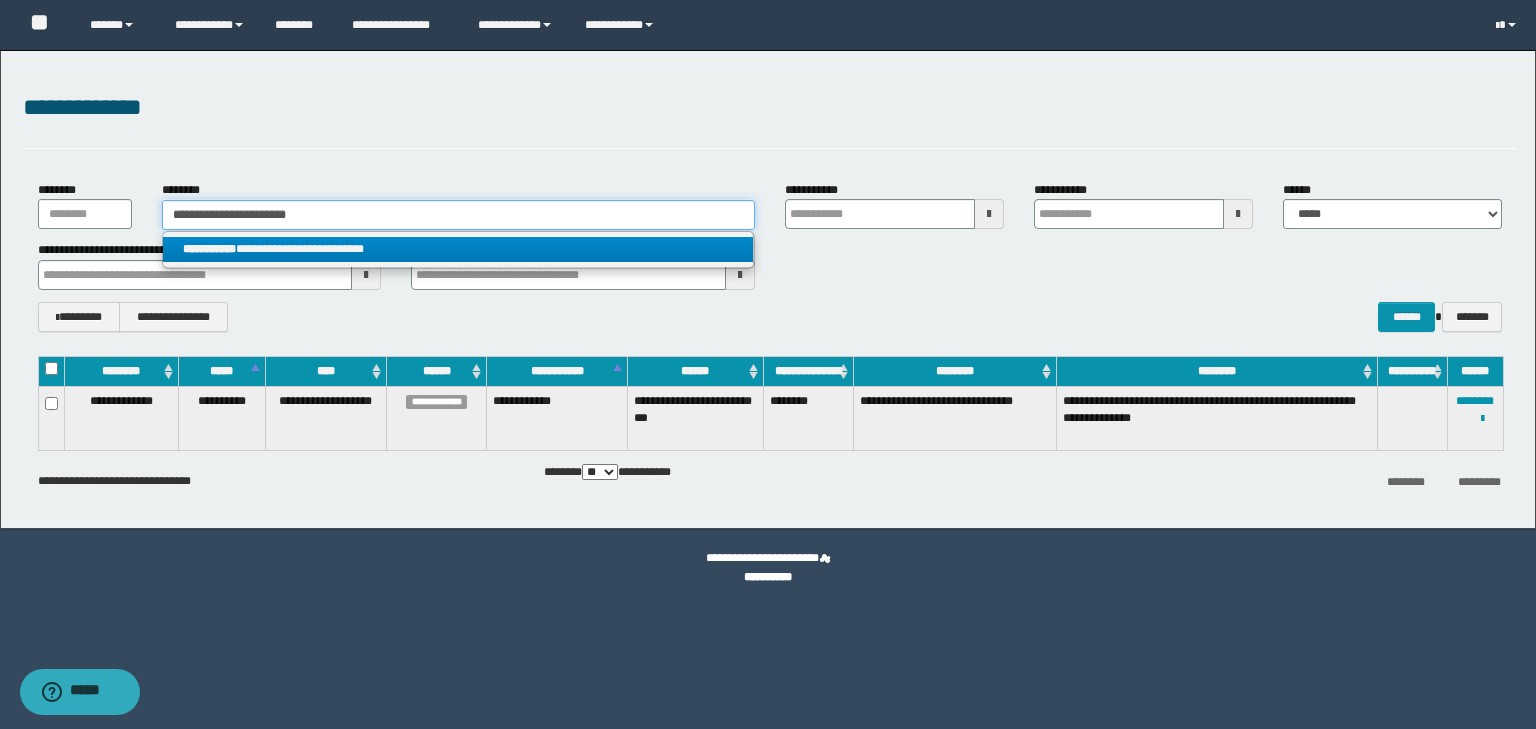 type on "**********" 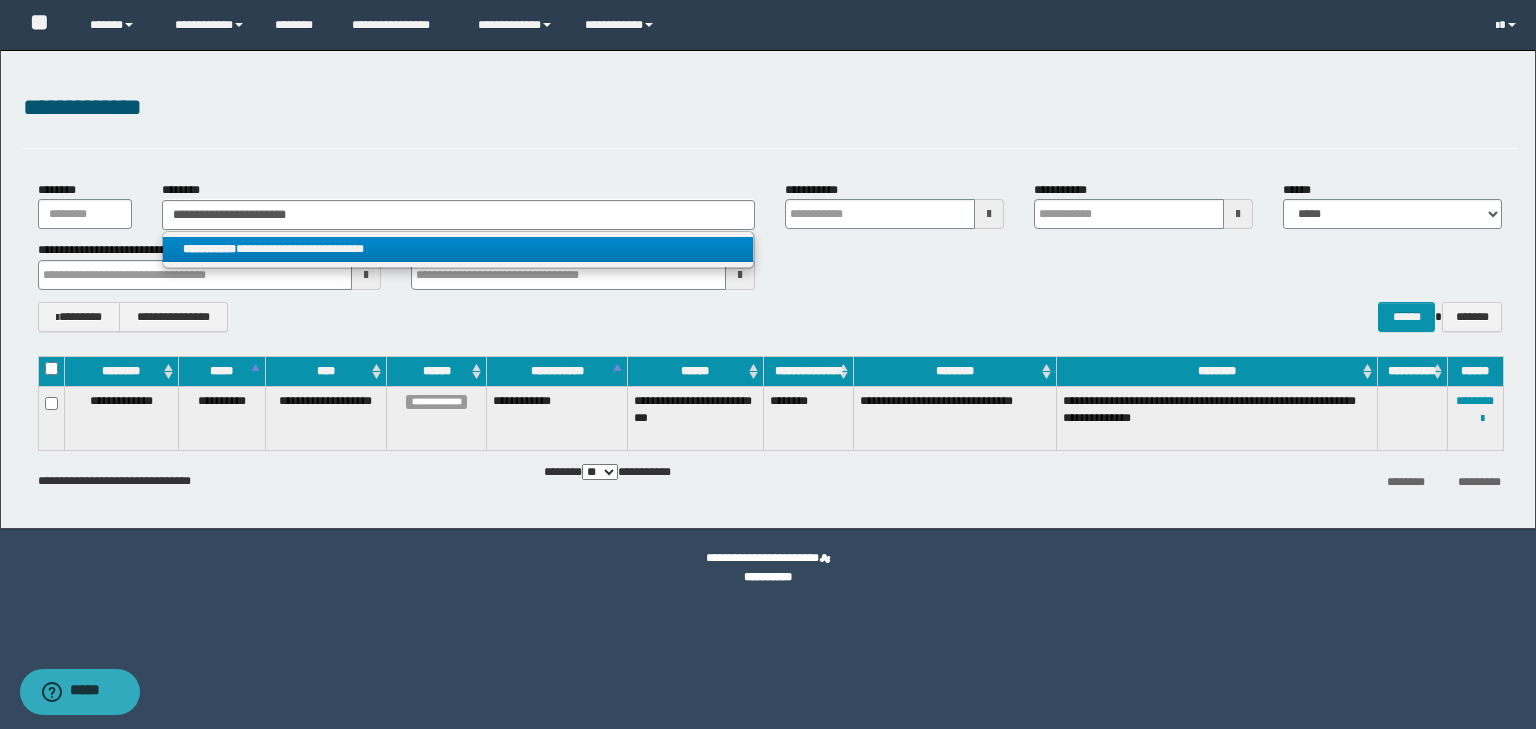 click on "**********" at bounding box center (458, 249) 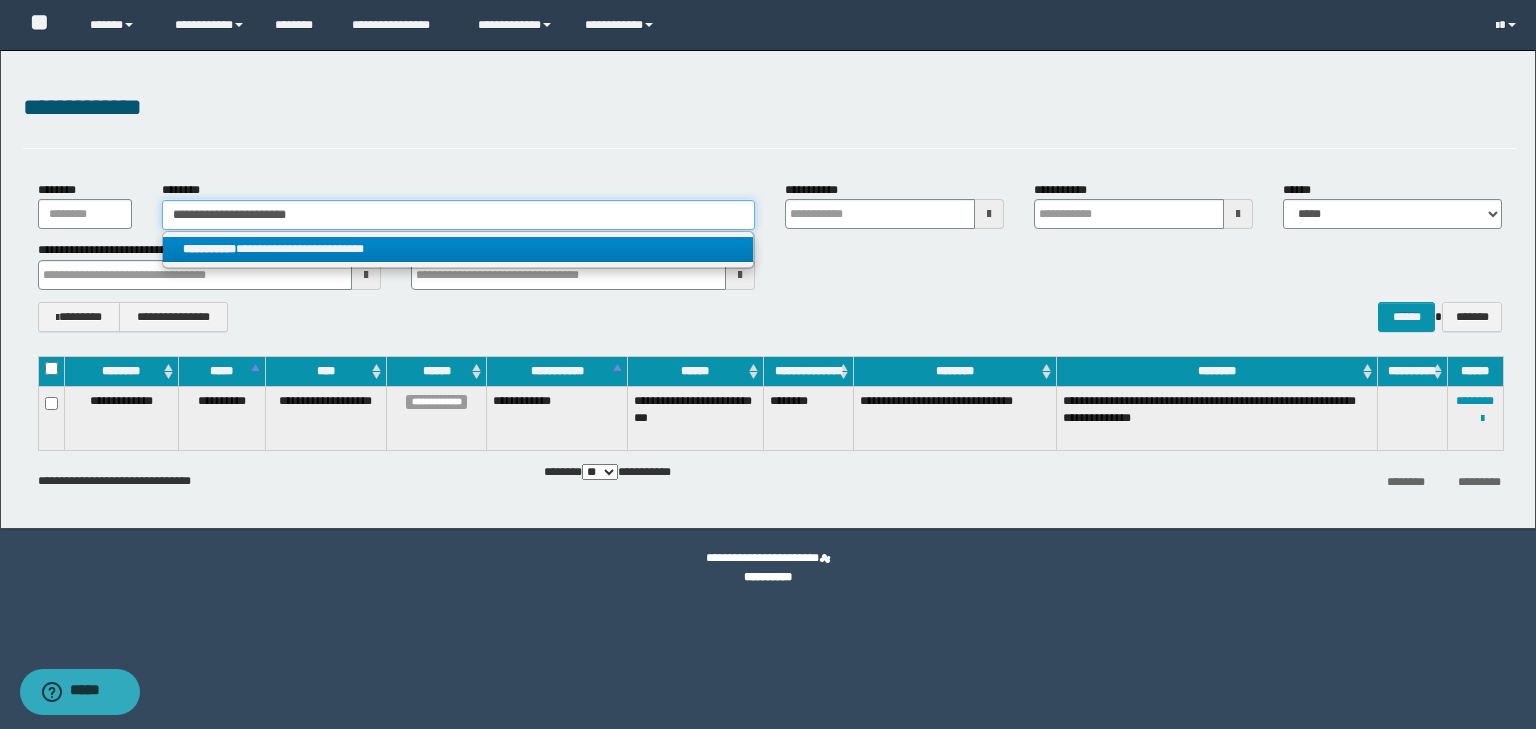 type 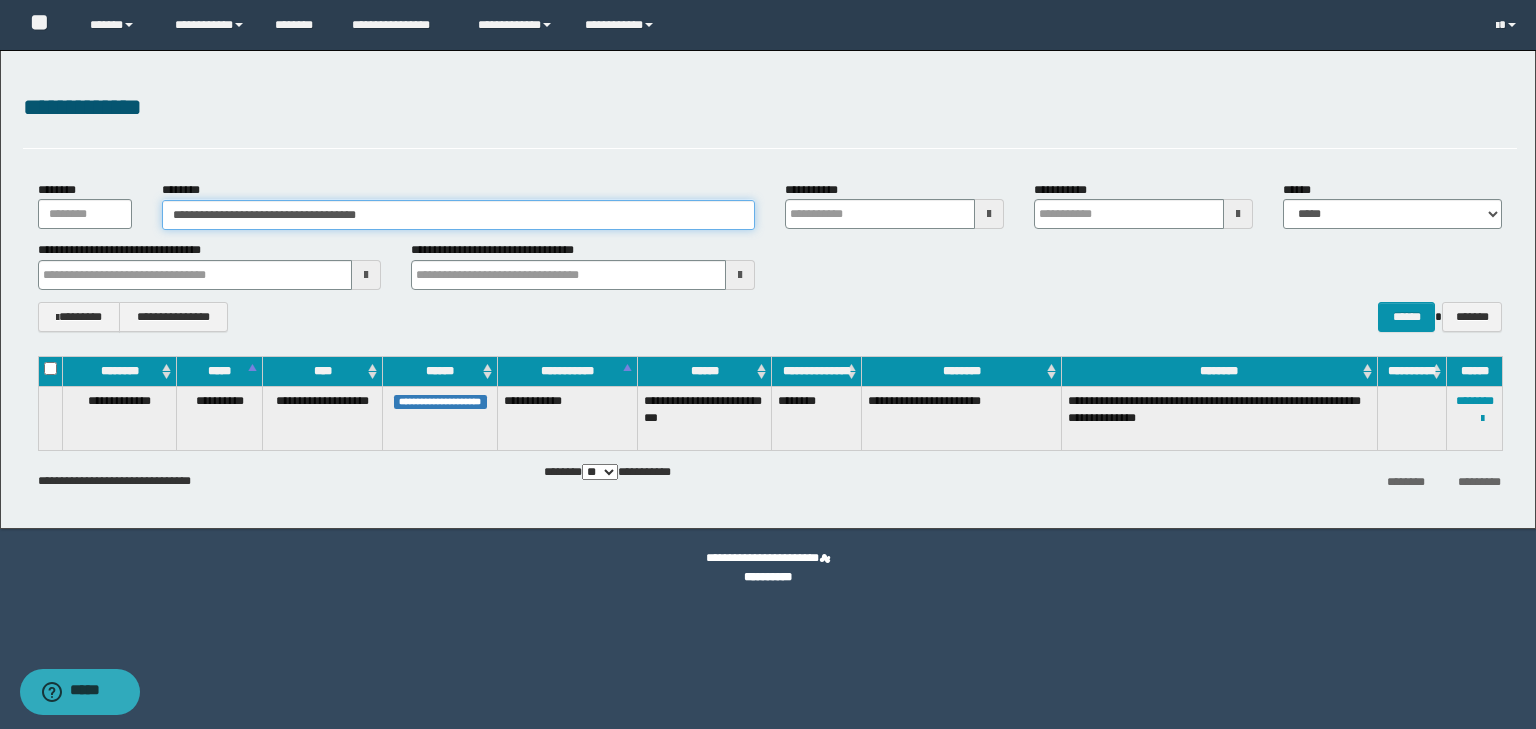 drag, startPoint x: 188, startPoint y: 208, endPoint x: 243, endPoint y: 217, distance: 55.7315 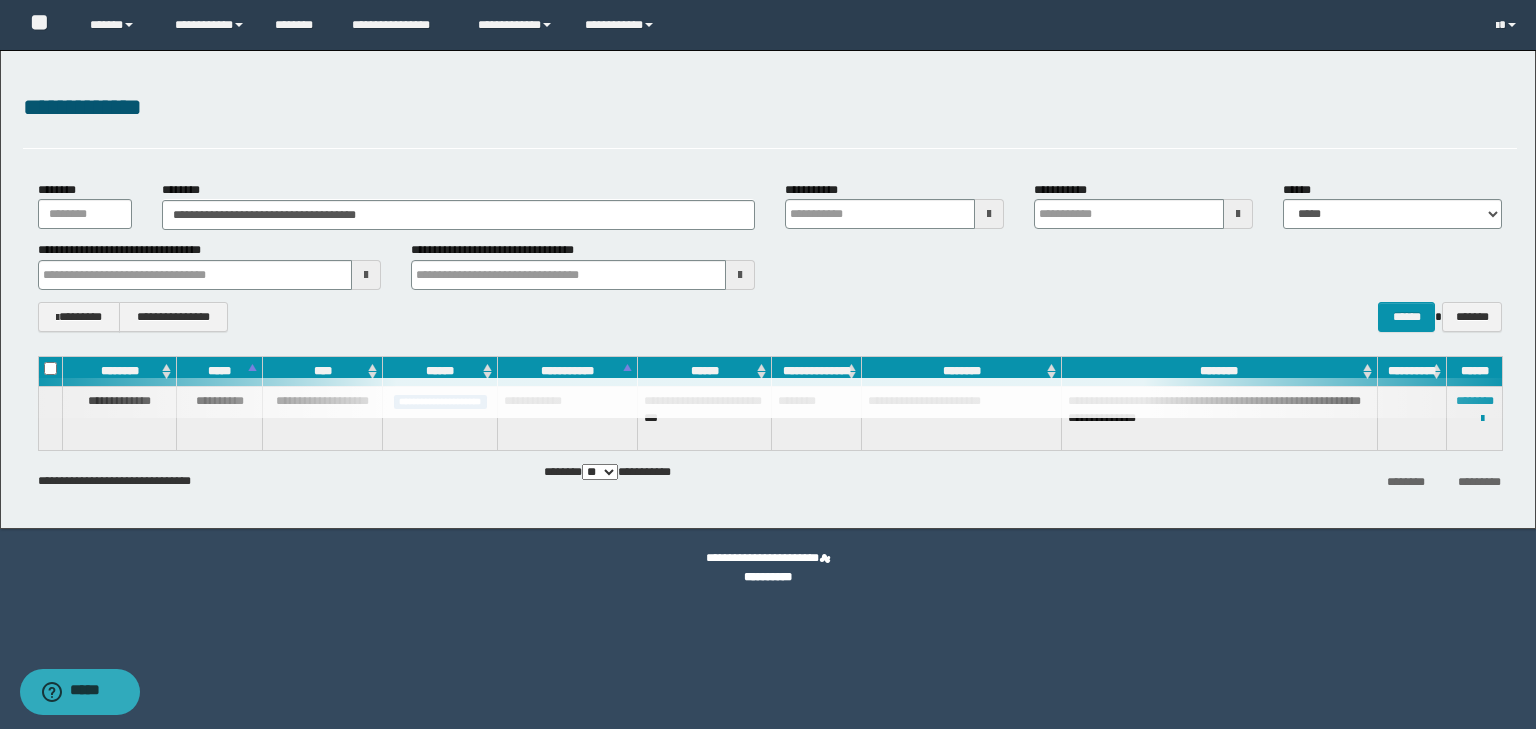 click on "**********" at bounding box center (770, 108) 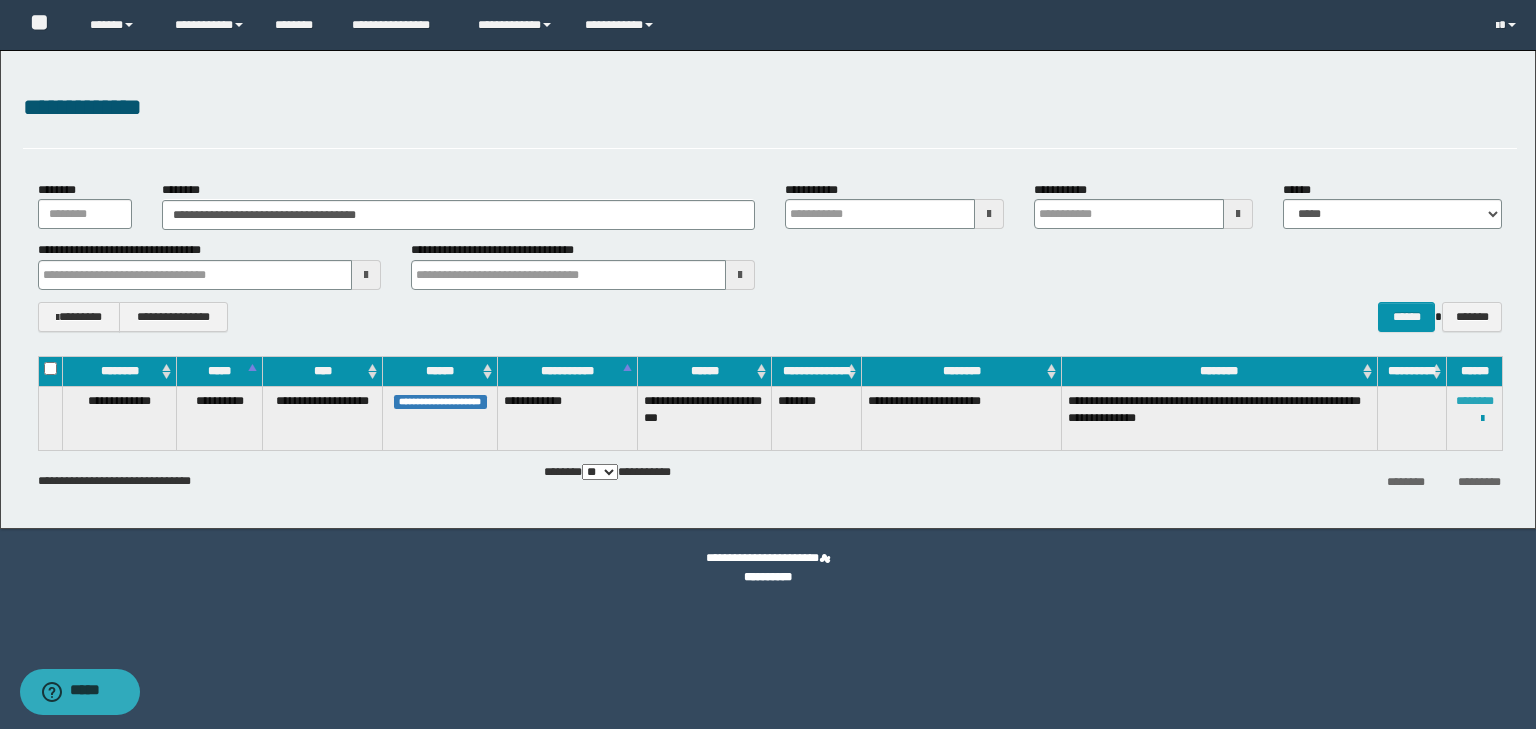 click on "********" at bounding box center [1475, 401] 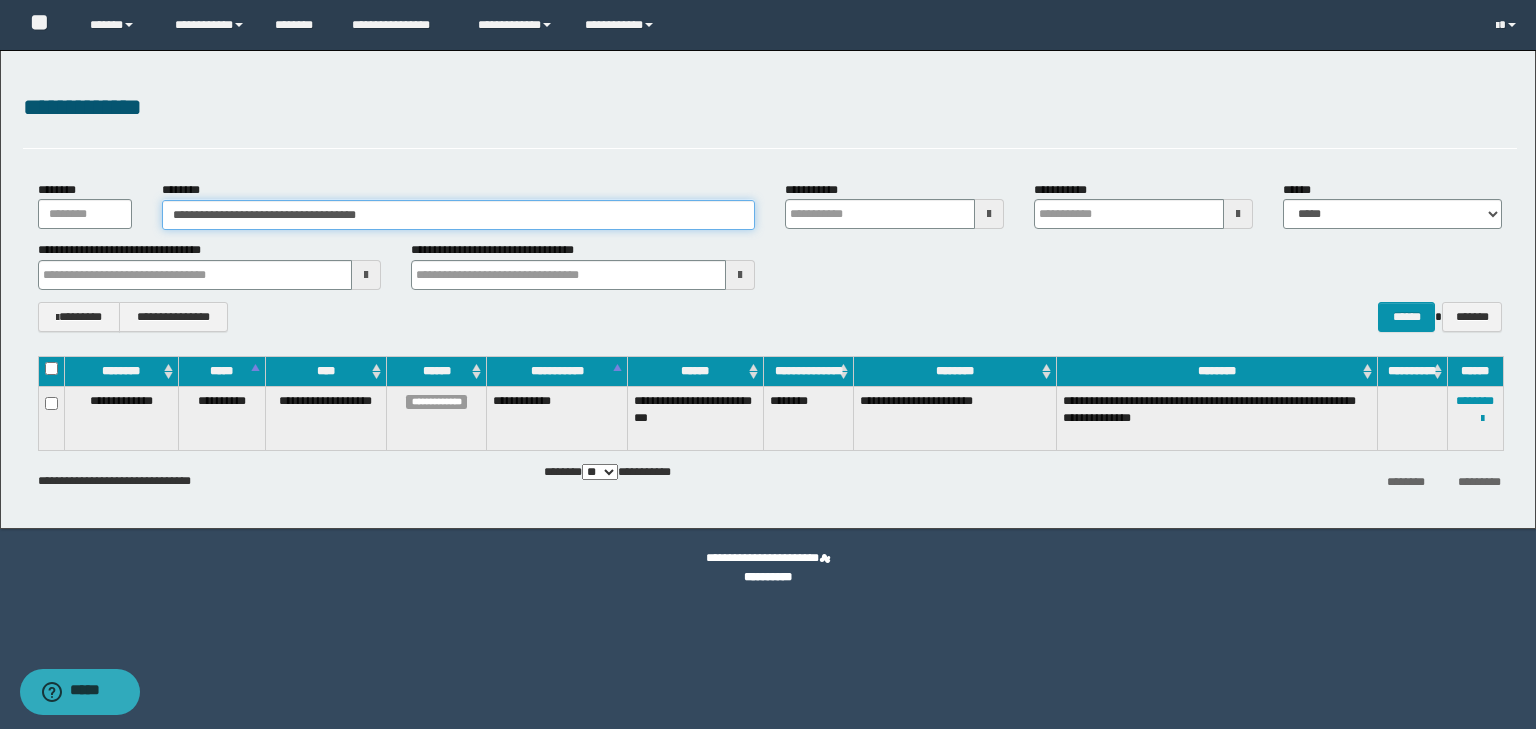 drag, startPoint x: 441, startPoint y: 219, endPoint x: 12, endPoint y: 190, distance: 429.97906 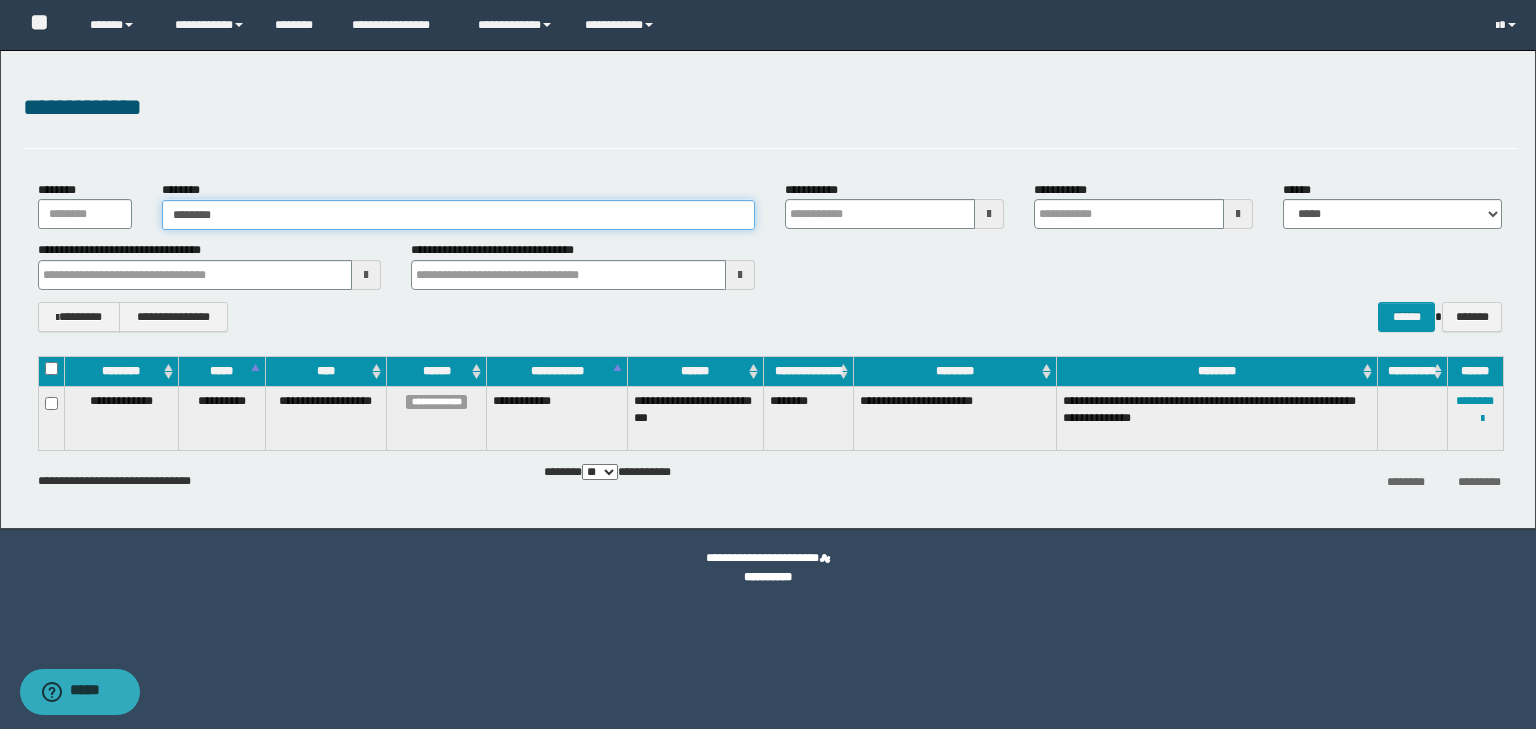 click on "********" at bounding box center (458, 215) 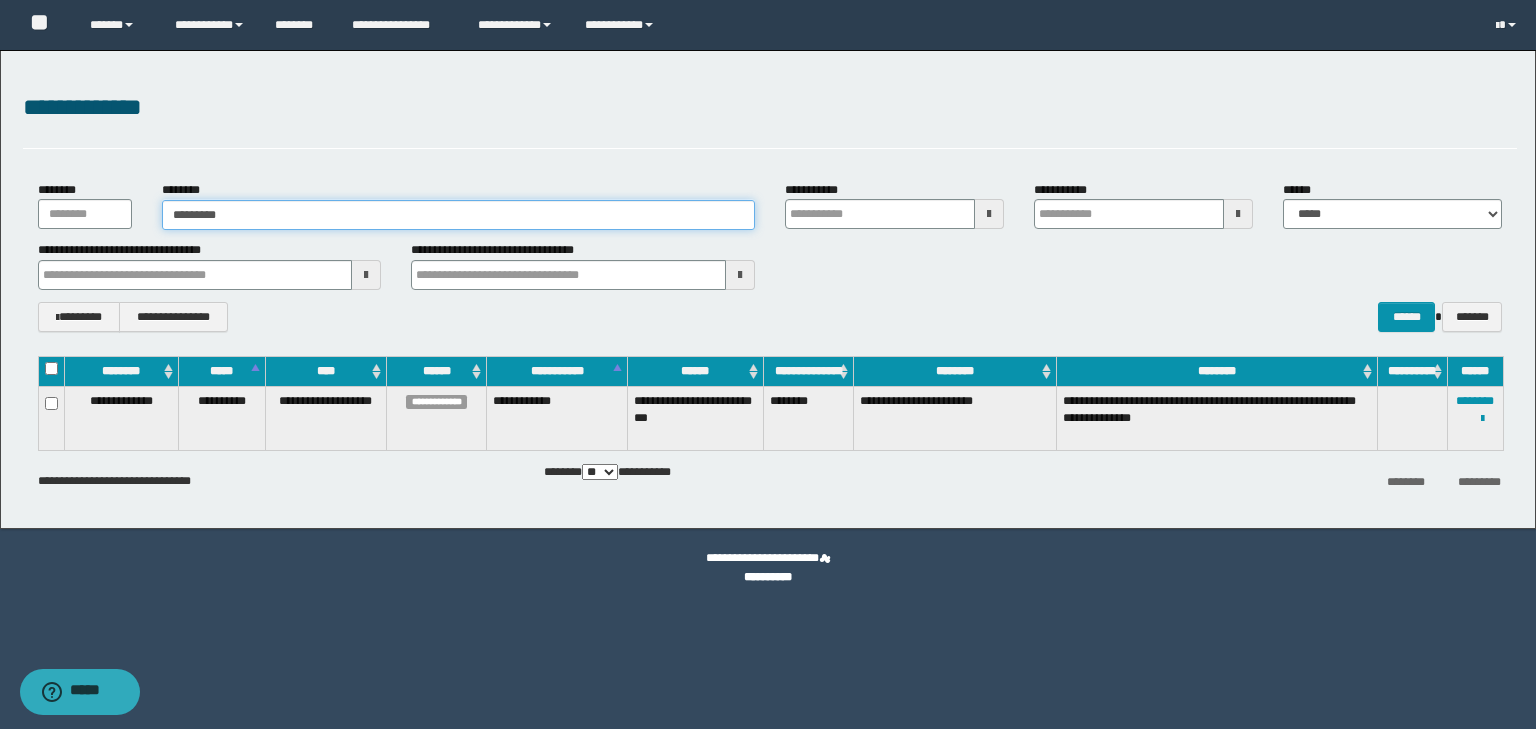 type on "*********" 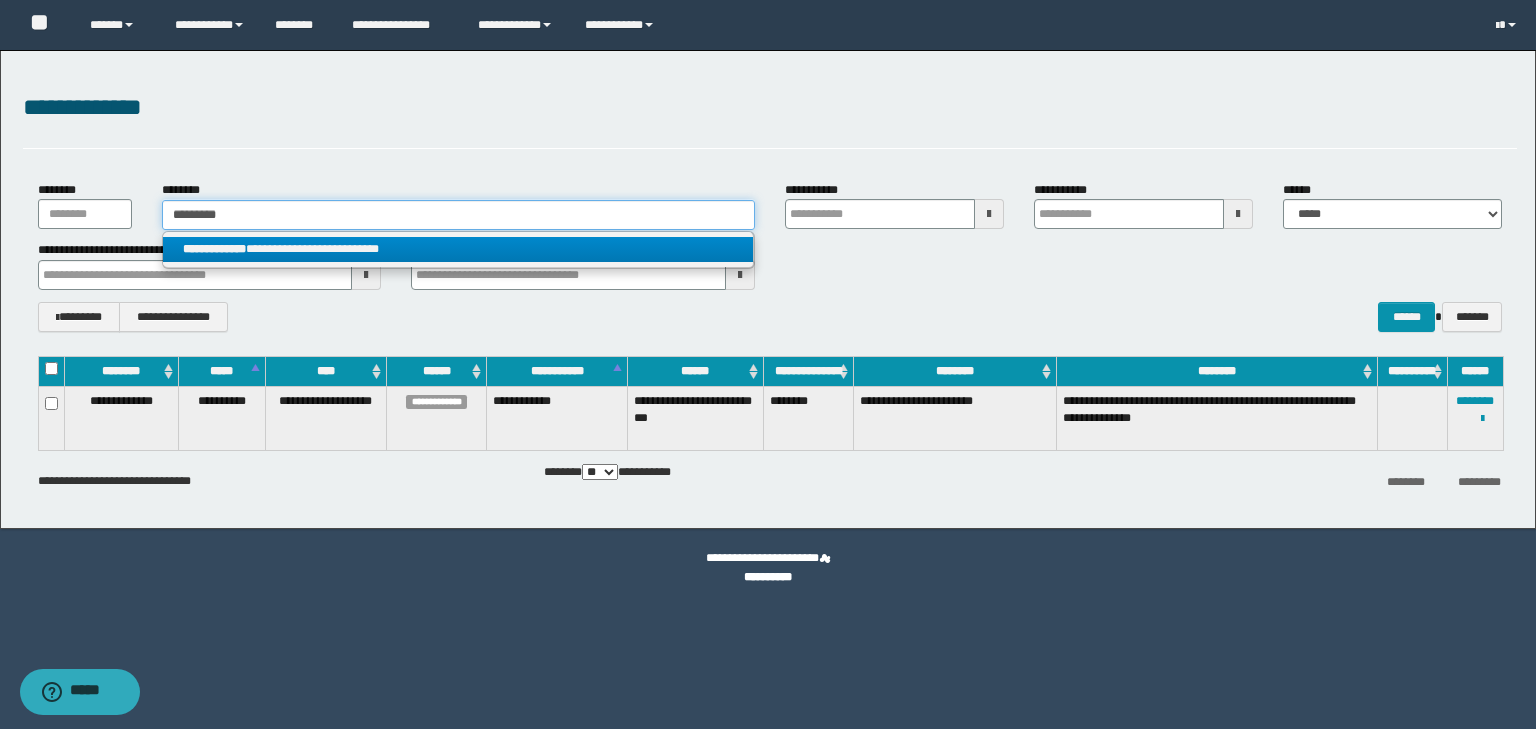 type on "*********" 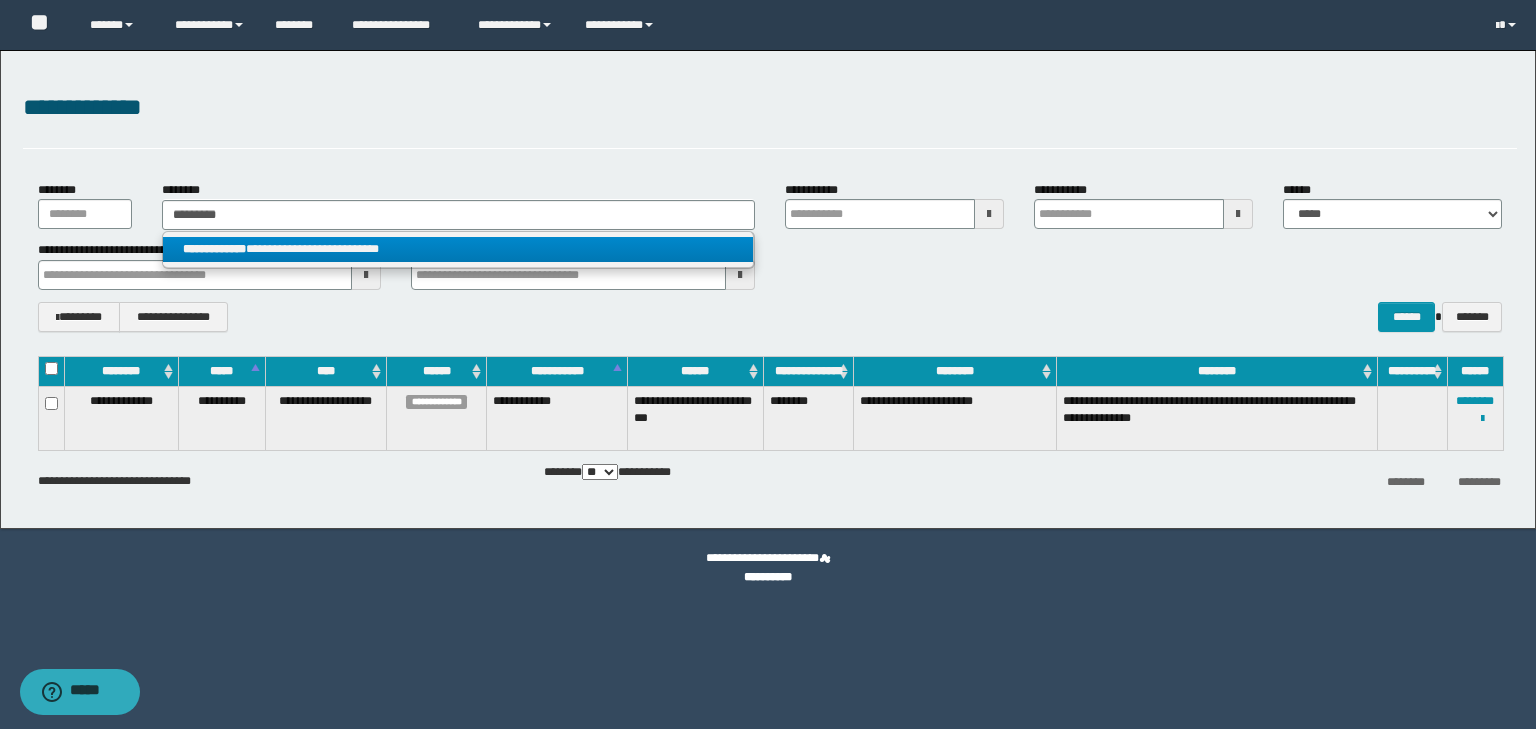 click on "**********" at bounding box center (458, 249) 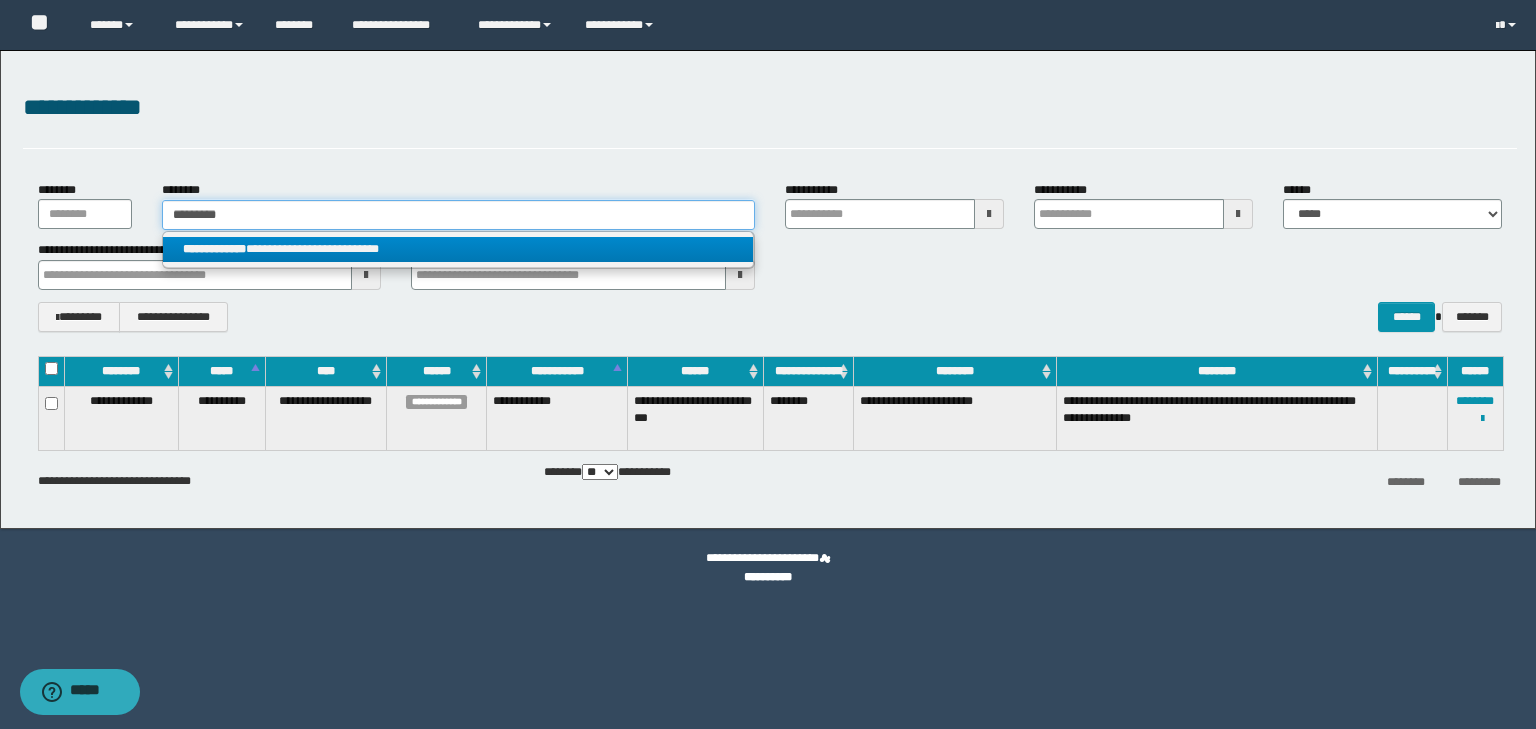 type 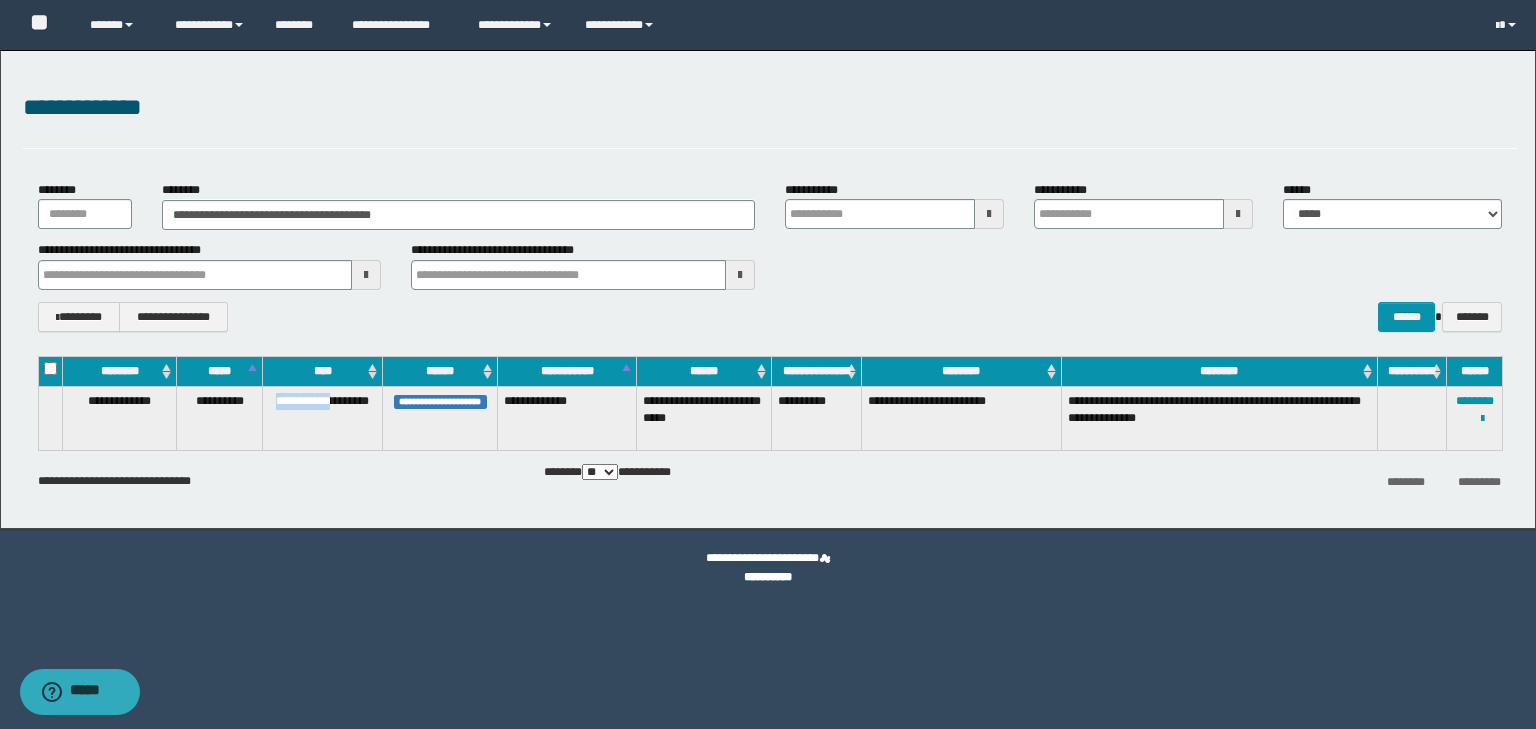 drag, startPoint x: 280, startPoint y: 418, endPoint x: 340, endPoint y: 413, distance: 60.207973 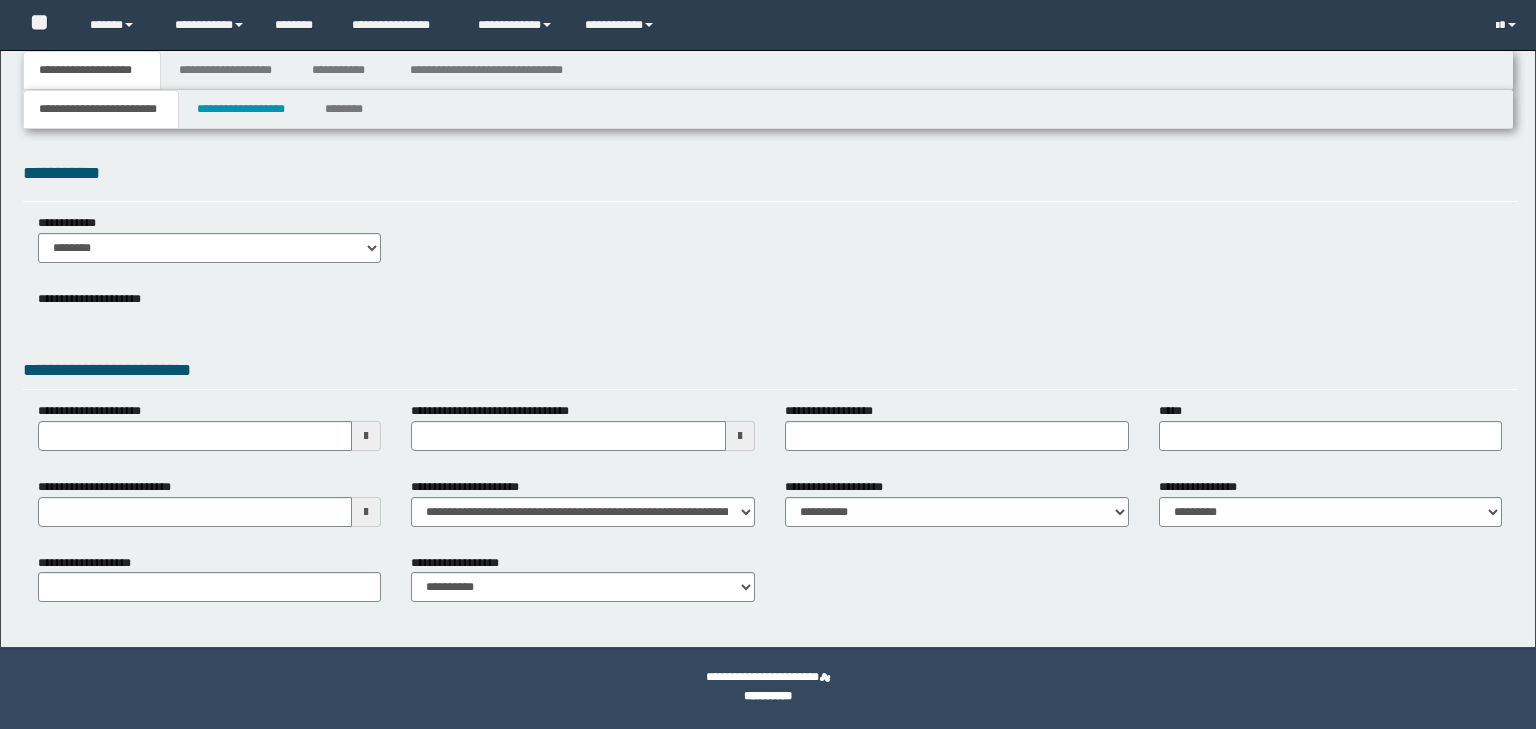 scroll, scrollTop: 0, scrollLeft: 0, axis: both 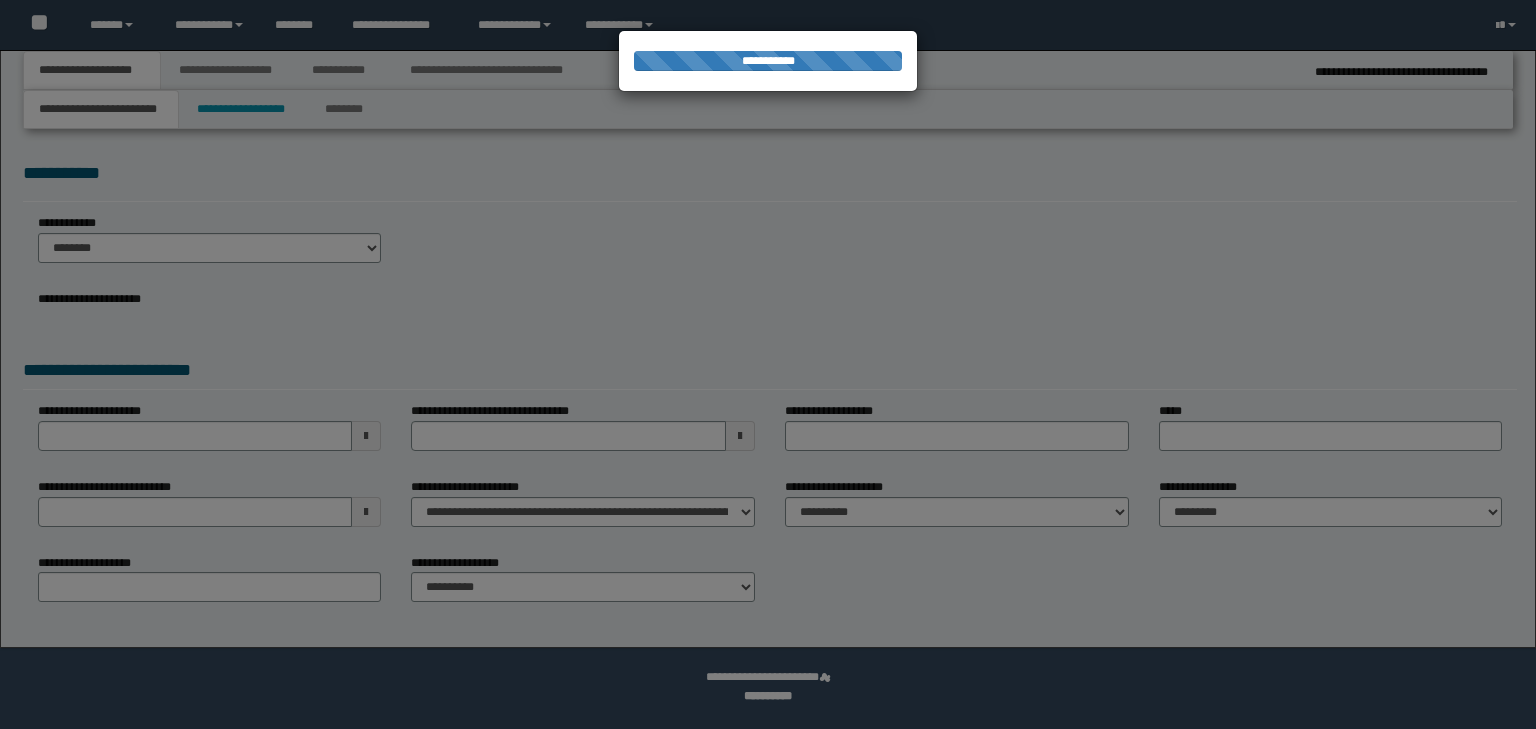 select on "*" 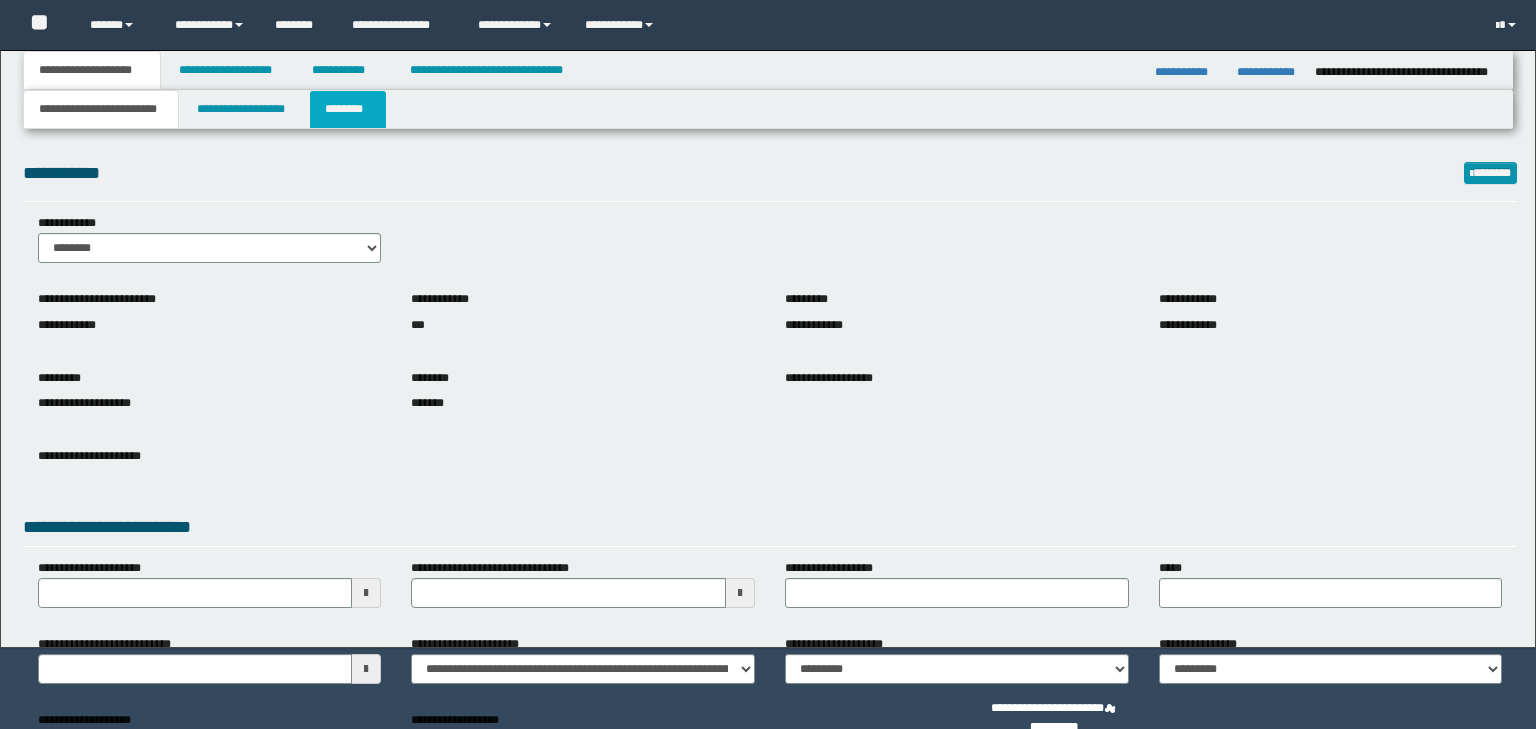 drag, startPoint x: 248, startPoint y: 72, endPoint x: 357, endPoint y: 89, distance: 110.317726 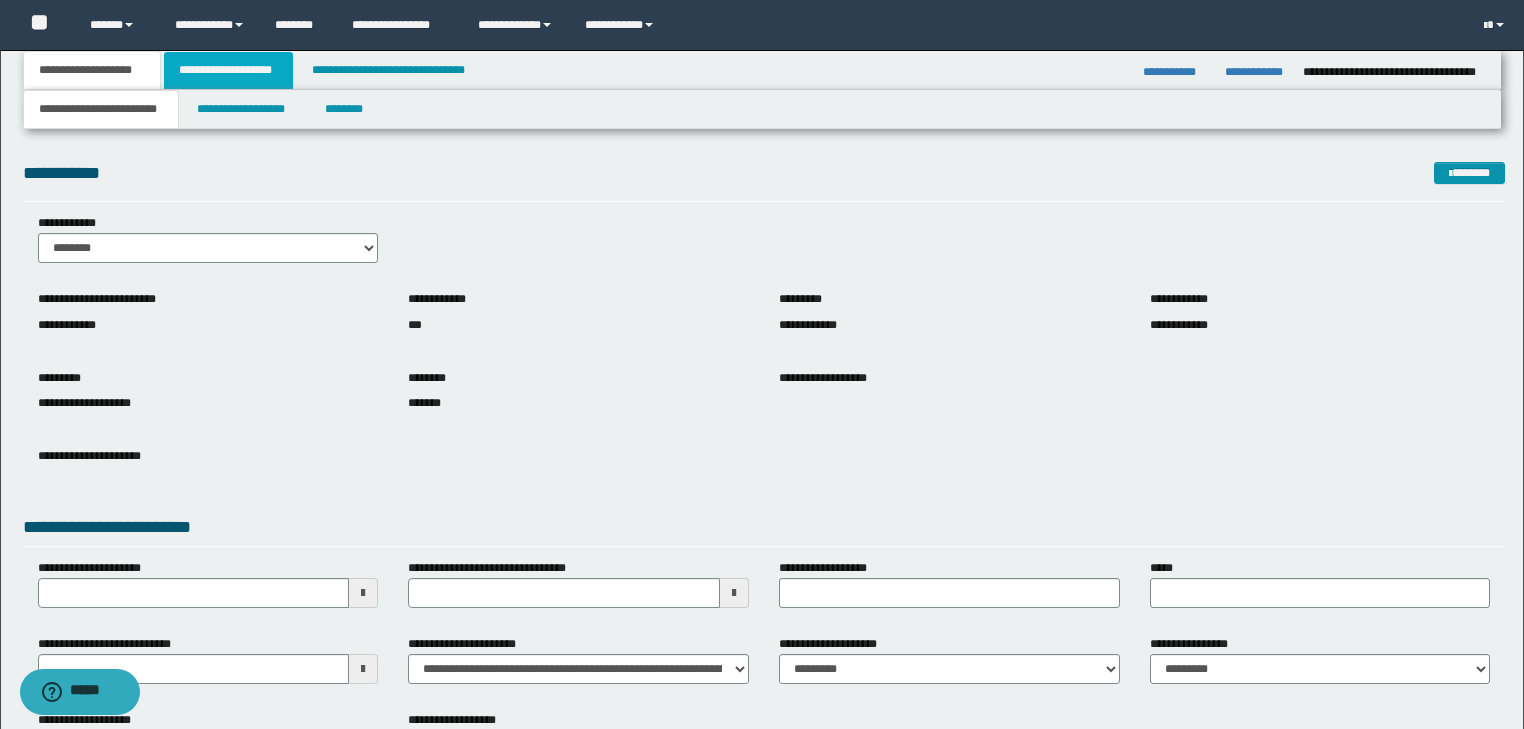 click on "**********" at bounding box center [228, 70] 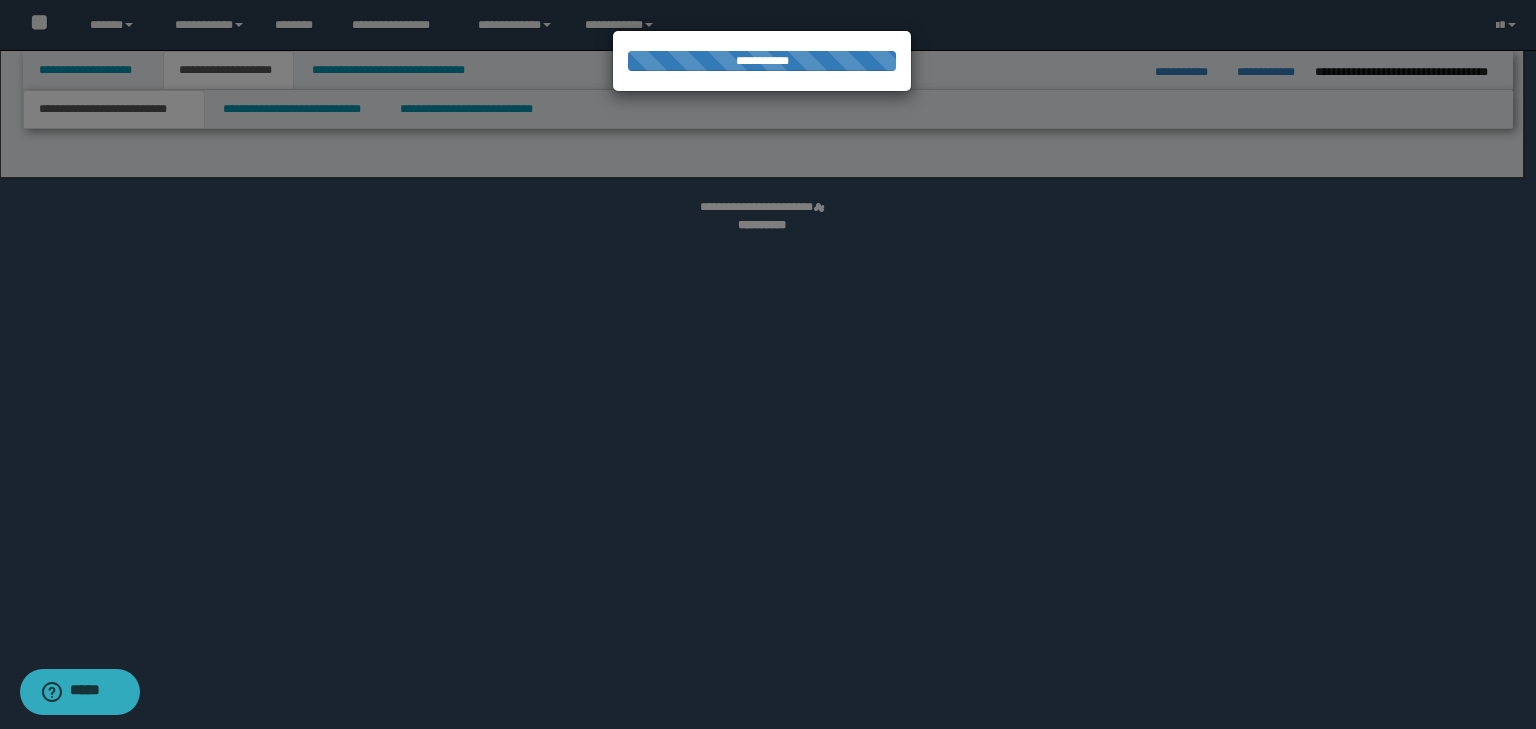 click at bounding box center [768, 364] 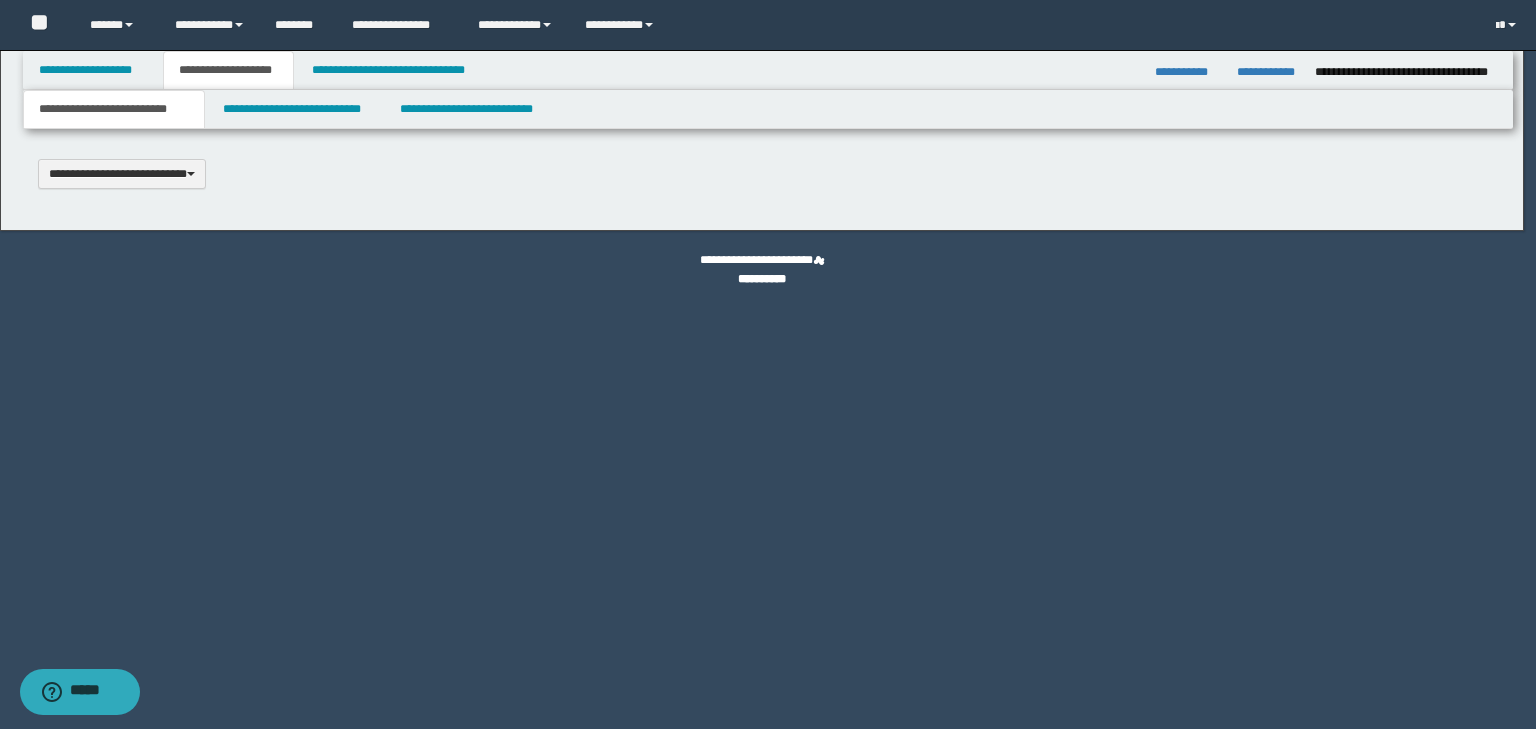 scroll, scrollTop: 0, scrollLeft: 0, axis: both 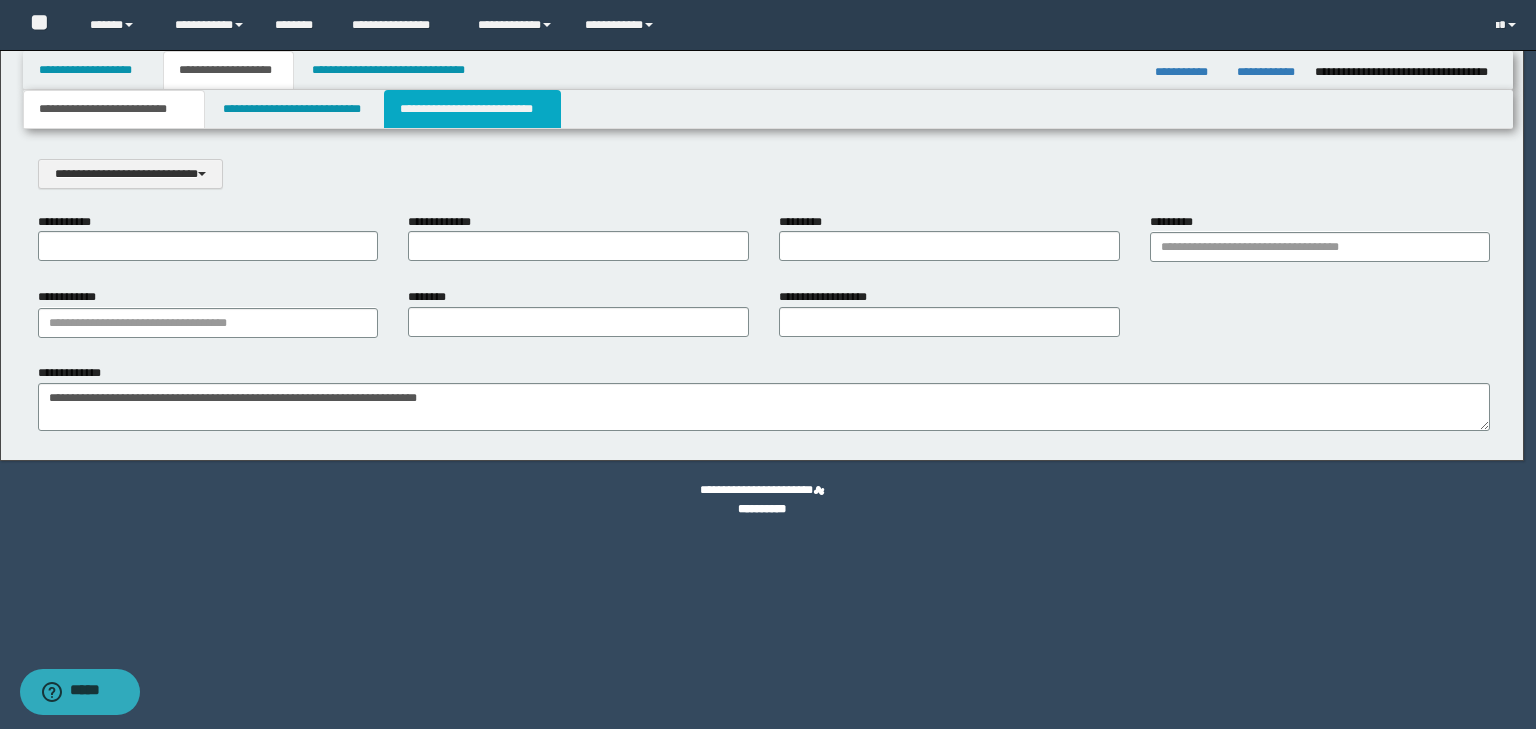 click on "**********" at bounding box center [472, 109] 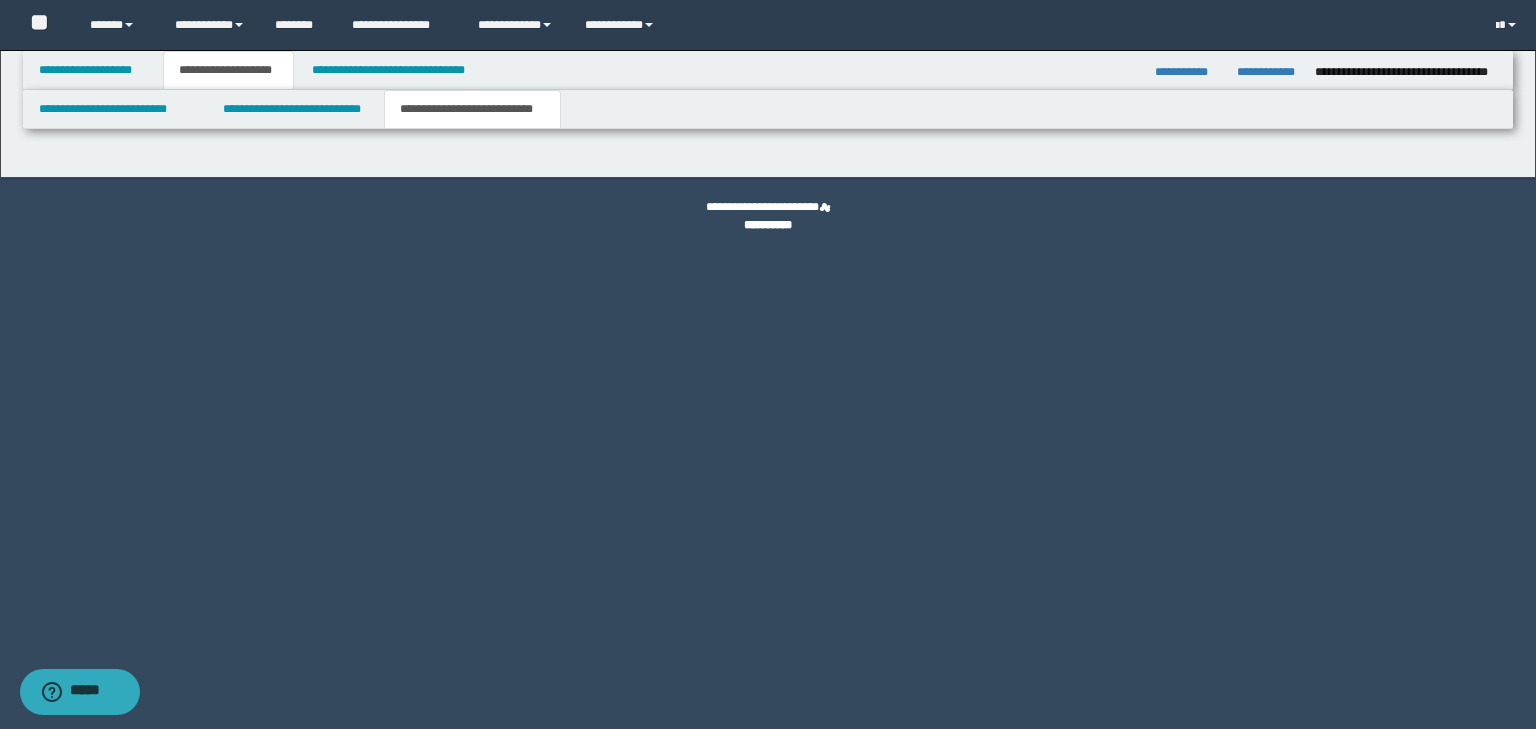 click on "**********" at bounding box center (768, 364) 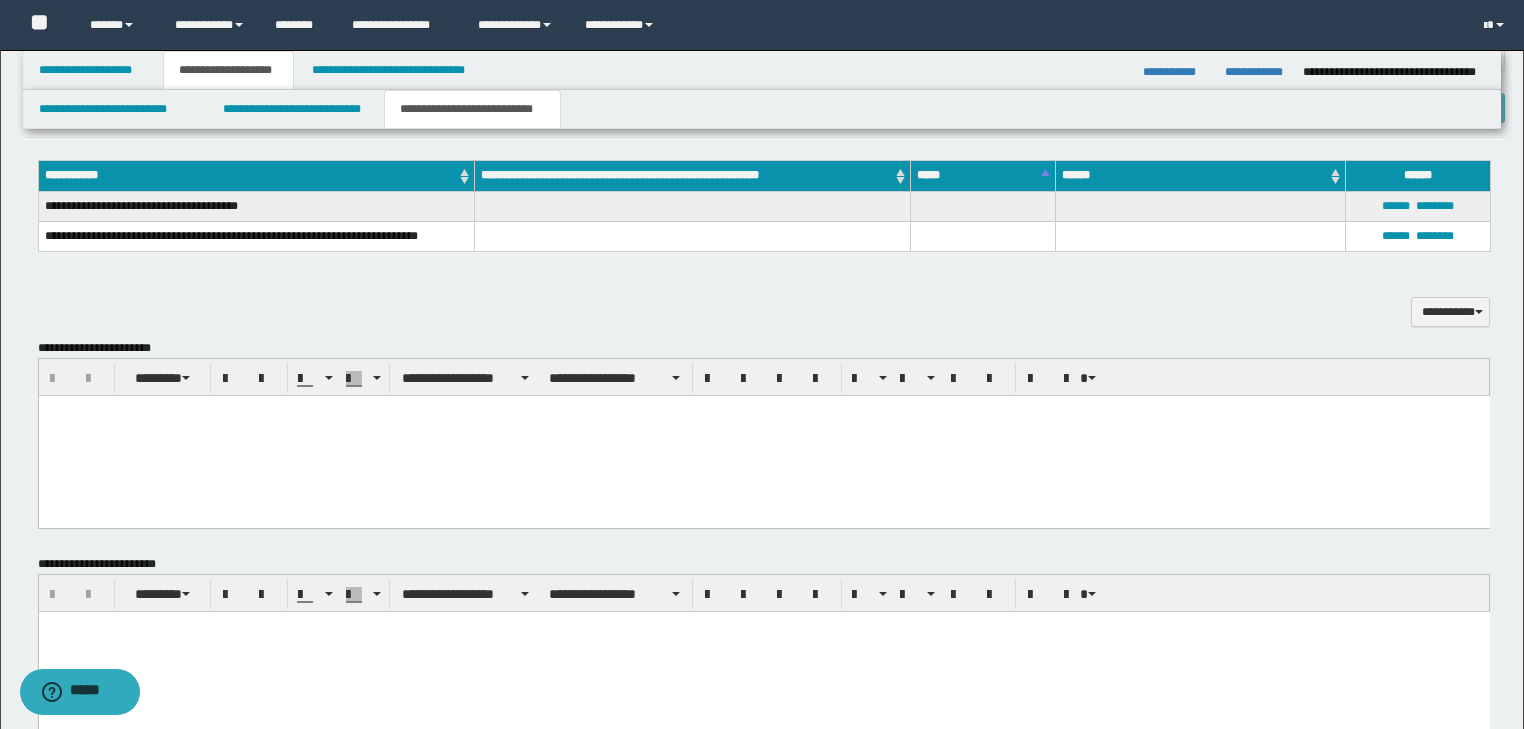 scroll, scrollTop: 328, scrollLeft: 0, axis: vertical 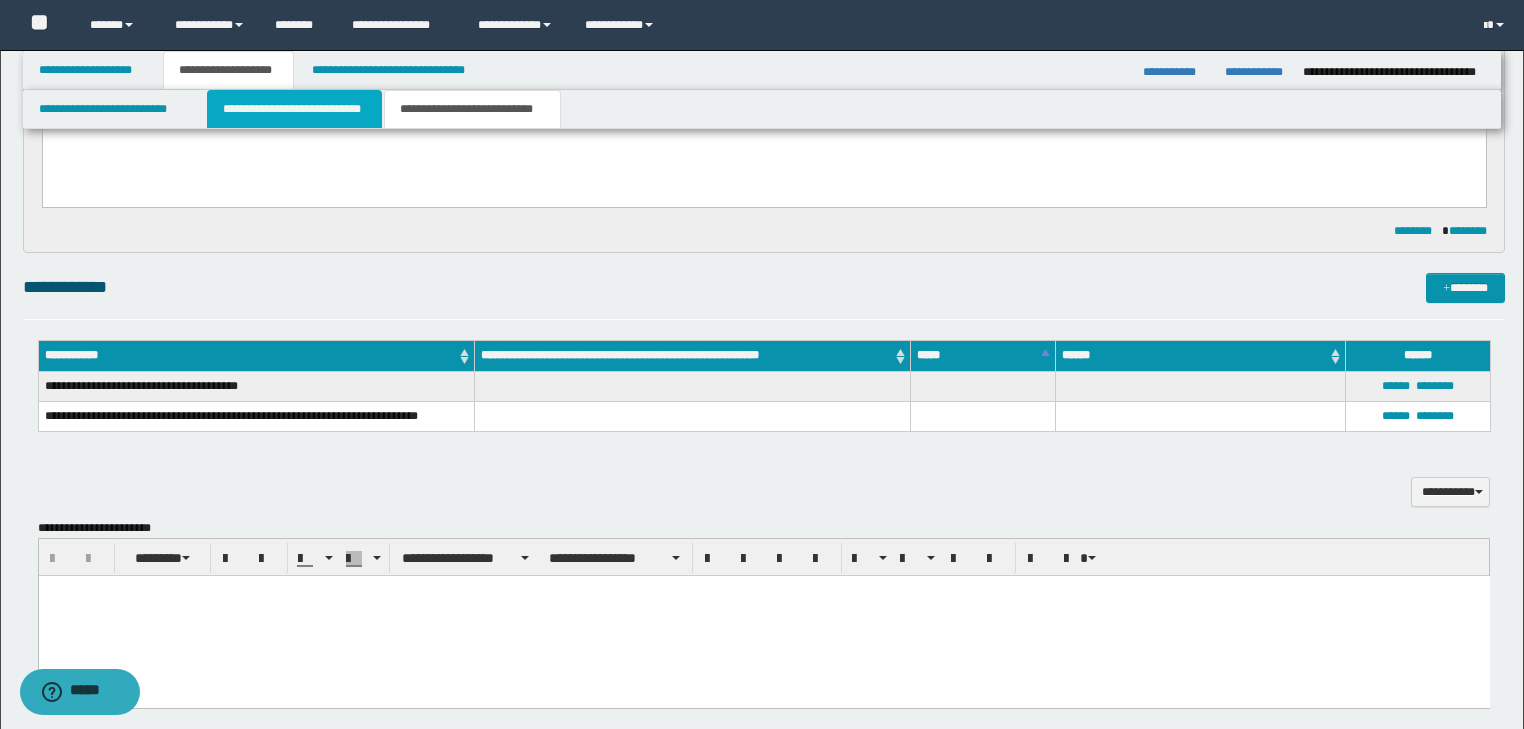 drag, startPoint x: 300, startPoint y: 104, endPoint x: 384, endPoint y: 150, distance: 95.77056 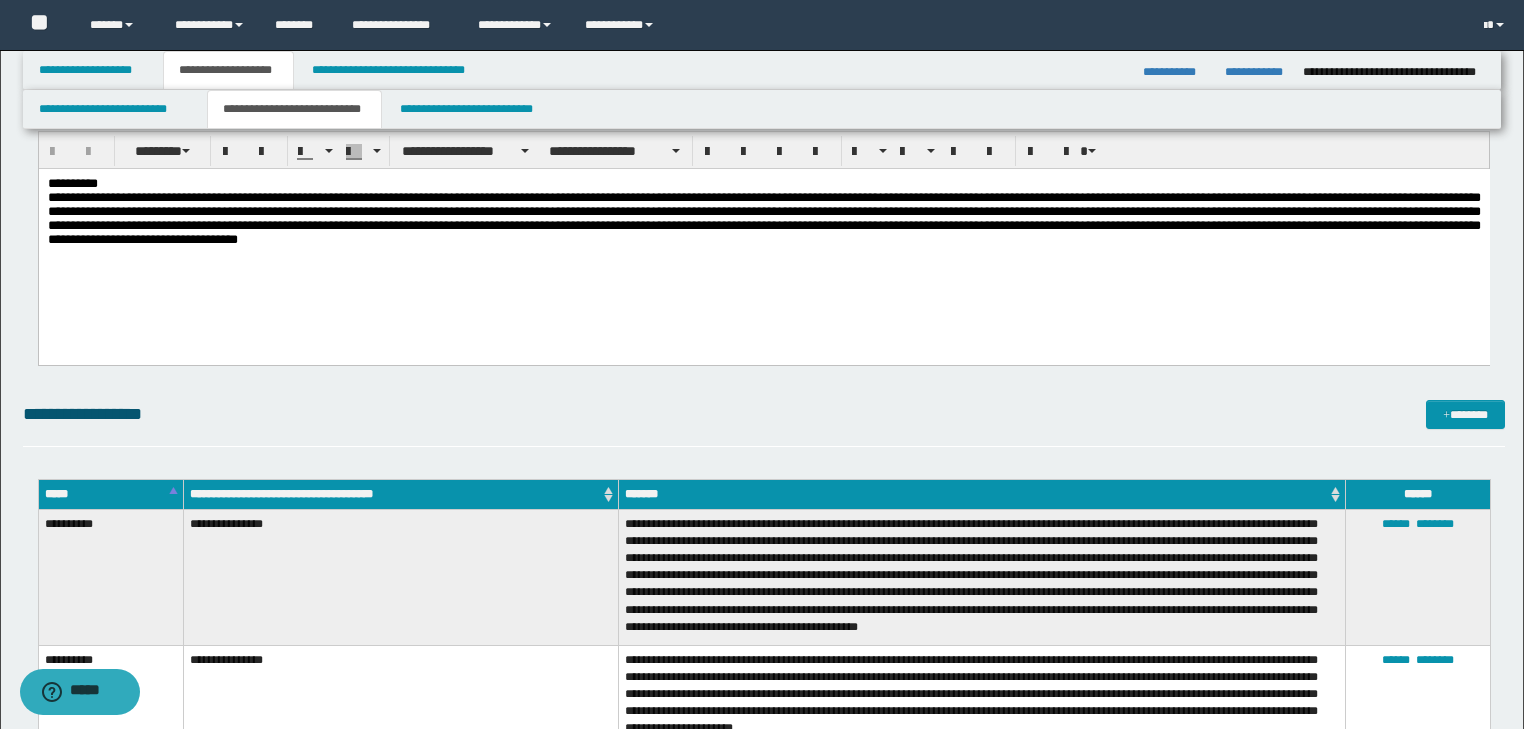 scroll, scrollTop: 0, scrollLeft: 0, axis: both 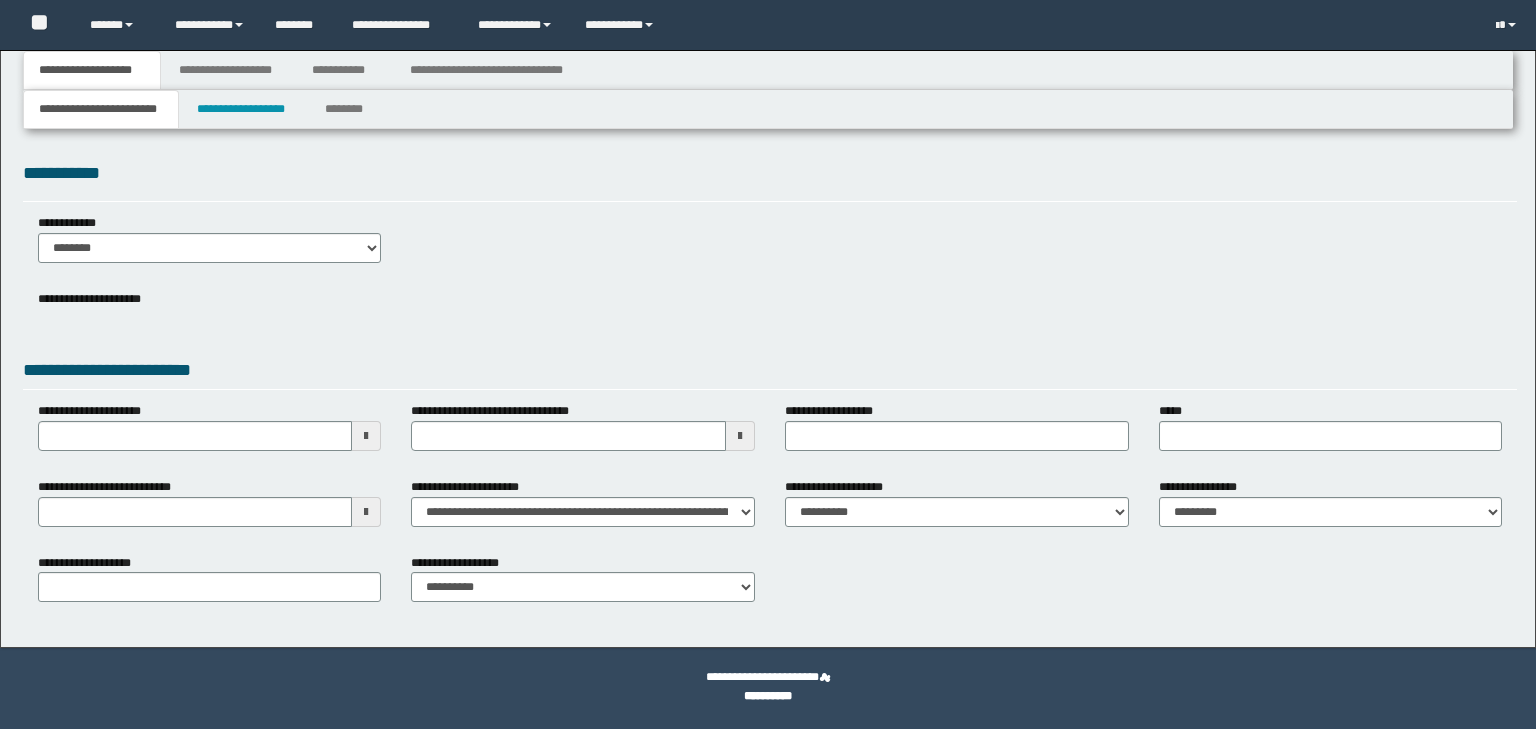 select on "*" 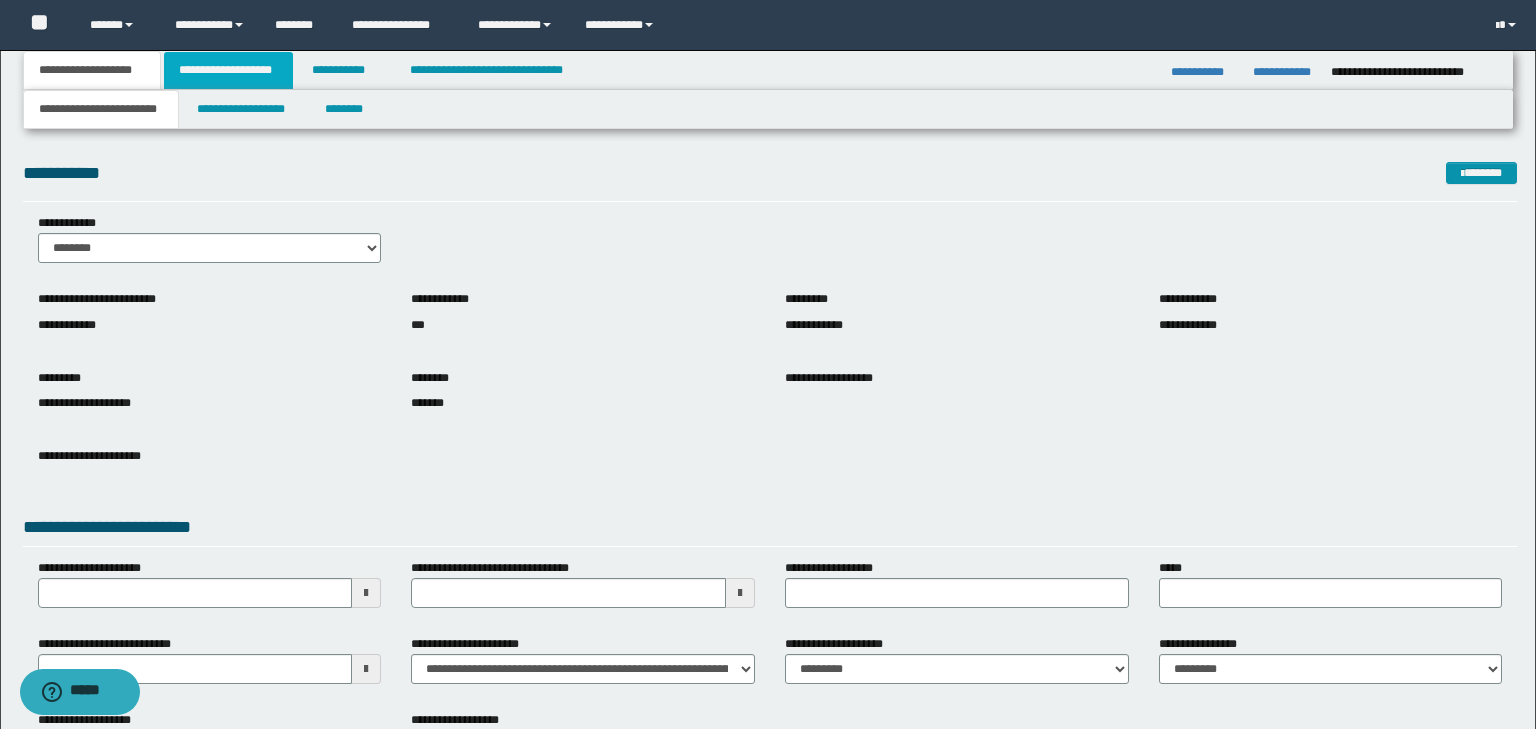 click on "**********" at bounding box center (228, 70) 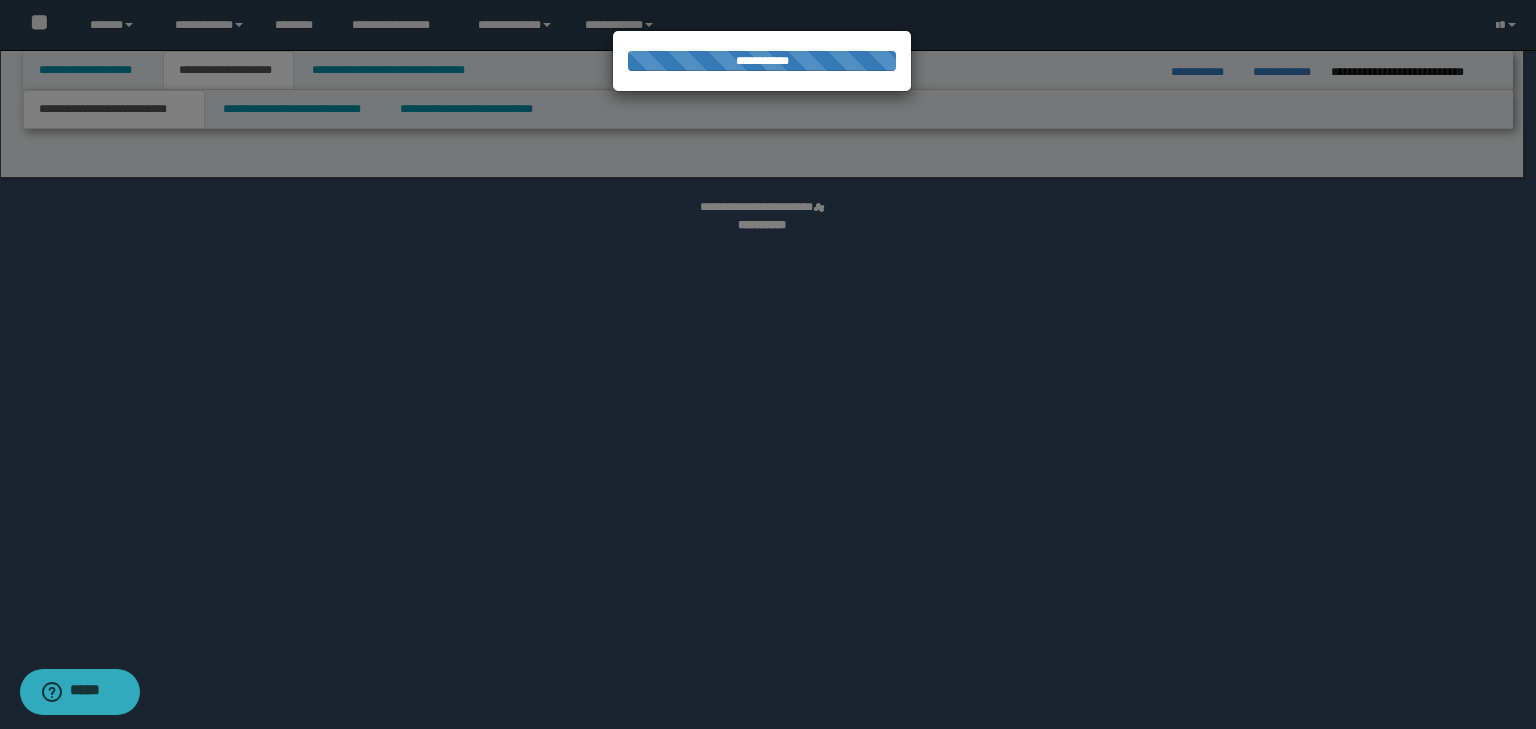 click at bounding box center [768, 364] 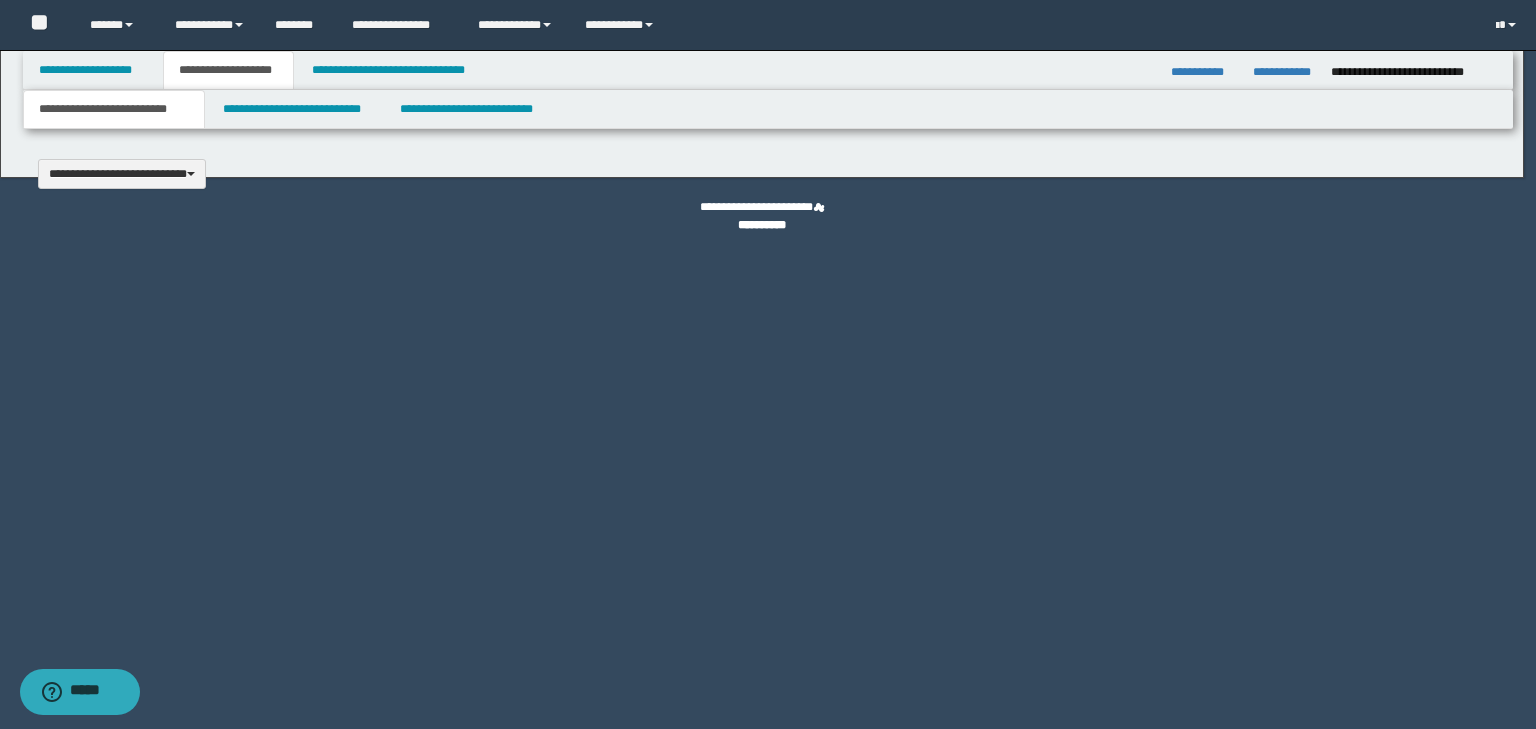 click on "**********" at bounding box center [762, 364] 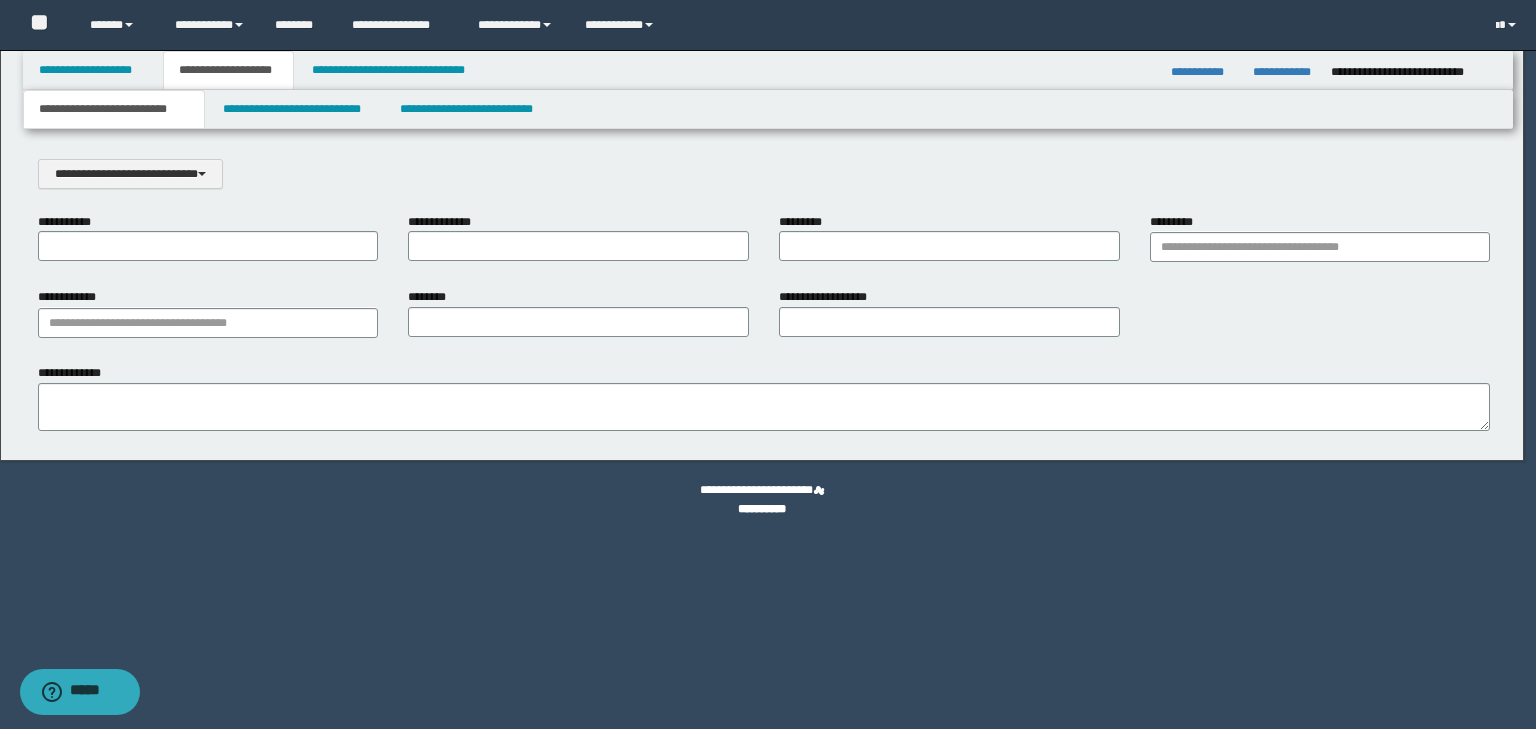 scroll, scrollTop: 0, scrollLeft: 0, axis: both 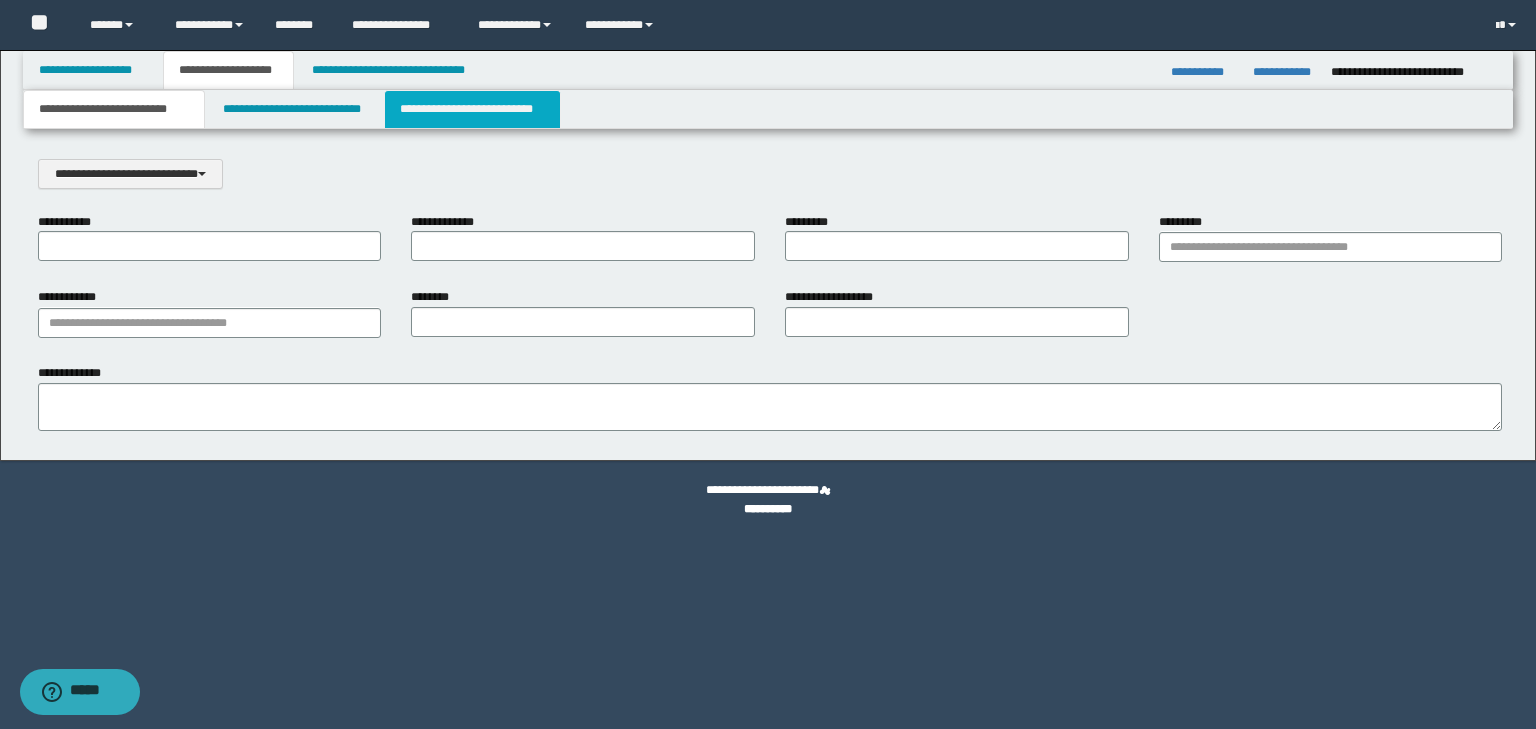 click on "**********" at bounding box center (472, 109) 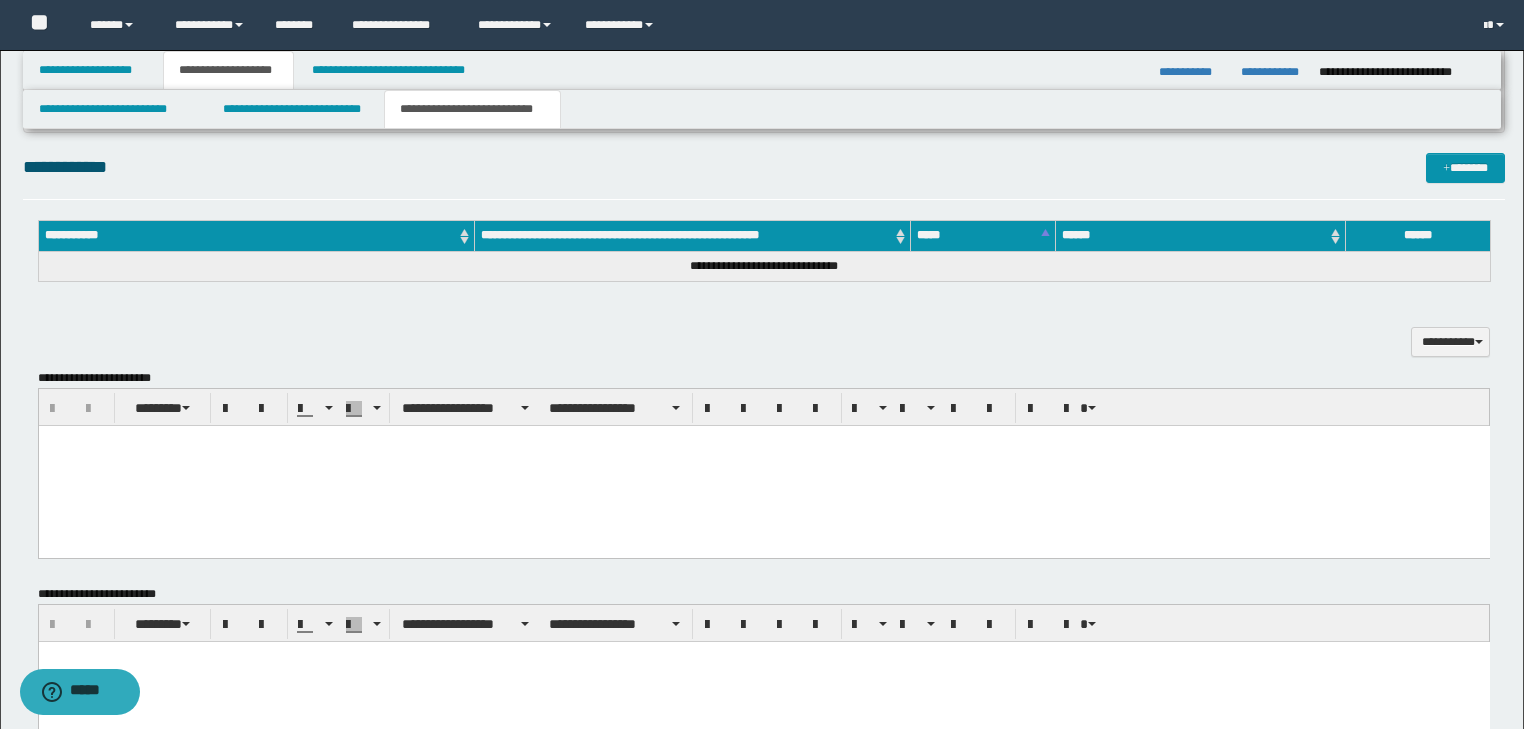 scroll, scrollTop: 783, scrollLeft: 0, axis: vertical 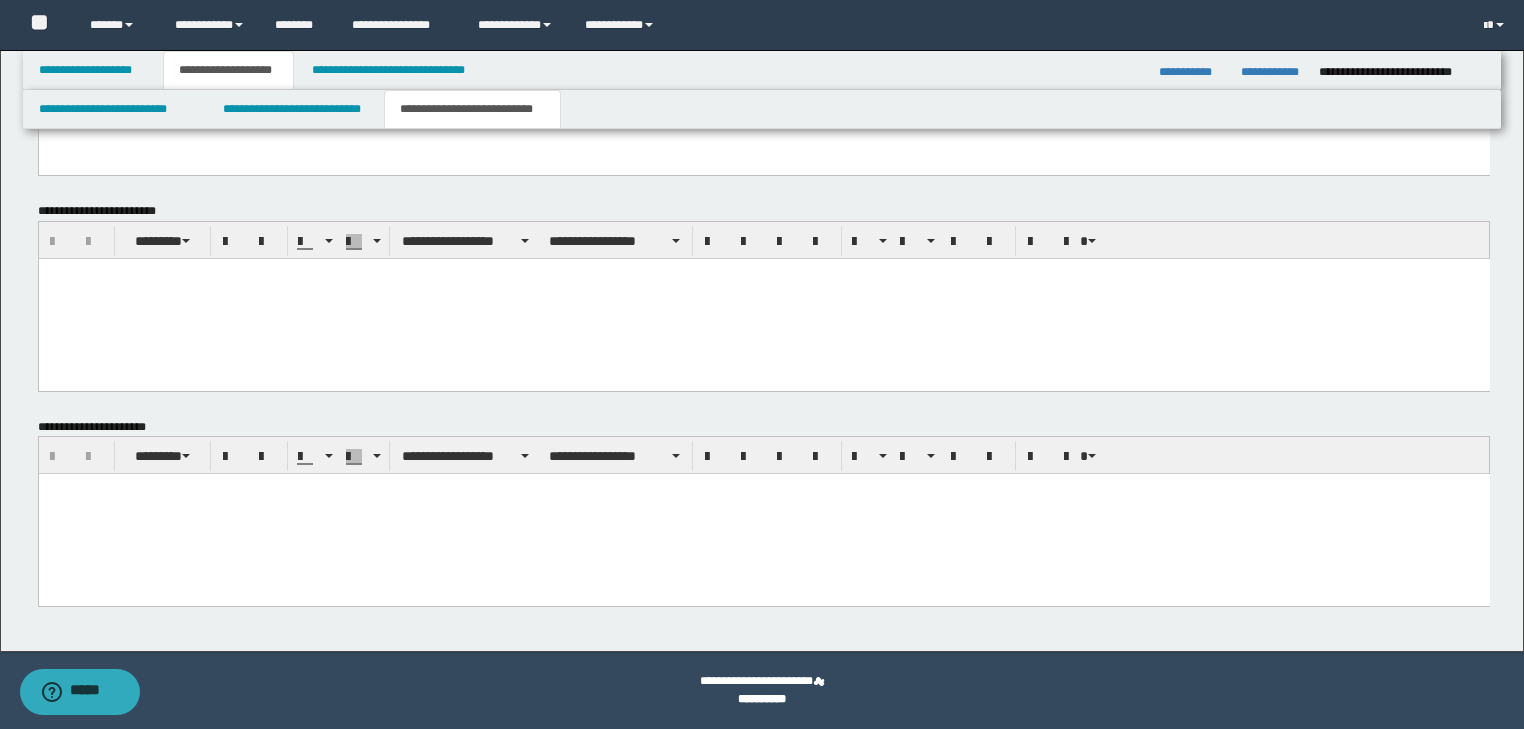 drag, startPoint x: 92, startPoint y: 522, endPoint x: 88, endPoint y: 540, distance: 18.439089 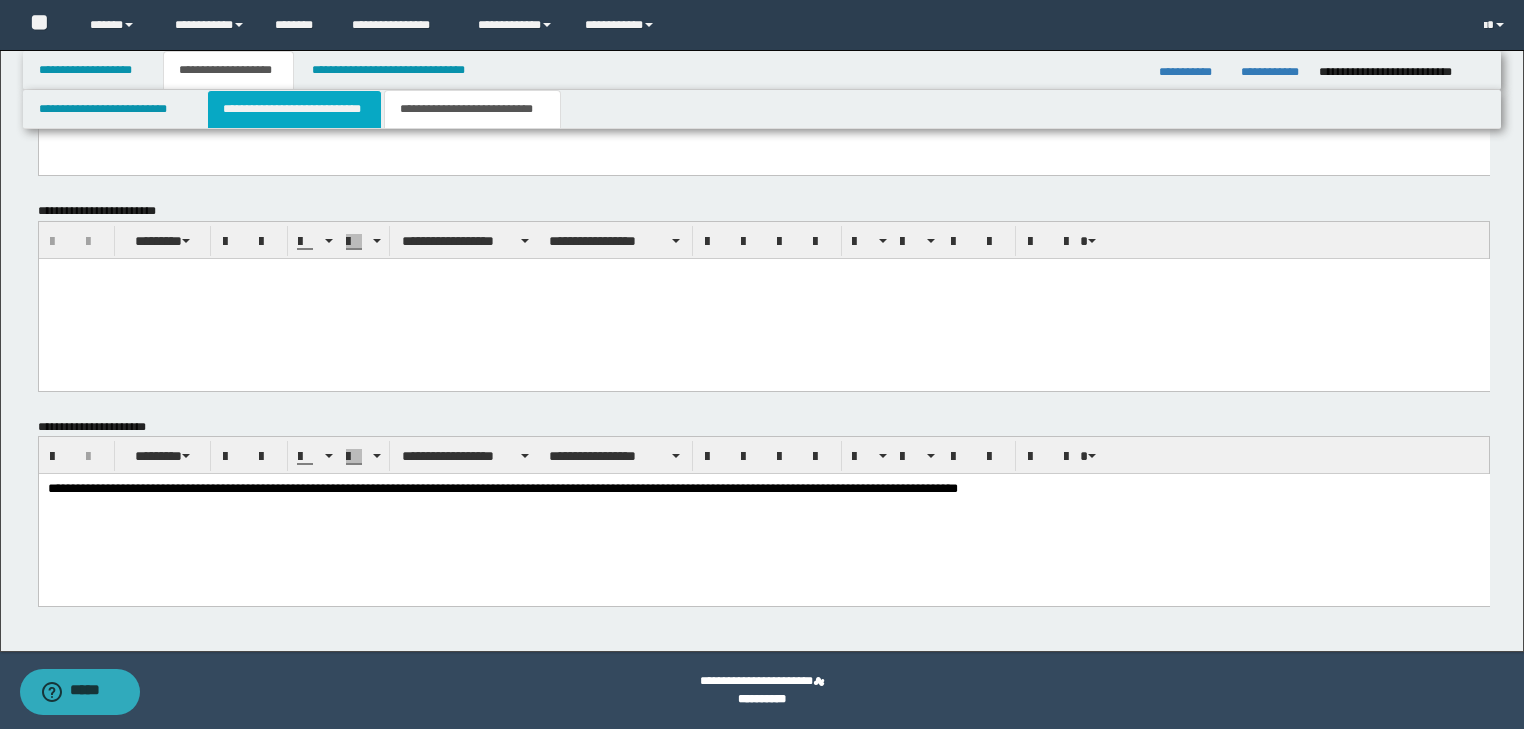 click on "**********" at bounding box center (294, 109) 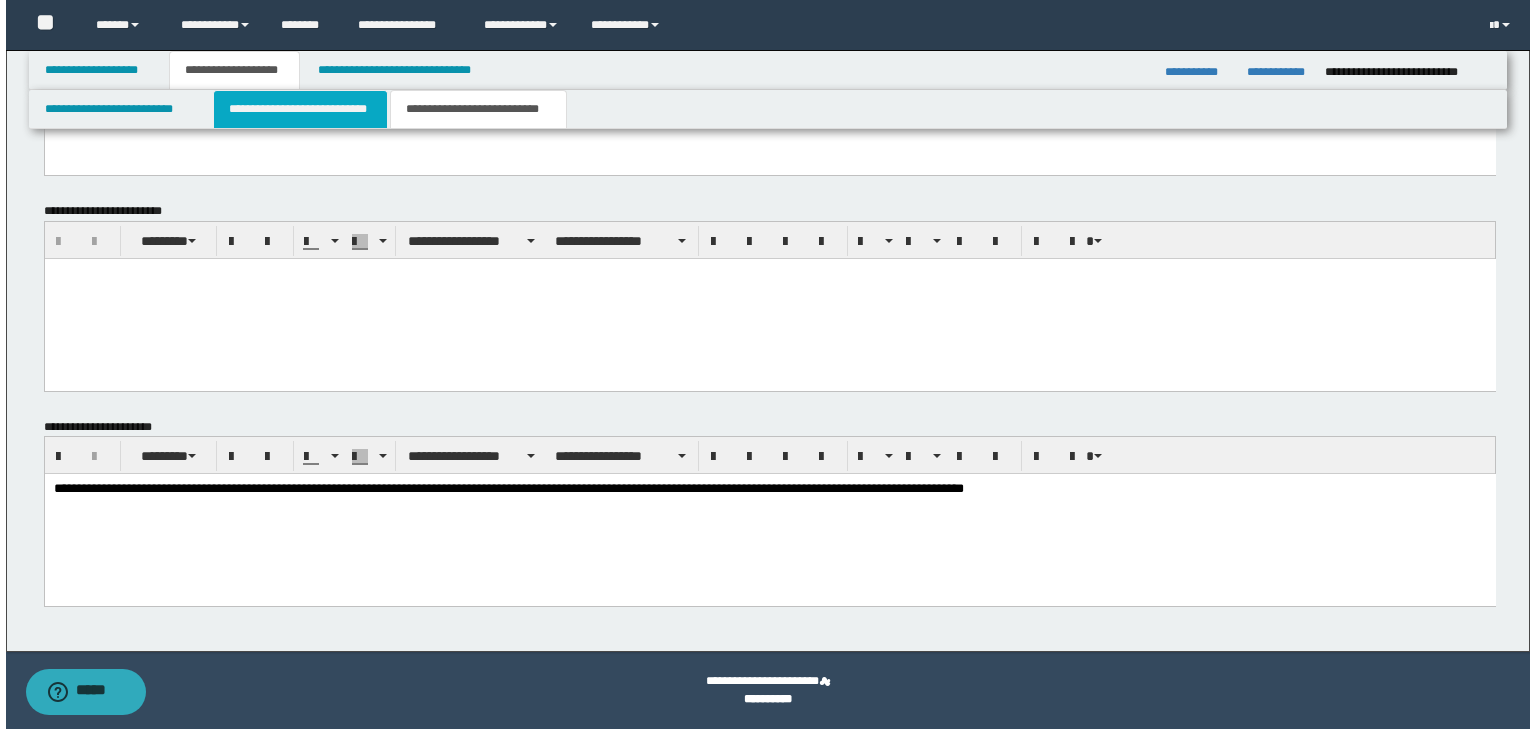 scroll, scrollTop: 0, scrollLeft: 0, axis: both 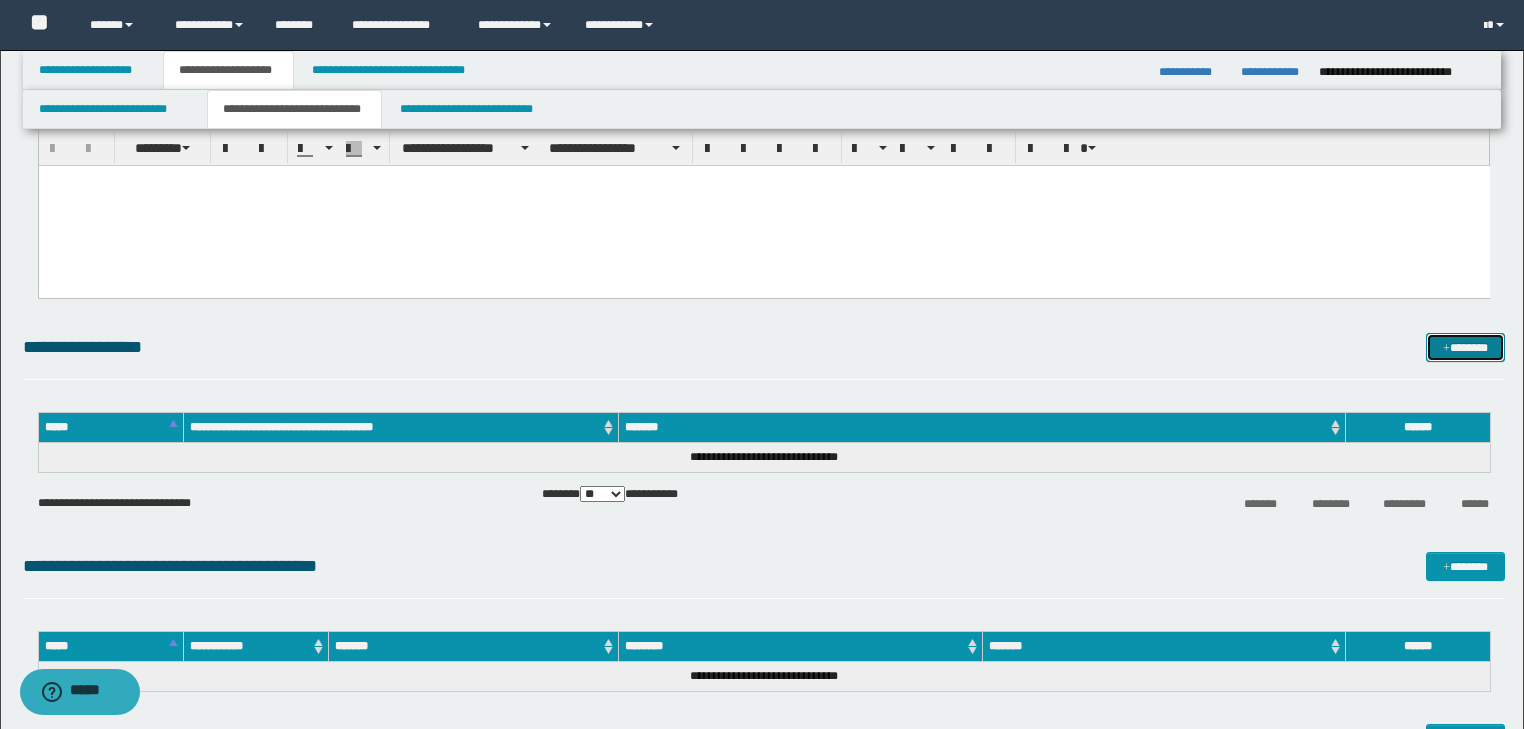 click on "*******" at bounding box center (1465, 348) 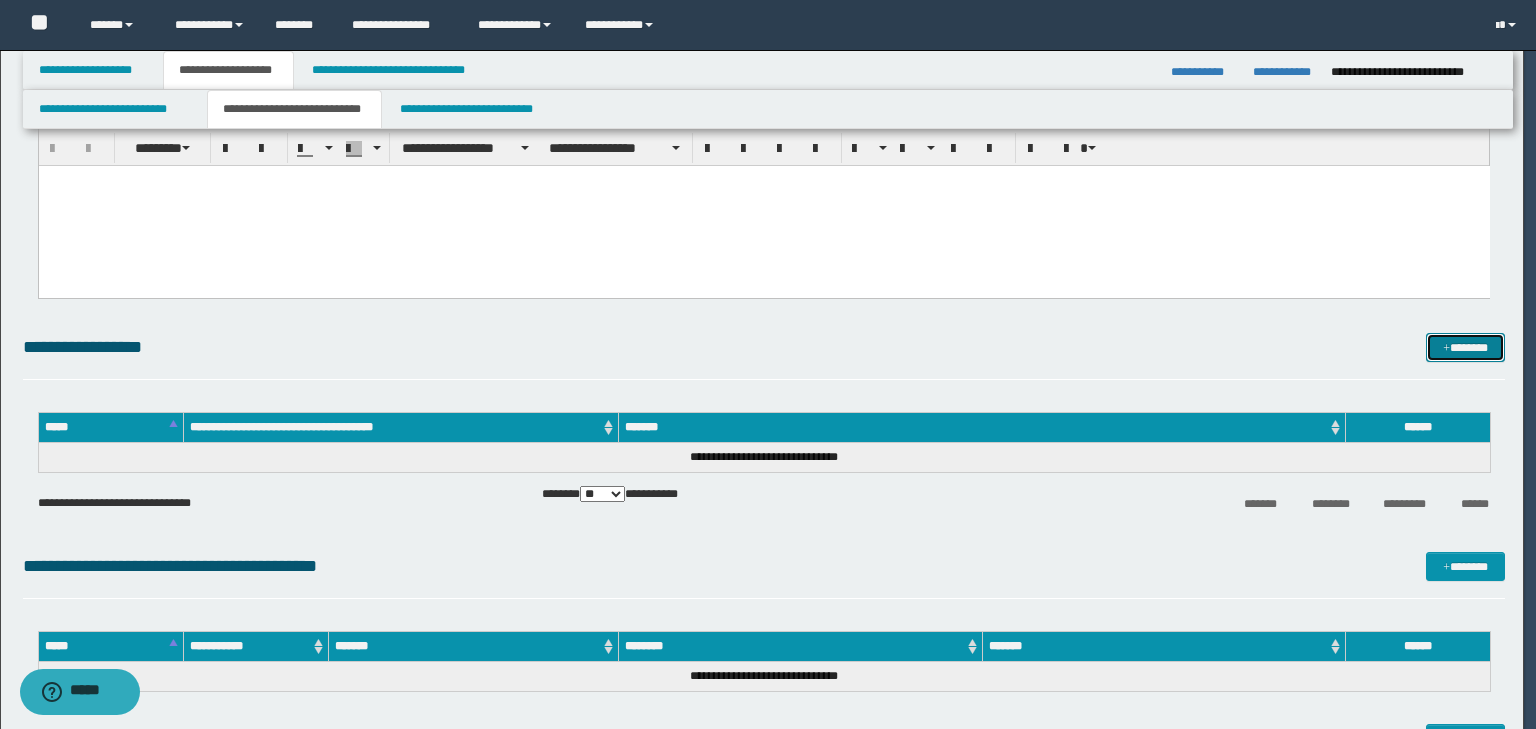 type 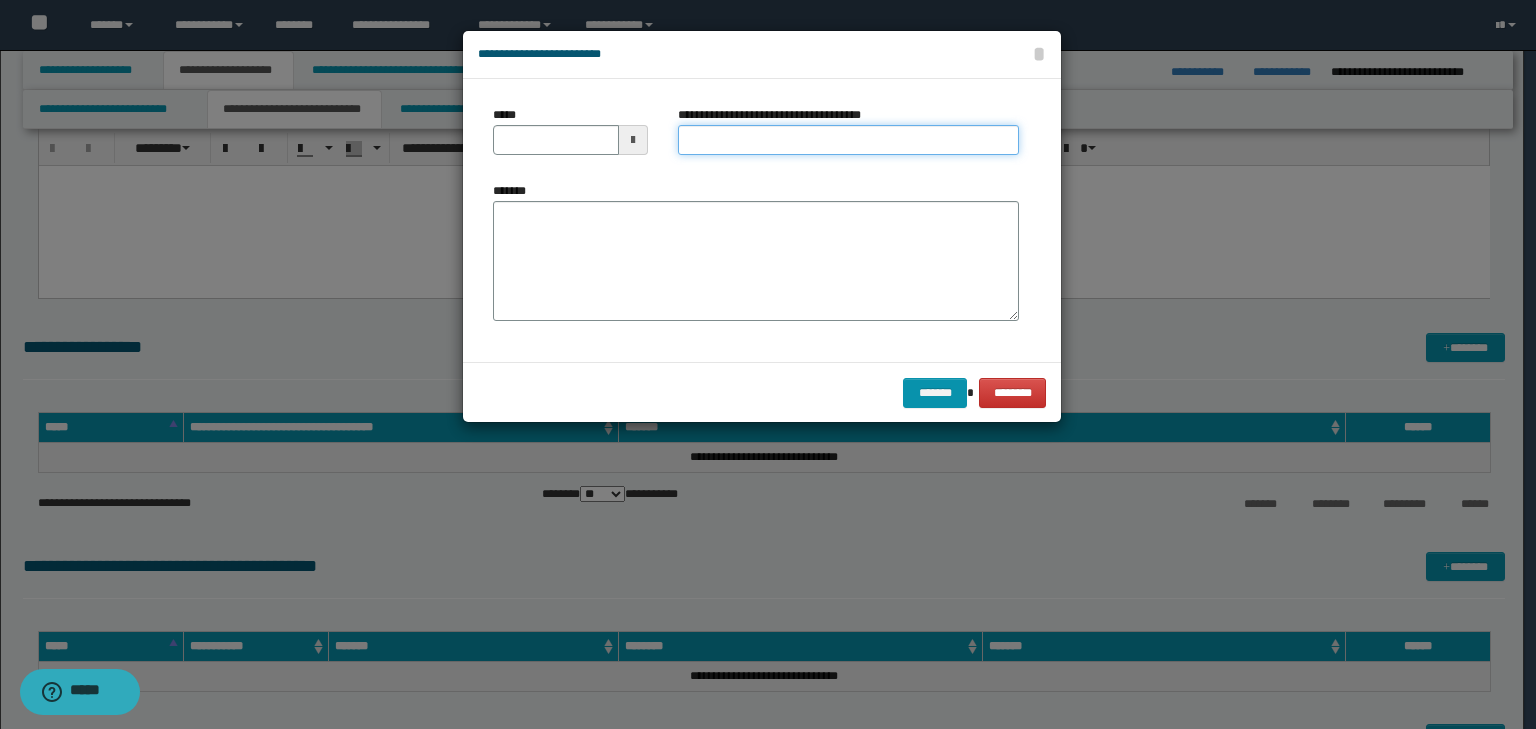click on "**********" at bounding box center [848, 140] 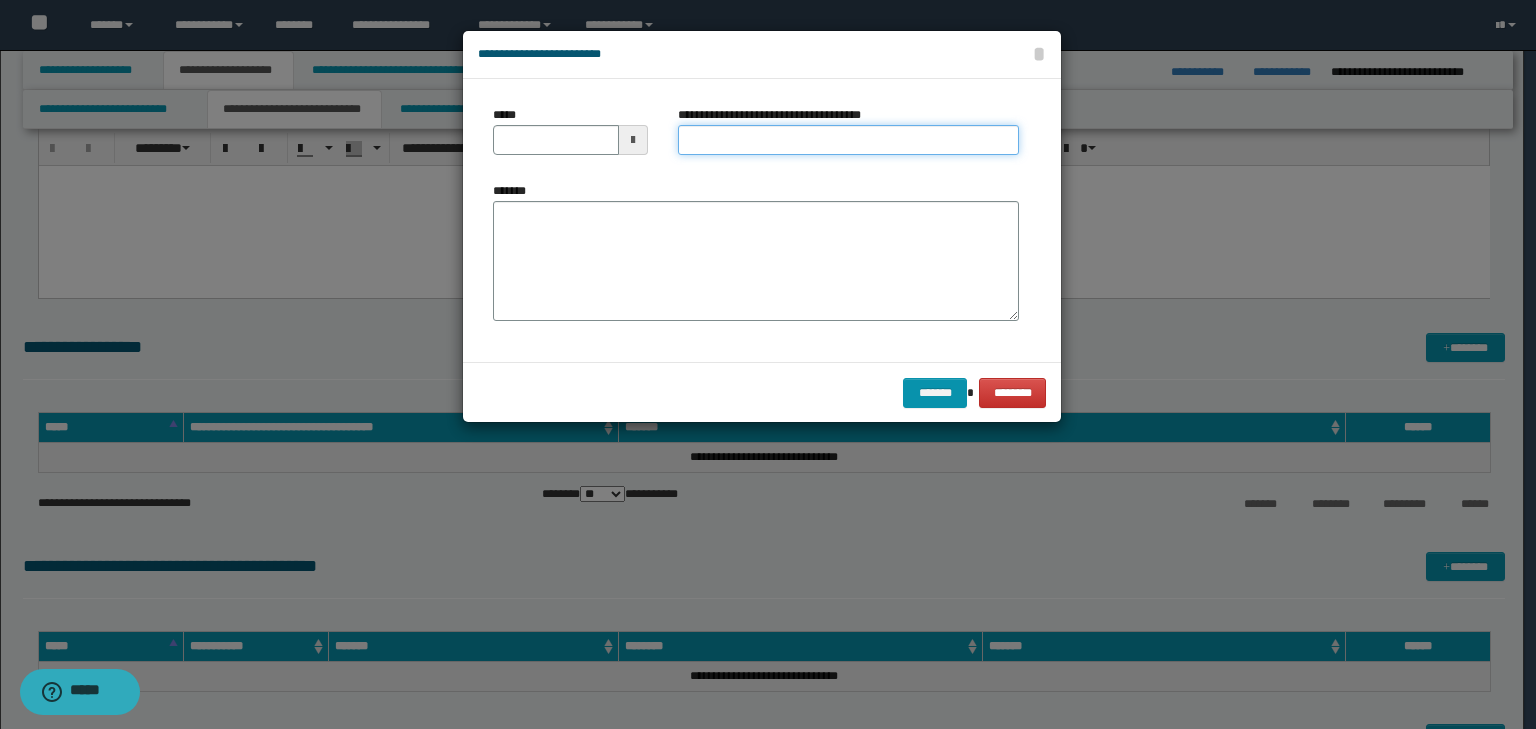 type on "**********" 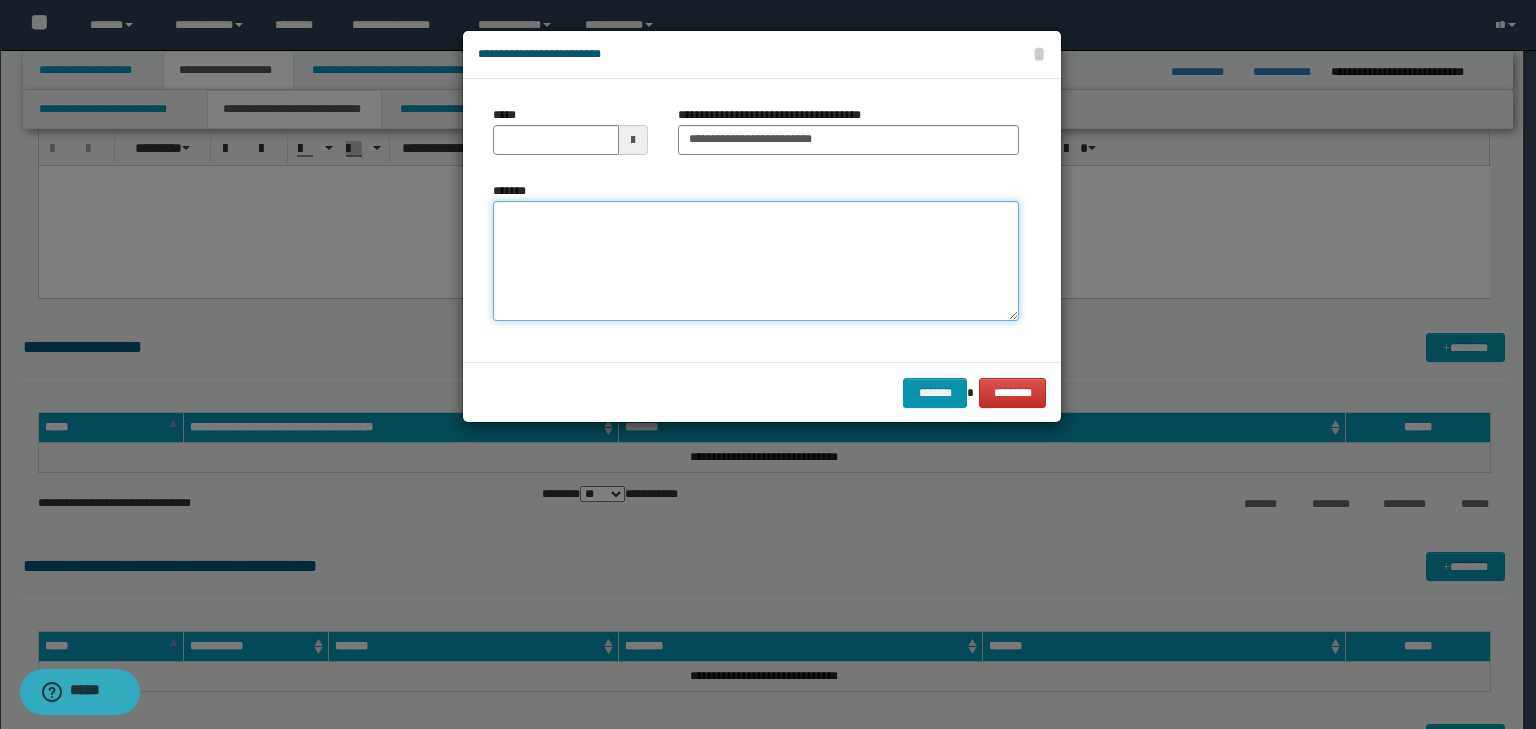 click on "*******" at bounding box center (756, 261) 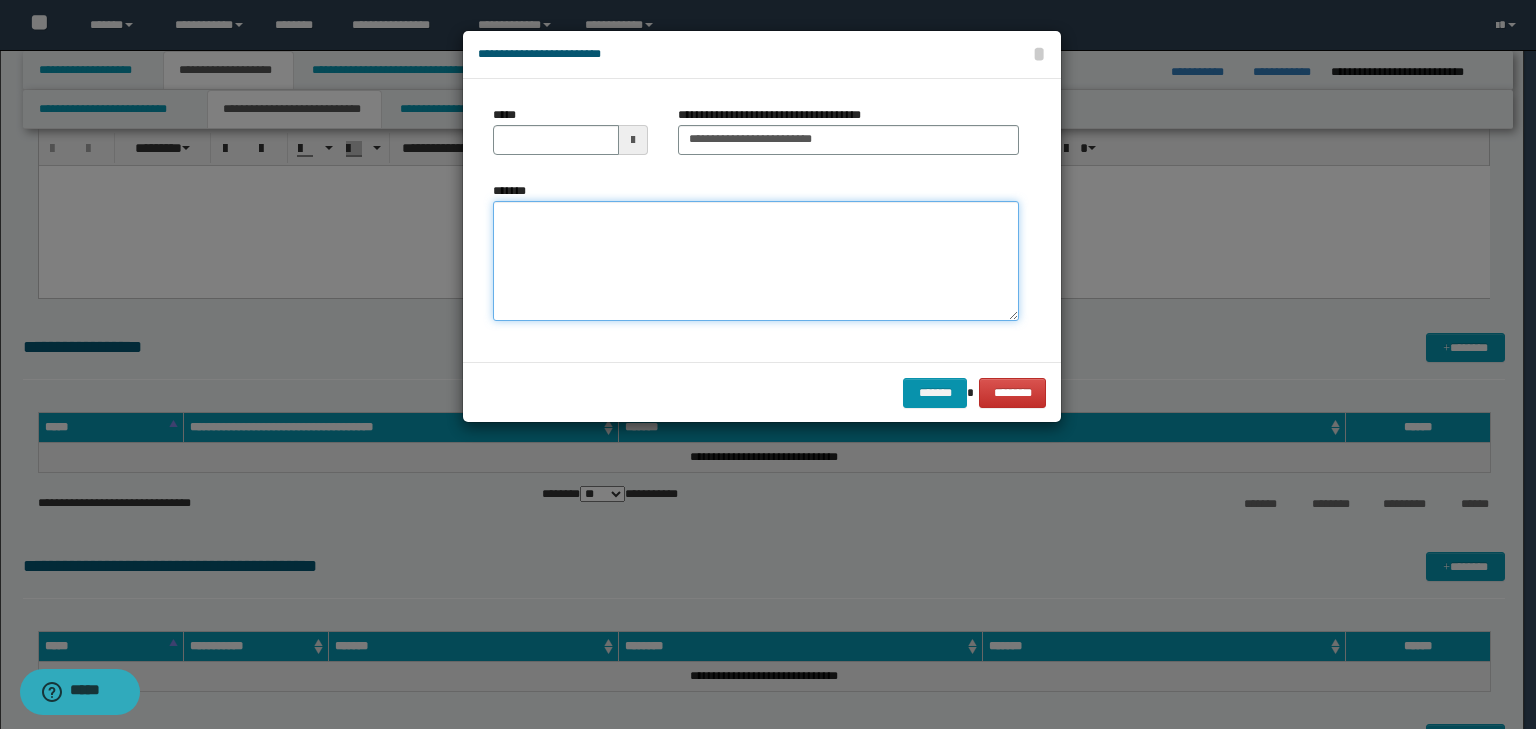 paste on "**********" 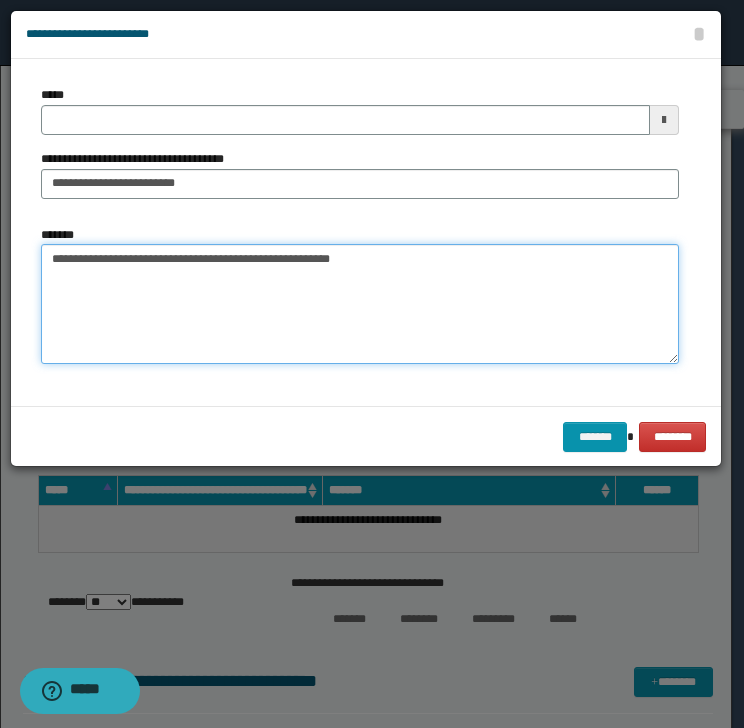 type on "**********" 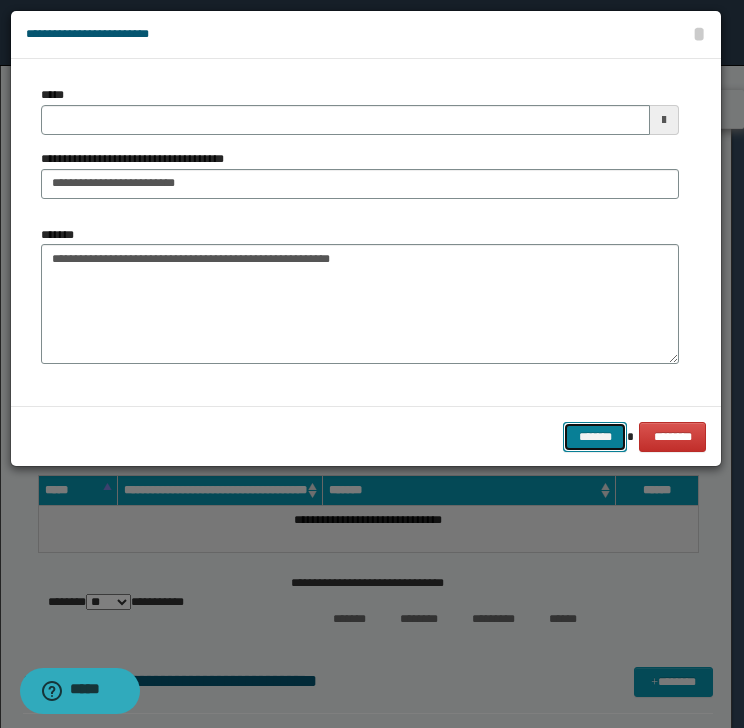 click on "*******" at bounding box center [595, 437] 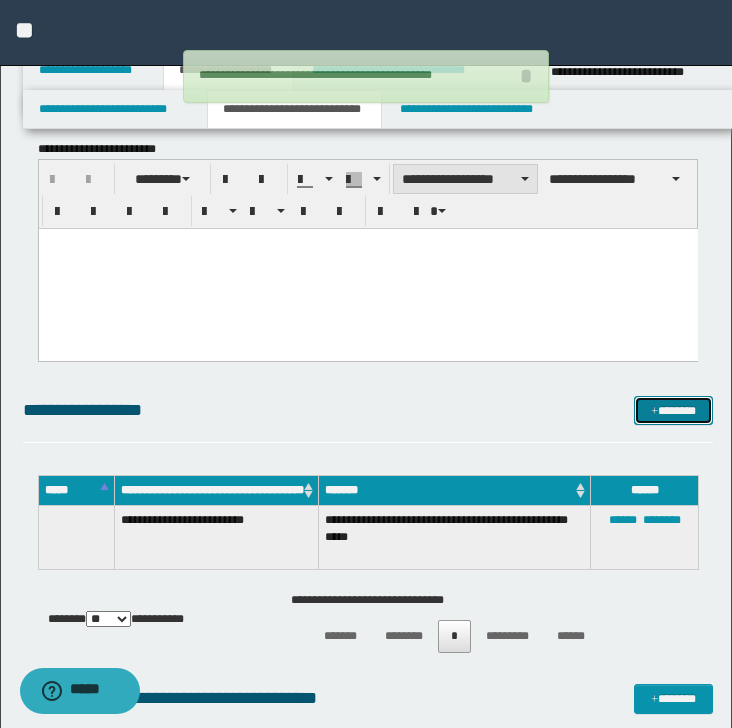 type 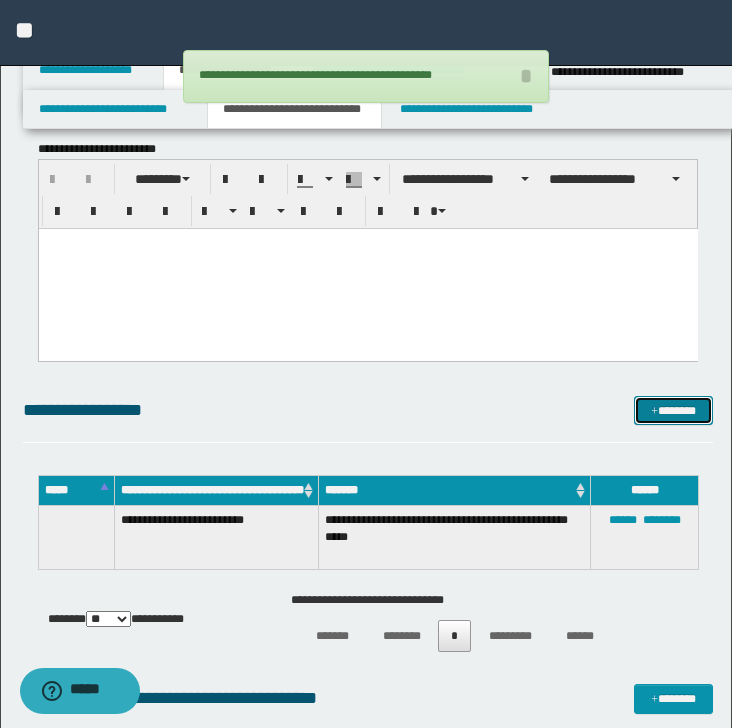 click on "*******" at bounding box center (673, 411) 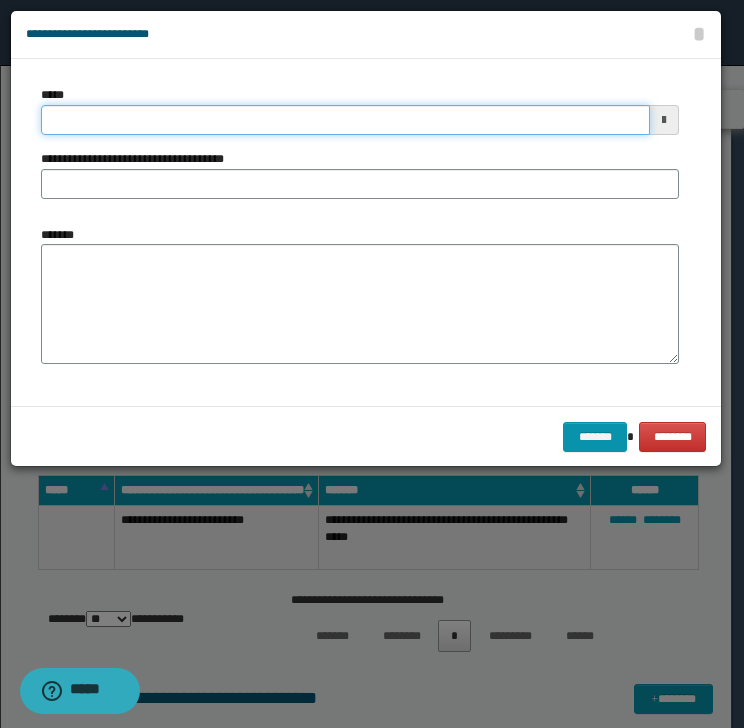 click on "*****" at bounding box center [345, 120] 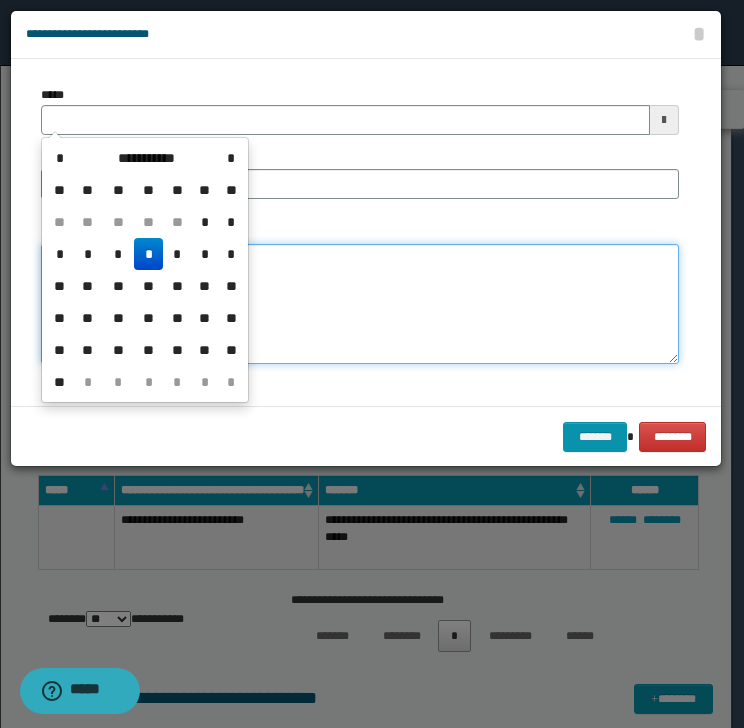 click on "*******" at bounding box center [360, 304] 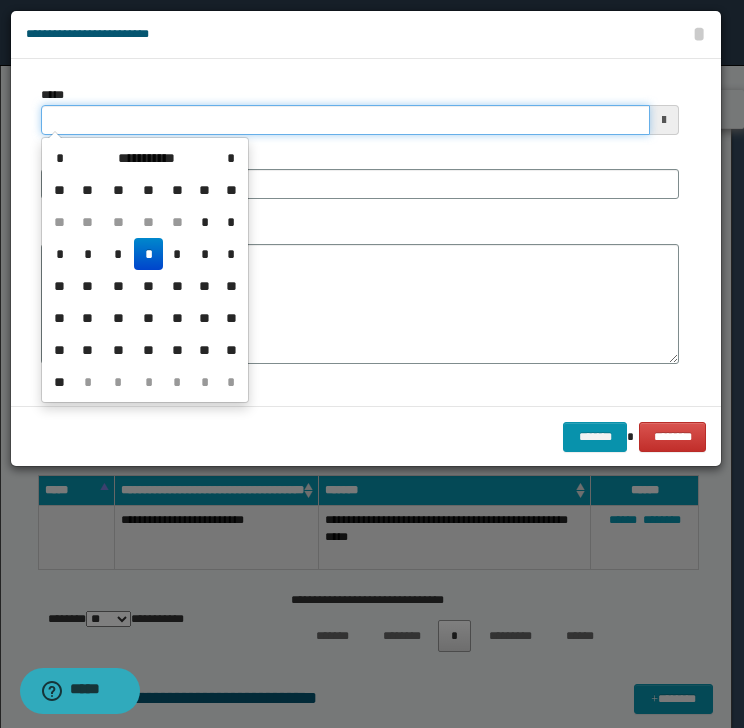 click on "*****" at bounding box center (345, 120) 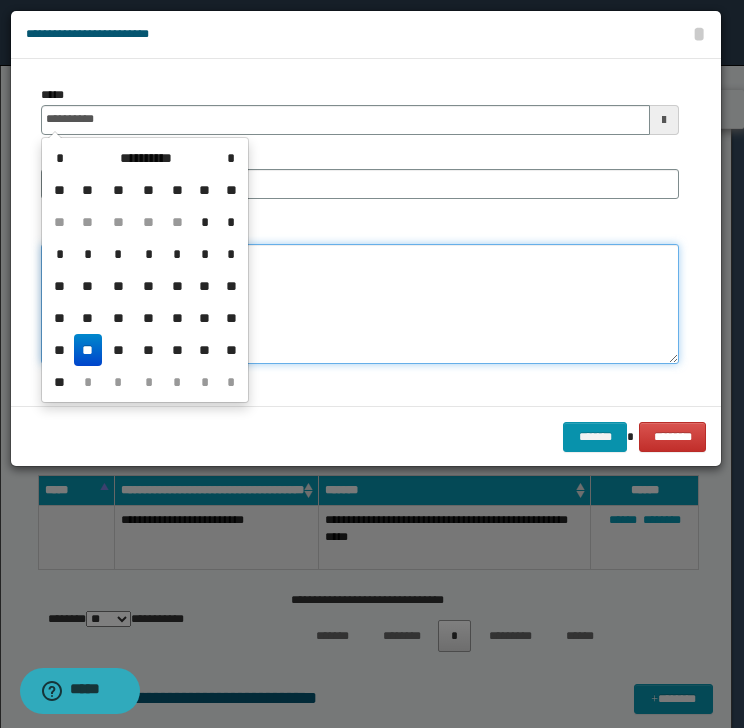 type on "**********" 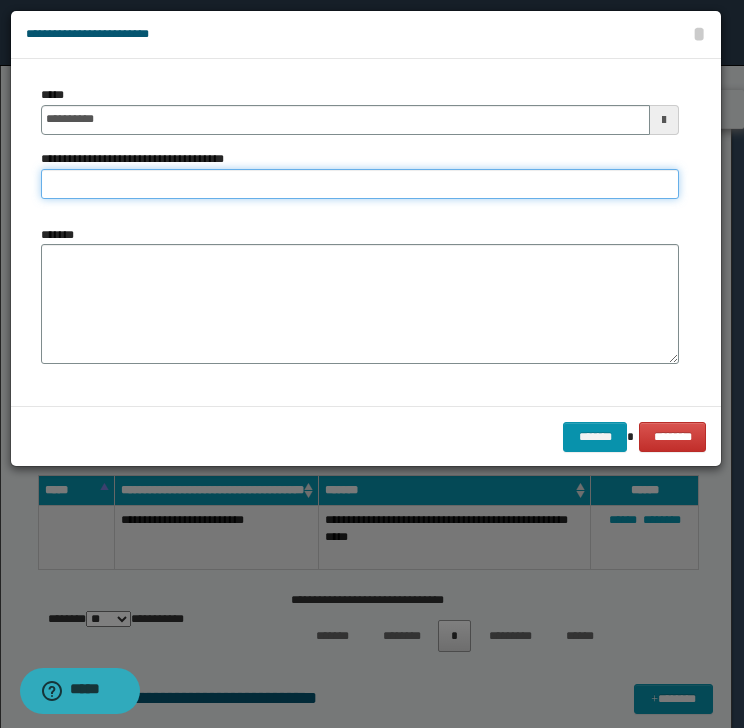 click on "**********" at bounding box center (360, 184) 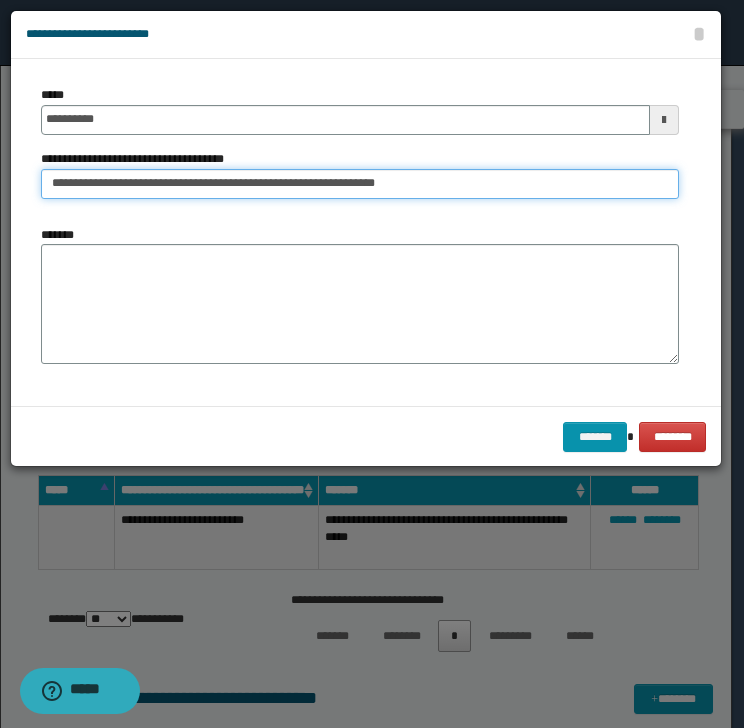 type on "**********" 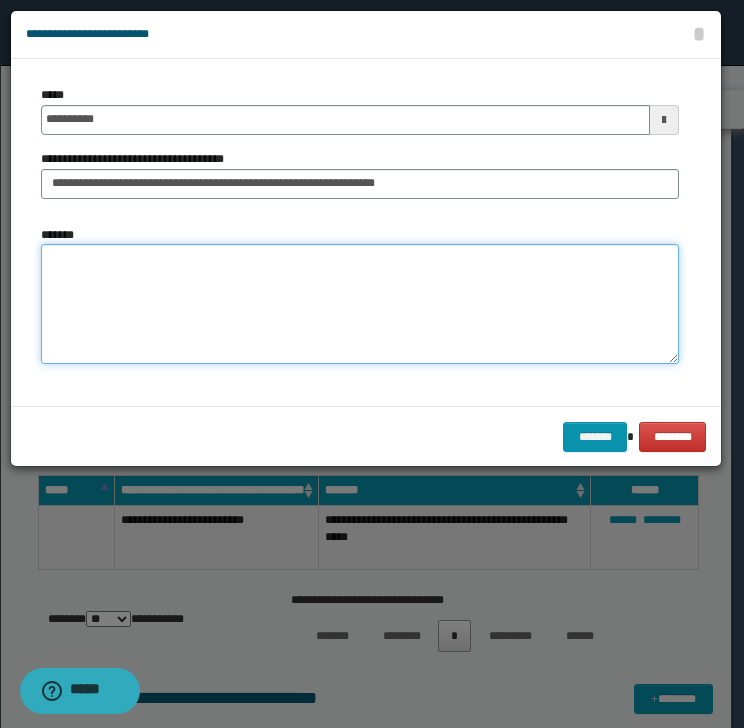 drag, startPoint x: 121, startPoint y: 274, endPoint x: 262, endPoint y: 219, distance: 151.34729 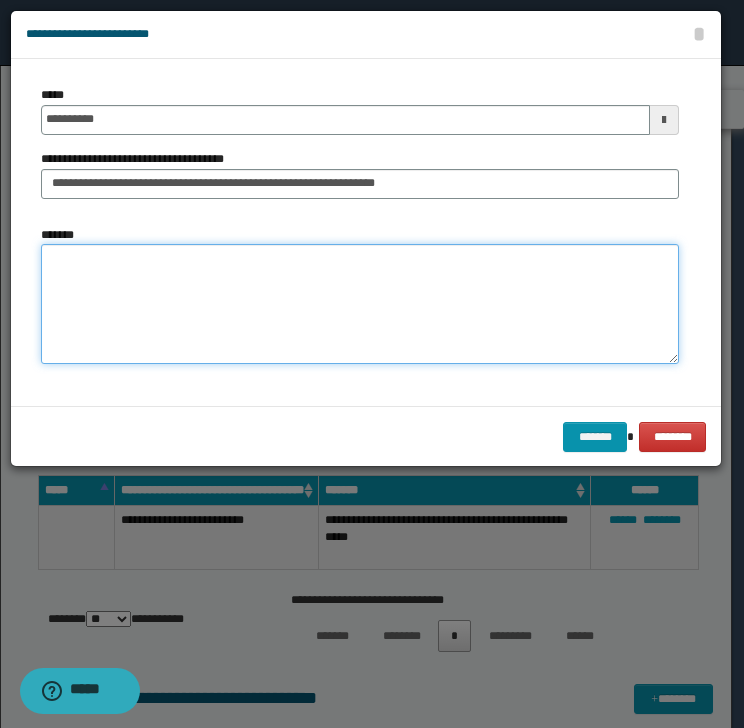 click on "*******" at bounding box center [360, 304] 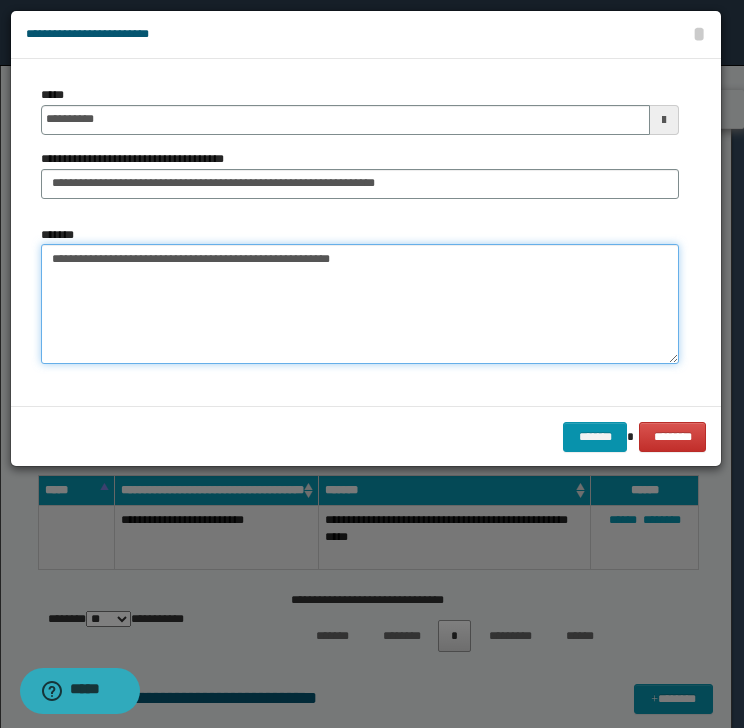 click on "**********" at bounding box center [360, 304] 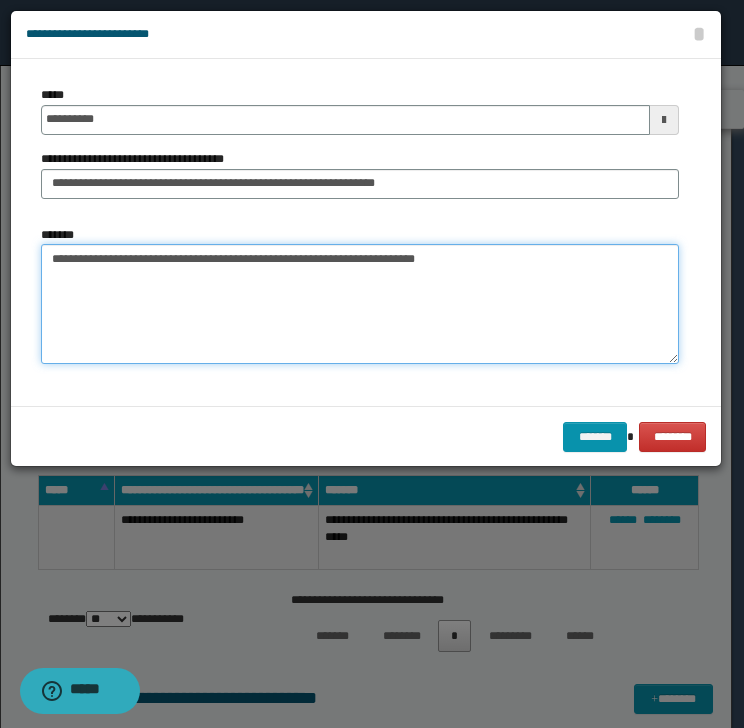 drag, startPoint x: 248, startPoint y: 256, endPoint x: 360, endPoint y: 256, distance: 112 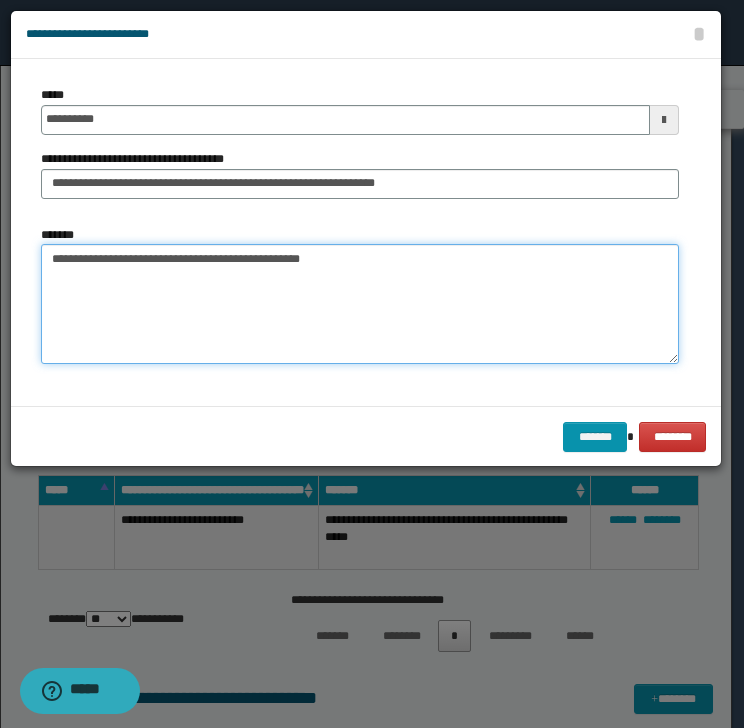 click on "**********" at bounding box center [360, 304] 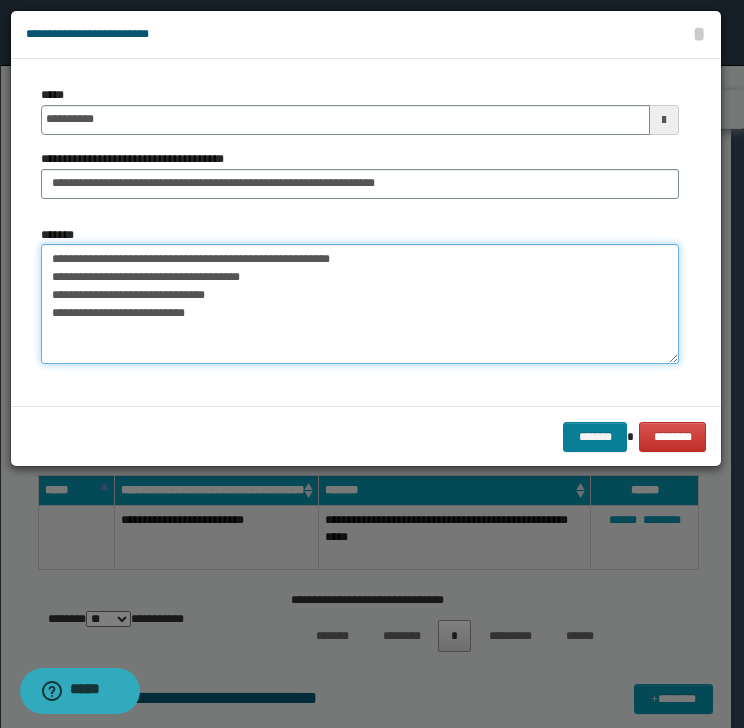 type on "**********" 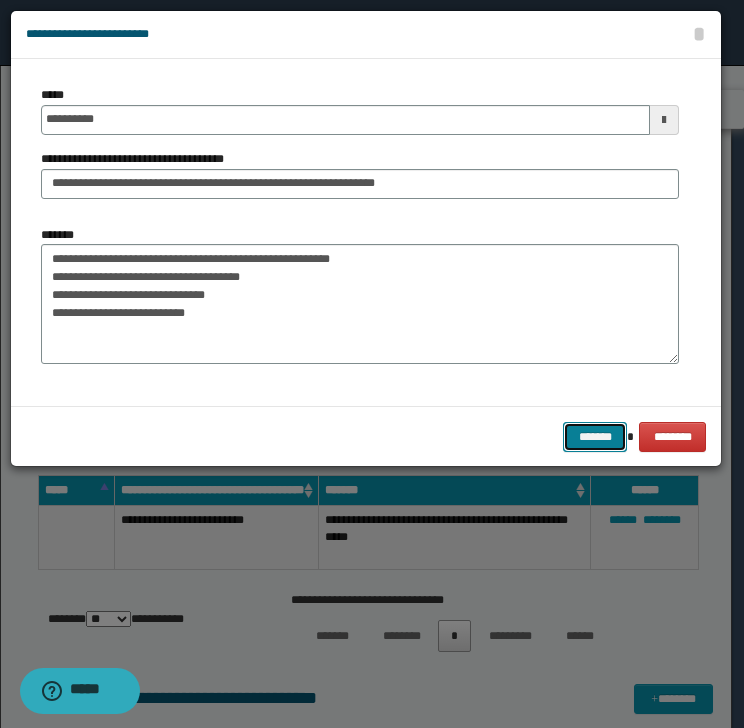 click on "*******" at bounding box center [595, 437] 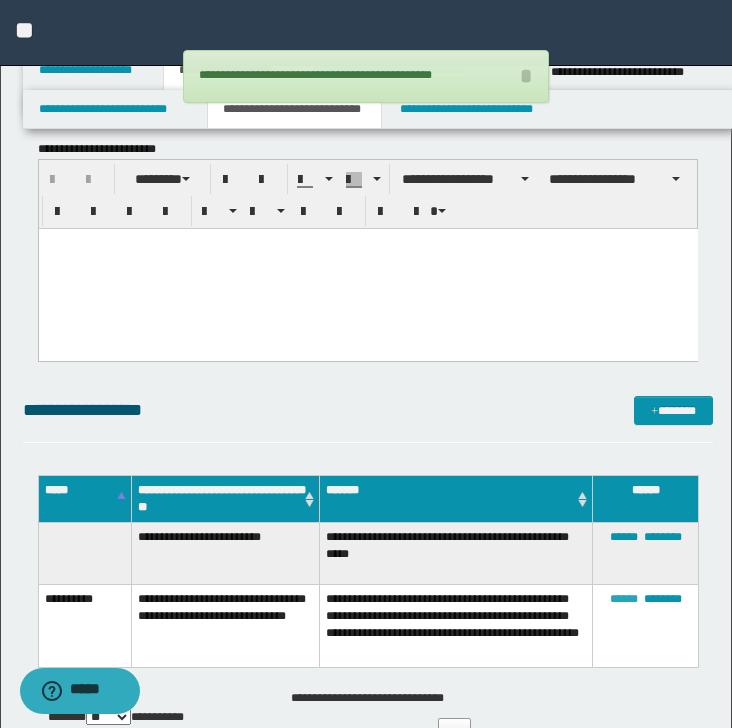 click on "******" at bounding box center (624, 599) 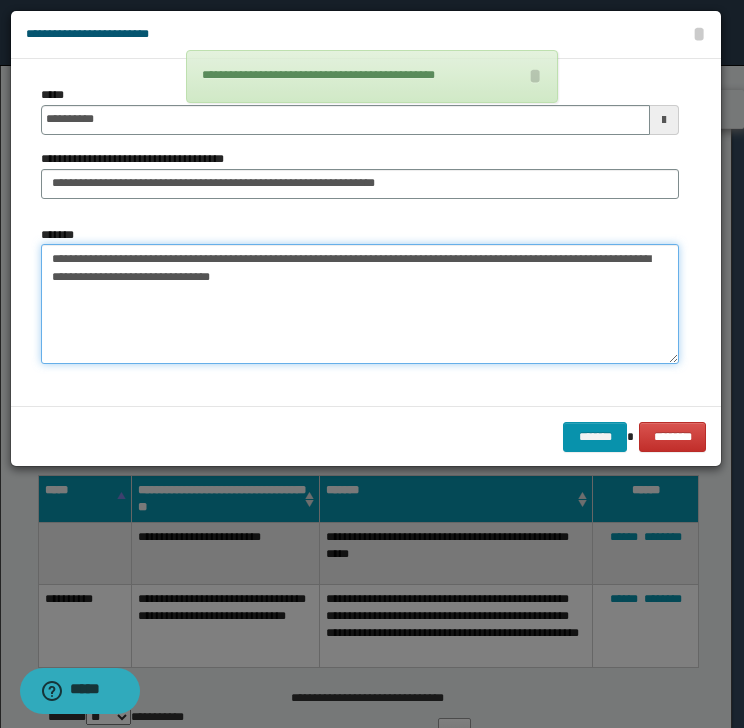 click on "**********" at bounding box center (360, 304) 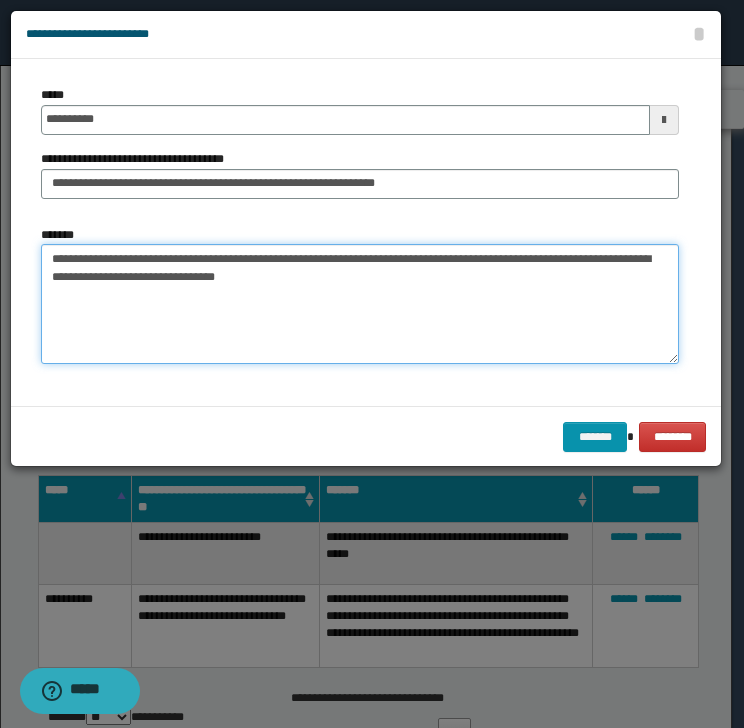 click on "**********" at bounding box center (360, 304) 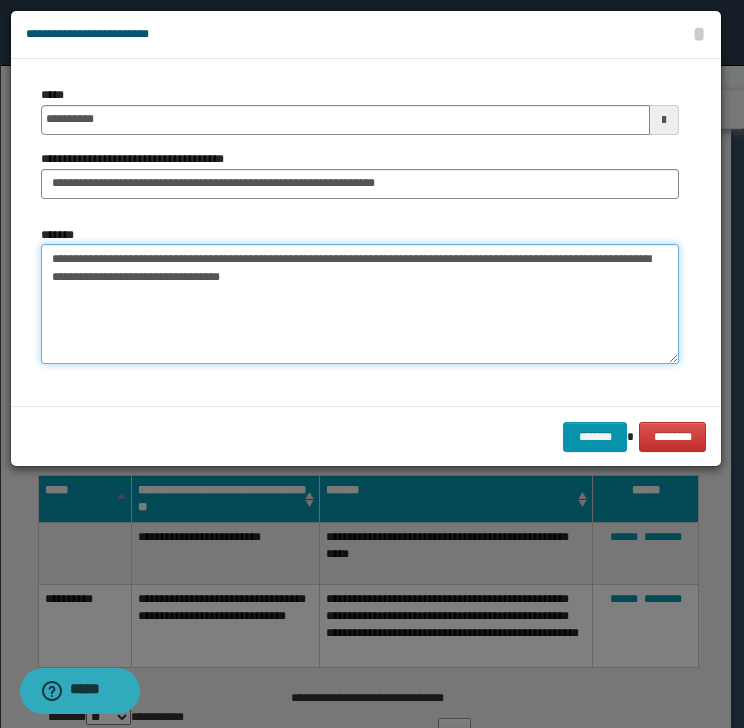 click on "**********" at bounding box center (360, 304) 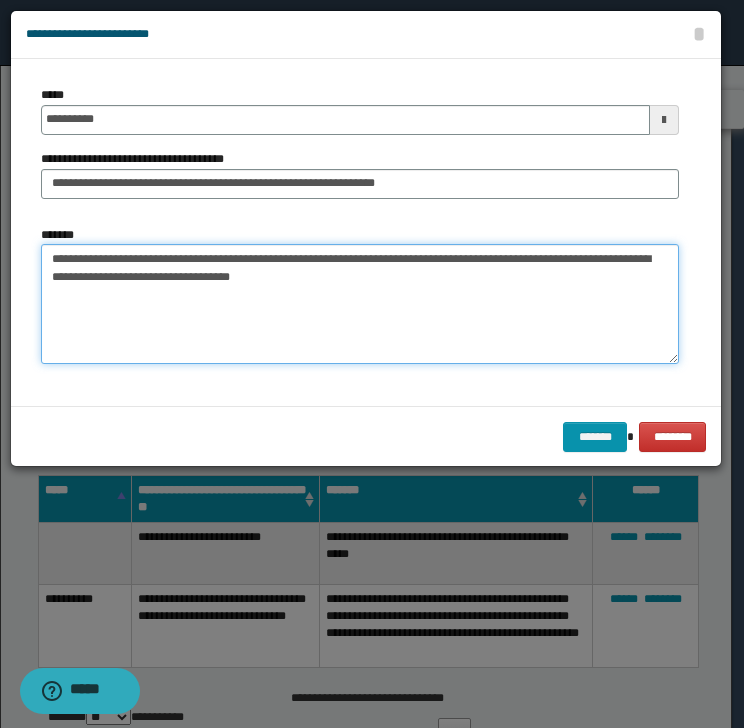 click on "**********" at bounding box center [360, 304] 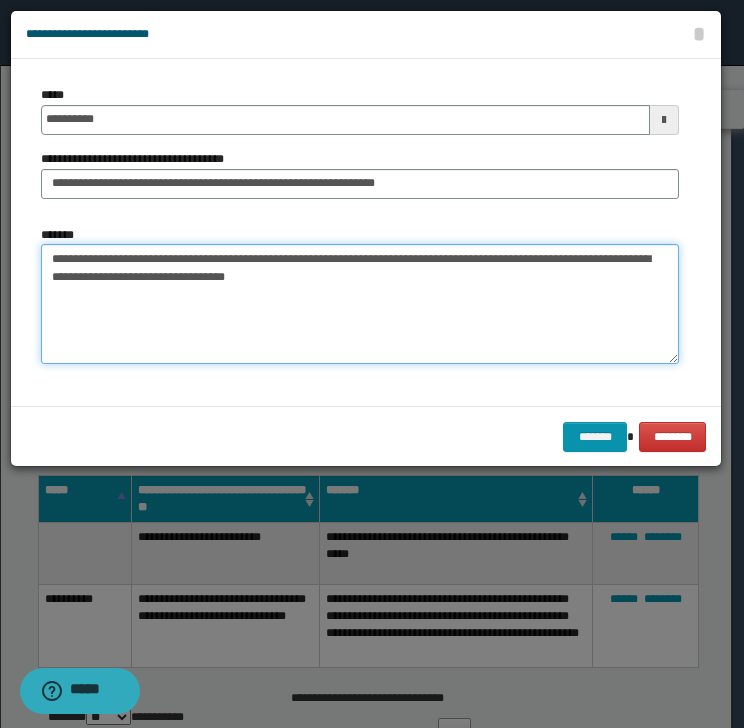 click on "**********" at bounding box center (360, 304) 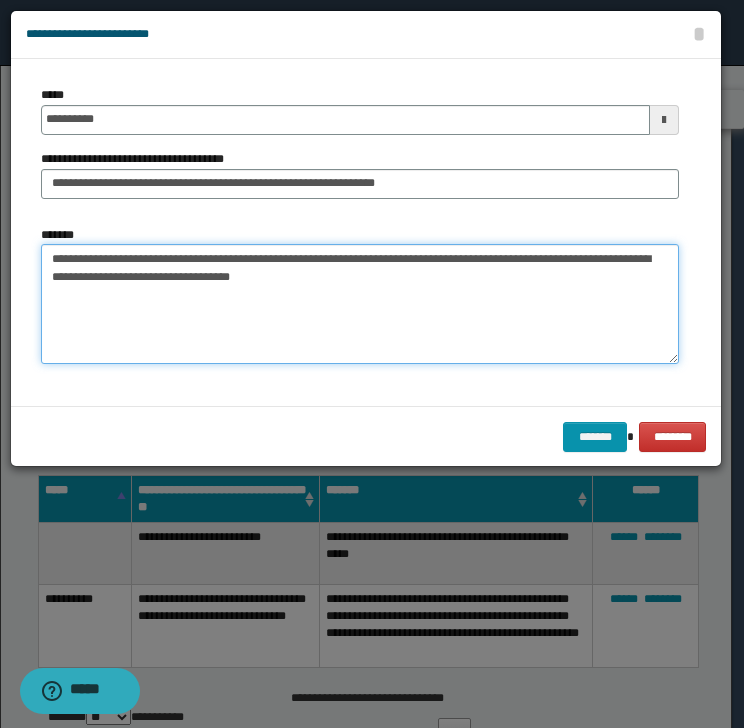 click on "**********" at bounding box center (360, 304) 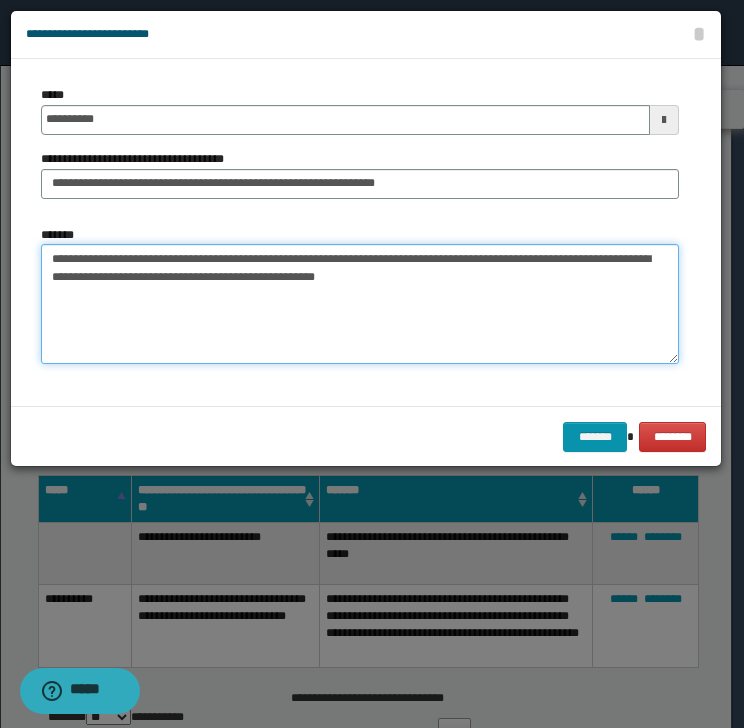 click on "**********" at bounding box center (360, 304) 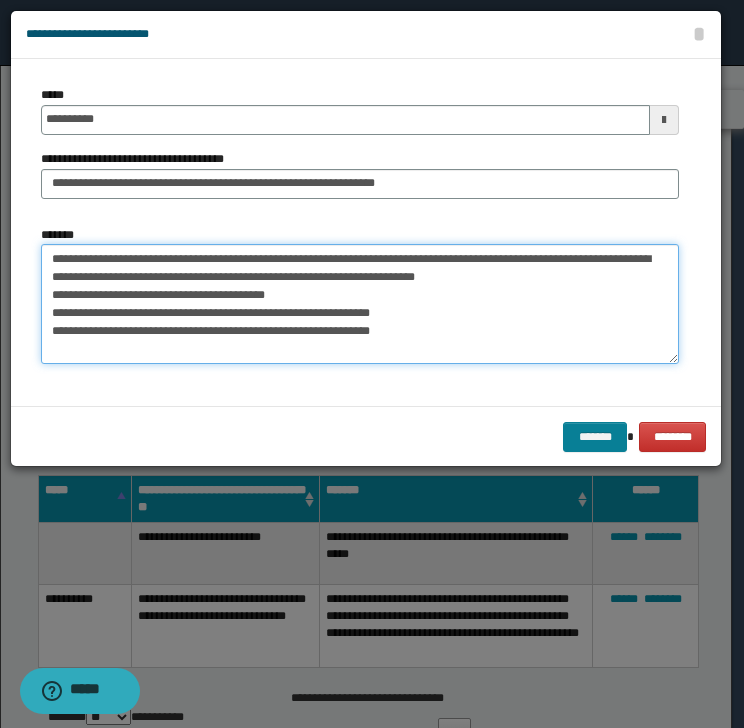 type on "**********" 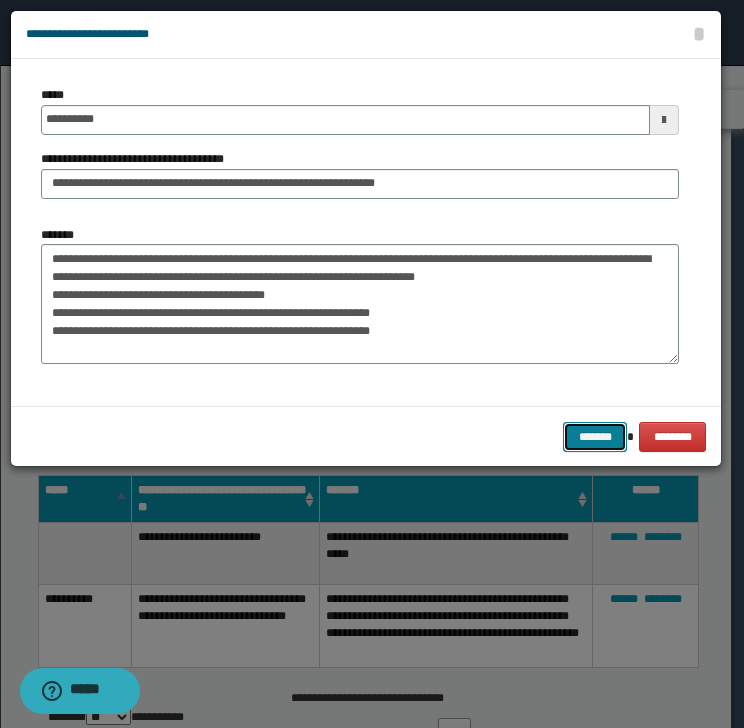 click on "*******" at bounding box center (595, 437) 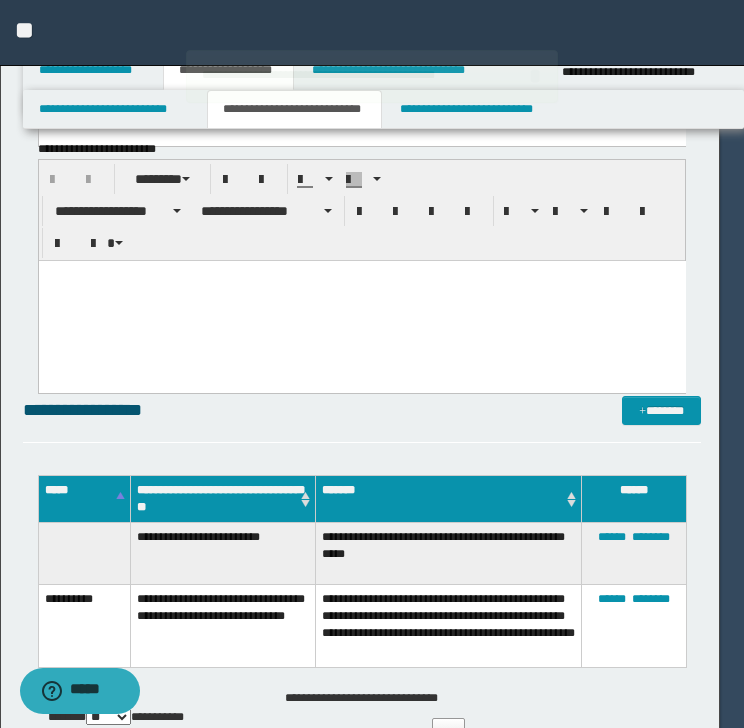 type 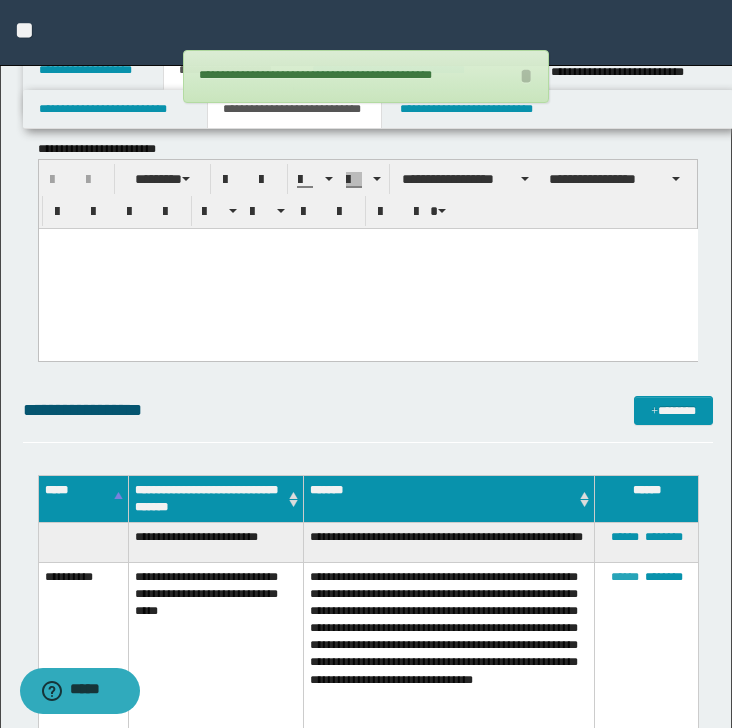 click on "******" at bounding box center (625, 577) 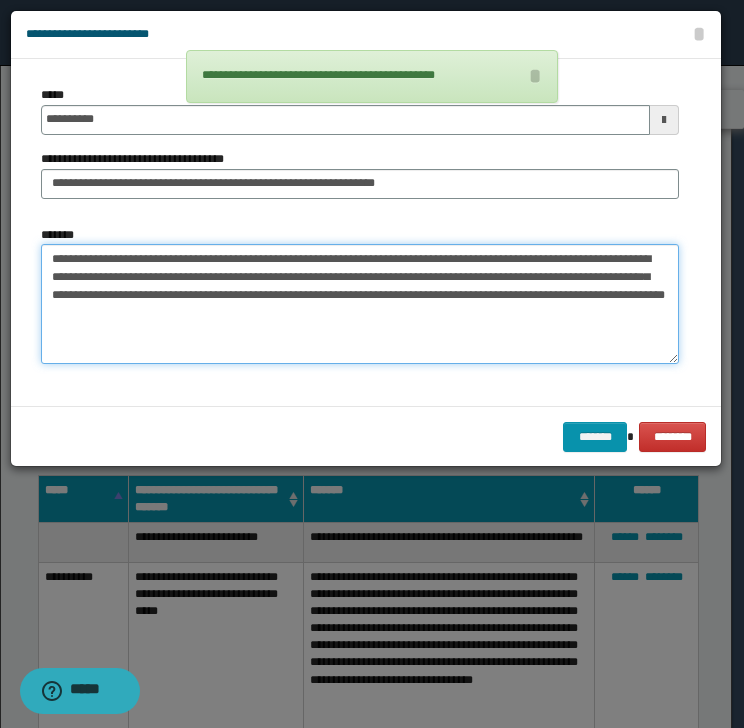click on "**********" at bounding box center (360, 304) 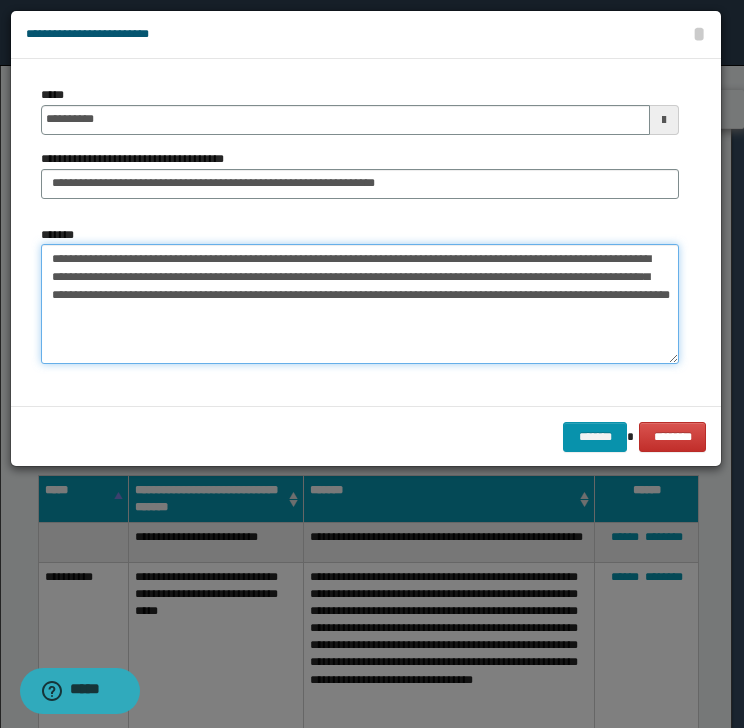click on "**********" at bounding box center (360, 304) 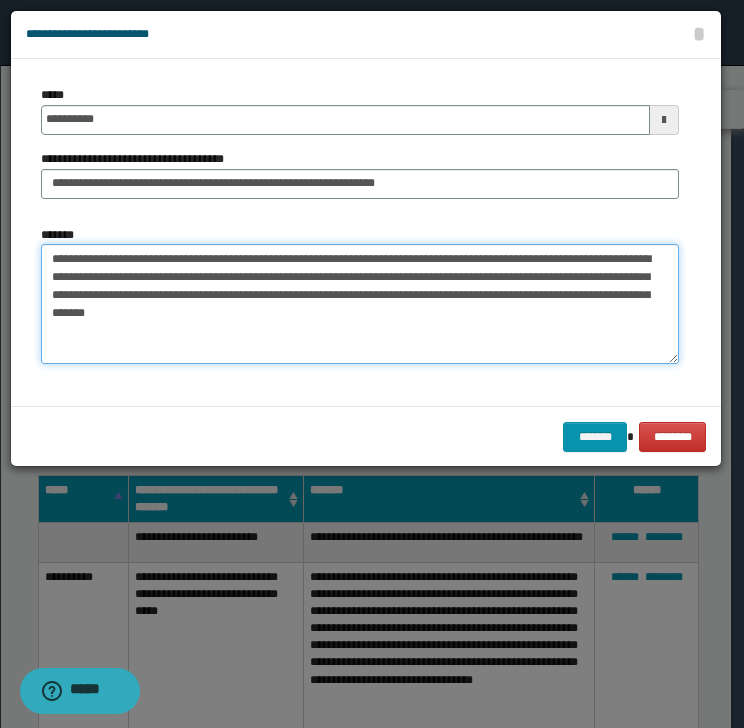 click on "**********" at bounding box center [360, 304] 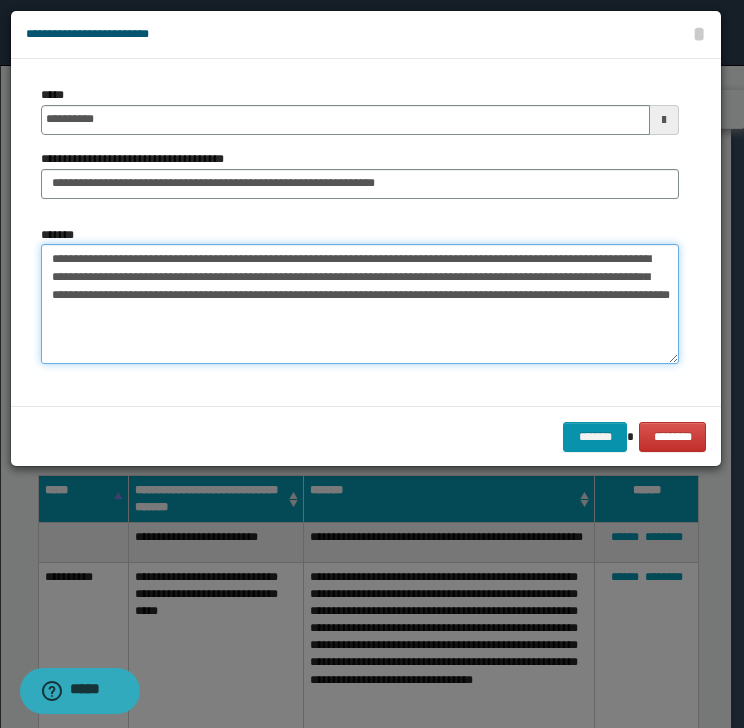 click on "**********" at bounding box center [360, 304] 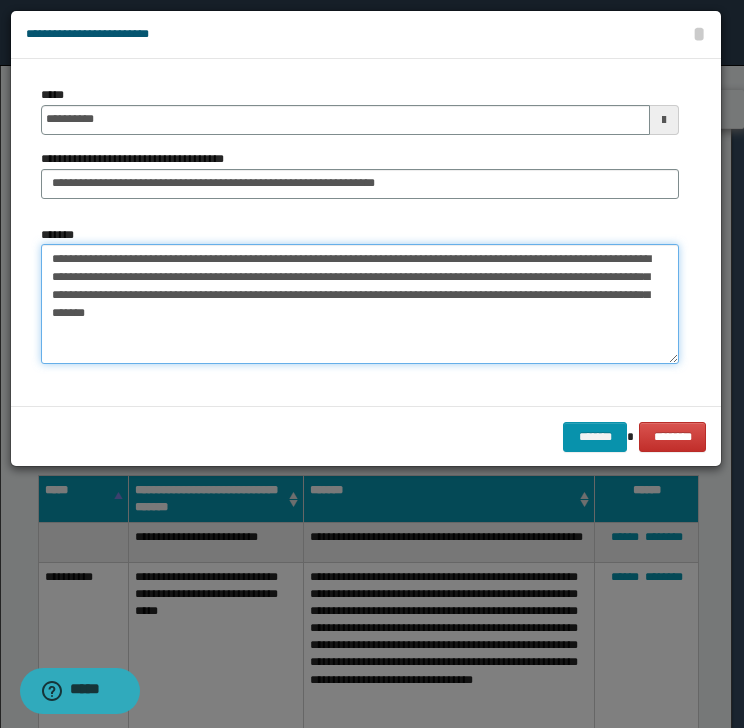 click on "**********" at bounding box center [360, 304] 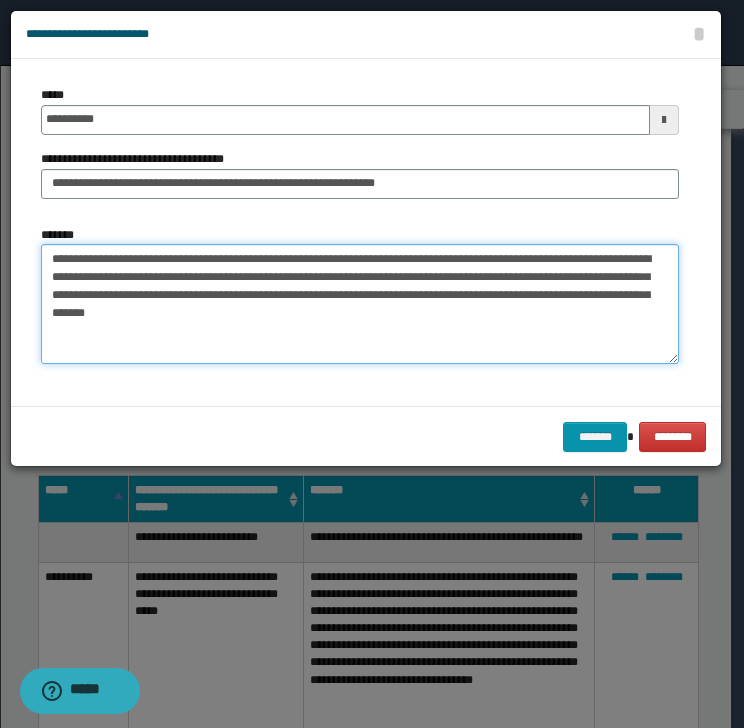 click on "**********" at bounding box center [360, 304] 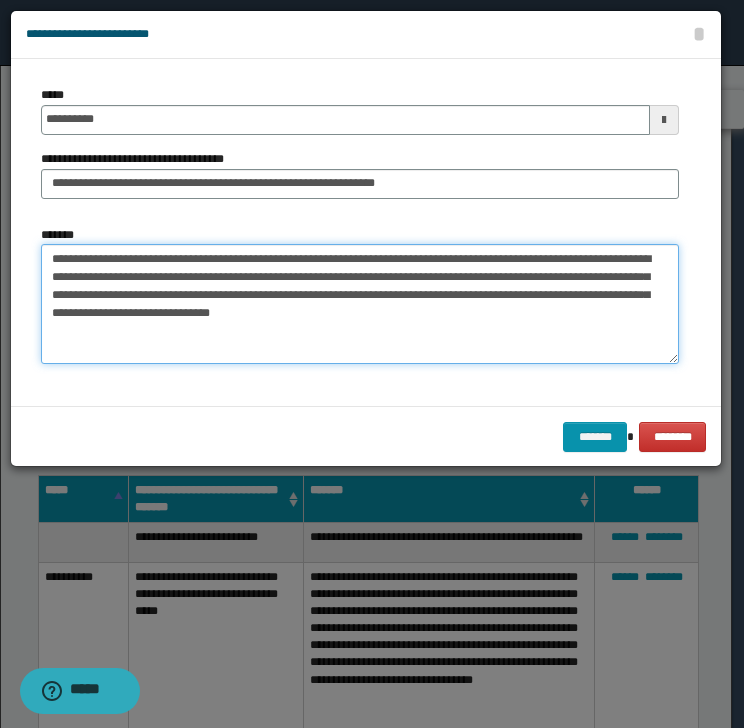 type on "**********" 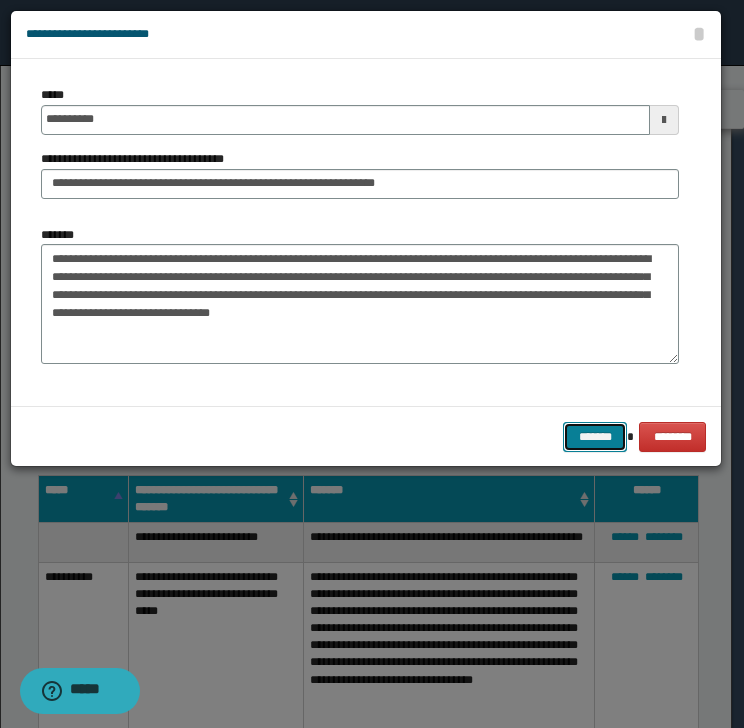 click on "*******" at bounding box center [595, 437] 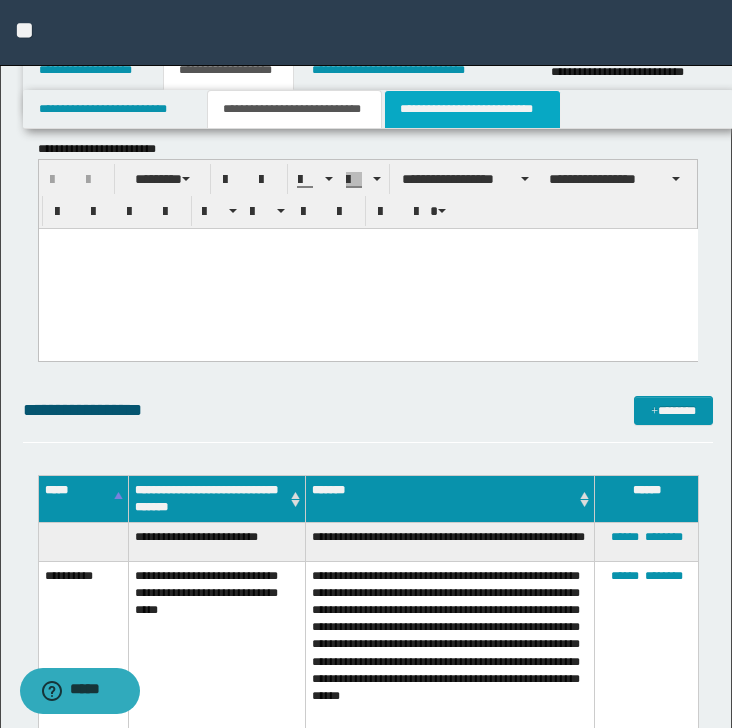 click on "**********" at bounding box center [472, 109] 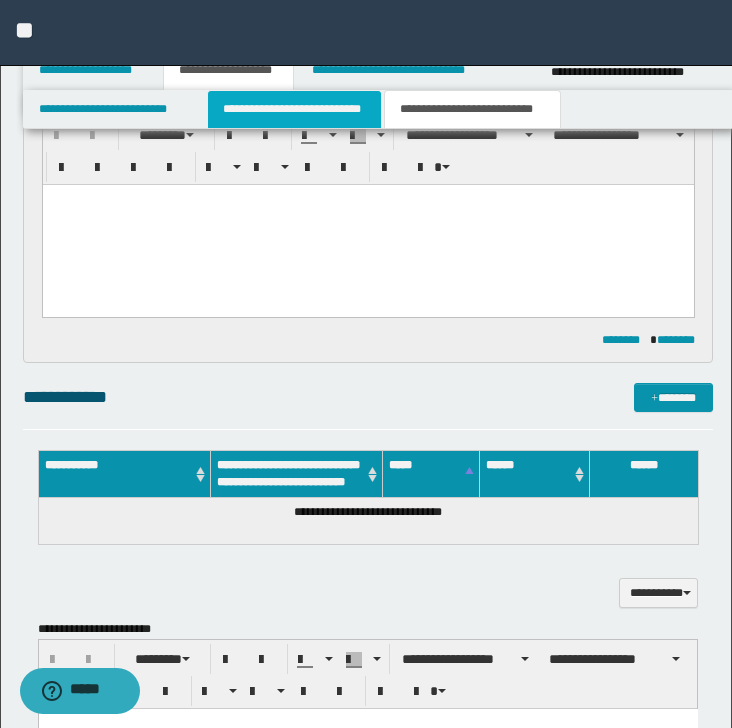 click on "**********" at bounding box center (294, 109) 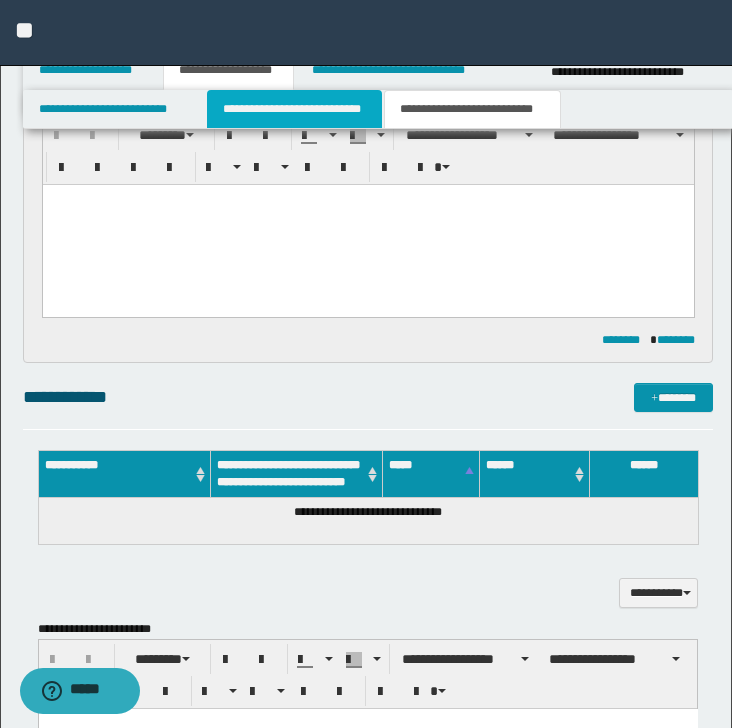 type 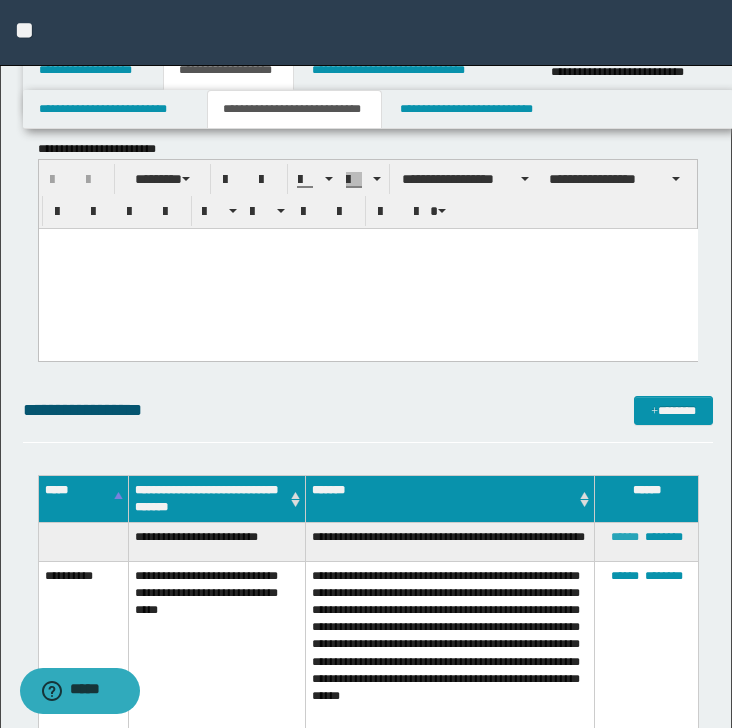 click on "******" at bounding box center (625, 537) 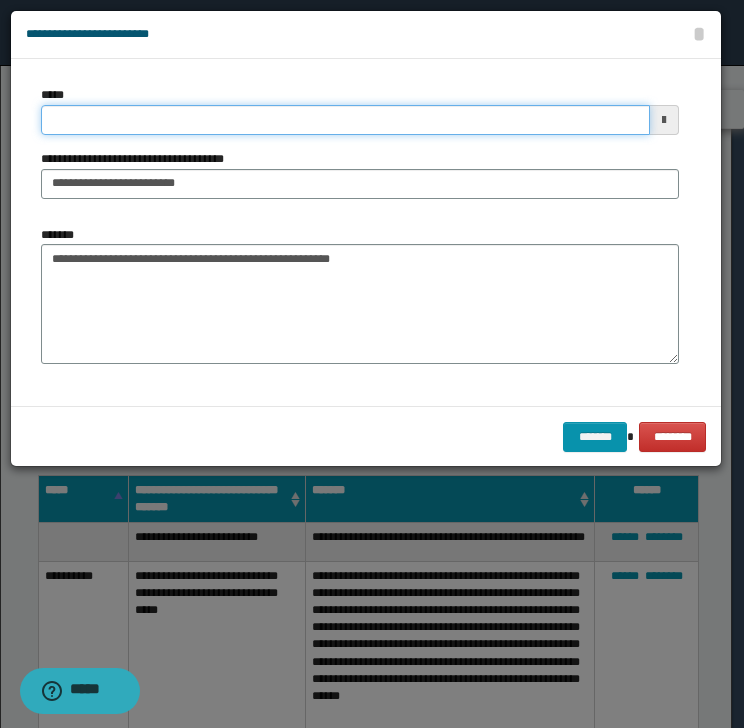 click on "*****" at bounding box center (345, 120) 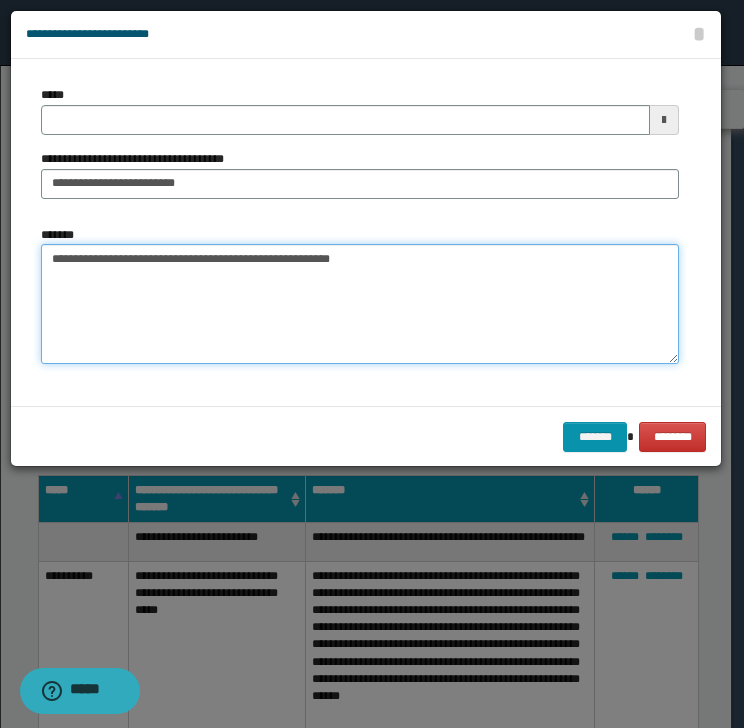 click on "**********" at bounding box center (360, 304) 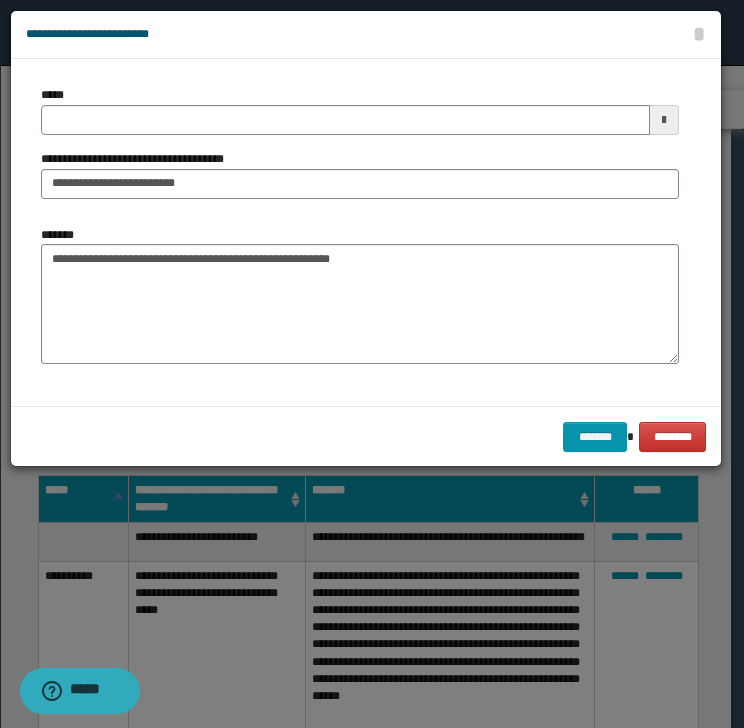 type 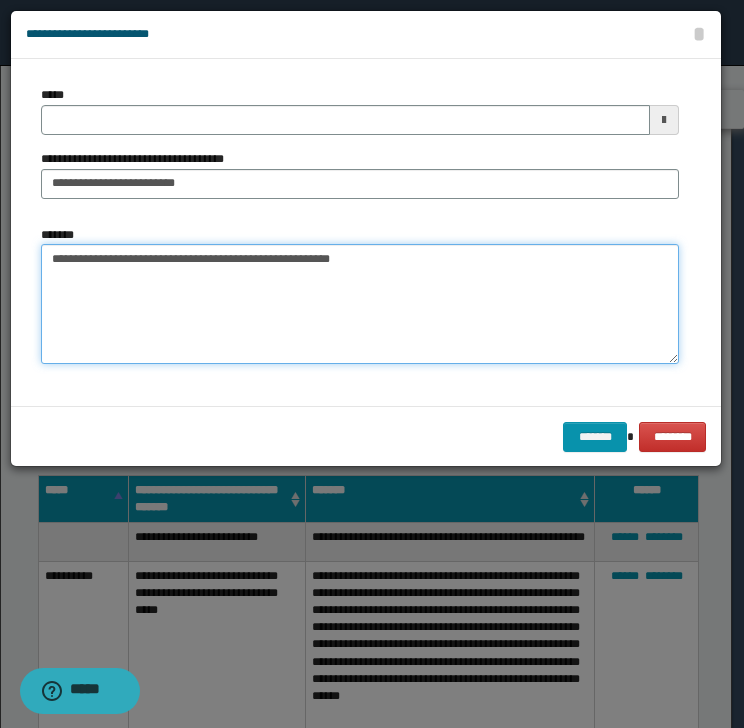 click on "**********" at bounding box center (360, 304) 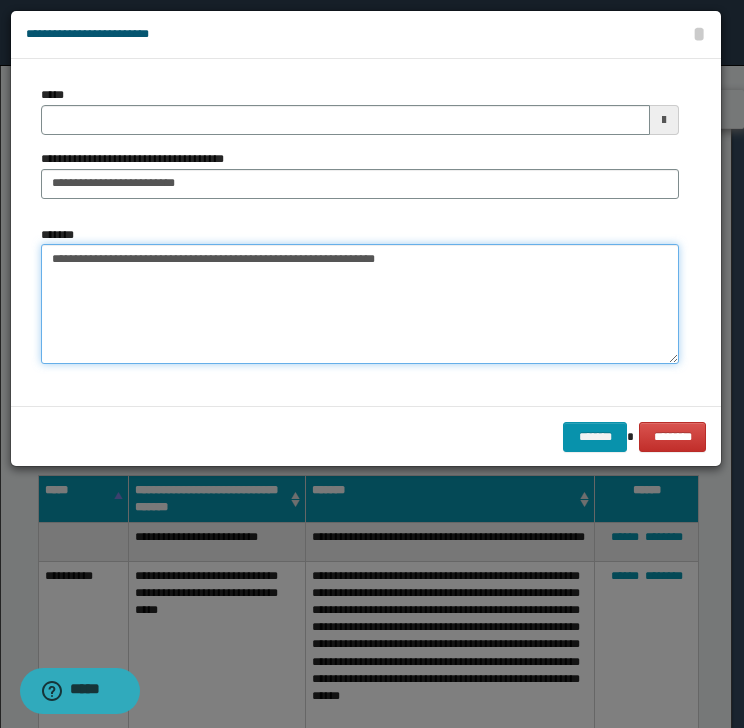 click on "**********" at bounding box center (360, 304) 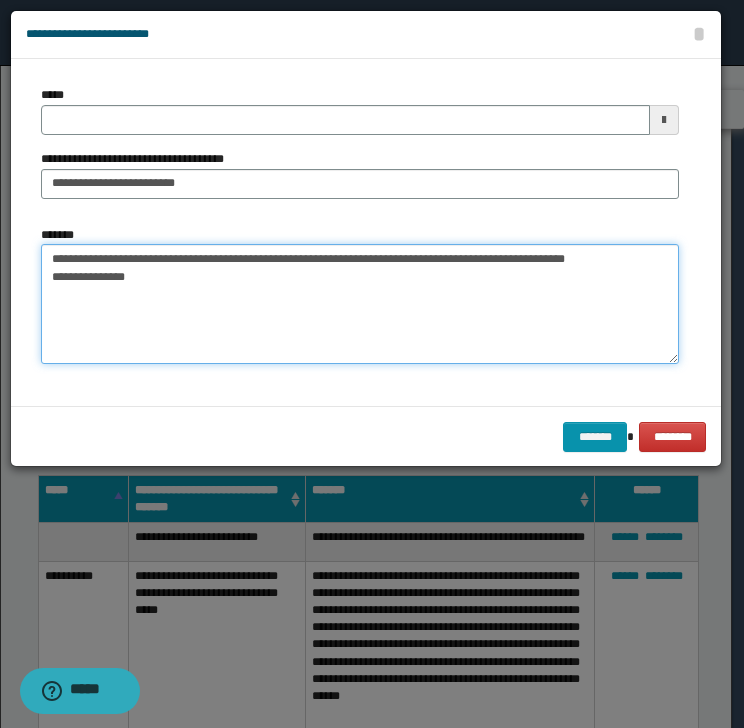 click on "**********" at bounding box center [360, 304] 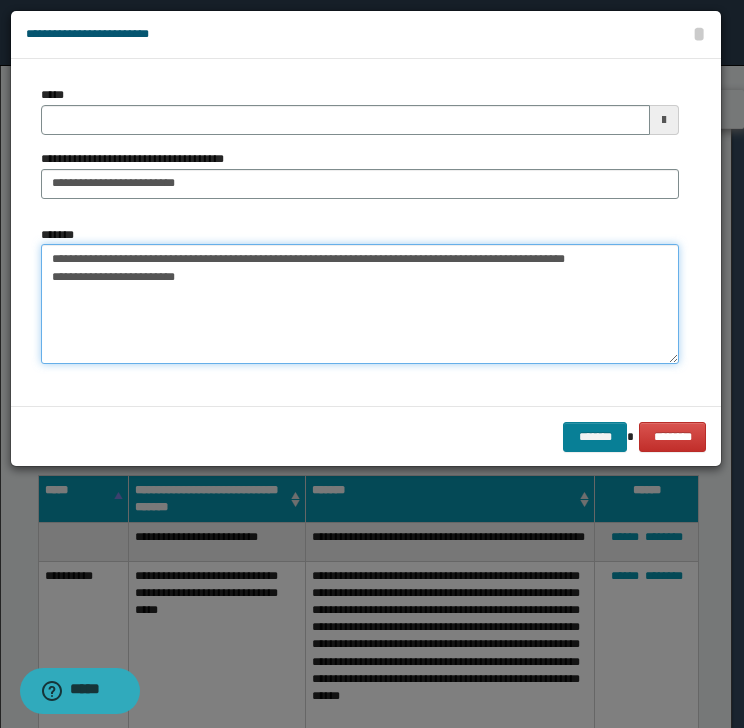 type on "**********" 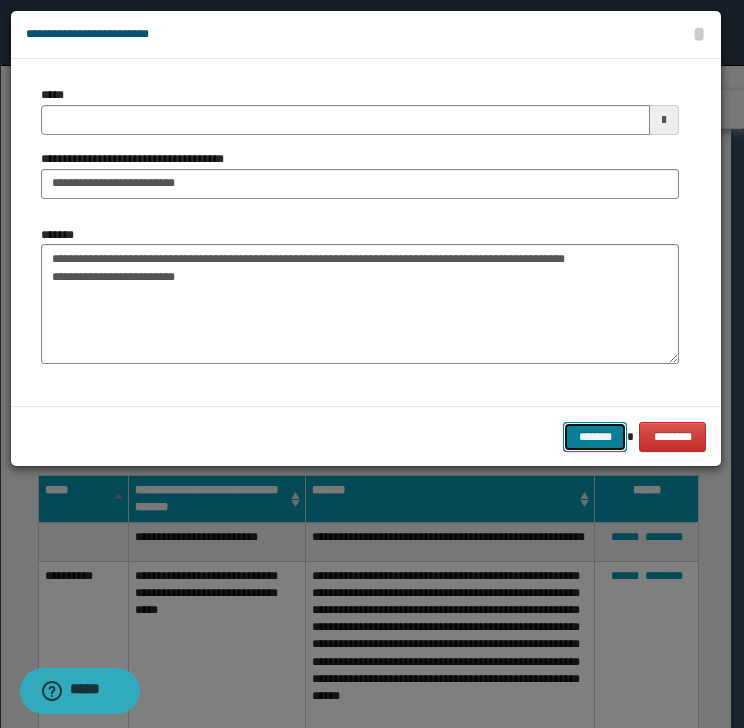 click on "*******" at bounding box center (595, 437) 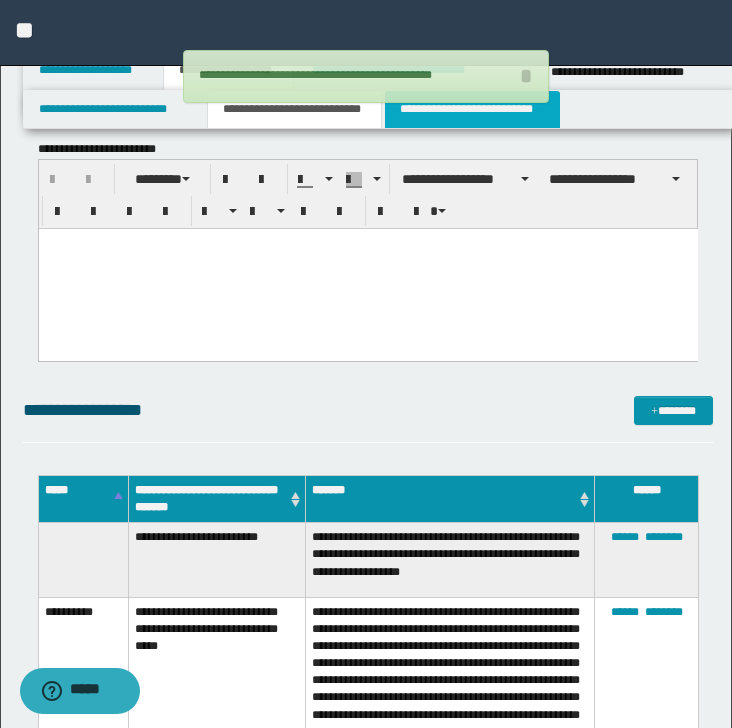click on "**********" at bounding box center [472, 109] 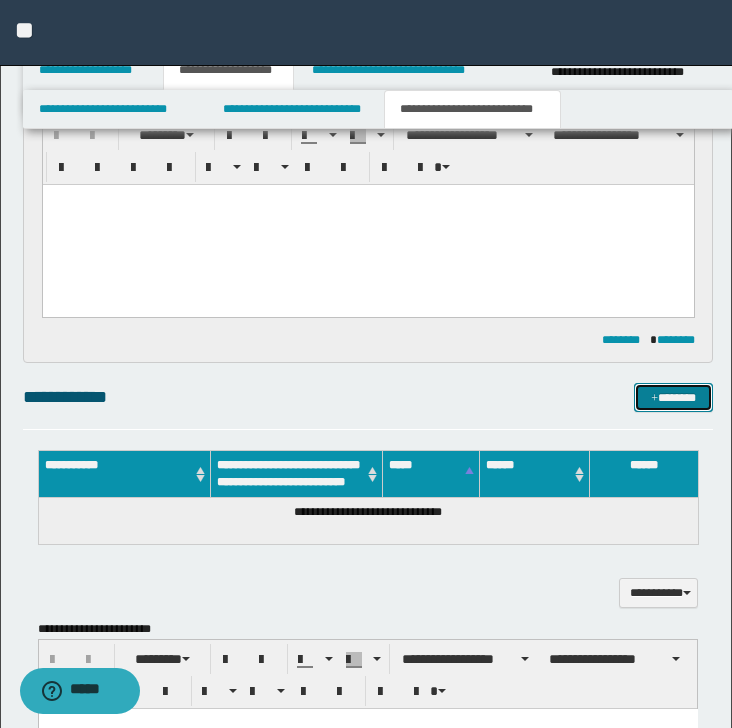 click on "*******" at bounding box center (673, 398) 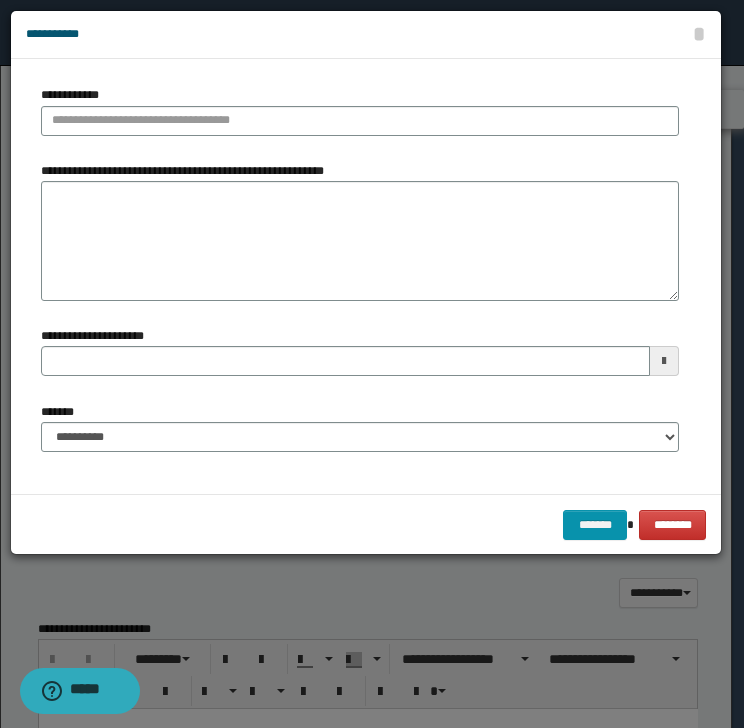 type 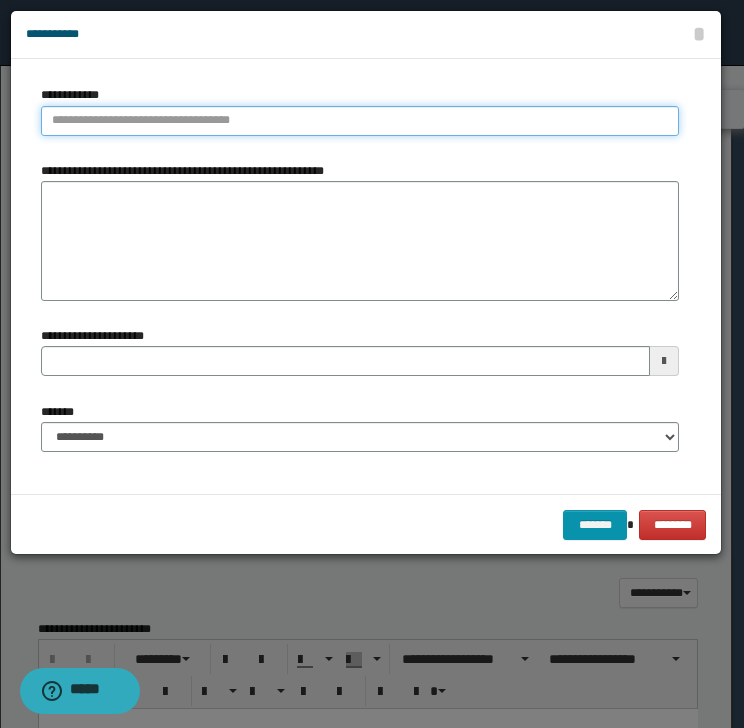 click on "**********" at bounding box center (360, 121) 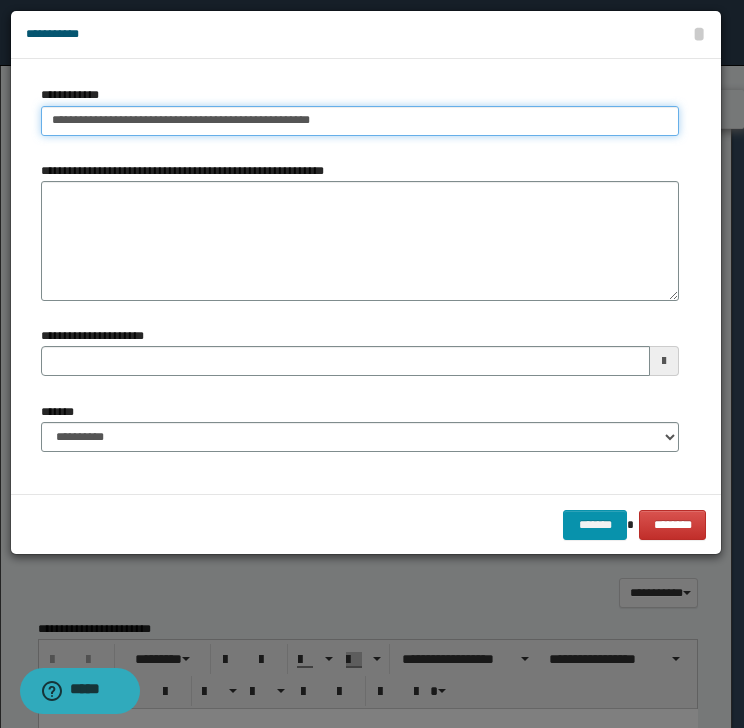 type on "**********" 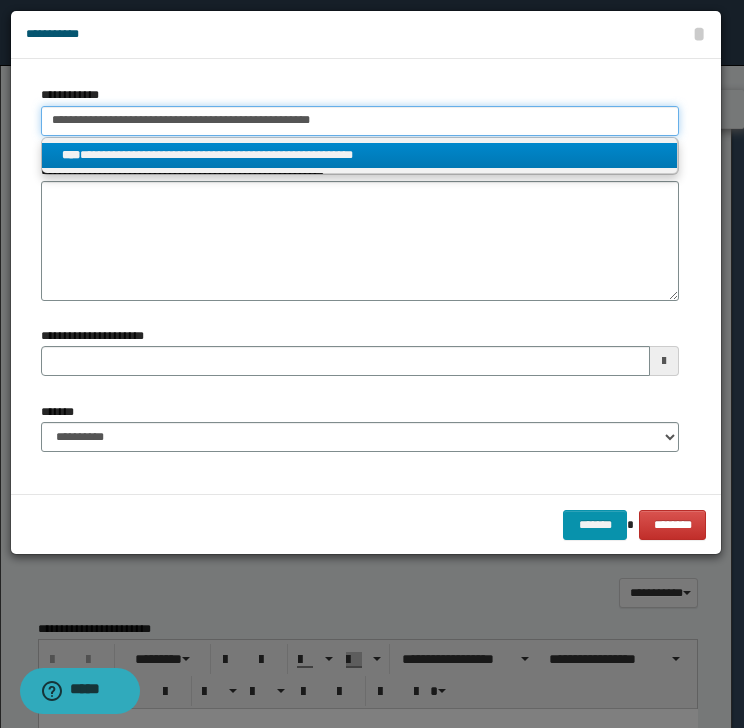 type on "**********" 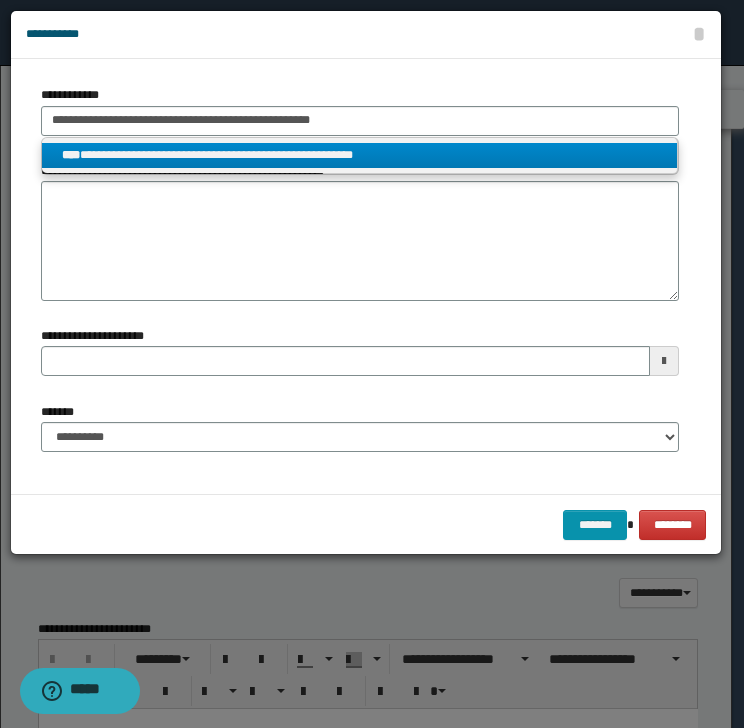 click on "**********" at bounding box center (360, 155) 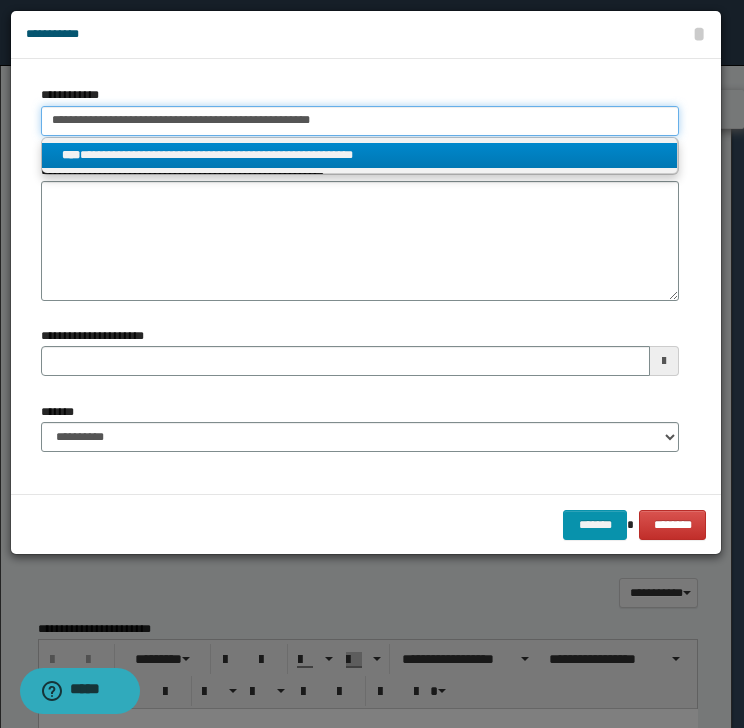 type 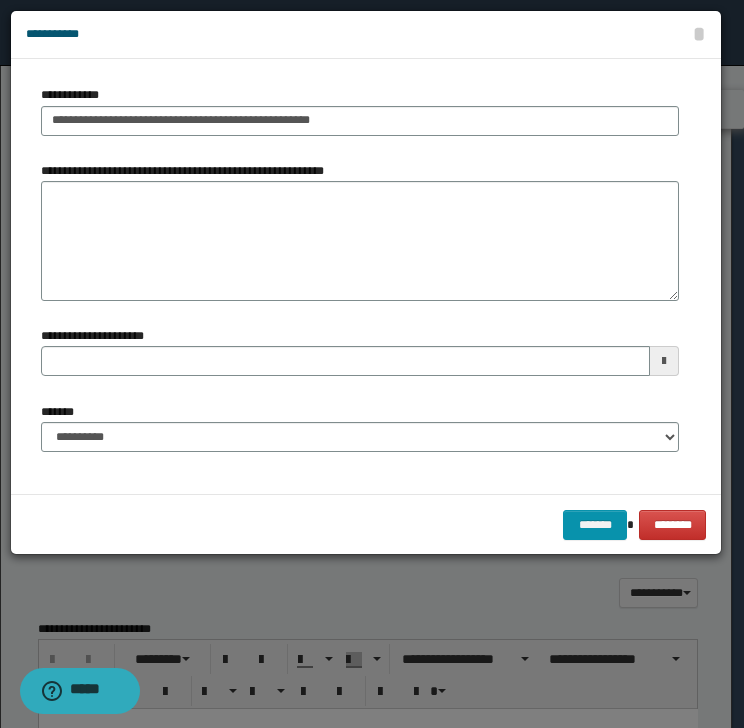 type 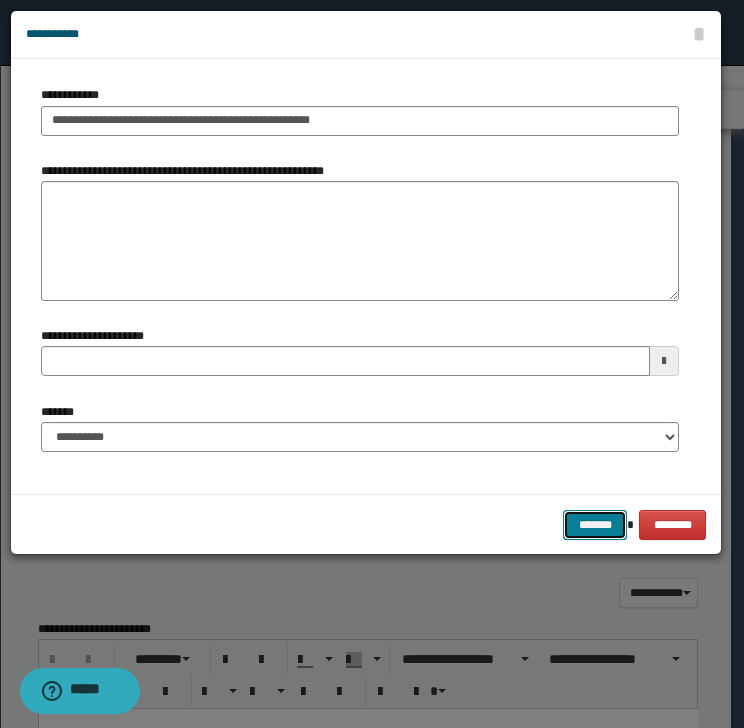 type 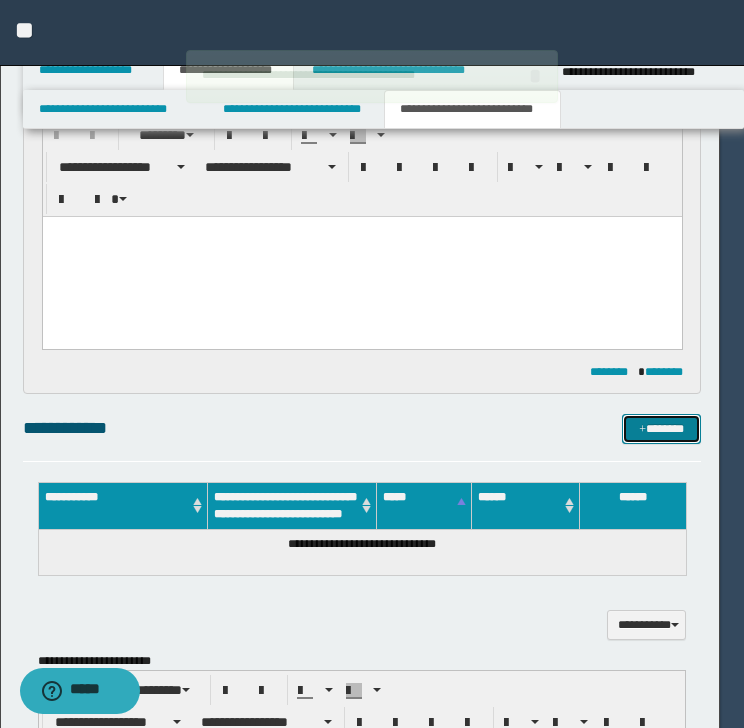 type 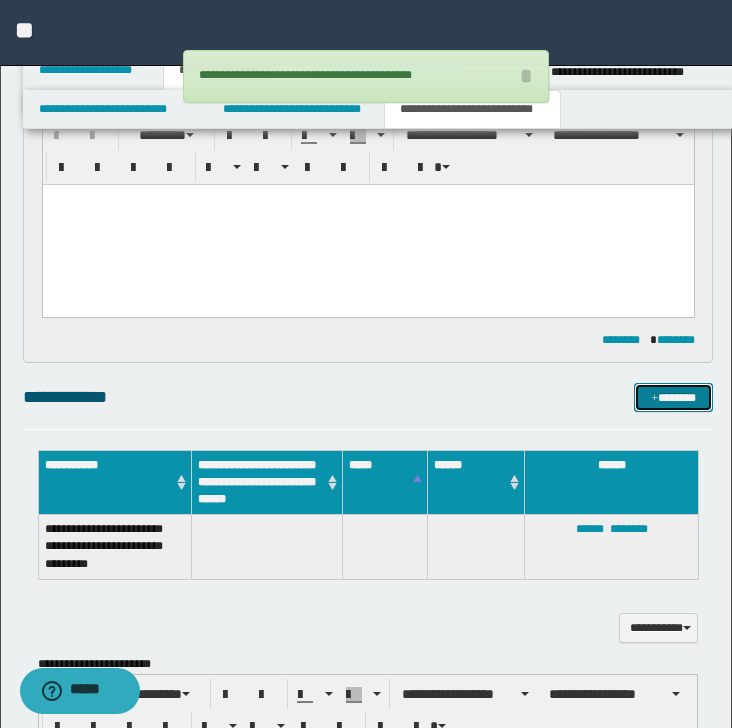 click on "*******" at bounding box center [673, 398] 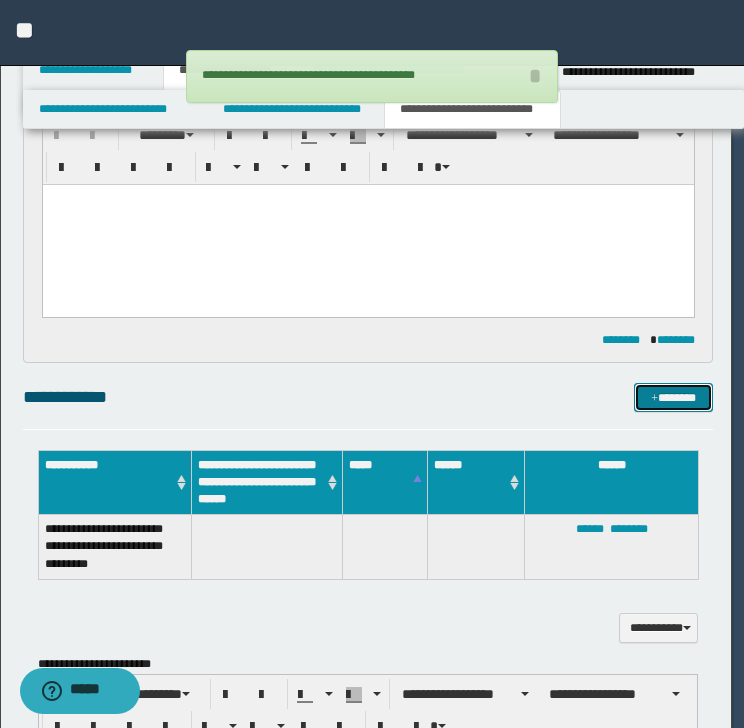 type 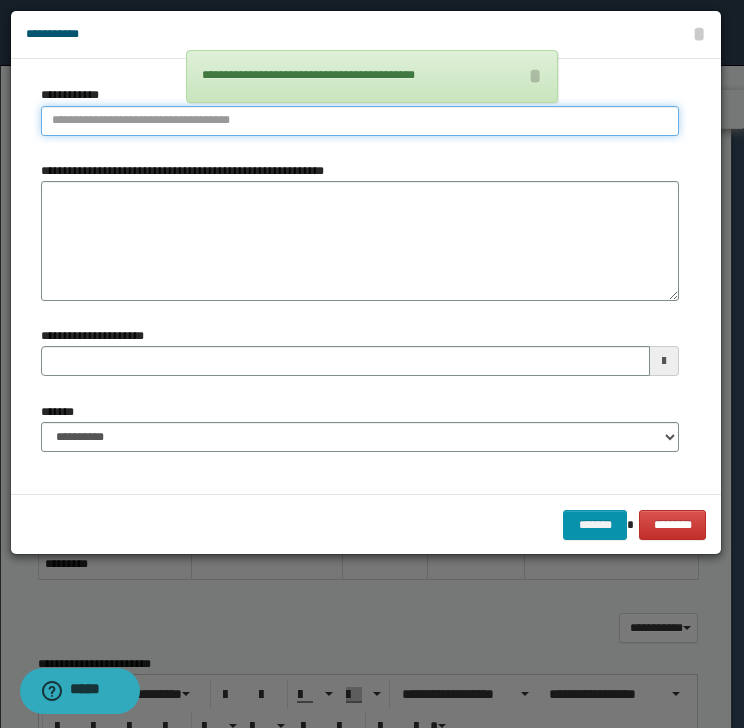type on "**********" 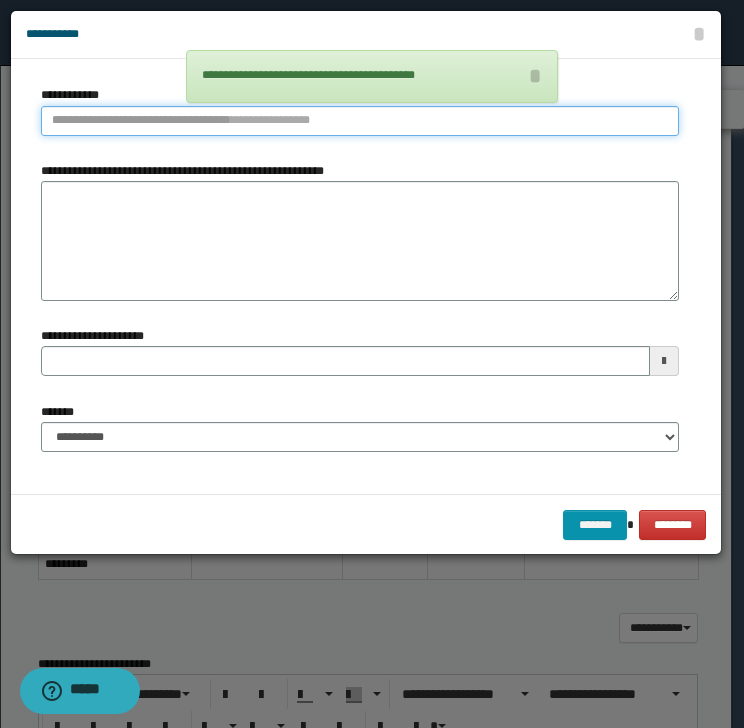 click on "**********" at bounding box center (360, 121) 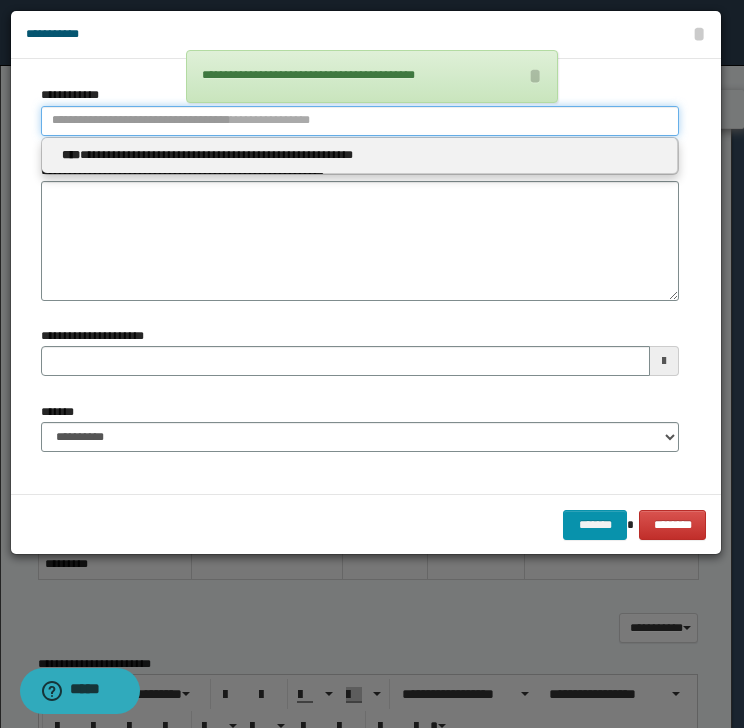 paste on "*********" 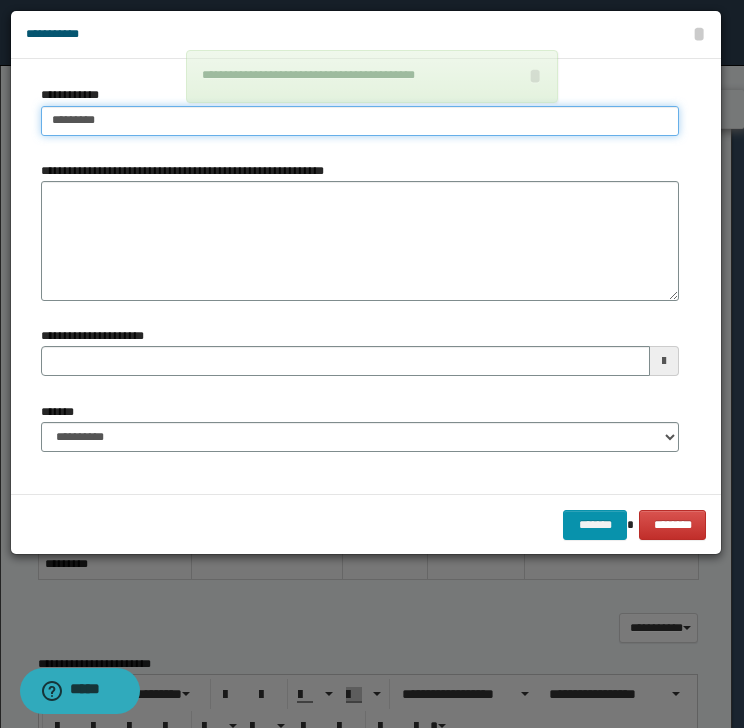 type on "*********" 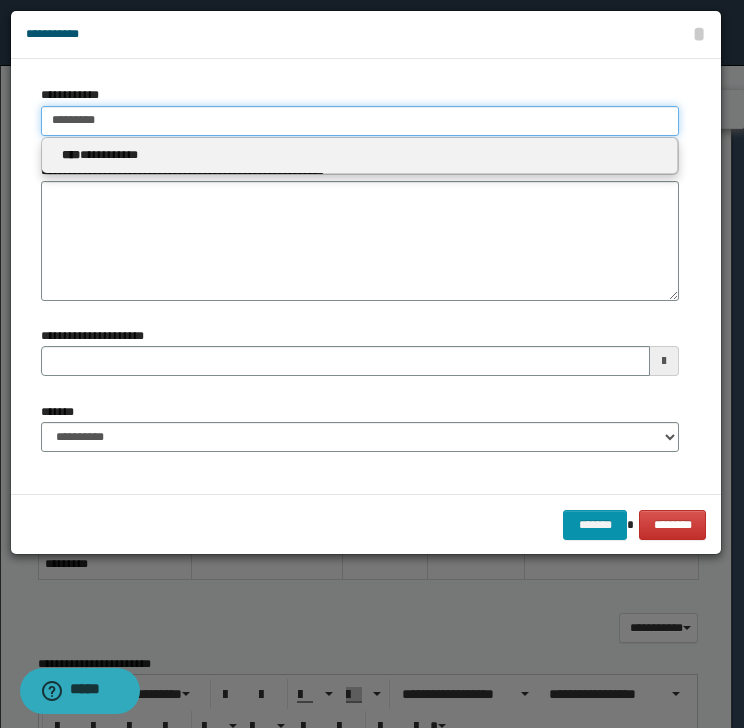 type on "*********" 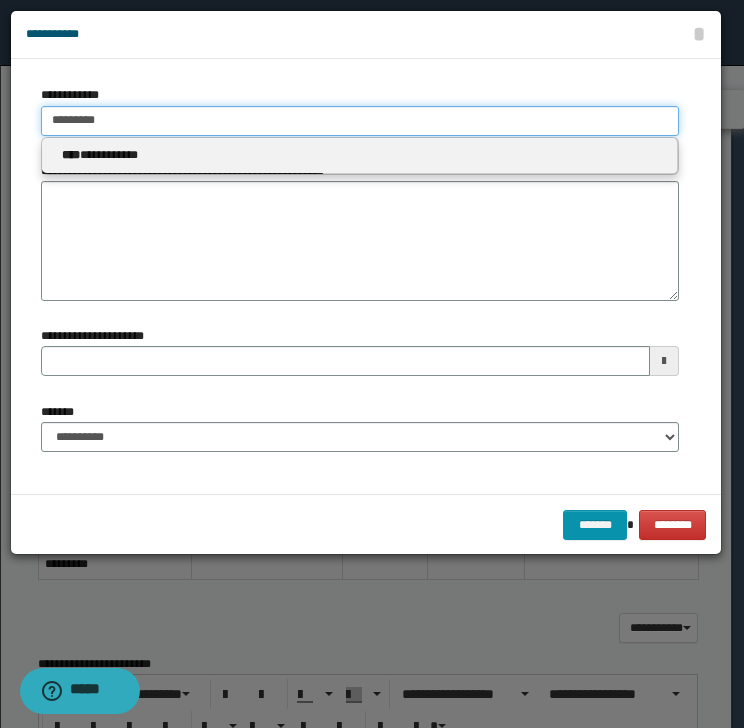 type on "*********" 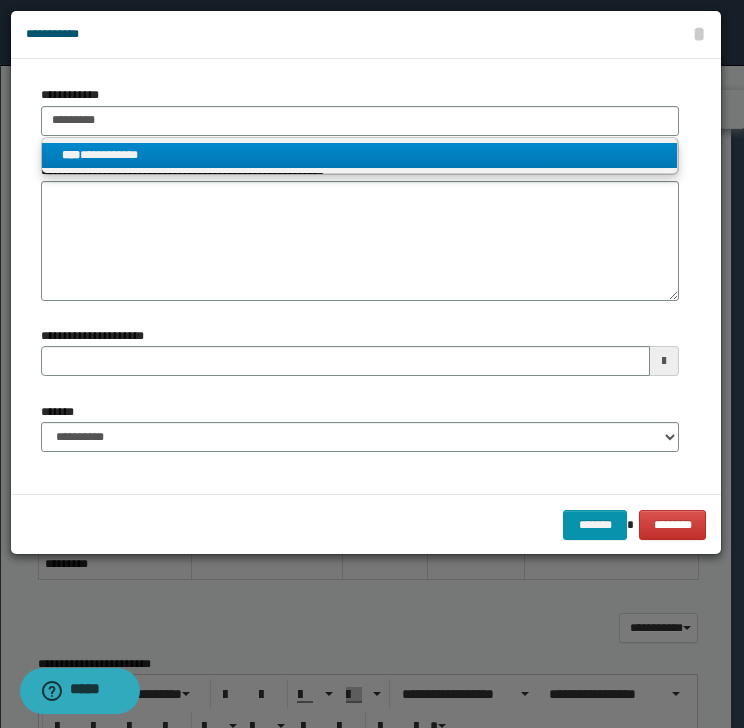 click on "**********" at bounding box center [360, 155] 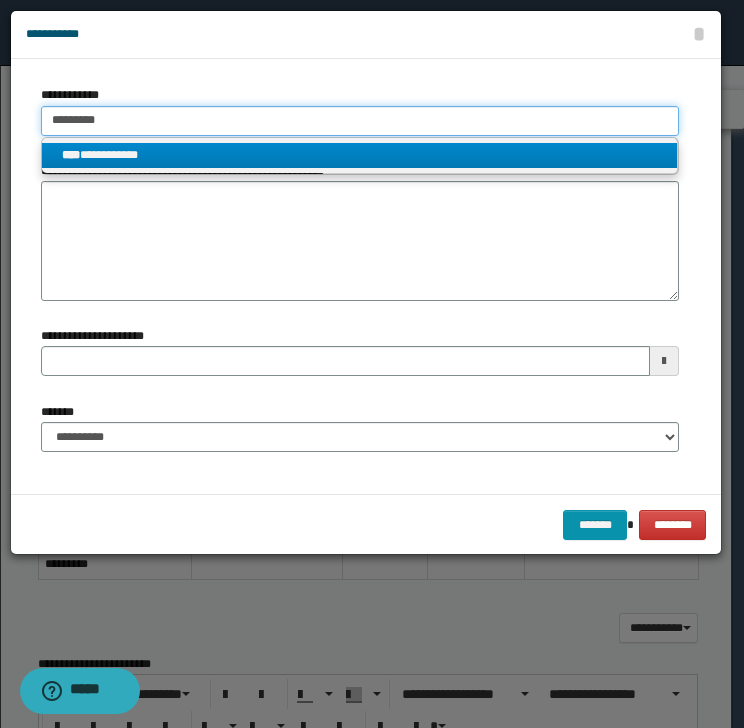 type 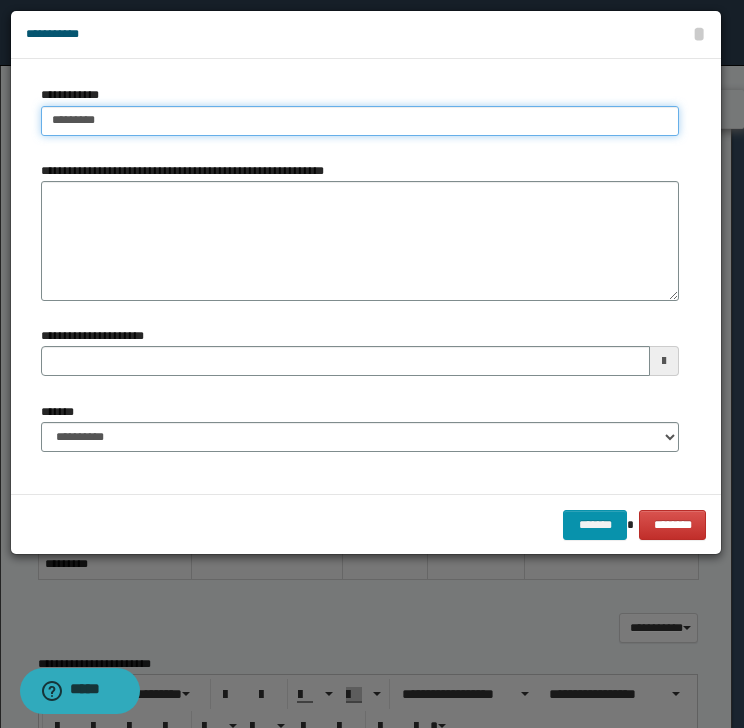 type 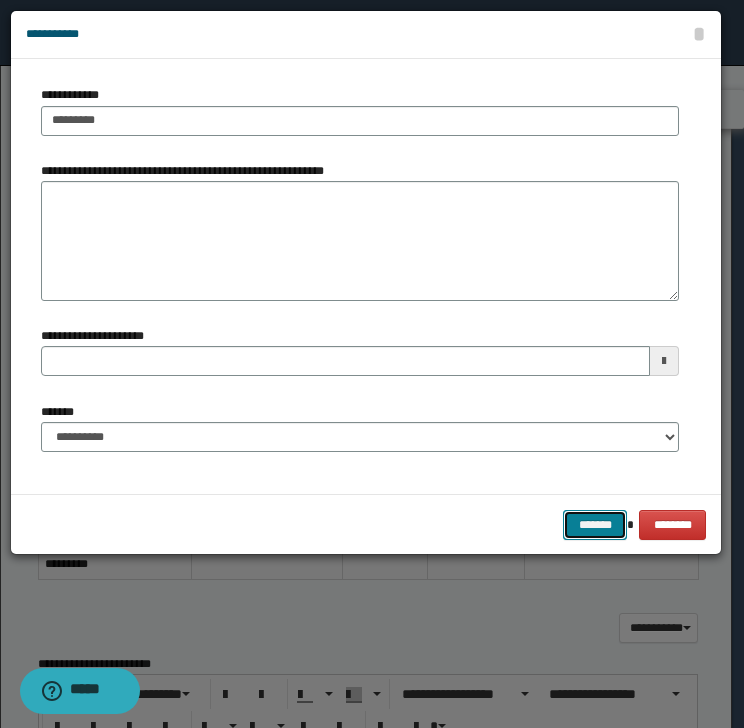 click on "*******" at bounding box center (595, 525) 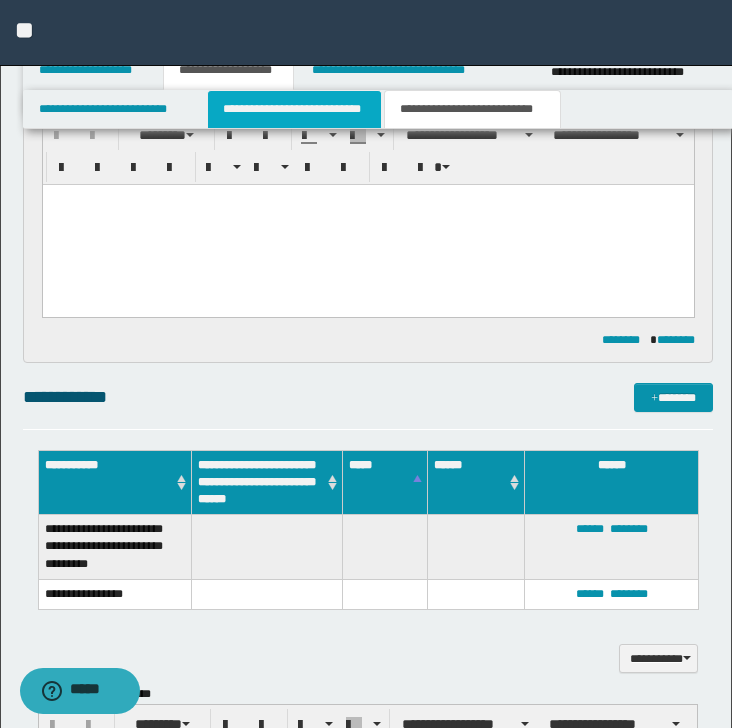 click on "**********" at bounding box center (294, 109) 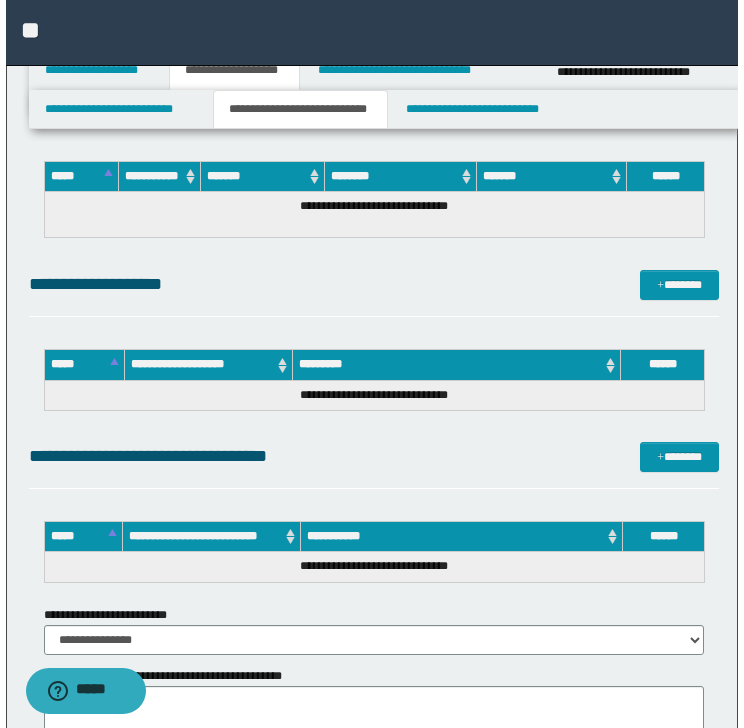 scroll, scrollTop: 1200, scrollLeft: 0, axis: vertical 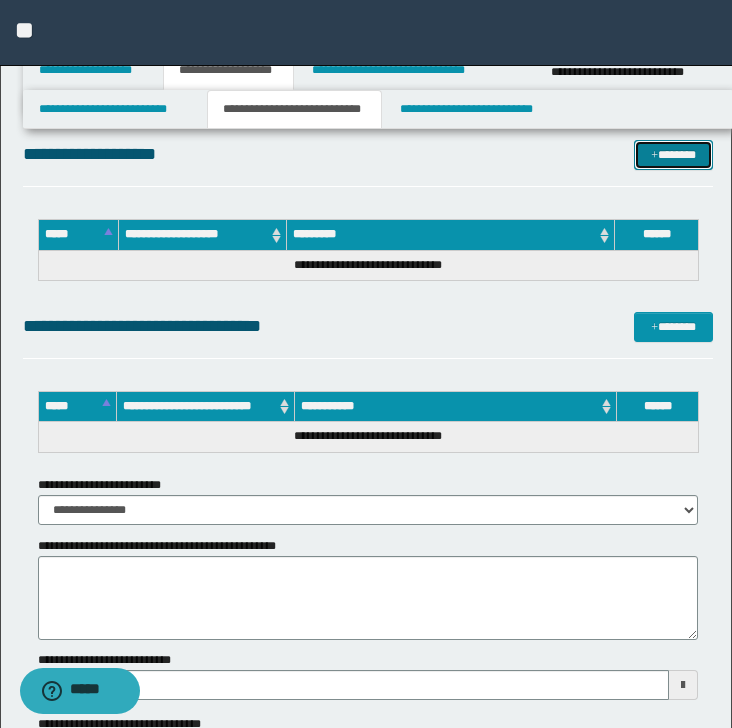 click on "*******" at bounding box center (673, 155) 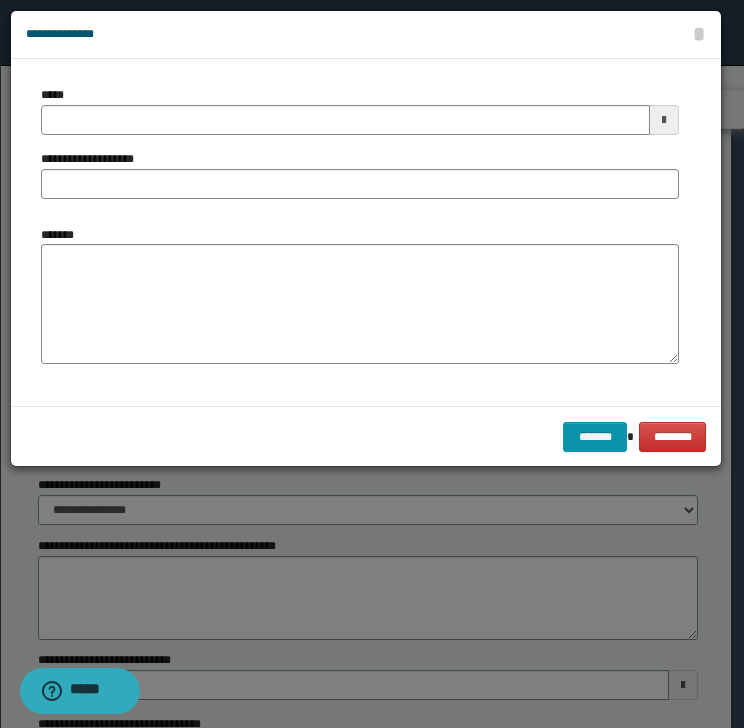 type 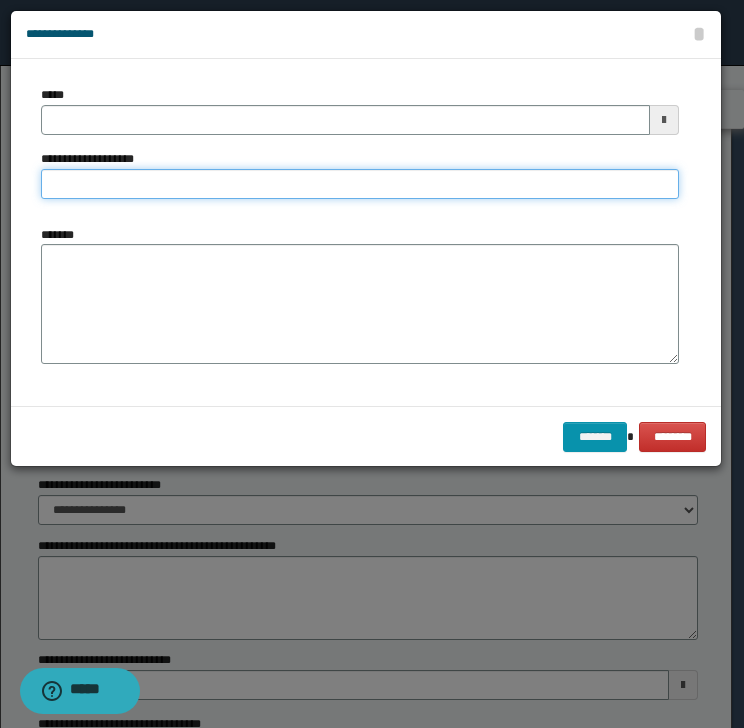 click on "**********" at bounding box center (360, 184) 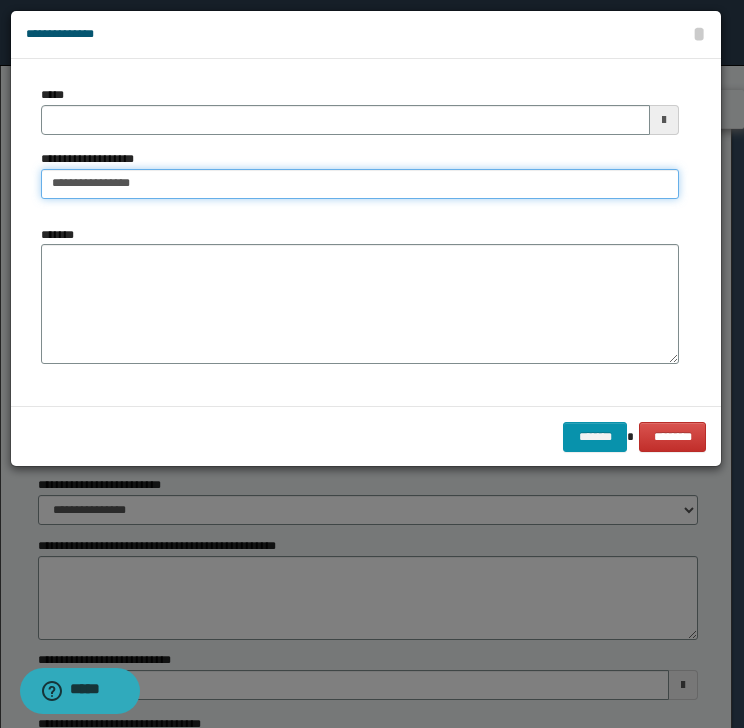 type 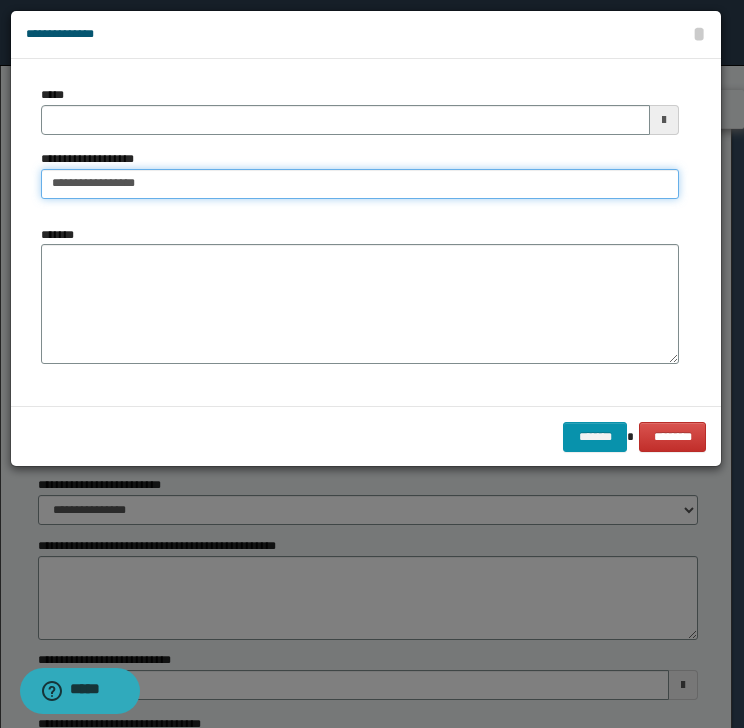 type on "**********" 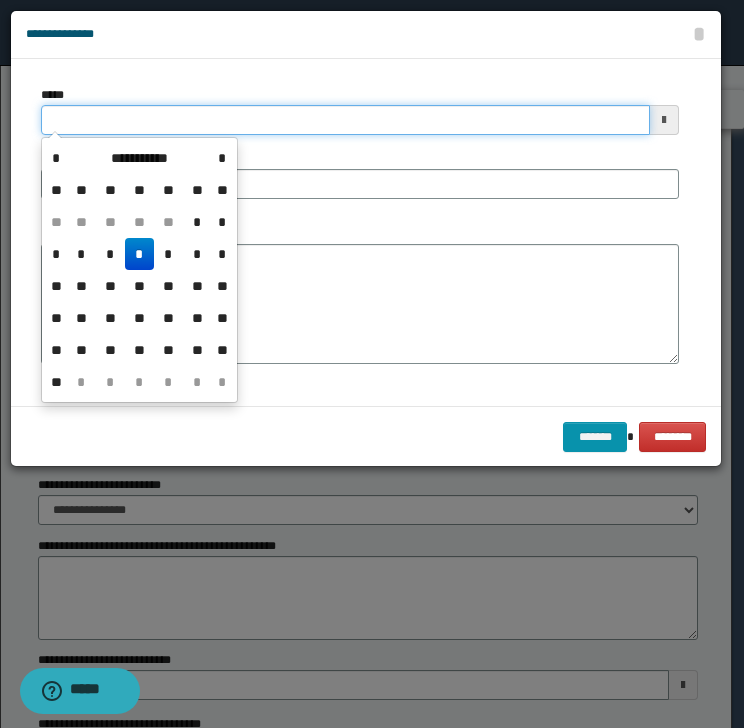 click on "*****" at bounding box center (345, 120) 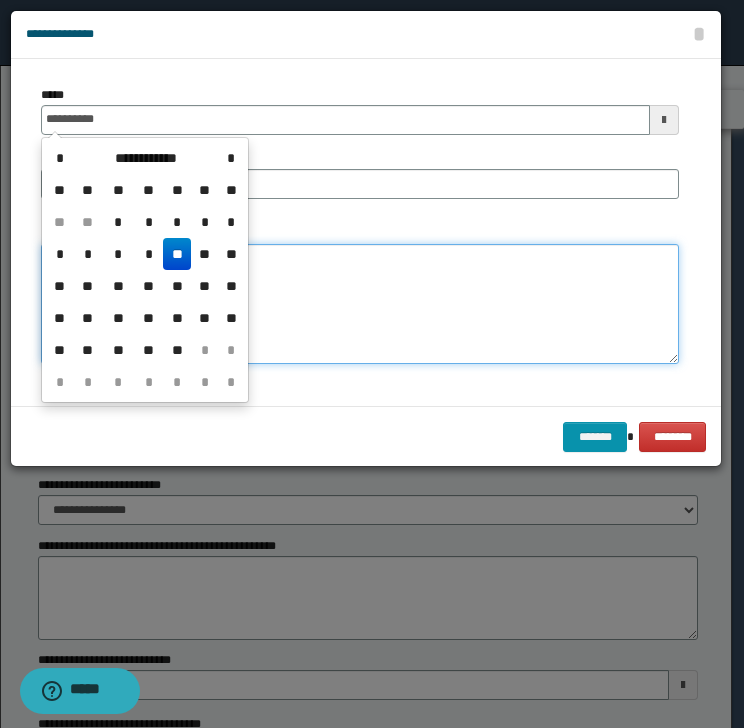 type on "**********" 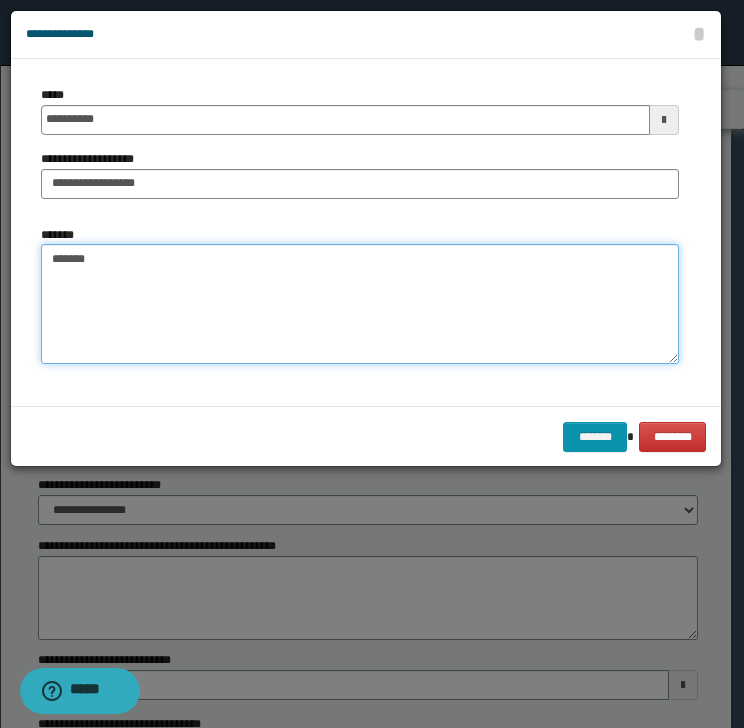 click on "******" at bounding box center (360, 304) 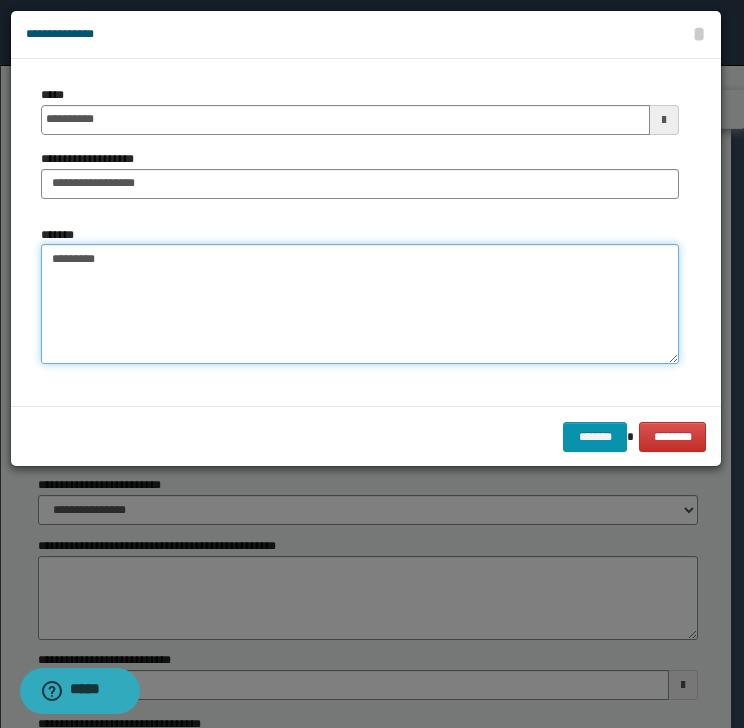 click on "********" at bounding box center [360, 304] 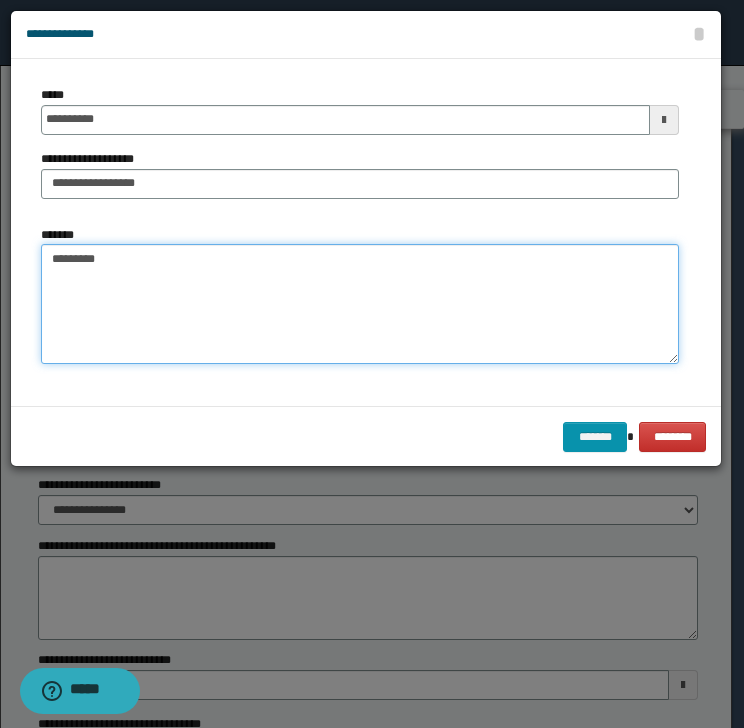 click on "********" at bounding box center [360, 304] 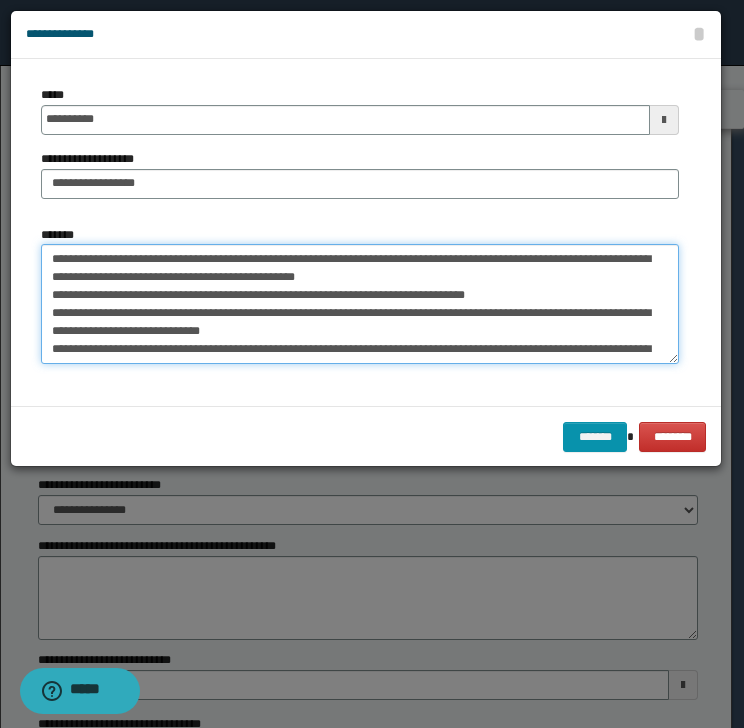 scroll, scrollTop: 120, scrollLeft: 0, axis: vertical 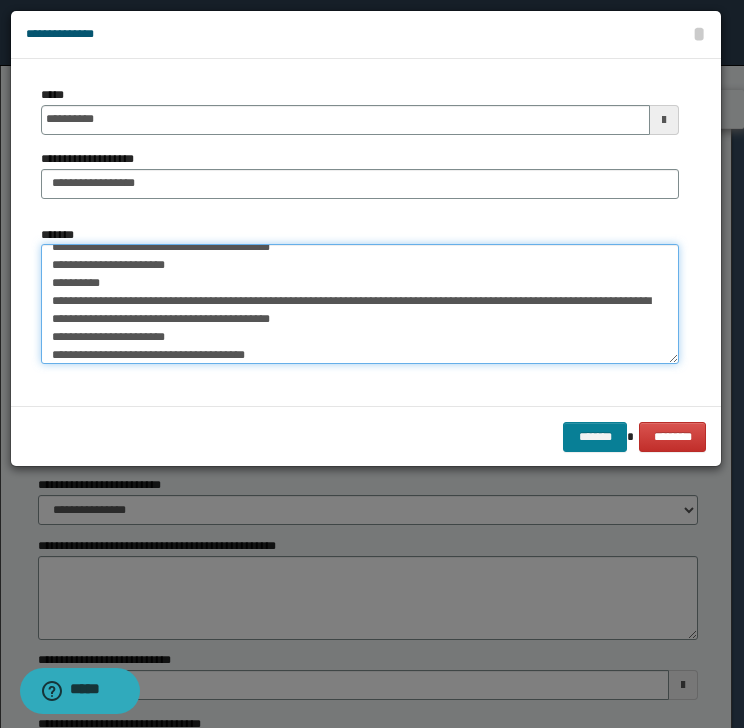 type on "**********" 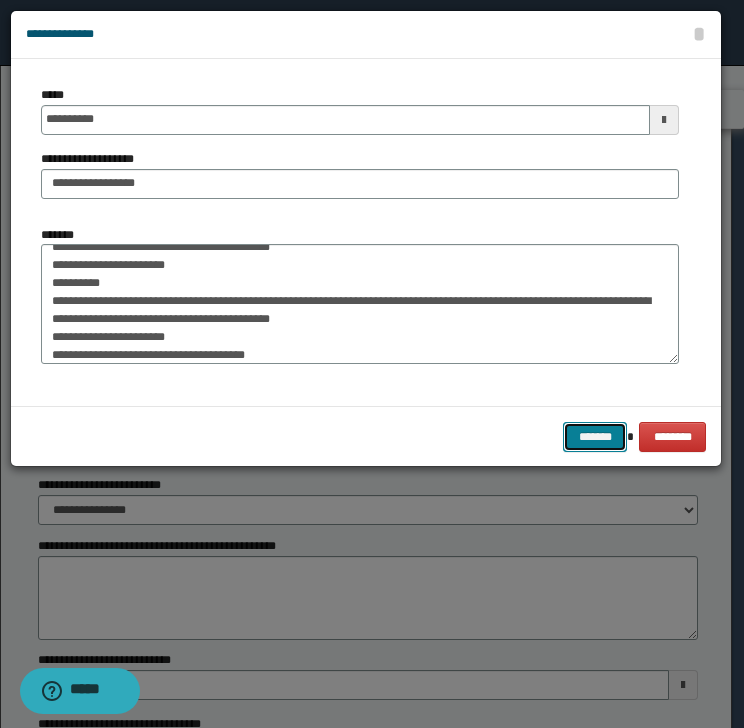 click on "*******" at bounding box center (595, 437) 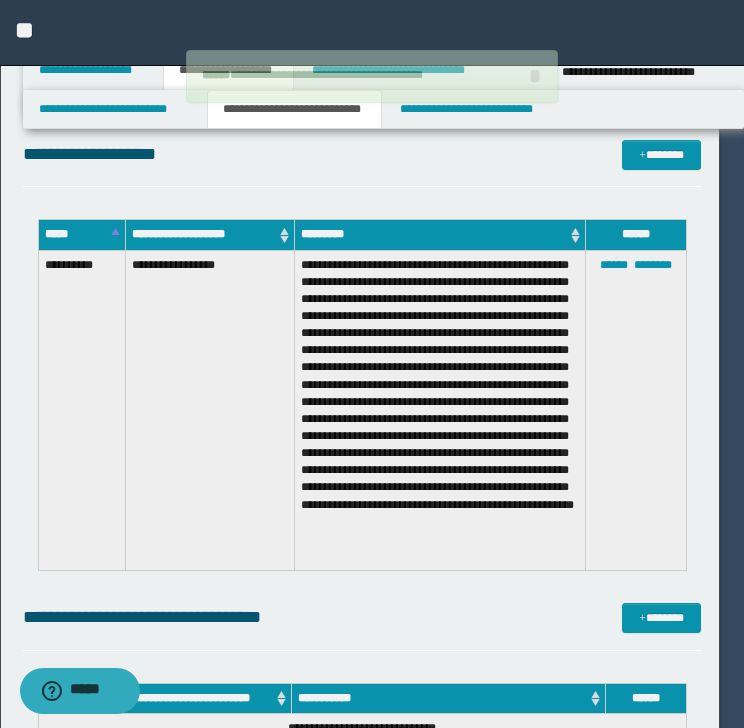 type 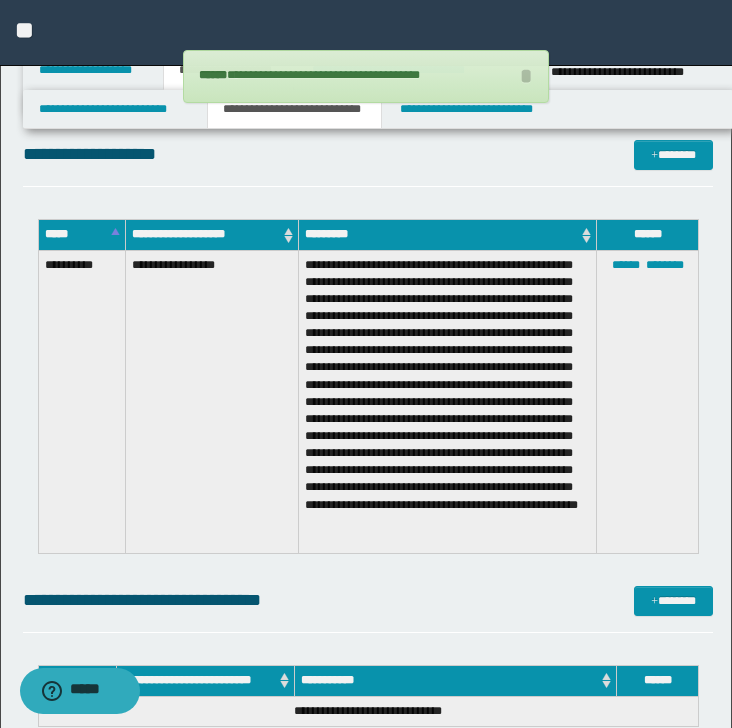 click on "******    ********" at bounding box center [648, 402] 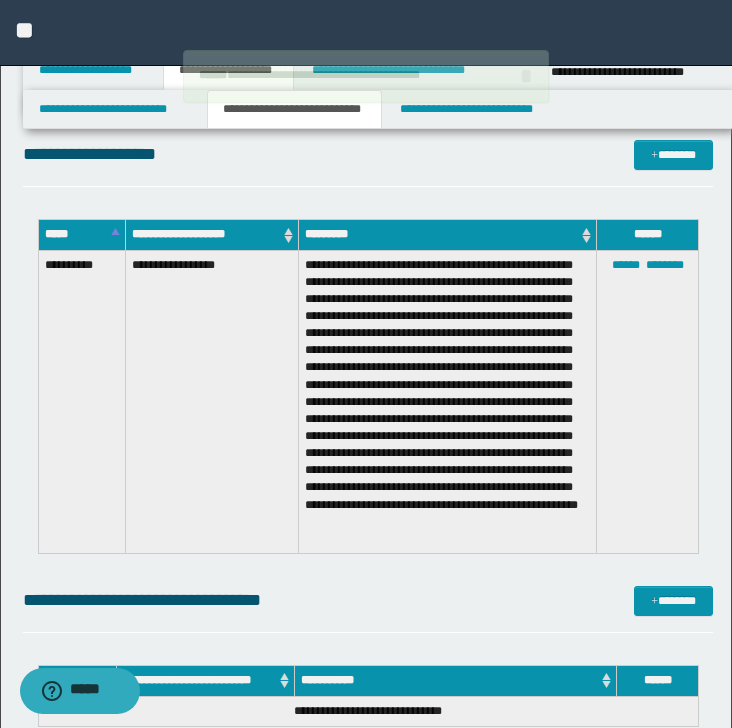 click on "******    ********" at bounding box center [648, 402] 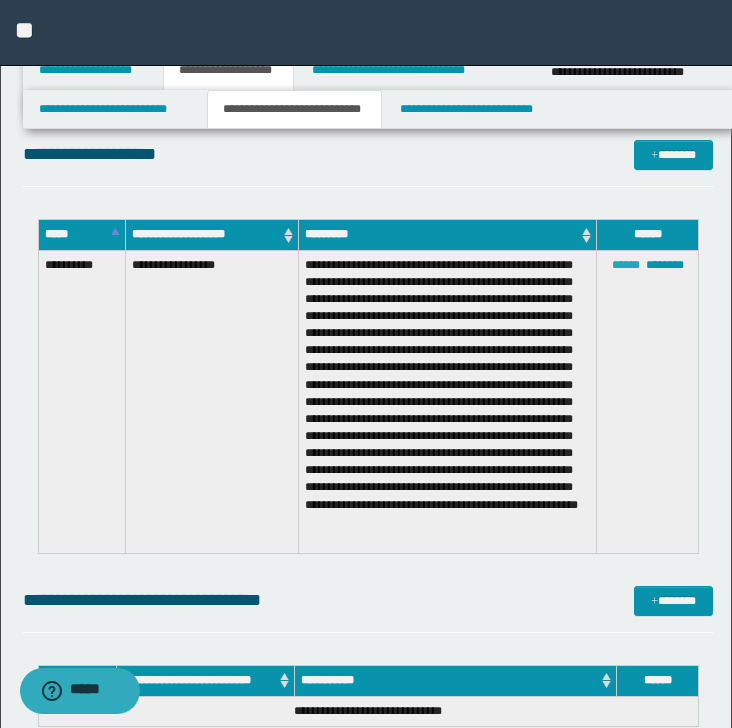 click on "******" at bounding box center (626, 265) 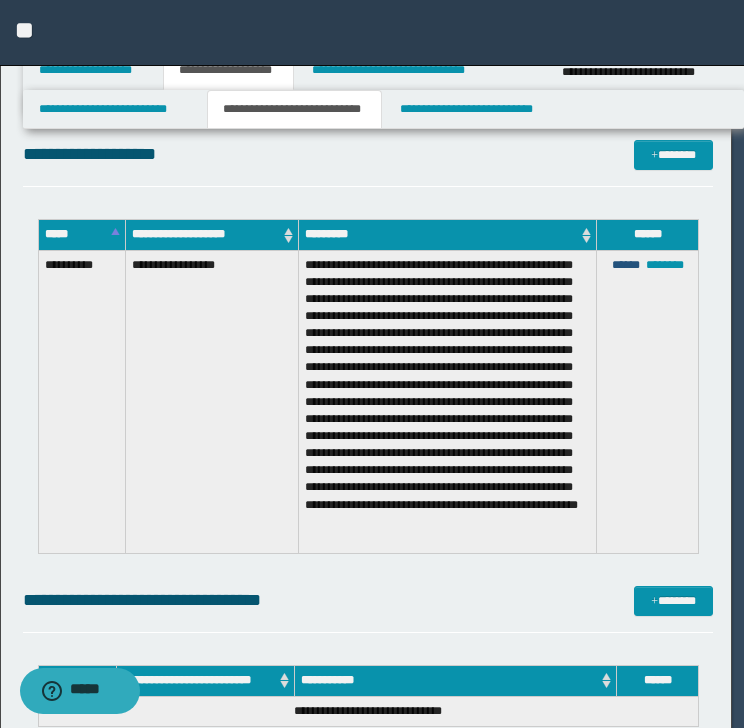 scroll, scrollTop: 36, scrollLeft: 0, axis: vertical 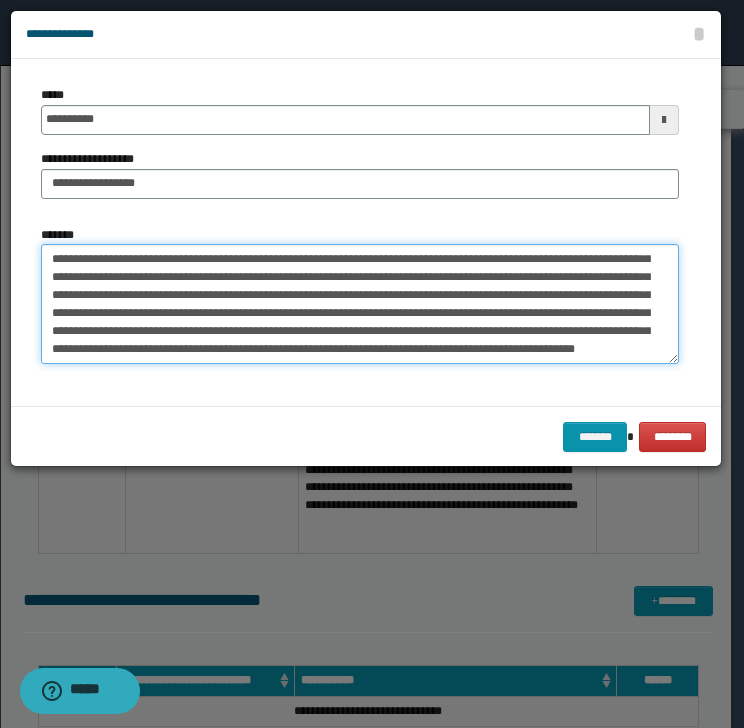 click on "**********" at bounding box center [360, 304] 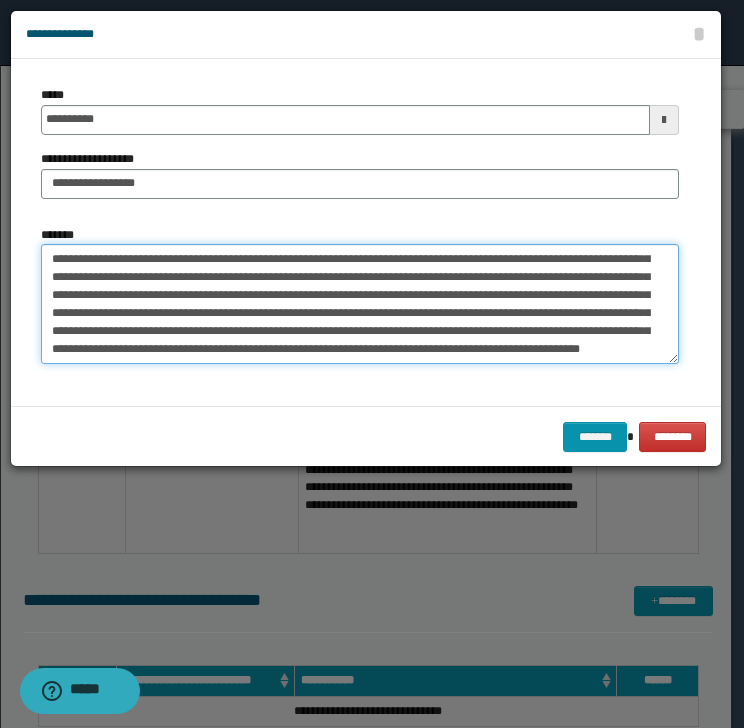 click on "**********" at bounding box center [360, 304] 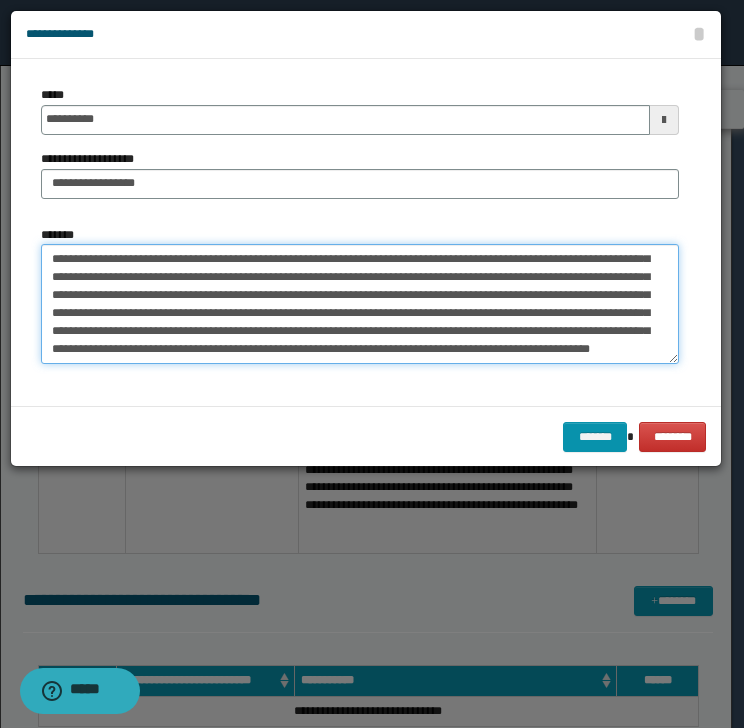 click on "**********" at bounding box center [360, 304] 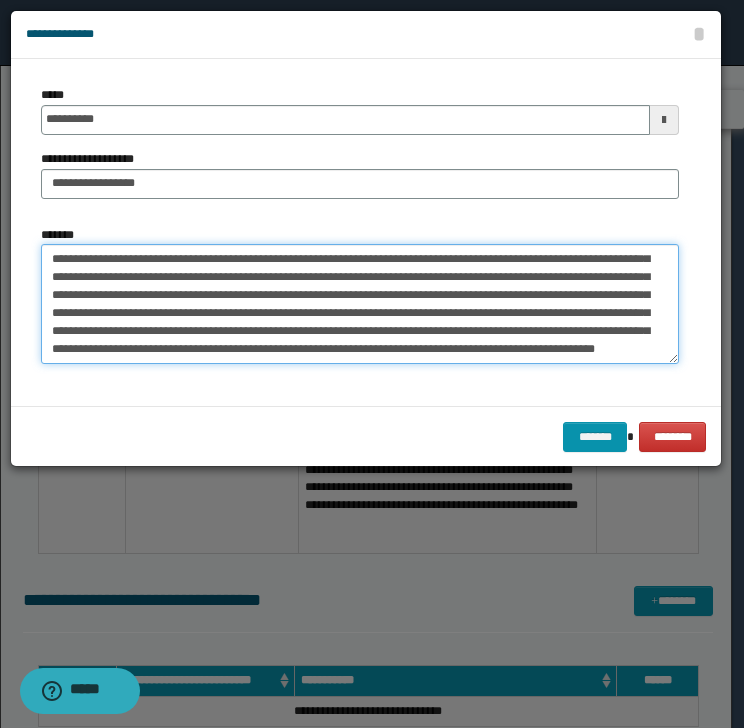 click on "**********" at bounding box center [360, 304] 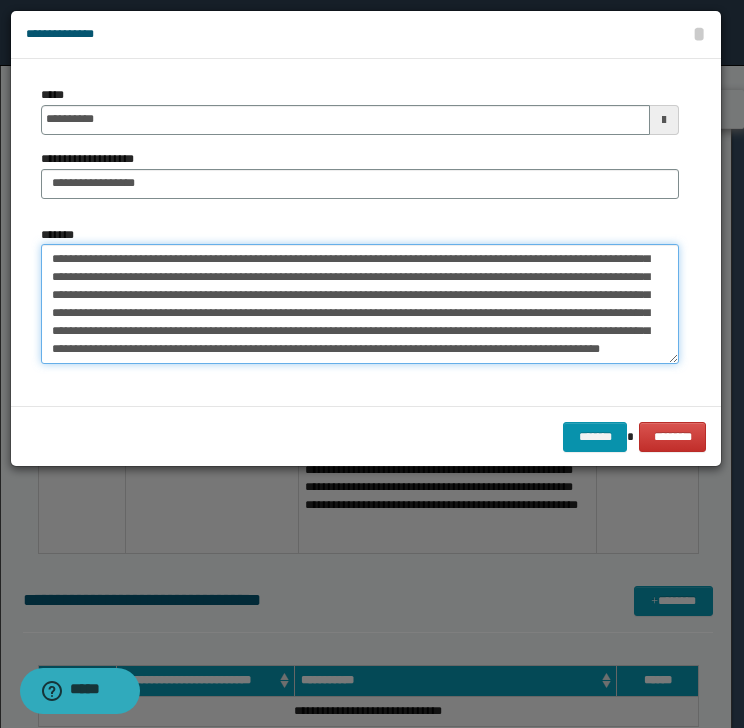 click on "**********" at bounding box center [360, 304] 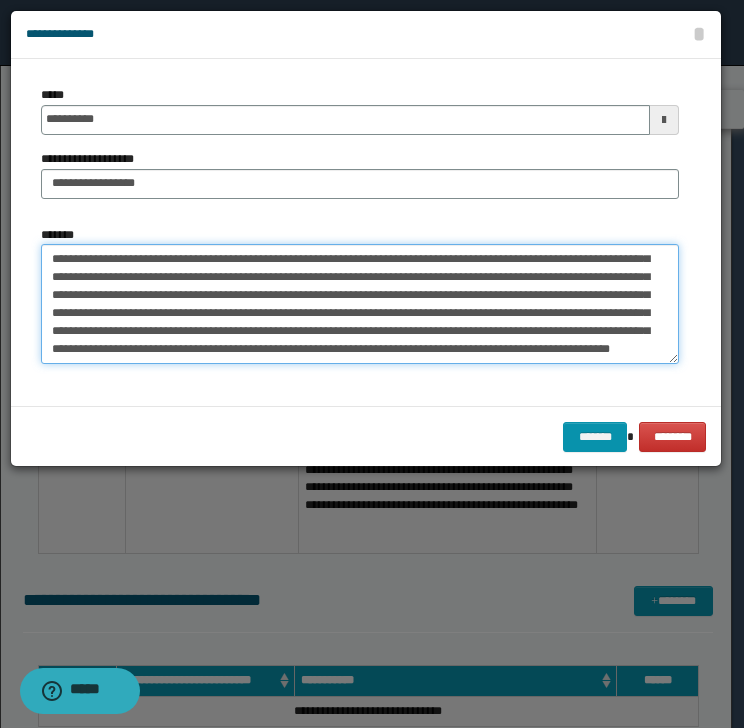 click on "**********" at bounding box center [360, 304] 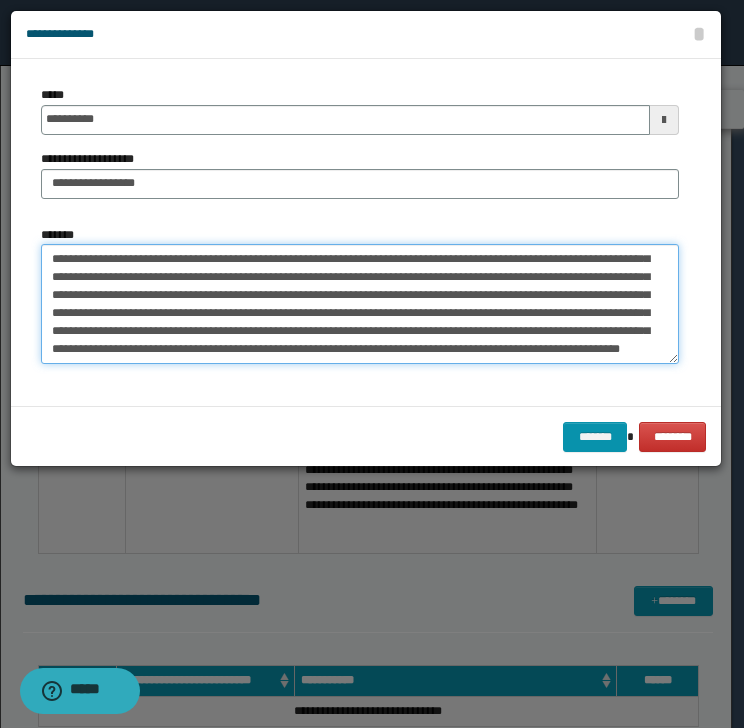 click on "**********" at bounding box center (360, 304) 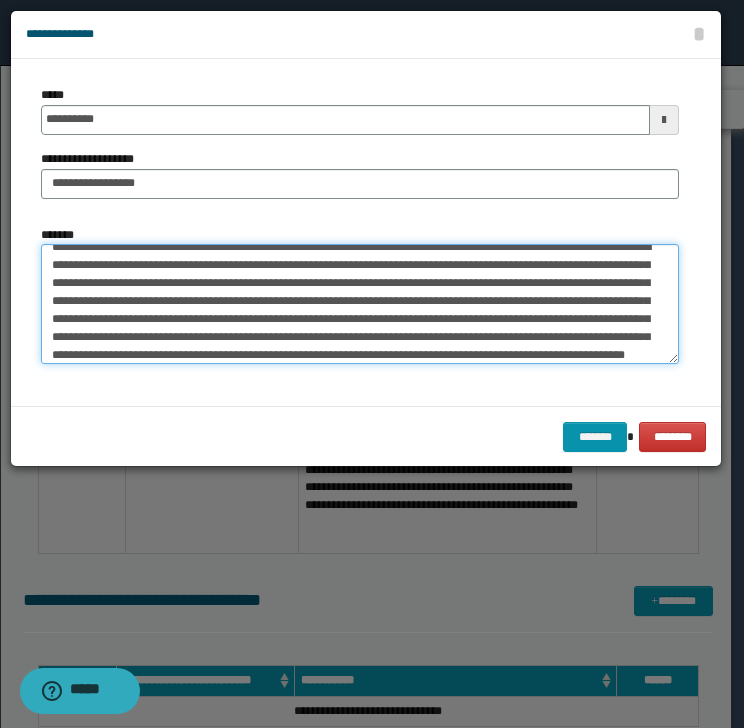 scroll, scrollTop: 0, scrollLeft: 0, axis: both 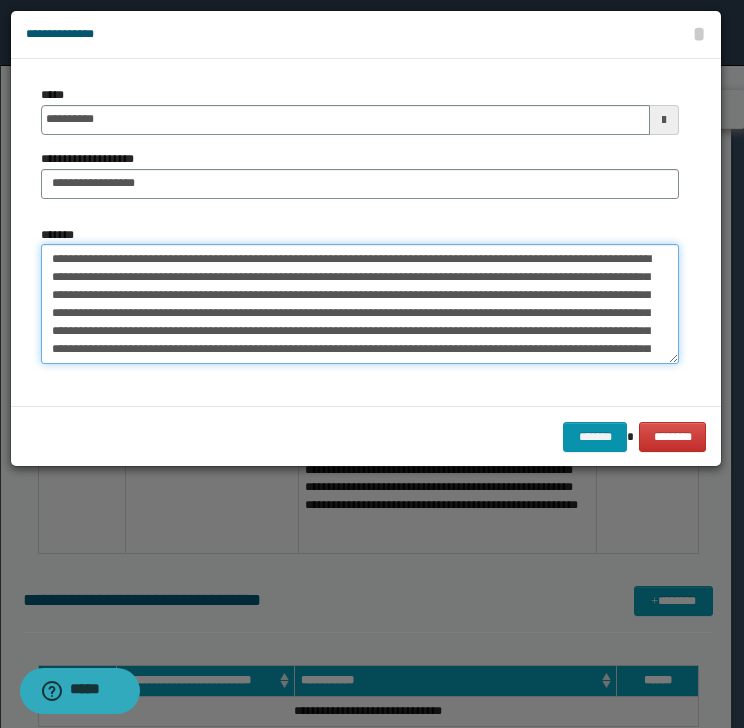 click on "**********" at bounding box center (360, 304) 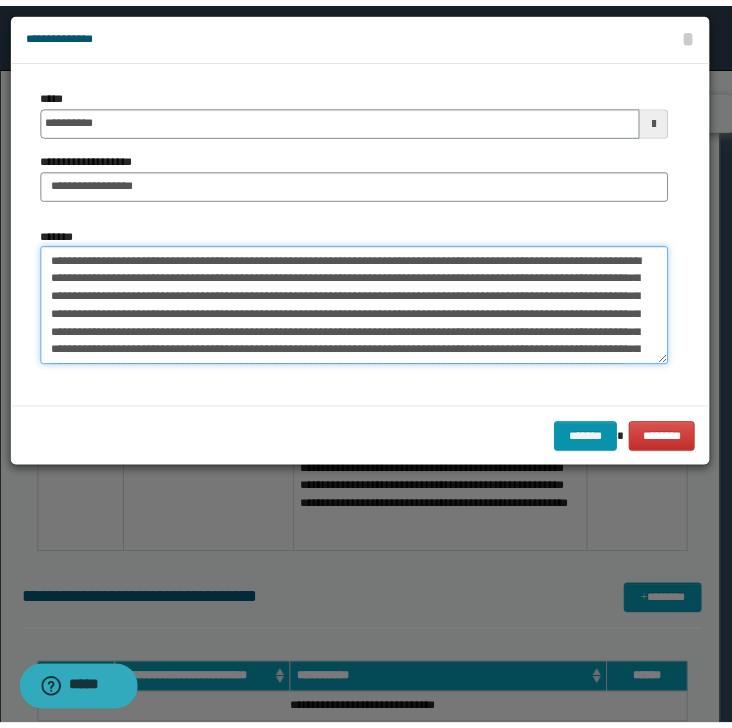 scroll, scrollTop: 36, scrollLeft: 0, axis: vertical 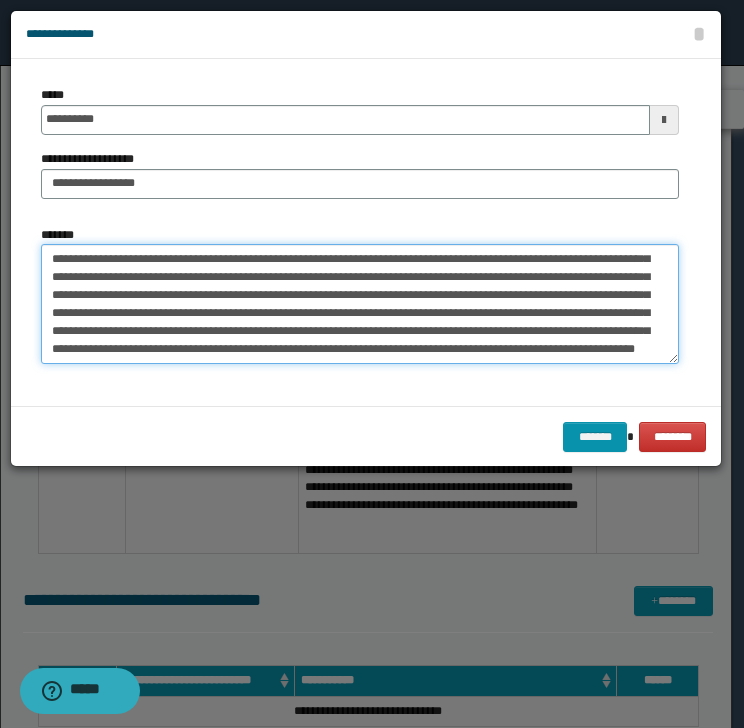 click on "**********" at bounding box center (360, 304) 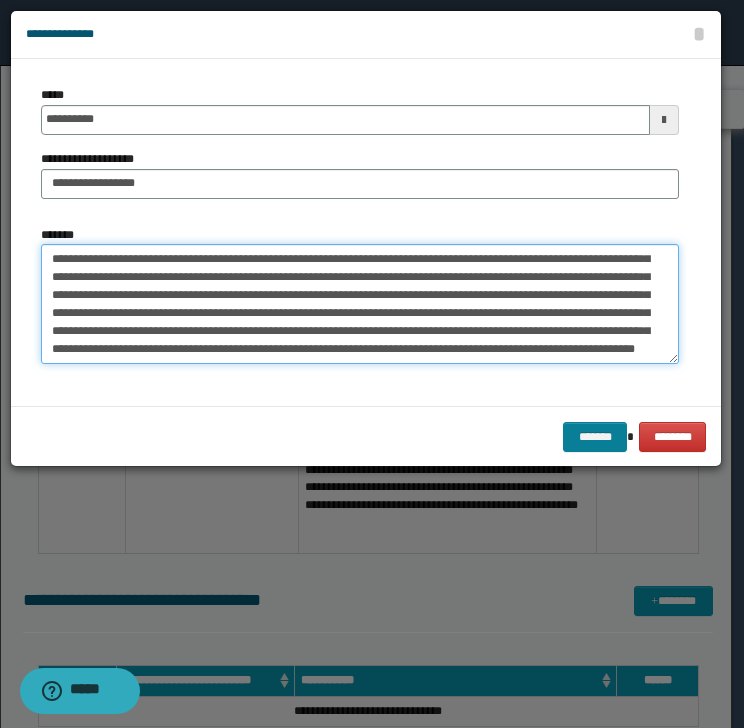 type on "**********" 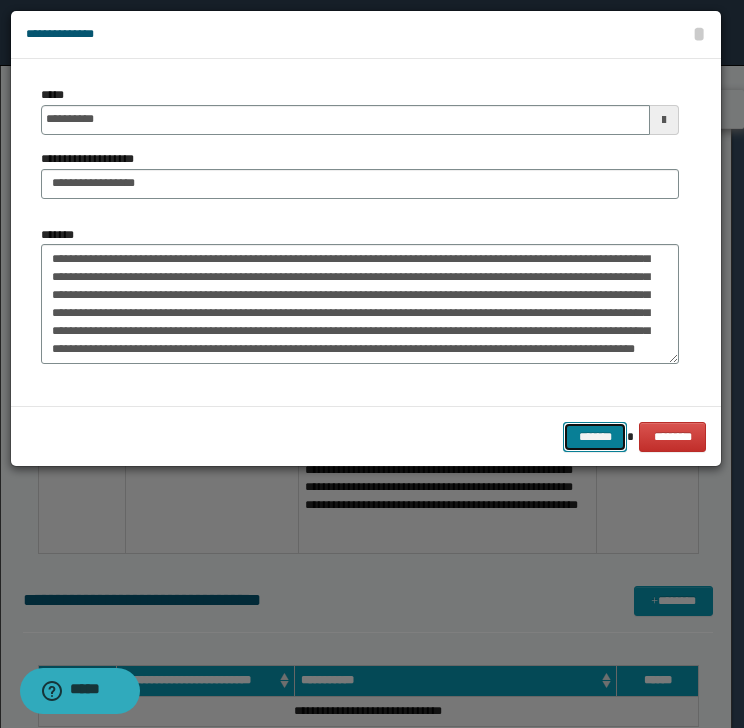 click on "*******" at bounding box center (595, 437) 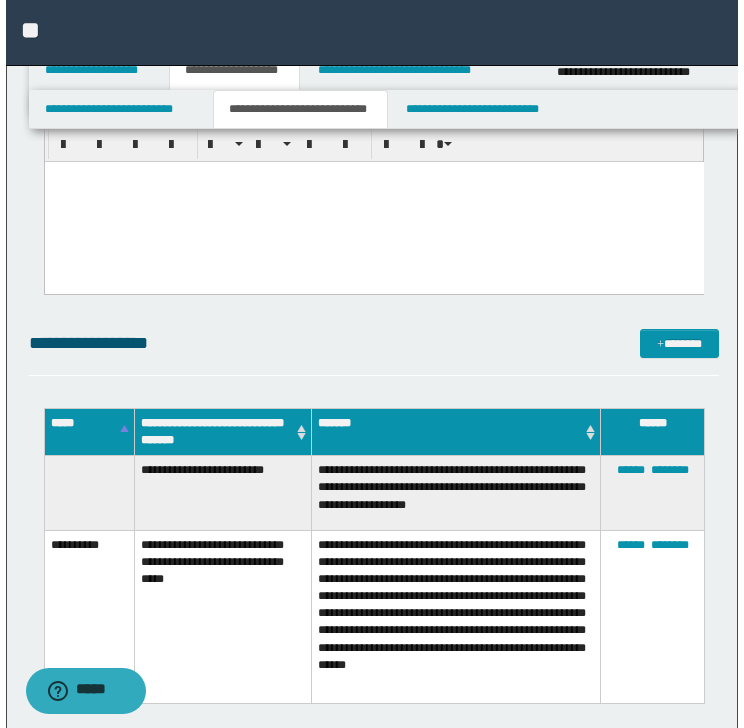 scroll, scrollTop: 533, scrollLeft: 0, axis: vertical 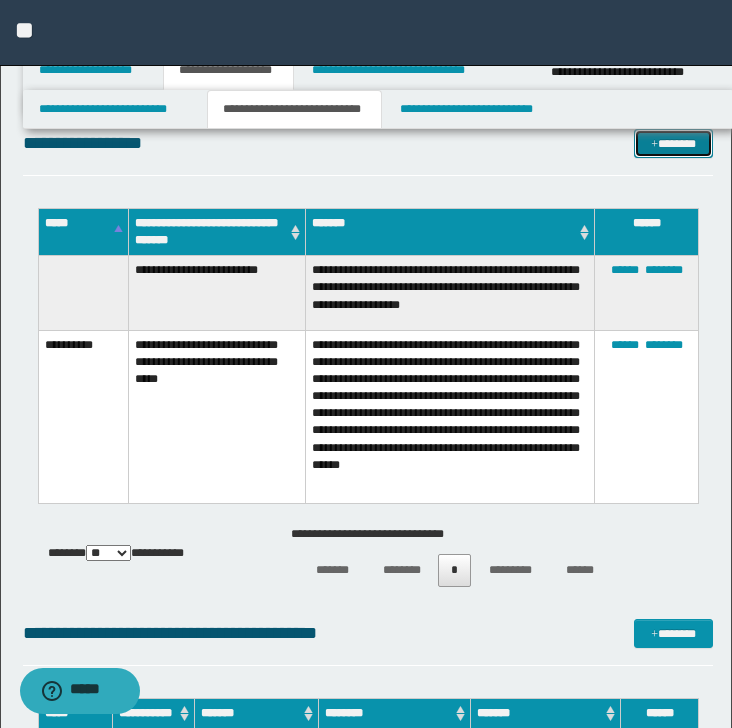 click on "*******" at bounding box center (673, 144) 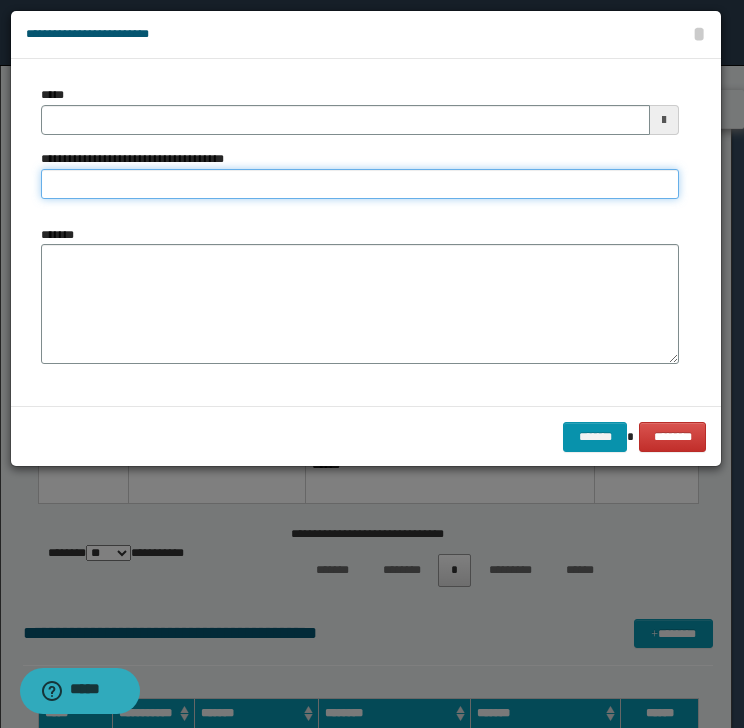 click on "**********" at bounding box center [360, 184] 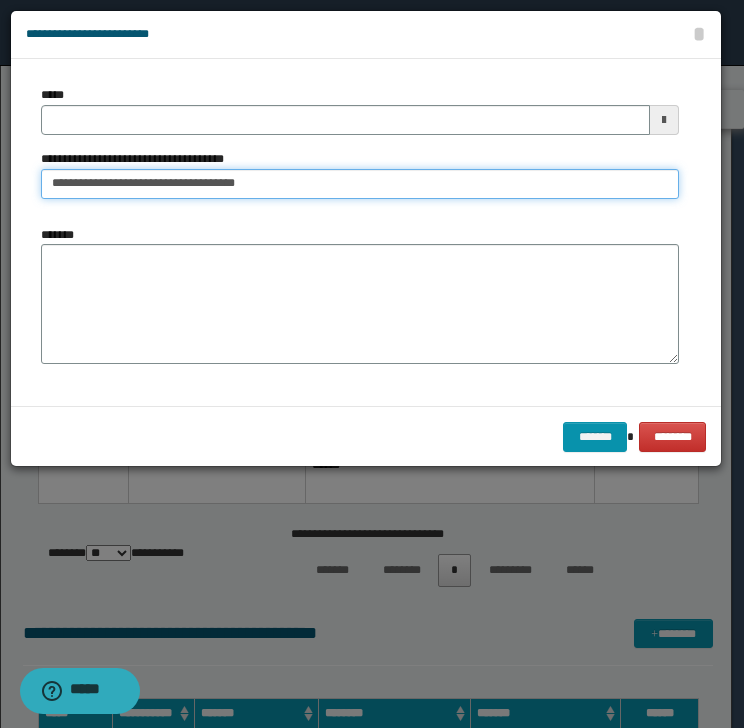 type on "**********" 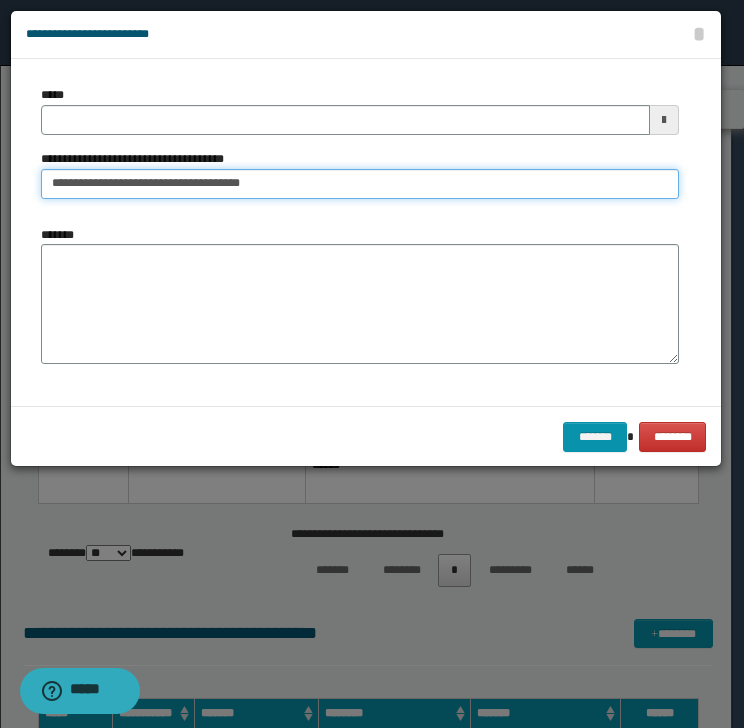 type 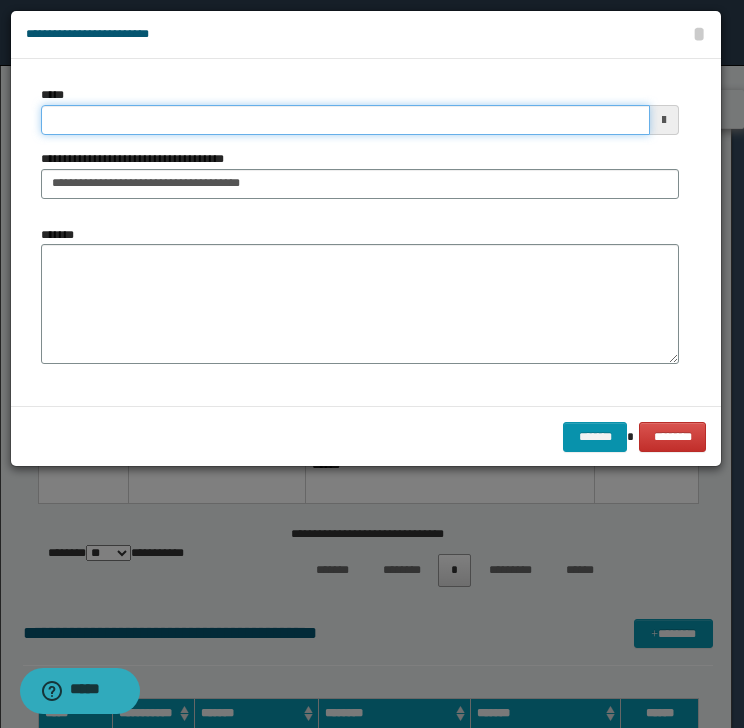 click on "*****" at bounding box center (345, 120) 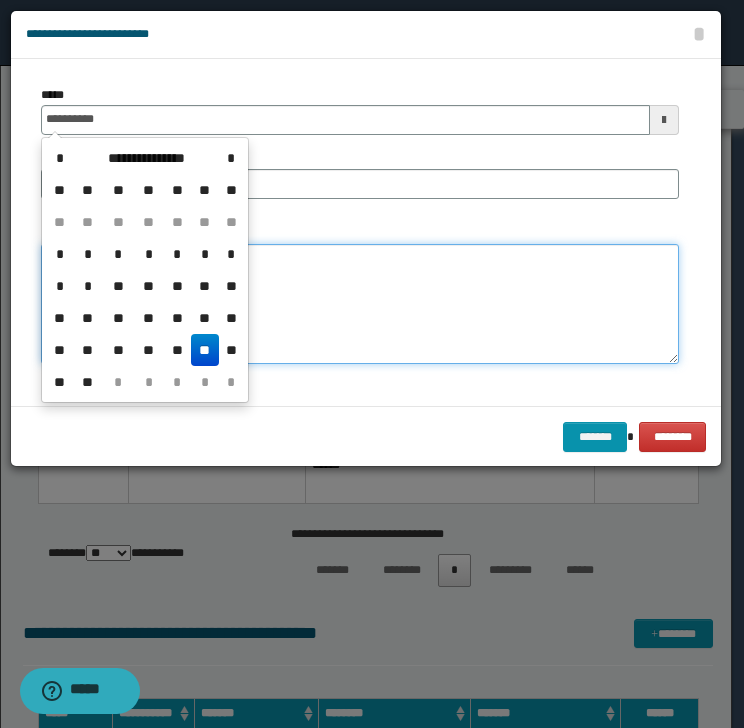 type on "**********" 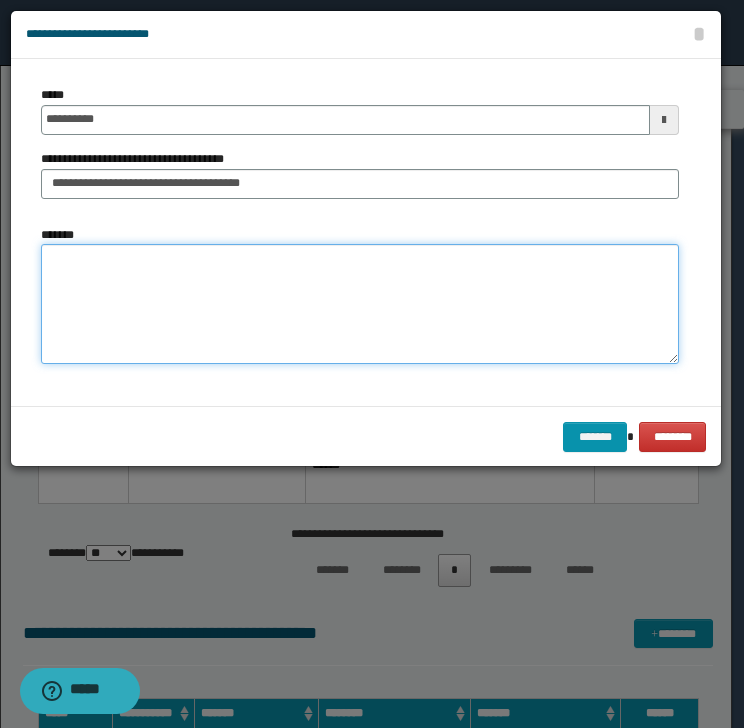 click on "*******" at bounding box center (360, 304) 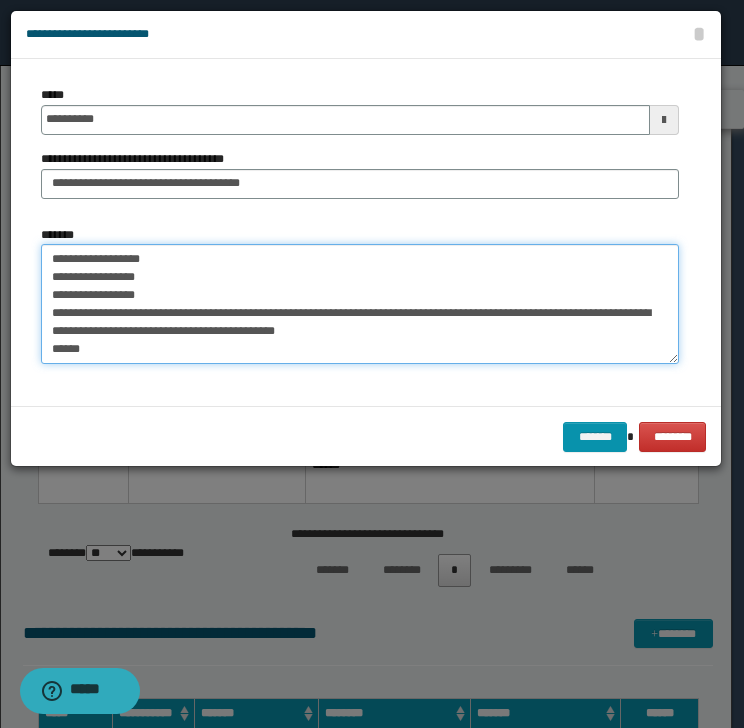 scroll, scrollTop: 138, scrollLeft: 0, axis: vertical 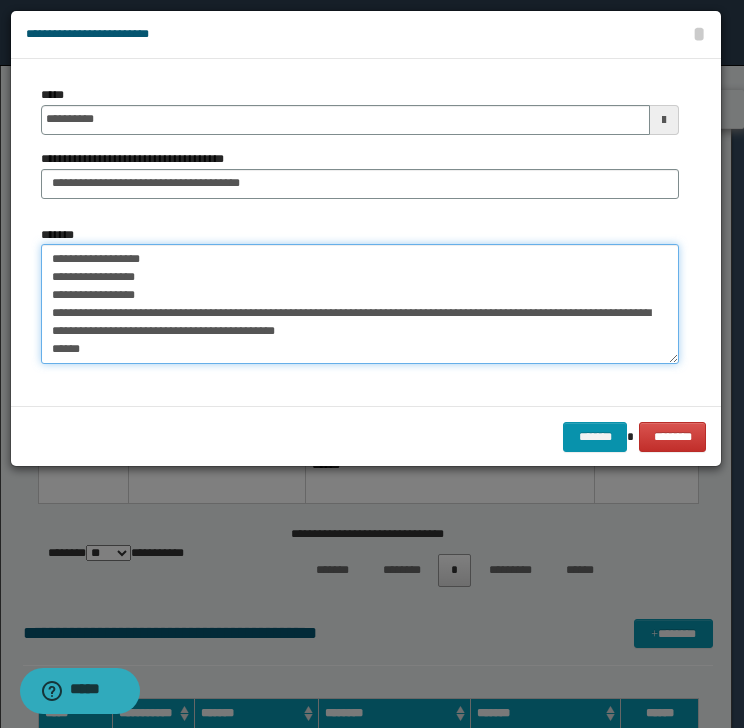 drag, startPoint x: 63, startPoint y: 256, endPoint x: 159, endPoint y: 253, distance: 96.04687 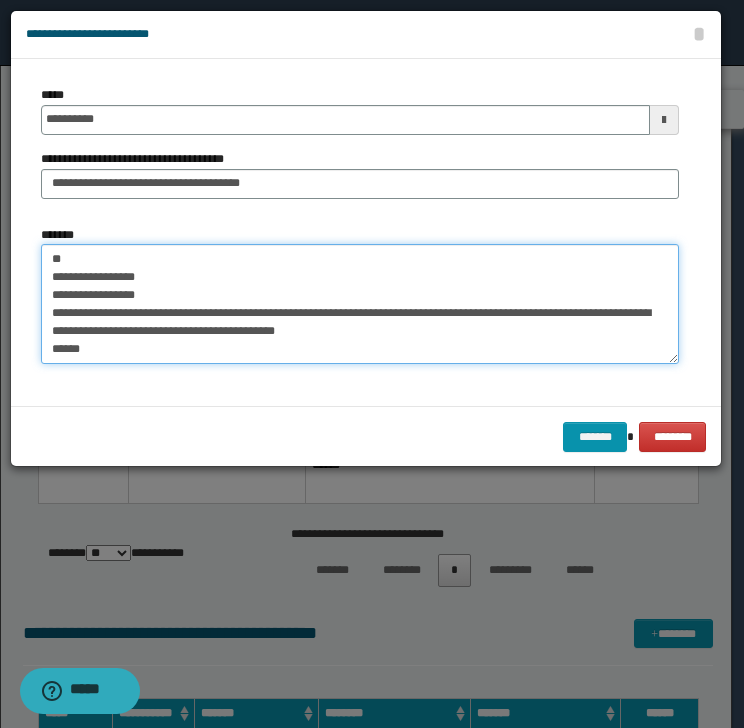 click on "**********" at bounding box center (360, 304) 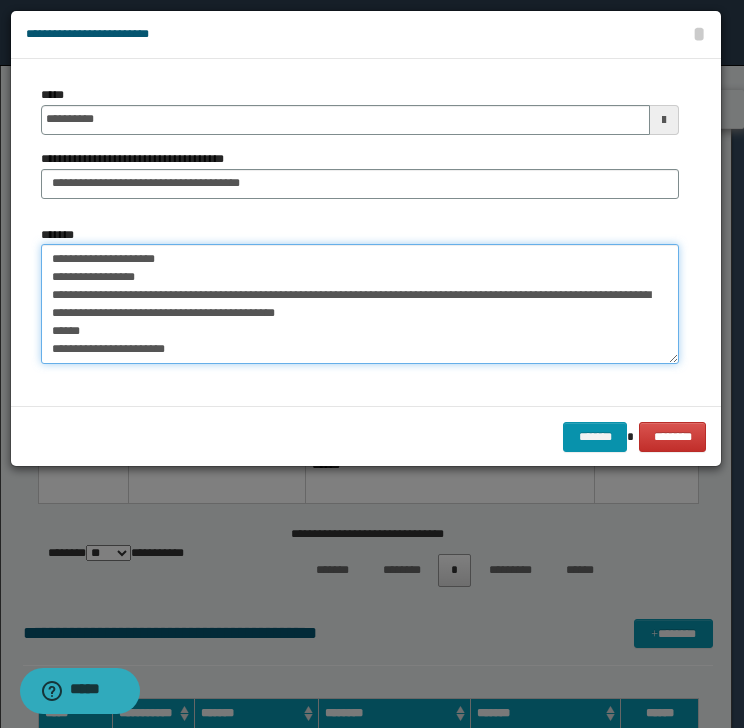 click on "**********" at bounding box center [360, 304] 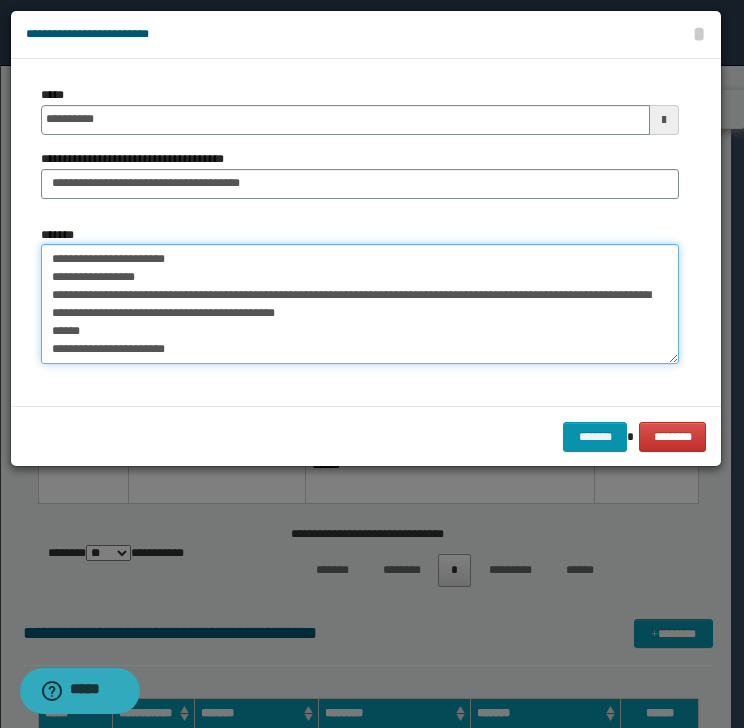 drag, startPoint x: 56, startPoint y: 276, endPoint x: 156, endPoint y: 272, distance: 100.07997 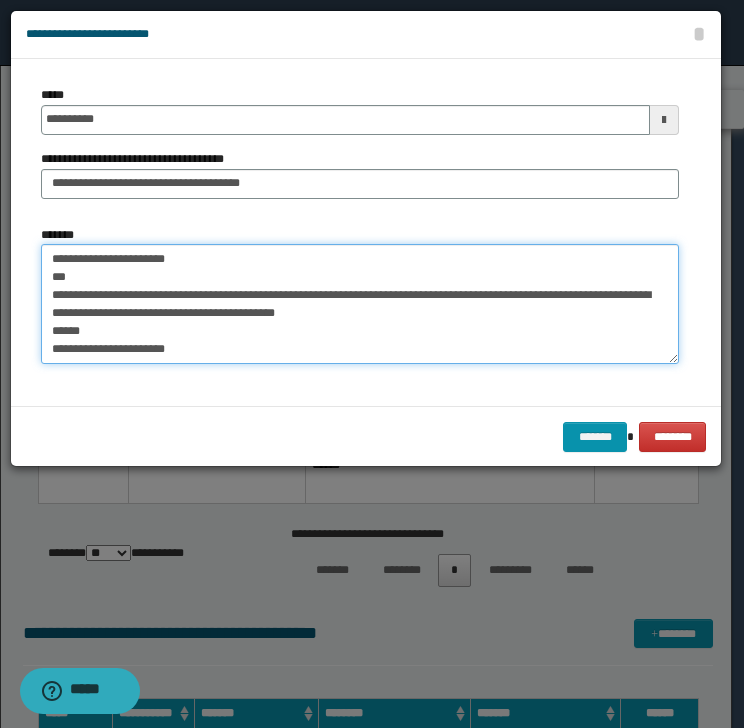click on "**********" at bounding box center (360, 304) 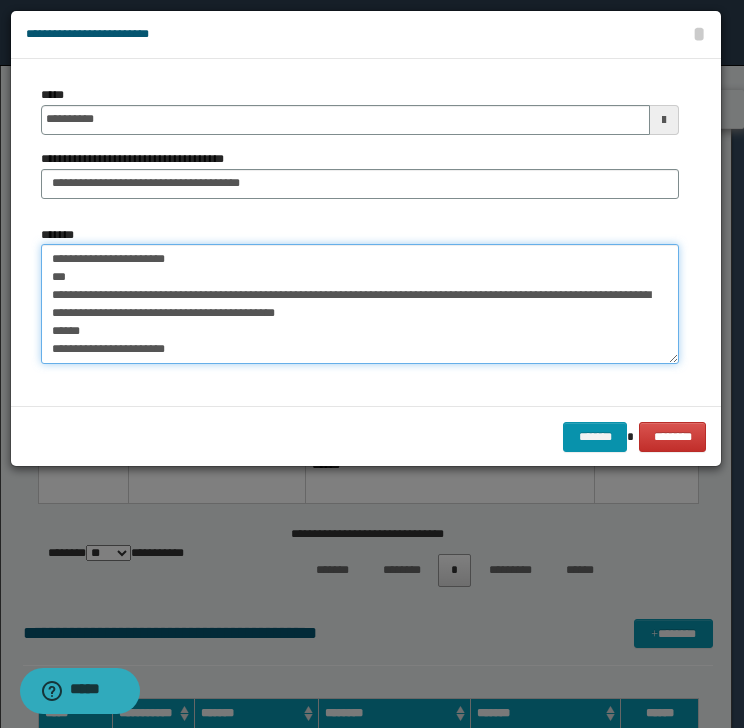 click on "**********" at bounding box center [360, 304] 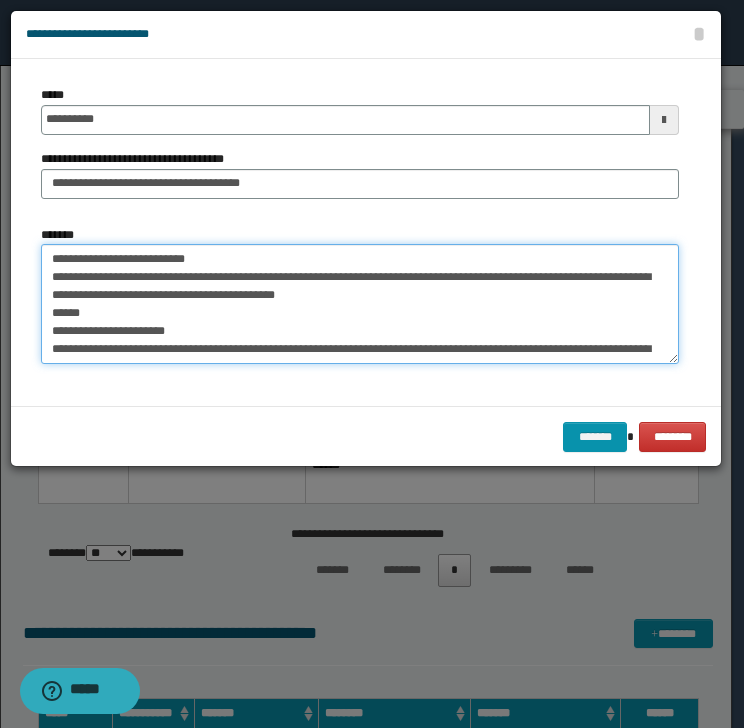 click on "**********" at bounding box center [360, 304] 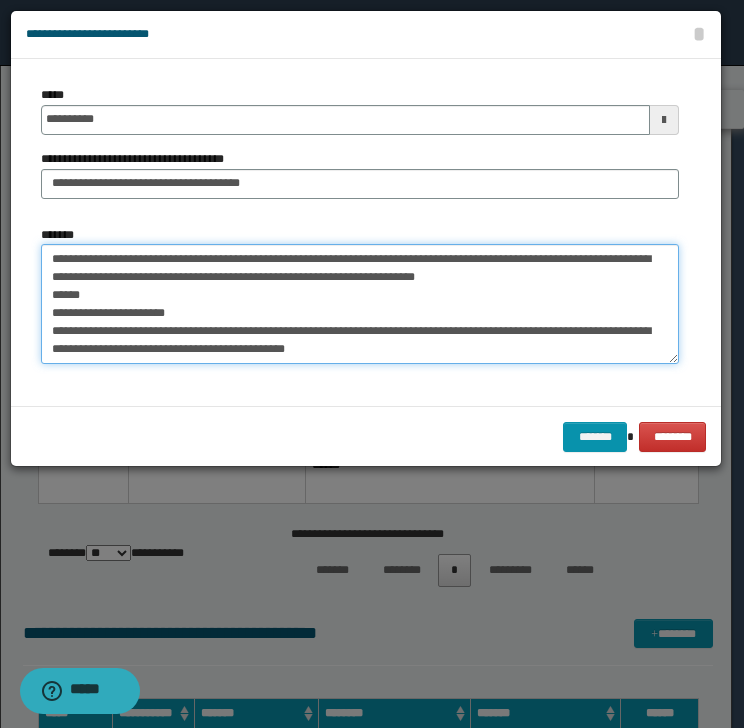 drag, startPoint x: 207, startPoint y: 258, endPoint x: 232, endPoint y: 260, distance: 25.079872 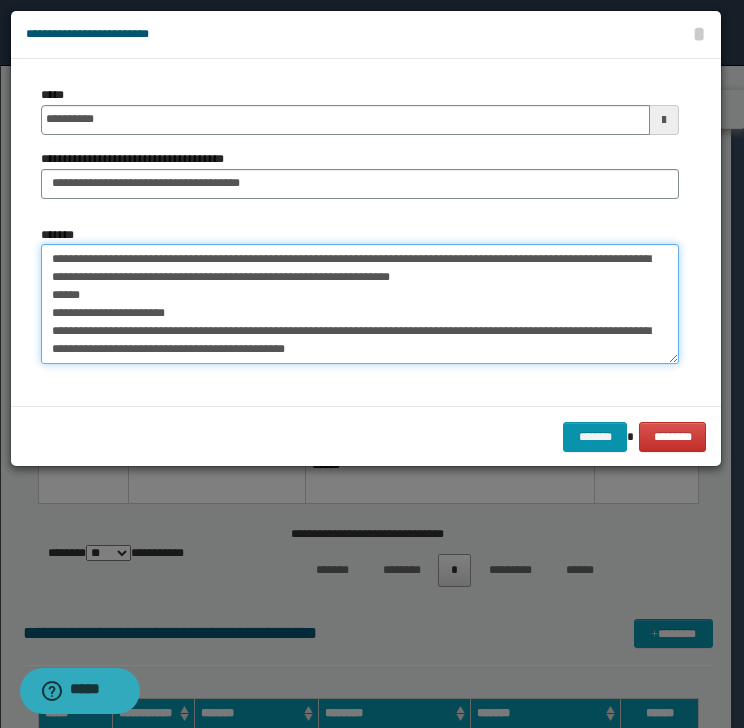 drag, startPoint x: 479, startPoint y: 260, endPoint x: 566, endPoint y: 259, distance: 87.005745 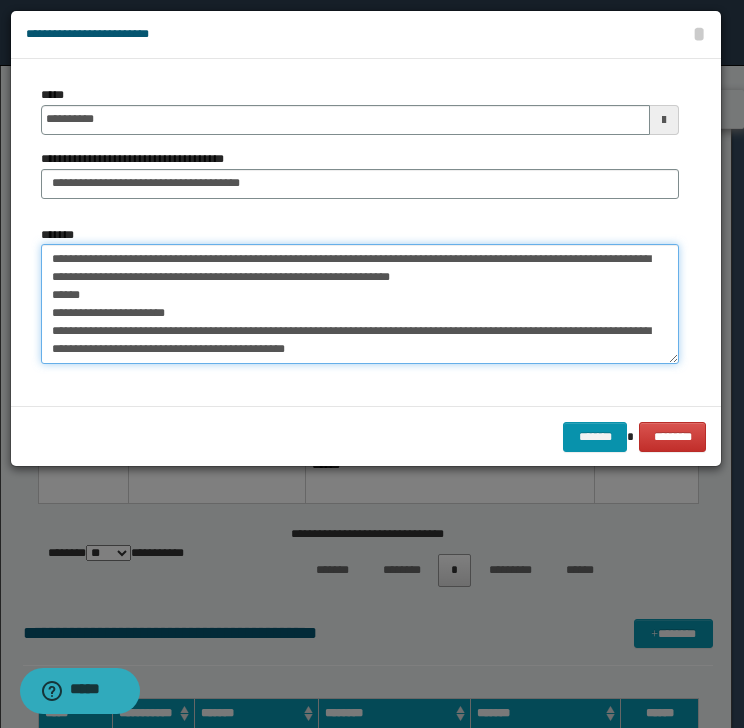 click on "**********" at bounding box center [360, 304] 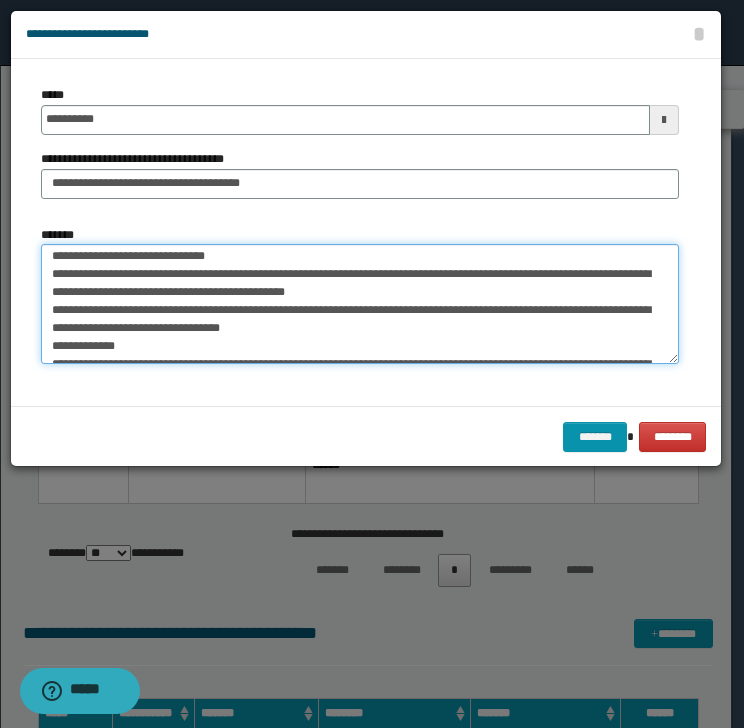 scroll, scrollTop: 72, scrollLeft: 0, axis: vertical 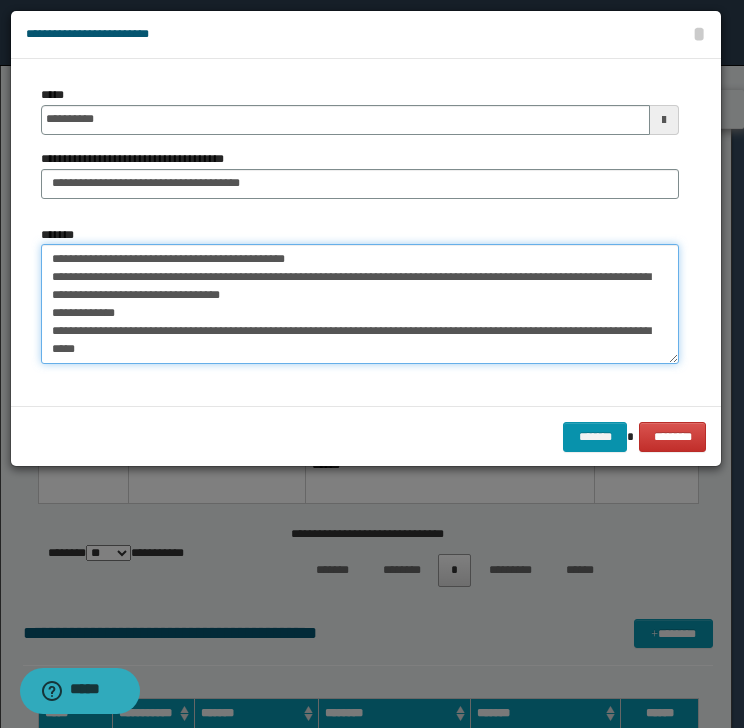 drag, startPoint x: 50, startPoint y: 314, endPoint x: 182, endPoint y: 328, distance: 132.74034 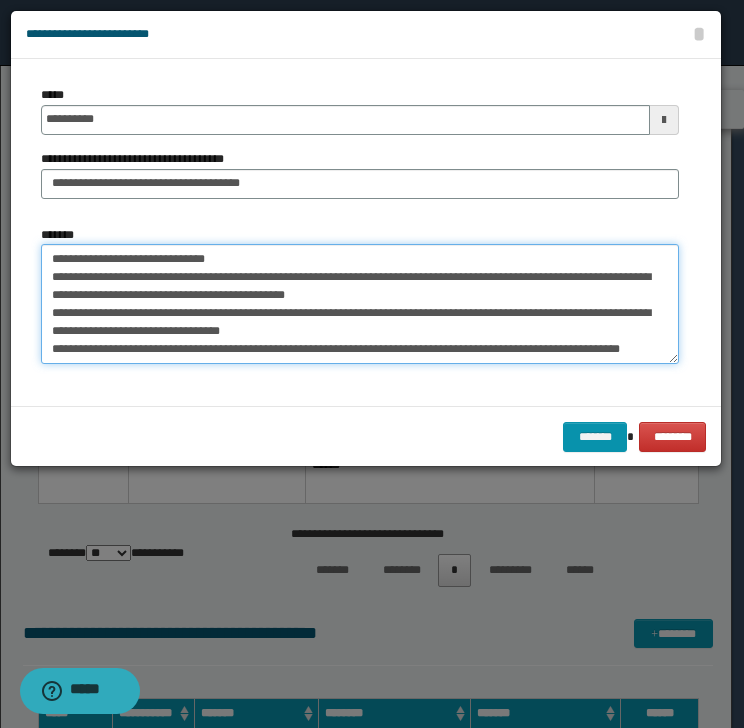 scroll, scrollTop: 53, scrollLeft: 0, axis: vertical 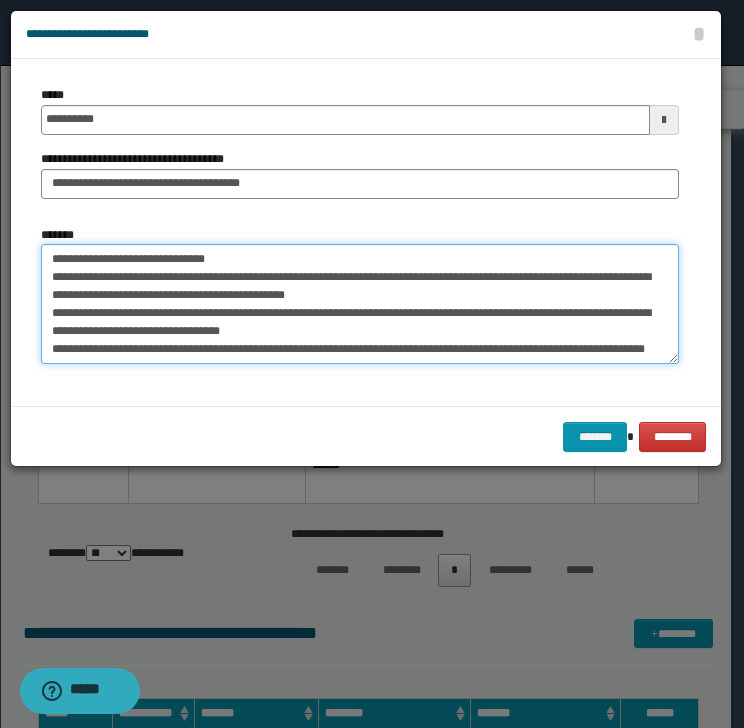 click on "**********" at bounding box center [360, 304] 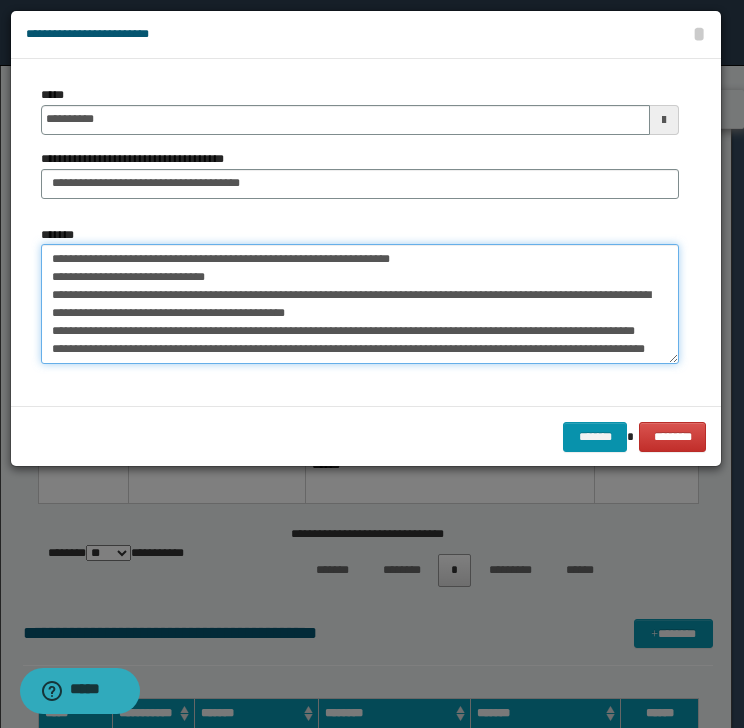 click on "**********" at bounding box center [360, 304] 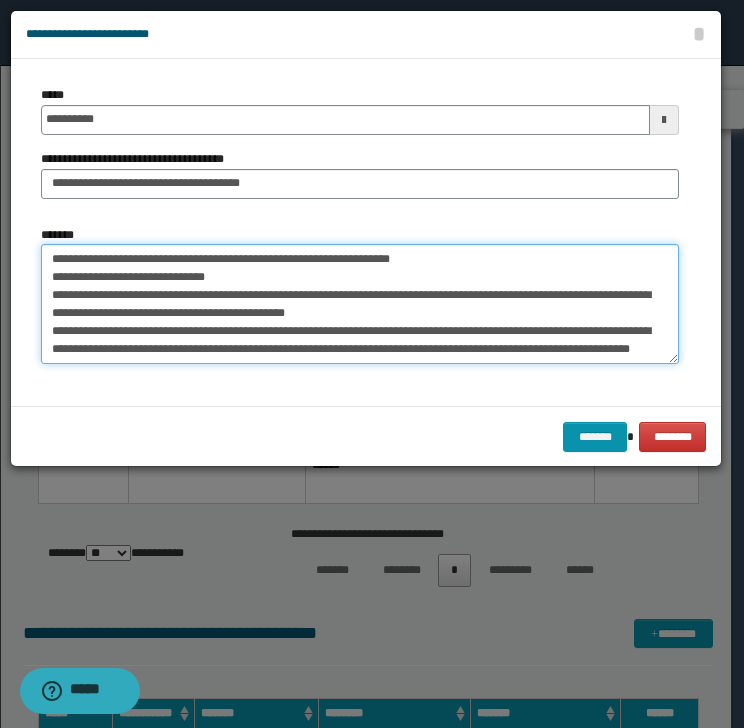 scroll, scrollTop: 36, scrollLeft: 0, axis: vertical 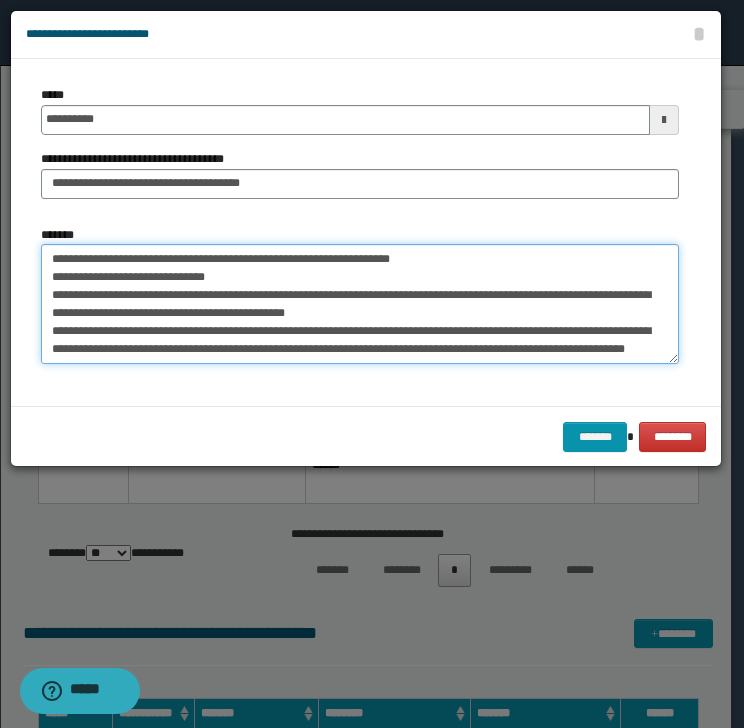 click on "**********" at bounding box center [360, 304] 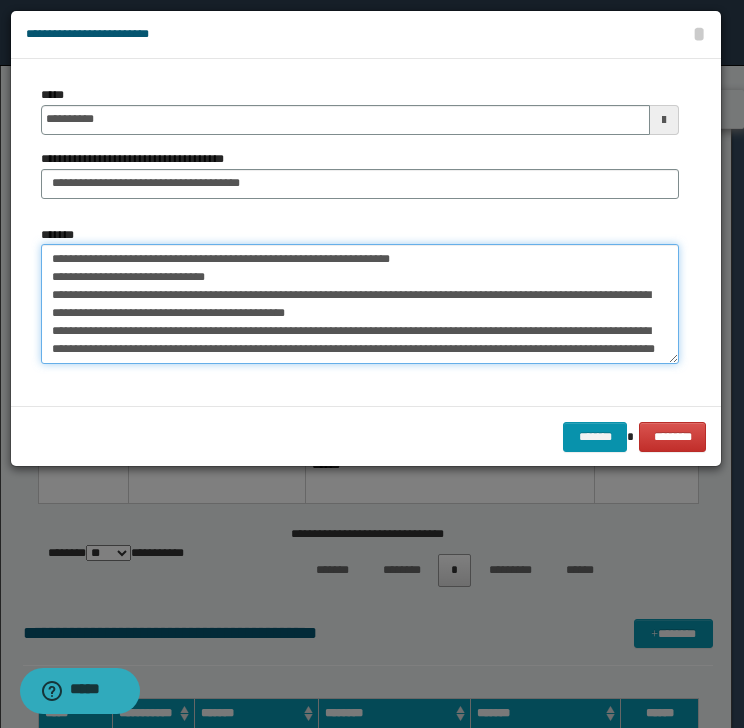 click on "**********" at bounding box center [360, 304] 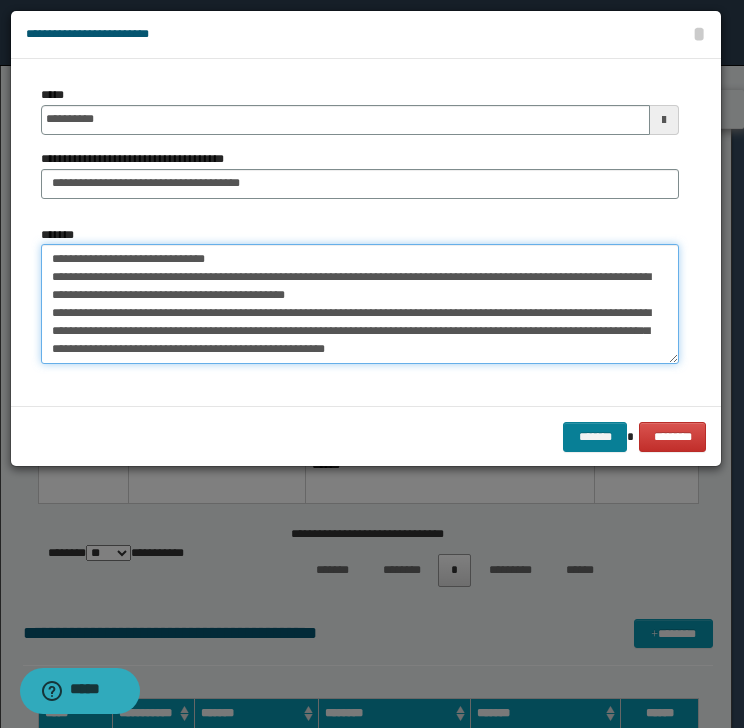 type on "**********" 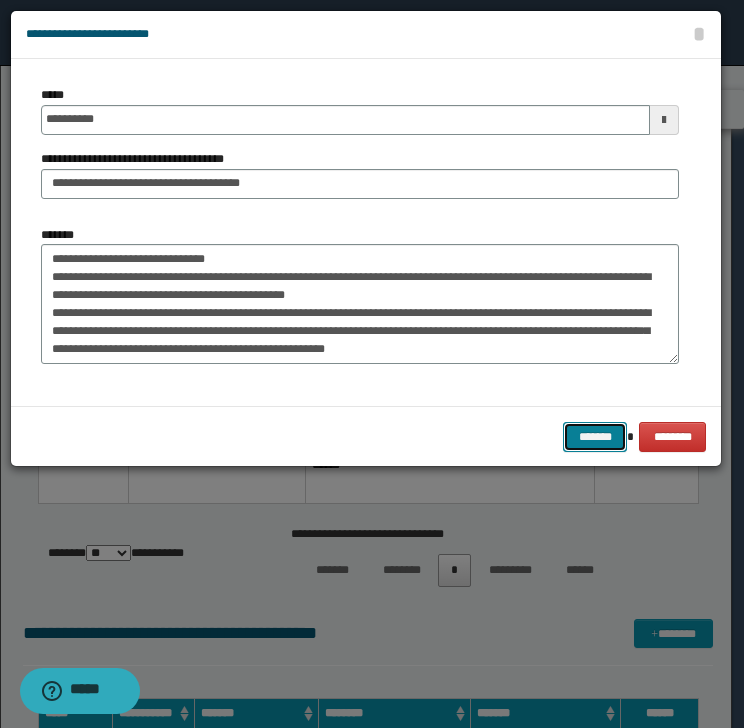 click on "*******" at bounding box center (595, 437) 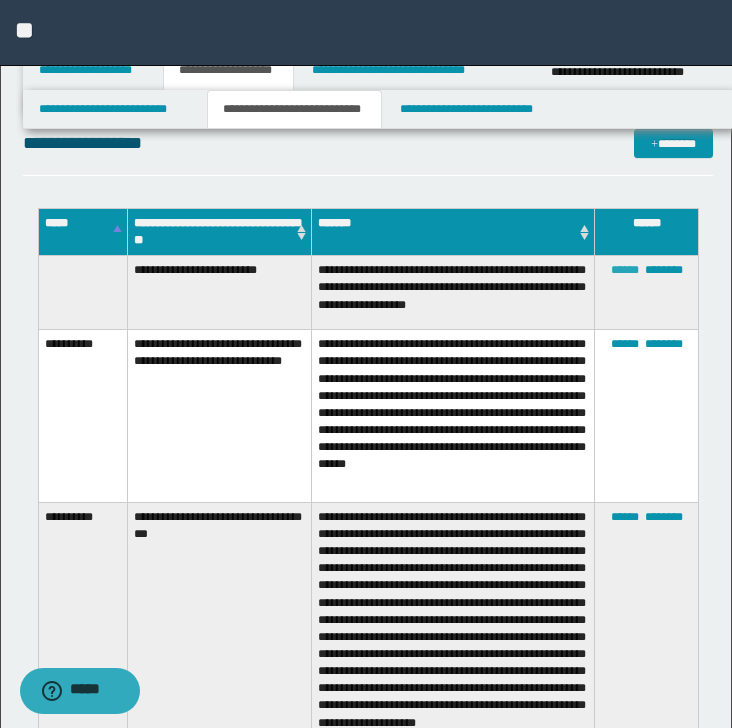 click on "******" at bounding box center (625, 270) 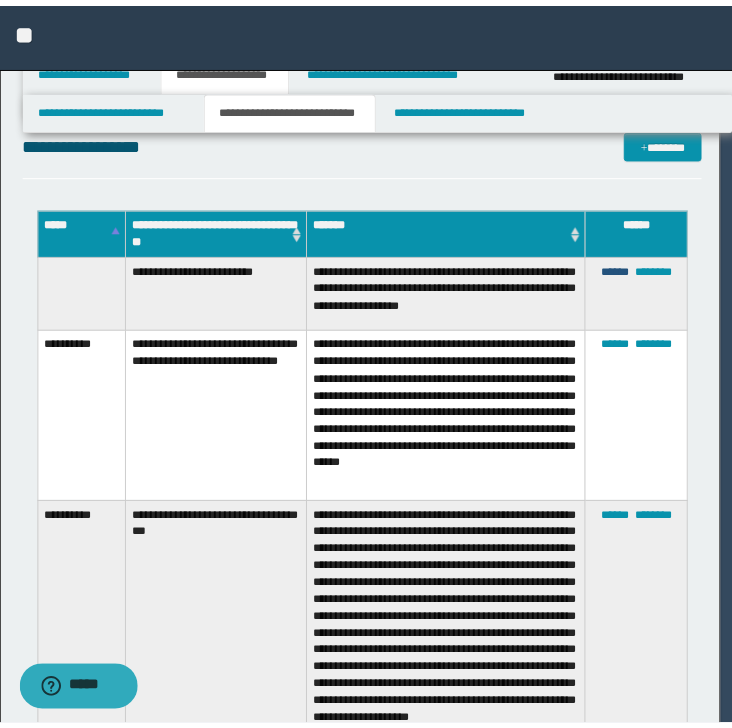 scroll, scrollTop: 0, scrollLeft: 0, axis: both 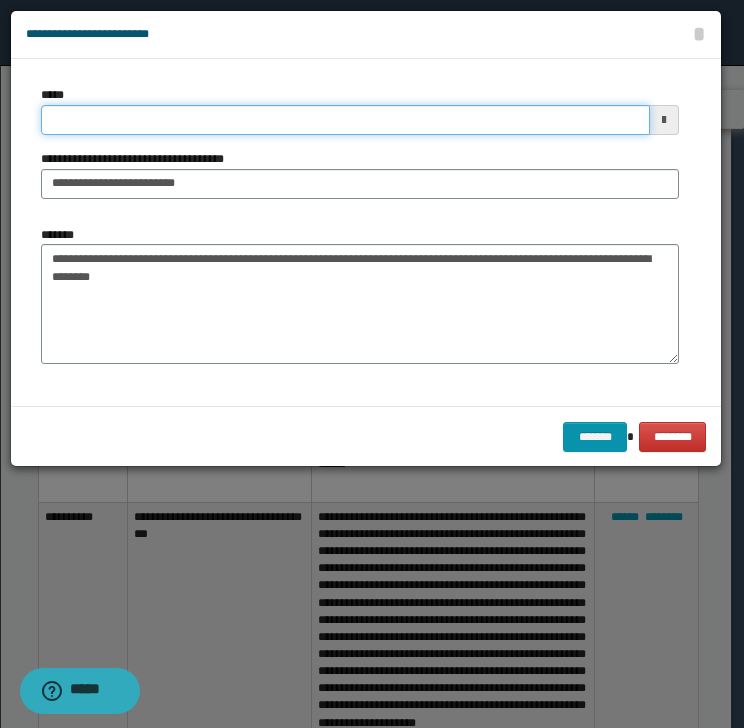 click on "*****" at bounding box center (345, 120) 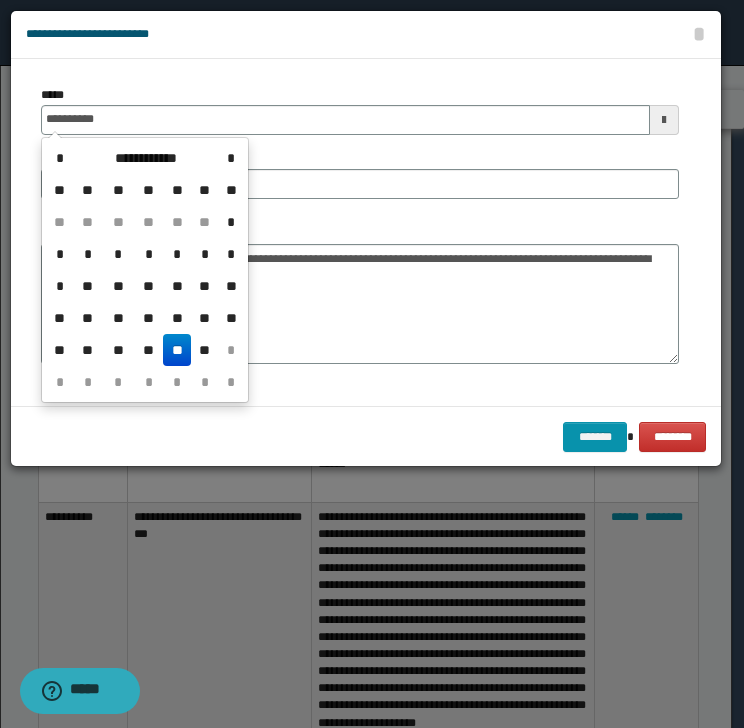 type on "**********" 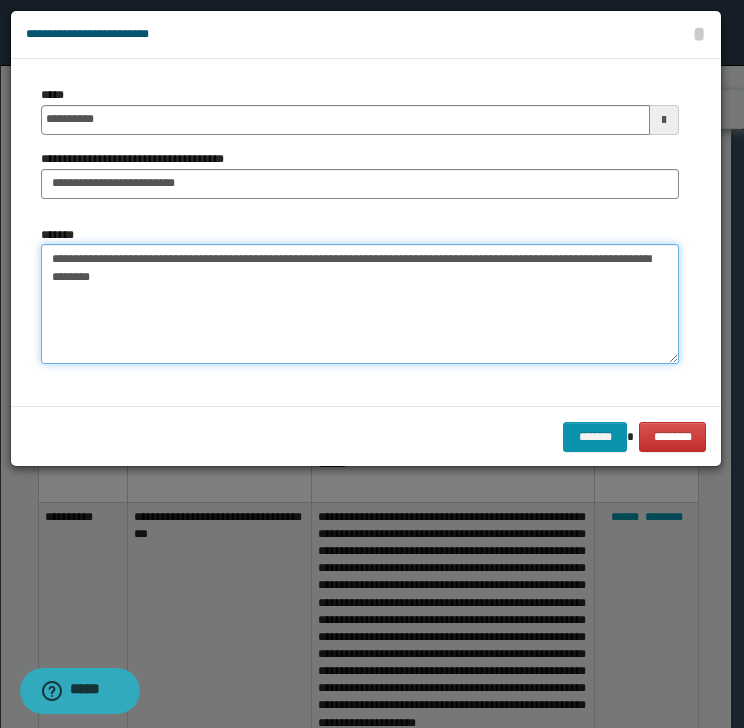 click on "**********" at bounding box center (360, 304) 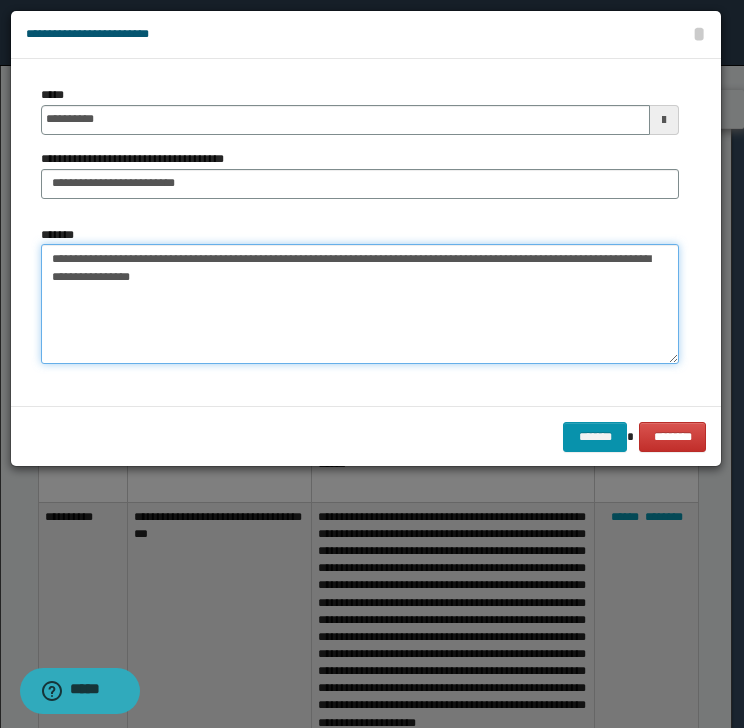 click on "**********" at bounding box center (360, 304) 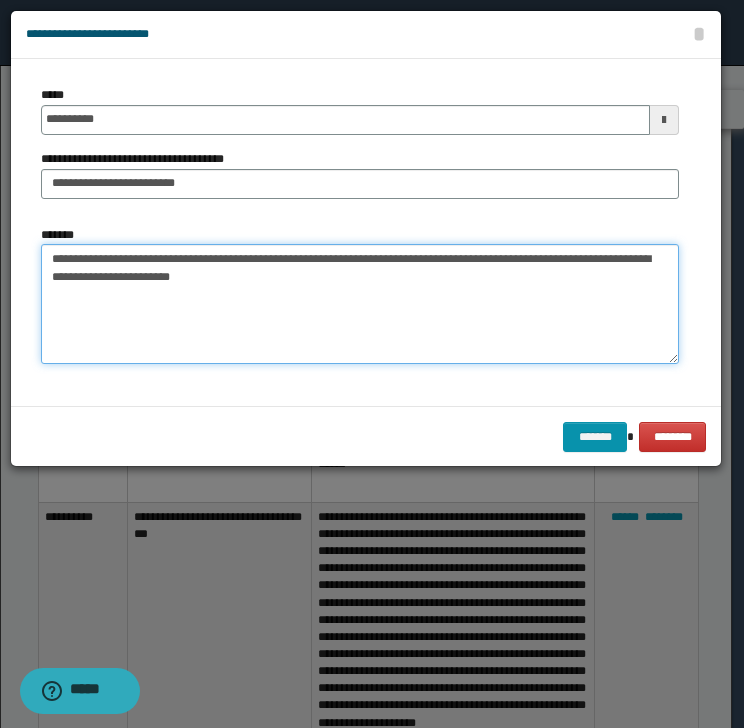 click on "**********" at bounding box center (360, 304) 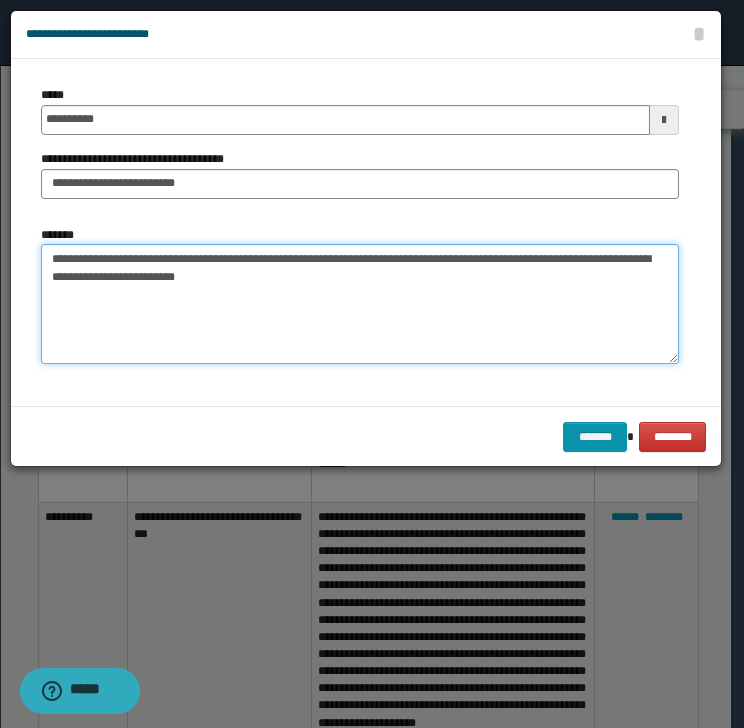 paste on "*****" 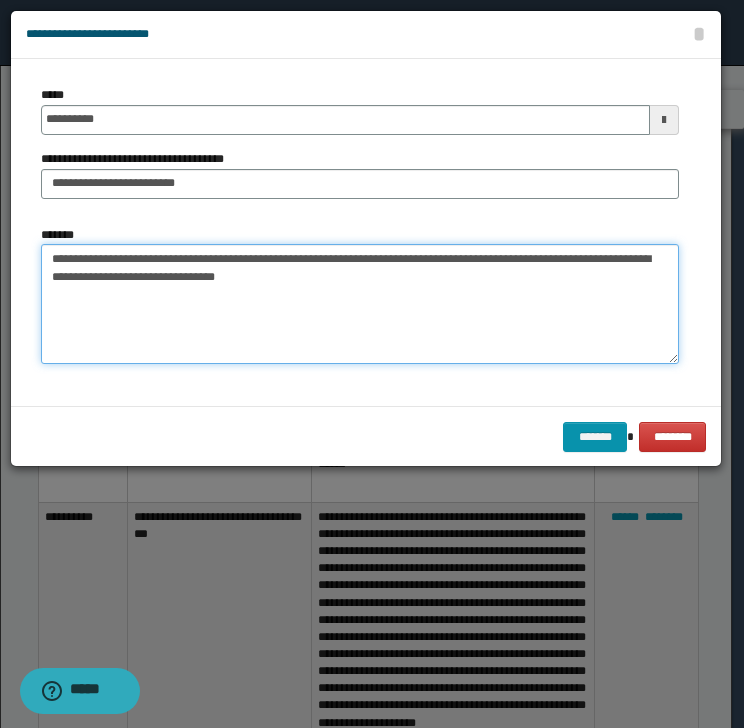 click on "**********" at bounding box center (360, 304) 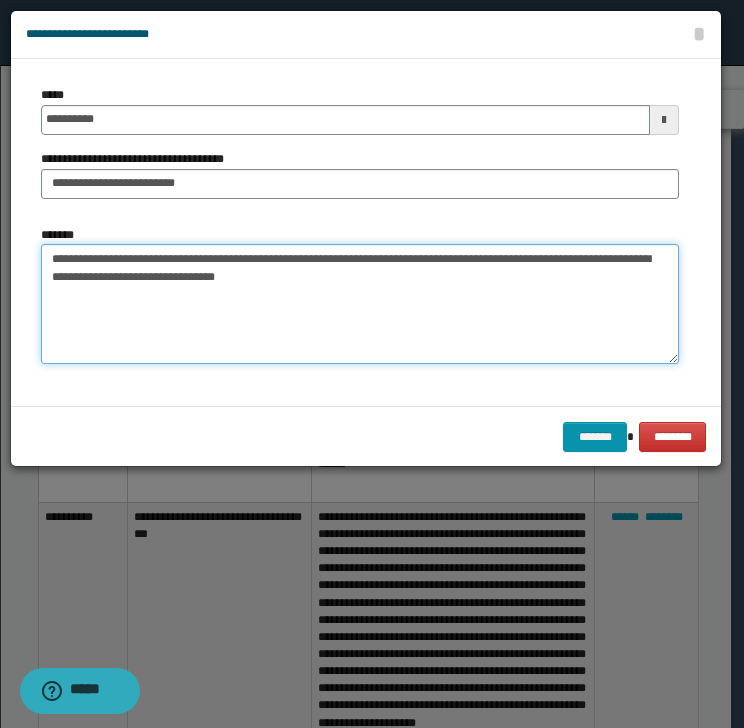 click on "**********" at bounding box center (360, 304) 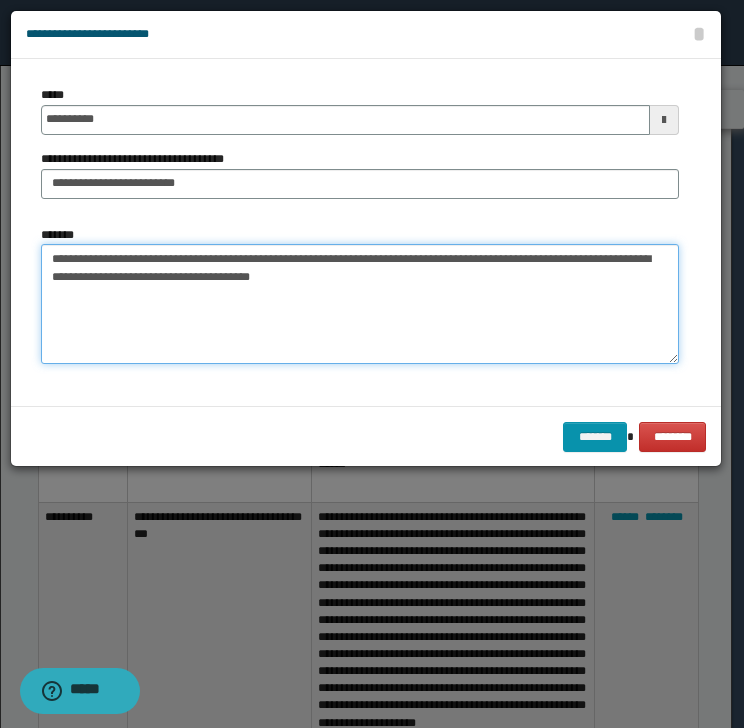 click on "**********" at bounding box center [360, 304] 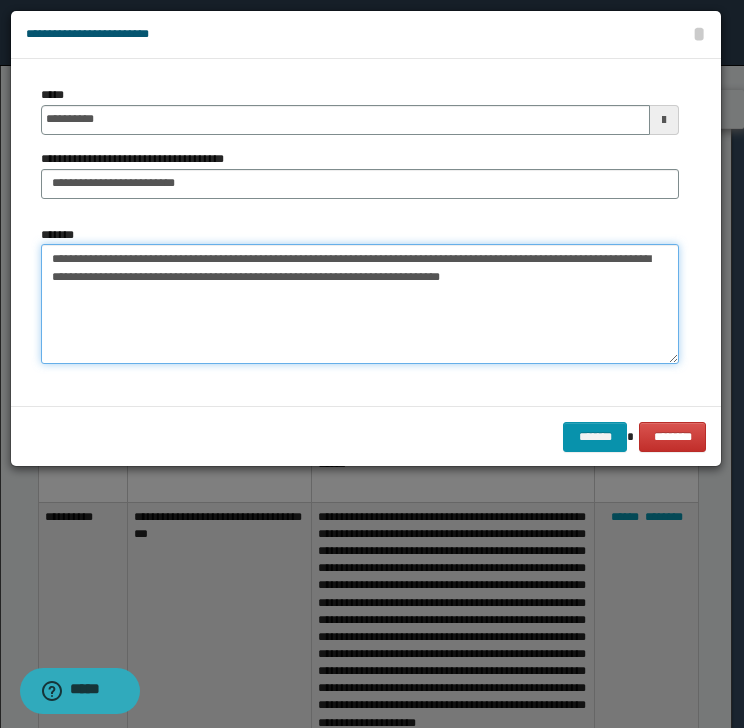 click on "**********" at bounding box center [360, 304] 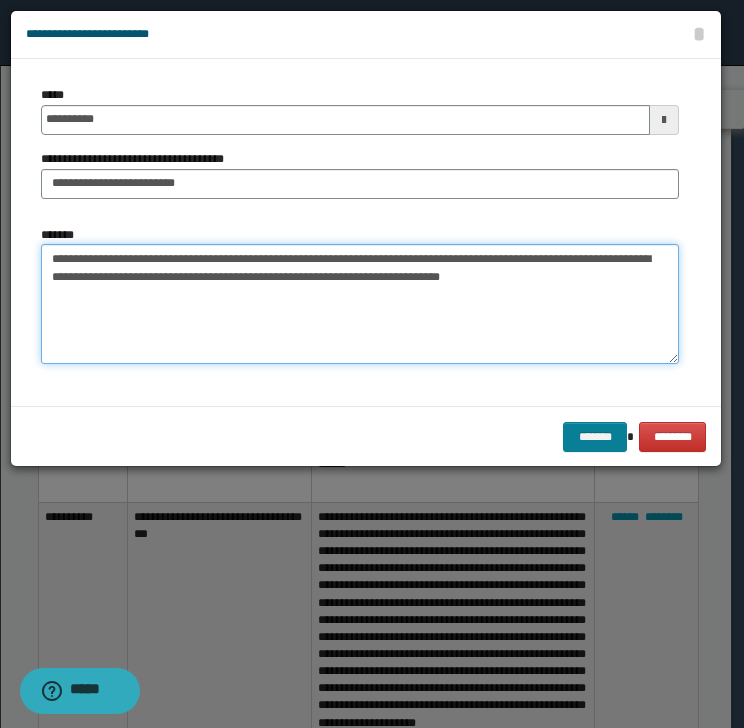 type on "**********" 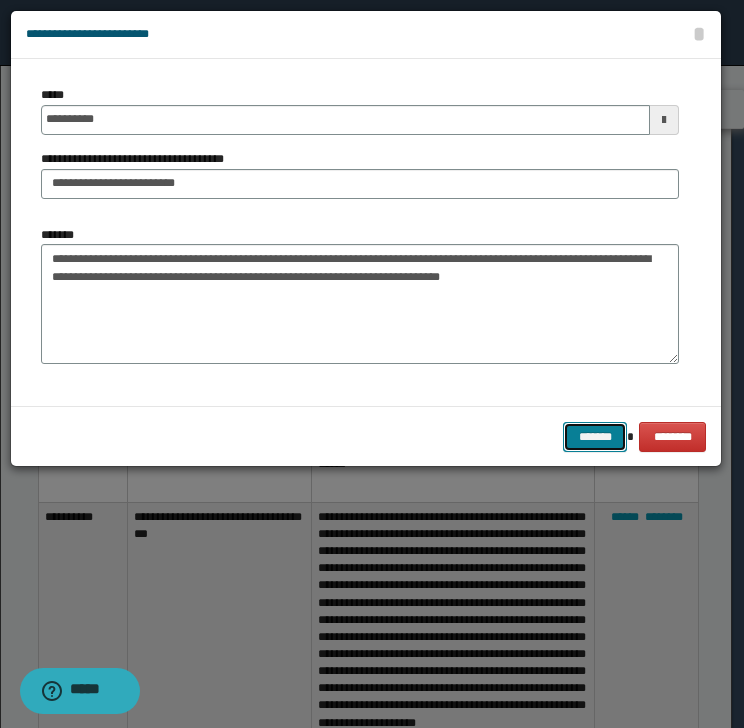 click on "*******" at bounding box center (595, 437) 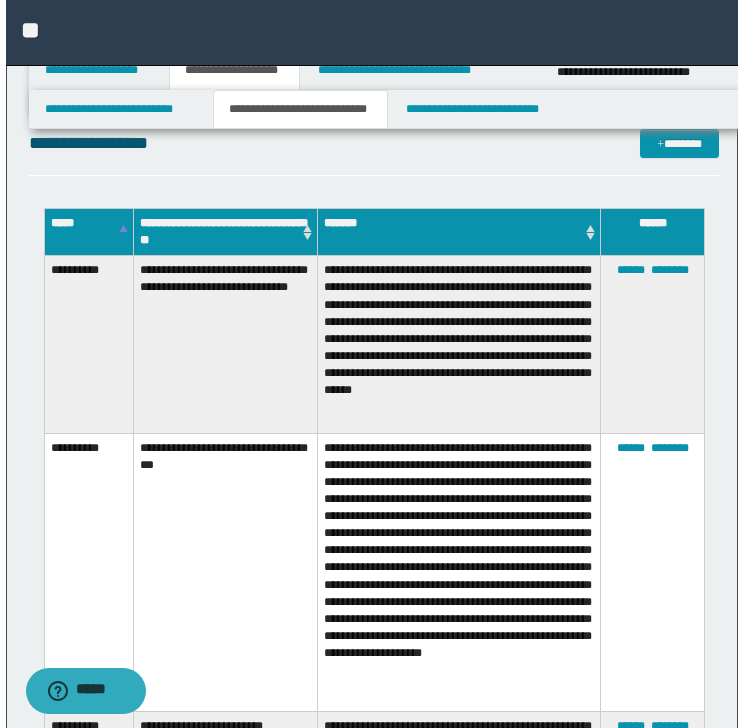 scroll, scrollTop: 266, scrollLeft: 0, axis: vertical 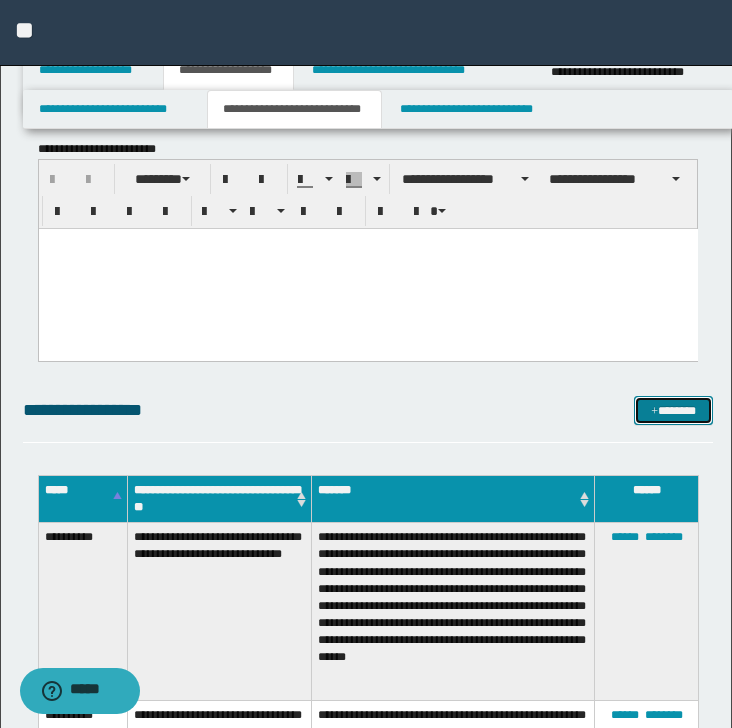 click on "*******" at bounding box center [673, 411] 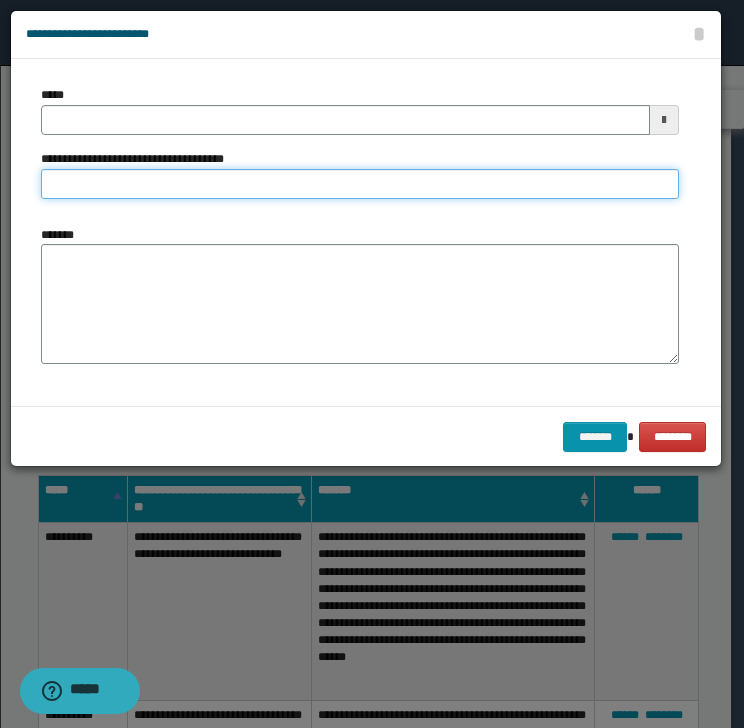 click on "**********" at bounding box center [360, 184] 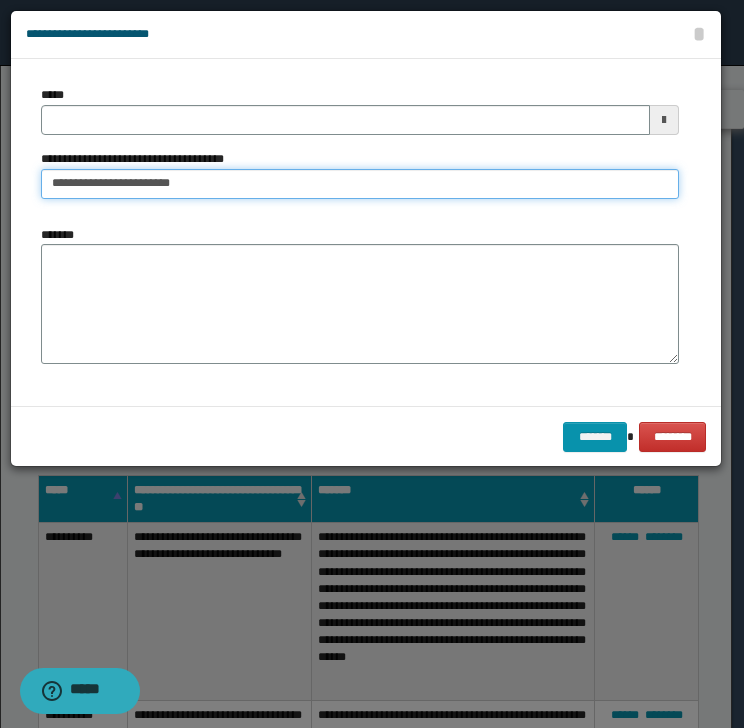type on "**********" 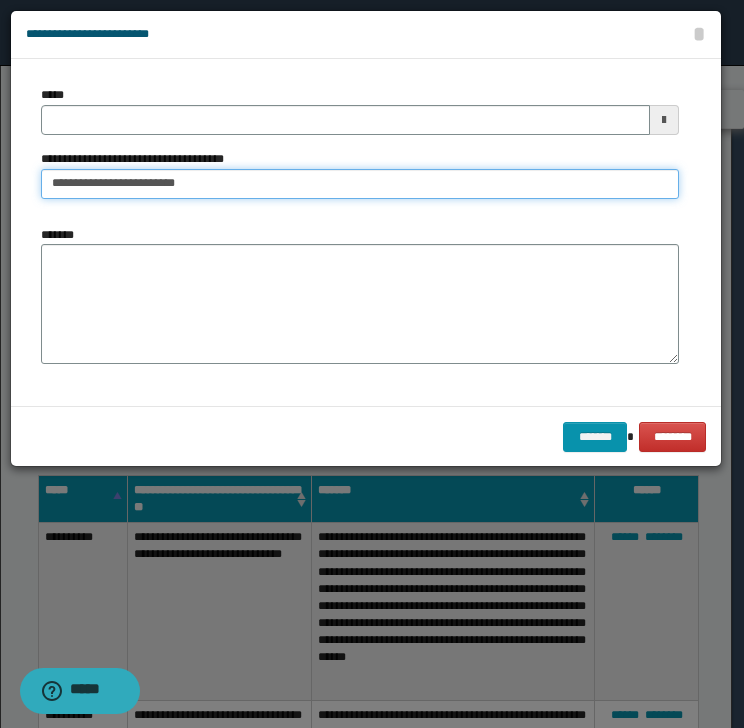 type 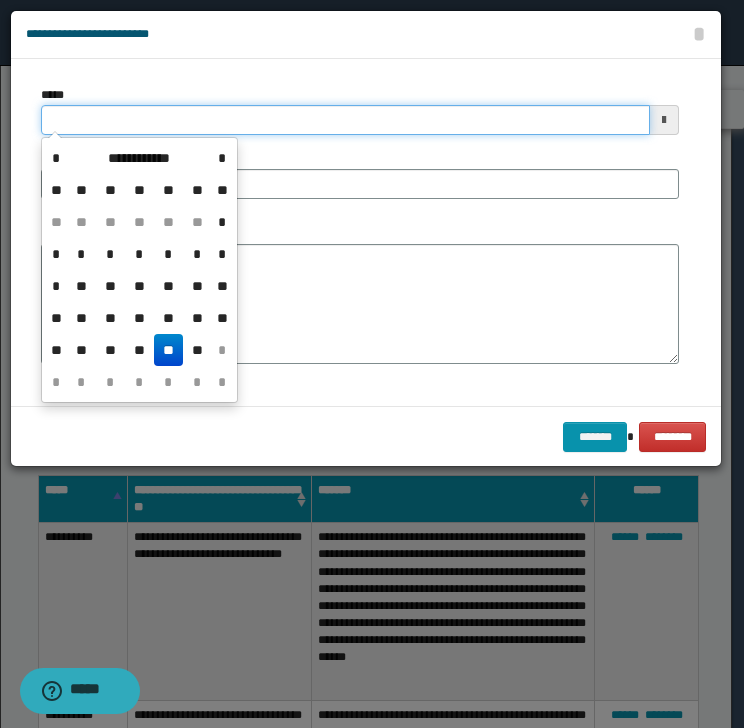 click on "*****" at bounding box center (345, 120) 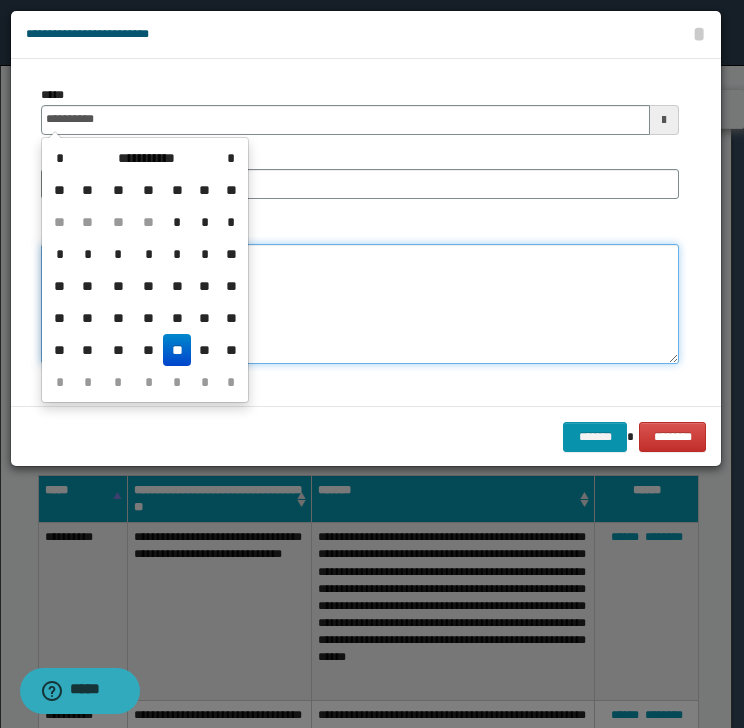type on "**********" 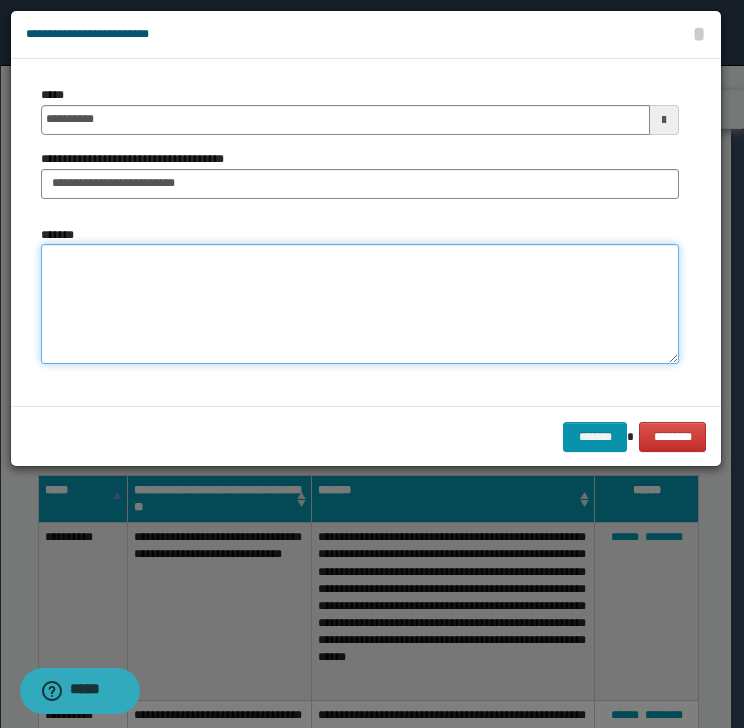 click on "*******" at bounding box center [360, 304] 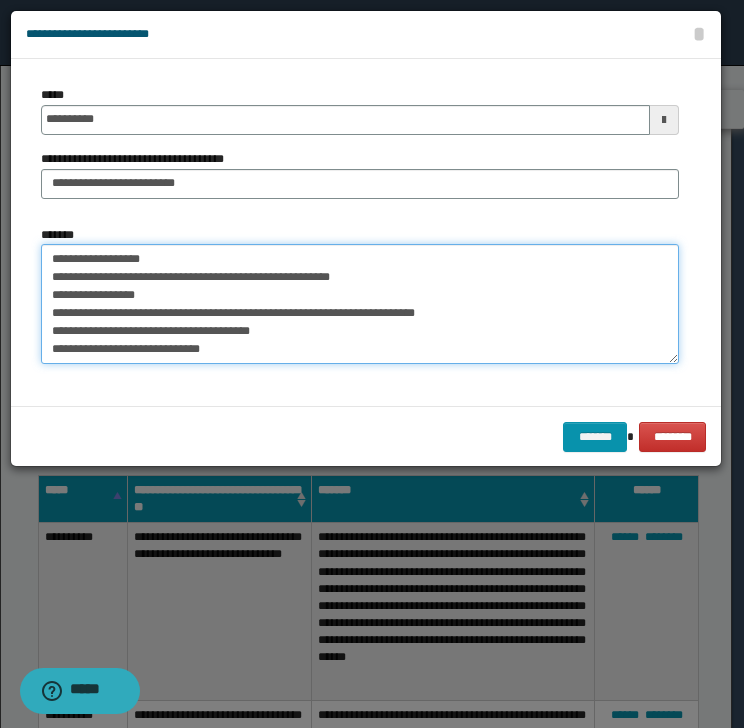 scroll, scrollTop: 264, scrollLeft: 0, axis: vertical 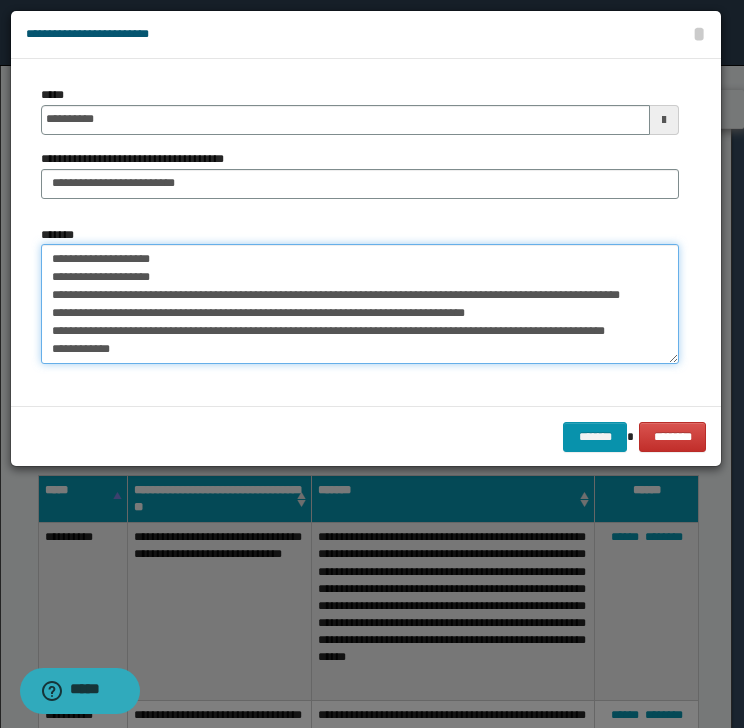 click on "**********" at bounding box center [360, 304] 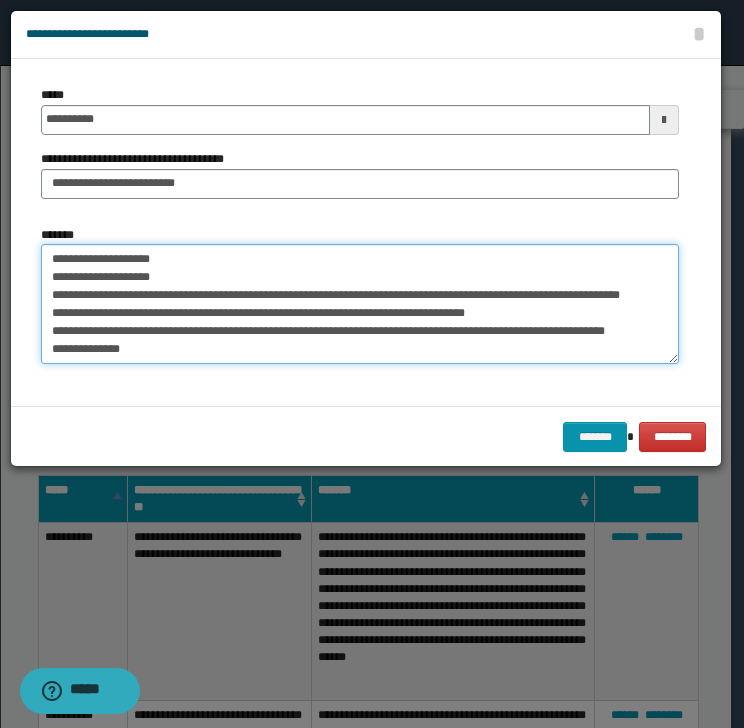 paste on "**********" 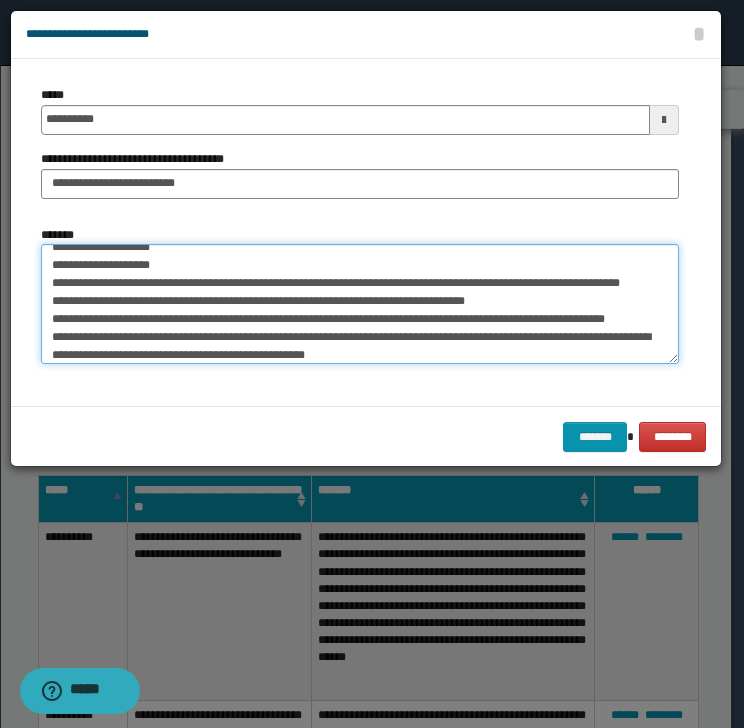 scroll, scrollTop: 318, scrollLeft: 0, axis: vertical 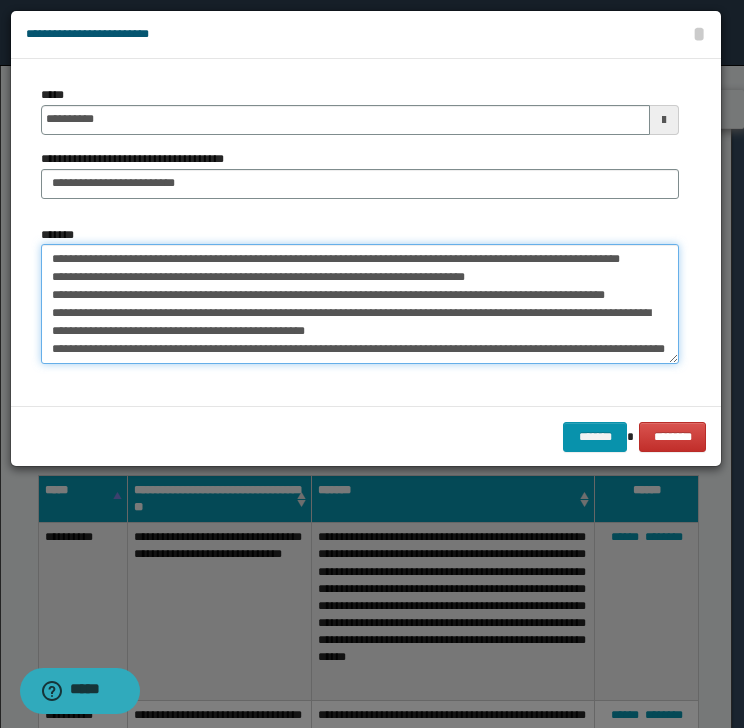 click on "*******" at bounding box center [360, 304] 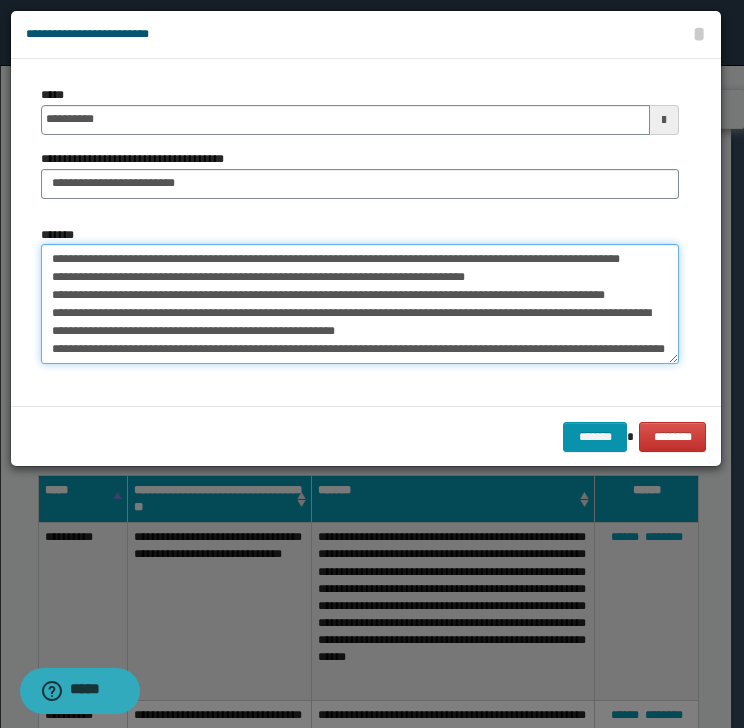 click on "*******" at bounding box center [360, 304] 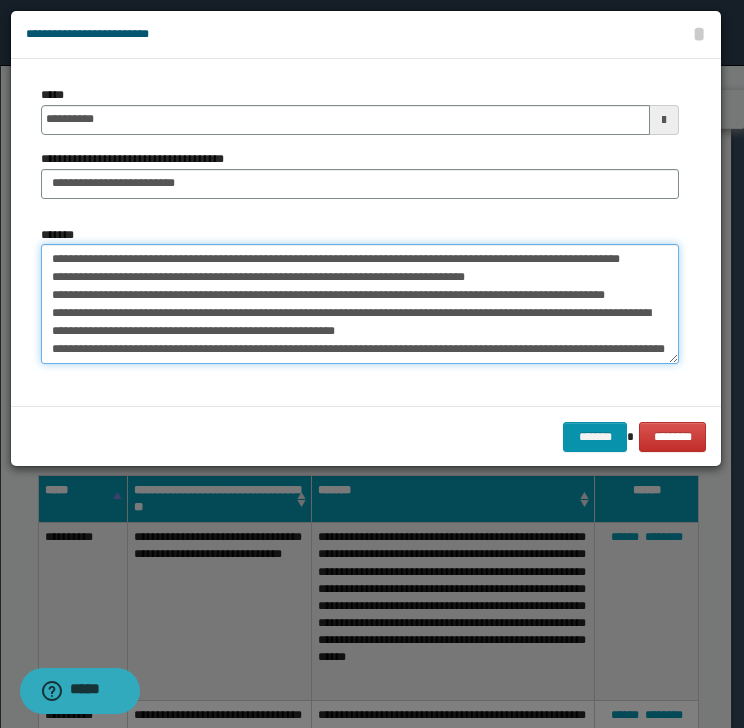 click on "*******" at bounding box center [360, 304] 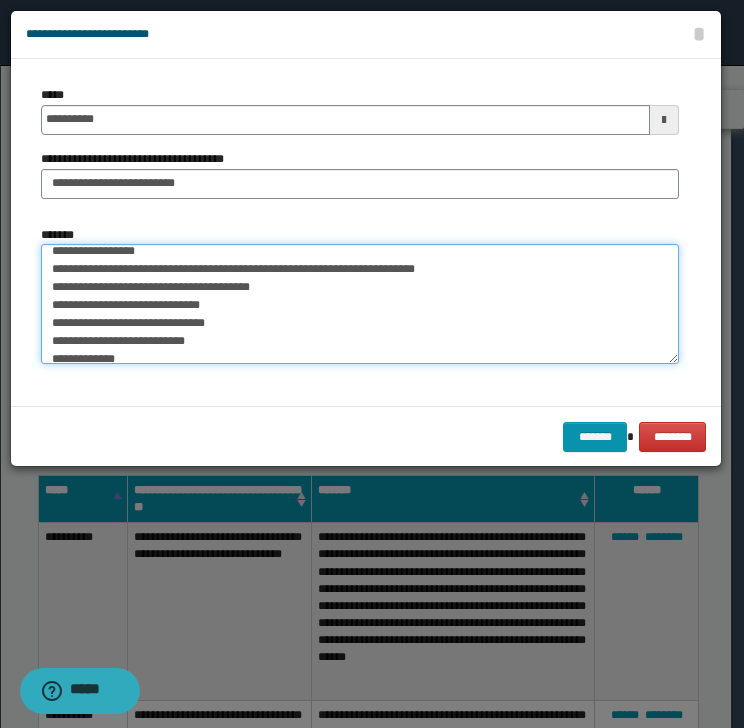 scroll, scrollTop: 0, scrollLeft: 0, axis: both 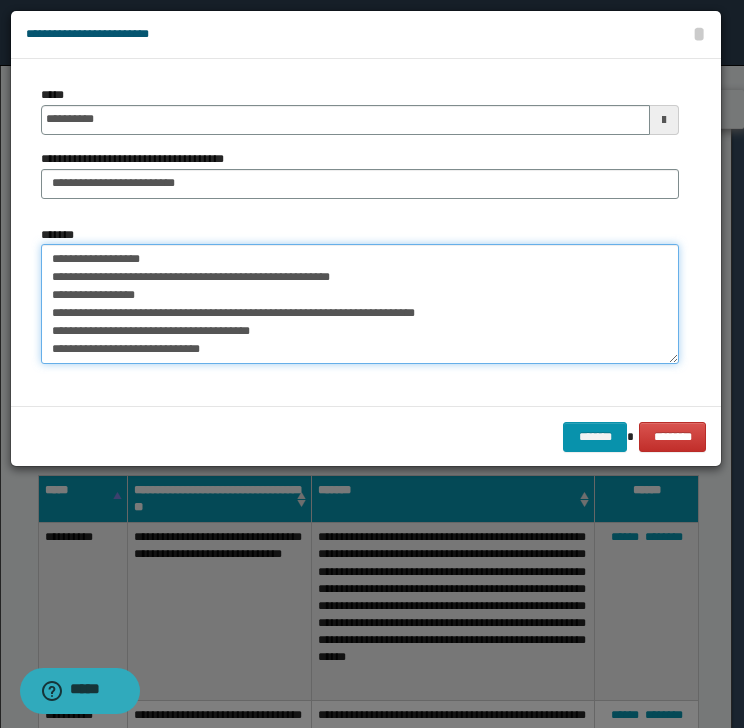 drag, startPoint x: 60, startPoint y: 258, endPoint x: 154, endPoint y: 256, distance: 94.02127 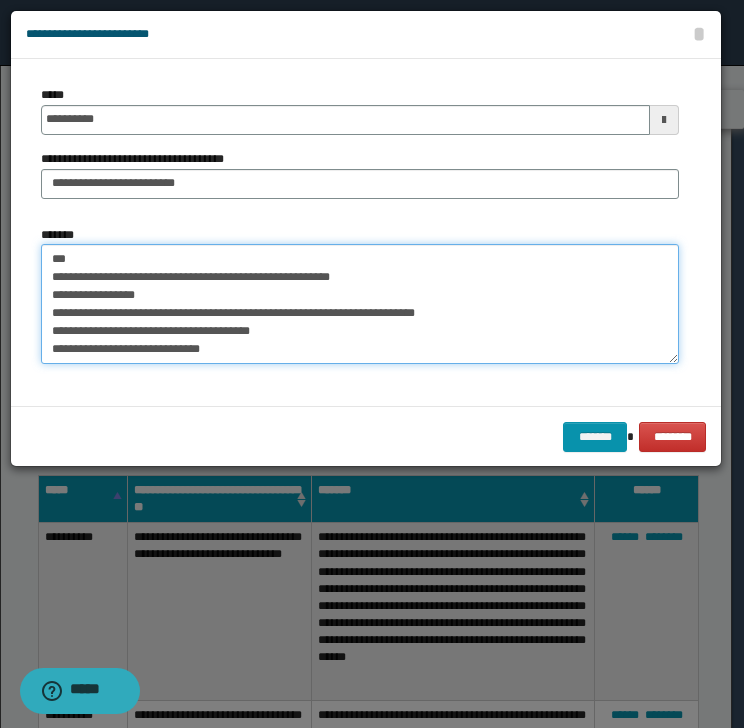 click on "*******" at bounding box center (360, 304) 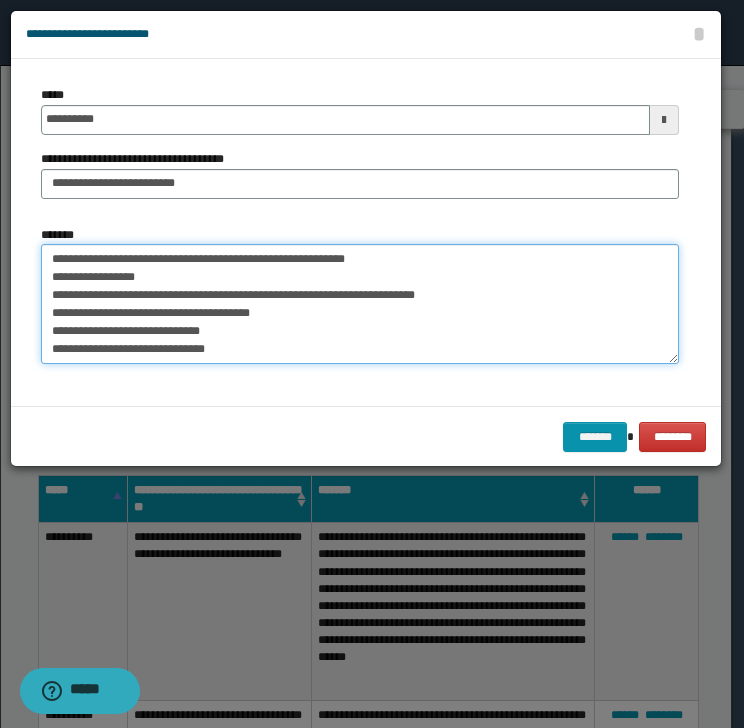 click on "*******" at bounding box center (360, 304) 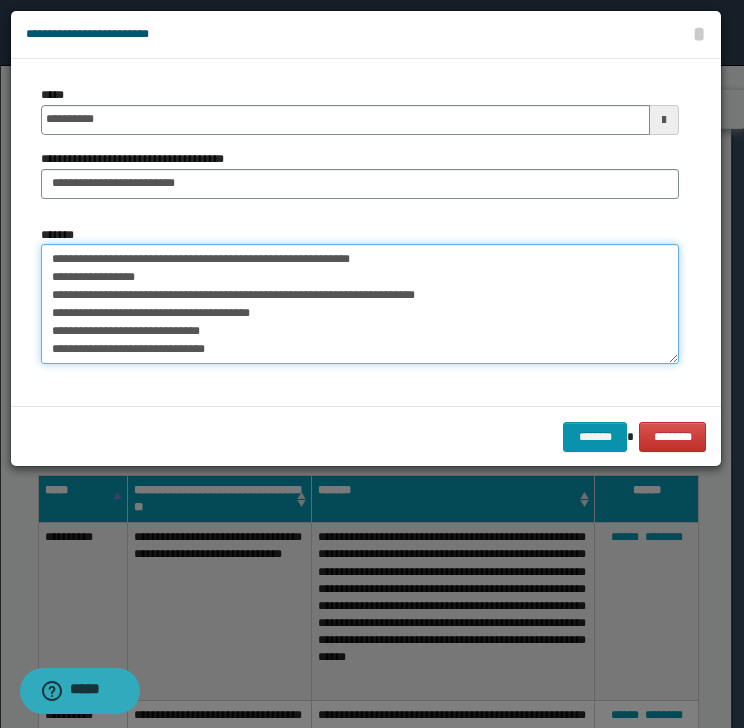 click on "*******" at bounding box center (360, 304) 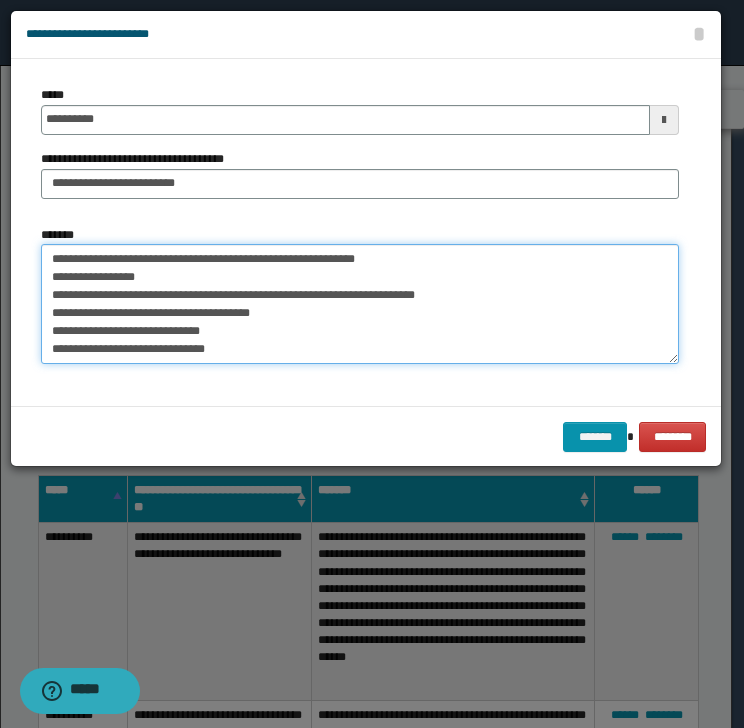 drag, startPoint x: 70, startPoint y: 276, endPoint x: 149, endPoint y: 276, distance: 79 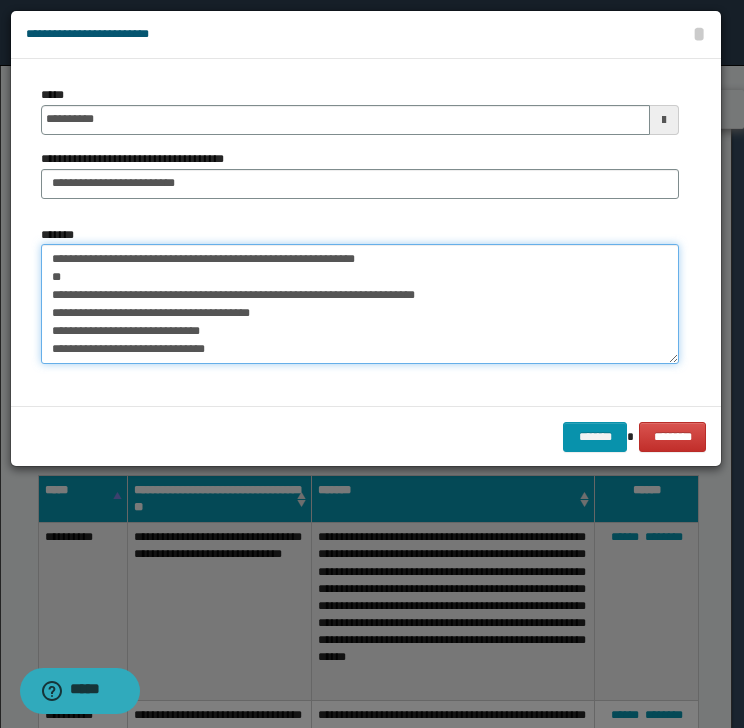 click on "**********" at bounding box center (360, 304) 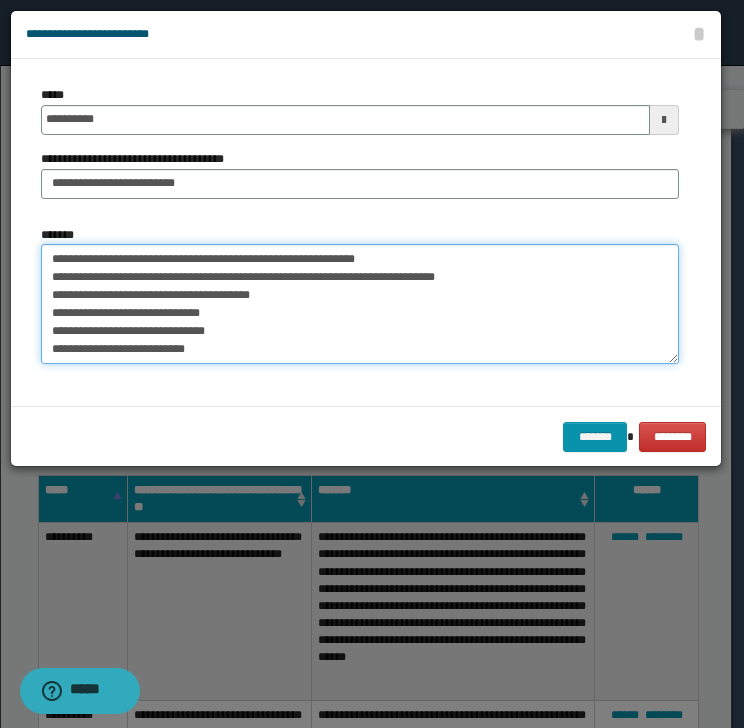 drag, startPoint x: 83, startPoint y: 275, endPoint x: 102, endPoint y: 274, distance: 19.026299 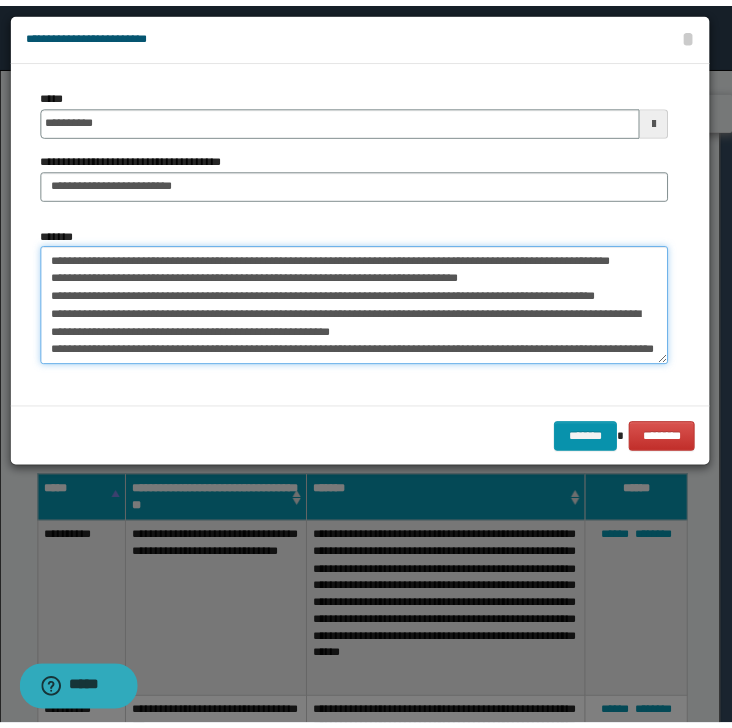 scroll, scrollTop: 256, scrollLeft: 0, axis: vertical 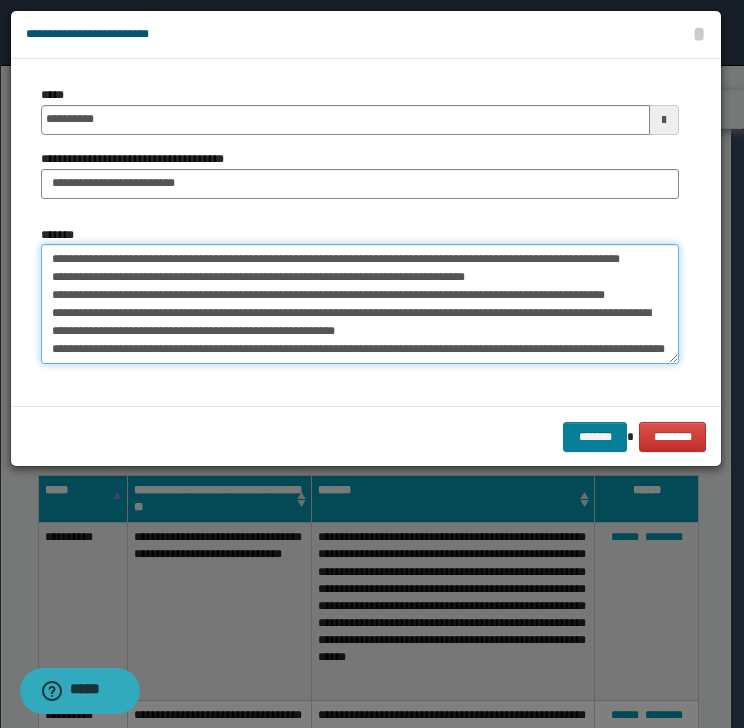 type on "**********" 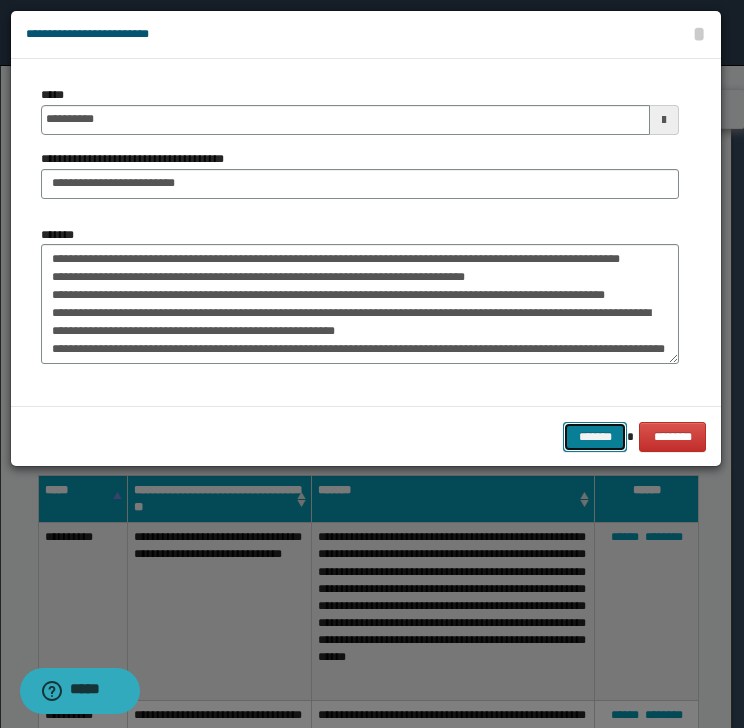 click on "*******" at bounding box center (595, 437) 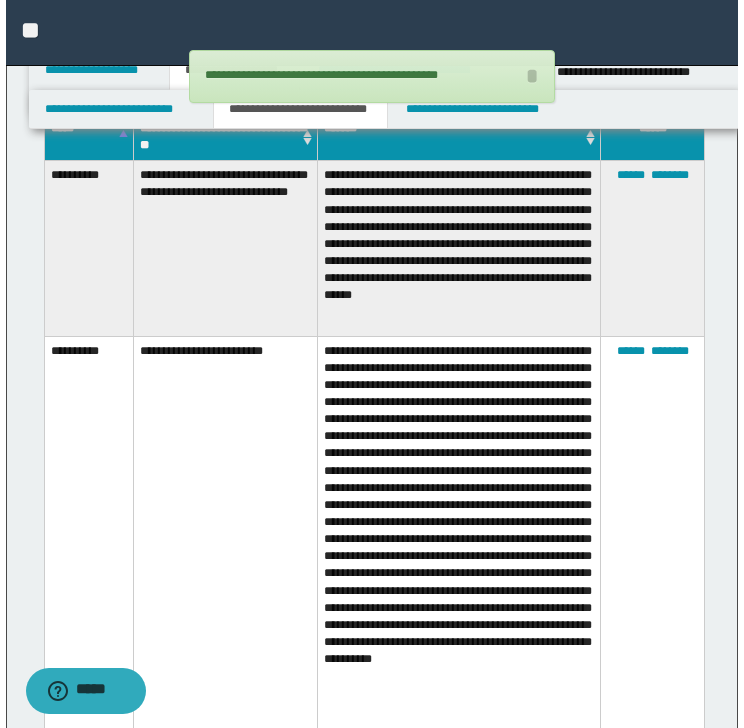 scroll, scrollTop: 666, scrollLeft: 0, axis: vertical 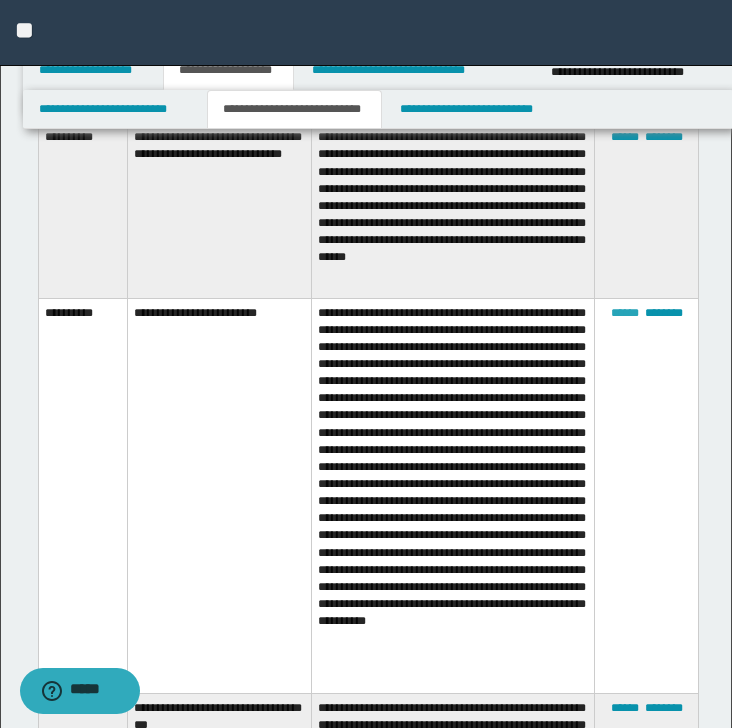 click on "******" at bounding box center [625, 313] 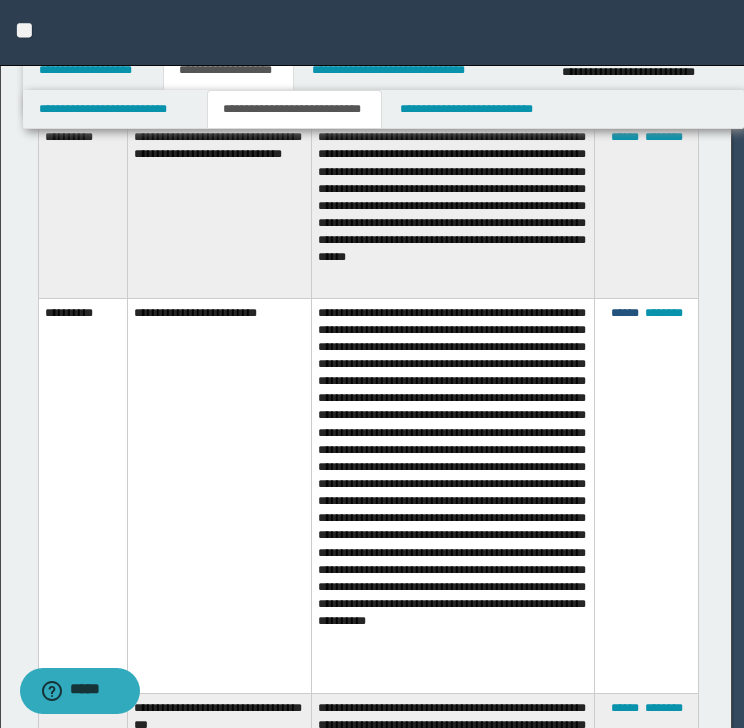 scroll, scrollTop: 53, scrollLeft: 0, axis: vertical 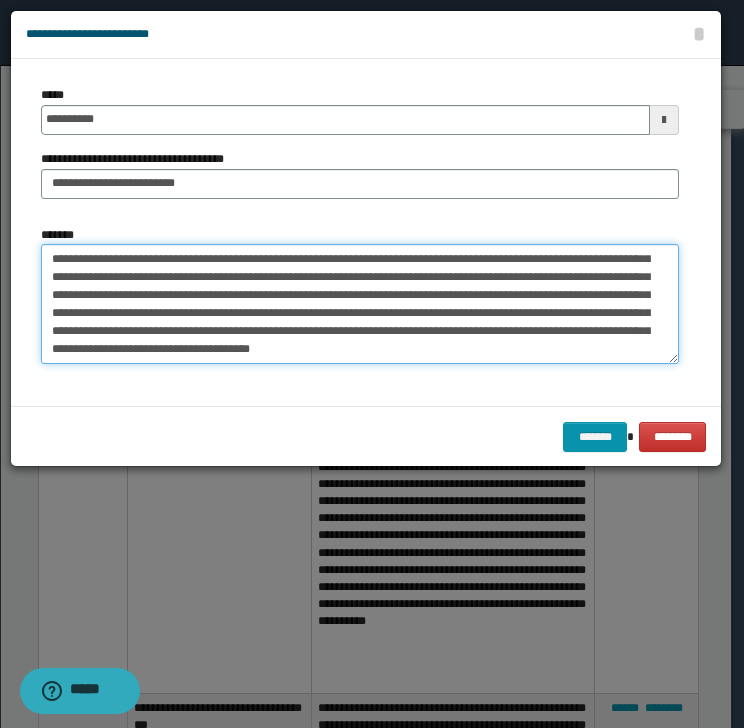 click on "**********" at bounding box center [360, 304] 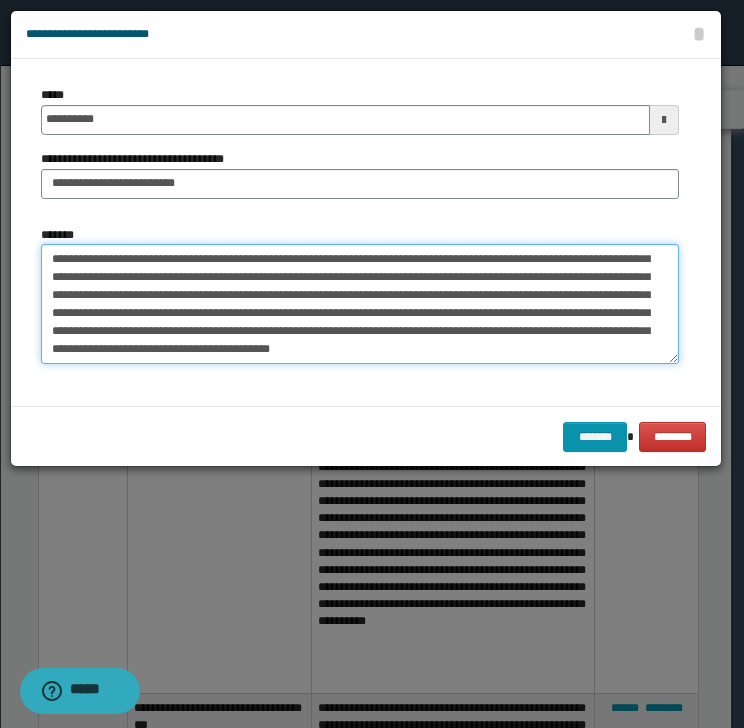 click on "**********" at bounding box center [360, 304] 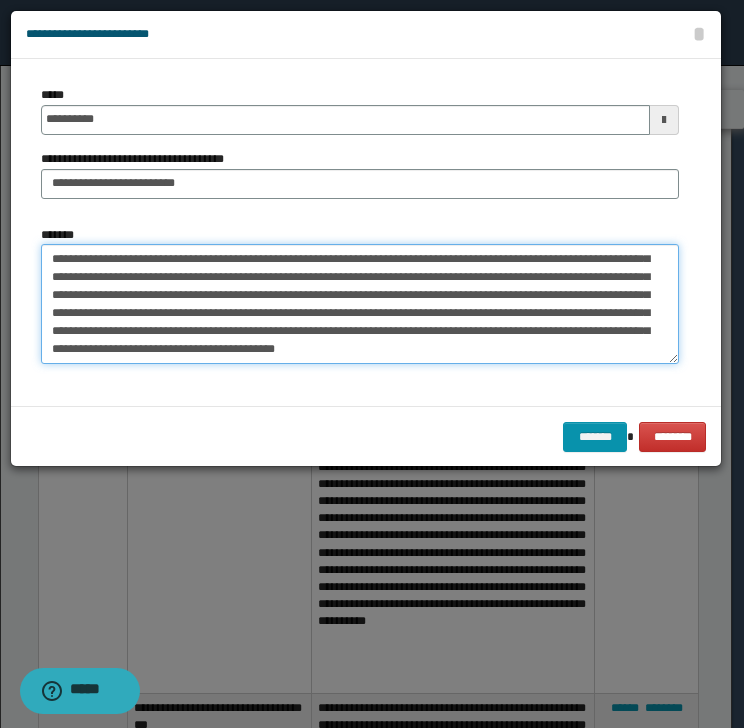 scroll, scrollTop: 0, scrollLeft: 0, axis: both 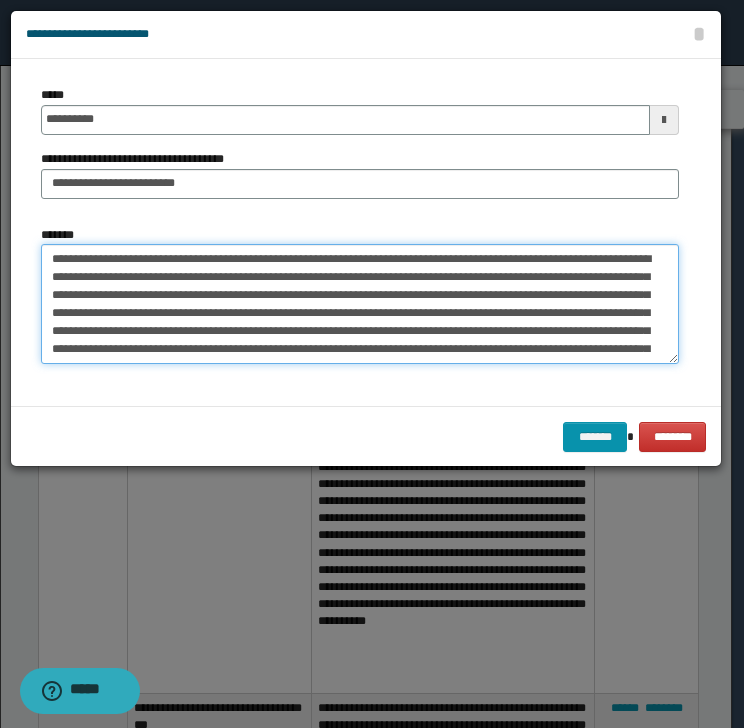 click on "**********" at bounding box center (360, 304) 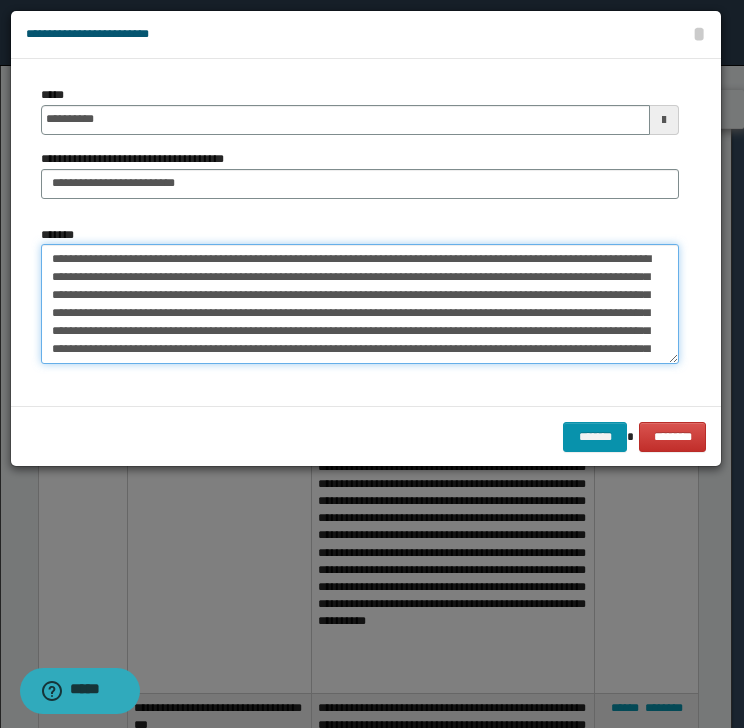click on "**********" at bounding box center [360, 304] 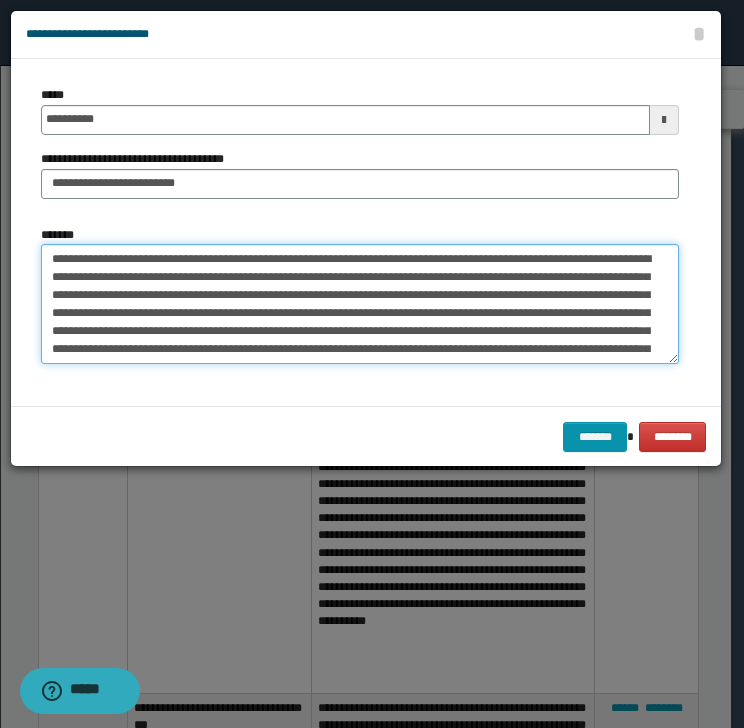 click on "**********" at bounding box center [360, 304] 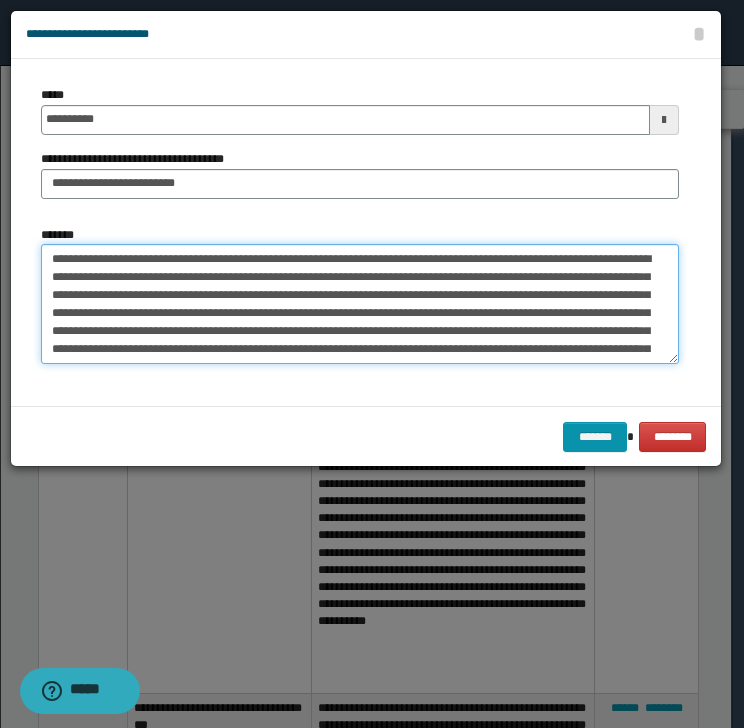 click on "**********" at bounding box center [360, 304] 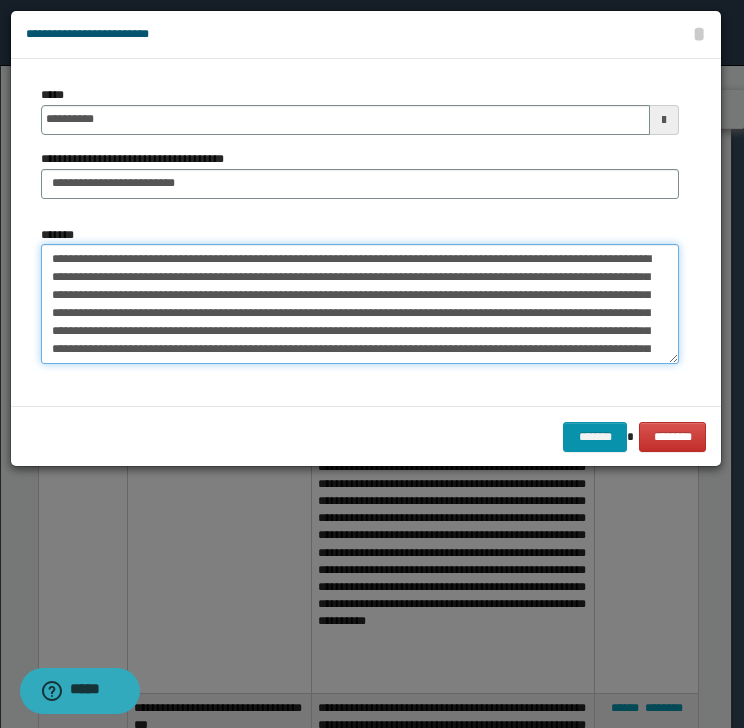 click on "**********" at bounding box center (360, 304) 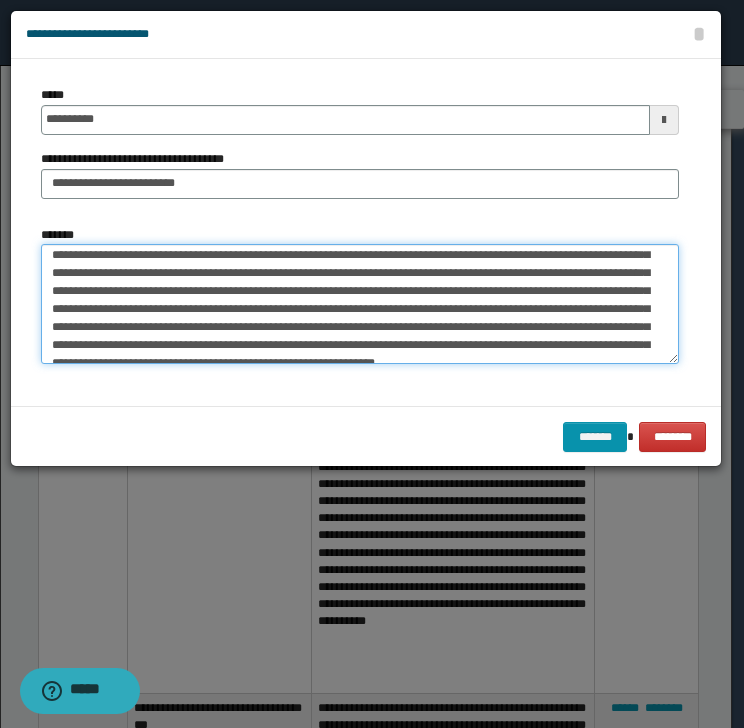scroll, scrollTop: 72, scrollLeft: 0, axis: vertical 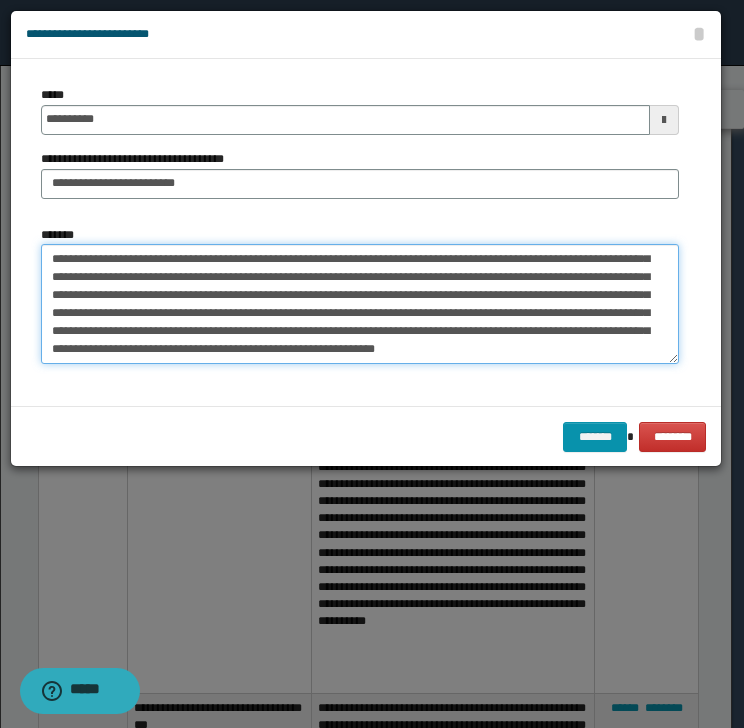 click on "*******" at bounding box center (360, 304) 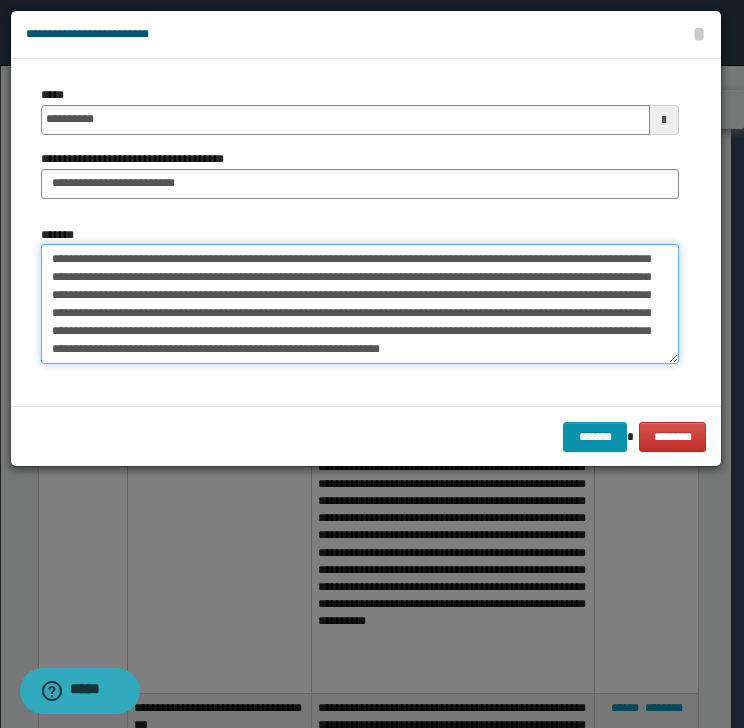 click on "*******" at bounding box center (360, 304) 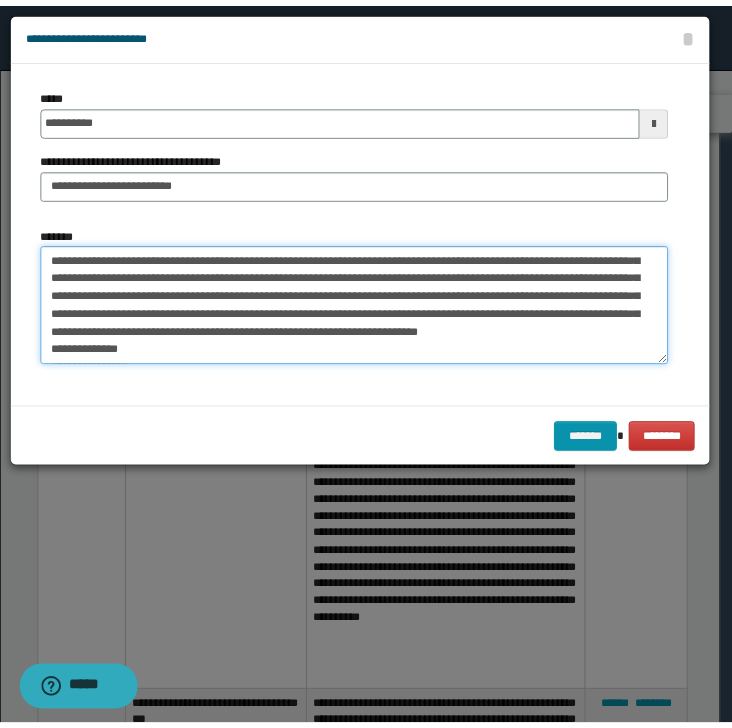 scroll, scrollTop: 120, scrollLeft: 0, axis: vertical 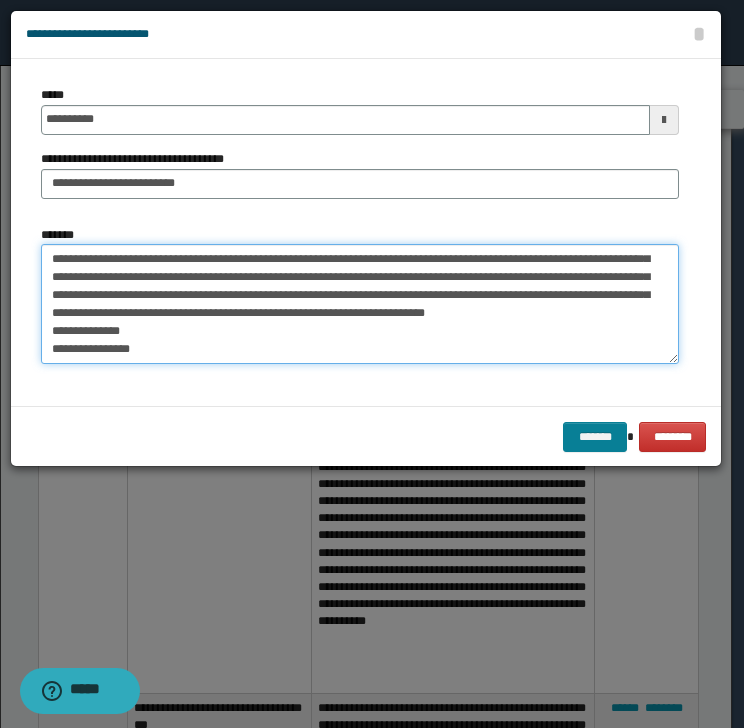 type on "**********" 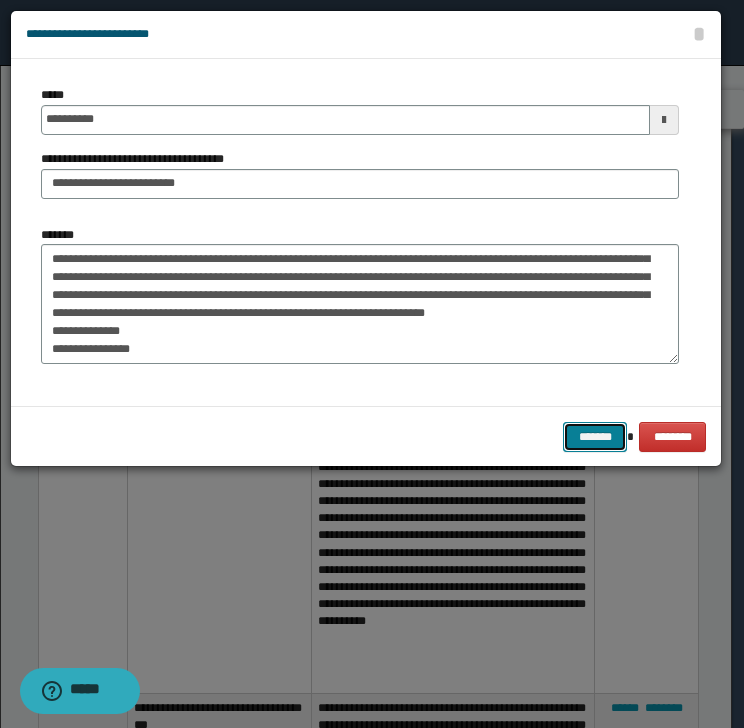 click on "*******" at bounding box center (595, 437) 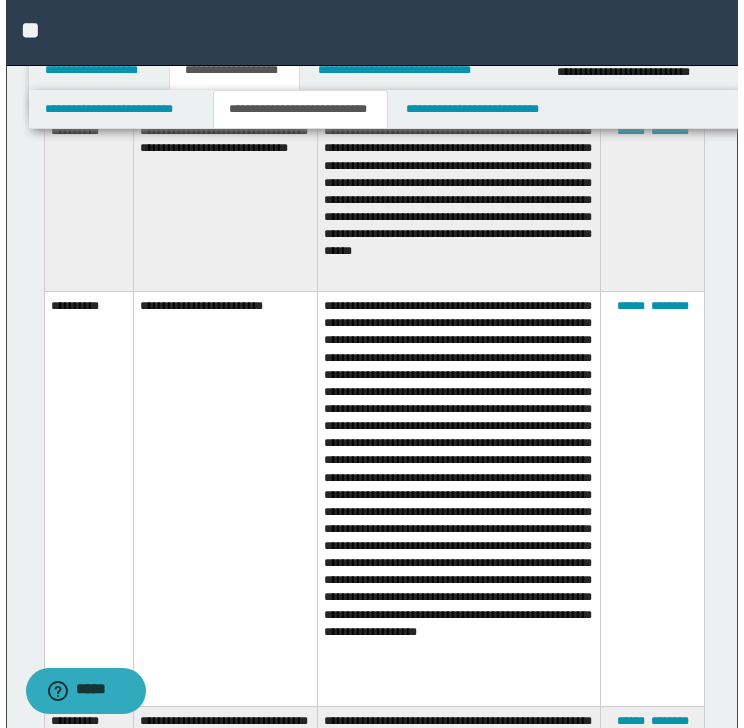 scroll, scrollTop: 666, scrollLeft: 0, axis: vertical 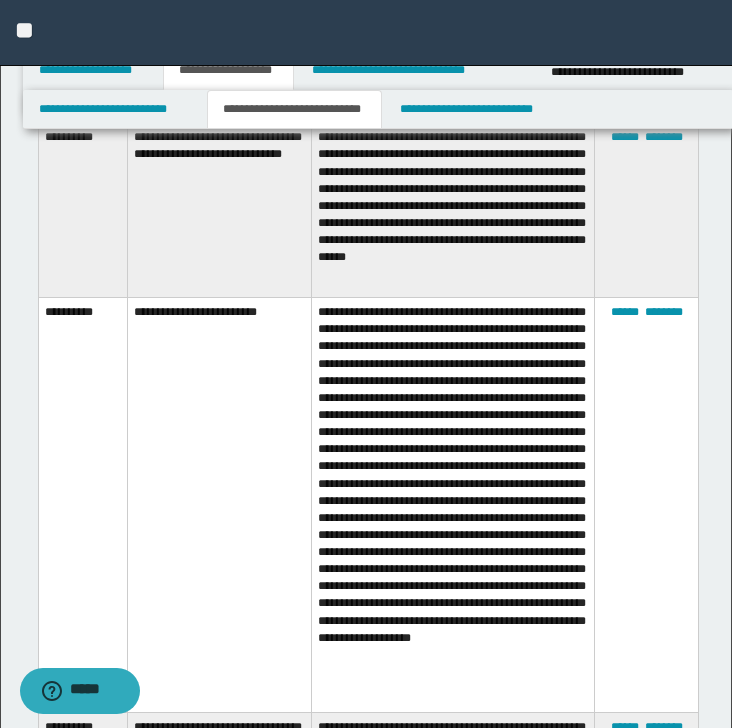 click on "******    ********" at bounding box center [647, 505] 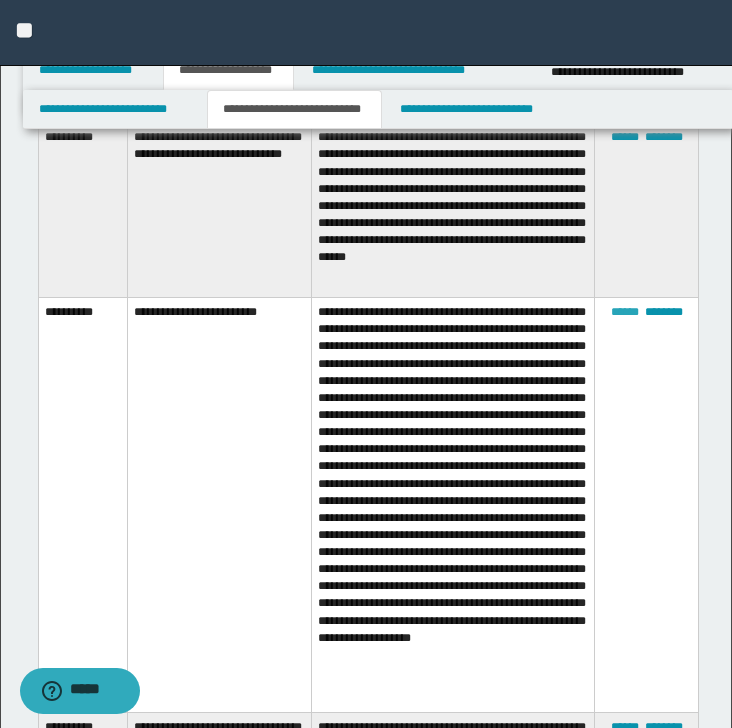 click on "******" at bounding box center [625, 312] 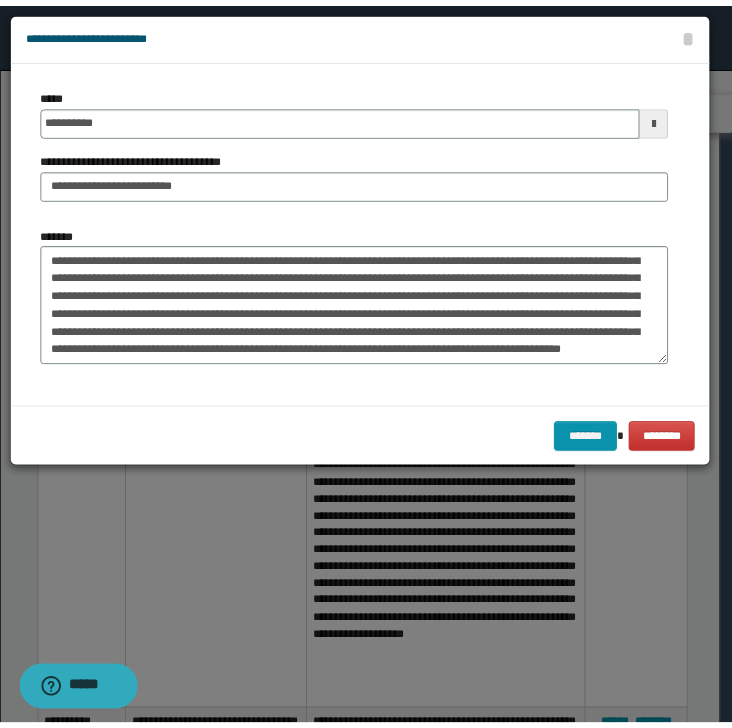 scroll, scrollTop: 72, scrollLeft: 0, axis: vertical 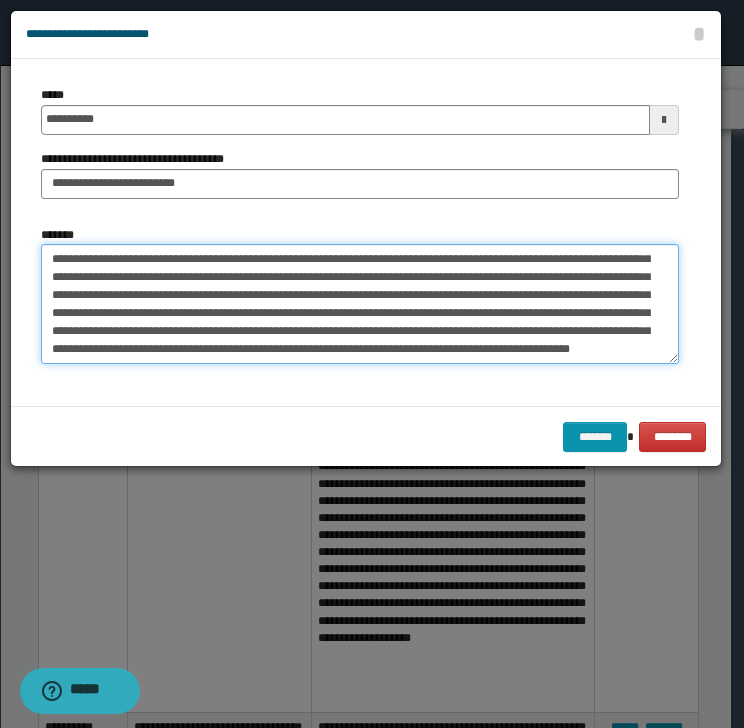 click on "*******" at bounding box center (360, 304) 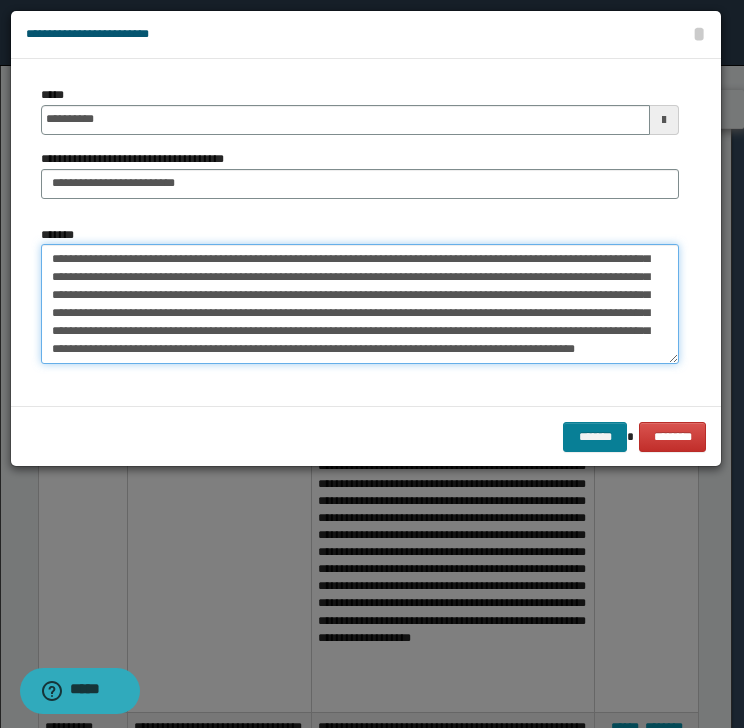 type on "**********" 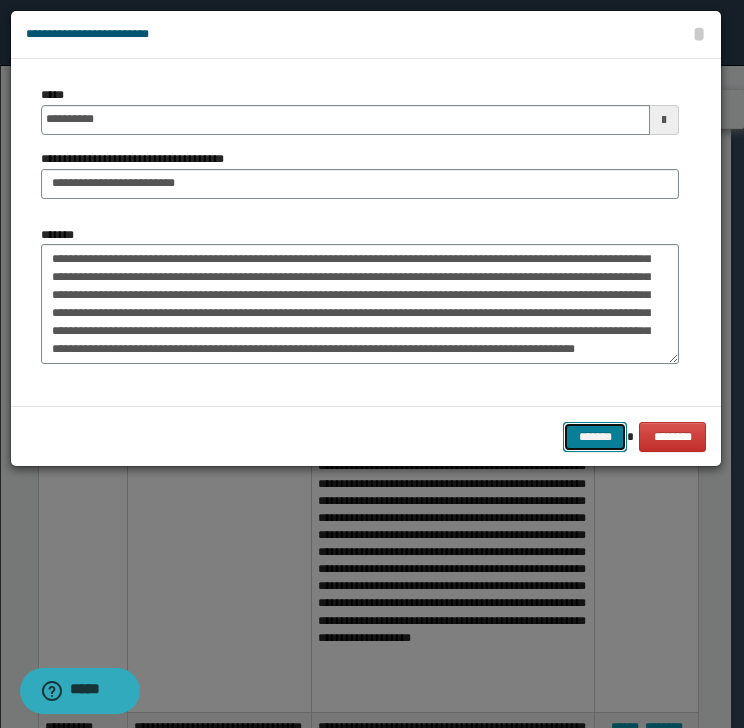 click on "*******" at bounding box center [595, 437] 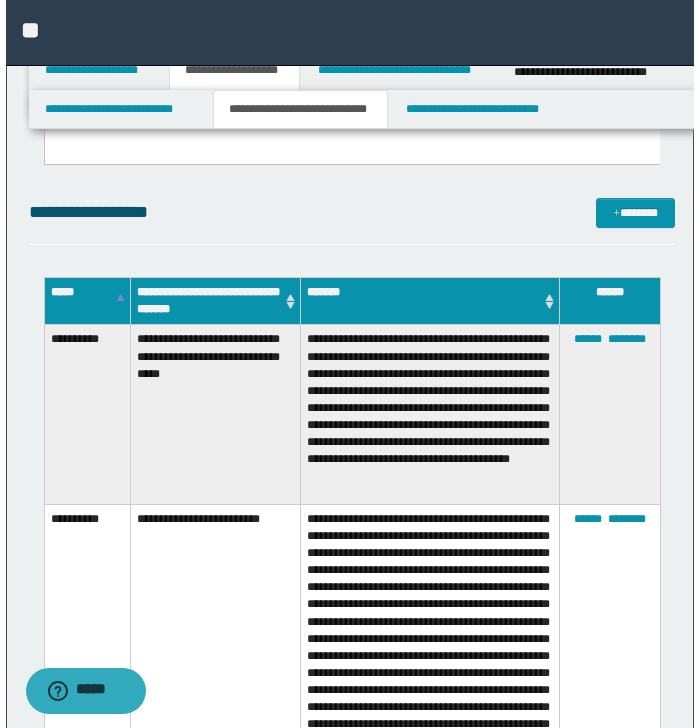 scroll, scrollTop: 565, scrollLeft: 0, axis: vertical 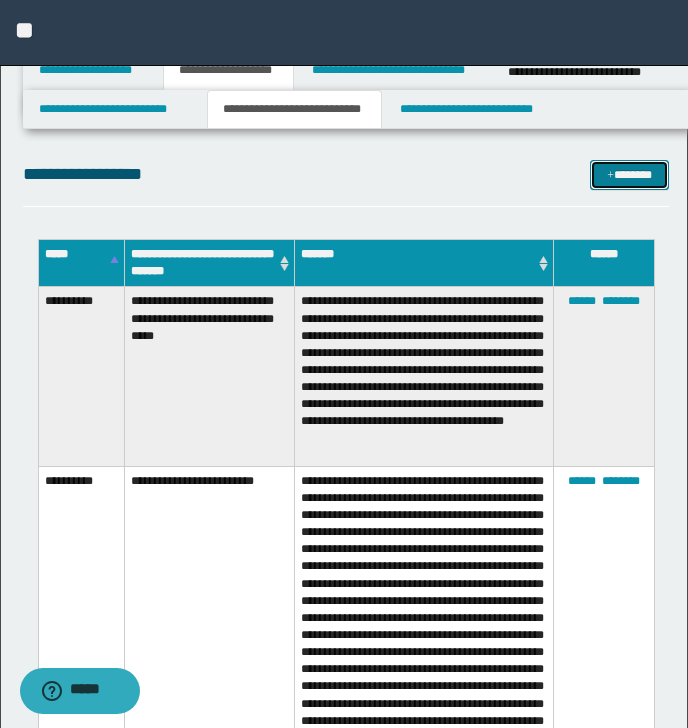 drag, startPoint x: 634, startPoint y: 173, endPoint x: 611, endPoint y: 152, distance: 31.144823 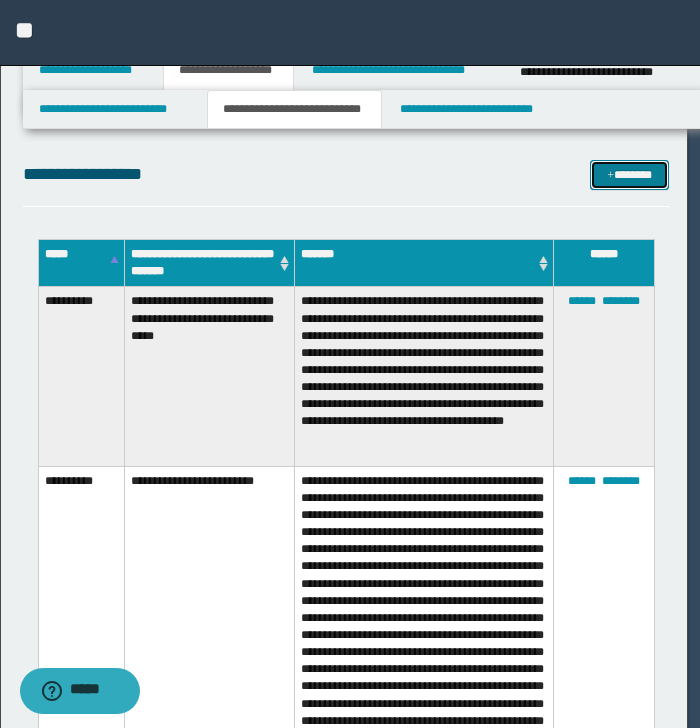 scroll, scrollTop: 0, scrollLeft: 0, axis: both 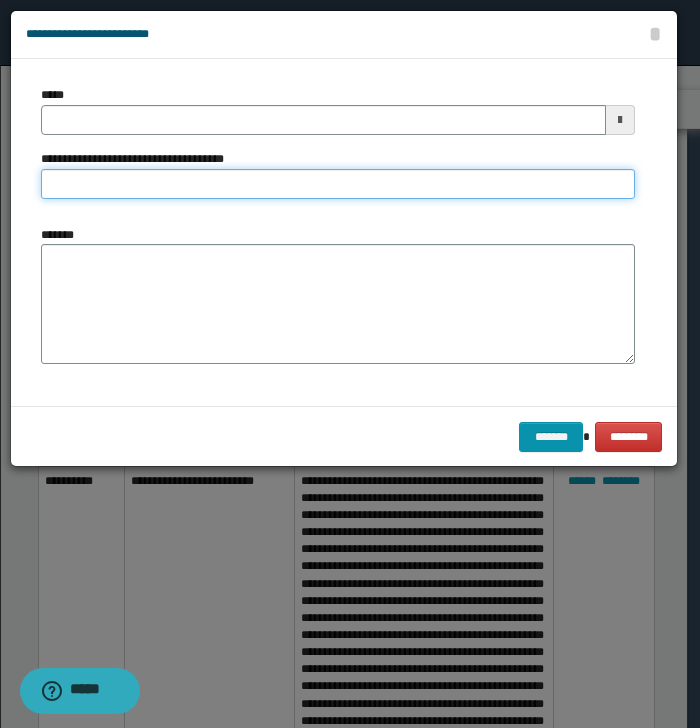 click on "**********" at bounding box center (338, 184) 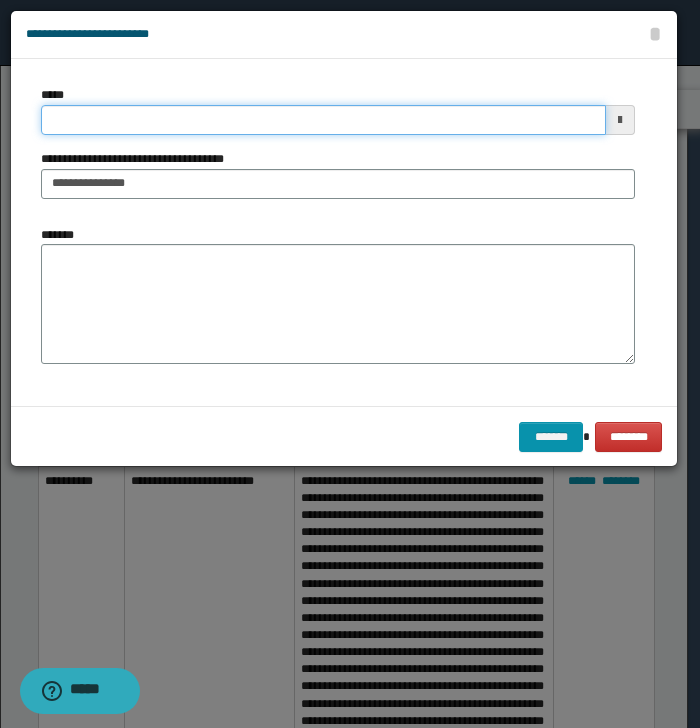 click on "*****" at bounding box center [323, 120] 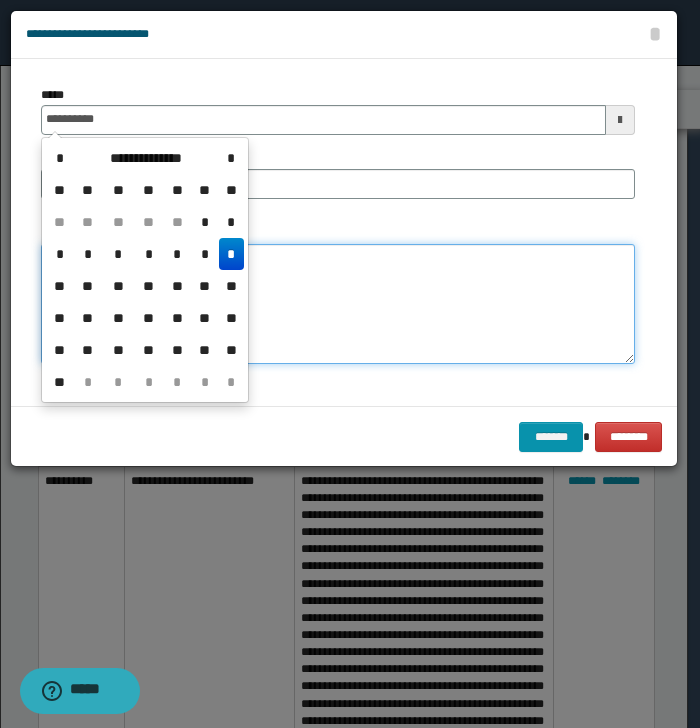 type on "**********" 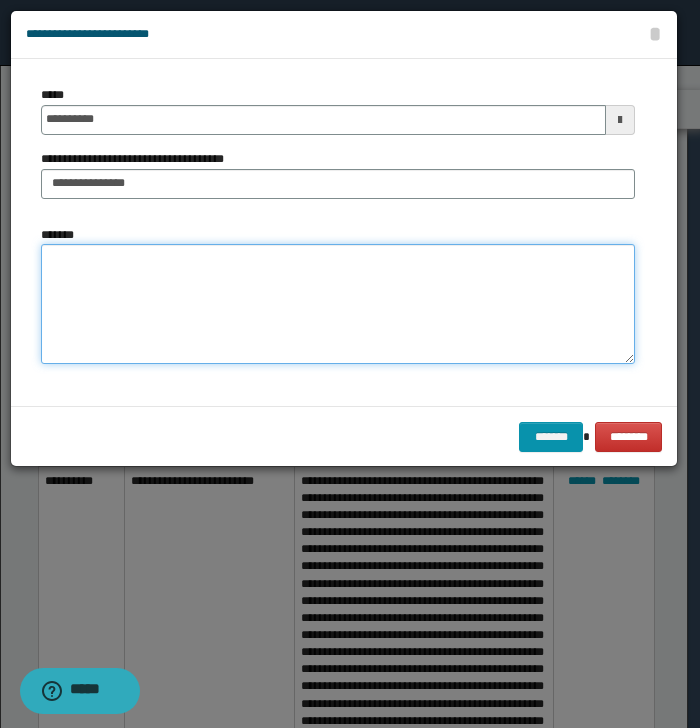 drag, startPoint x: 409, startPoint y: 264, endPoint x: 293, endPoint y: 264, distance: 116 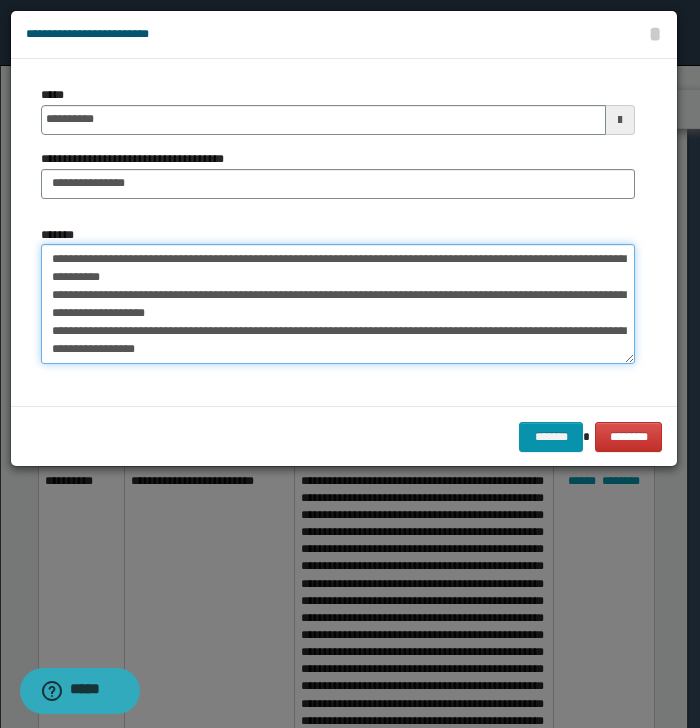 drag, startPoint x: 60, startPoint y: 256, endPoint x: 83, endPoint y: 256, distance: 23 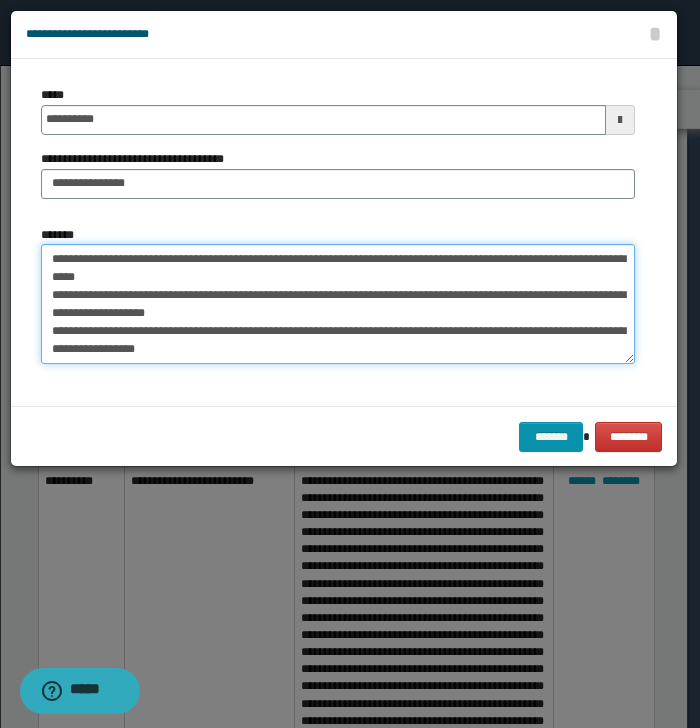 click on "**********" at bounding box center (338, 304) 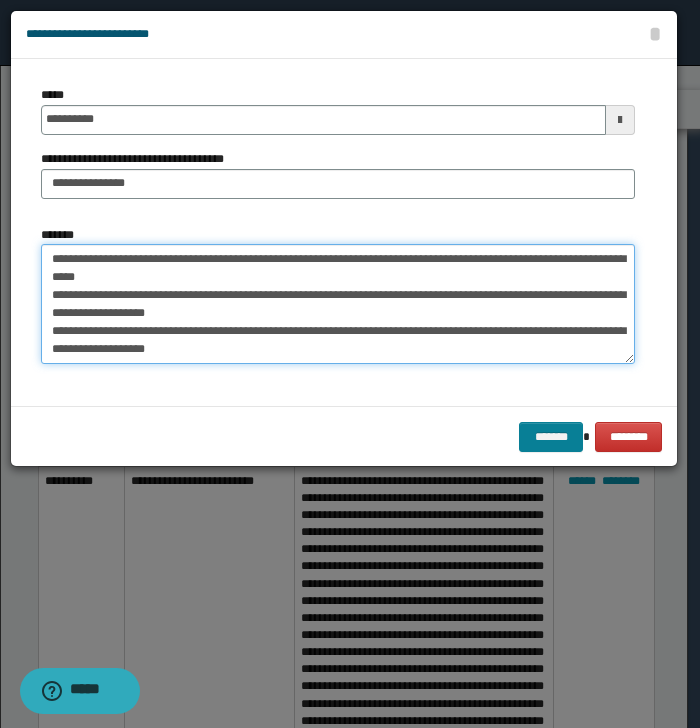 type on "**********" 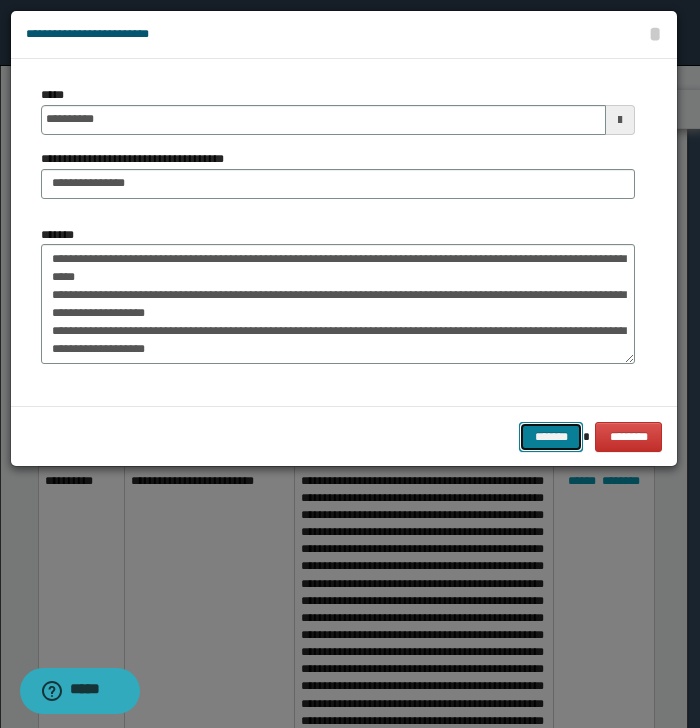 click on "*******" at bounding box center (551, 437) 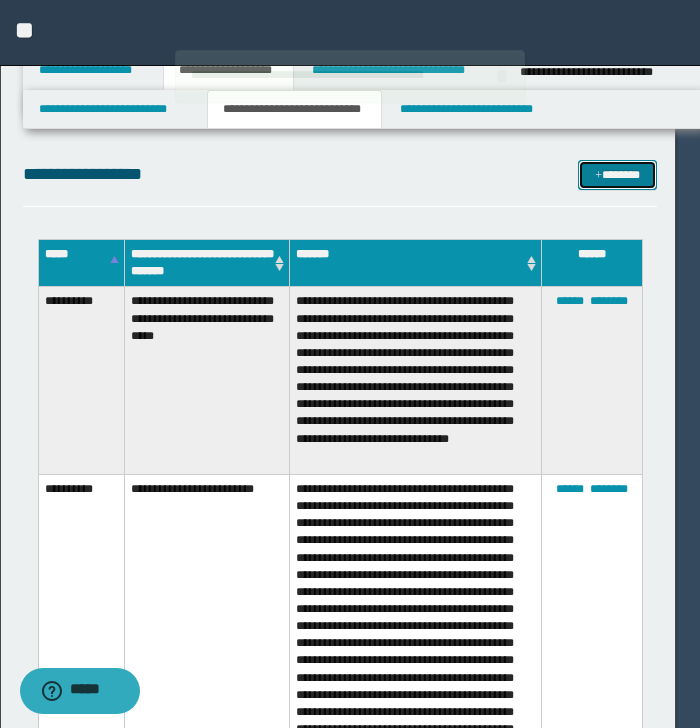 type 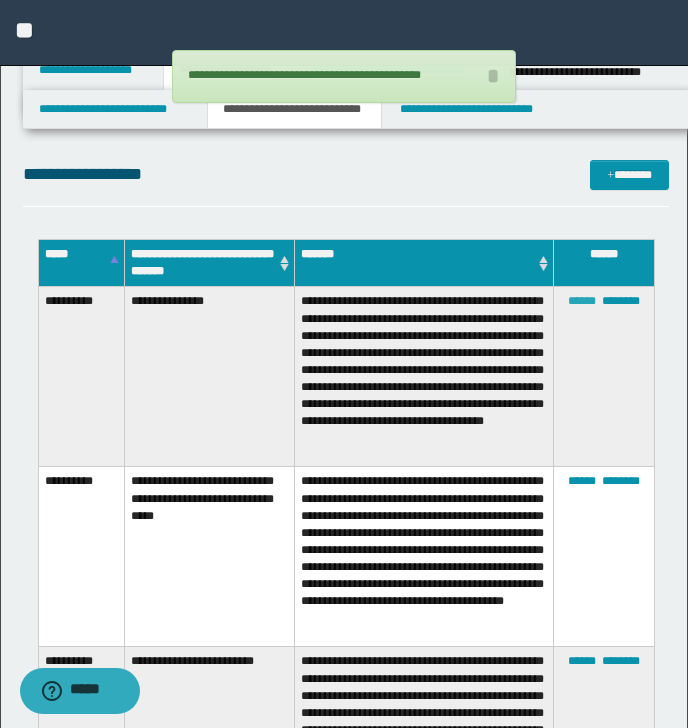 click on "******" at bounding box center [582, 301] 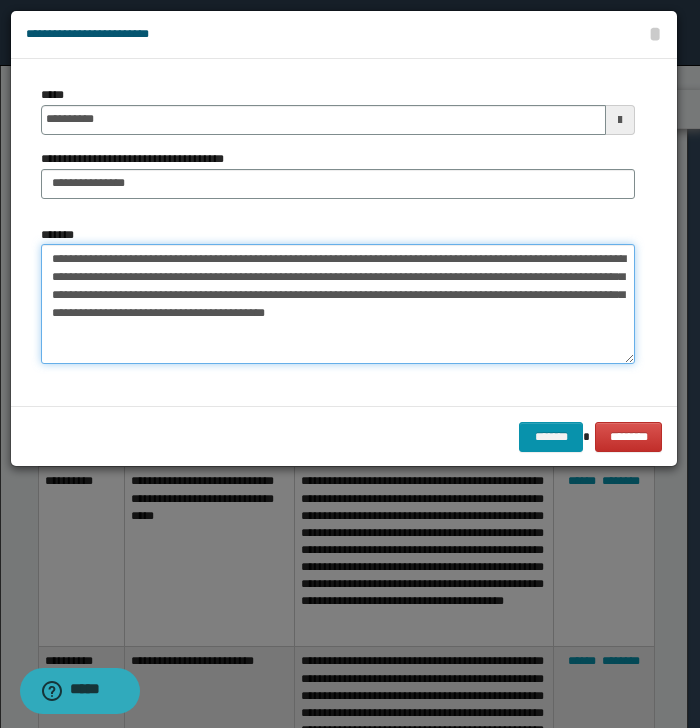 click on "**********" at bounding box center (338, 304) 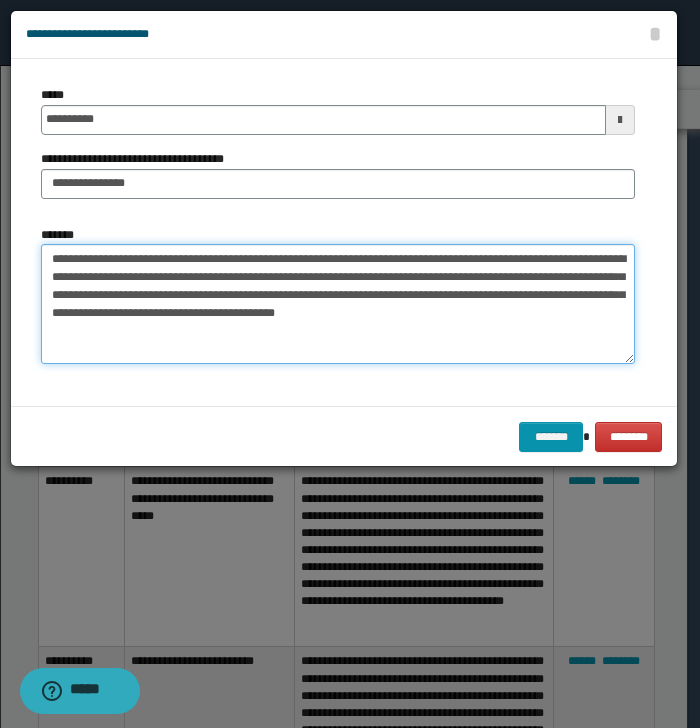 click on "**********" at bounding box center (338, 304) 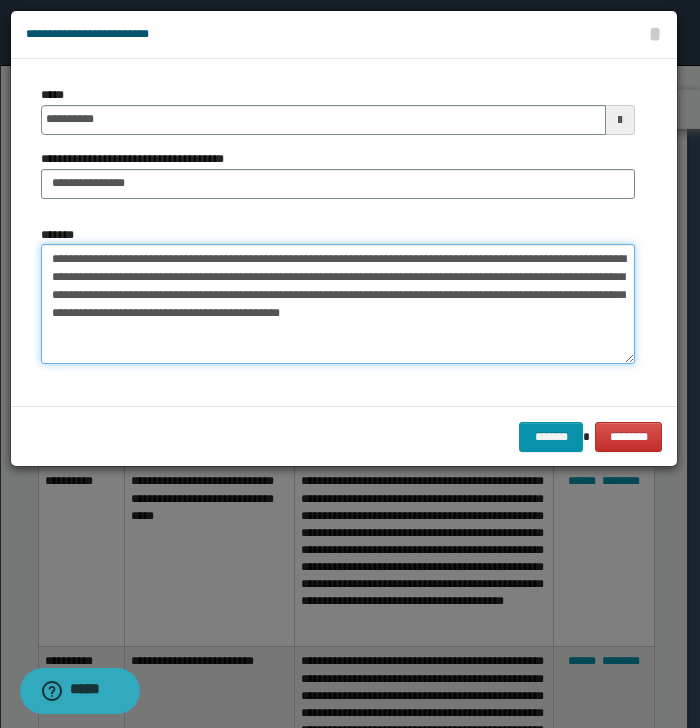 click on "**********" at bounding box center (338, 304) 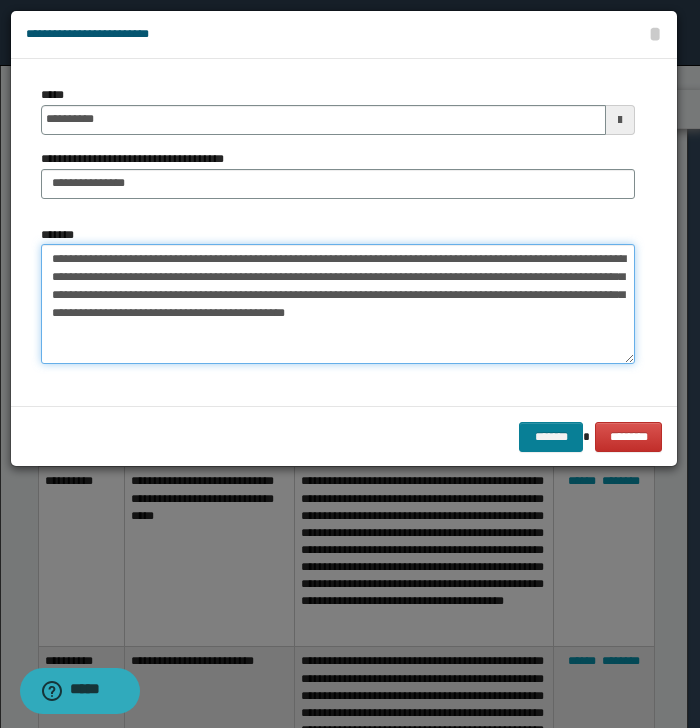 type on "**********" 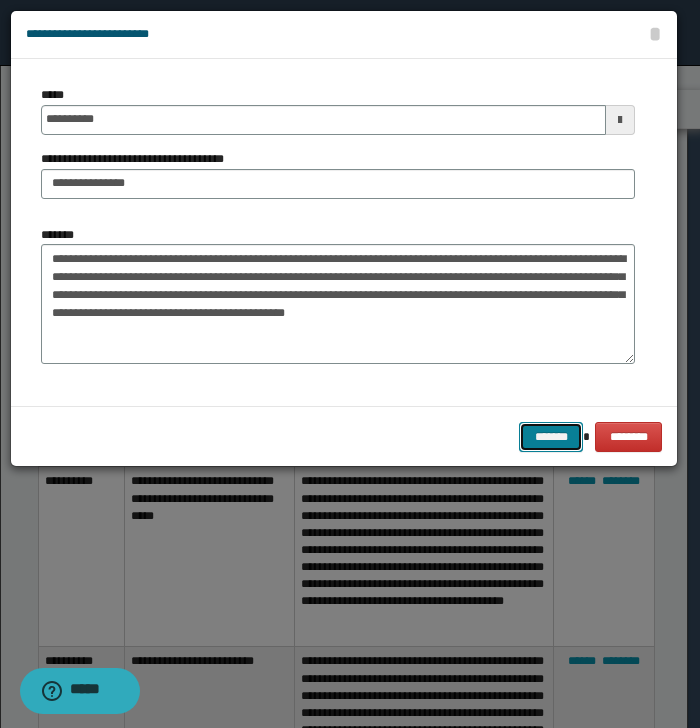 click on "*******" at bounding box center [551, 437] 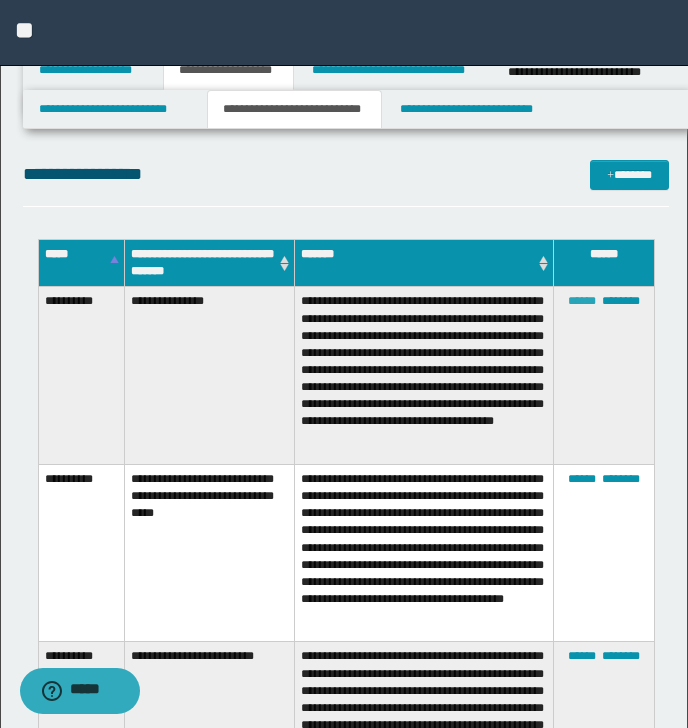click on "******" at bounding box center (582, 301) 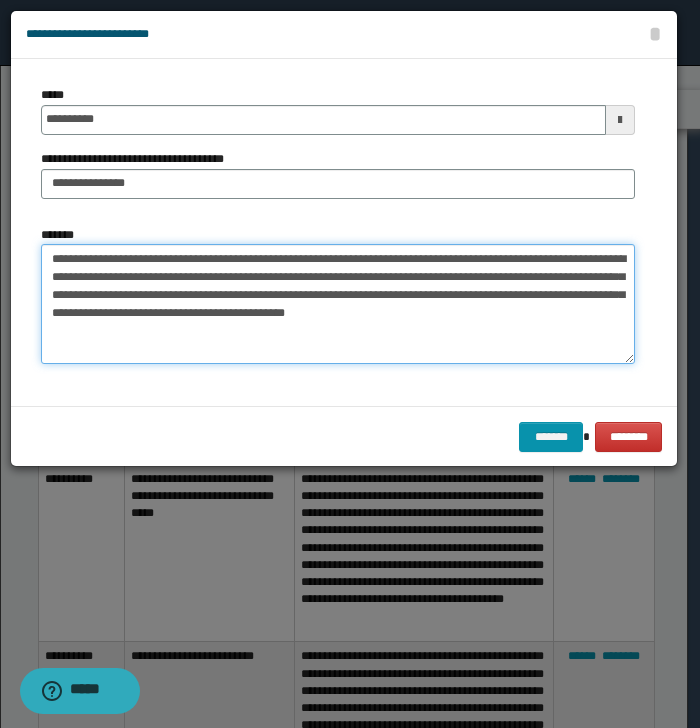 click on "**********" at bounding box center (338, 304) 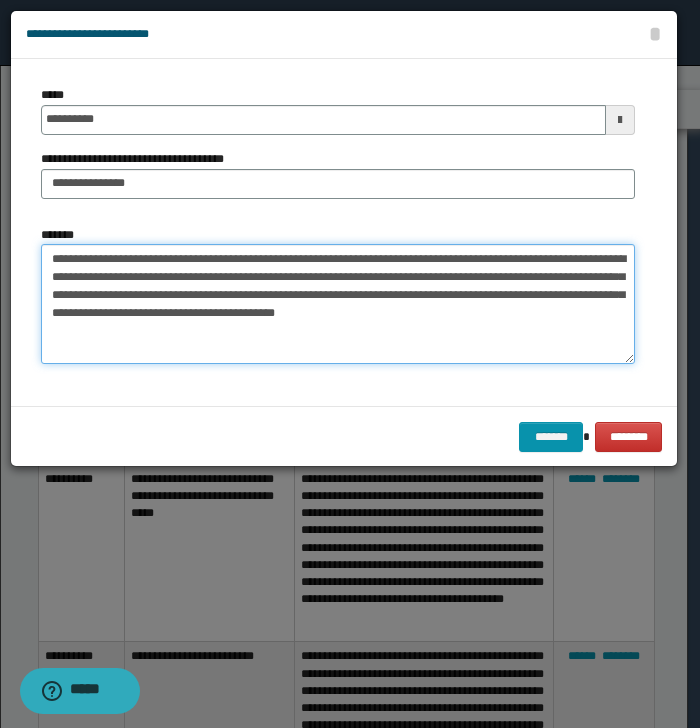 paste on "**********" 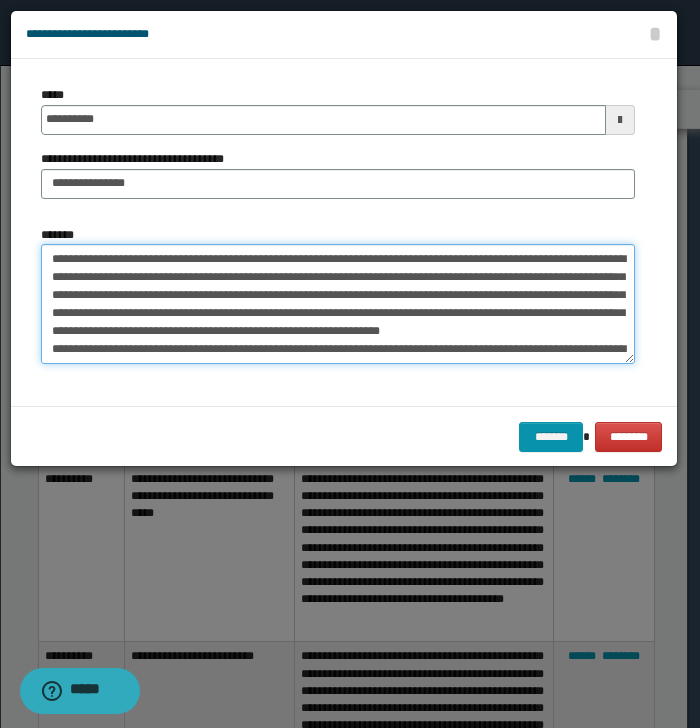 scroll, scrollTop: 84, scrollLeft: 0, axis: vertical 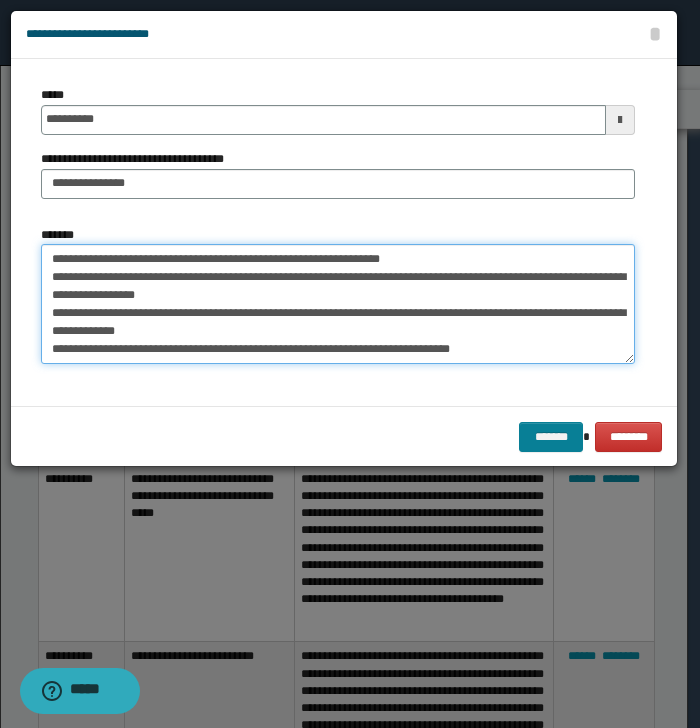 type on "**********" 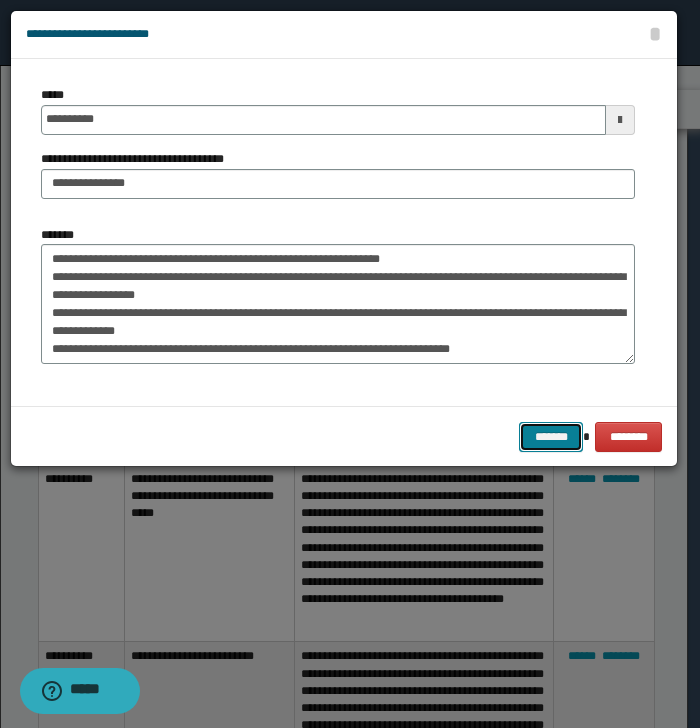 click on "*******" at bounding box center [551, 437] 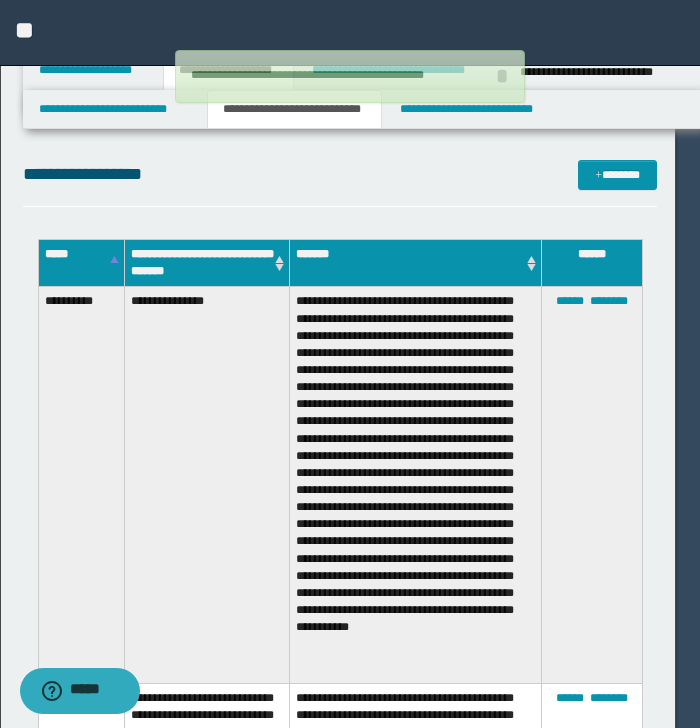 type 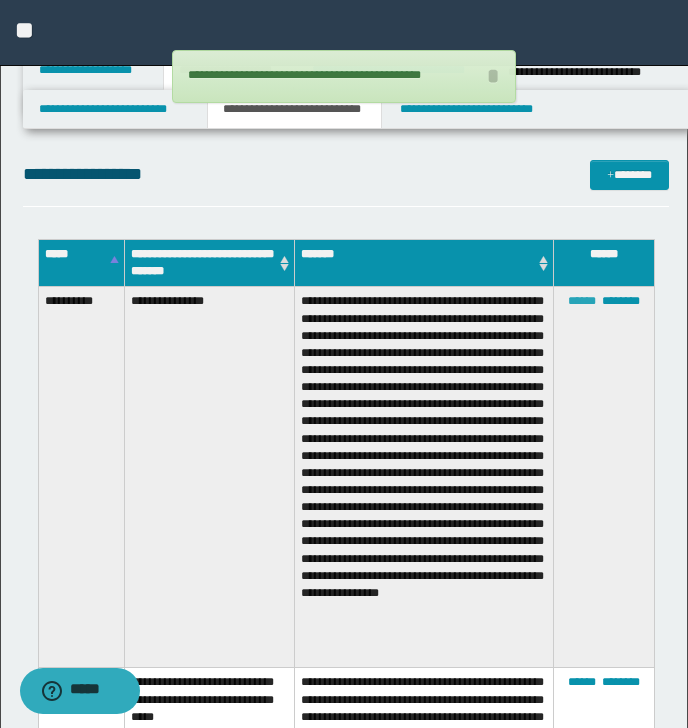 click on "******" at bounding box center (582, 301) 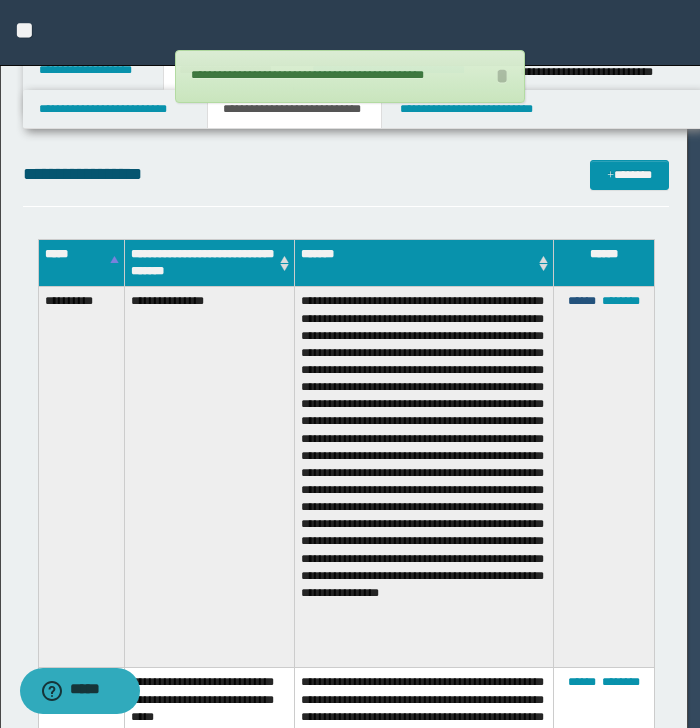 scroll, scrollTop: 53, scrollLeft: 0, axis: vertical 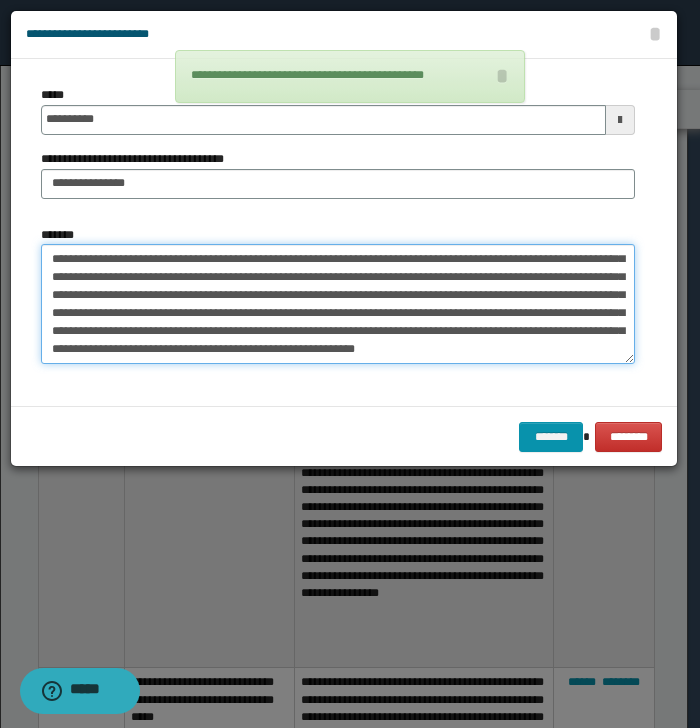 click on "**********" at bounding box center (338, 304) 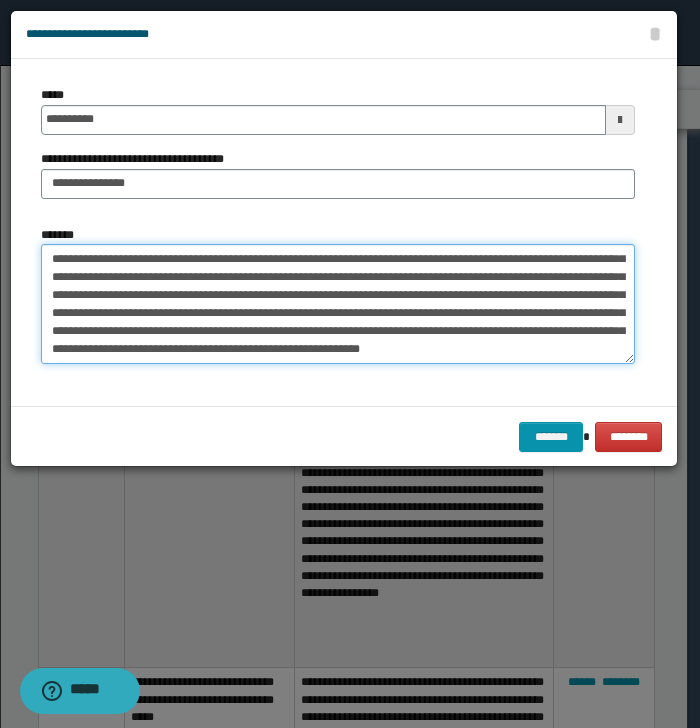 click on "**********" at bounding box center [338, 304] 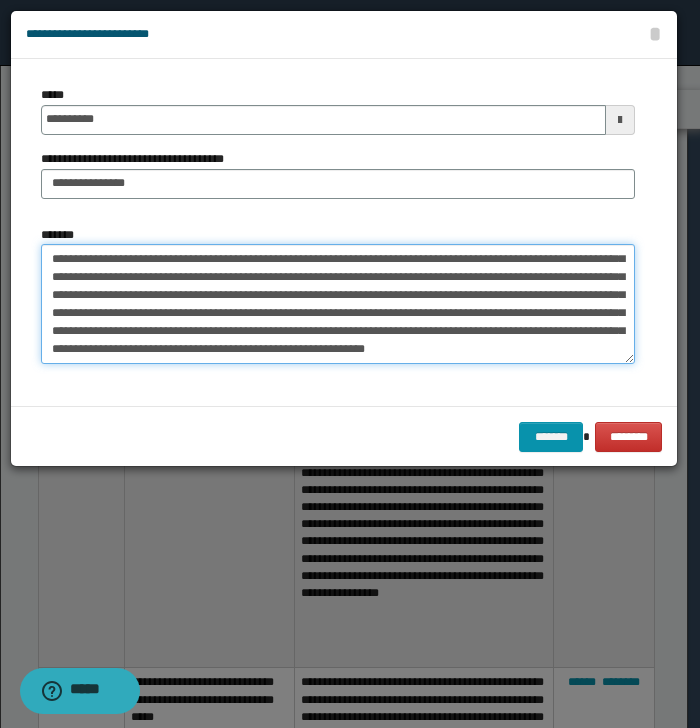 click on "**********" at bounding box center (338, 304) 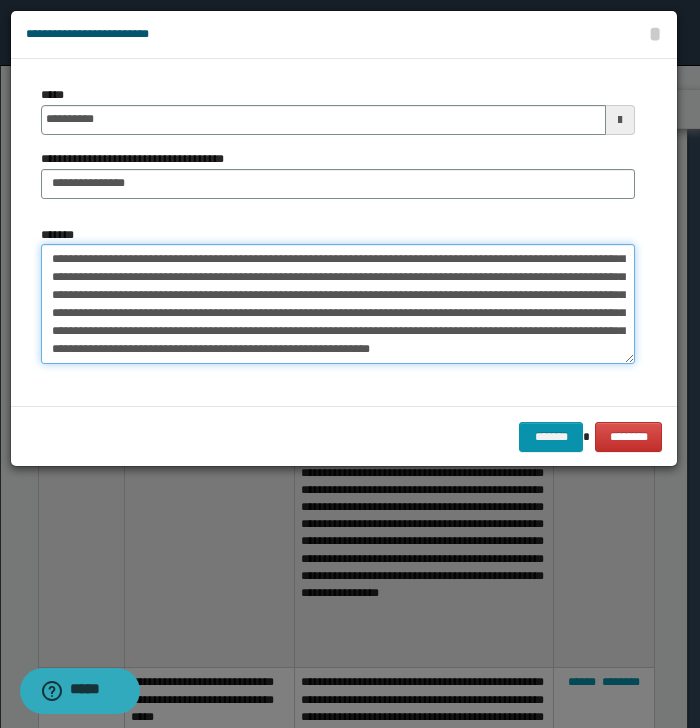 click on "**********" at bounding box center (338, 304) 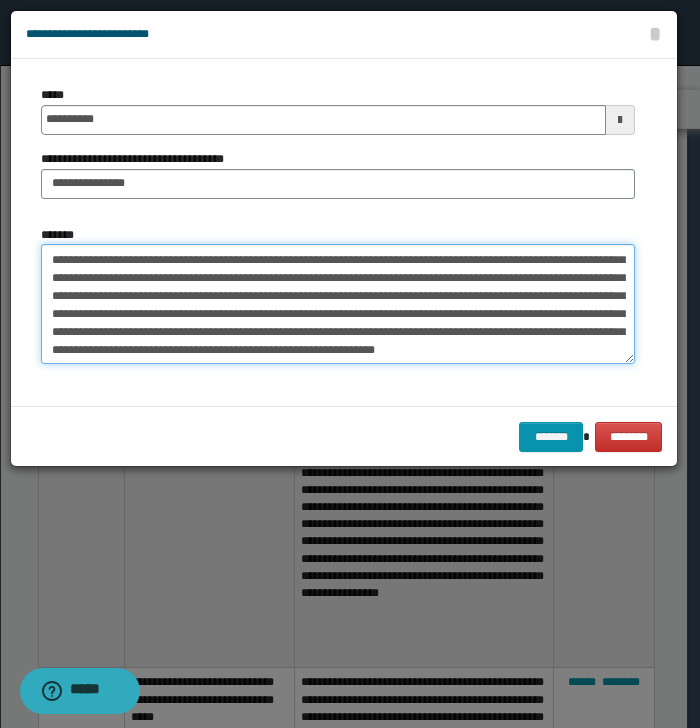 scroll, scrollTop: 53, scrollLeft: 0, axis: vertical 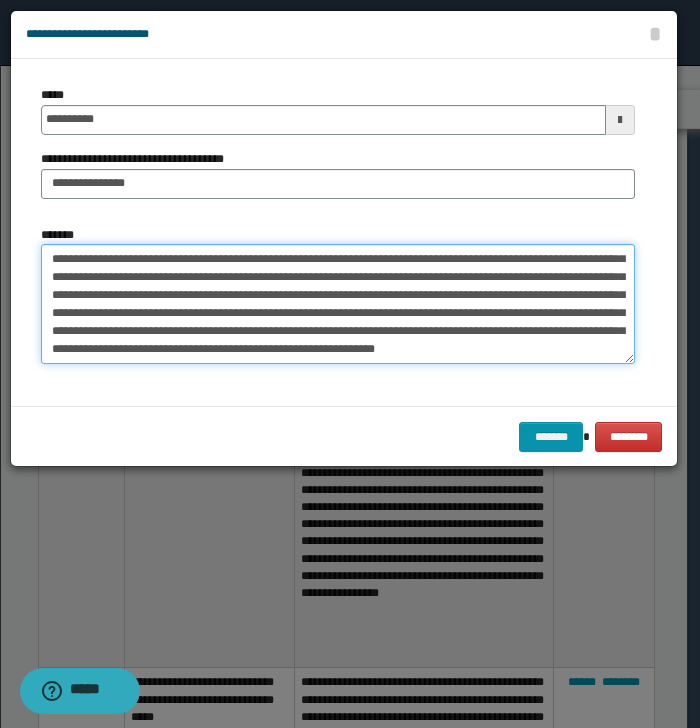 click on "**********" at bounding box center [338, 304] 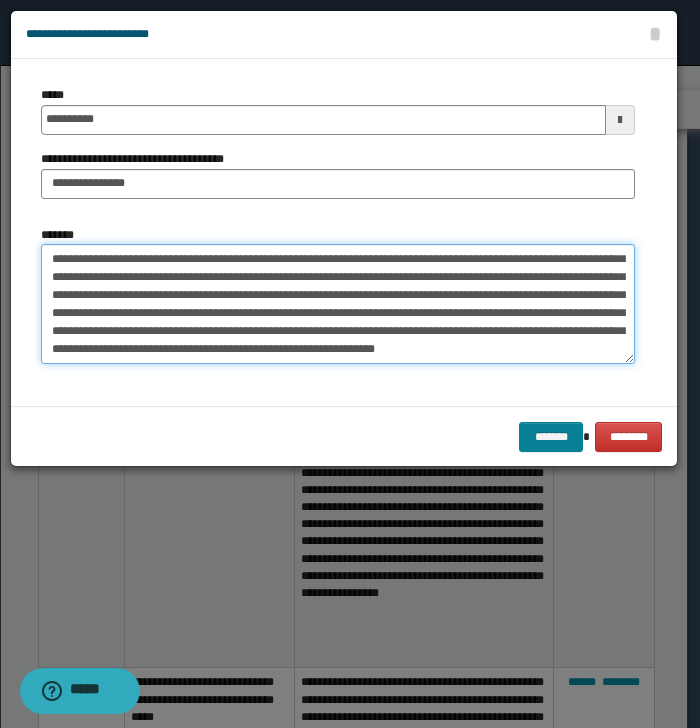 type on "**********" 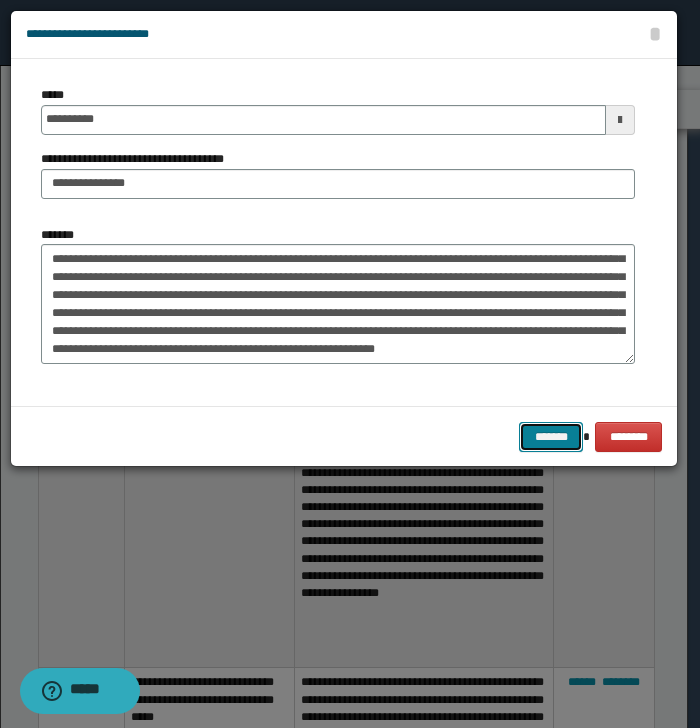 click on "*******" at bounding box center [551, 437] 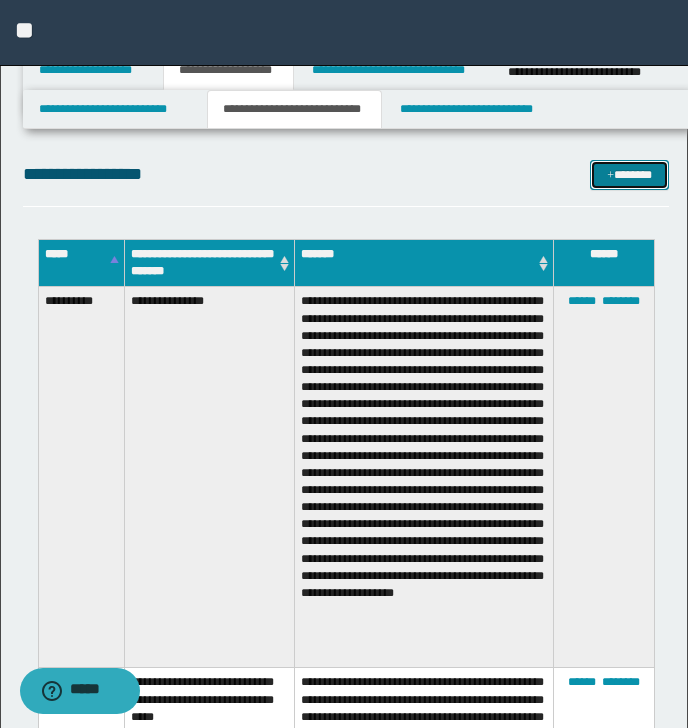click on "*******" at bounding box center (629, 175) 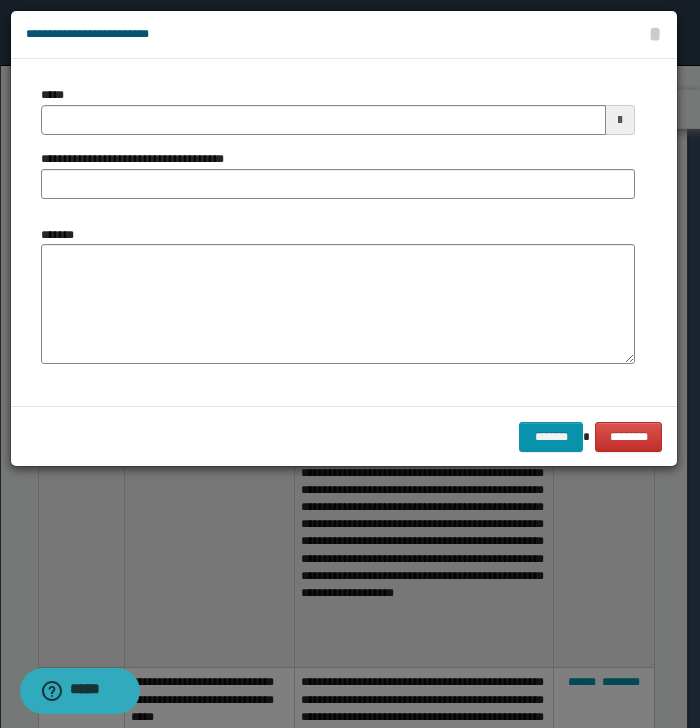 scroll, scrollTop: 0, scrollLeft: 0, axis: both 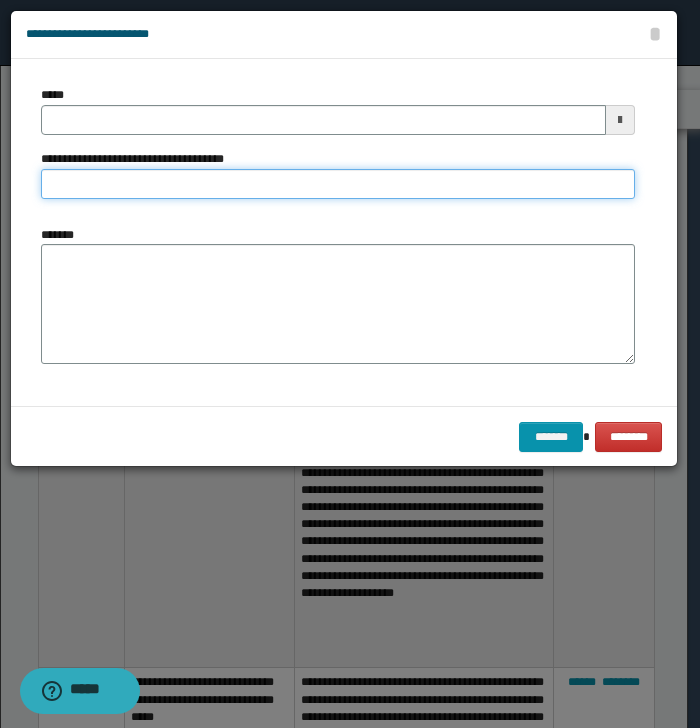 click on "**********" at bounding box center (338, 184) 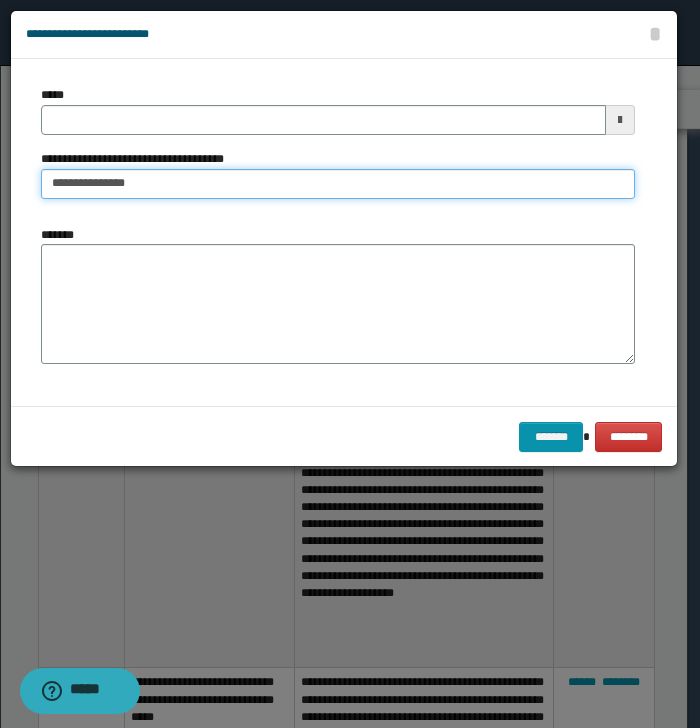 type 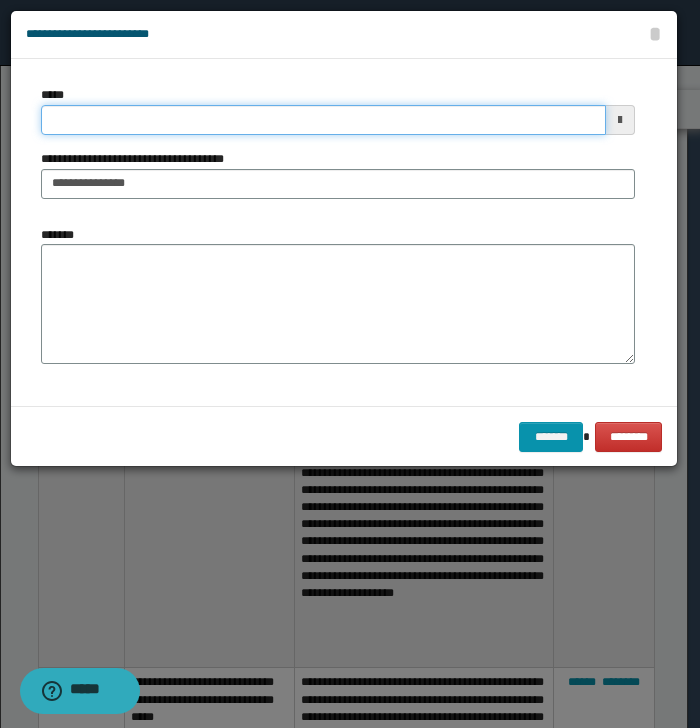 click on "*****" at bounding box center [323, 120] 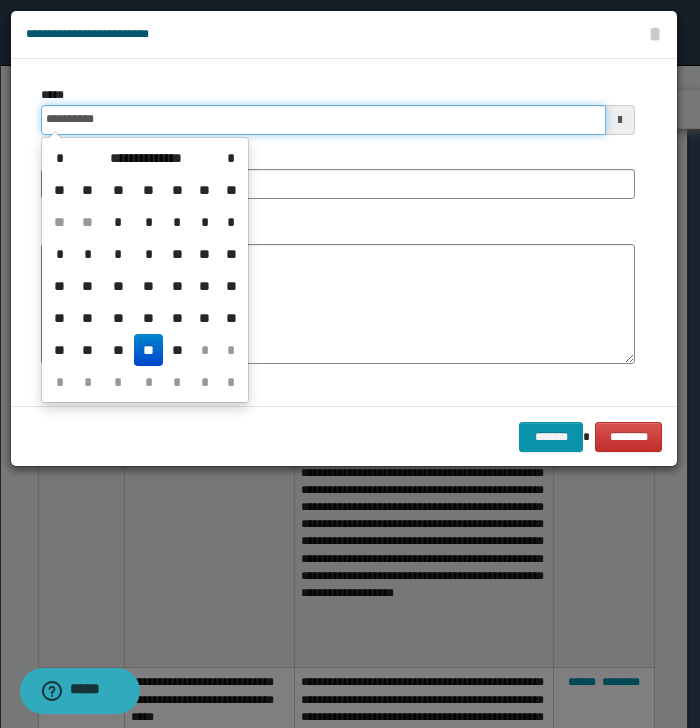 type on "**********" 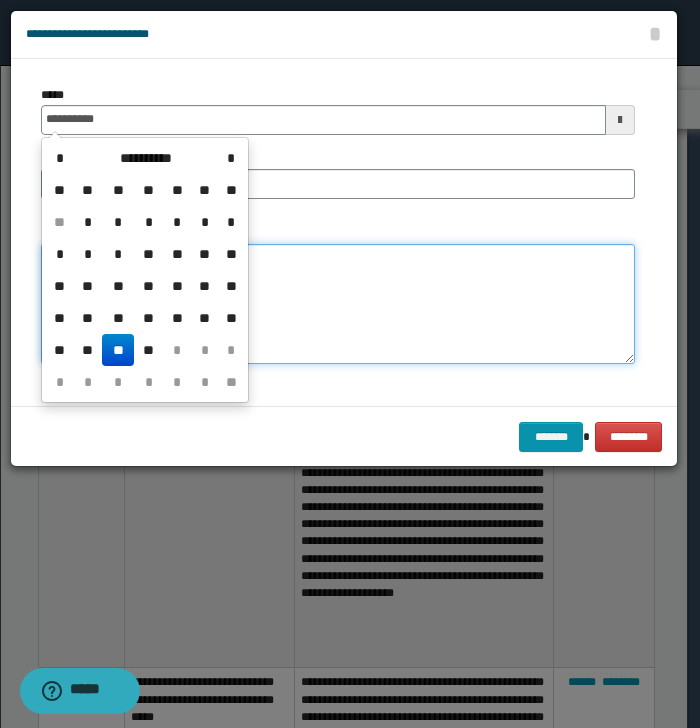 type on "**********" 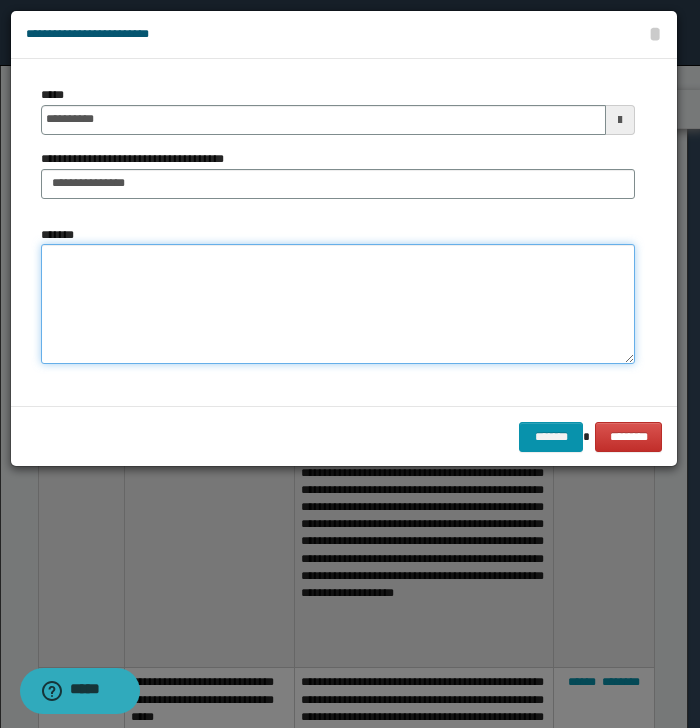 click on "*******" at bounding box center (338, 304) 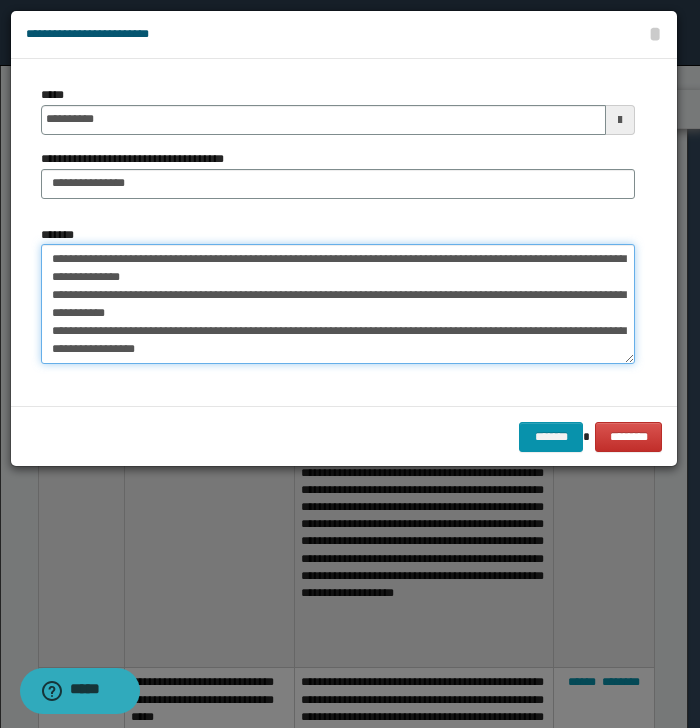 scroll, scrollTop: 161, scrollLeft: 0, axis: vertical 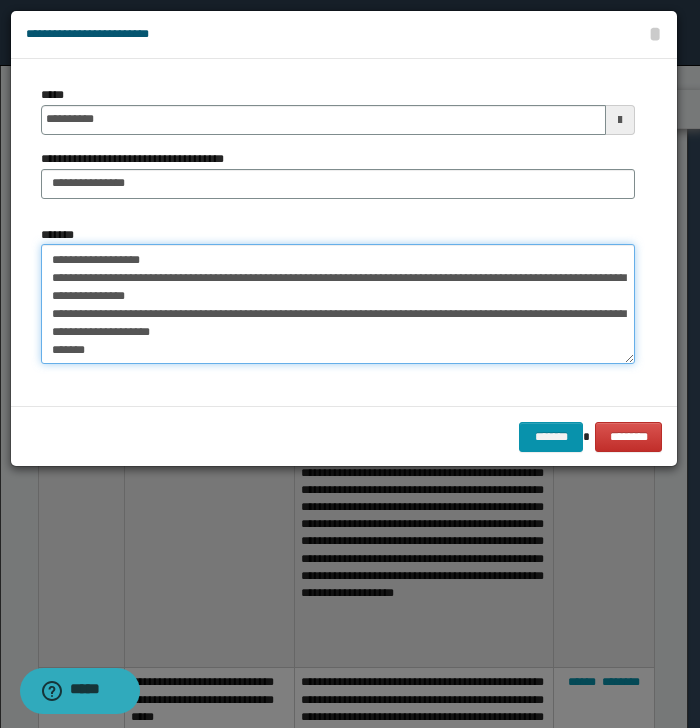 drag, startPoint x: 122, startPoint y: 328, endPoint x: 211, endPoint y: 351, distance: 91.92388 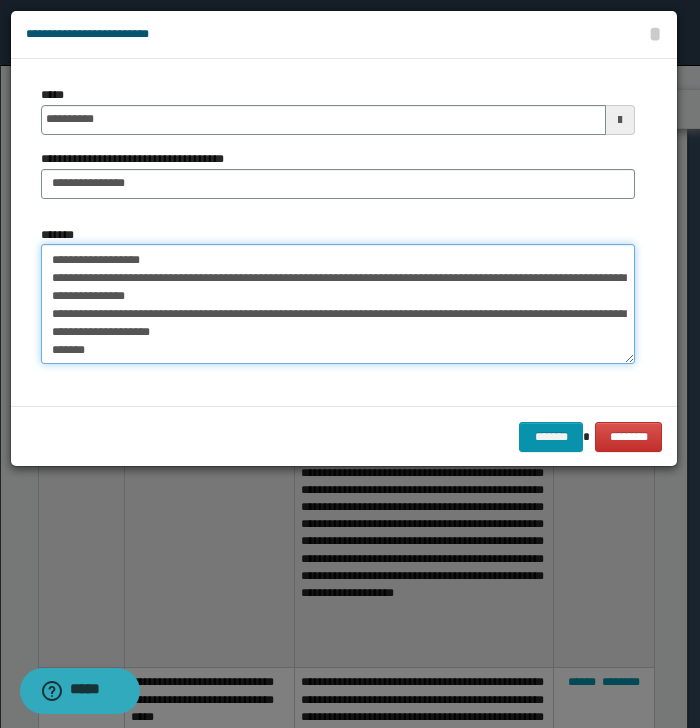 paste on "*" 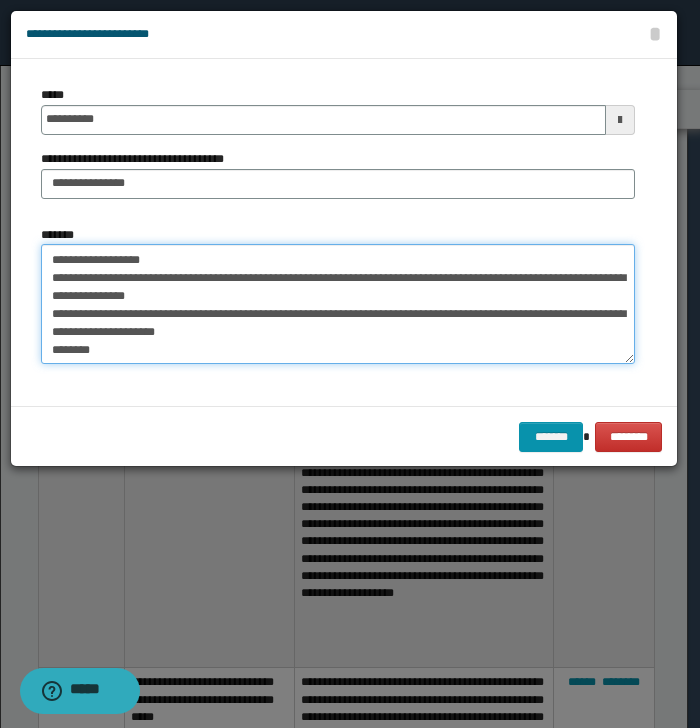 scroll, scrollTop: 174, scrollLeft: 0, axis: vertical 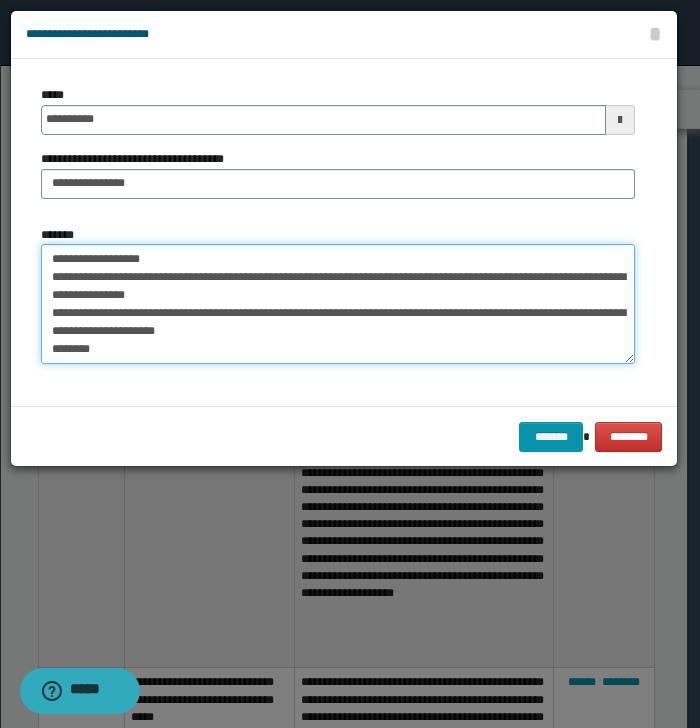 click on "**********" at bounding box center (338, 304) 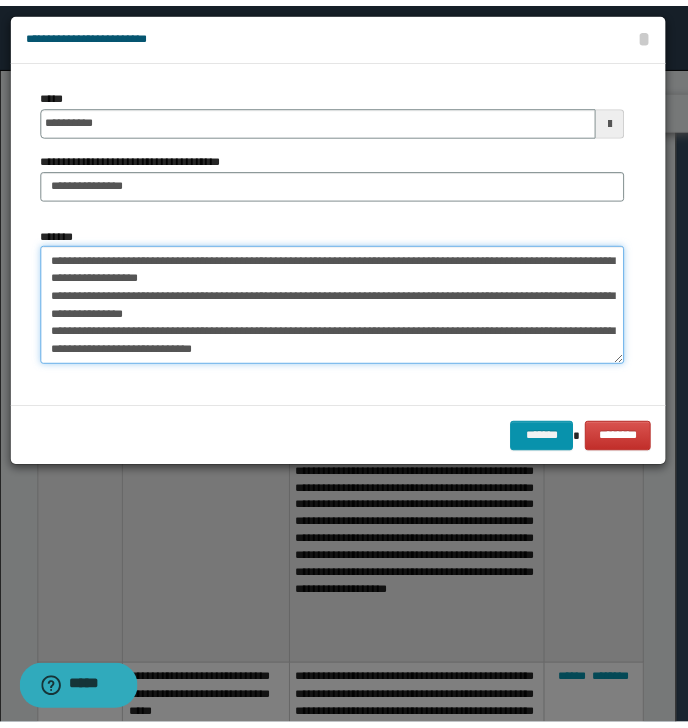 scroll, scrollTop: 161, scrollLeft: 0, axis: vertical 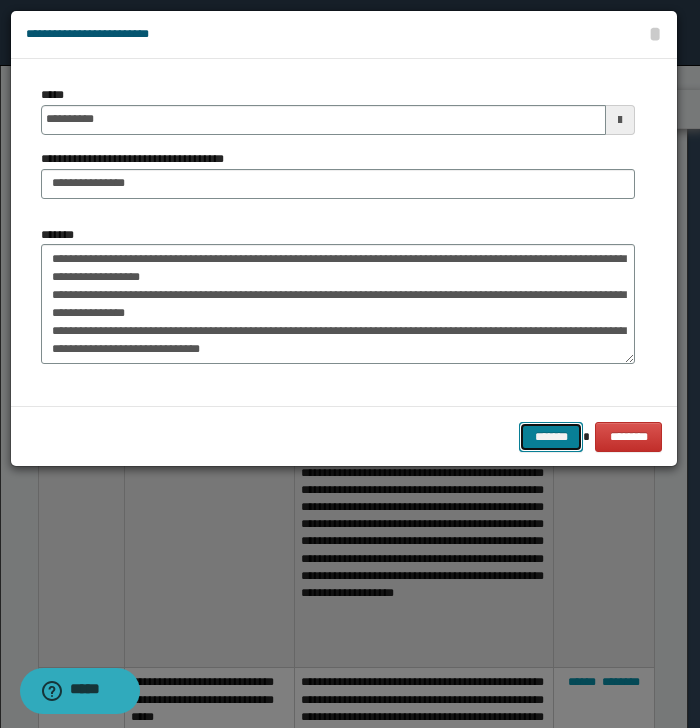 click on "*******" at bounding box center [551, 437] 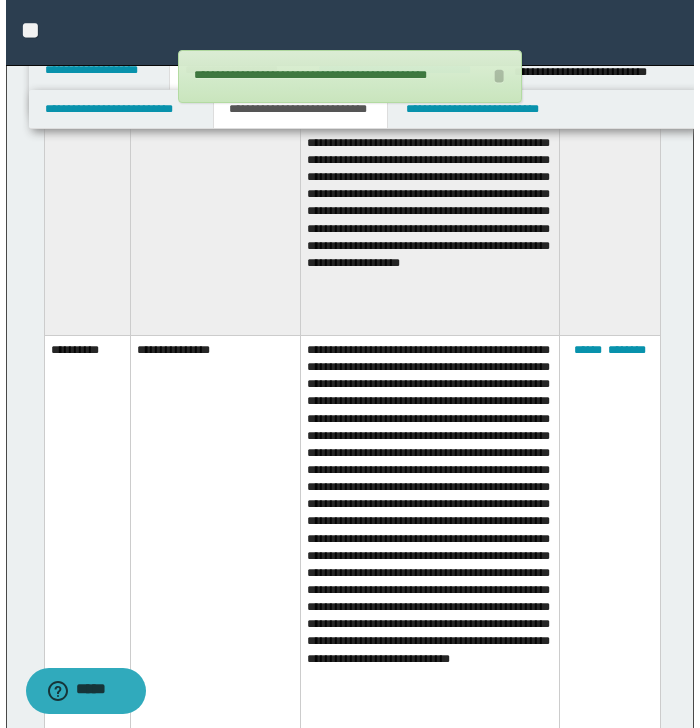 scroll, scrollTop: 965, scrollLeft: 0, axis: vertical 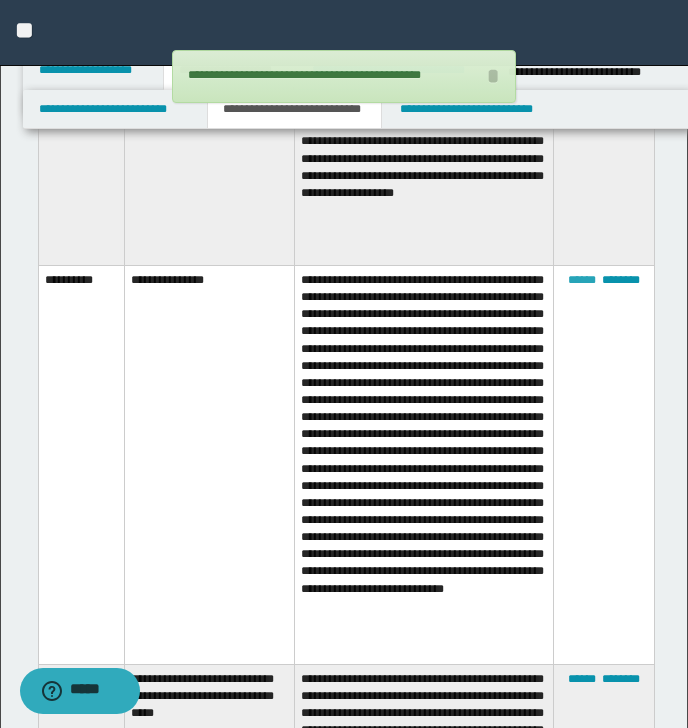 click on "******" at bounding box center (582, 280) 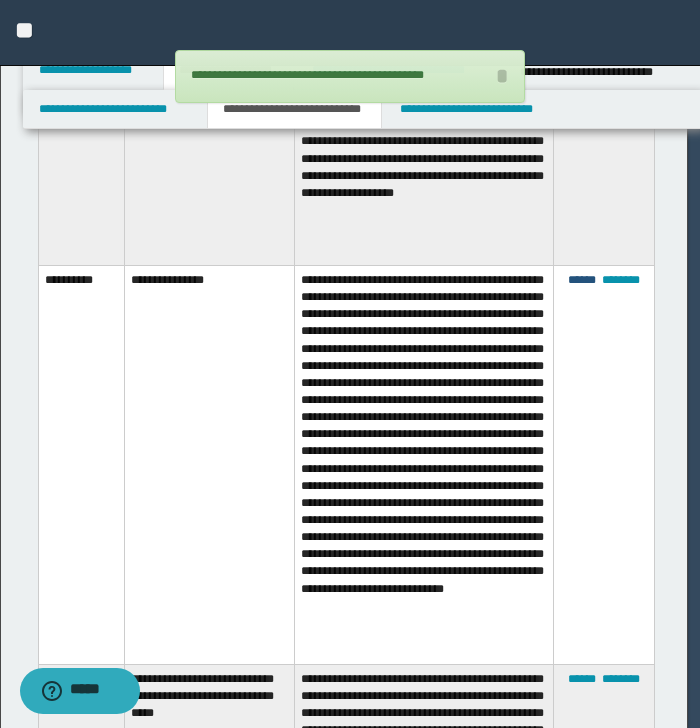scroll, scrollTop: 72, scrollLeft: 0, axis: vertical 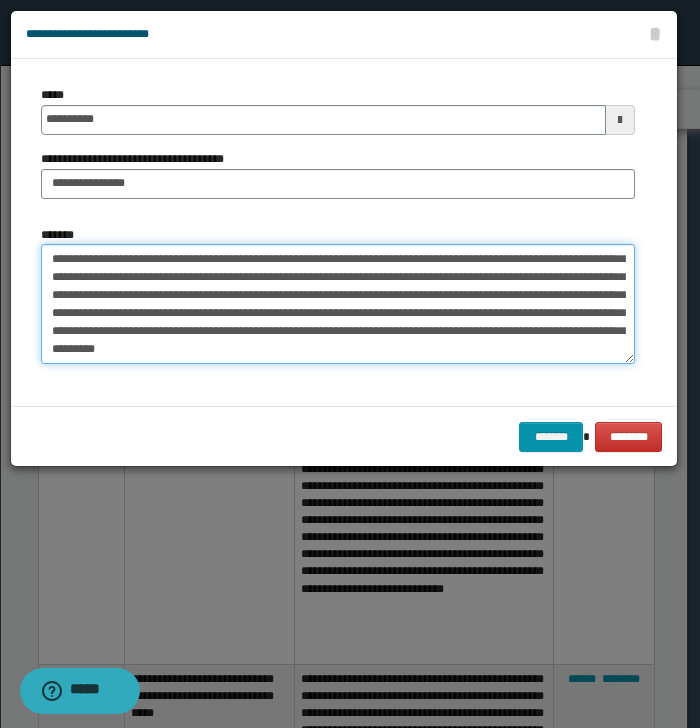 click on "**********" at bounding box center (338, 304) 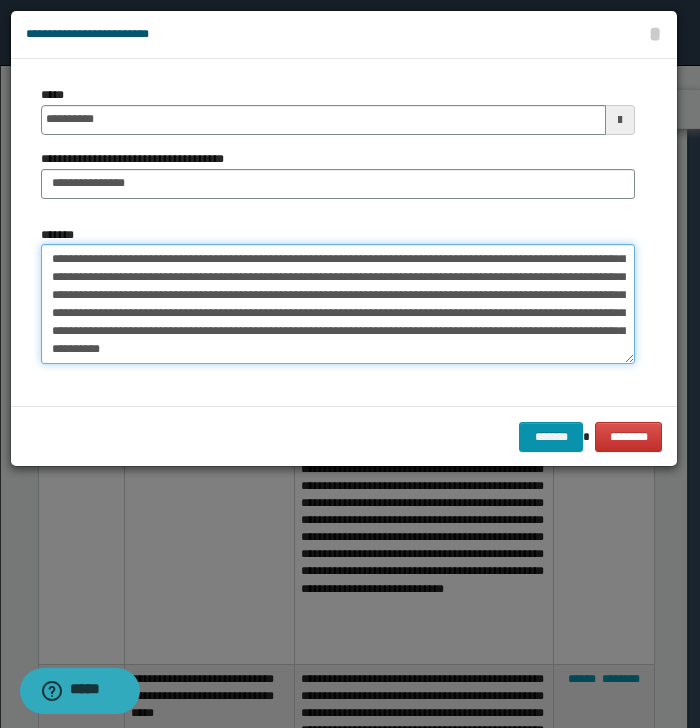 click on "**********" at bounding box center [338, 304] 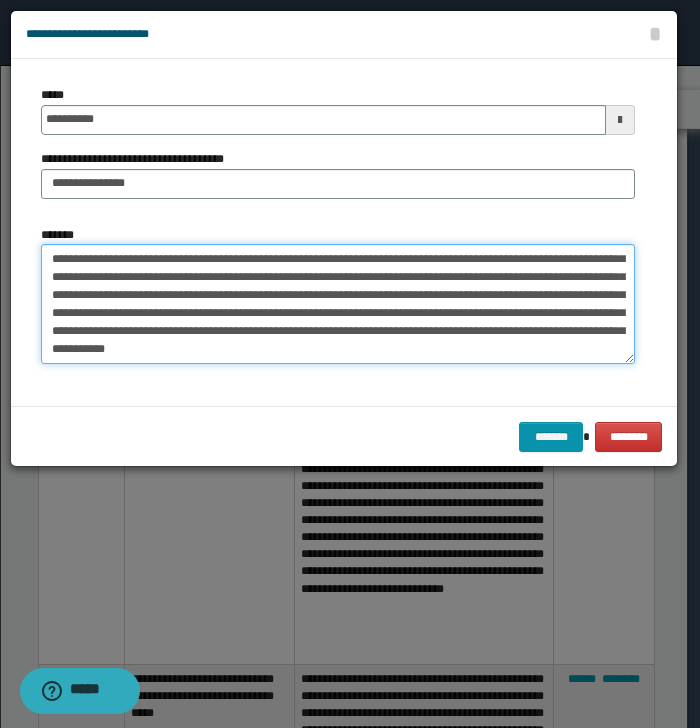 click on "**********" at bounding box center [338, 304] 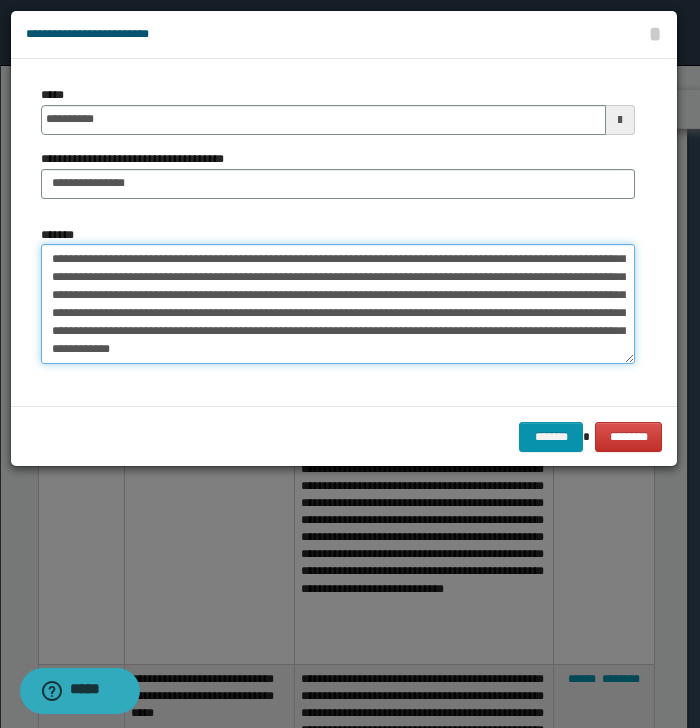 click on "**********" at bounding box center [338, 304] 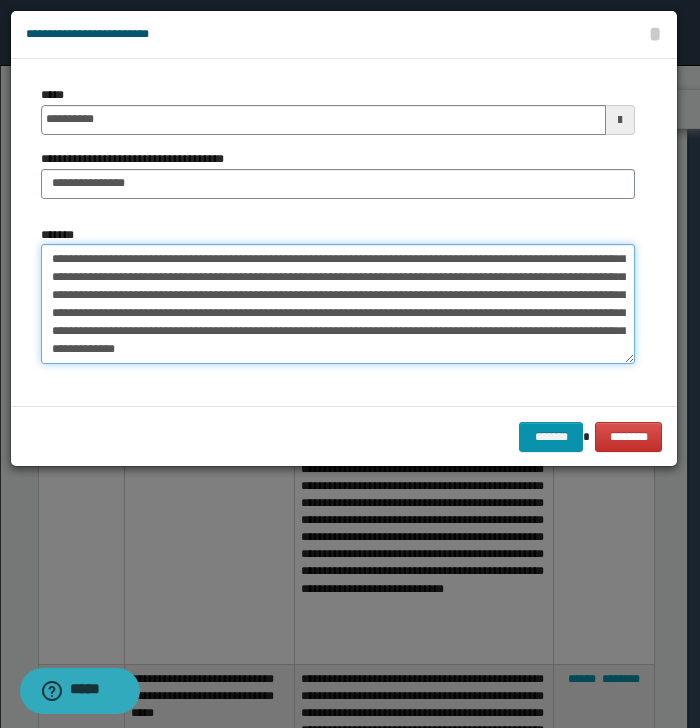 scroll, scrollTop: 0, scrollLeft: 0, axis: both 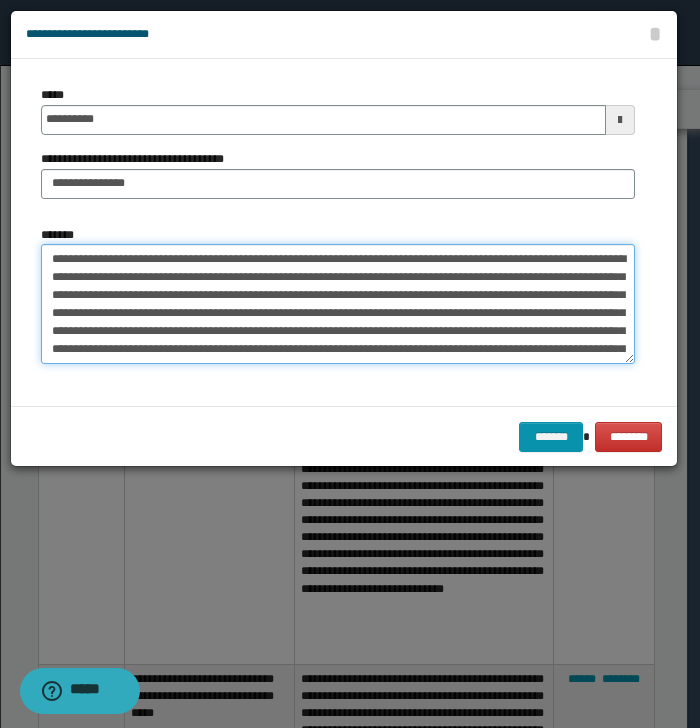 click on "**********" at bounding box center [338, 304] 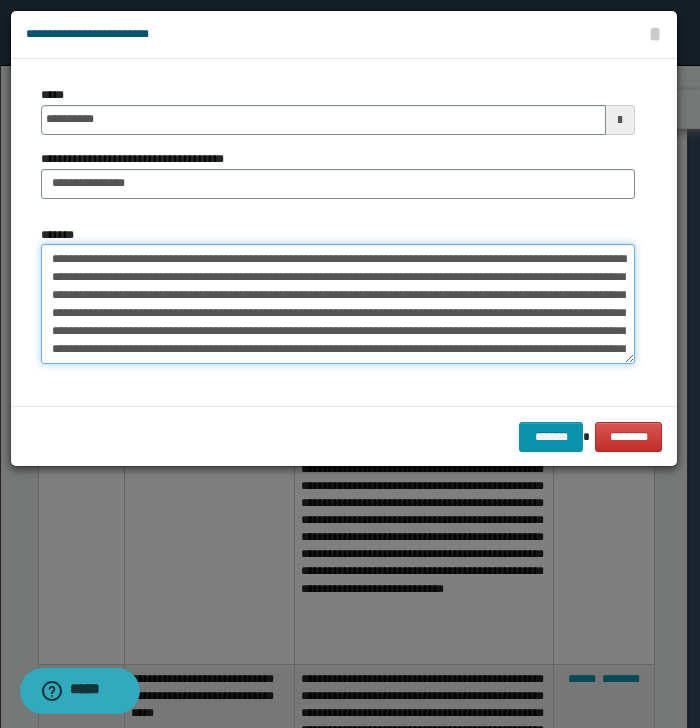 click on "**********" at bounding box center [338, 304] 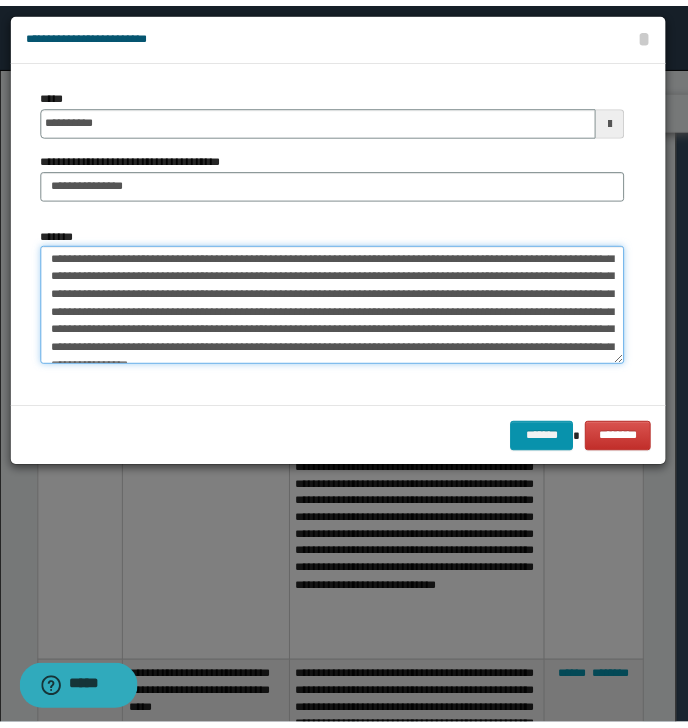 scroll, scrollTop: 72, scrollLeft: 0, axis: vertical 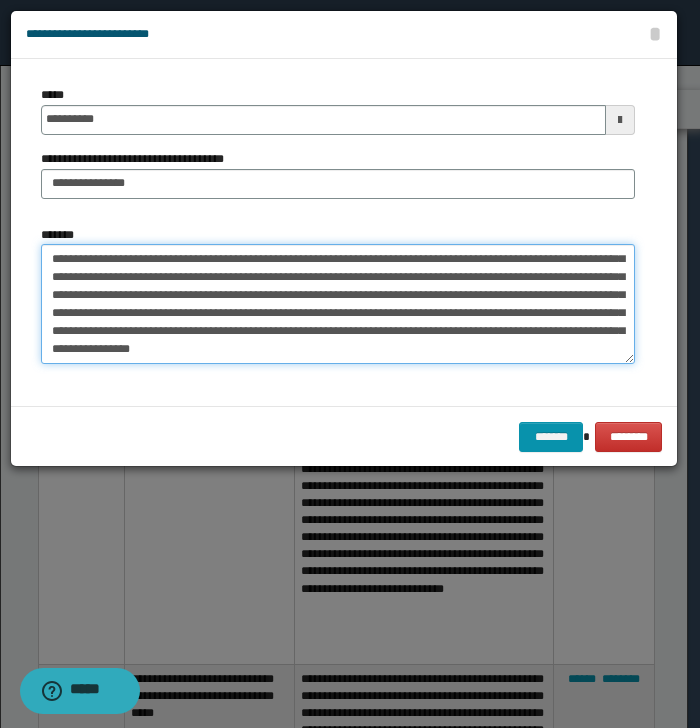 click on "**********" at bounding box center [338, 304] 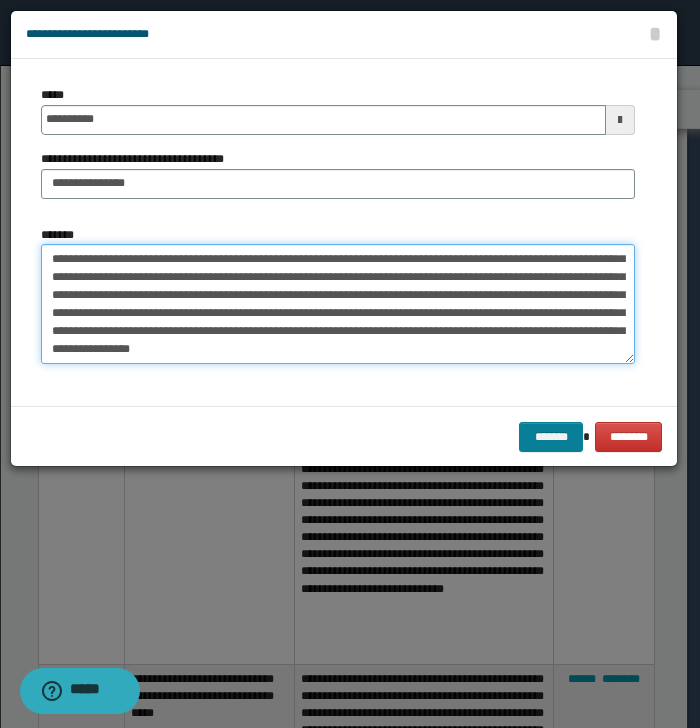 type on "**********" 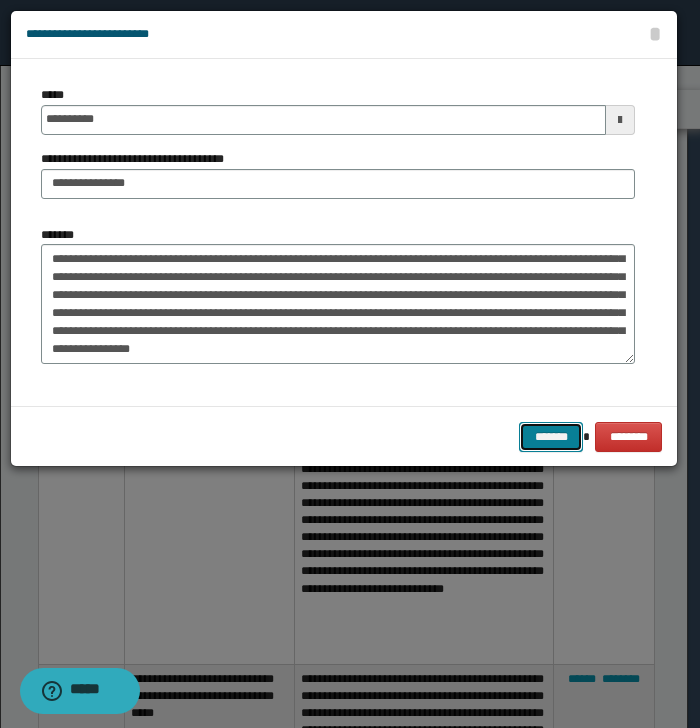 click on "*******" at bounding box center [551, 437] 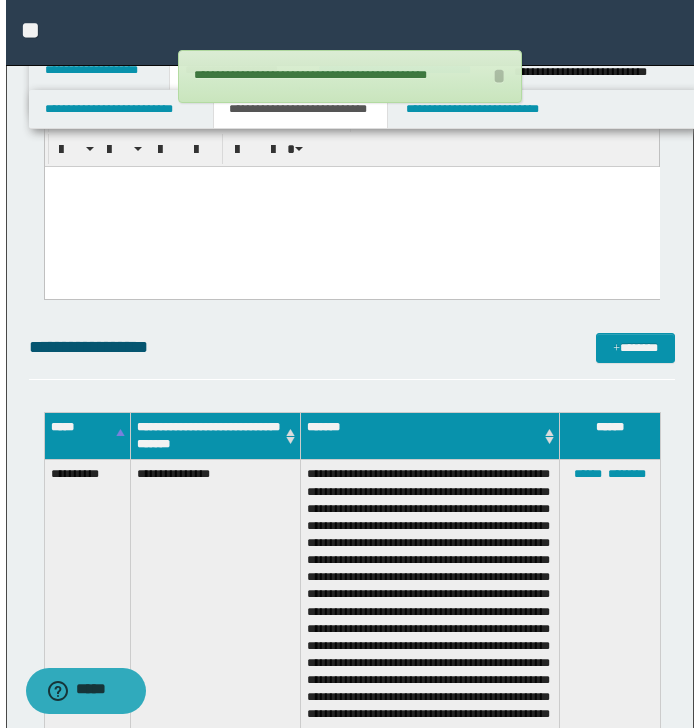 scroll, scrollTop: 298, scrollLeft: 0, axis: vertical 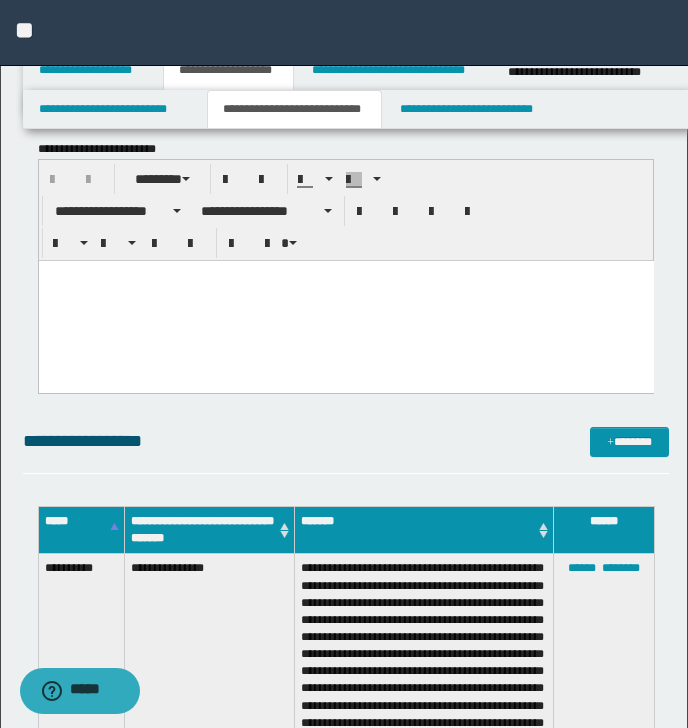 click on "**********" at bounding box center (346, 1785) 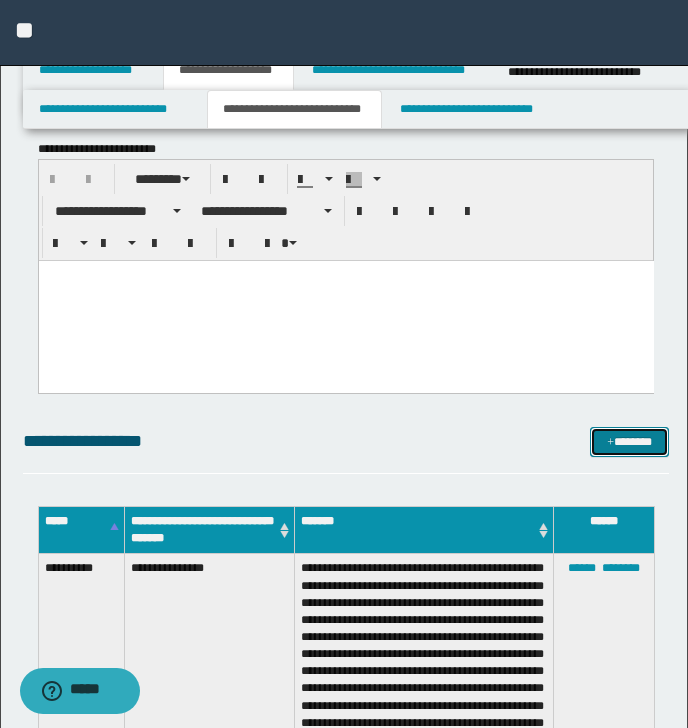 click on "*******" at bounding box center [629, 442] 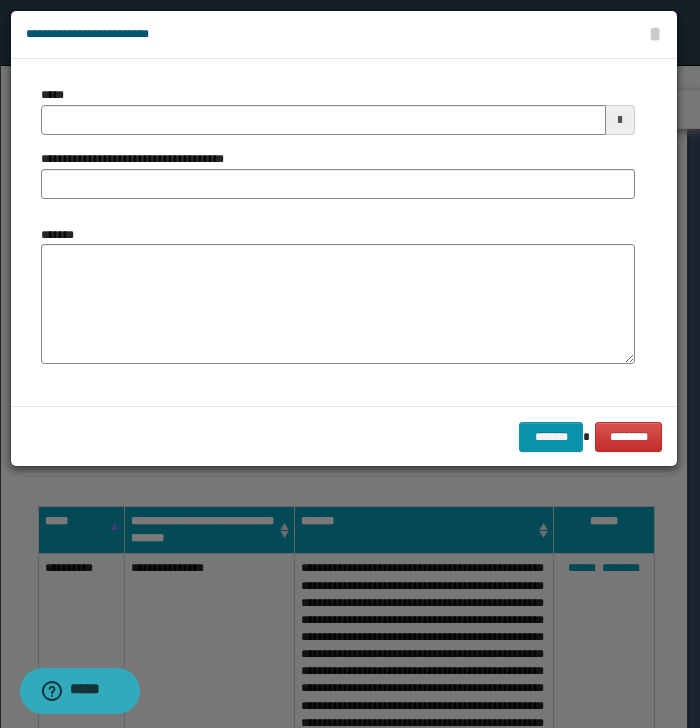 scroll, scrollTop: 0, scrollLeft: 0, axis: both 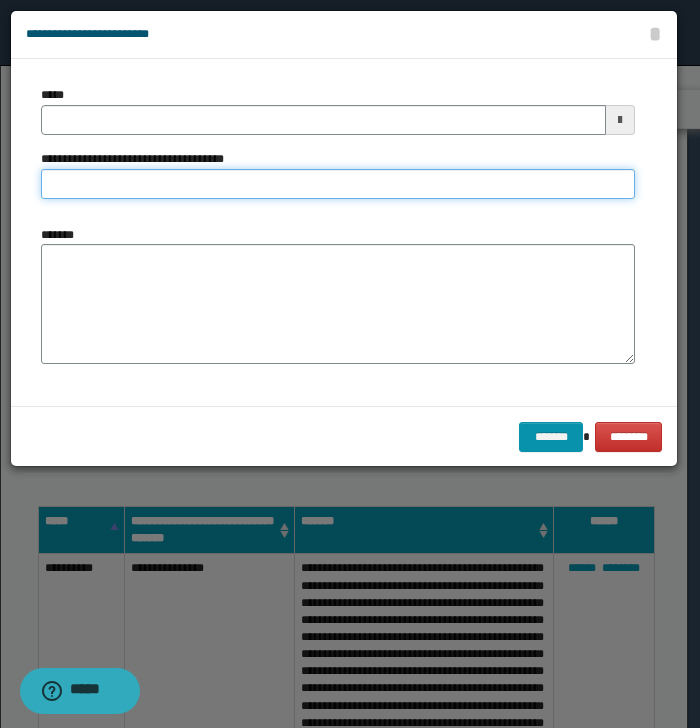 click on "**********" at bounding box center [338, 184] 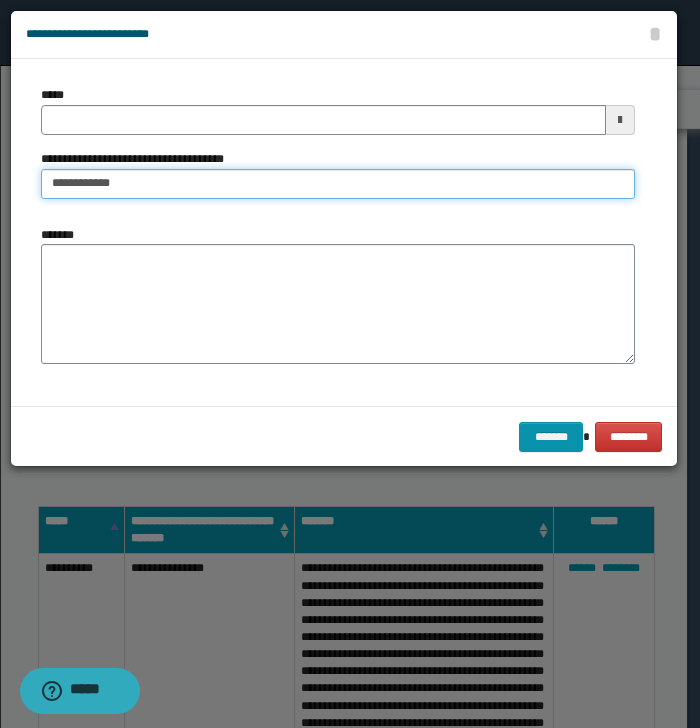 type on "**********" 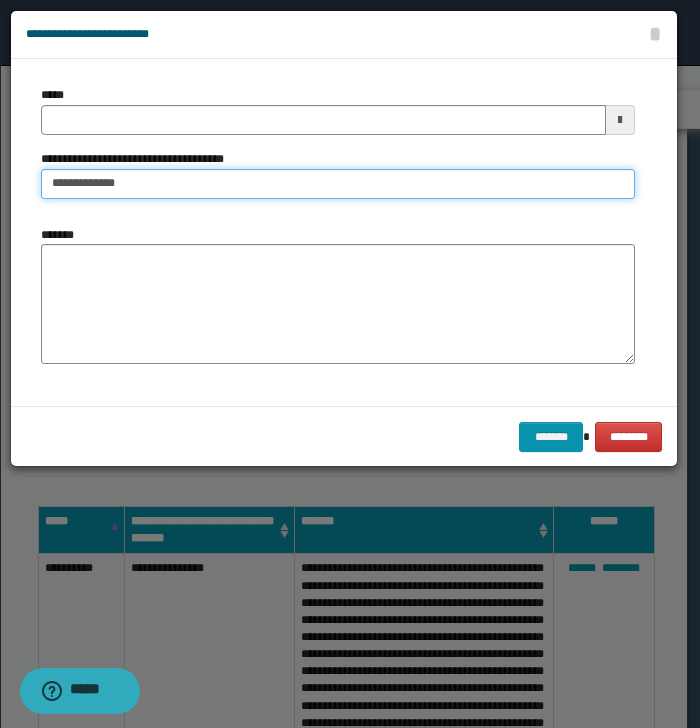 type 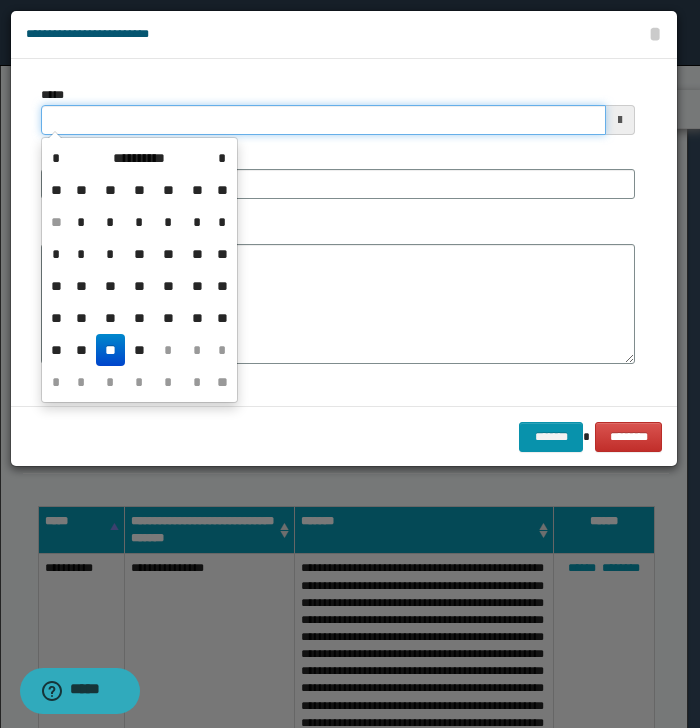 click on "*****" at bounding box center [323, 120] 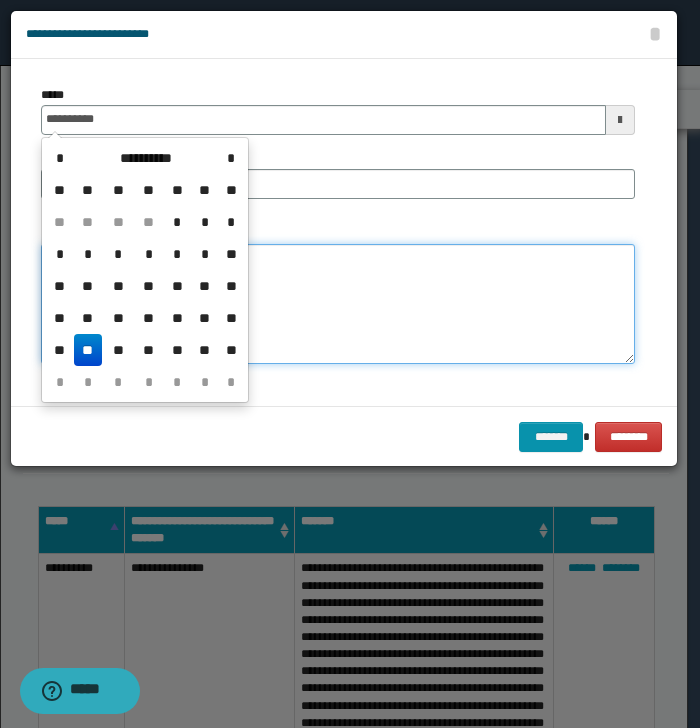 type on "**********" 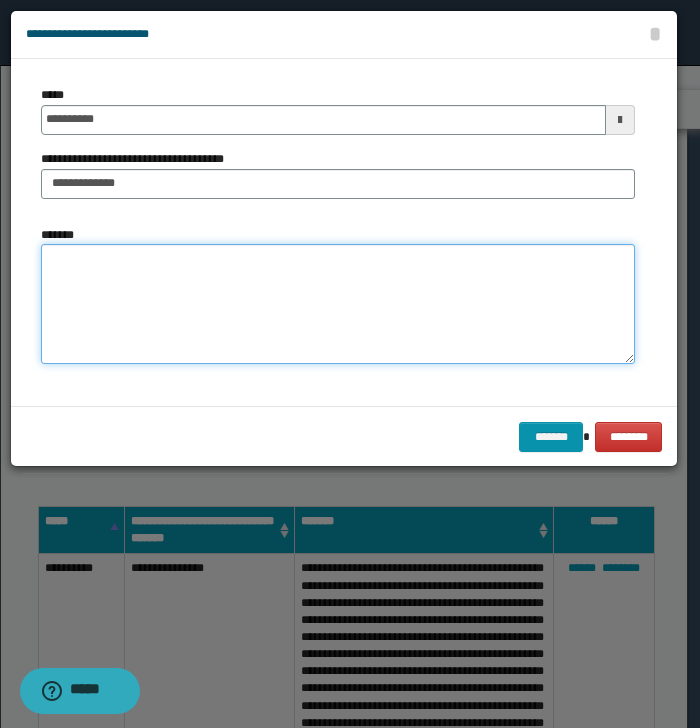 click on "*******" at bounding box center (338, 304) 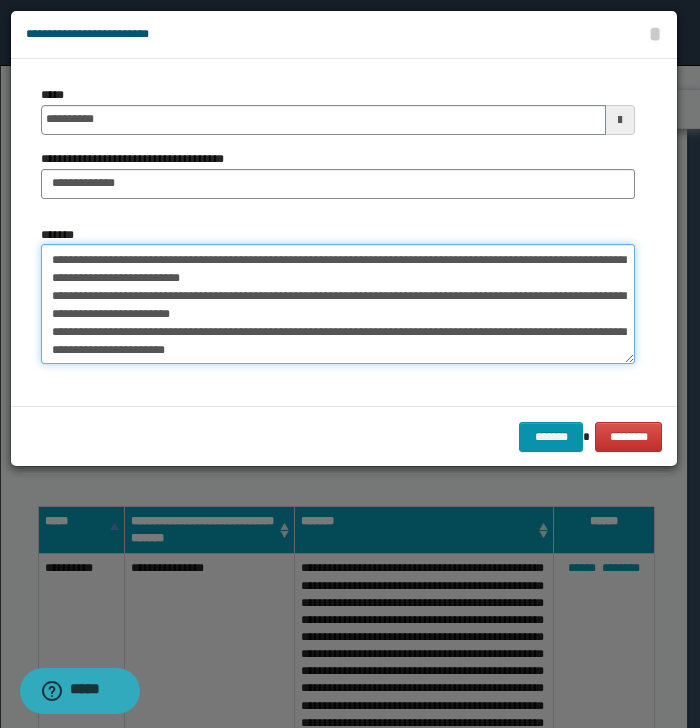scroll, scrollTop: 0, scrollLeft: 0, axis: both 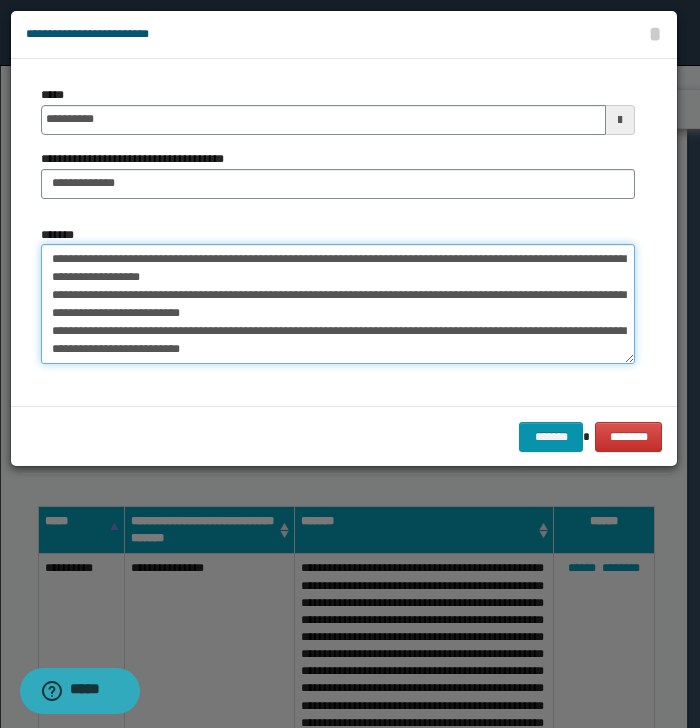 drag, startPoint x: 70, startPoint y: 260, endPoint x: 104, endPoint y: 259, distance: 34.0147 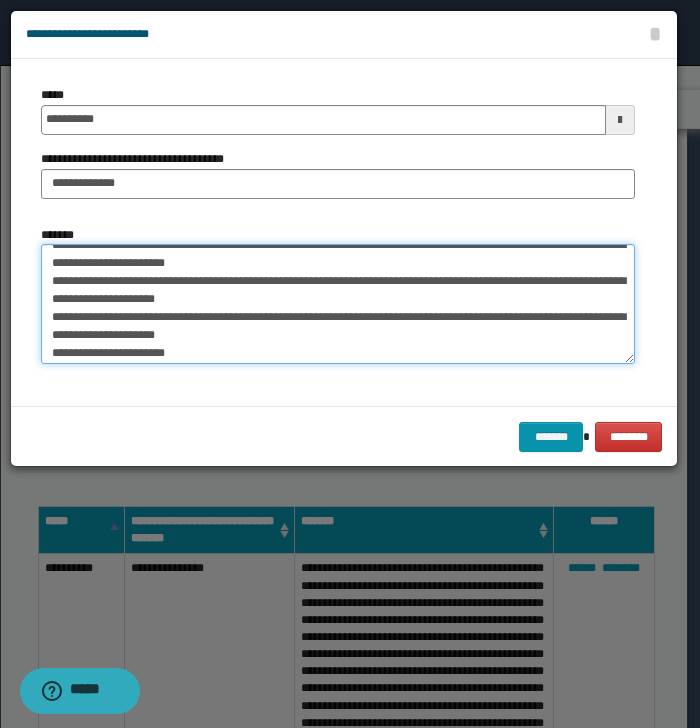 scroll, scrollTop: 269, scrollLeft: 0, axis: vertical 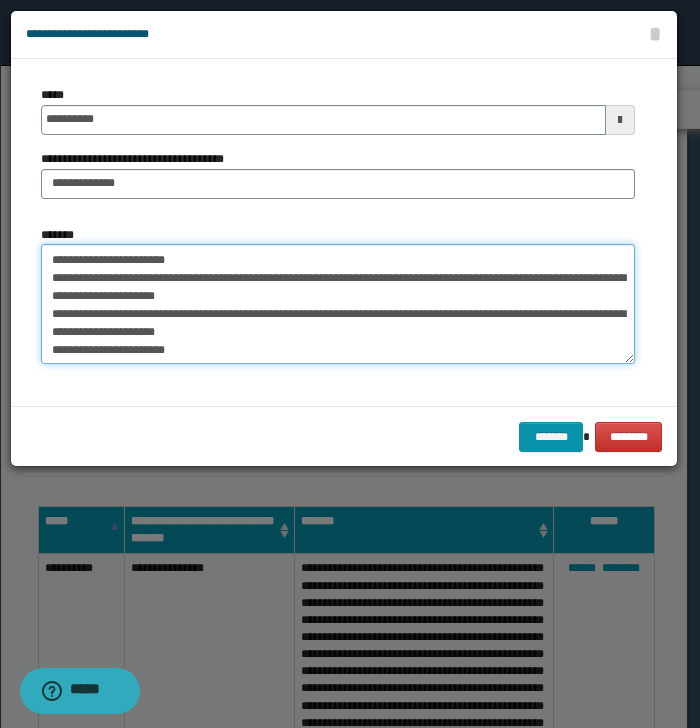 drag, startPoint x: 431, startPoint y: 316, endPoint x: 416, endPoint y: 359, distance: 45.54119 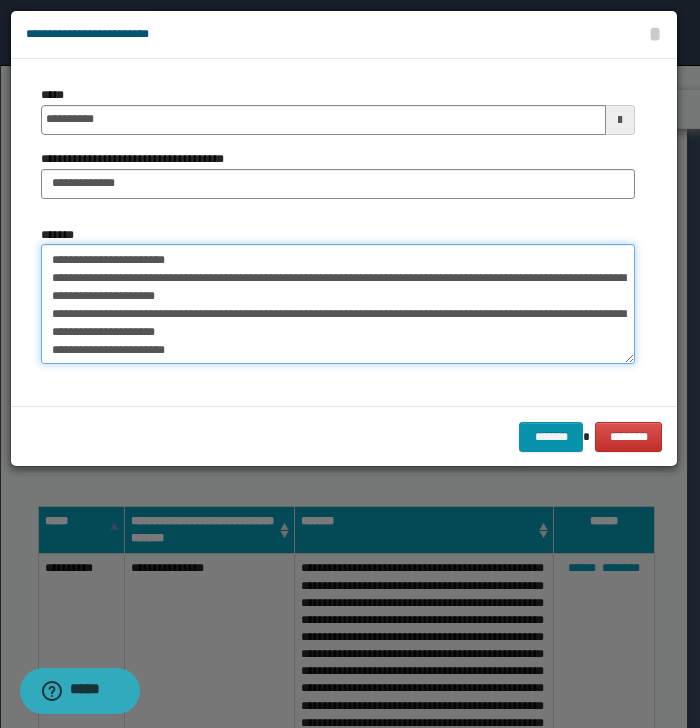 paste 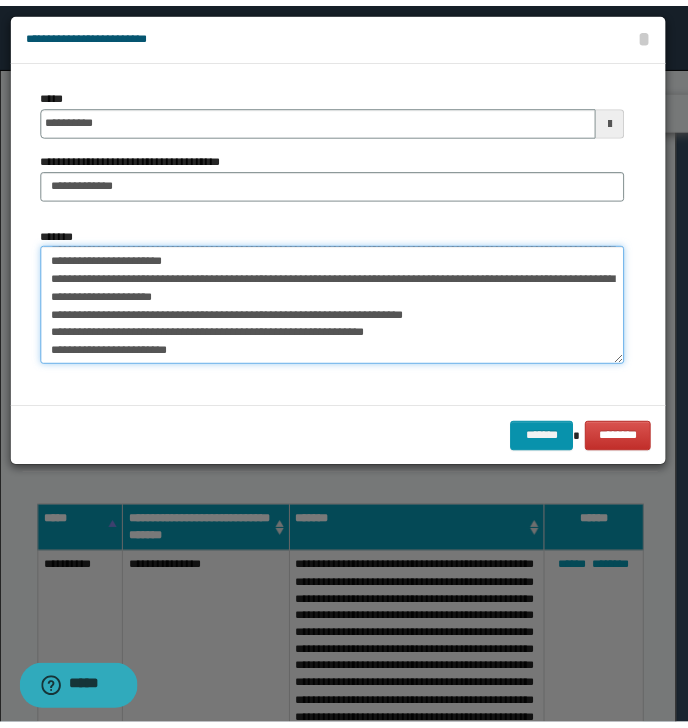 scroll, scrollTop: 282, scrollLeft: 0, axis: vertical 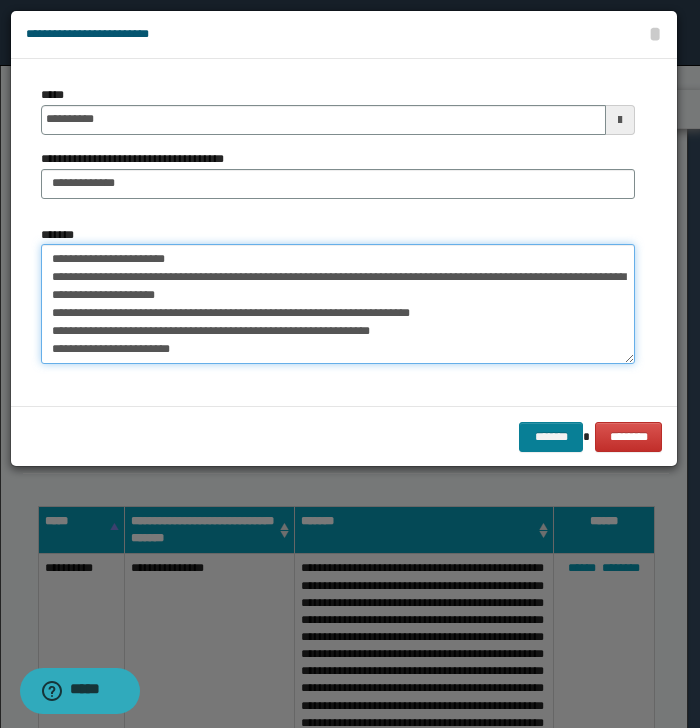 type on "**********" 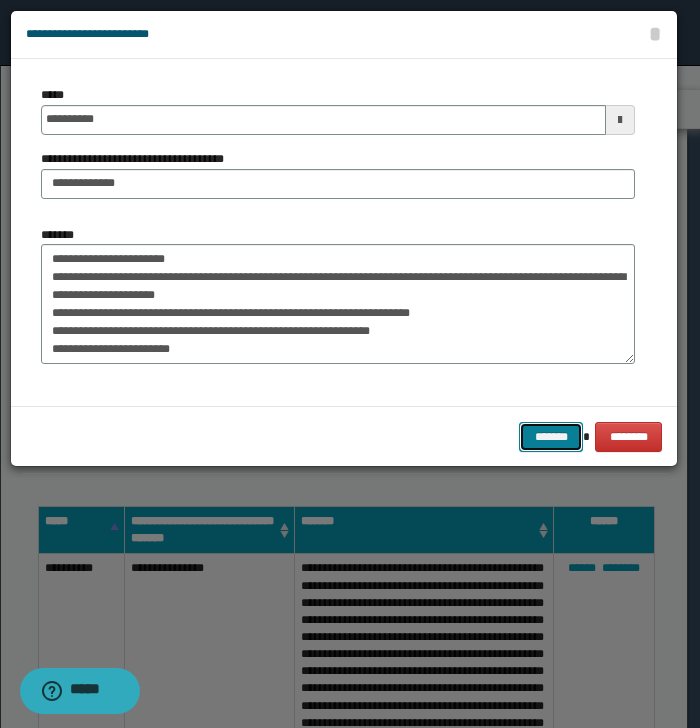 click on "*******" at bounding box center [551, 437] 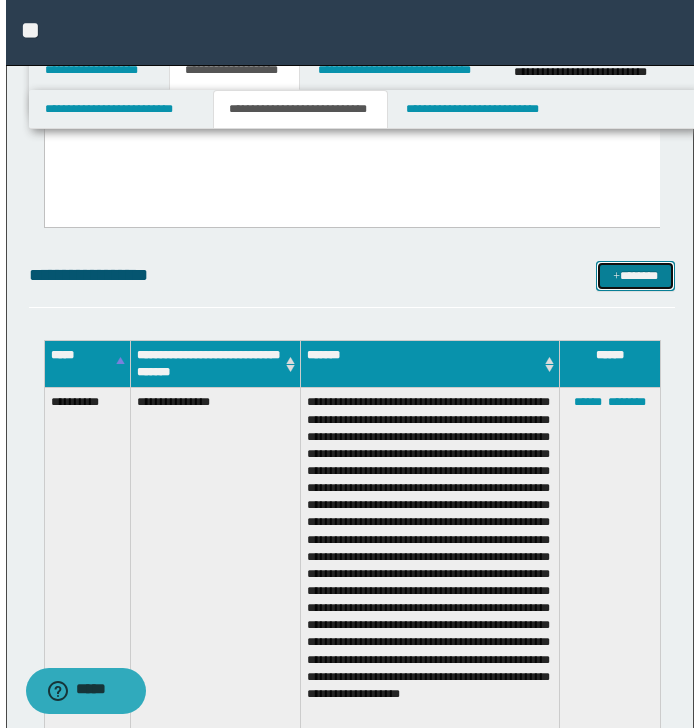 scroll, scrollTop: 298, scrollLeft: 0, axis: vertical 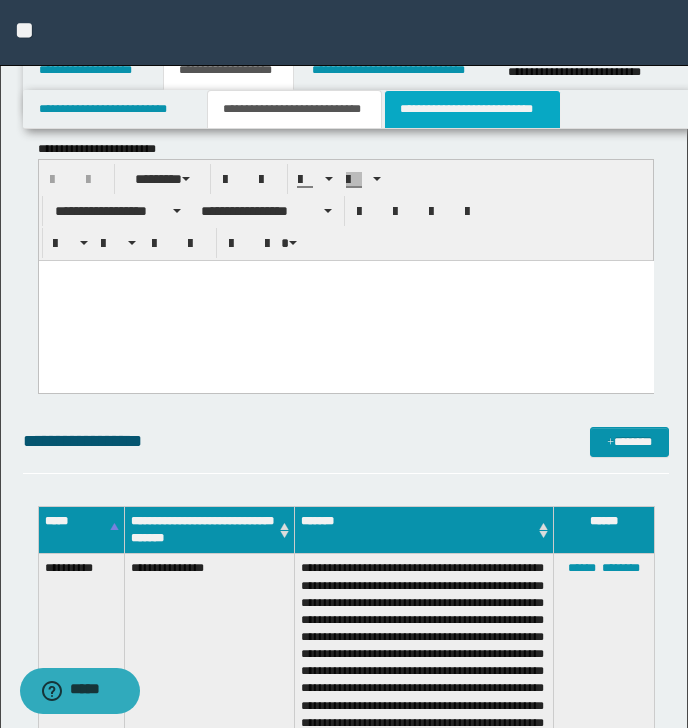 click on "**********" at bounding box center (472, 109) 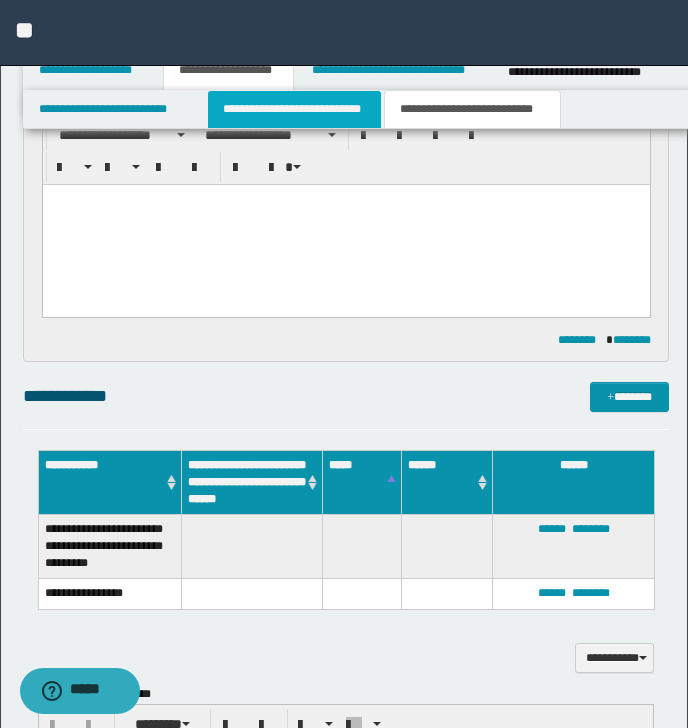 click on "**********" at bounding box center [294, 109] 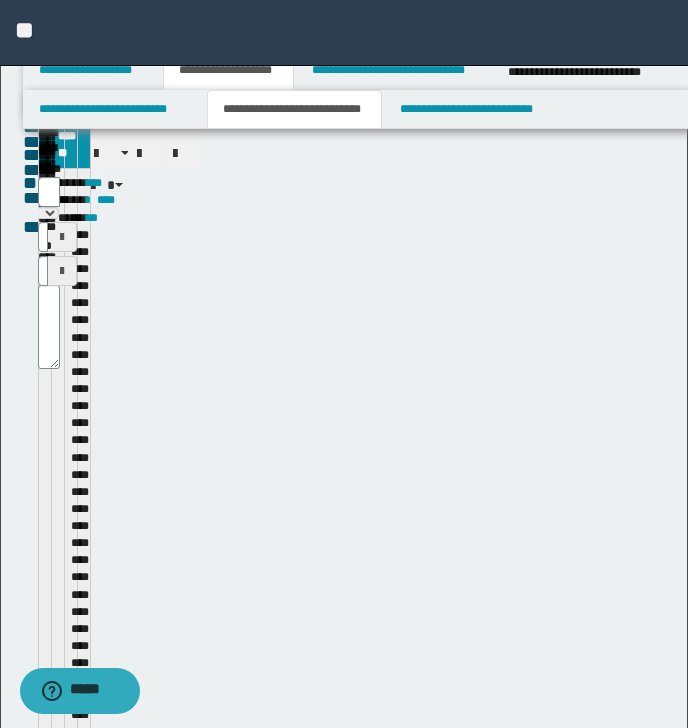 type 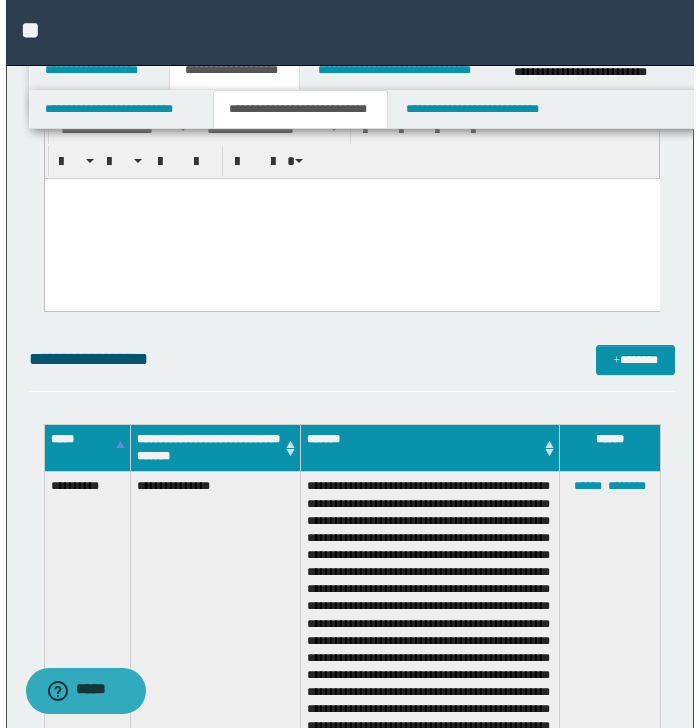 scroll, scrollTop: 432, scrollLeft: 0, axis: vertical 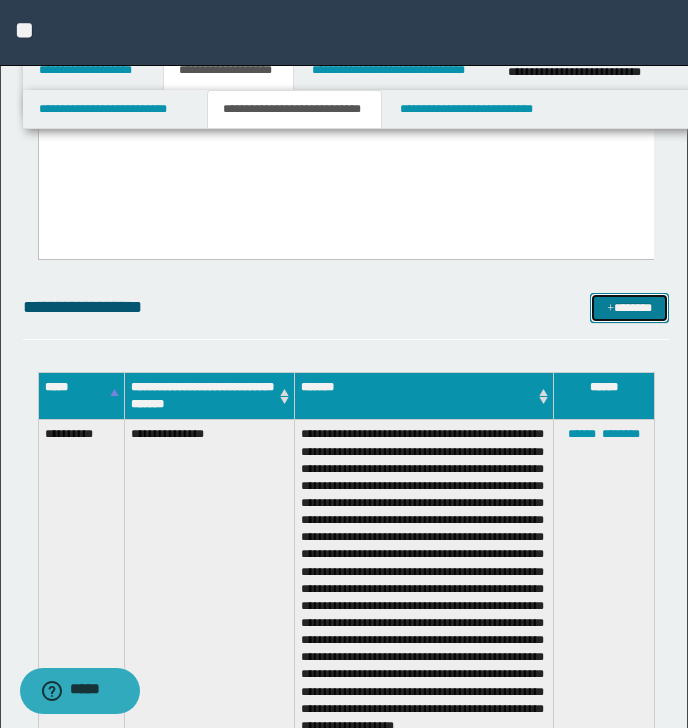 click on "*******" at bounding box center [629, 308] 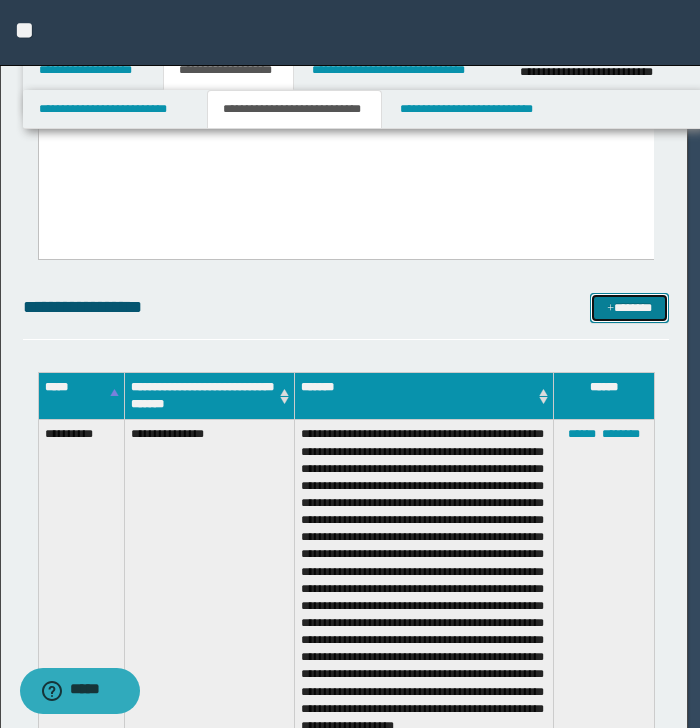 scroll, scrollTop: 0, scrollLeft: 0, axis: both 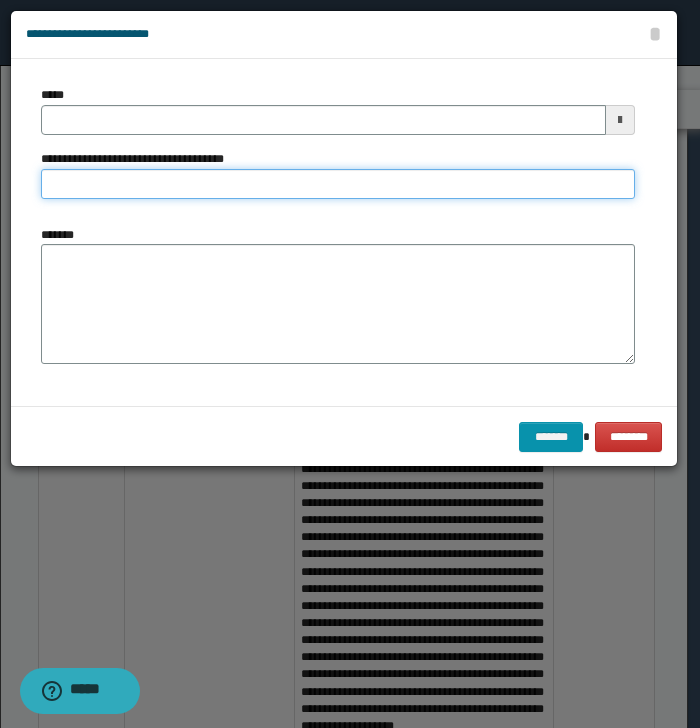 click on "**********" at bounding box center (338, 184) 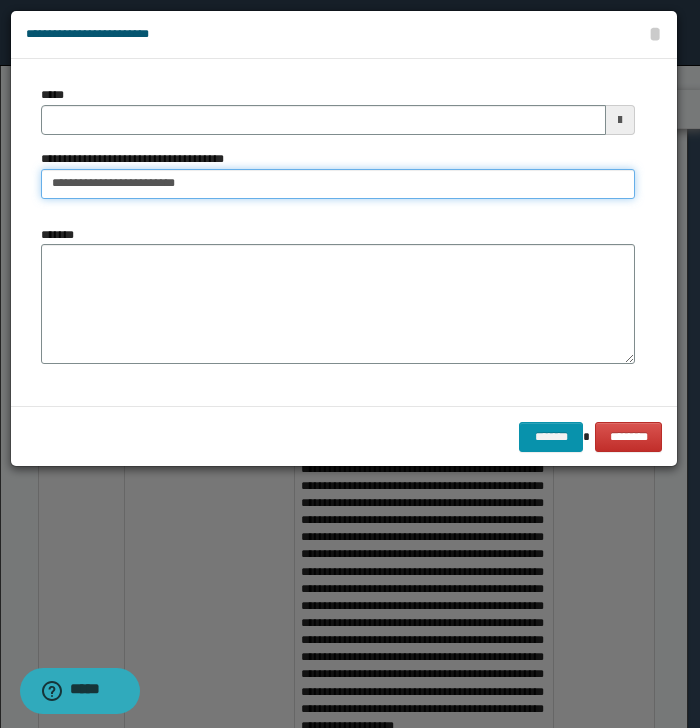 drag, startPoint x: 119, startPoint y: 181, endPoint x: 240, endPoint y: 178, distance: 121.037186 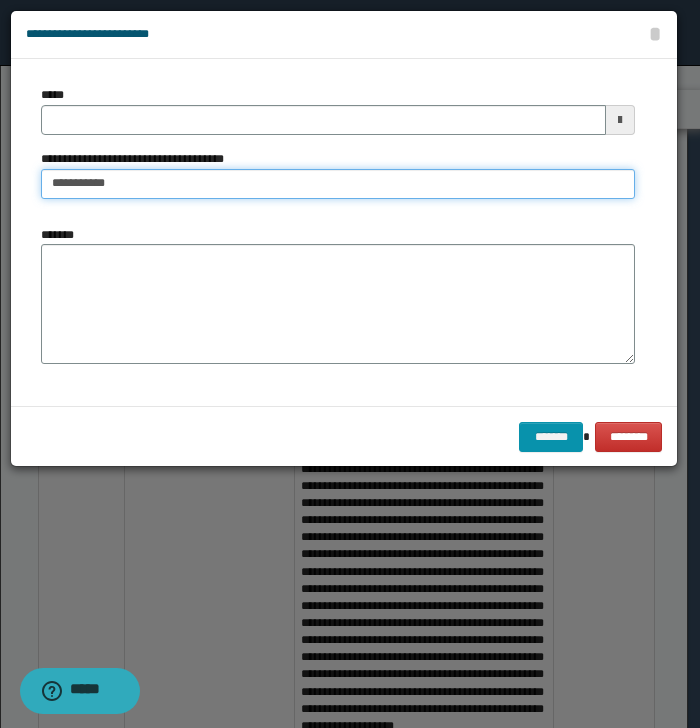 type on "**********" 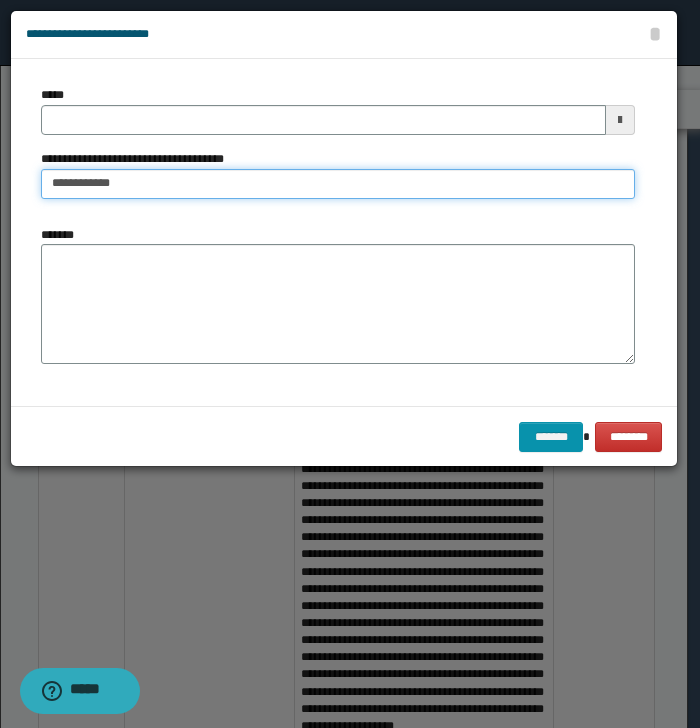 type 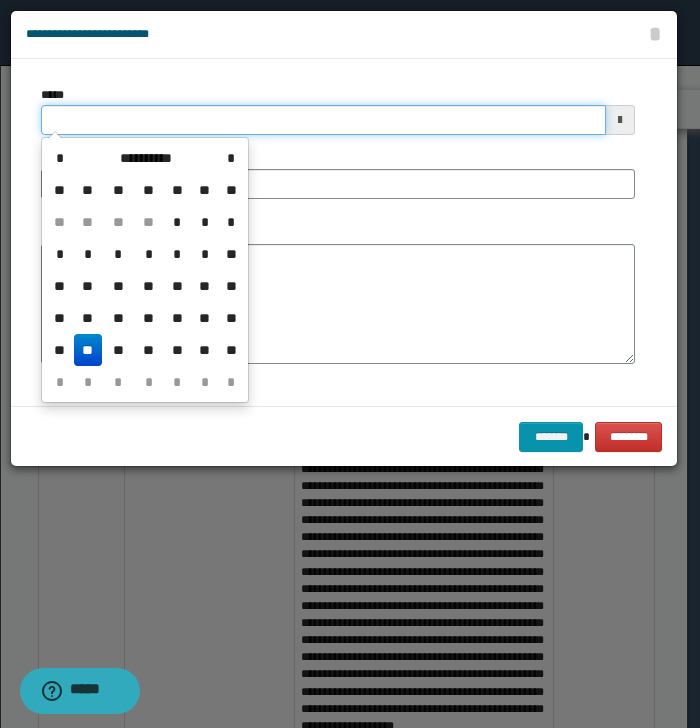 click on "*****" at bounding box center [323, 120] 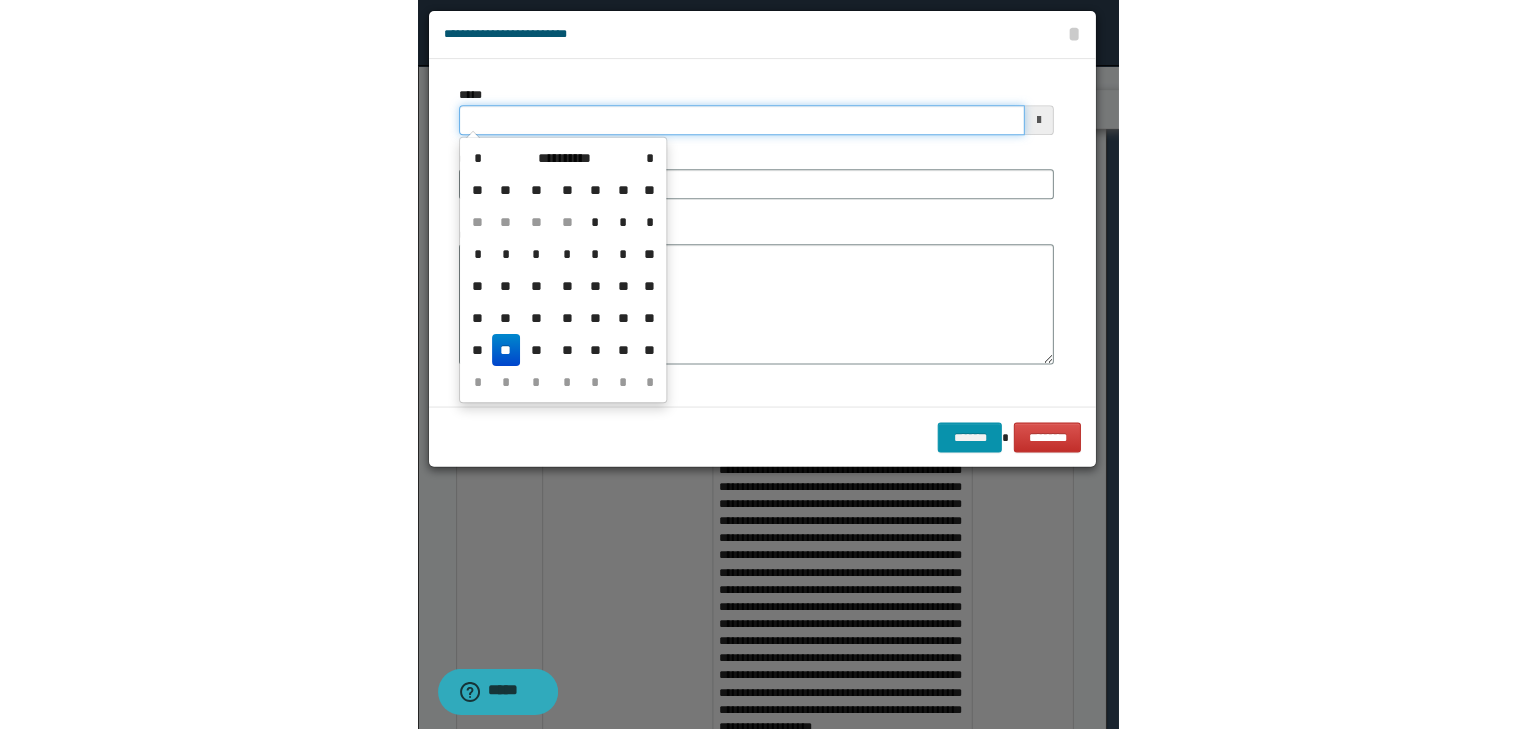 scroll, scrollTop: 368, scrollLeft: 0, axis: vertical 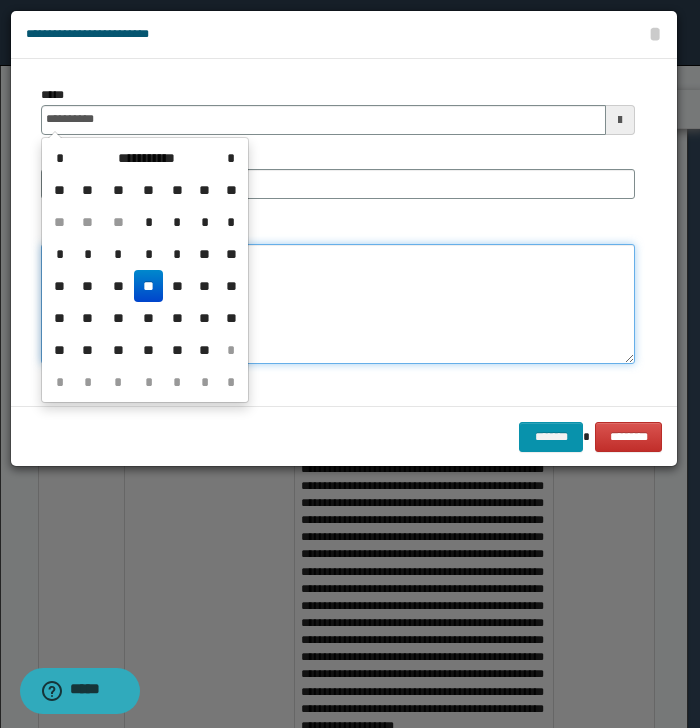 type on "**********" 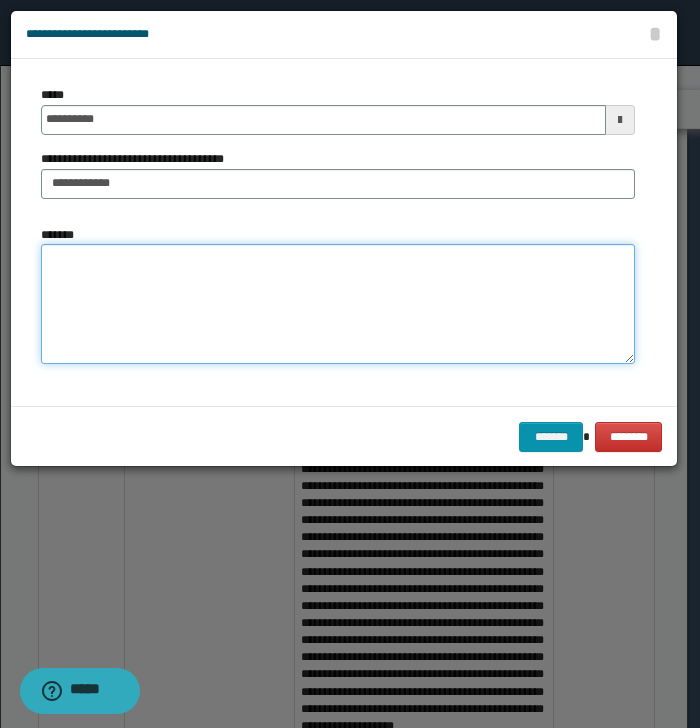 click on "*******" at bounding box center [338, 304] 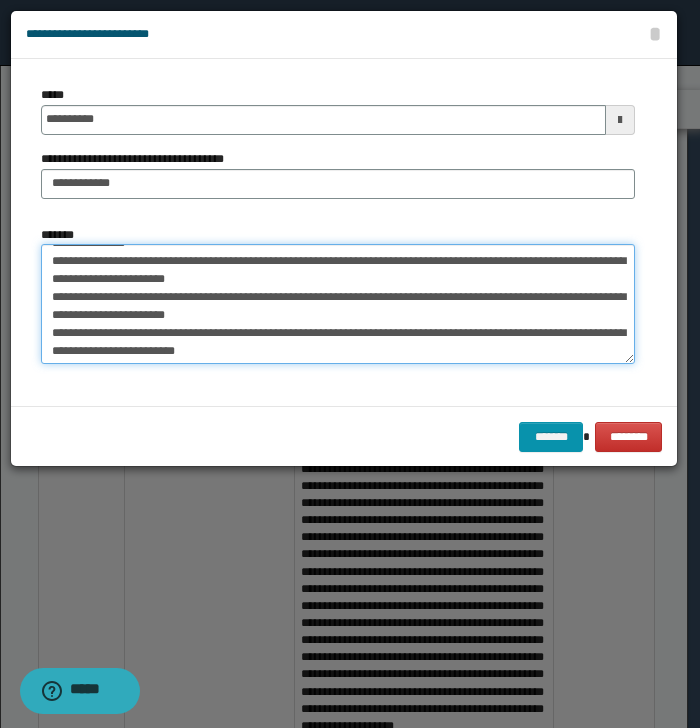 scroll, scrollTop: 0, scrollLeft: 0, axis: both 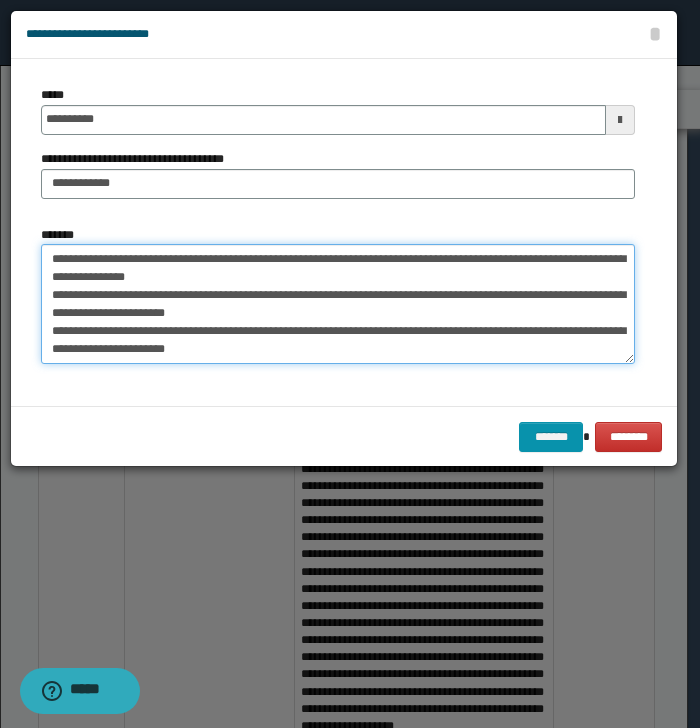 drag, startPoint x: 143, startPoint y: 260, endPoint x: 178, endPoint y: 256, distance: 35.22783 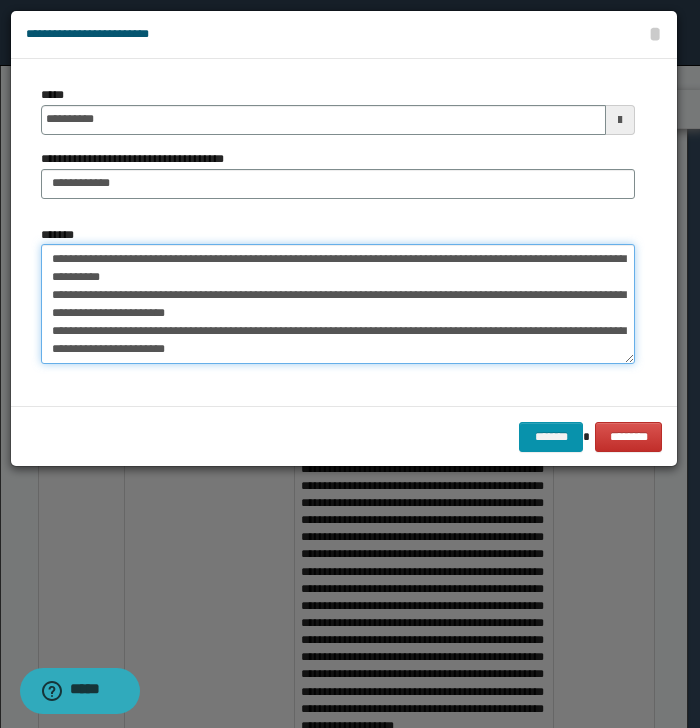 click on "**********" at bounding box center (338, 304) 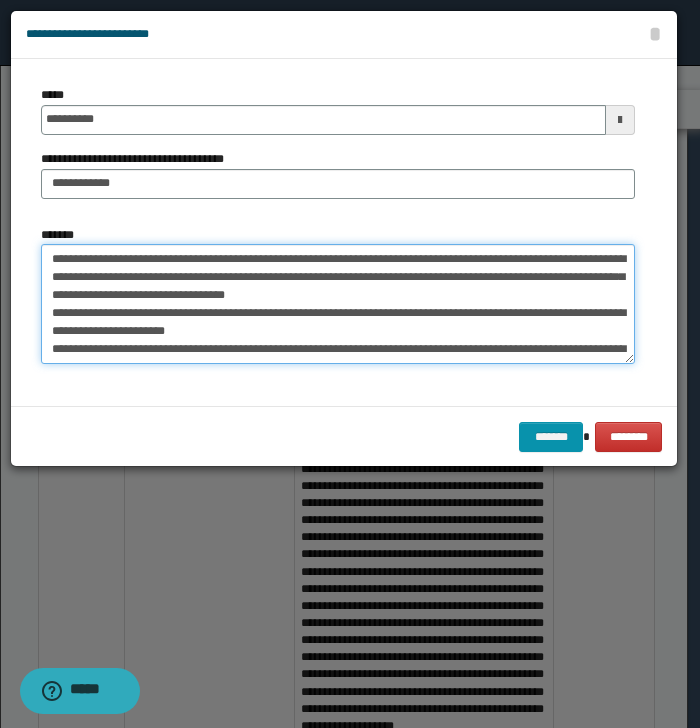 scroll, scrollTop: 108, scrollLeft: 0, axis: vertical 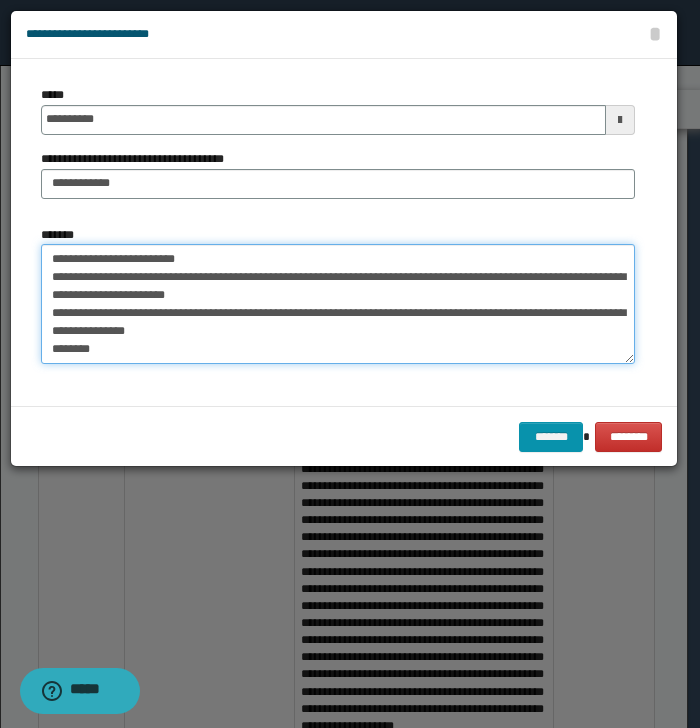 drag, startPoint x: 162, startPoint y: 310, endPoint x: 188, endPoint y: 348, distance: 46.043457 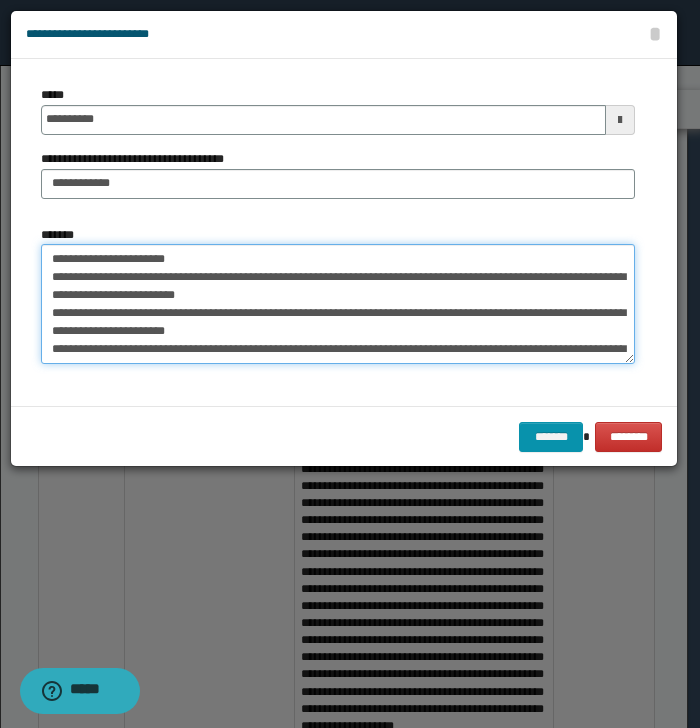 scroll, scrollTop: 108, scrollLeft: 0, axis: vertical 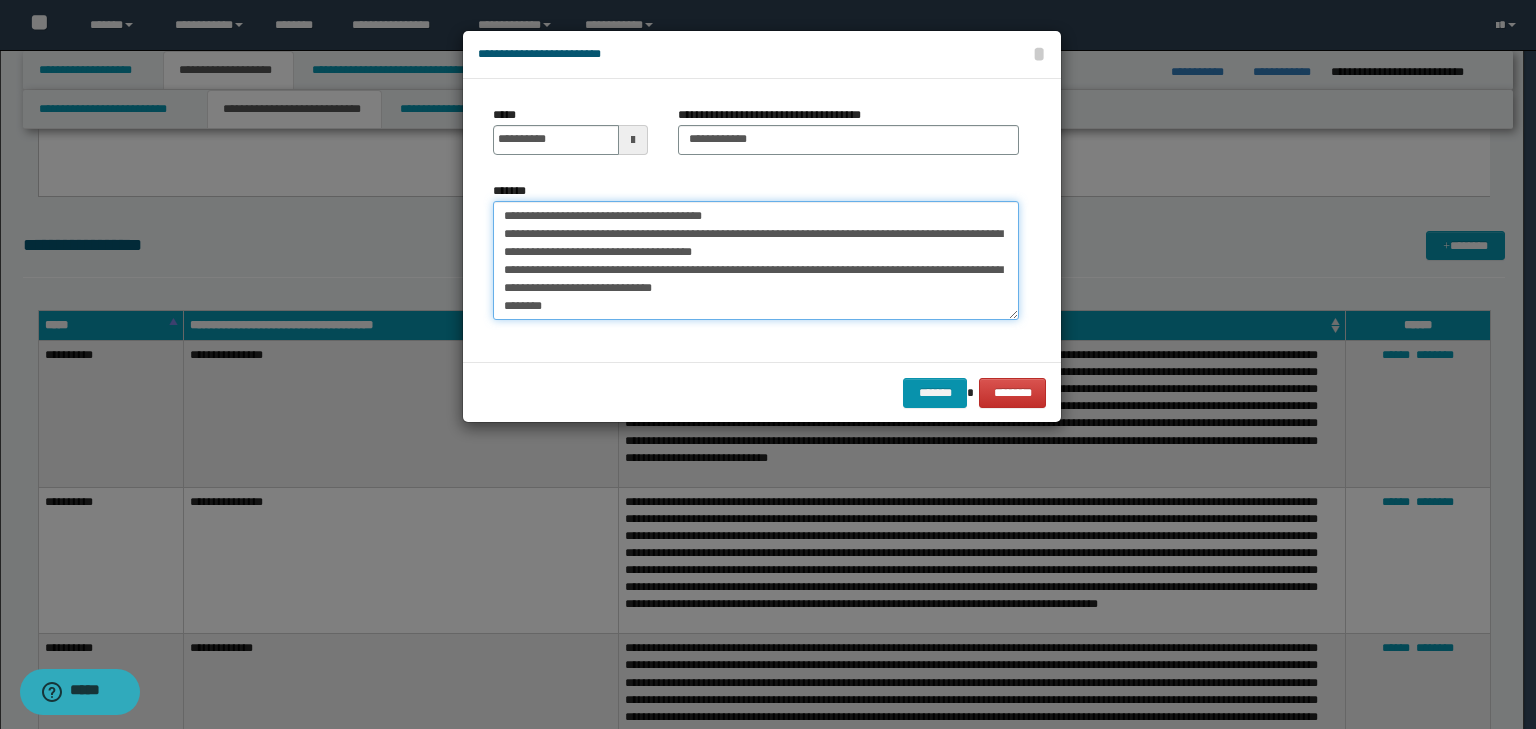 paste 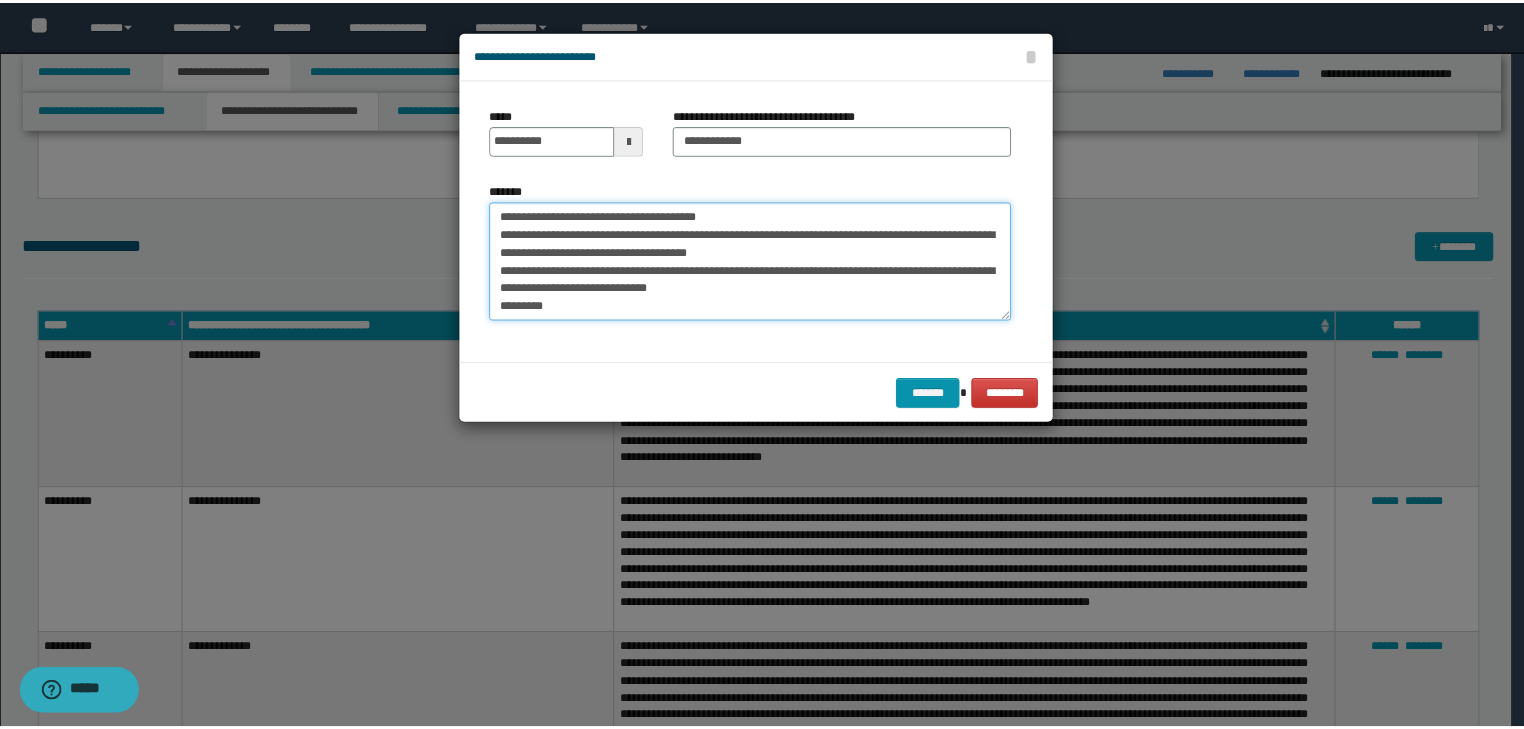 scroll, scrollTop: 120, scrollLeft: 0, axis: vertical 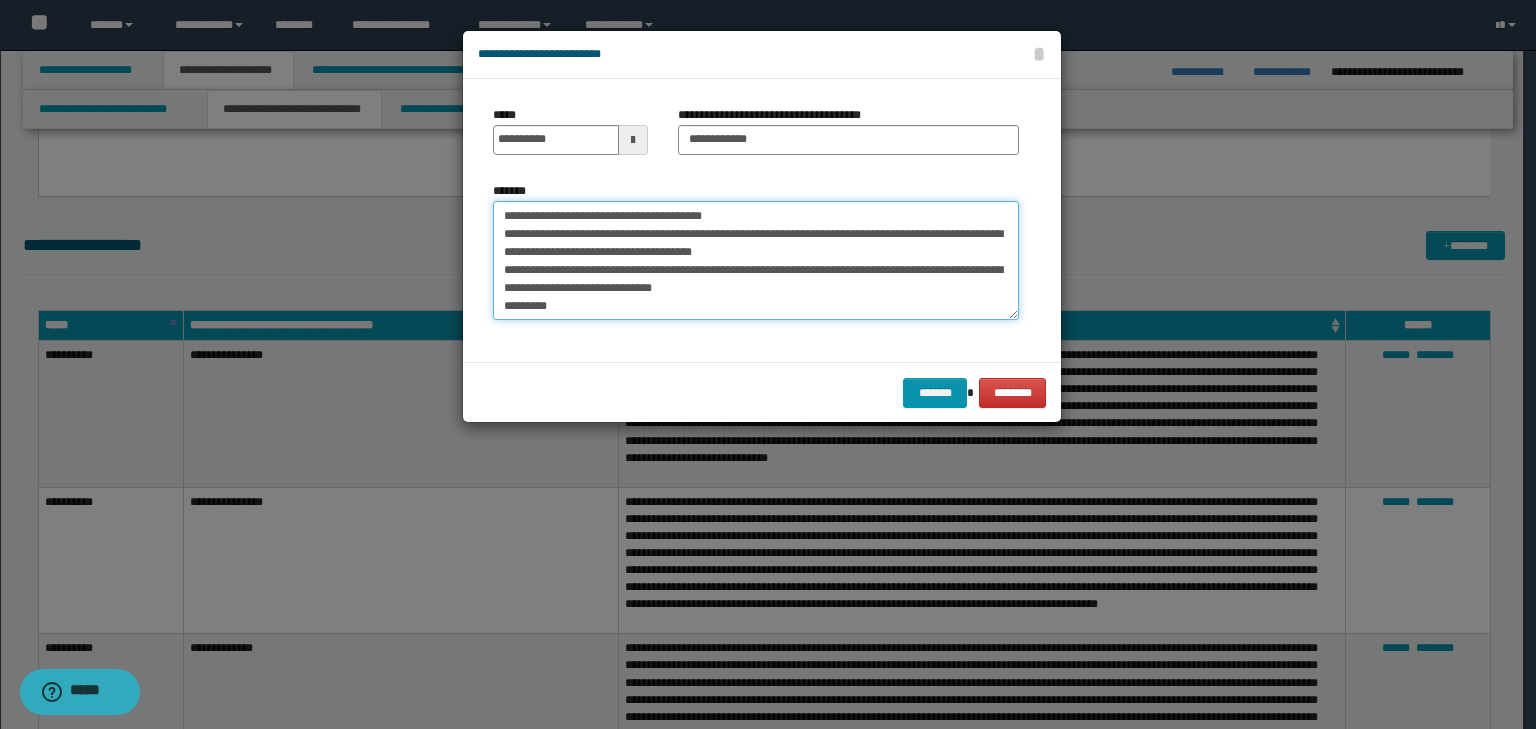 click on "**********" at bounding box center (756, 261) 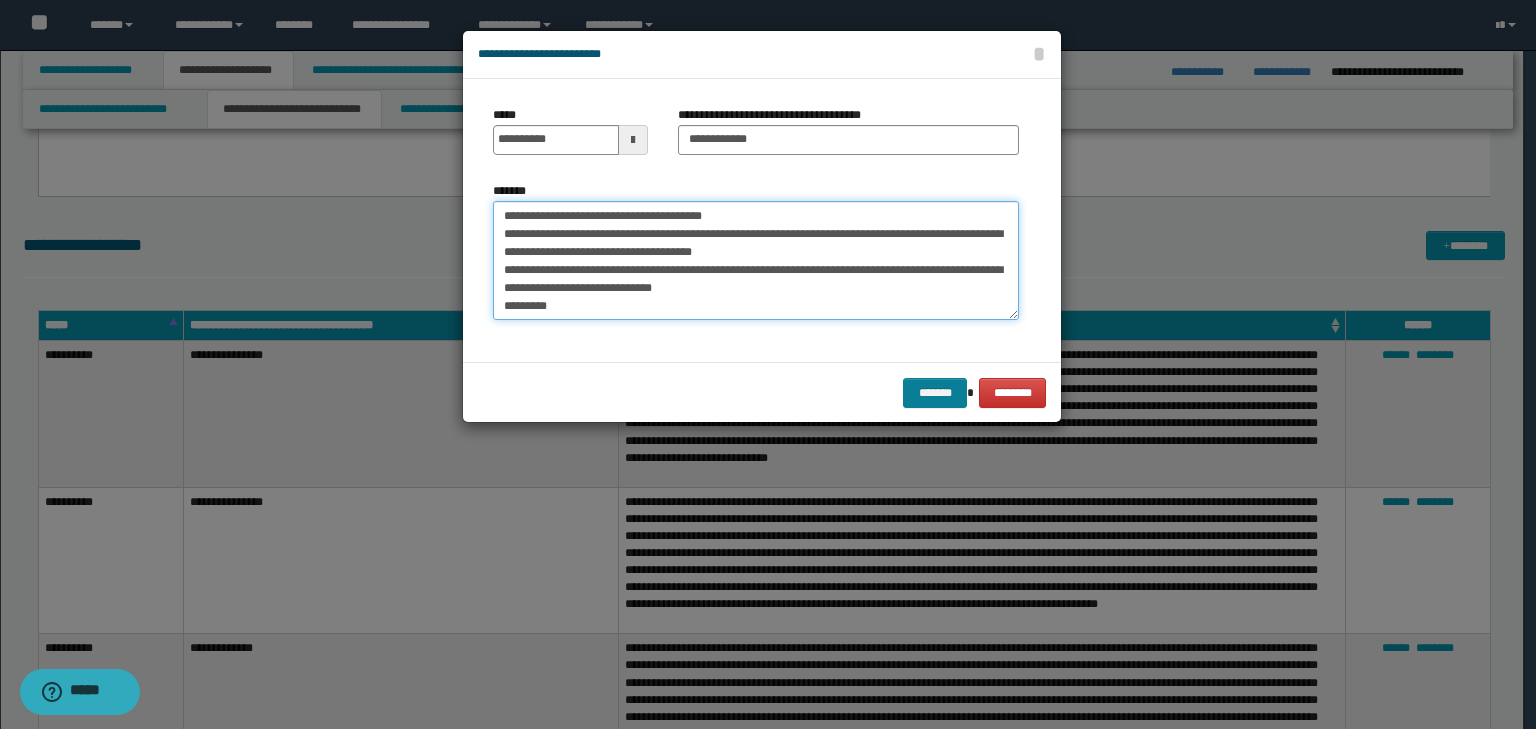 type on "**********" 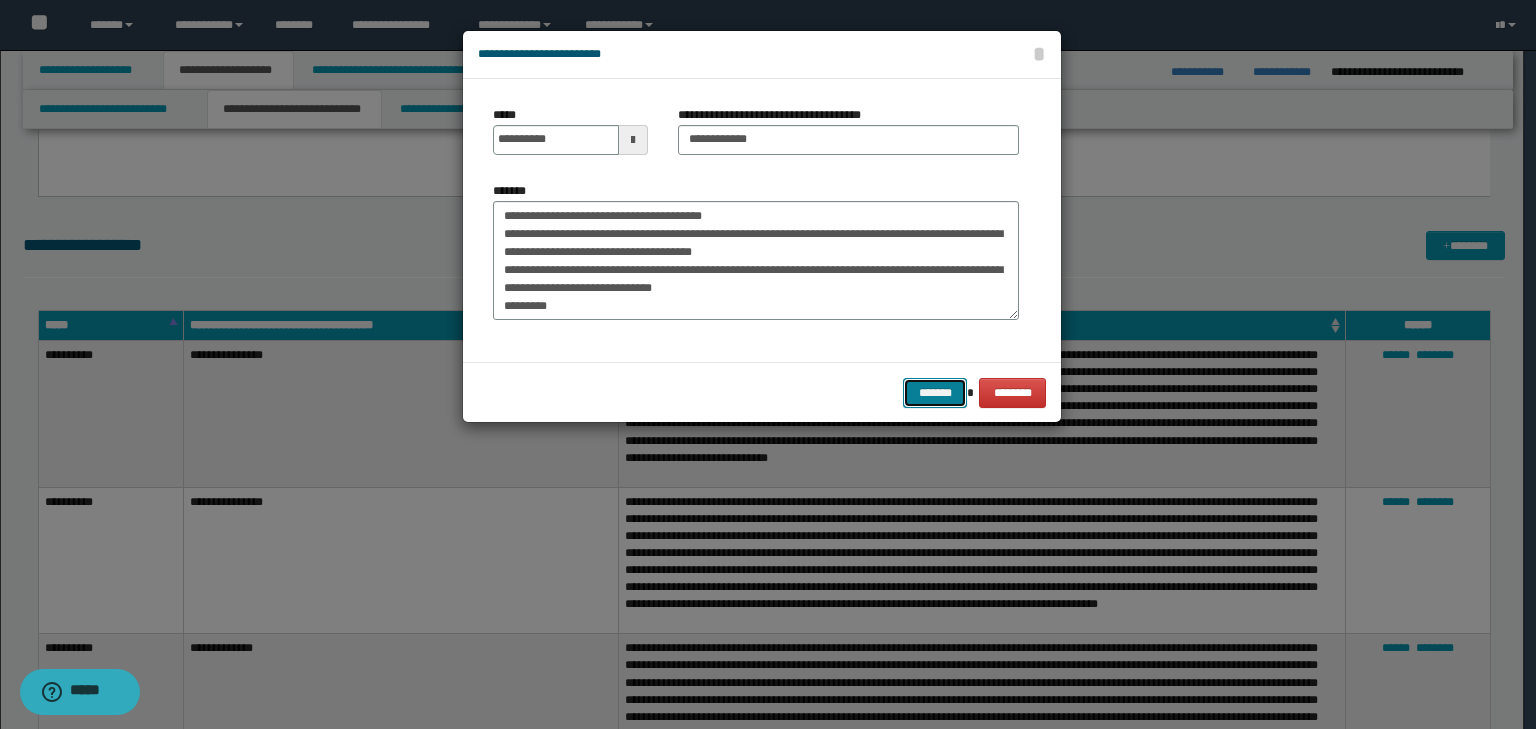 click on "*******" at bounding box center [935, 393] 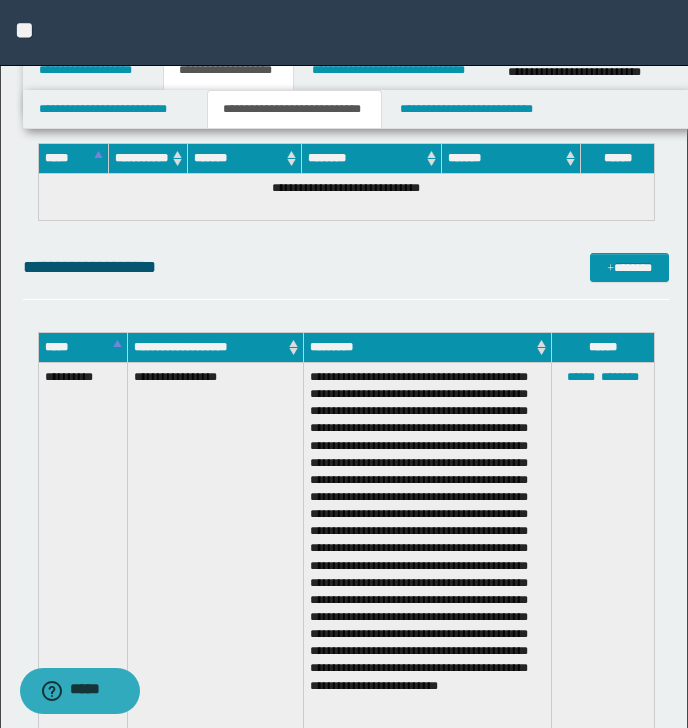 scroll, scrollTop: 3702, scrollLeft: 0, axis: vertical 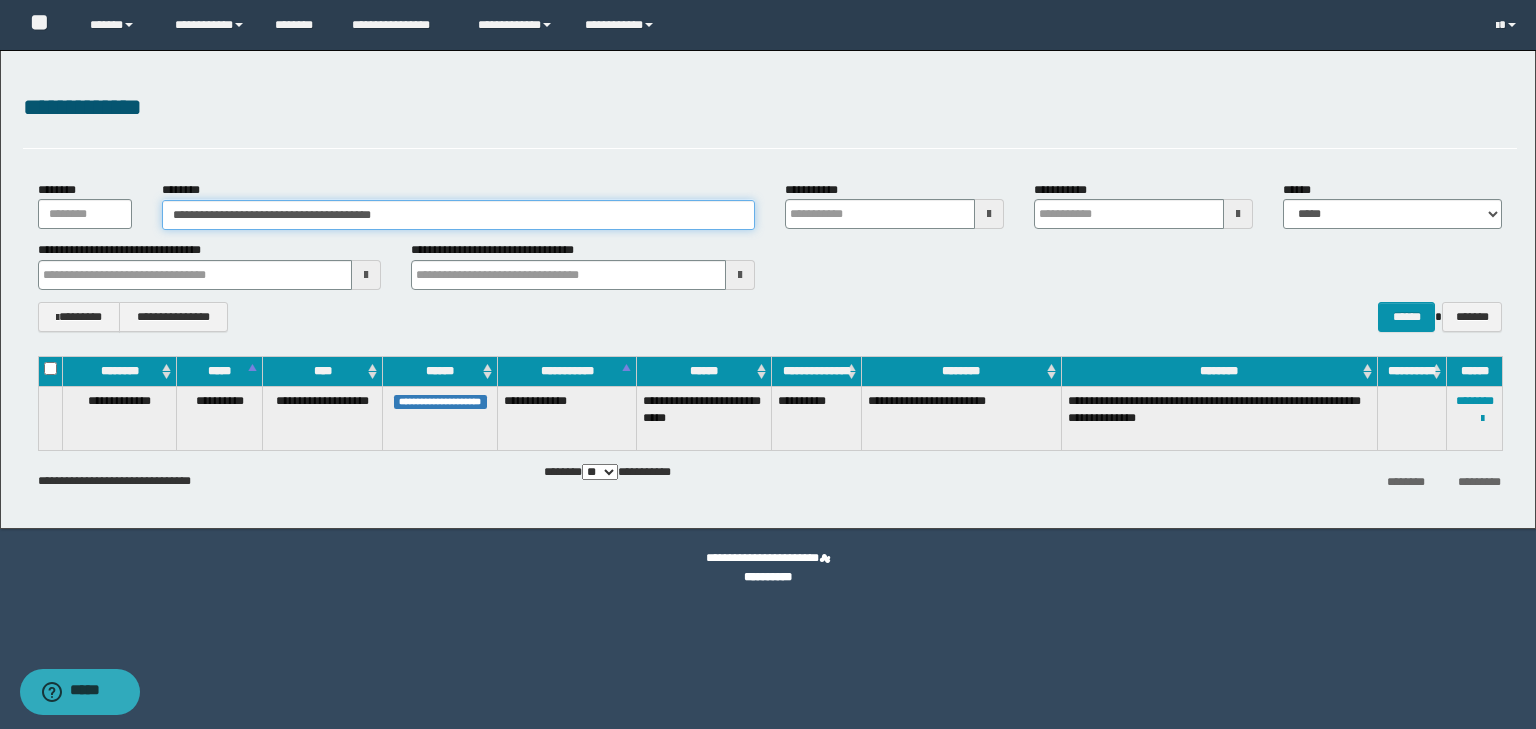 drag, startPoint x: 409, startPoint y: 207, endPoint x: 0, endPoint y: 248, distance: 411.04987 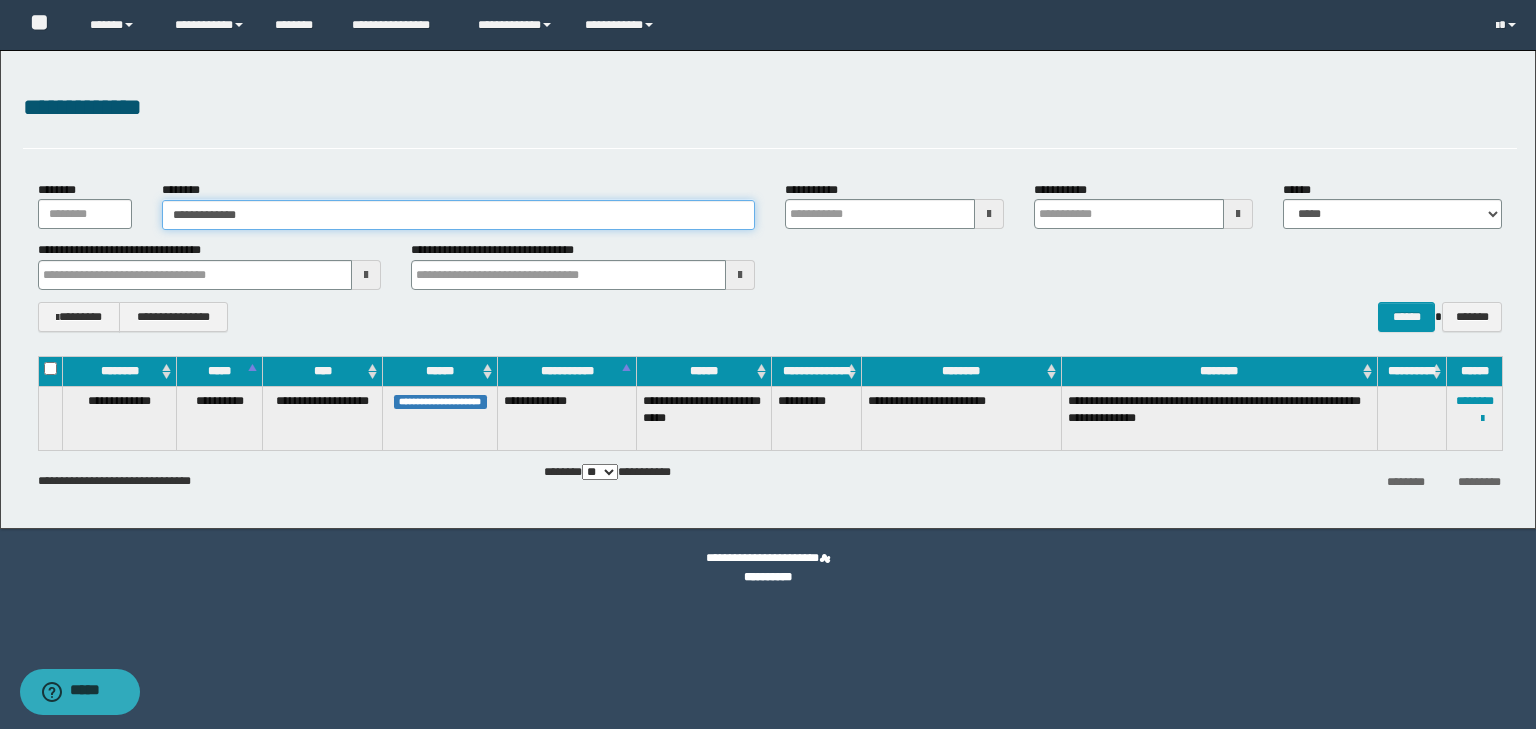type on "**********" 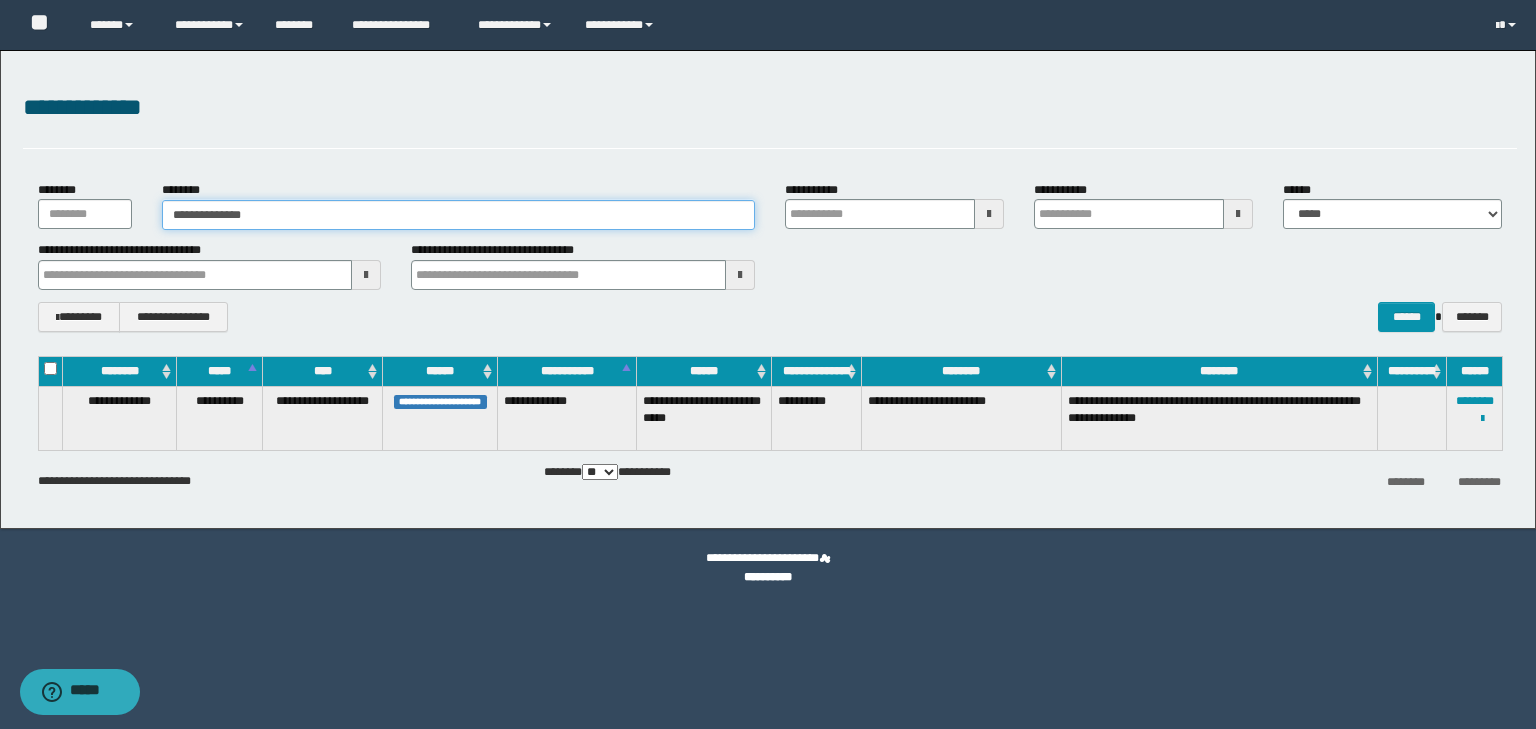 type on "**********" 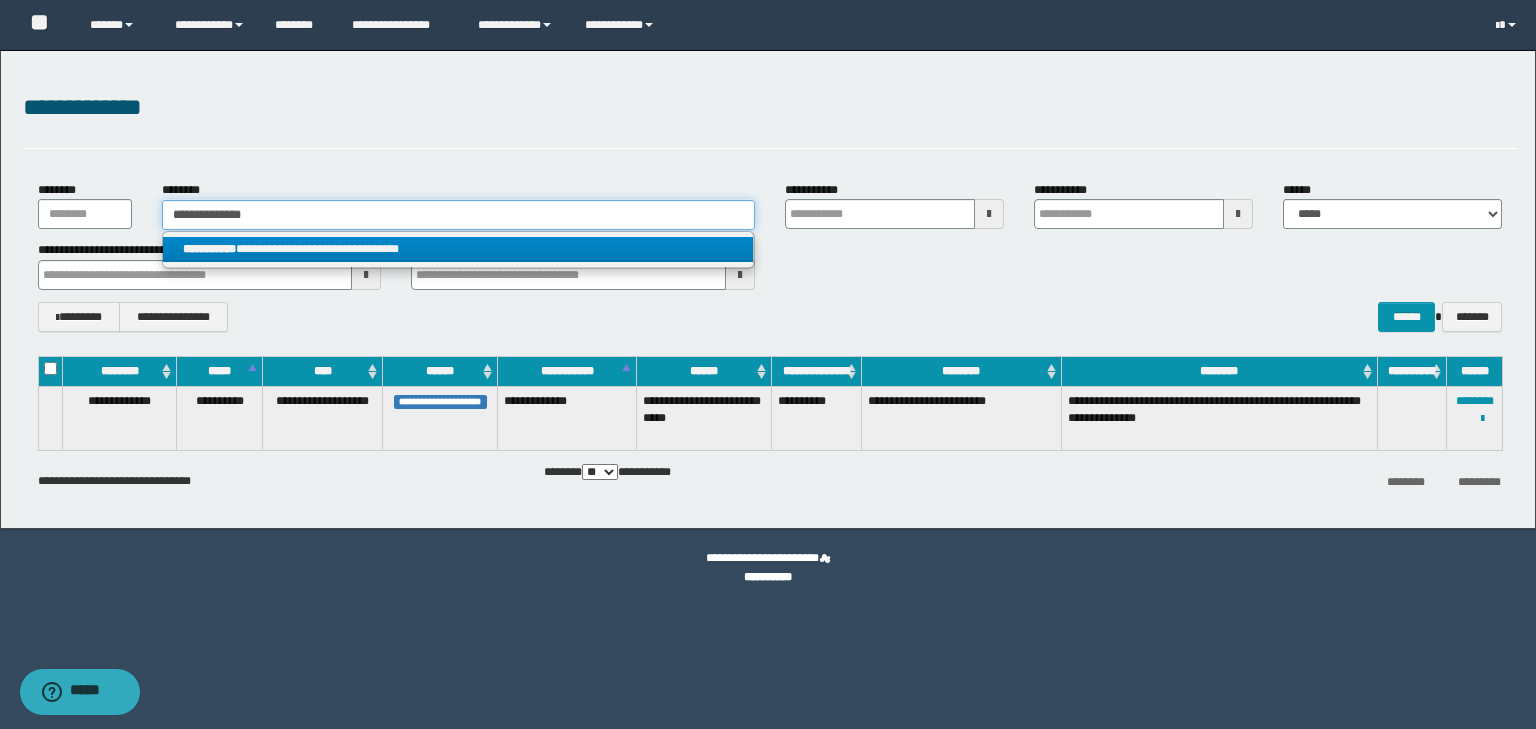 type on "**********" 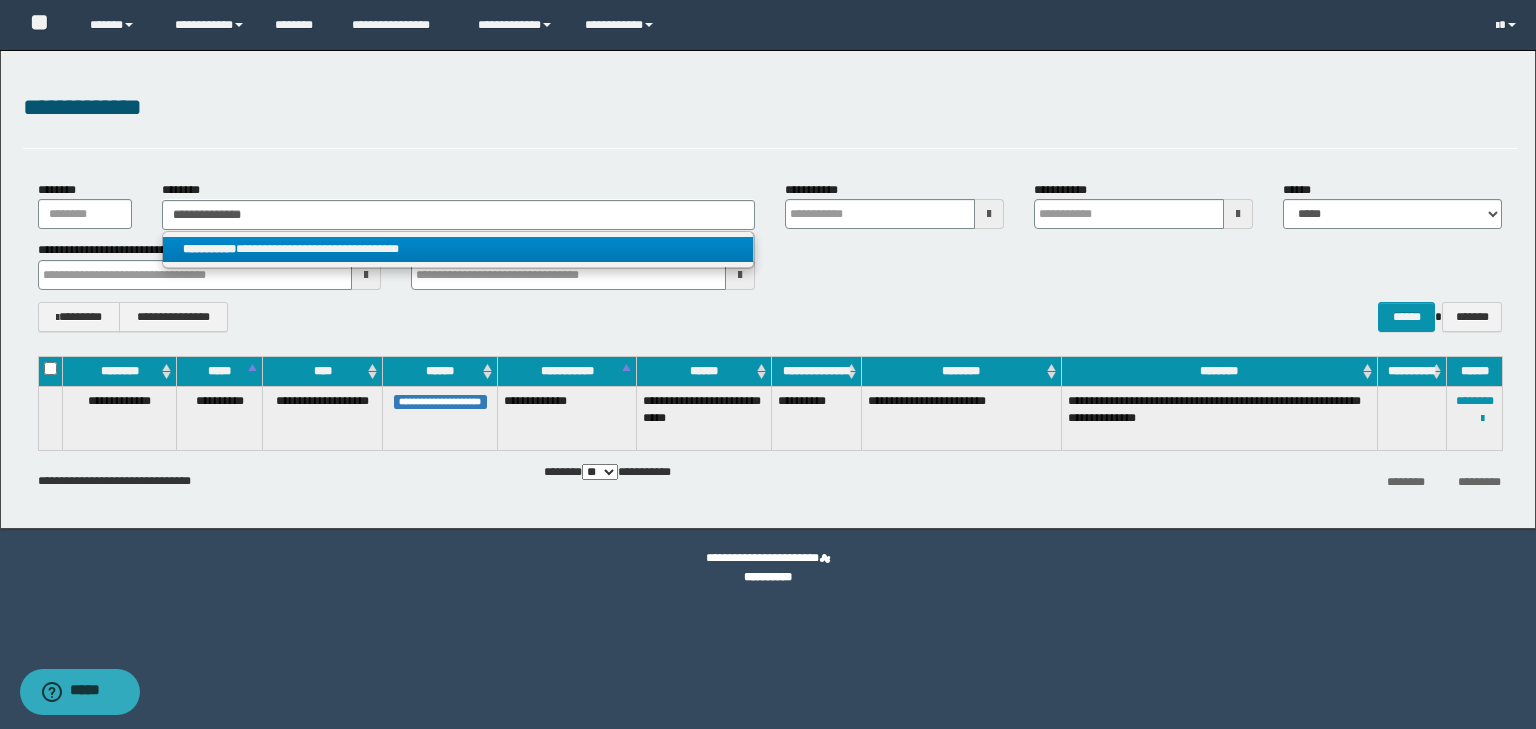 click on "**********" at bounding box center [458, 249] 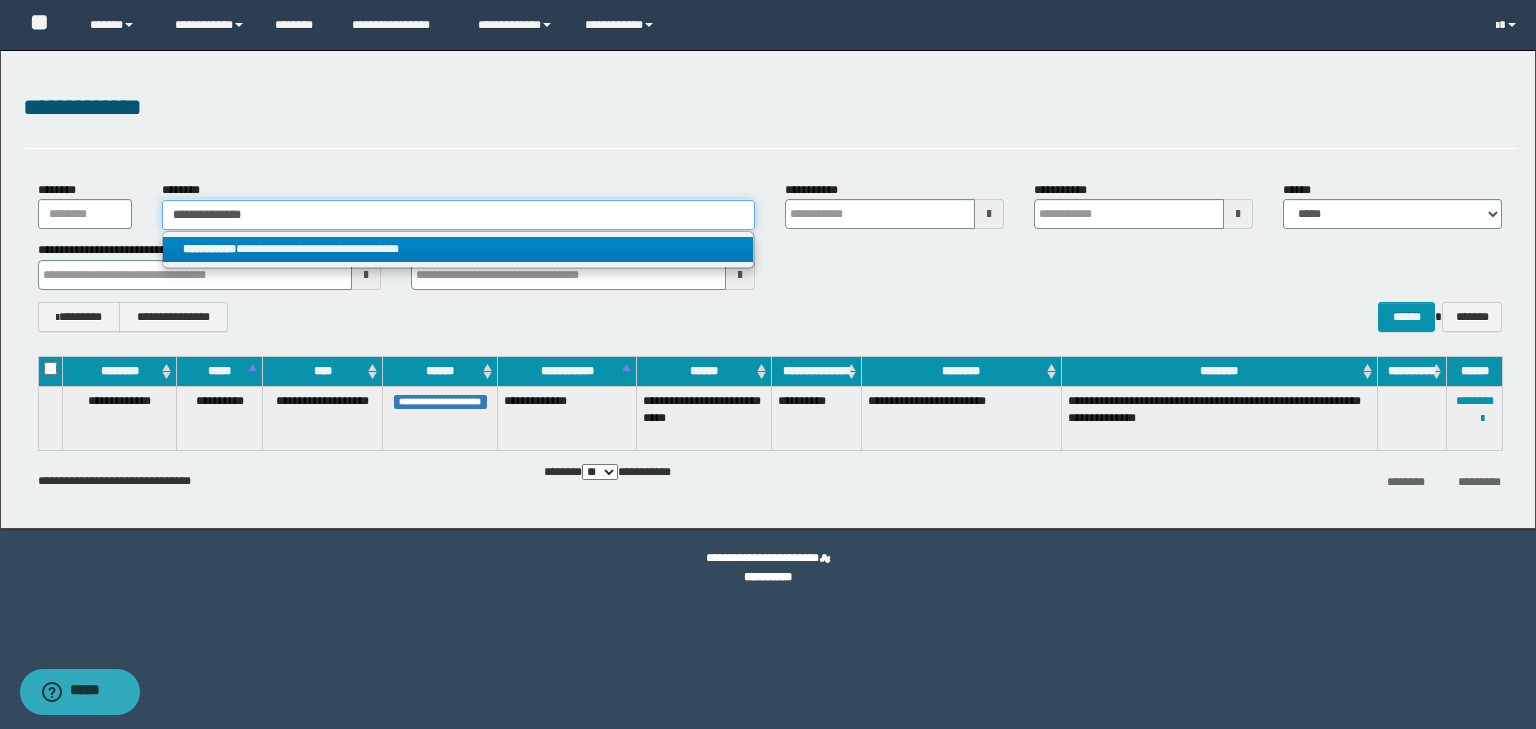 type 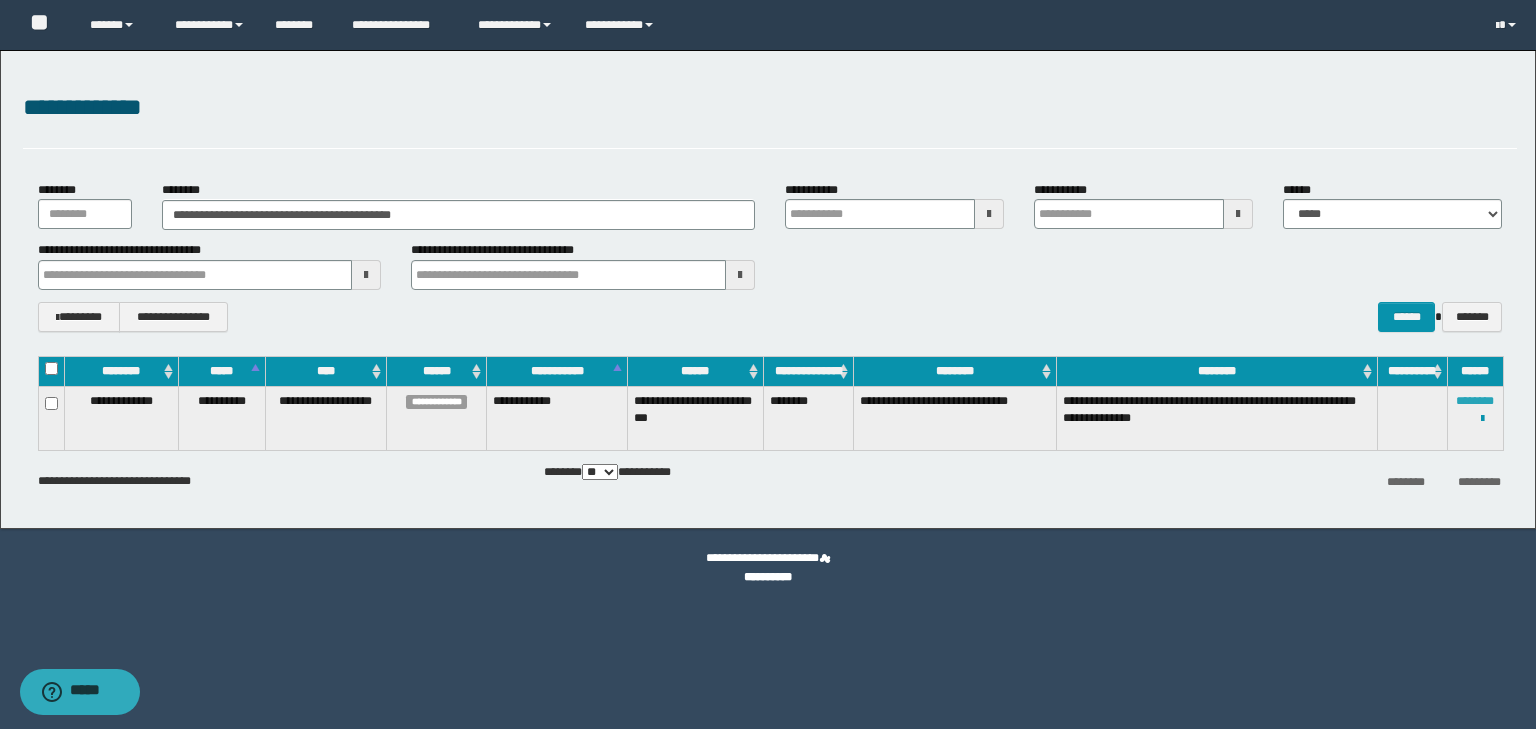 click on "********" at bounding box center (1475, 401) 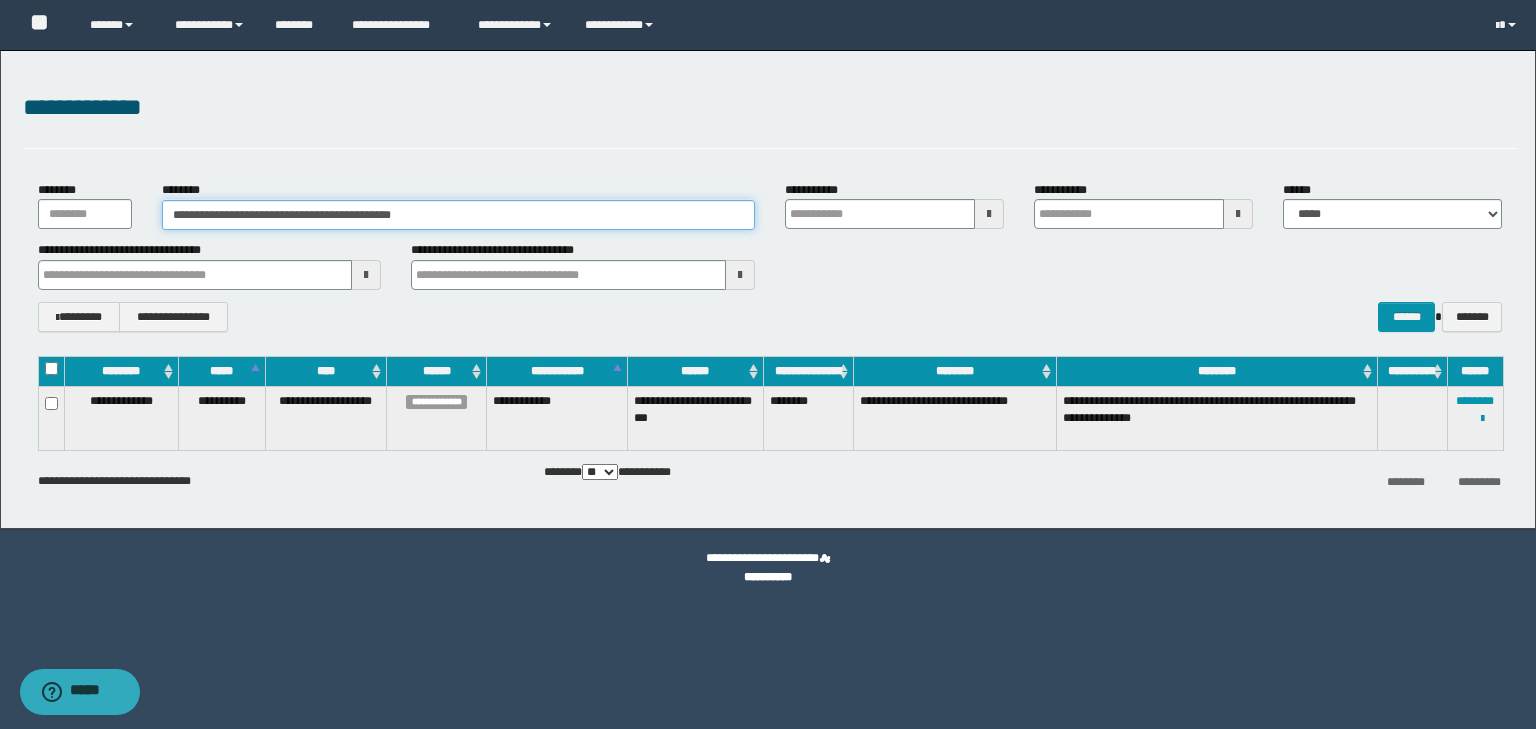 drag, startPoint x: 437, startPoint y: 223, endPoint x: 0, endPoint y: 224, distance: 437.00113 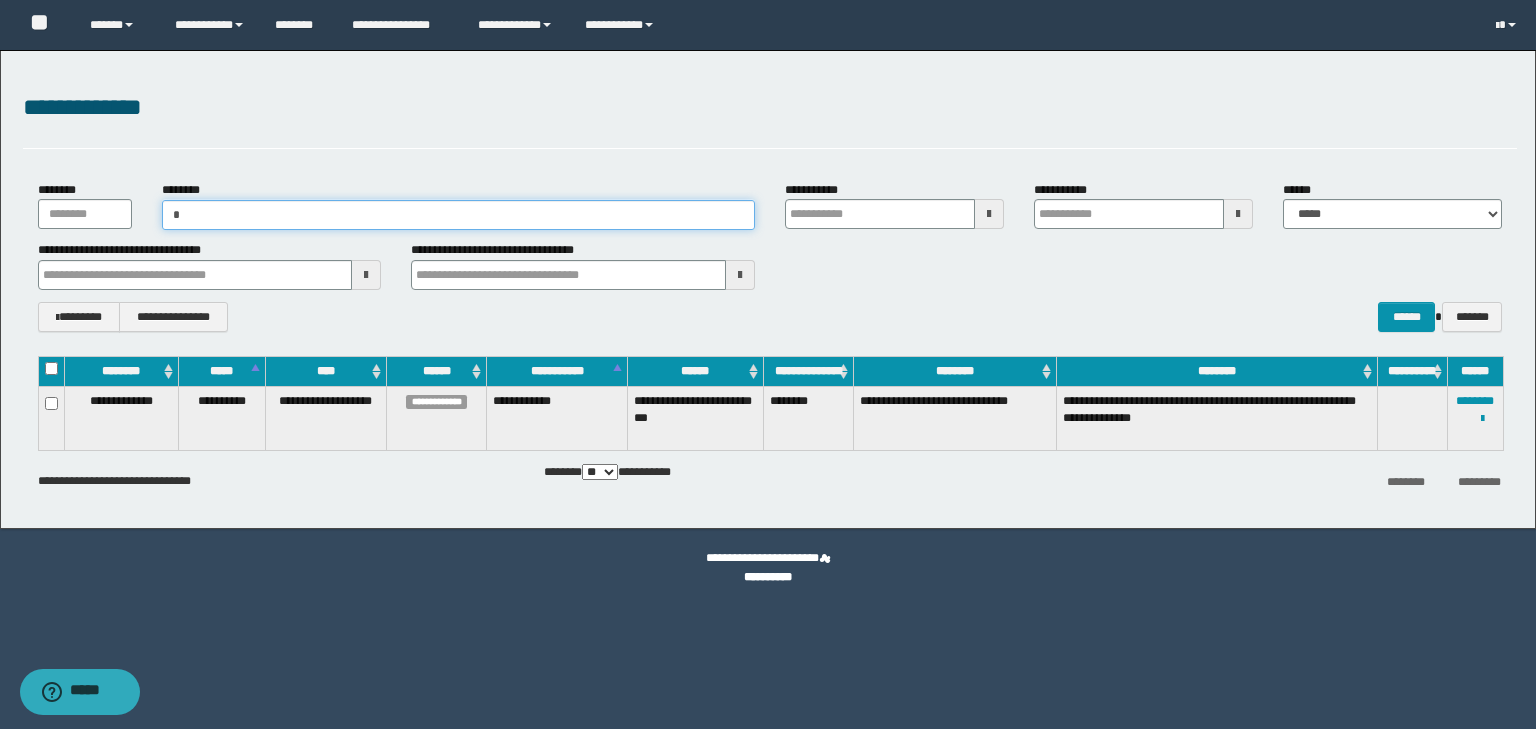 type on "**" 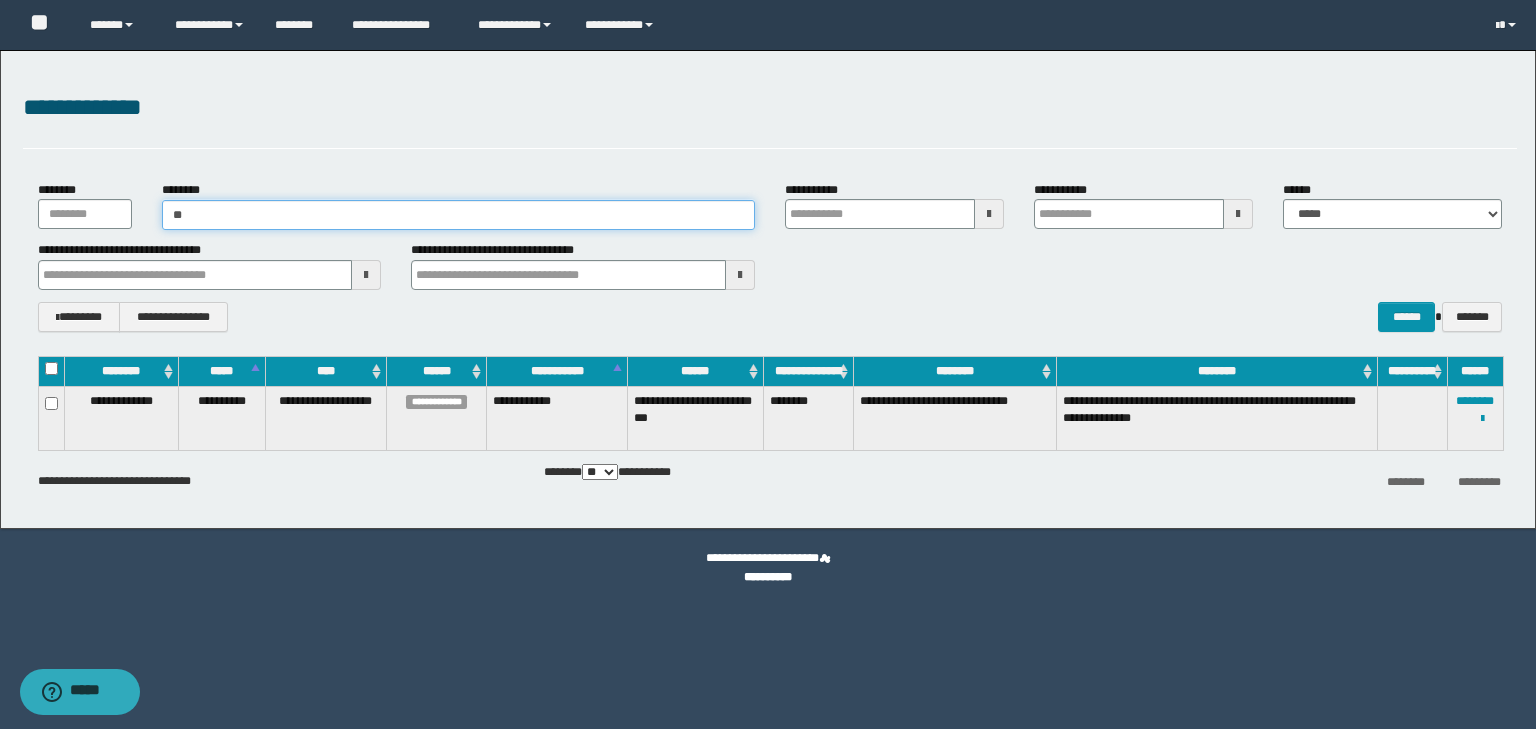 type on "**" 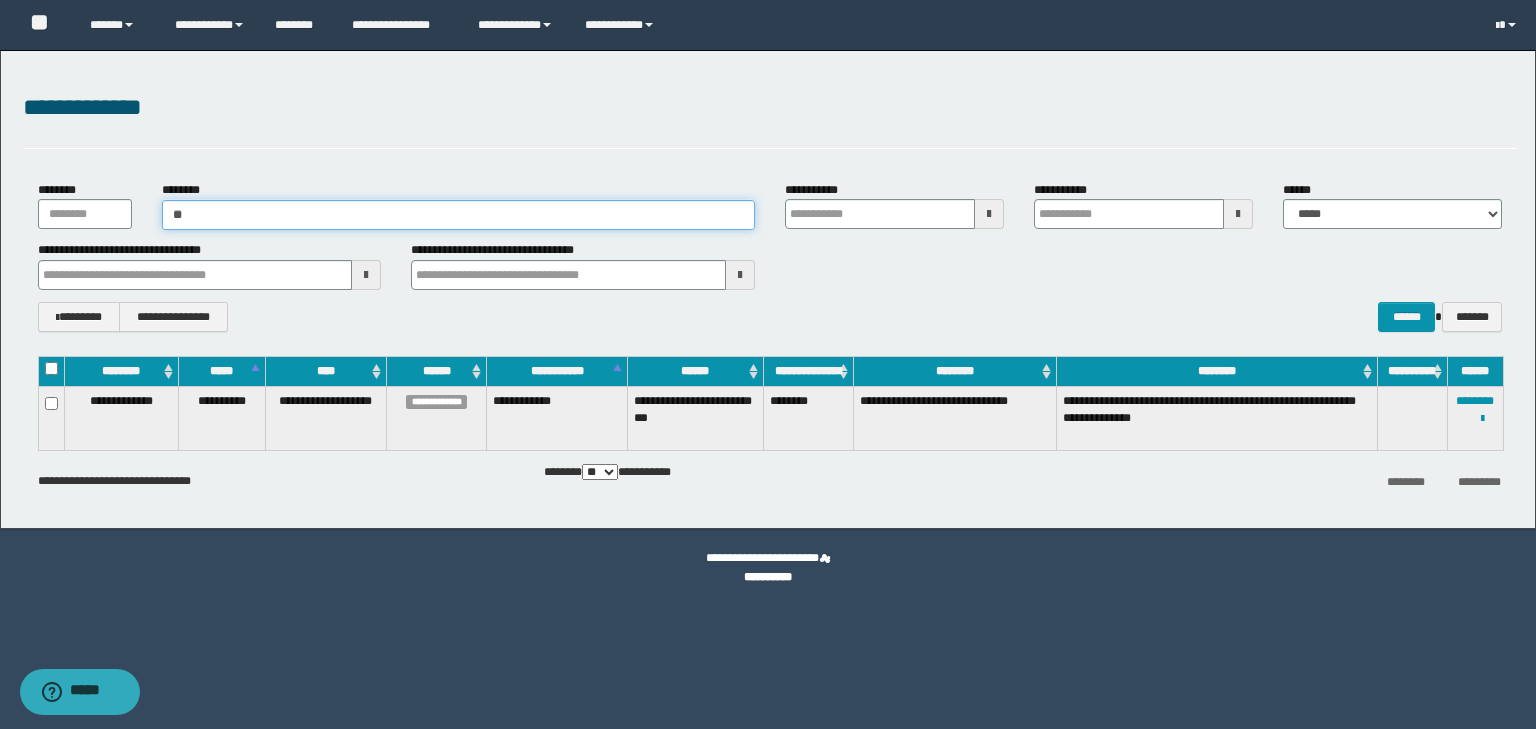 type 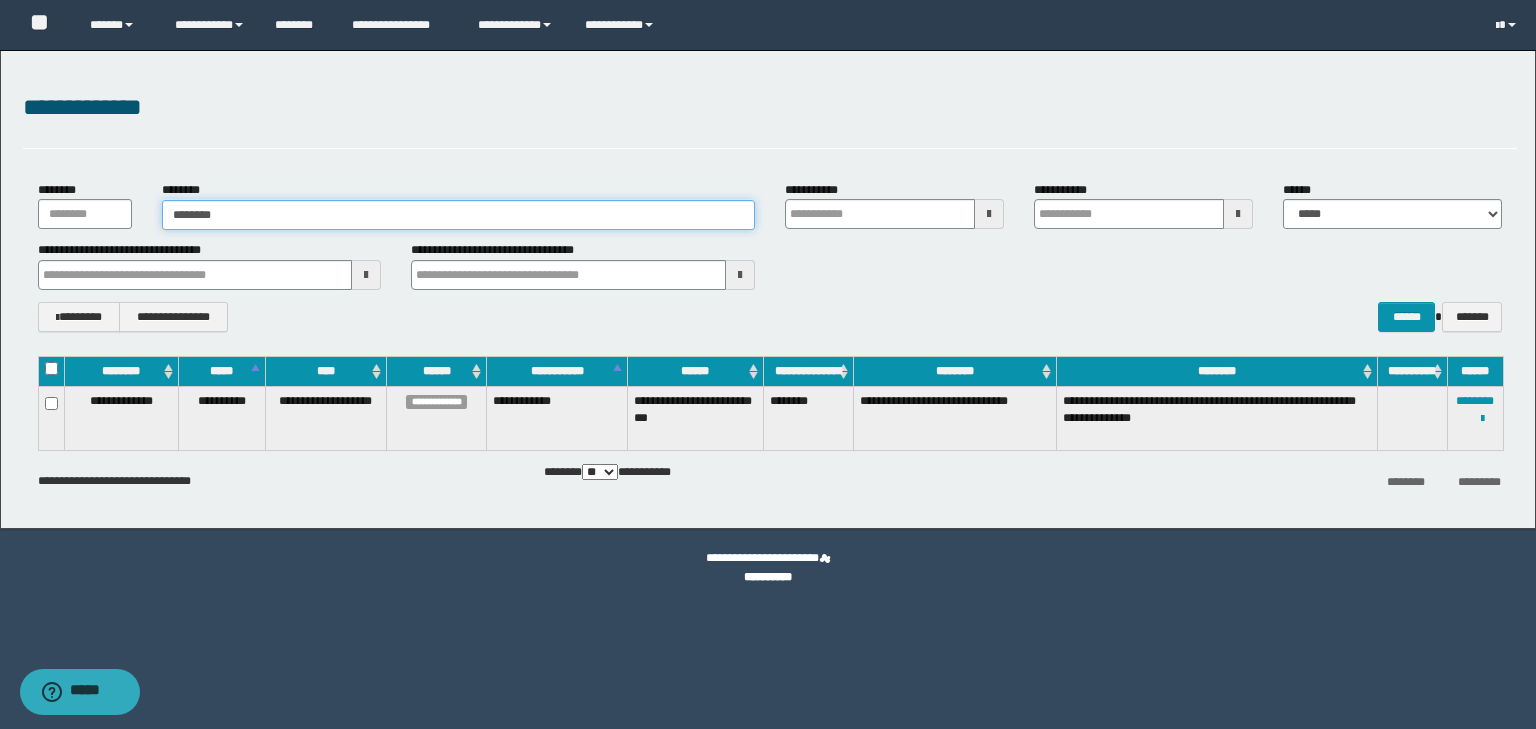 drag, startPoint x: 232, startPoint y: 216, endPoint x: 122, endPoint y: 214, distance: 110.01818 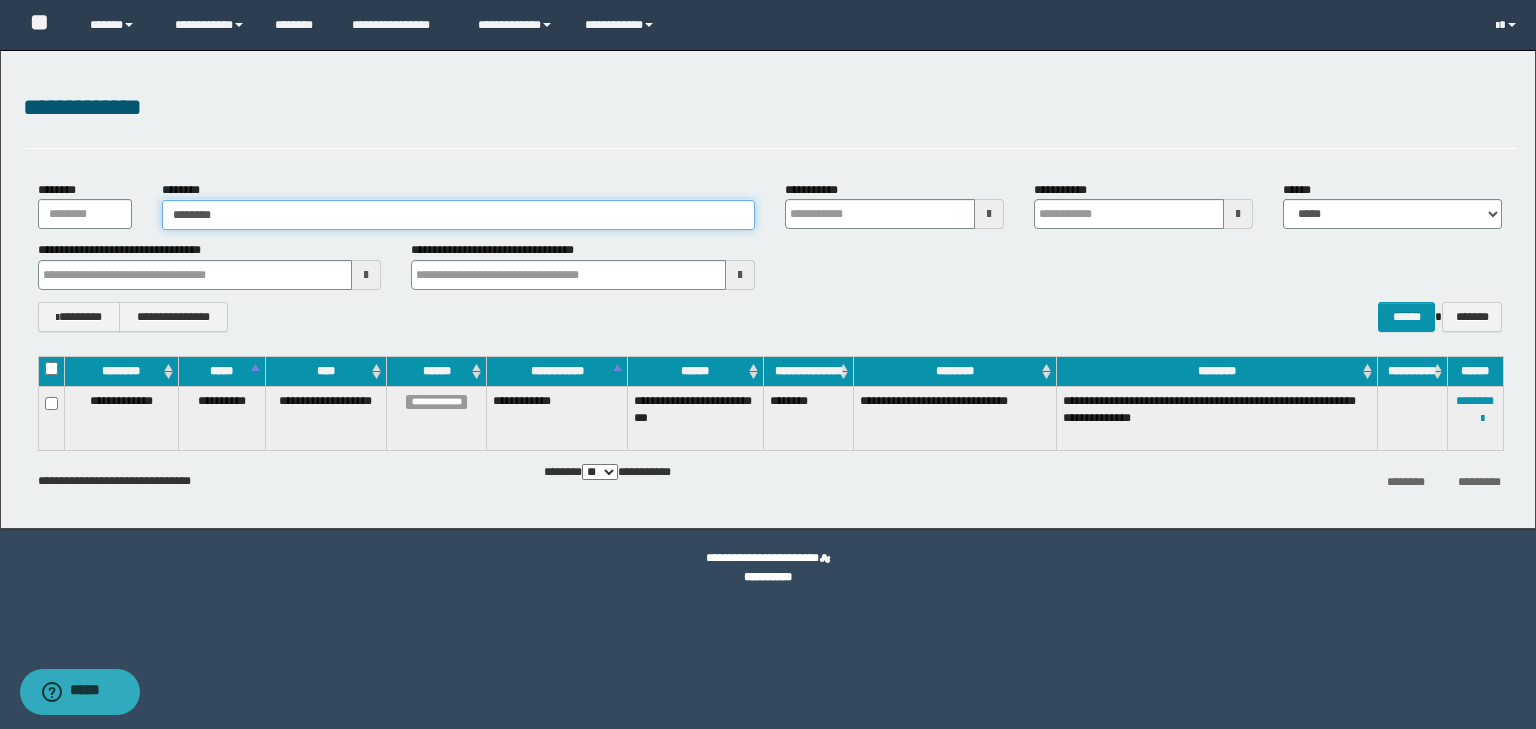click on "********" at bounding box center [458, 215] 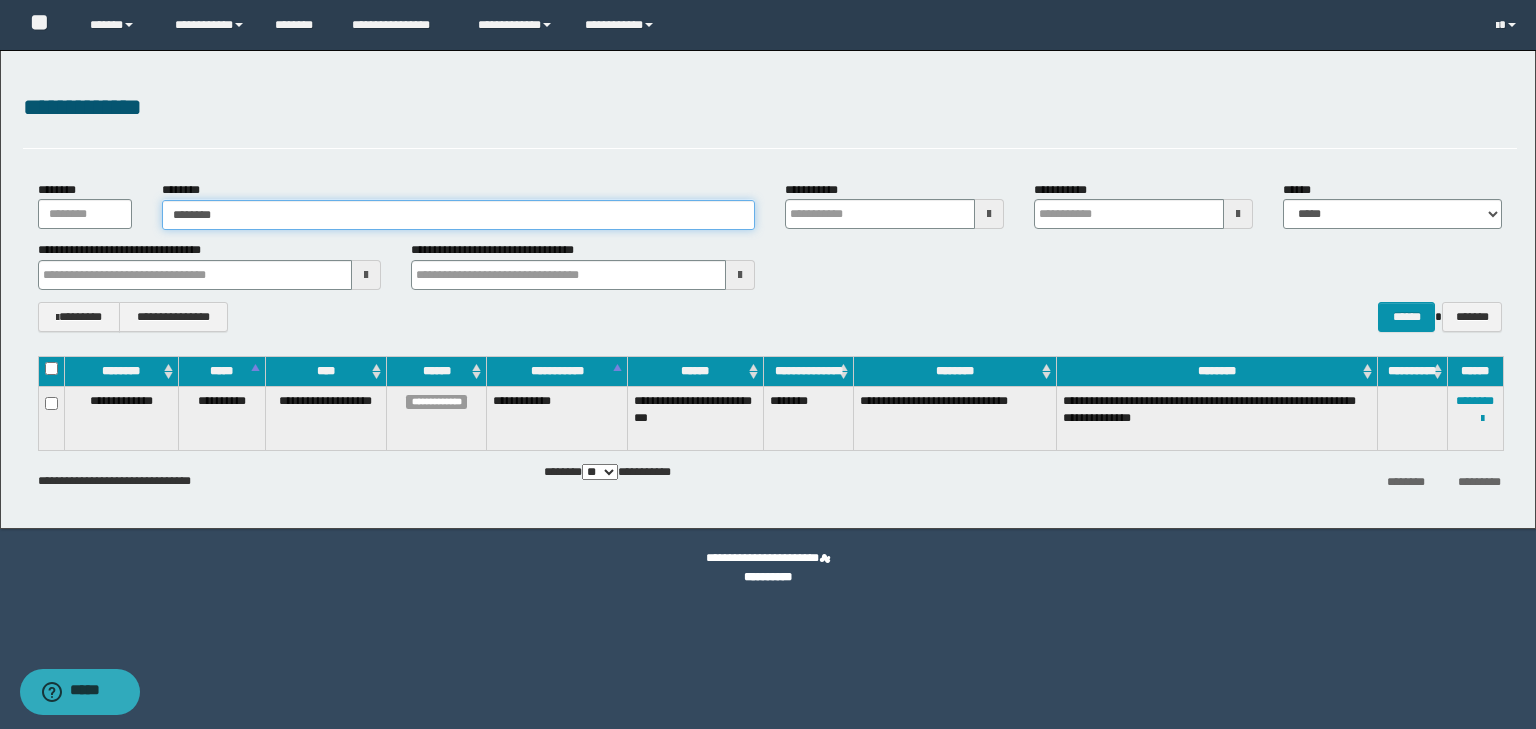 drag, startPoint x: 237, startPoint y: 224, endPoint x: 67, endPoint y: 218, distance: 170.10585 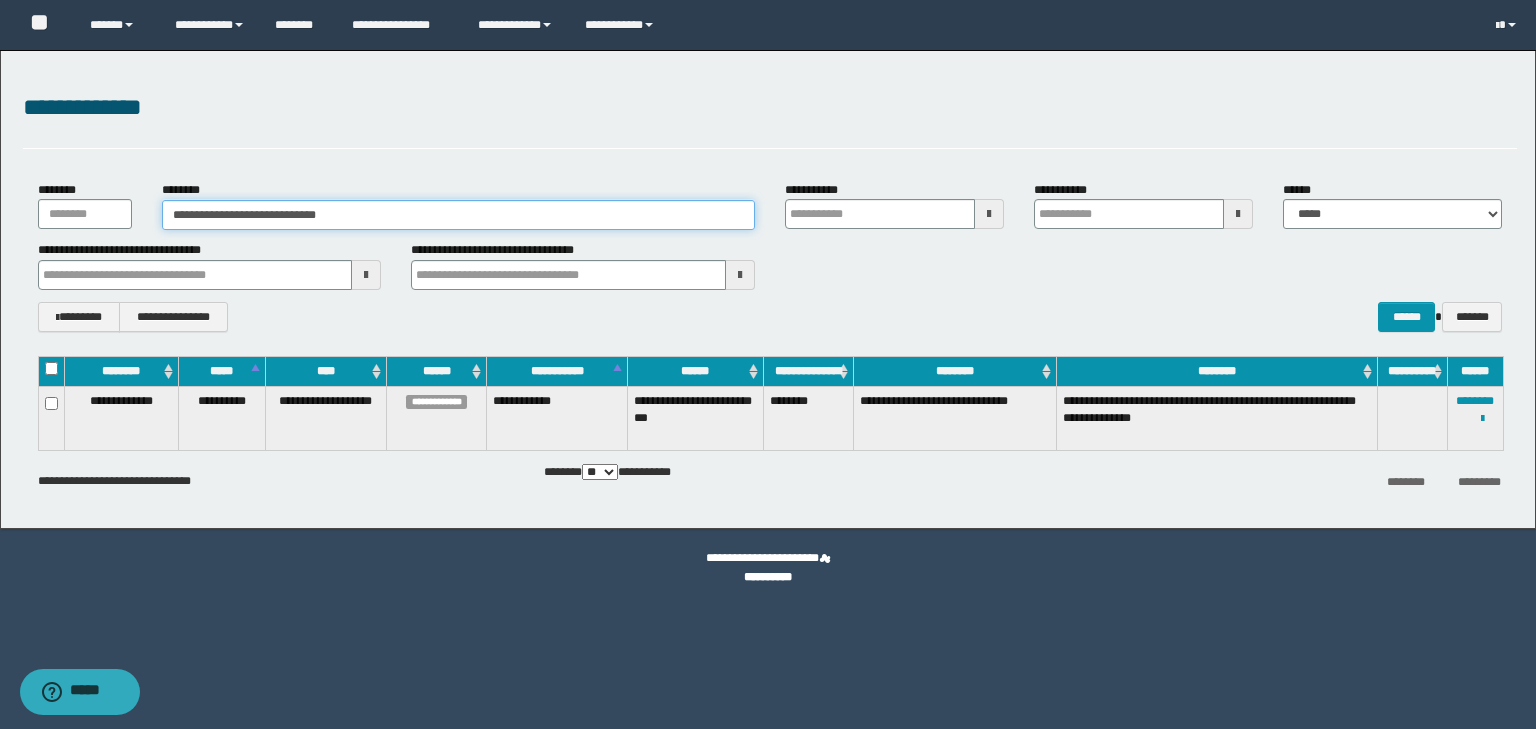 click on "**********" at bounding box center [458, 215] 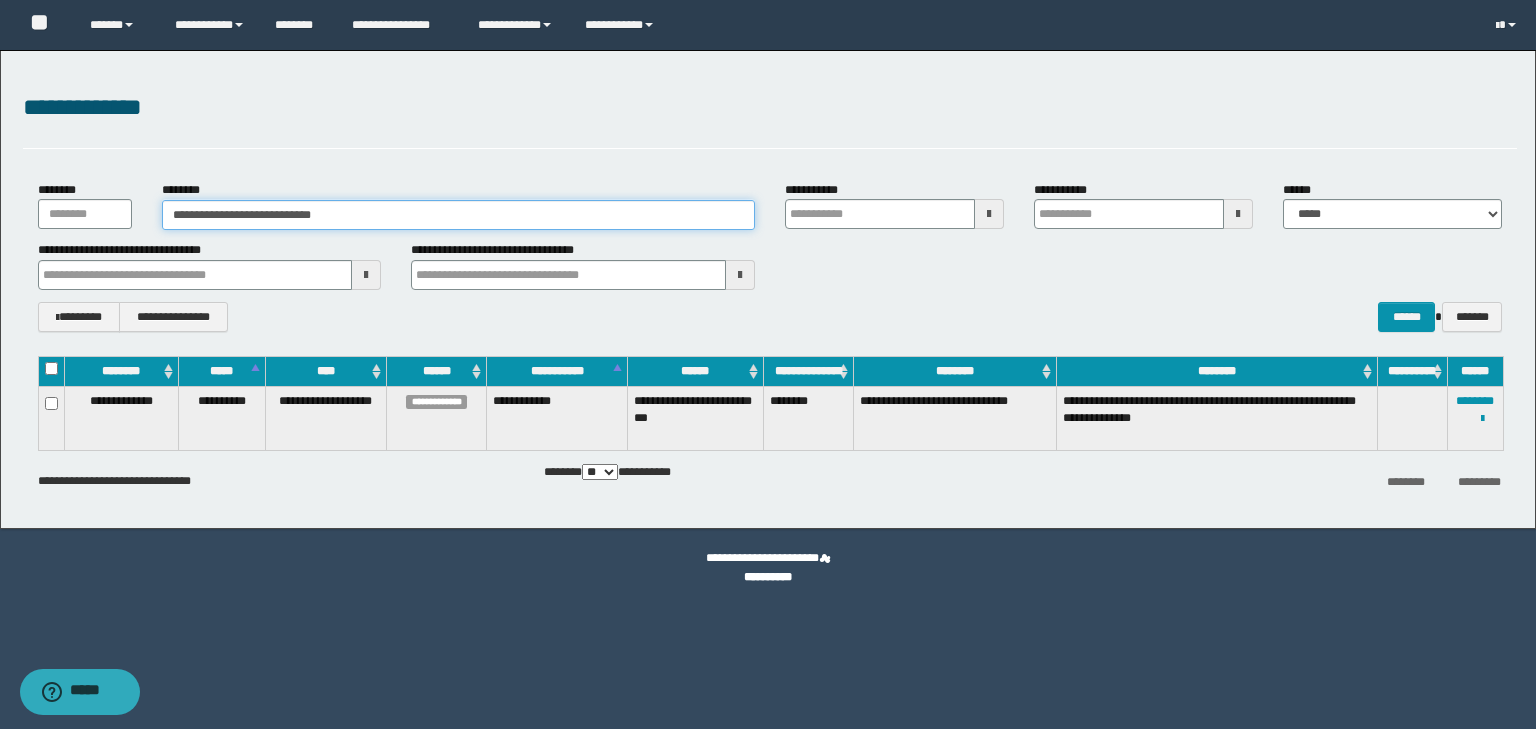 type on "**********" 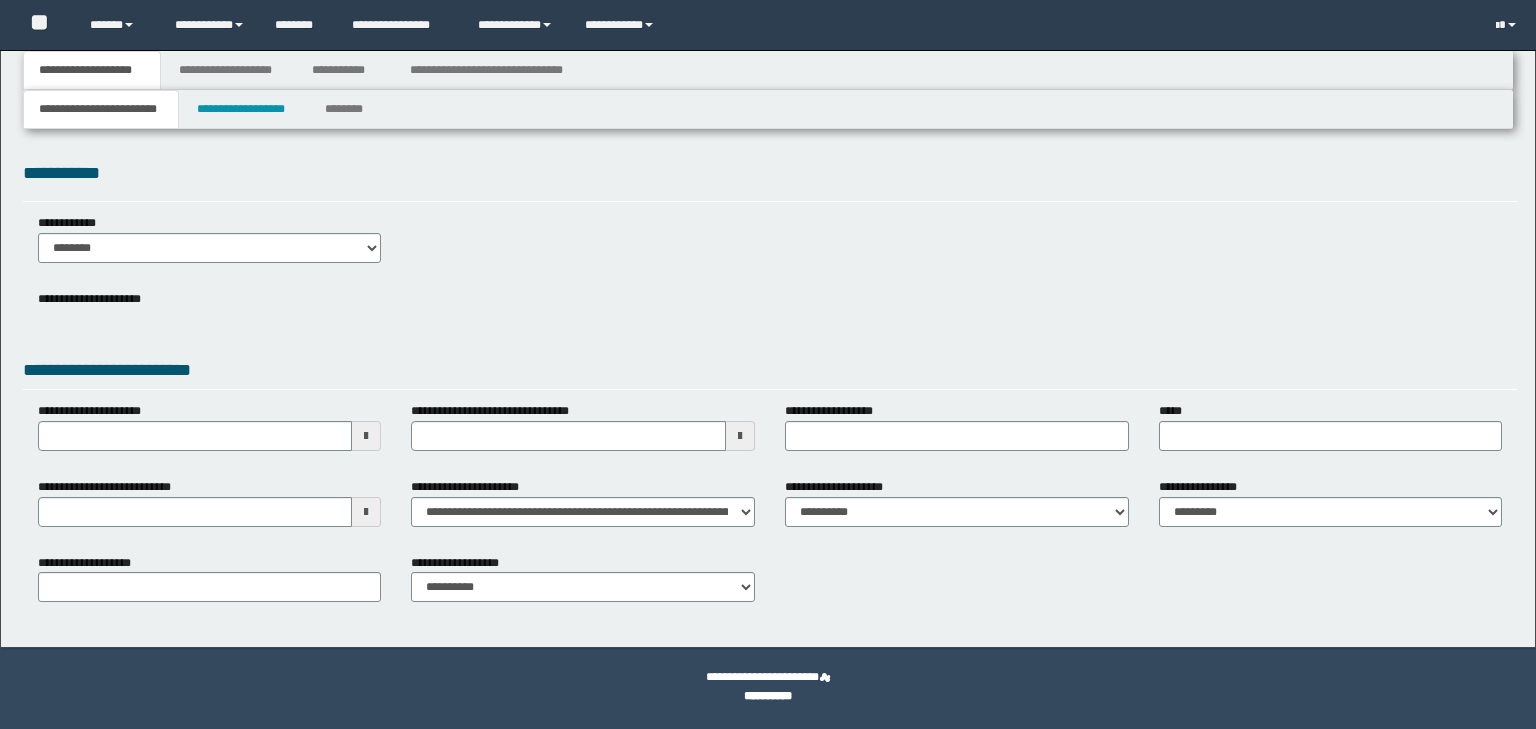 scroll, scrollTop: 0, scrollLeft: 0, axis: both 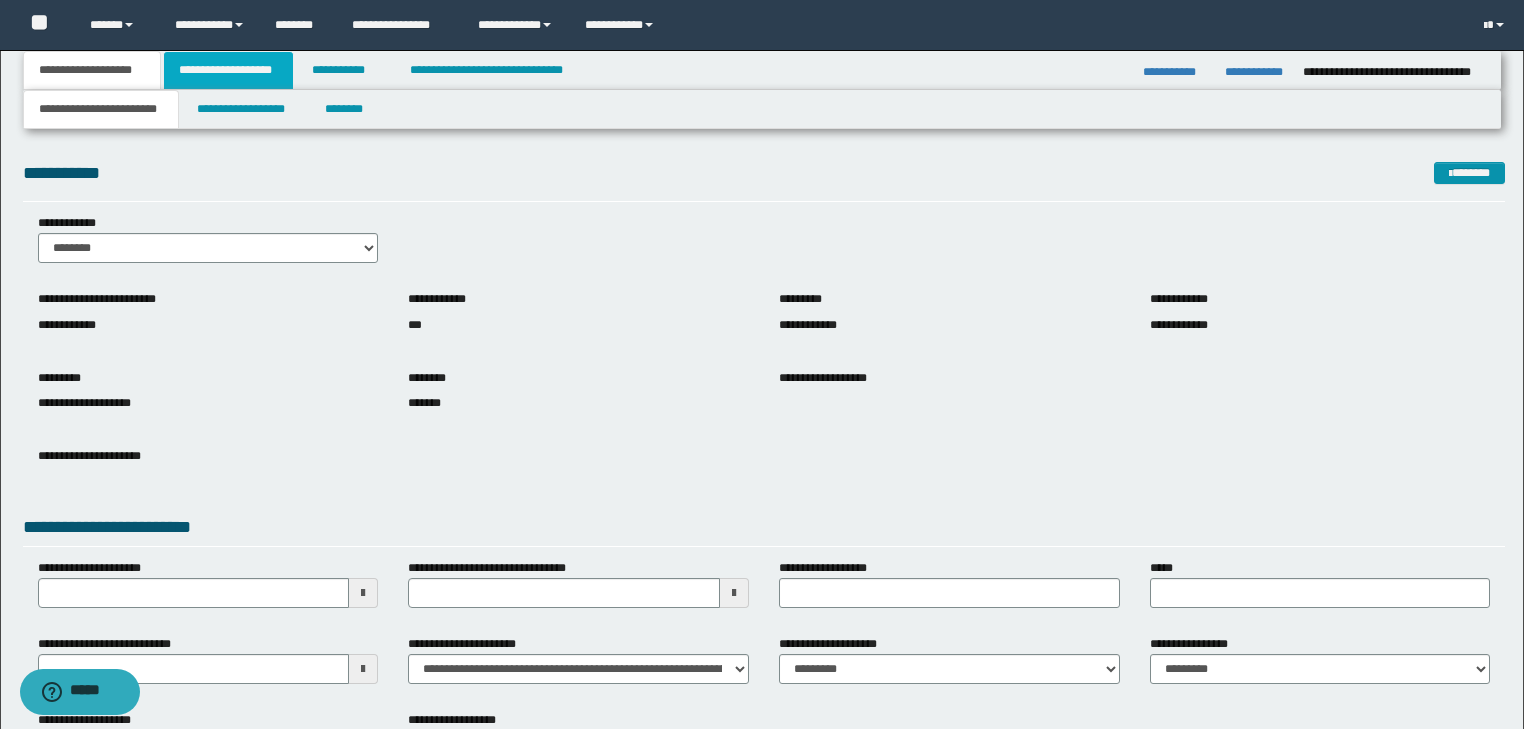 click on "**********" at bounding box center (228, 70) 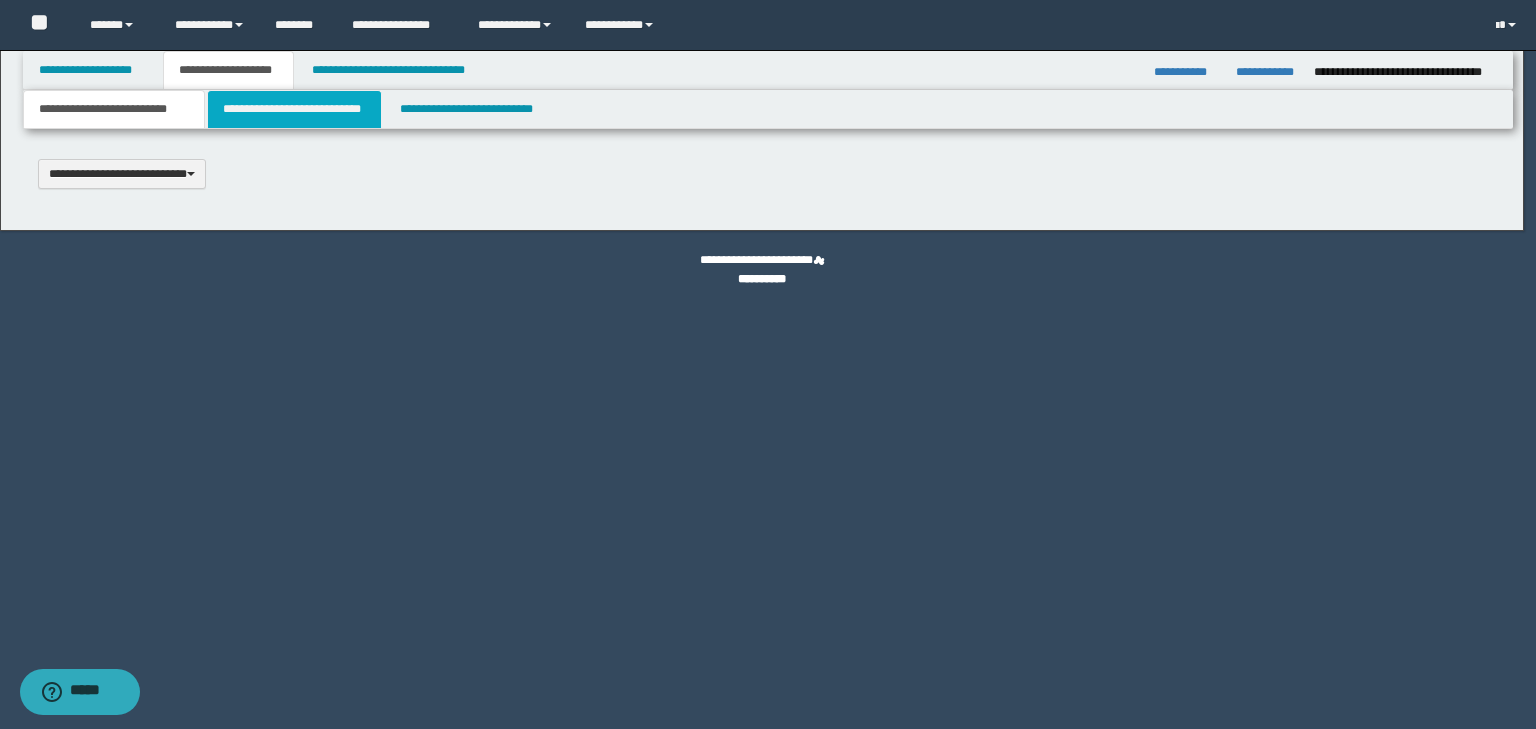 scroll, scrollTop: 0, scrollLeft: 0, axis: both 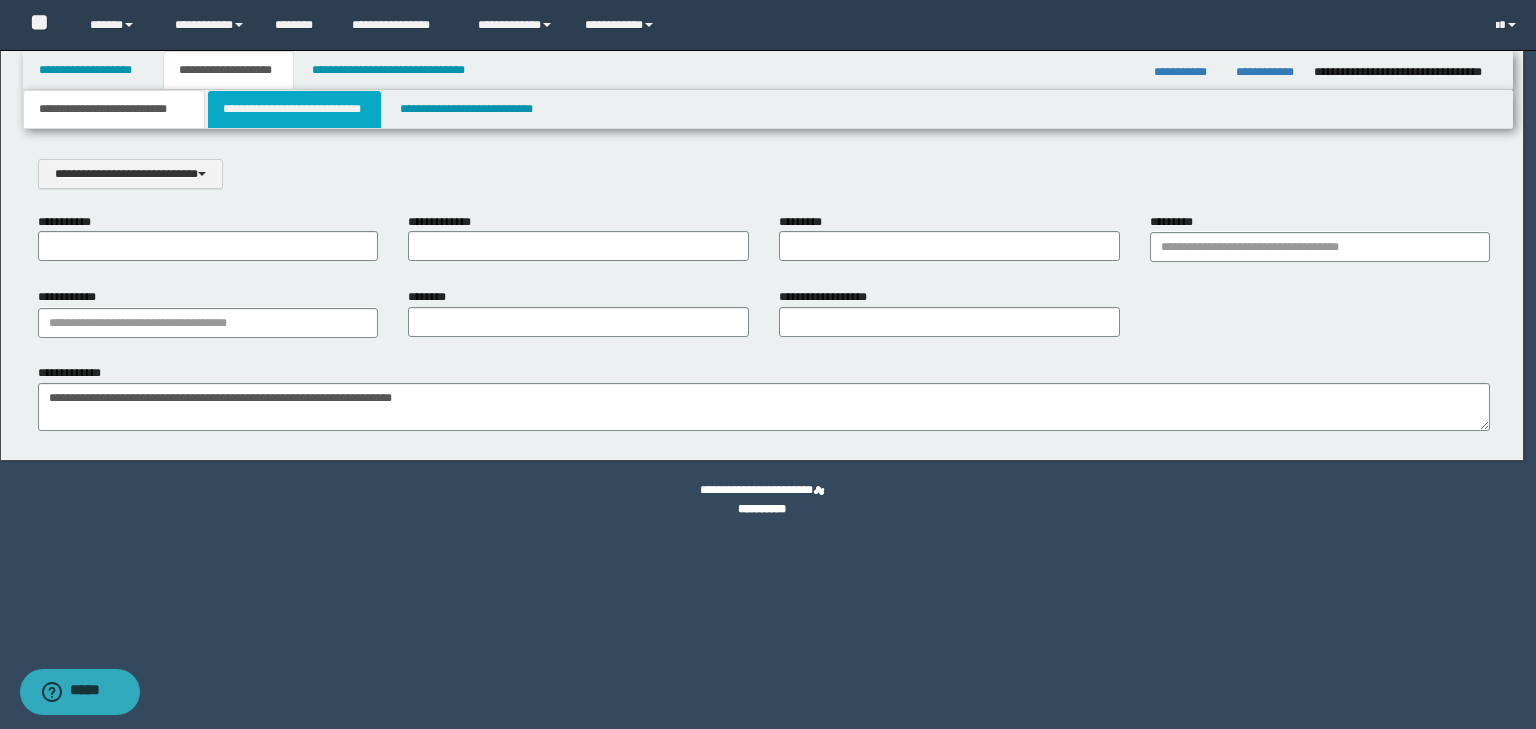 click on "**********" at bounding box center (294, 109) 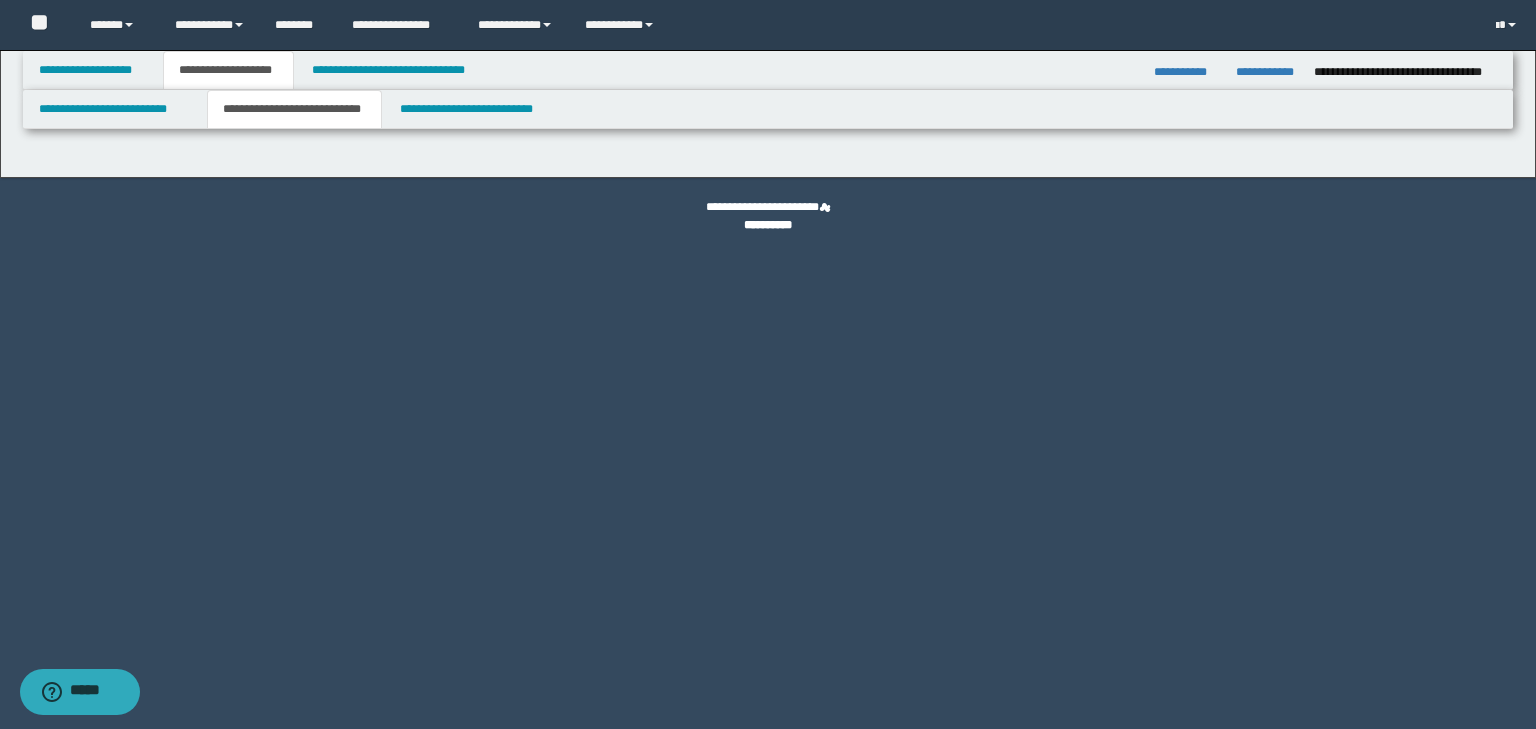 click on "**********" at bounding box center [294, 109] 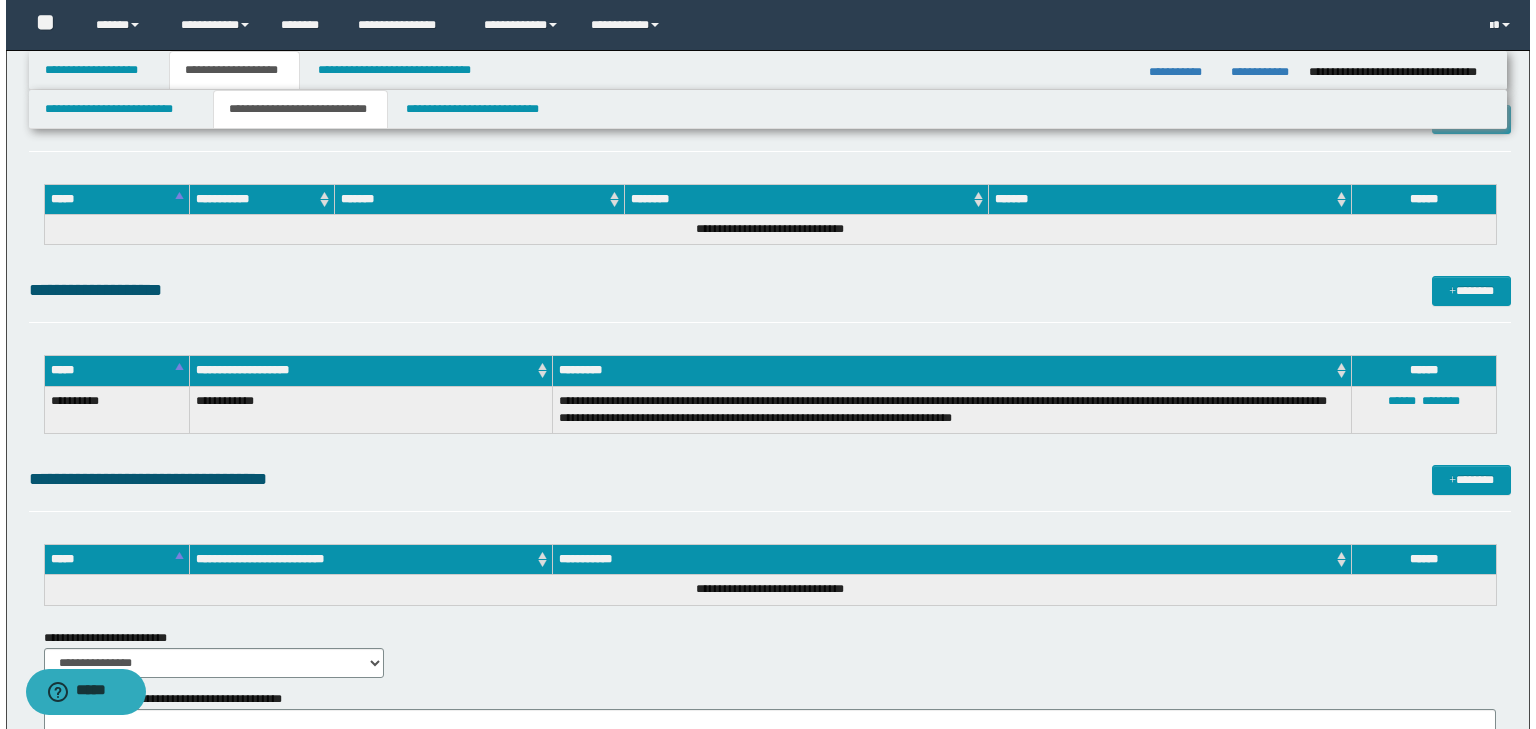 scroll, scrollTop: 1866, scrollLeft: 0, axis: vertical 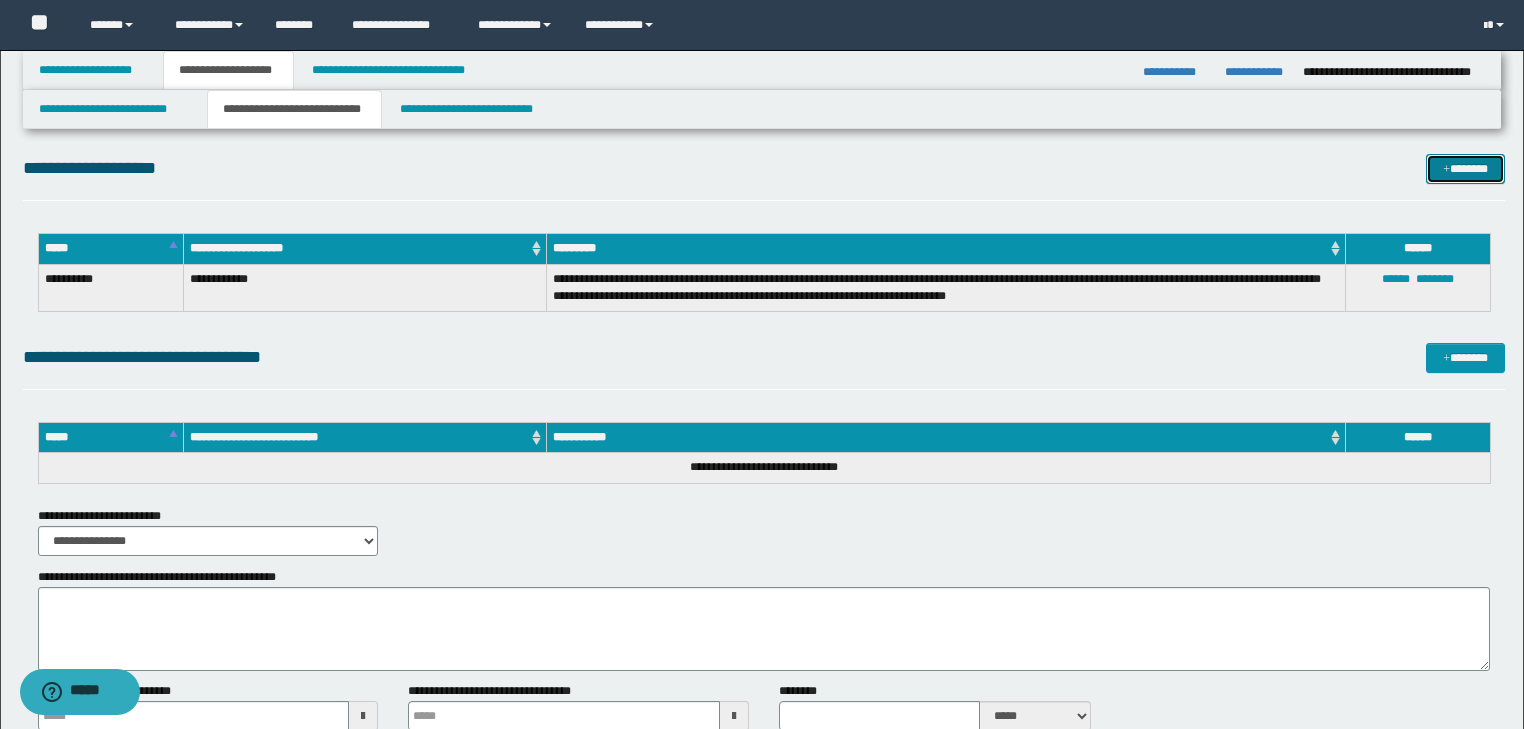 click on "*******" at bounding box center (1465, 169) 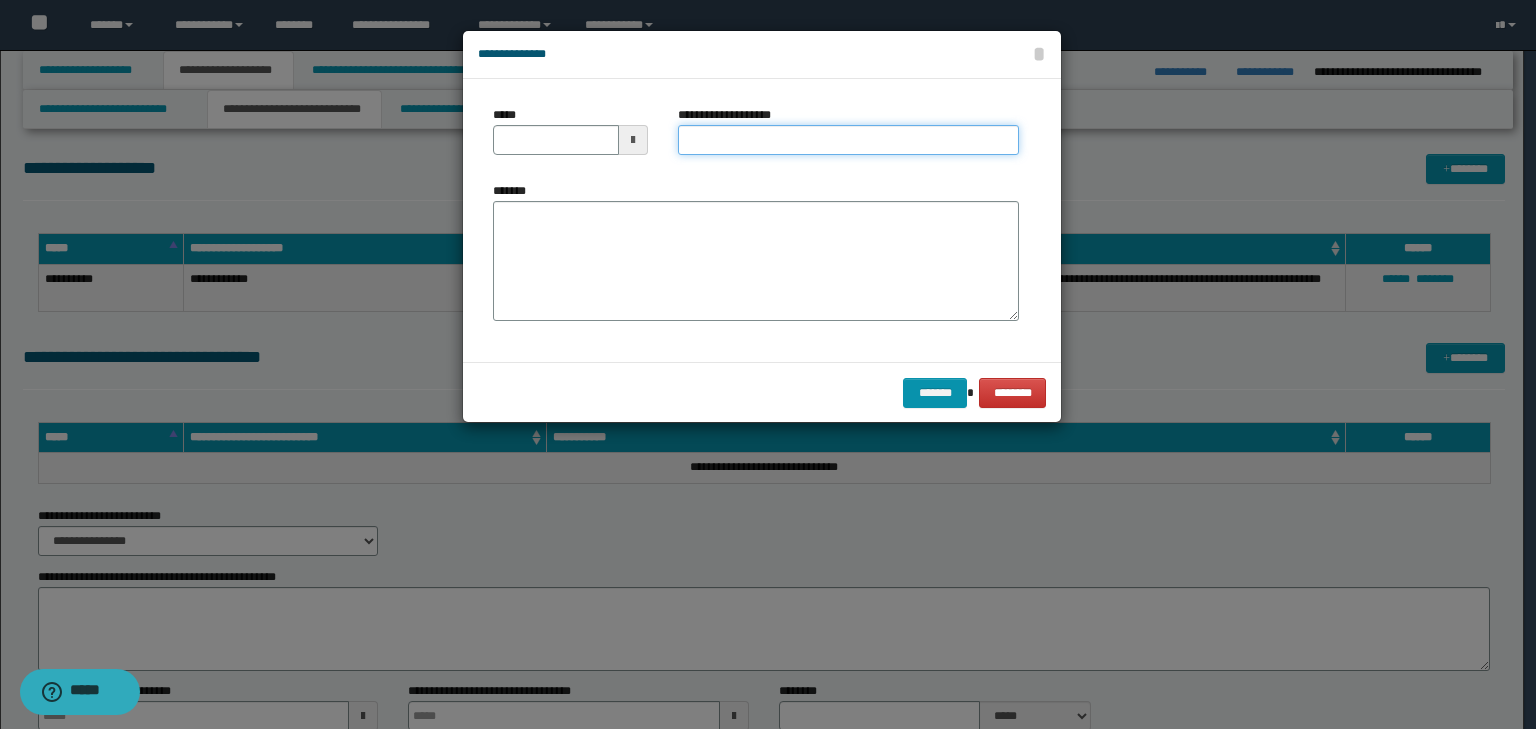 click on "**********" at bounding box center [848, 140] 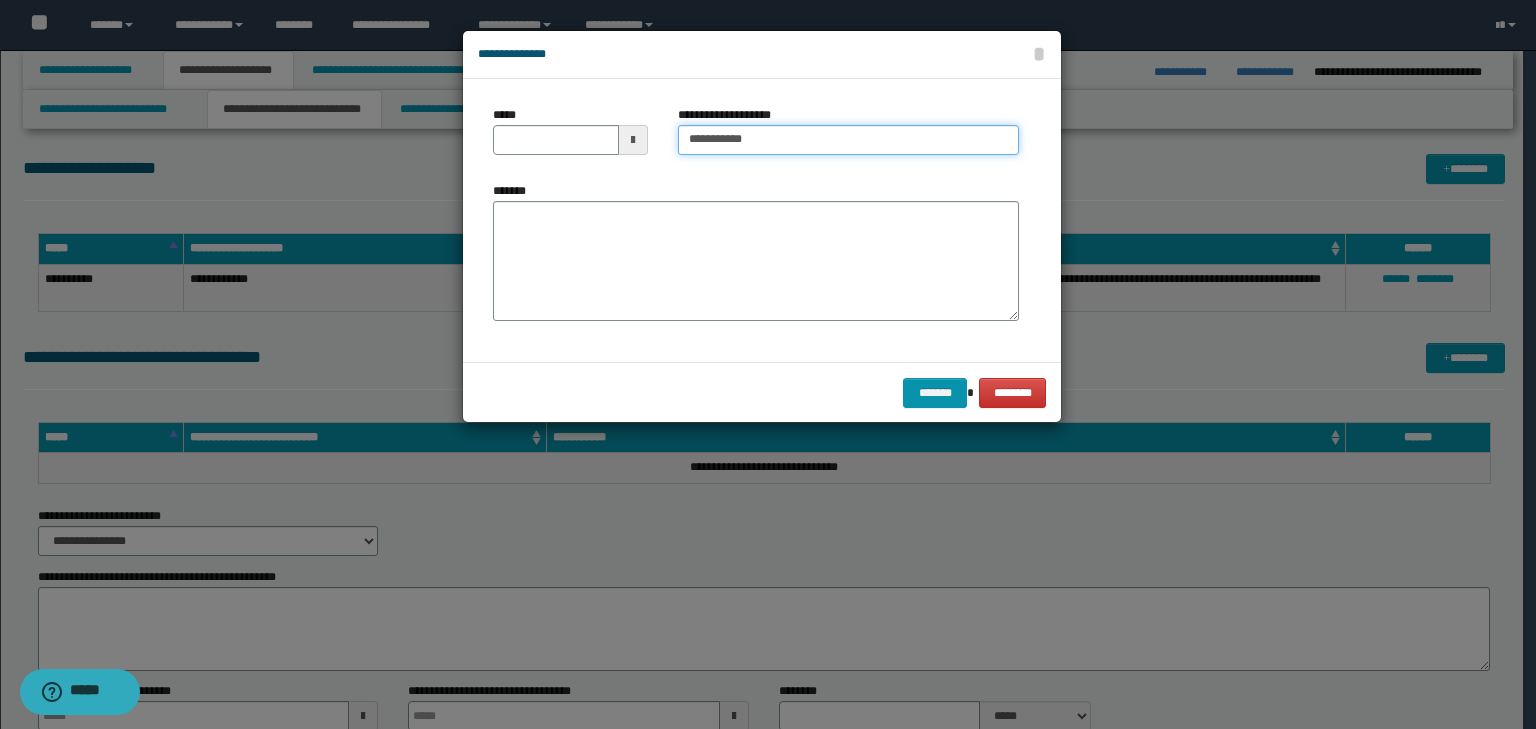type on "**********" 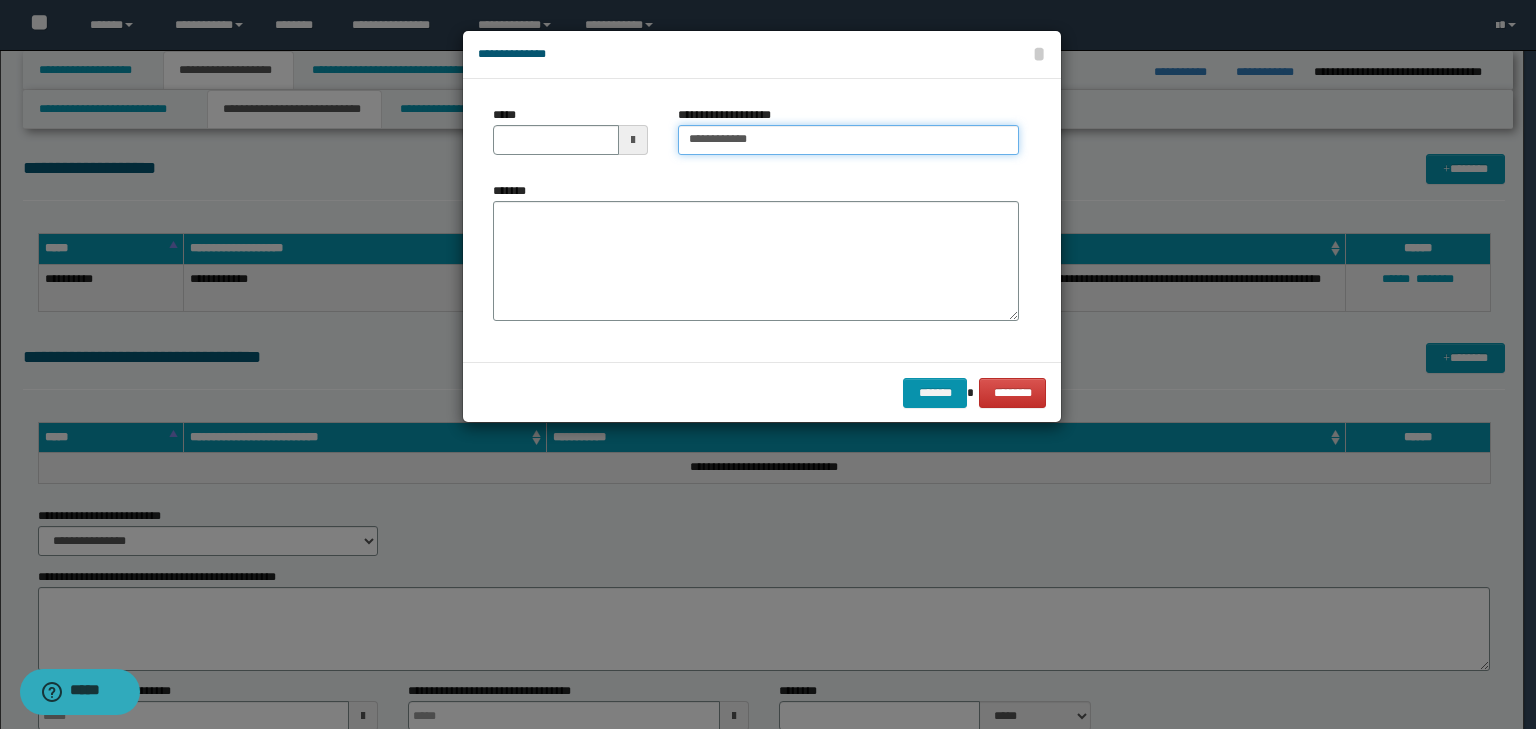 type 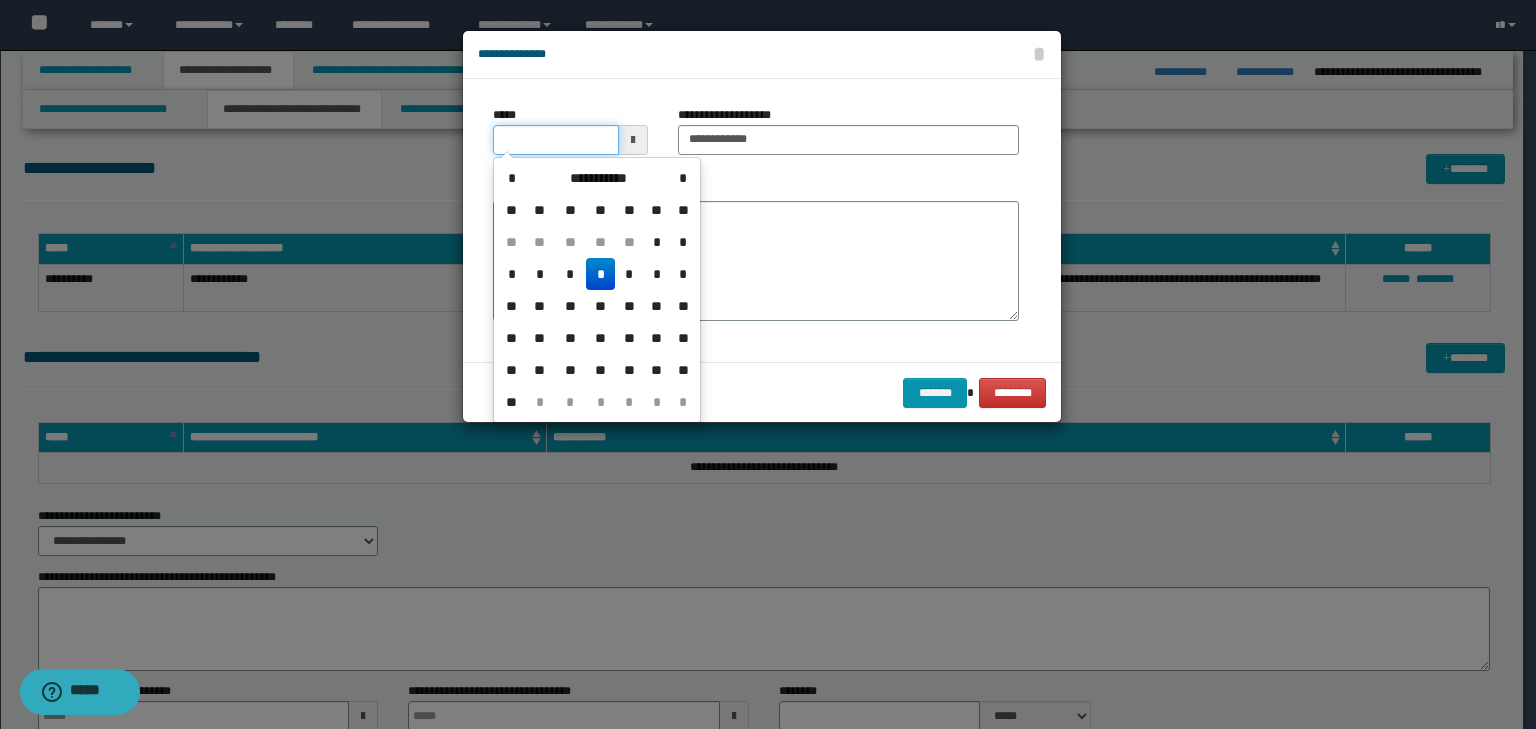 click on "*****" at bounding box center [556, 140] 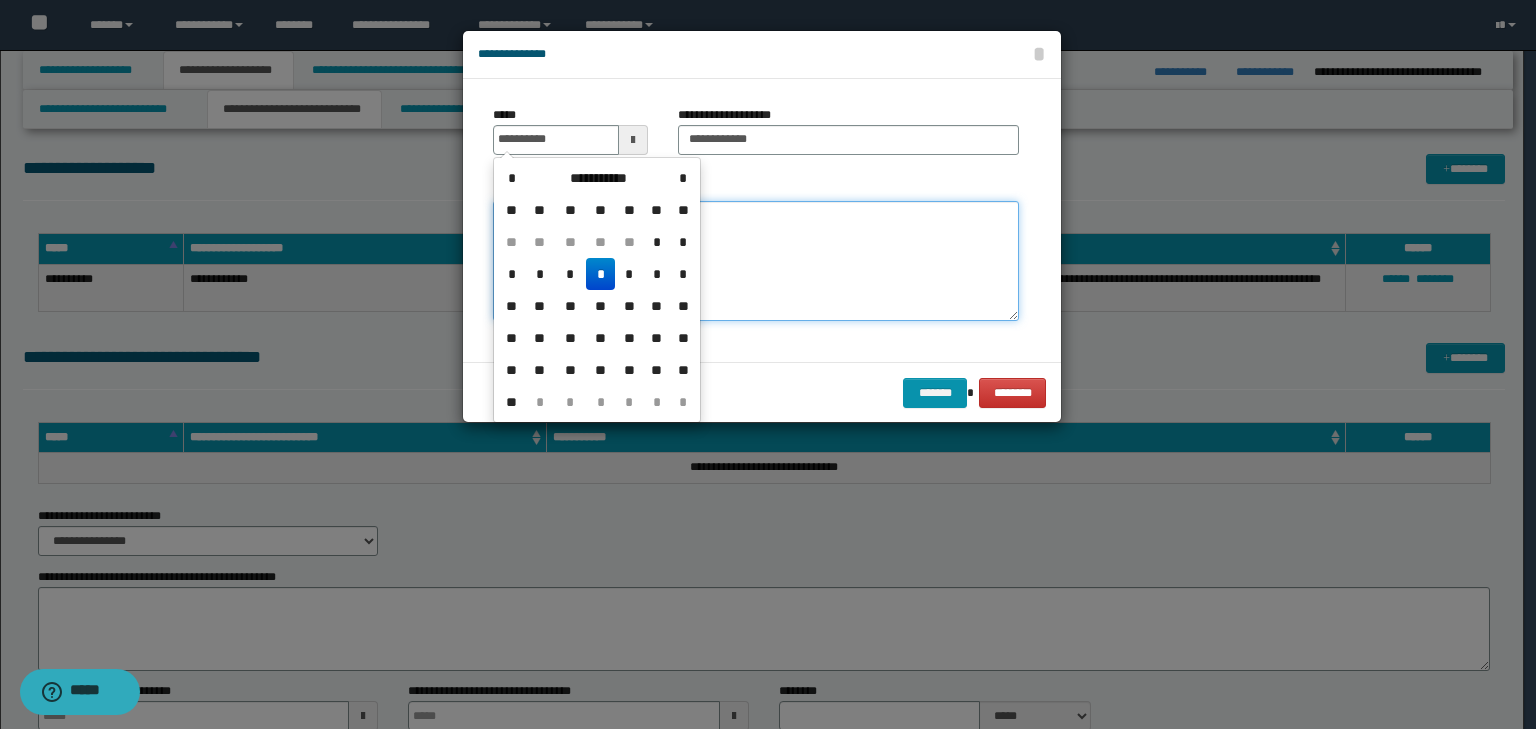 type on "**********" 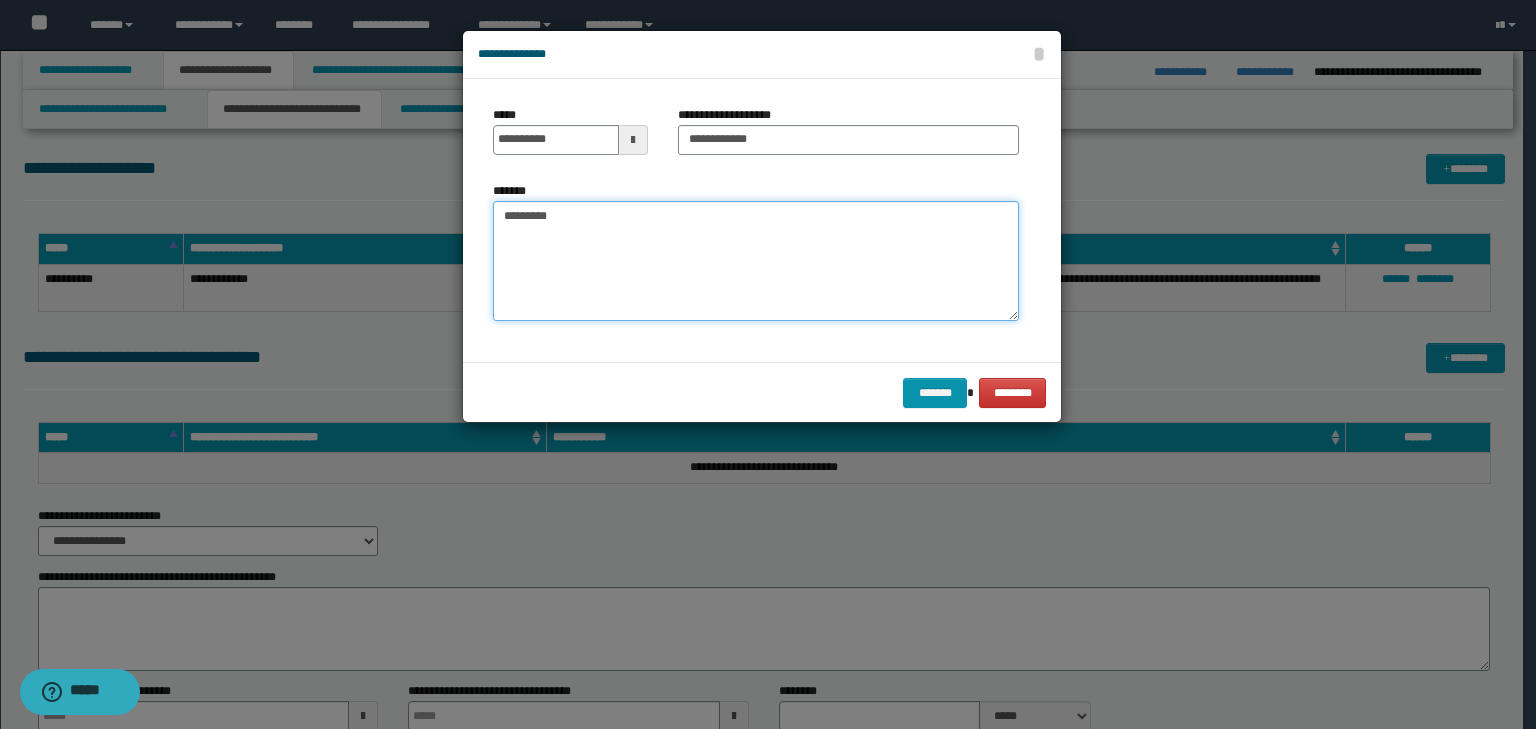 click on "********" at bounding box center (756, 261) 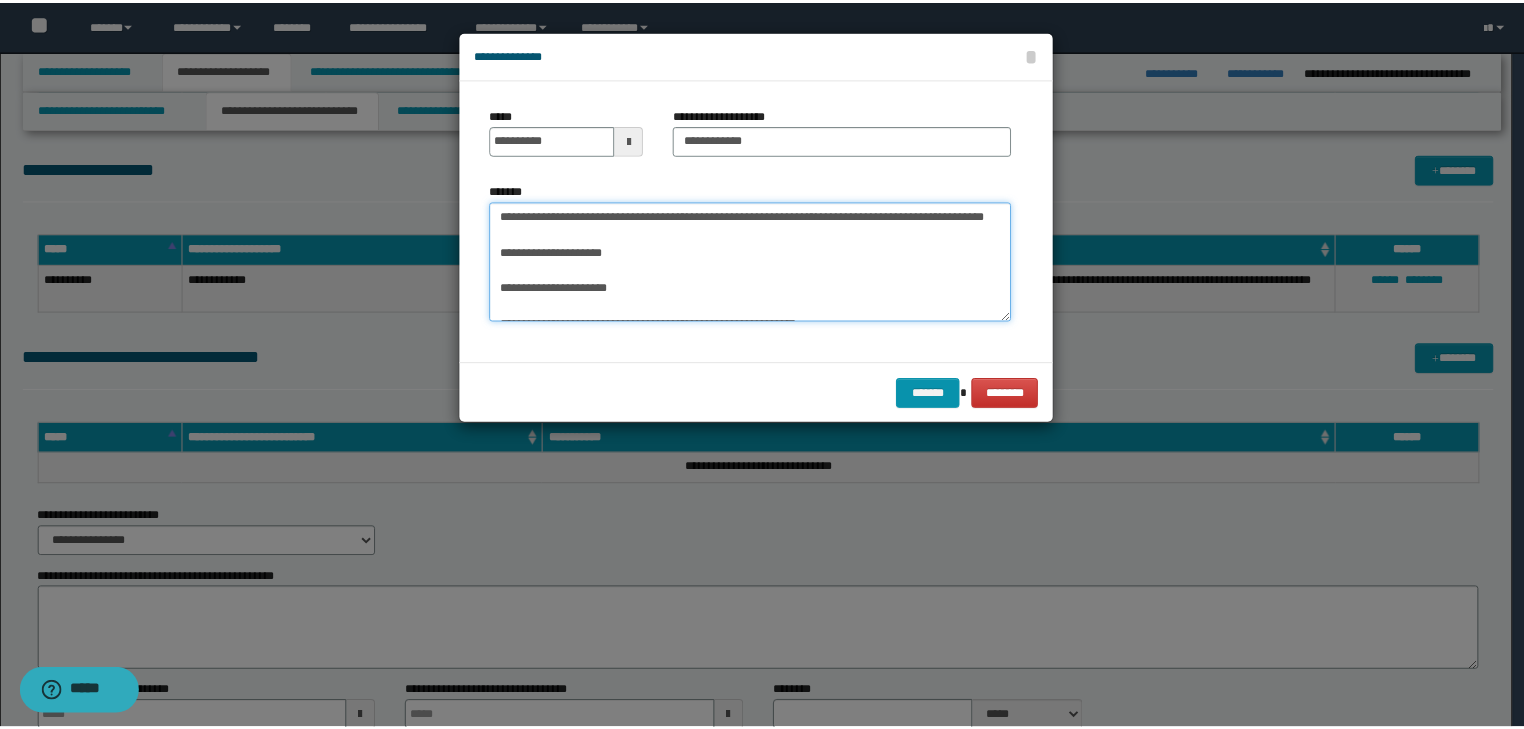 scroll, scrollTop: 2730, scrollLeft: 0, axis: vertical 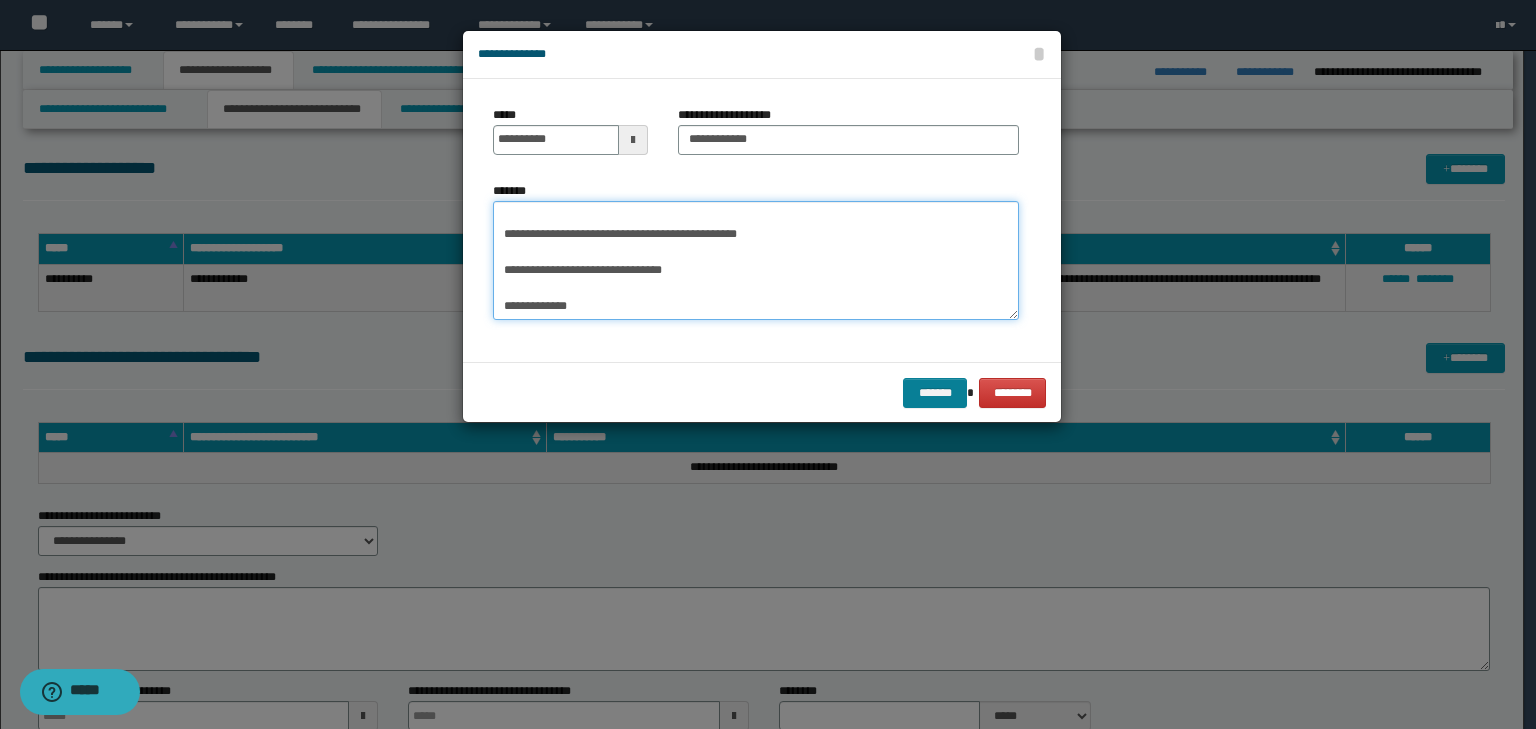 type on "**********" 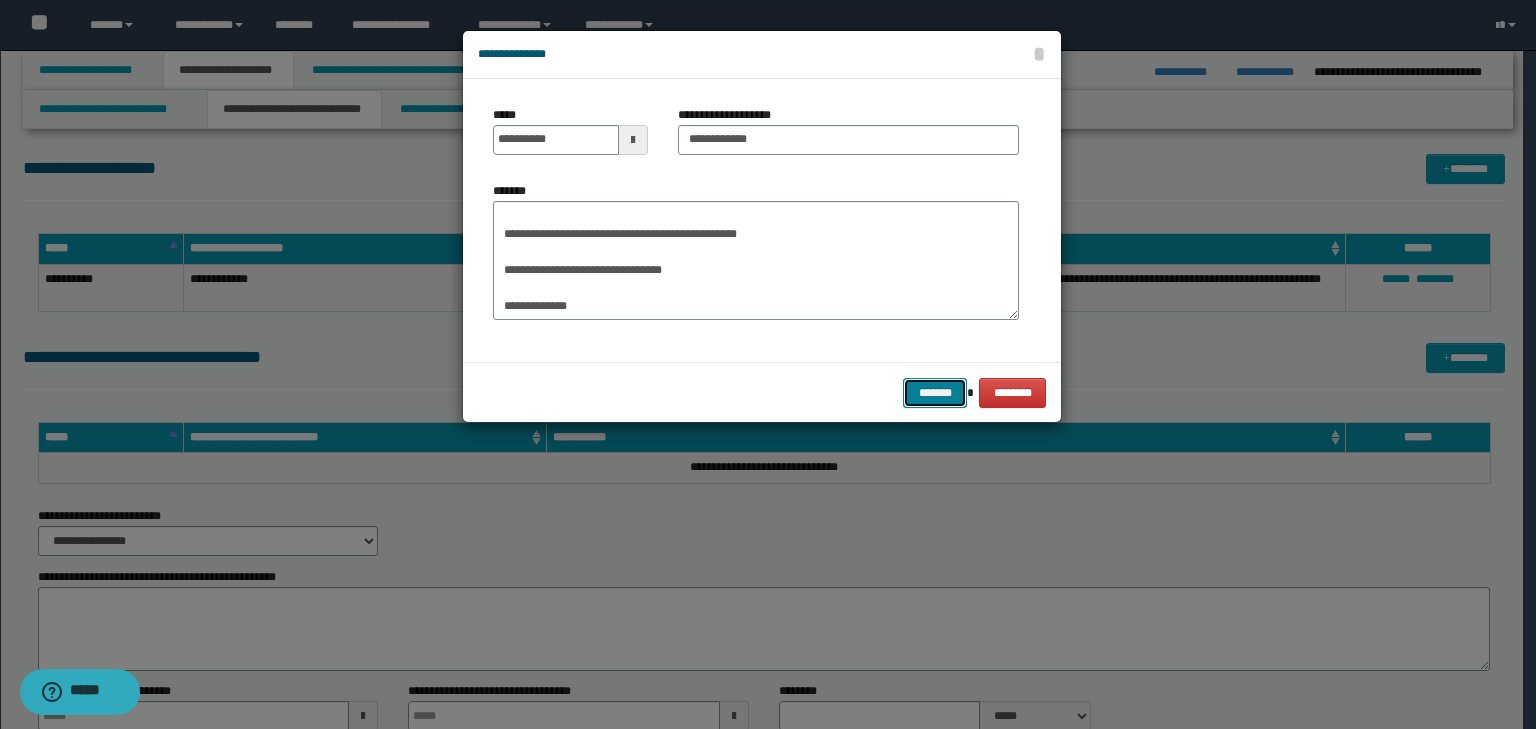 click on "*******" at bounding box center [935, 393] 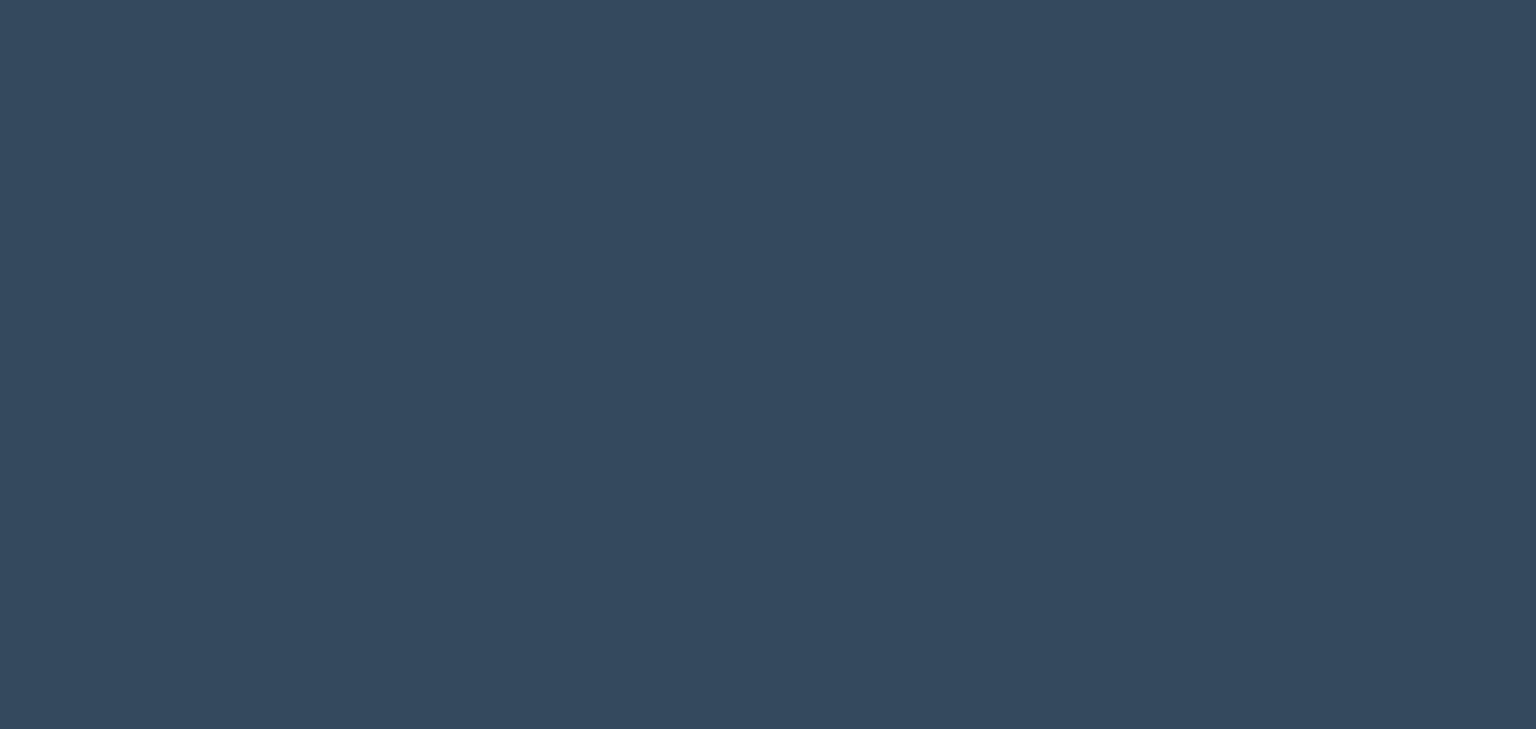 scroll, scrollTop: 0, scrollLeft: 0, axis: both 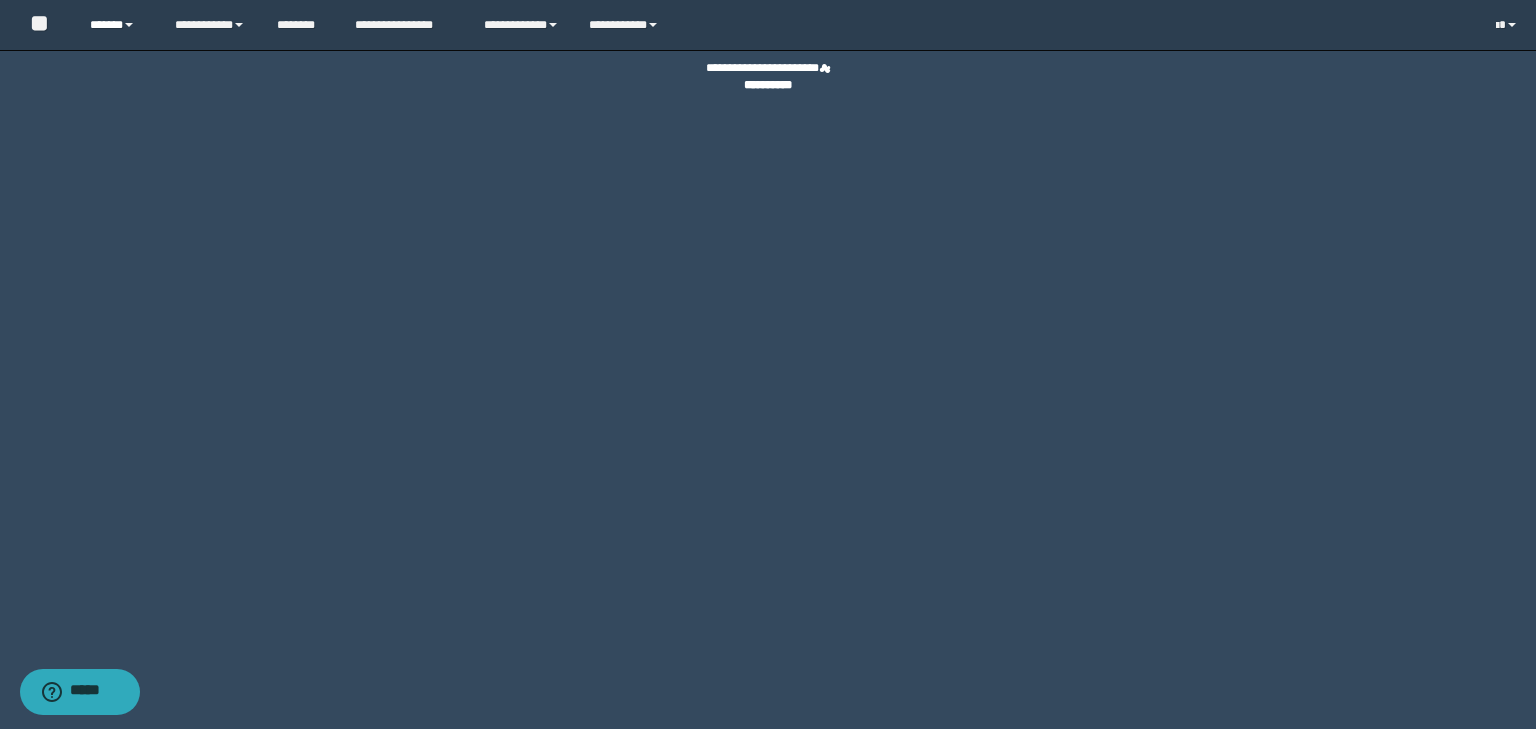 drag, startPoint x: 140, startPoint y: 18, endPoint x: 140, endPoint y: 31, distance: 13 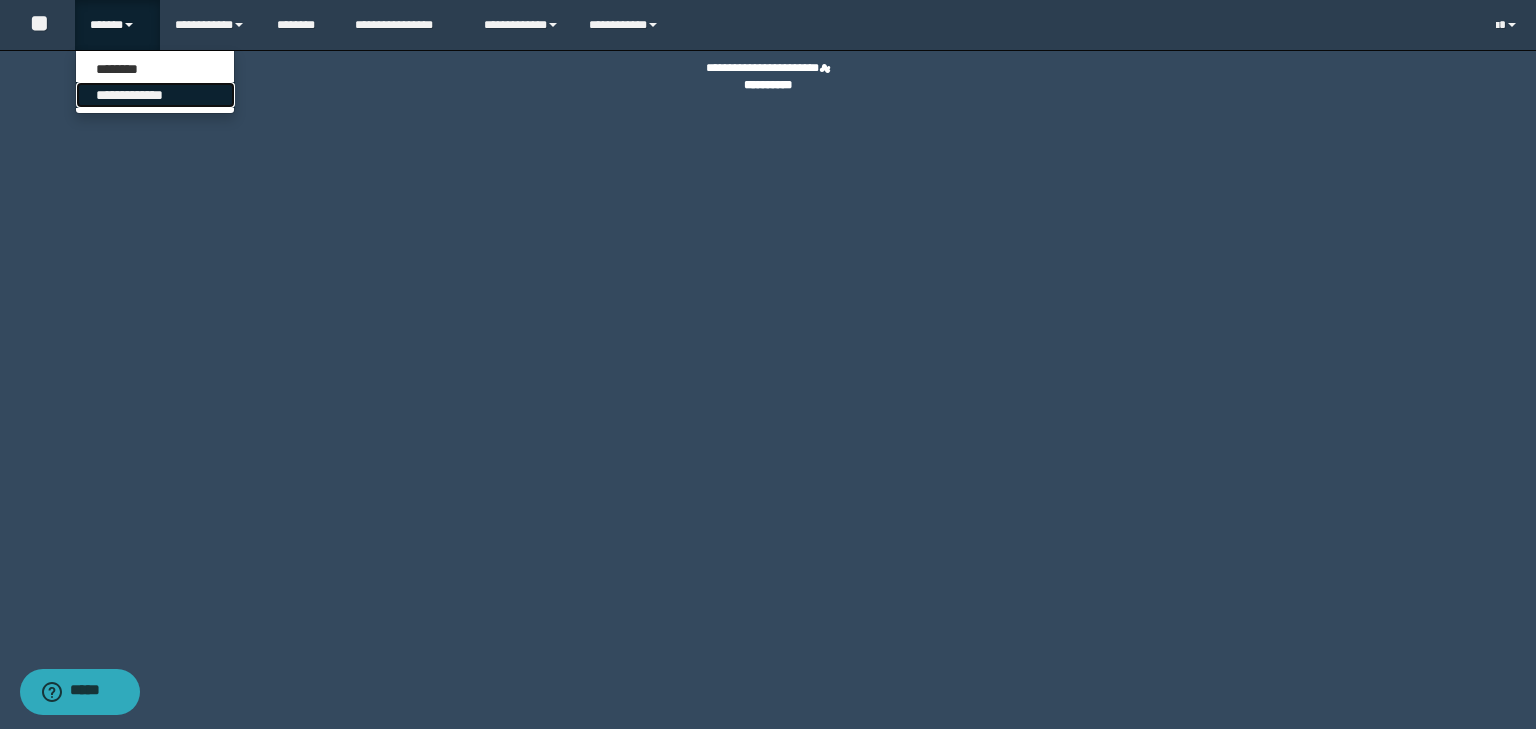 click on "**********" at bounding box center [155, 95] 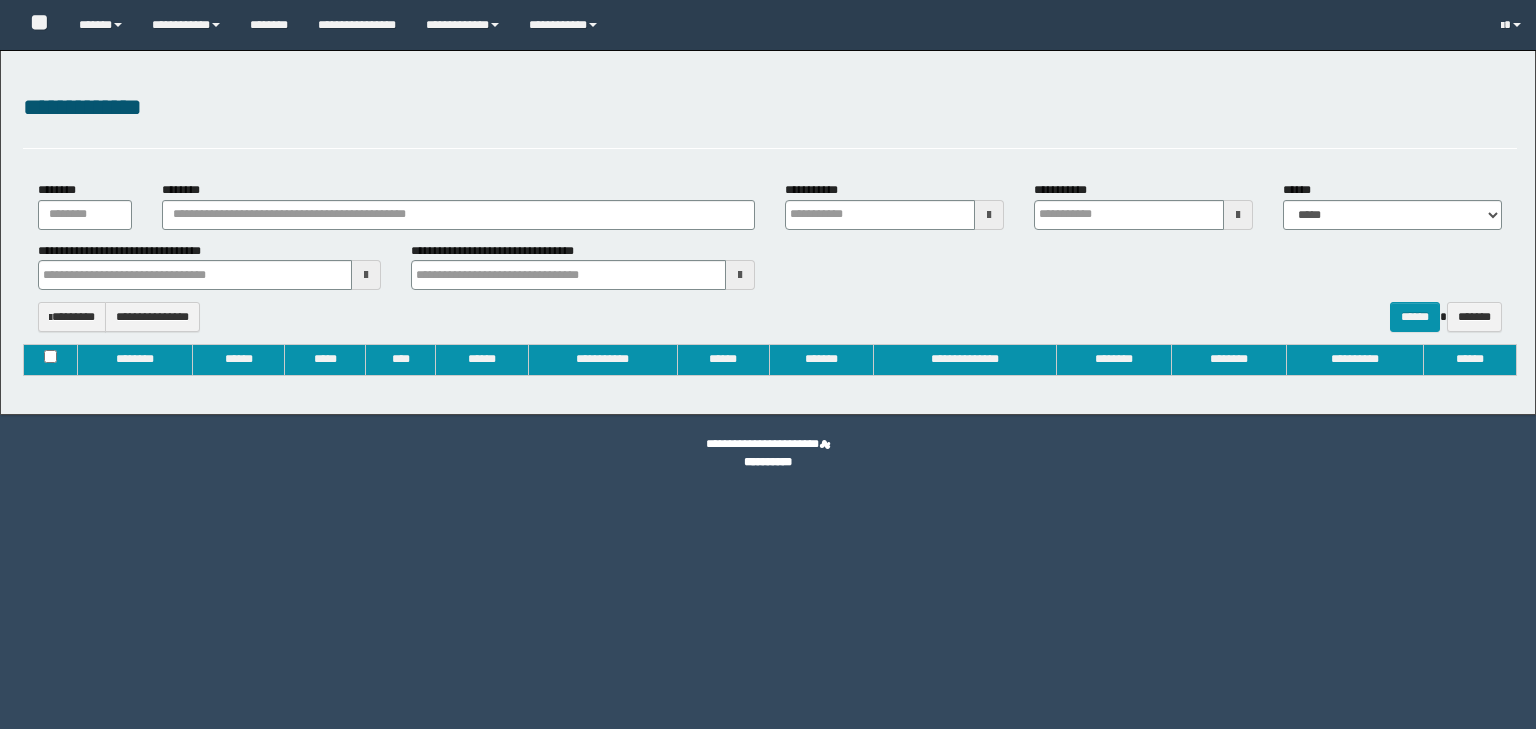 type on "**********" 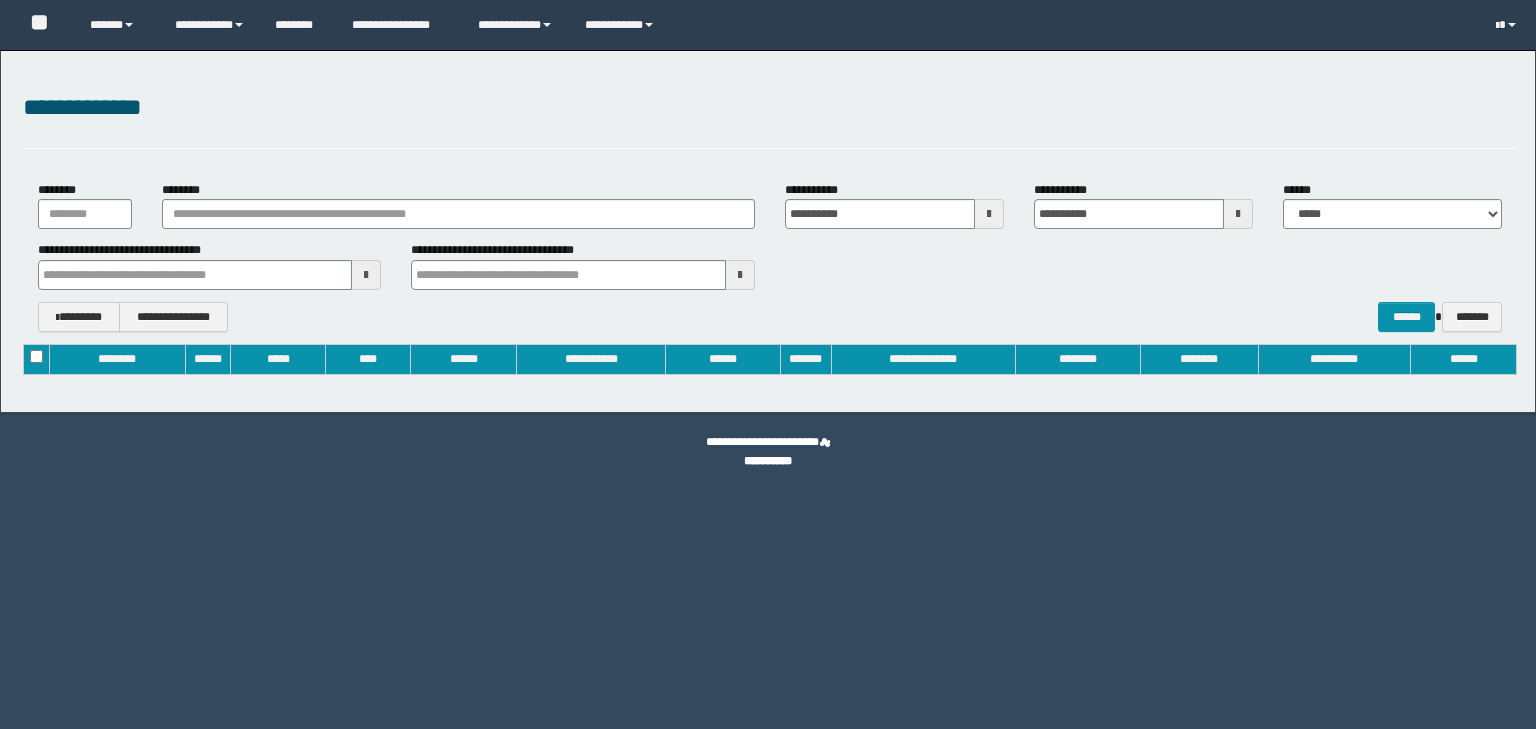 scroll, scrollTop: 0, scrollLeft: 0, axis: both 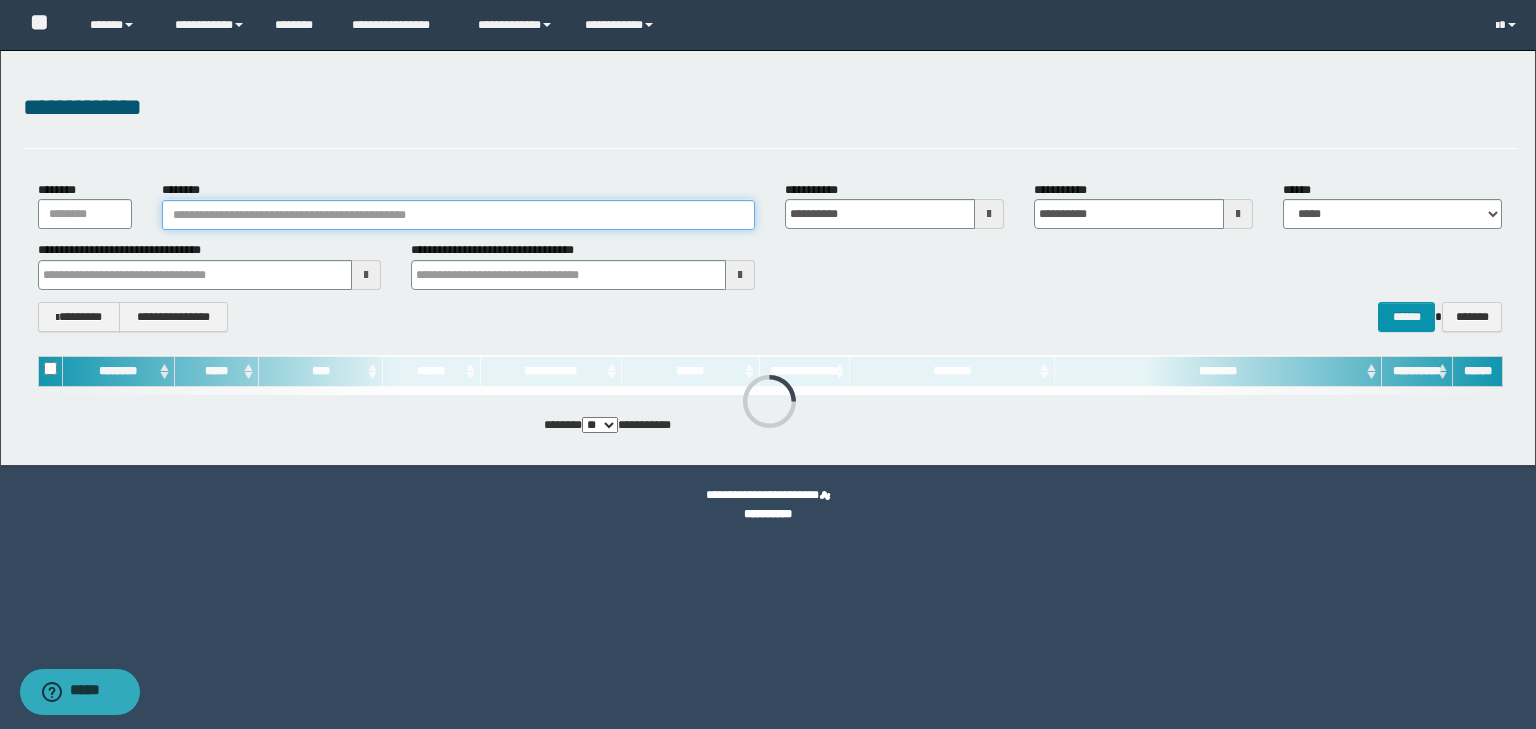 click on "********" at bounding box center [458, 215] 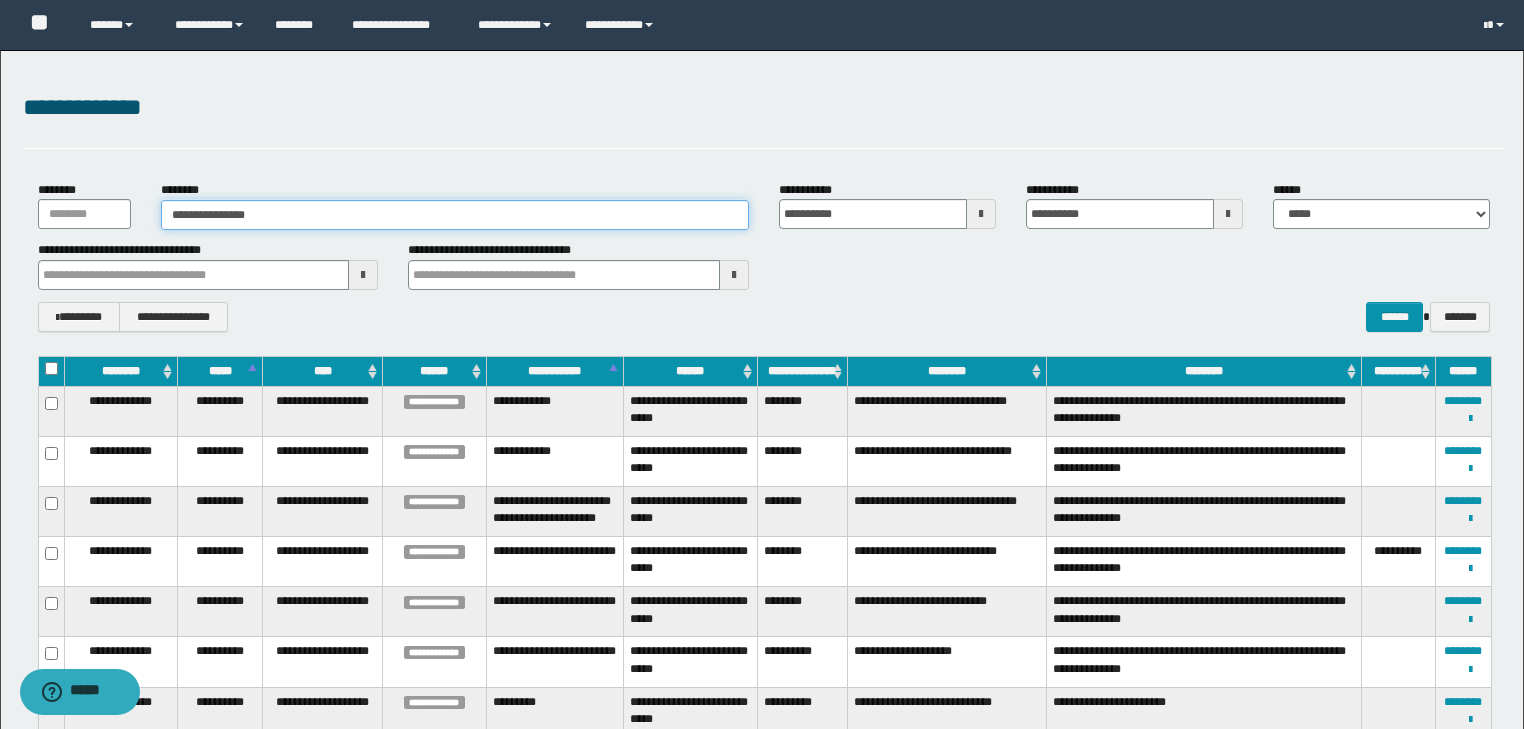 type on "**********" 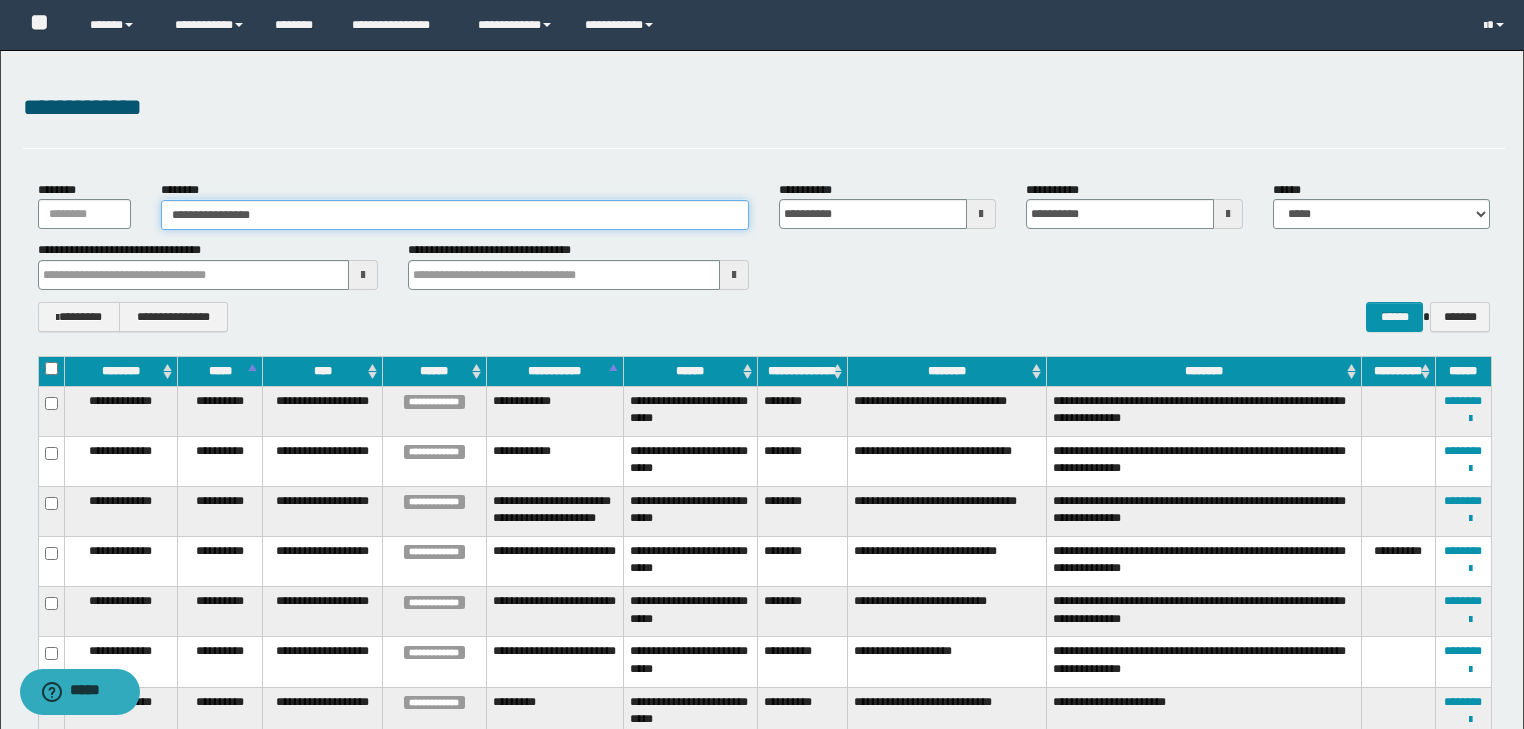 type on "**********" 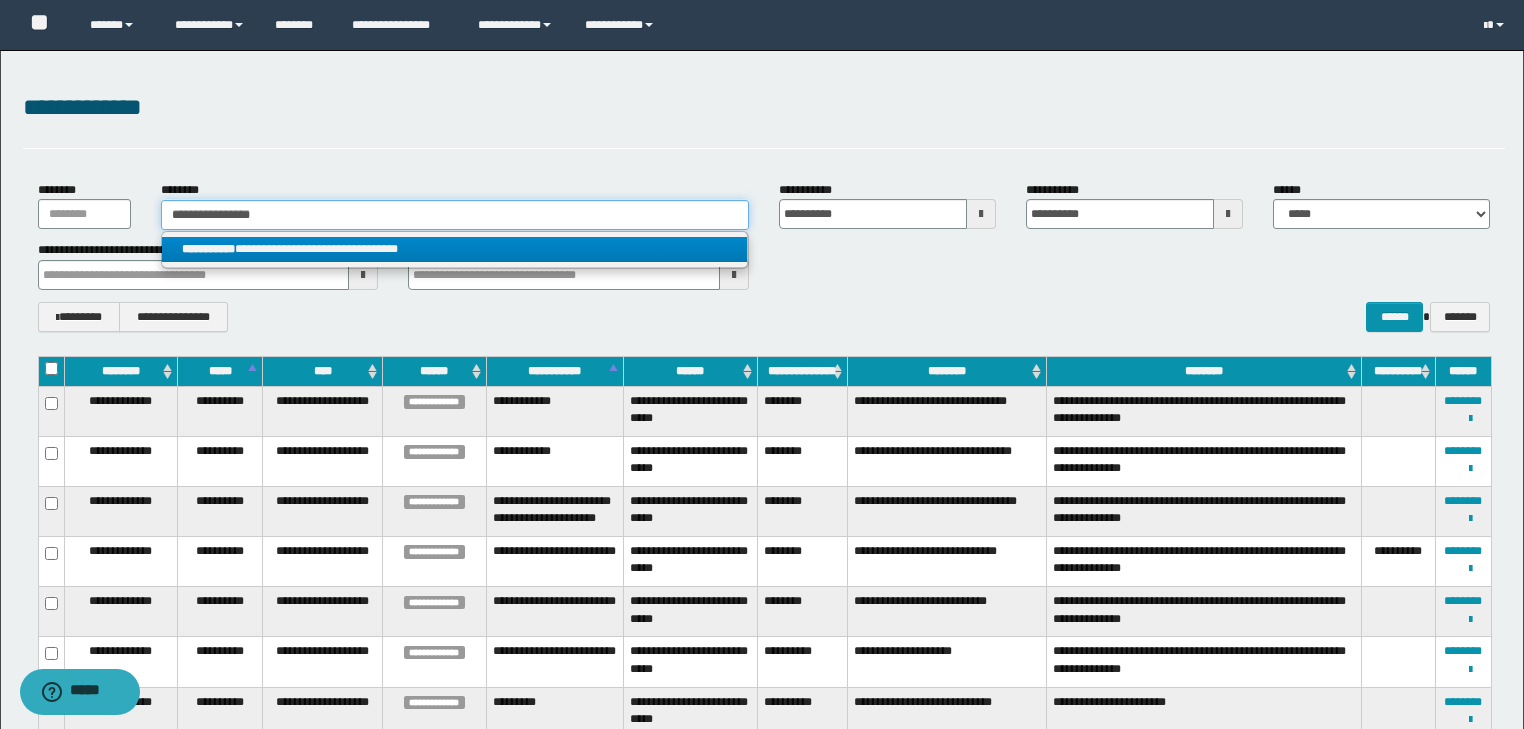 type on "**********" 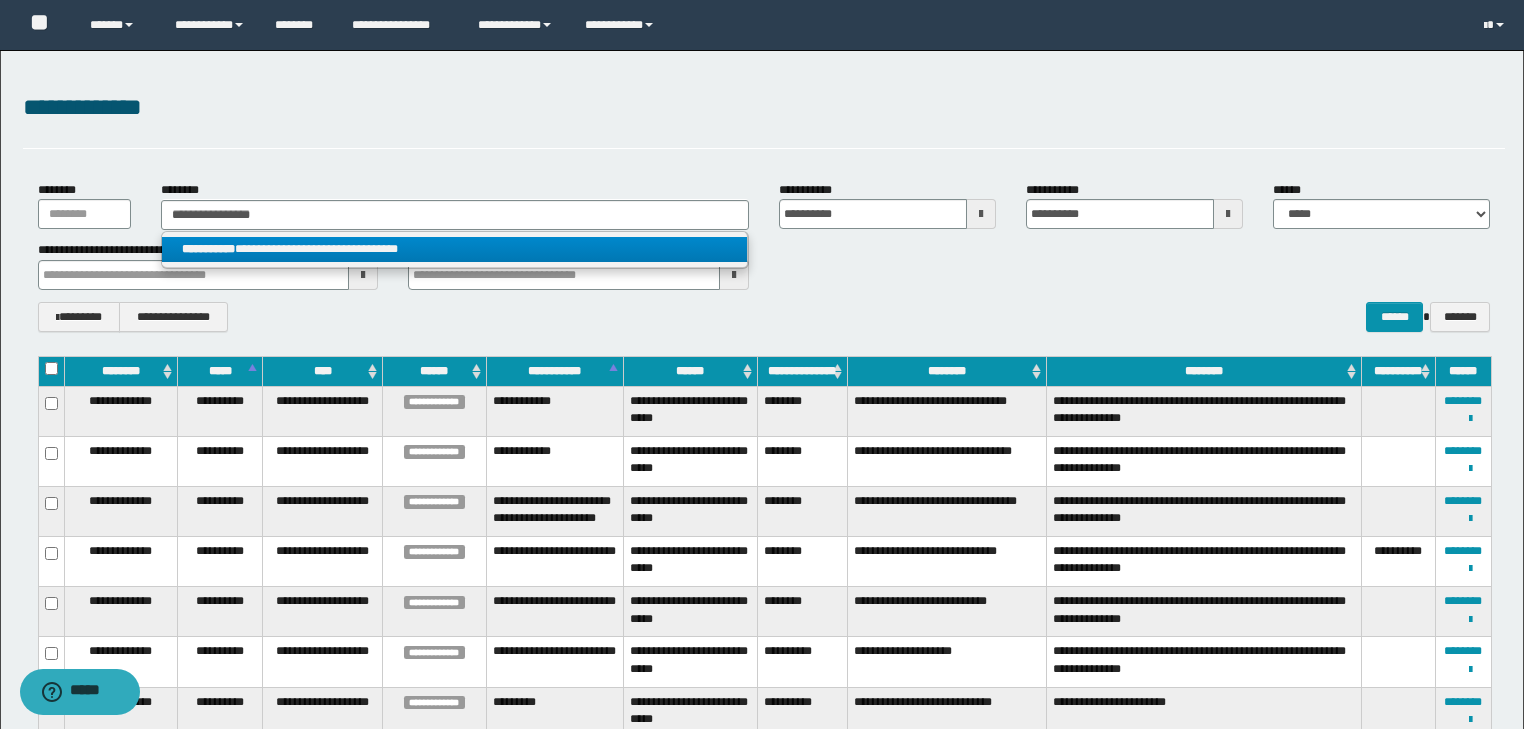 click on "**********" at bounding box center [454, 249] 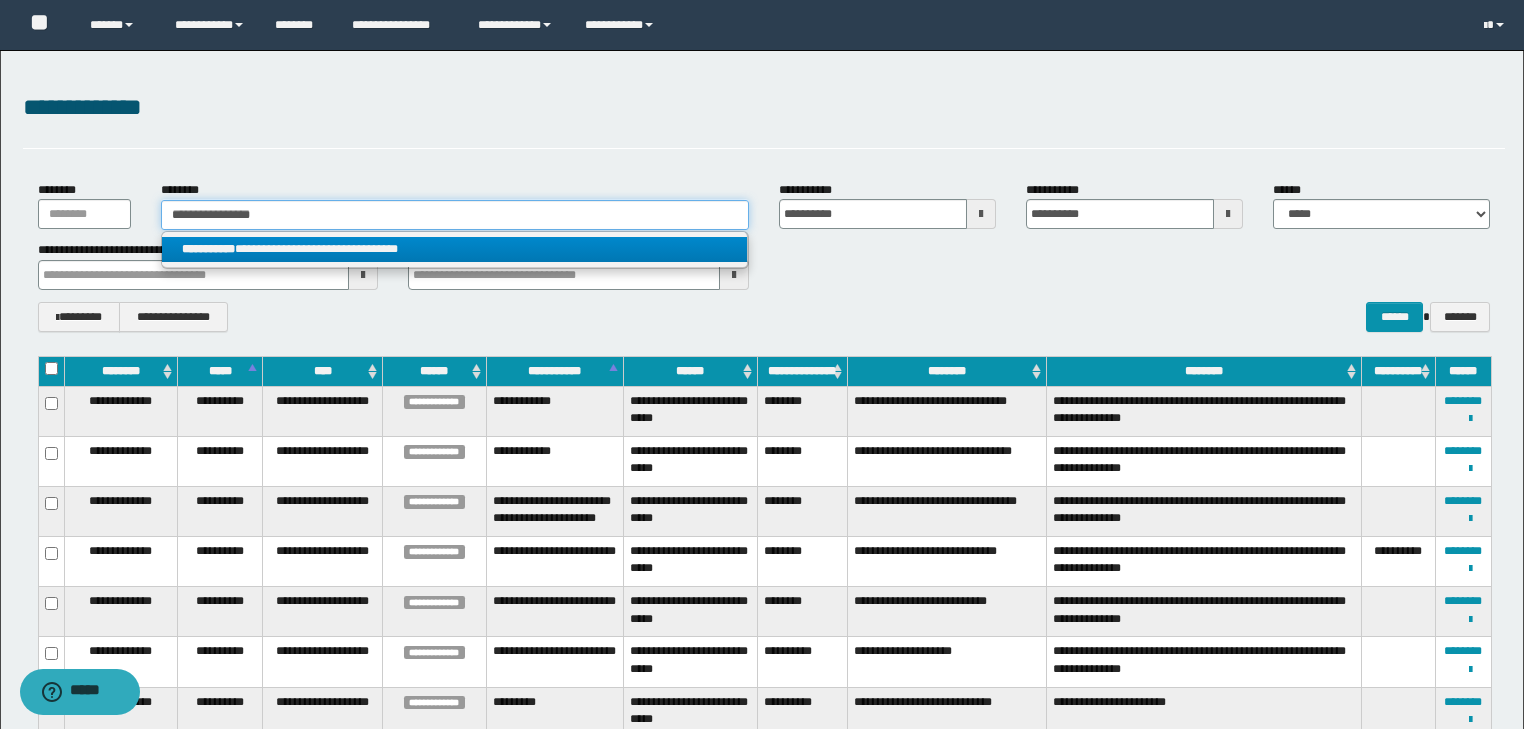 type 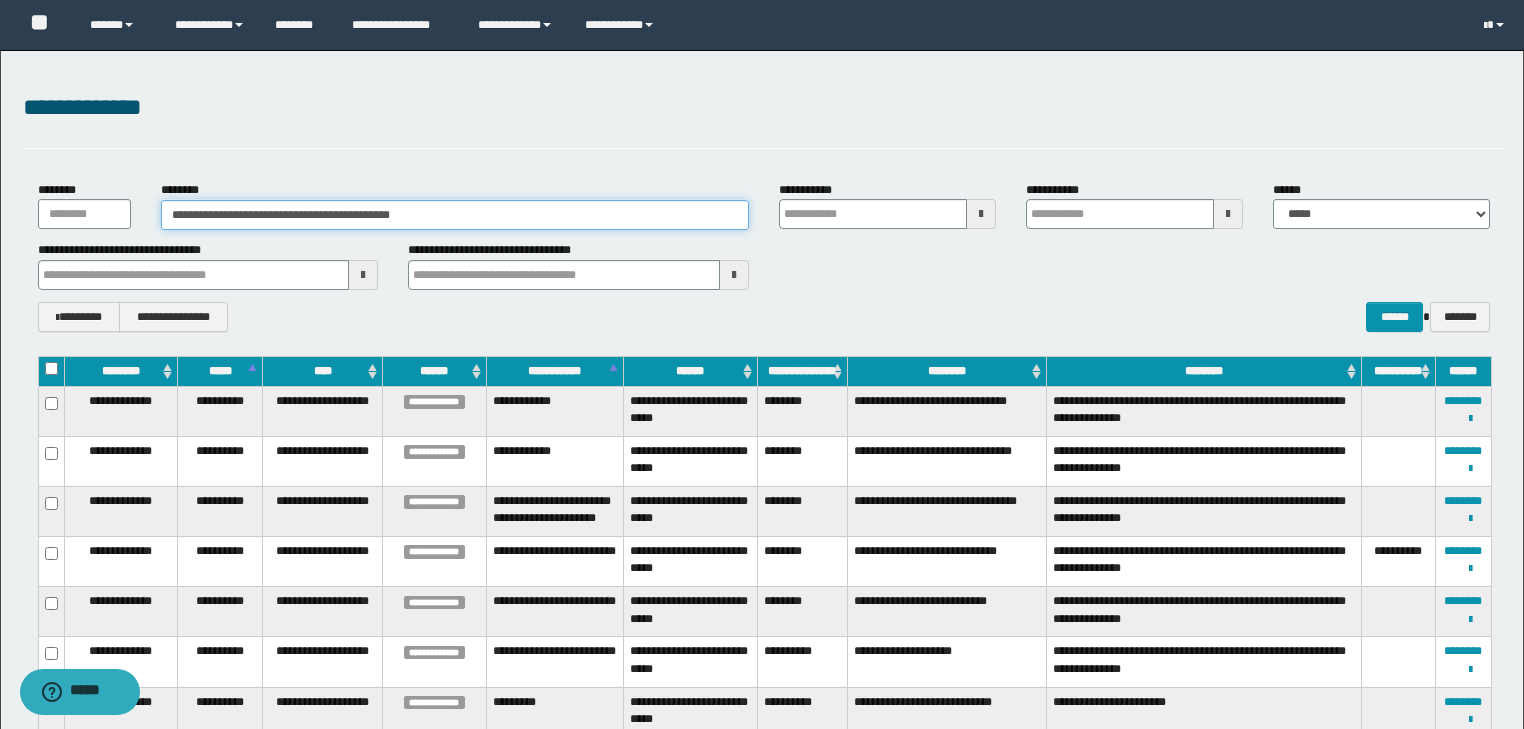 type 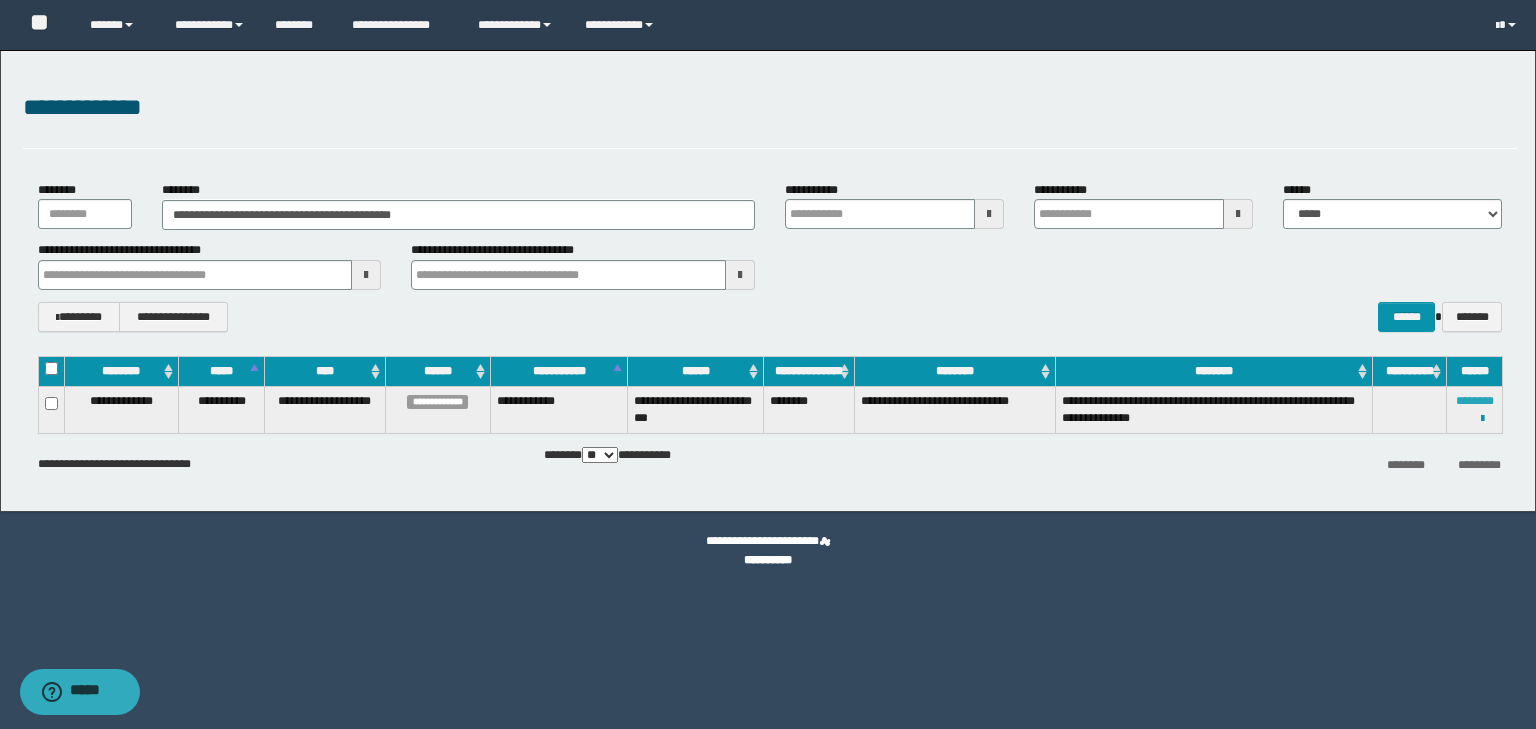 click on "********" at bounding box center (1475, 401) 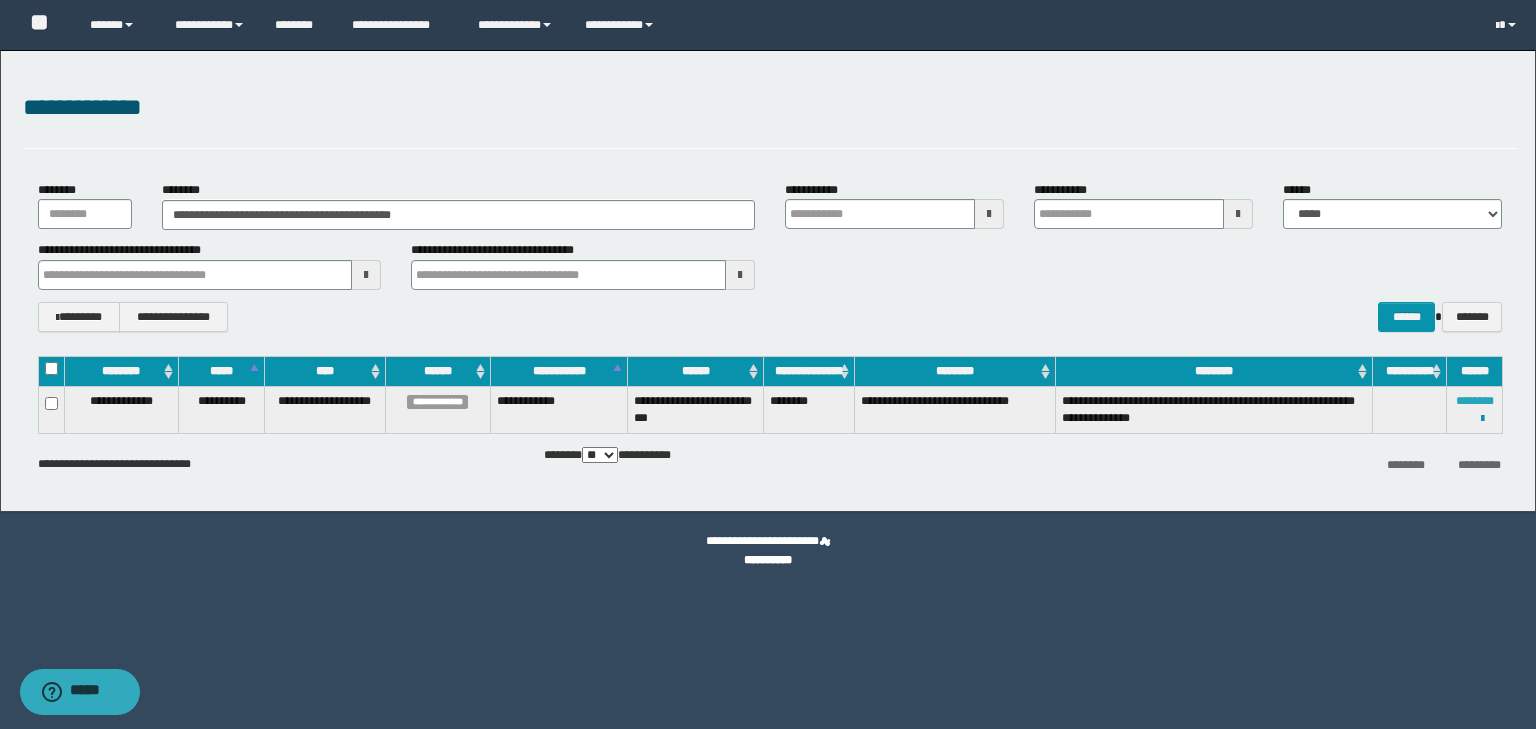 type 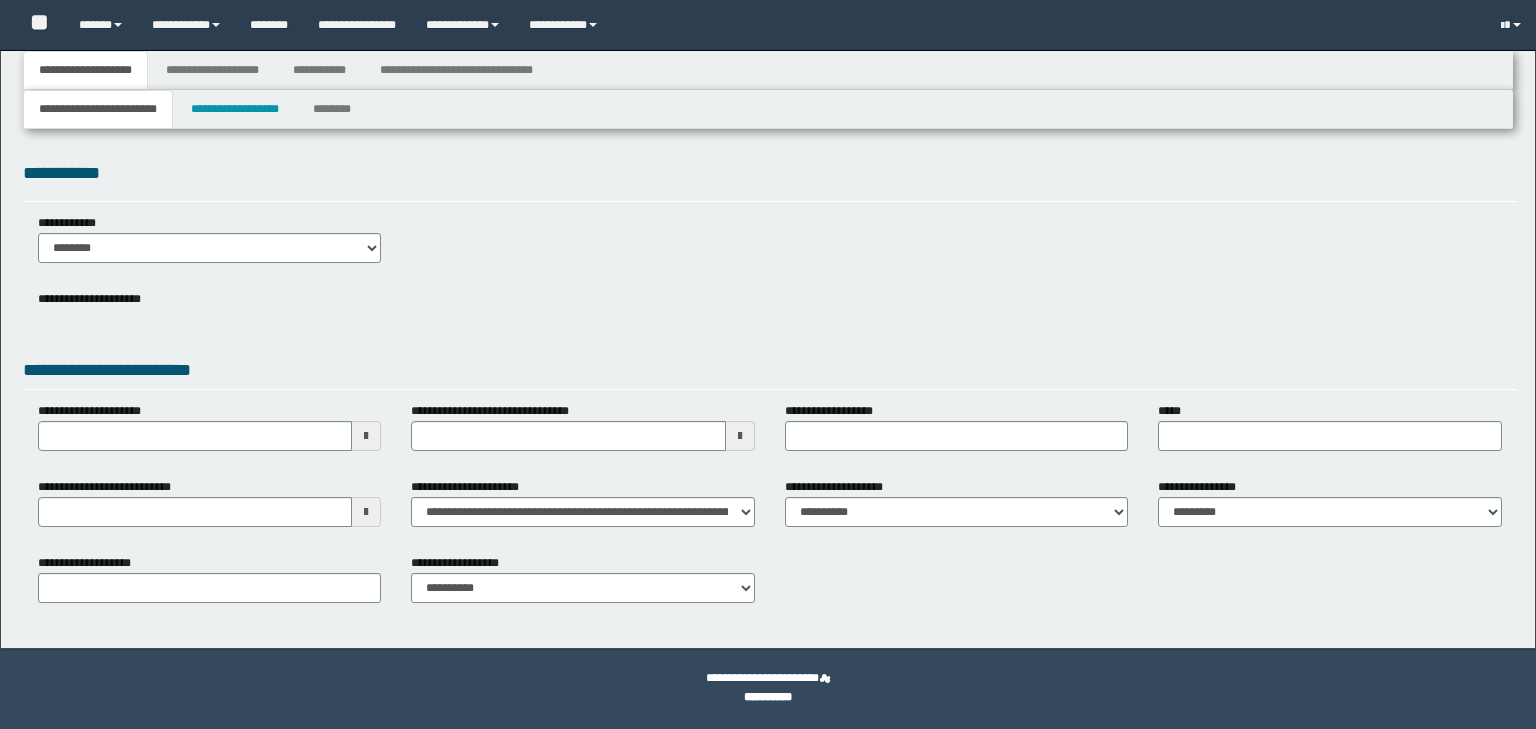 type 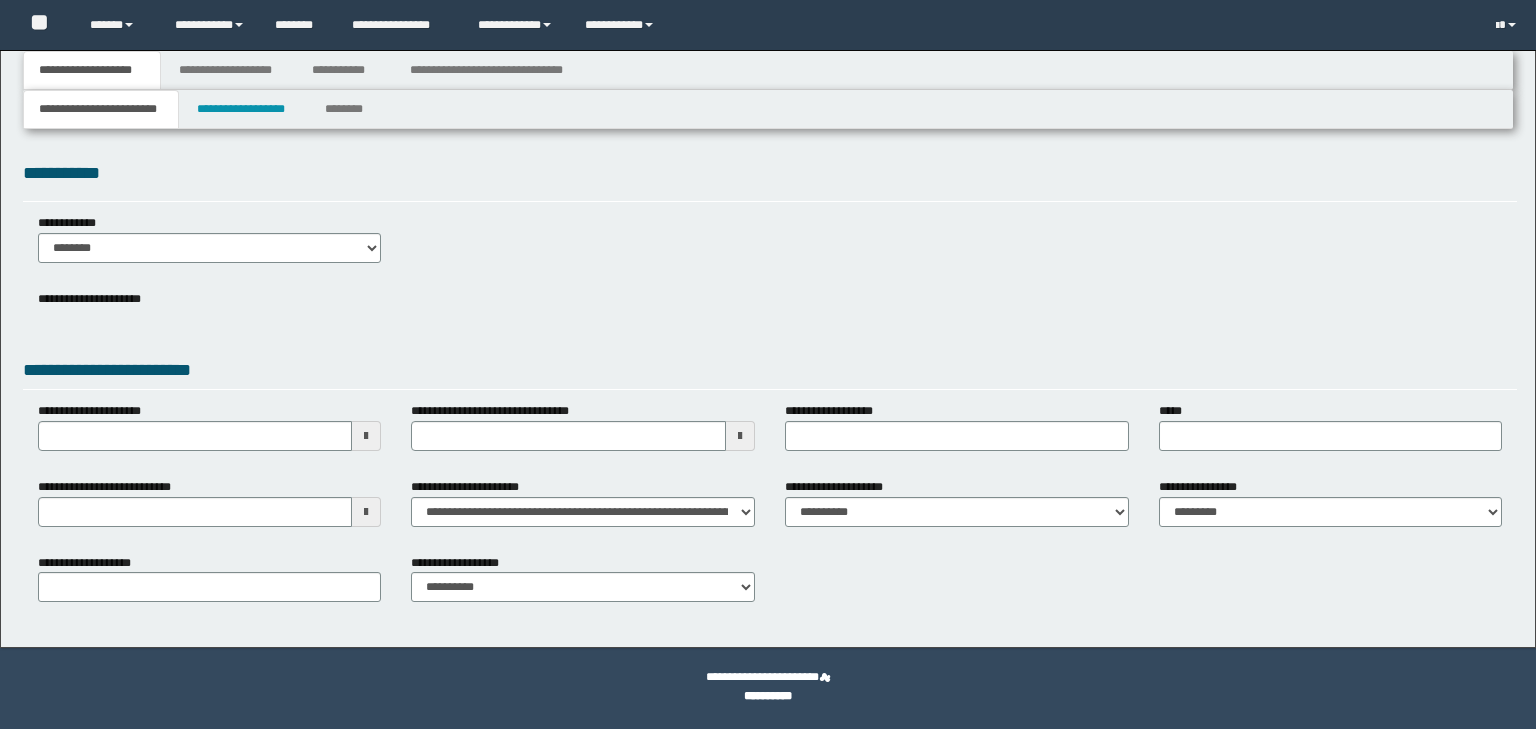 scroll, scrollTop: 0, scrollLeft: 0, axis: both 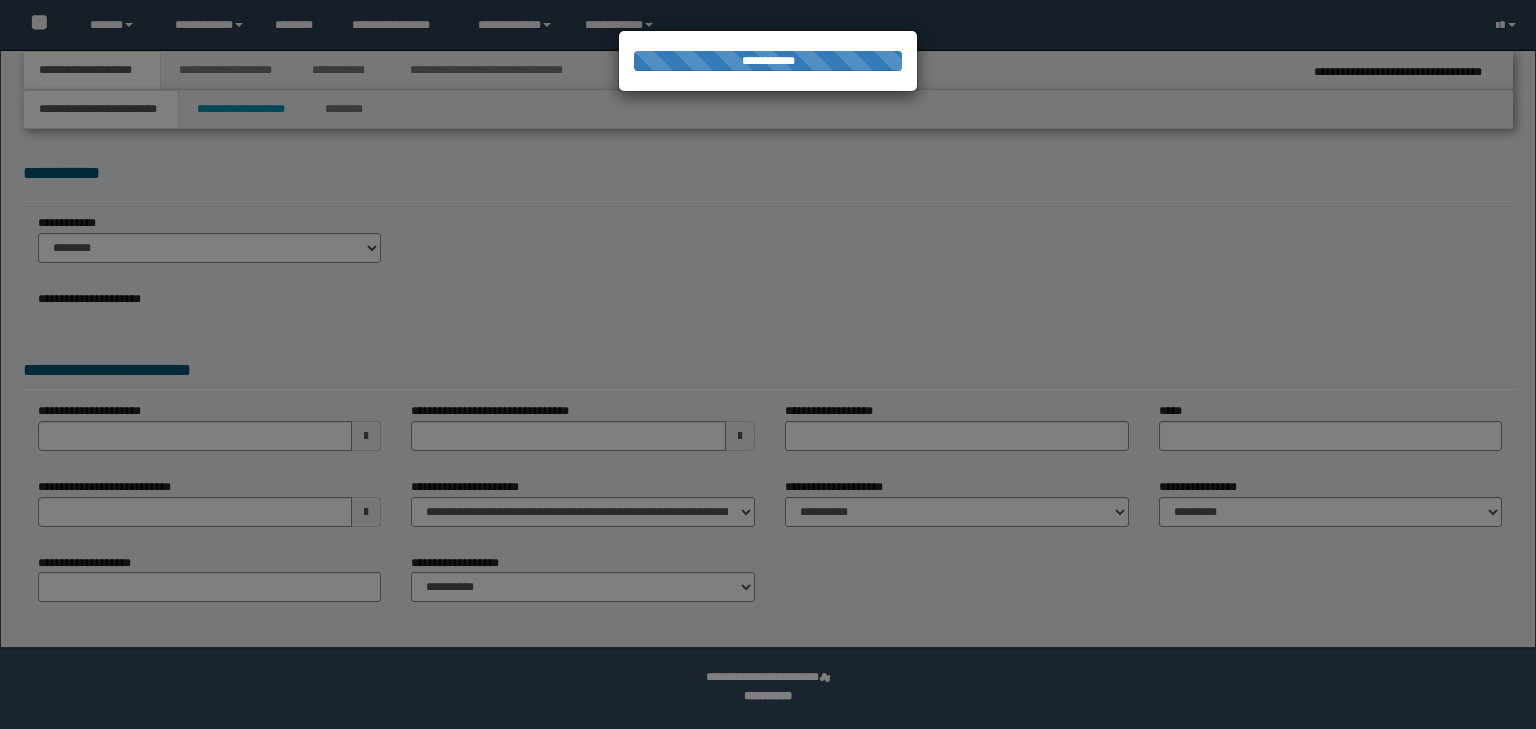 type on "**********" 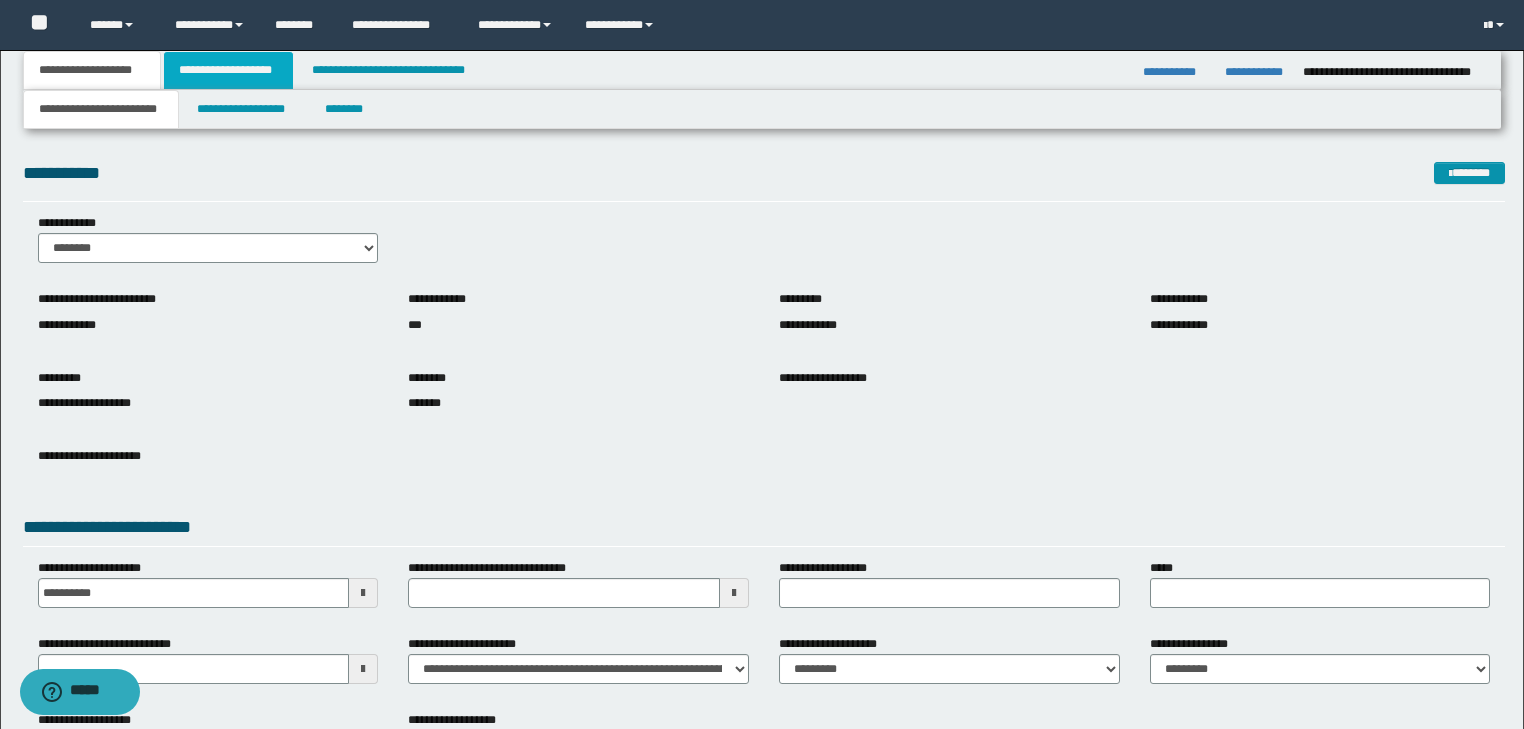 click on "**********" at bounding box center (228, 70) 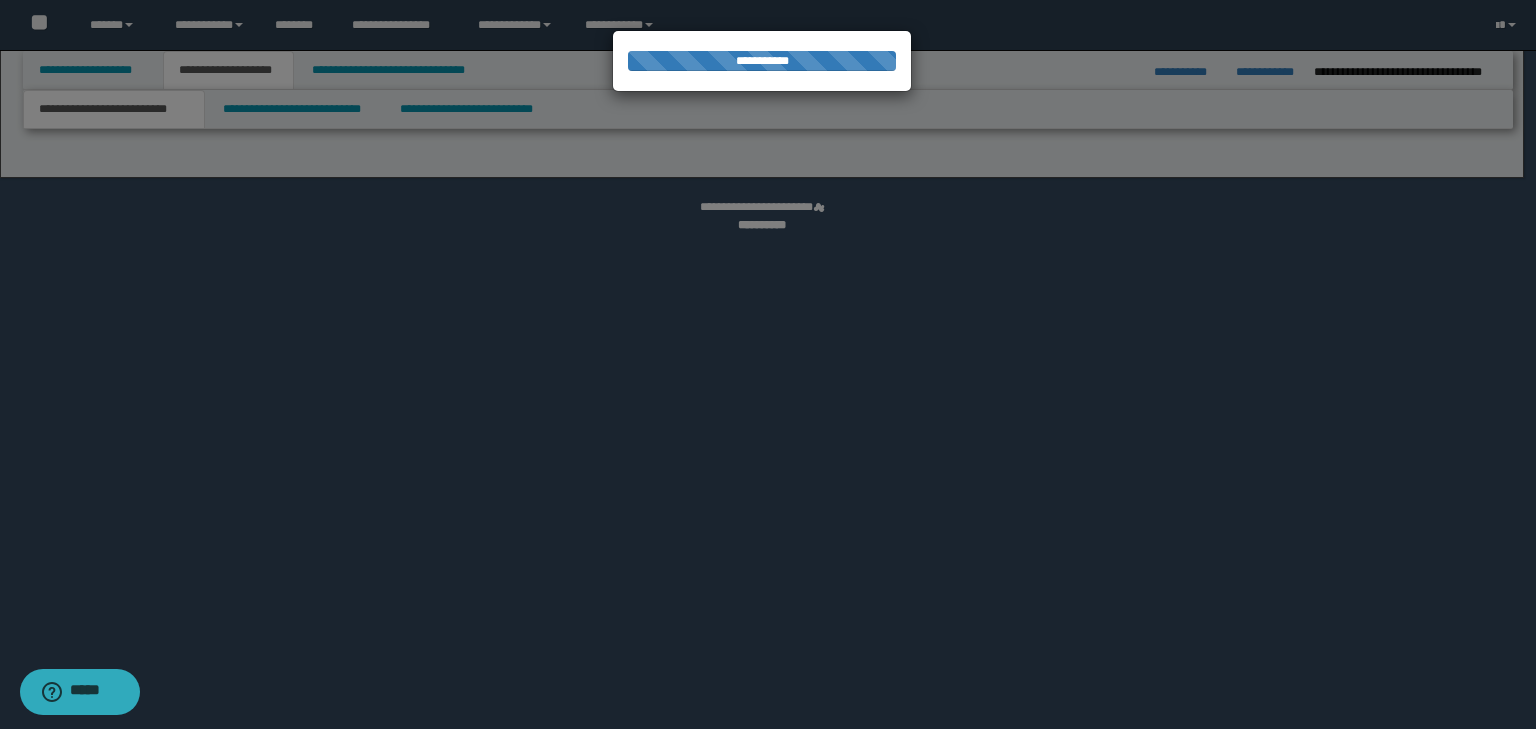 click at bounding box center [768, 364] 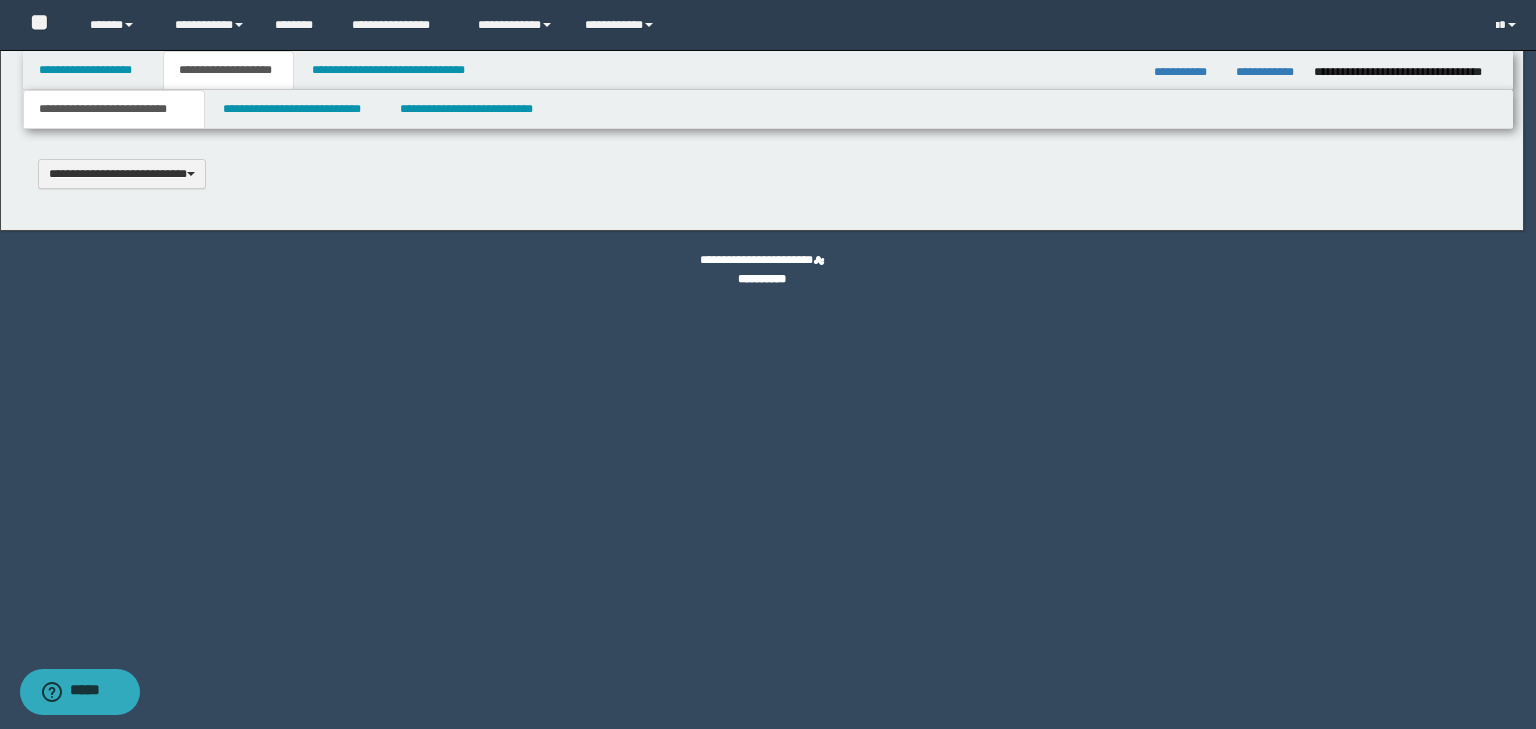 type on "**********" 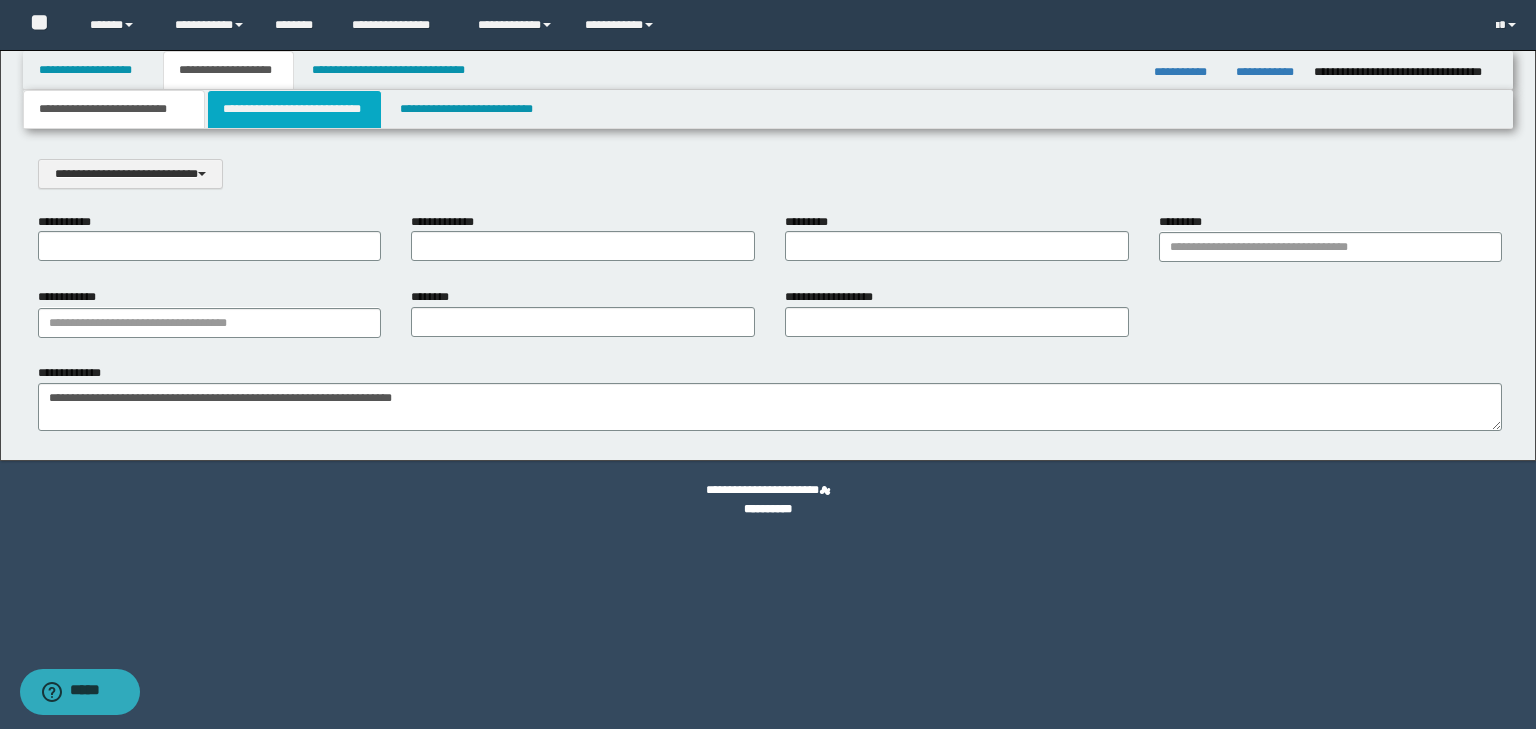 click on "**********" at bounding box center (294, 109) 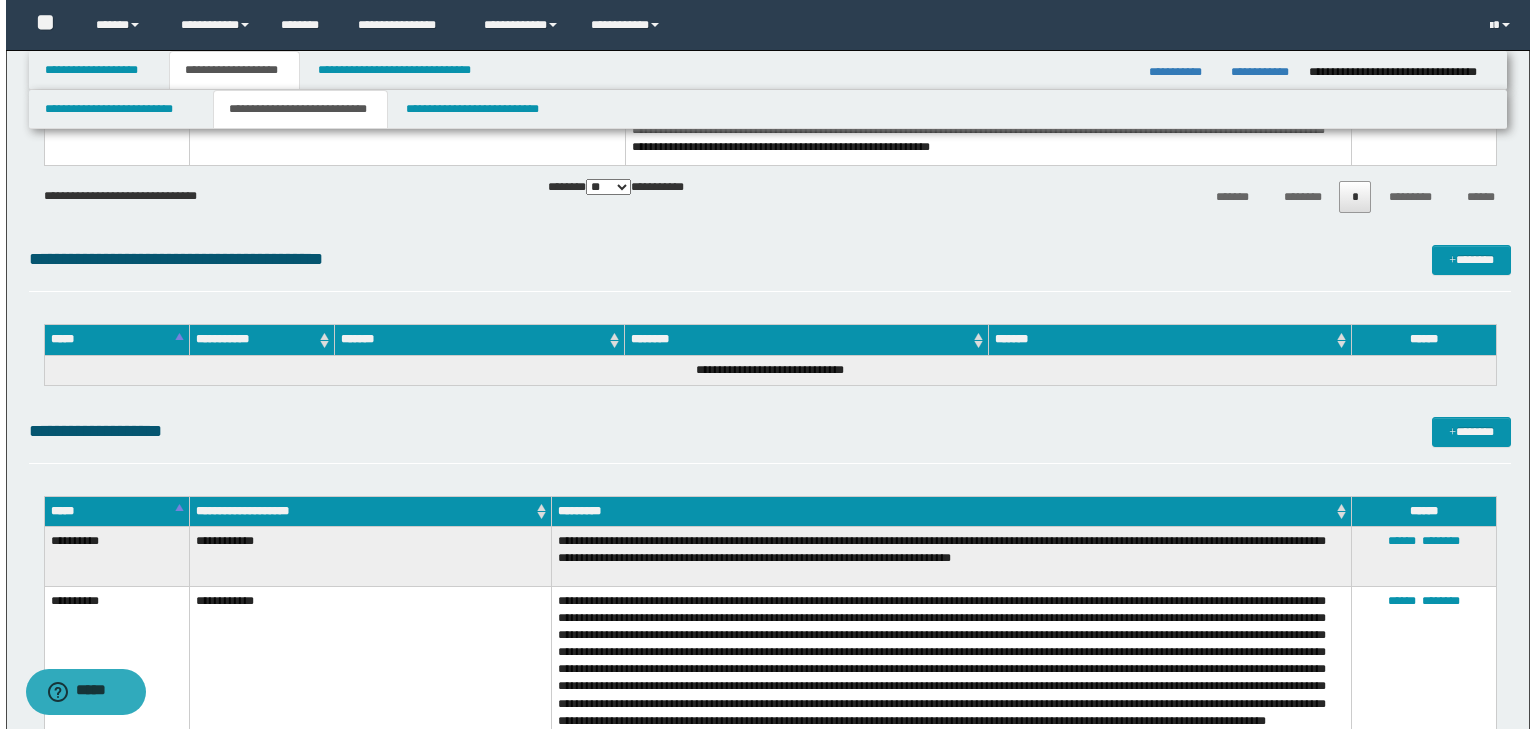 scroll, scrollTop: 2133, scrollLeft: 0, axis: vertical 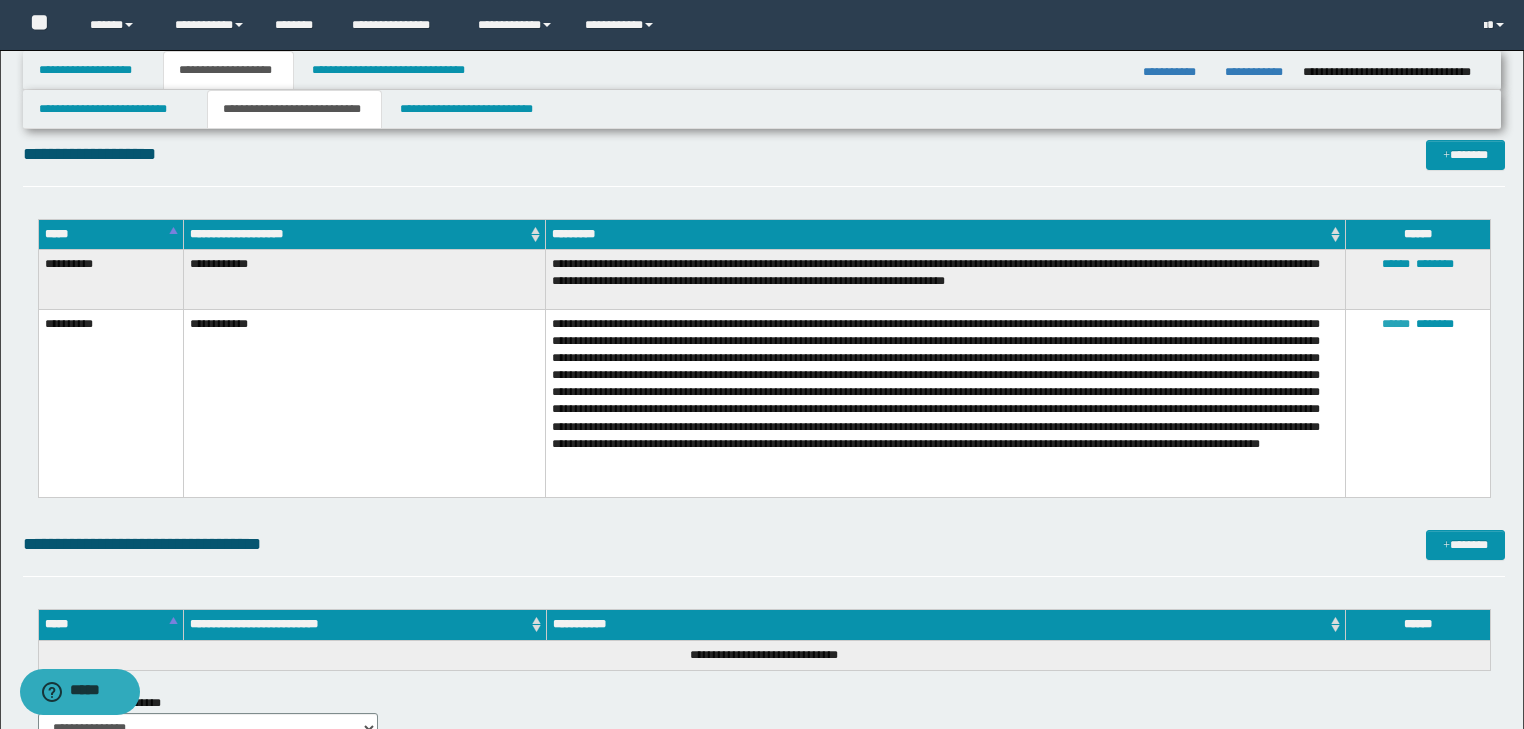 click on "******" at bounding box center (1396, 324) 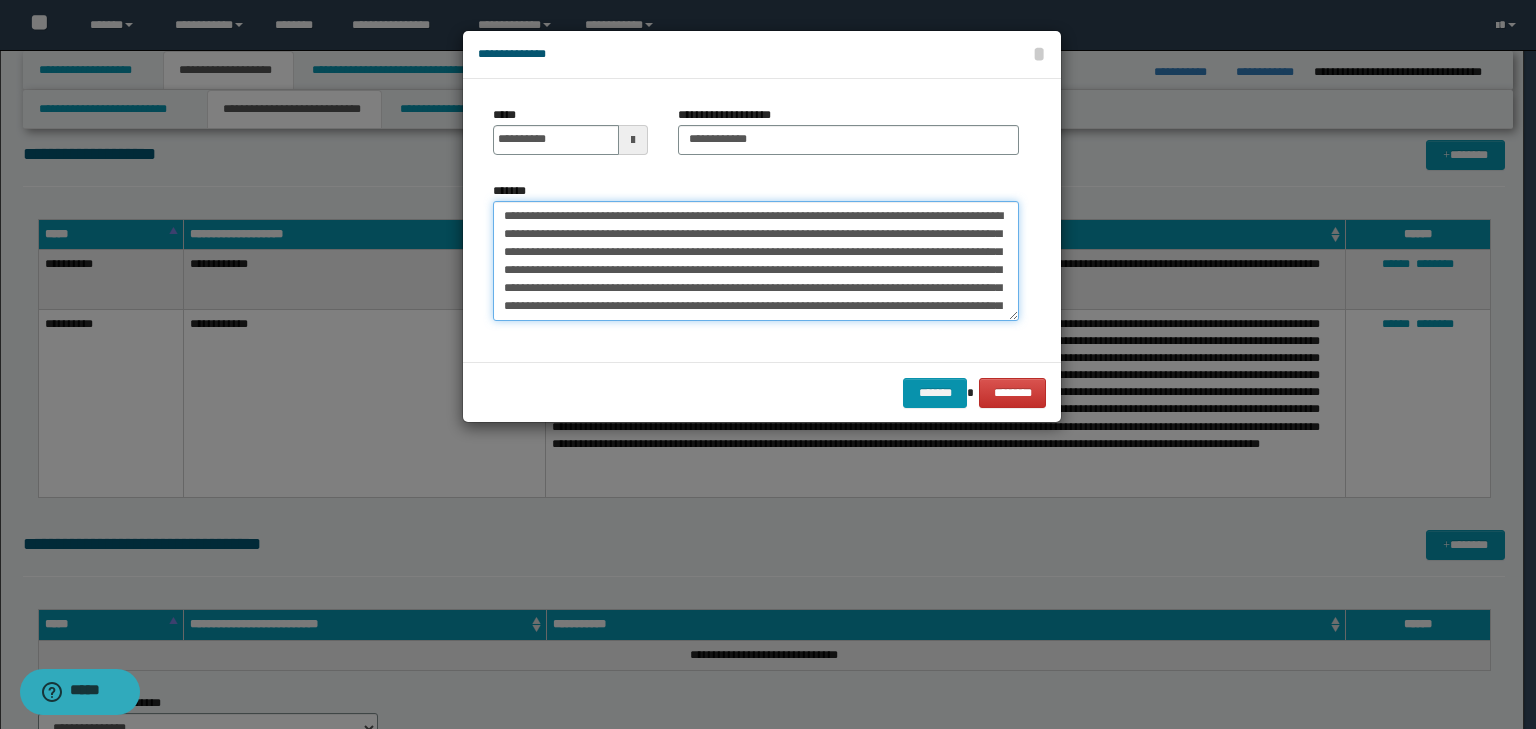 click on "*******" at bounding box center (756, 261) 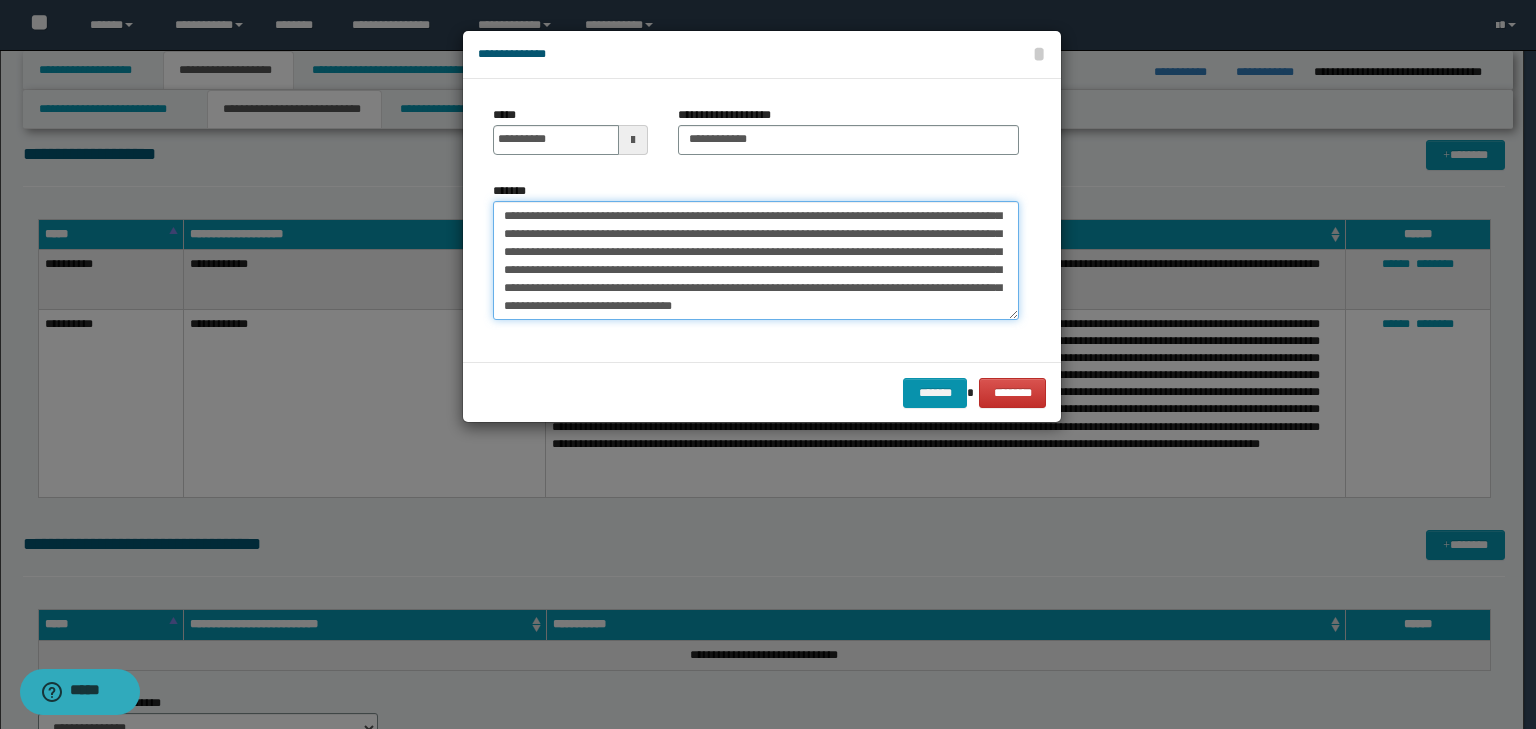 scroll, scrollTop: 82, scrollLeft: 0, axis: vertical 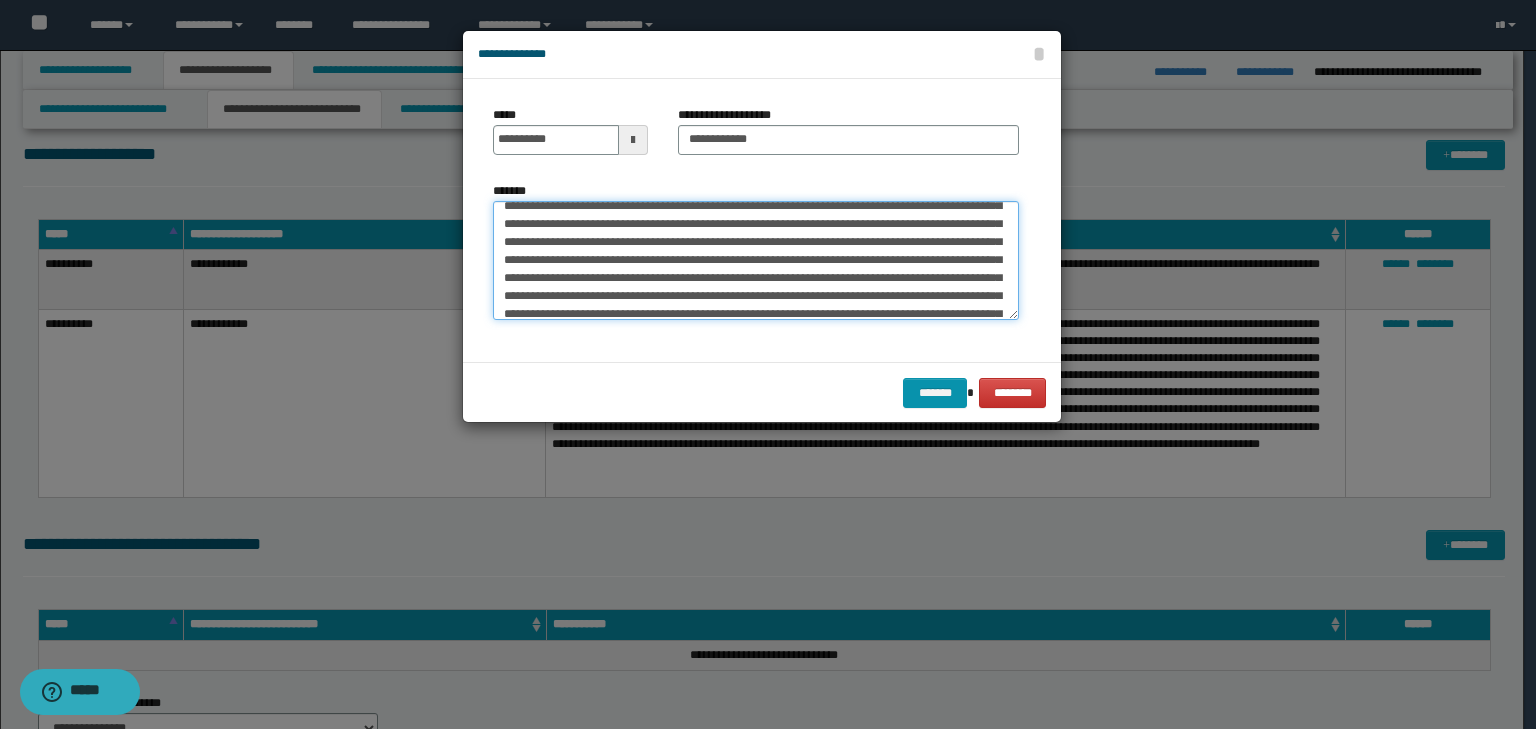 click on "*******" at bounding box center (756, 261) 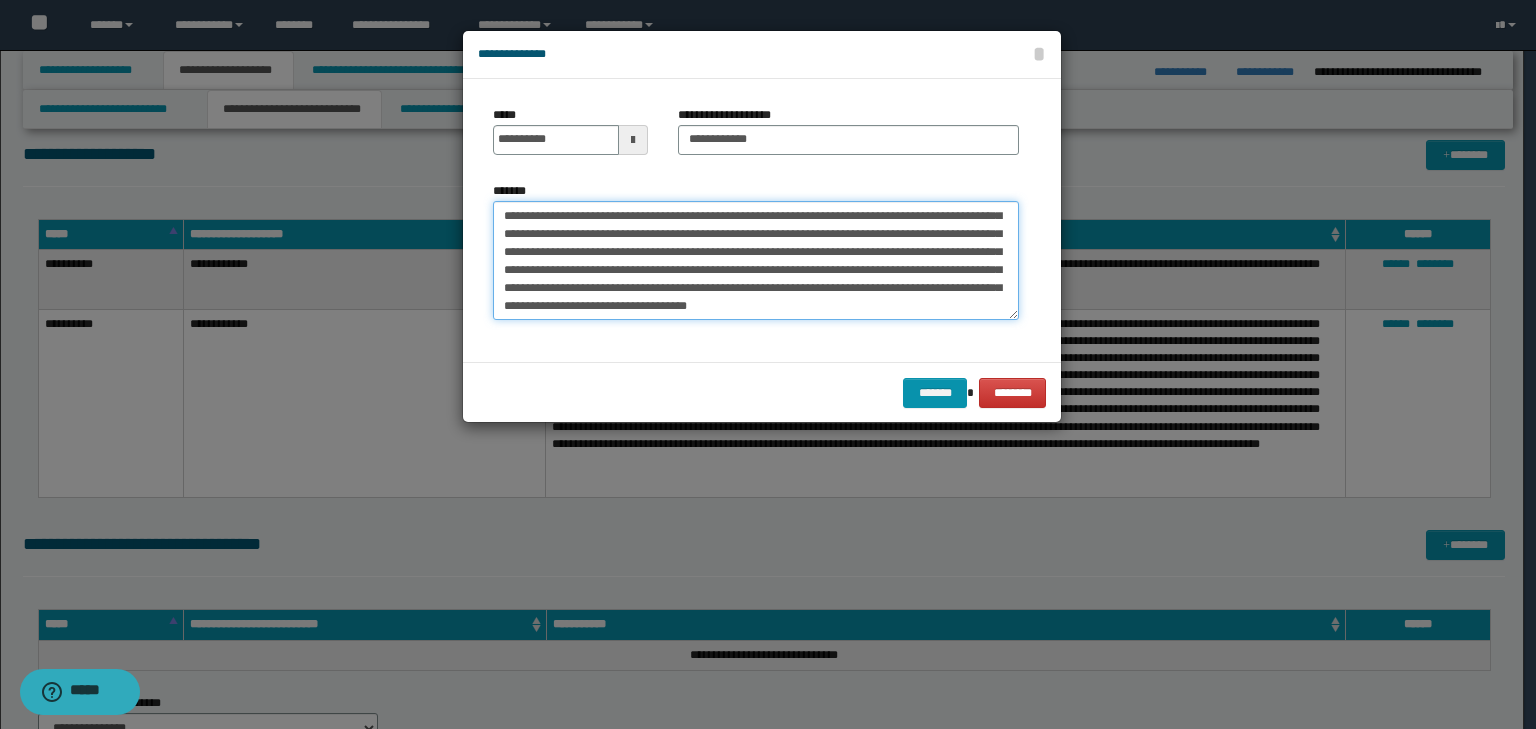 scroll, scrollTop: 178, scrollLeft: 0, axis: vertical 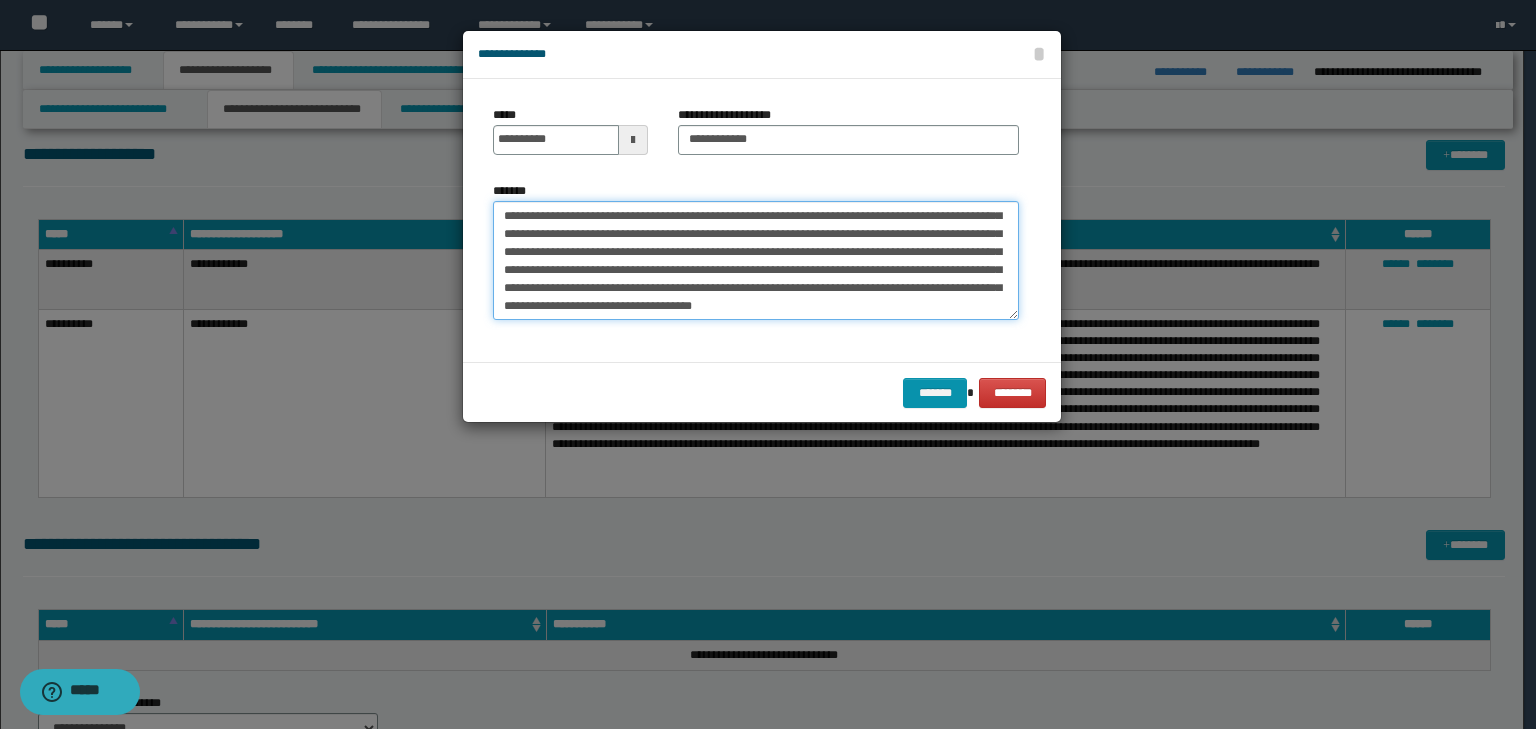 click on "*******" at bounding box center [756, 261] 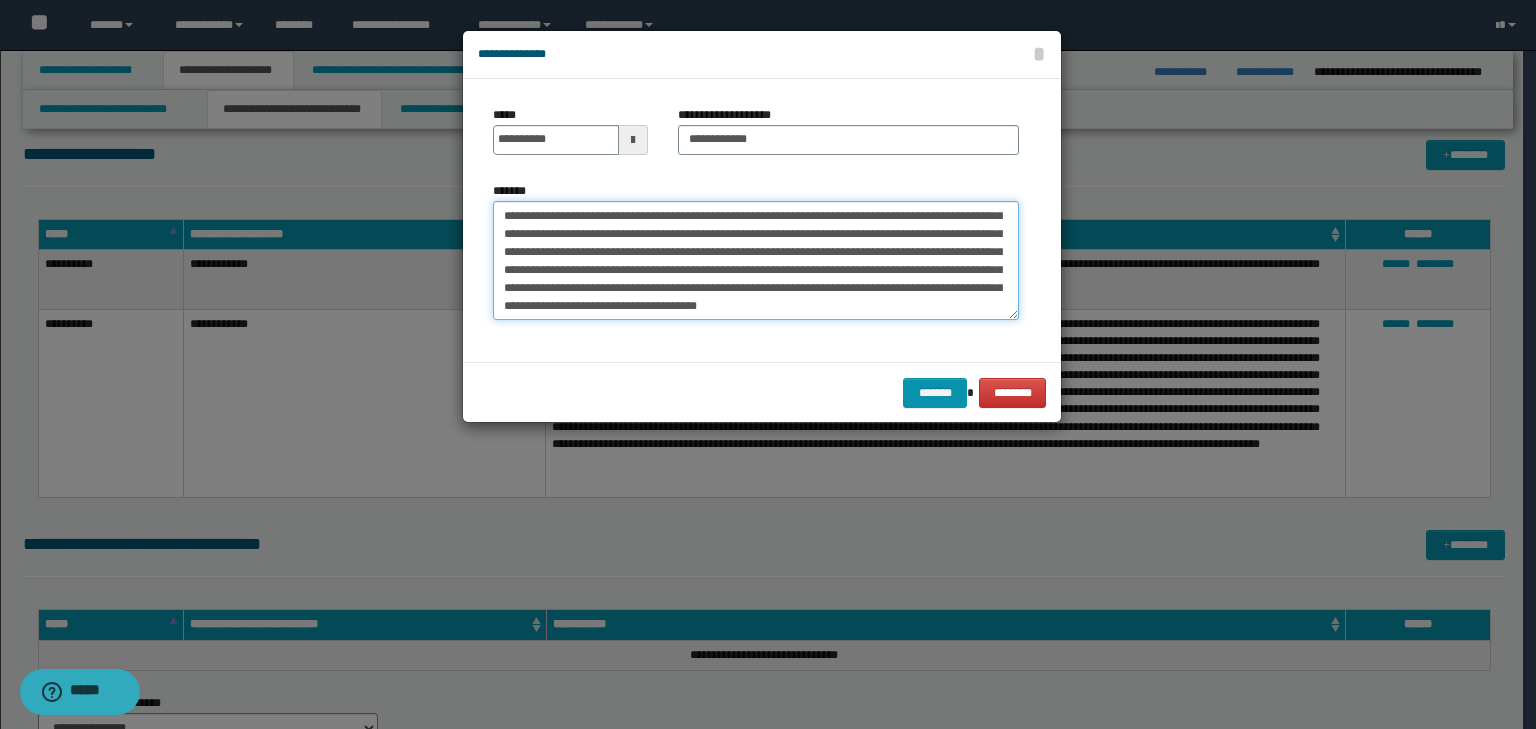 click on "*******" at bounding box center [756, 261] 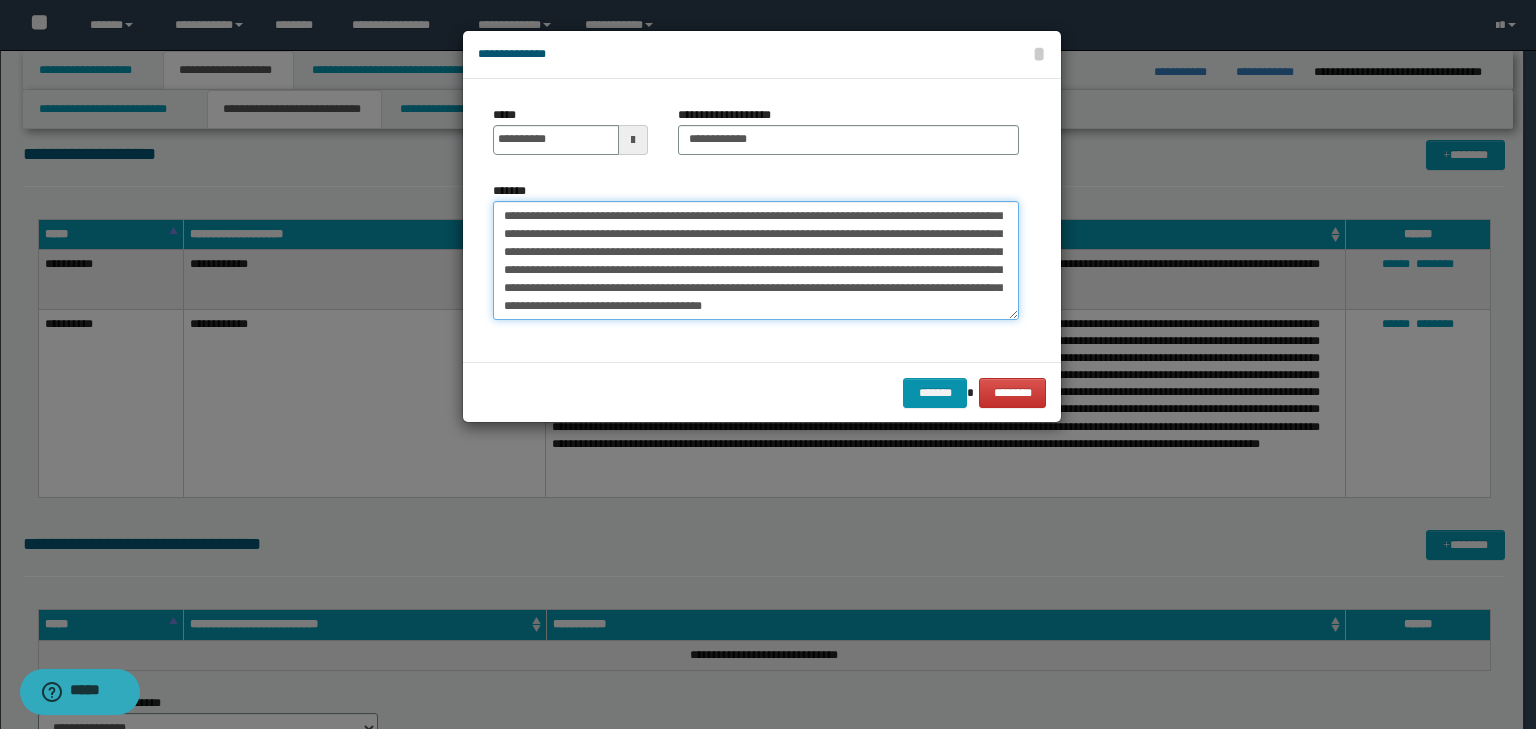 click on "*******" at bounding box center [756, 261] 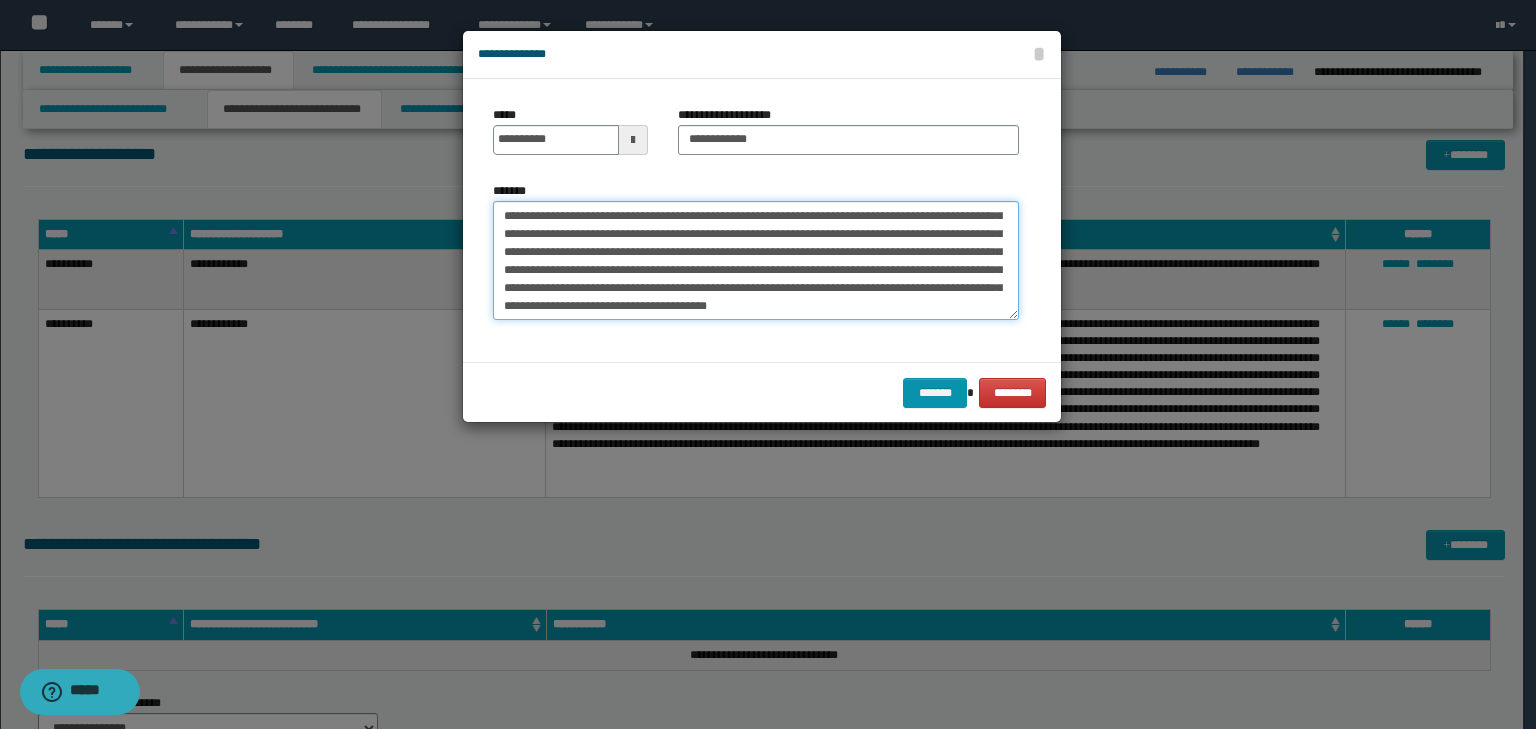 click on "*******" at bounding box center (756, 261) 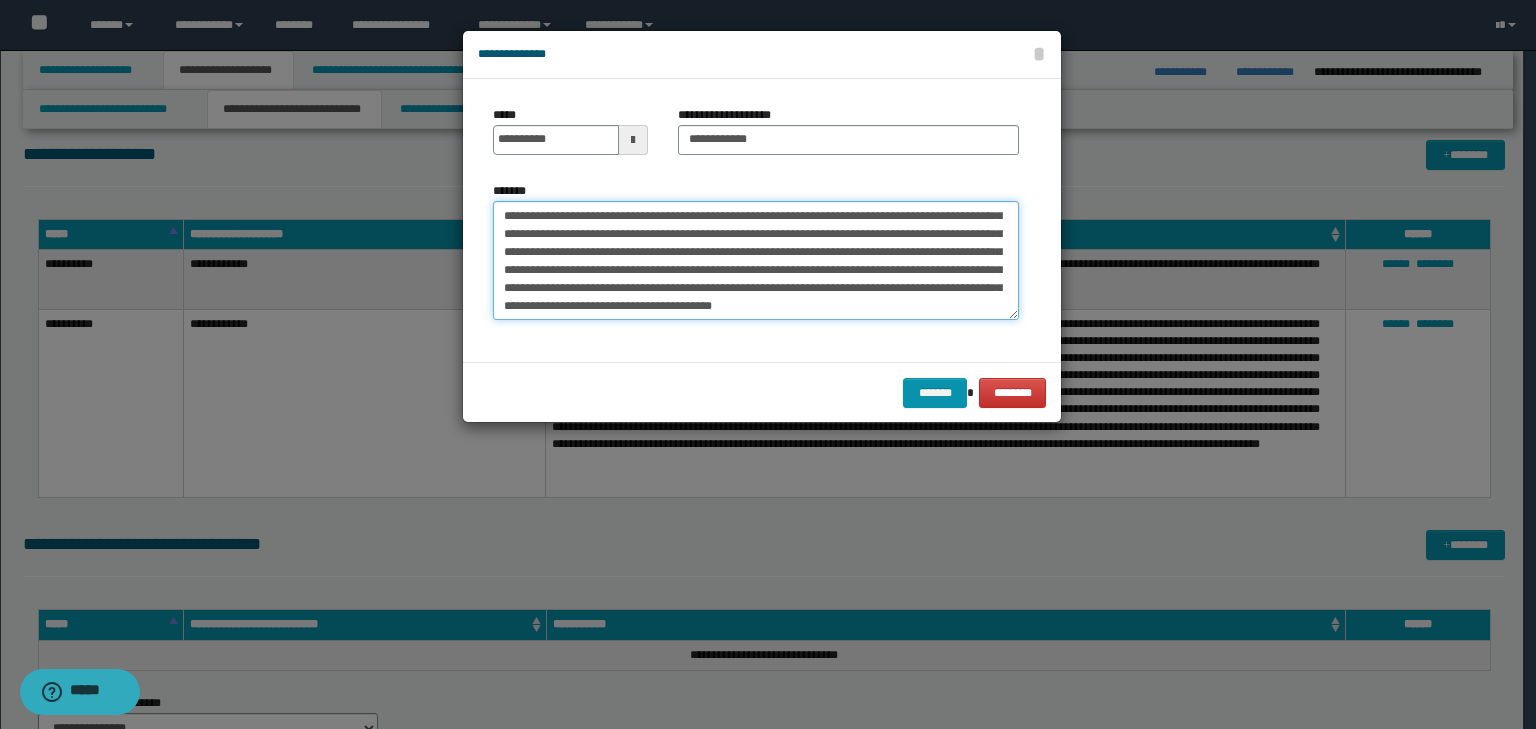 click on "*******" at bounding box center (756, 261) 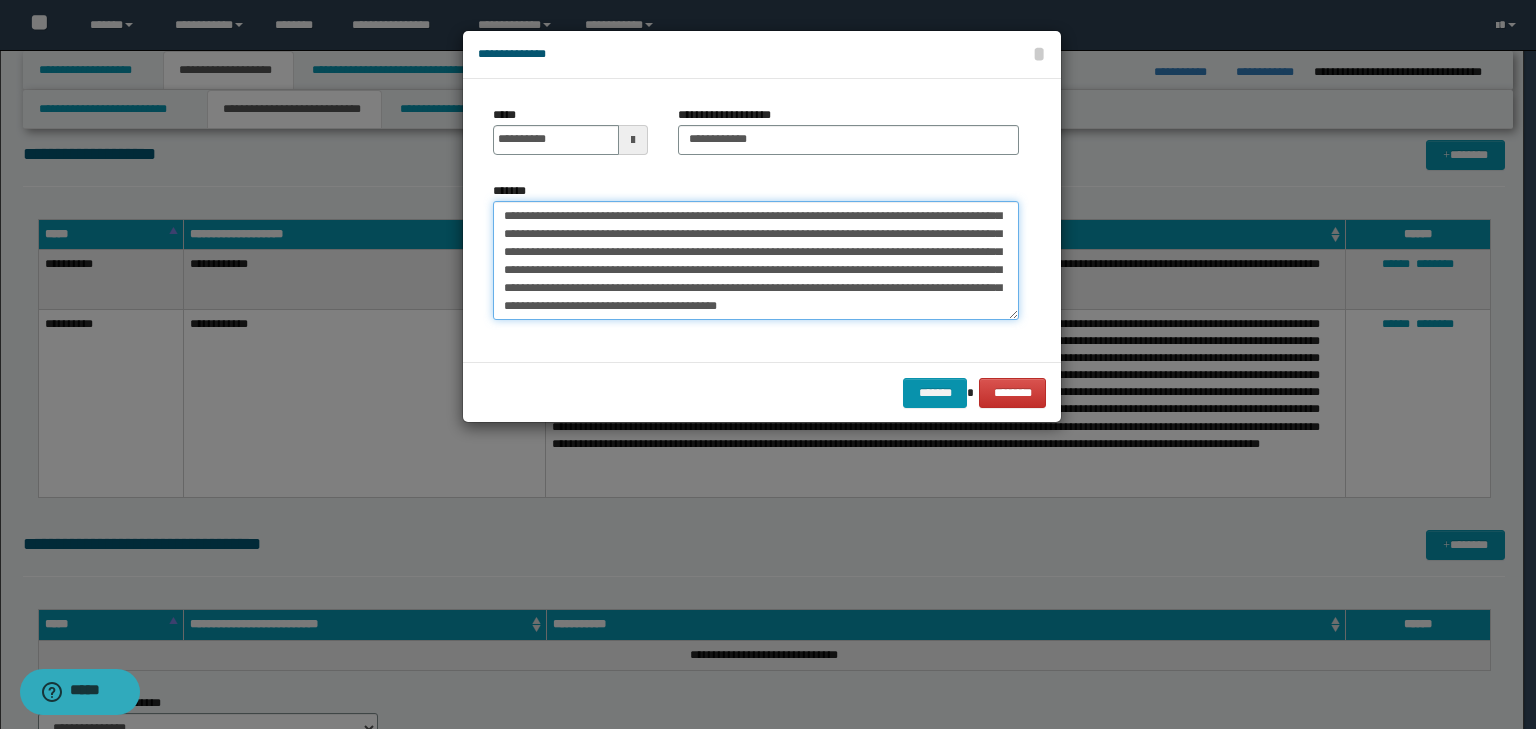 click on "*******" at bounding box center (756, 261) 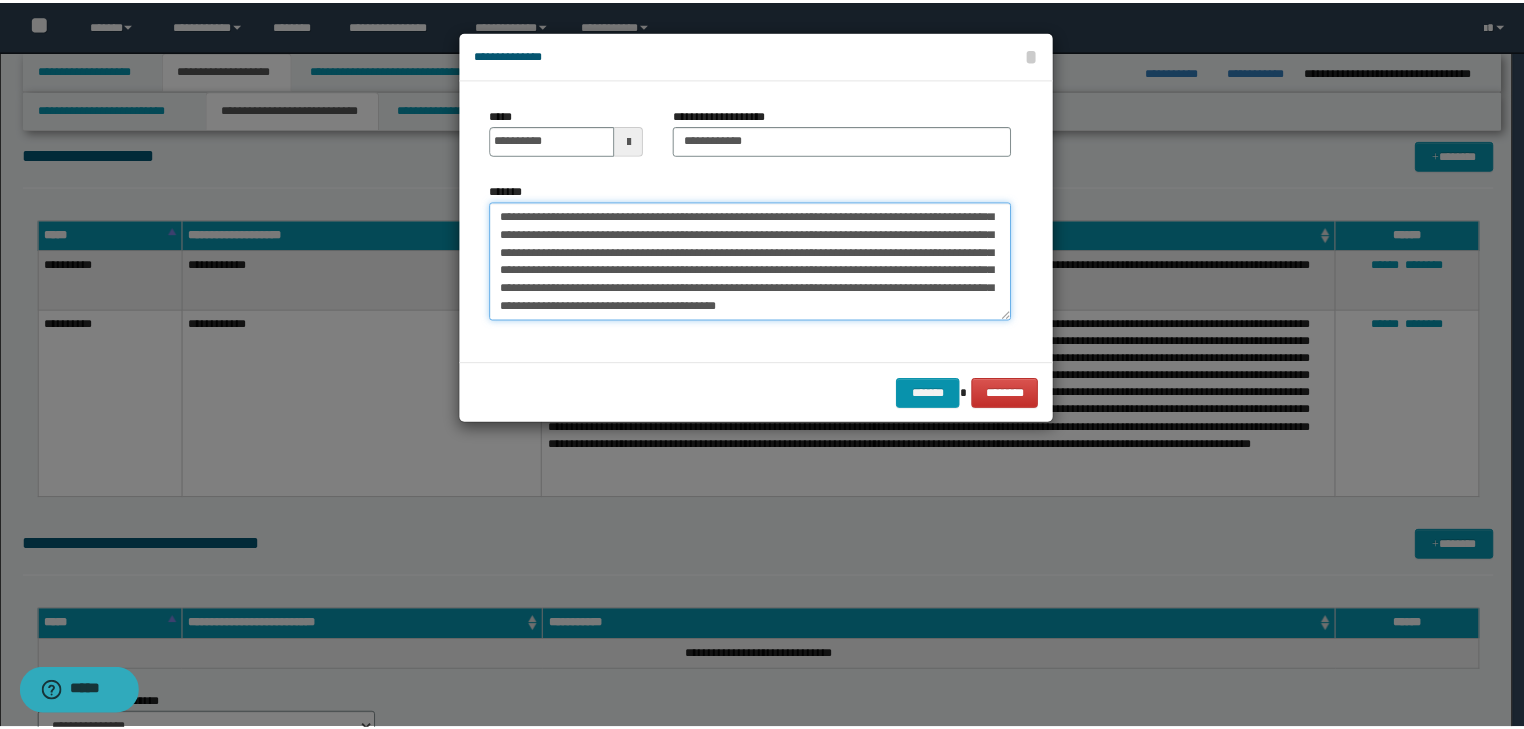 scroll, scrollTop: 216, scrollLeft: 0, axis: vertical 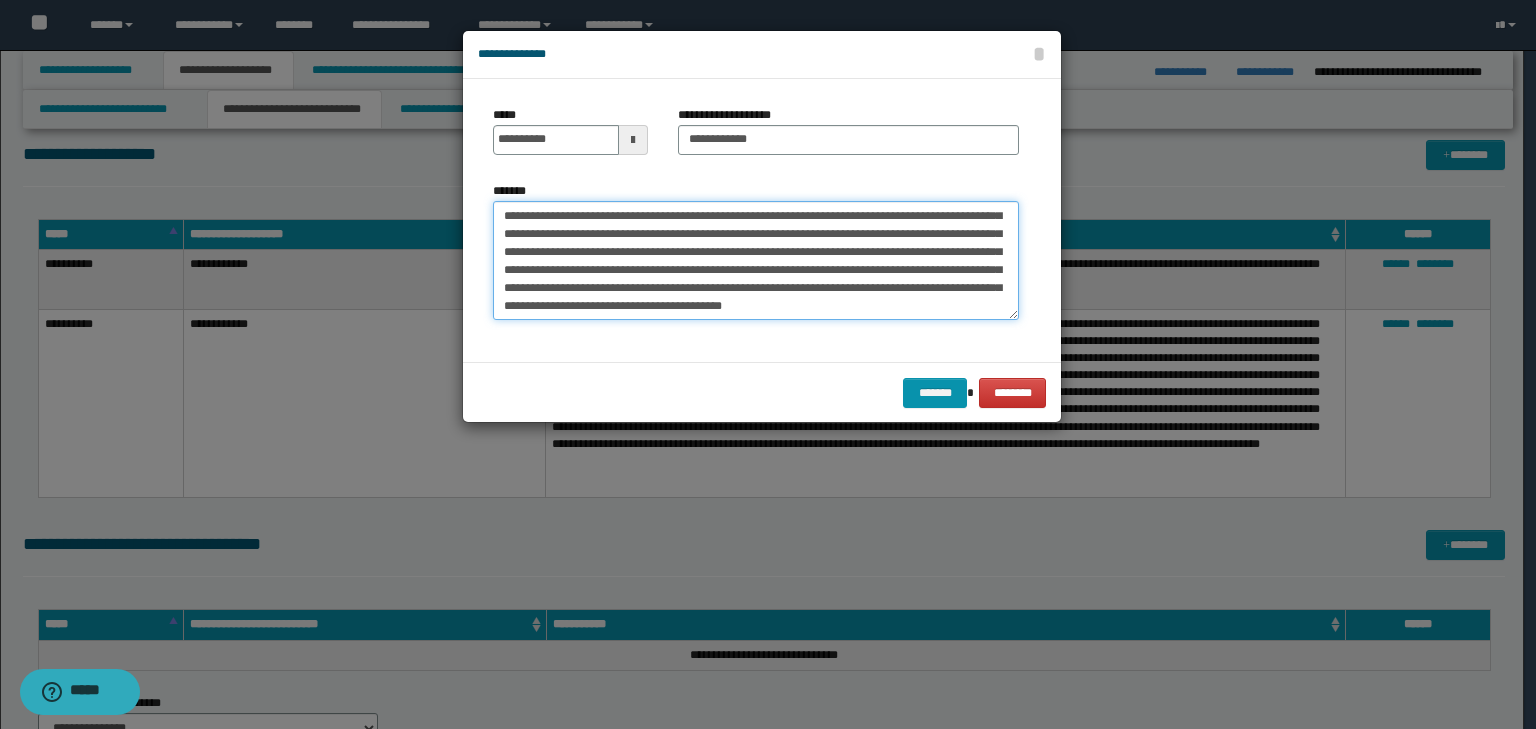 click on "*******" at bounding box center (756, 261) 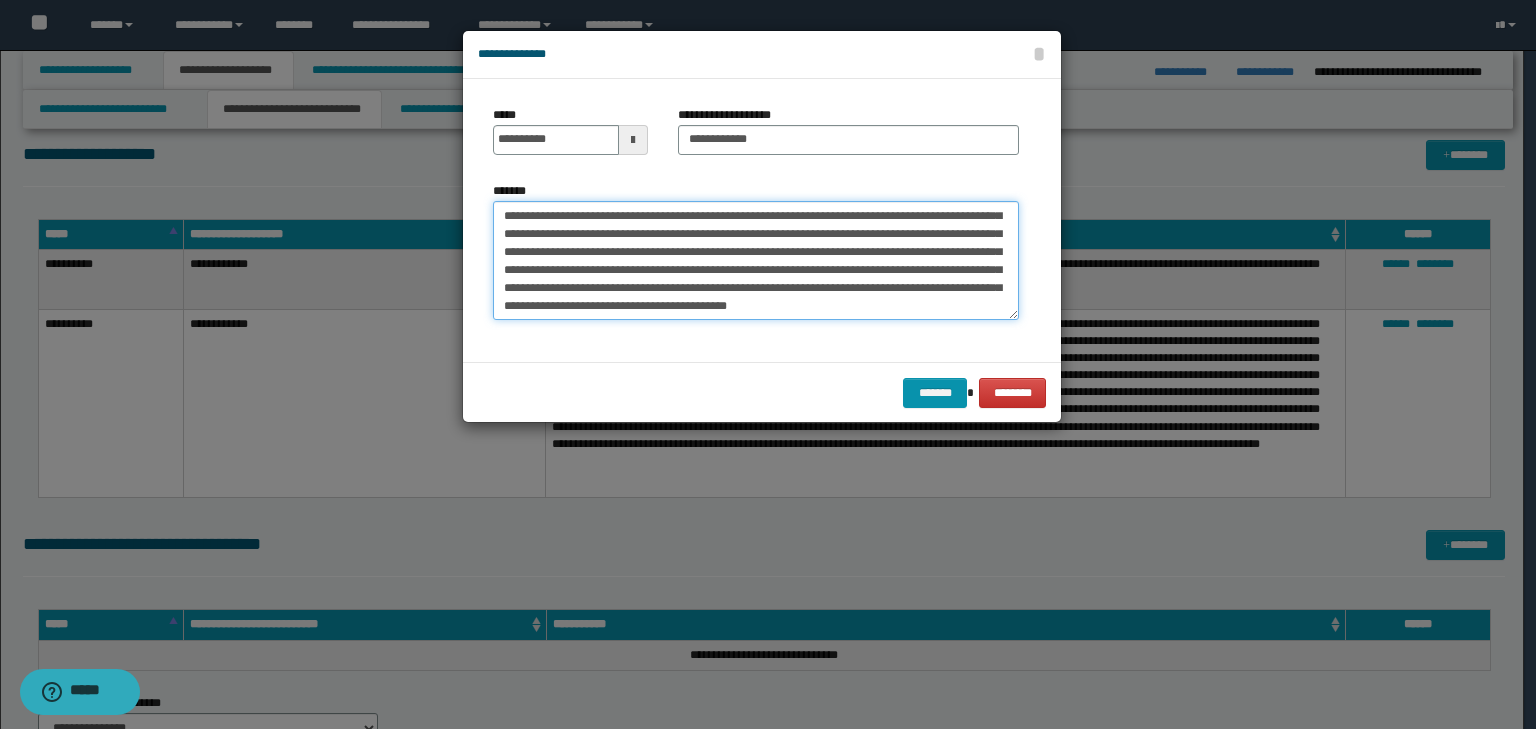 click on "*******" at bounding box center [756, 261] 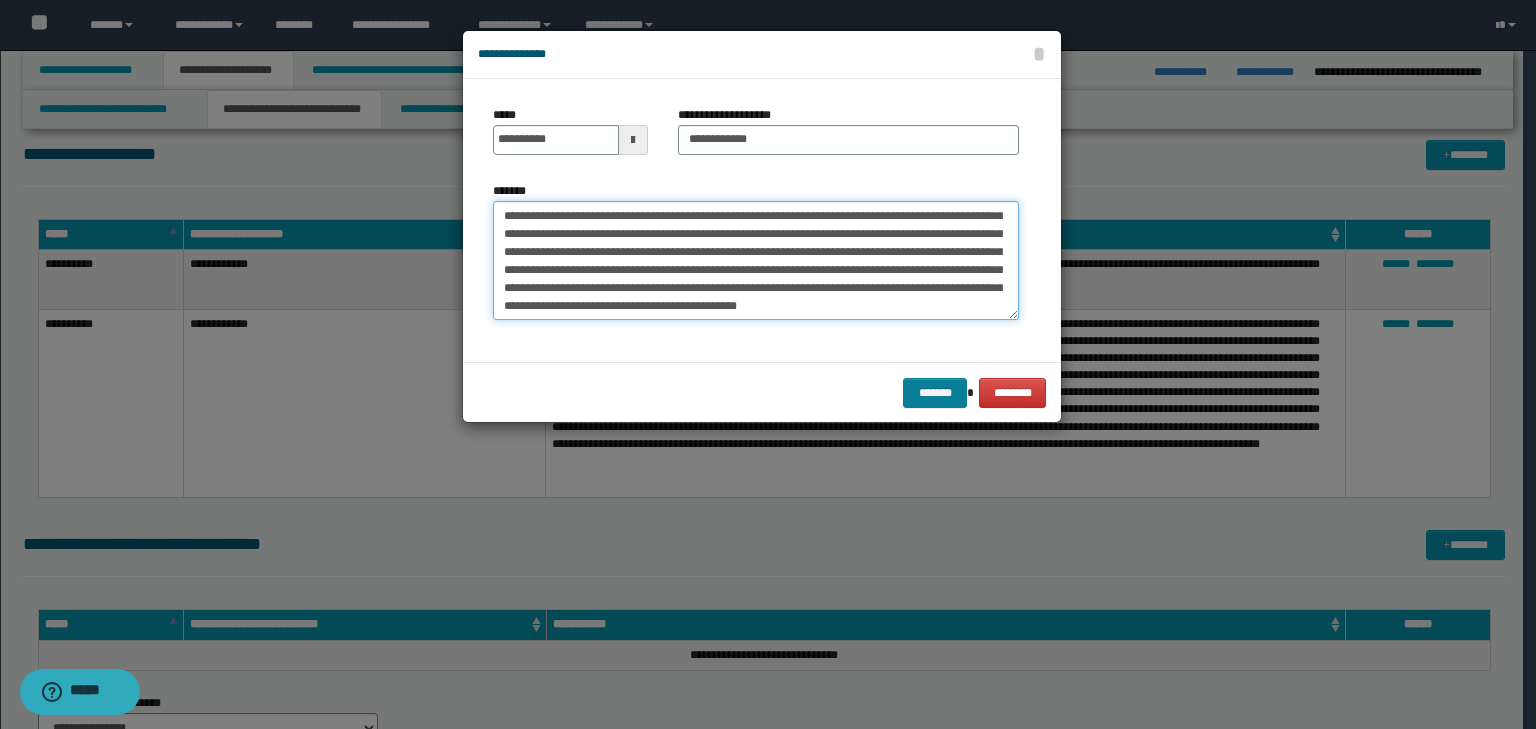 type on "**********" 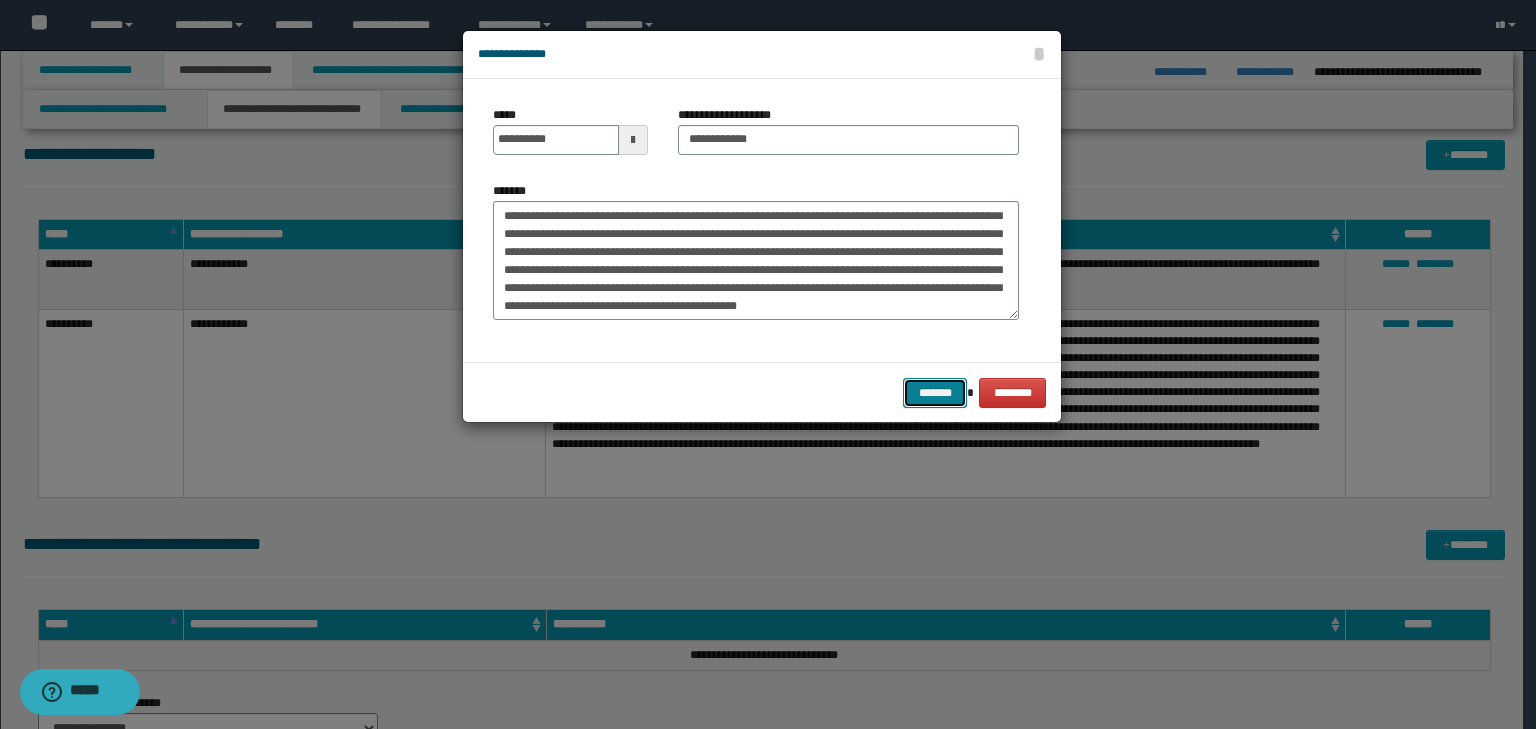 click on "*******" at bounding box center [935, 393] 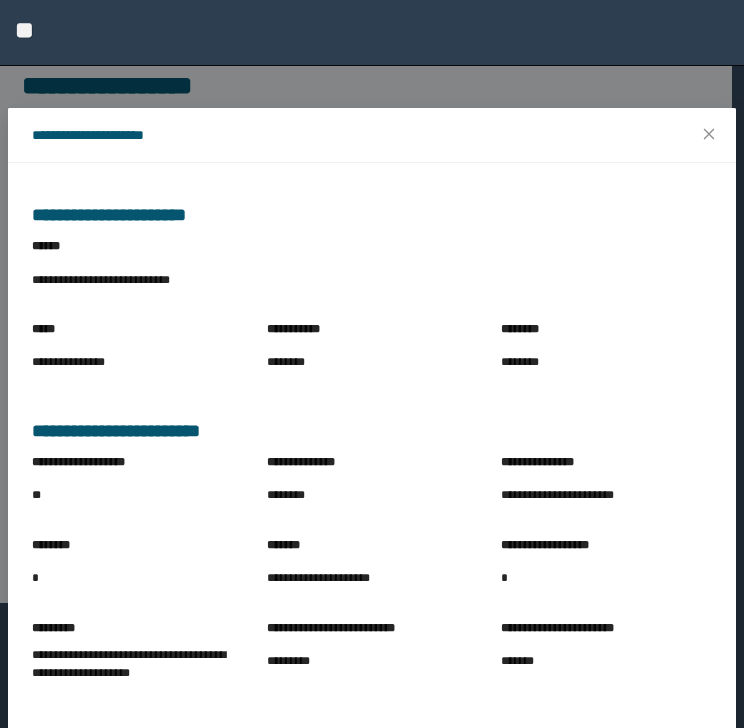 scroll, scrollTop: 0, scrollLeft: 0, axis: both 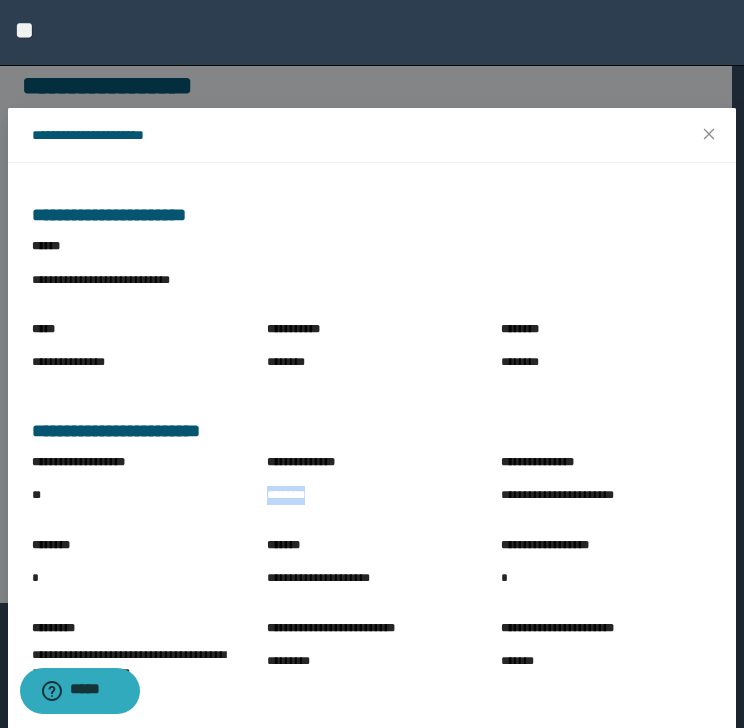 drag, startPoint x: 256, startPoint y: 492, endPoint x: 328, endPoint y: 497, distance: 72.1734 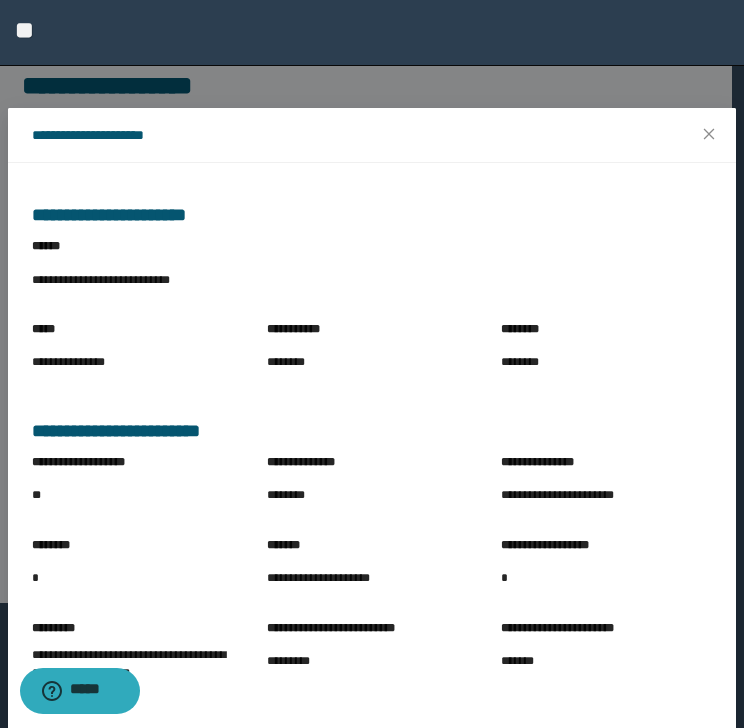click on "**********" at bounding box center (372, 135) 